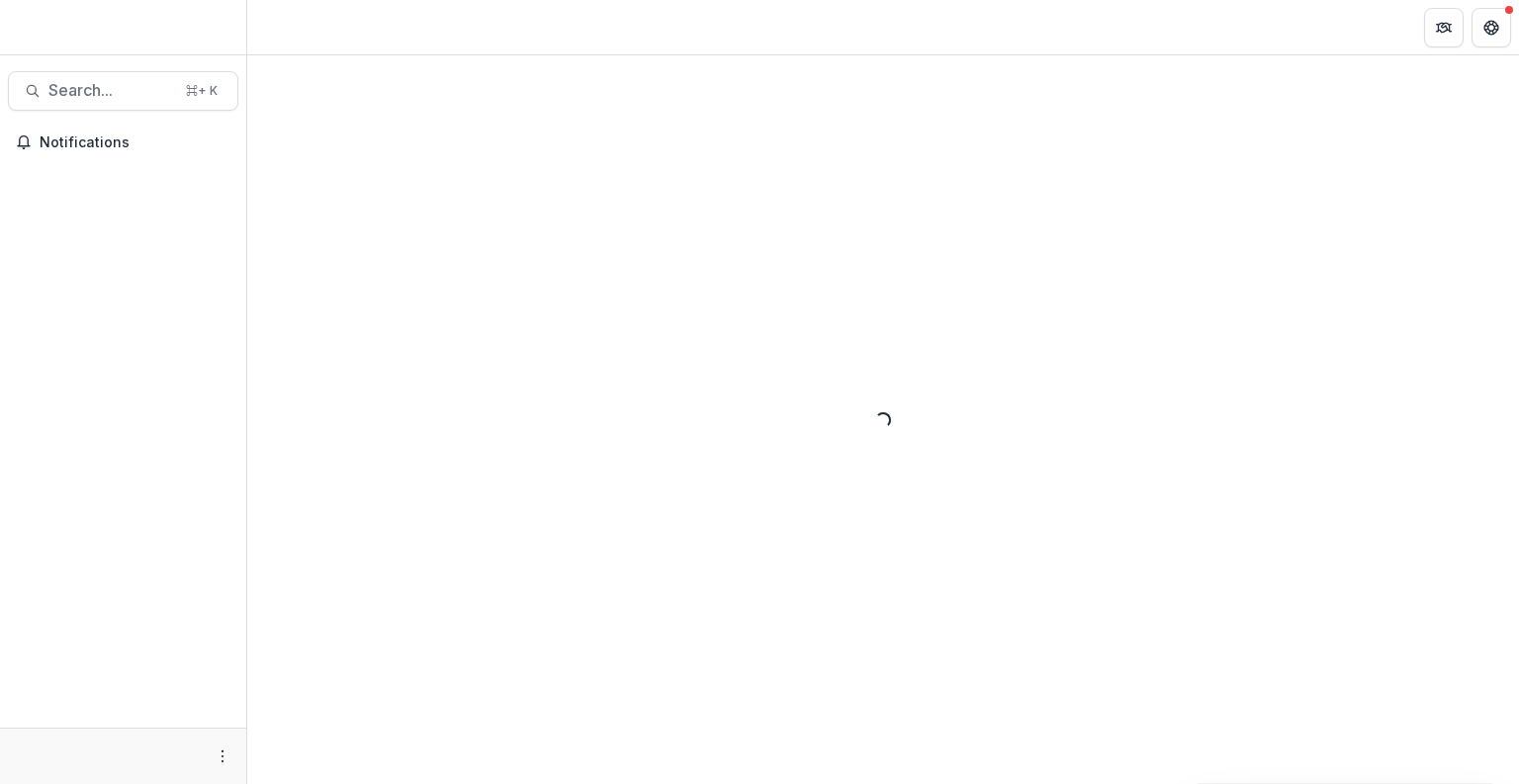 scroll, scrollTop: 0, scrollLeft: 0, axis: both 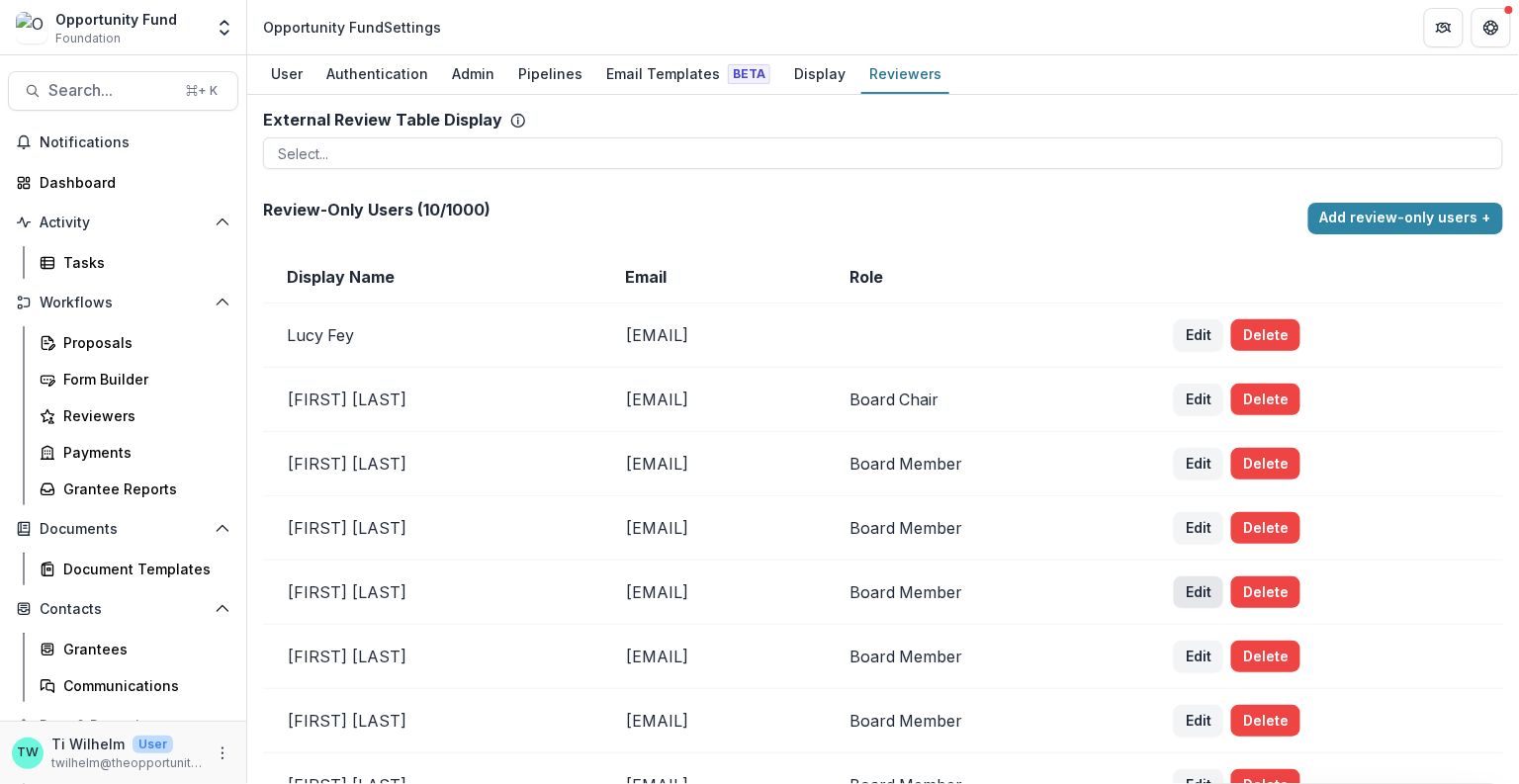 click on "Edit" at bounding box center [1199, 592] 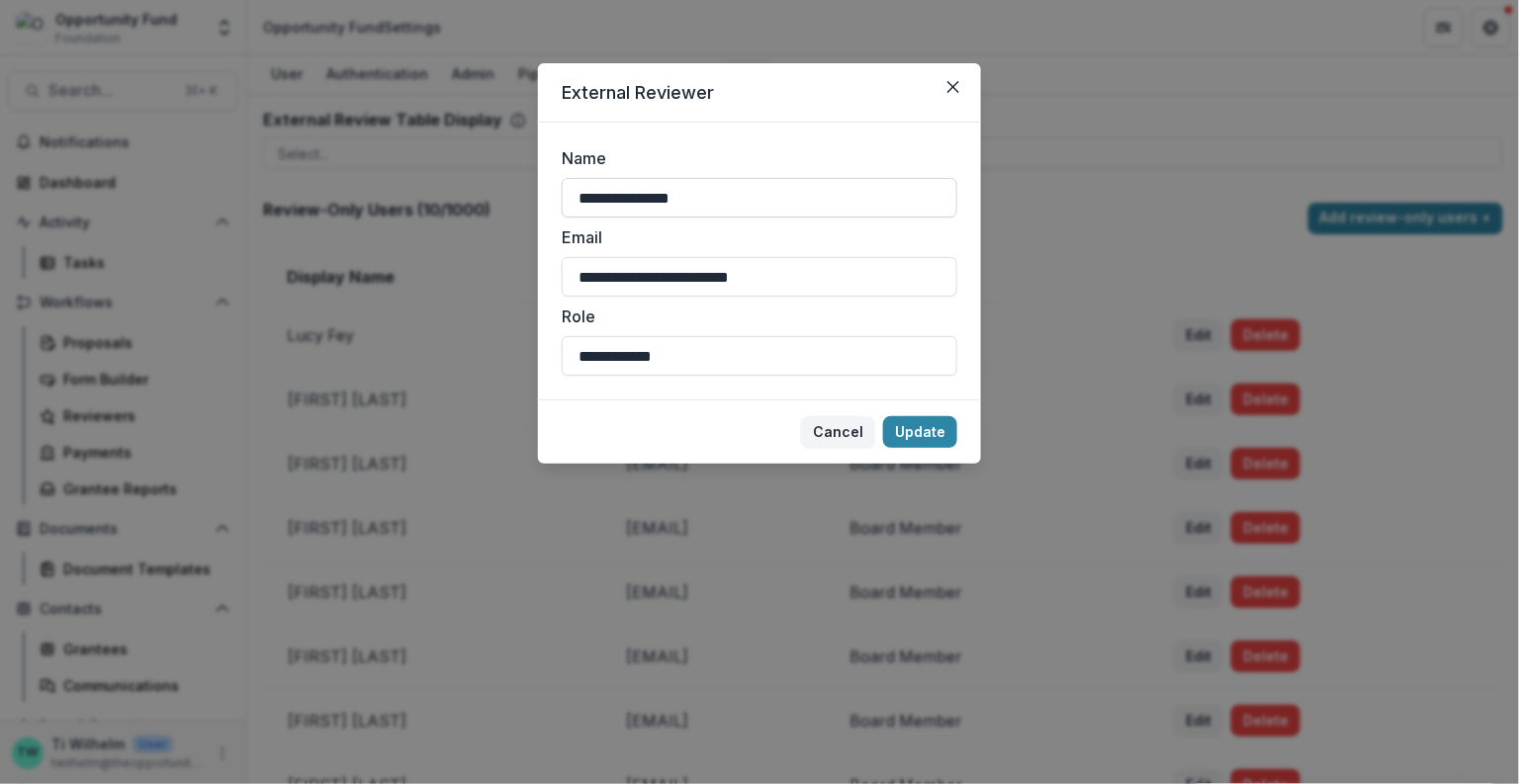 click on "**********" at bounding box center (760, 198) 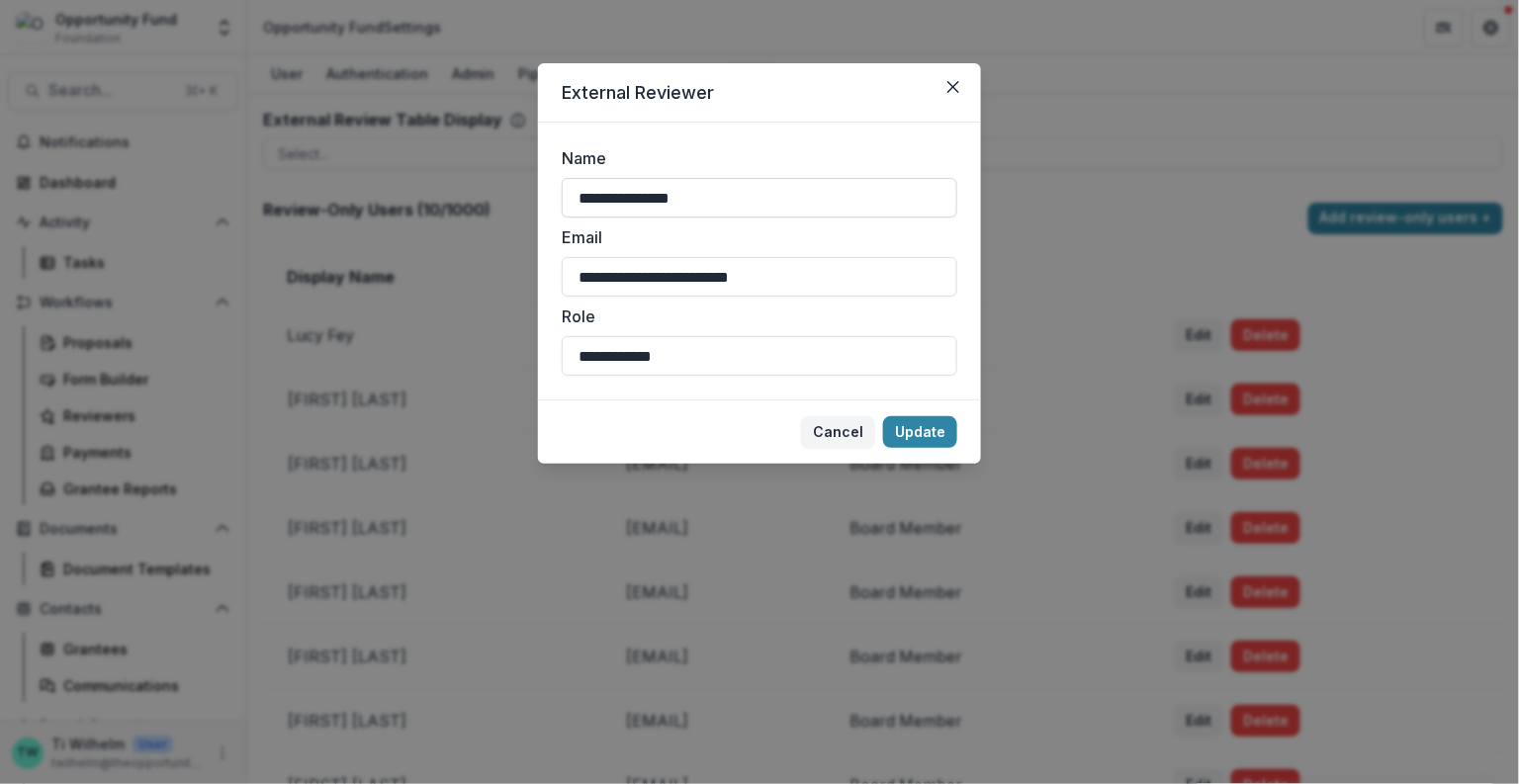 click on "**********" at bounding box center [760, 198] 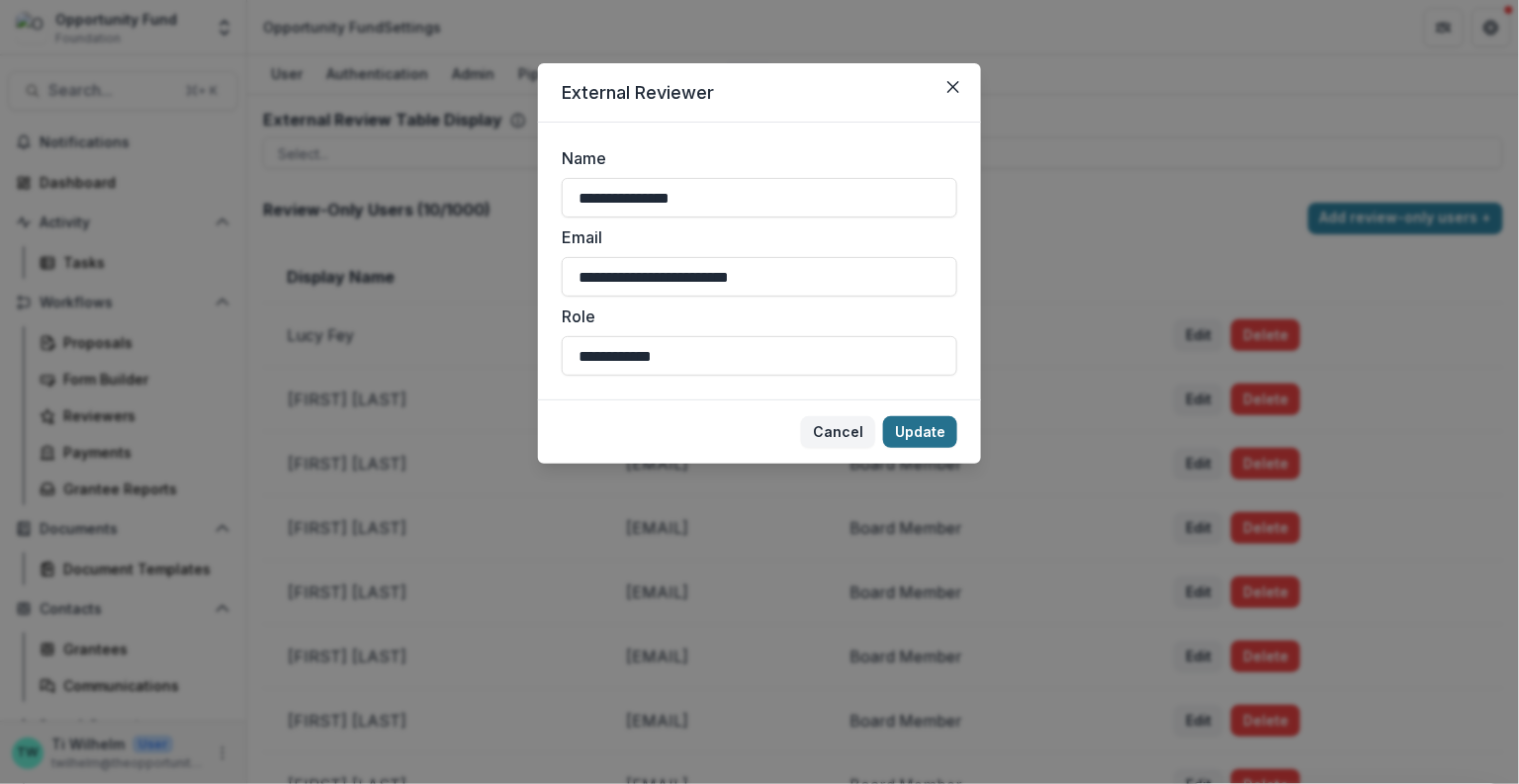 type on "**********" 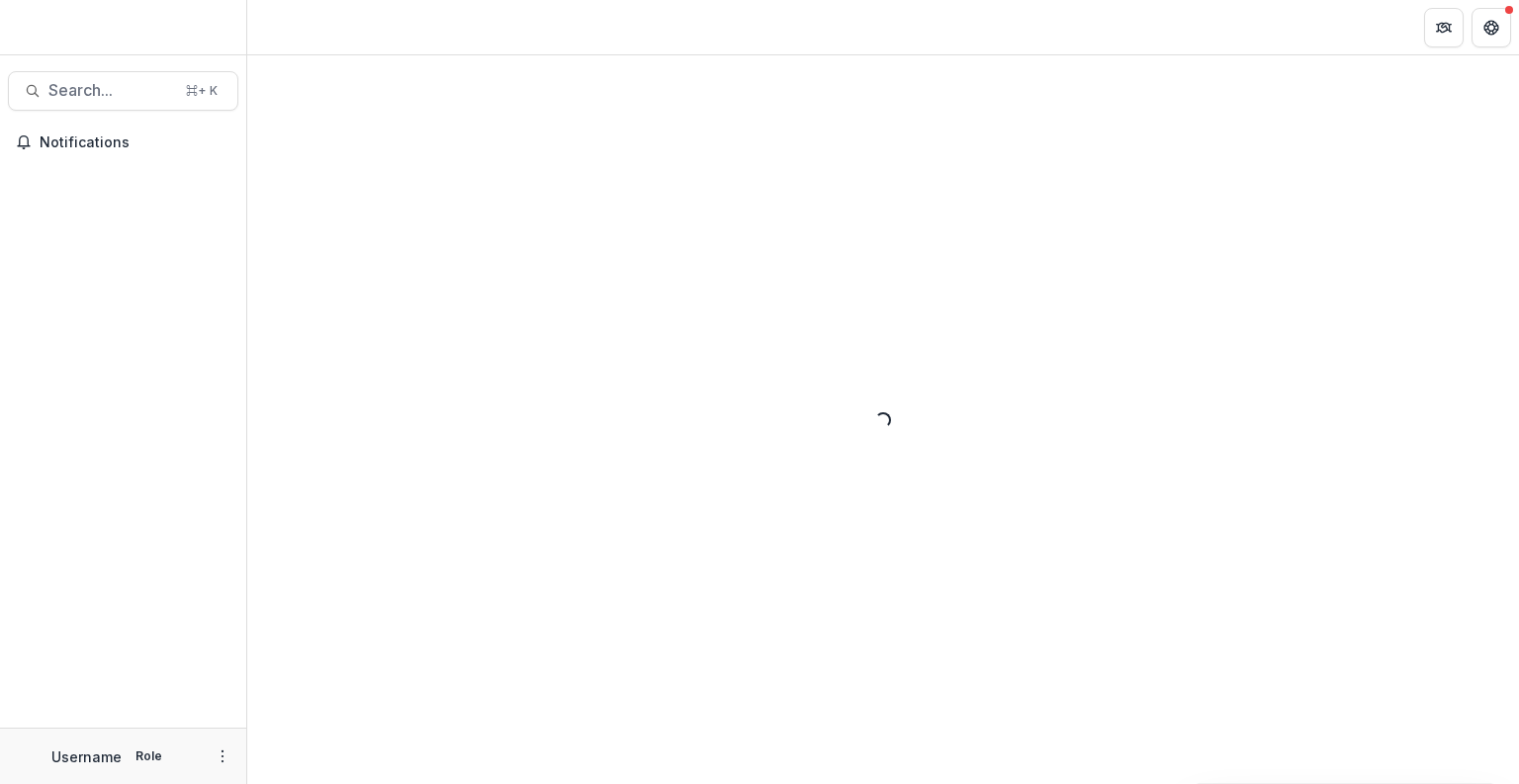scroll, scrollTop: 0, scrollLeft: 0, axis: both 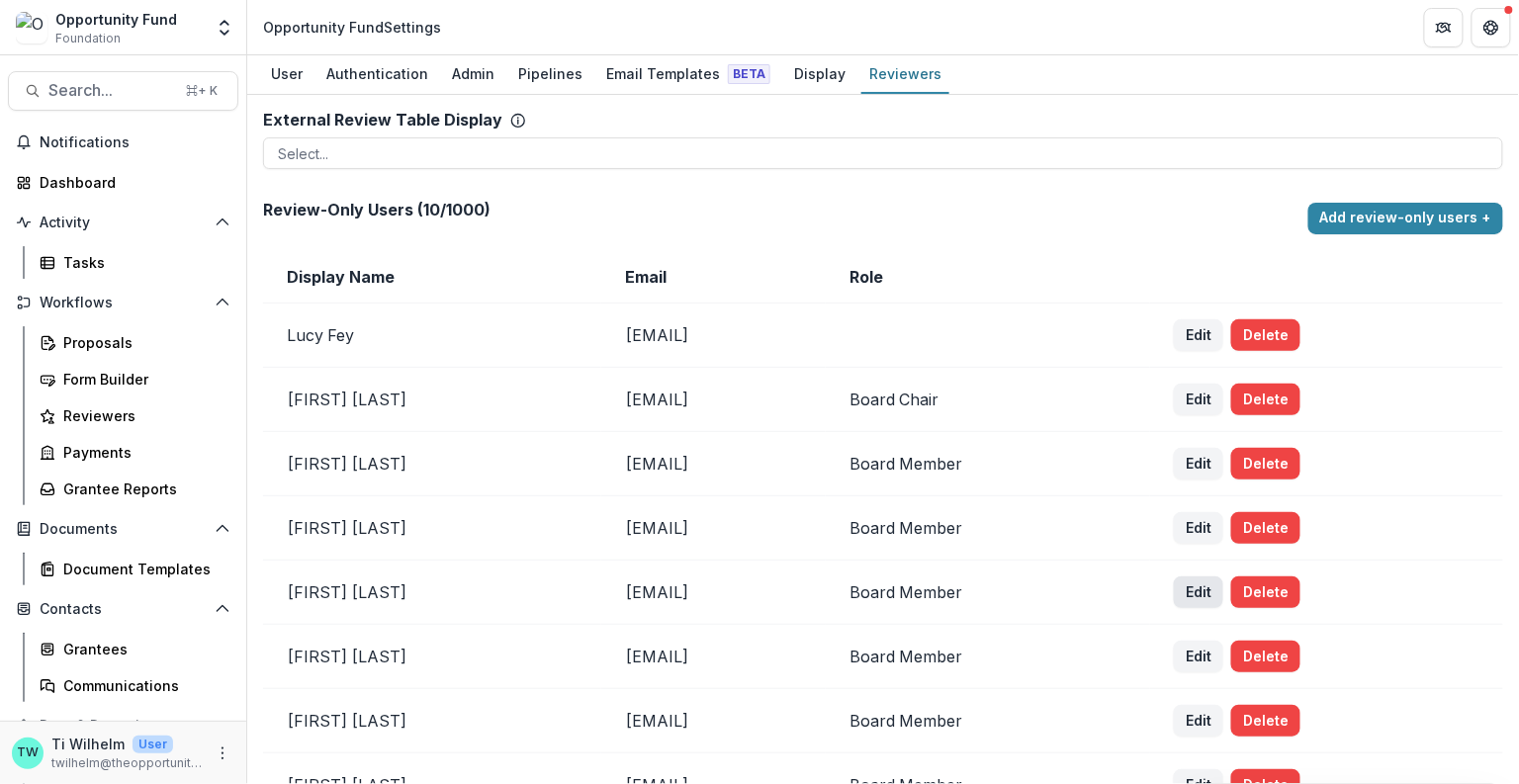 click on "Edit" at bounding box center [1199, 592] 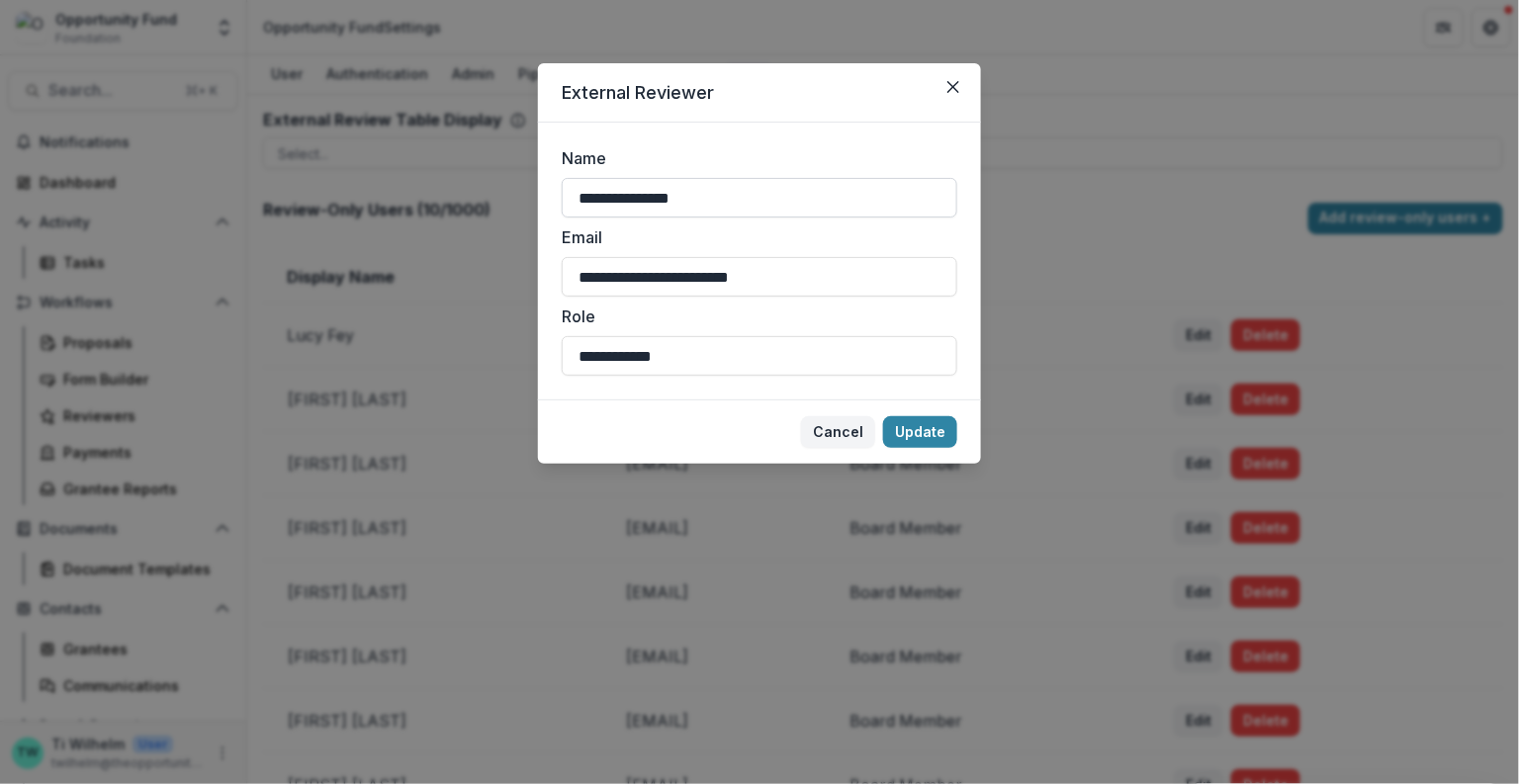 click on "**********" at bounding box center (760, 198) 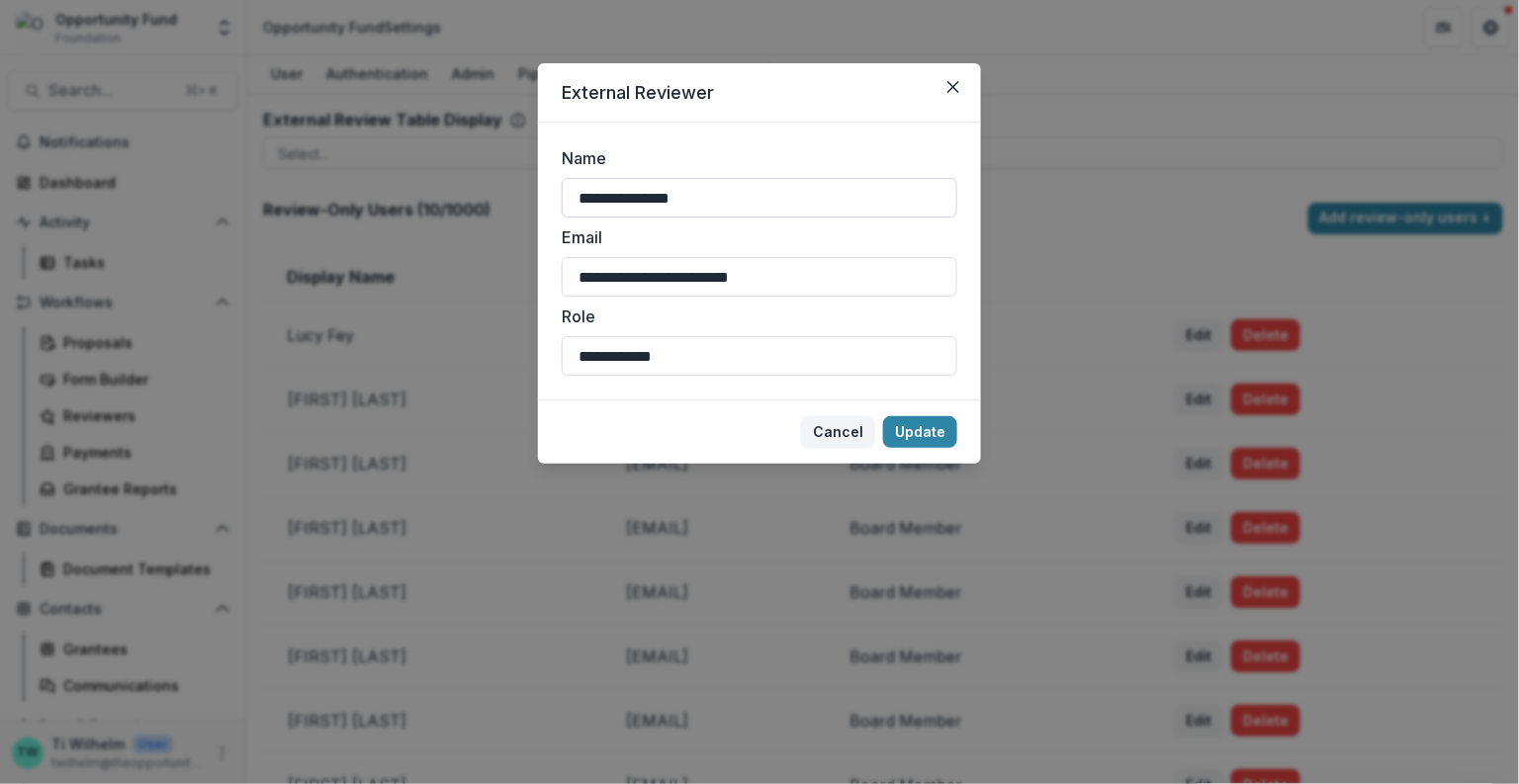 click on "**********" at bounding box center [760, 198] 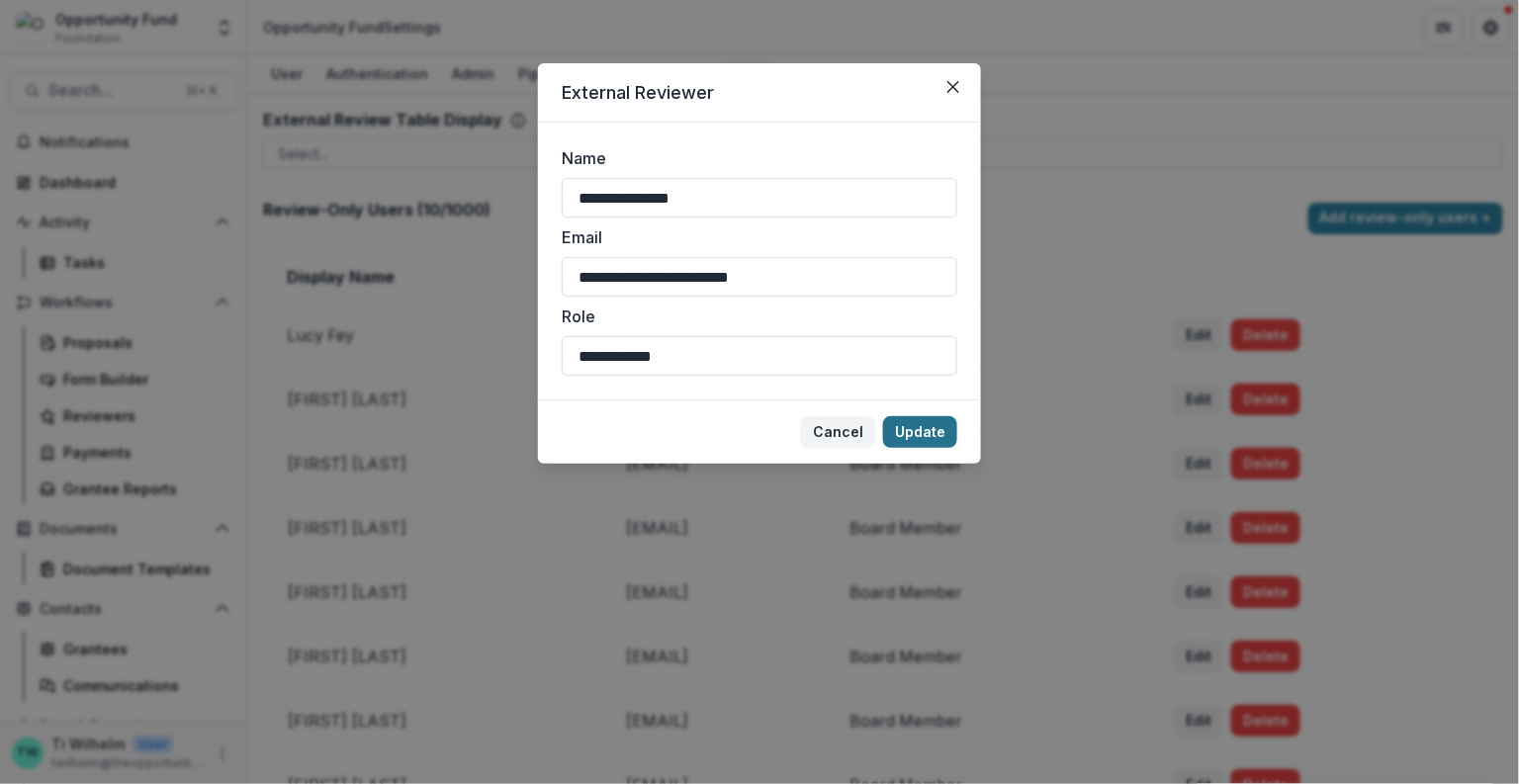 type on "**********" 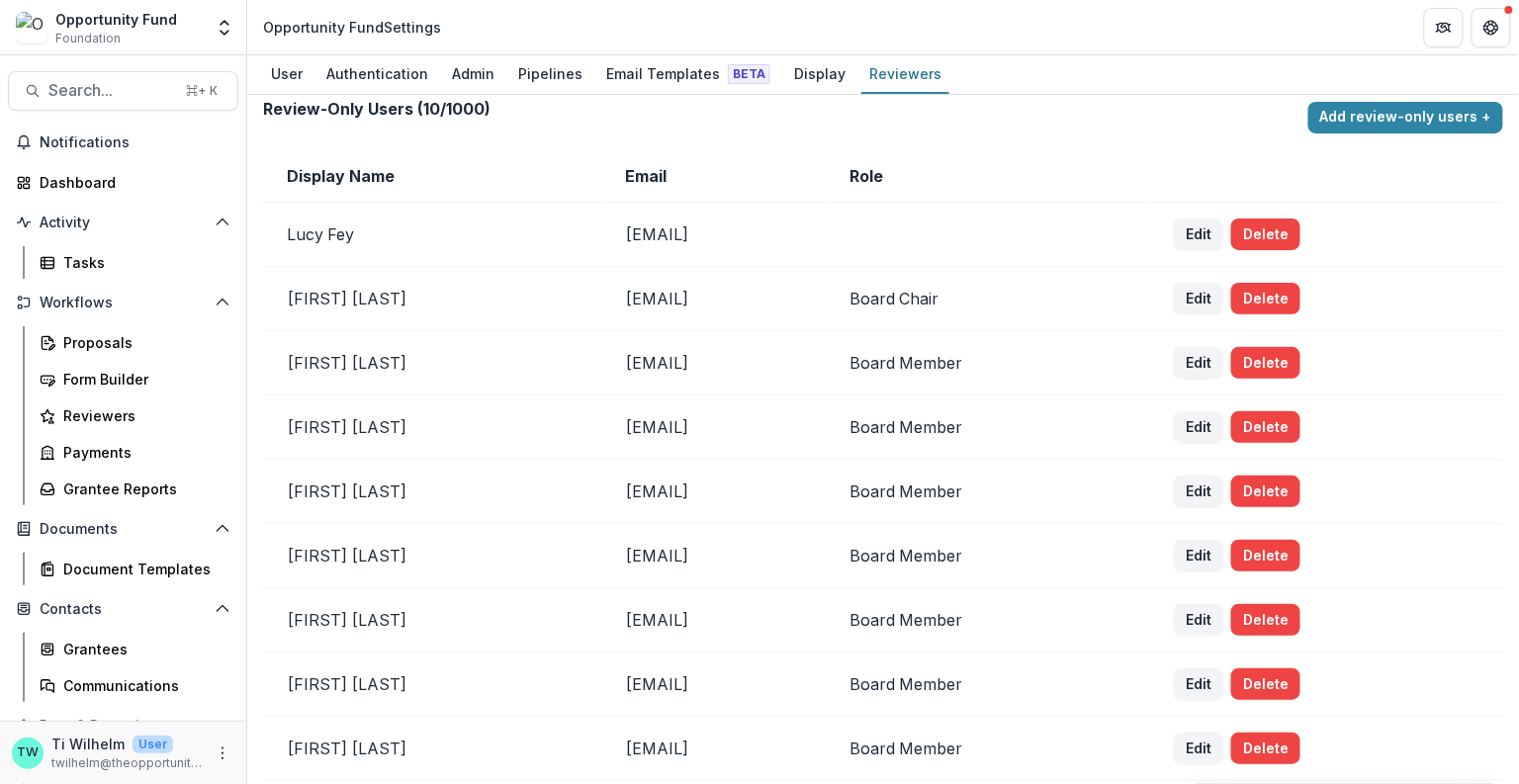 scroll, scrollTop: 0, scrollLeft: 0, axis: both 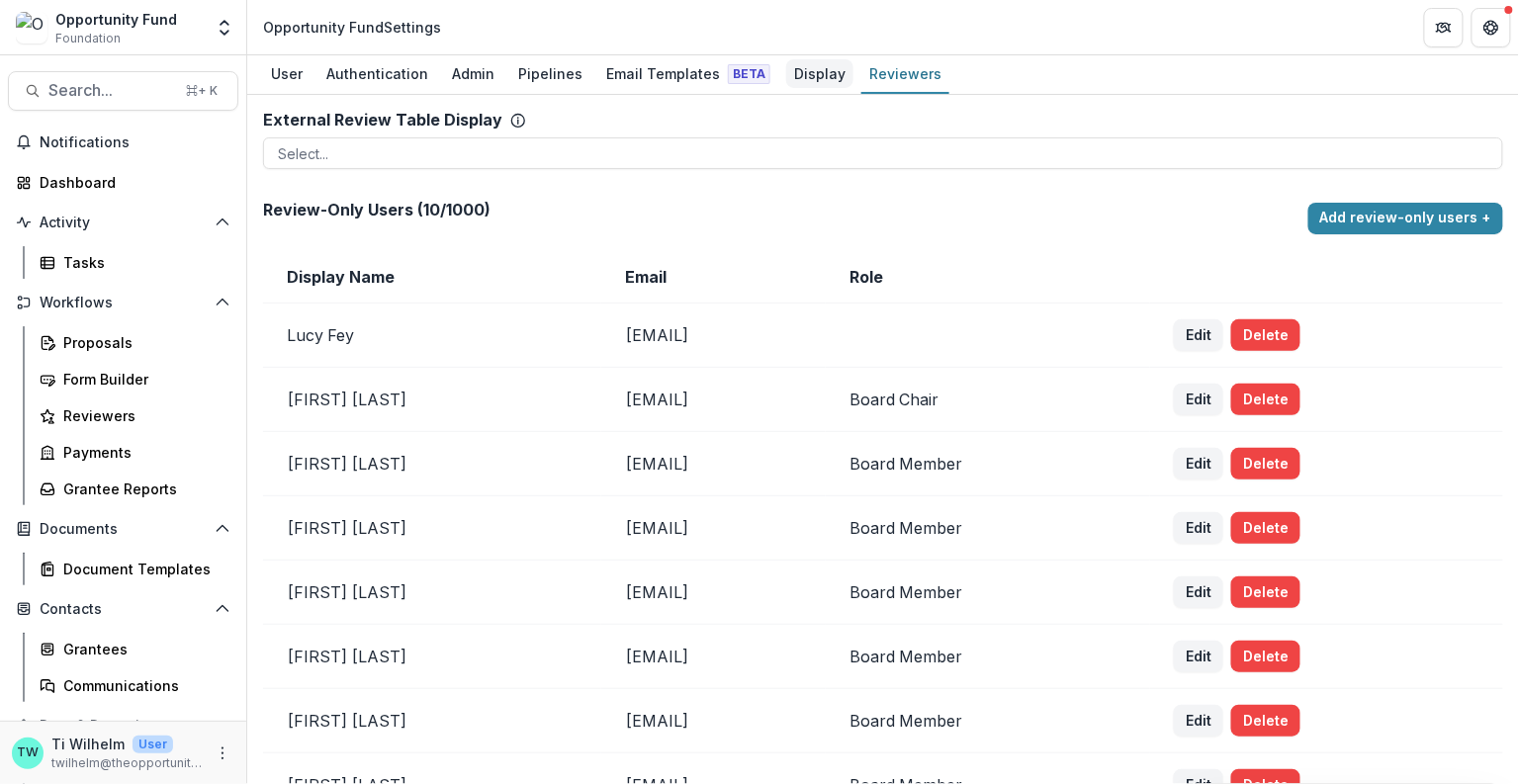 click on "Display" at bounding box center [820, 73] 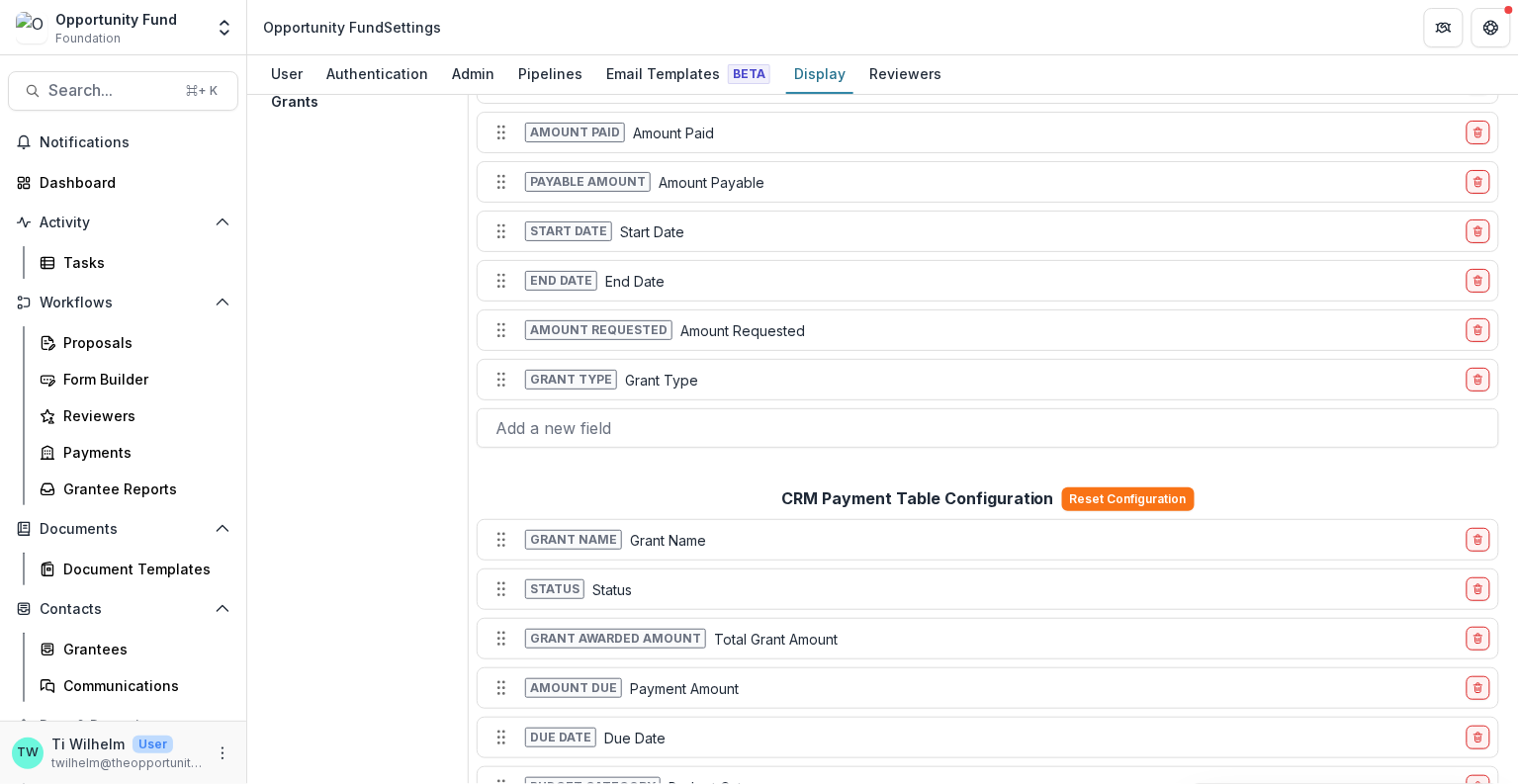 scroll, scrollTop: 0, scrollLeft: 0, axis: both 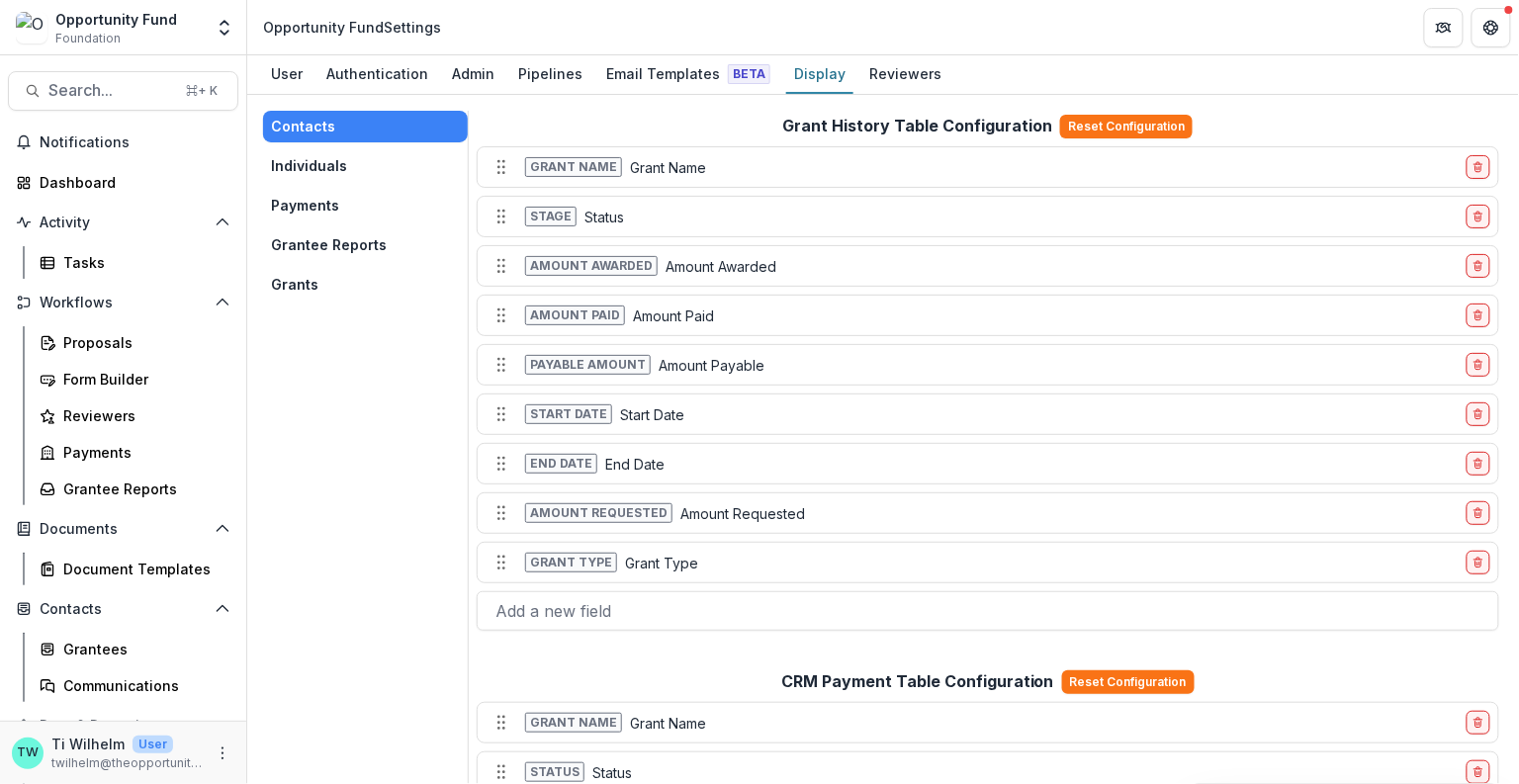 click on "Individuals" at bounding box center (365, 166) 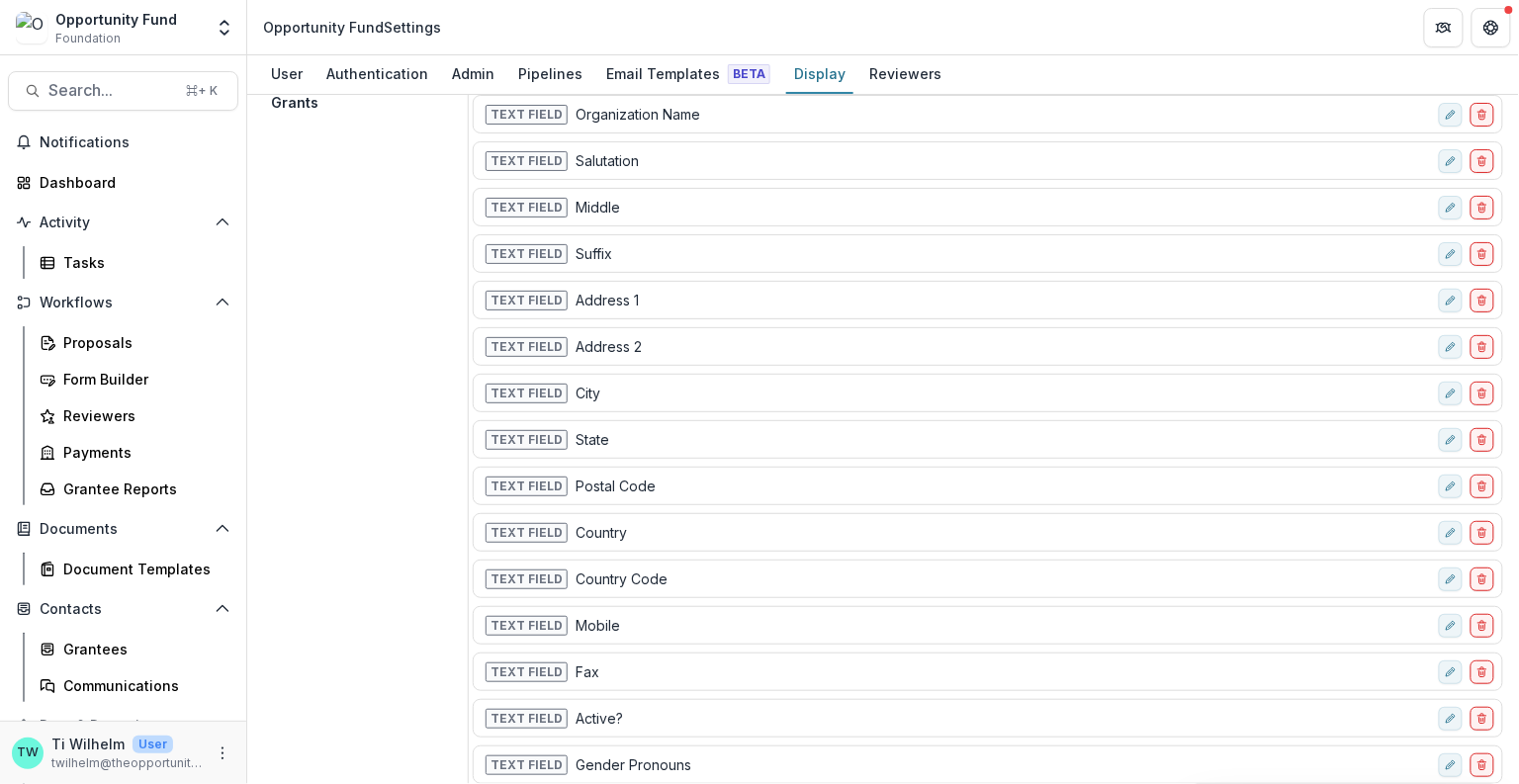 scroll, scrollTop: 0, scrollLeft: 0, axis: both 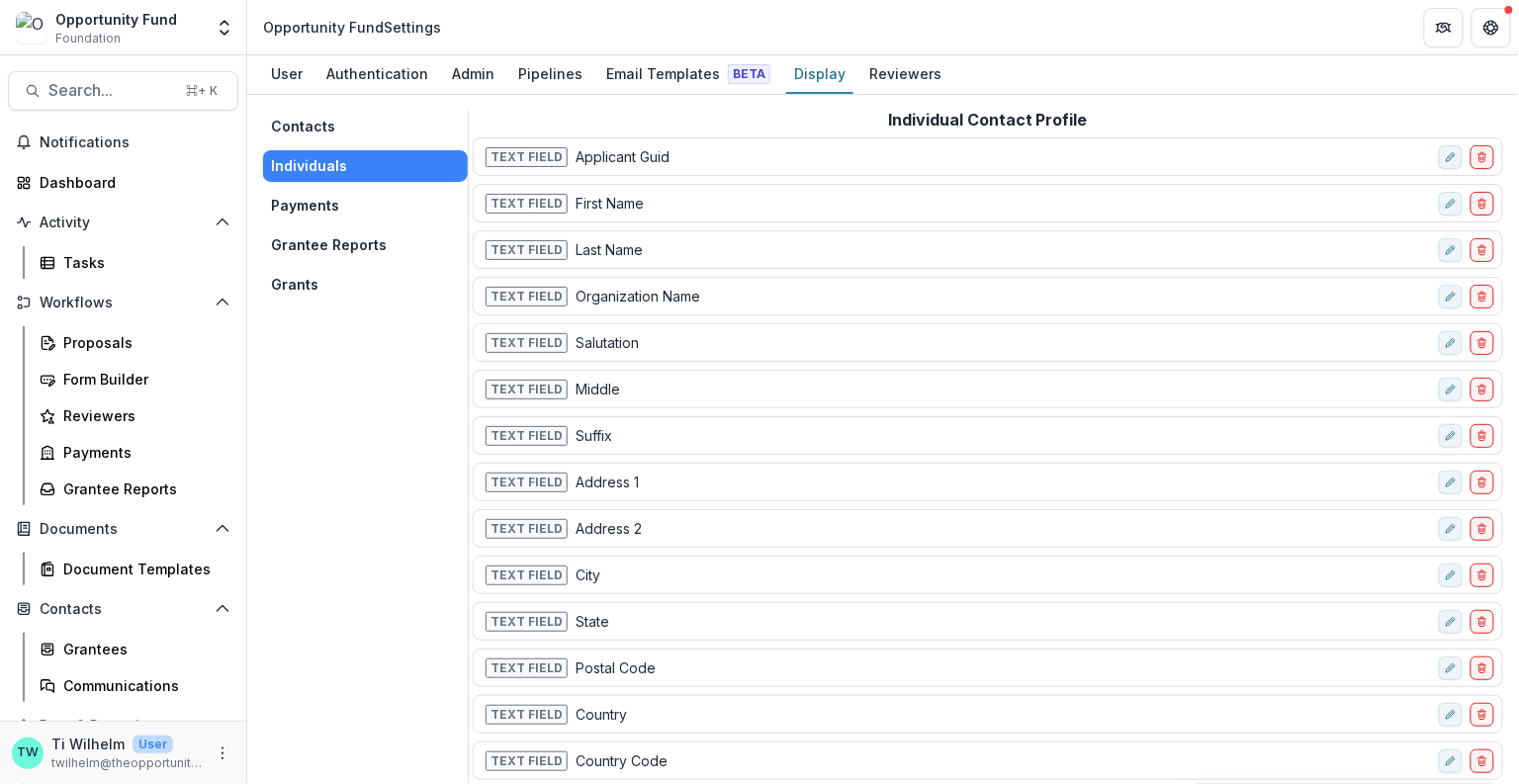 click on "Contacts" at bounding box center (365, 127) 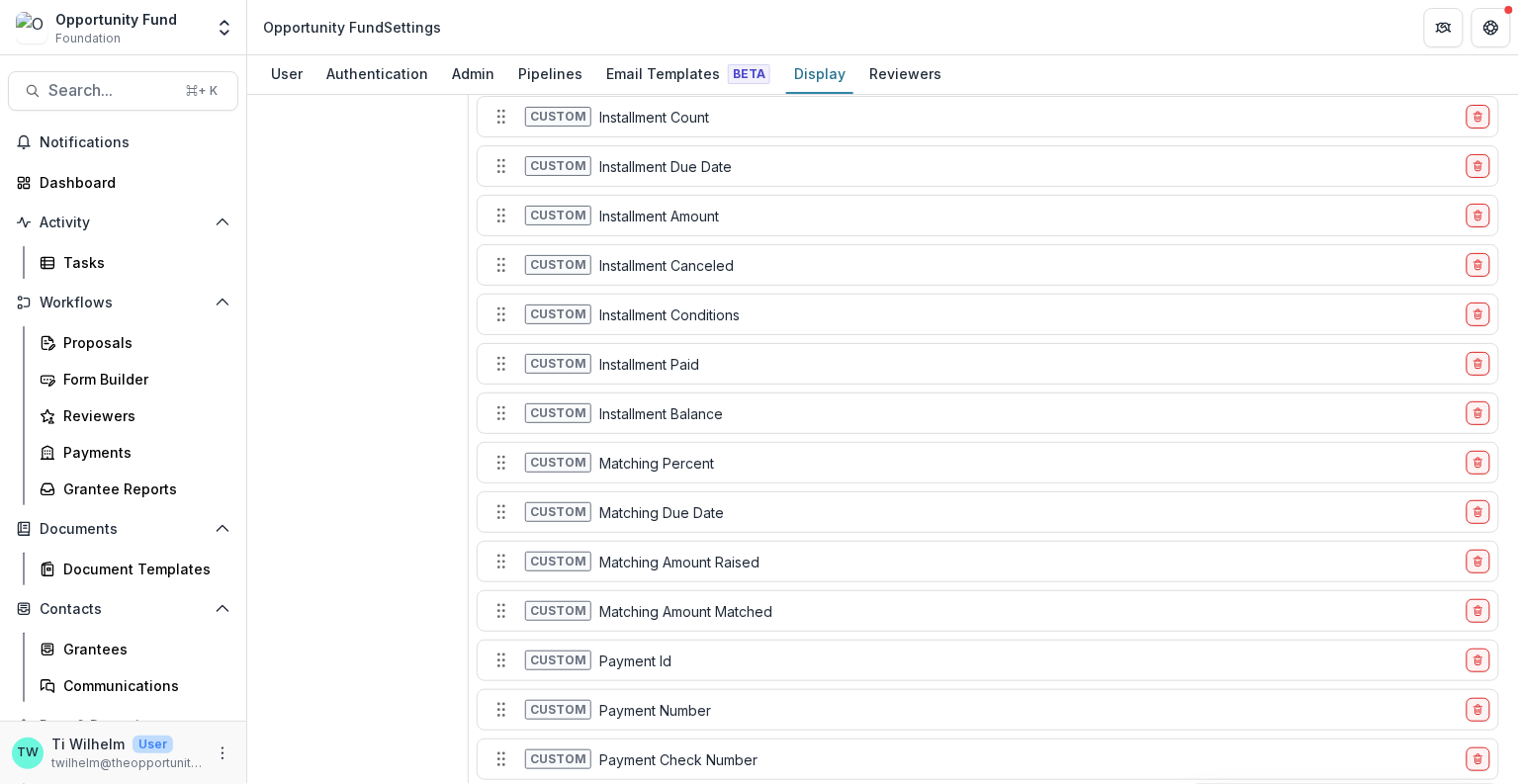 scroll, scrollTop: 1451, scrollLeft: 0, axis: vertical 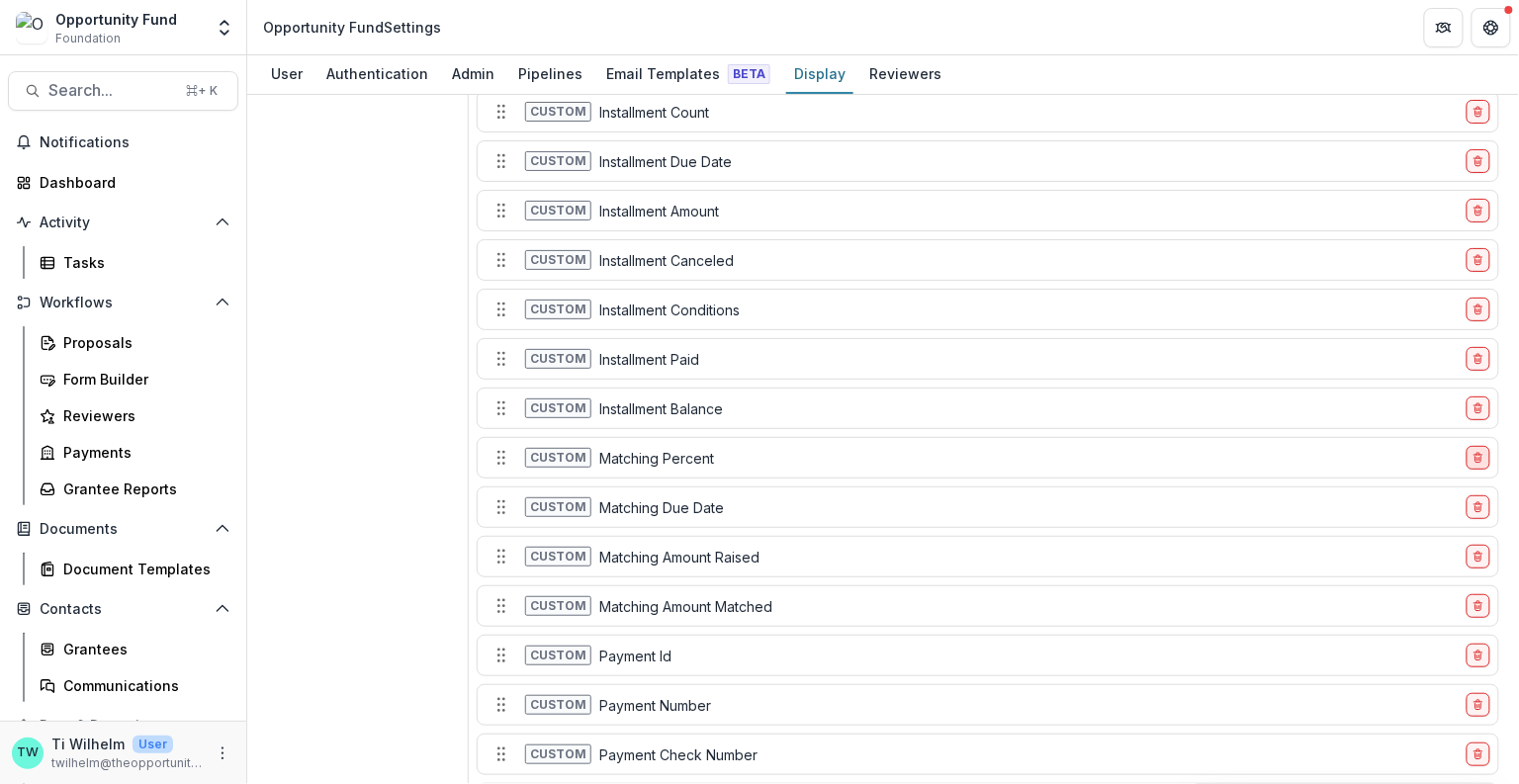 click at bounding box center (1478, 458) 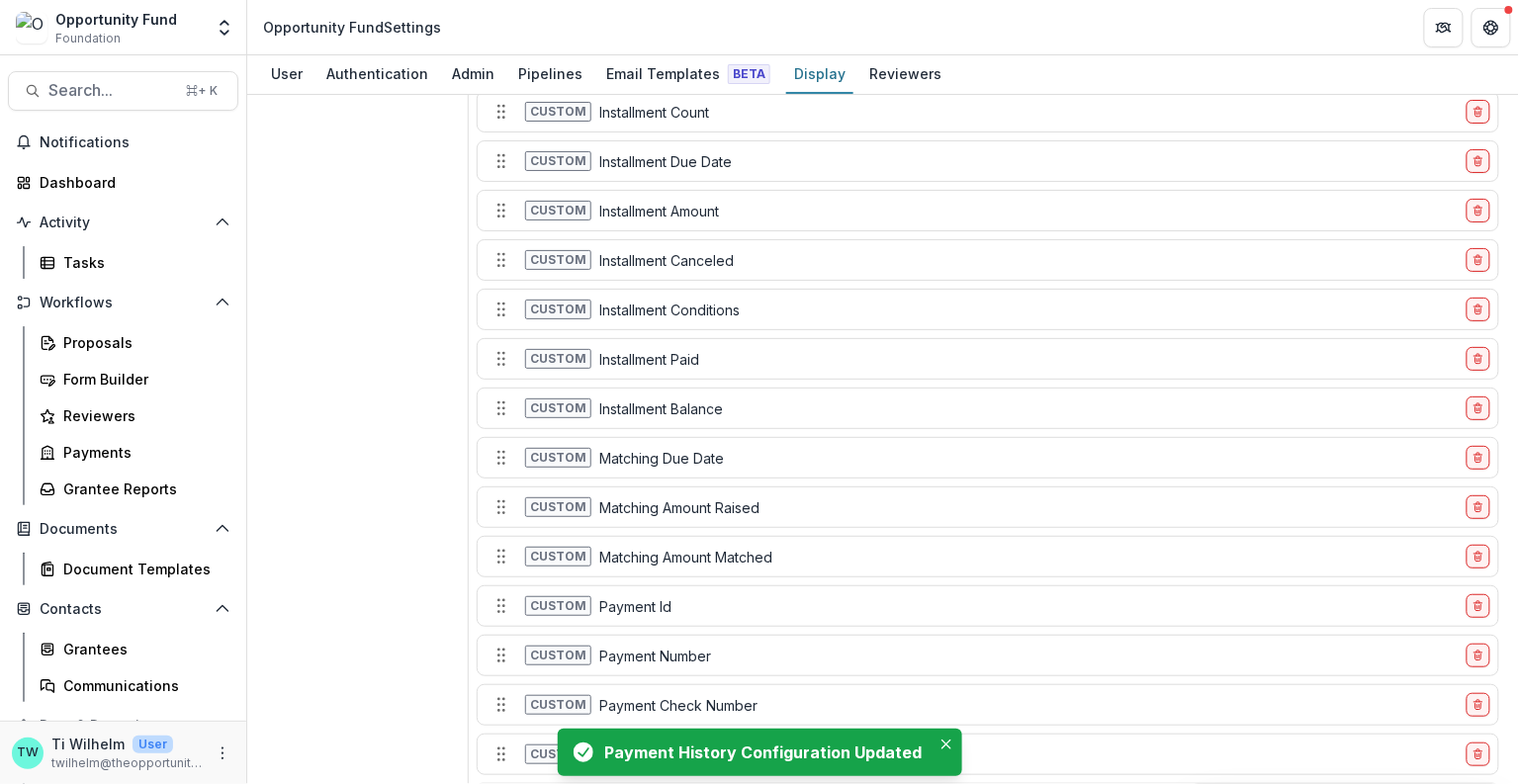 click at bounding box center [1478, 458] 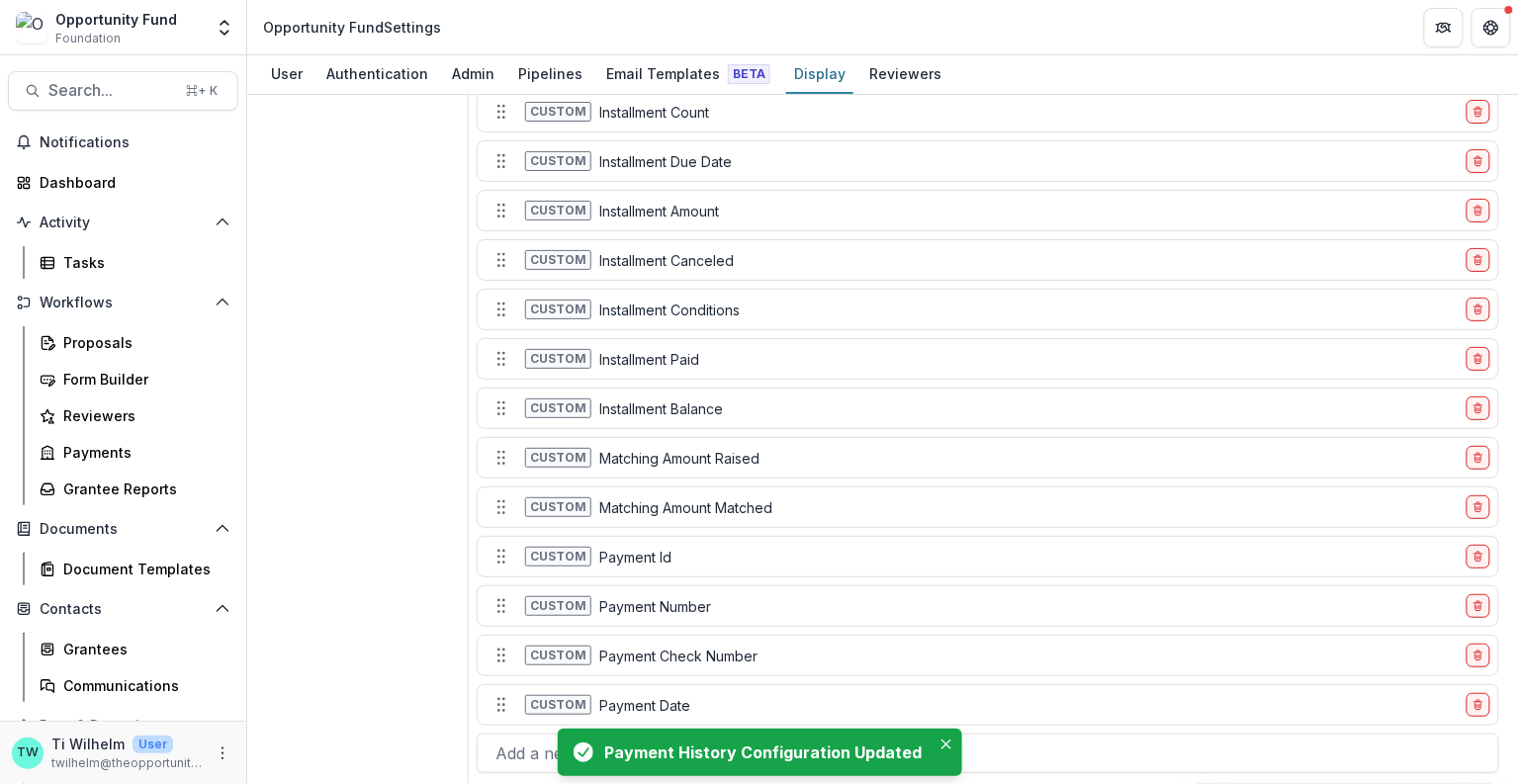 click at bounding box center [1478, 458] 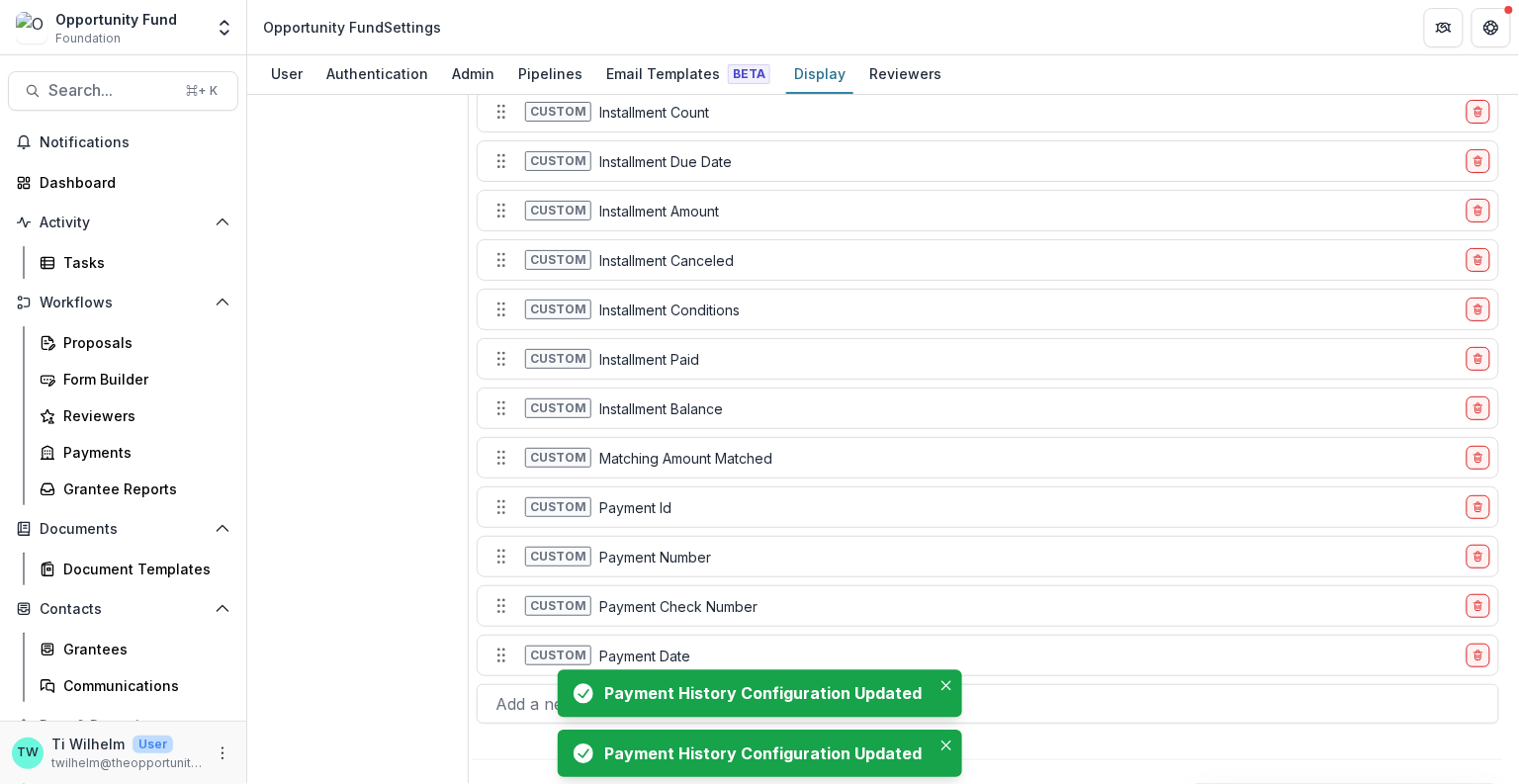 click at bounding box center (1478, 458) 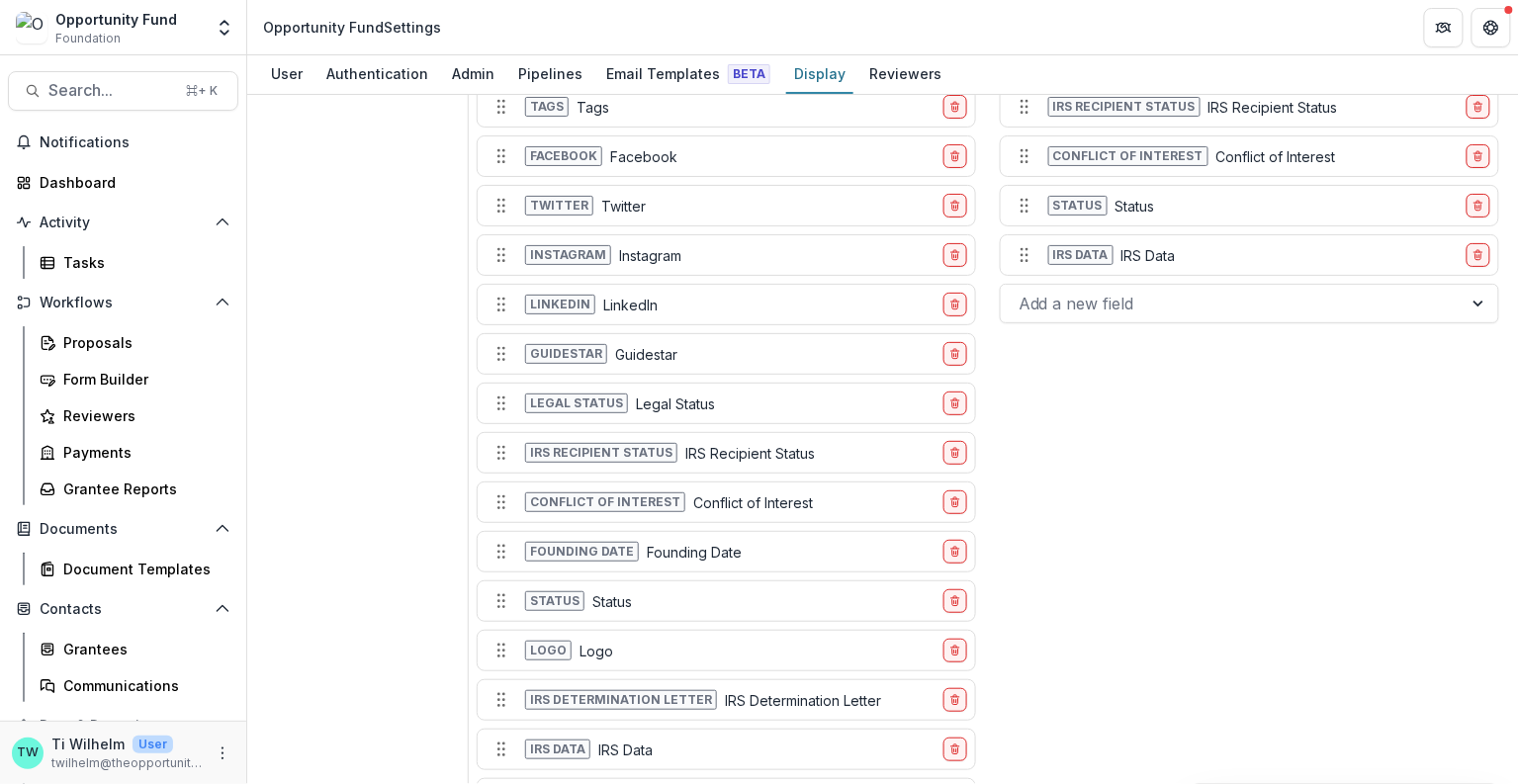 scroll, scrollTop: 3032, scrollLeft: 0, axis: vertical 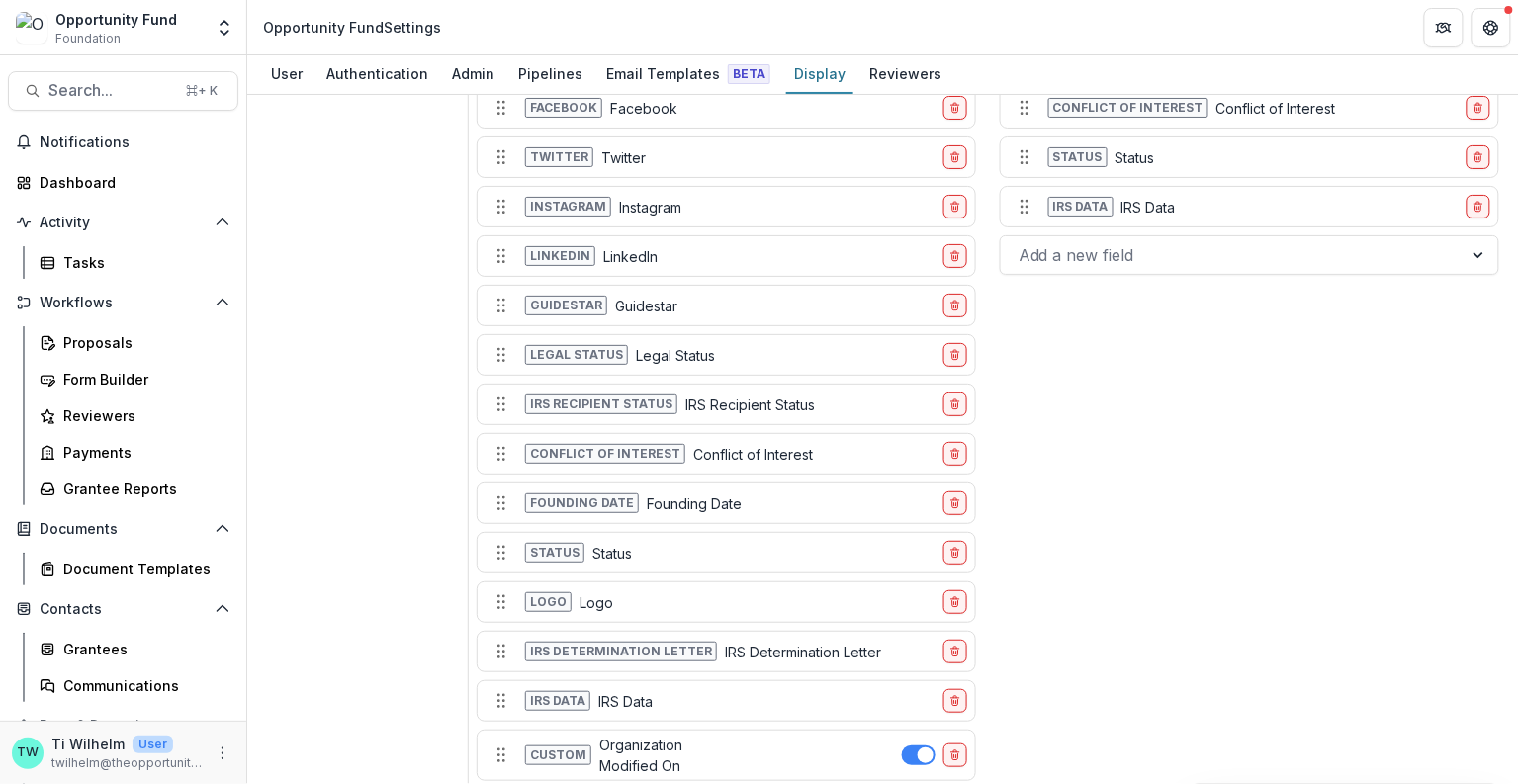 click at bounding box center (708, 809) 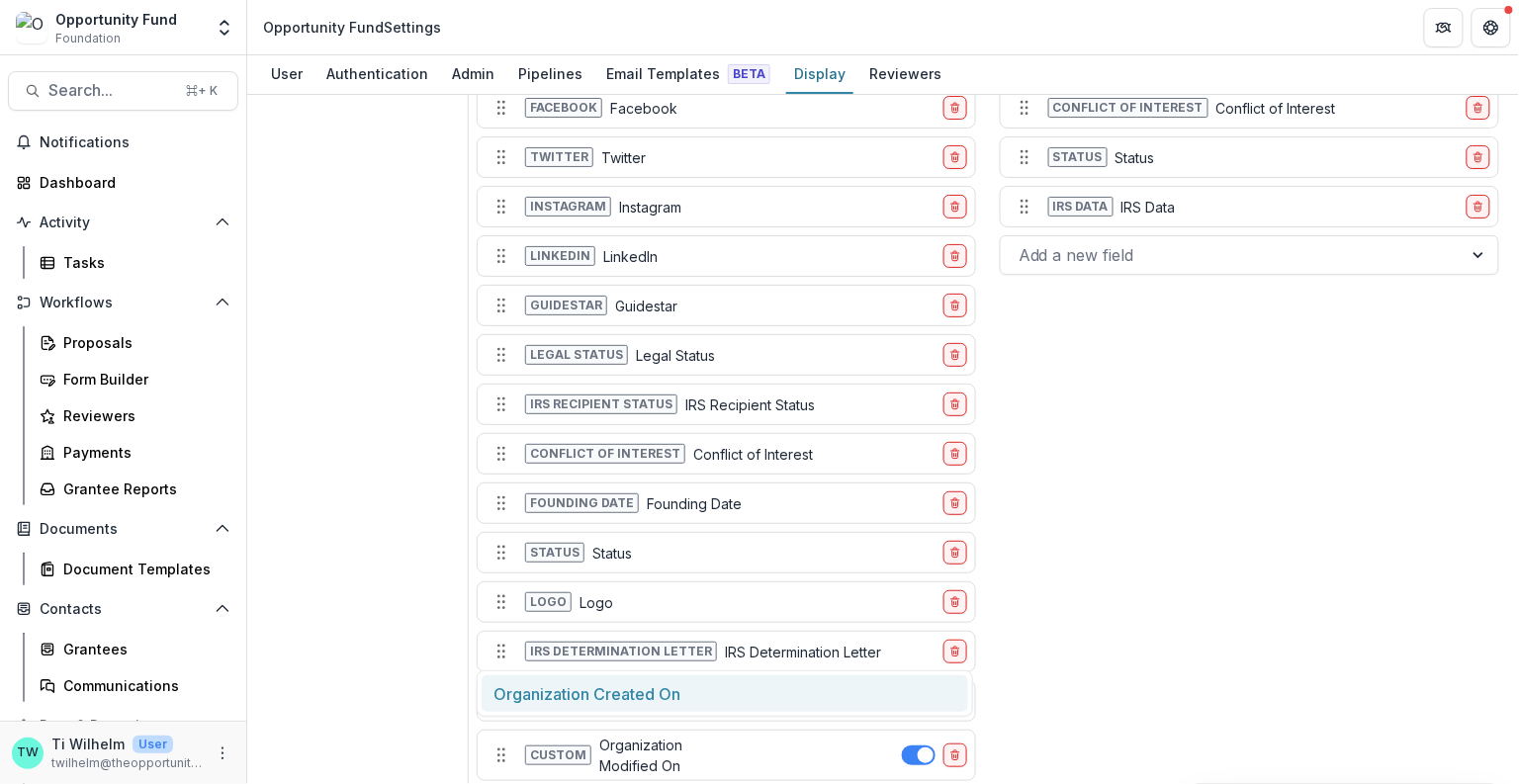 click at bounding box center [708, 809] 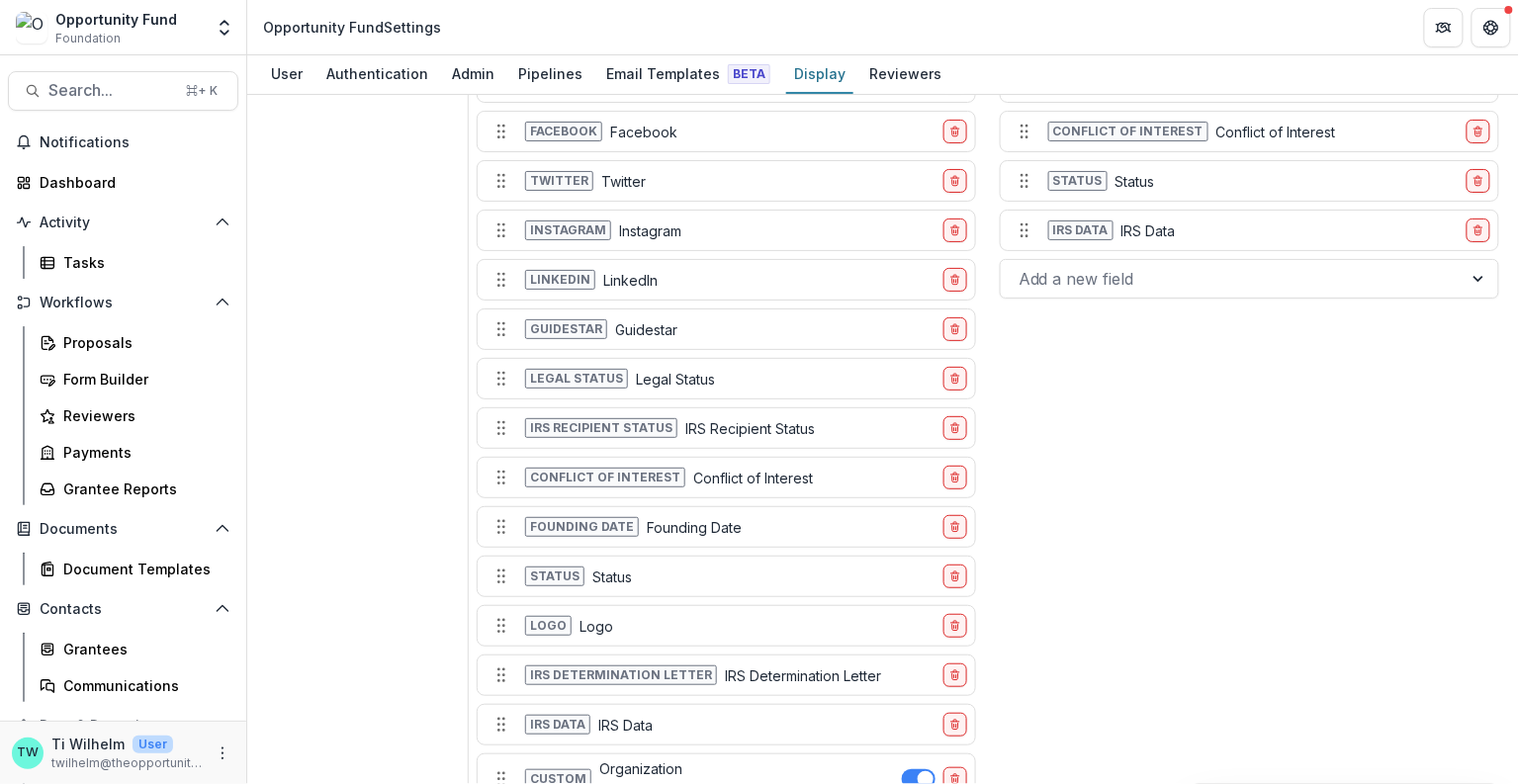 scroll, scrollTop: 3005, scrollLeft: 0, axis: vertical 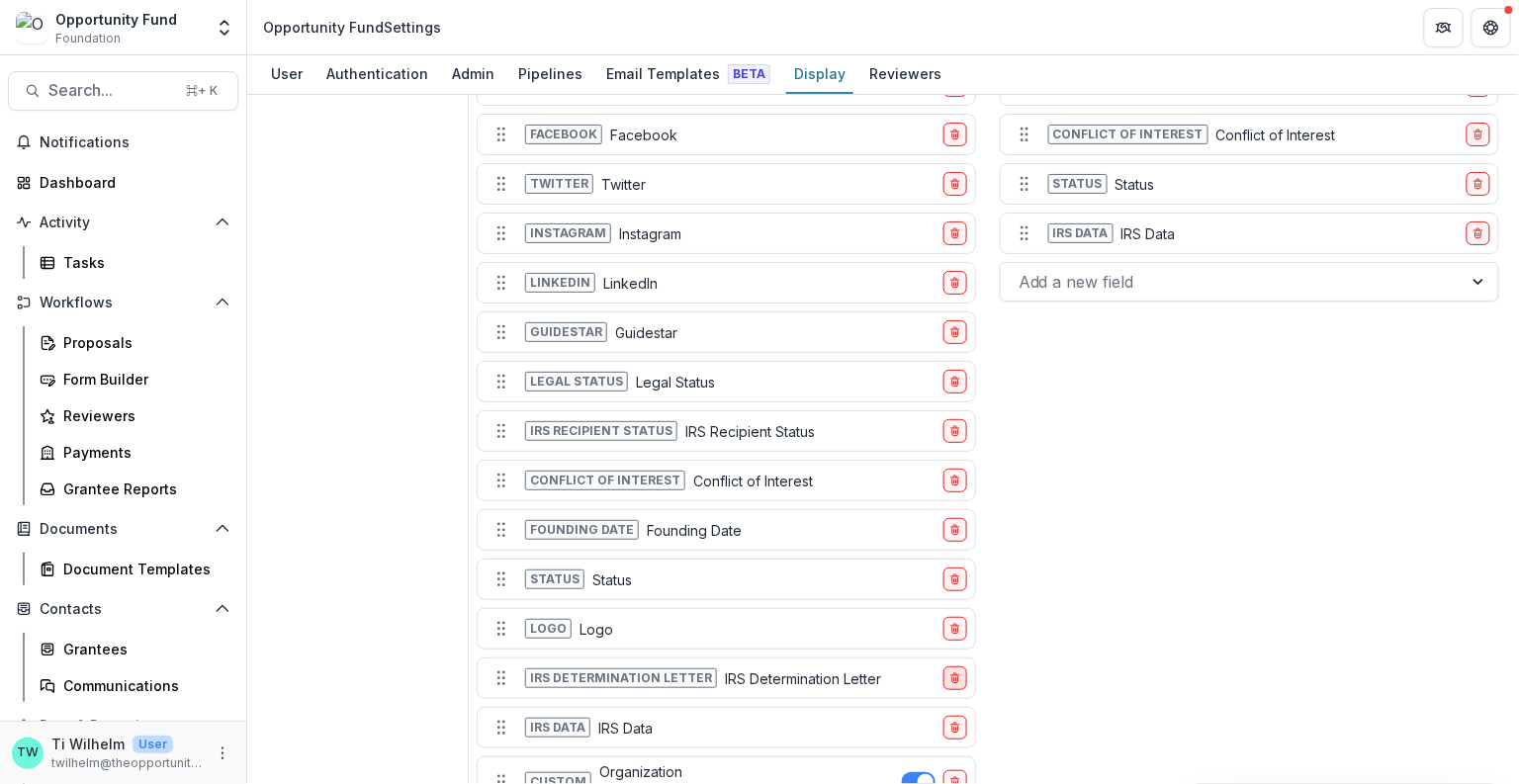 click 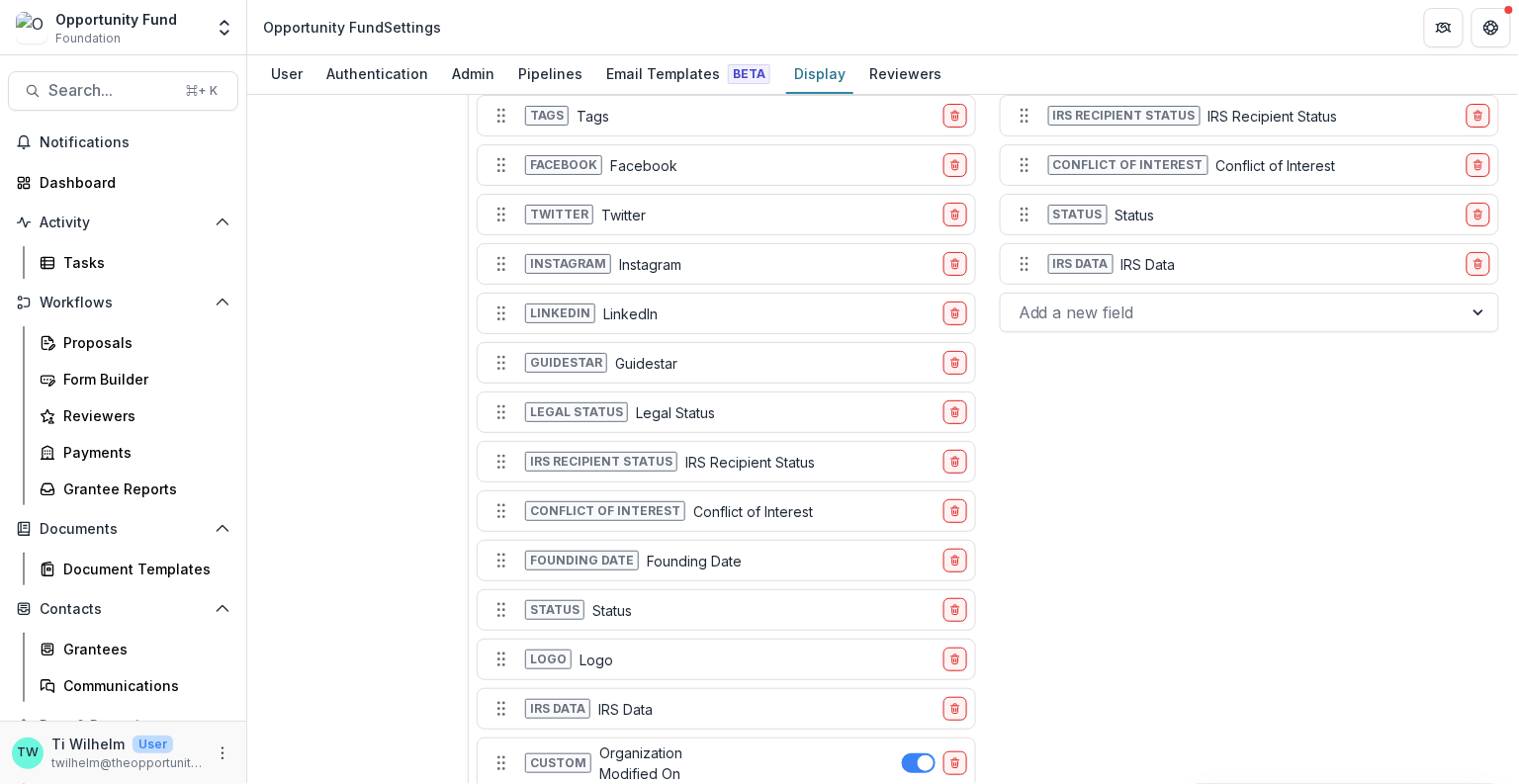 scroll, scrollTop: 2978, scrollLeft: 0, axis: vertical 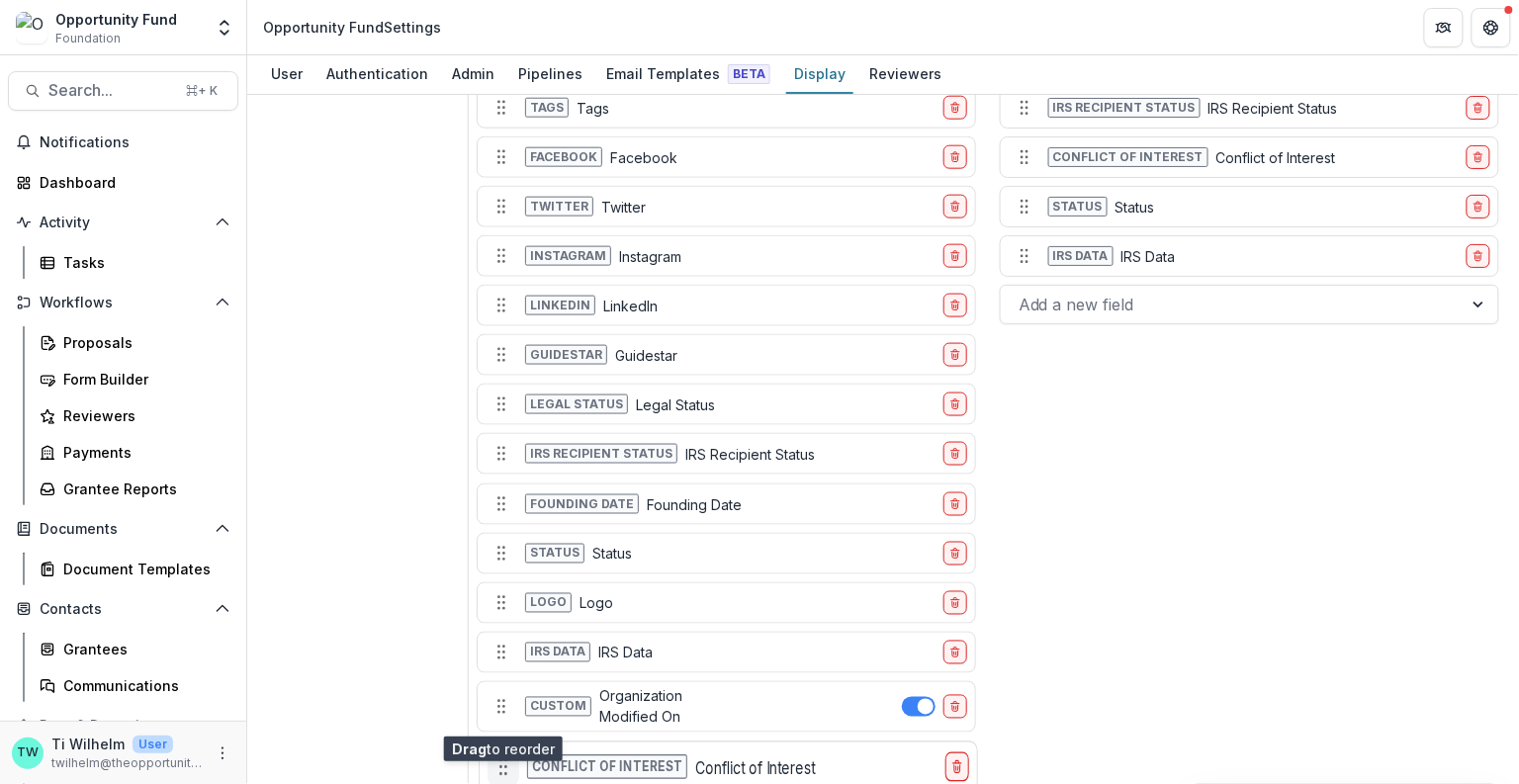drag, startPoint x: 503, startPoint y: 449, endPoint x: 505, endPoint y: 708, distance: 259.00772 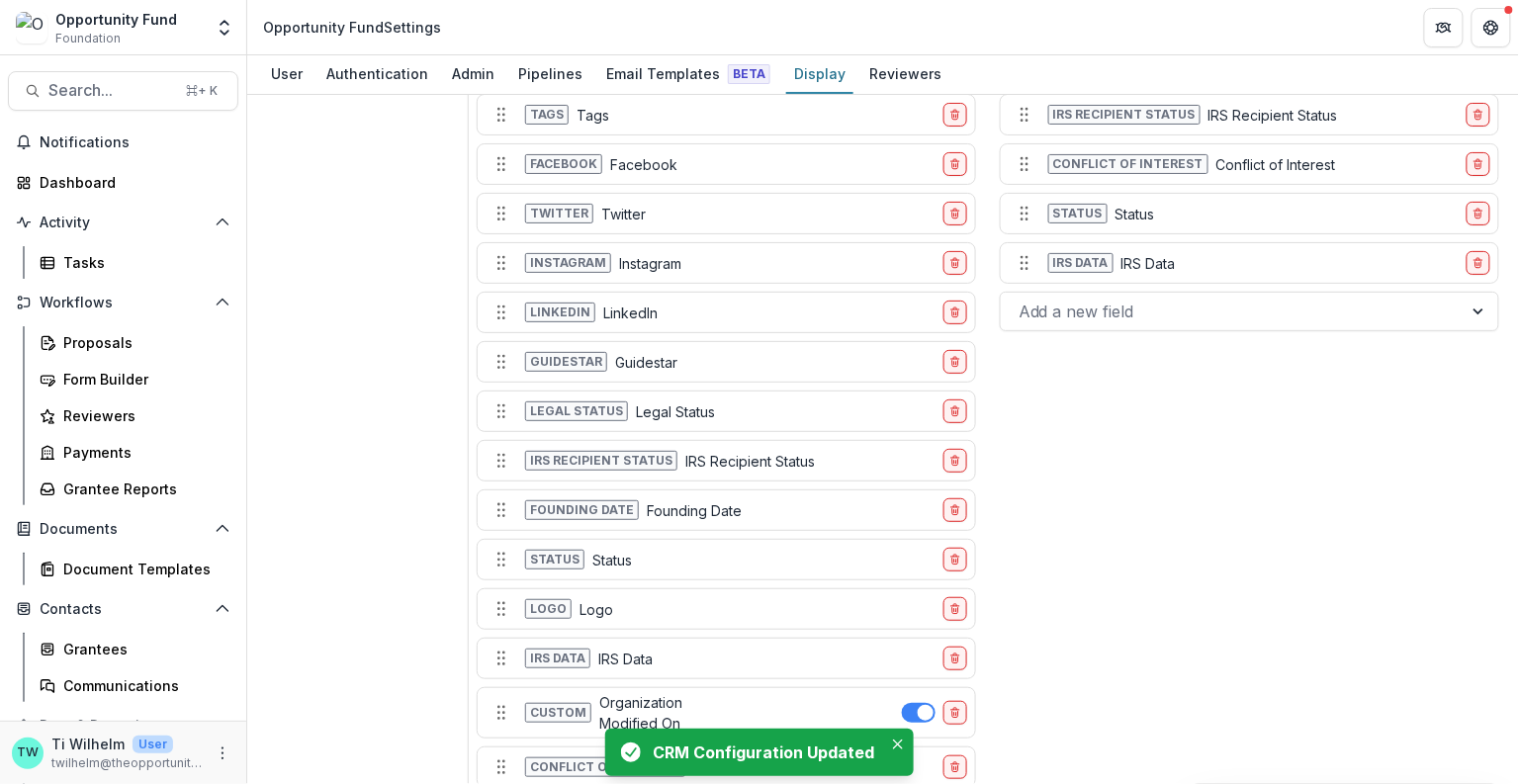 scroll, scrollTop: 2981, scrollLeft: 0, axis: vertical 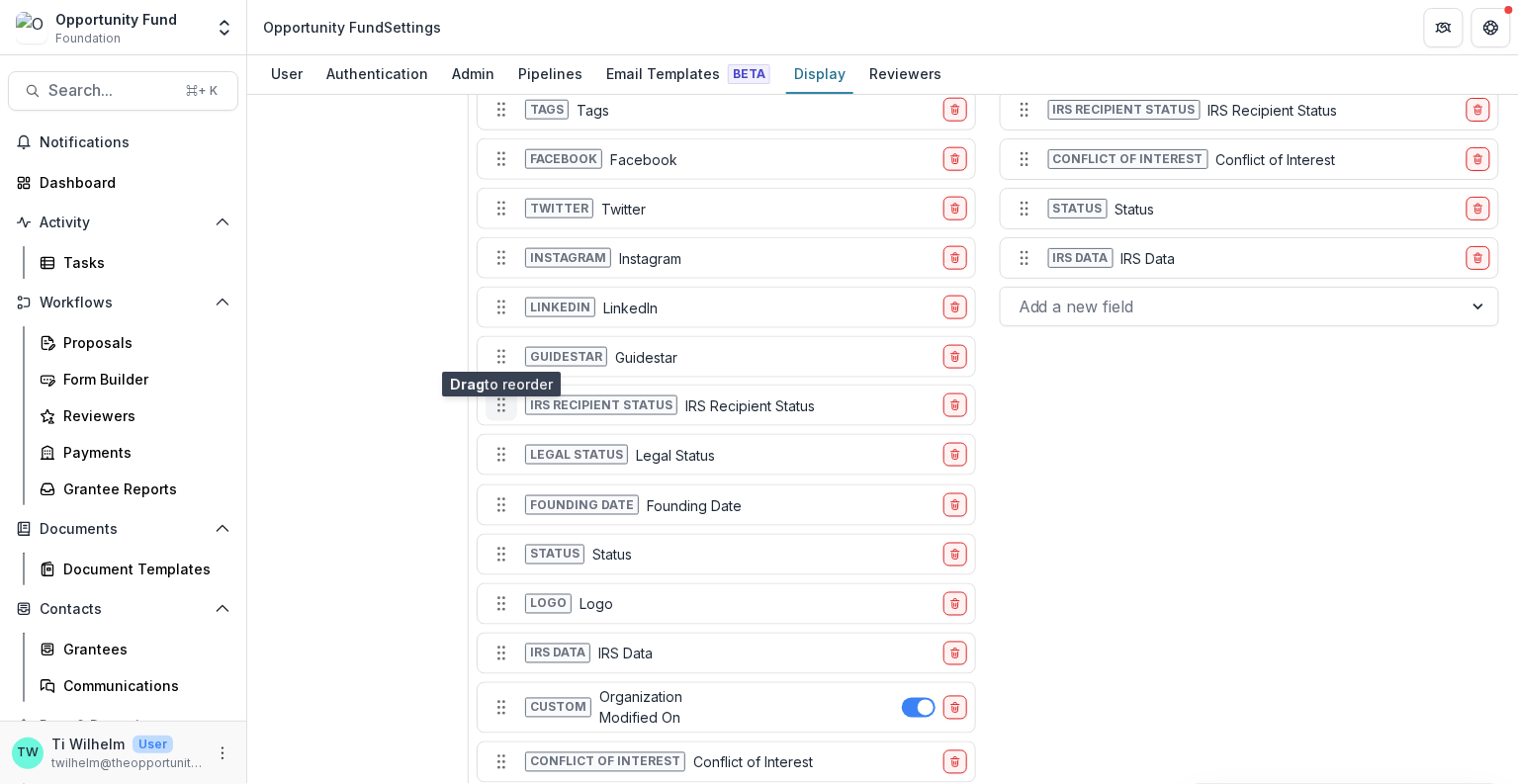 drag, startPoint x: 499, startPoint y: 397, endPoint x: 498, endPoint y: 347, distance: 50.009999 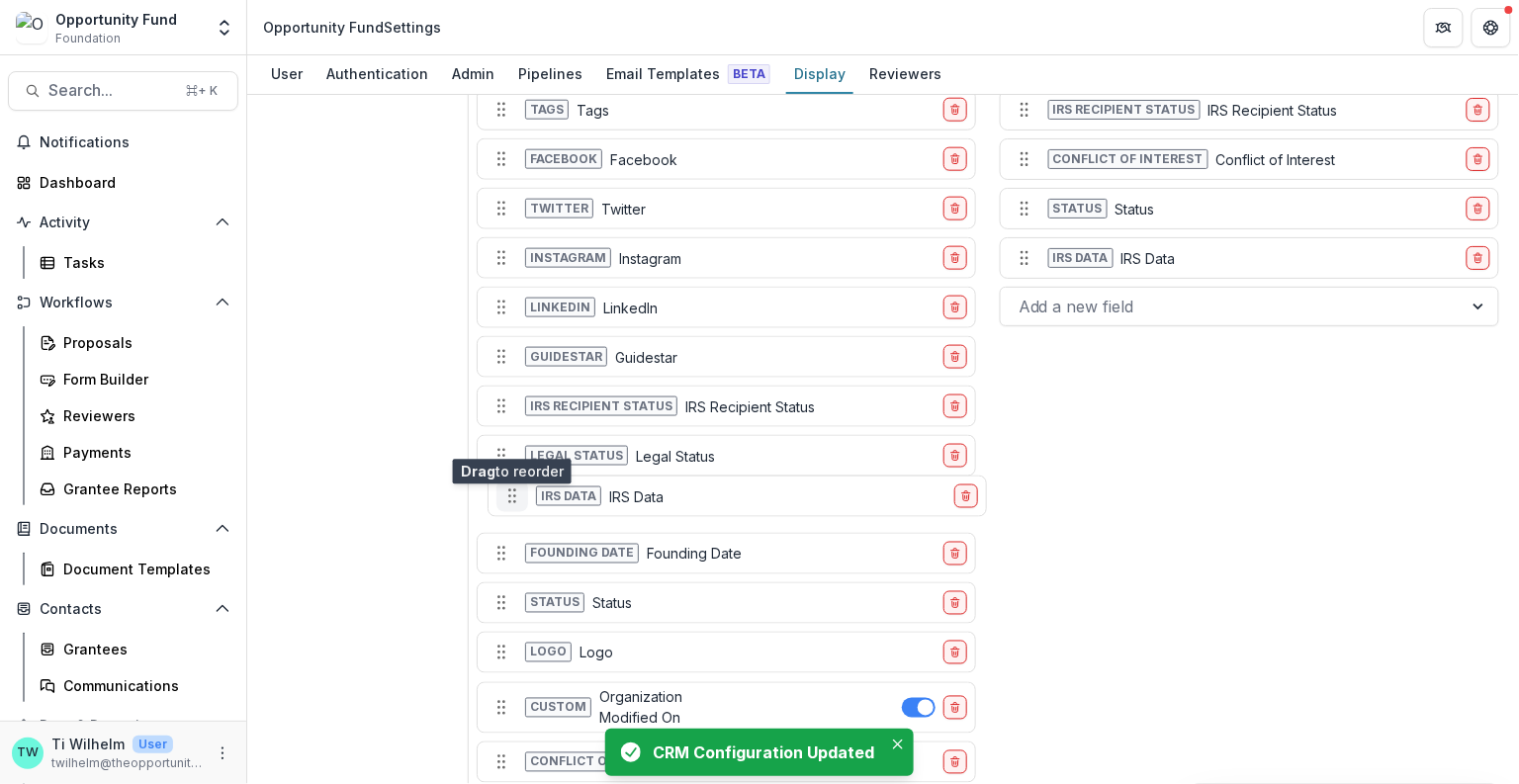 drag, startPoint x: 495, startPoint y: 594, endPoint x: 506, endPoint y: 437, distance: 157.38488 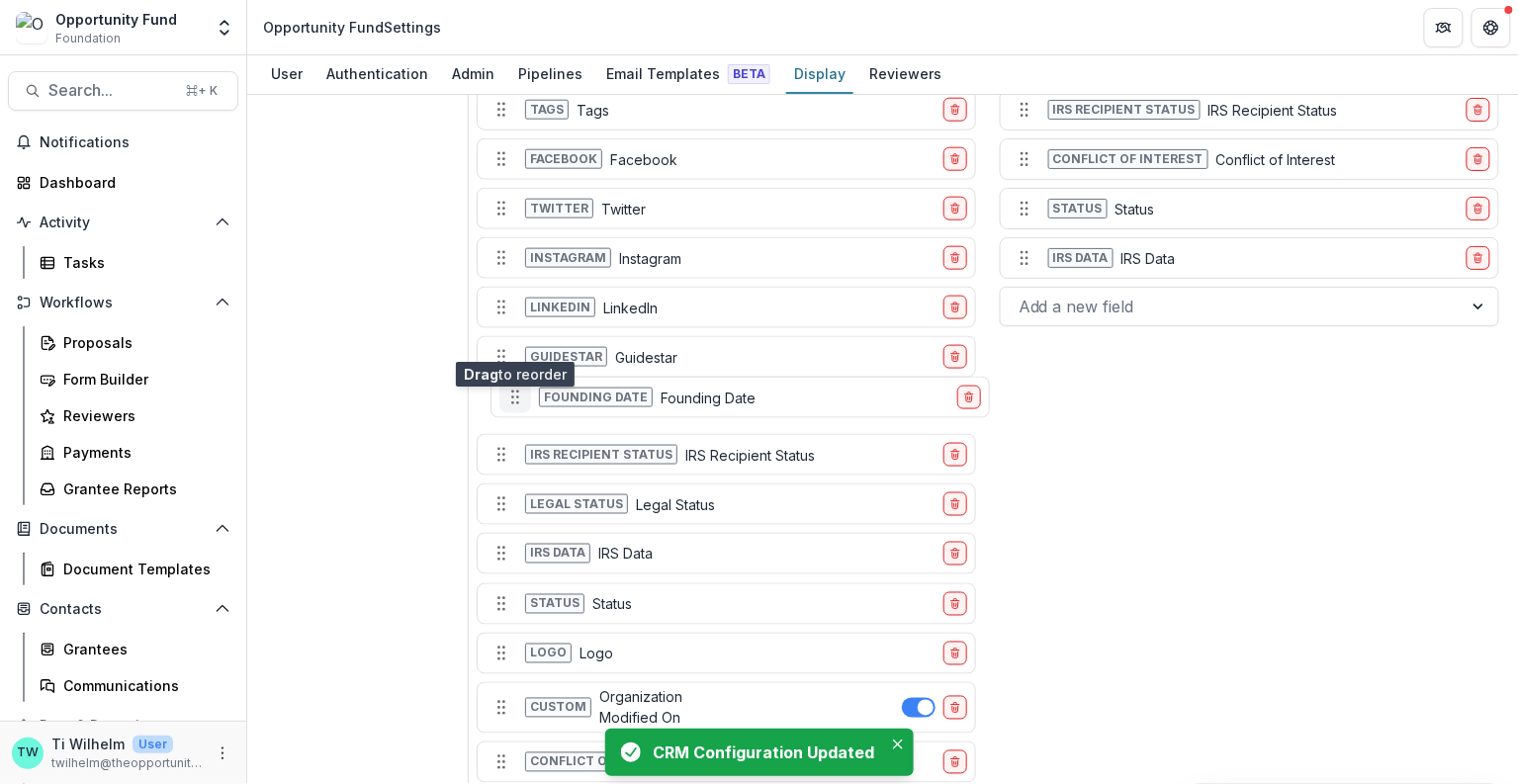 drag, startPoint x: 495, startPoint y: 498, endPoint x: 509, endPoint y: 342, distance: 156.62695 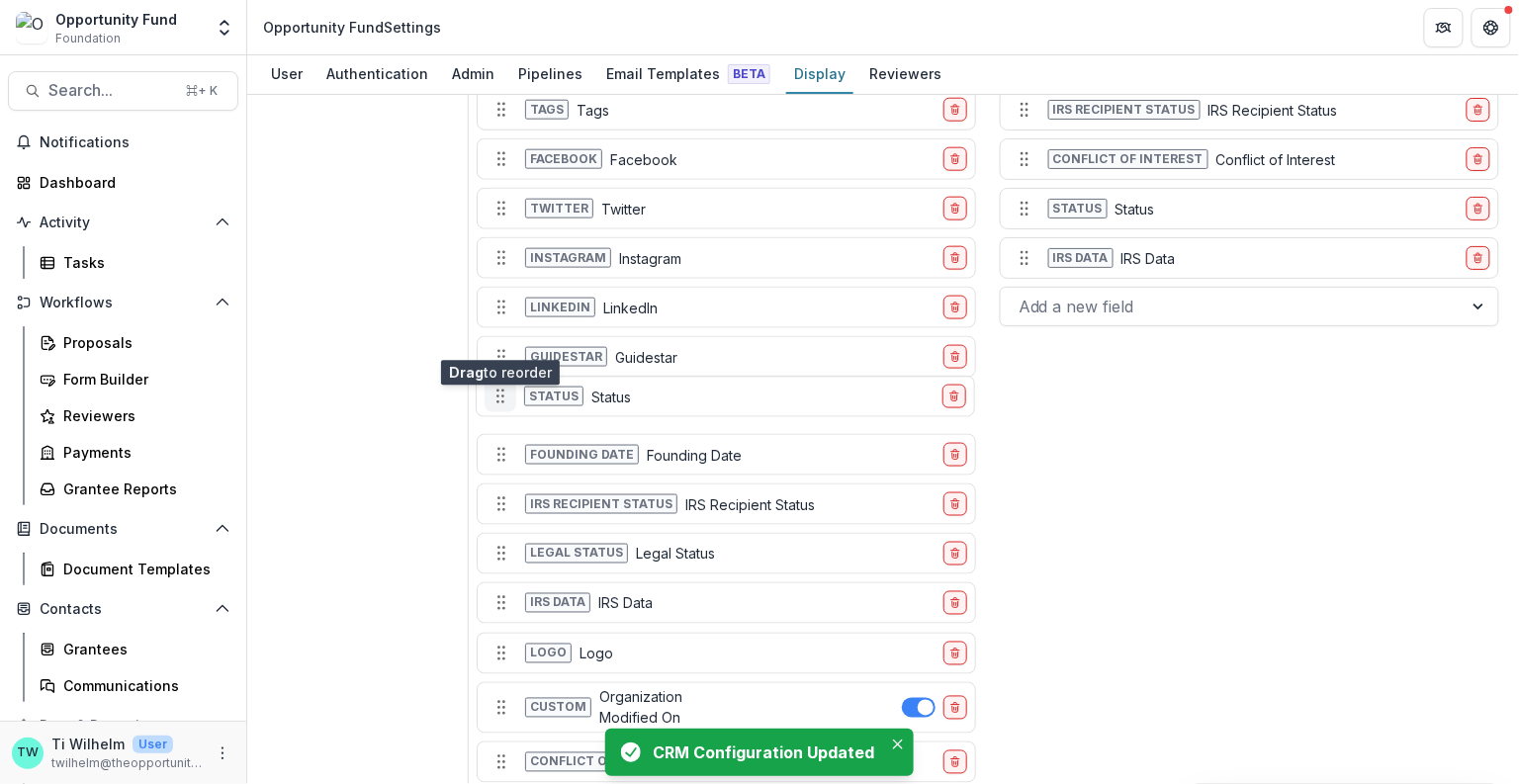 drag, startPoint x: 495, startPoint y: 543, endPoint x: 494, endPoint y: 335, distance: 208.0024 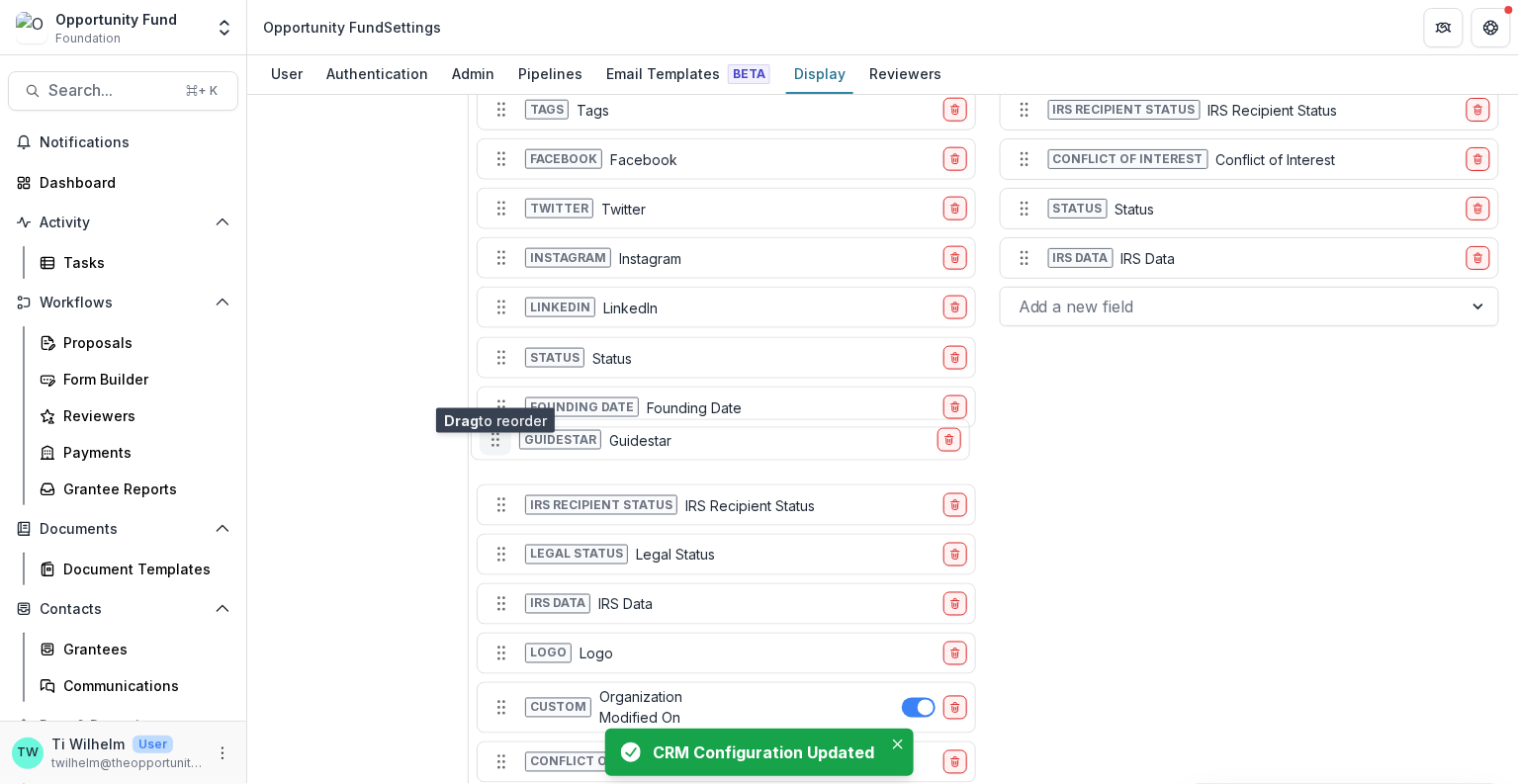 drag, startPoint x: 500, startPoint y: 302, endPoint x: 494, endPoint y: 385, distance: 83.21658 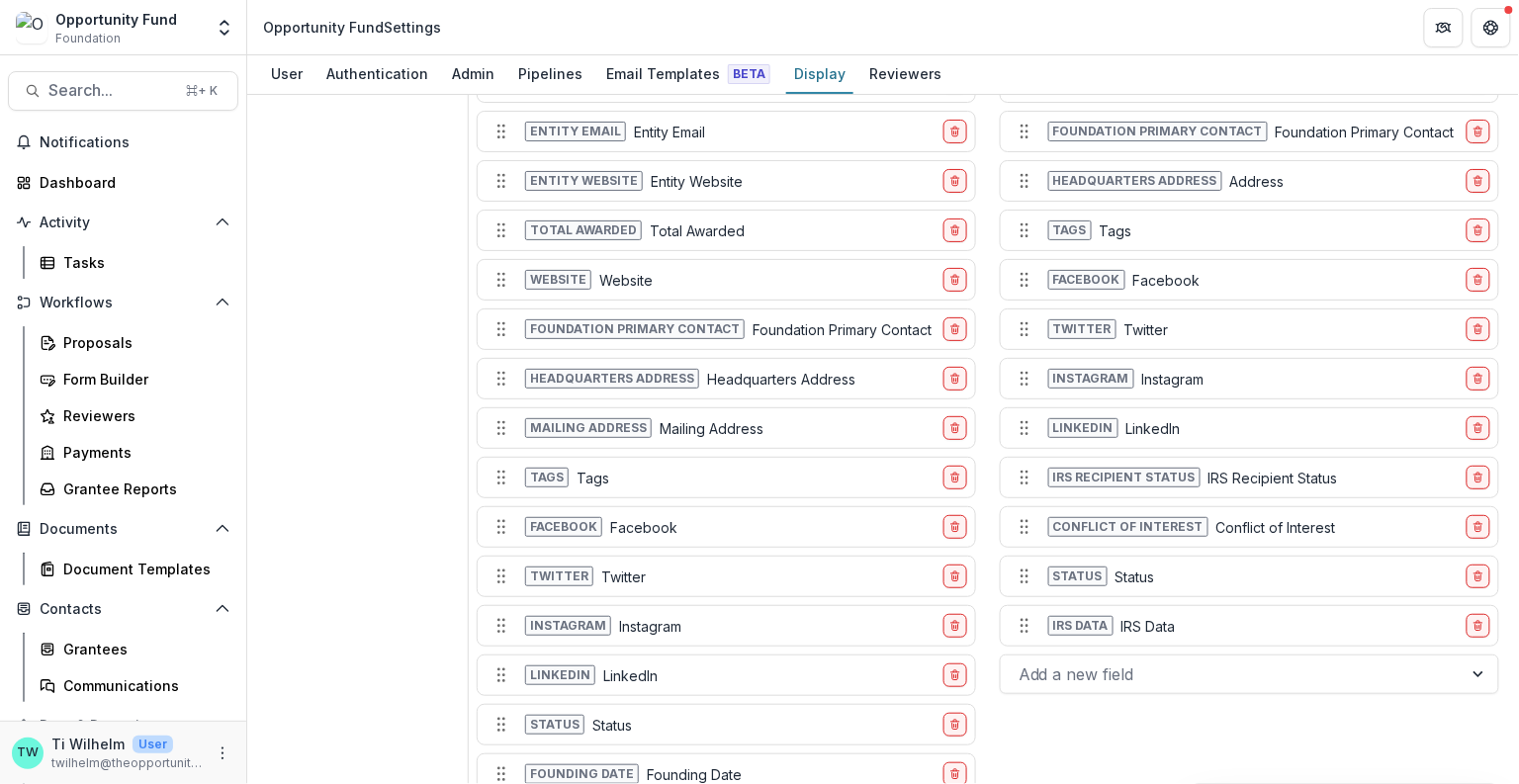 scroll, scrollTop: 2655, scrollLeft: 0, axis: vertical 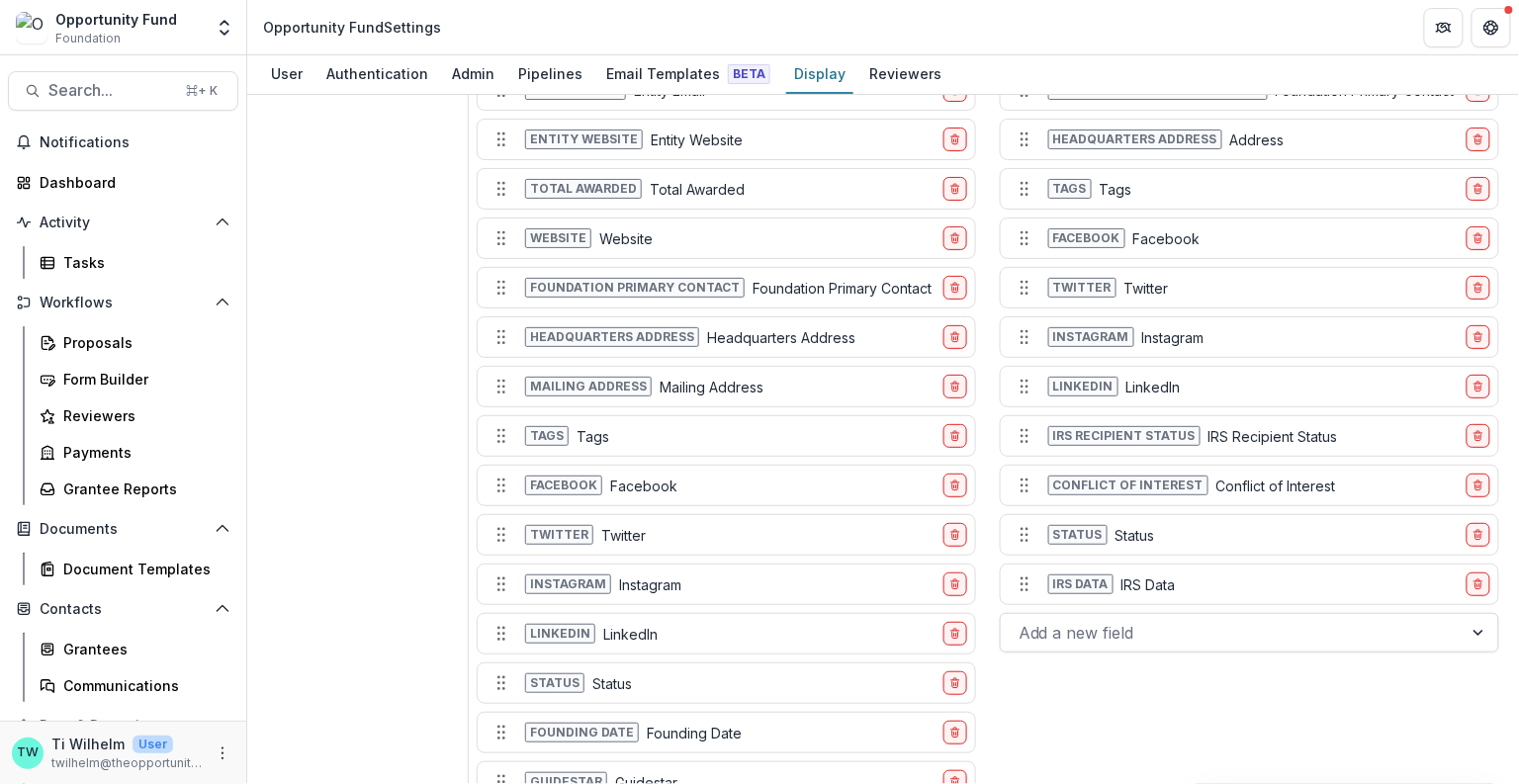 click at bounding box center [1231, 633] 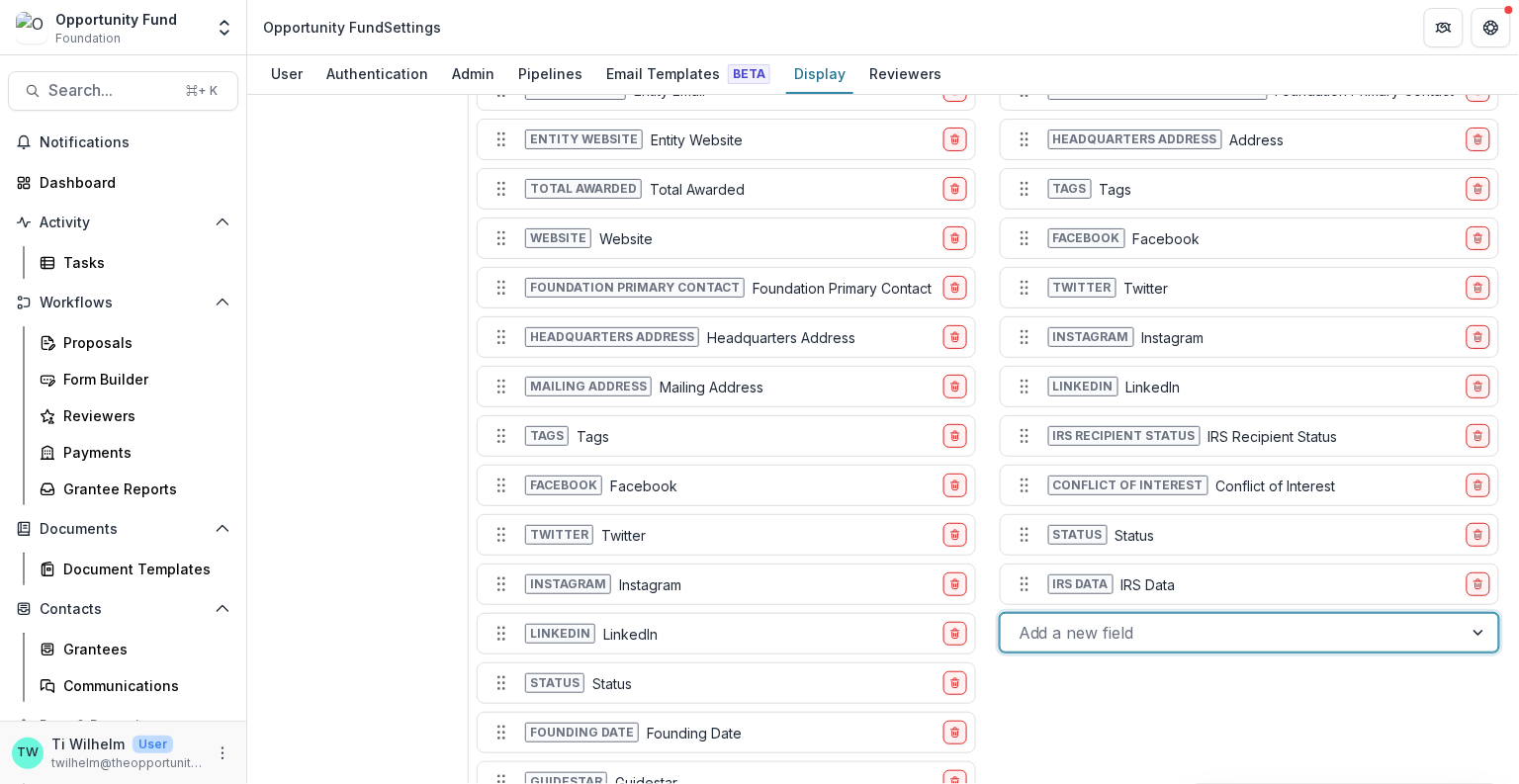 click at bounding box center (1231, 633) 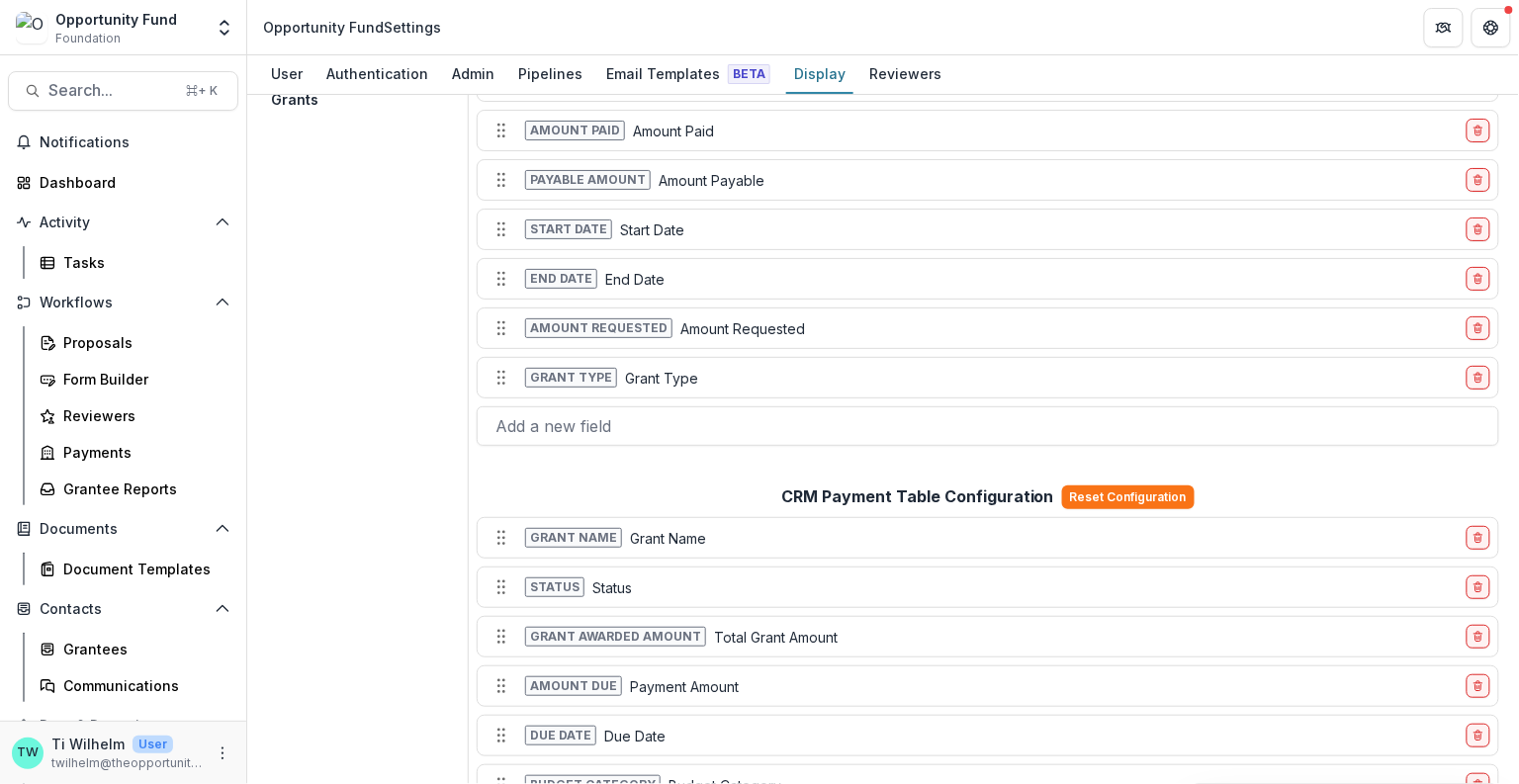 scroll, scrollTop: 0, scrollLeft: 0, axis: both 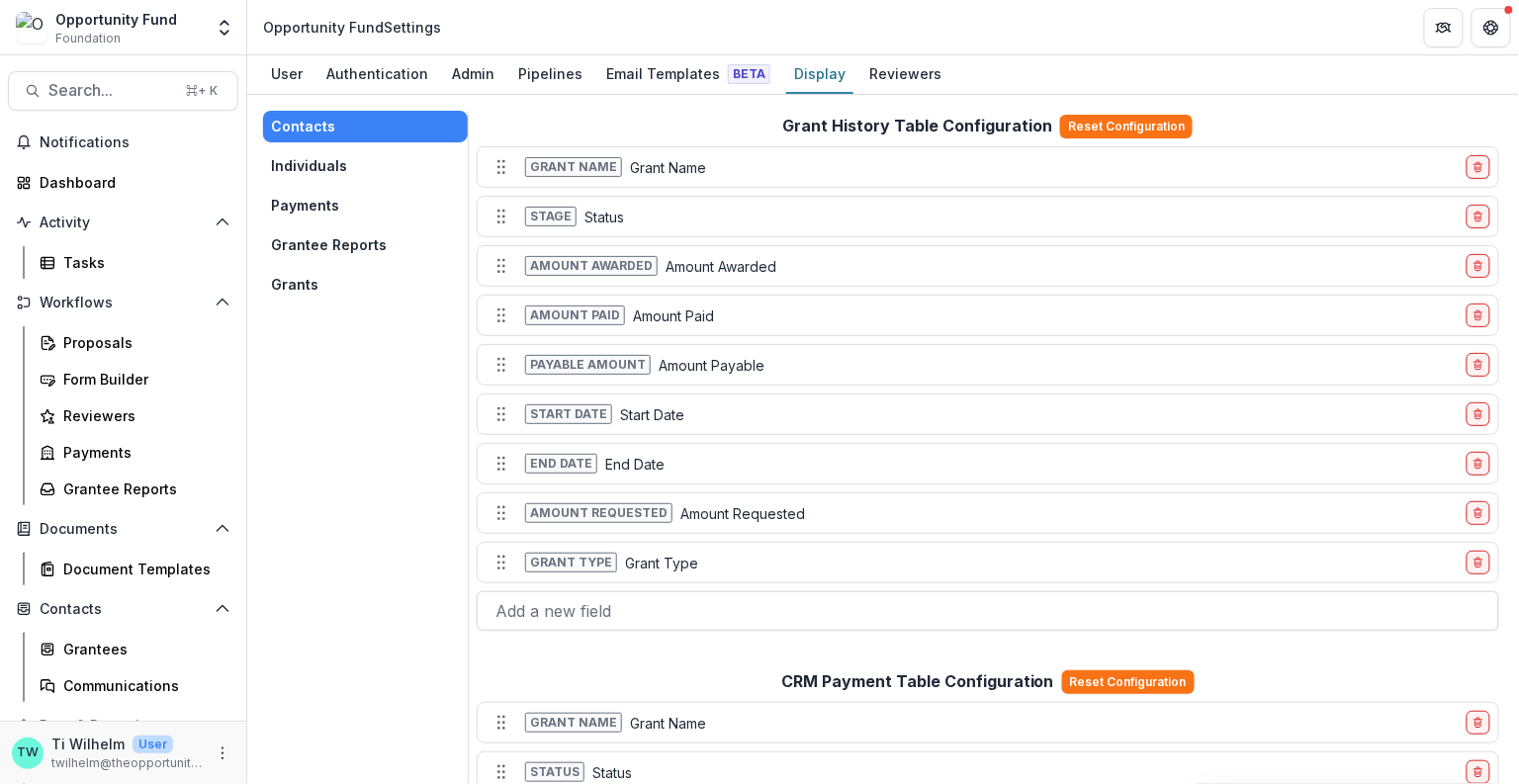 click at bounding box center [988, 611] 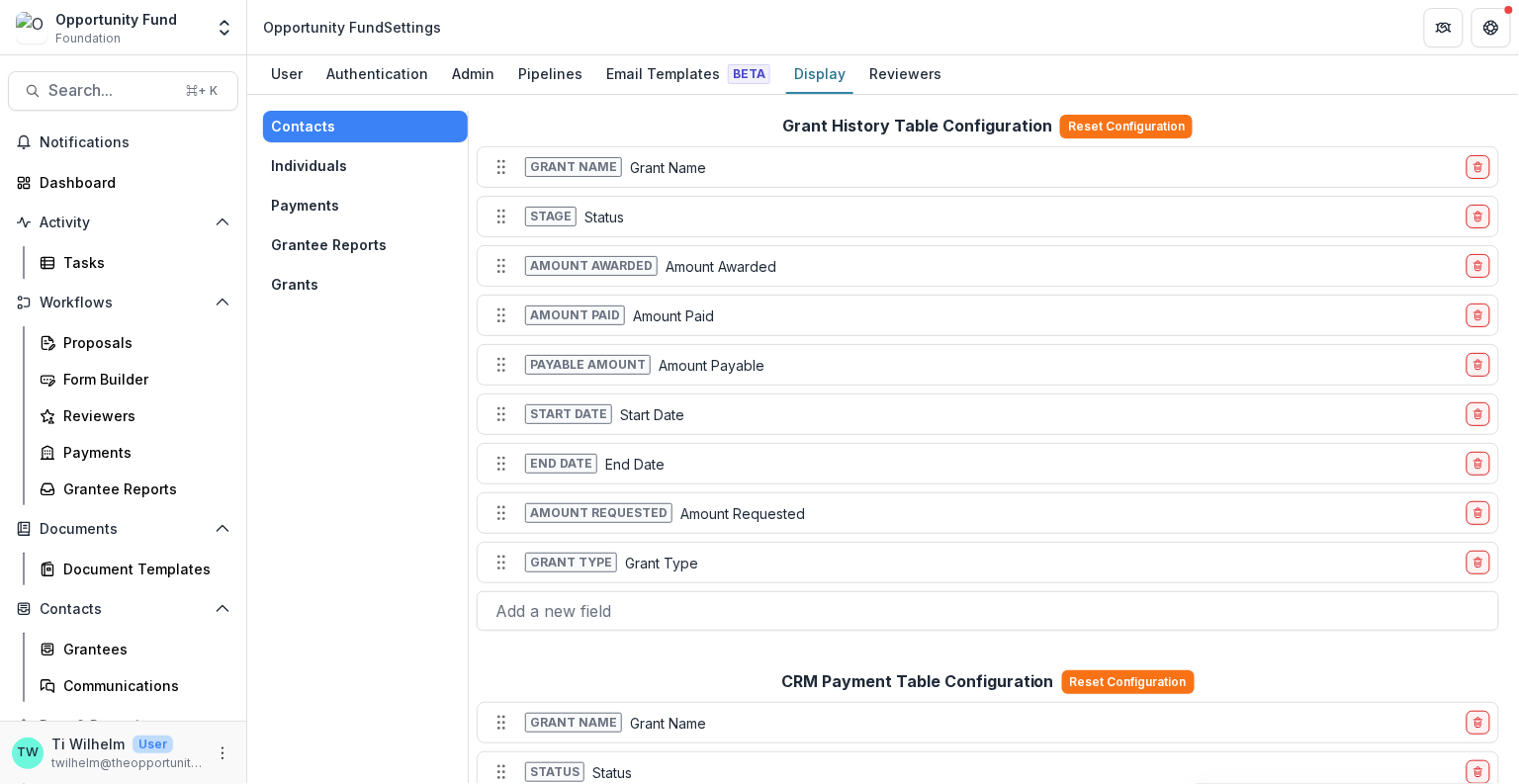 click on "Contacts Individuals Payments Grantee Reports Grants" at bounding box center [366, 1962] 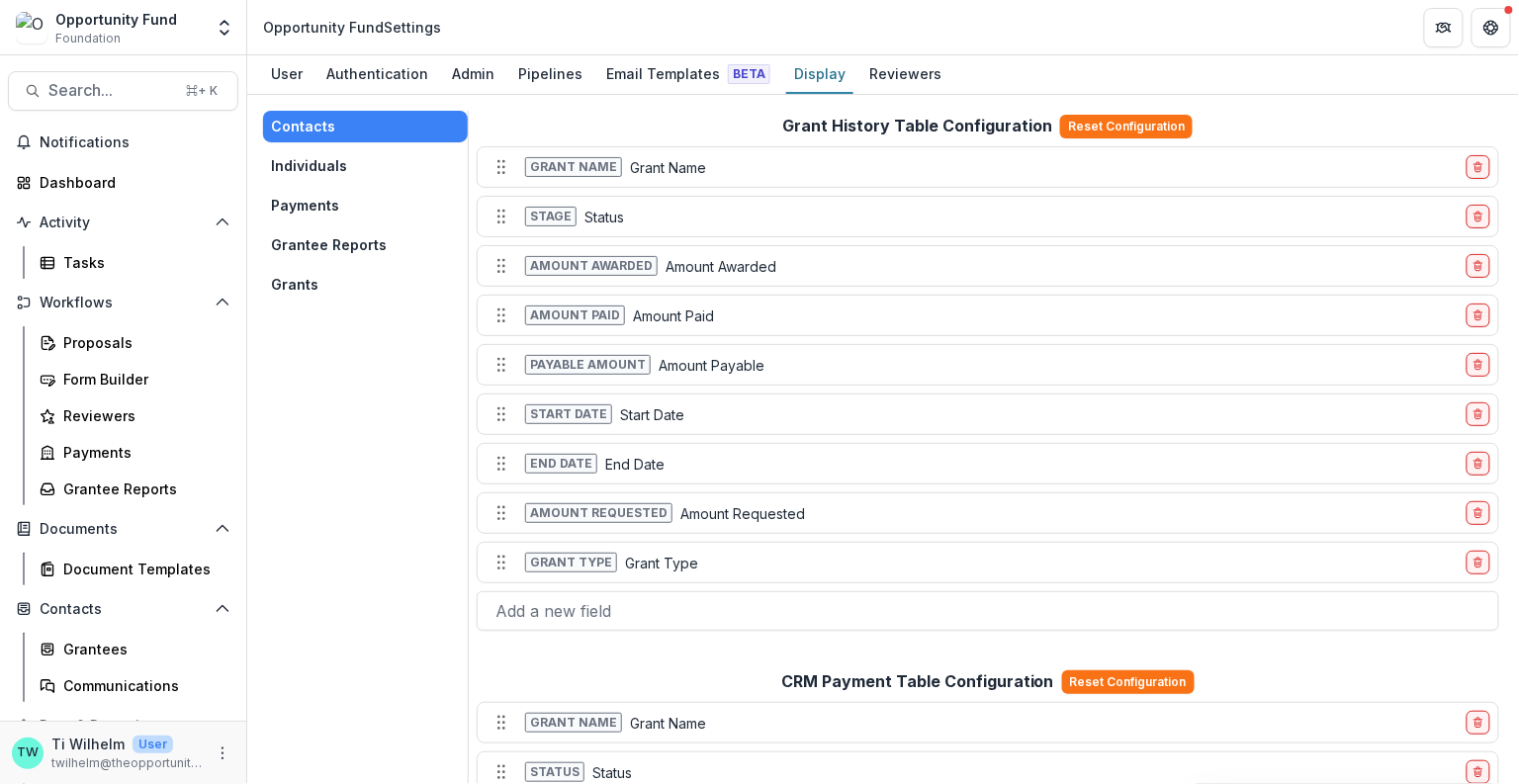 click on "Grant type Grant Type" at bounding box center (972, 563) 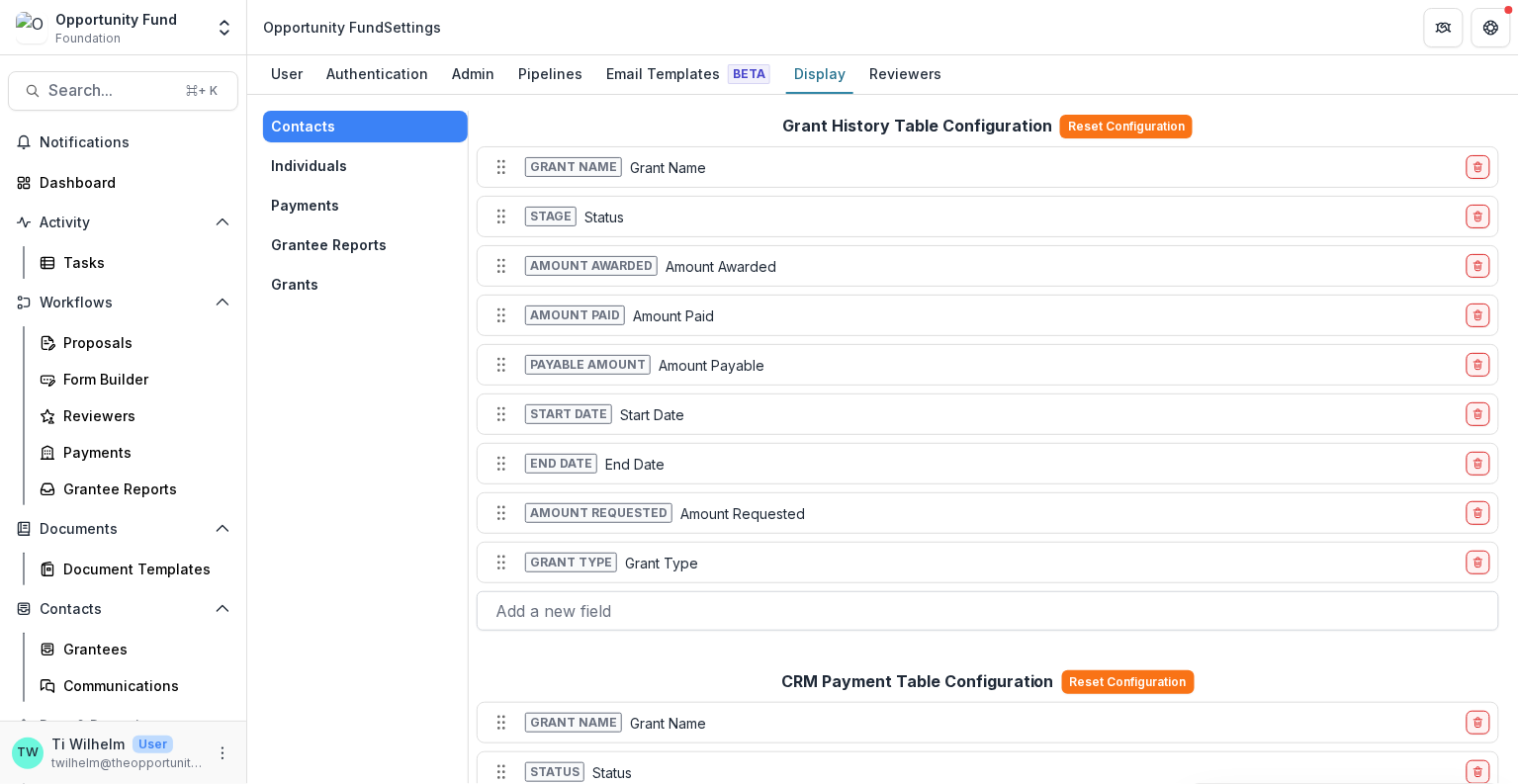click at bounding box center (988, 611) 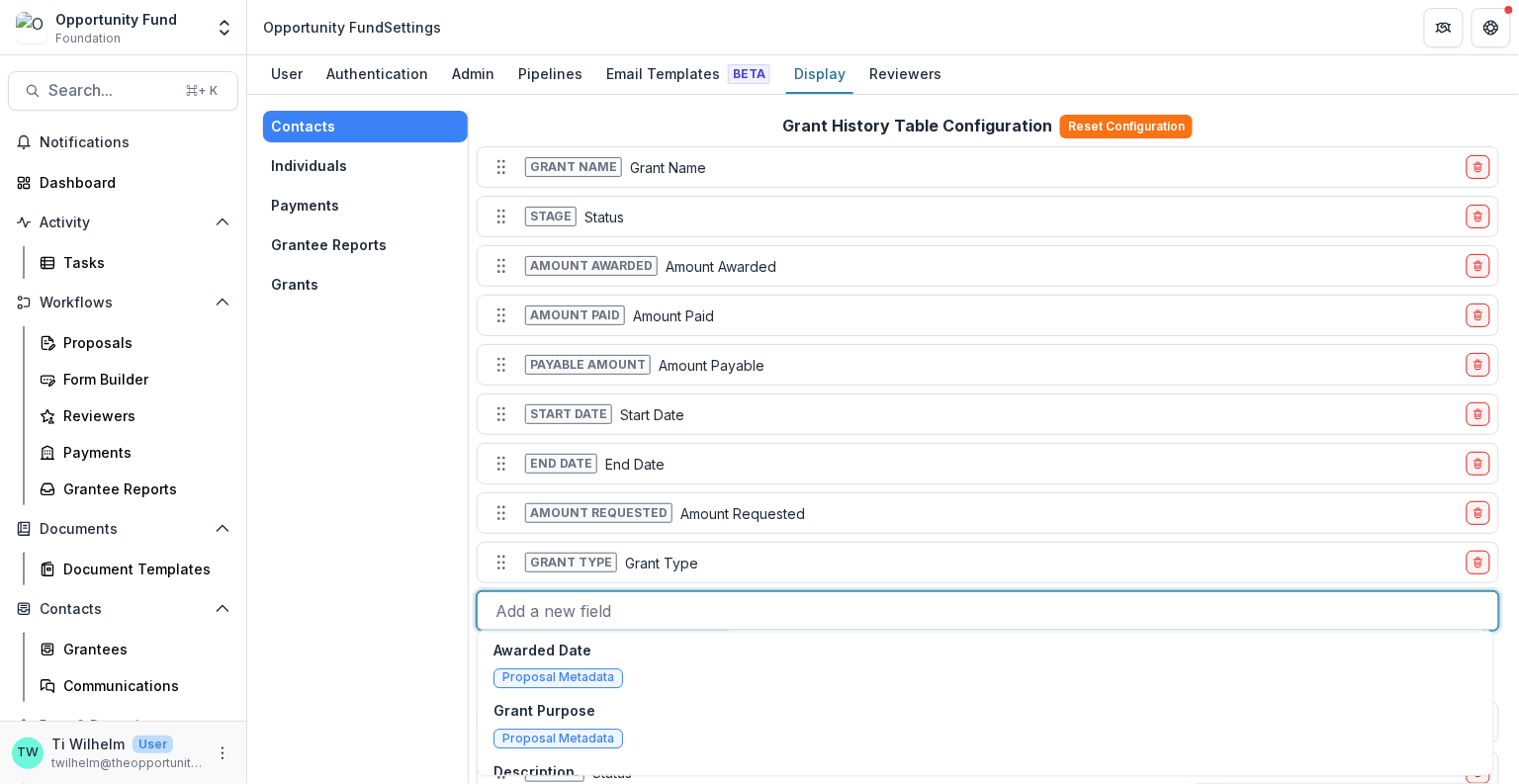 scroll, scrollTop: 4272, scrollLeft: 0, axis: vertical 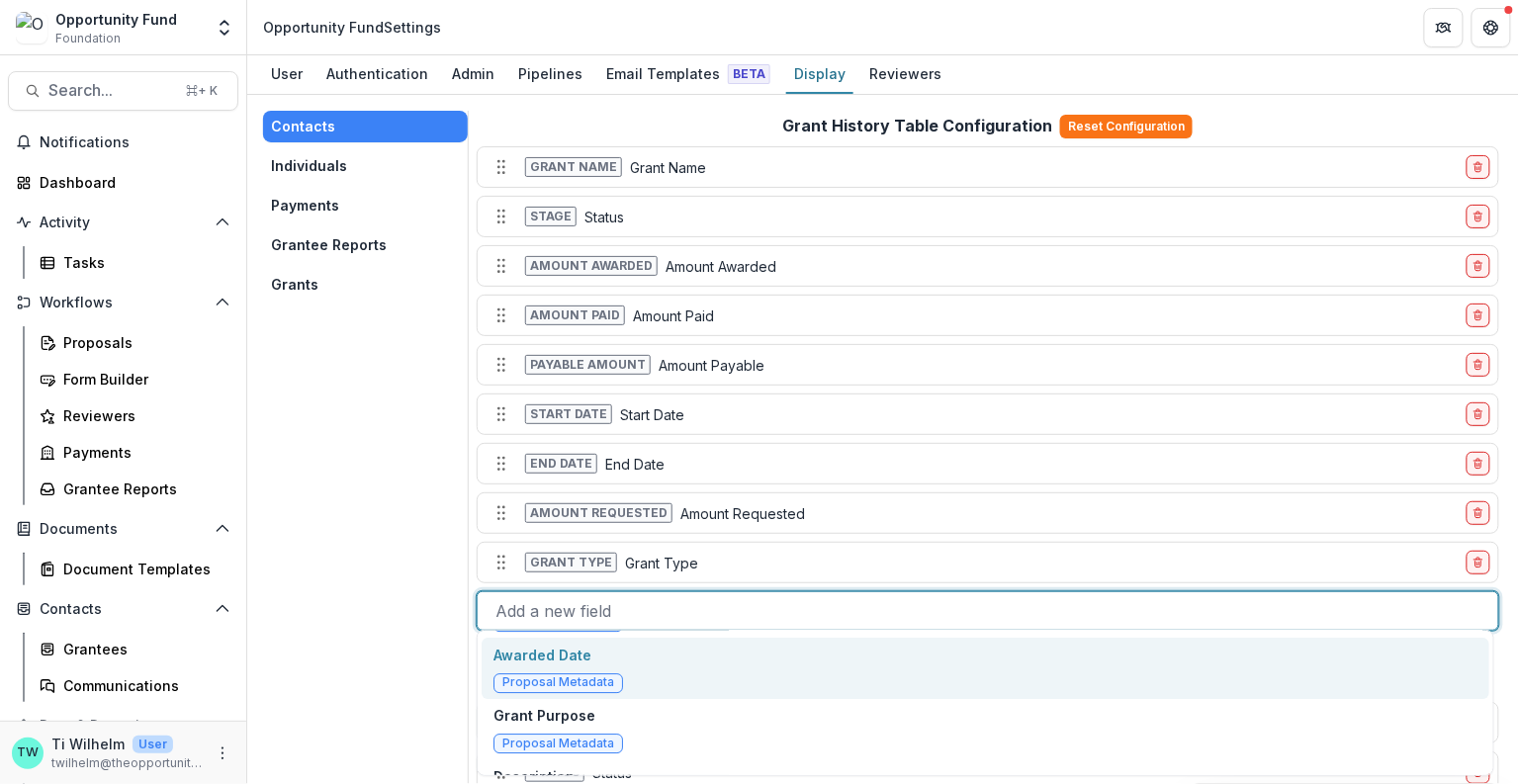 click on "Awarded Date" at bounding box center [558, 654] 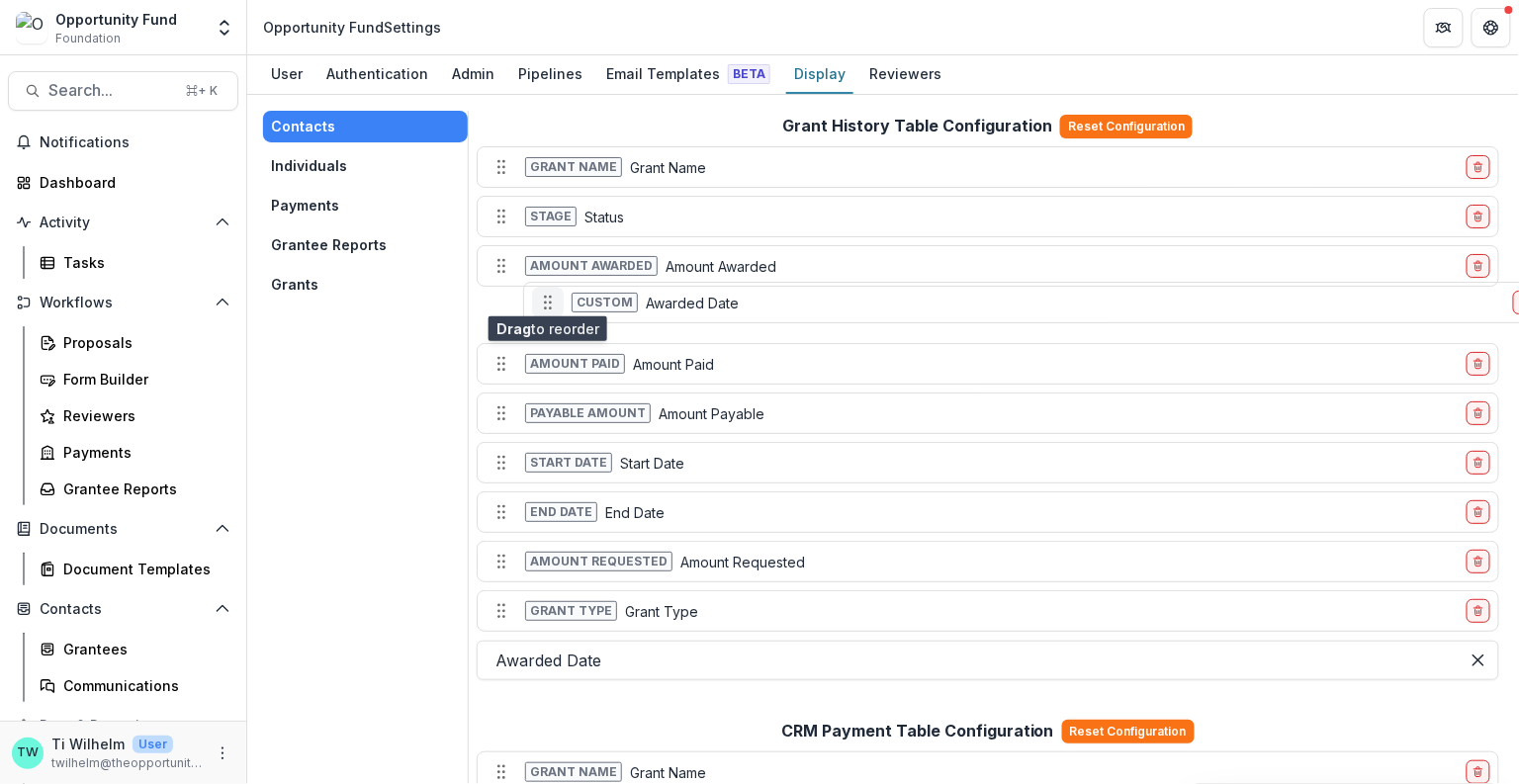 drag, startPoint x: 500, startPoint y: 605, endPoint x: 547, endPoint y: 296, distance: 312.554 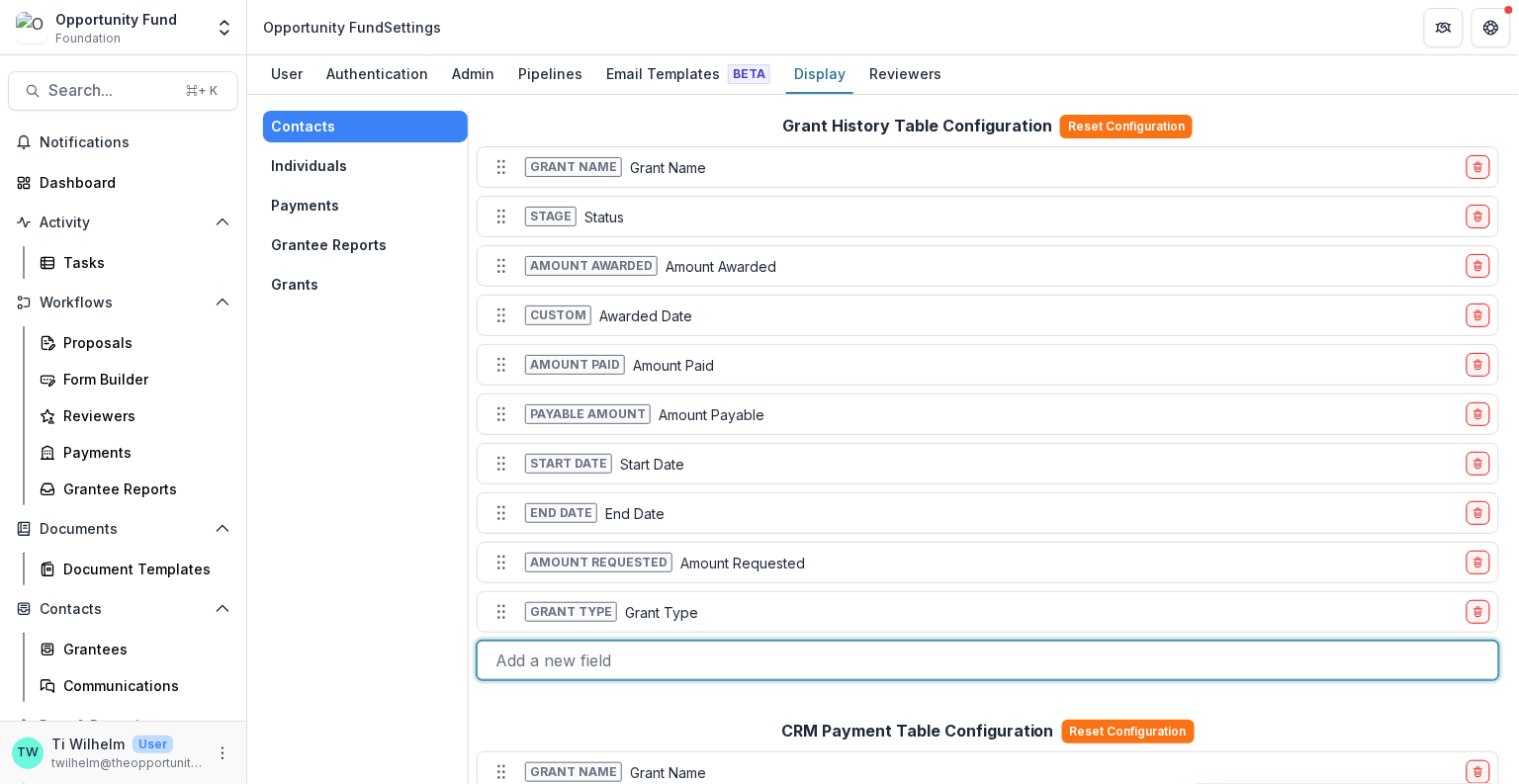 click on "Contacts Individuals Payments Grantee Reports Grants" at bounding box center [366, 1987] 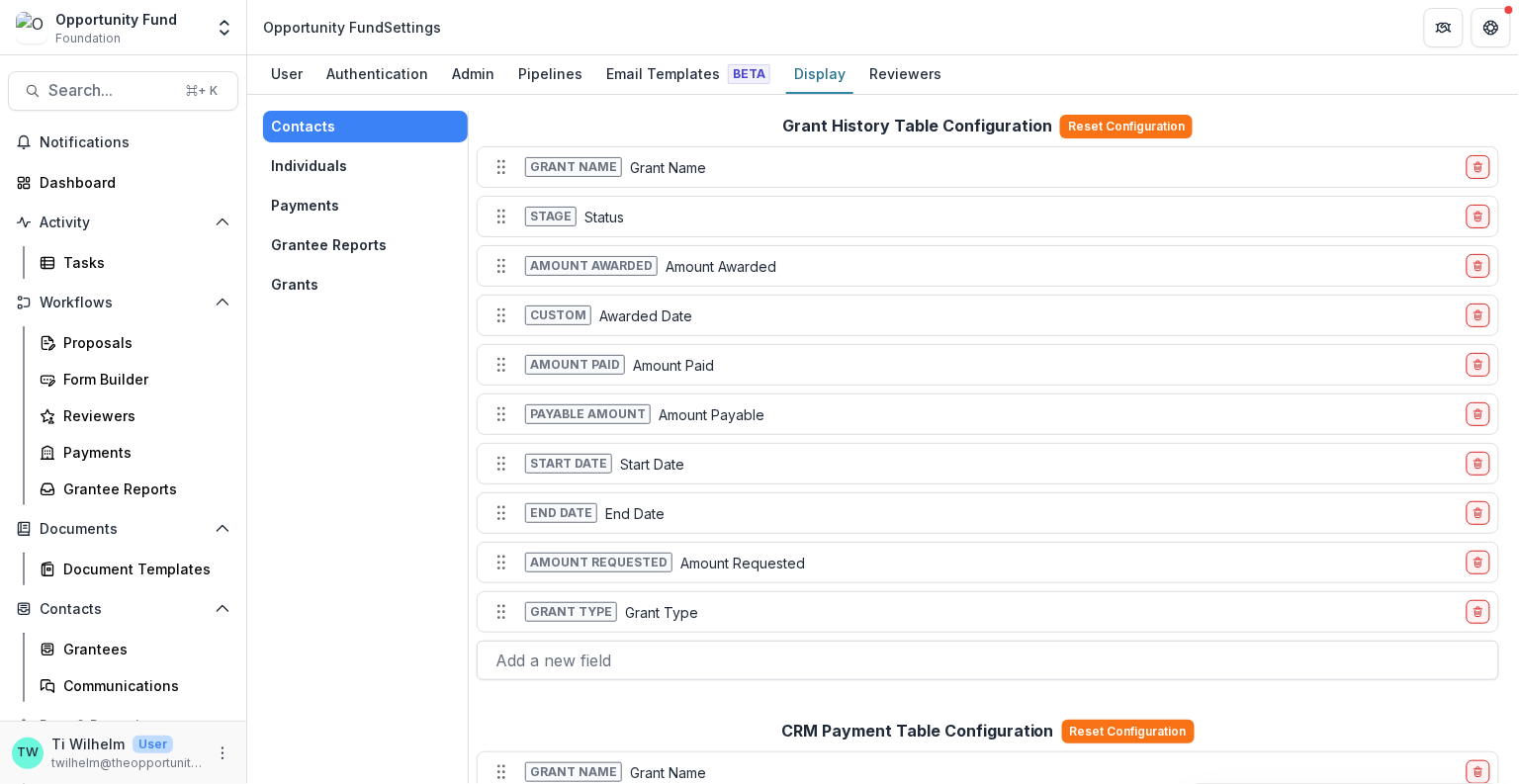 click on "Individuals" at bounding box center (365, 166) 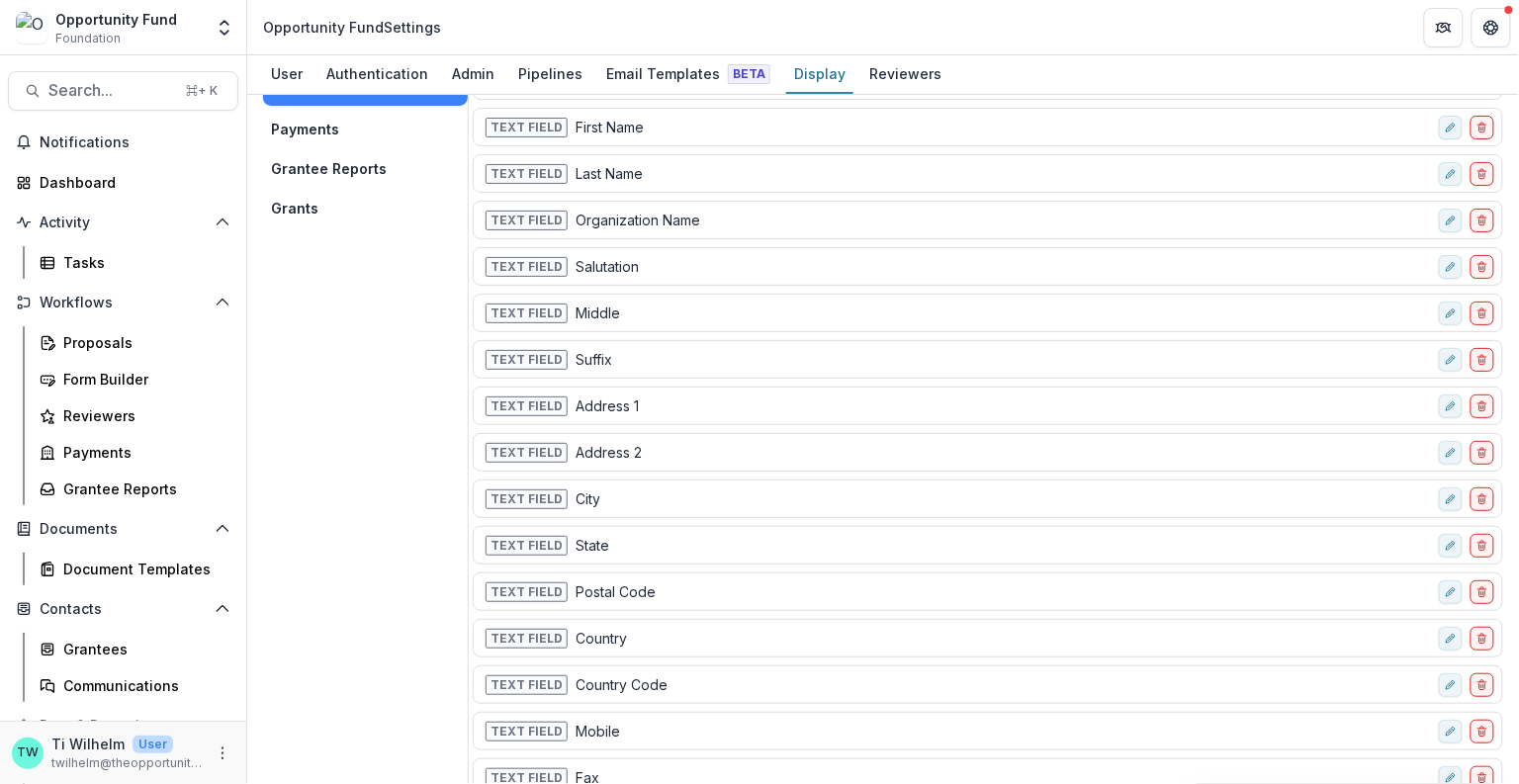 scroll, scrollTop: 0, scrollLeft: 0, axis: both 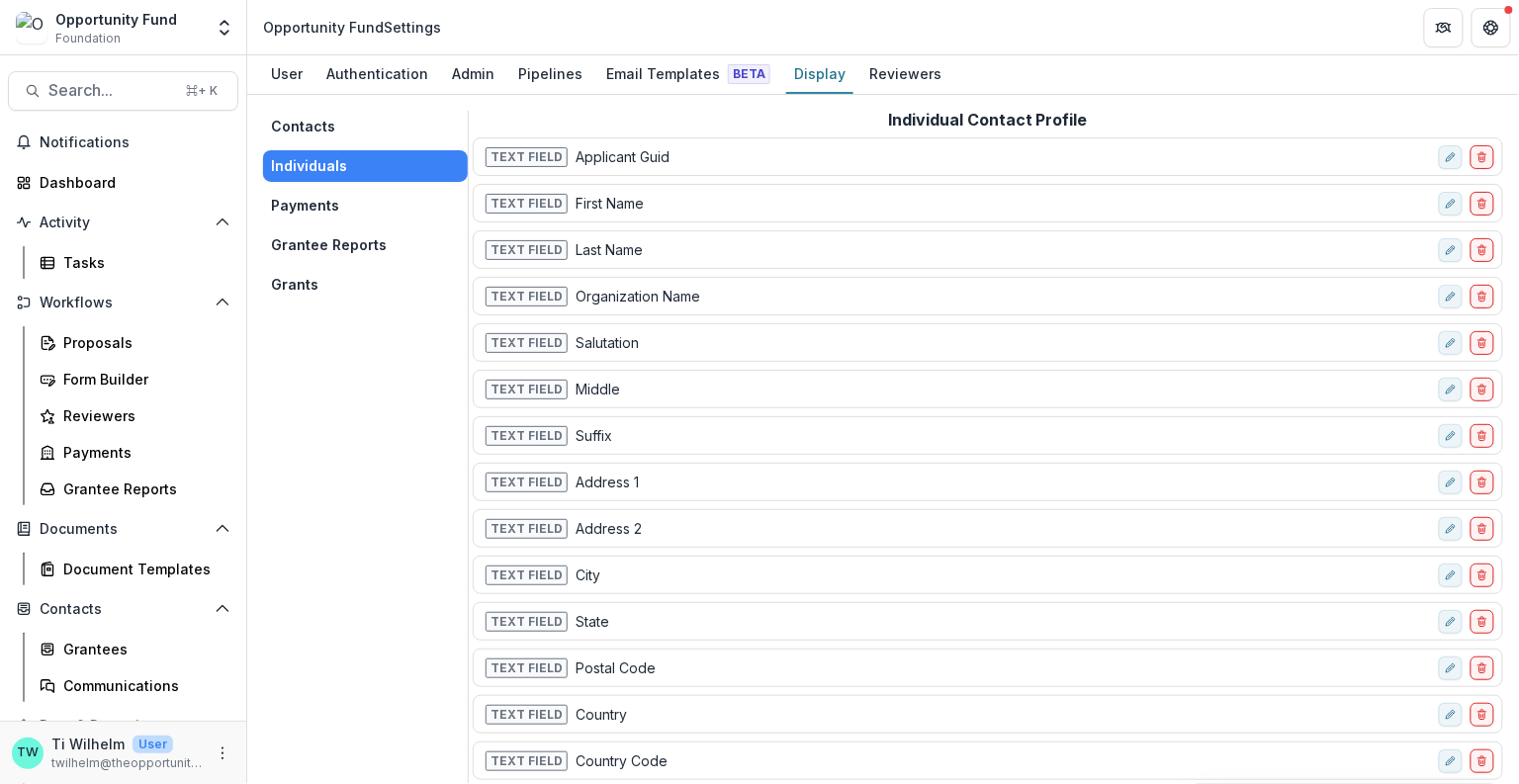 click on "Grants" at bounding box center (365, 285) 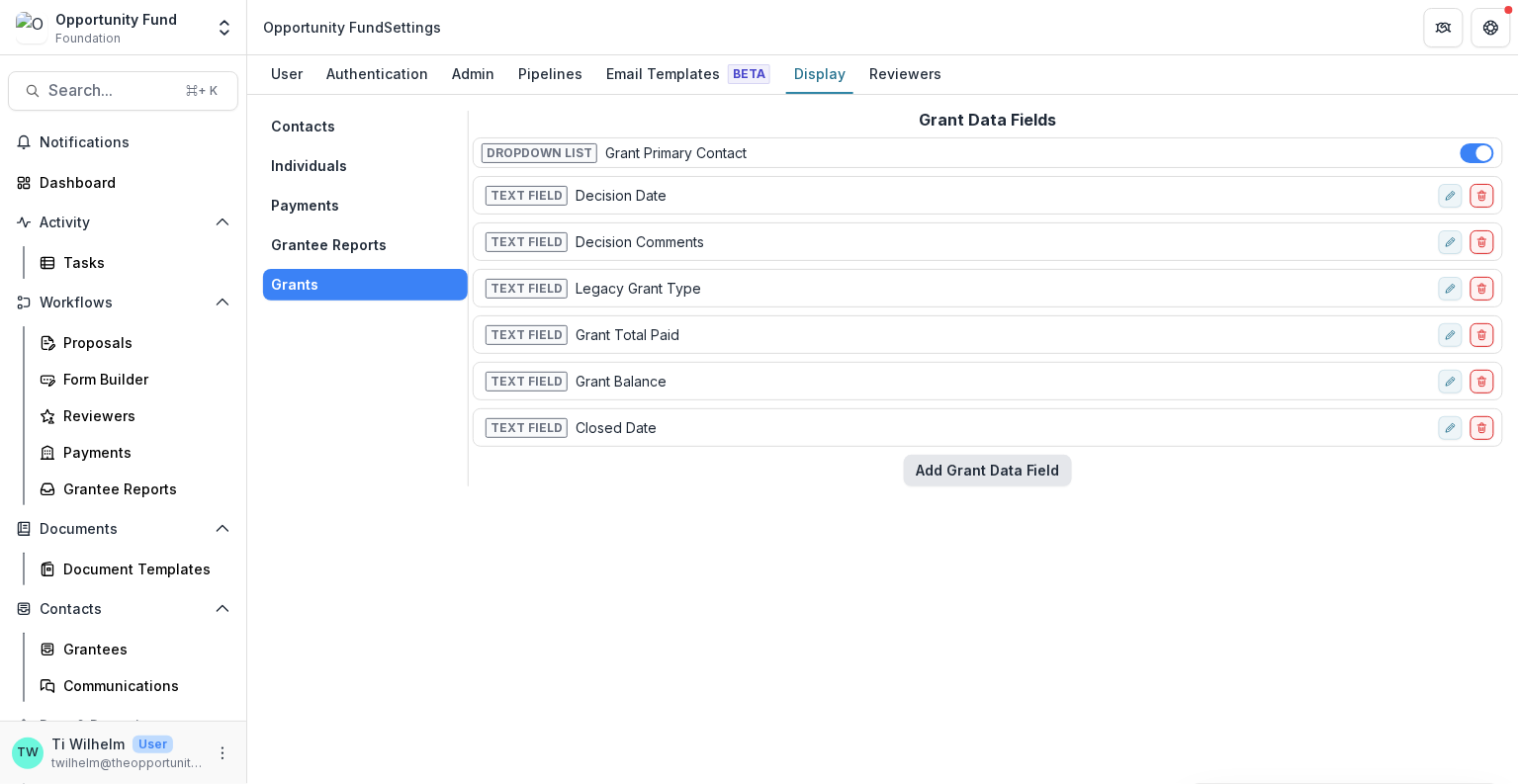 click on "Add Grant Data Field" at bounding box center (988, 471) 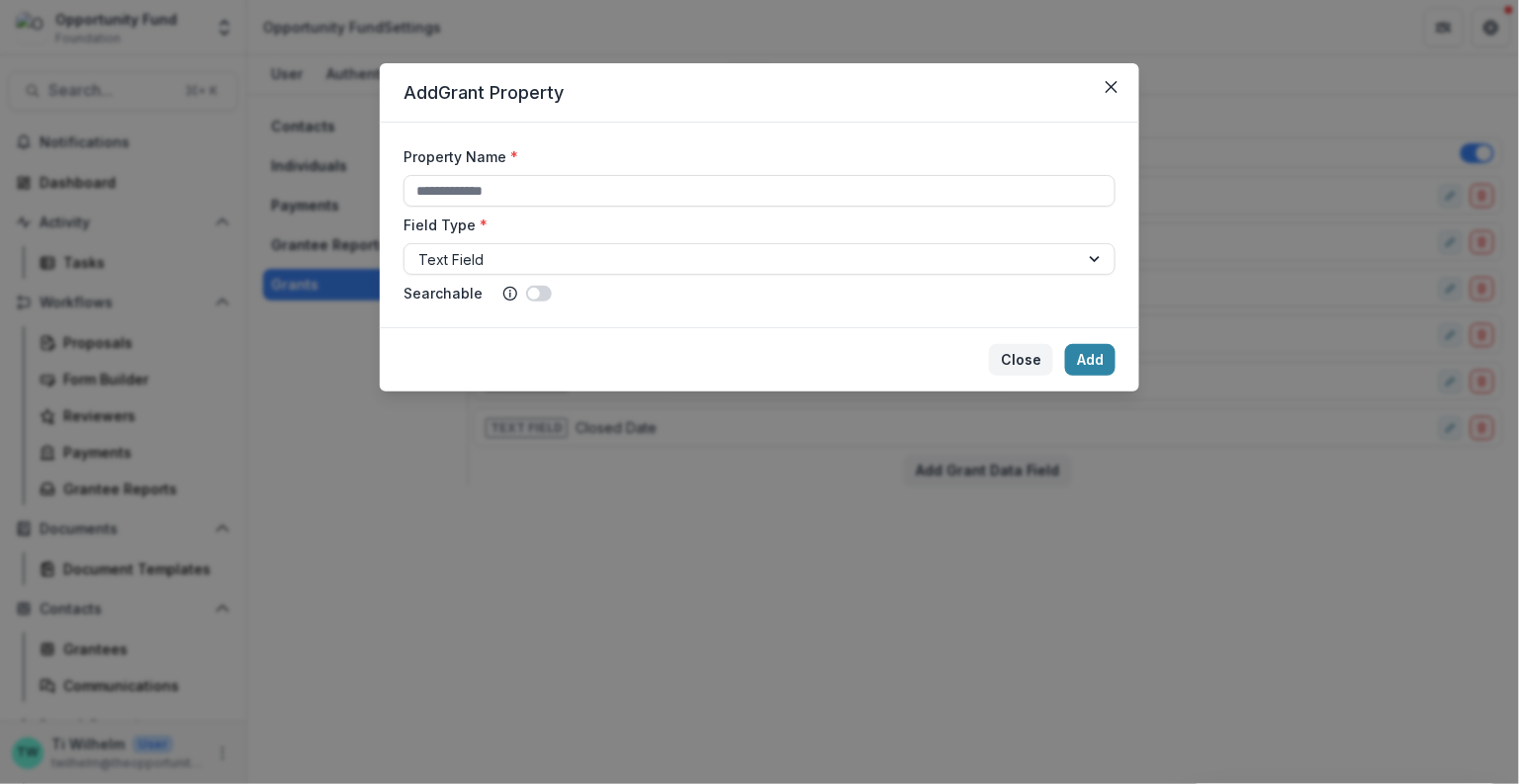click on "Close" at bounding box center [1021, 360] 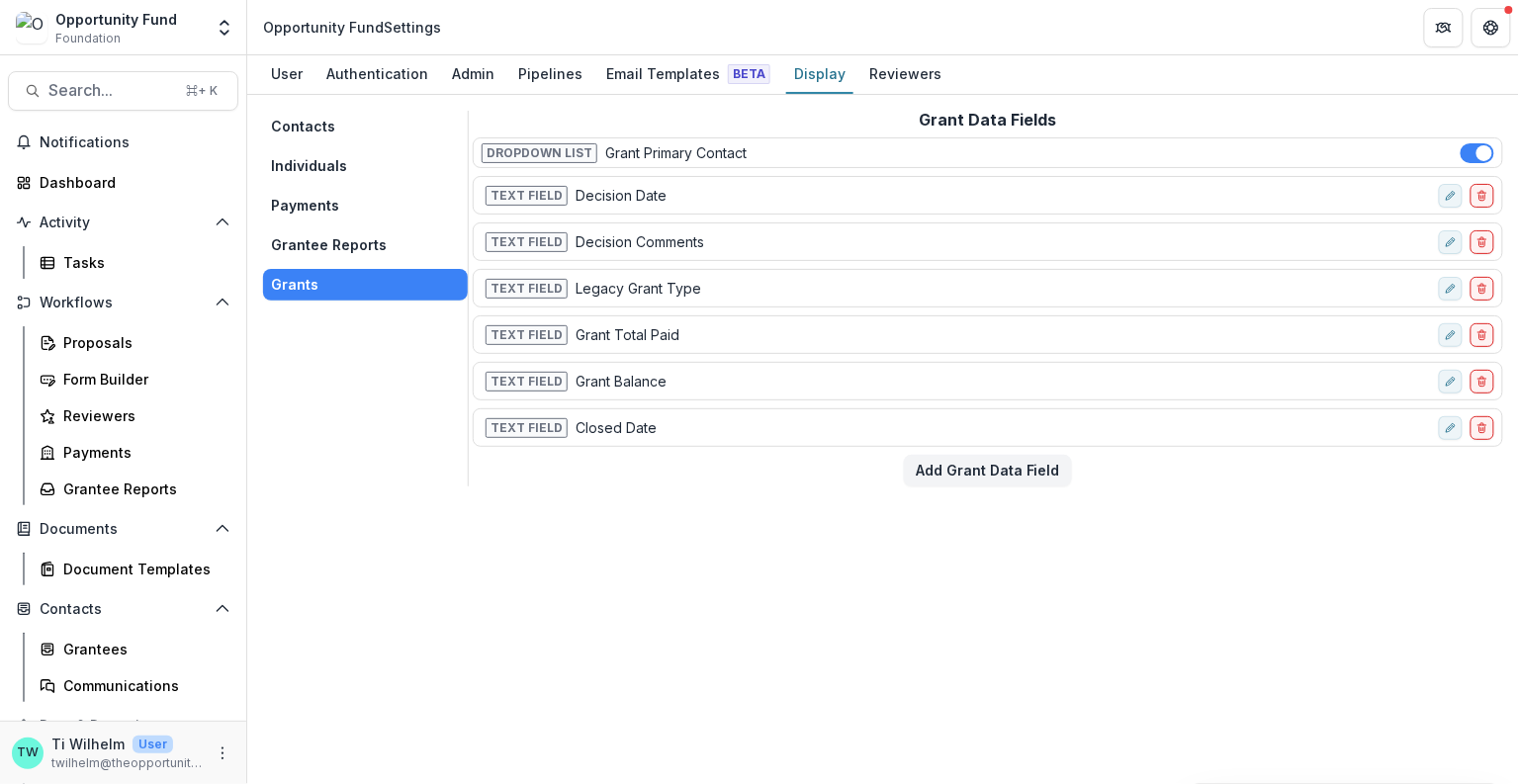 click on "Grantee Reports" at bounding box center (365, 245) 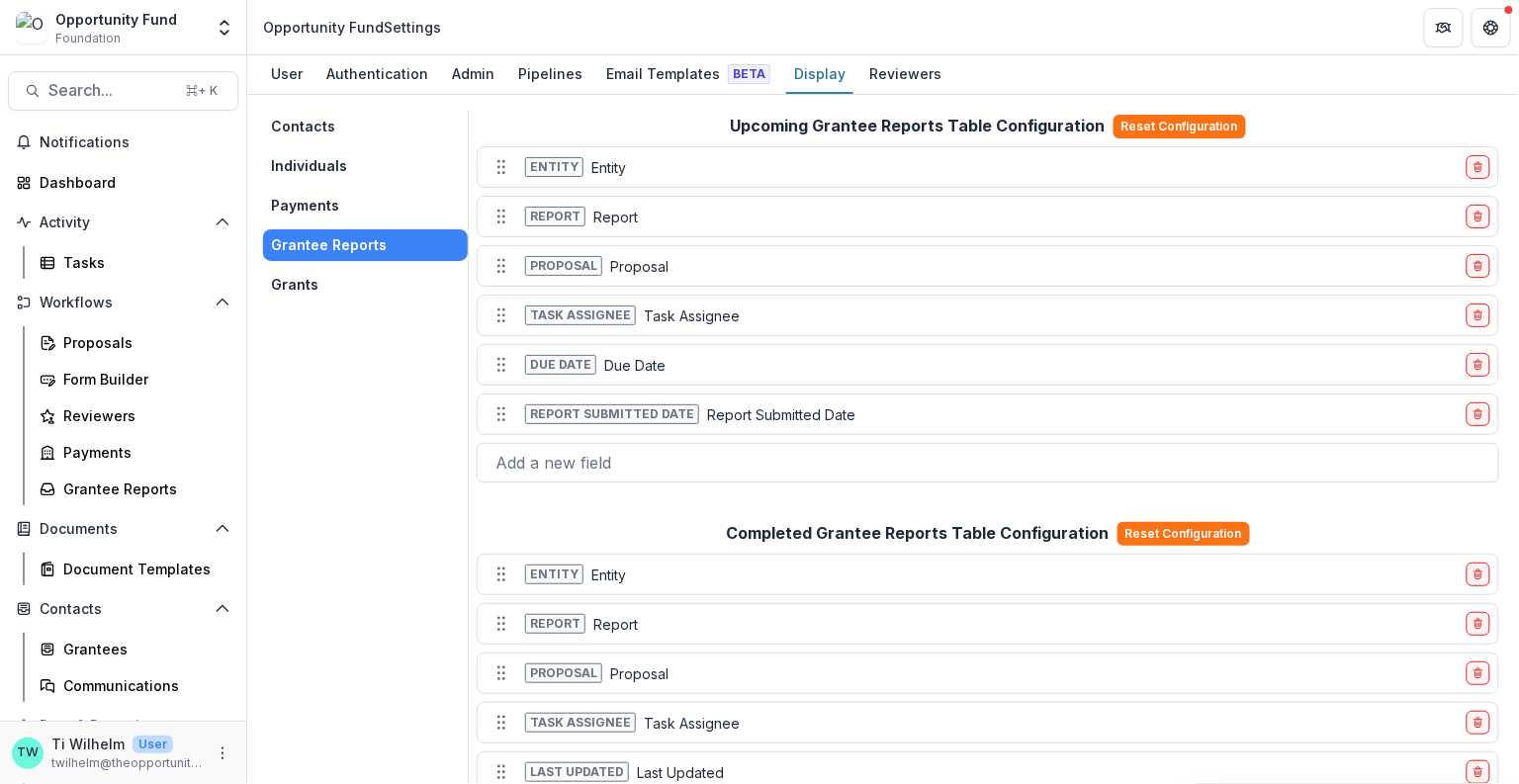 click on "Contacts Individuals Payments Grantee Reports Grants" at bounding box center [366, 502] 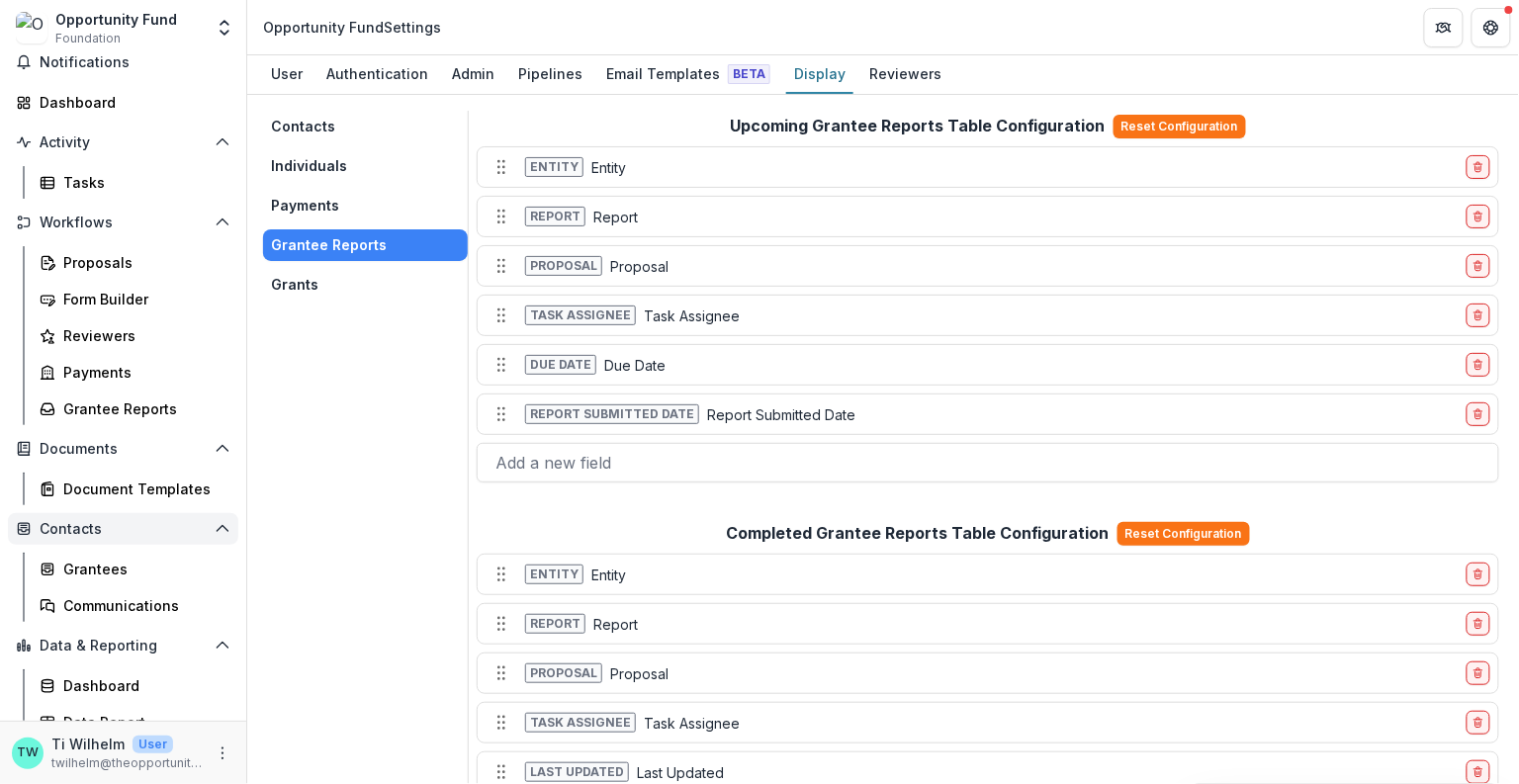 scroll, scrollTop: 87, scrollLeft: 0, axis: vertical 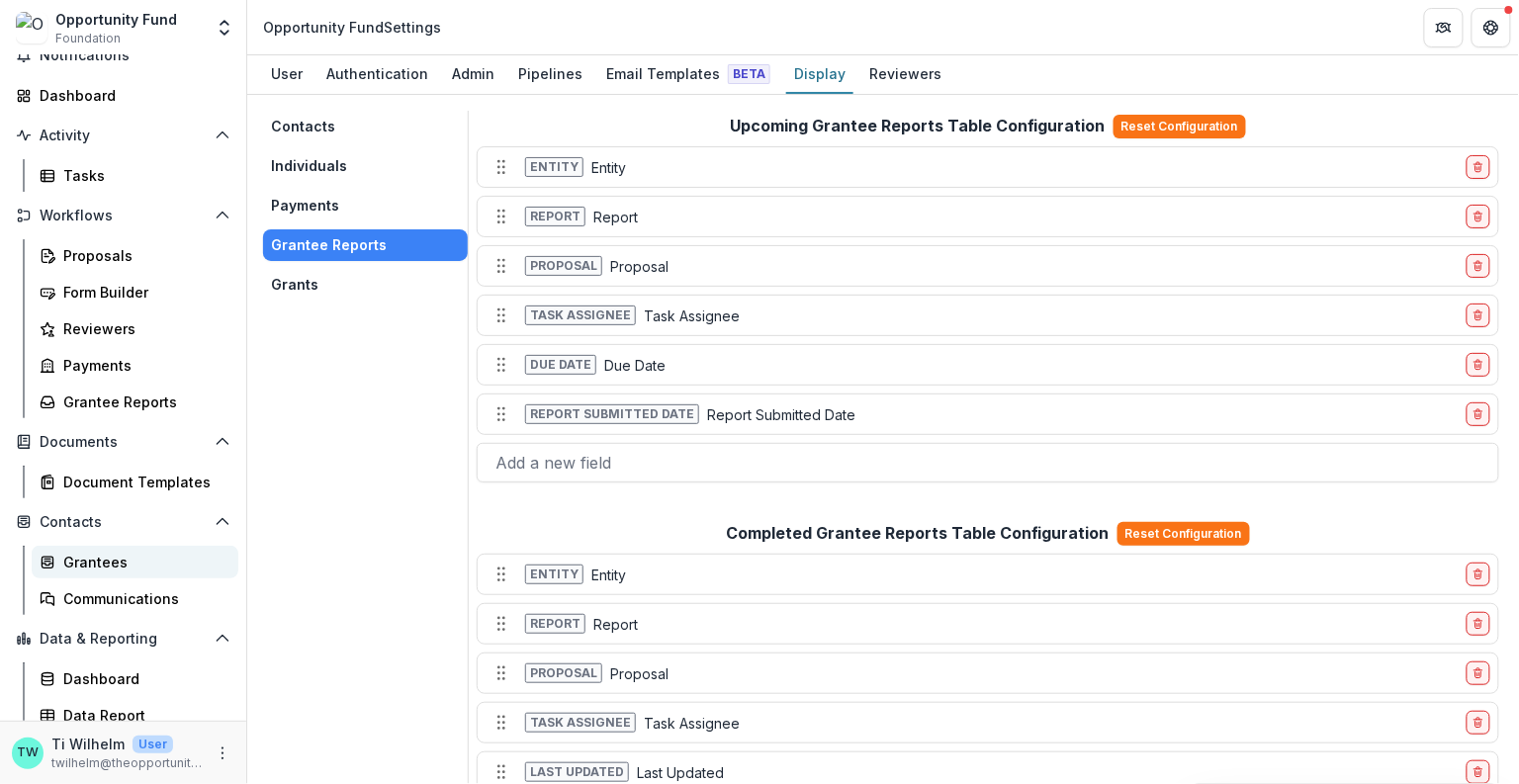 click on "Grantees" at bounding box center [142, 562] 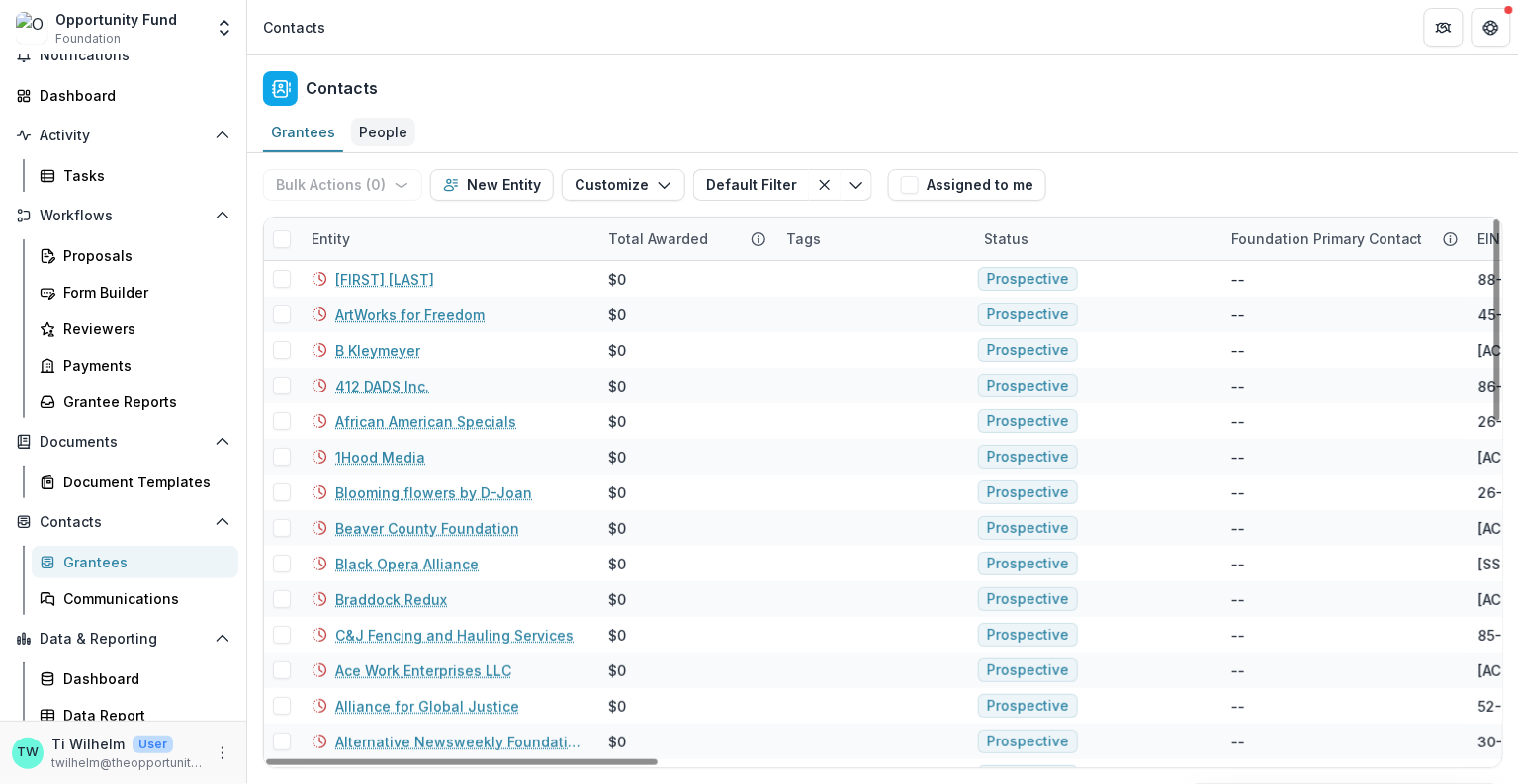 click on "People" at bounding box center (383, 131) 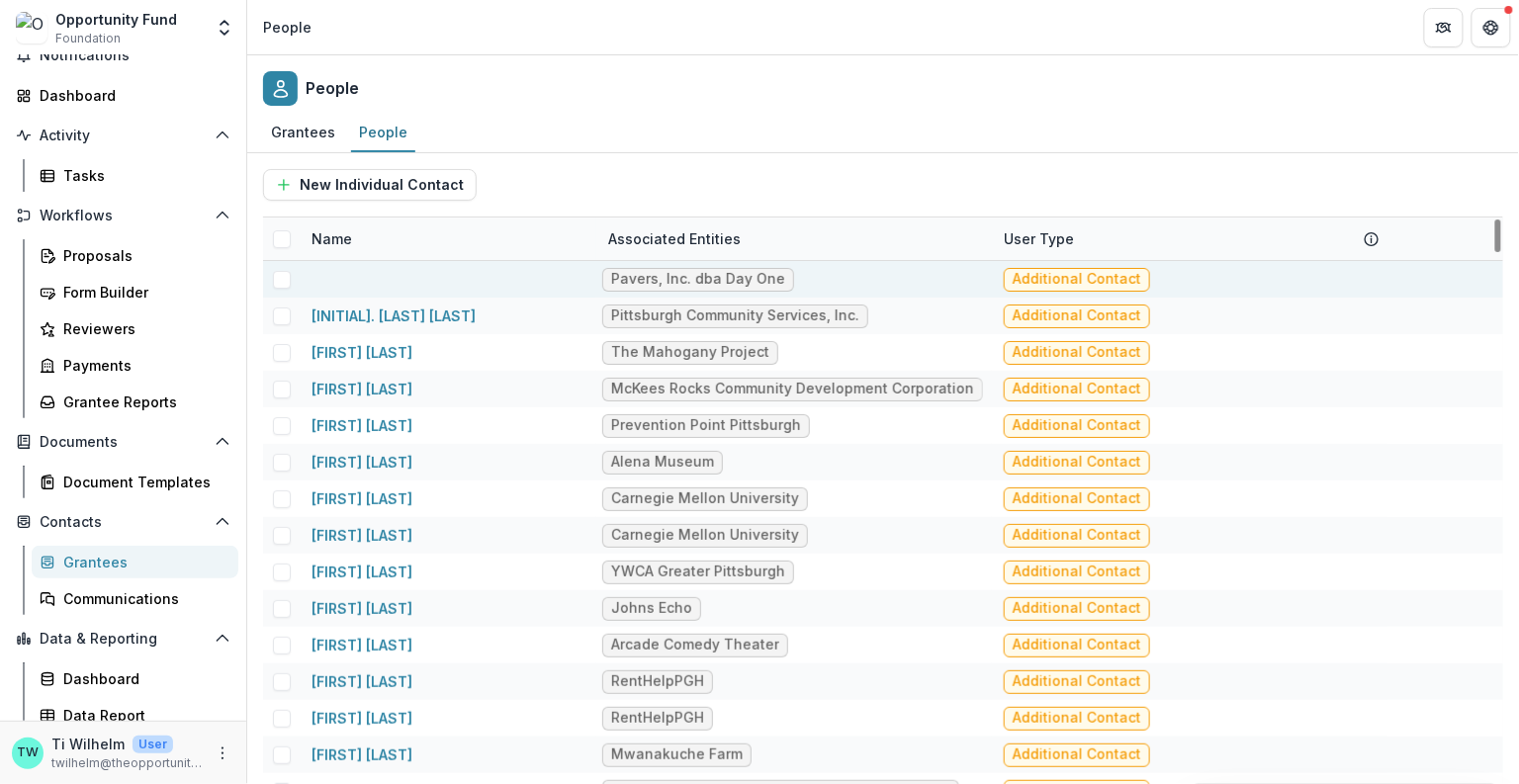 click at bounding box center [448, 279] 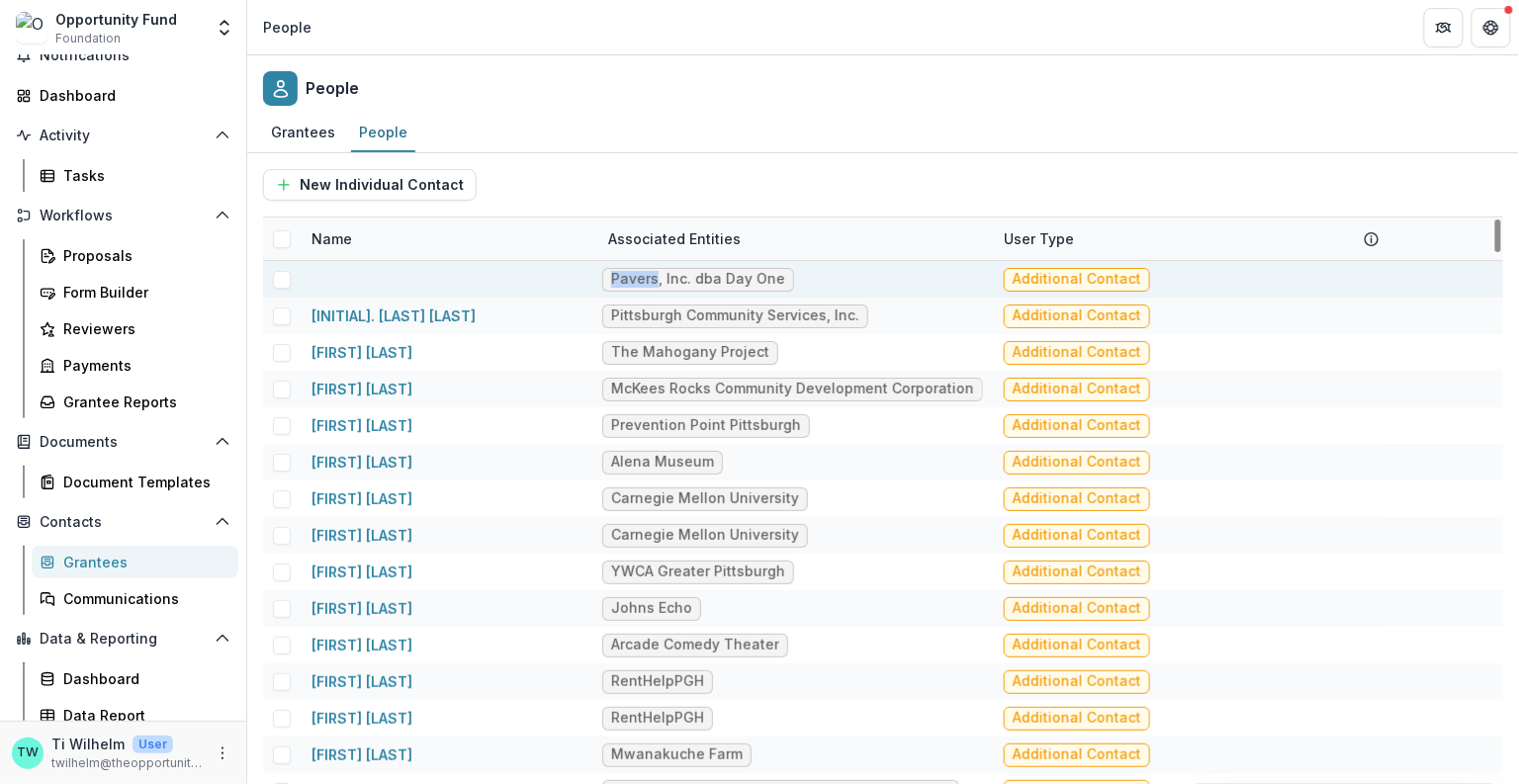 click at bounding box center [448, 279] 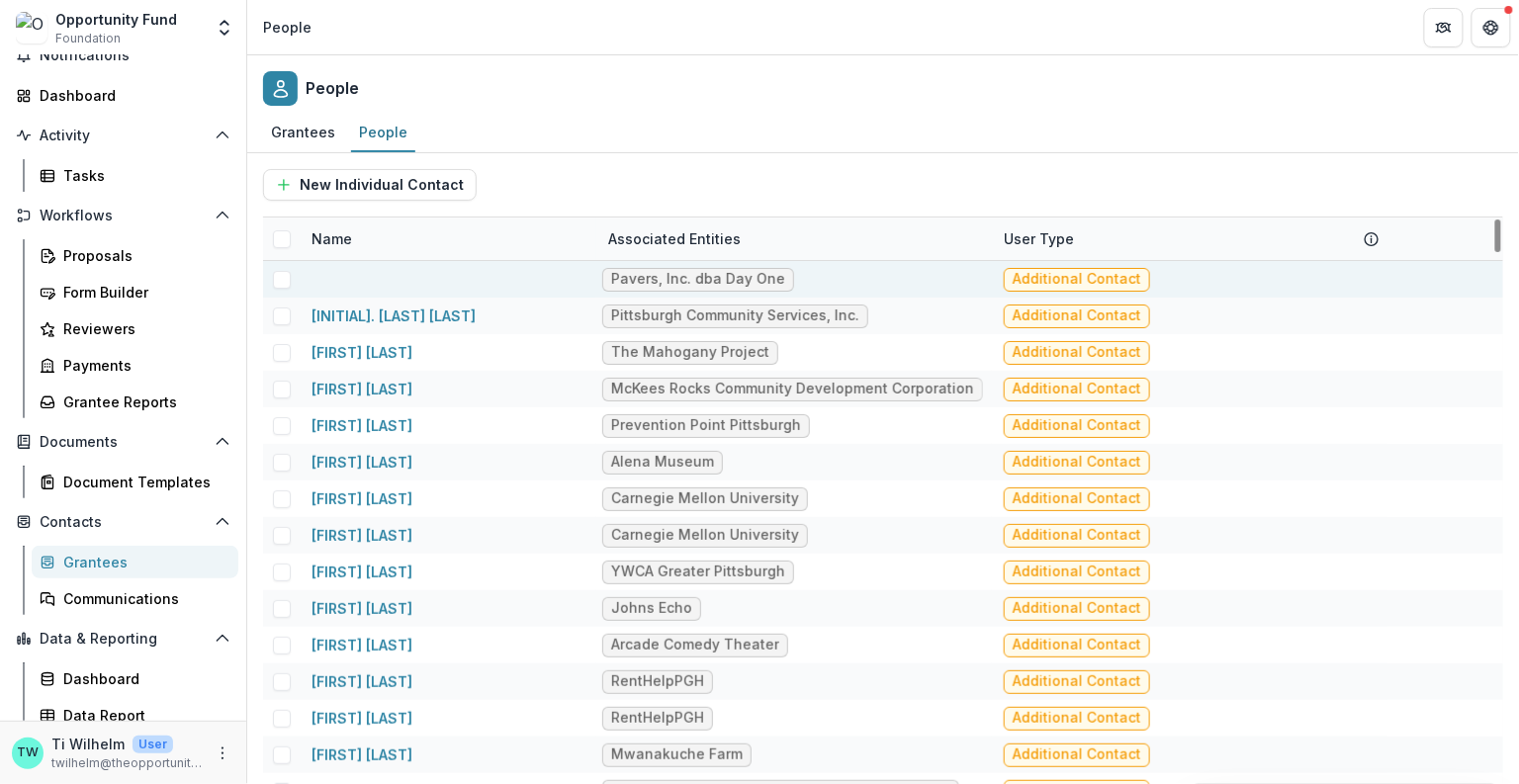 click at bounding box center (448, 279) 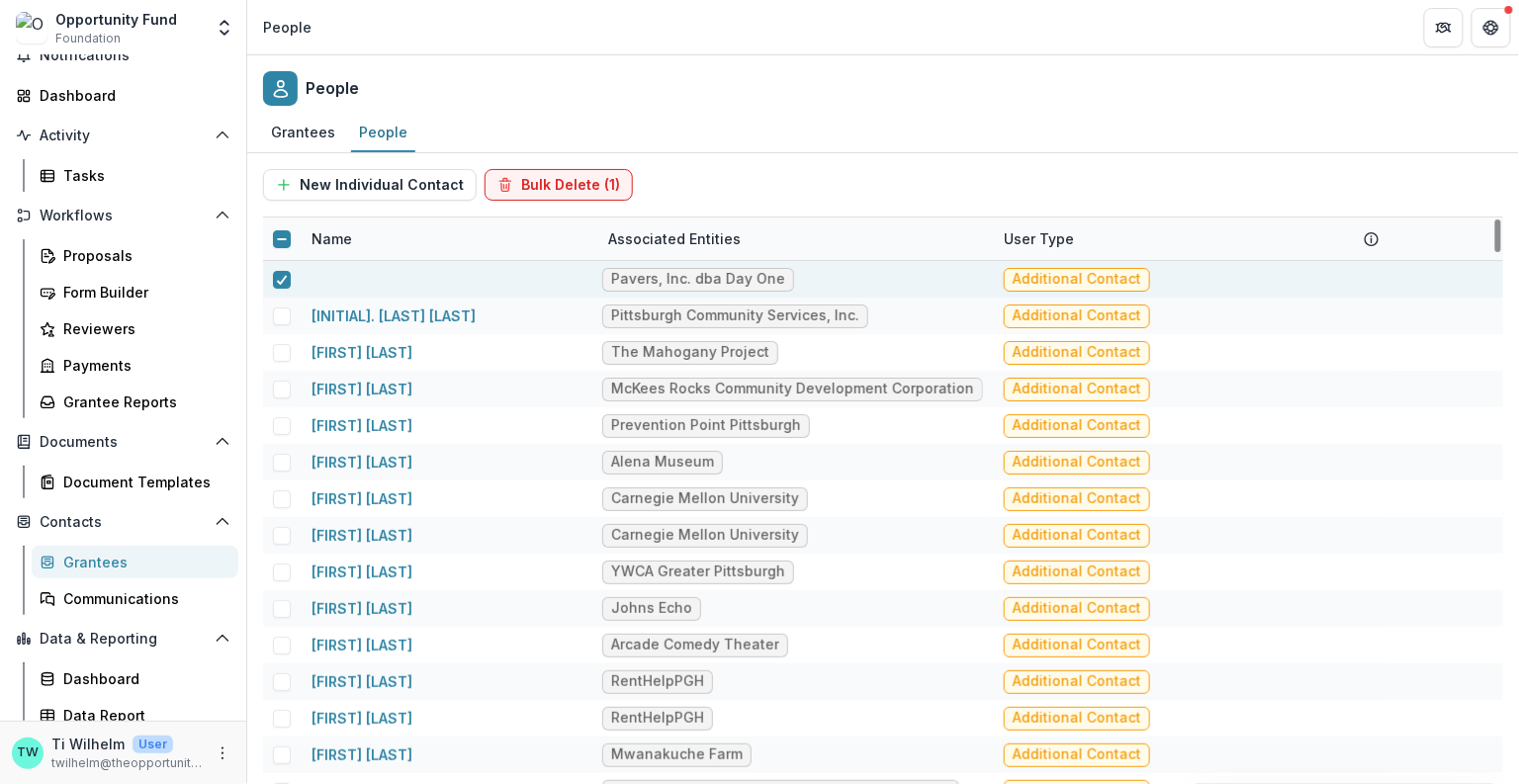 click on "Additional Contact" at bounding box center (1190, 279) 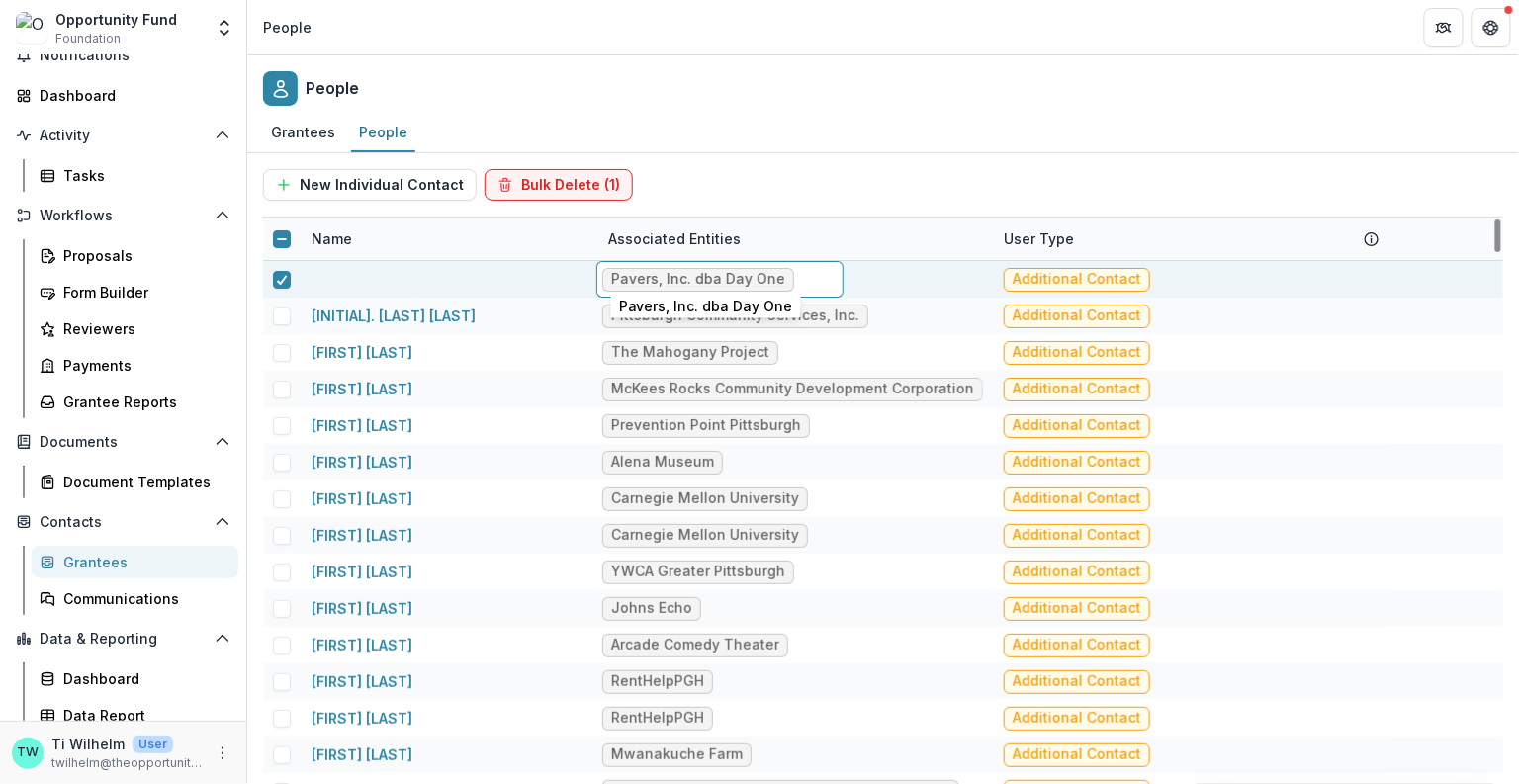 click on "Pavers, Inc. dba Day One" at bounding box center (698, 279) 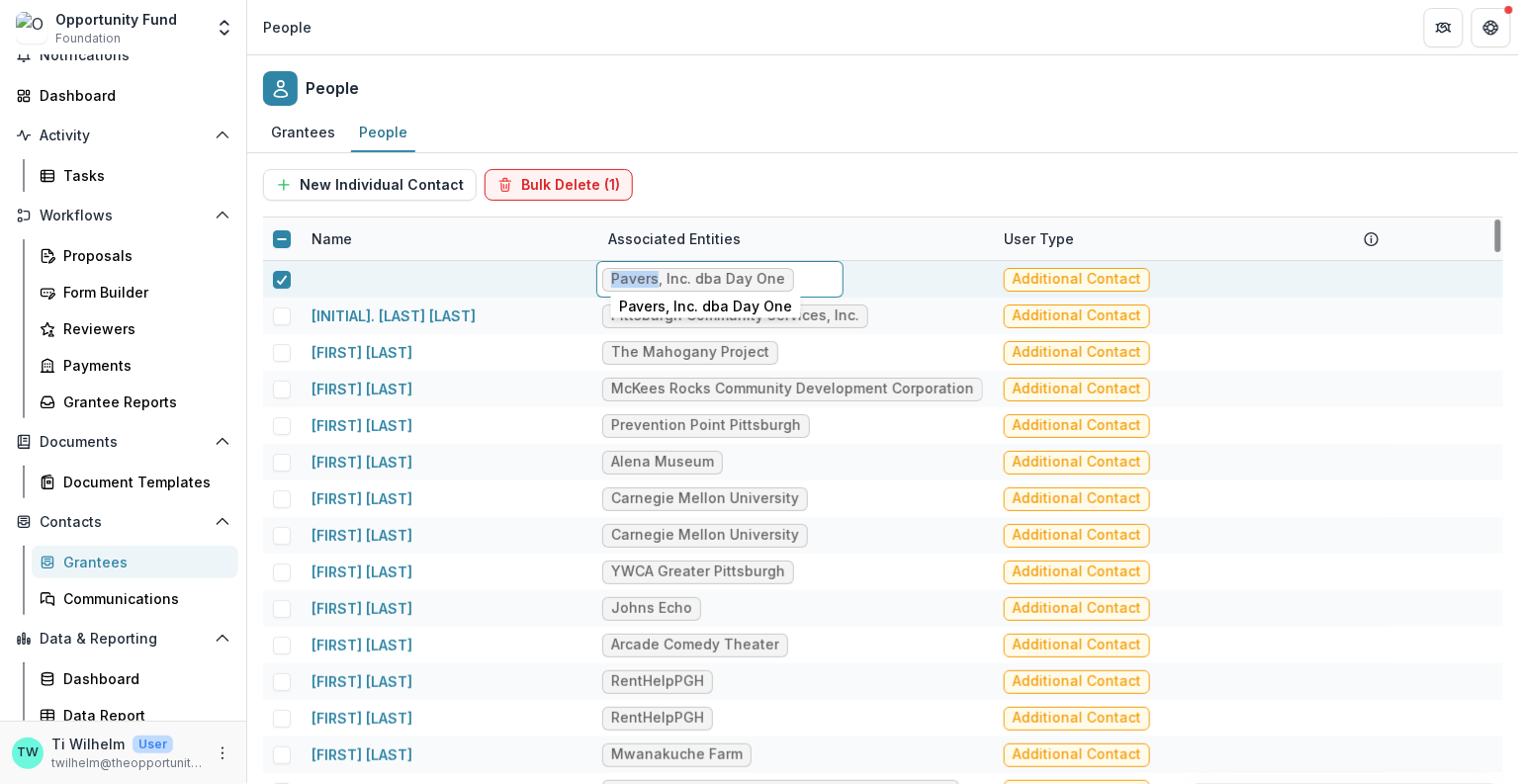 click on "Pavers, Inc. dba Day One" at bounding box center (698, 279) 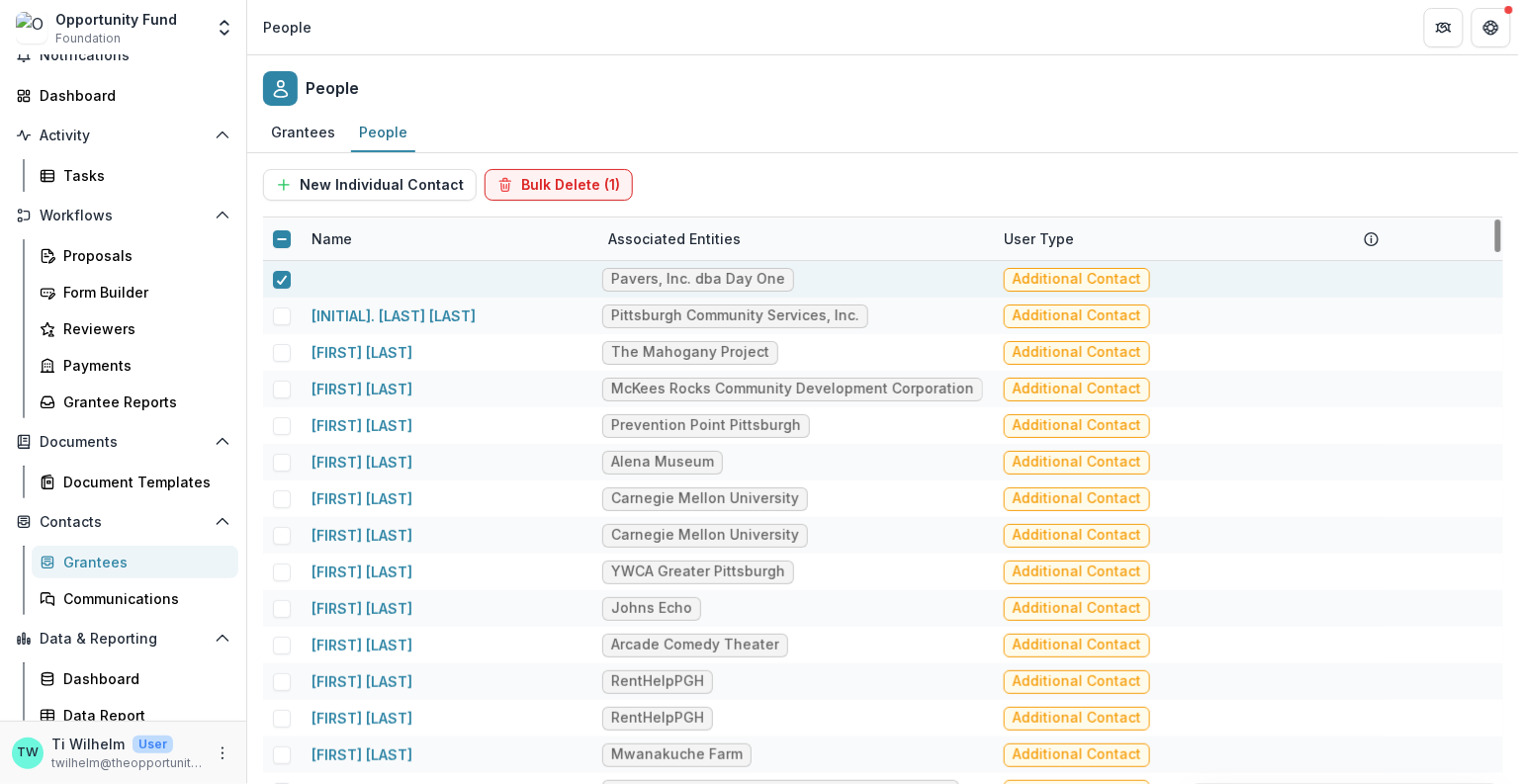 click at bounding box center (448, 279) 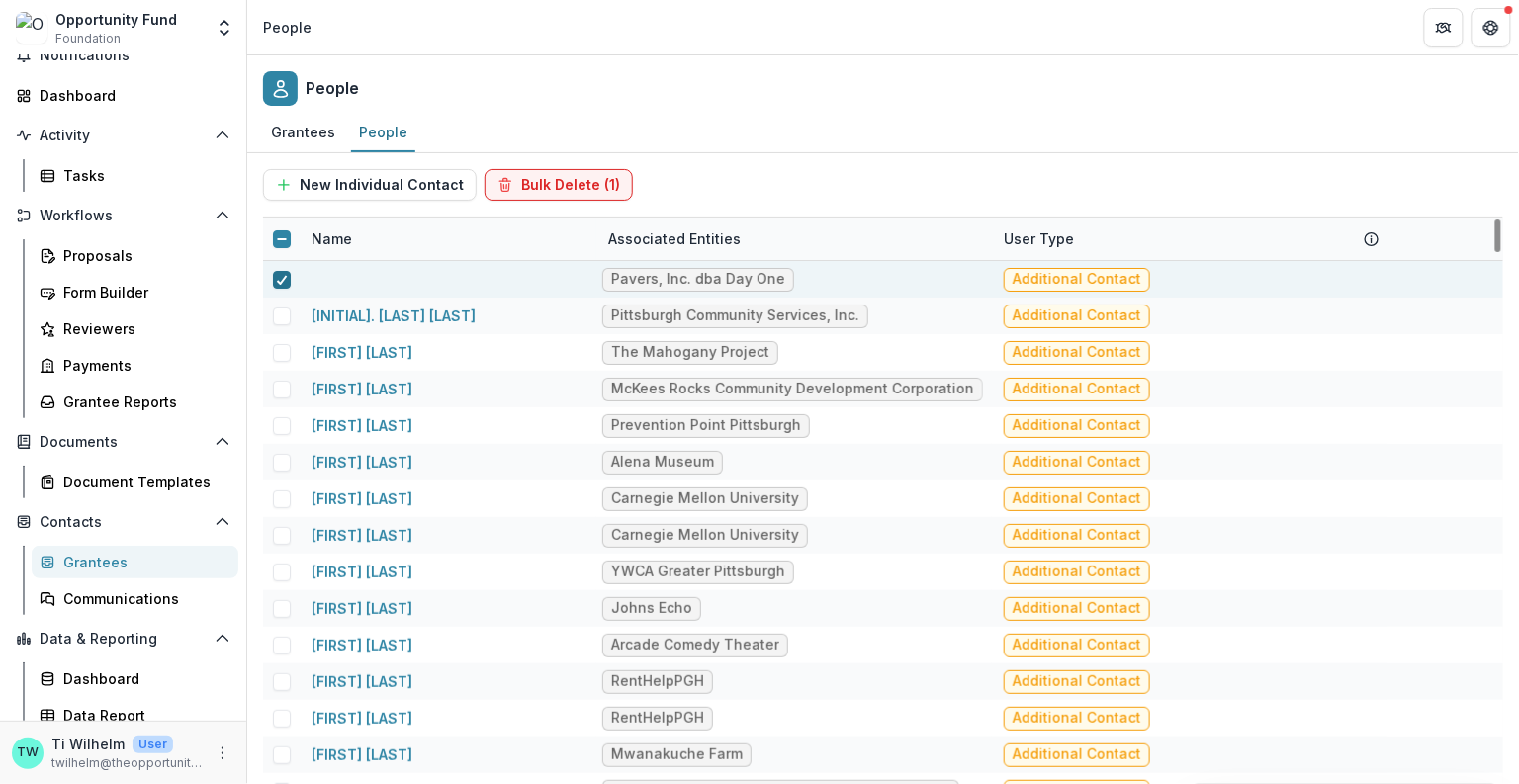 click 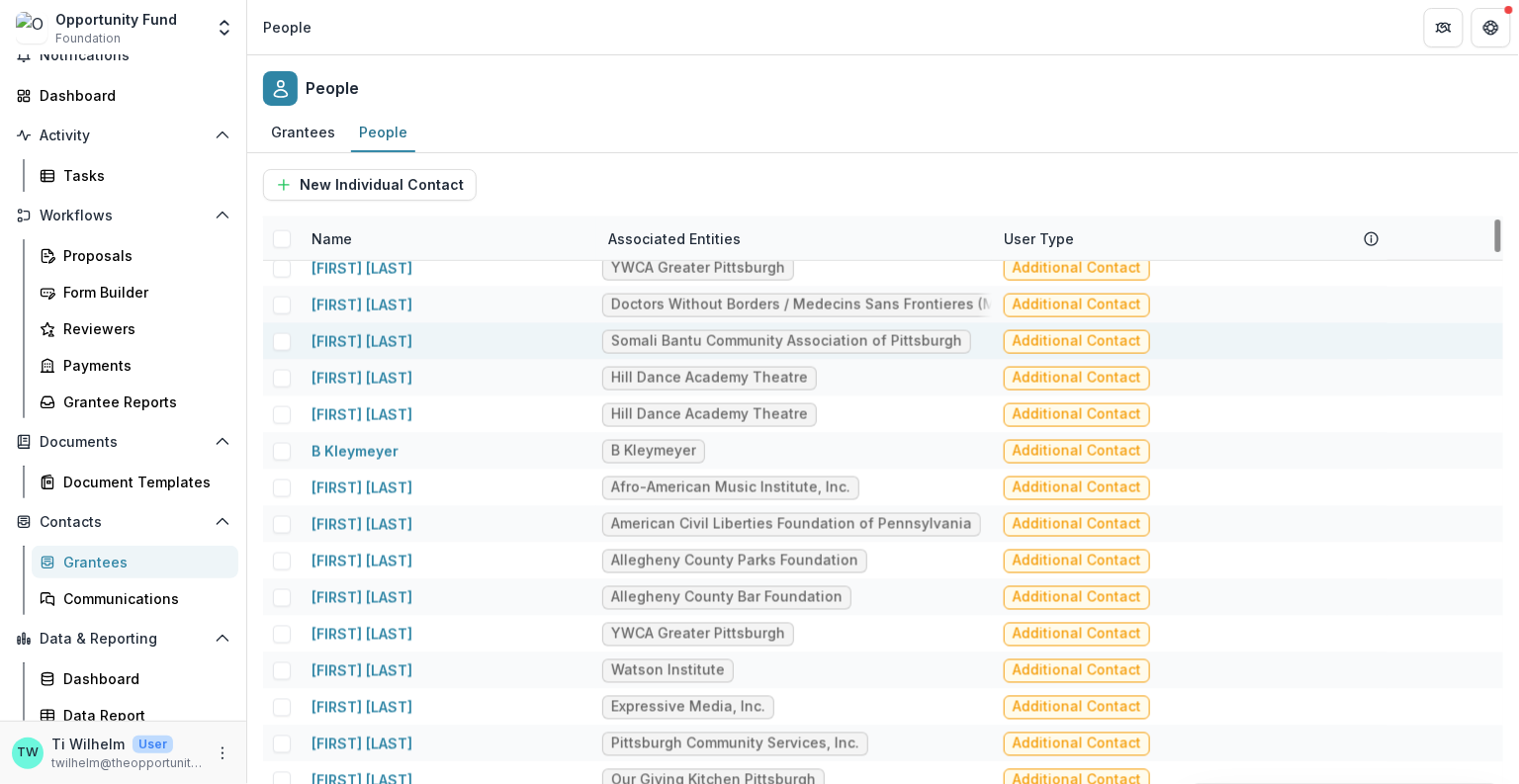 scroll, scrollTop: 5343, scrollLeft: 0, axis: vertical 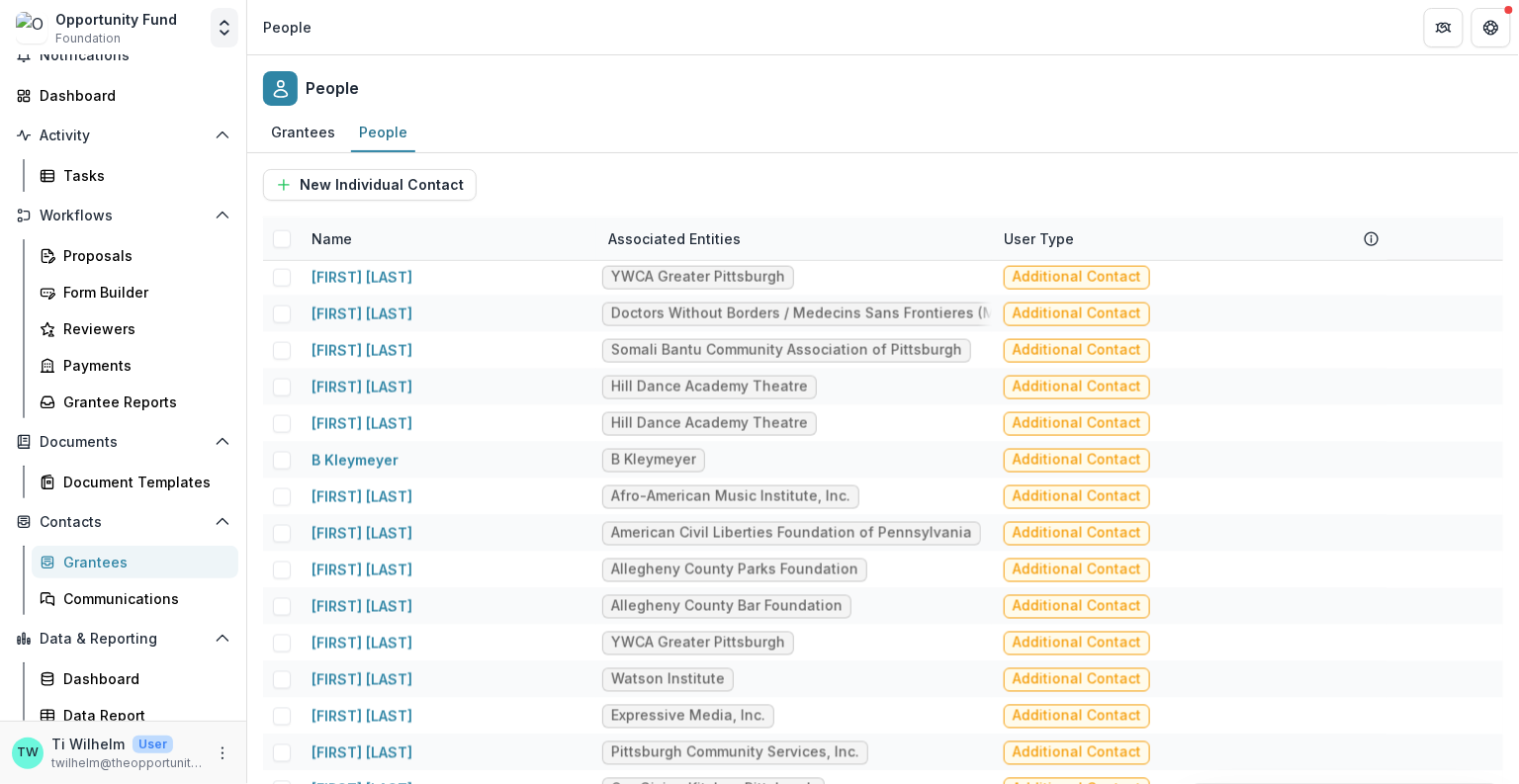 click 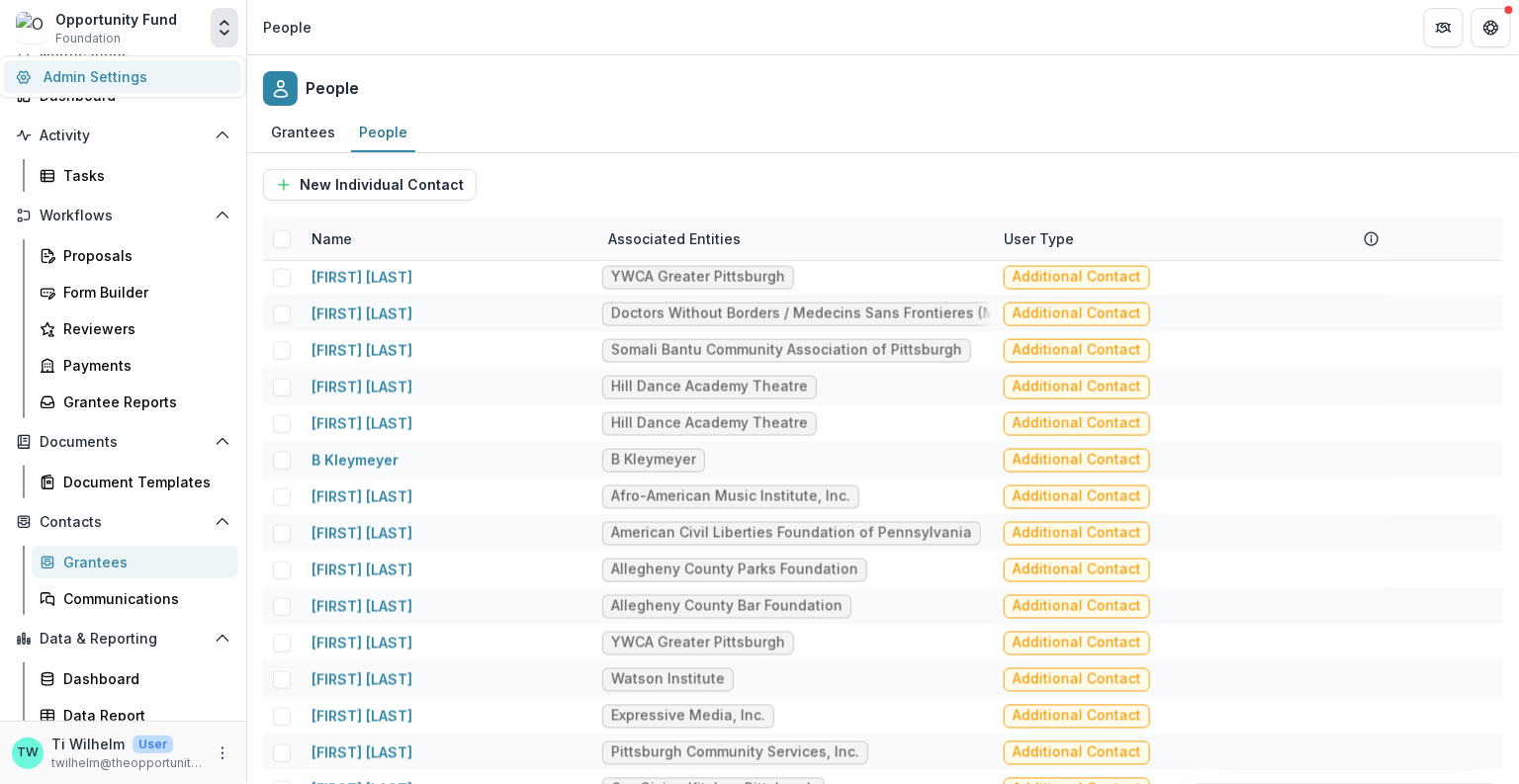 click on "Admin Settings" at bounding box center (123, 76) 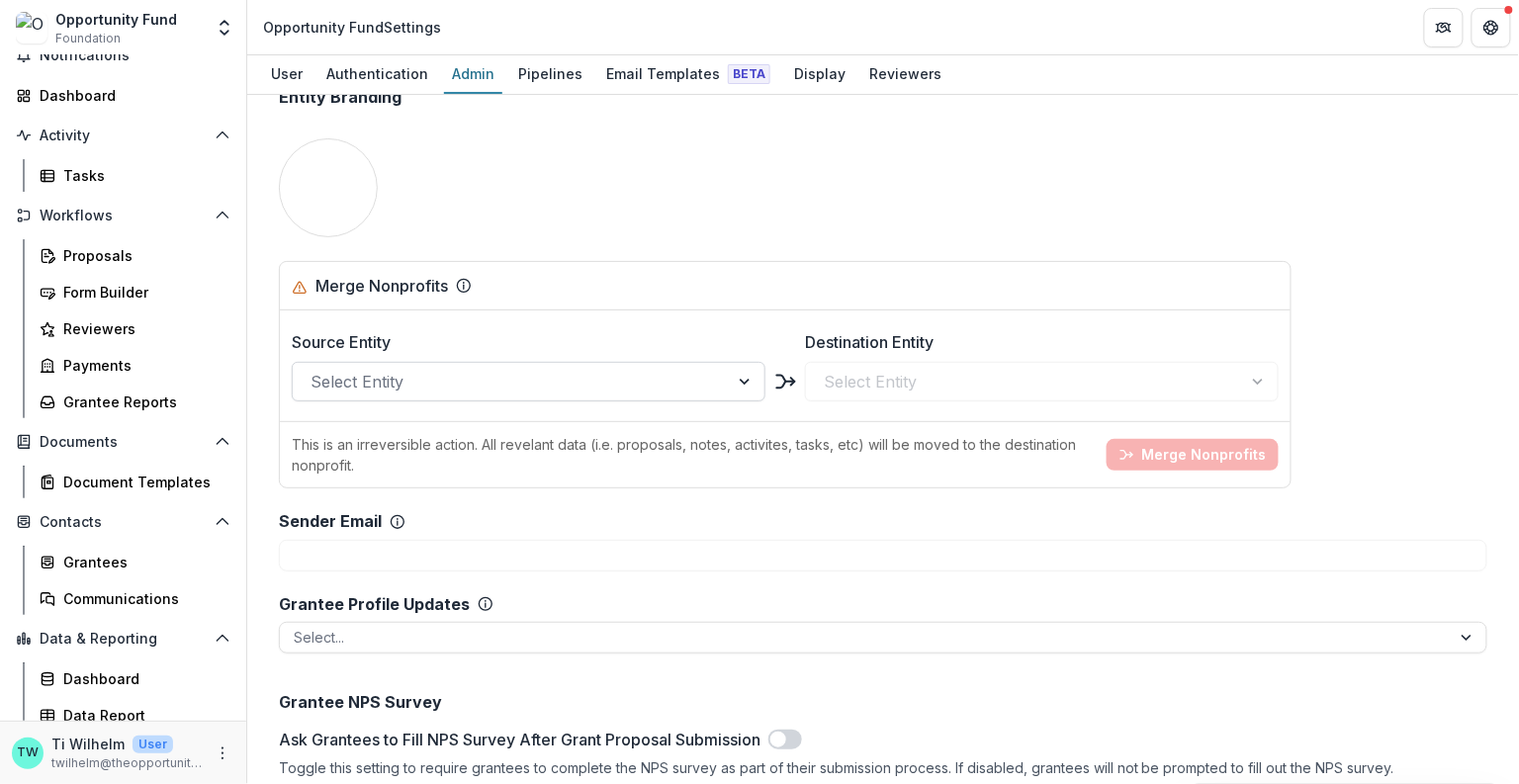 scroll, scrollTop: 2336, scrollLeft: 0, axis: vertical 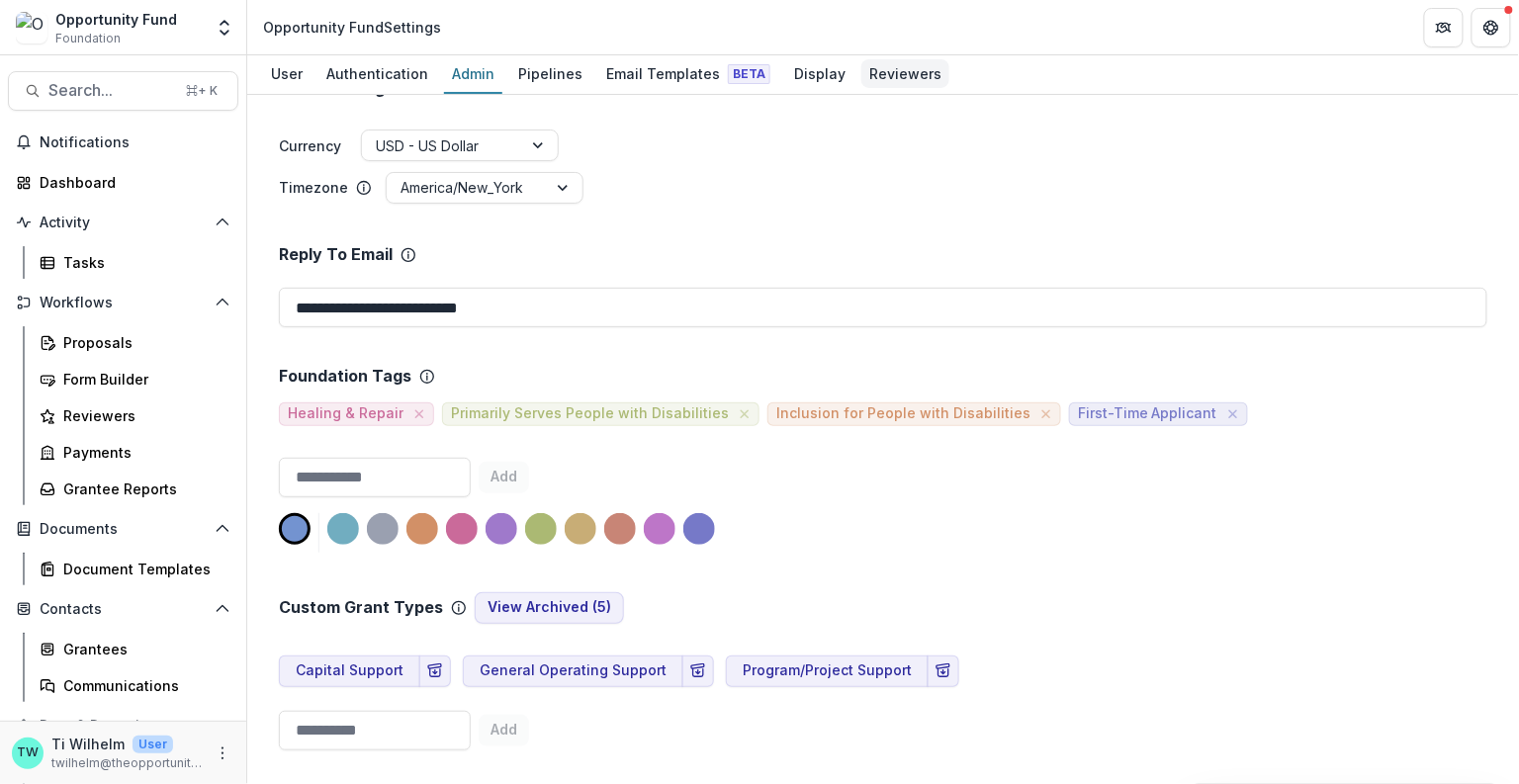 click on "Reviewers" at bounding box center (905, 73) 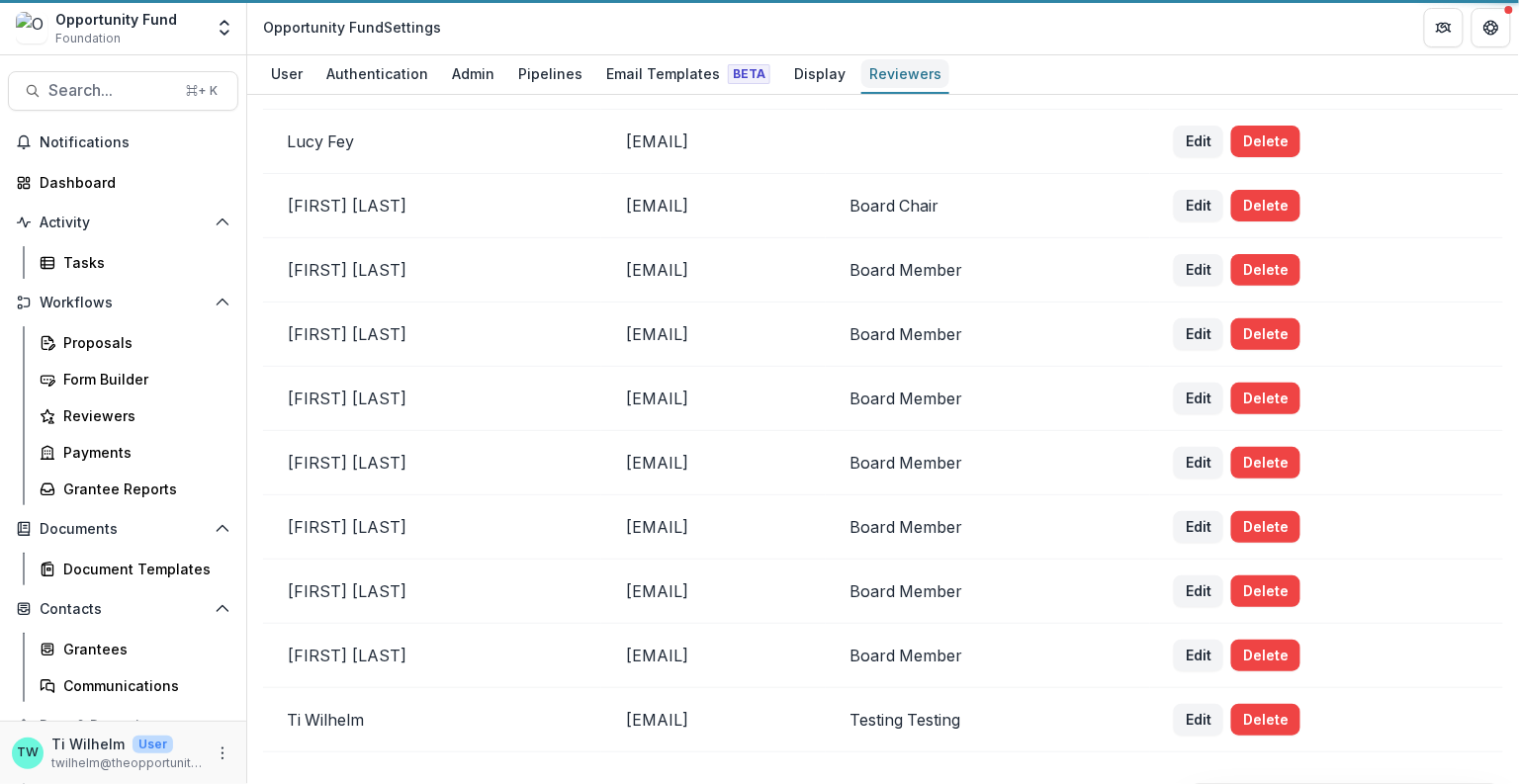 scroll, scrollTop: 188, scrollLeft: 0, axis: vertical 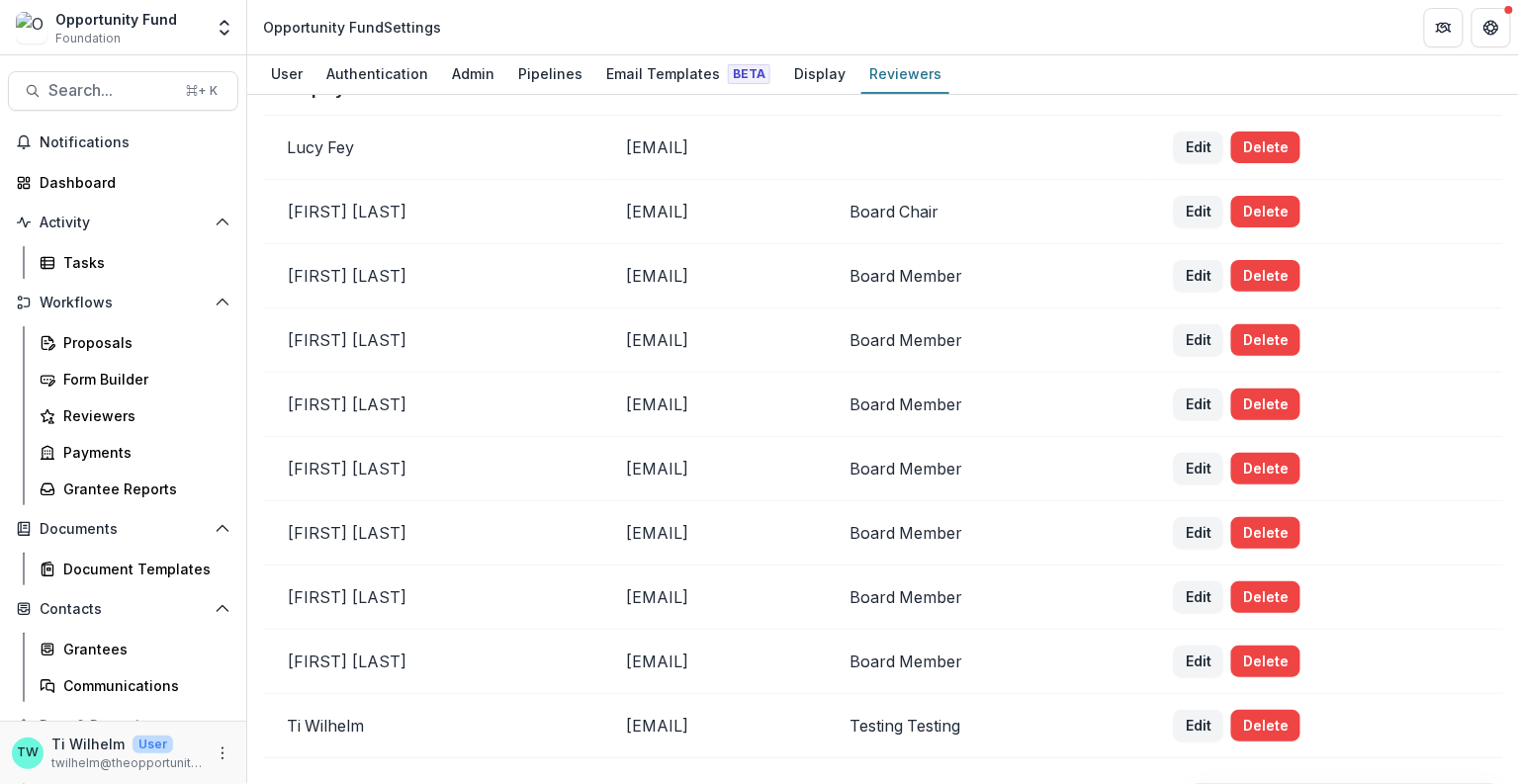click on "[EMAIL]" at bounding box center (713, 404) 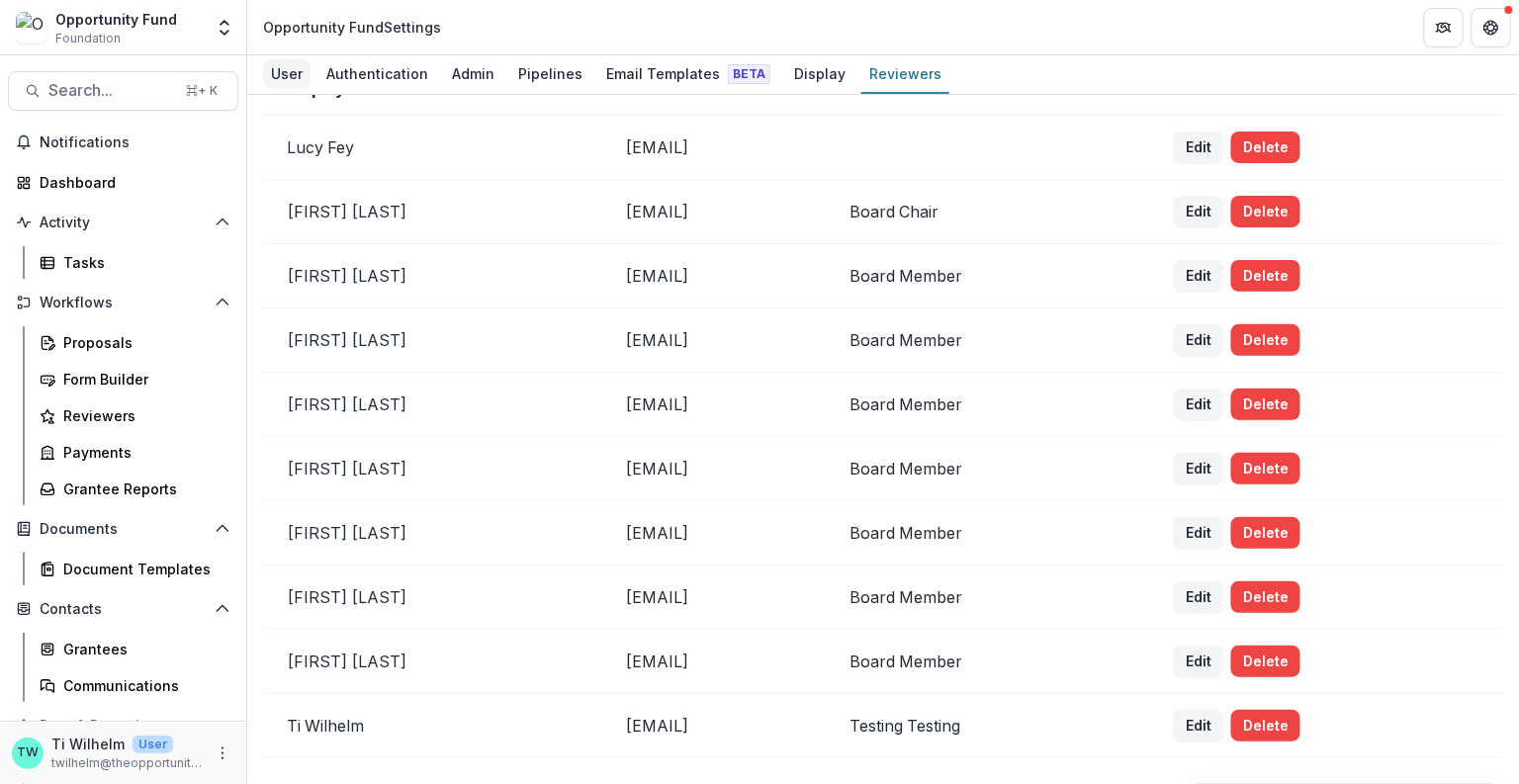click on "User" at bounding box center [287, 73] 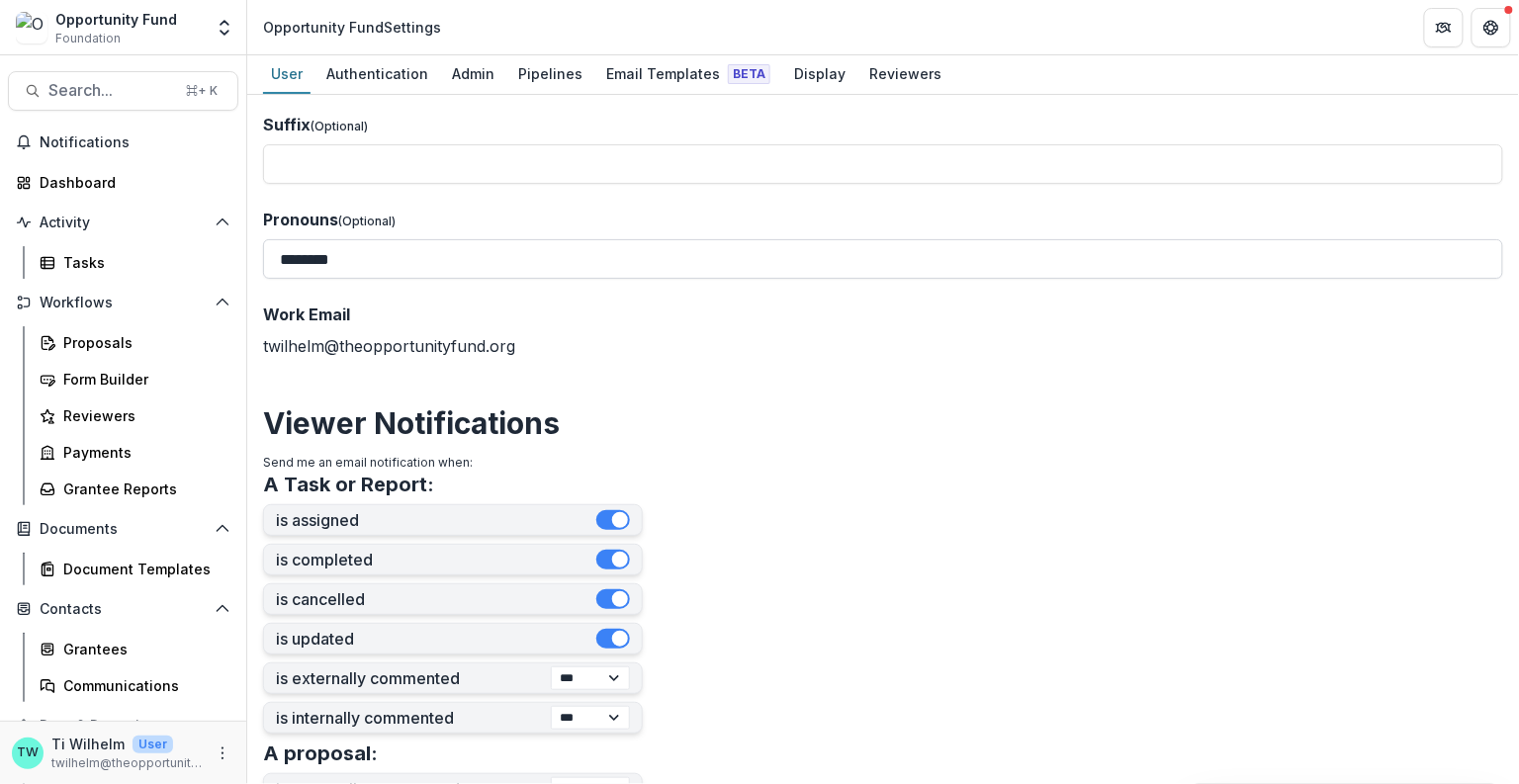 scroll, scrollTop: 0, scrollLeft: 0, axis: both 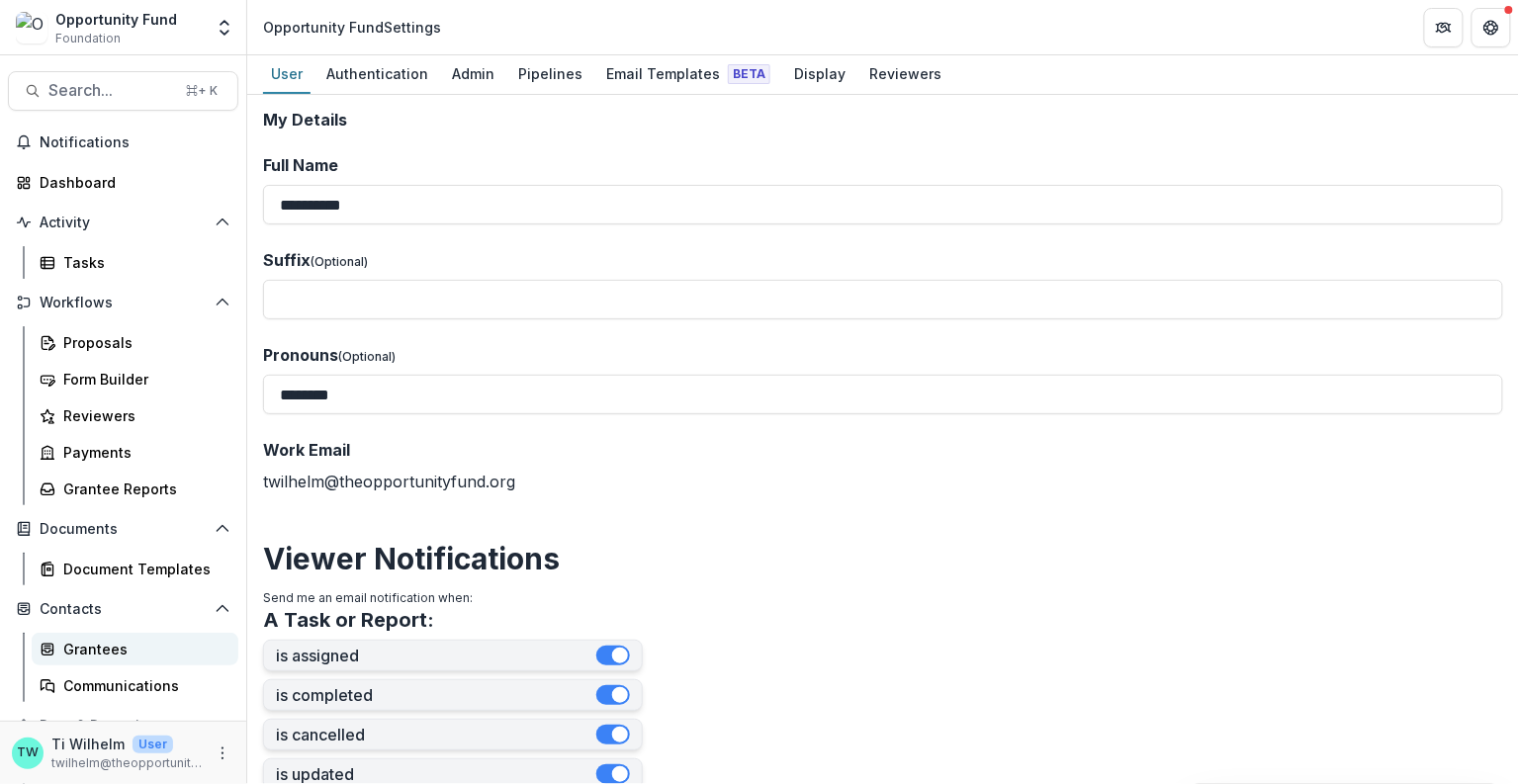 click on "Grantees" at bounding box center [142, 649] 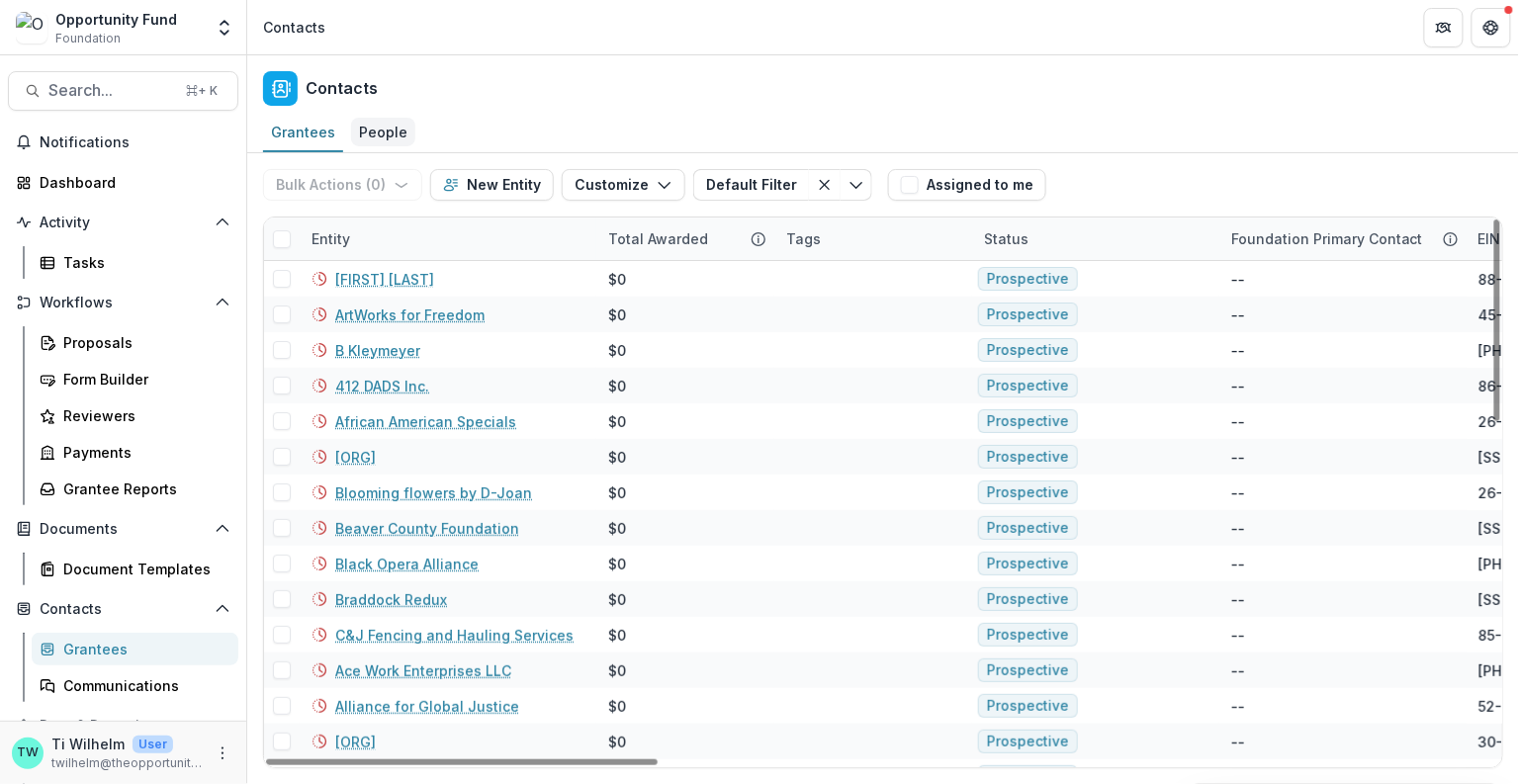 click on "People" at bounding box center [383, 131] 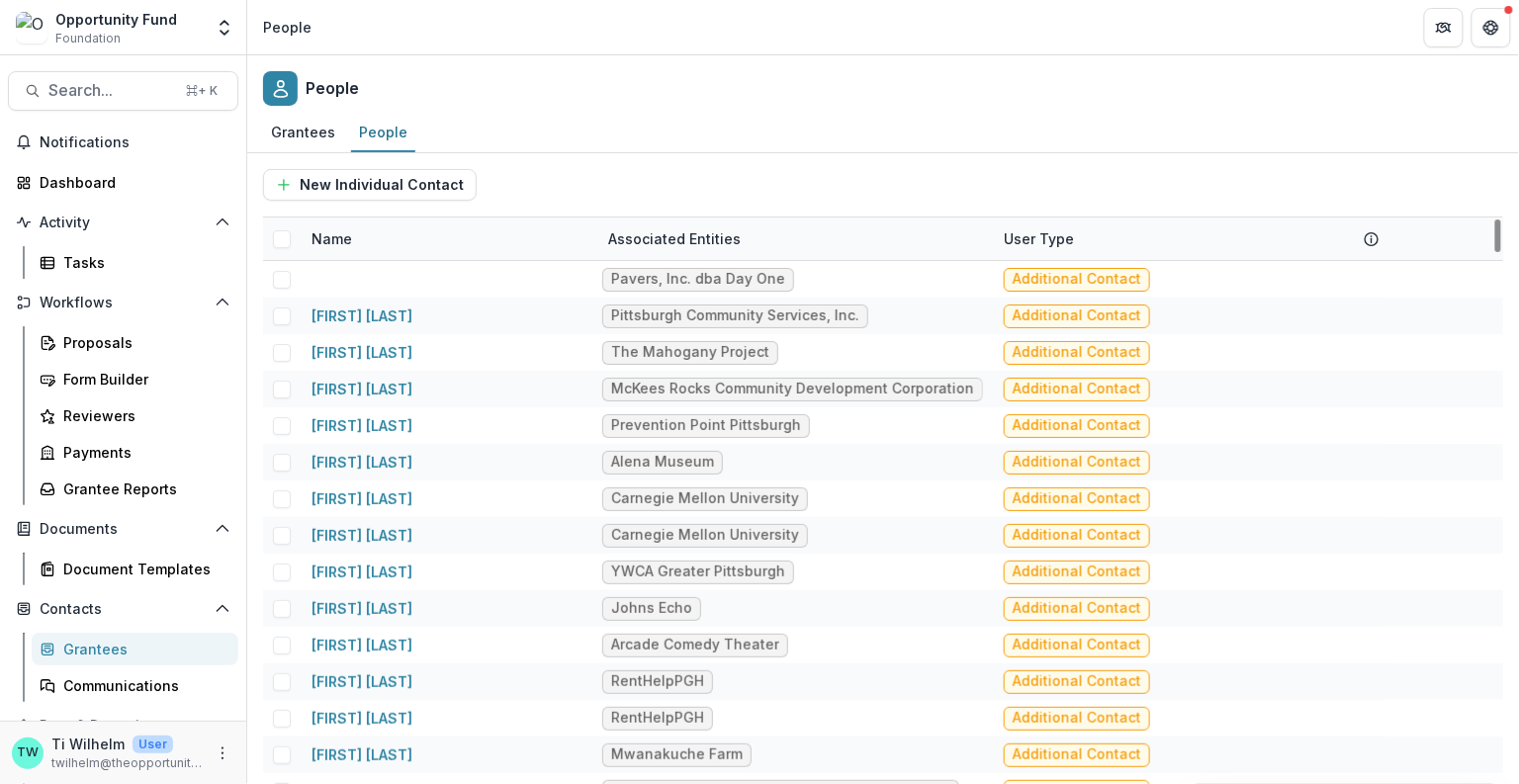 click on "Name" at bounding box center [331, 238] 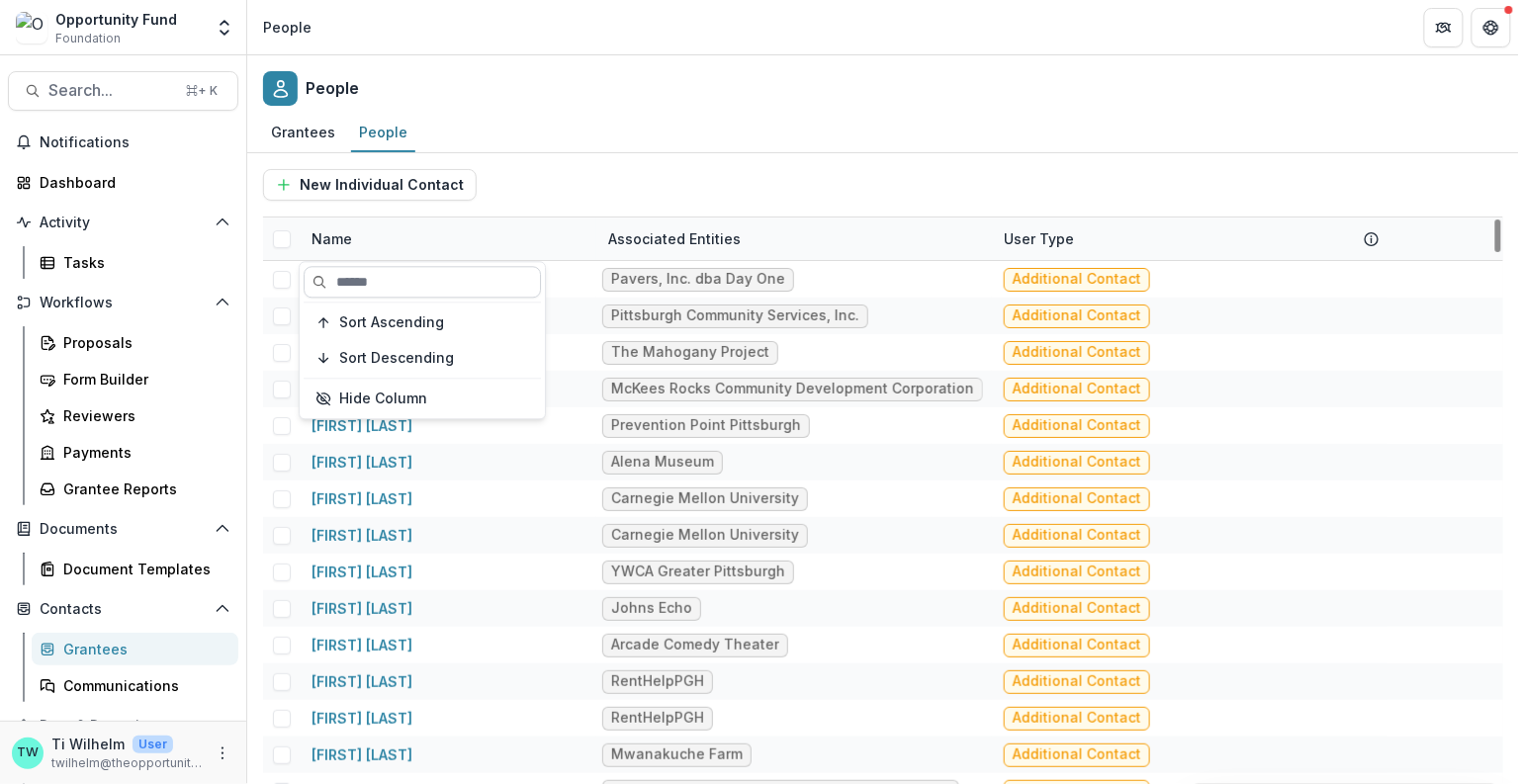 click at bounding box center [422, 282] 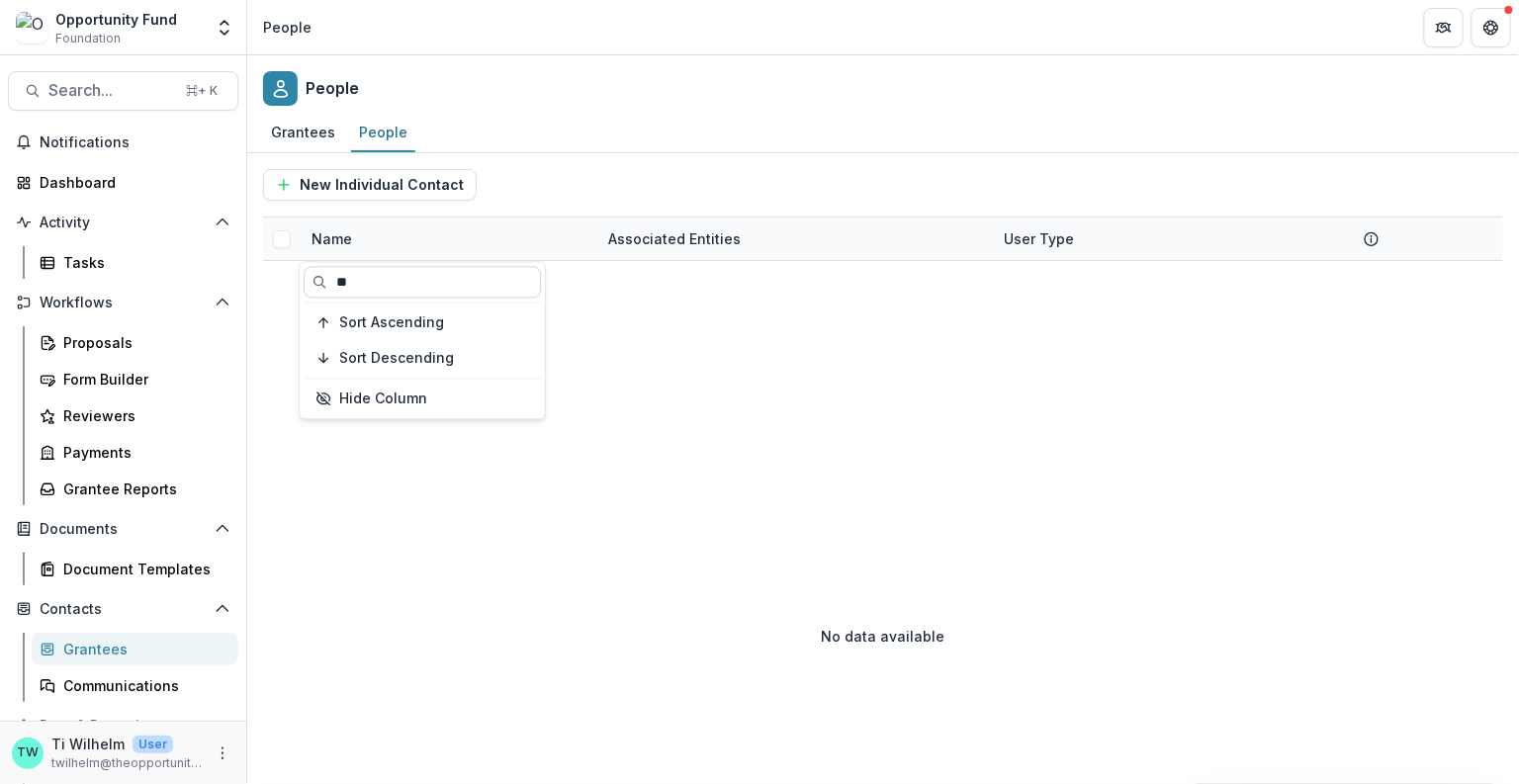 type on "*" 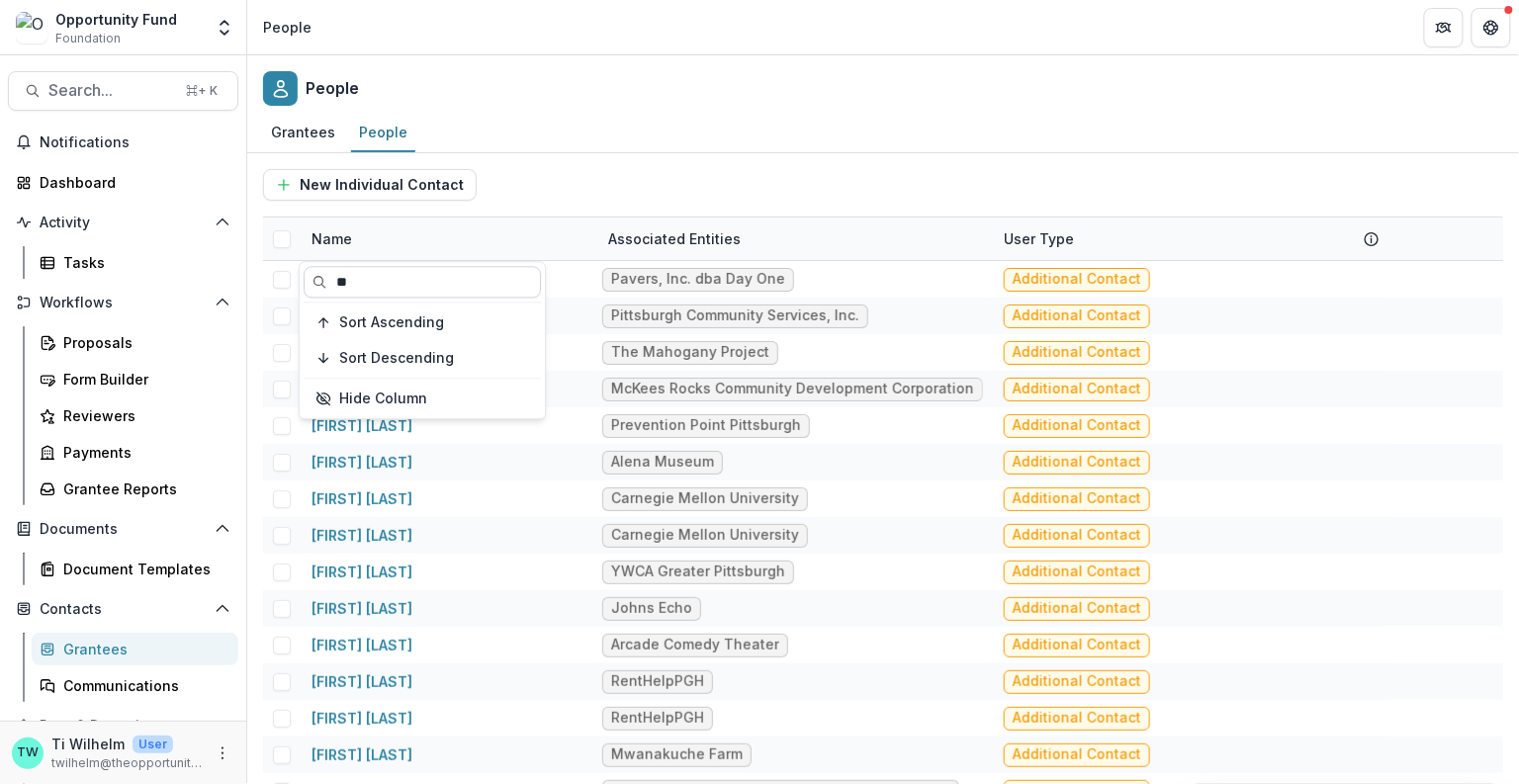 type on "*" 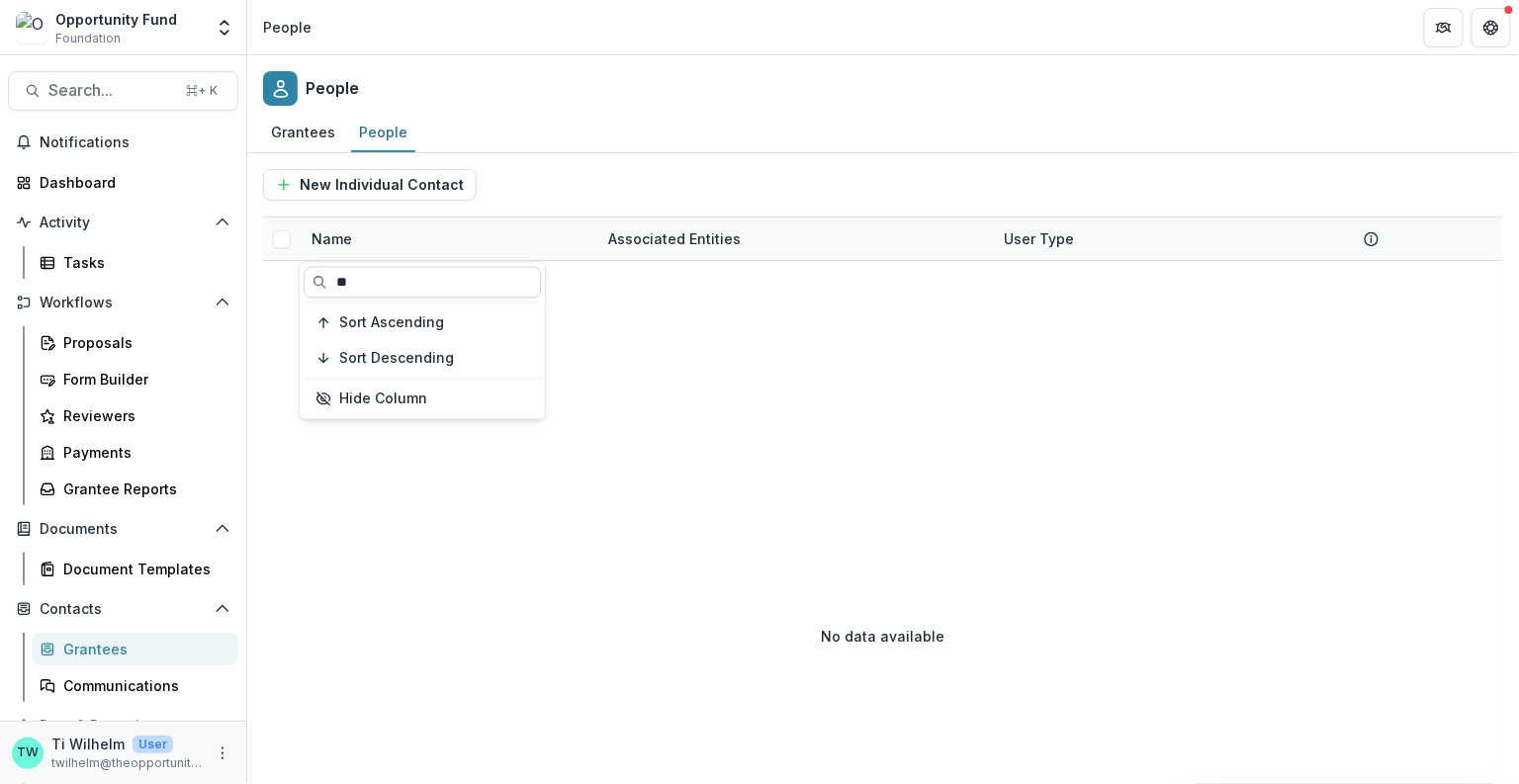 type on "*" 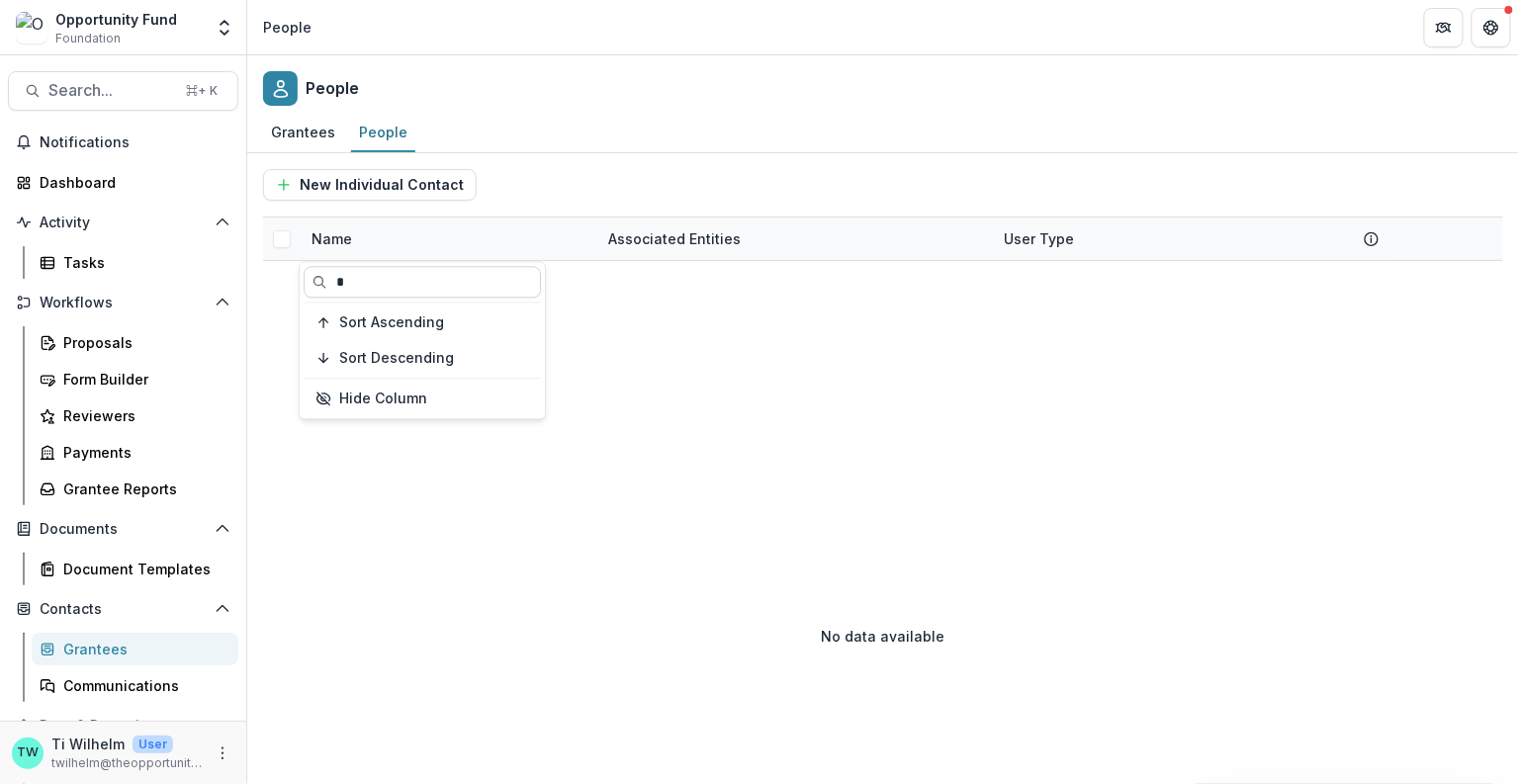 type 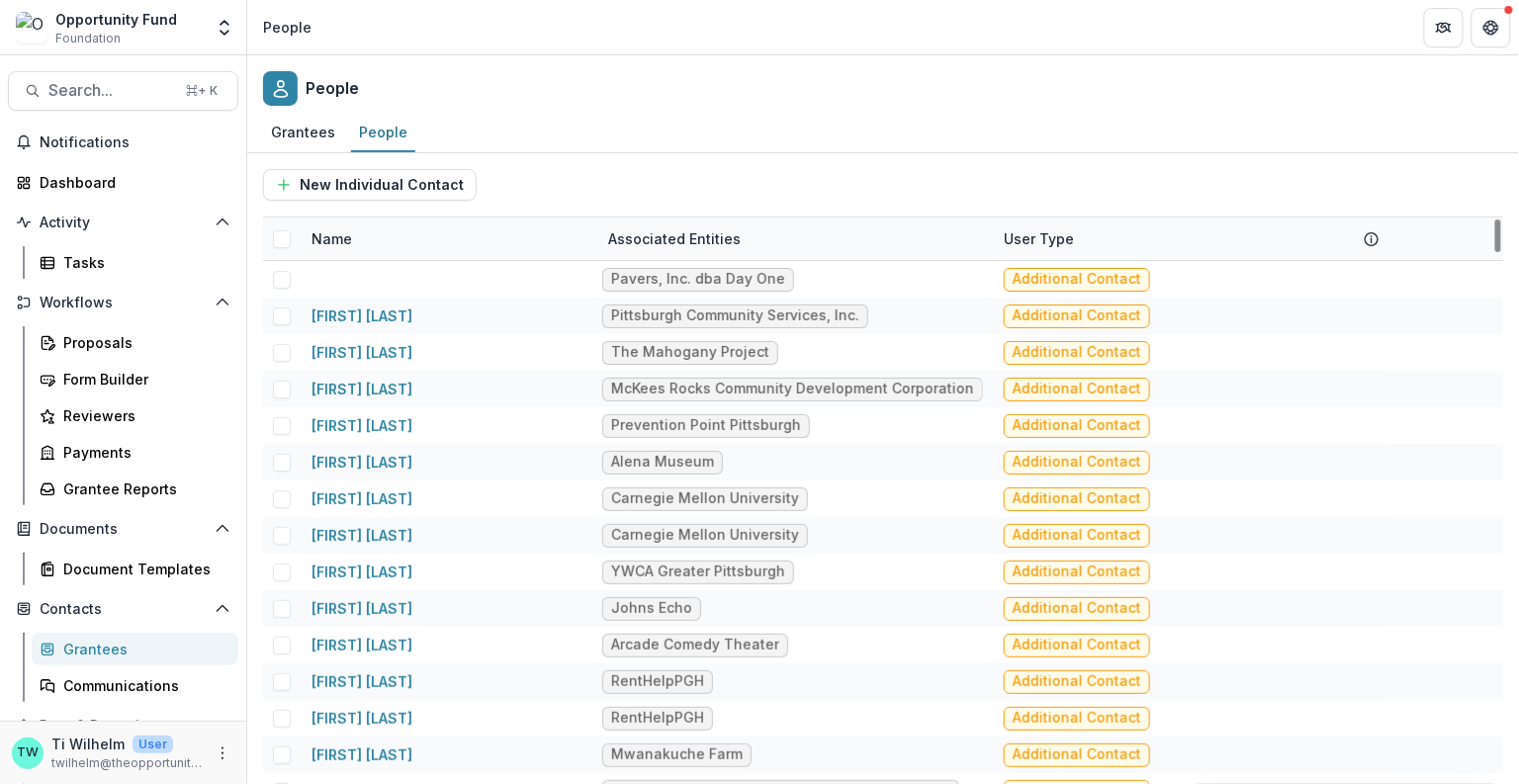 click on "New Individual Contact" at bounding box center [883, 185] 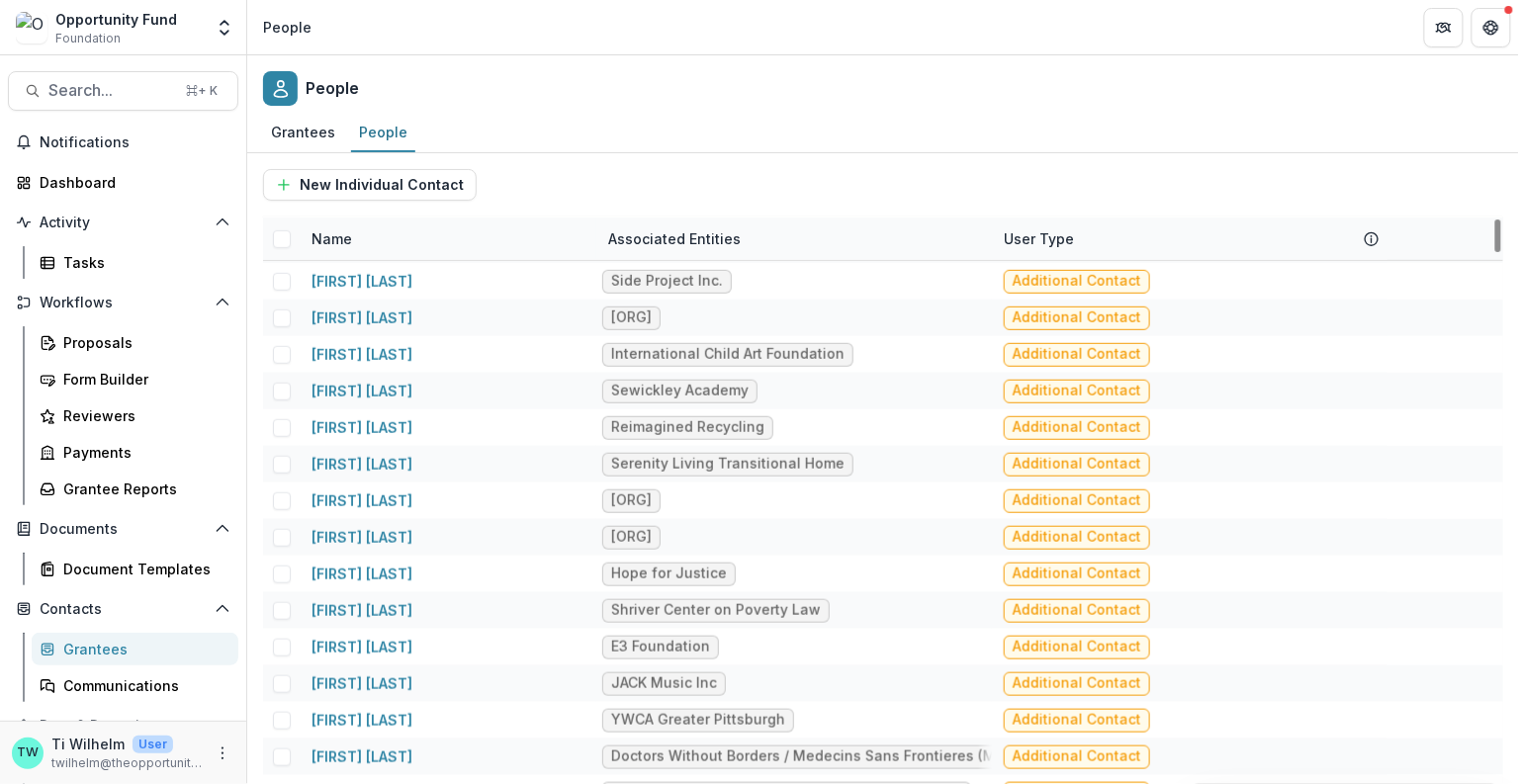 scroll, scrollTop: 4907, scrollLeft: 0, axis: vertical 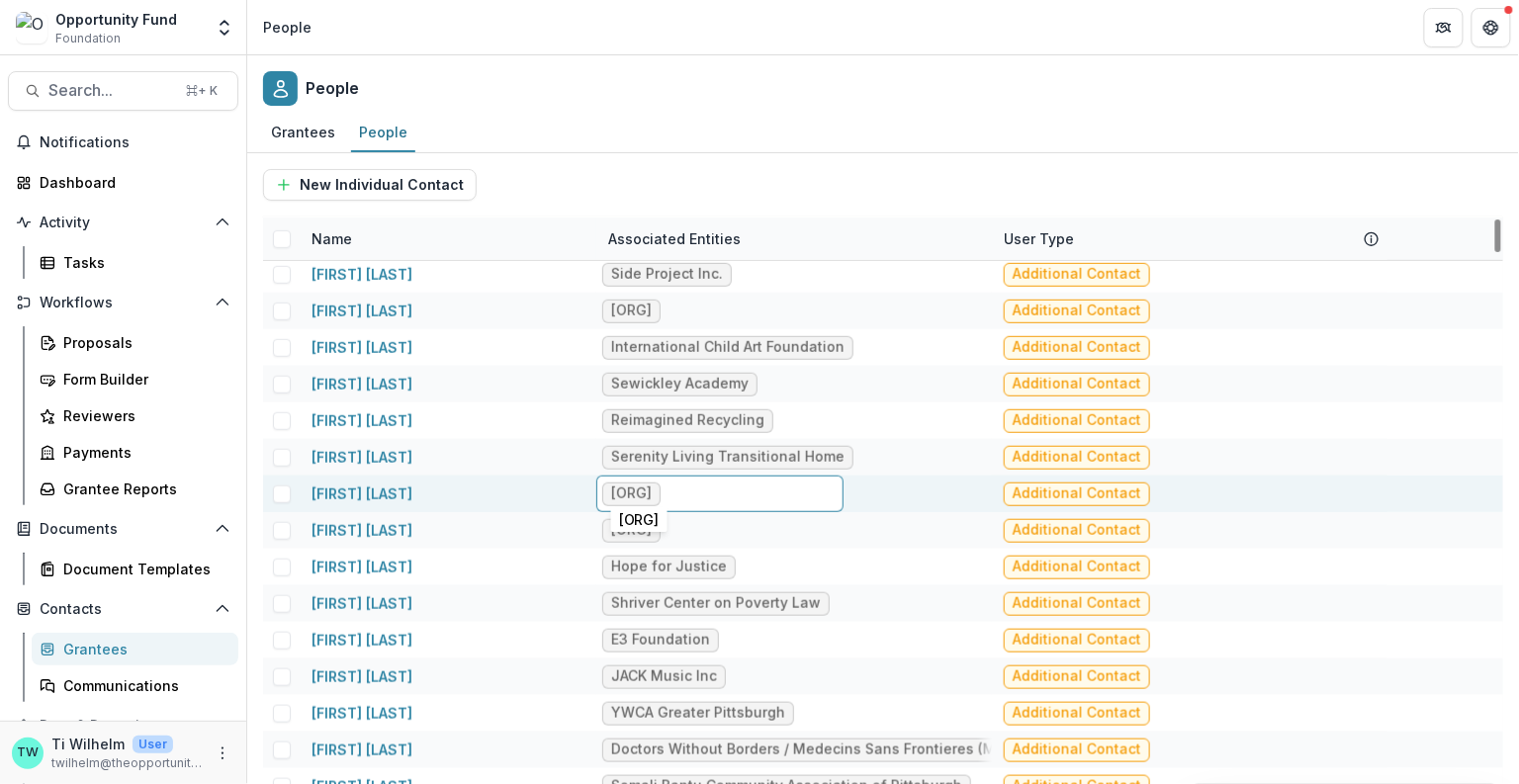 click on "Health GAP" at bounding box center (631, 493) 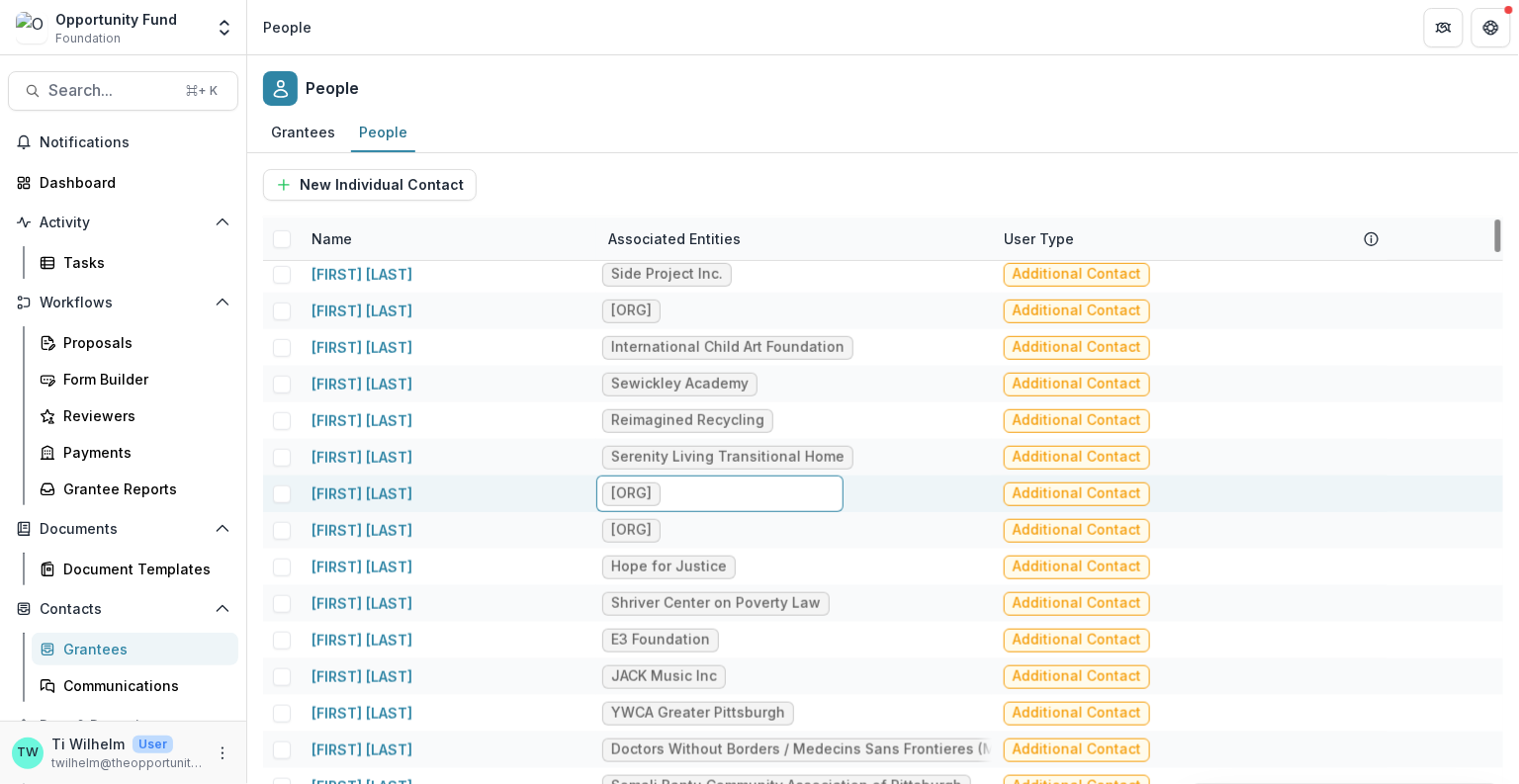 click on "Health GAP" at bounding box center (631, 493) 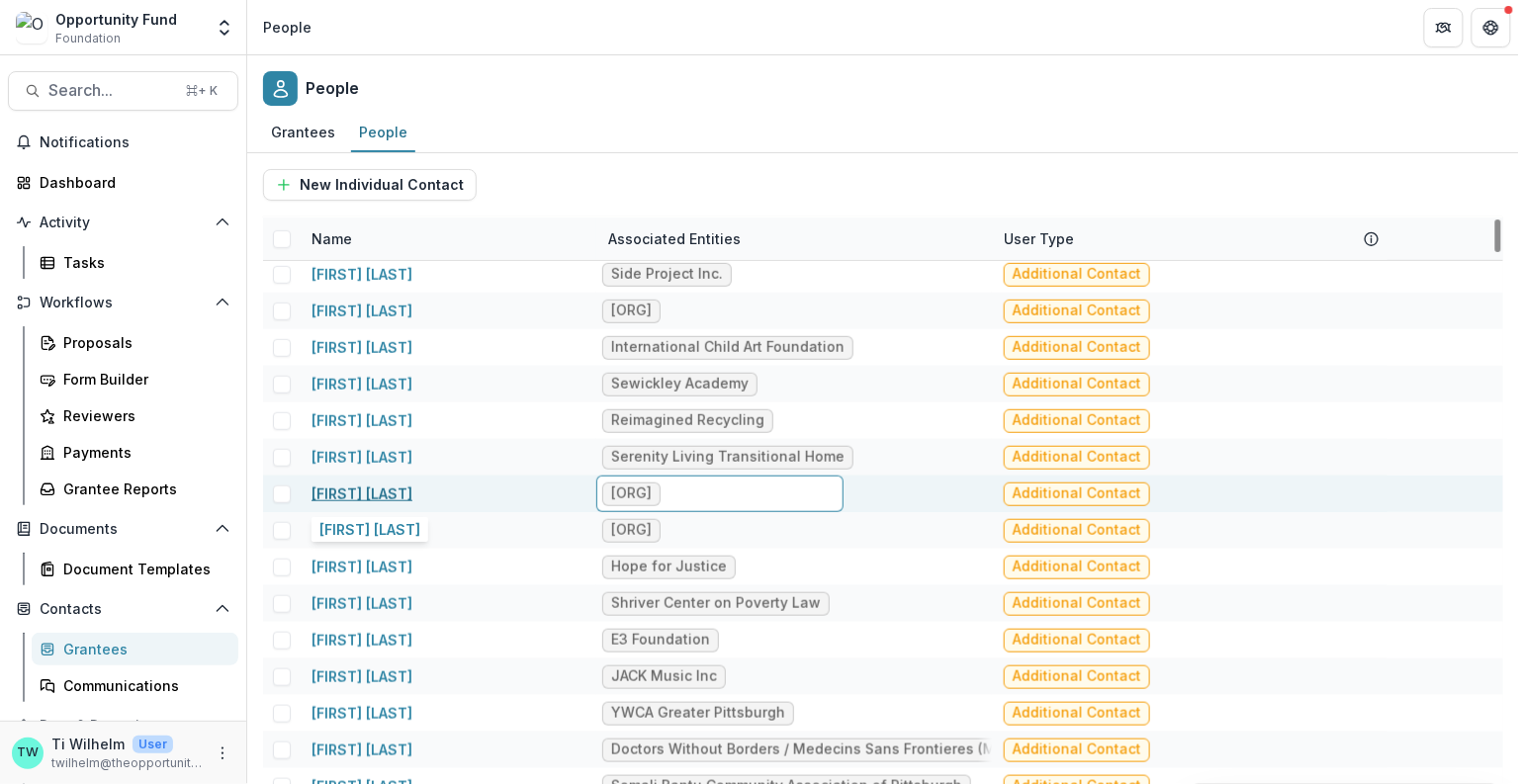 click on "Asia Russell" at bounding box center [362, 493] 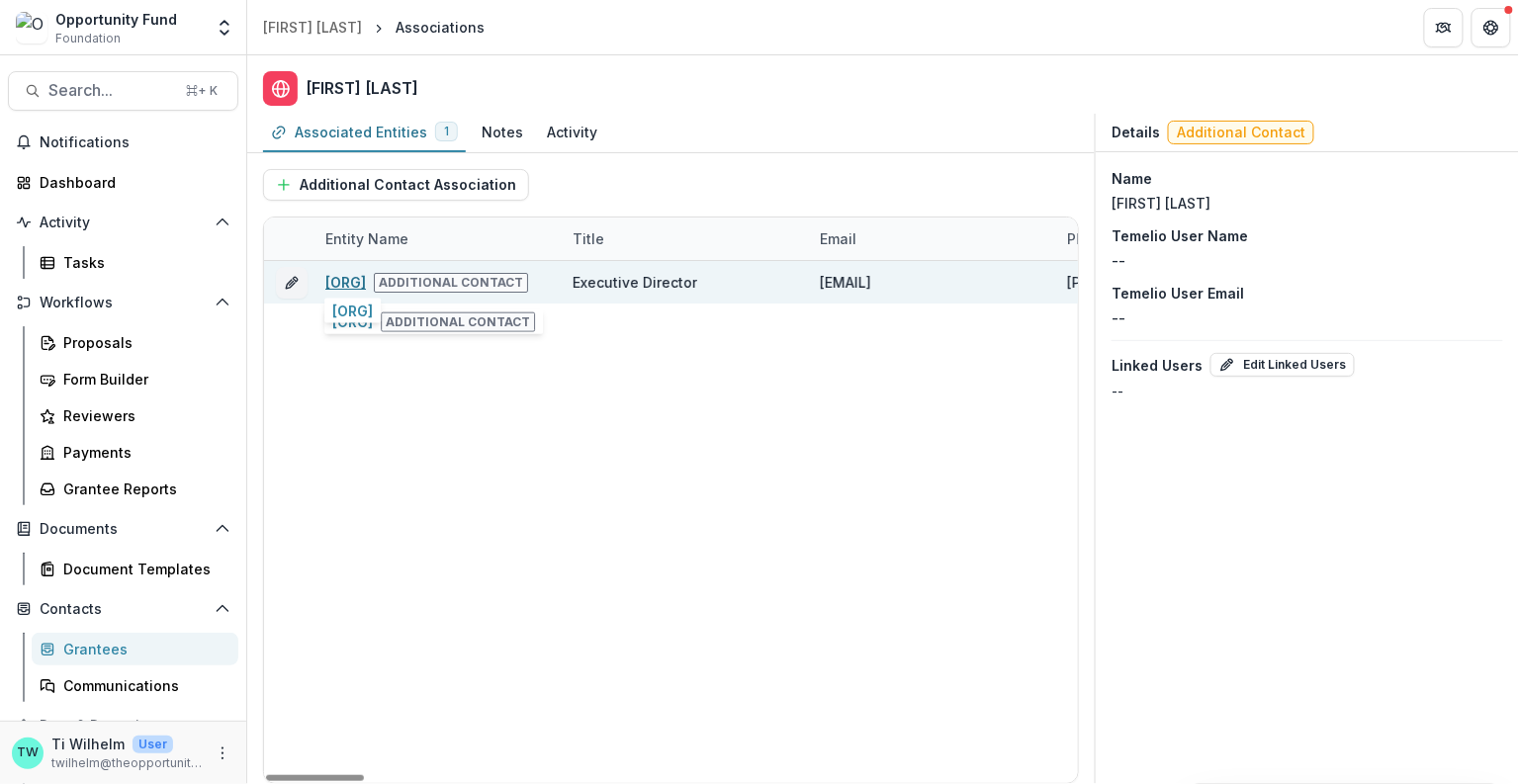 click on "Health GAP" at bounding box center (345, 282) 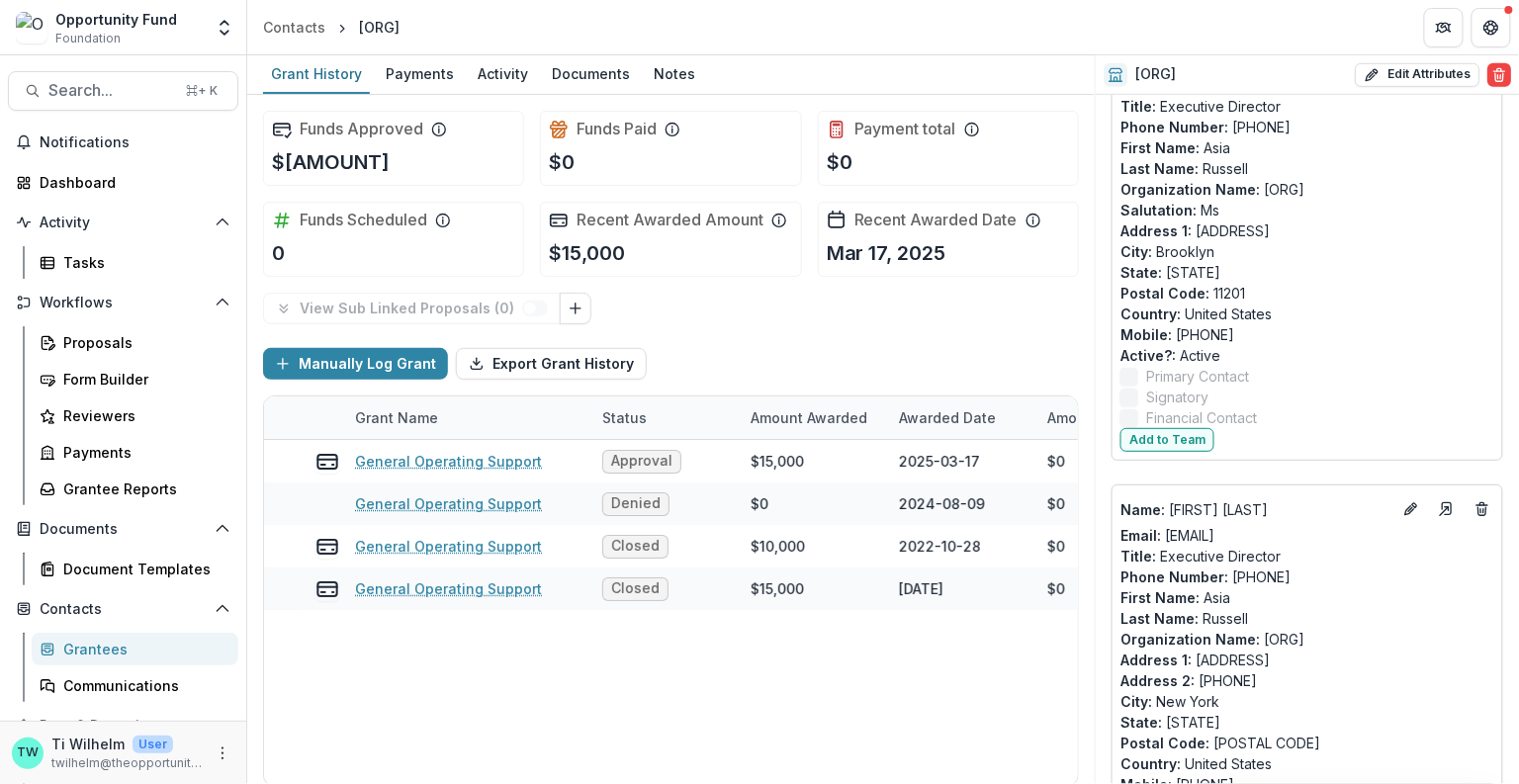 scroll, scrollTop: 0, scrollLeft: 0, axis: both 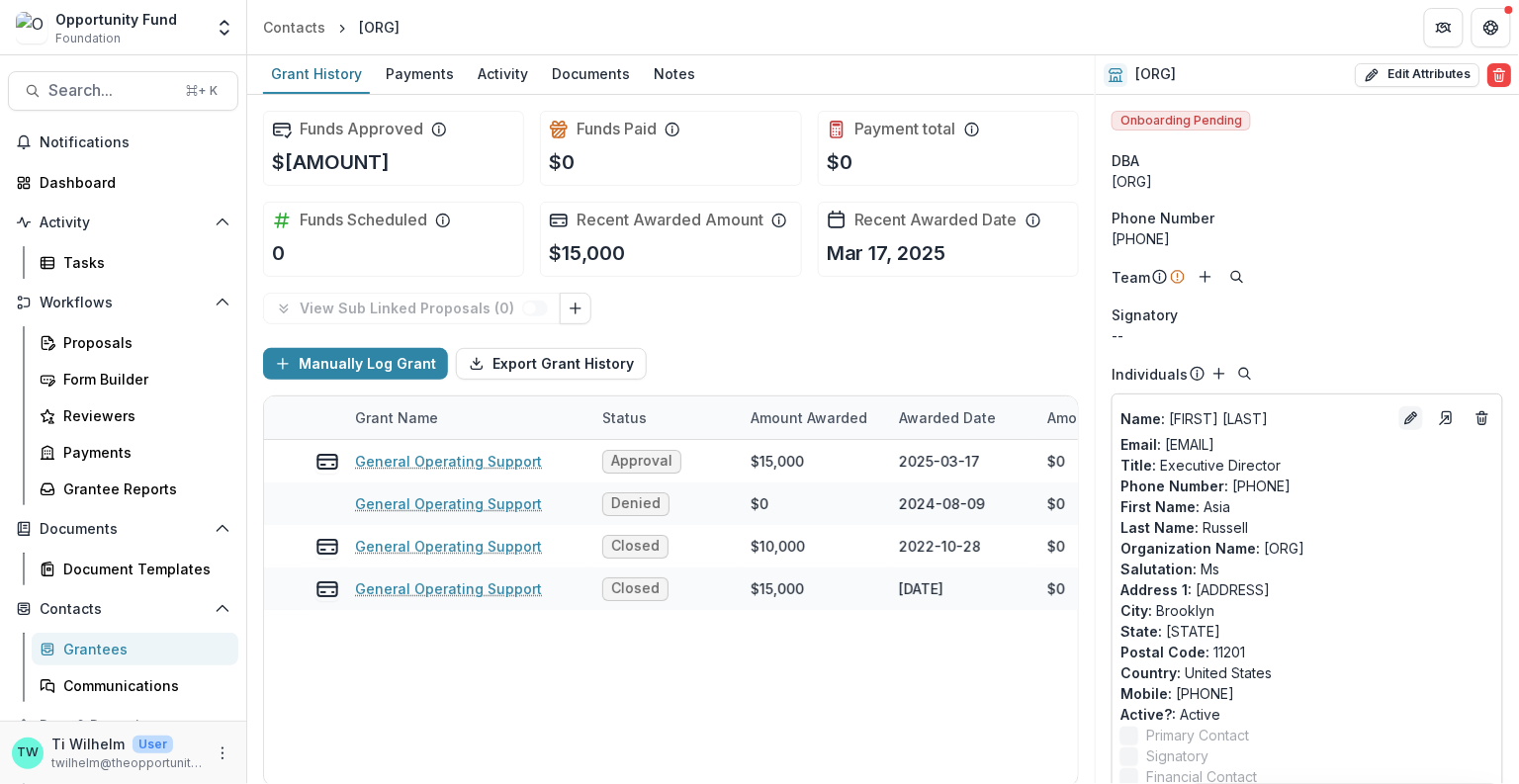 click 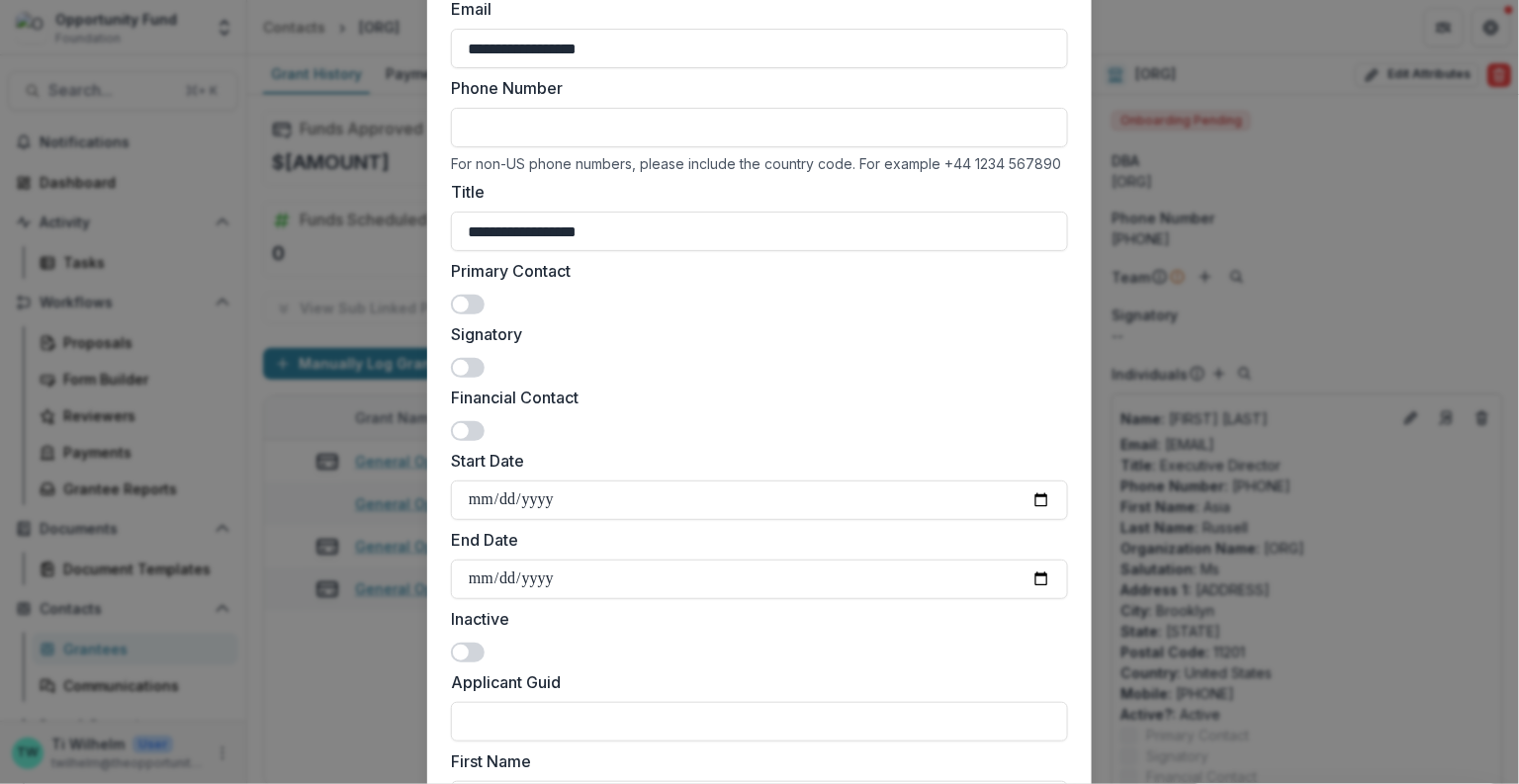 scroll, scrollTop: 0, scrollLeft: 0, axis: both 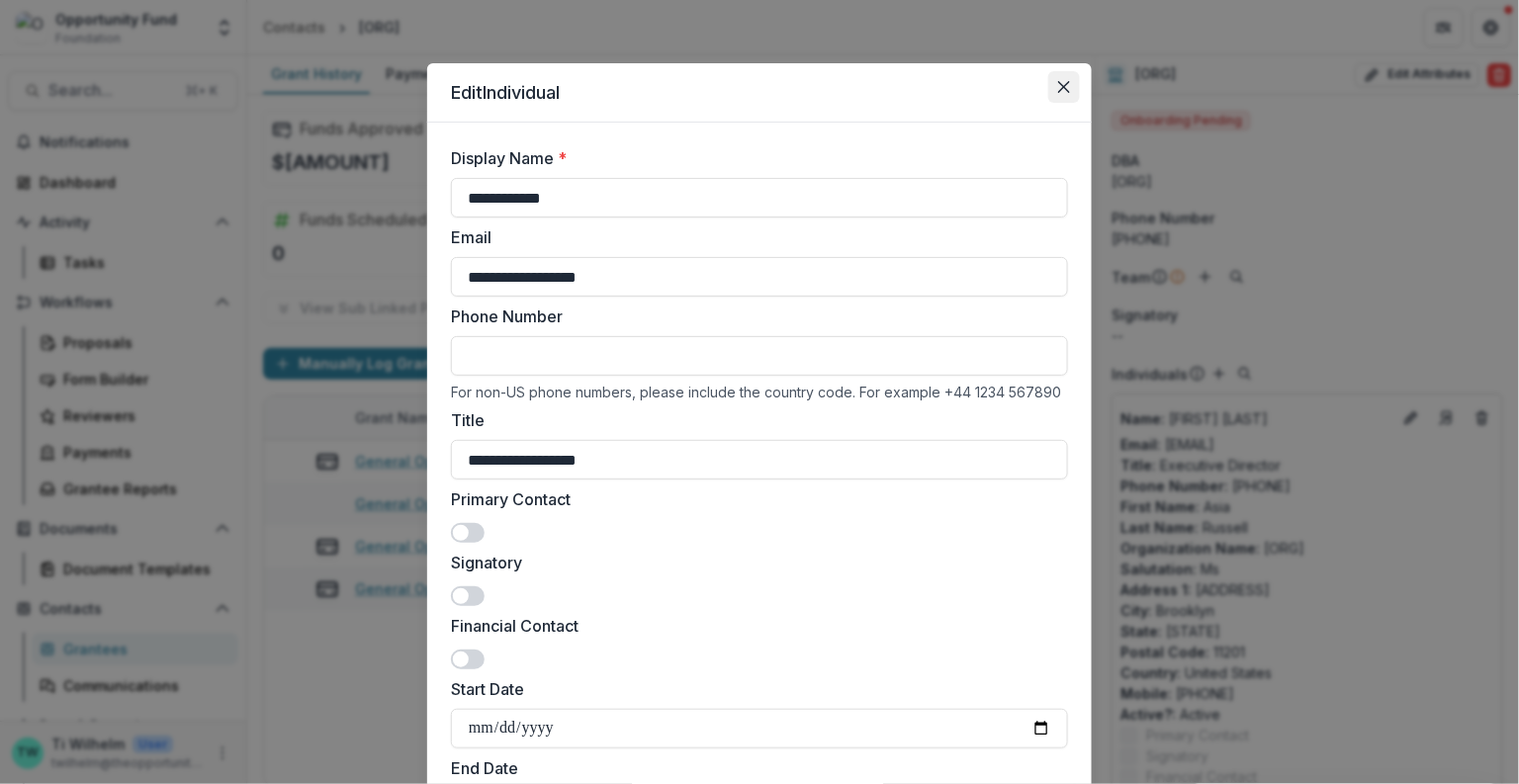 click 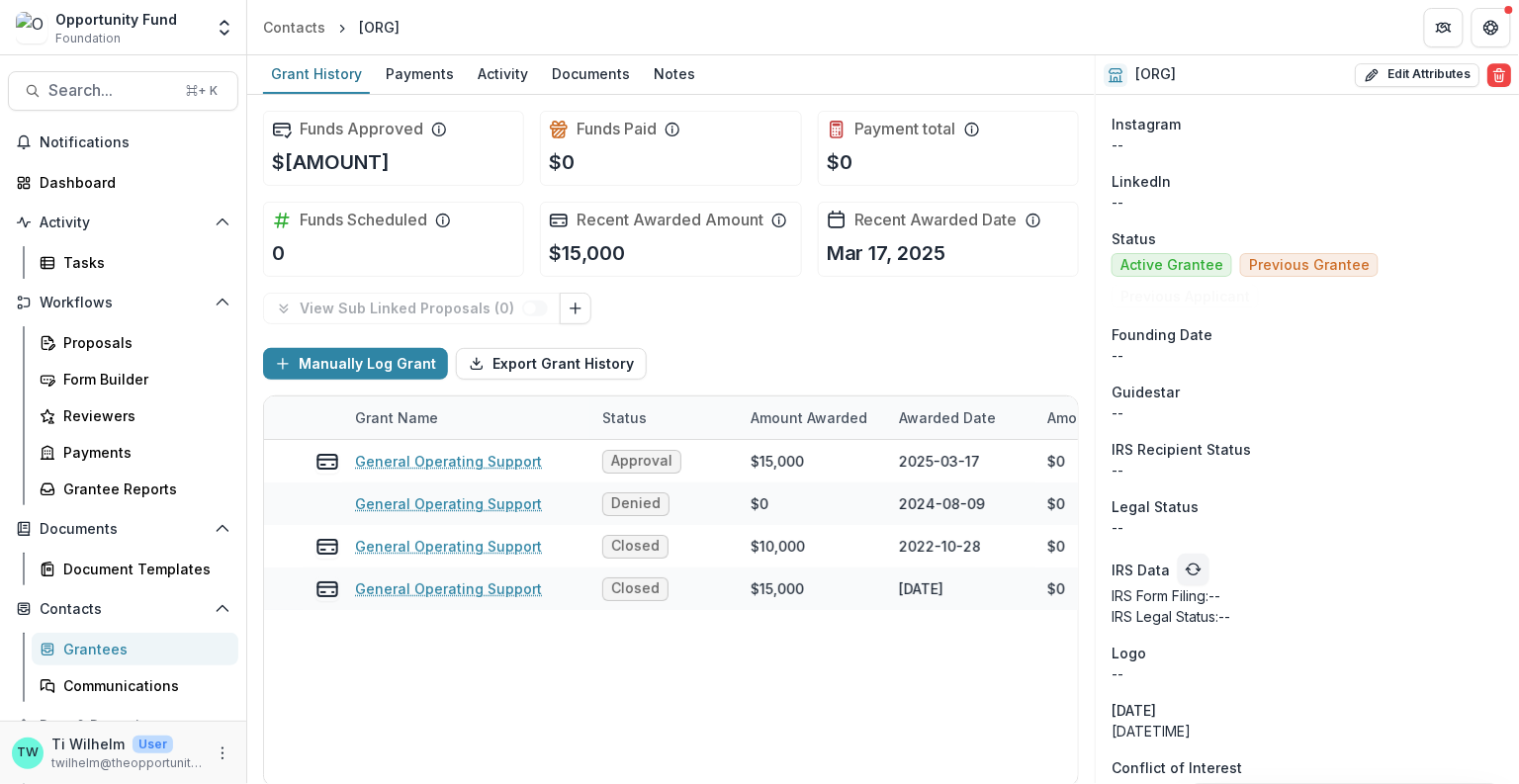 scroll, scrollTop: 2012, scrollLeft: 0, axis: vertical 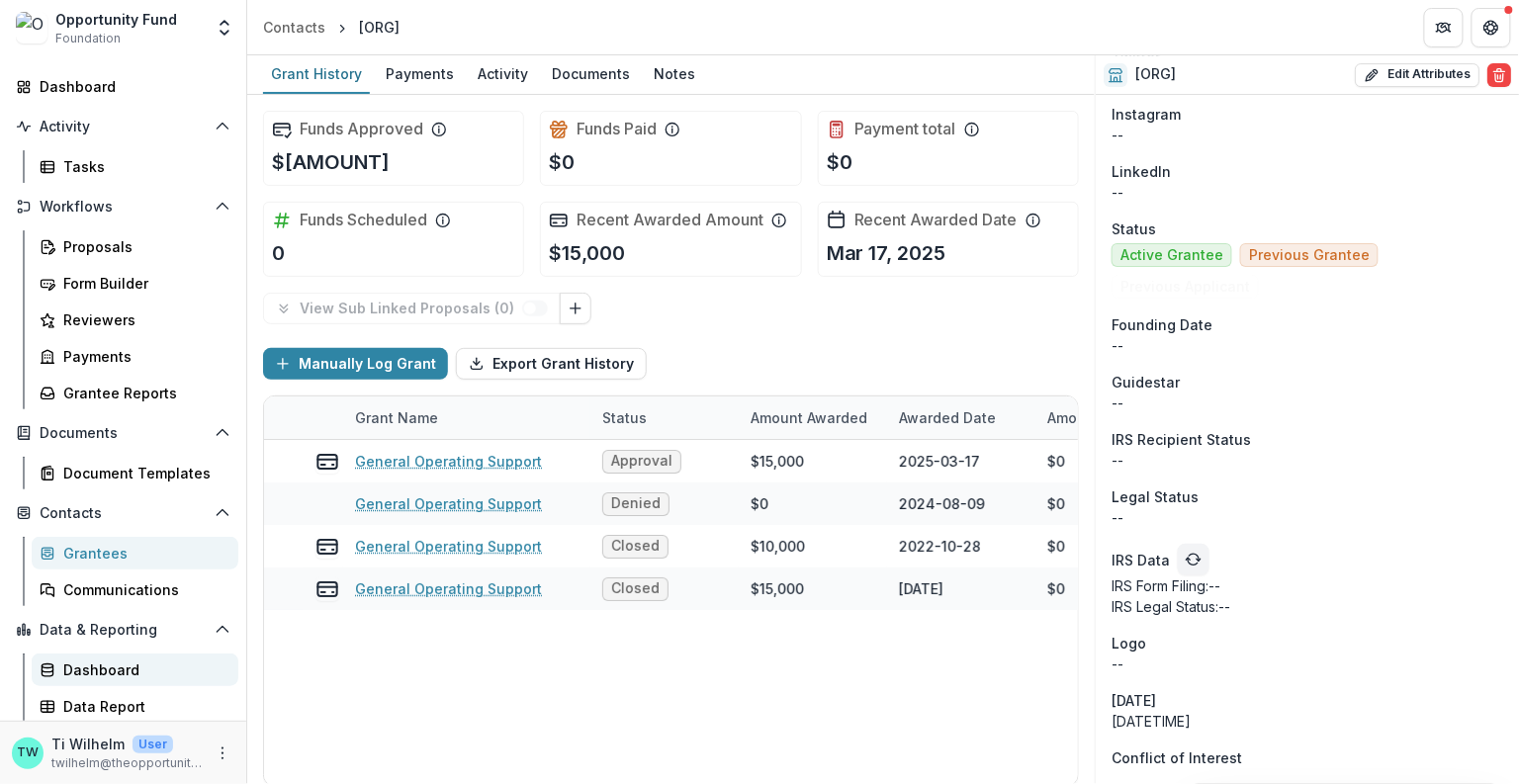 click on "Dashboard" at bounding box center (142, 669) 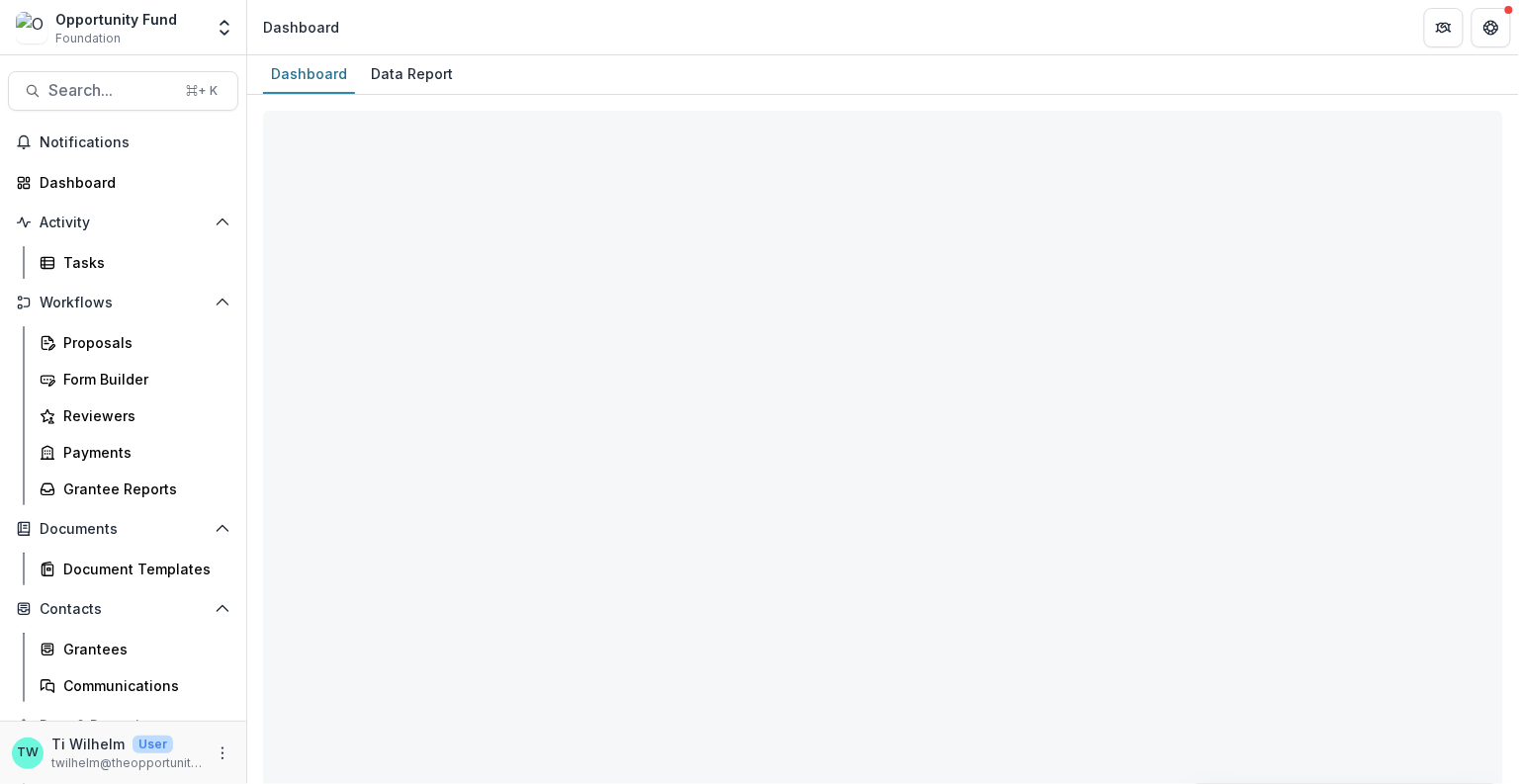 select on "**********" 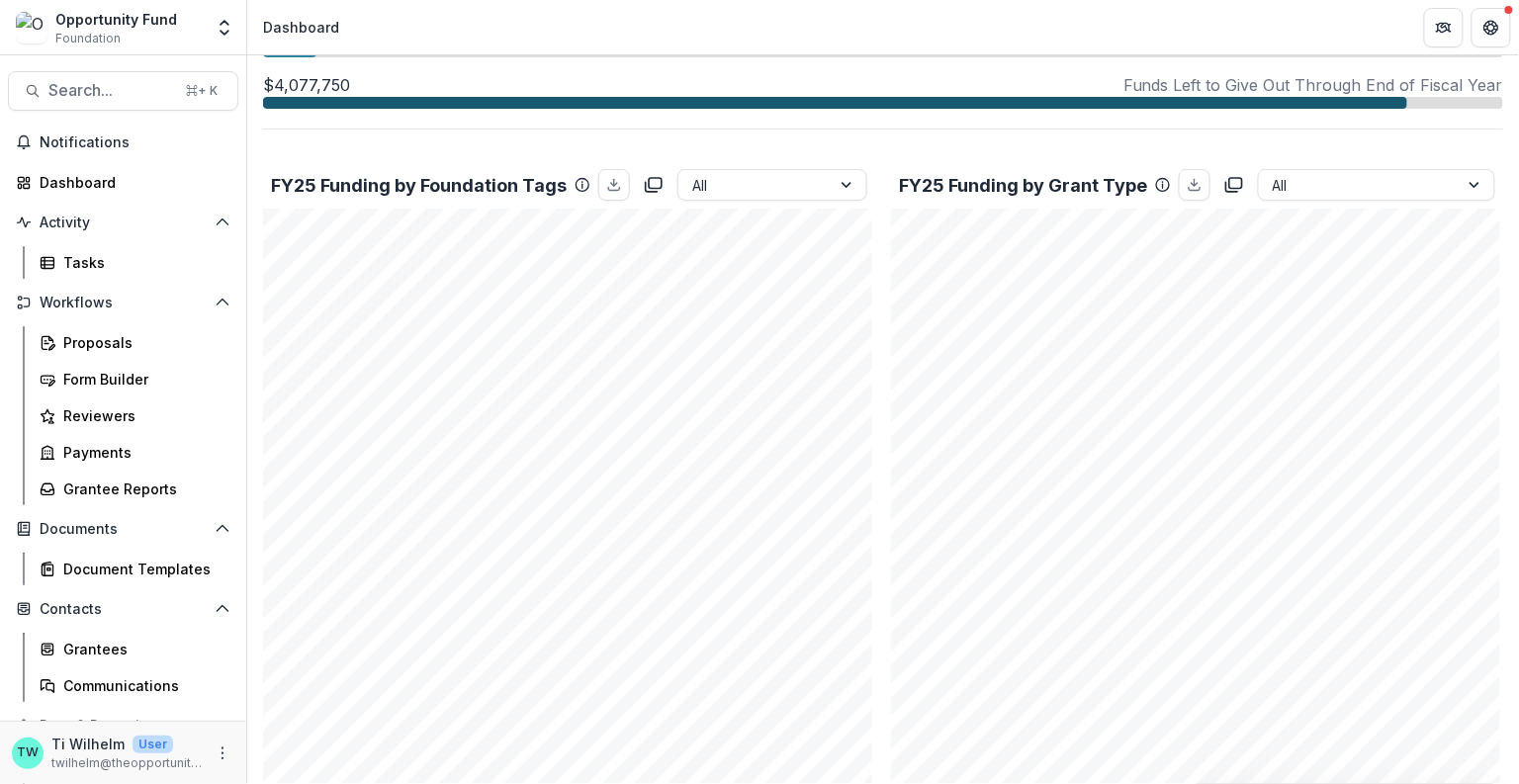scroll, scrollTop: 651, scrollLeft: 0, axis: vertical 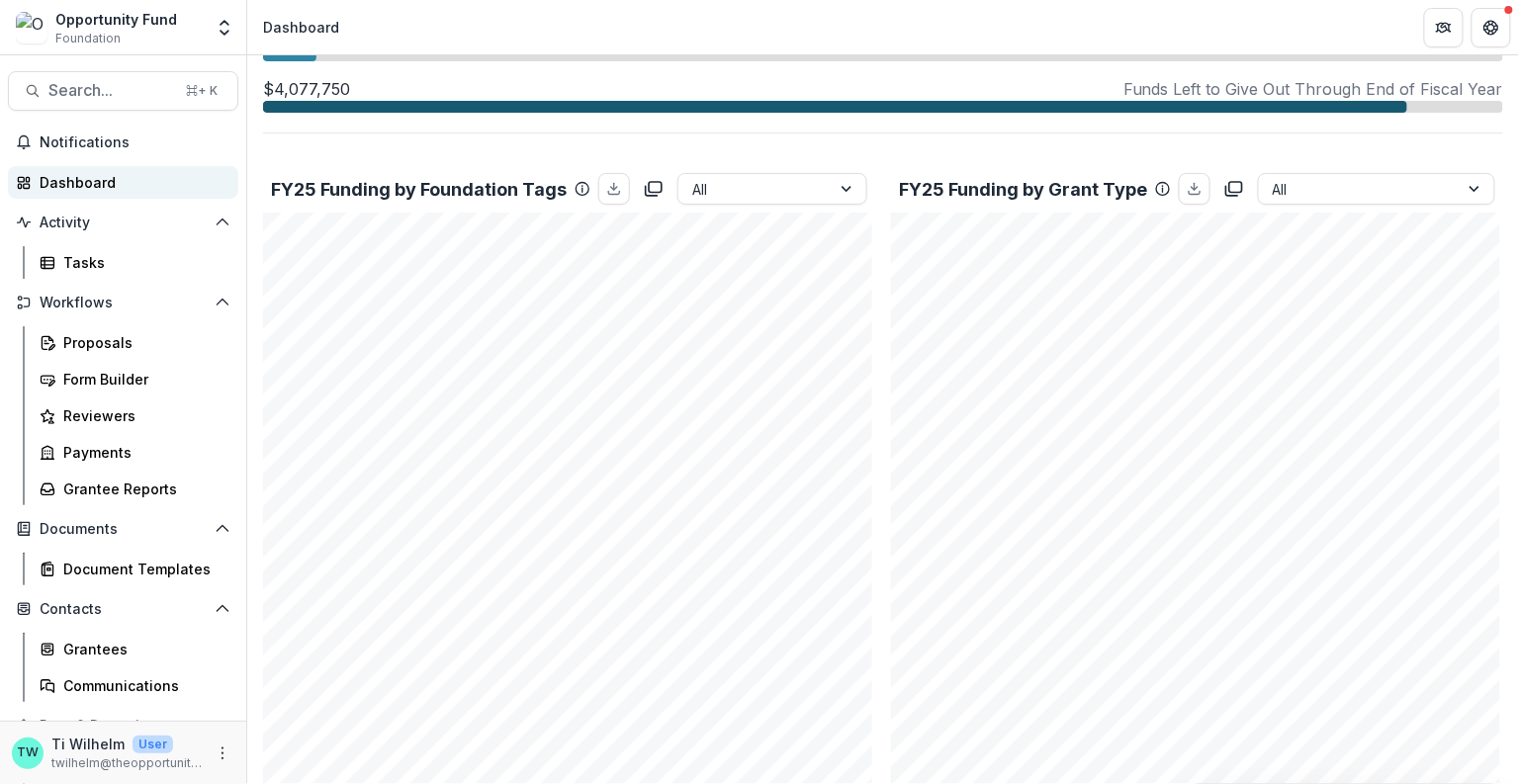 click on "Dashboard" at bounding box center [131, 182] 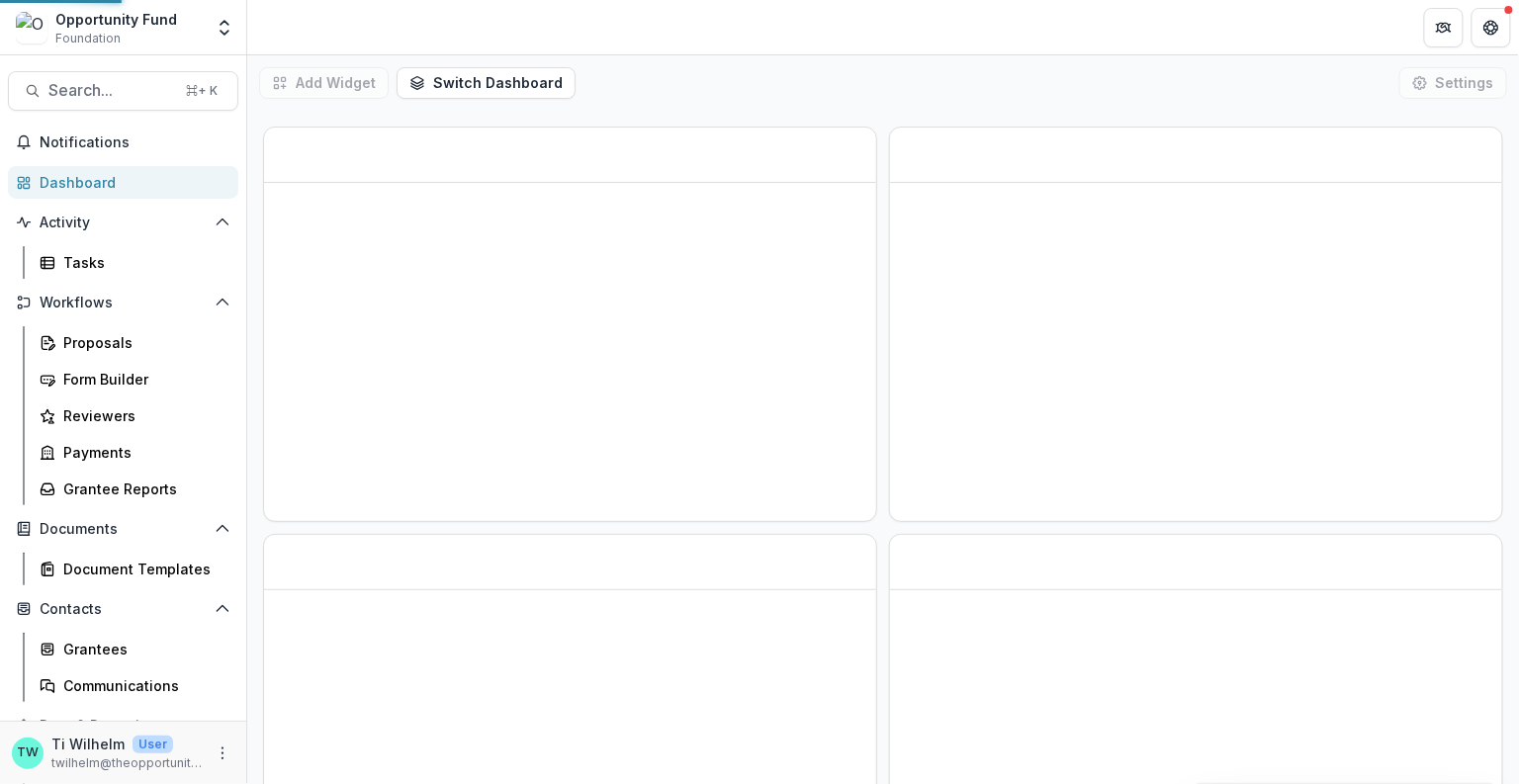scroll, scrollTop: 0, scrollLeft: 0, axis: both 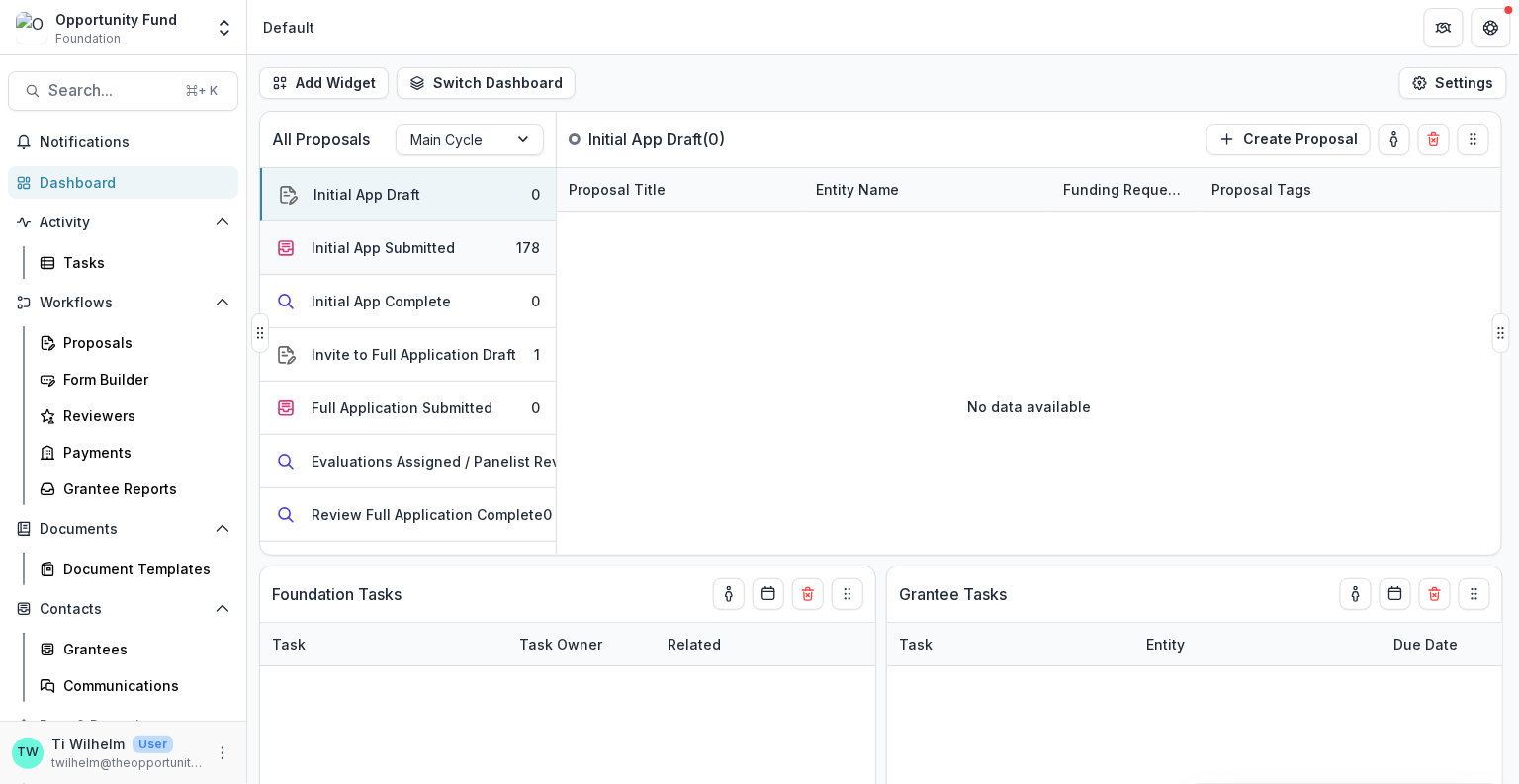 click on "Initial App Submitted" at bounding box center [383, 247] 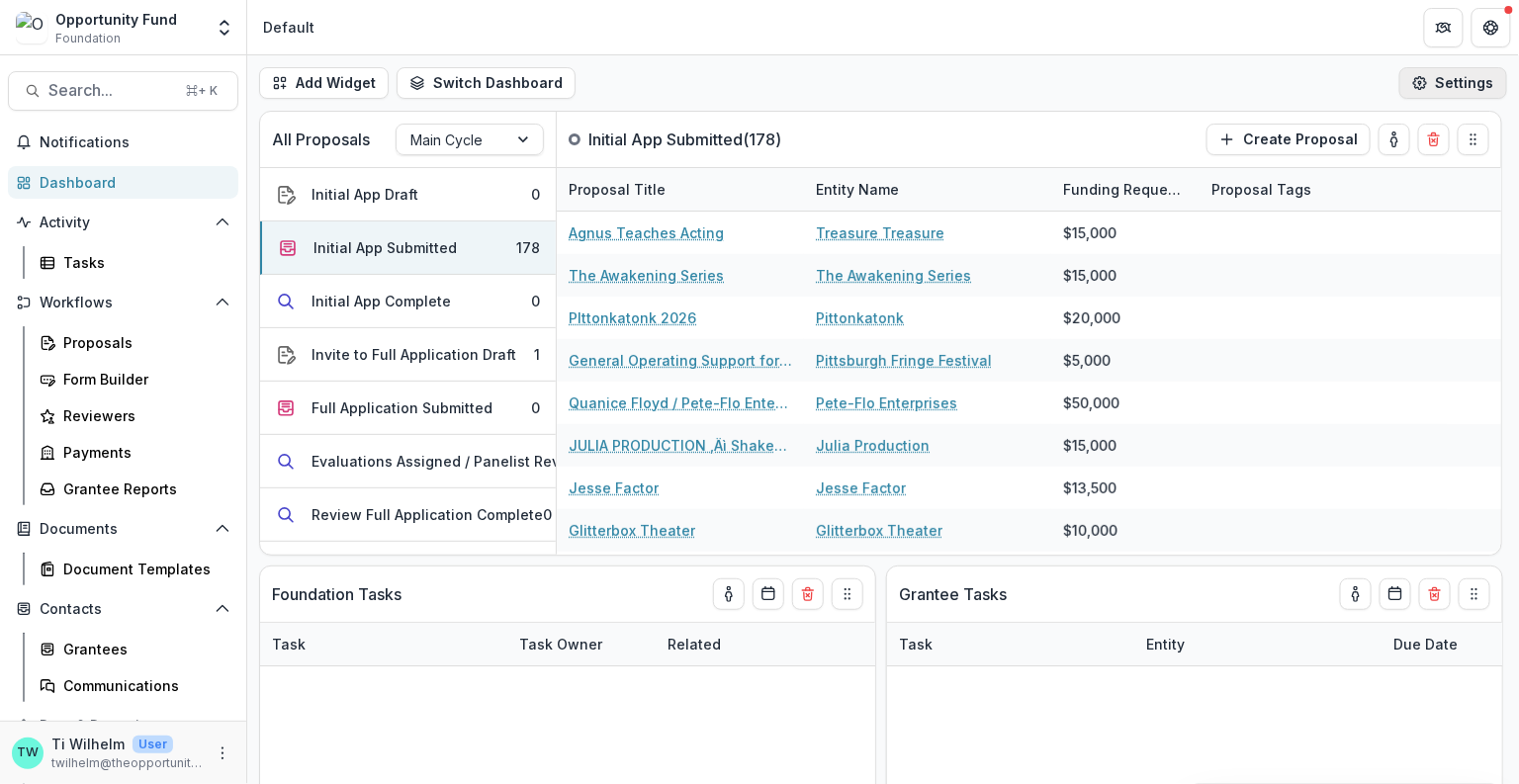 click on "Settings" at bounding box center (1453, 83) 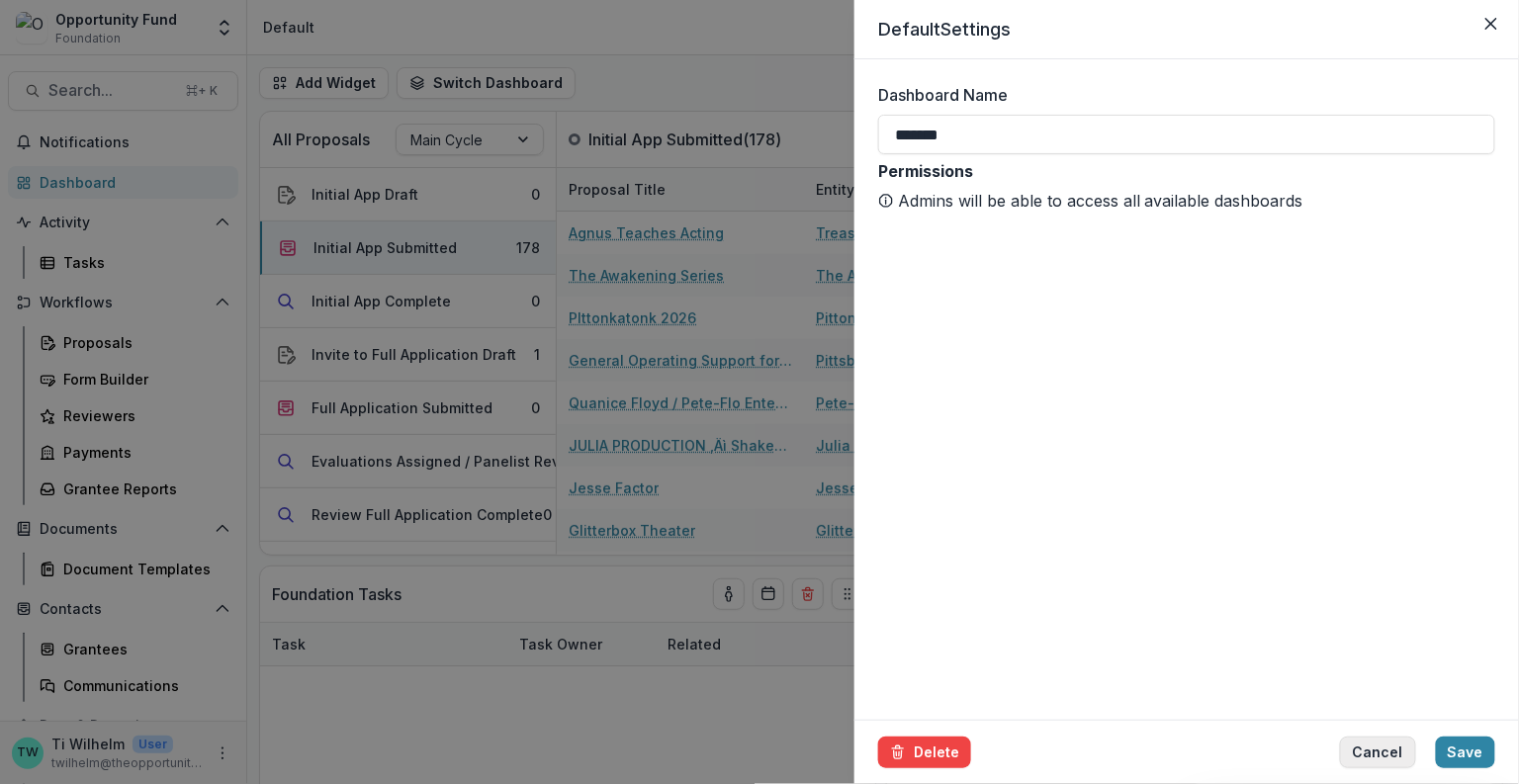 click on "Cancel" at bounding box center [1378, 752] 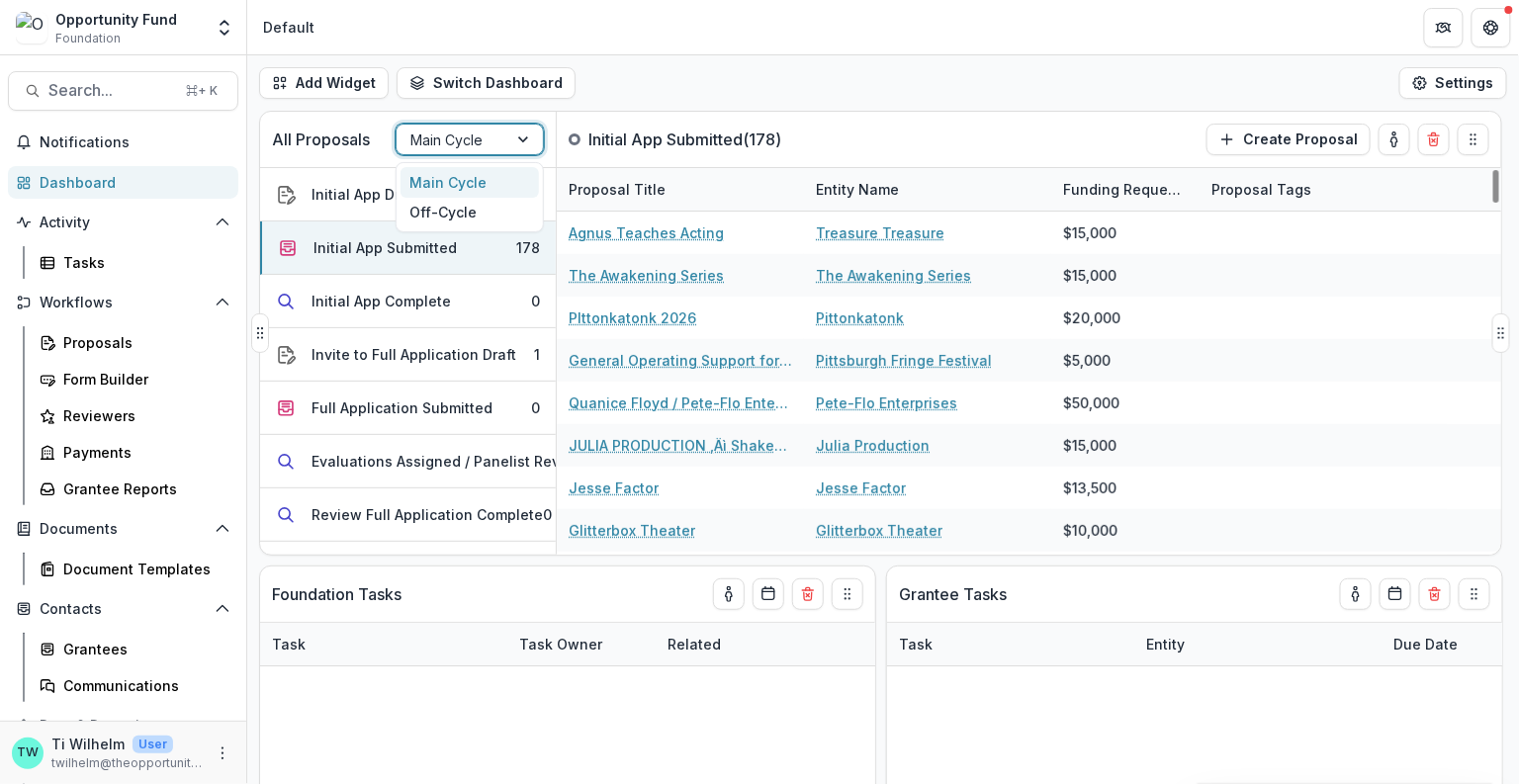 click at bounding box center [525, 139] 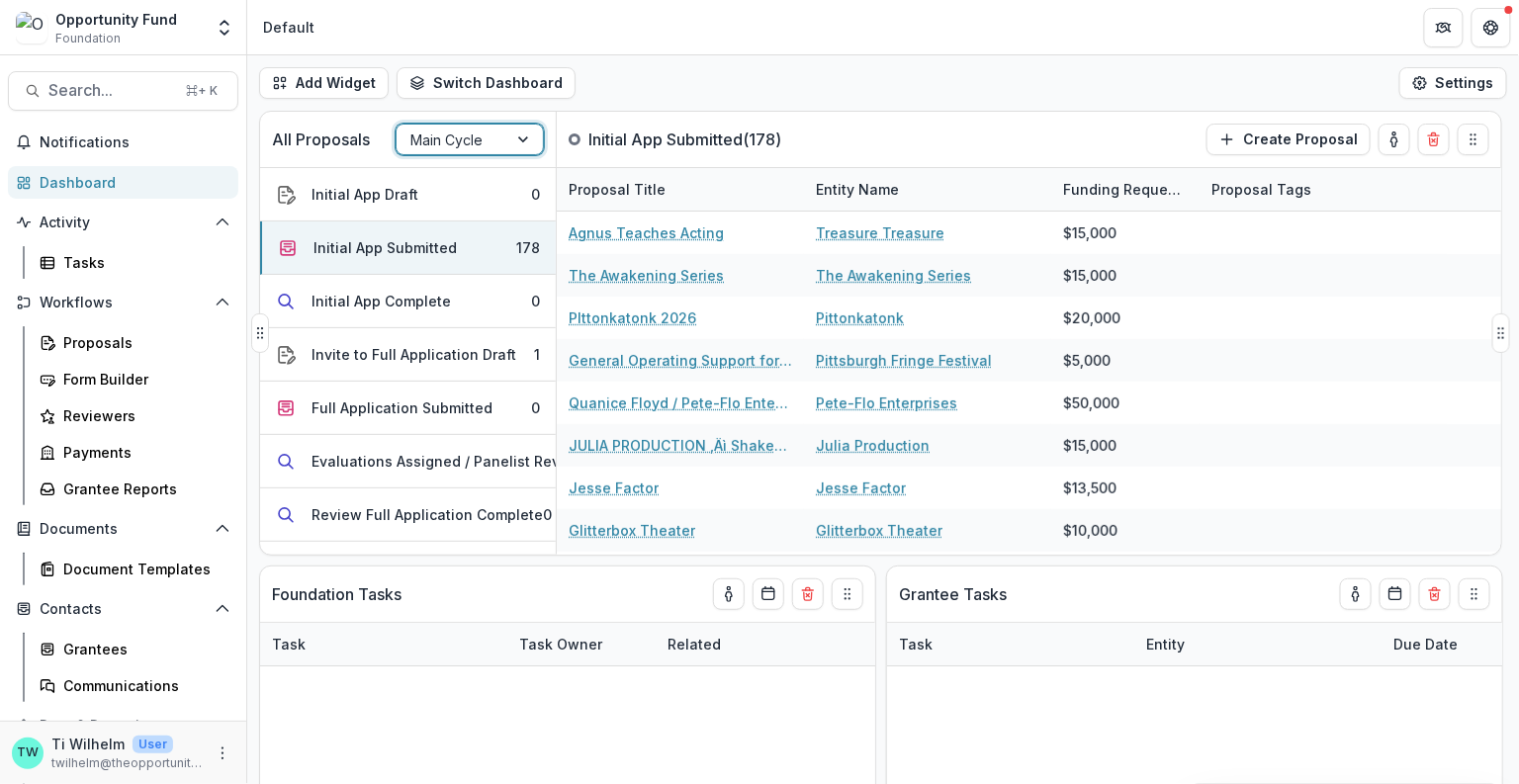 click at bounding box center (525, 139) 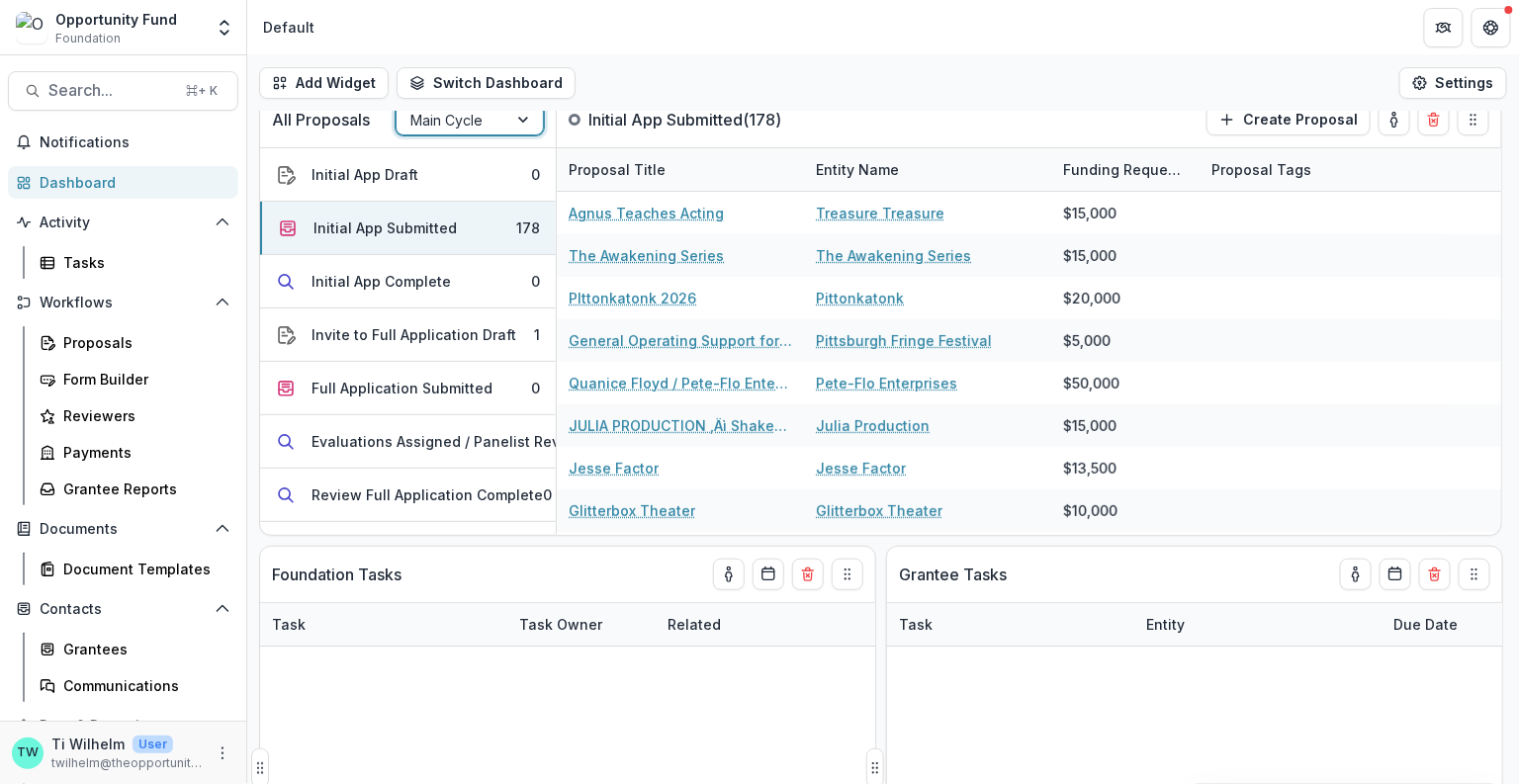 scroll, scrollTop: 23, scrollLeft: 0, axis: vertical 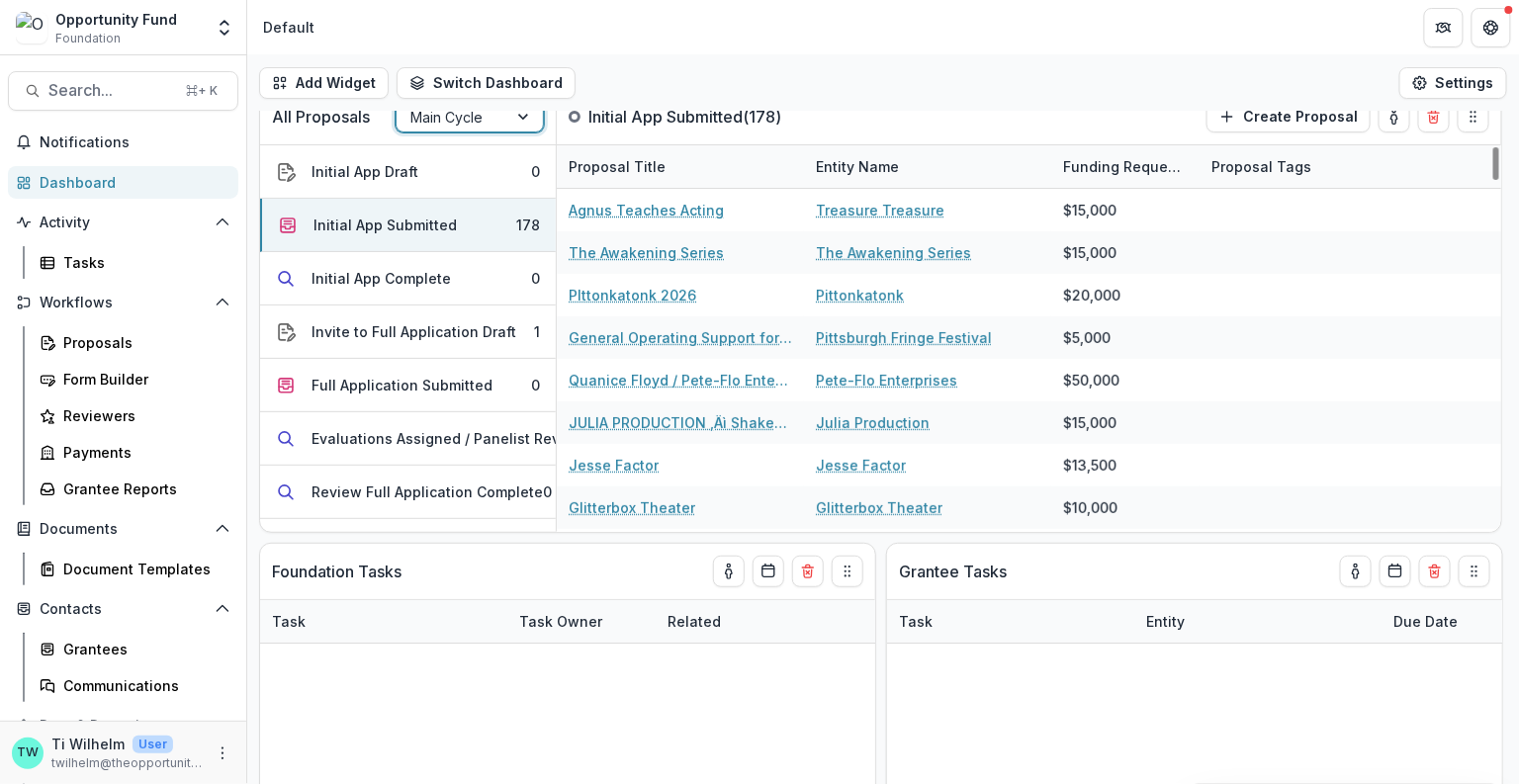 click on "Add Widget Switch Dashboard Default New Dashboard Settings" at bounding box center (883, 83) 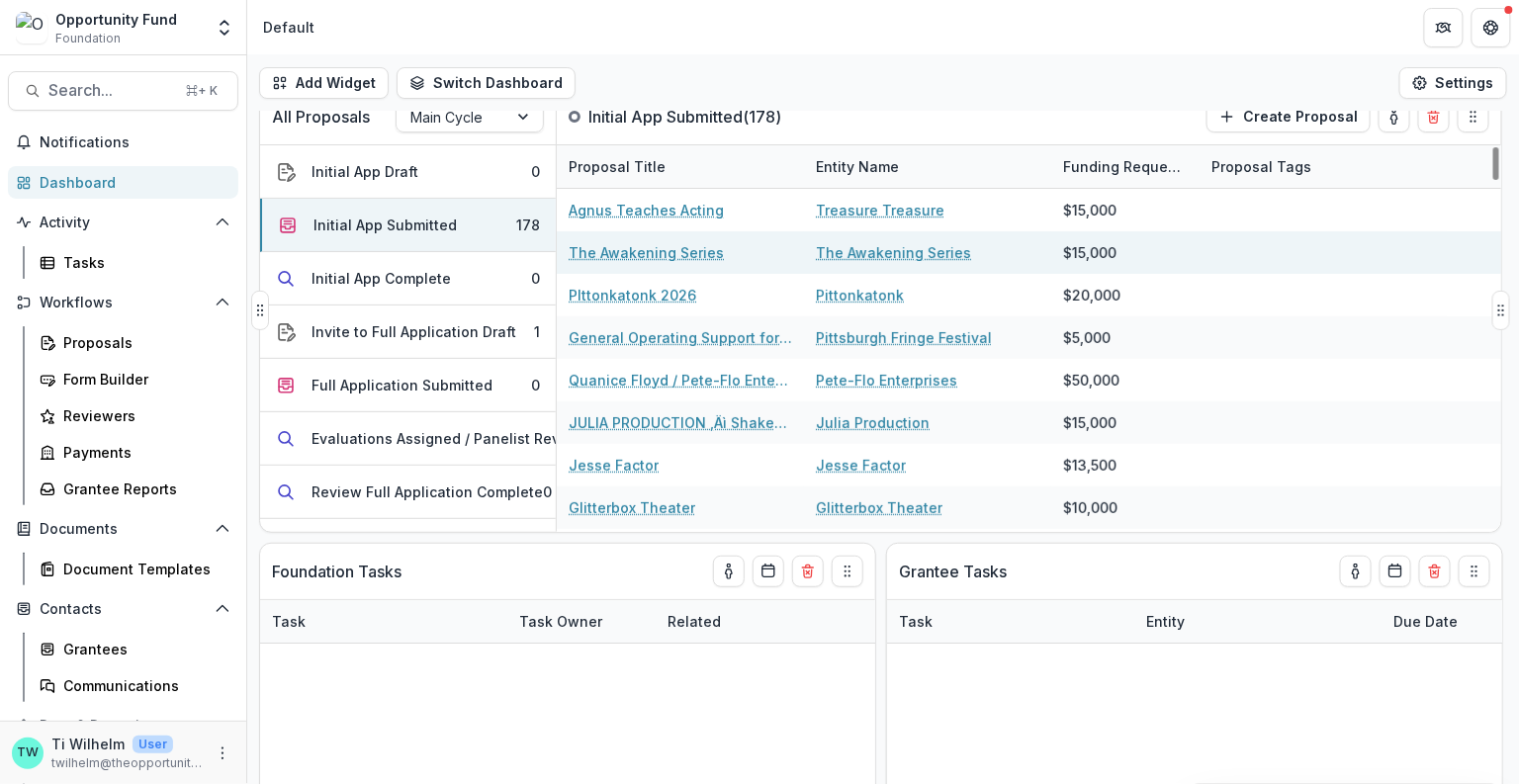 scroll, scrollTop: 0, scrollLeft: 0, axis: both 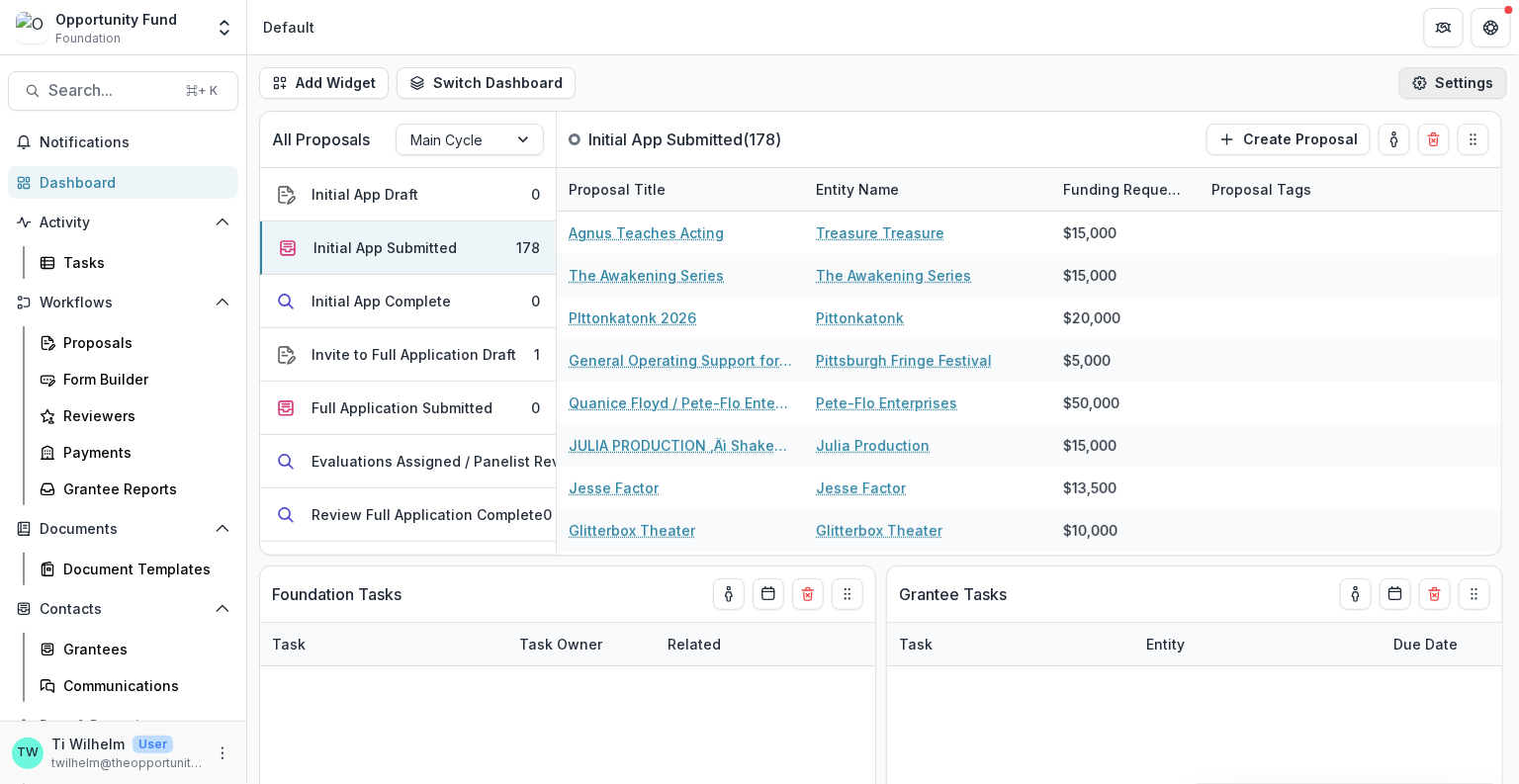 click on "Settings" at bounding box center [1453, 83] 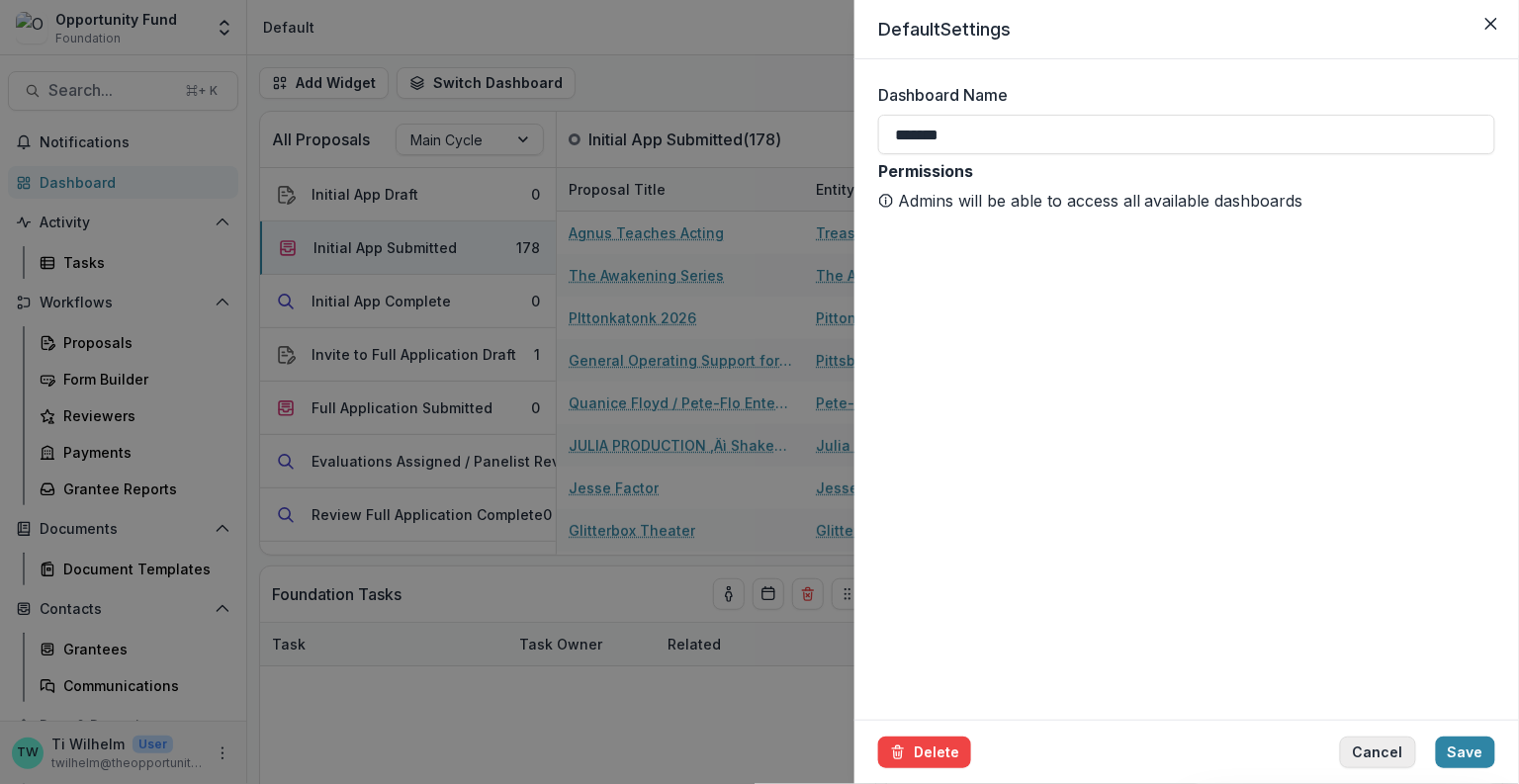 click on "Cancel" at bounding box center (1378, 752) 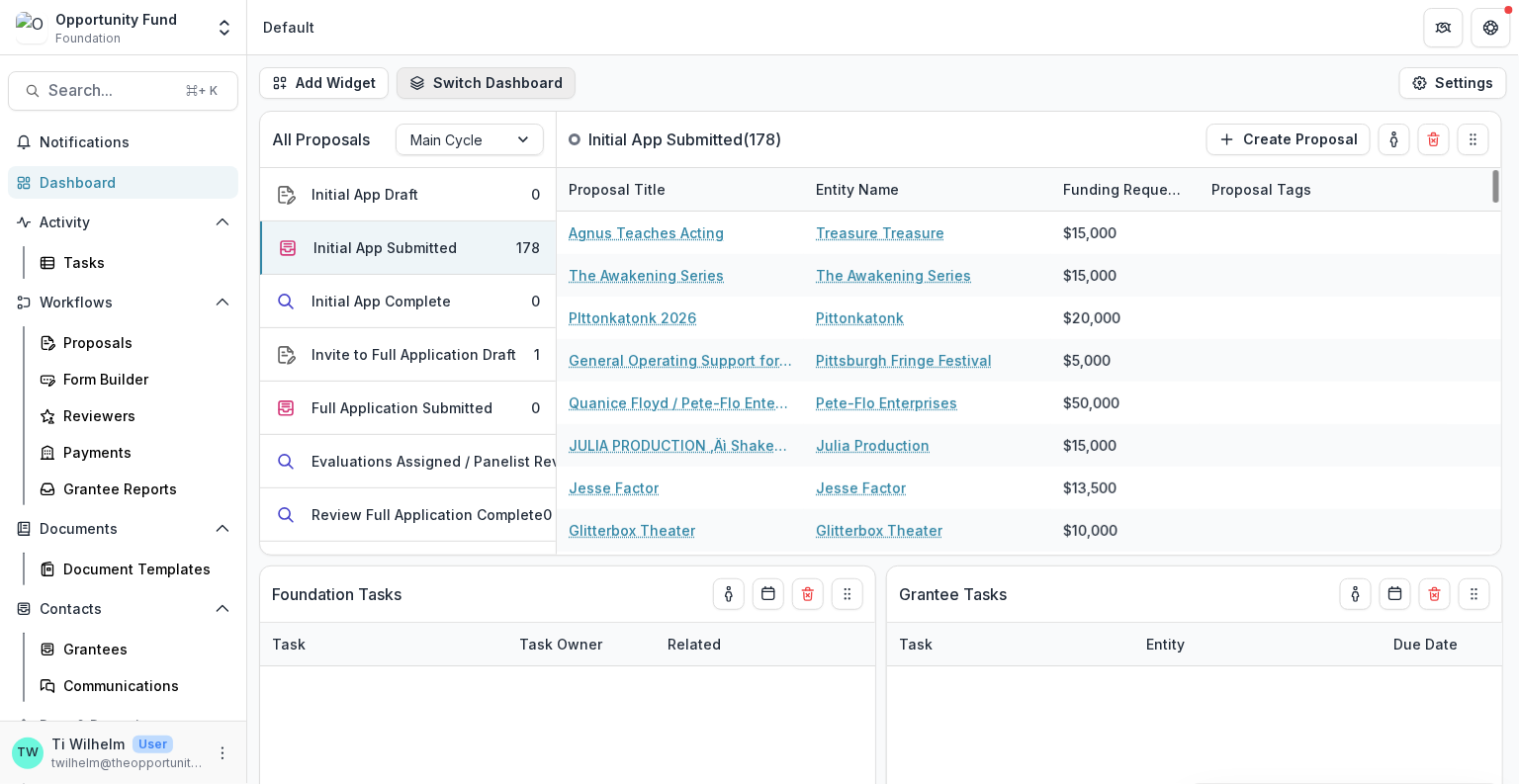 click on "Switch Dashboard" at bounding box center (486, 83) 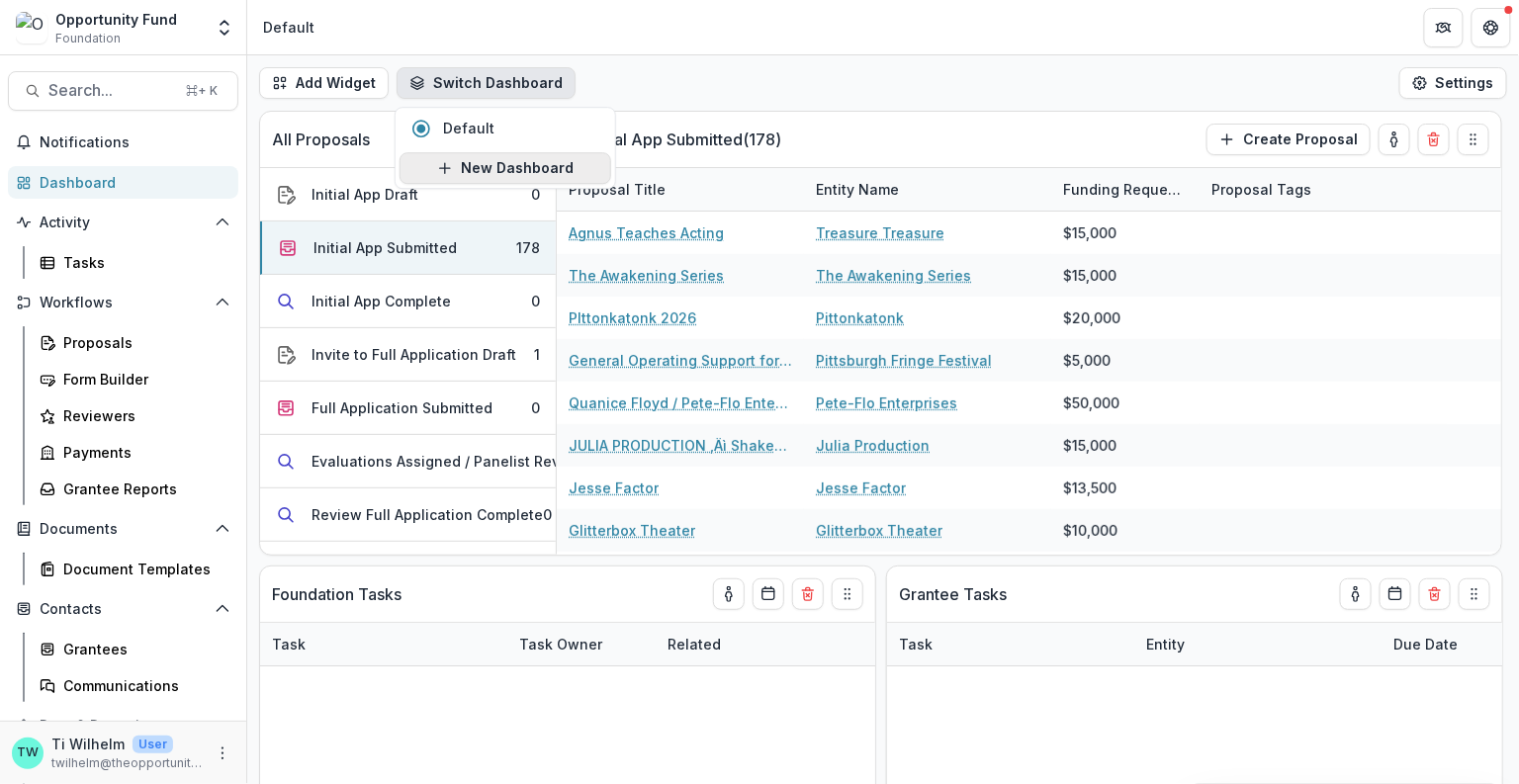 click on "New Dashboard" at bounding box center [505, 168] 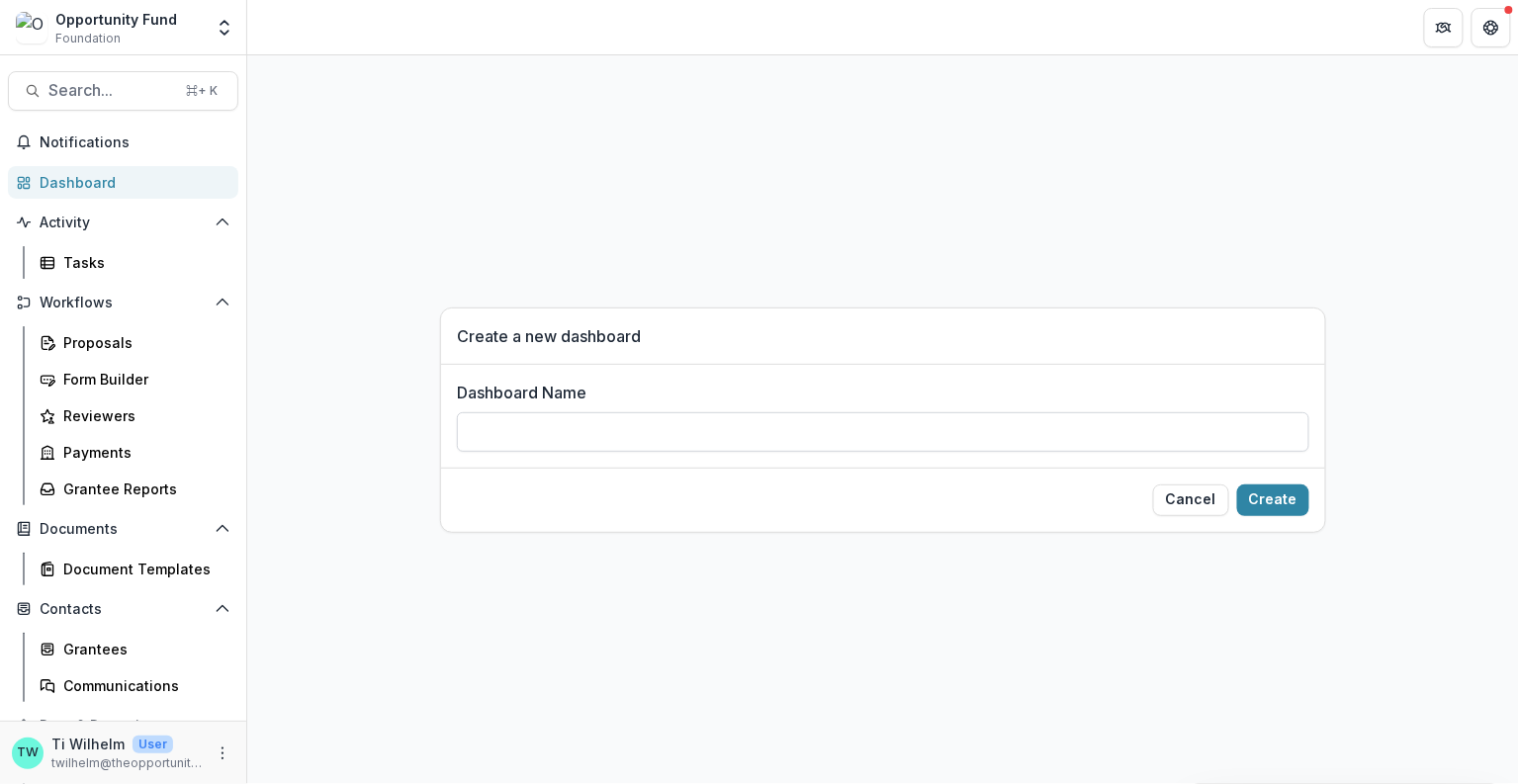 click on "Dashboard Name" at bounding box center (883, 432) 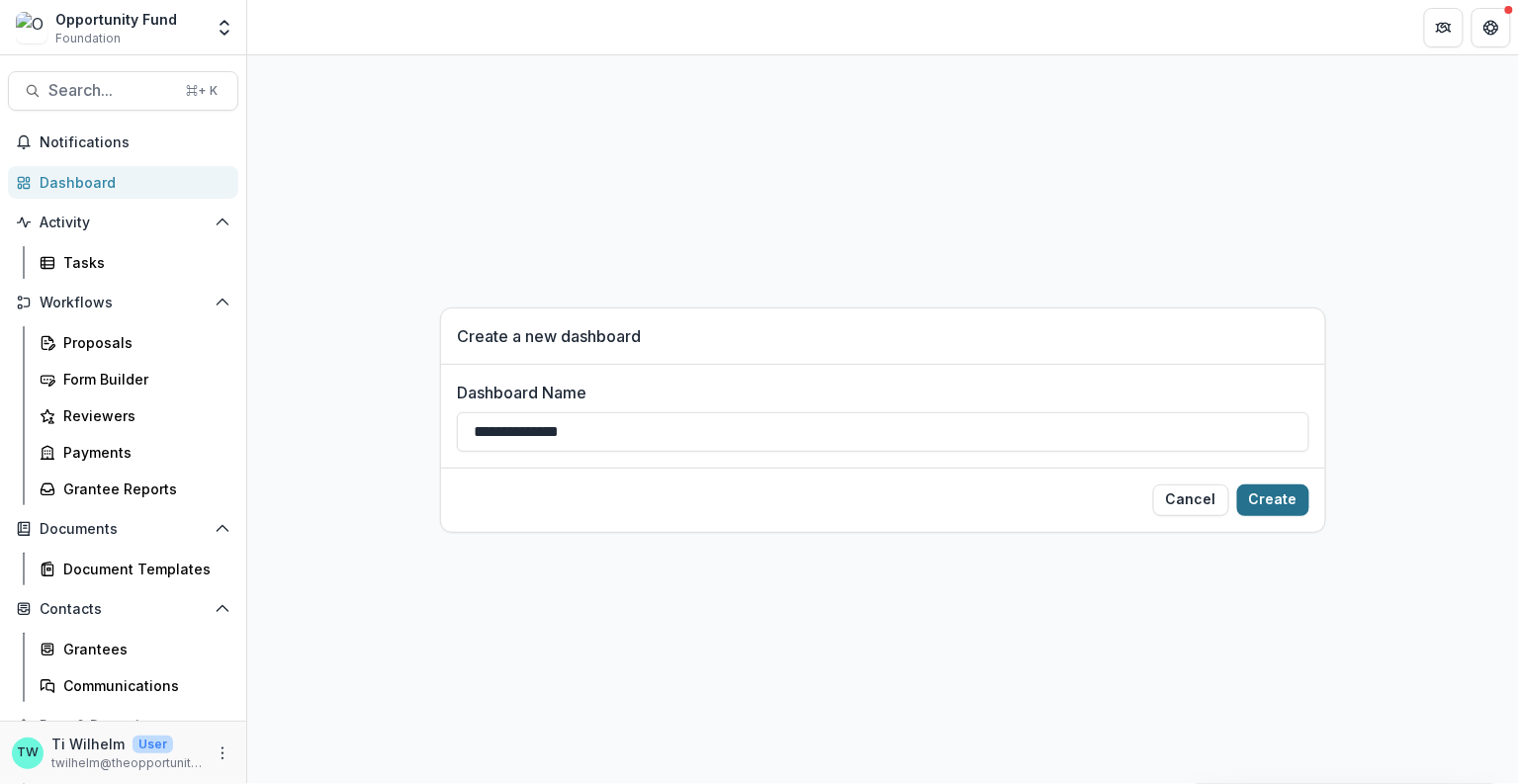 type on "**********" 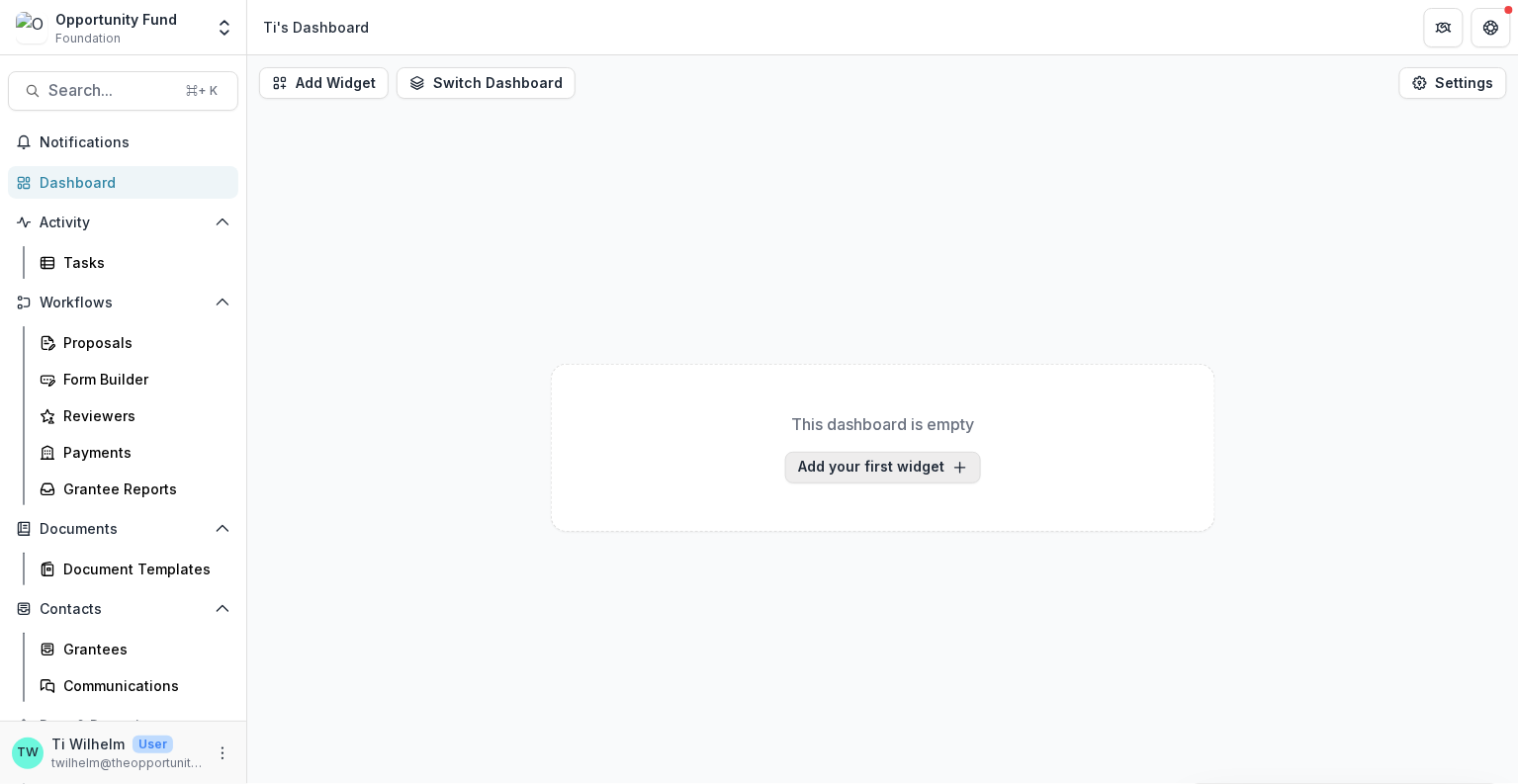 click on "Add your first widget" at bounding box center [883, 468] 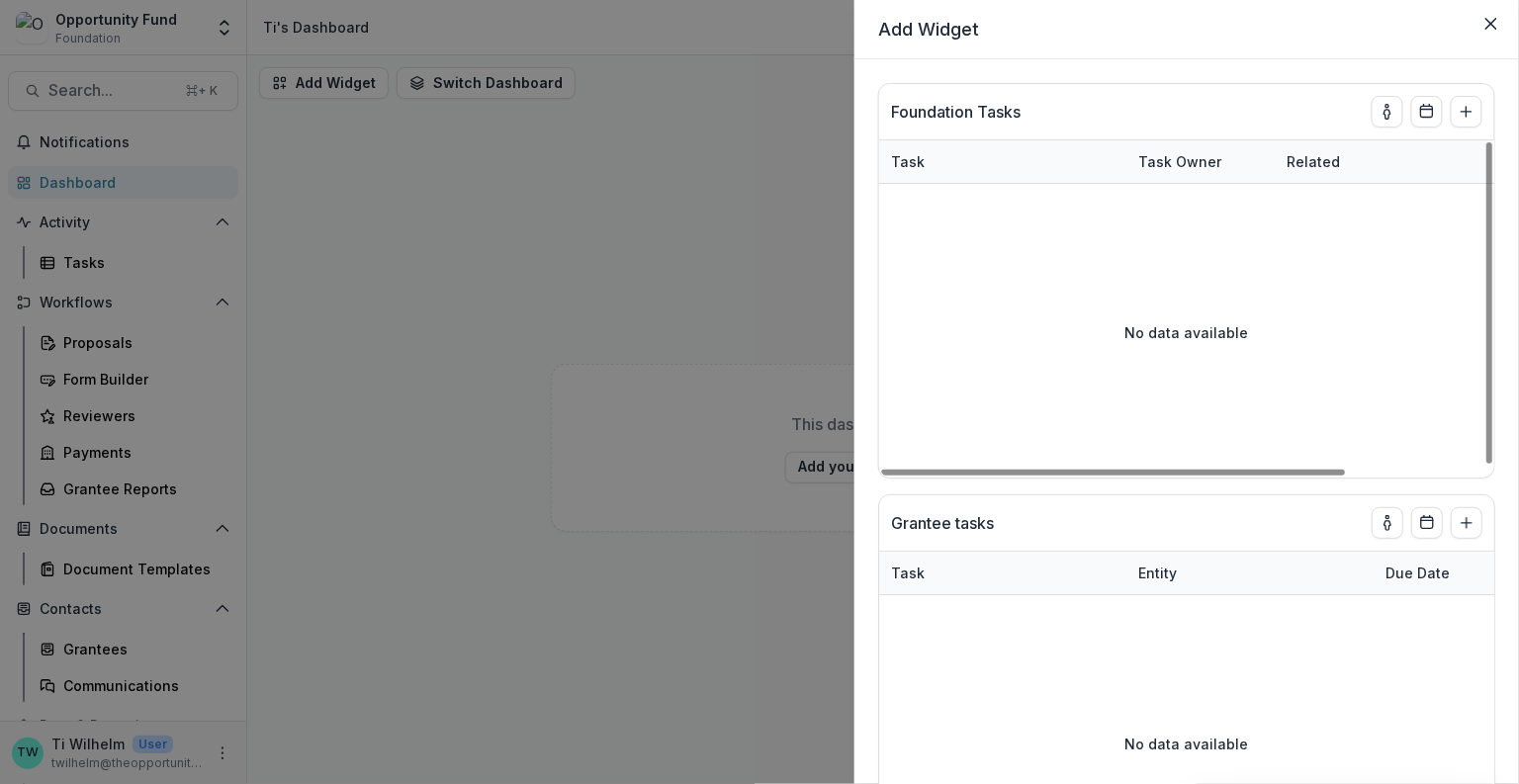 scroll, scrollTop: 1, scrollLeft: 0, axis: vertical 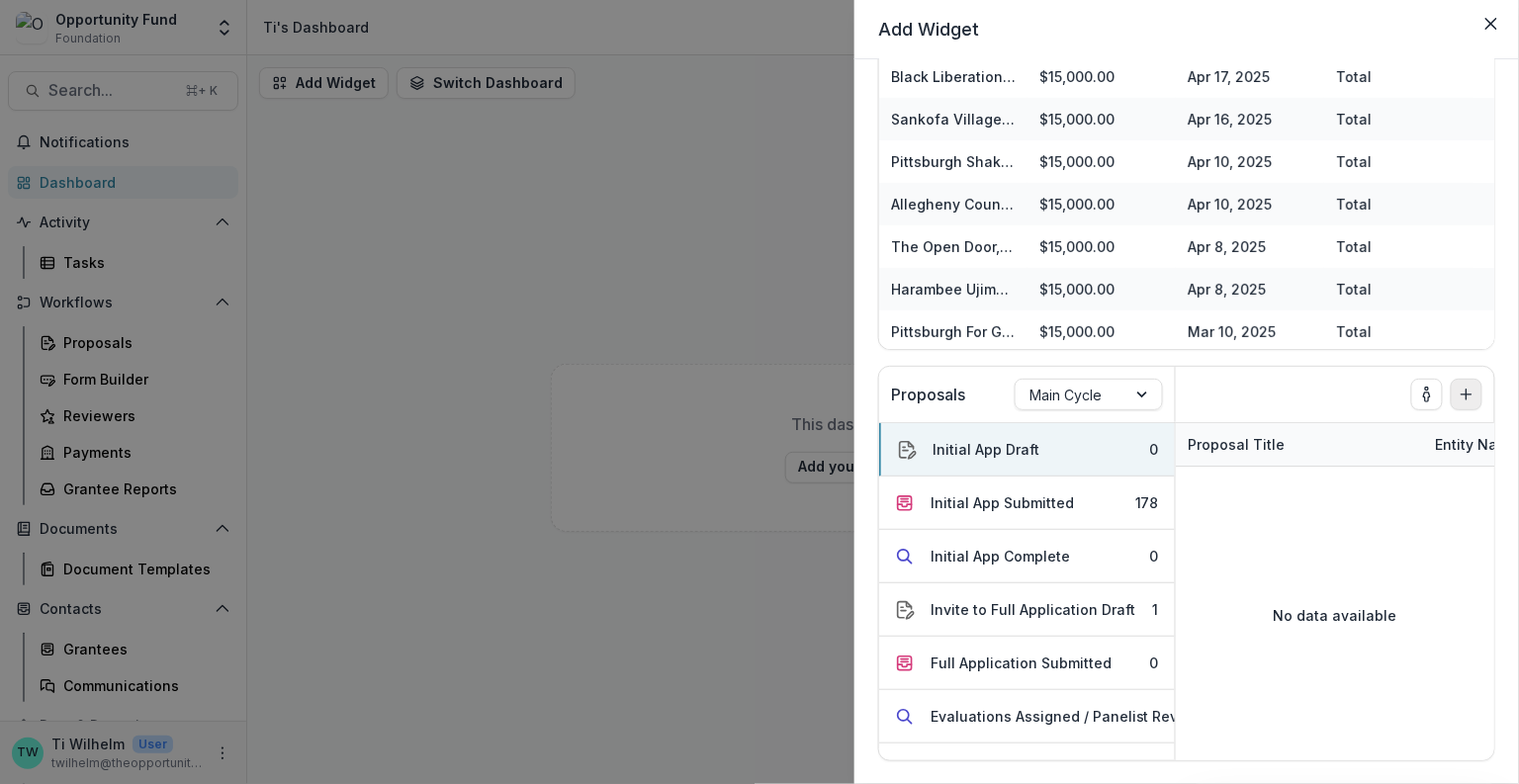 click 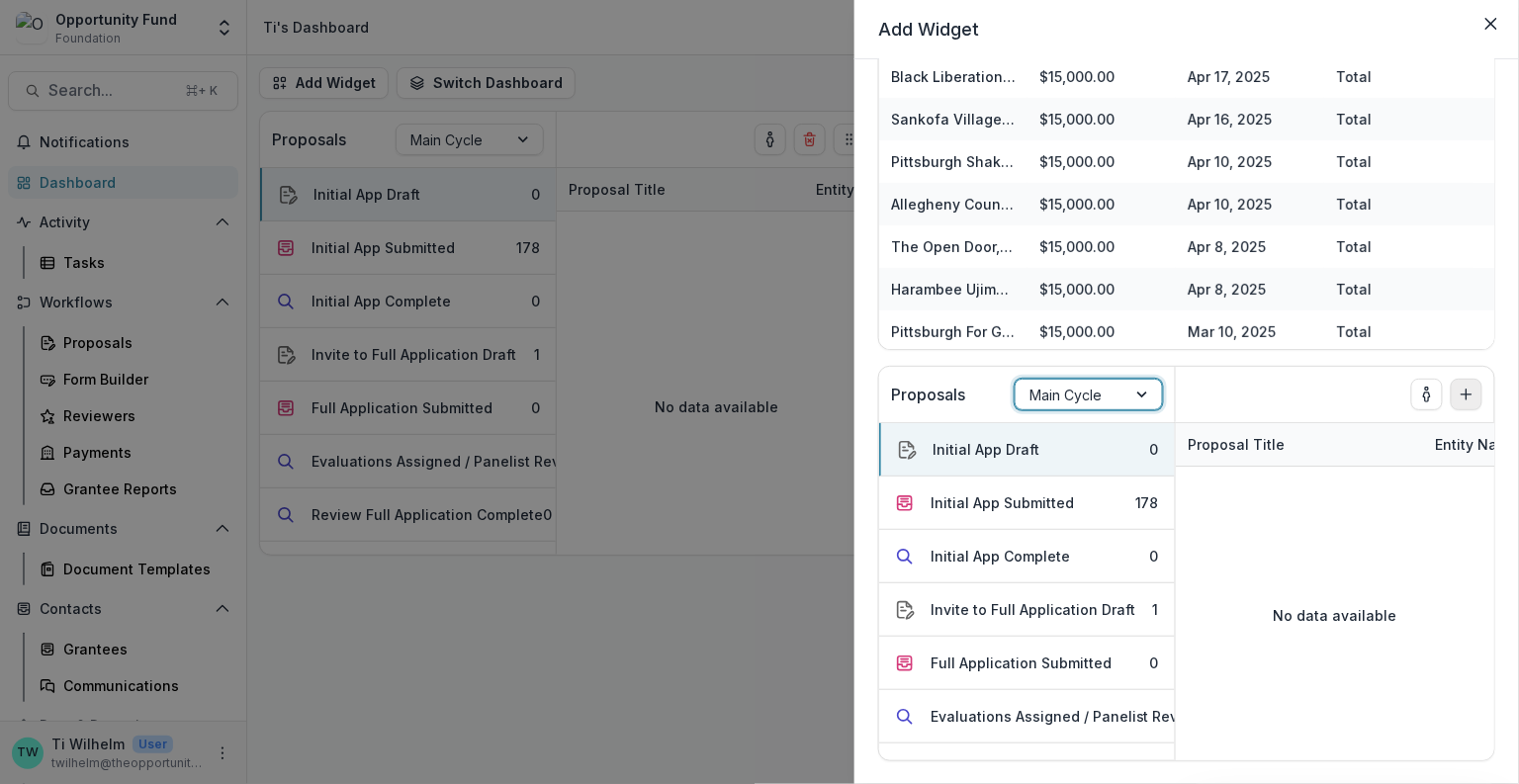 click on "**********" at bounding box center [760, 392] 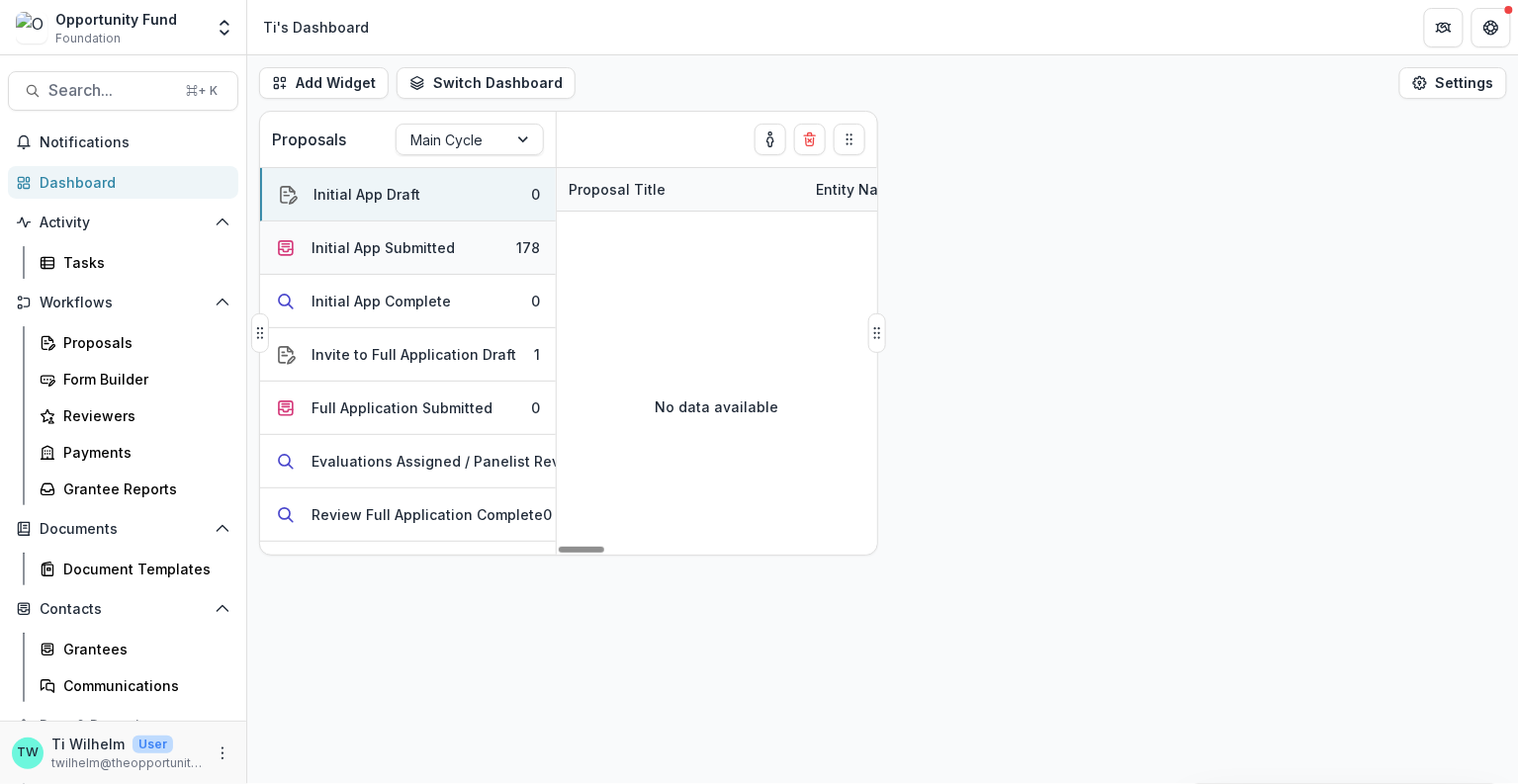 click on "Initial App Submitted" at bounding box center (383, 247) 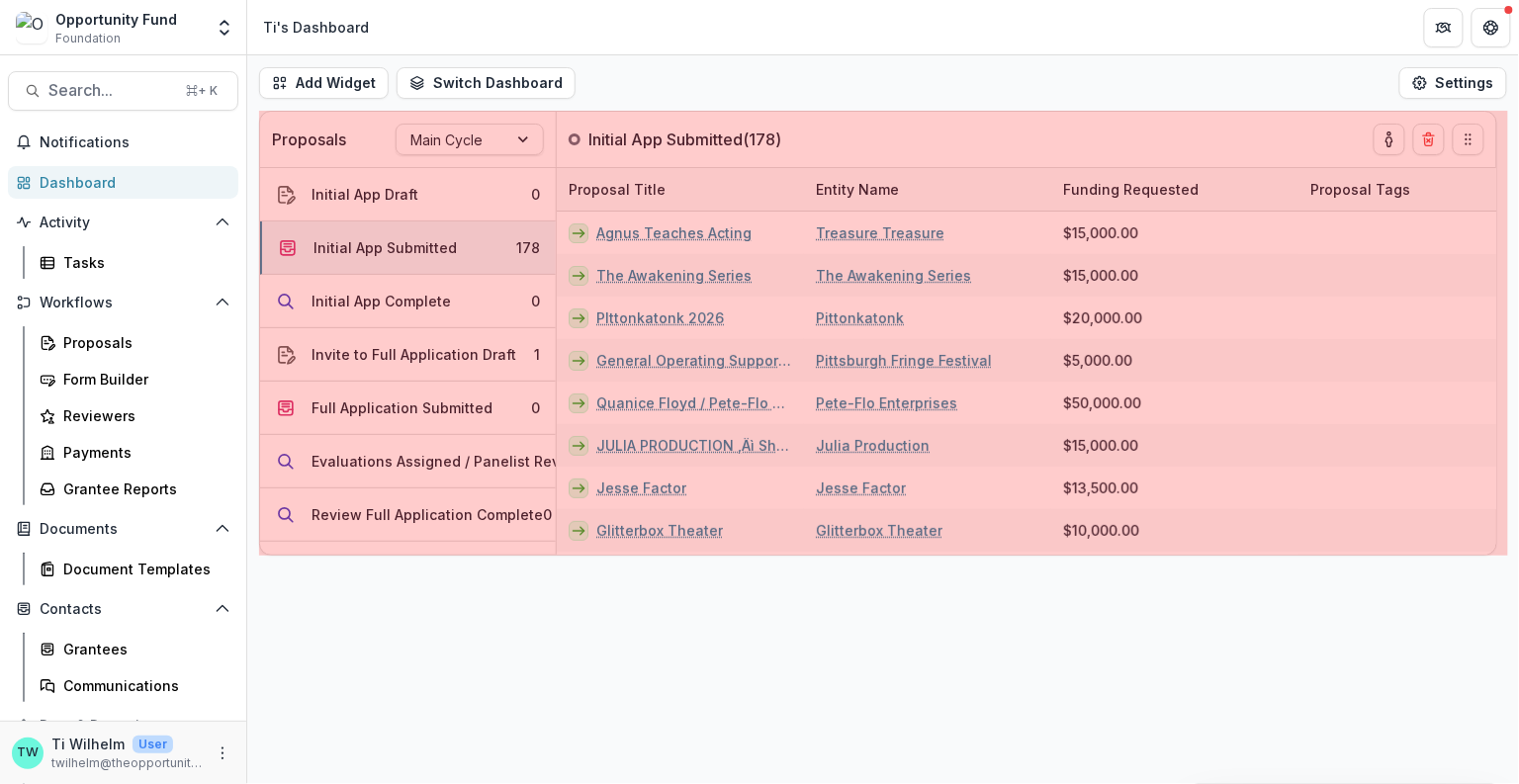 drag, startPoint x: 878, startPoint y: 331, endPoint x: 1500, endPoint y: 247, distance: 627.6464 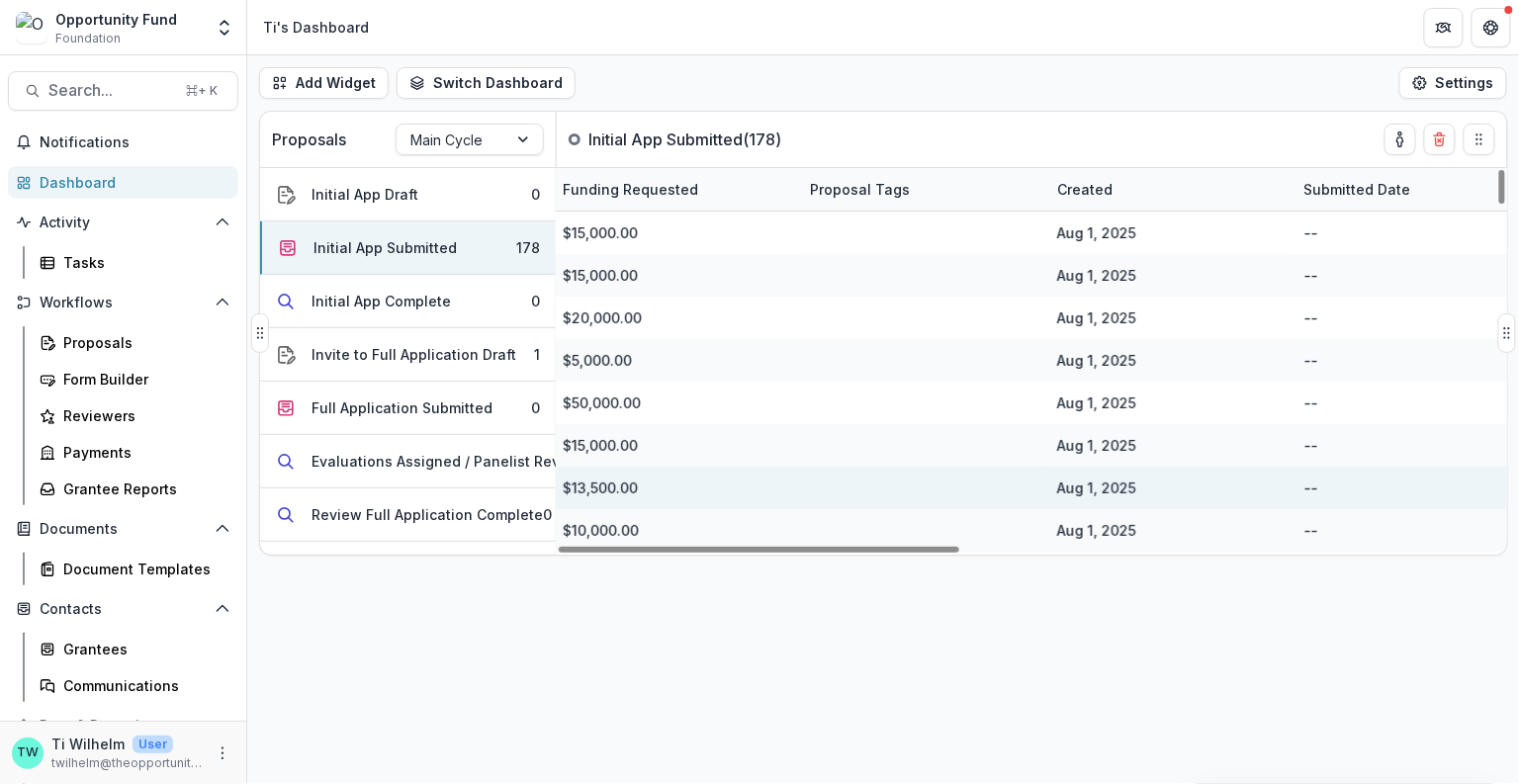 scroll, scrollTop: 0, scrollLeft: 0, axis: both 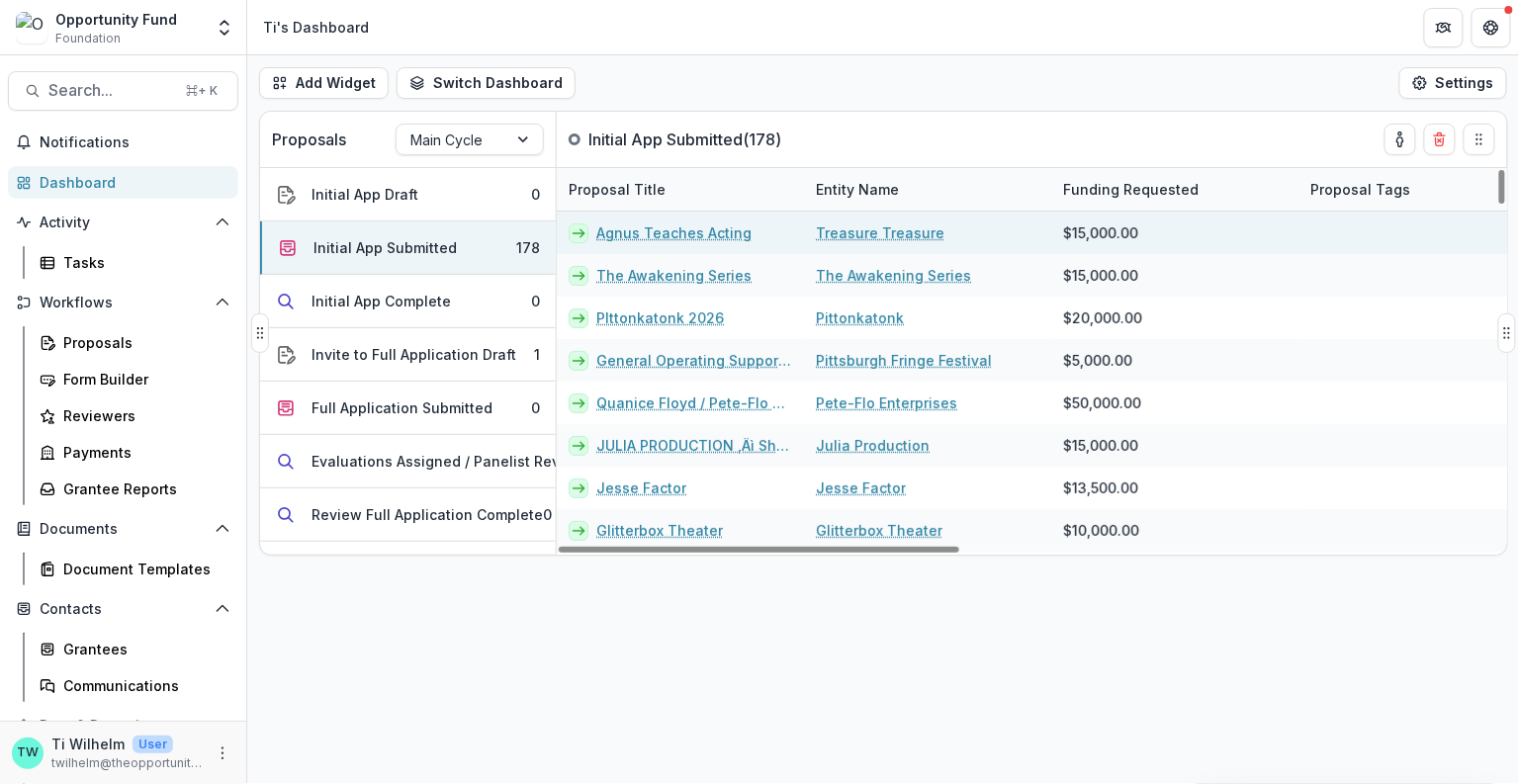 click 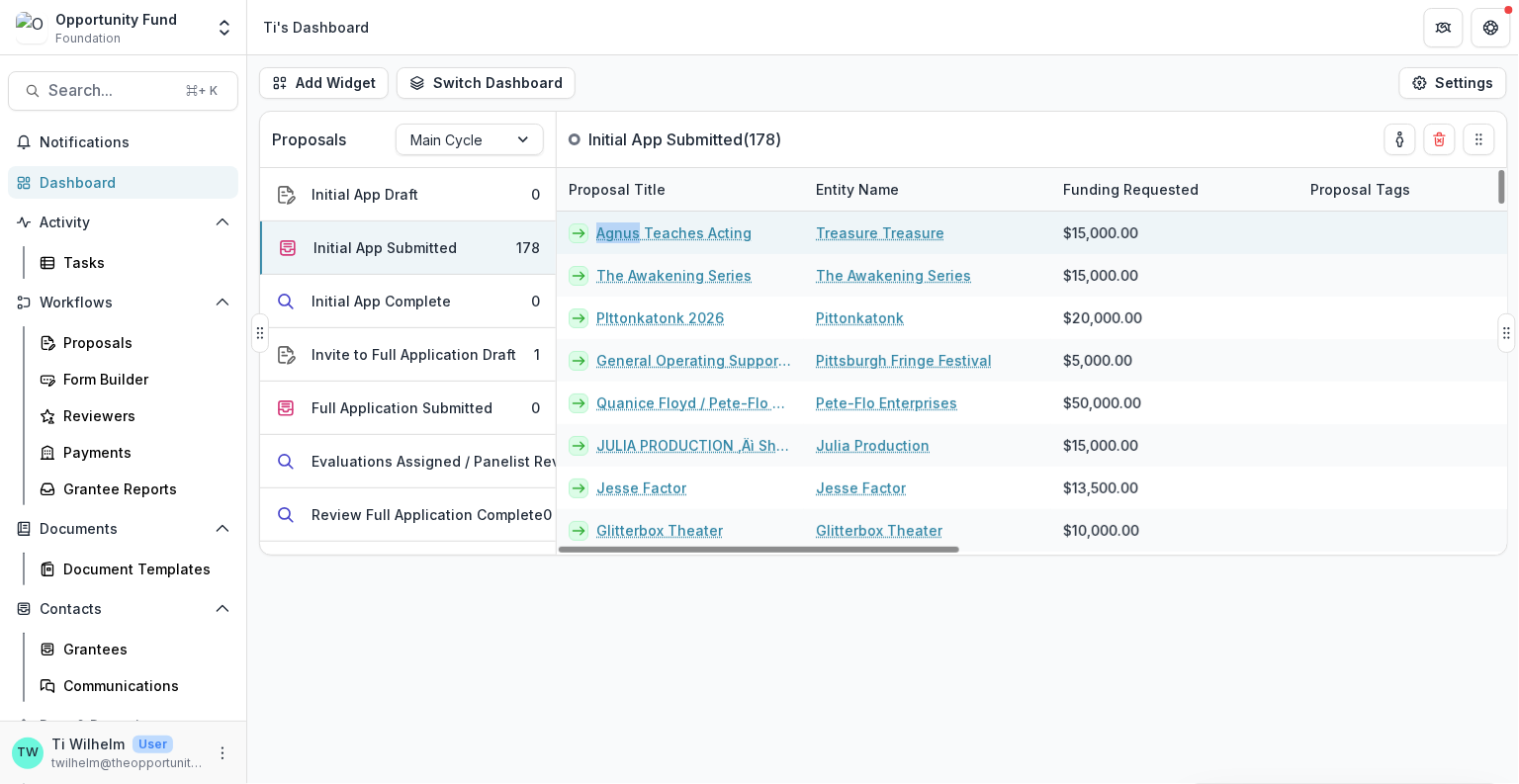 click 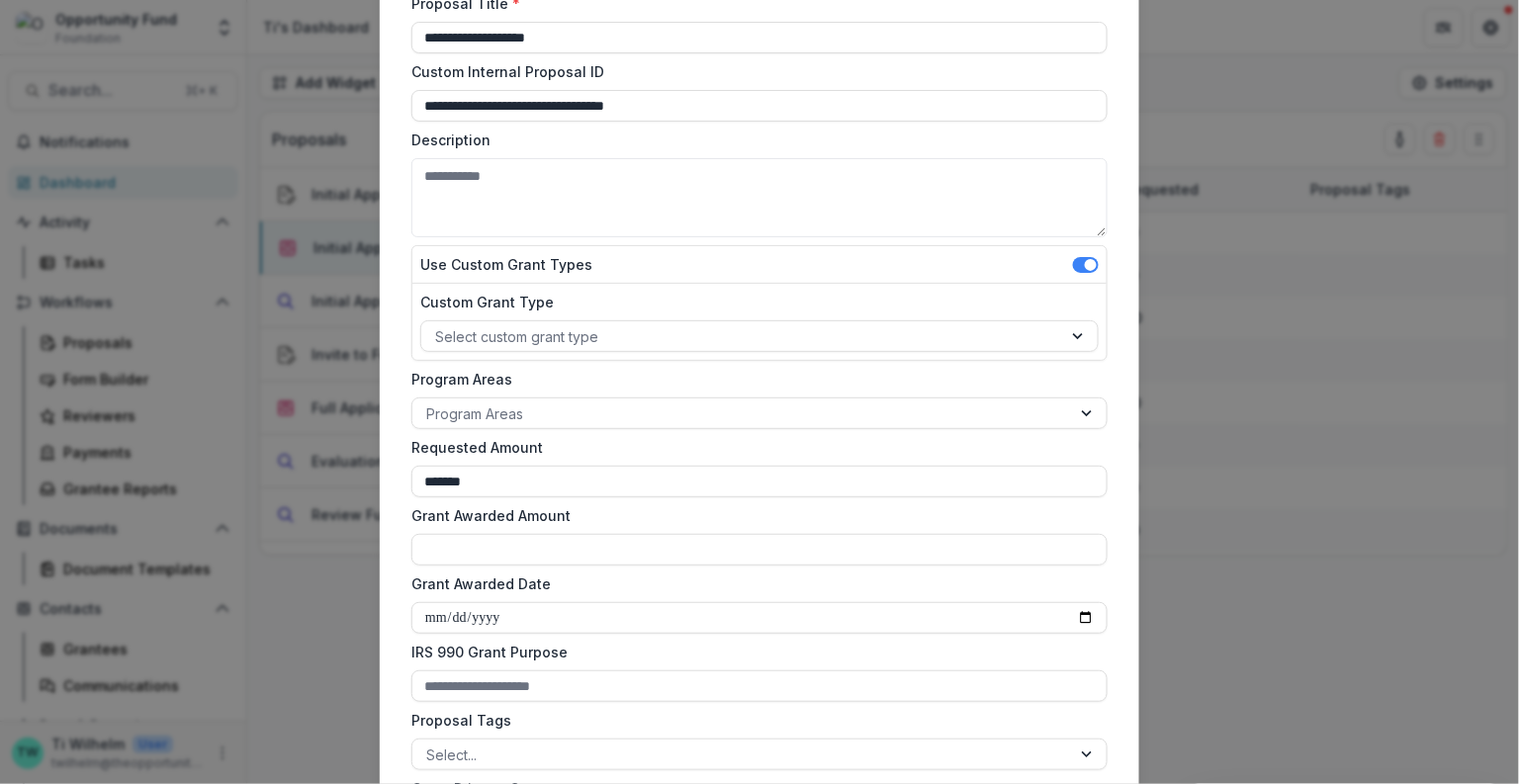 scroll, scrollTop: 0, scrollLeft: 0, axis: both 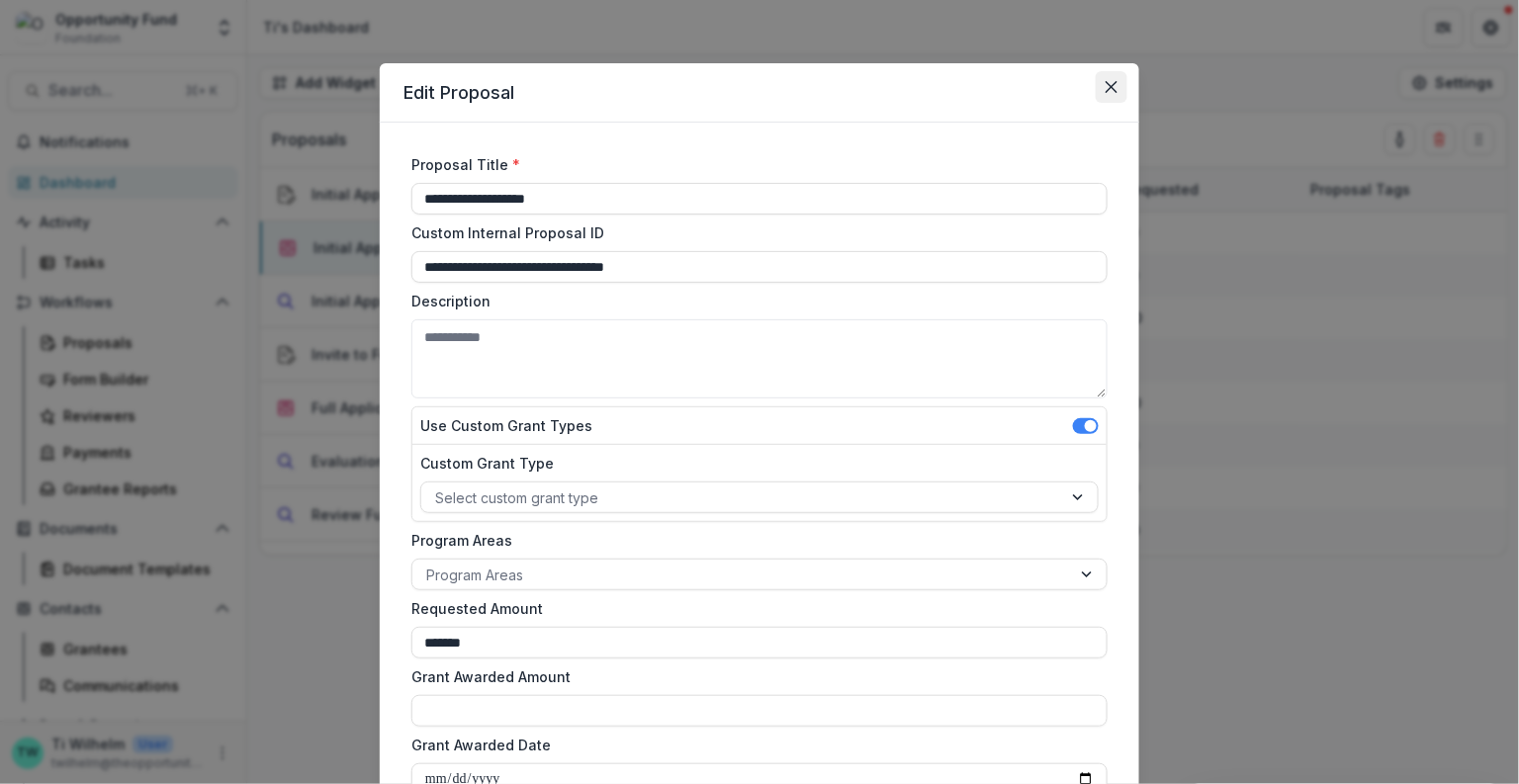 click at bounding box center [1112, 87] 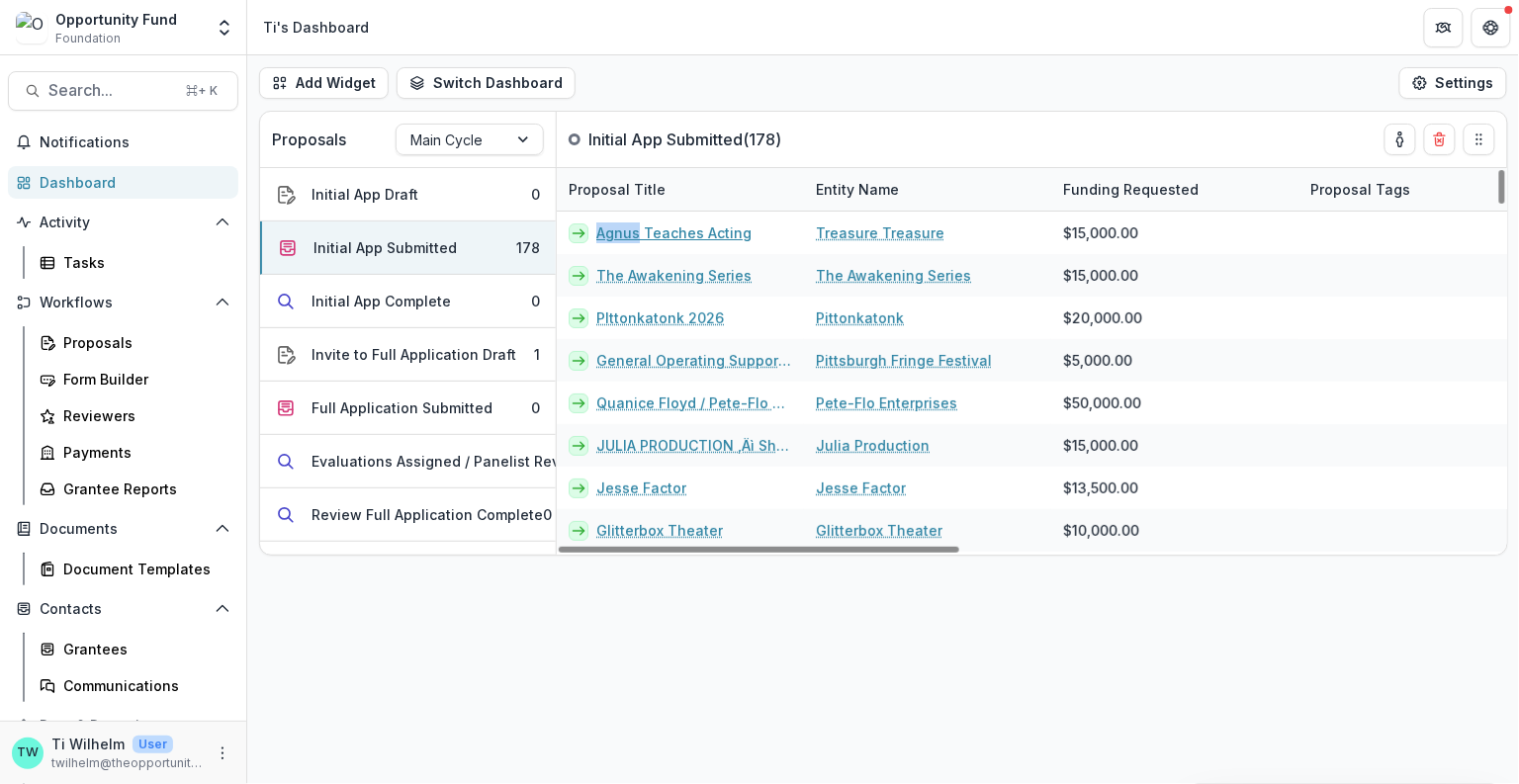 scroll, scrollTop: 96, scrollLeft: 0, axis: vertical 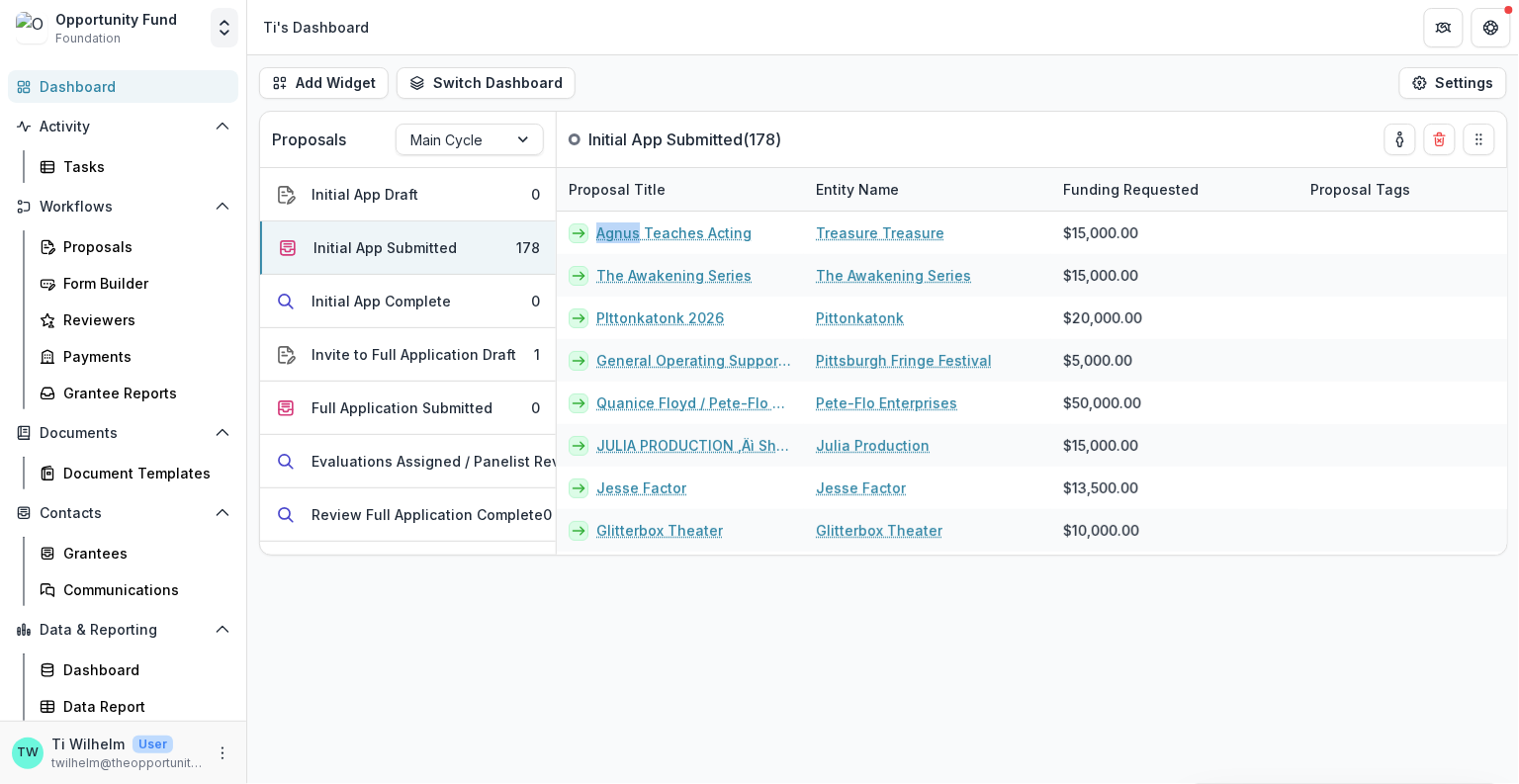 click 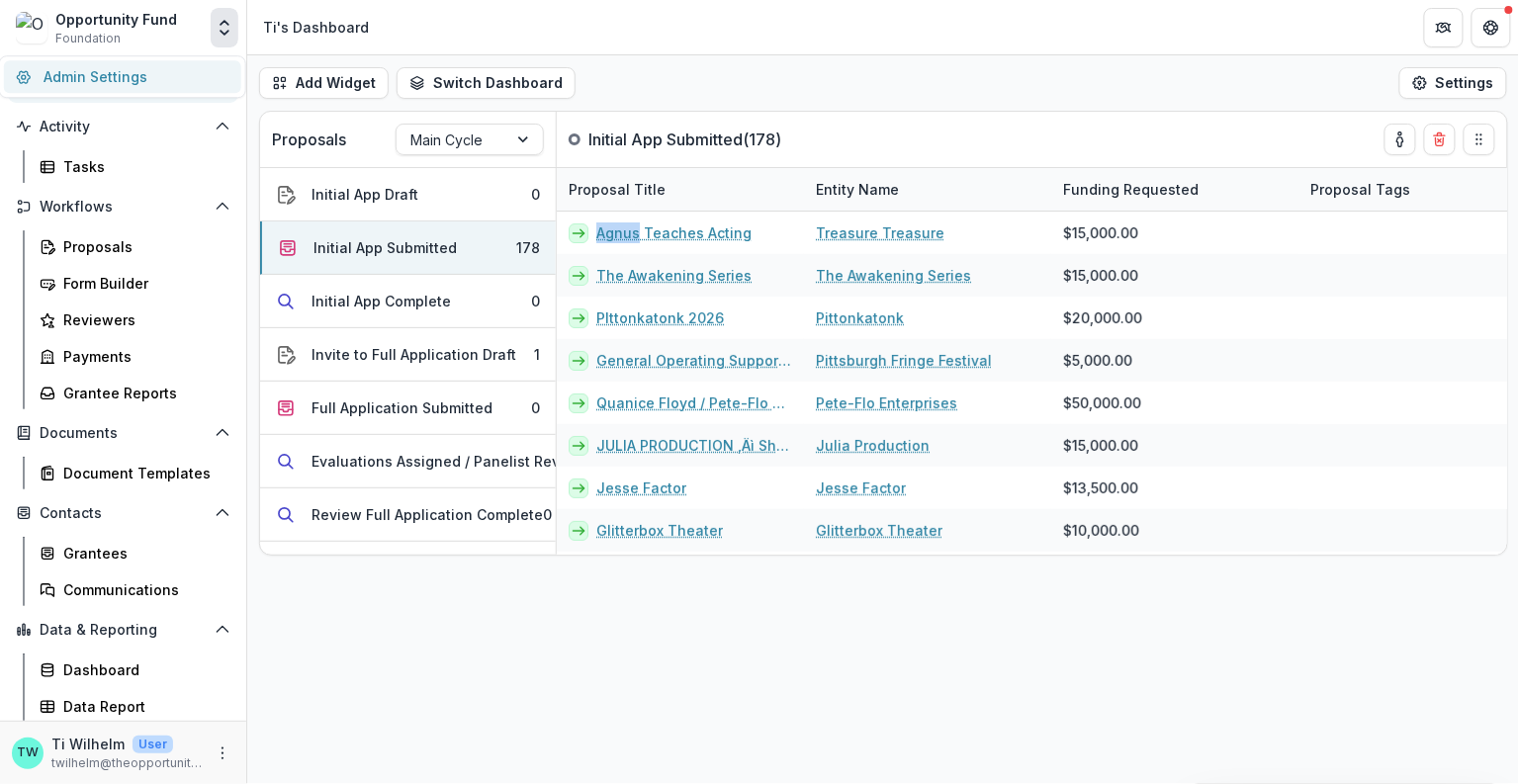 click on "Admin Settings" at bounding box center (123, 76) 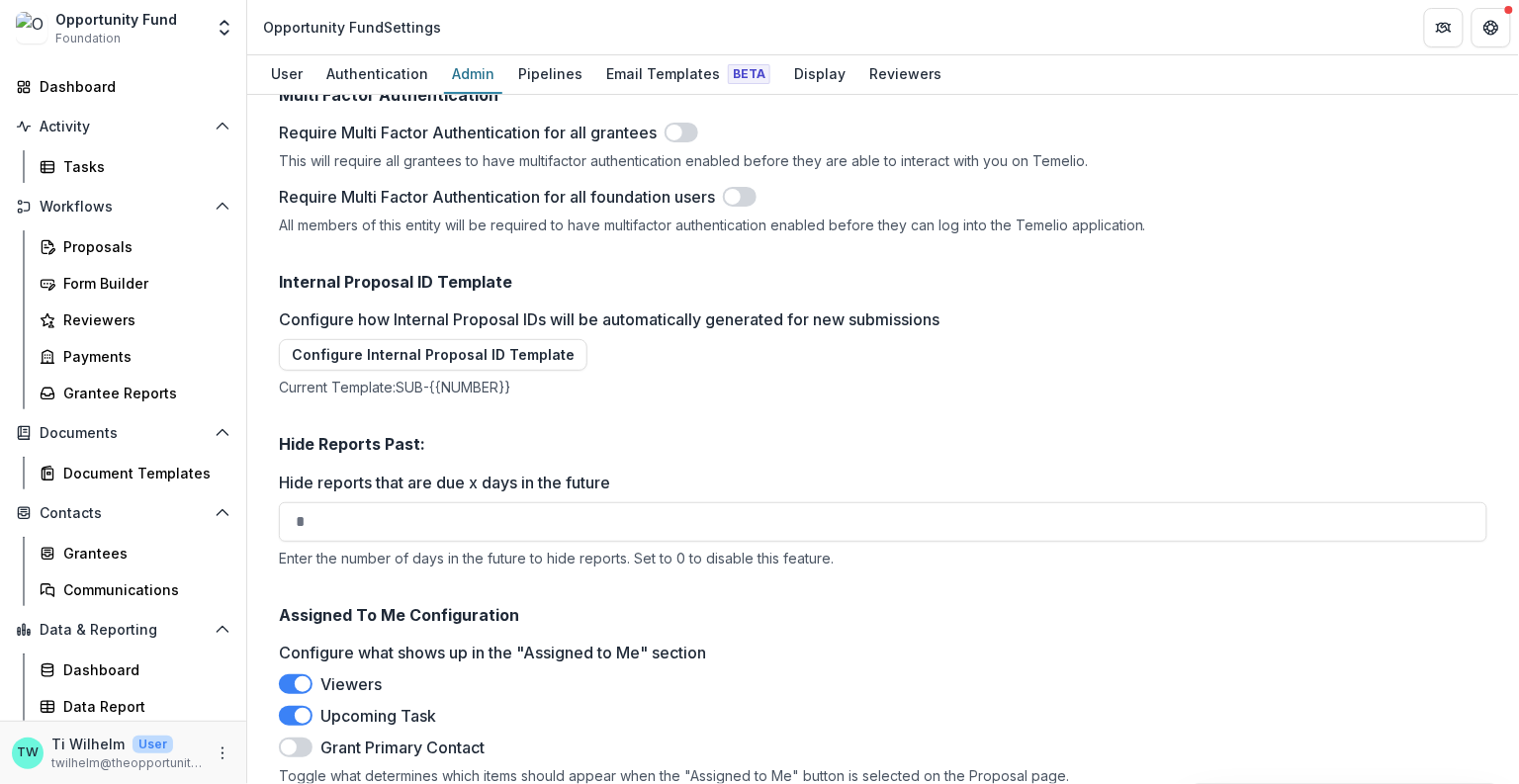 scroll, scrollTop: 3192, scrollLeft: 0, axis: vertical 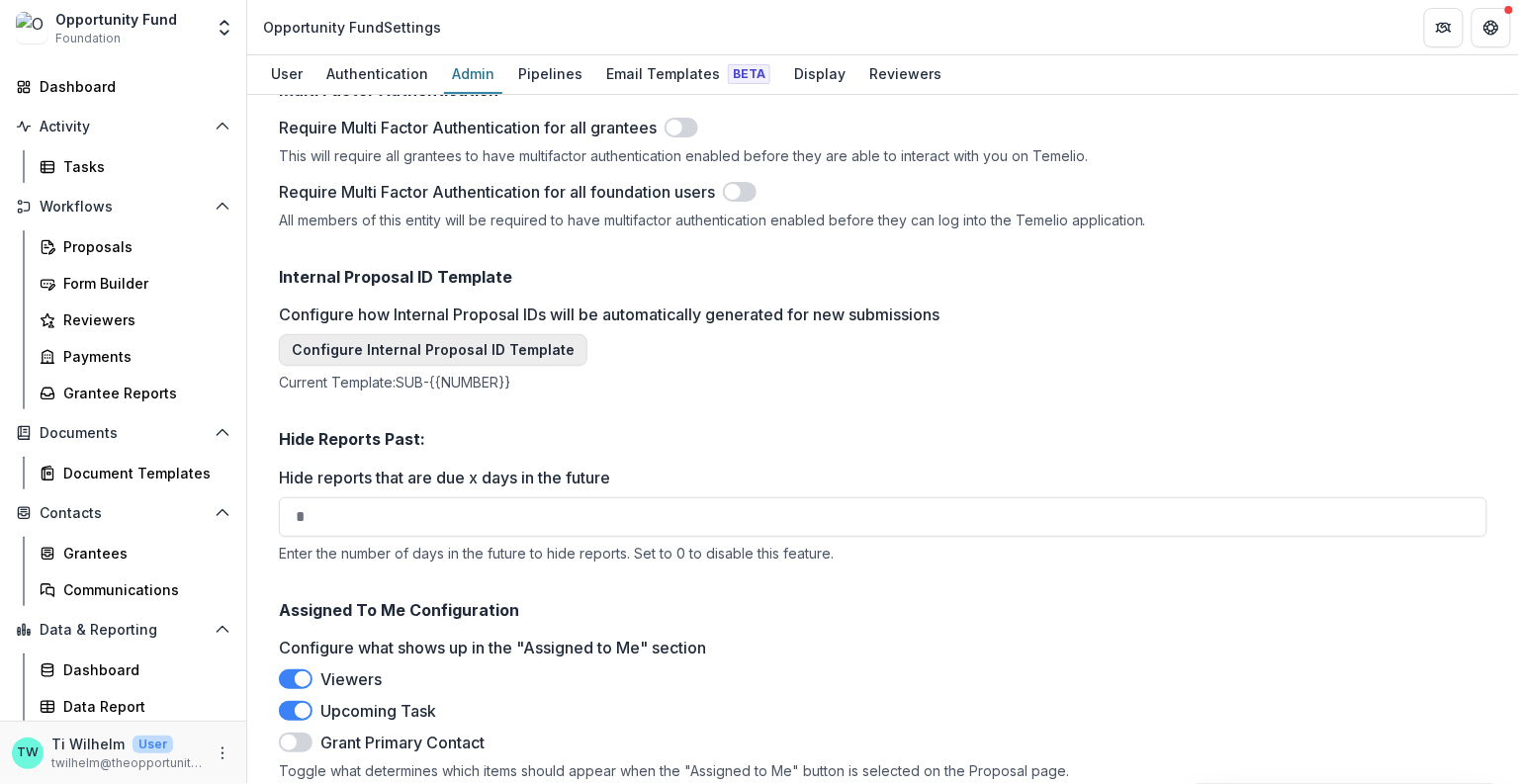 click on "Configure Internal Proposal ID Template" at bounding box center [433, 350] 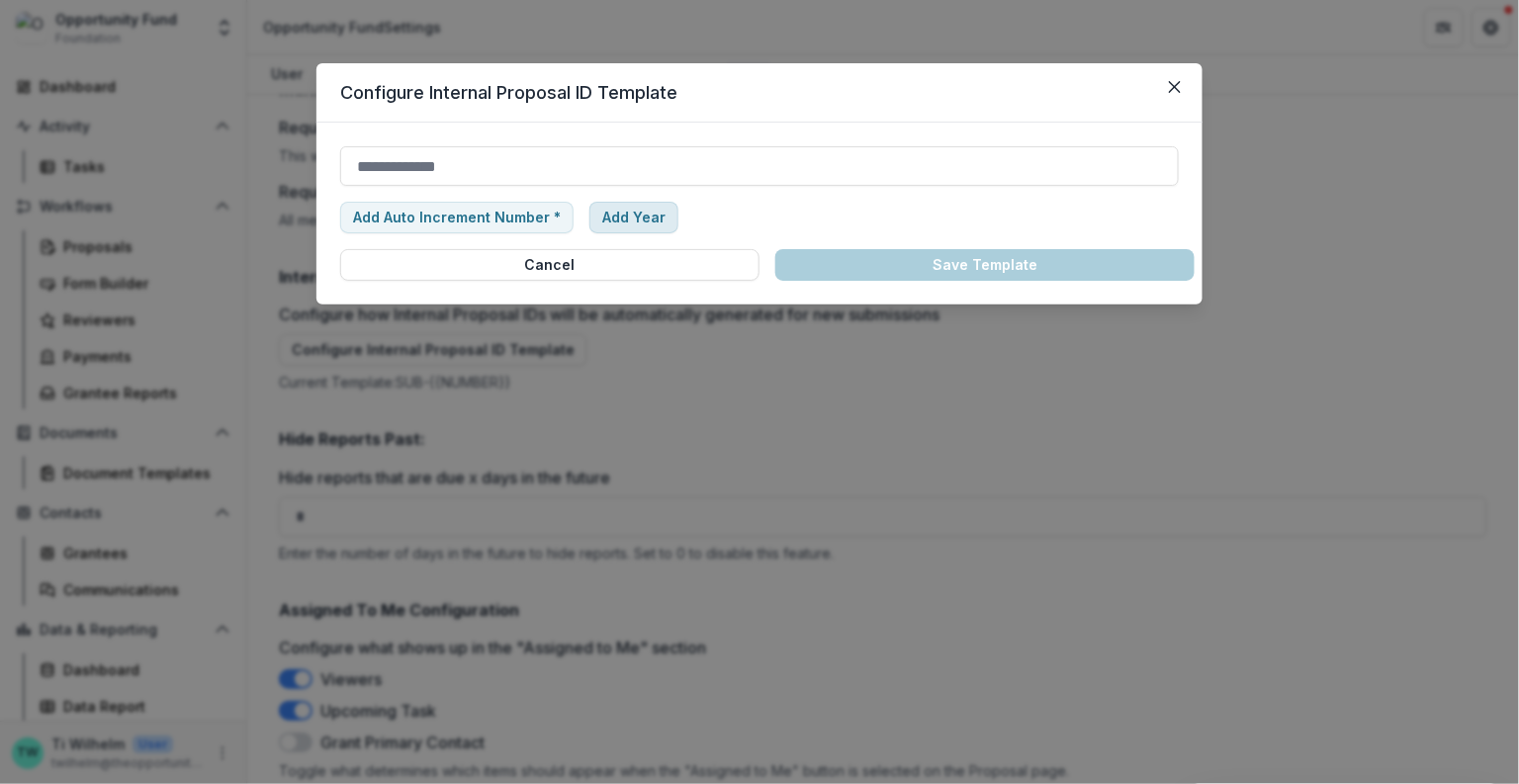 click on "Add Year" at bounding box center (634, 218) 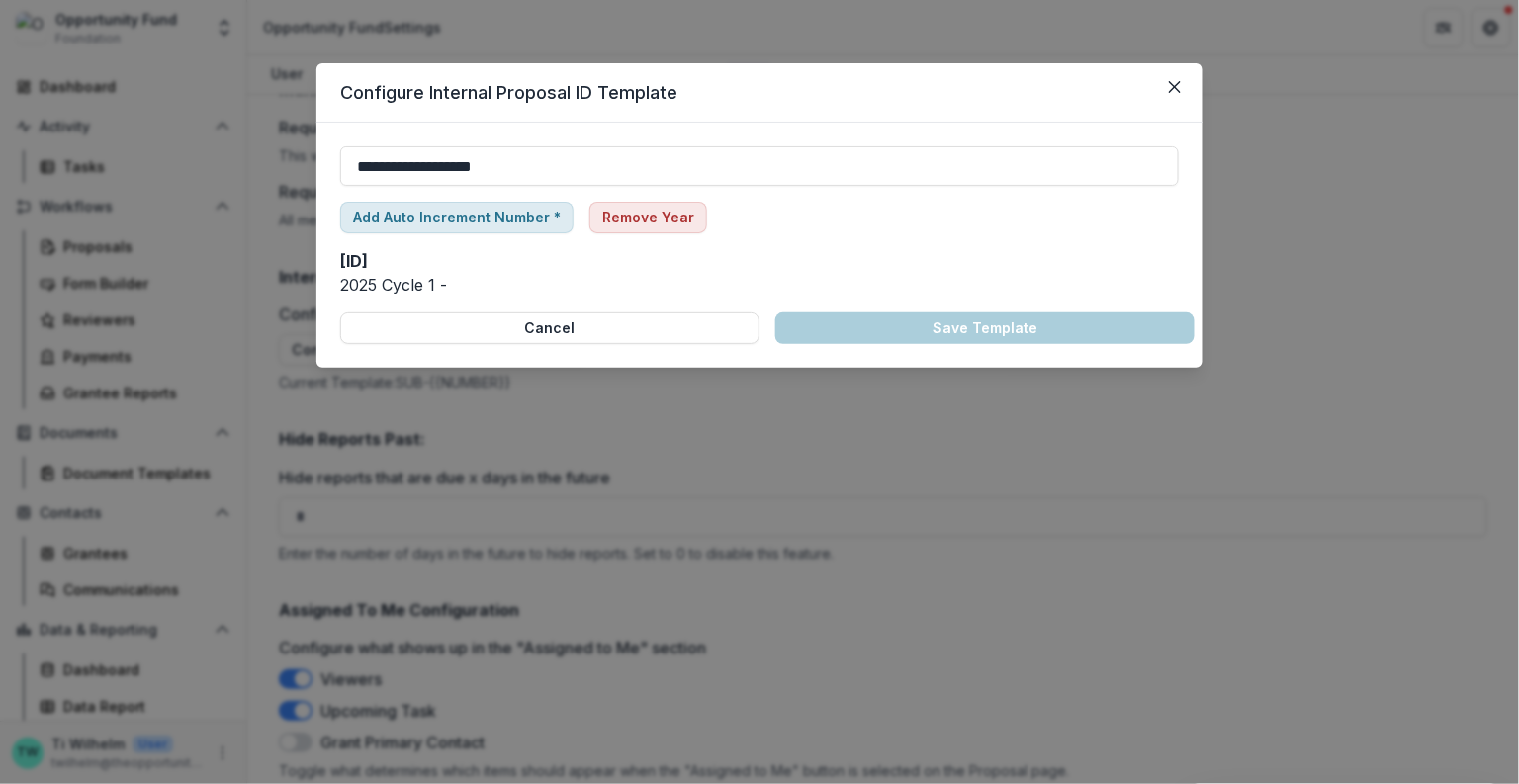 click on "Add Auto Increment Number   *" at bounding box center [457, 218] 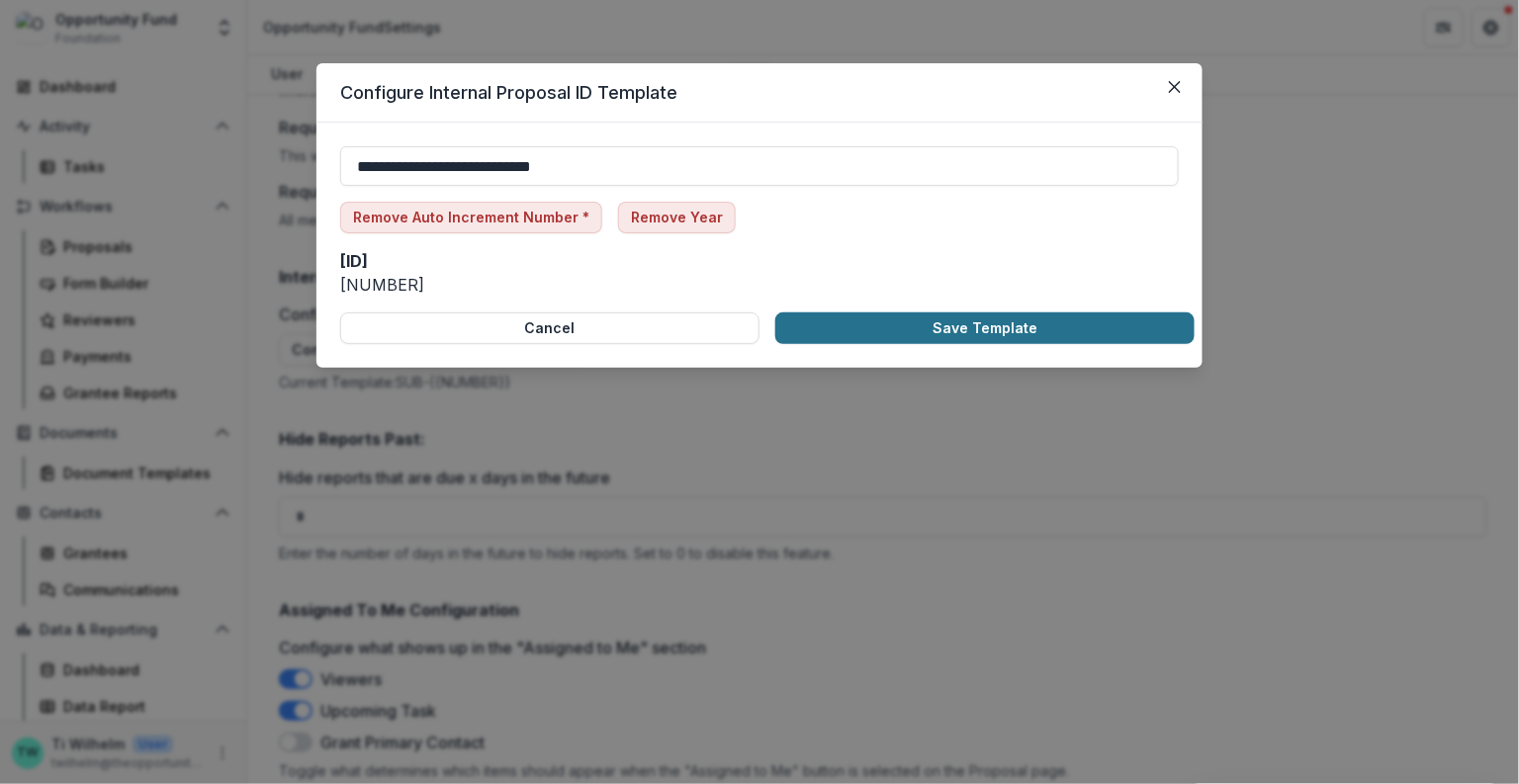 click on "Save Template" at bounding box center [985, 328] 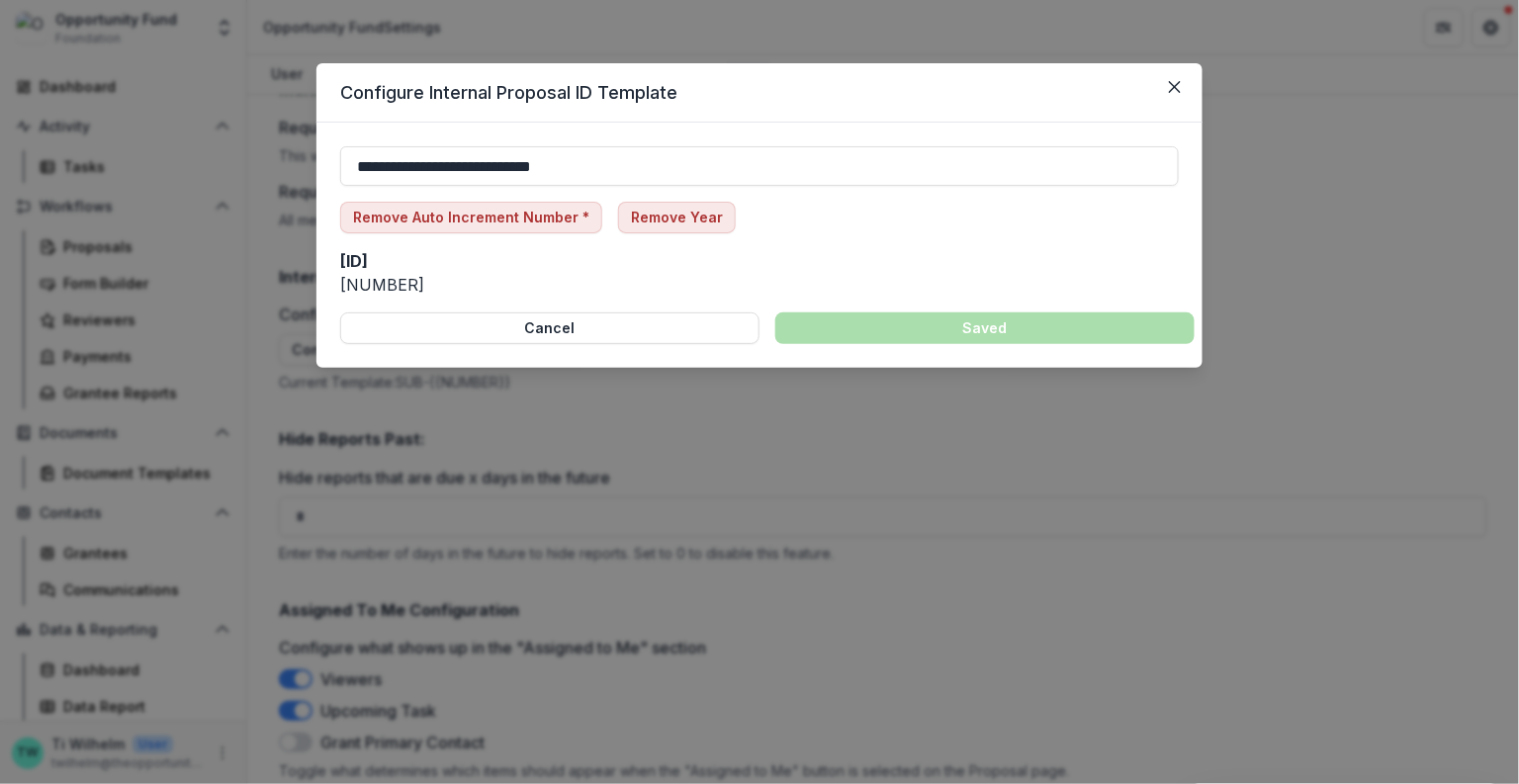 type 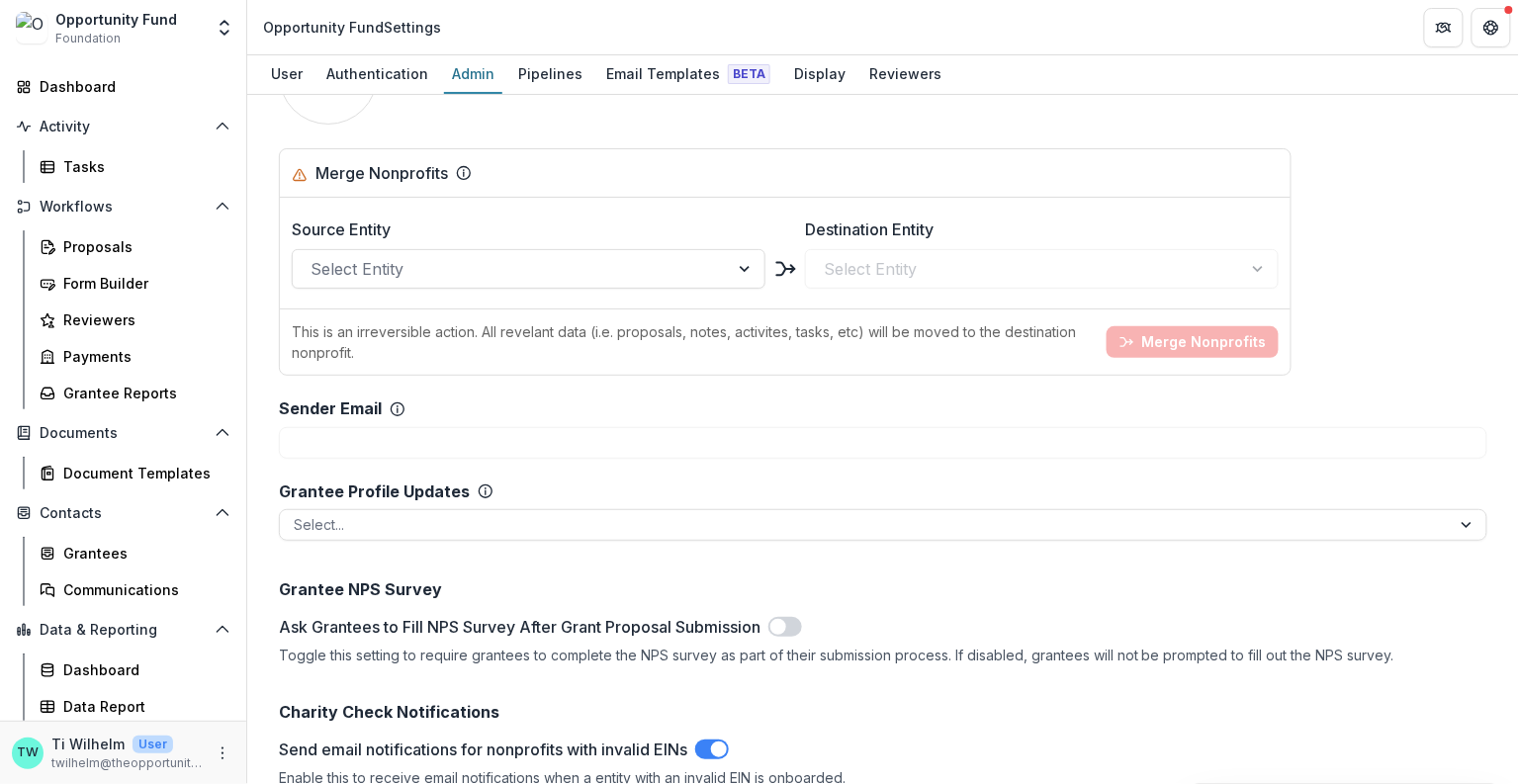 scroll, scrollTop: 2439, scrollLeft: 0, axis: vertical 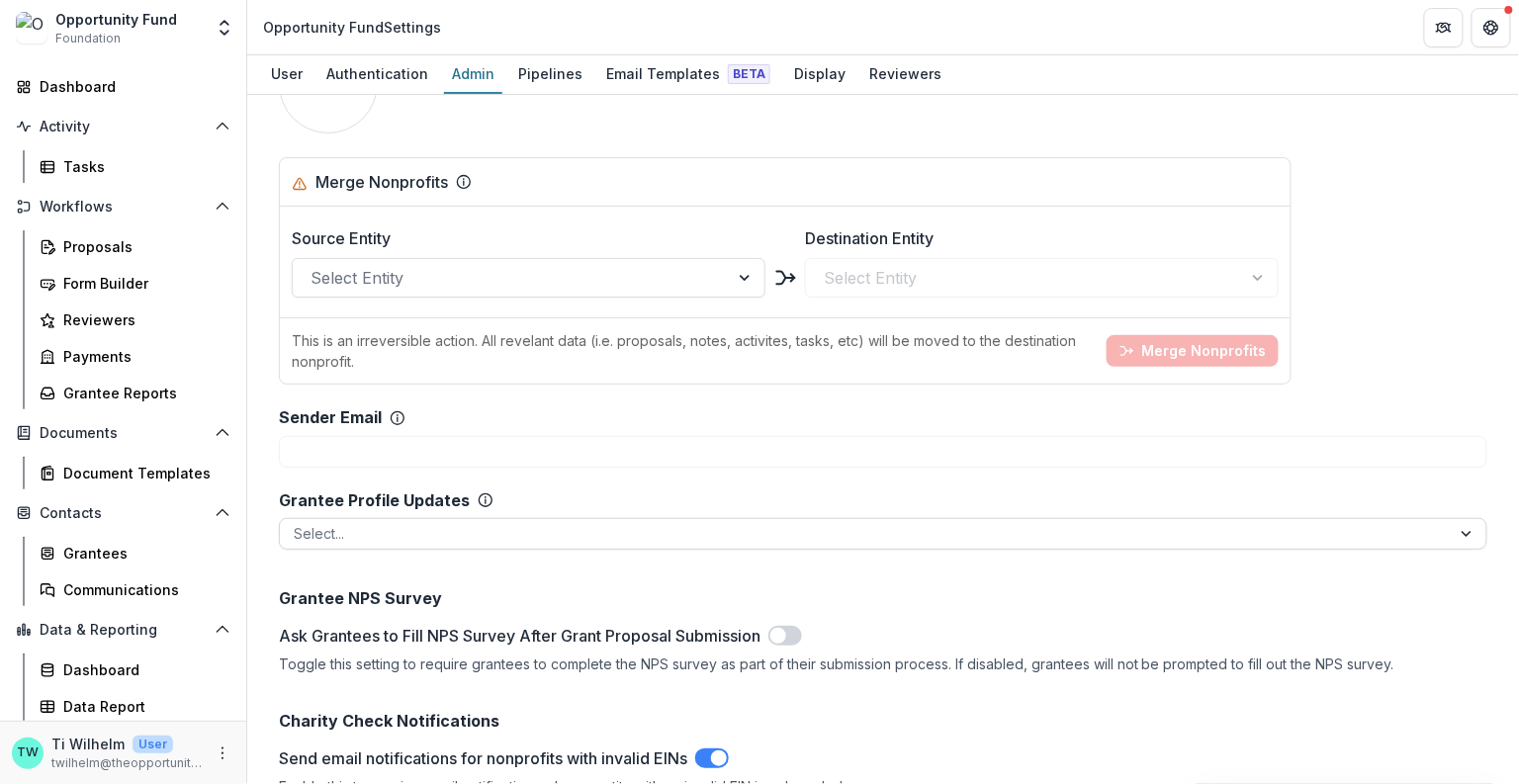 click at bounding box center [865, 533] 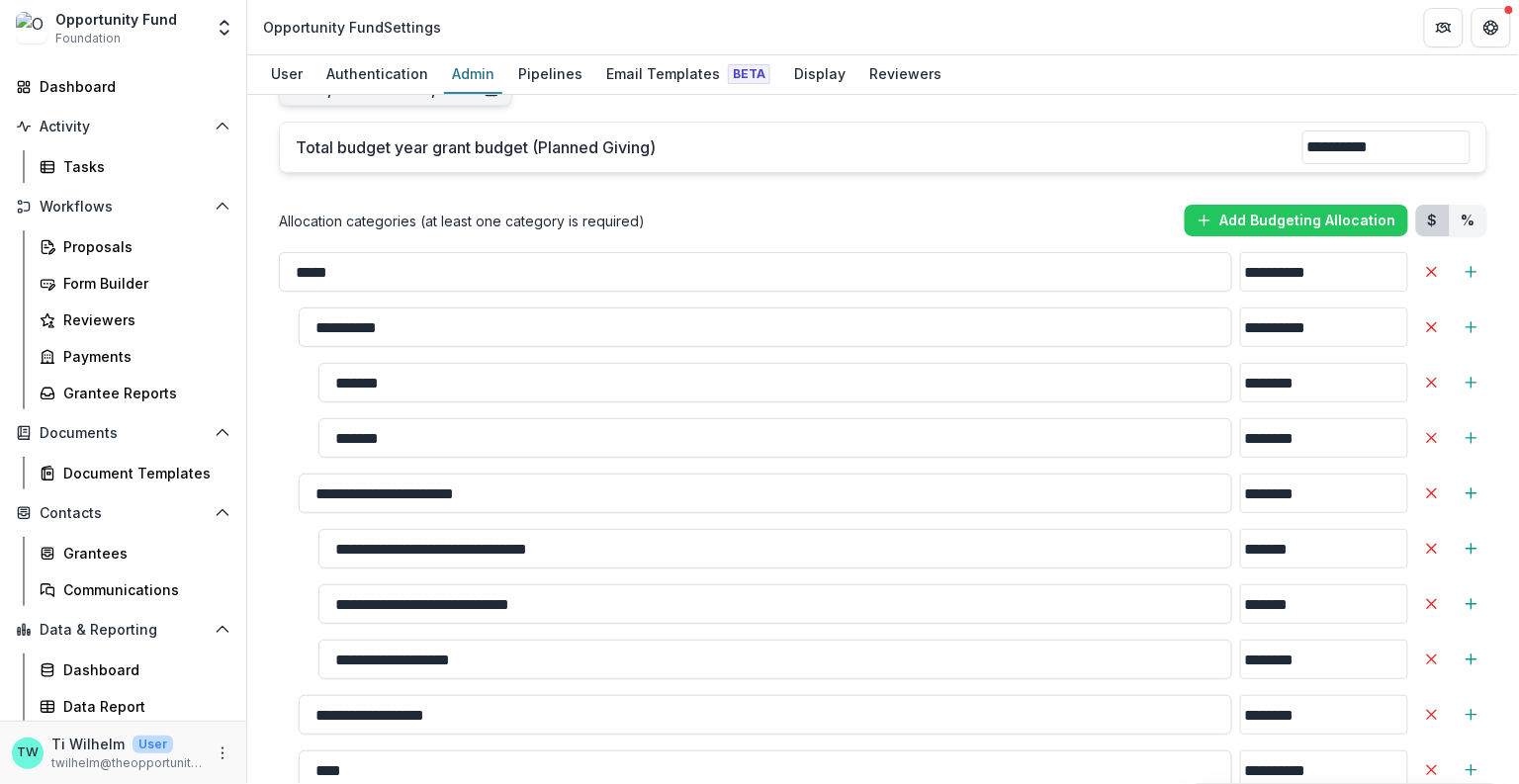 scroll, scrollTop: 1608, scrollLeft: 0, axis: vertical 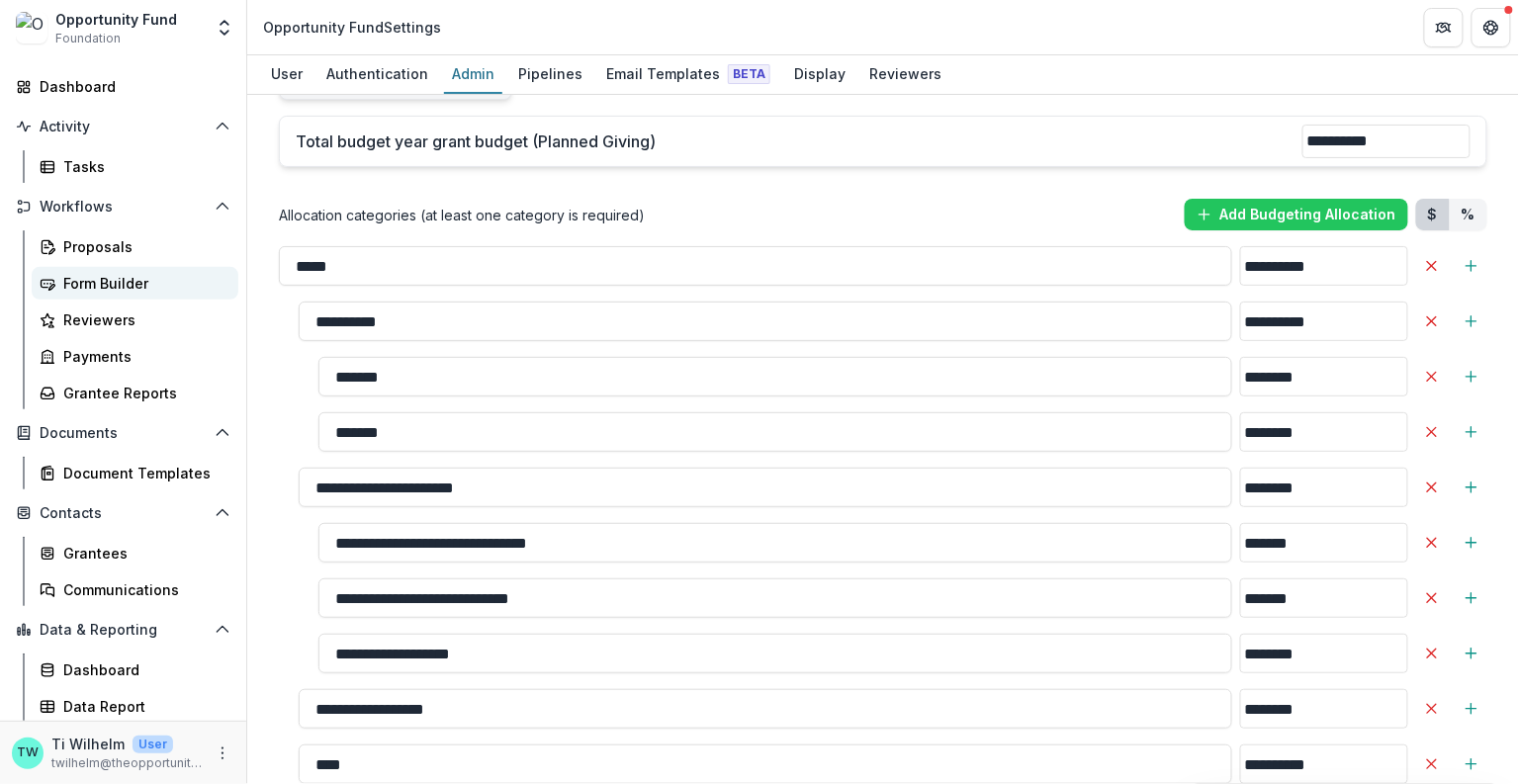 click on "Form Builder" at bounding box center (142, 283) 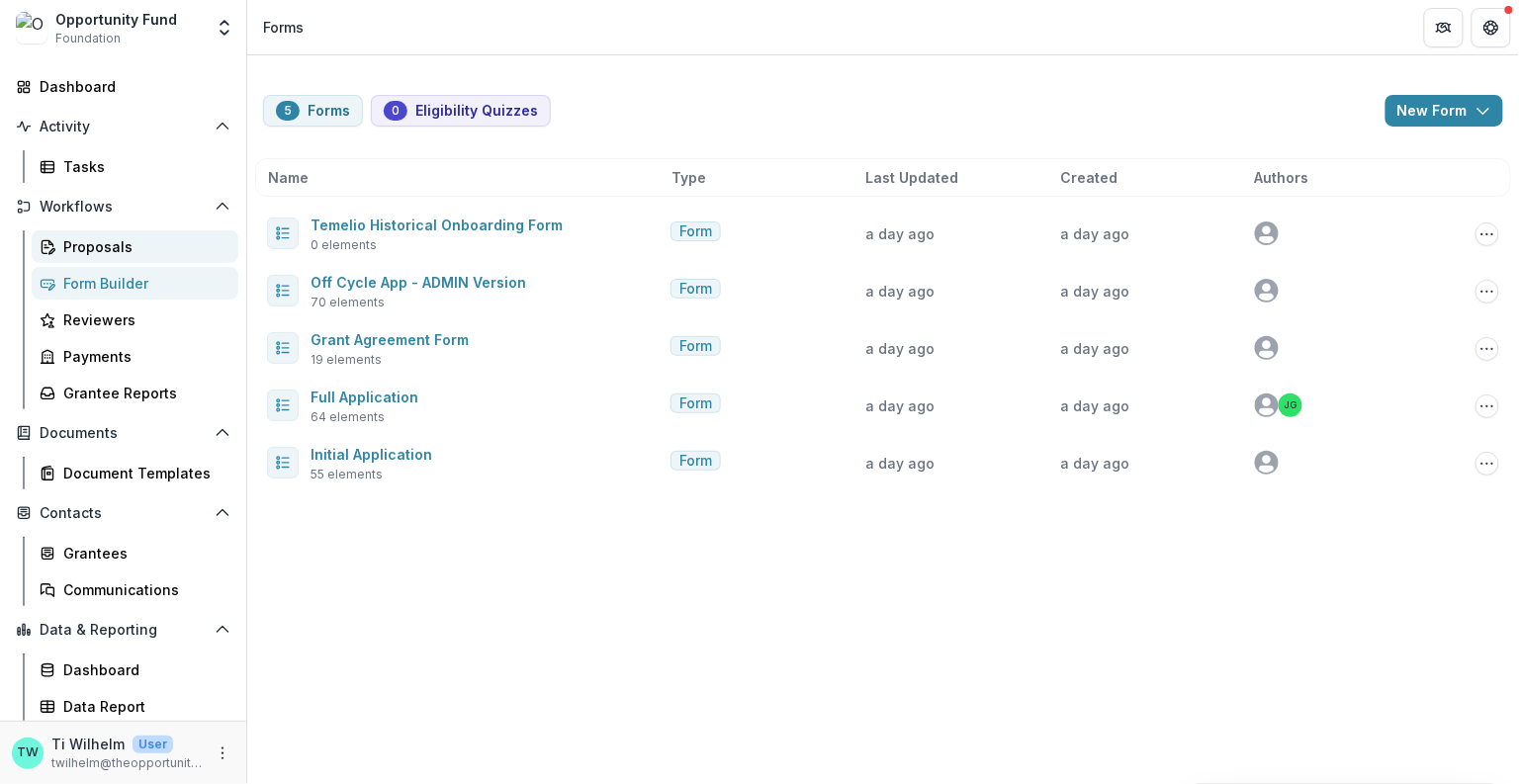 click on "Proposals" at bounding box center [142, 246] 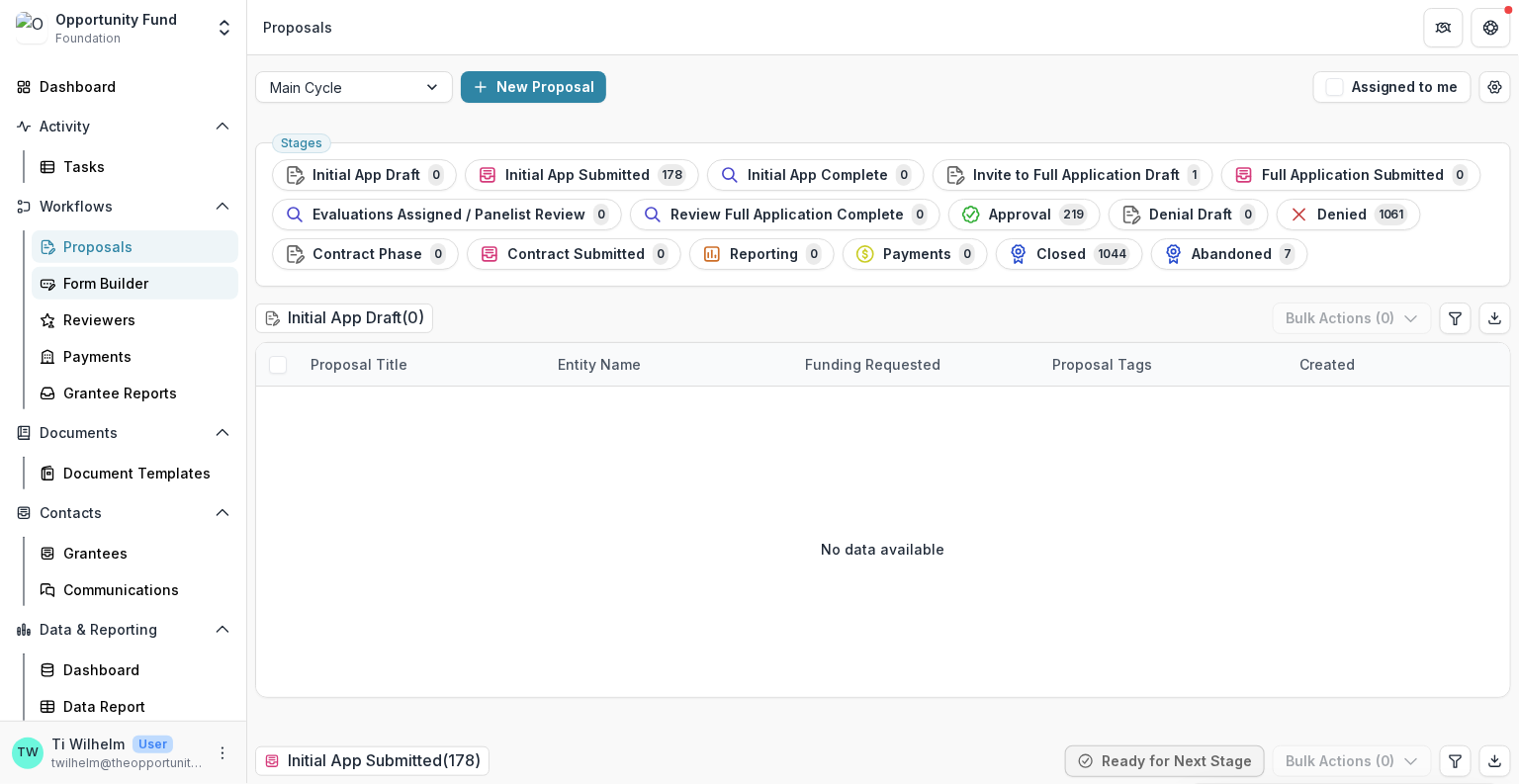 click on "Form Builder" at bounding box center [142, 283] 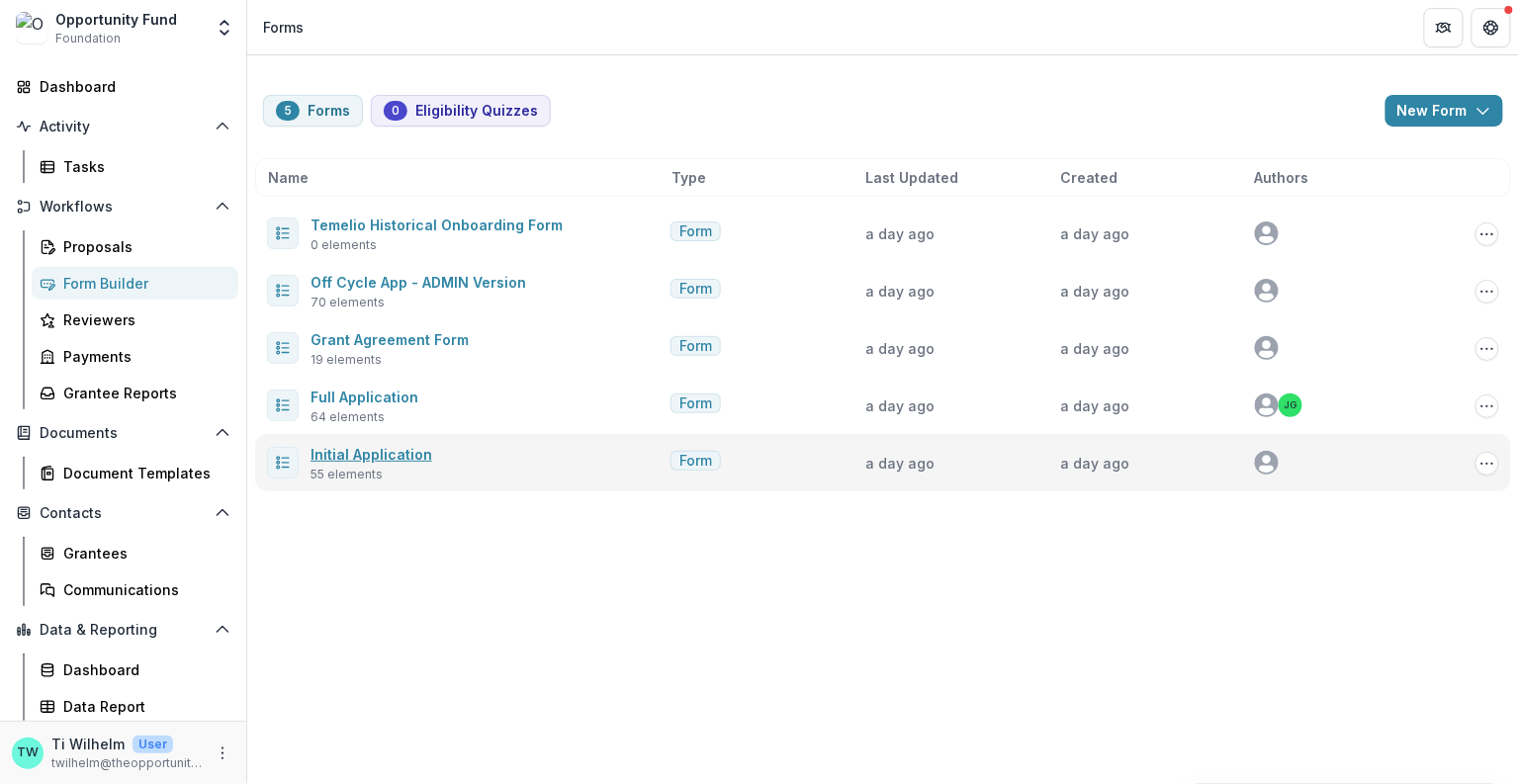 click on "Initial Application" at bounding box center [371, 454] 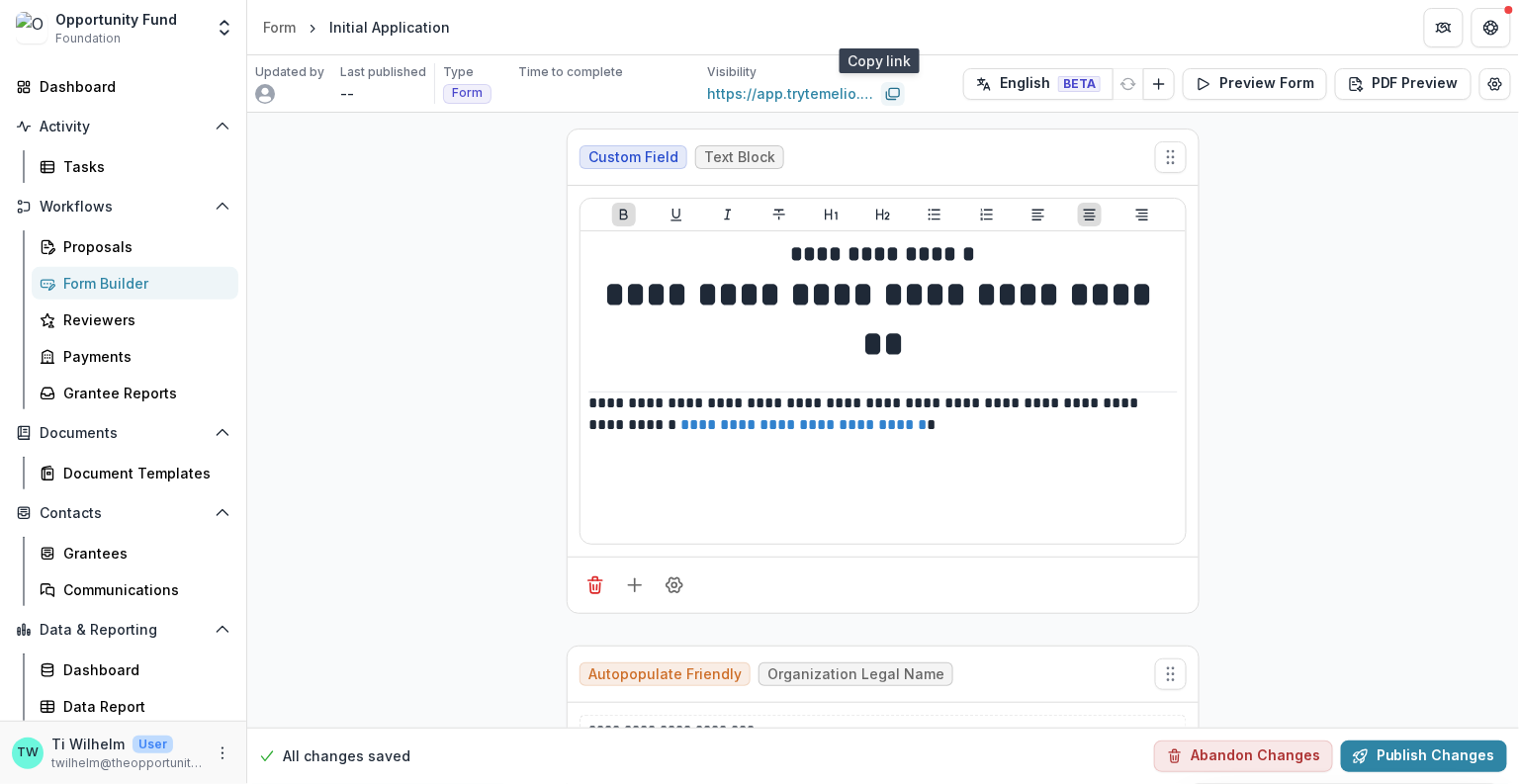 click 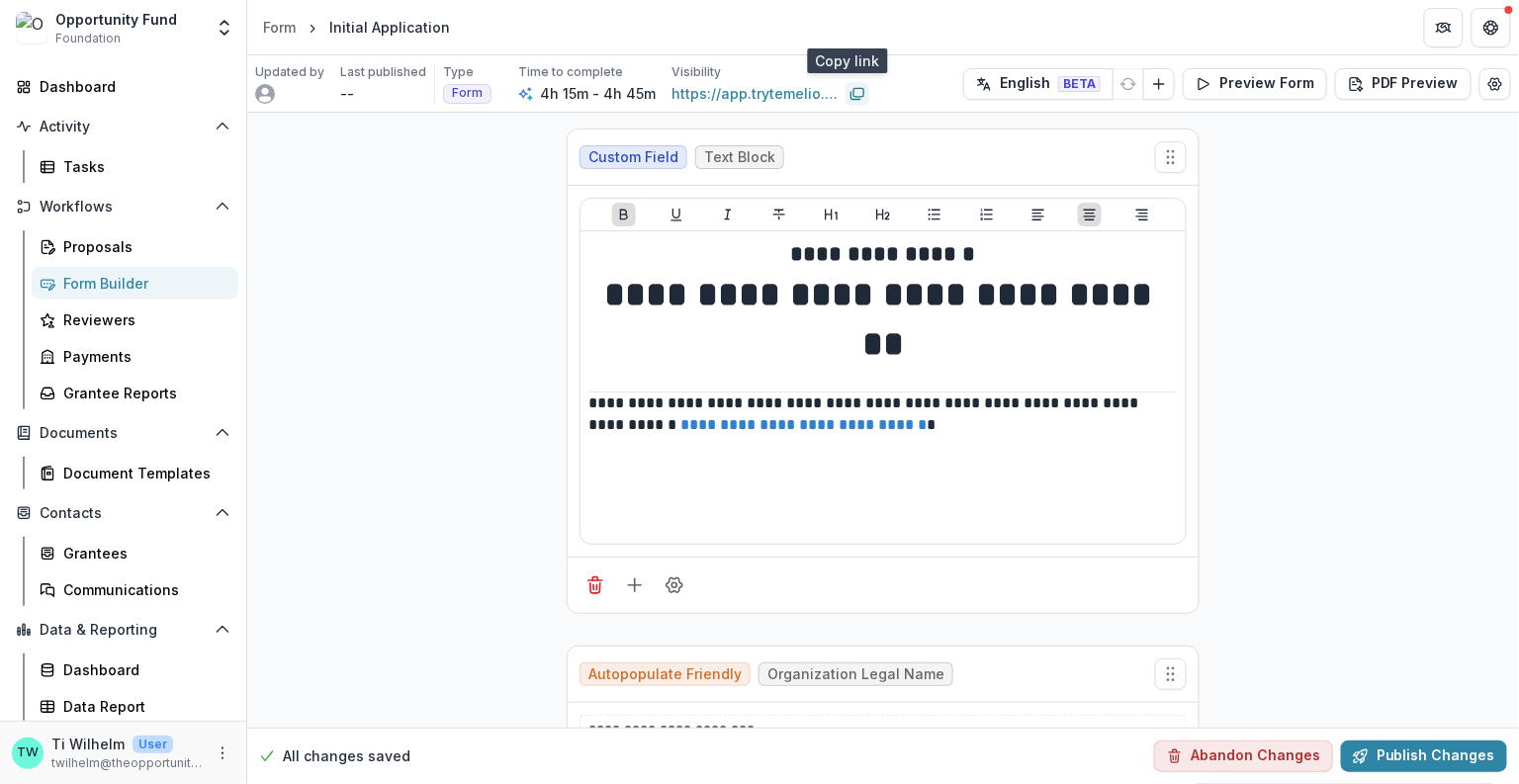 click 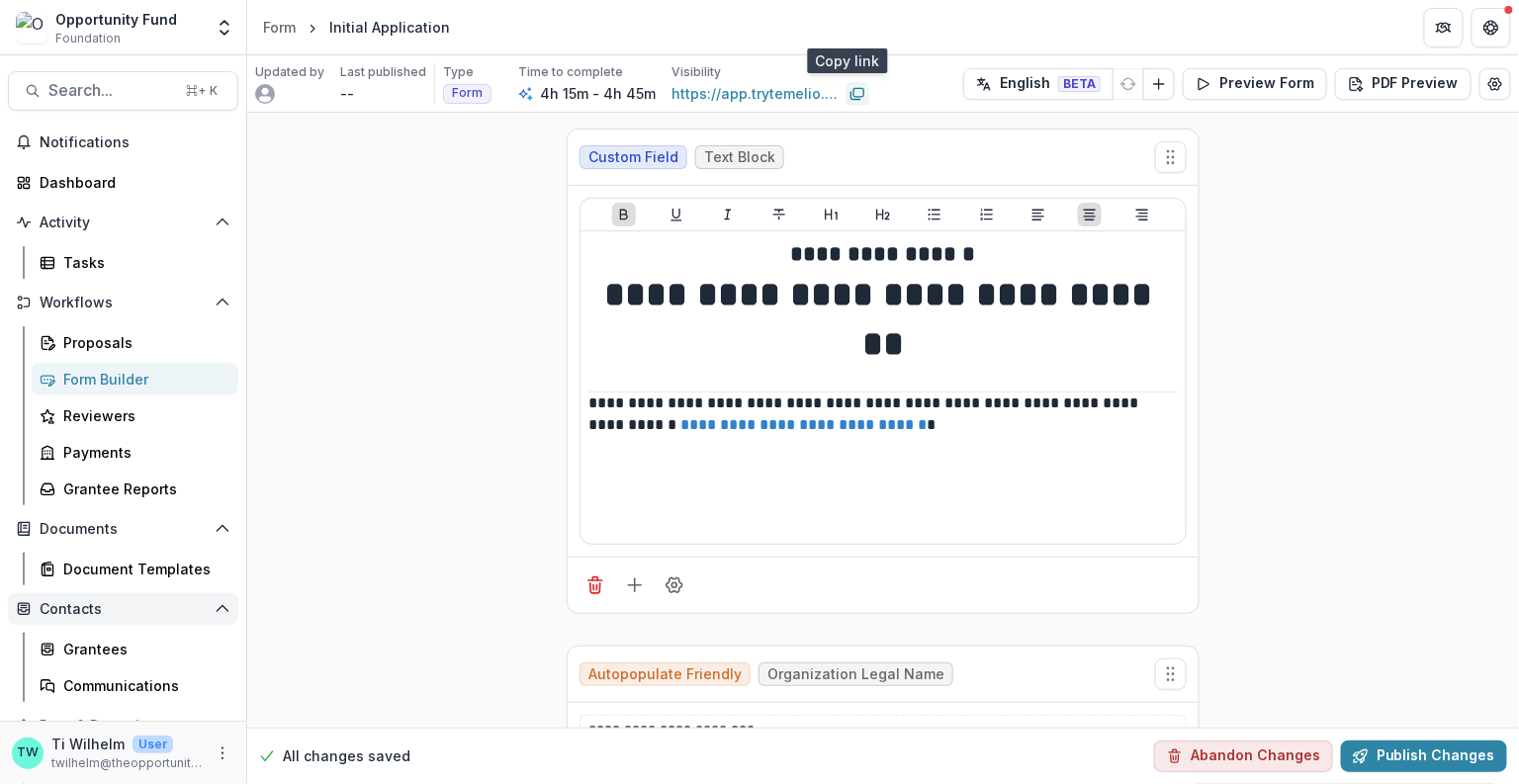 scroll, scrollTop: 96, scrollLeft: 0, axis: vertical 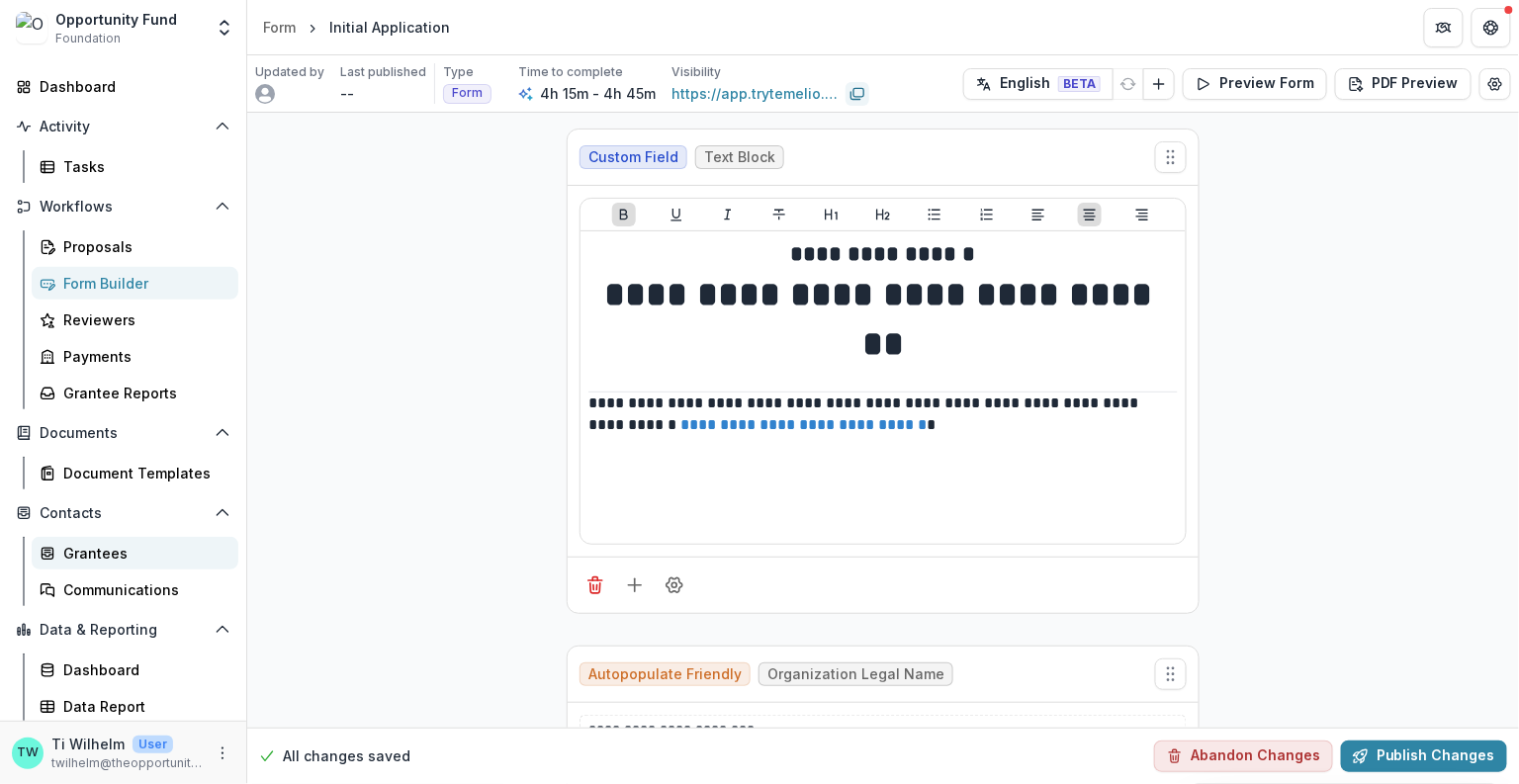 click on "Grantees" at bounding box center (142, 553) 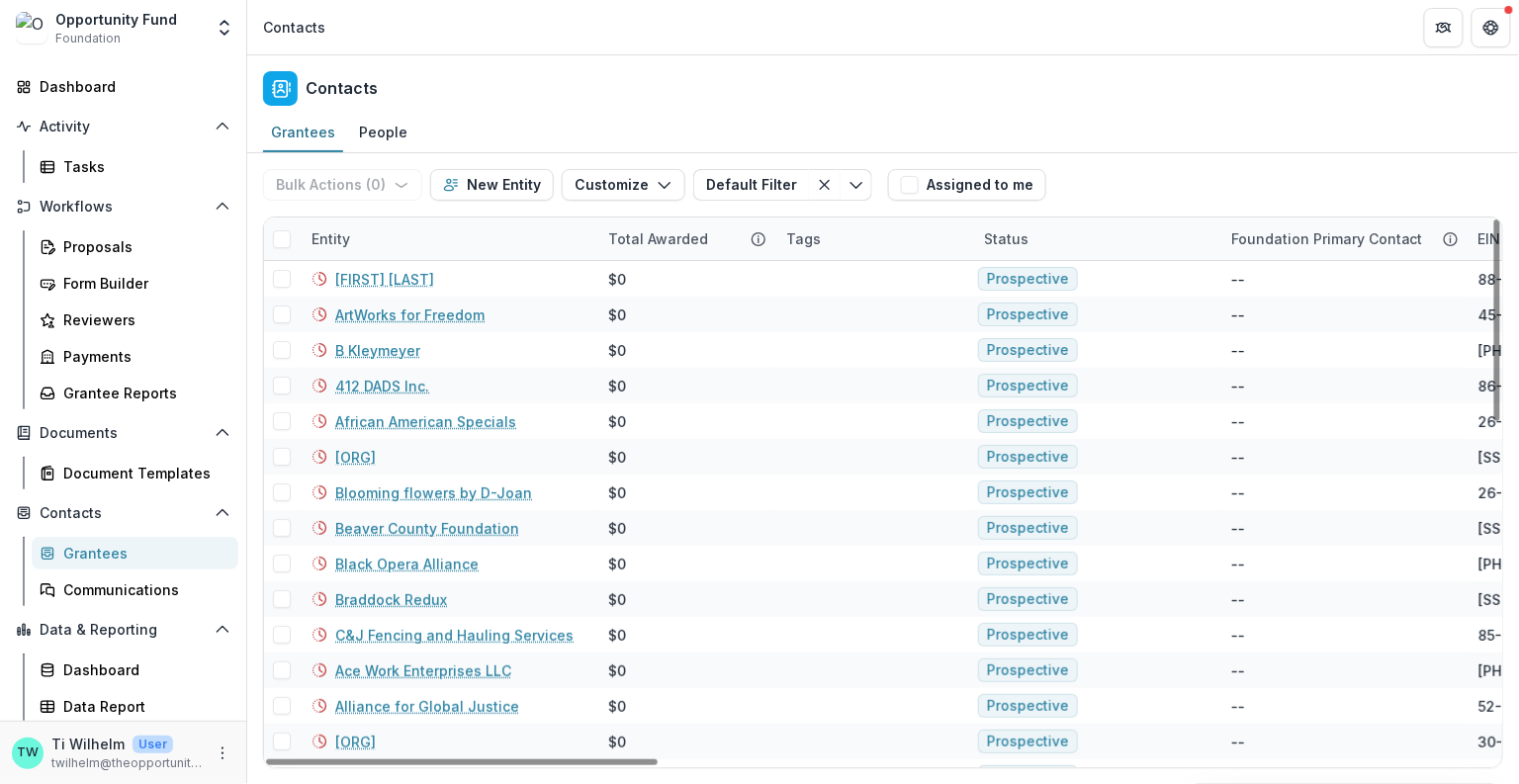 click on "Entity" at bounding box center (330, 238) 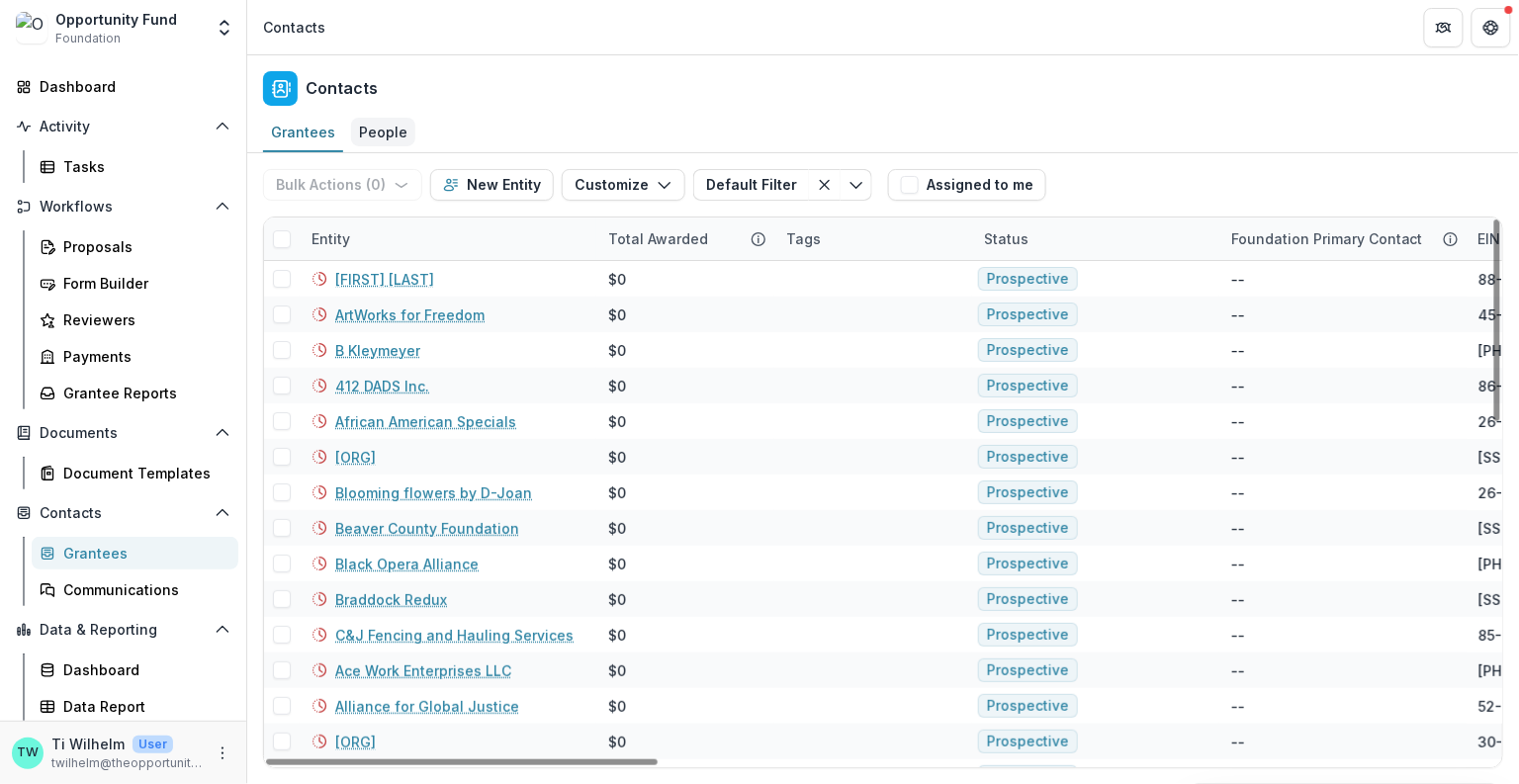 click on "People" at bounding box center (383, 131) 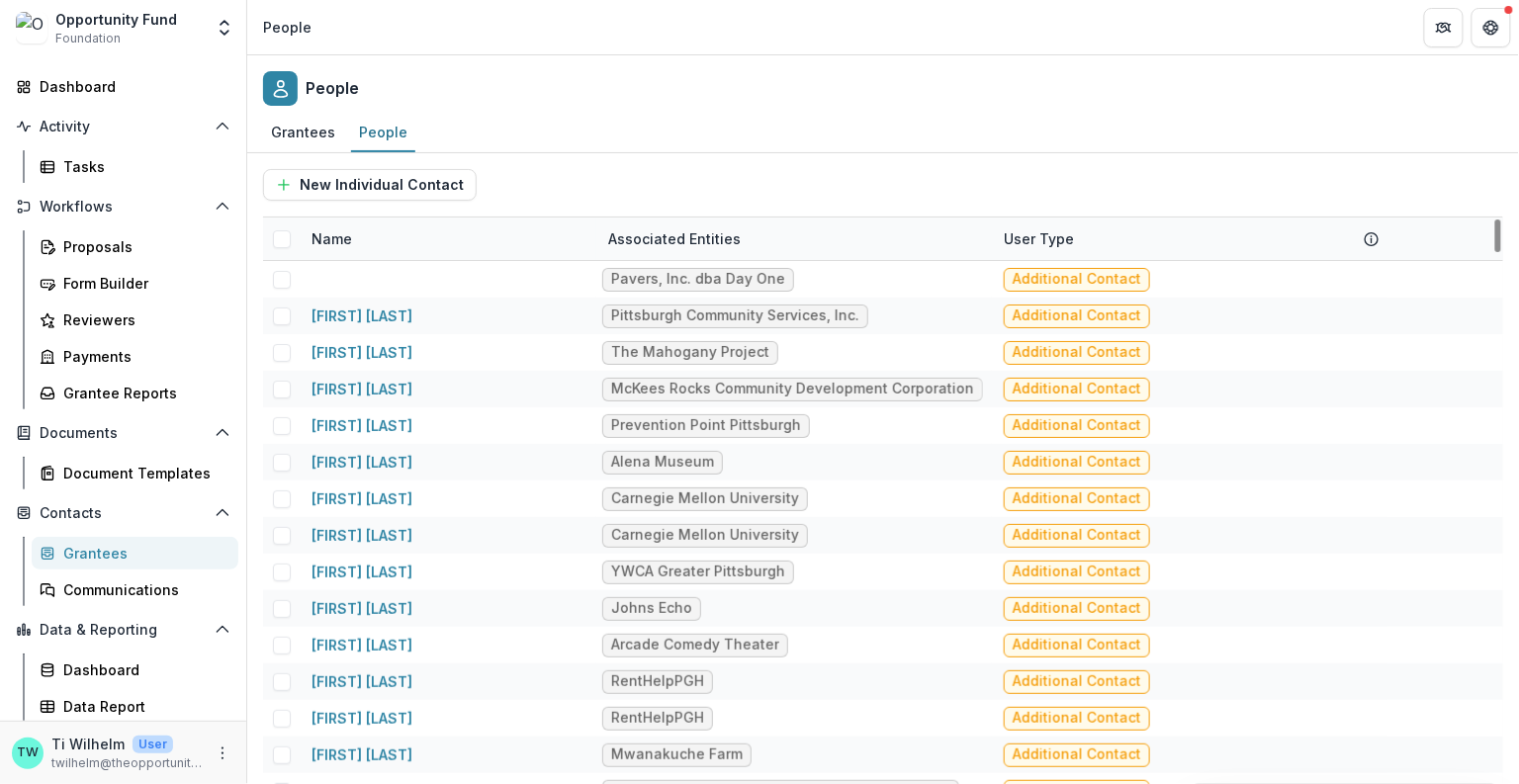 click on "Name" at bounding box center [331, 238] 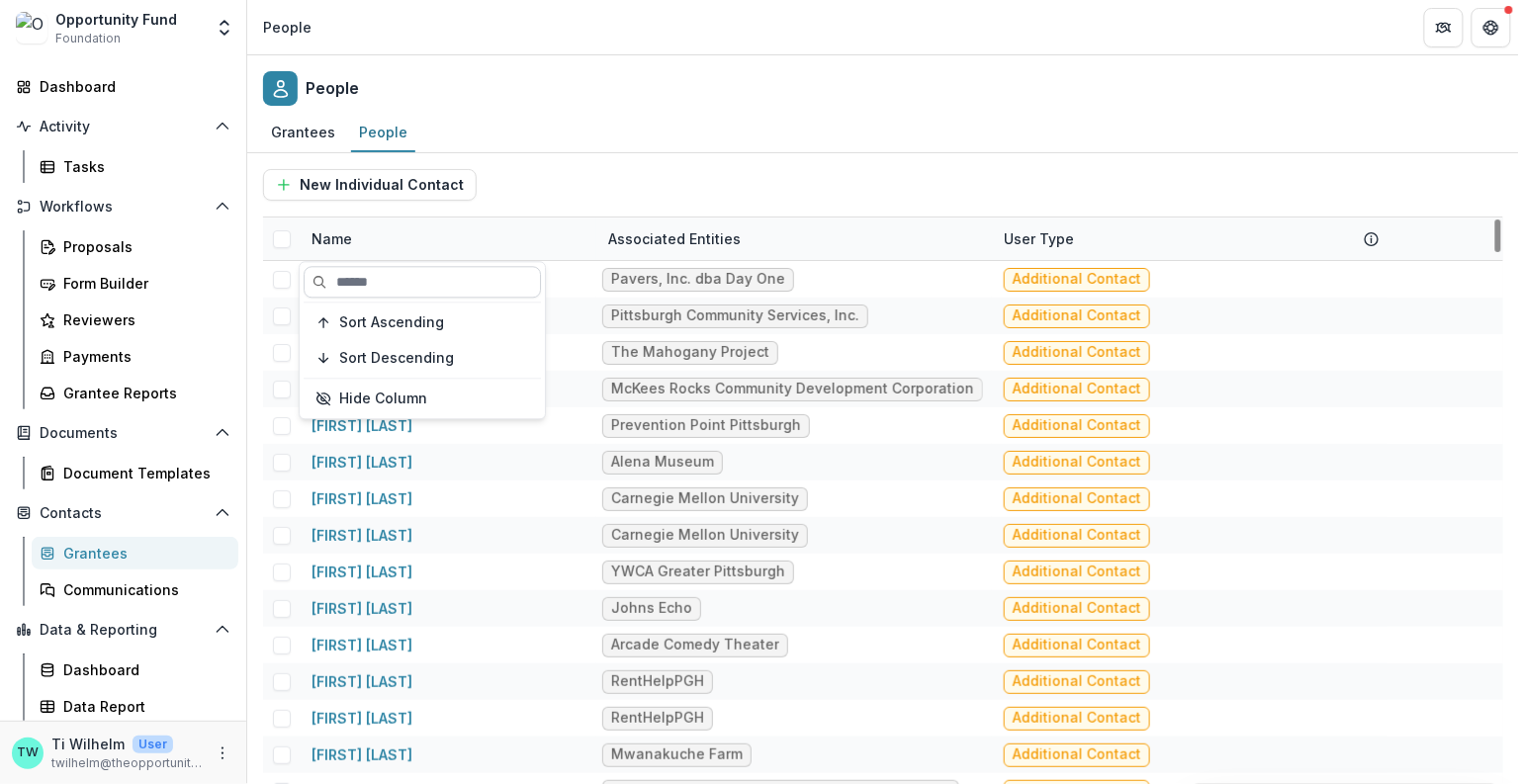 click at bounding box center (422, 282) 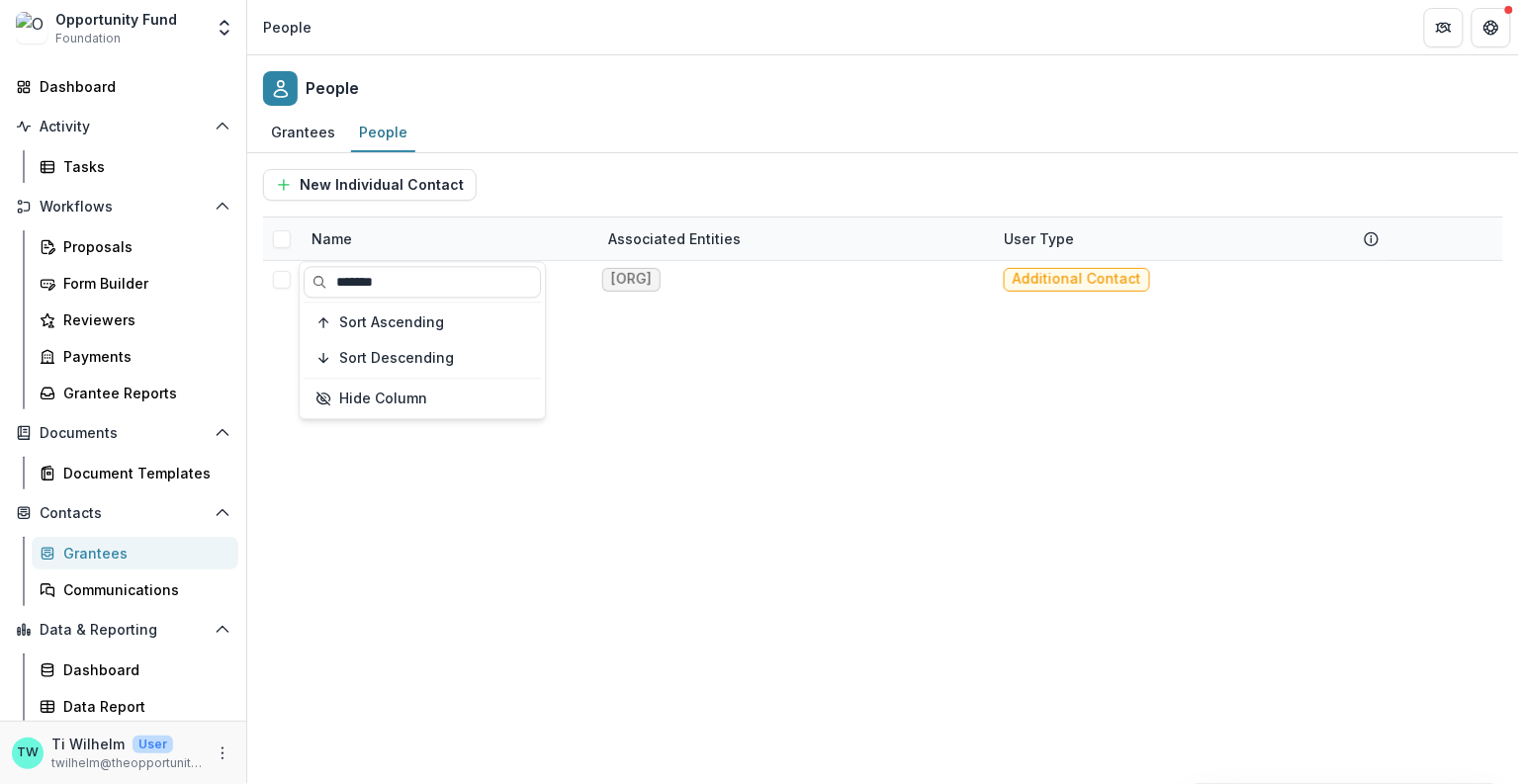 type on "*******" 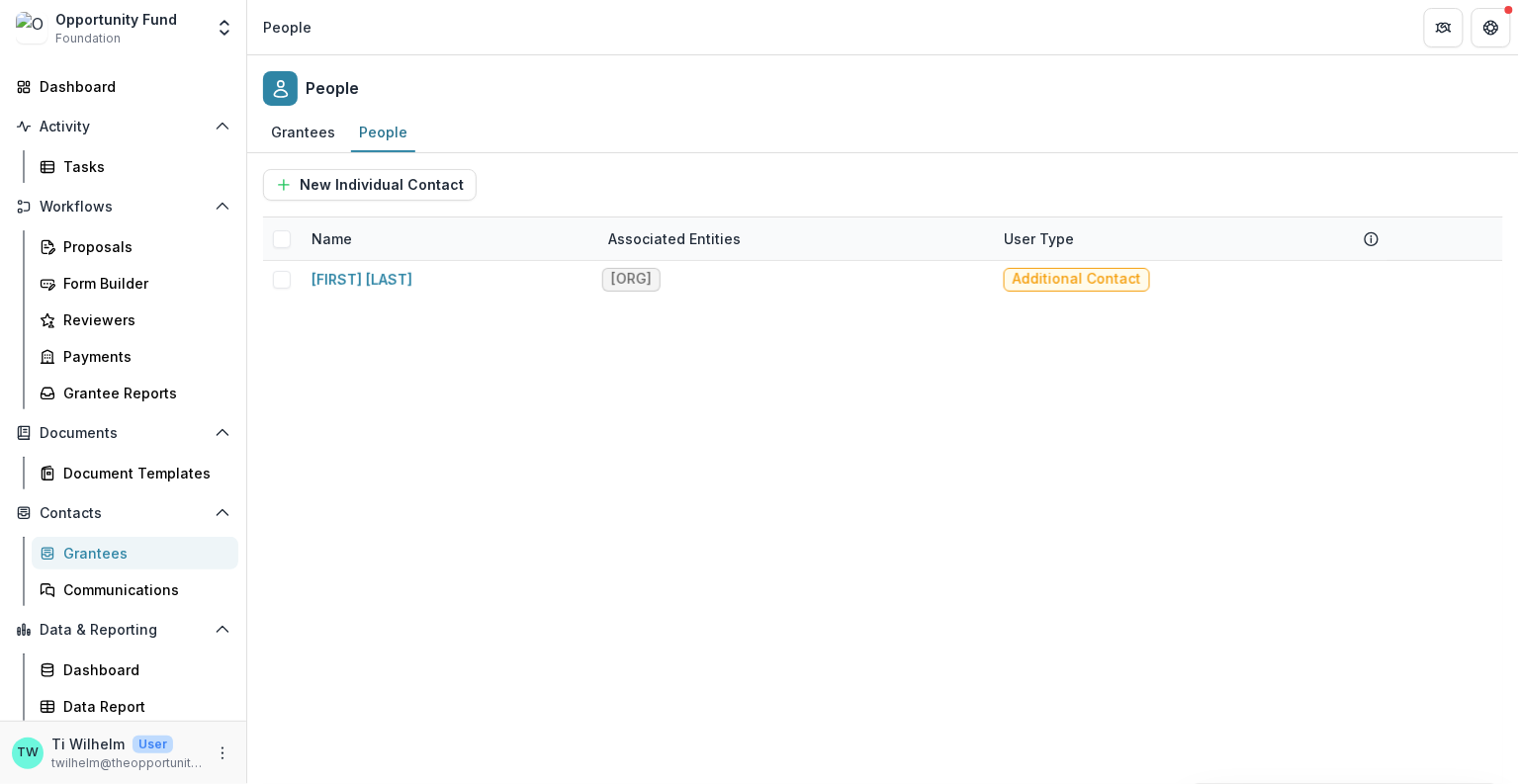 click on "Grantees People" at bounding box center (883, 133) 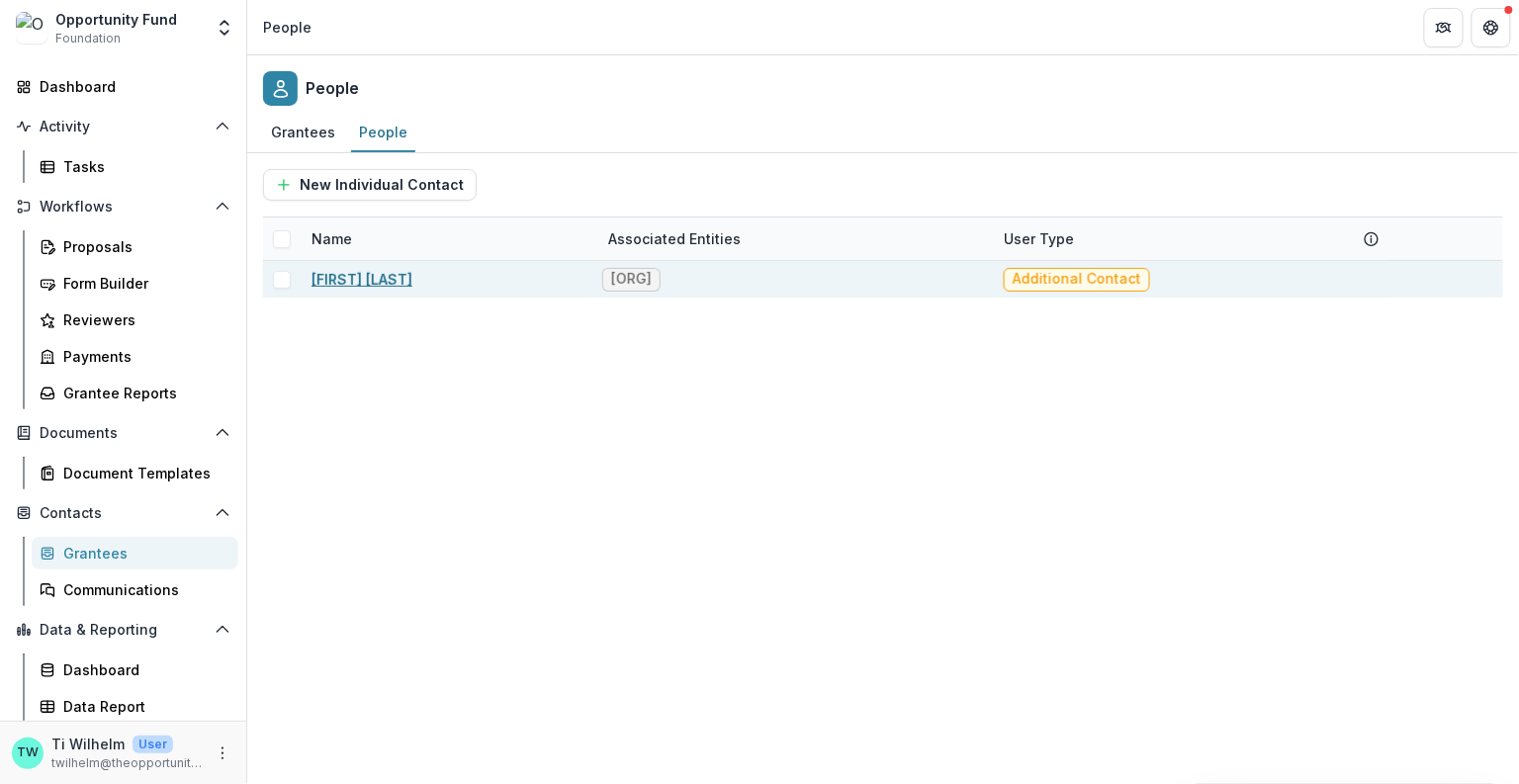 click on "Tiffany Wilhelm" at bounding box center [362, 279] 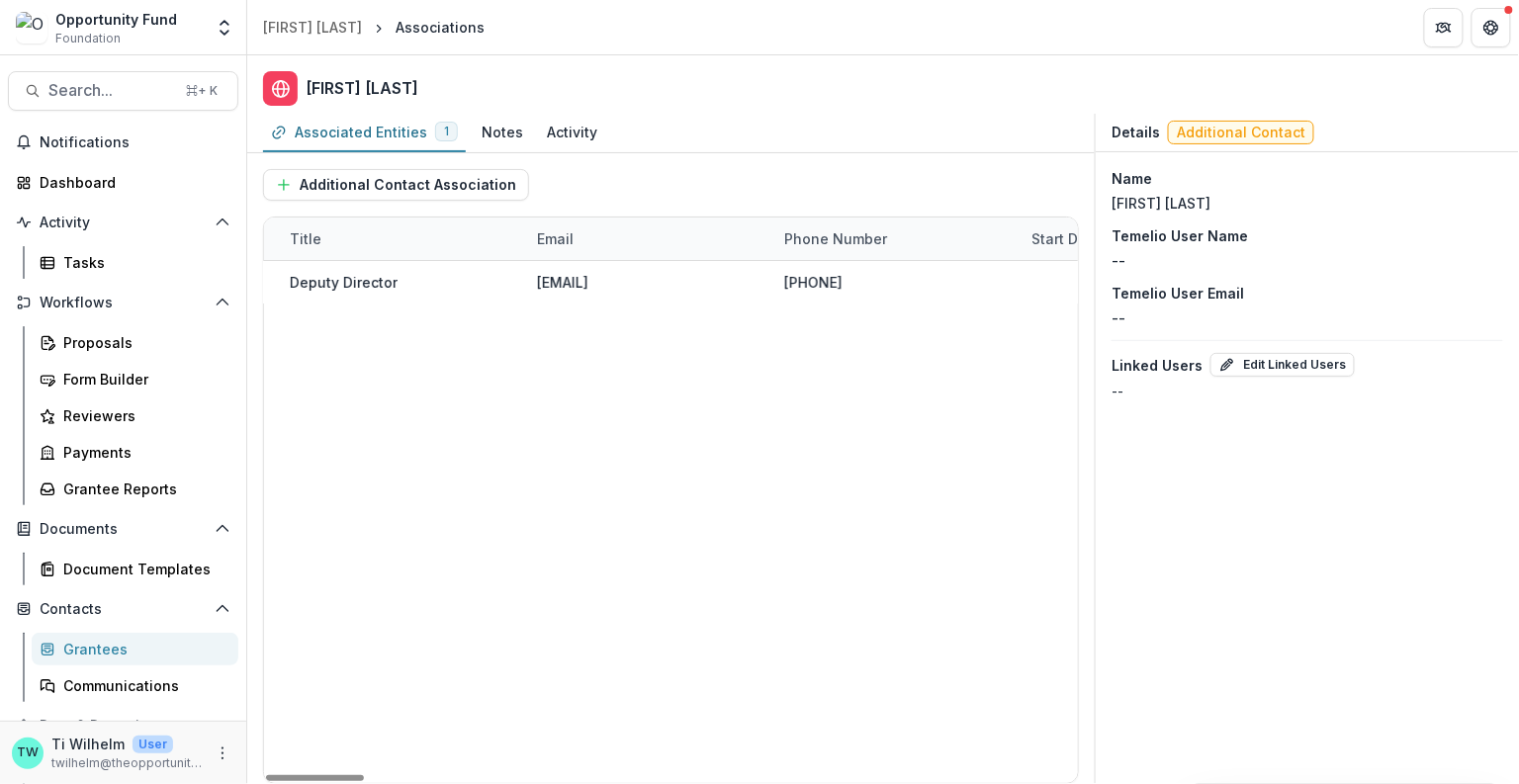 scroll, scrollTop: 0, scrollLeft: 0, axis: both 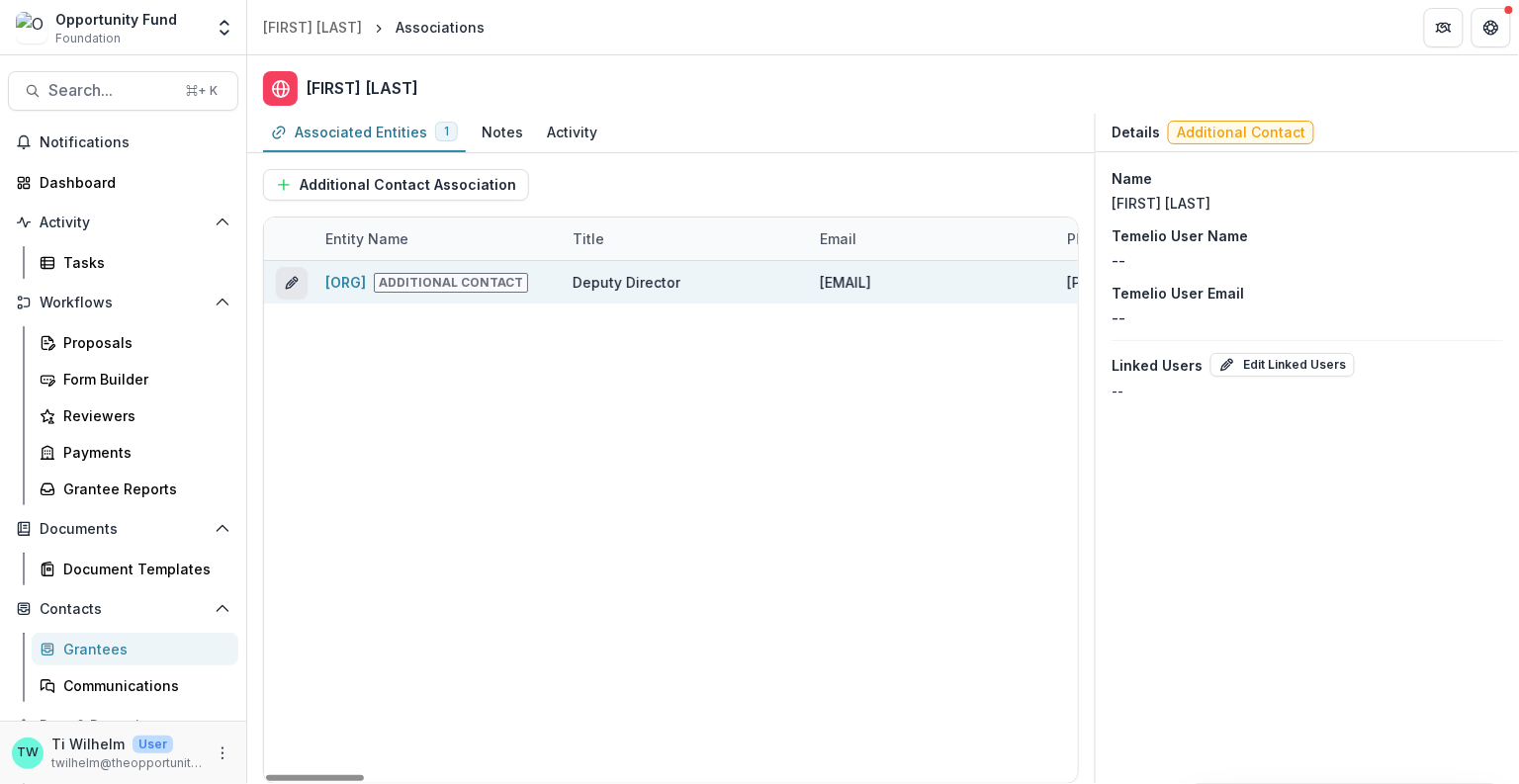 click 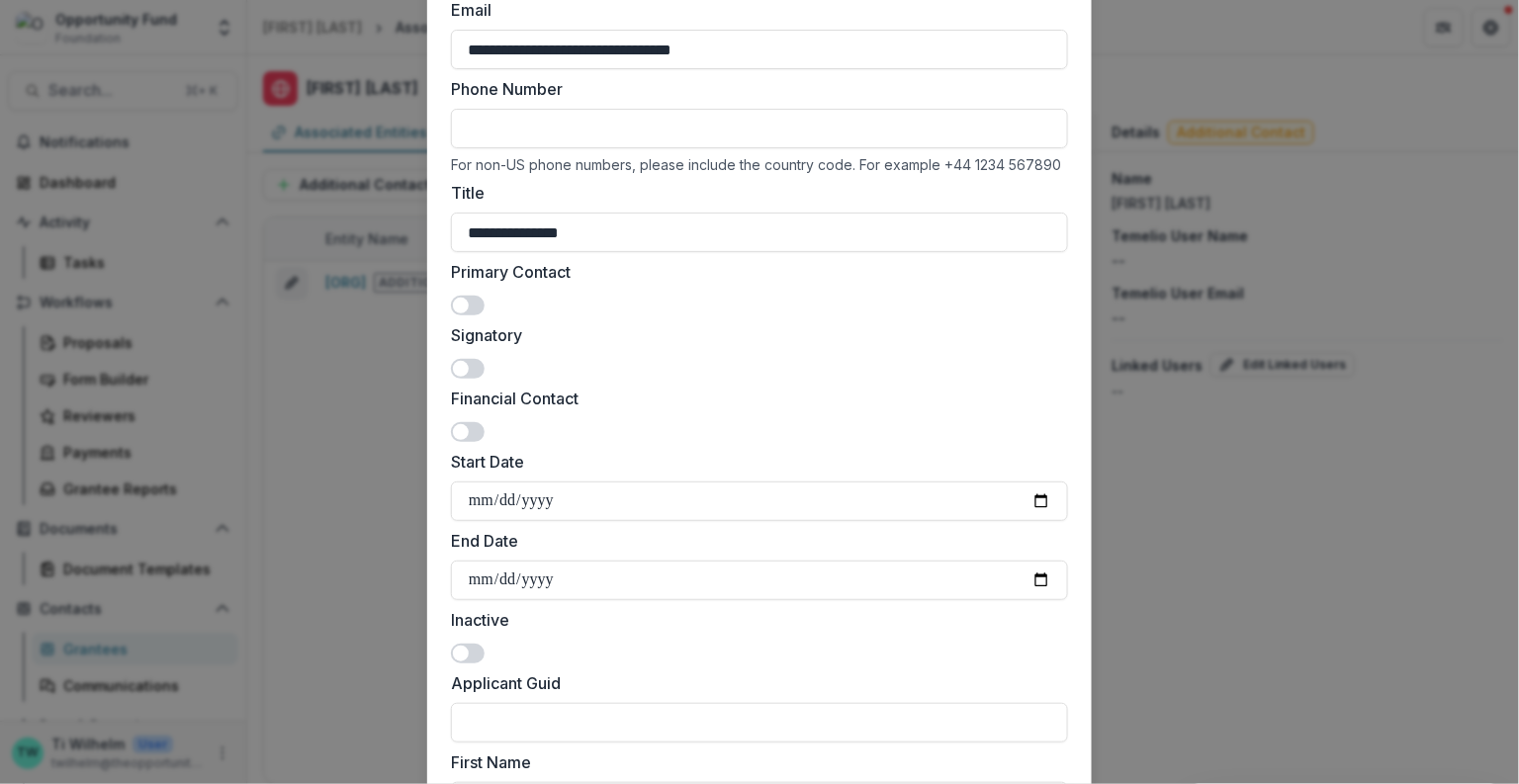 scroll, scrollTop: 0, scrollLeft: 0, axis: both 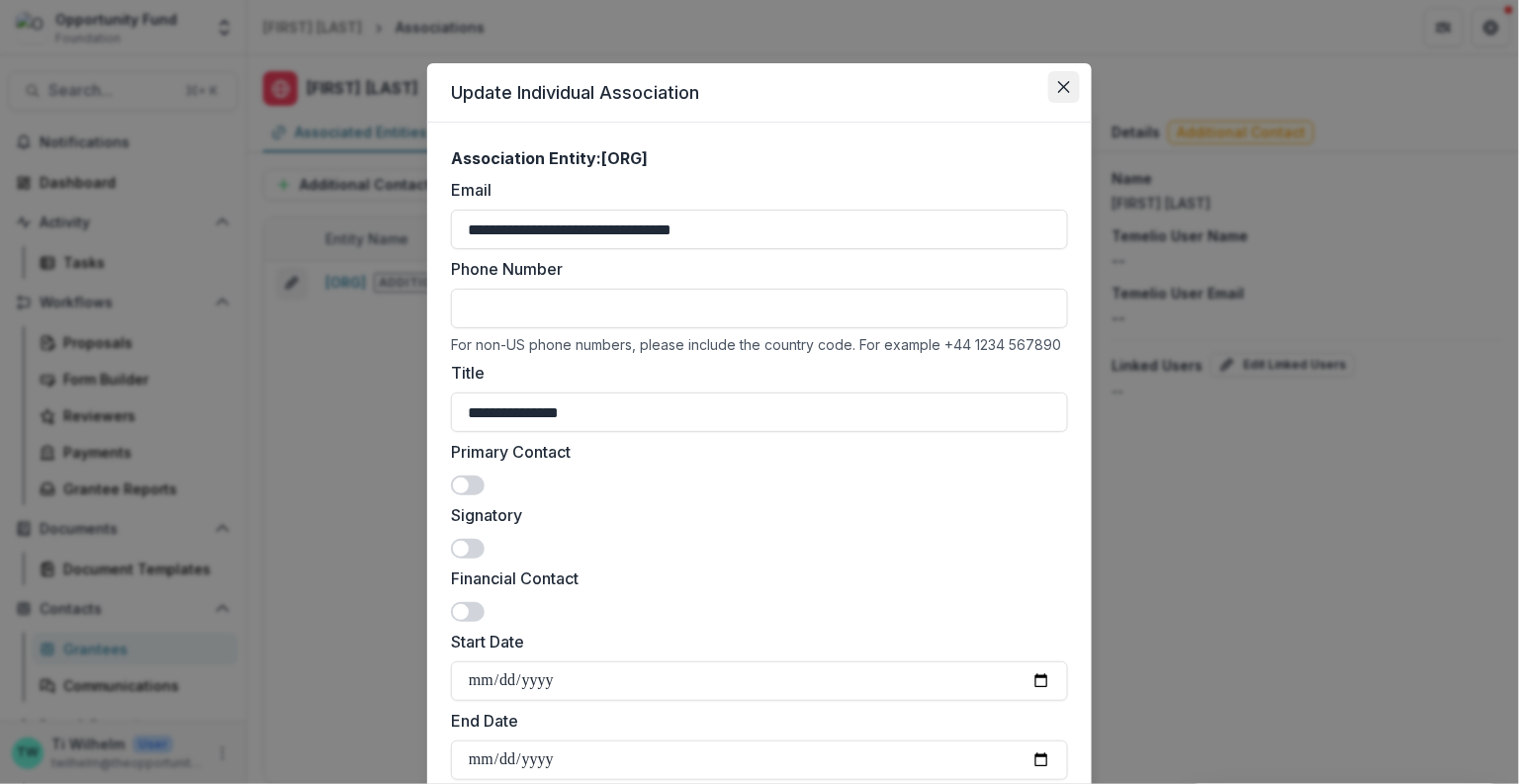 click at bounding box center (1064, 87) 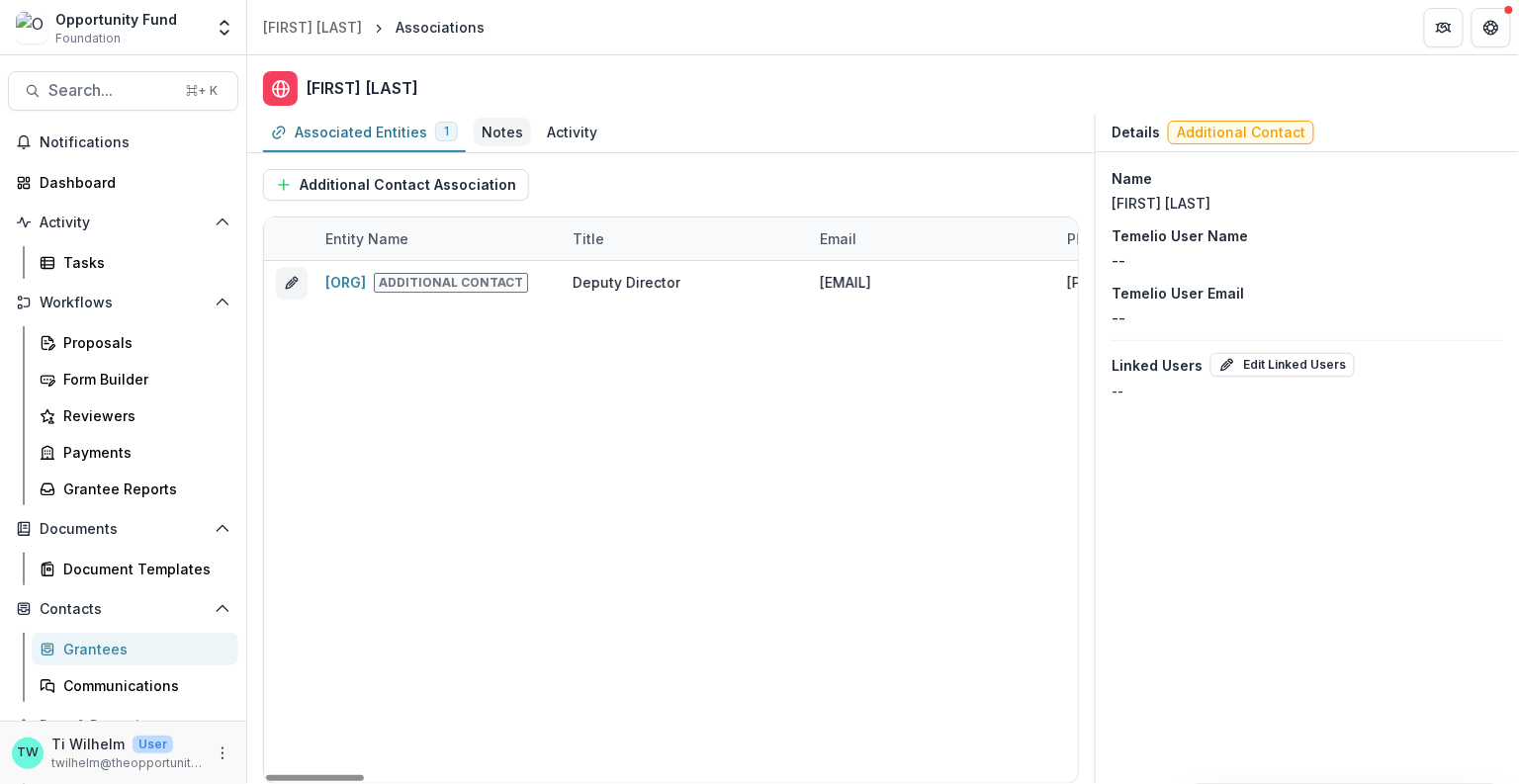 click on "Notes" at bounding box center (502, 131) 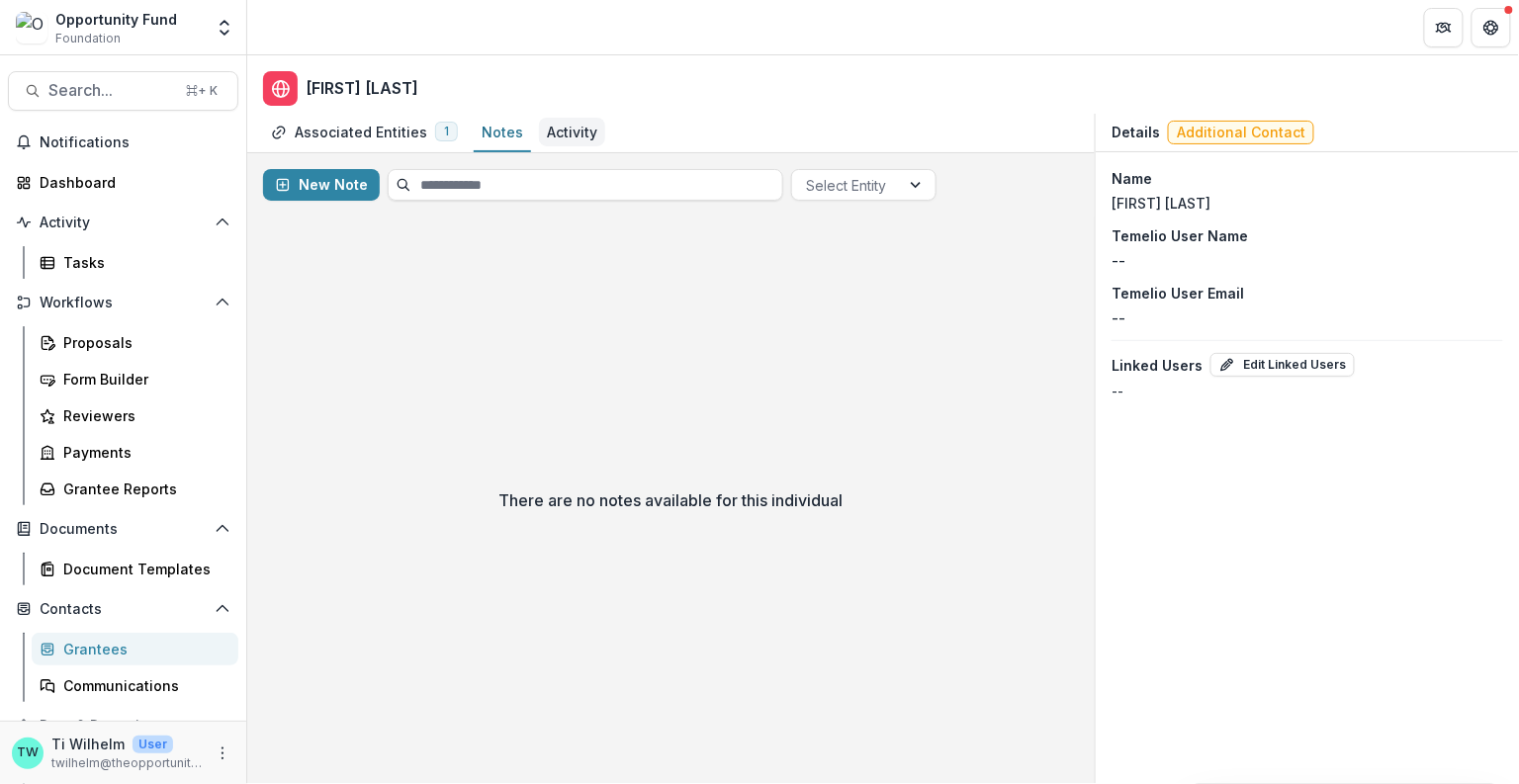 click on "Activity" at bounding box center (572, 131) 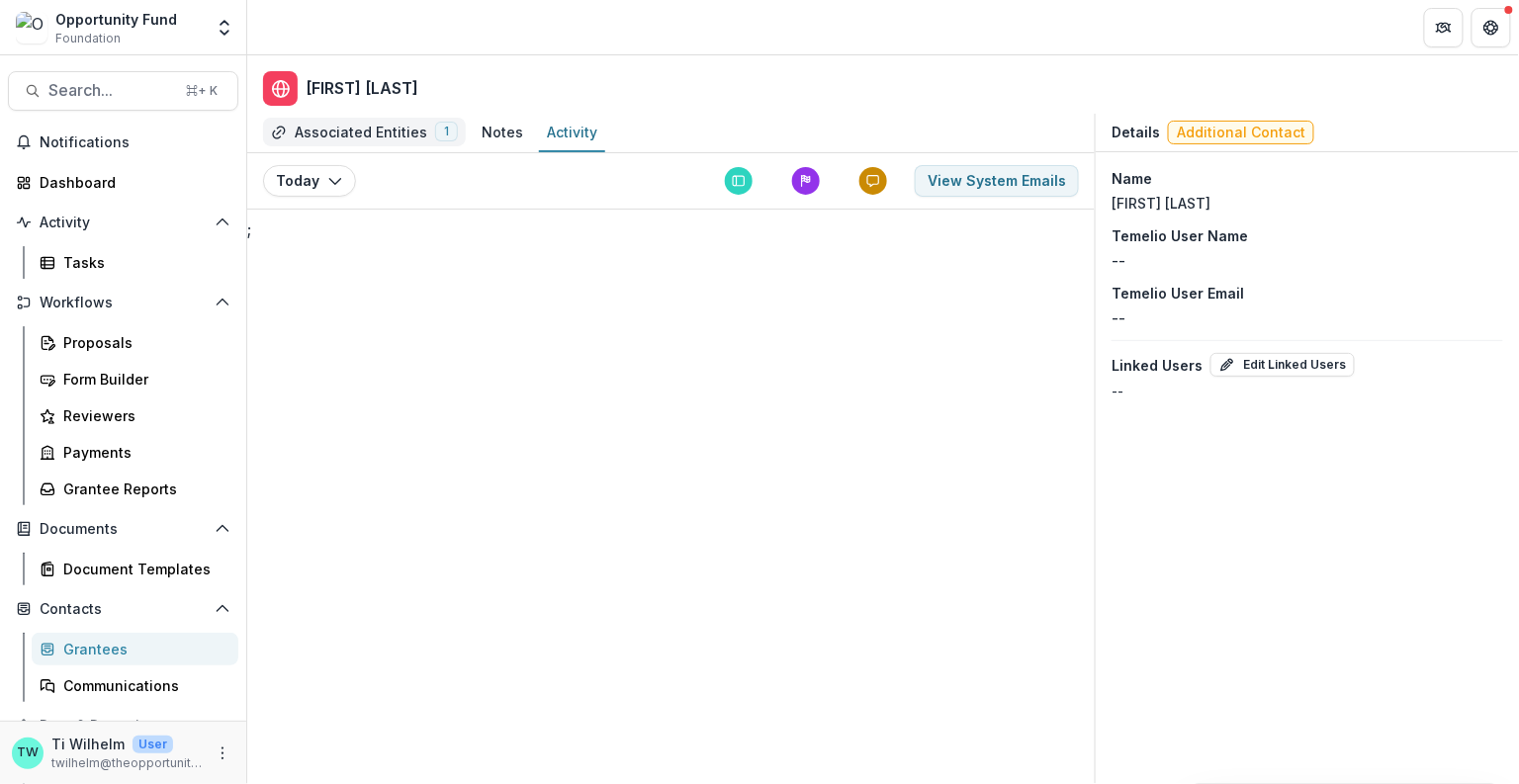 click on "Associated Entities" at bounding box center [361, 131] 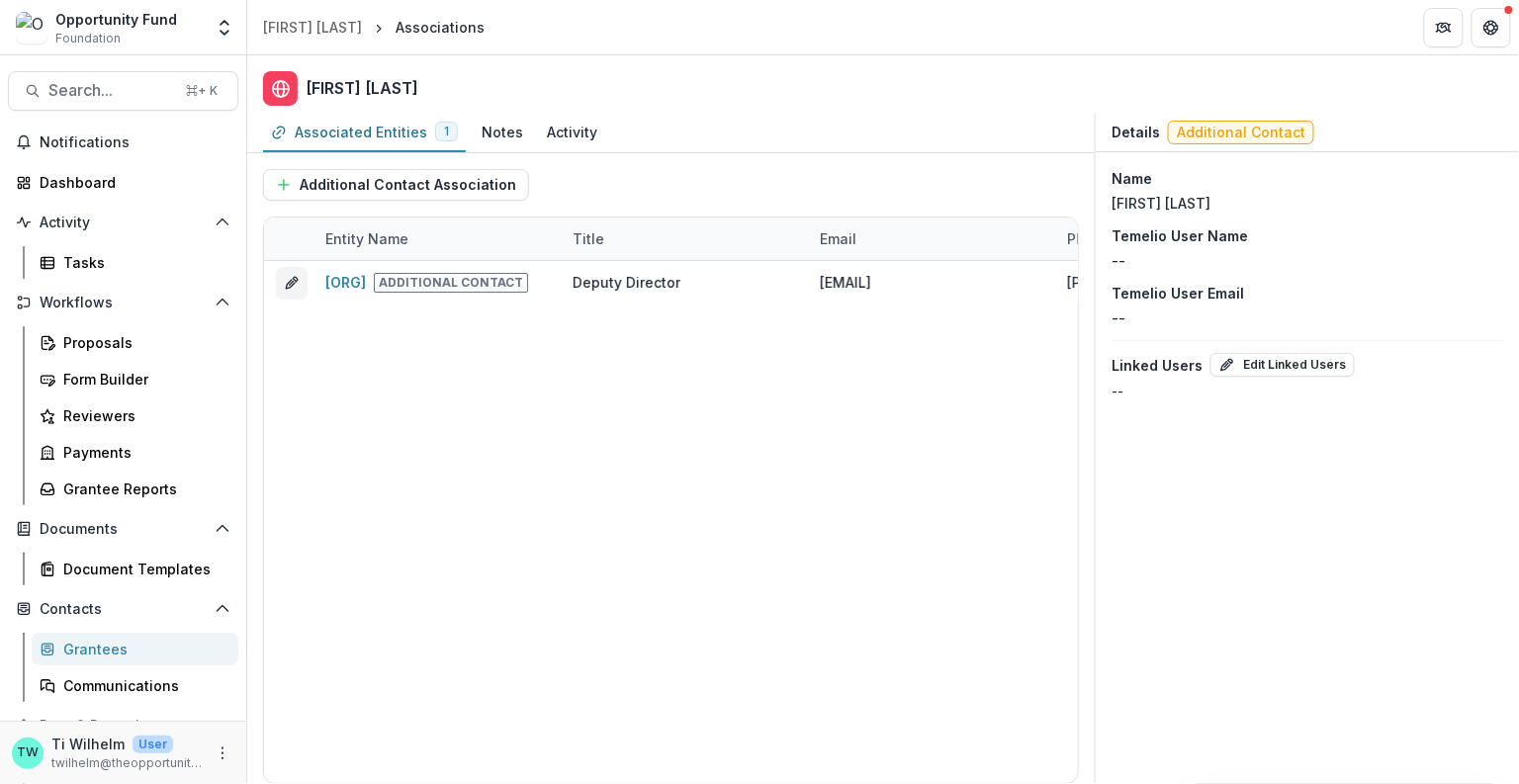 click on "Grantees" at bounding box center [142, 649] 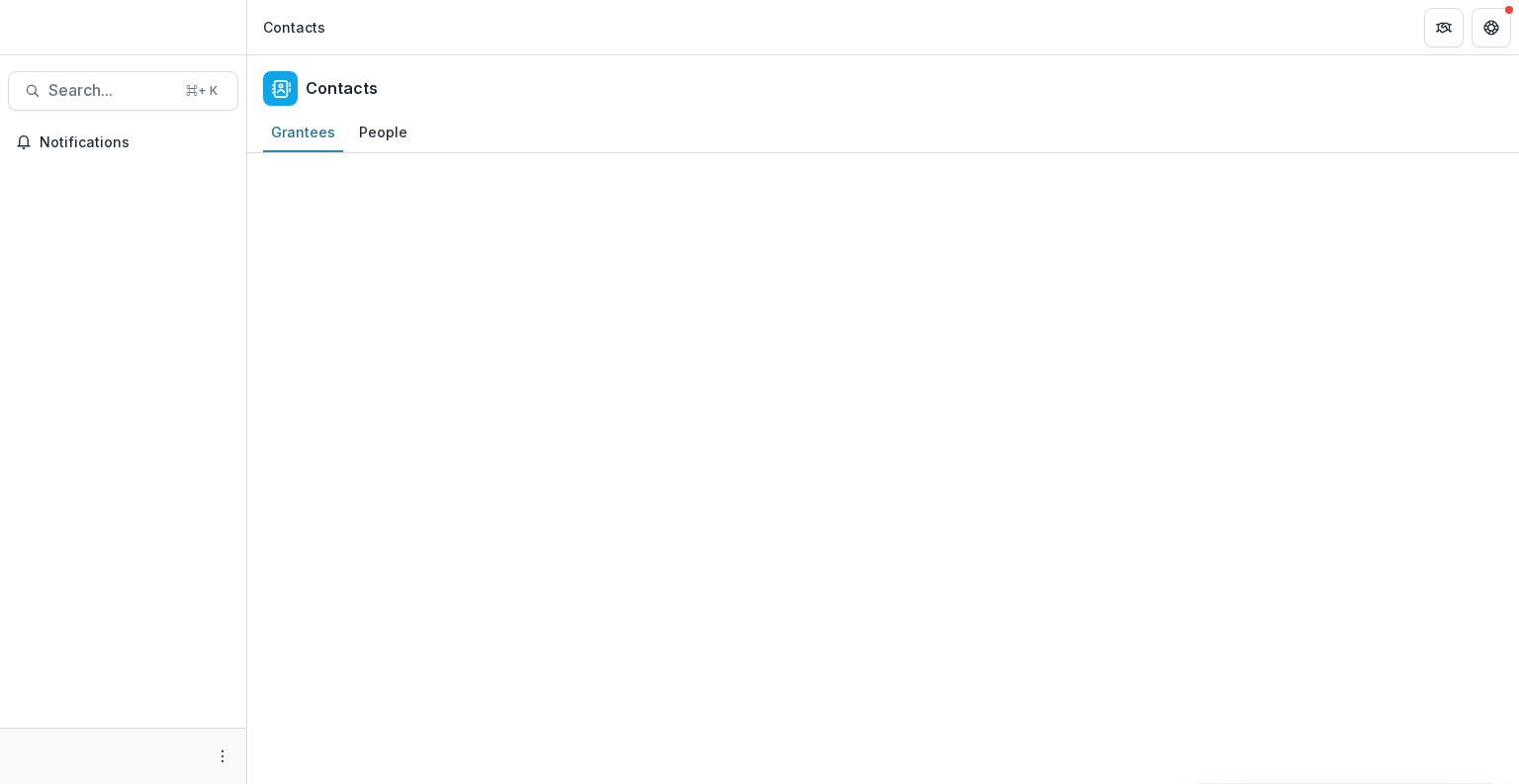 scroll, scrollTop: 0, scrollLeft: 0, axis: both 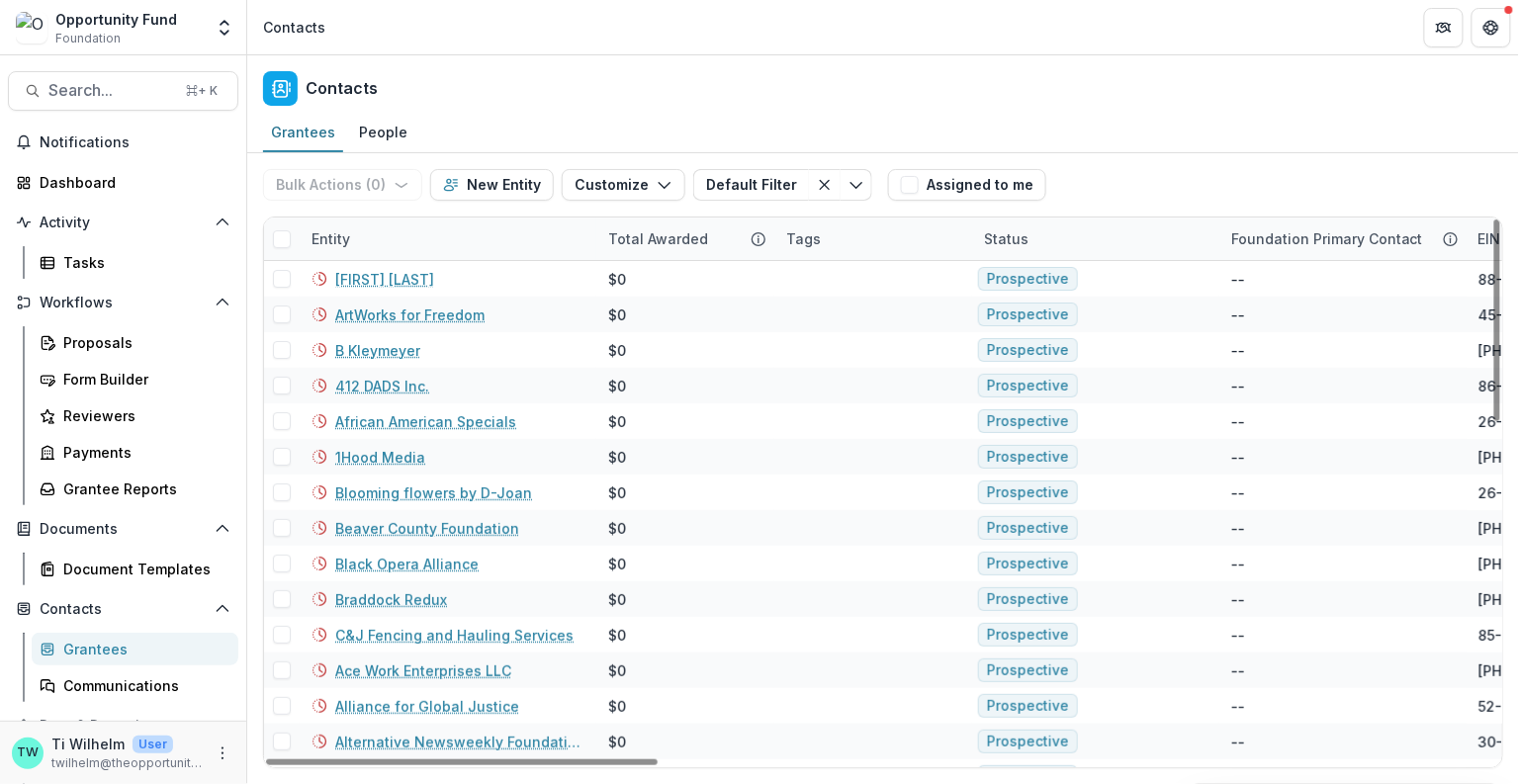 click on "Entity" at bounding box center (330, 238) 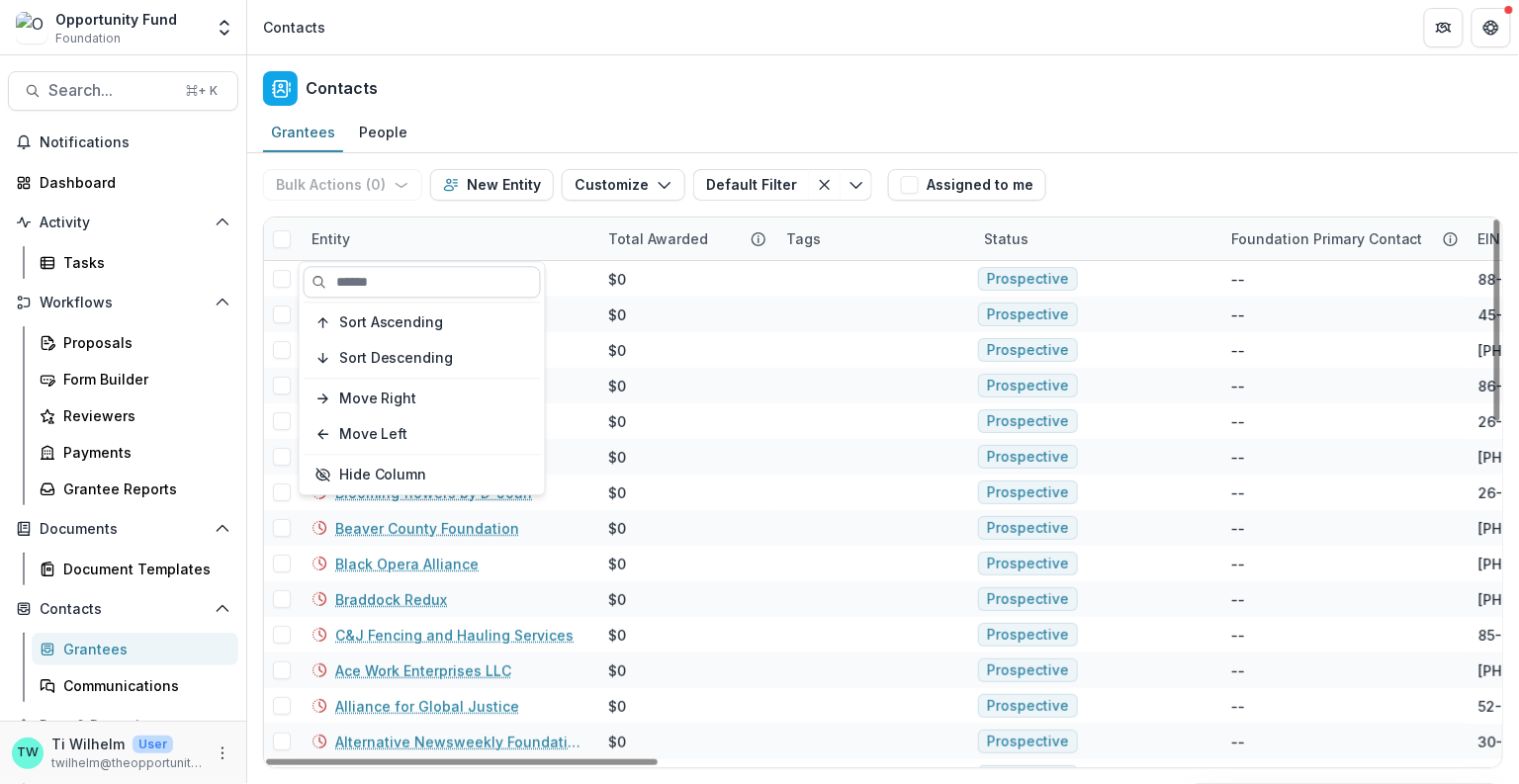 click at bounding box center (422, 282) 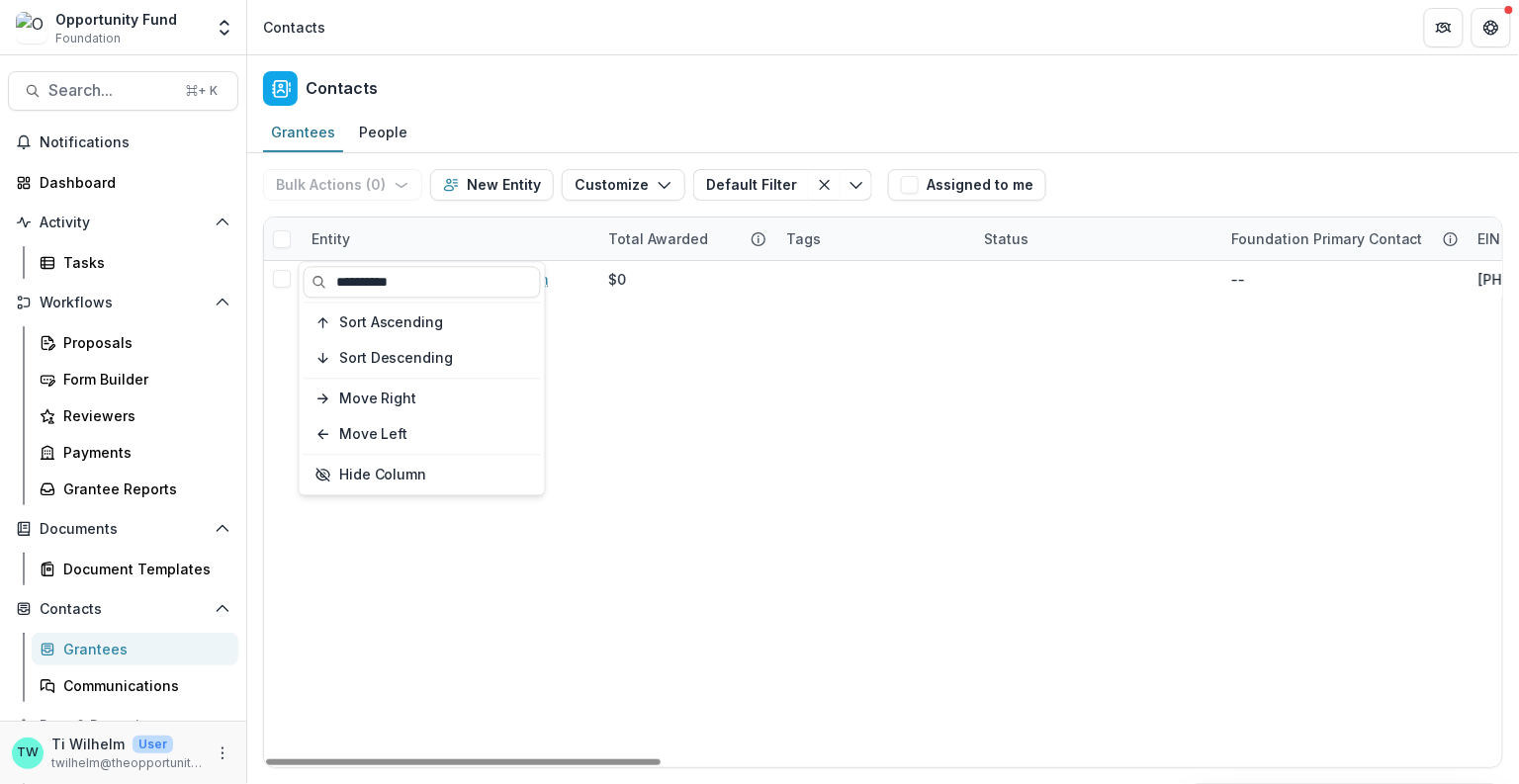 type on "**********" 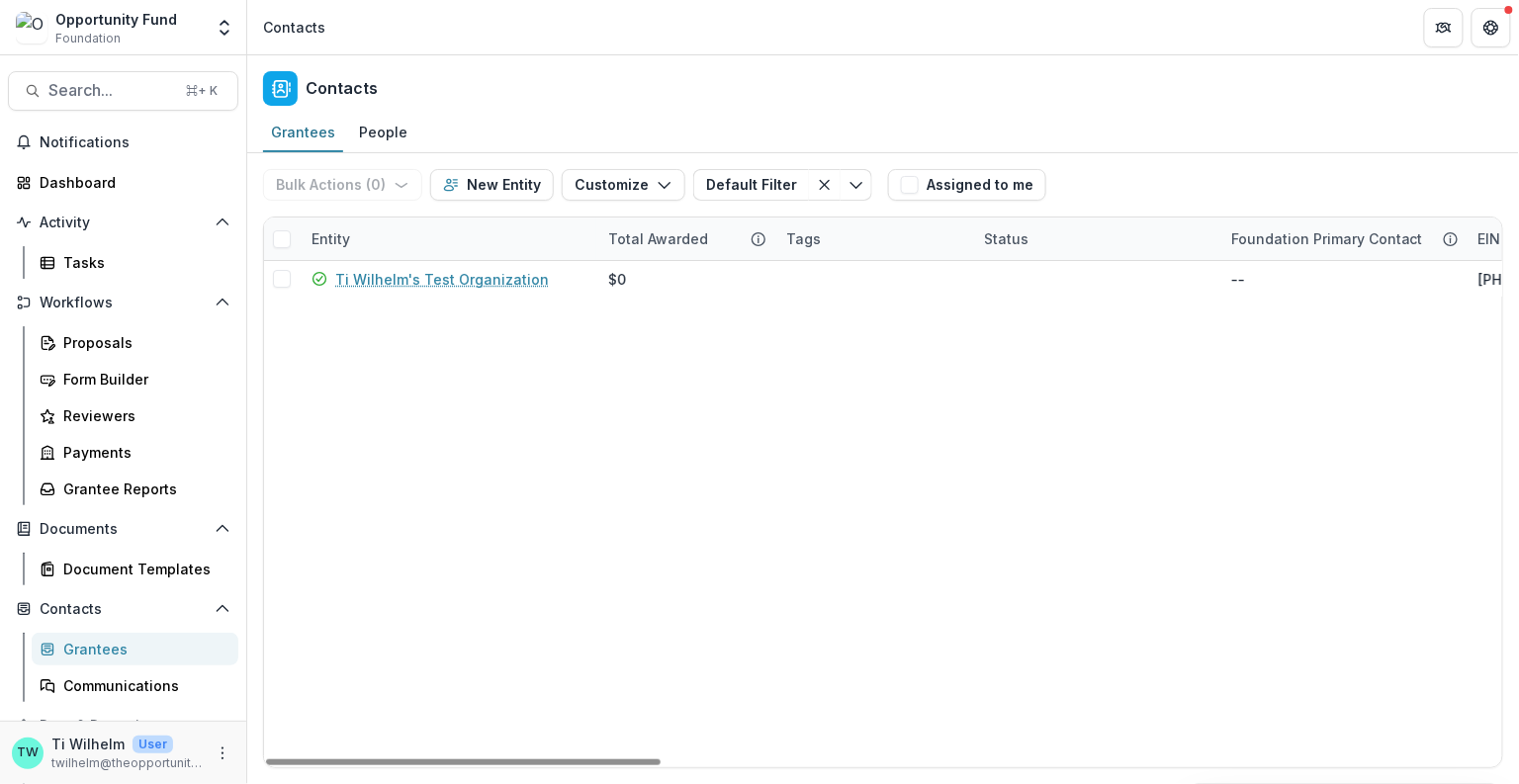 click on "Contacts" at bounding box center (883, 84) 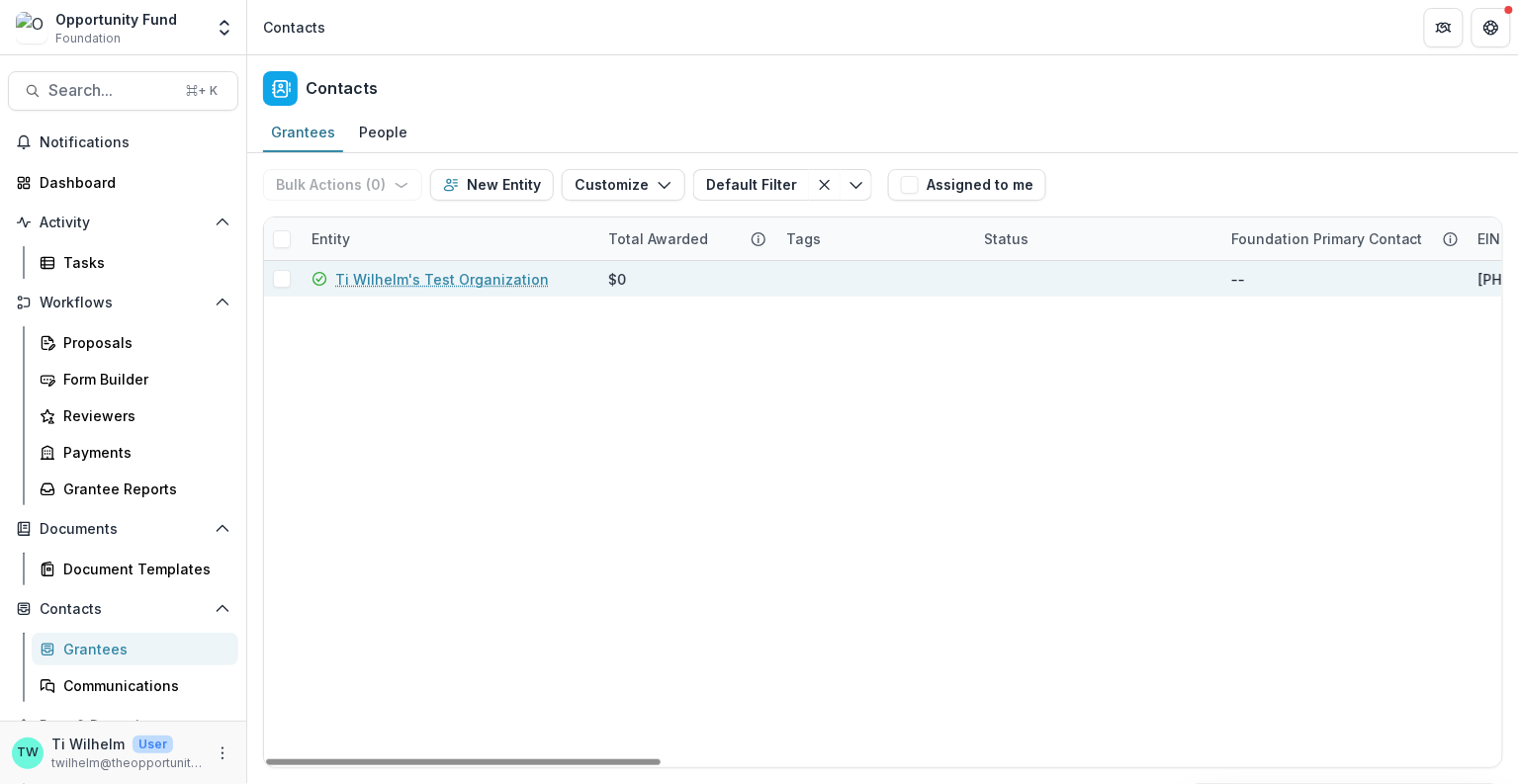 click on "Ti Wilhelm's Test Organization" at bounding box center [442, 279] 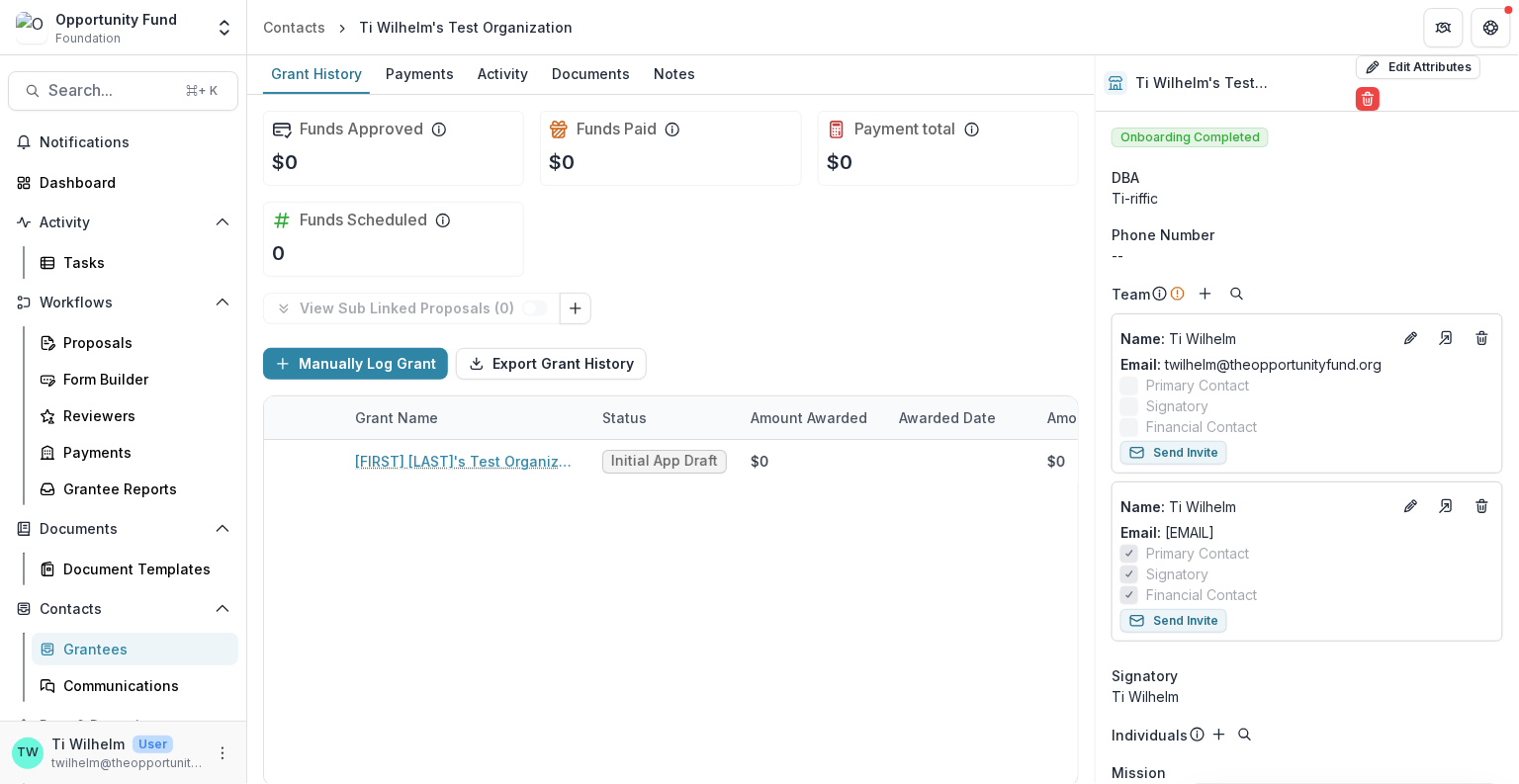 scroll, scrollTop: 7, scrollLeft: 0, axis: vertical 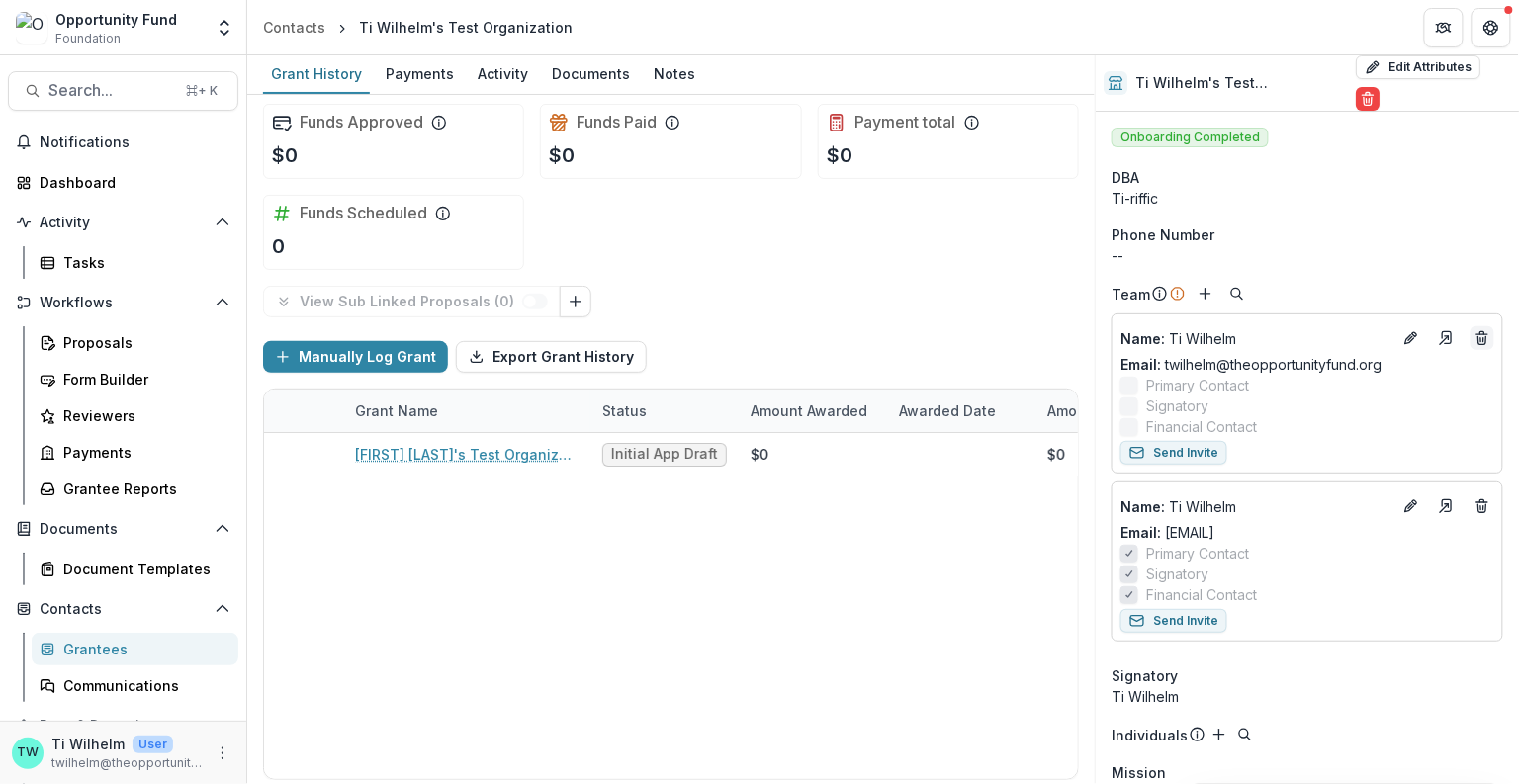 click 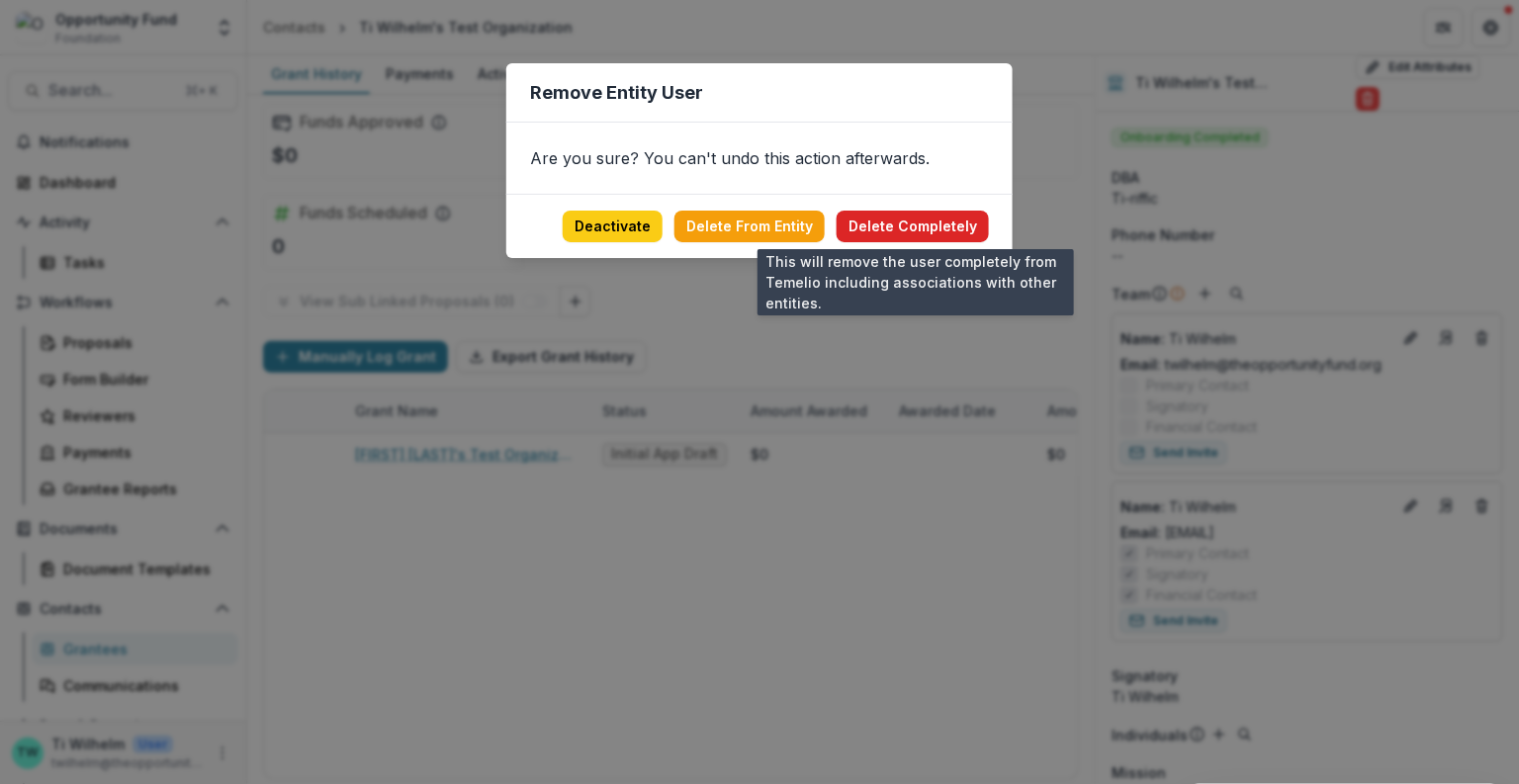 click on "Delete Completely" at bounding box center [913, 226] 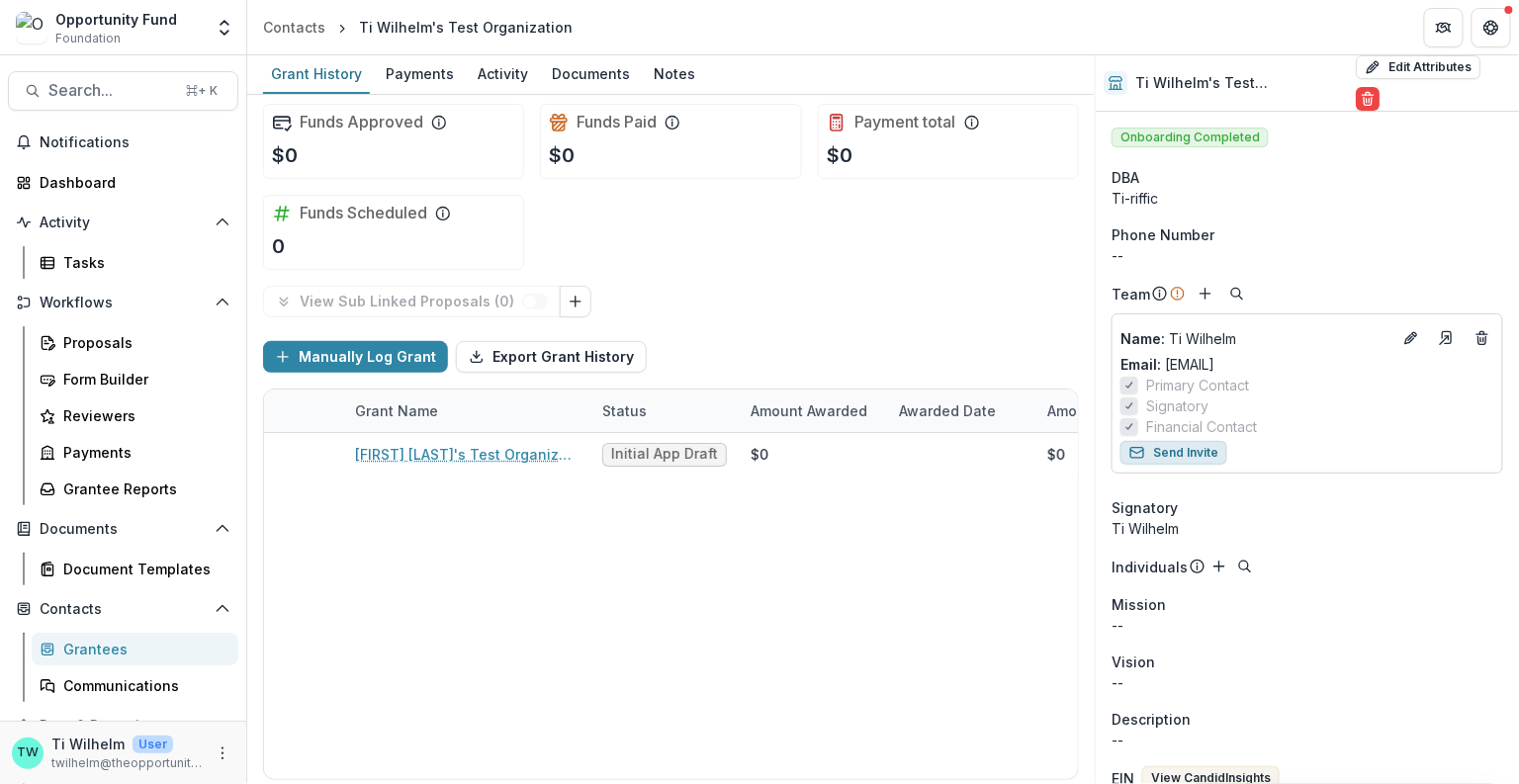 click on "Send Invite" at bounding box center (1174, 453) 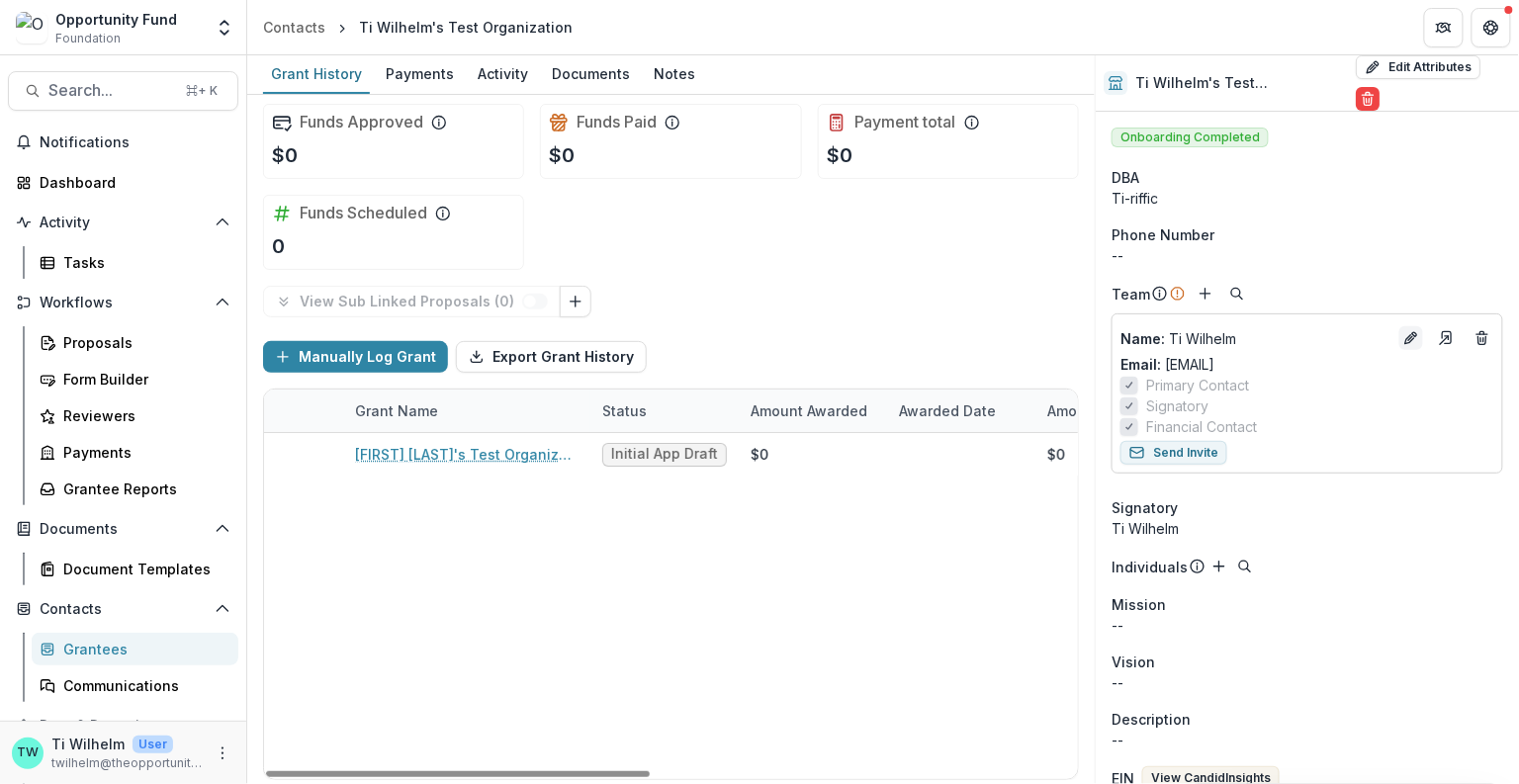 click 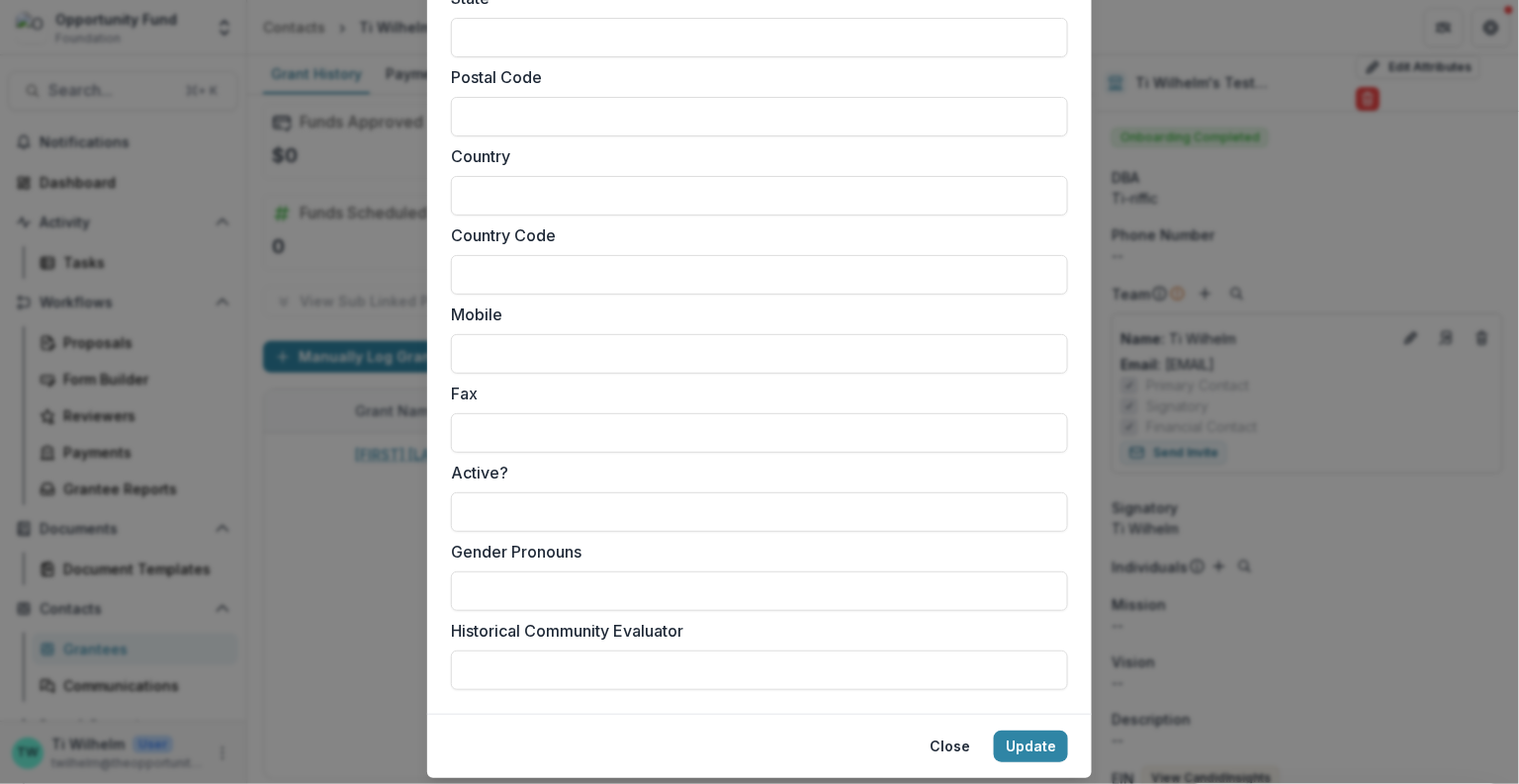 scroll, scrollTop: 1758, scrollLeft: 0, axis: vertical 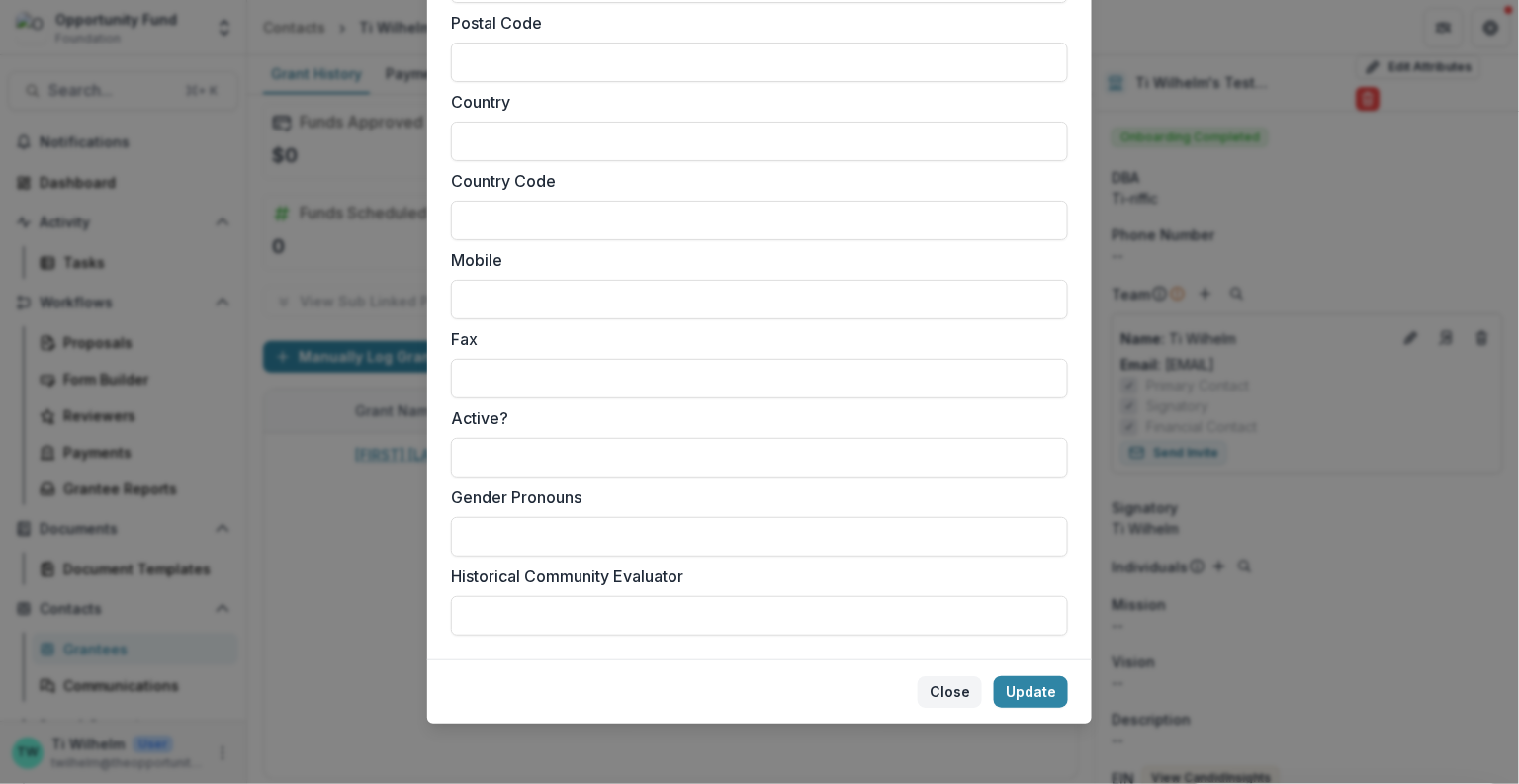 click on "Close" at bounding box center (949, 692) 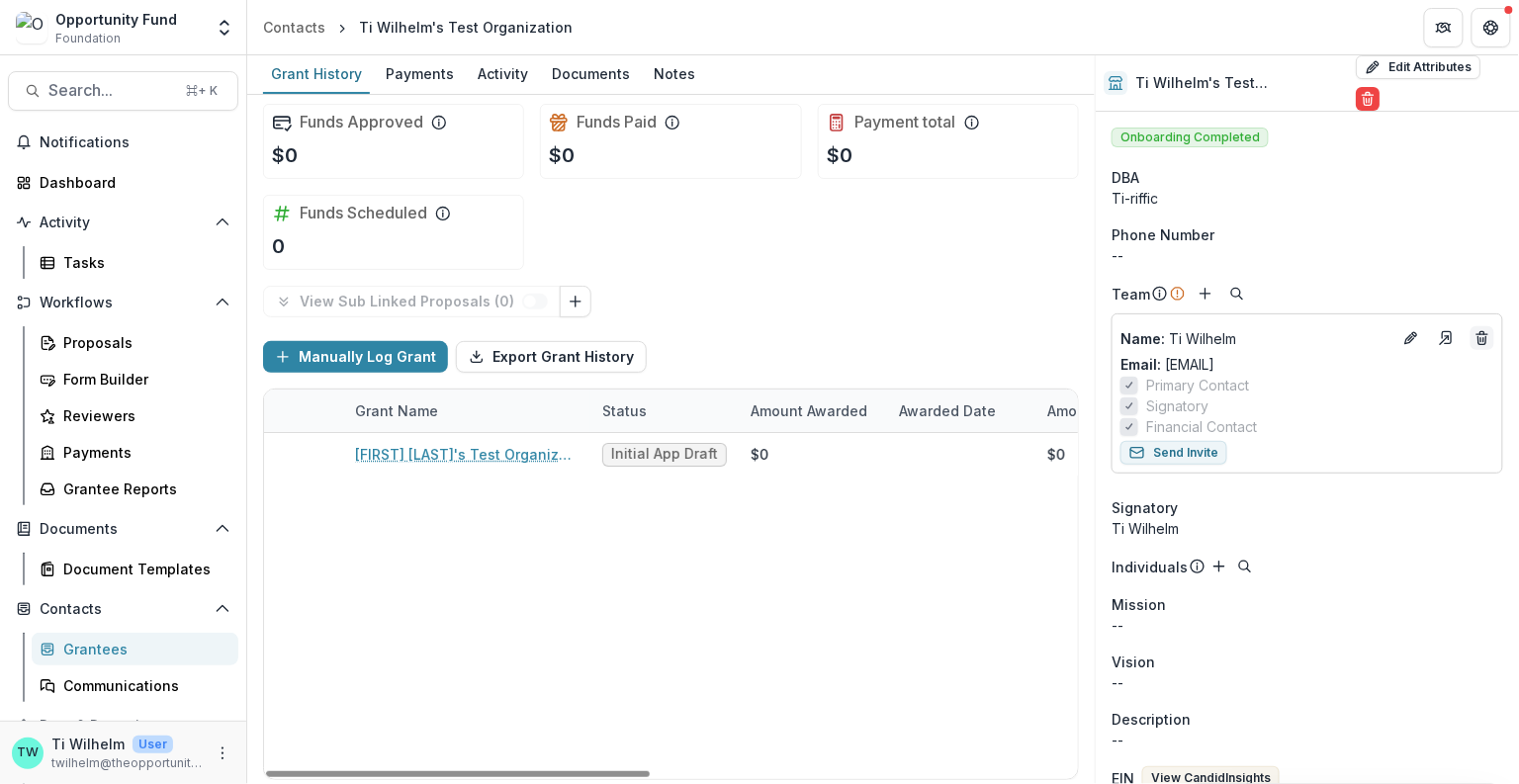 click 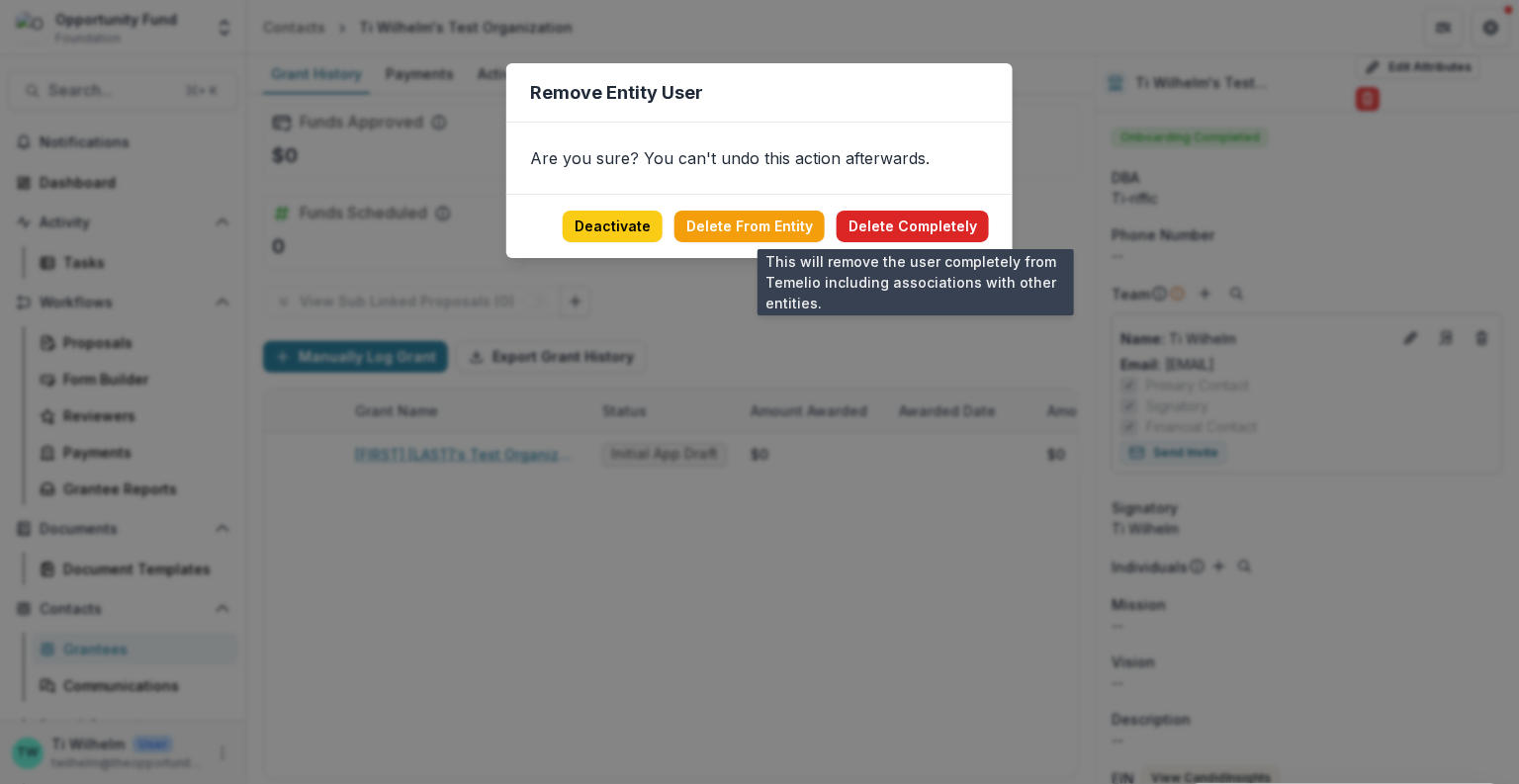 click on "Delete Completely" at bounding box center [913, 226] 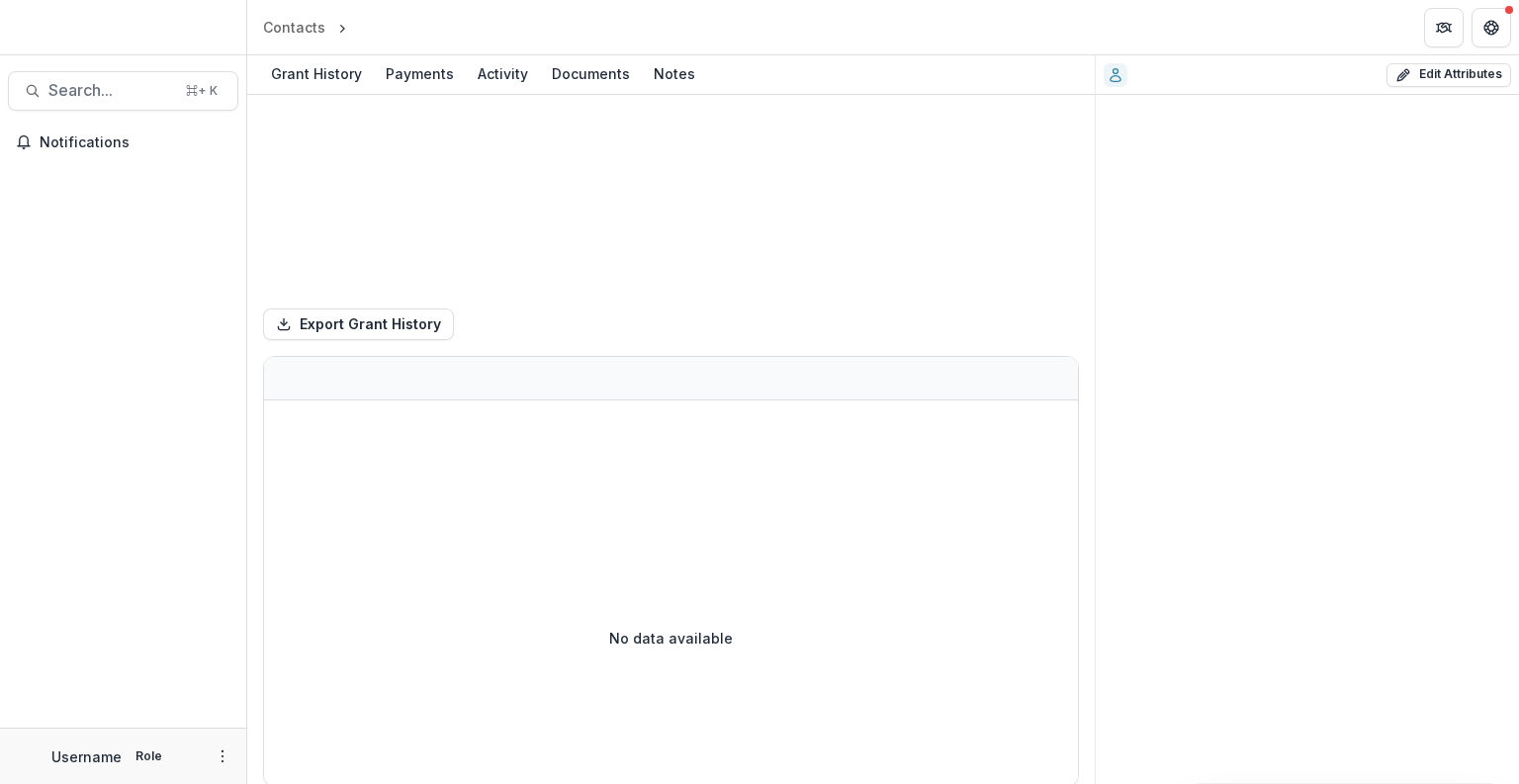 scroll, scrollTop: 0, scrollLeft: 0, axis: both 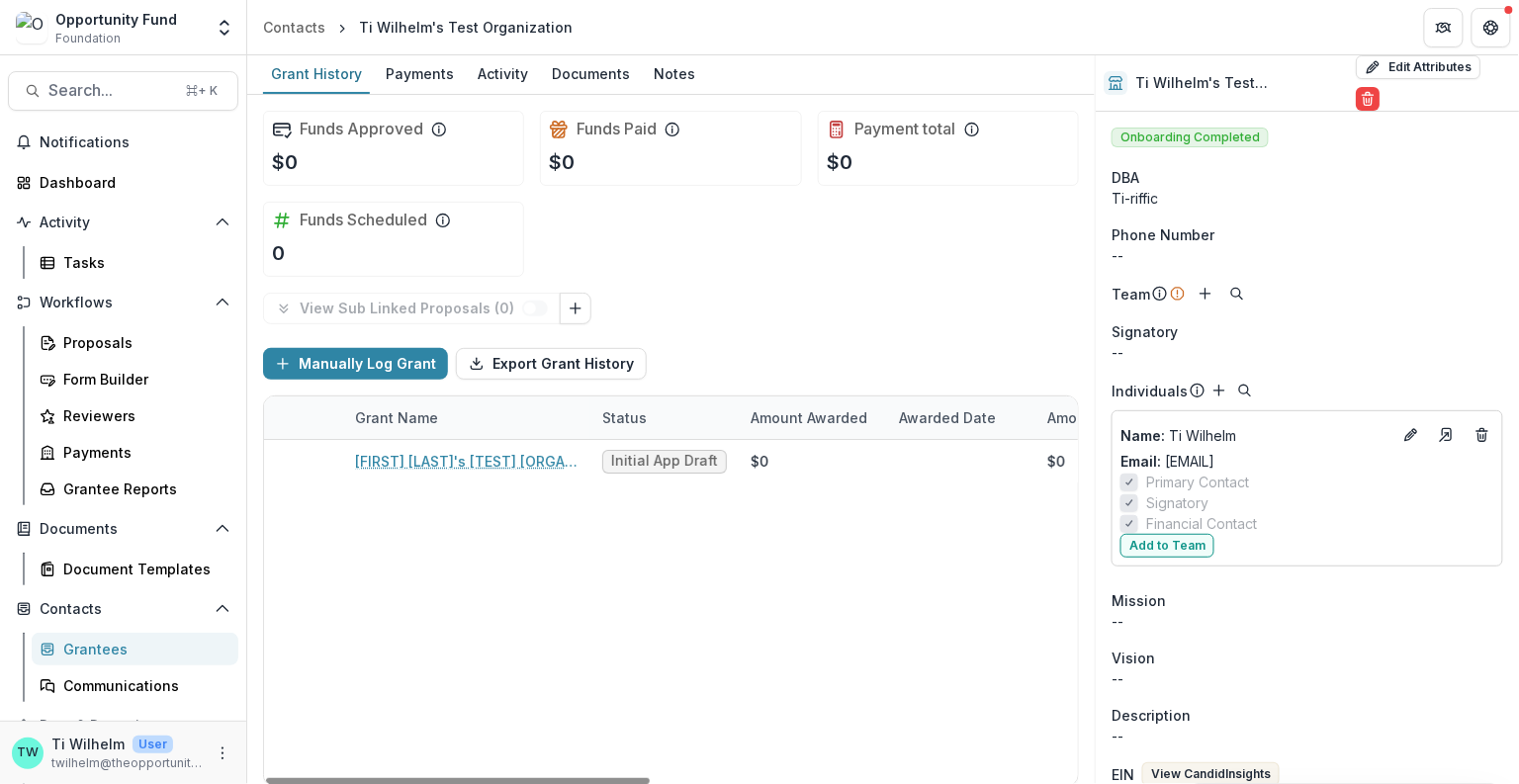 click on "Grantees" at bounding box center [142, 649] 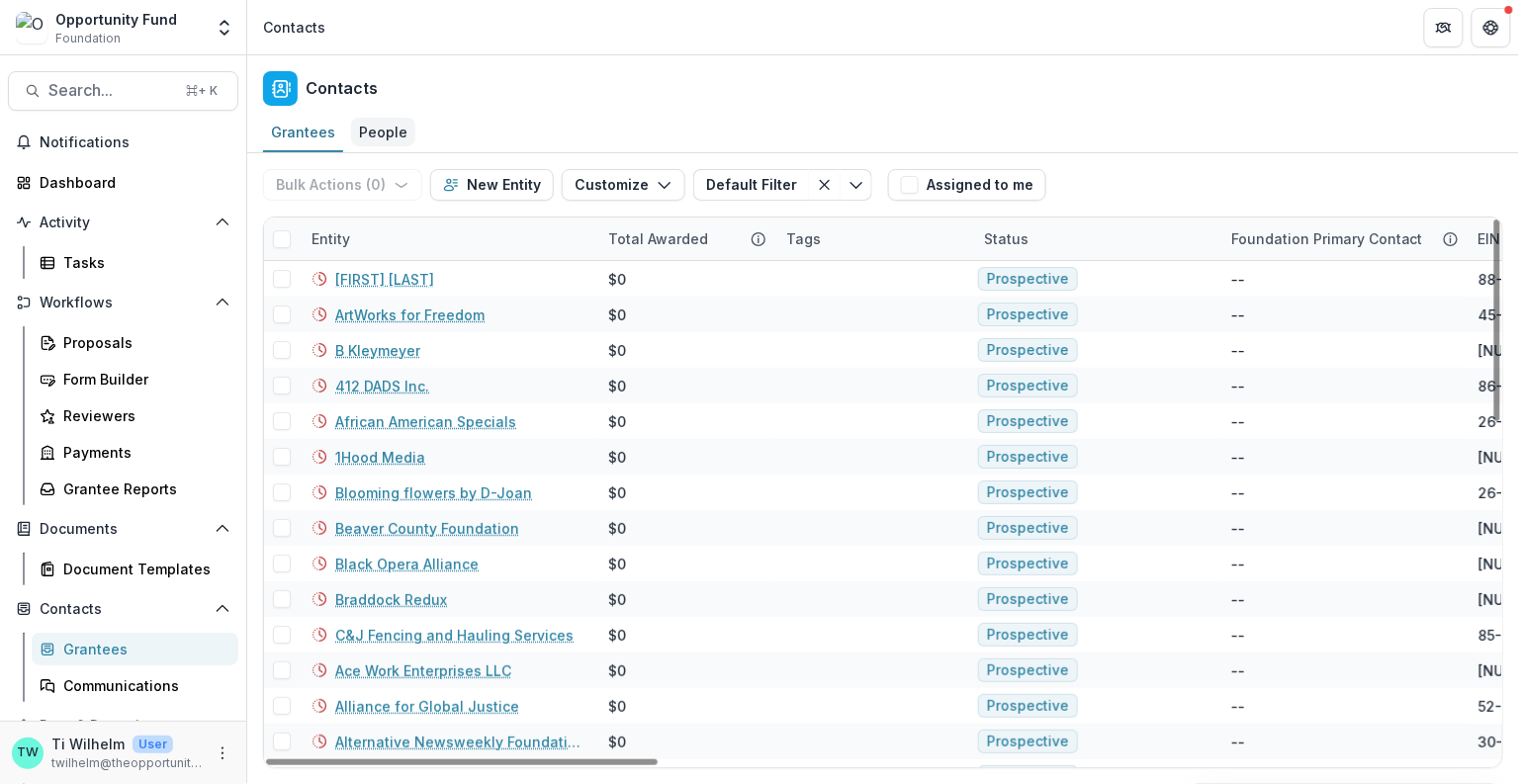 click on "People" at bounding box center (383, 131) 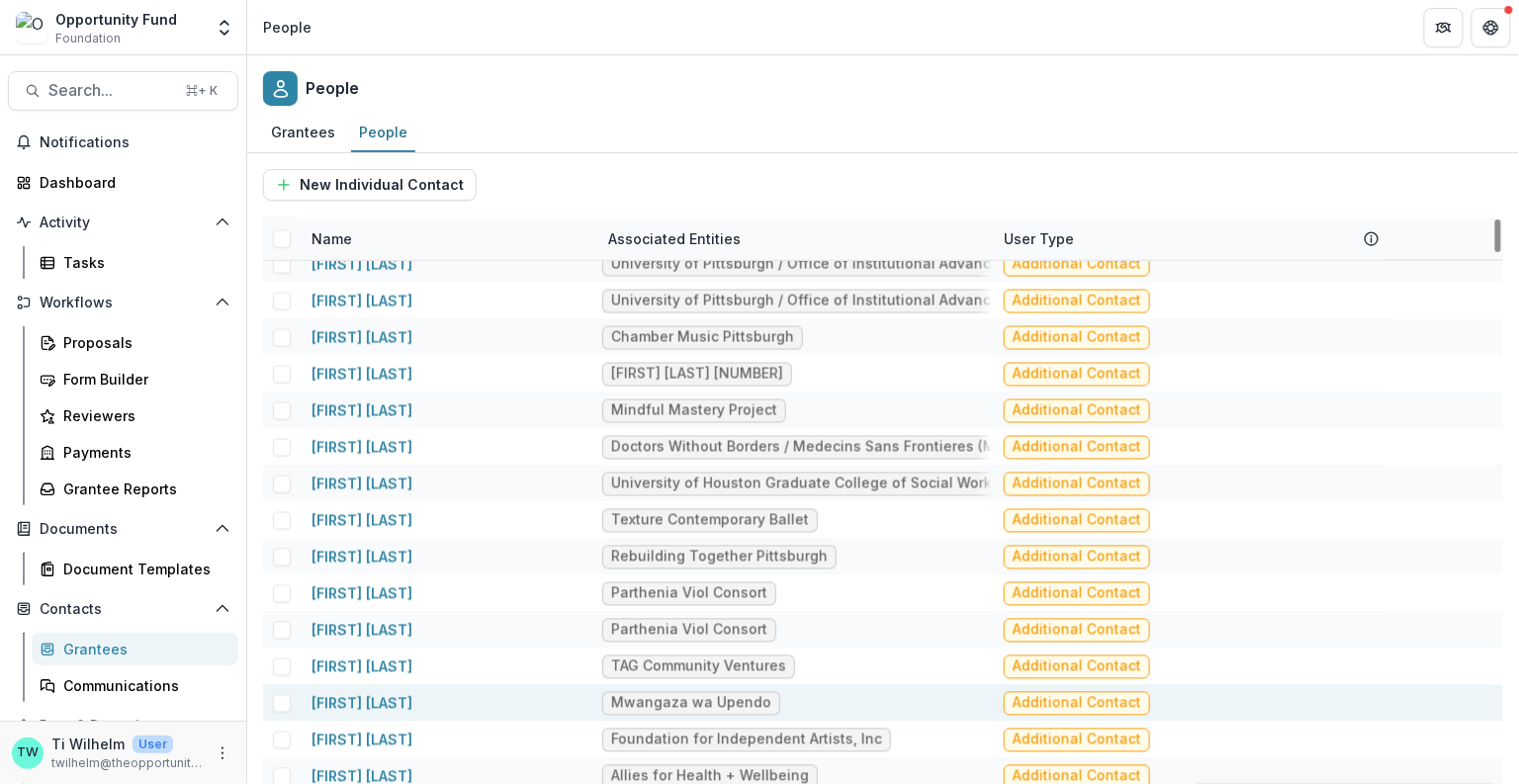 scroll, scrollTop: 0, scrollLeft: 0, axis: both 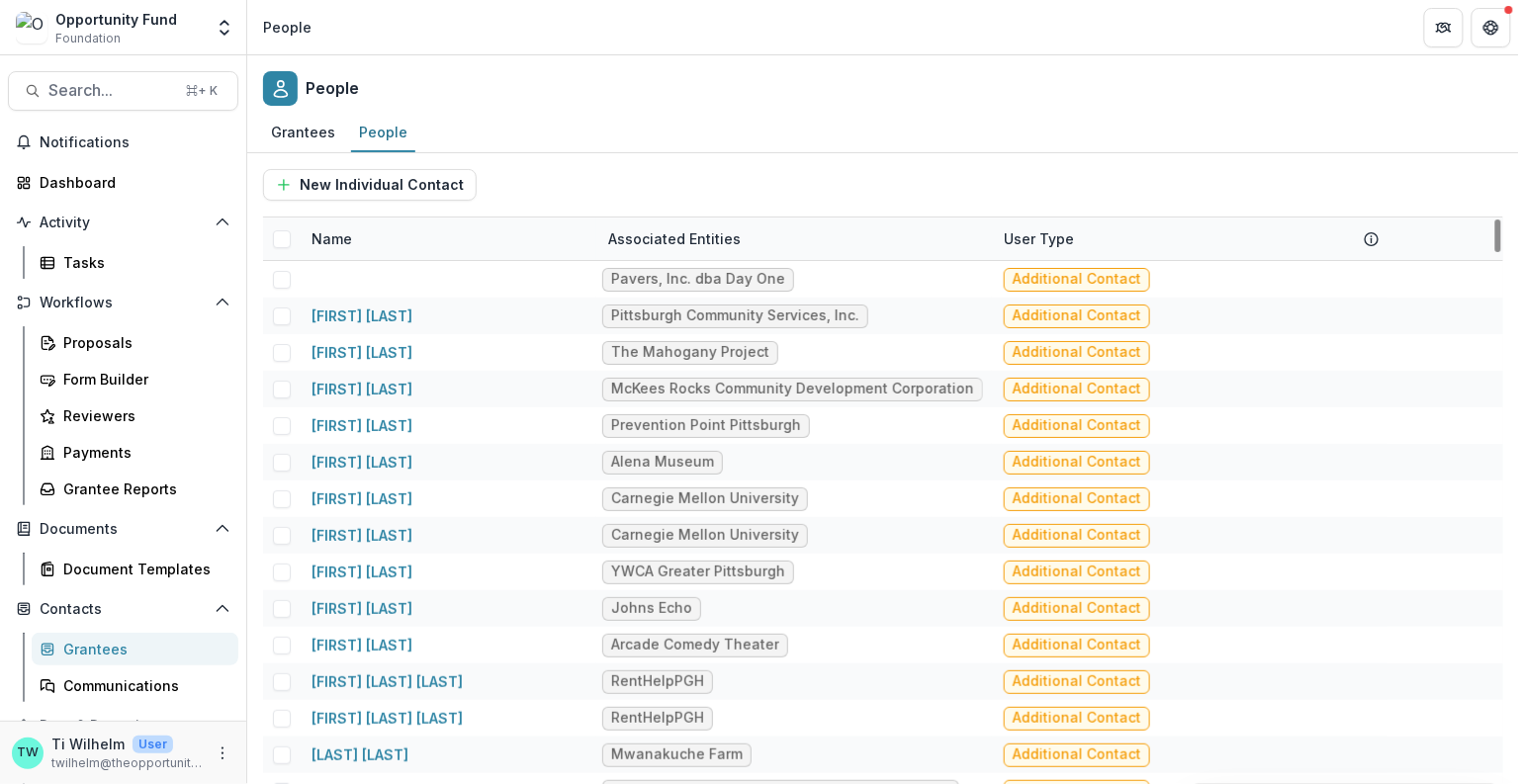 click on "Name" at bounding box center [448, 238] 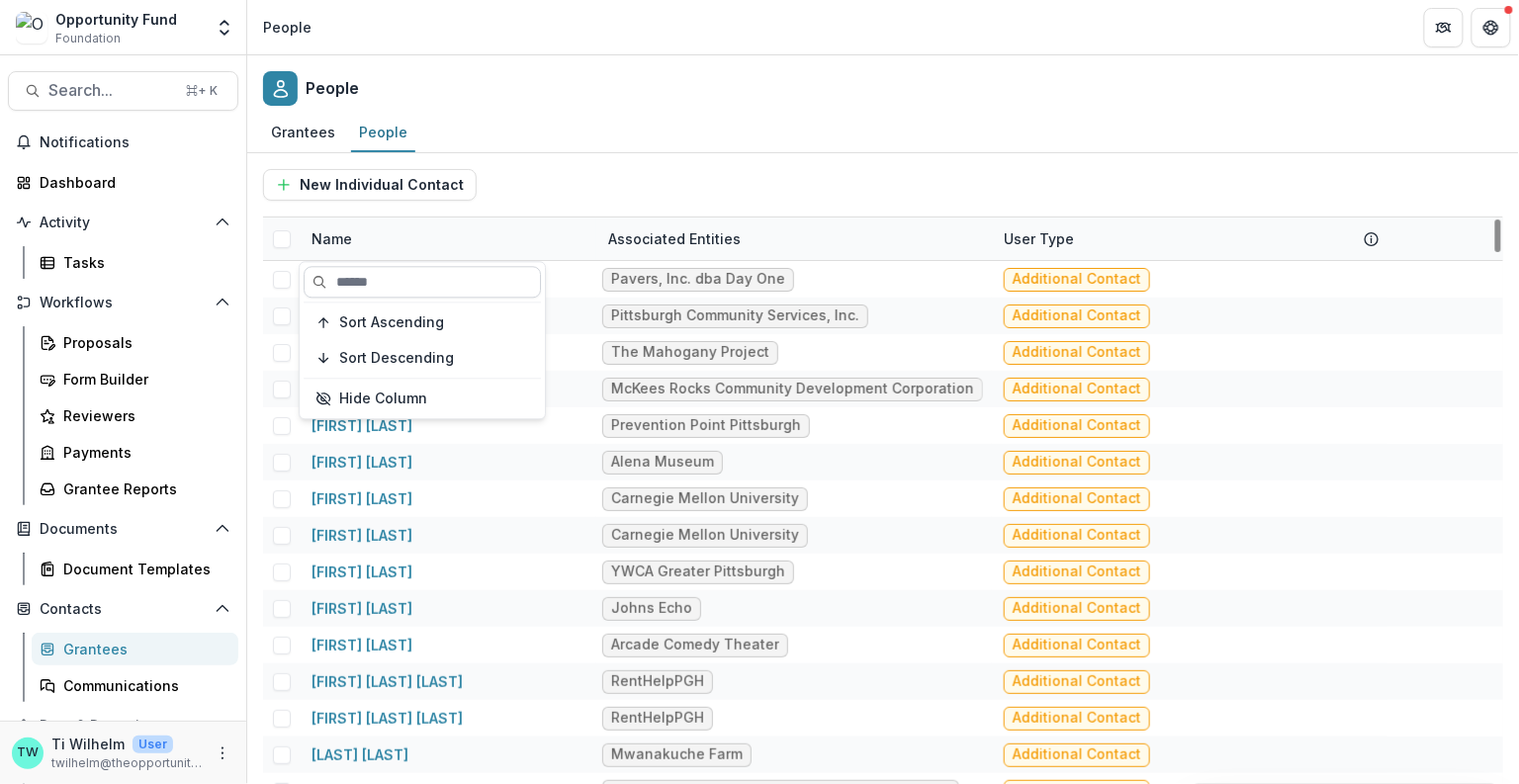 click at bounding box center [422, 282] 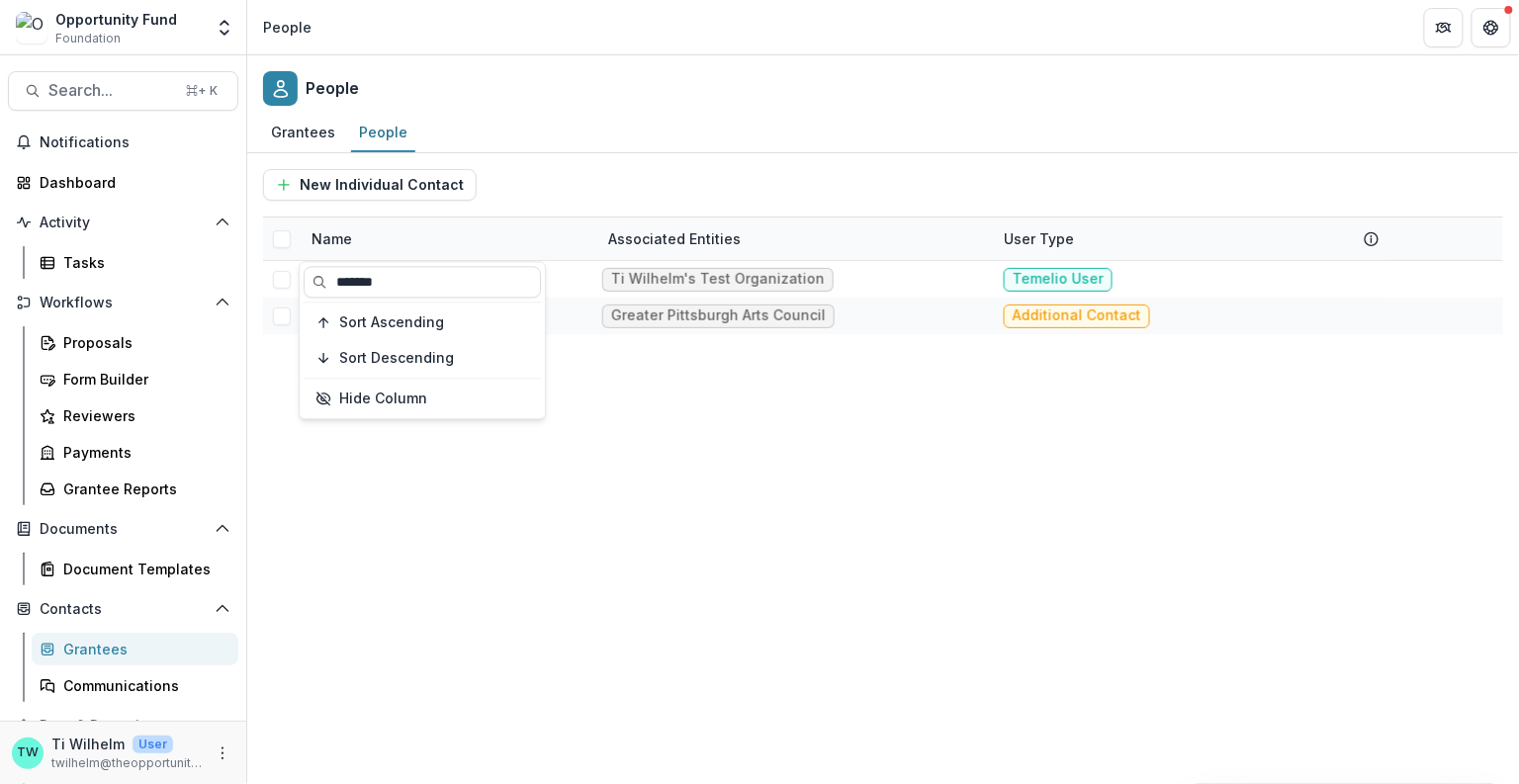 type on "*******" 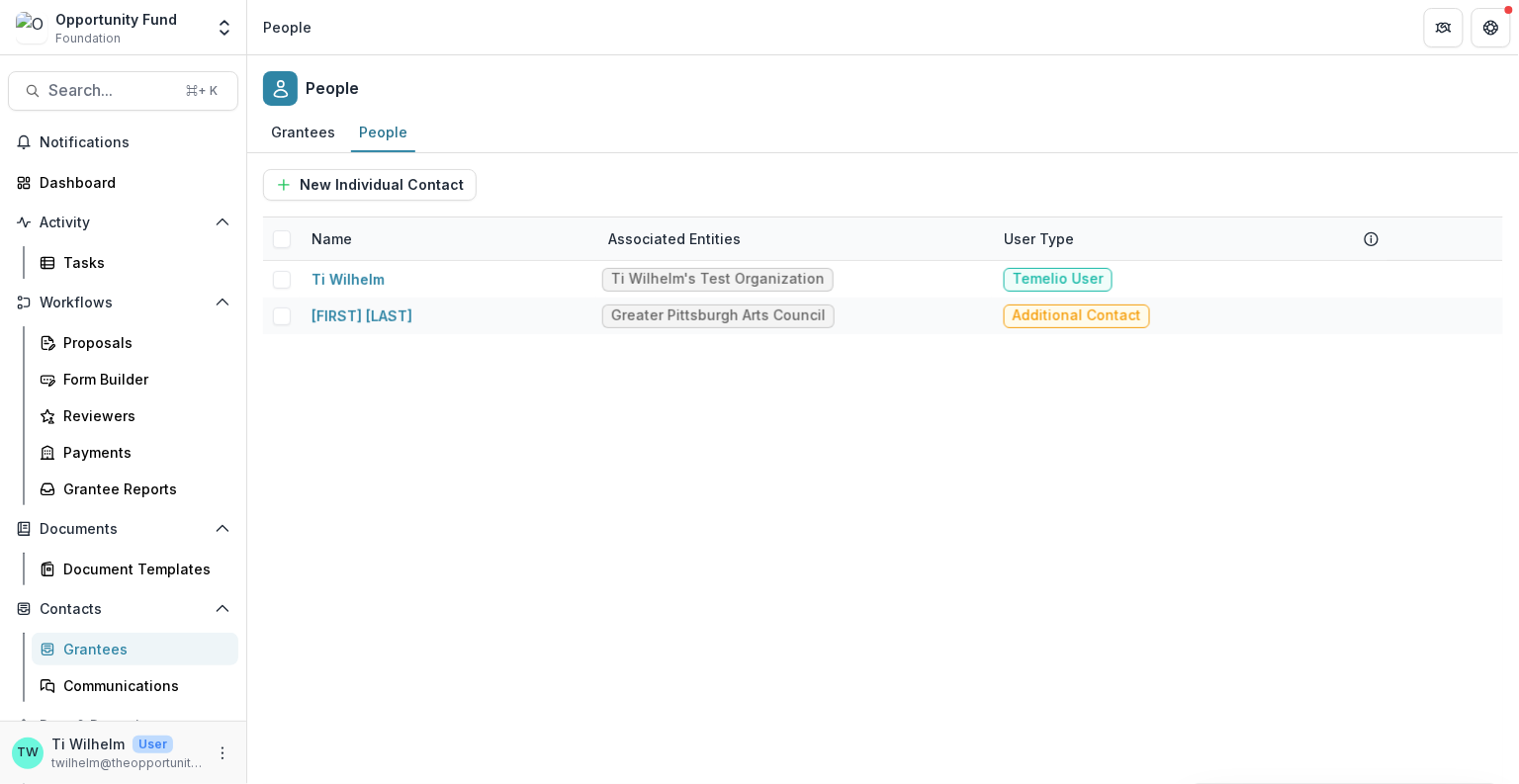 click on "New Individual Contact" at bounding box center (883, 185) 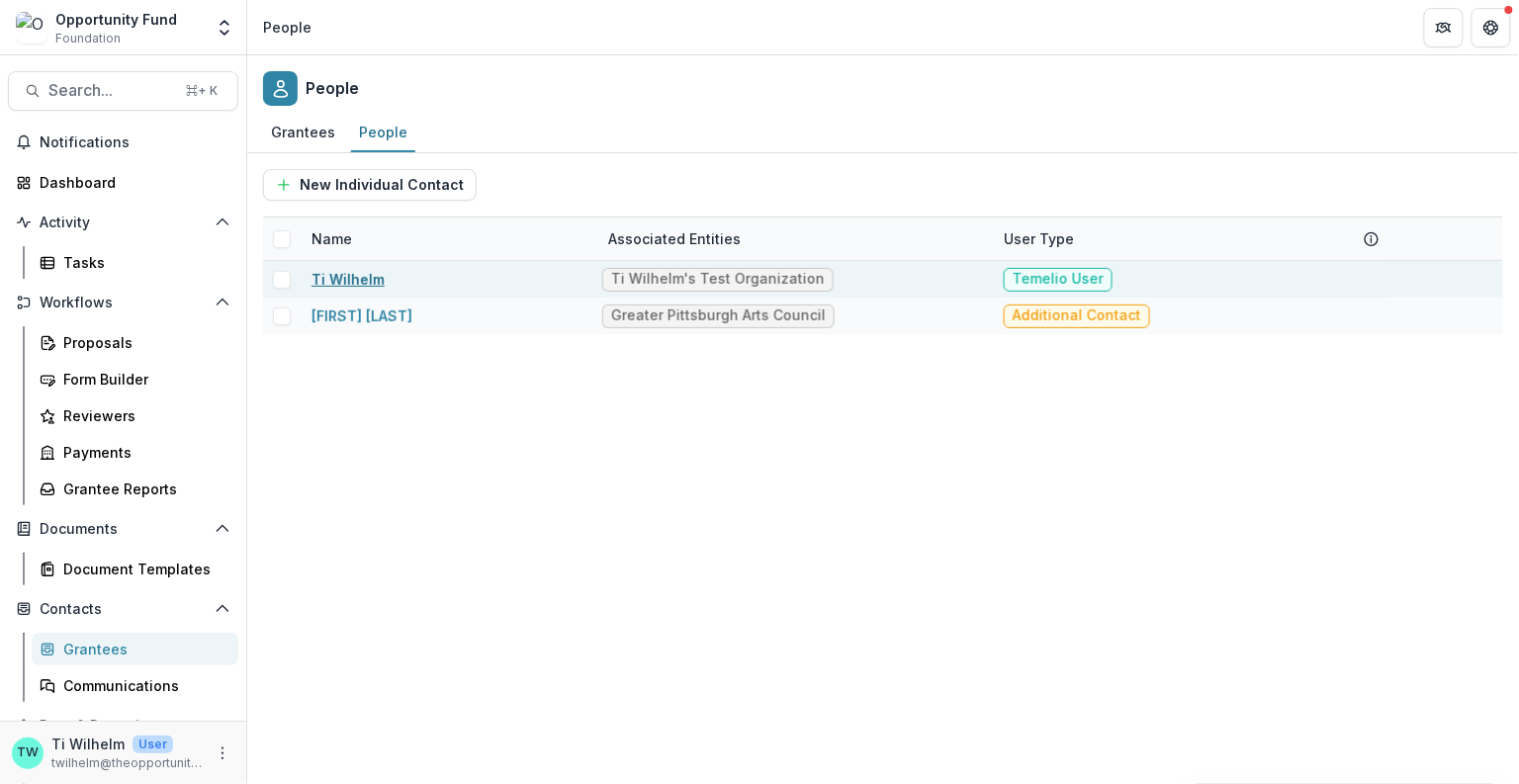 click on "Ti Wilhelm" at bounding box center (348, 279) 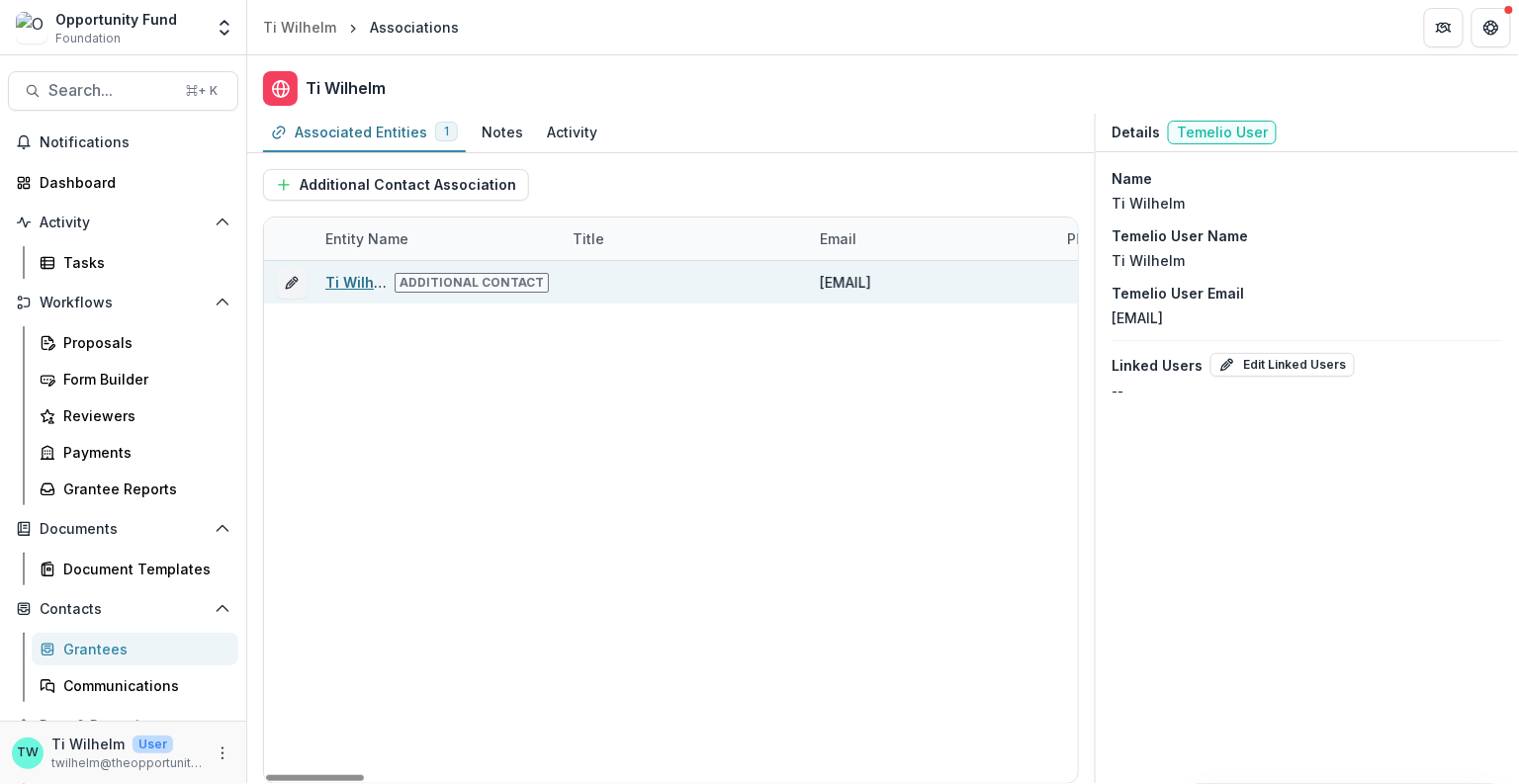 click on "Ti Wilhelm's Test Organization" at bounding box center [432, 282] 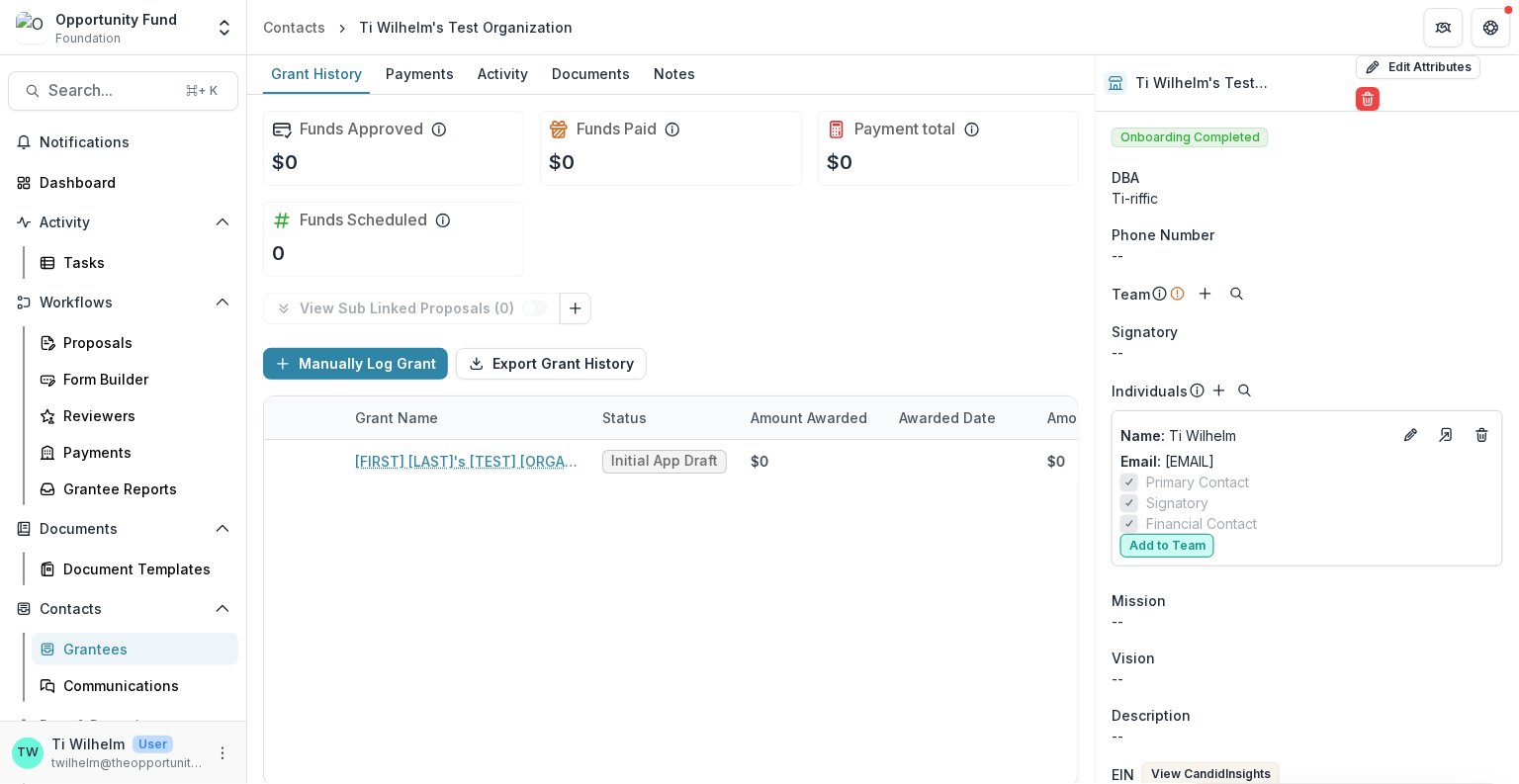 click on "Add to Team" at bounding box center [1167, 546] 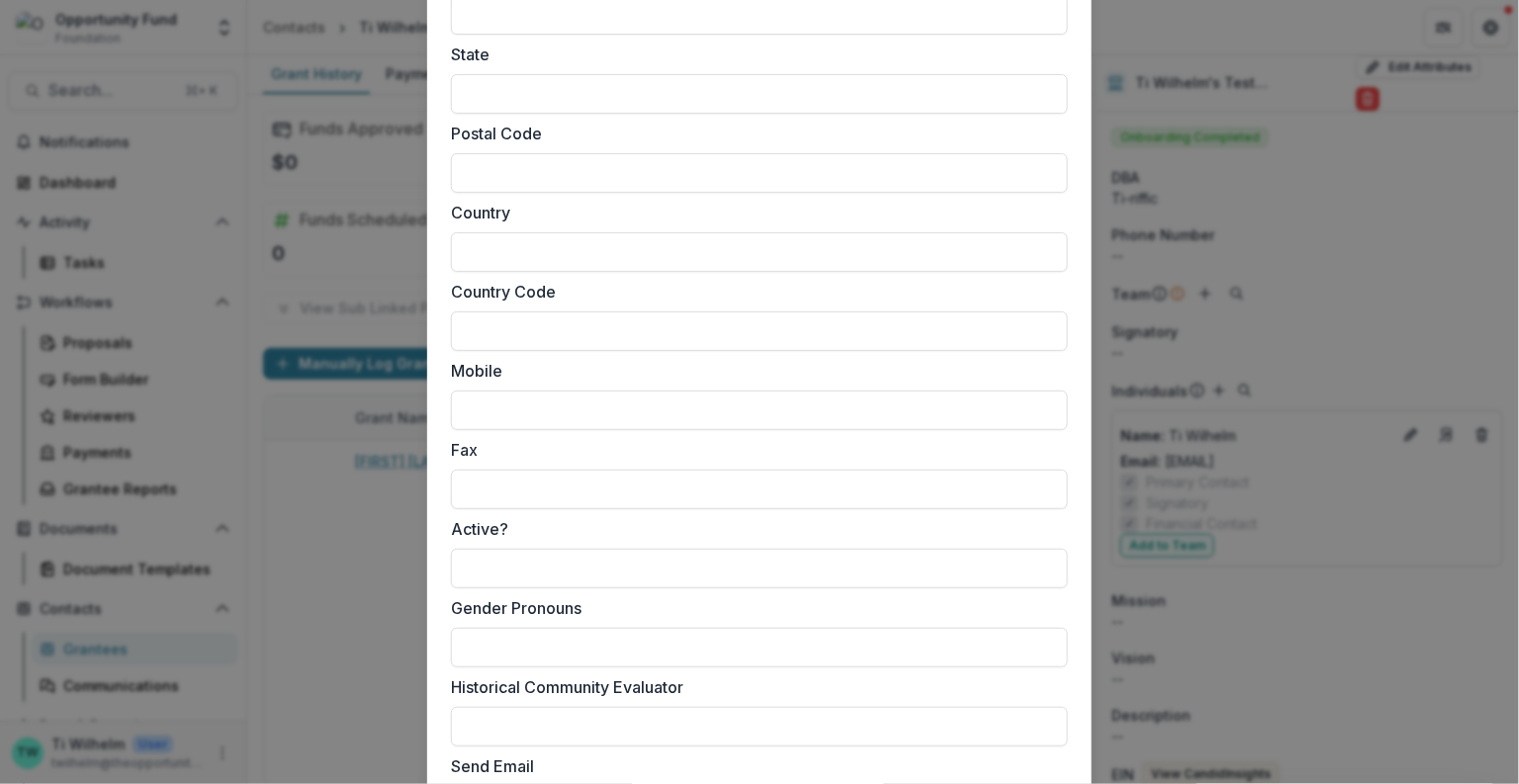 scroll, scrollTop: 1821, scrollLeft: 0, axis: vertical 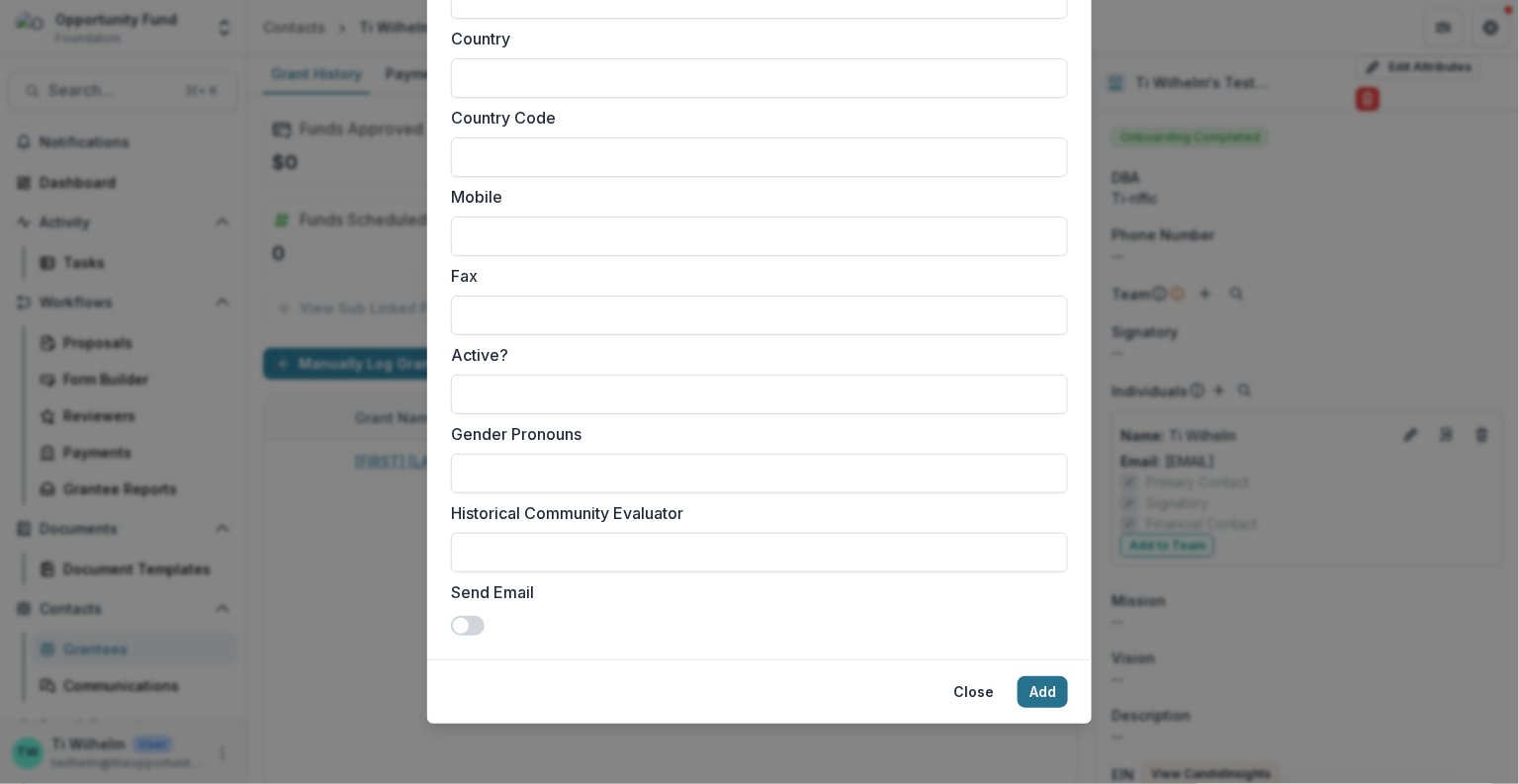 click on "Add" at bounding box center (1042, 692) 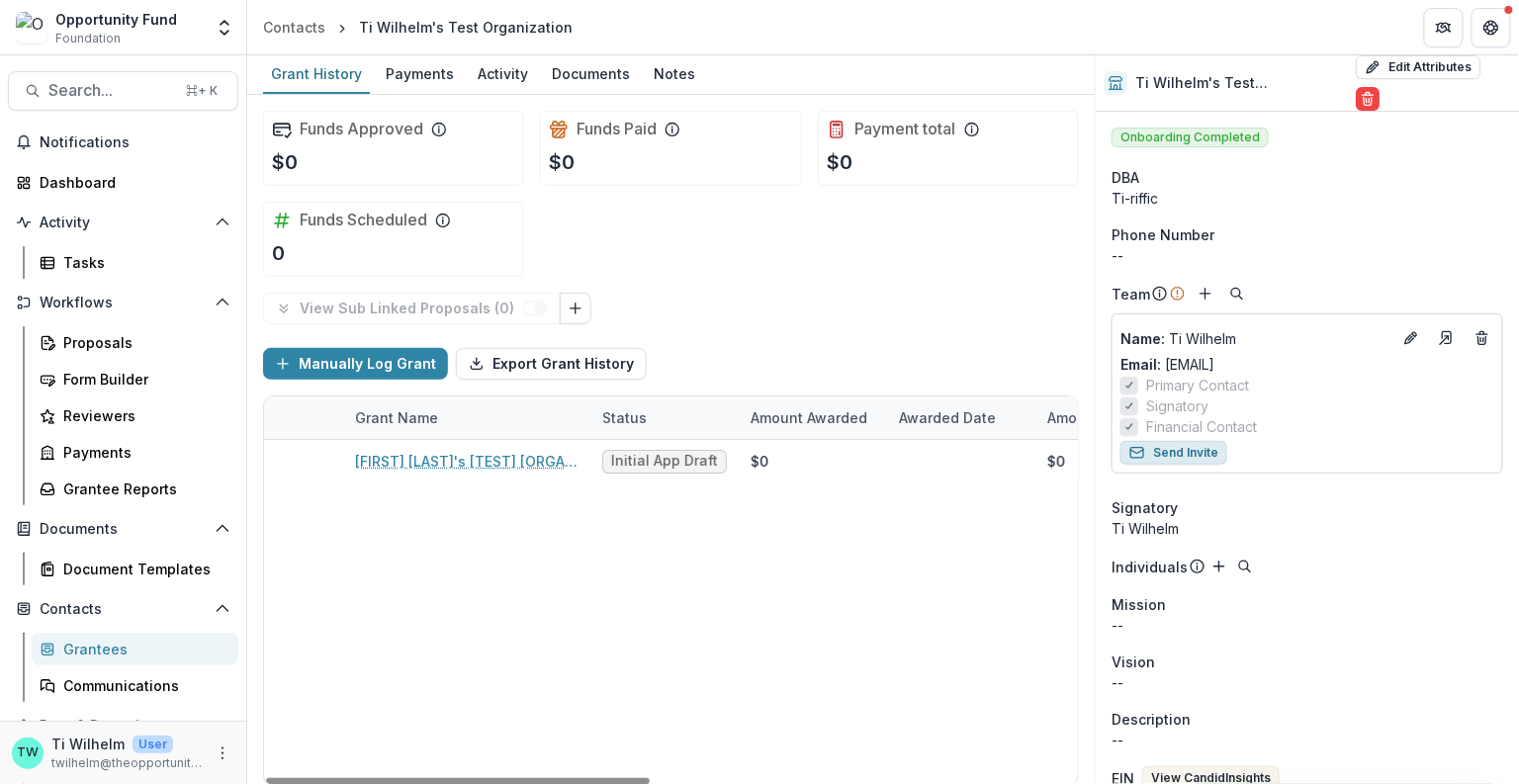 click on "Send Invite" at bounding box center (1174, 453) 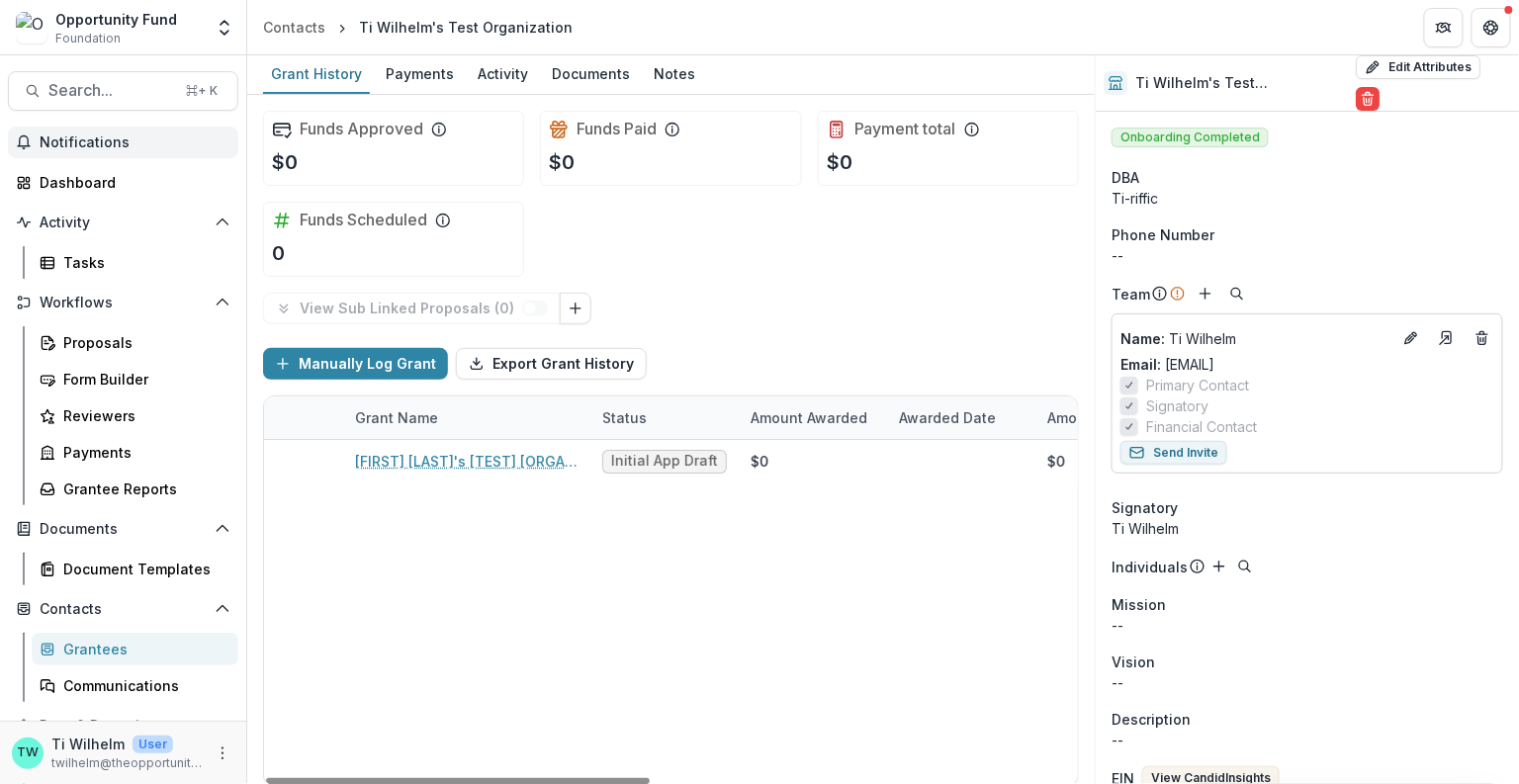 click on "Notifications" at bounding box center [134, 142] 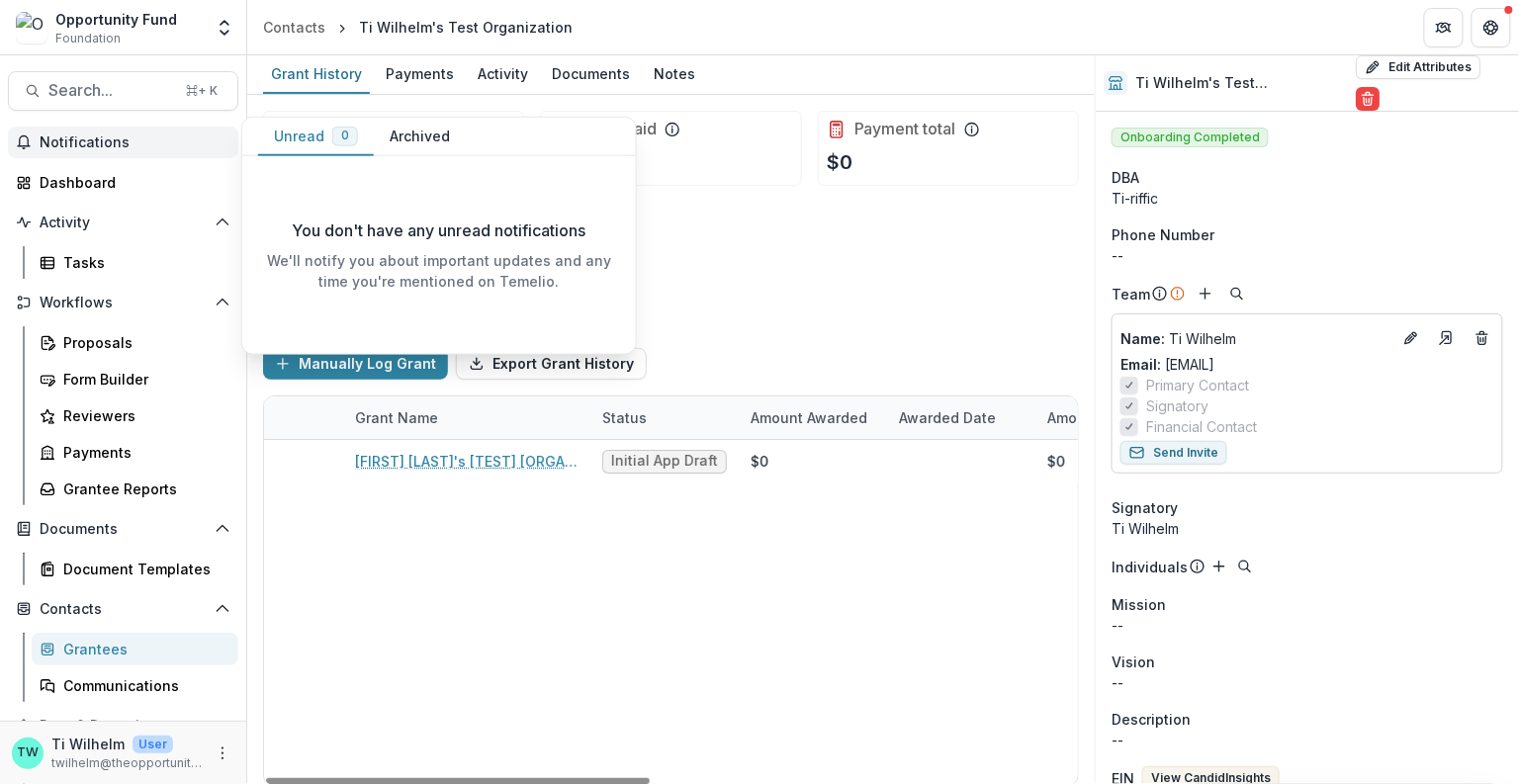 click on "Notifications" at bounding box center [134, 142] 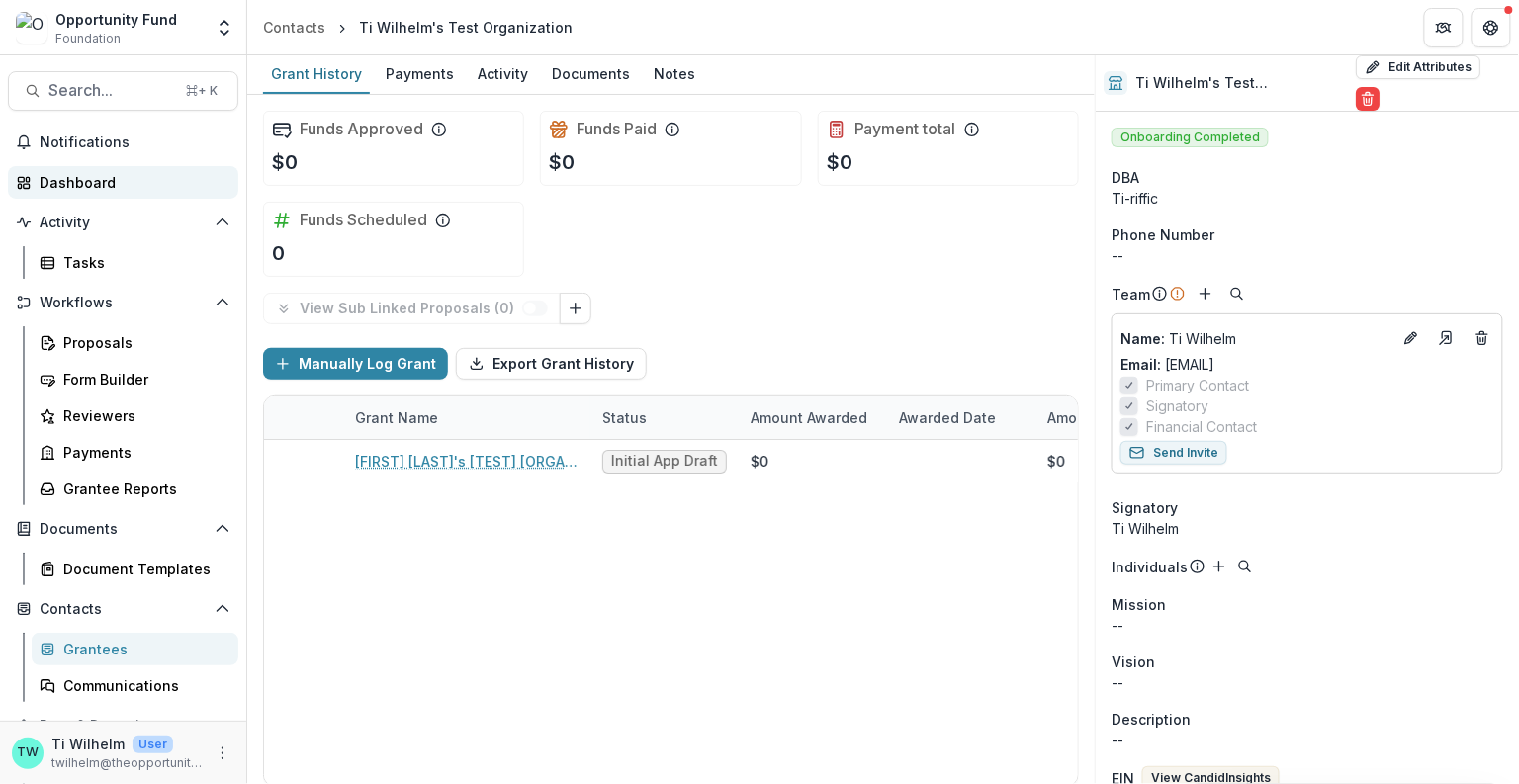 click on "Dashboard" at bounding box center [131, 182] 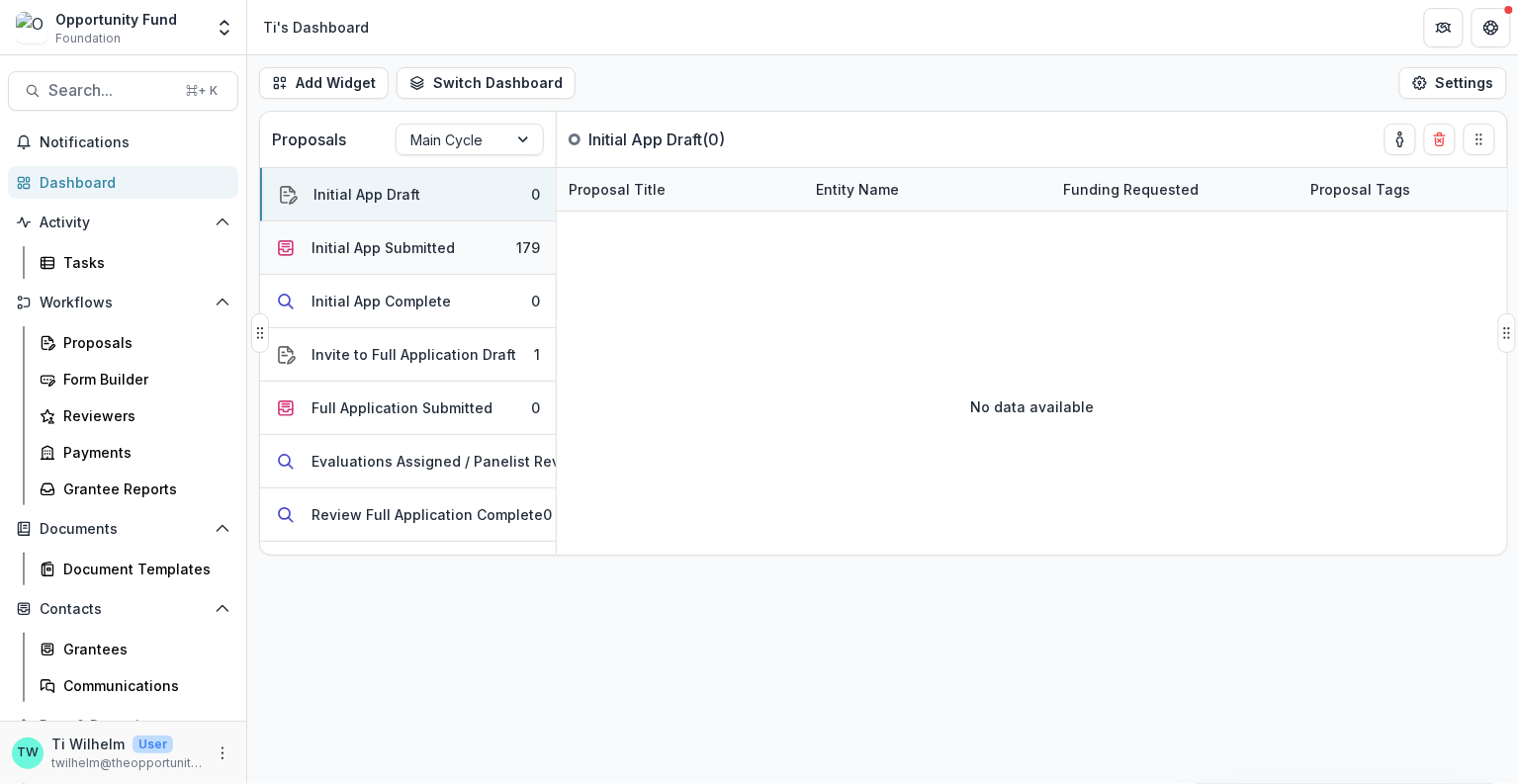 click on "Initial App Submitted" at bounding box center [383, 247] 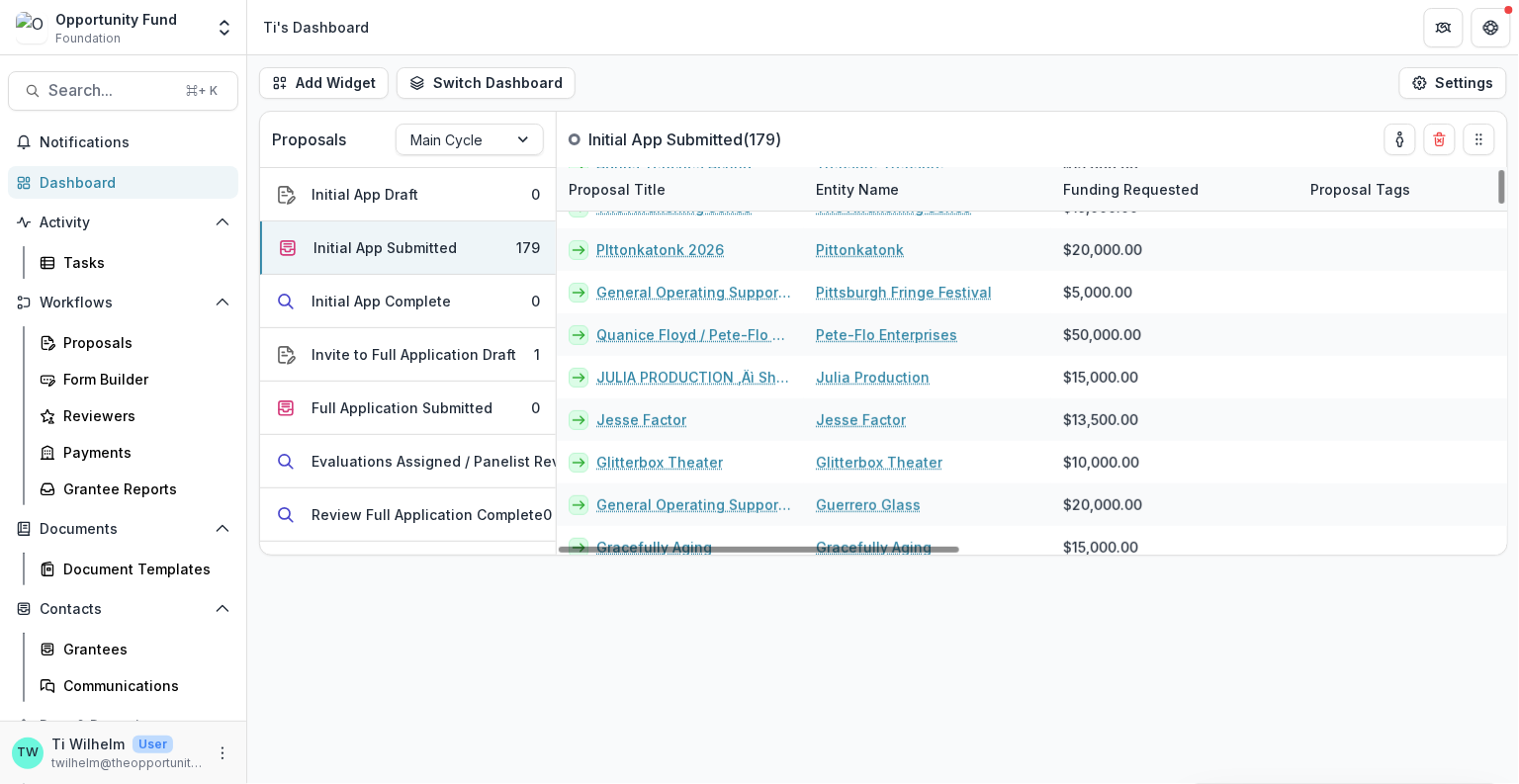 scroll, scrollTop: 0, scrollLeft: 0, axis: both 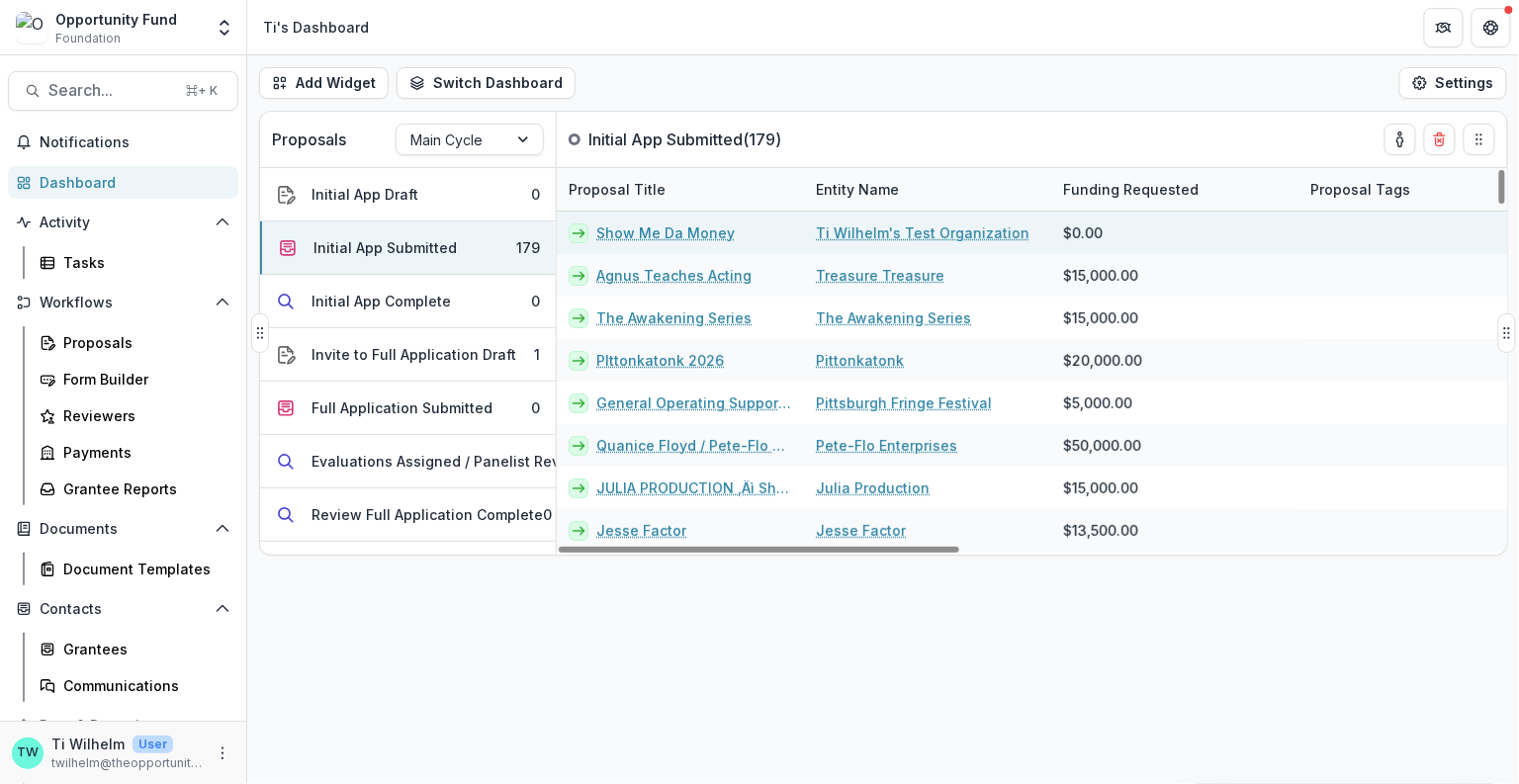 click on "Show Me Da Money" at bounding box center [666, 232] 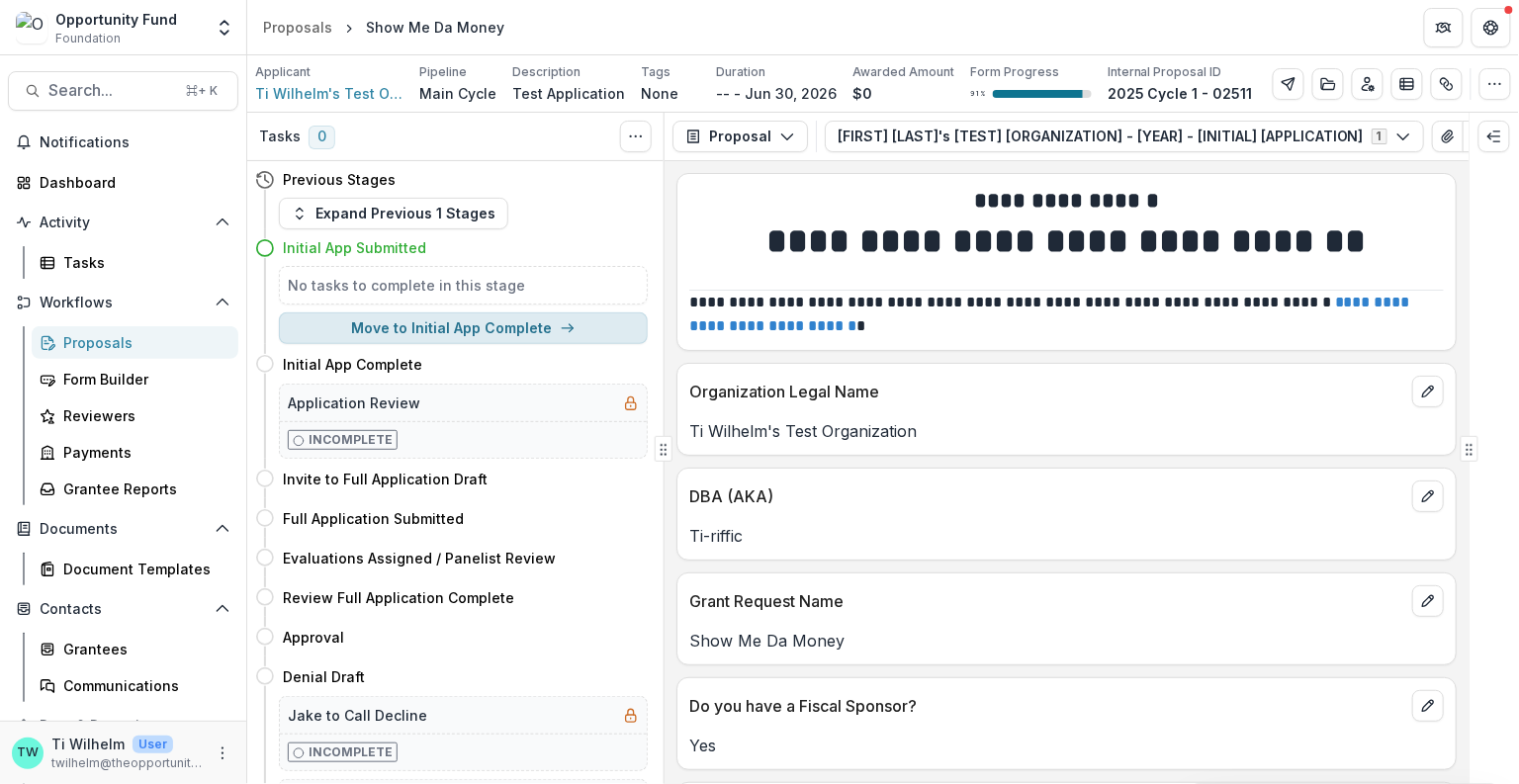 click on "Move to Initial App Complete" at bounding box center (463, 328) 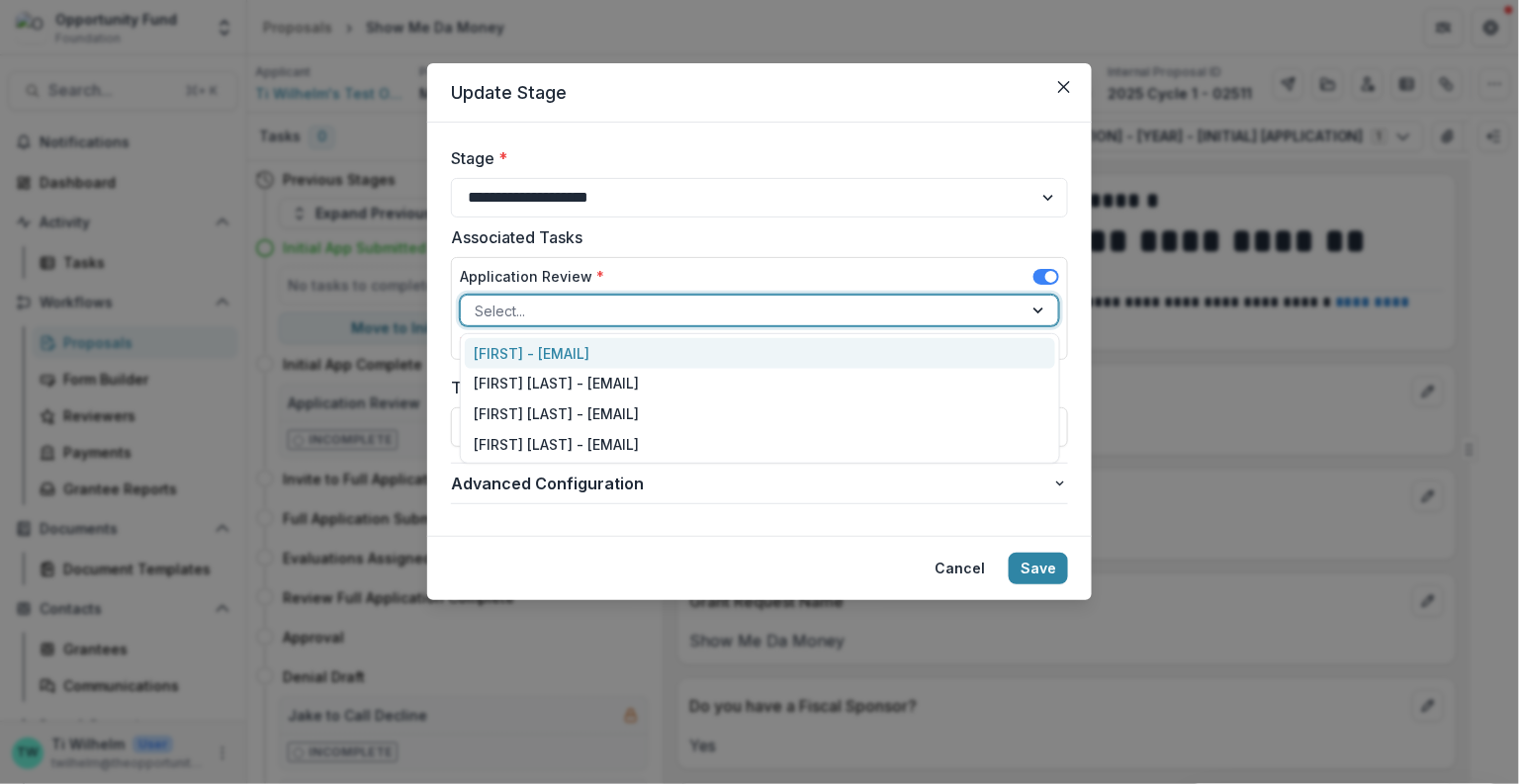 click at bounding box center [742, 310] 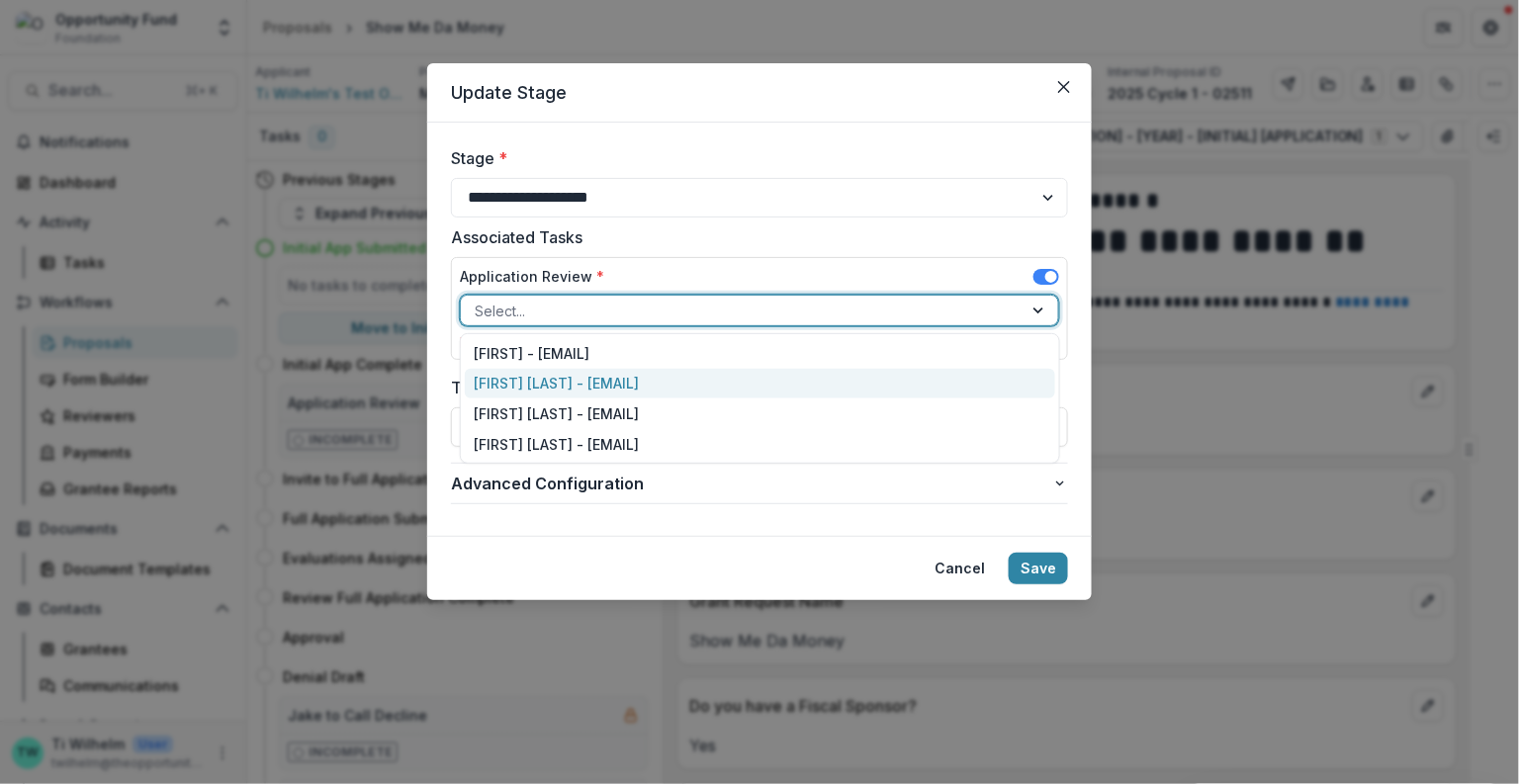 click on "[LAST] [LAST] - [EMAIL]" at bounding box center (760, 384) 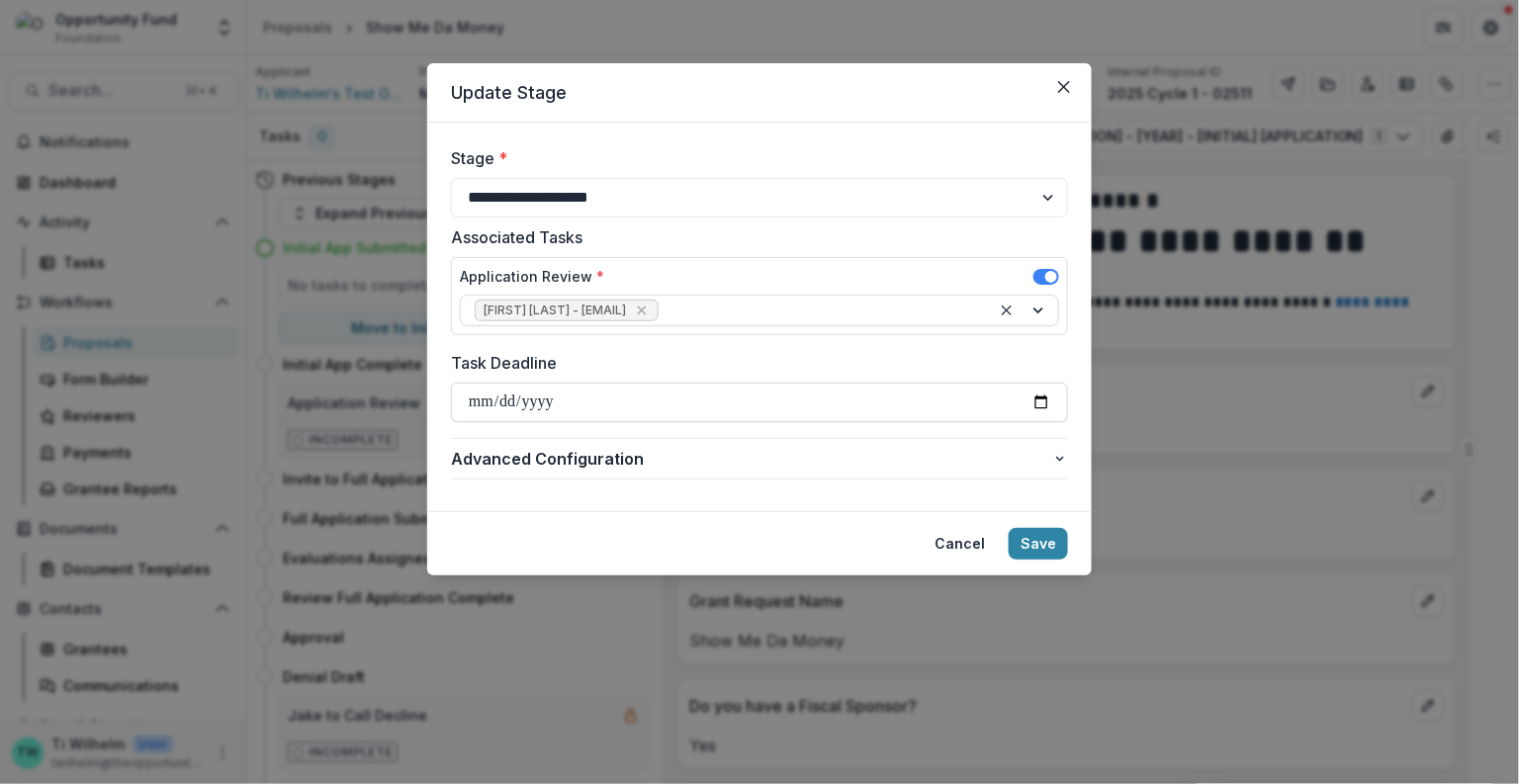 click on "Task Deadline" at bounding box center (760, 402) 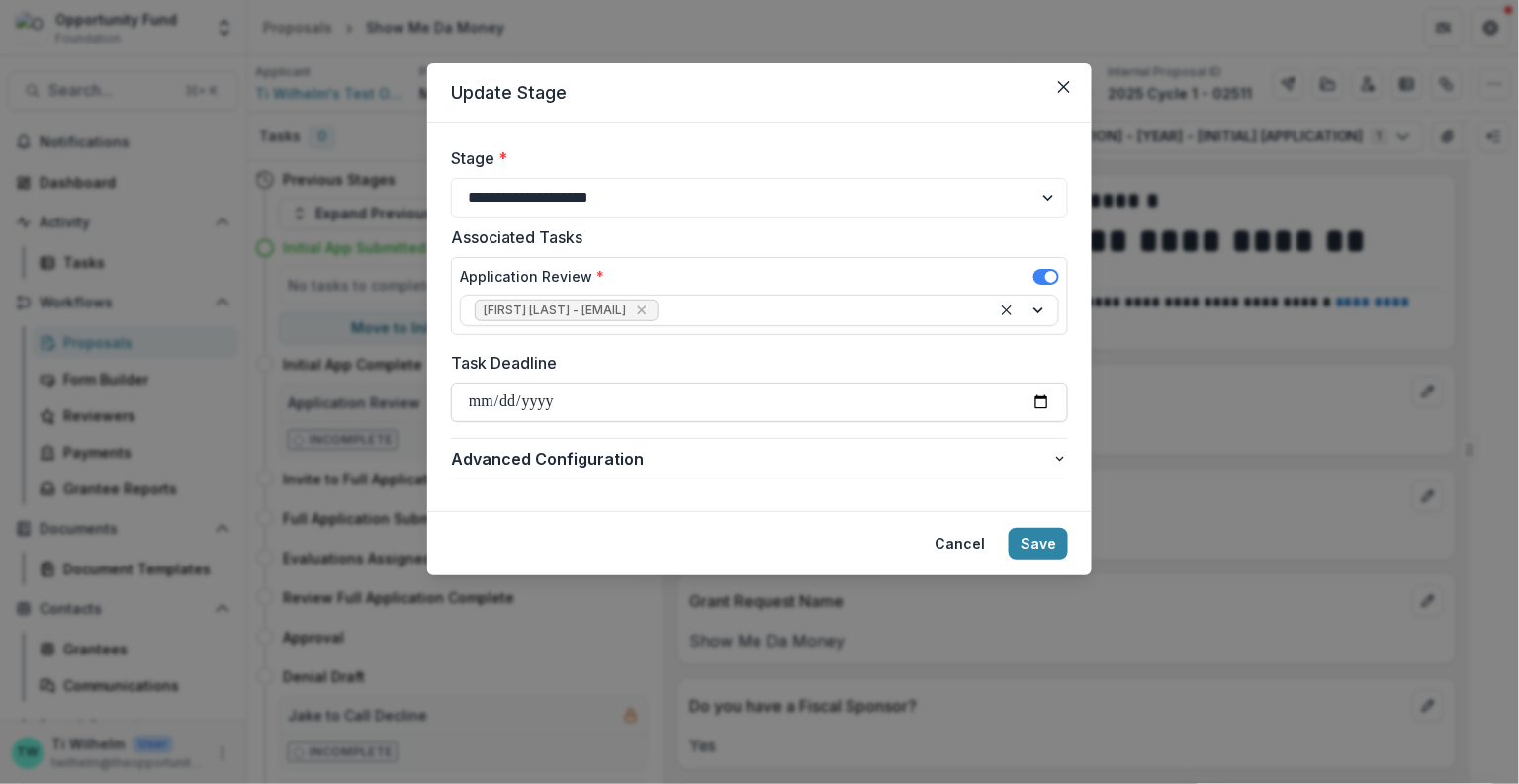 click on "Task Deadline" at bounding box center [760, 402] 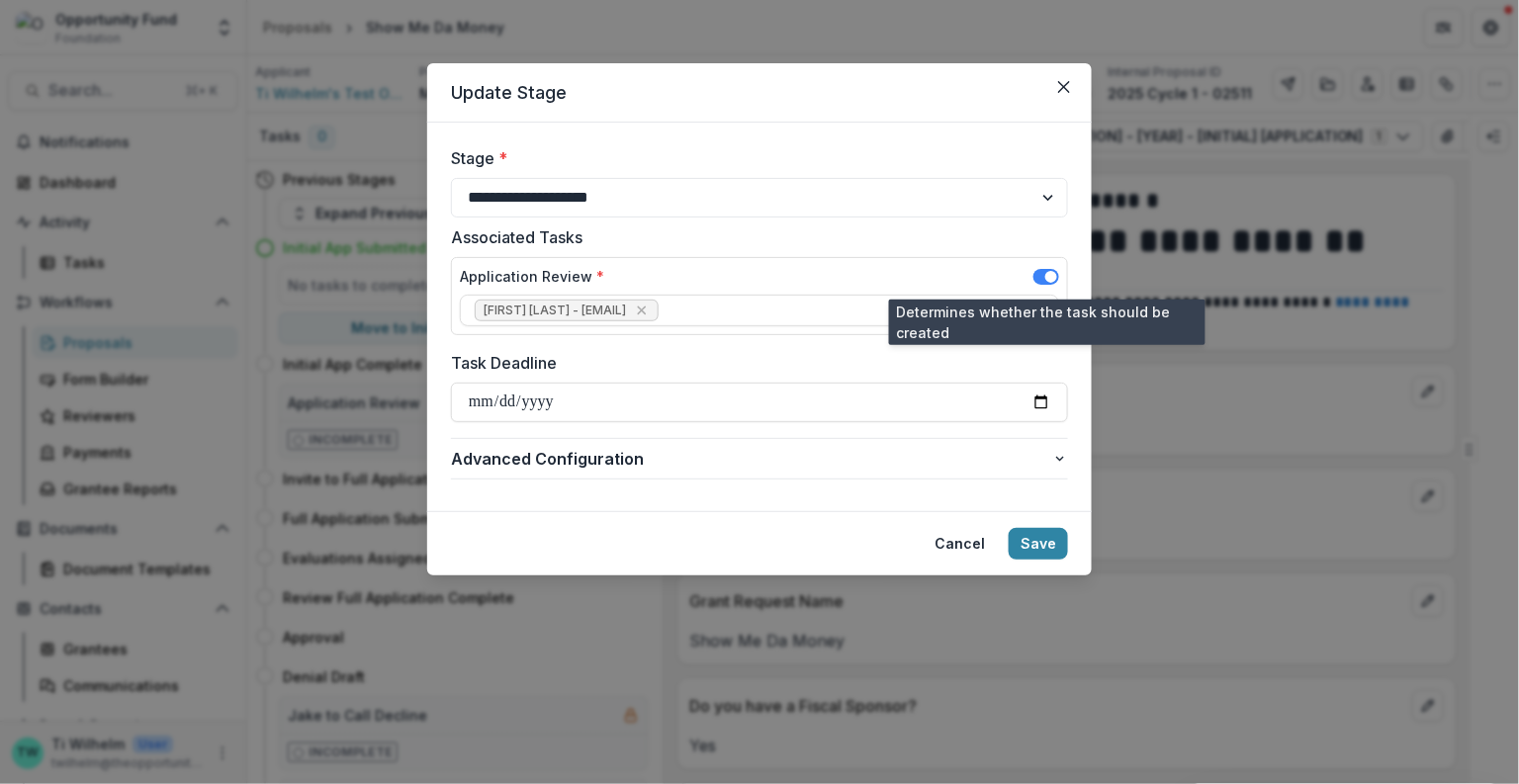 click at bounding box center [1046, 277] 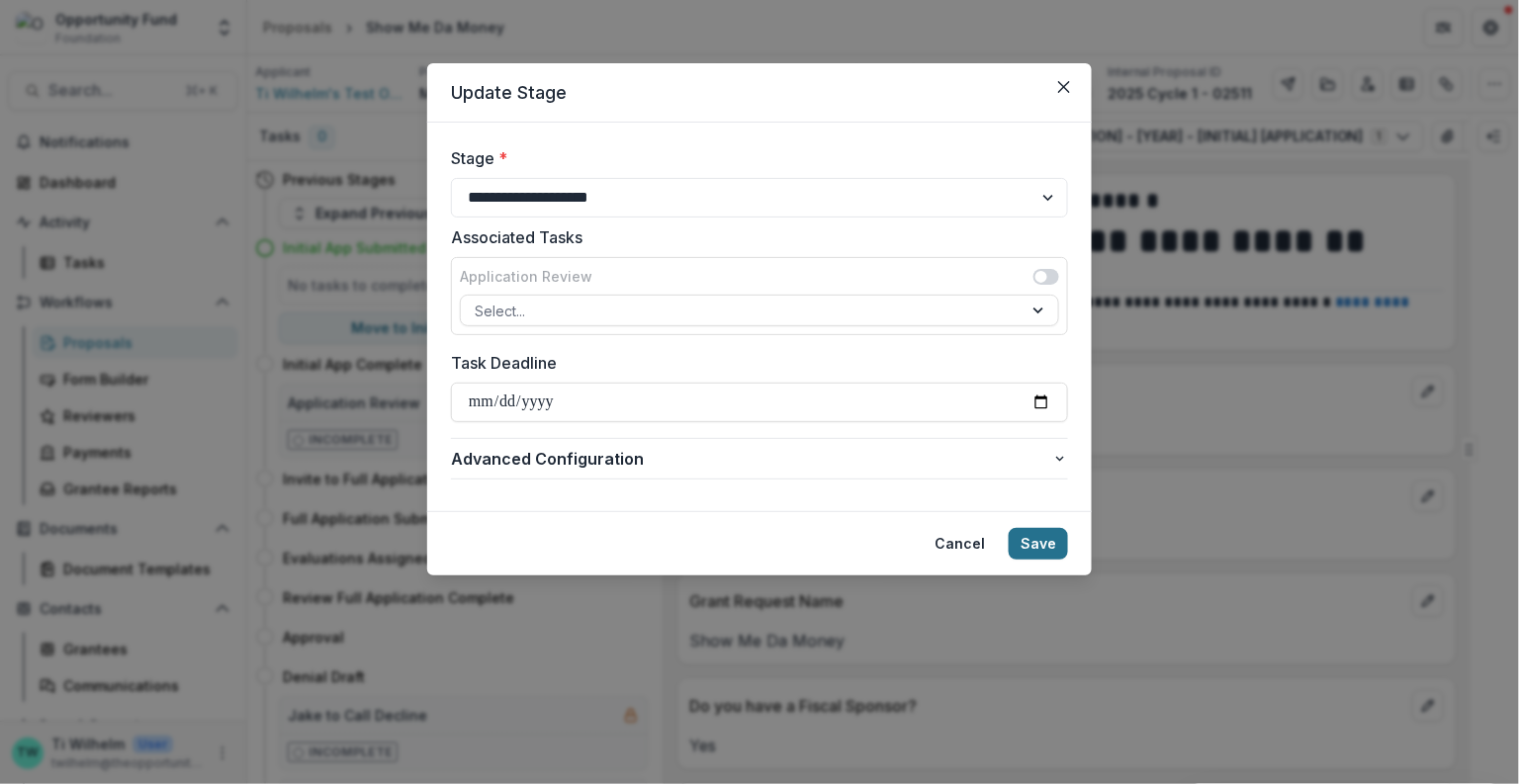 click on "Save" at bounding box center [1038, 544] 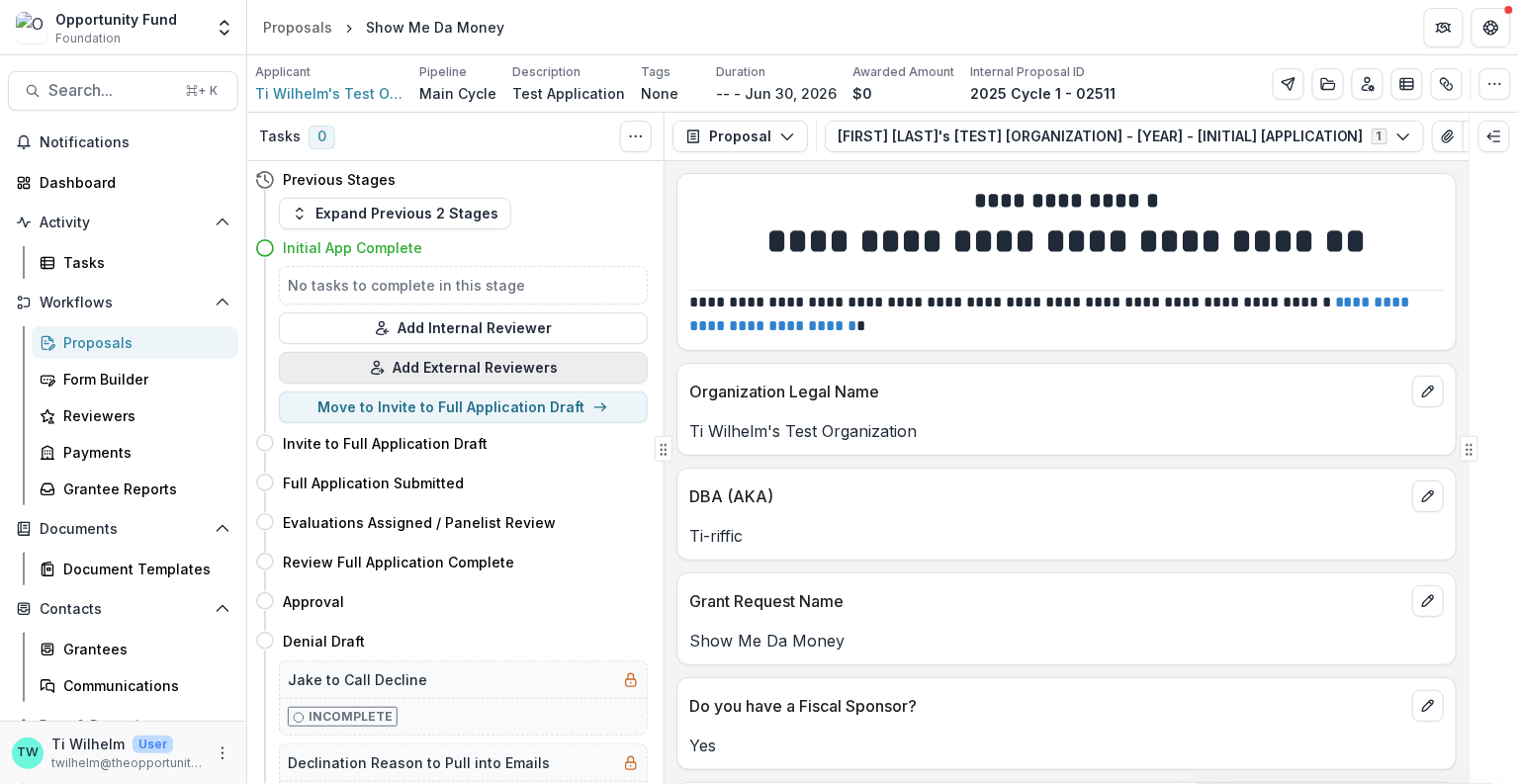 click on "Add External Reviewers" at bounding box center [463, 368] 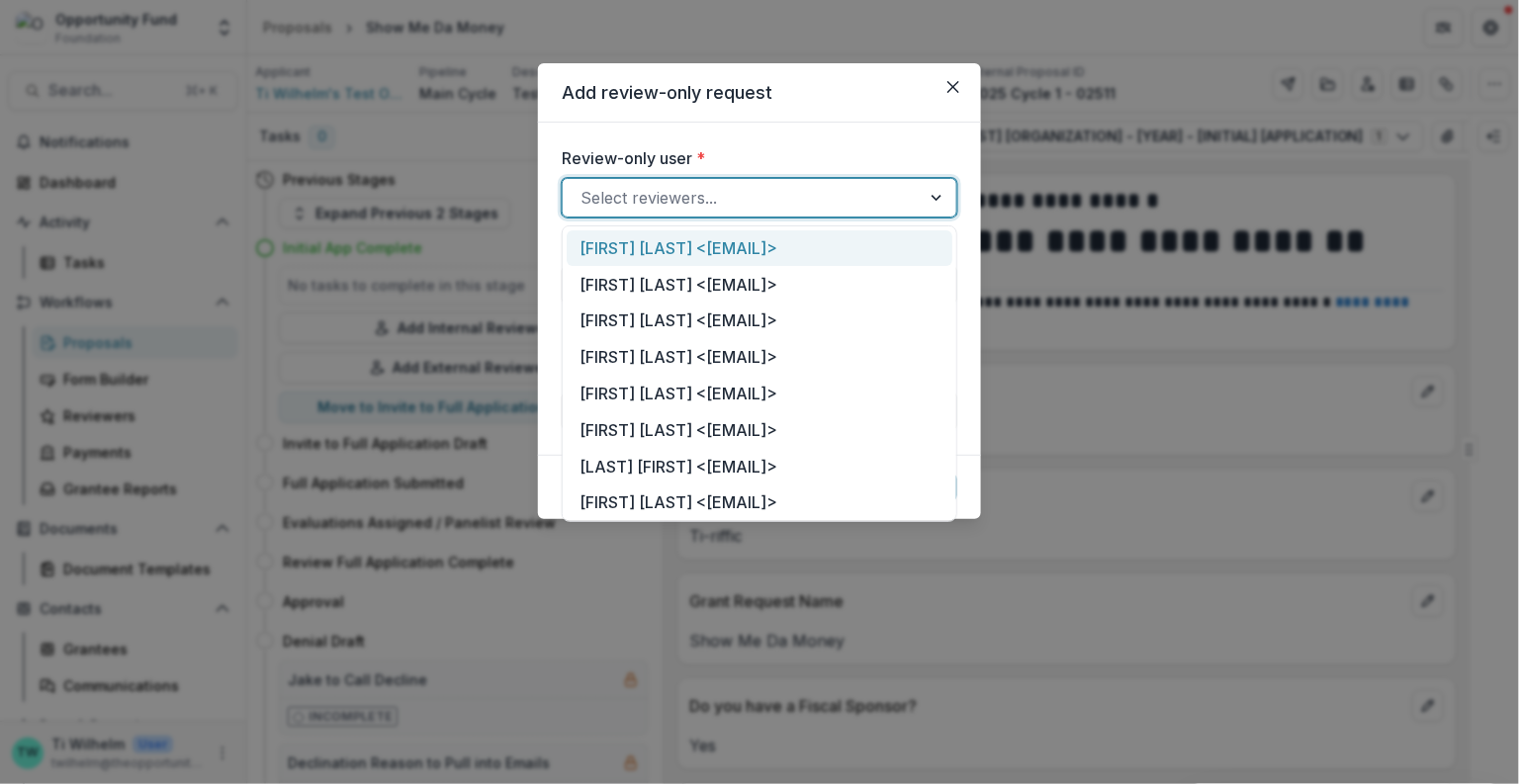 click at bounding box center [742, 198] 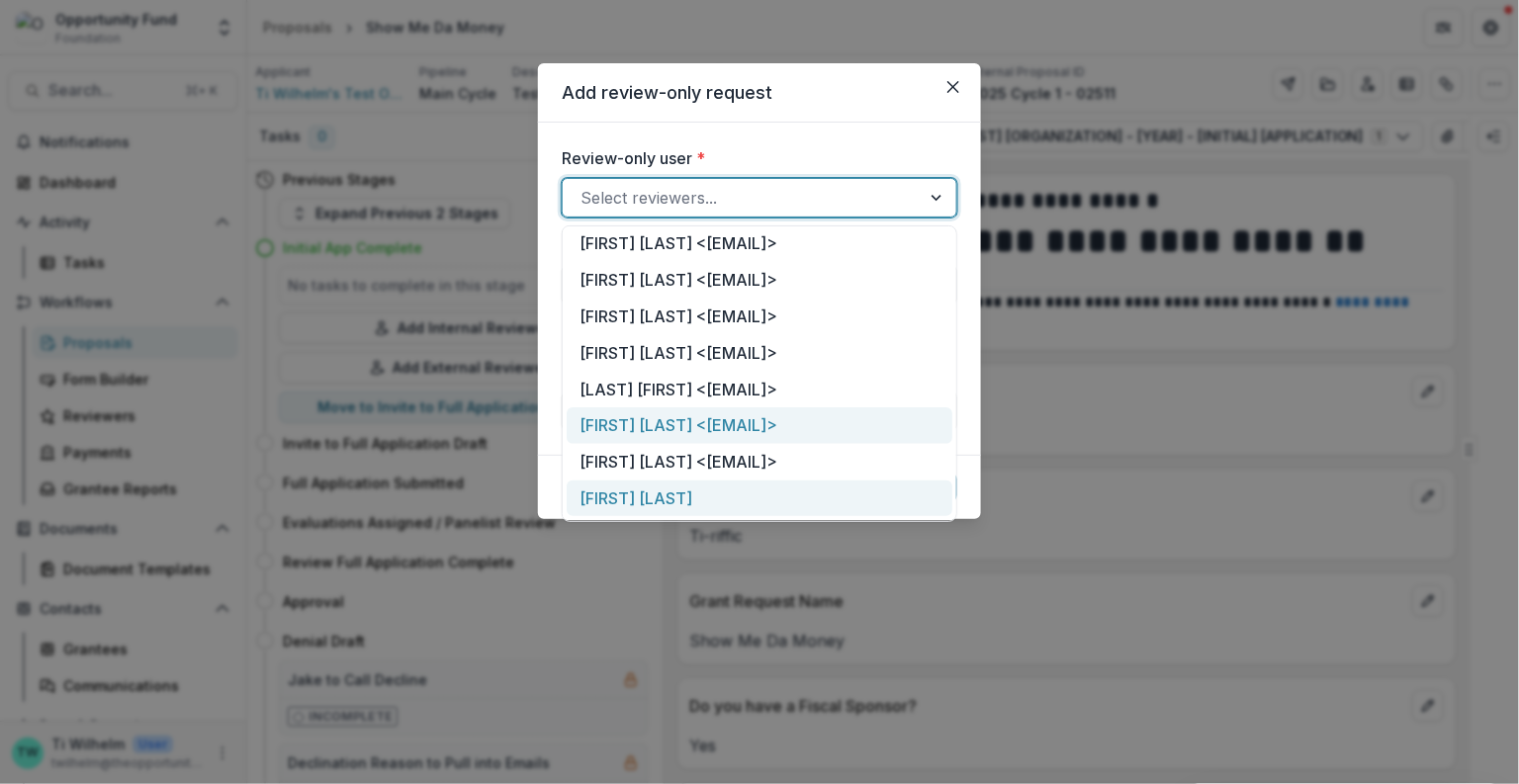 scroll, scrollTop: 124, scrollLeft: 0, axis: vertical 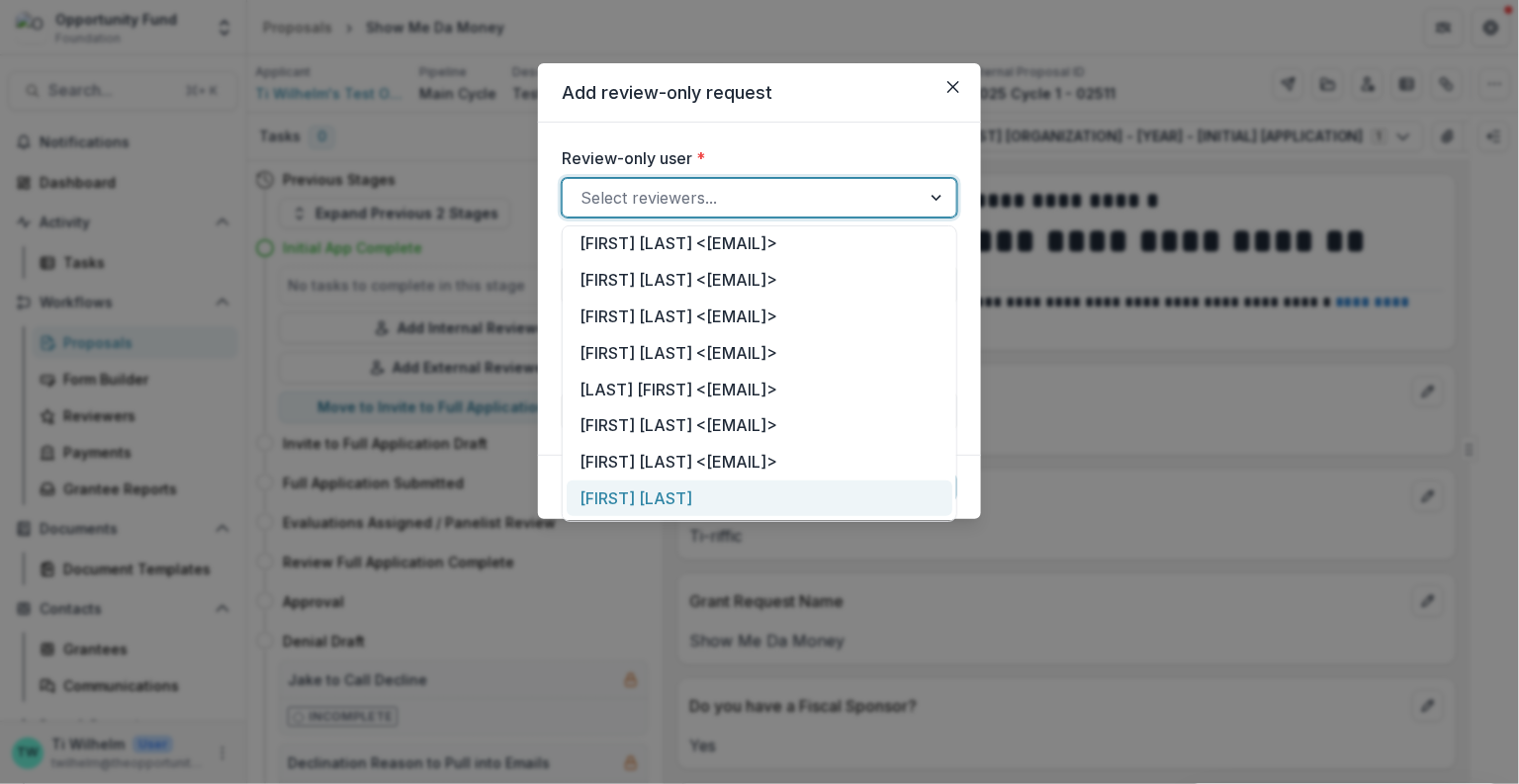 click on "Ti Wilhelm <wilhe_tj@yahoo.com>" at bounding box center (760, 498) 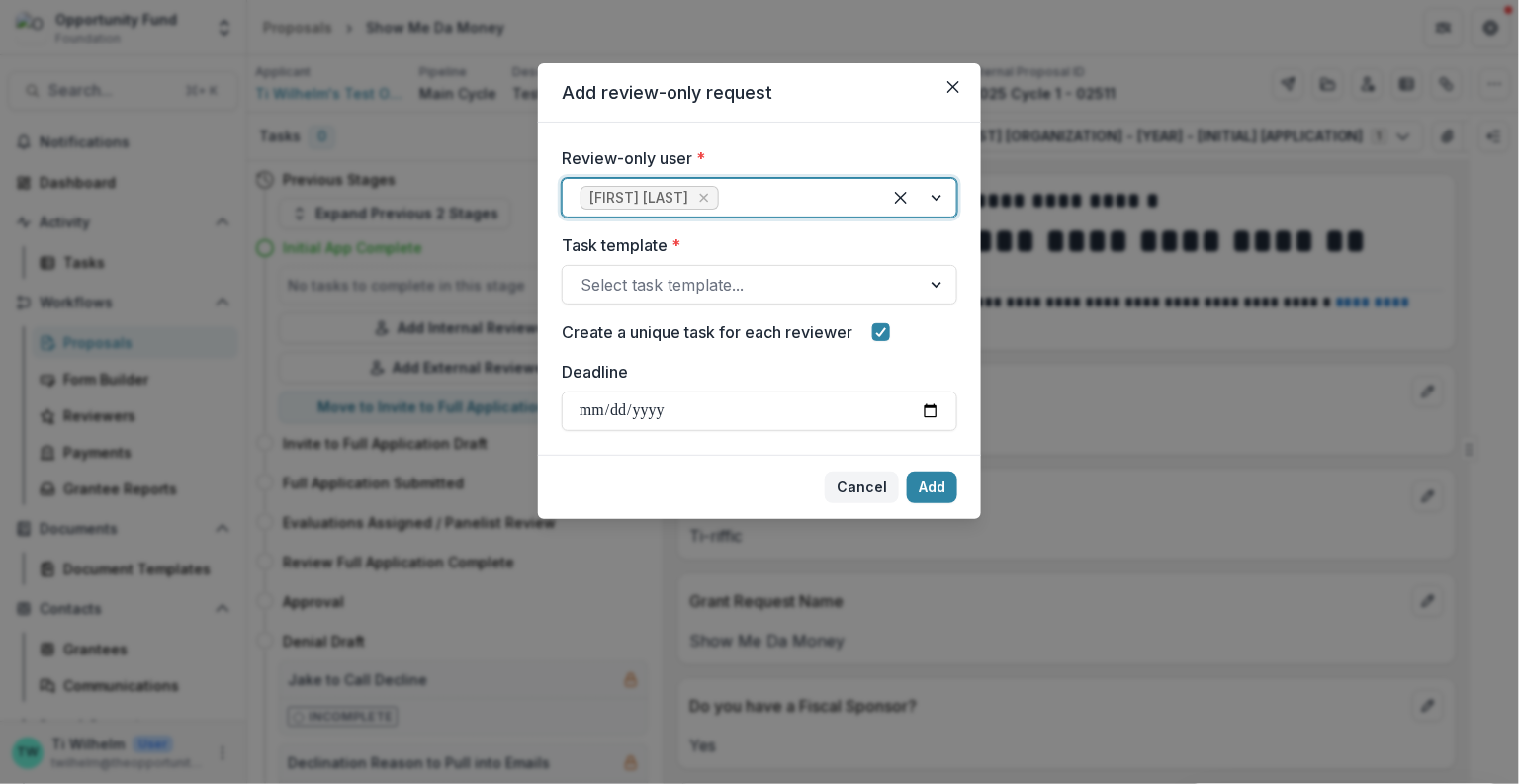 click on "Cancel" at bounding box center (861, 487) 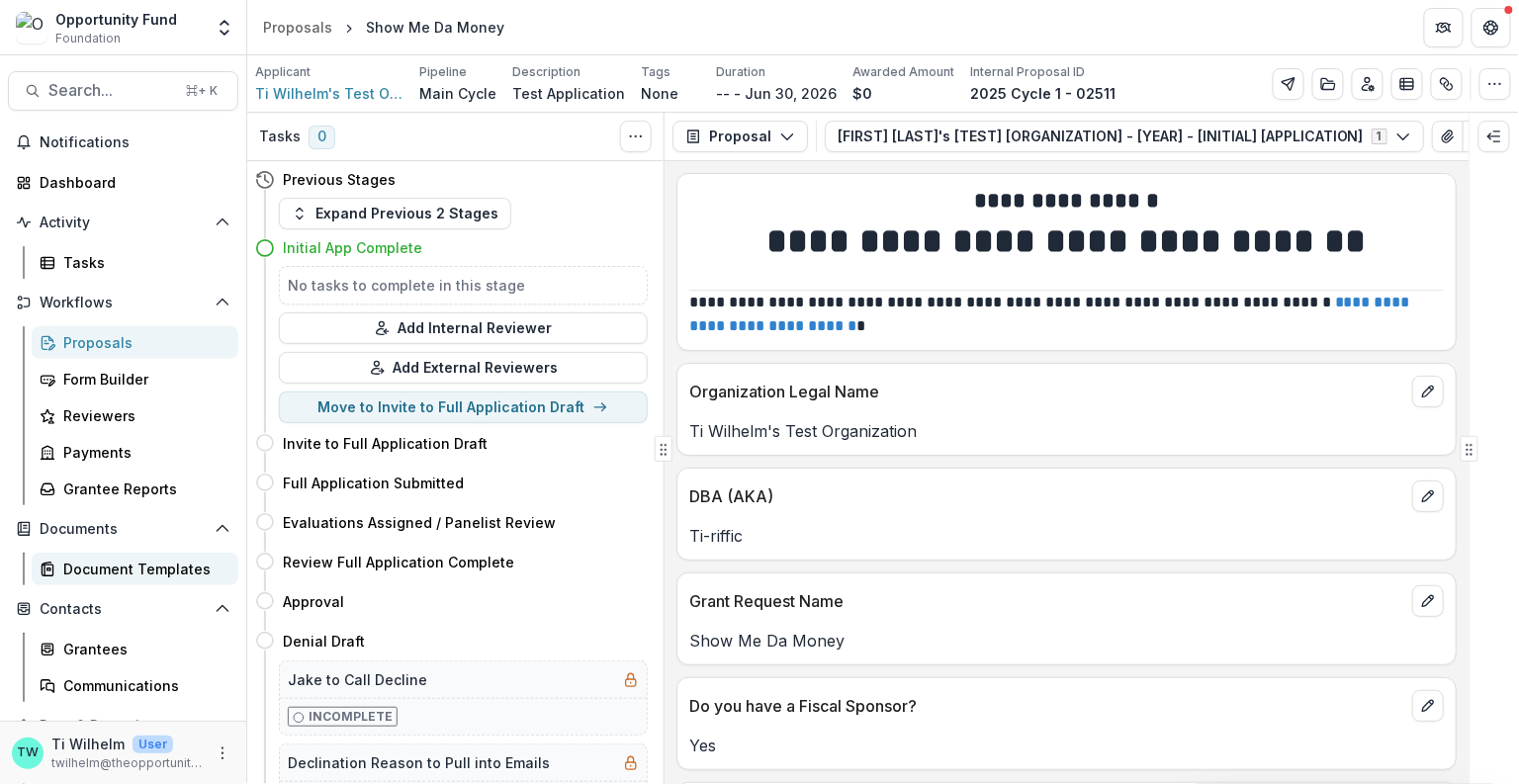 scroll, scrollTop: 96, scrollLeft: 0, axis: vertical 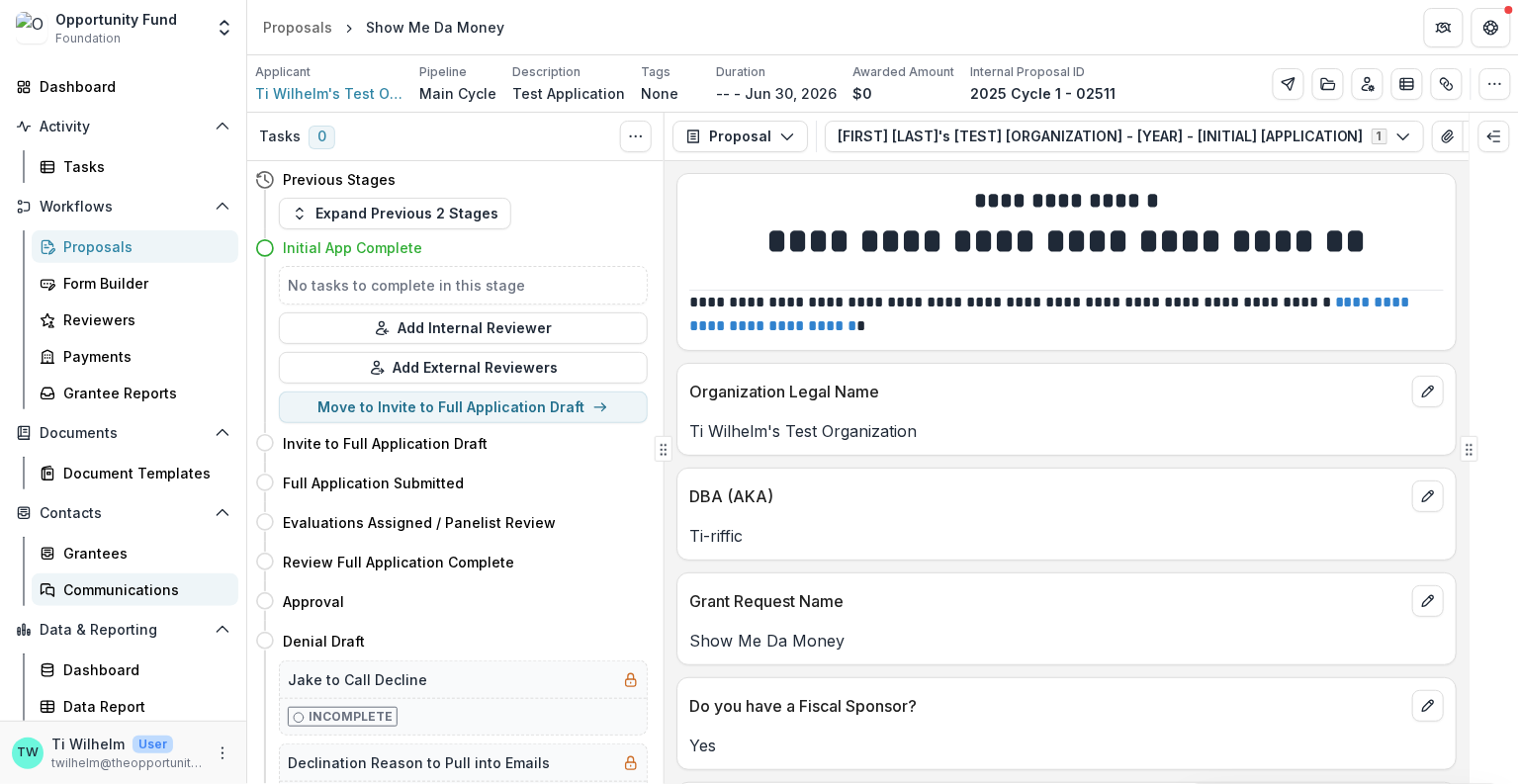 click on "Communications" at bounding box center (142, 589) 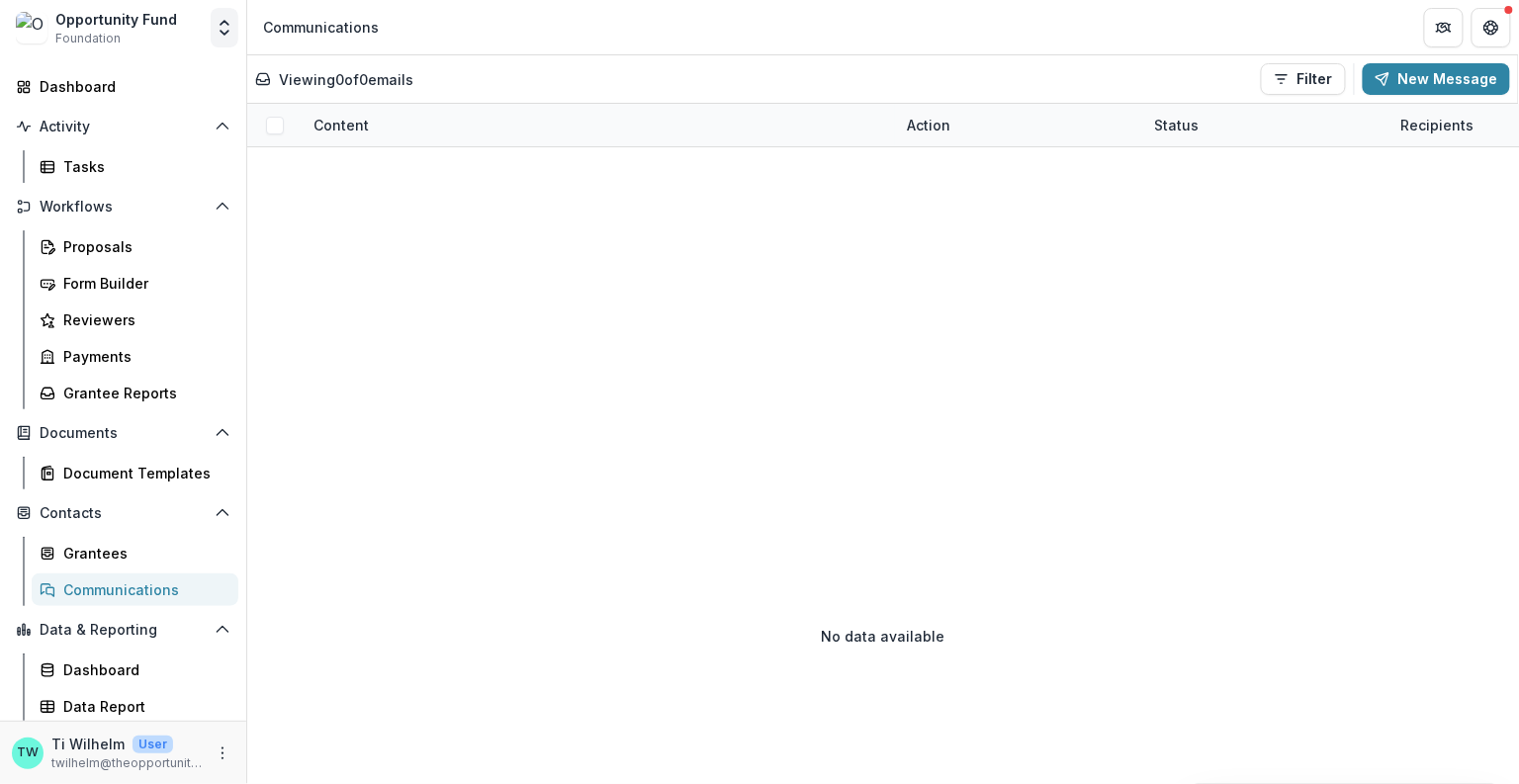 click 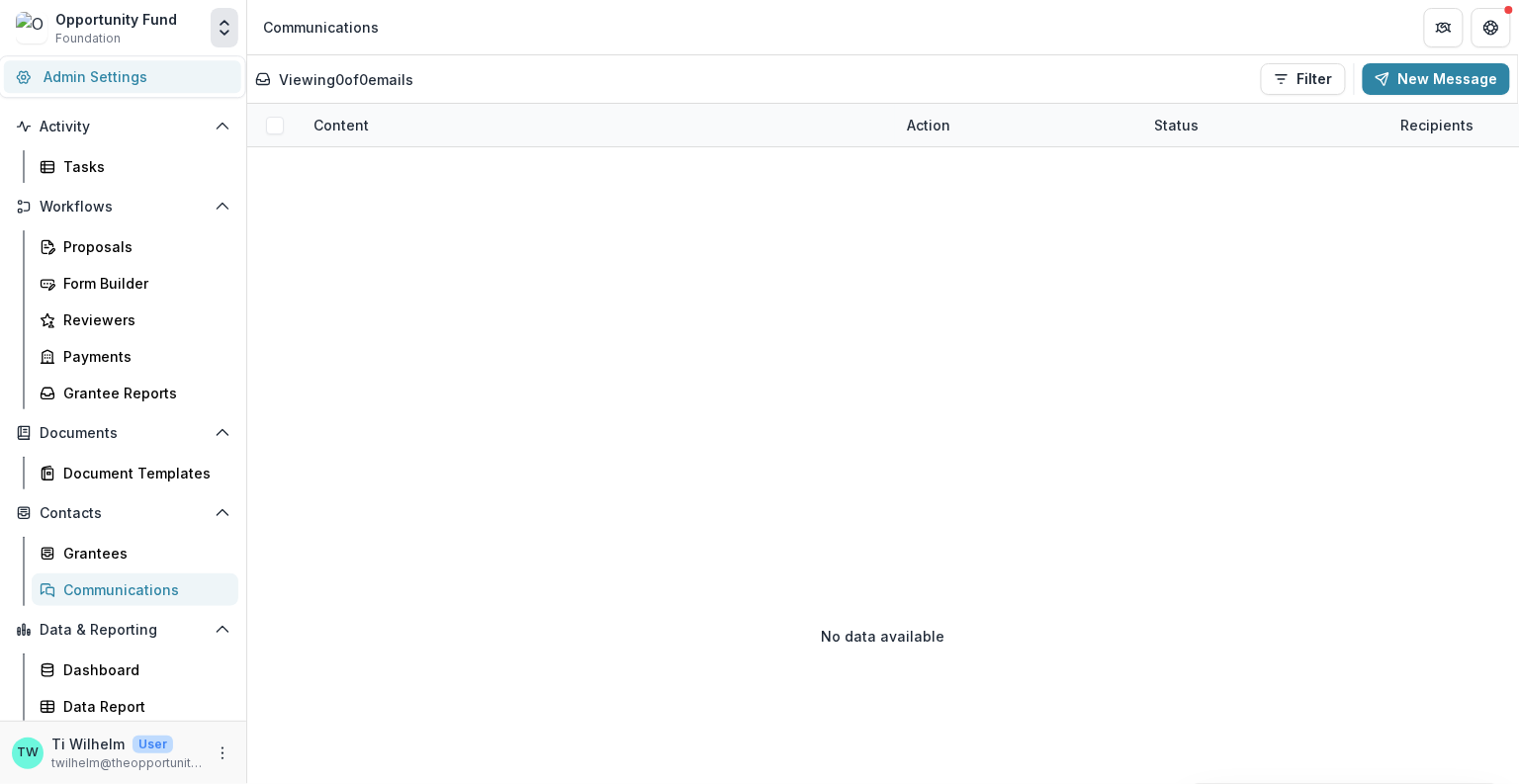 click on "Admin Settings" at bounding box center [123, 76] 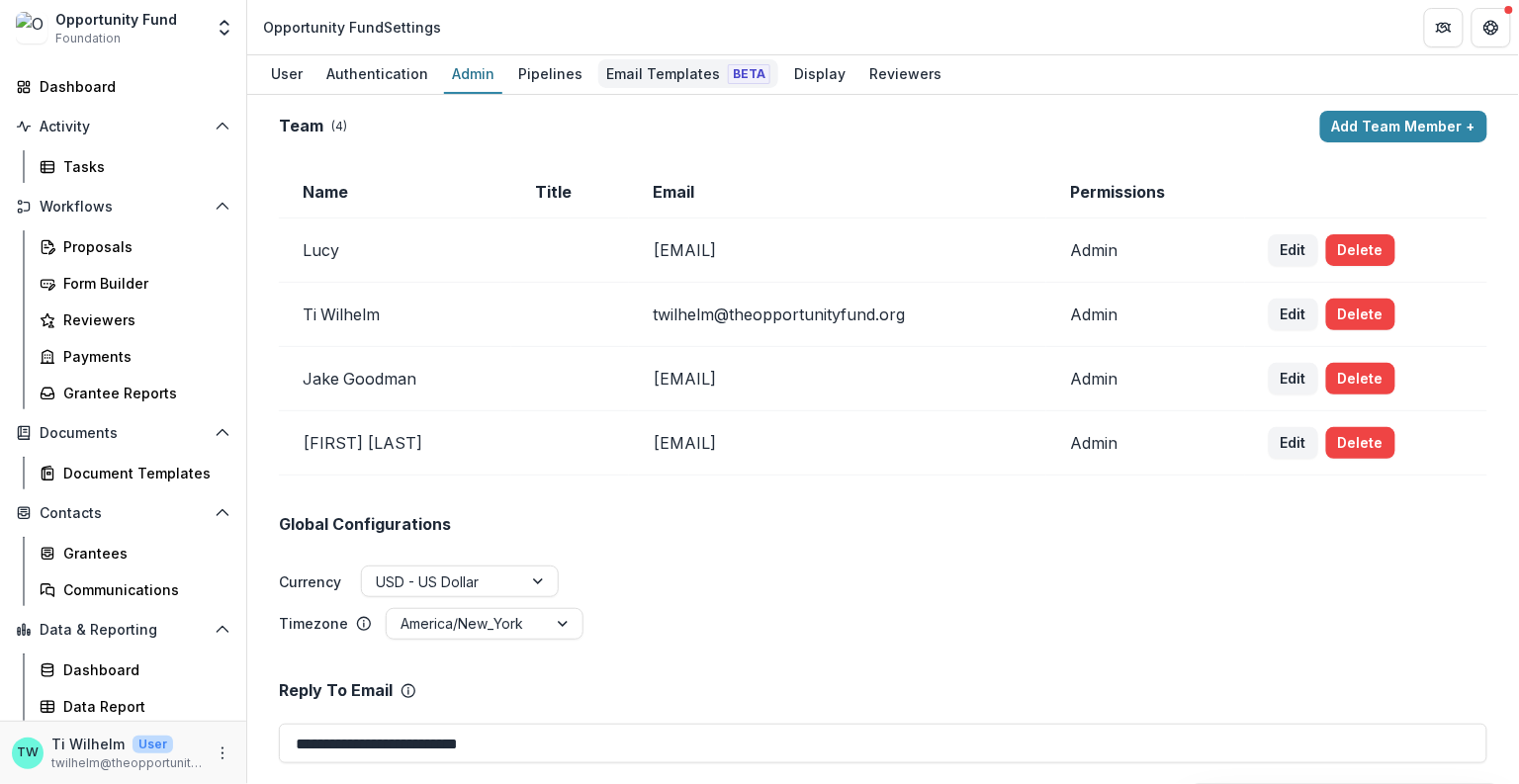 click on "Email Templates   Beta" at bounding box center [688, 73] 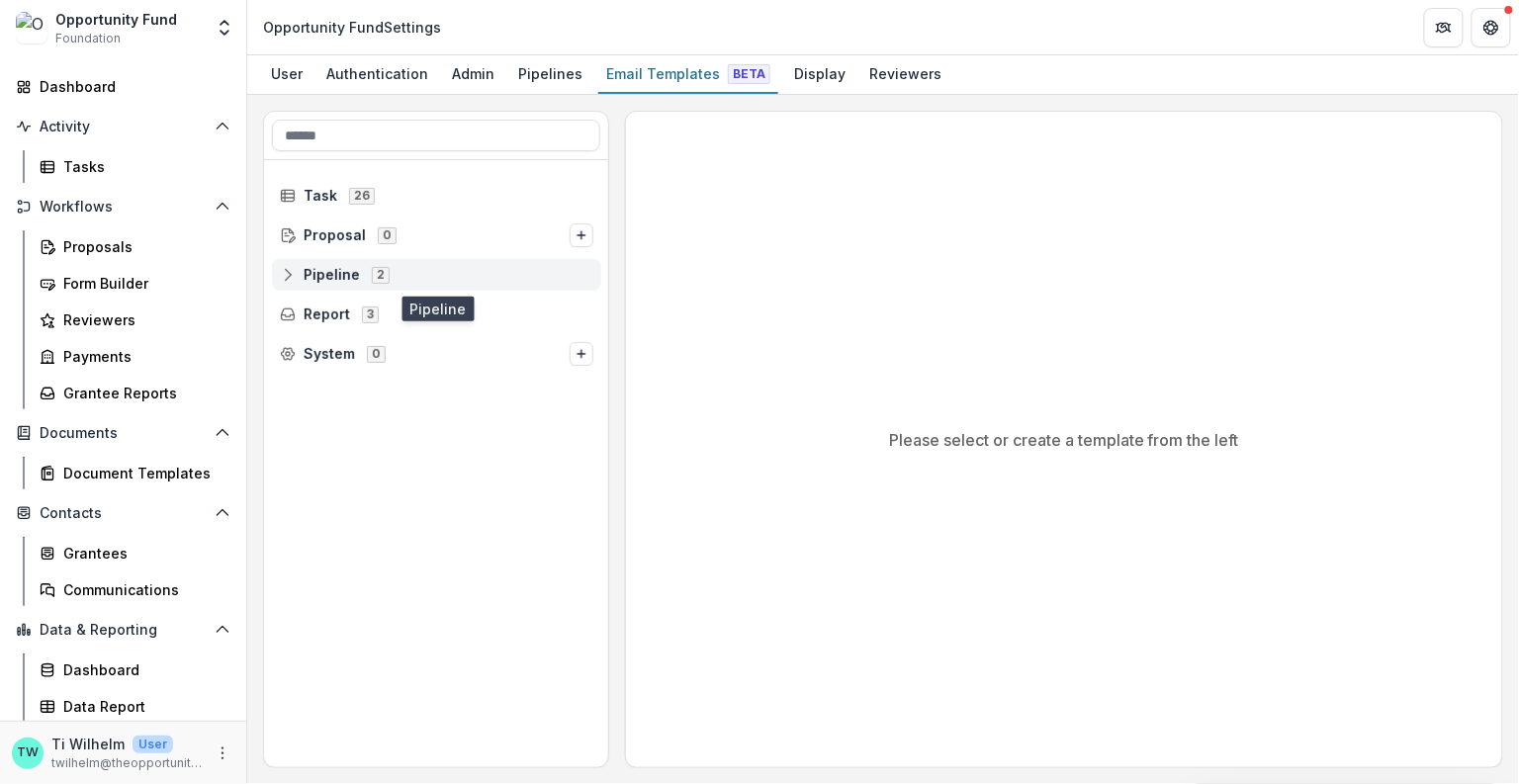 click on "Pipeline" at bounding box center [331, 275] 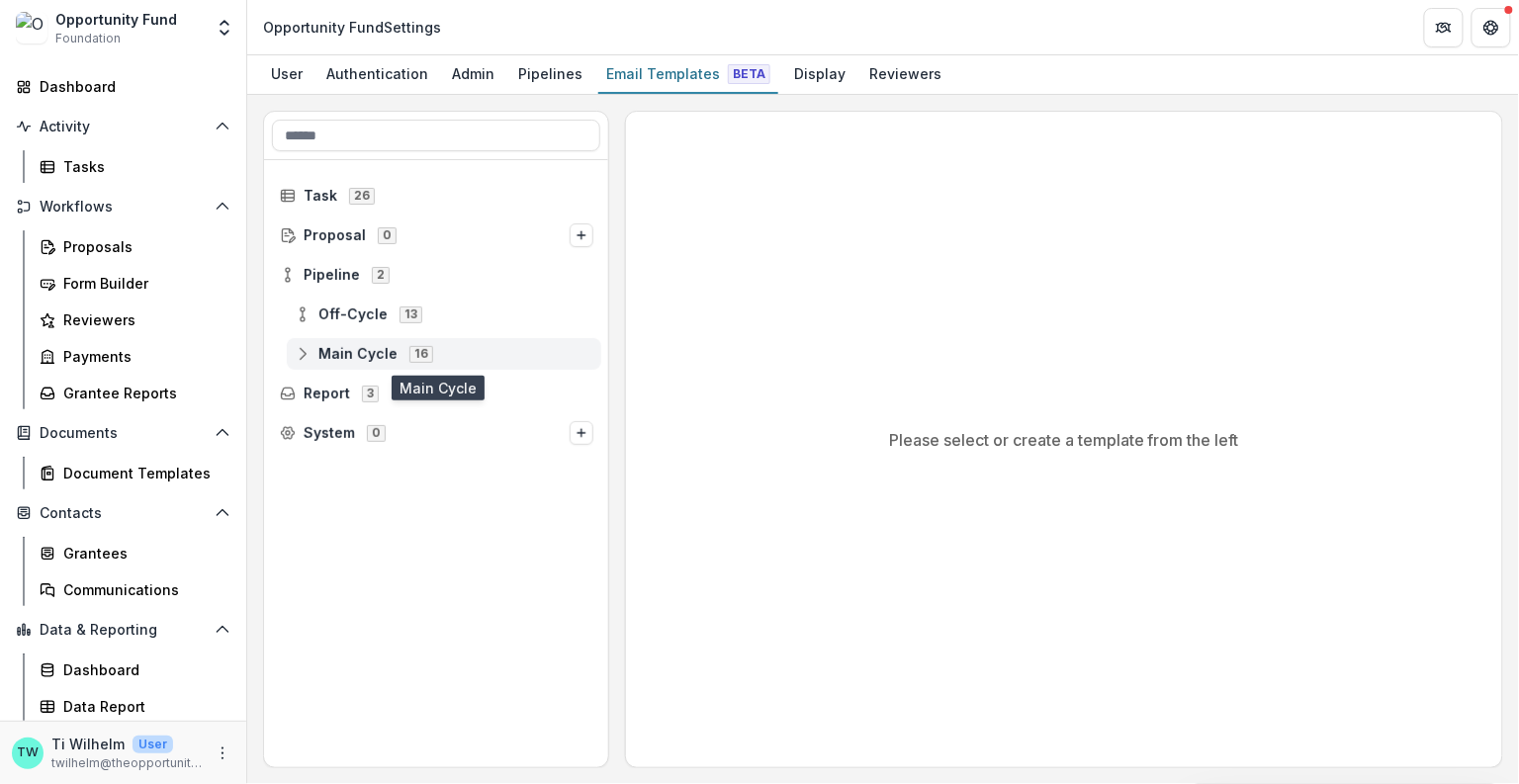 click 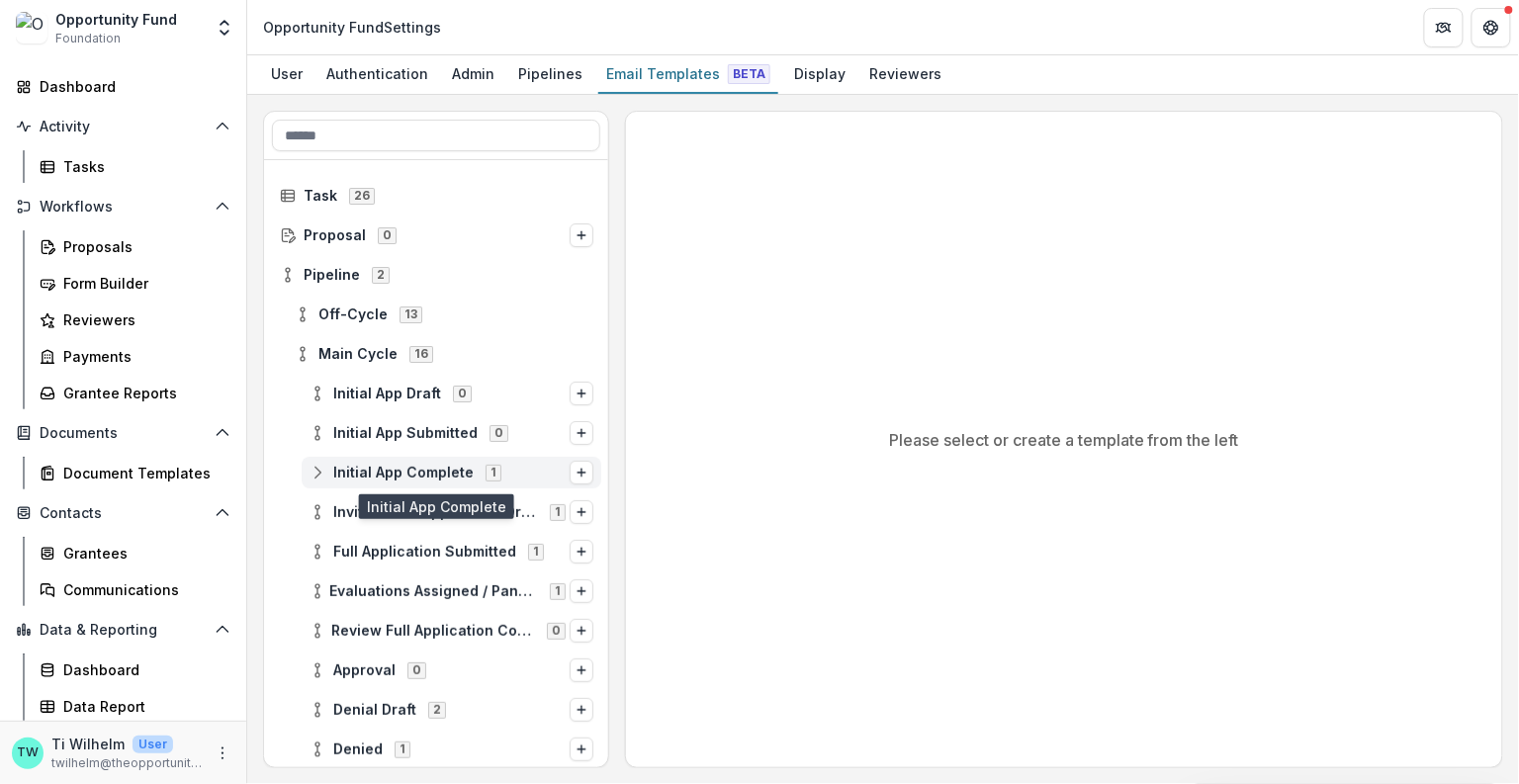 click on "Initial App Complete" at bounding box center [403, 473] 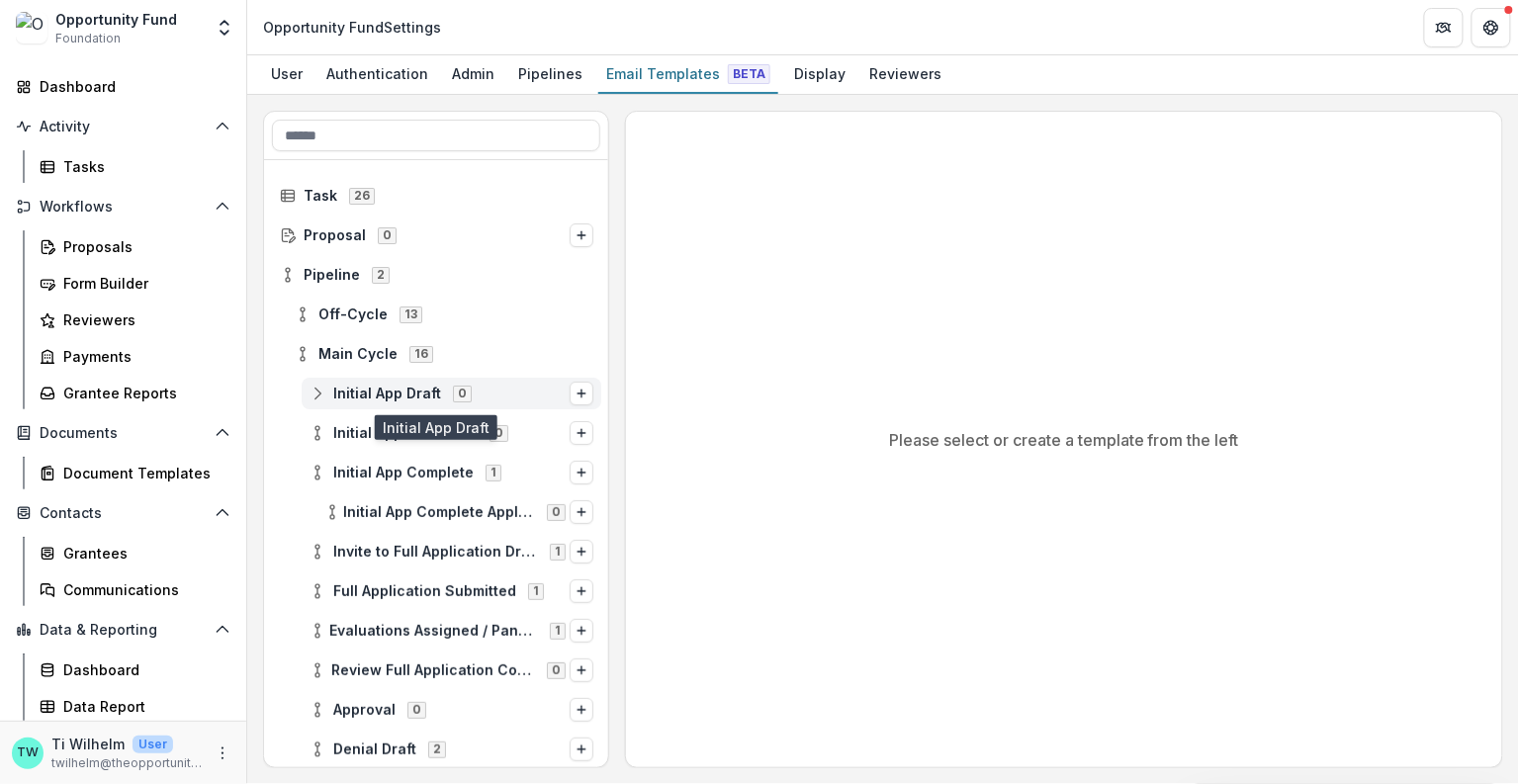 click on "Initial App Draft" at bounding box center [387, 393] 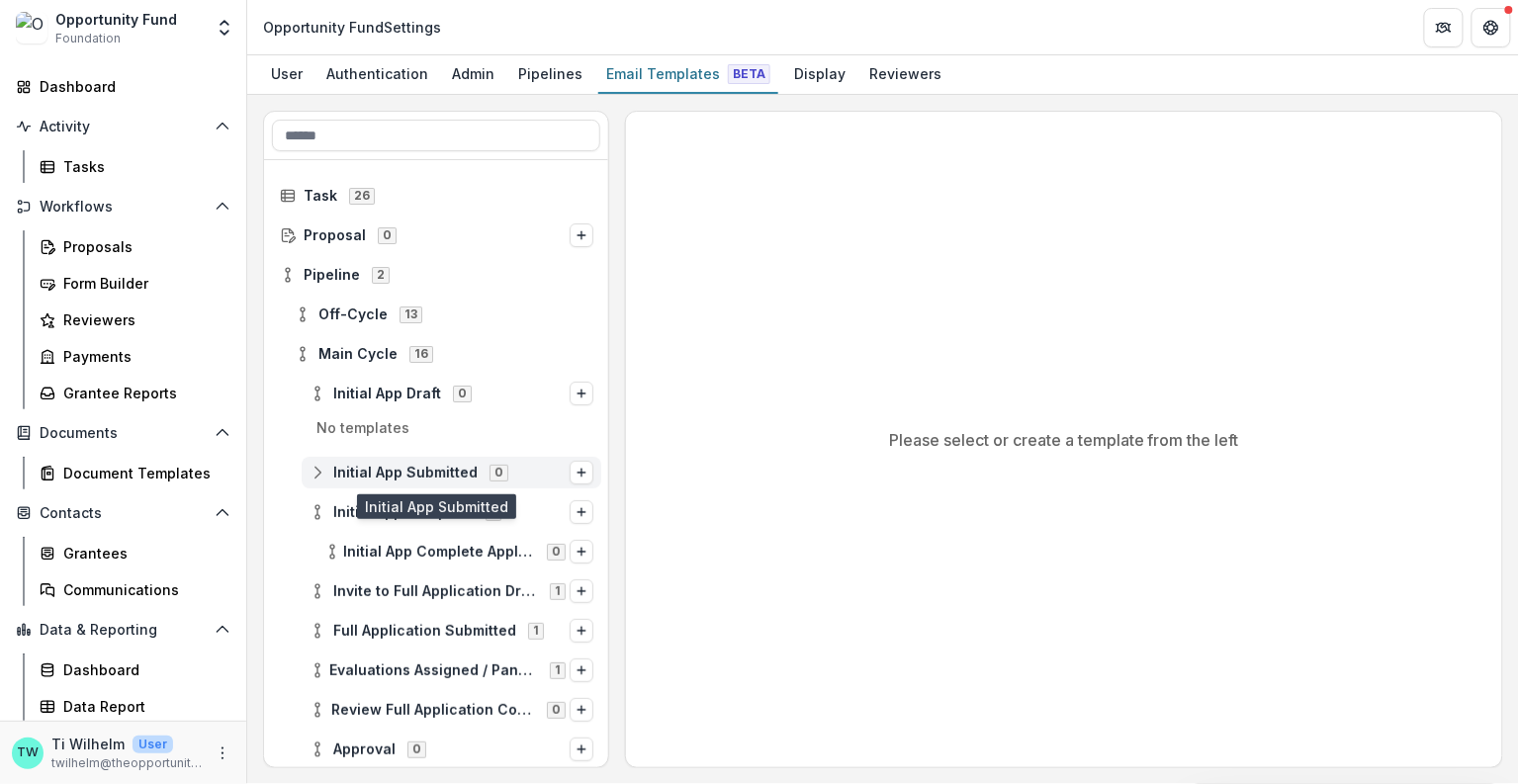 click on "Initial App Submitted" at bounding box center (405, 473) 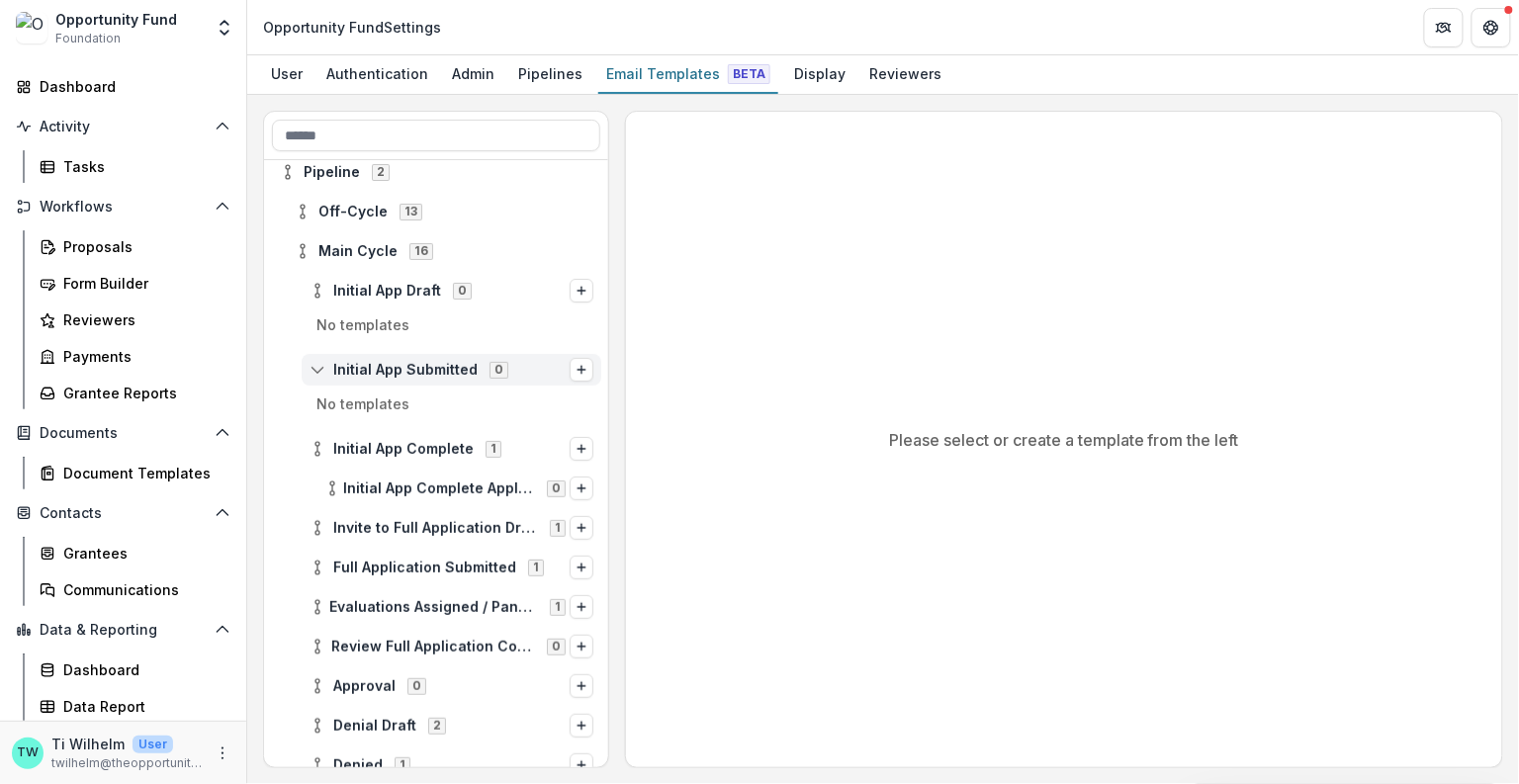 scroll, scrollTop: 113, scrollLeft: 0, axis: vertical 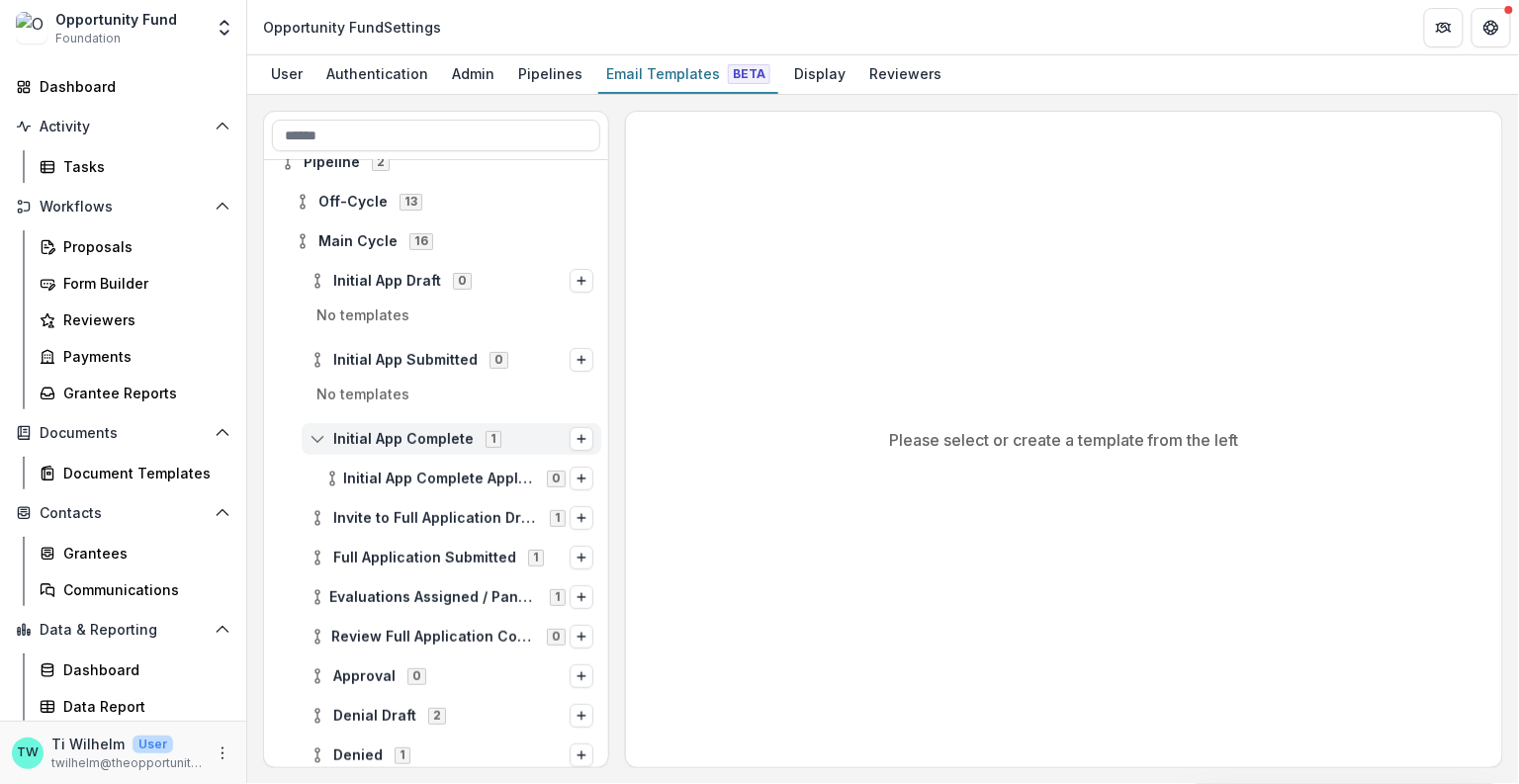 click on "Initial App Complete 1" at bounding box center [451, 439] 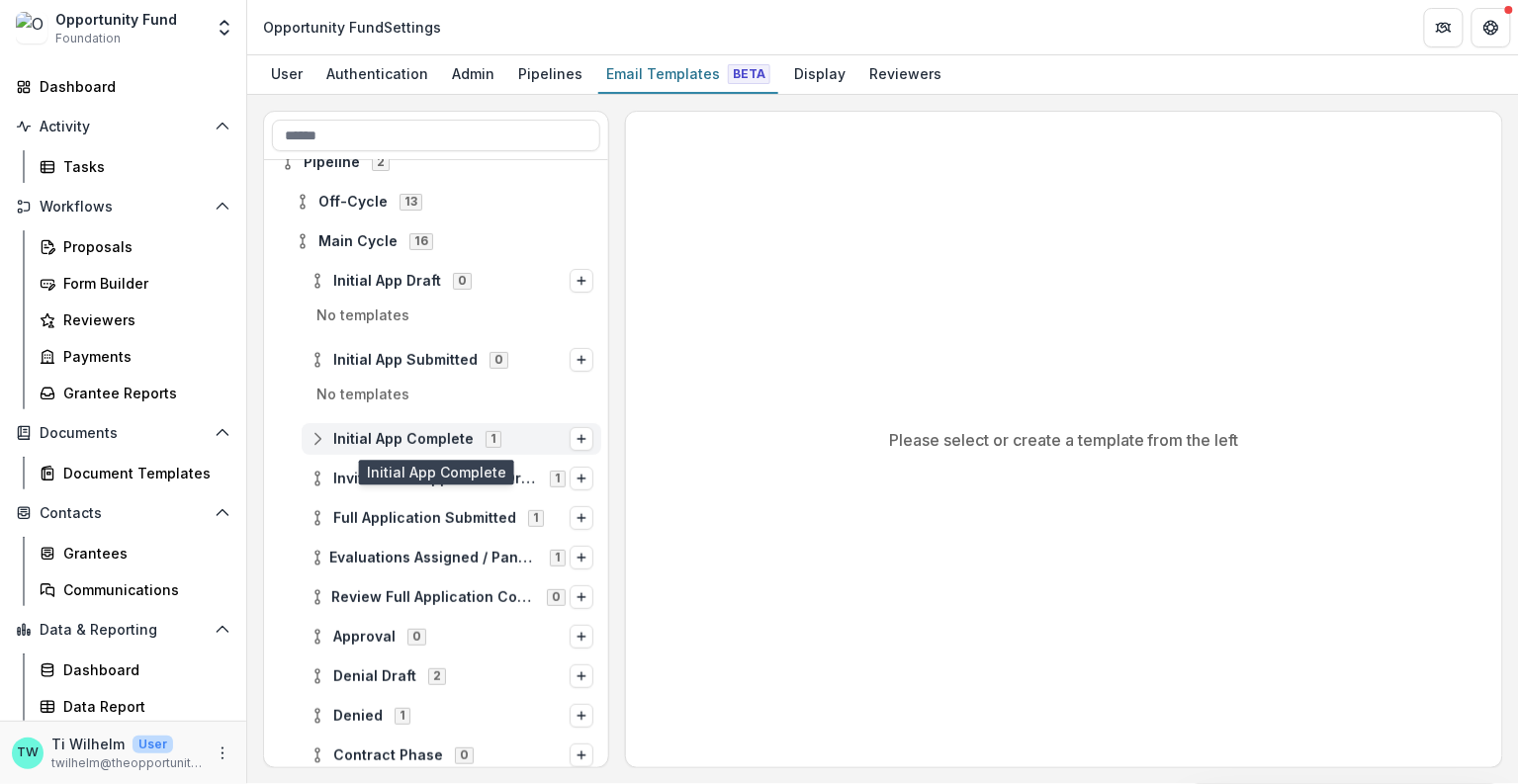 click on "Initial App Complete" at bounding box center (403, 439) 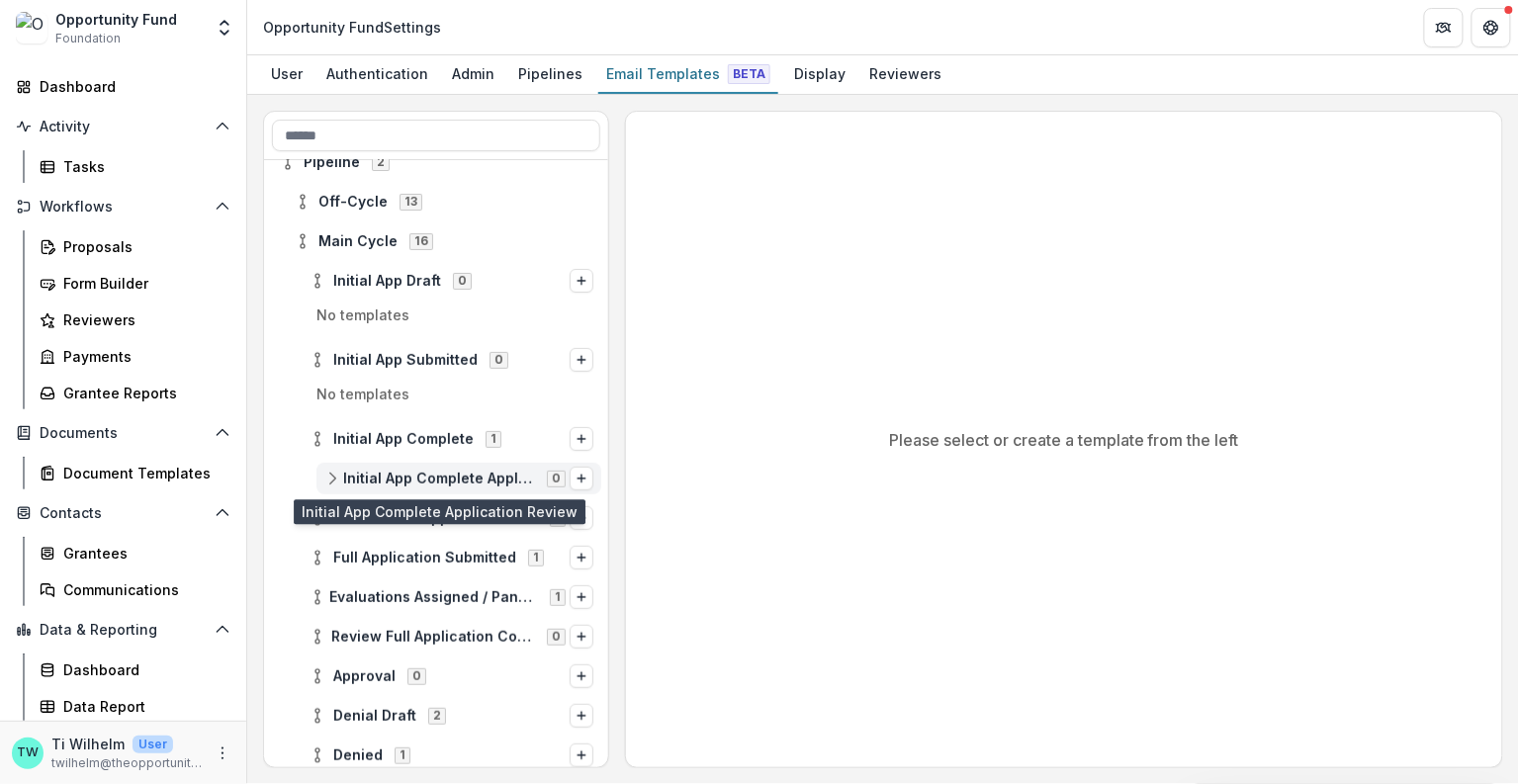click on "Initial App Complete Application Review" at bounding box center [439, 479] 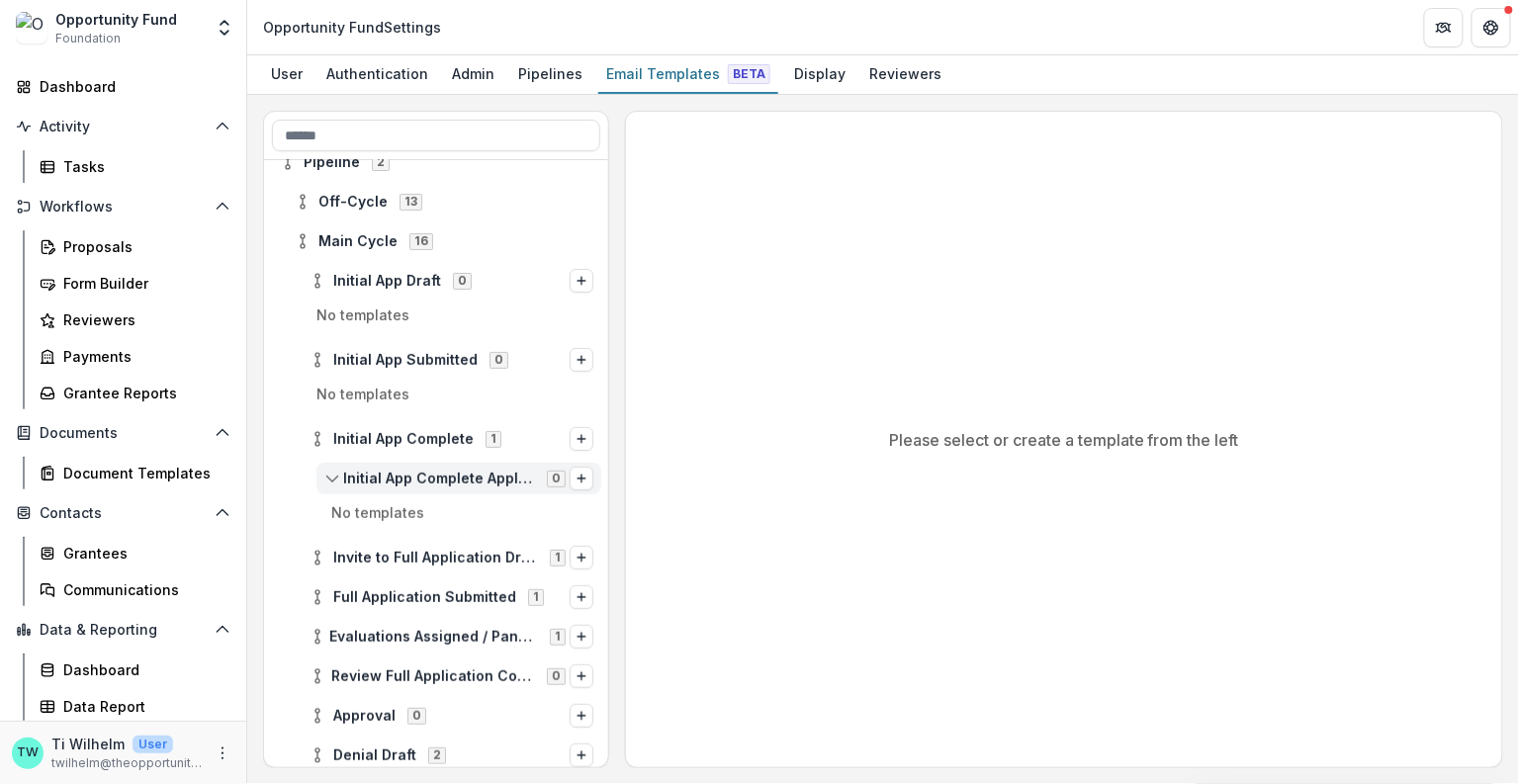 click on "Initial App Complete Application Review" at bounding box center (439, 479) 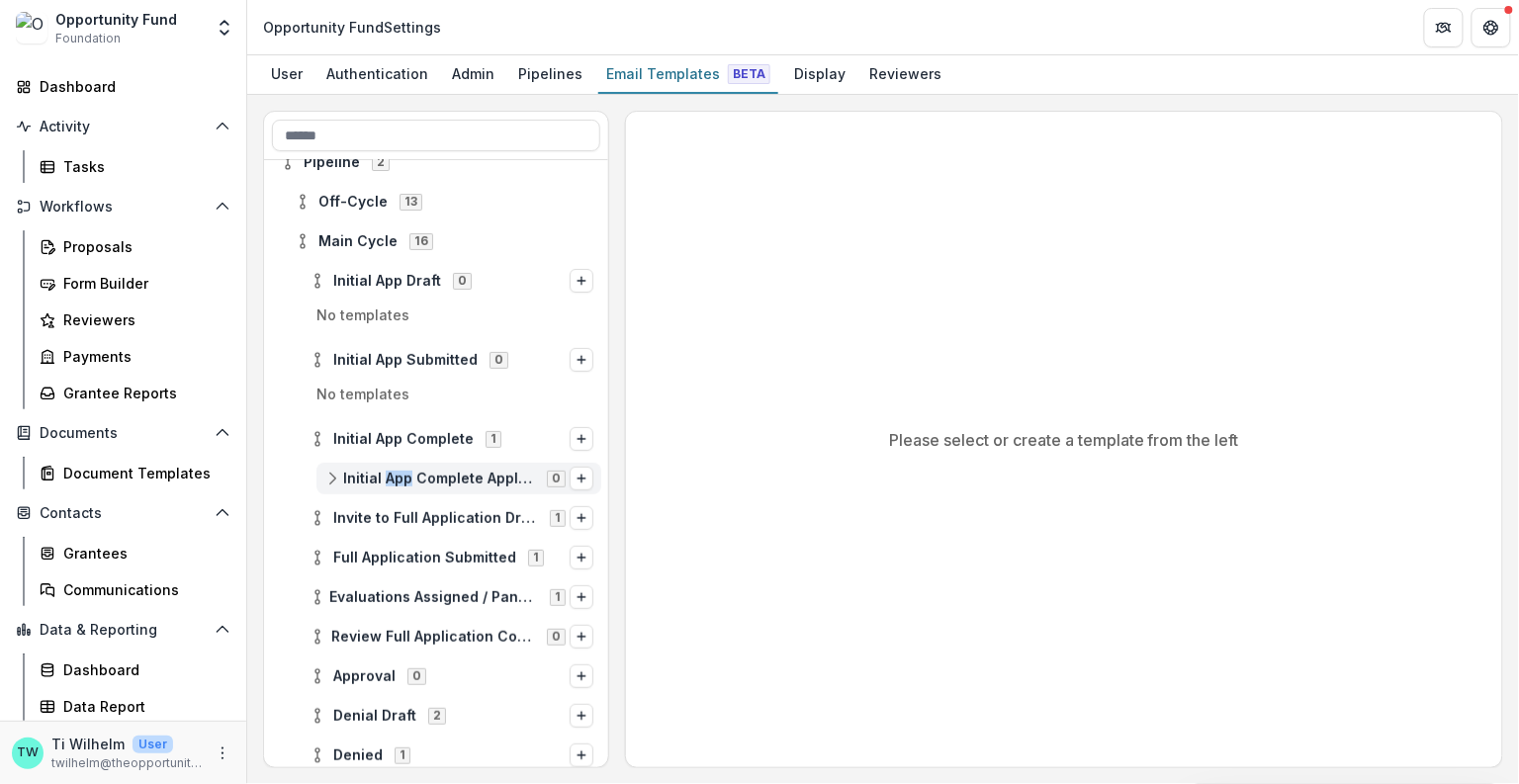 click on "Initial App Complete Application Review" at bounding box center (439, 479) 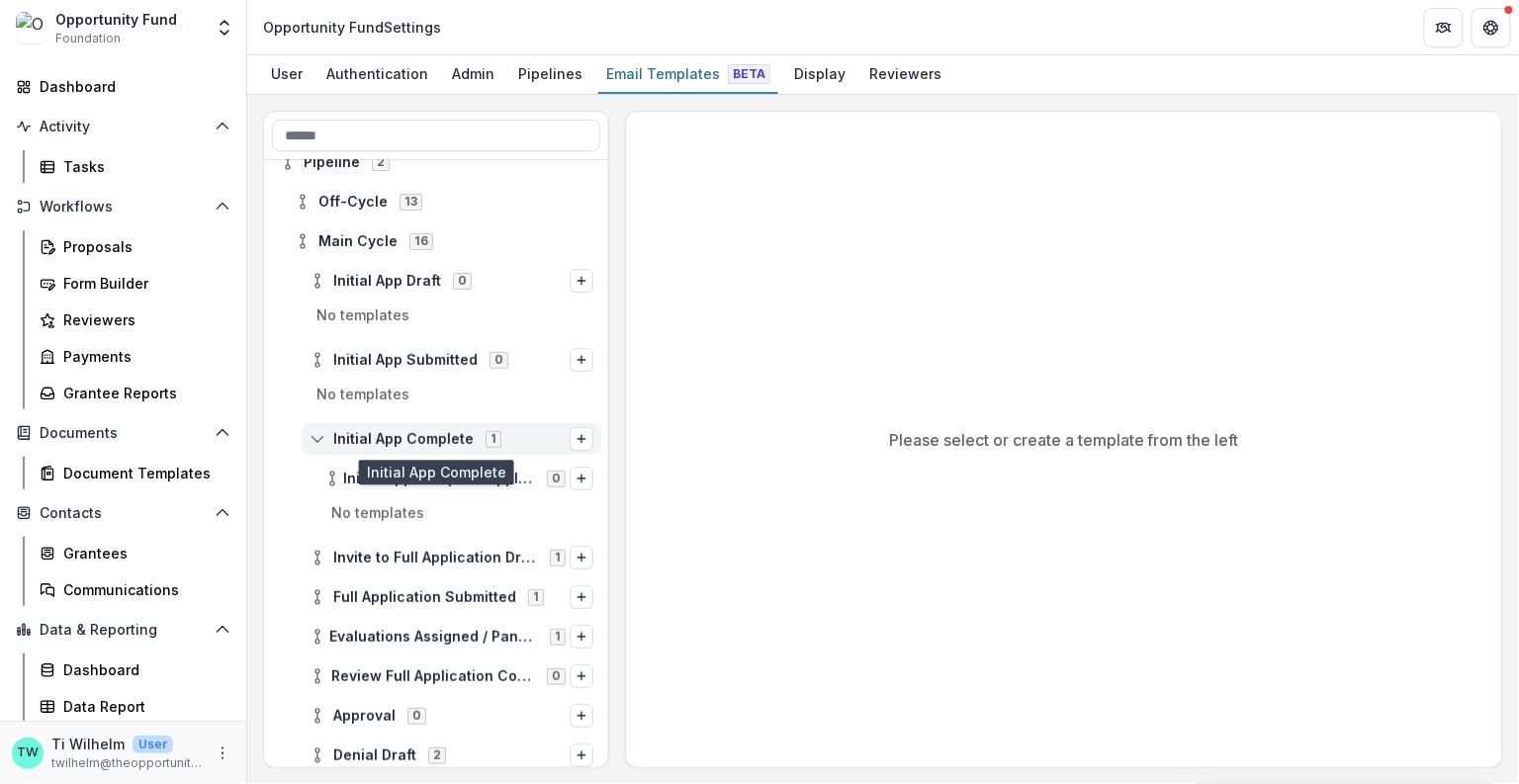 click on "Initial App Complete" at bounding box center (403, 439) 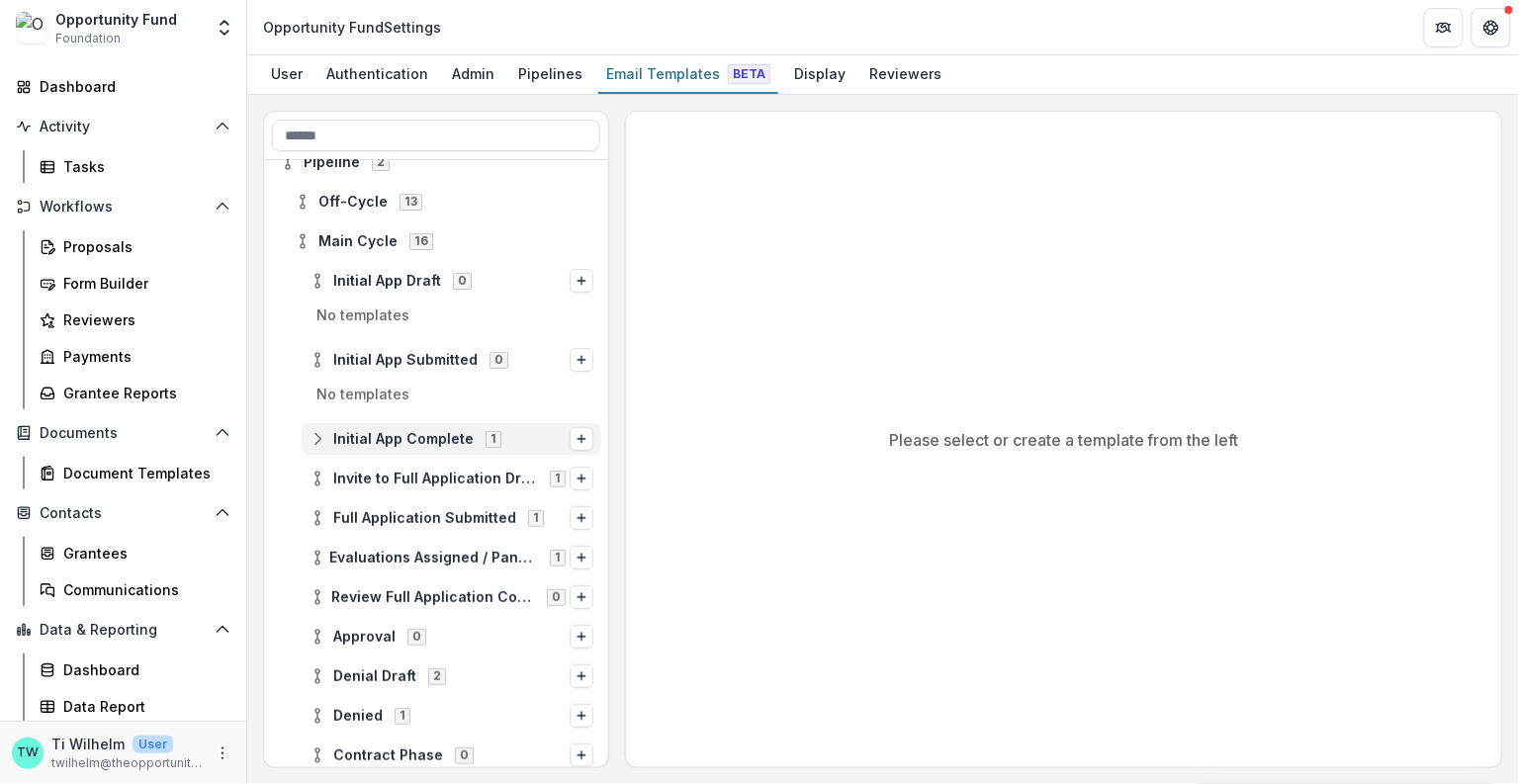 click 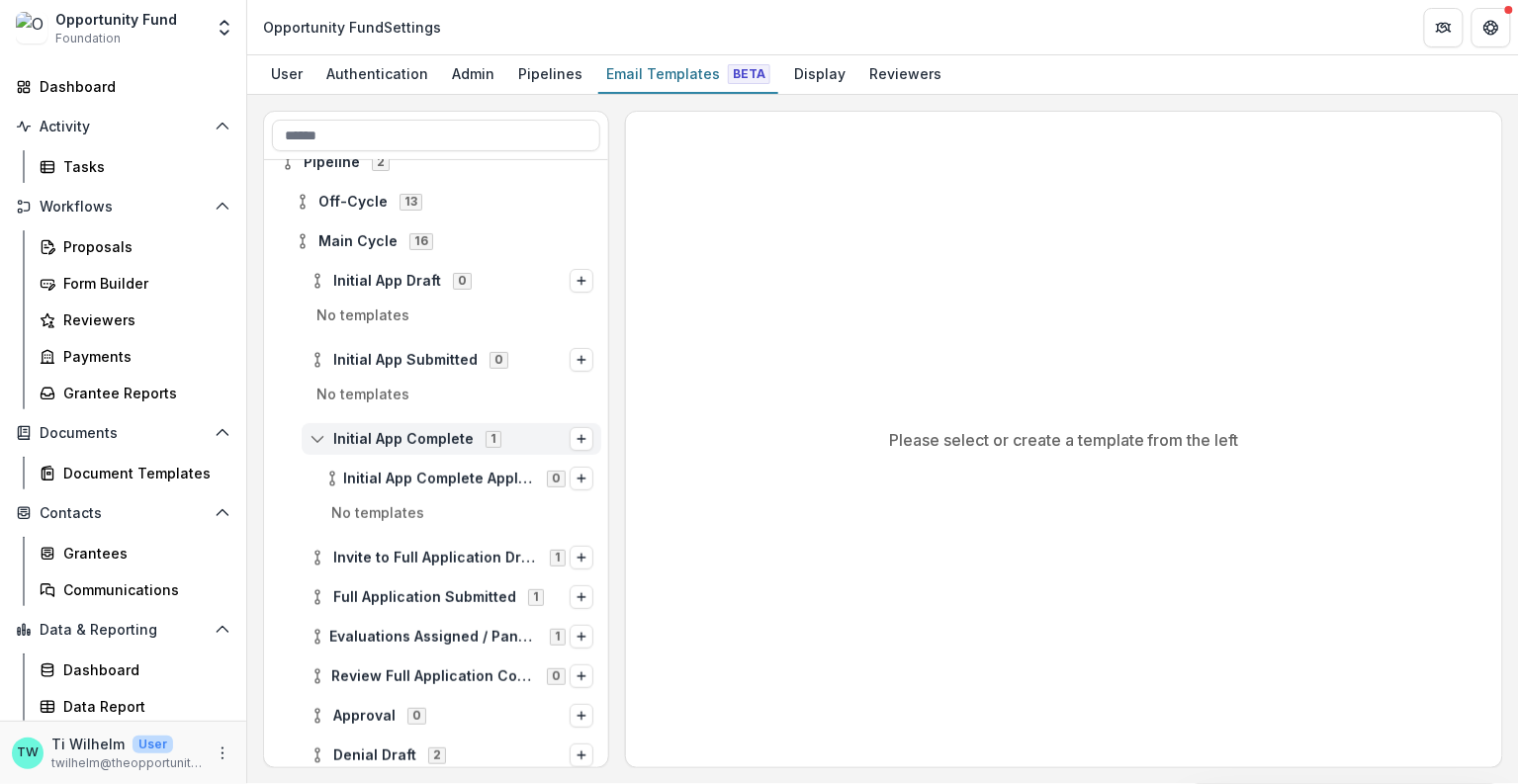click on "1" at bounding box center (493, 439) 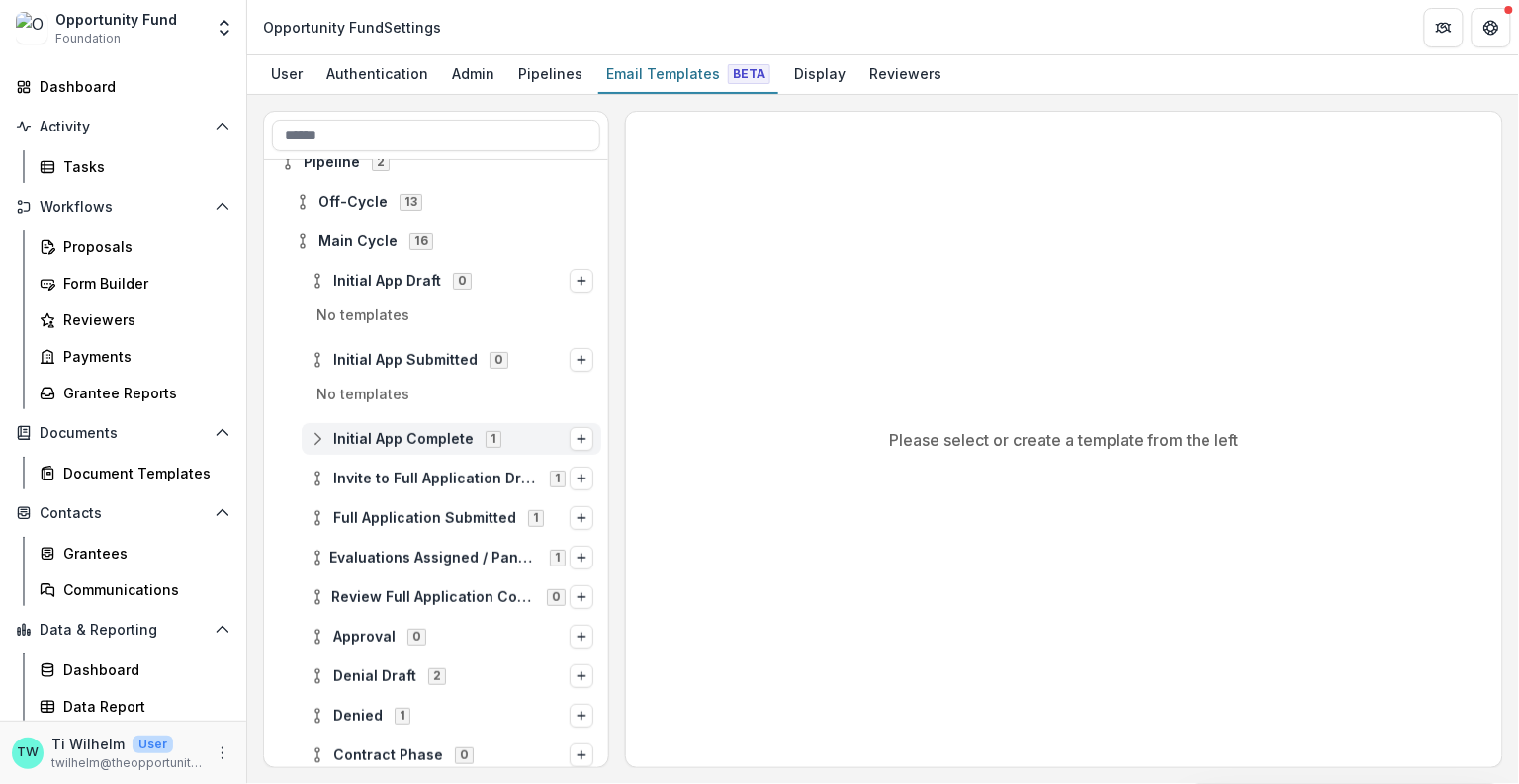 click on "1" at bounding box center (493, 439) 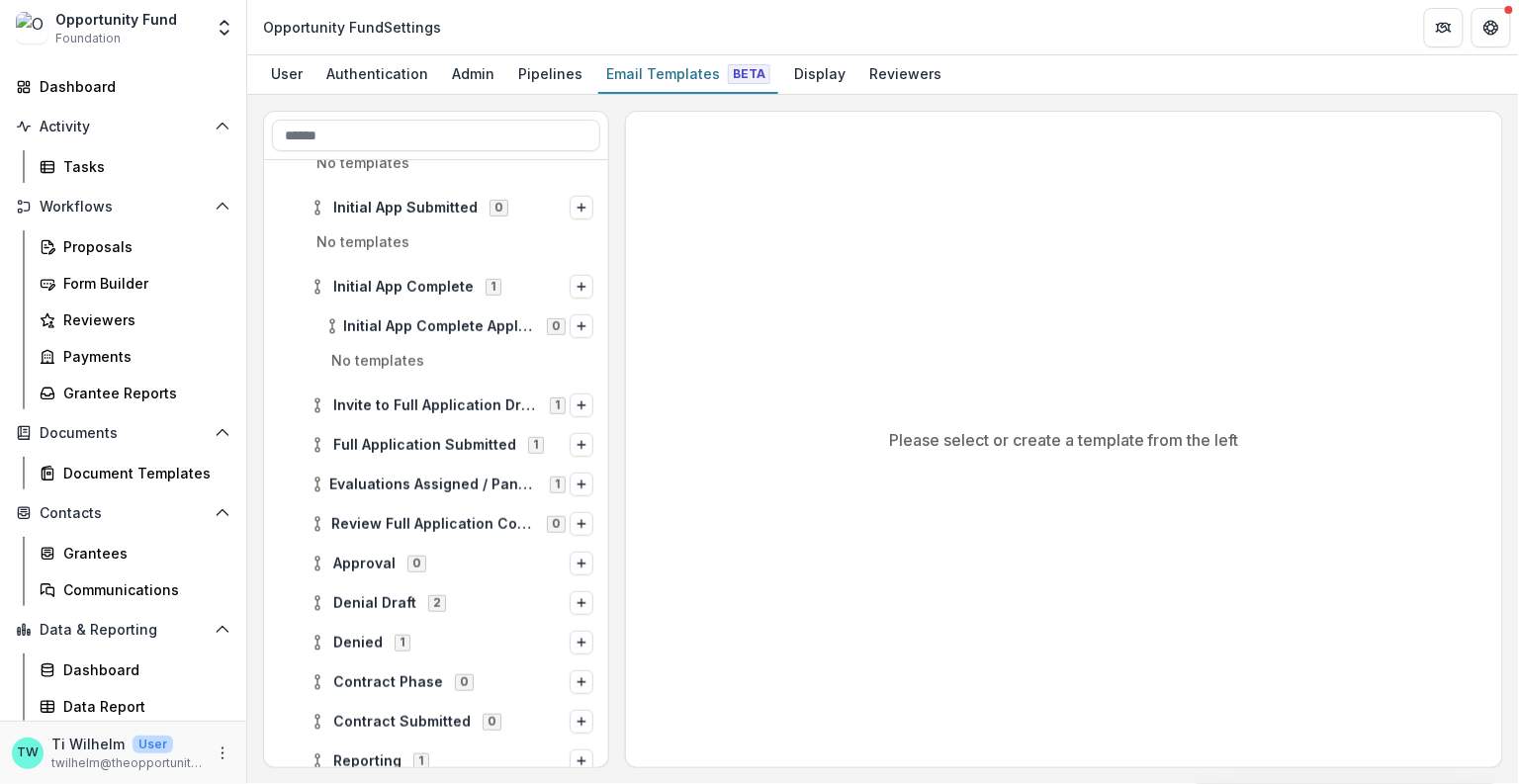 scroll, scrollTop: 268, scrollLeft: 0, axis: vertical 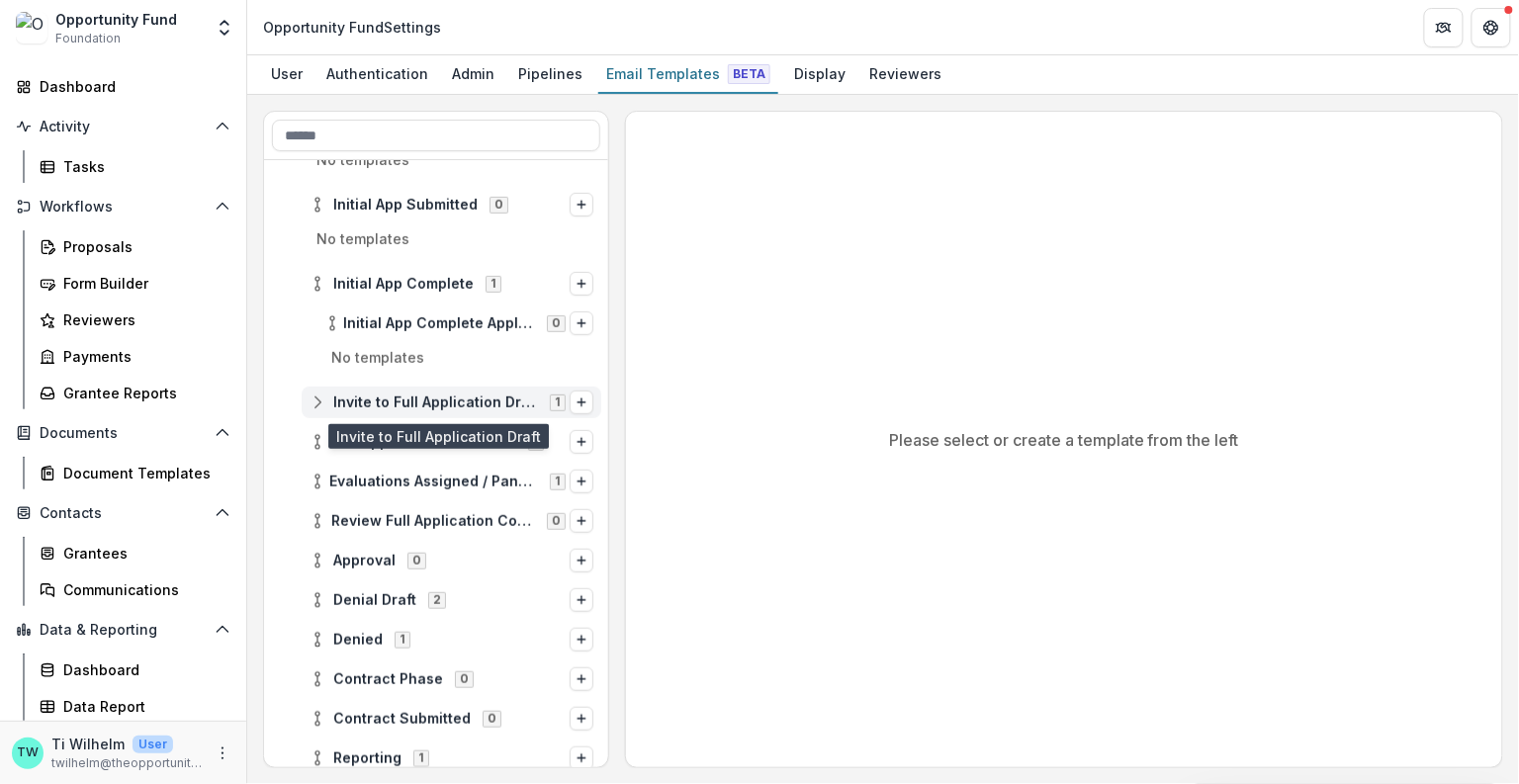 click on "Invite to Full Application Draft" at bounding box center (435, 402) 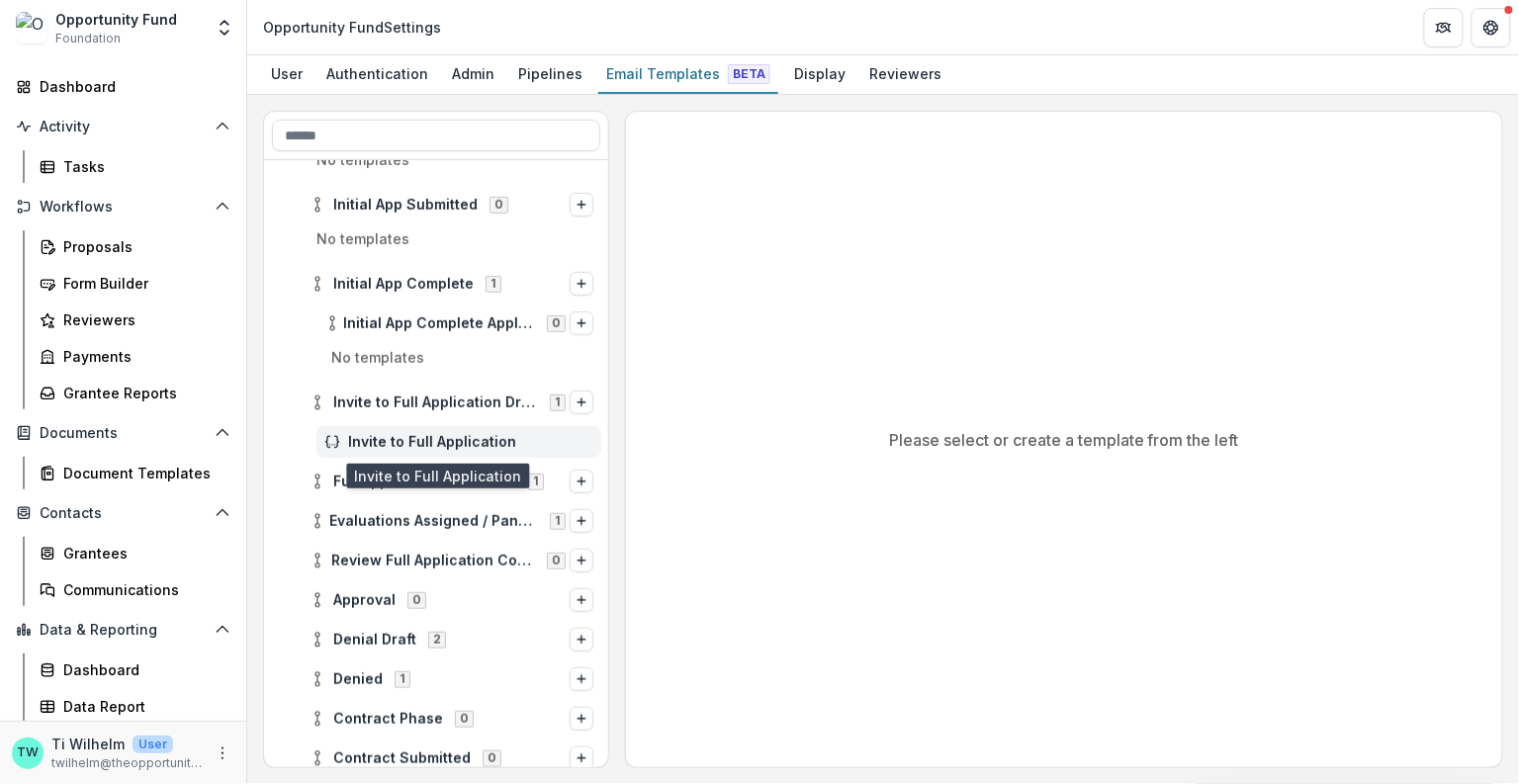 click on "Invite to Full Application" at bounding box center [471, 442] 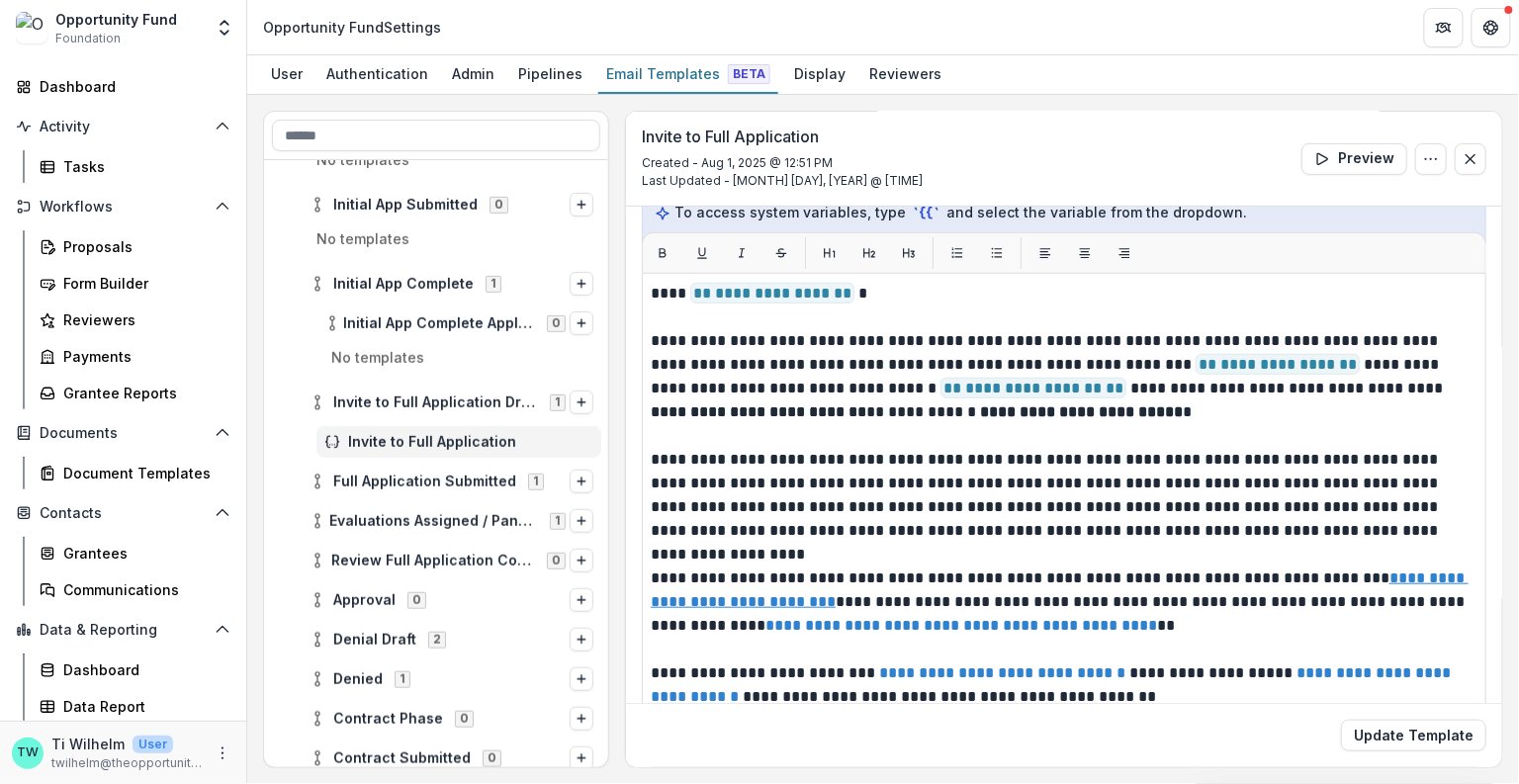 scroll, scrollTop: 274, scrollLeft: 0, axis: vertical 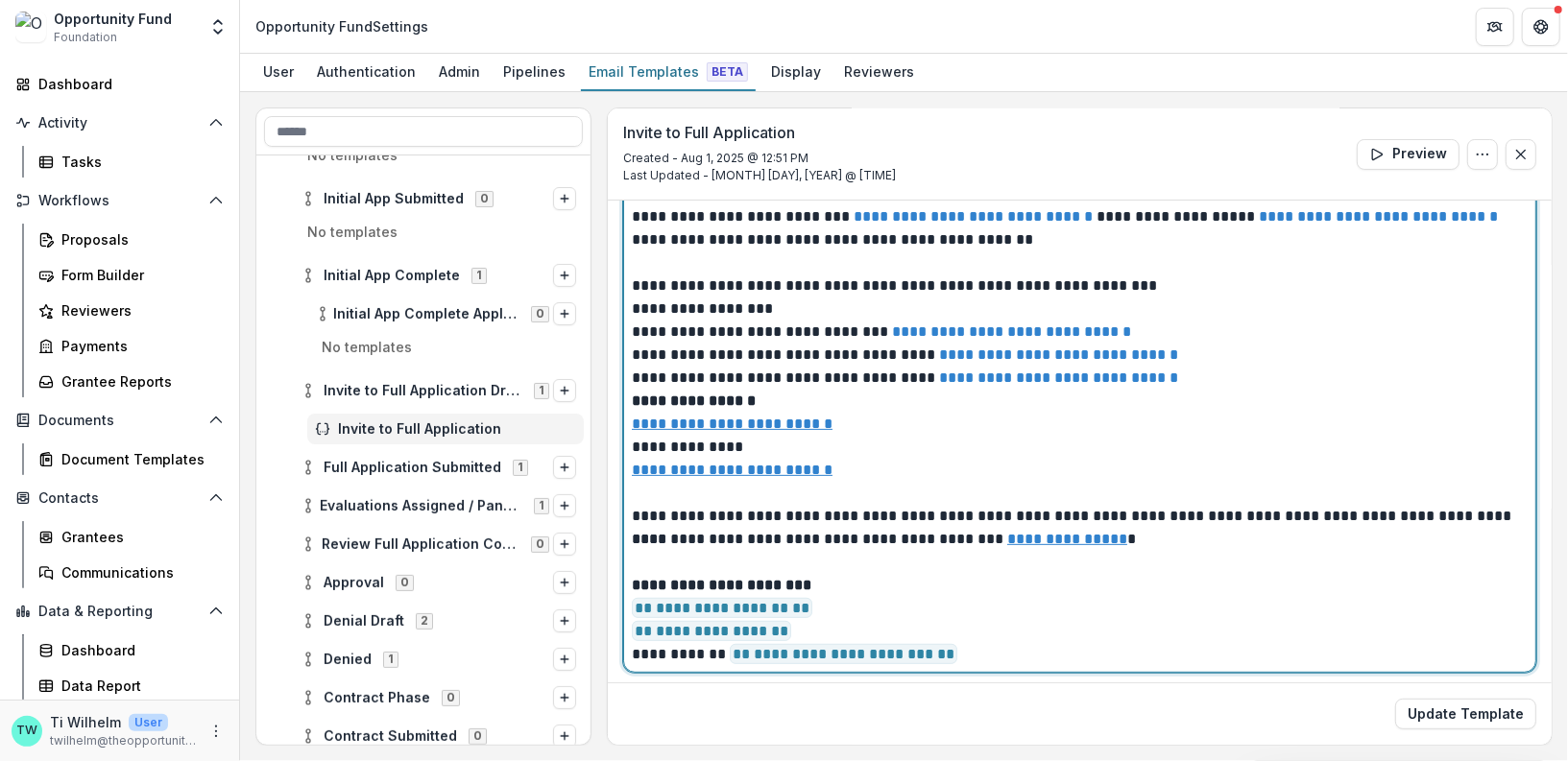 click on "**********" at bounding box center (1075, 654) 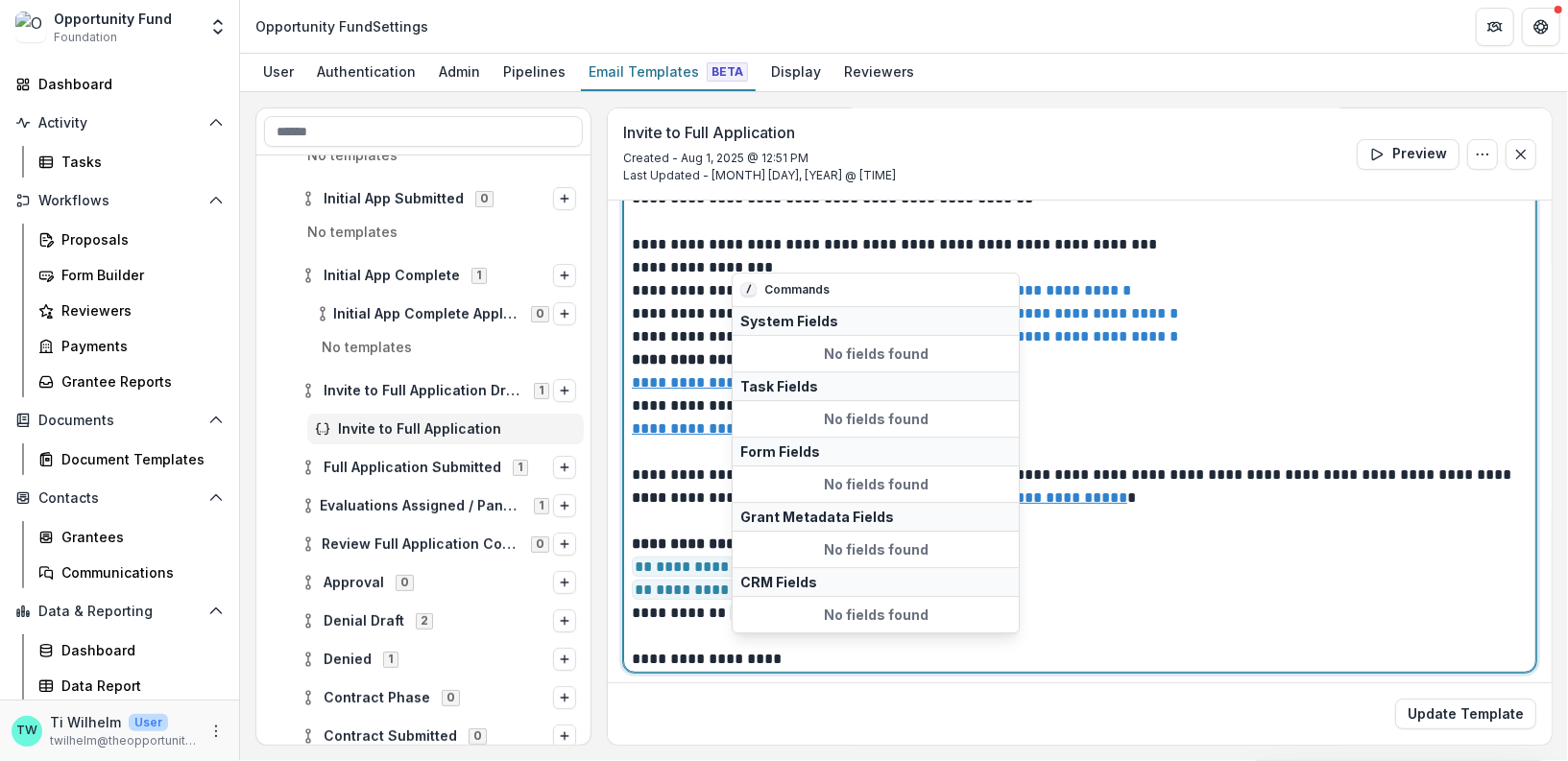 scroll, scrollTop: 1558, scrollLeft: 0, axis: vertical 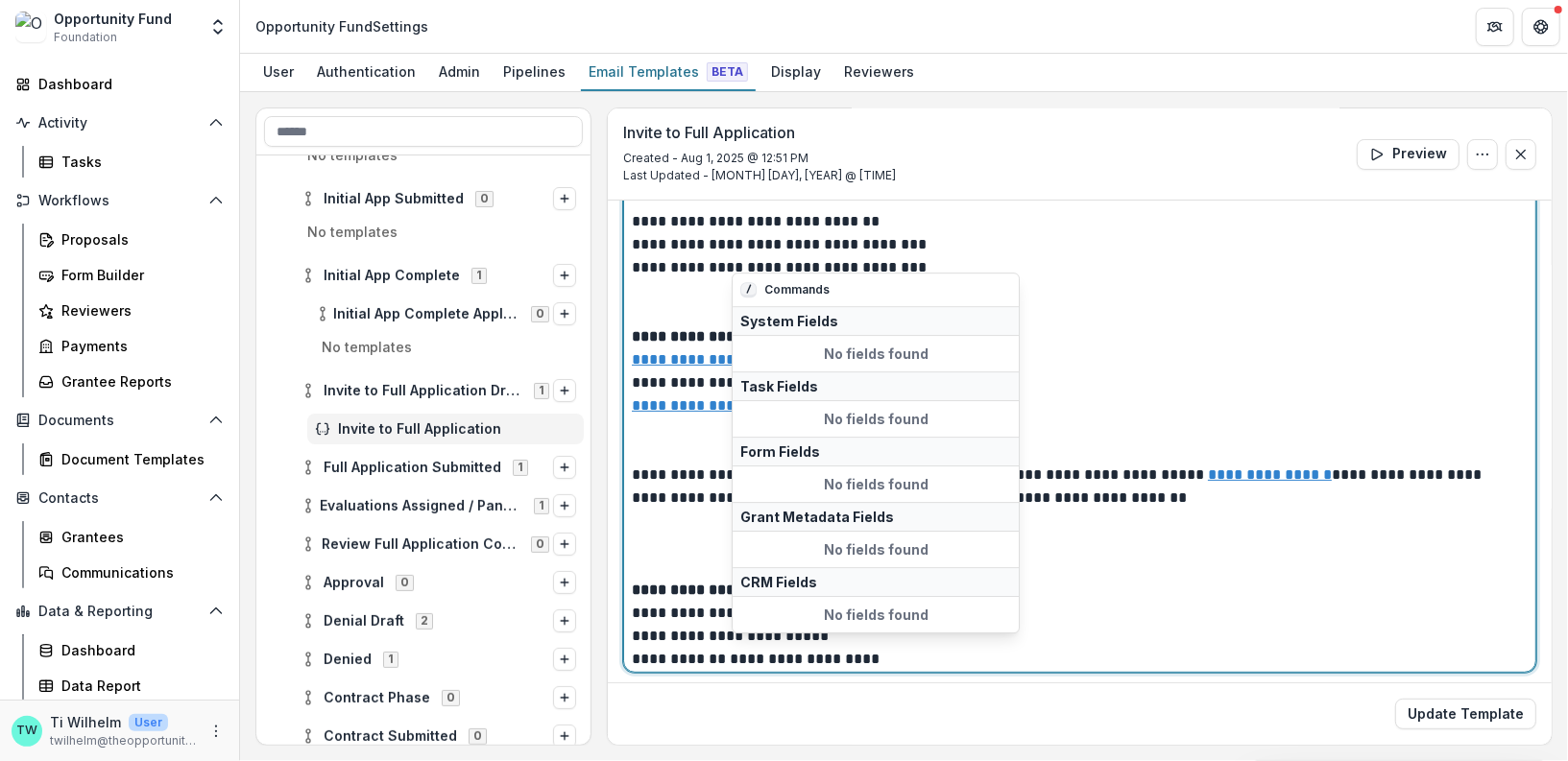 click on "**********" at bounding box center [1075, 636] 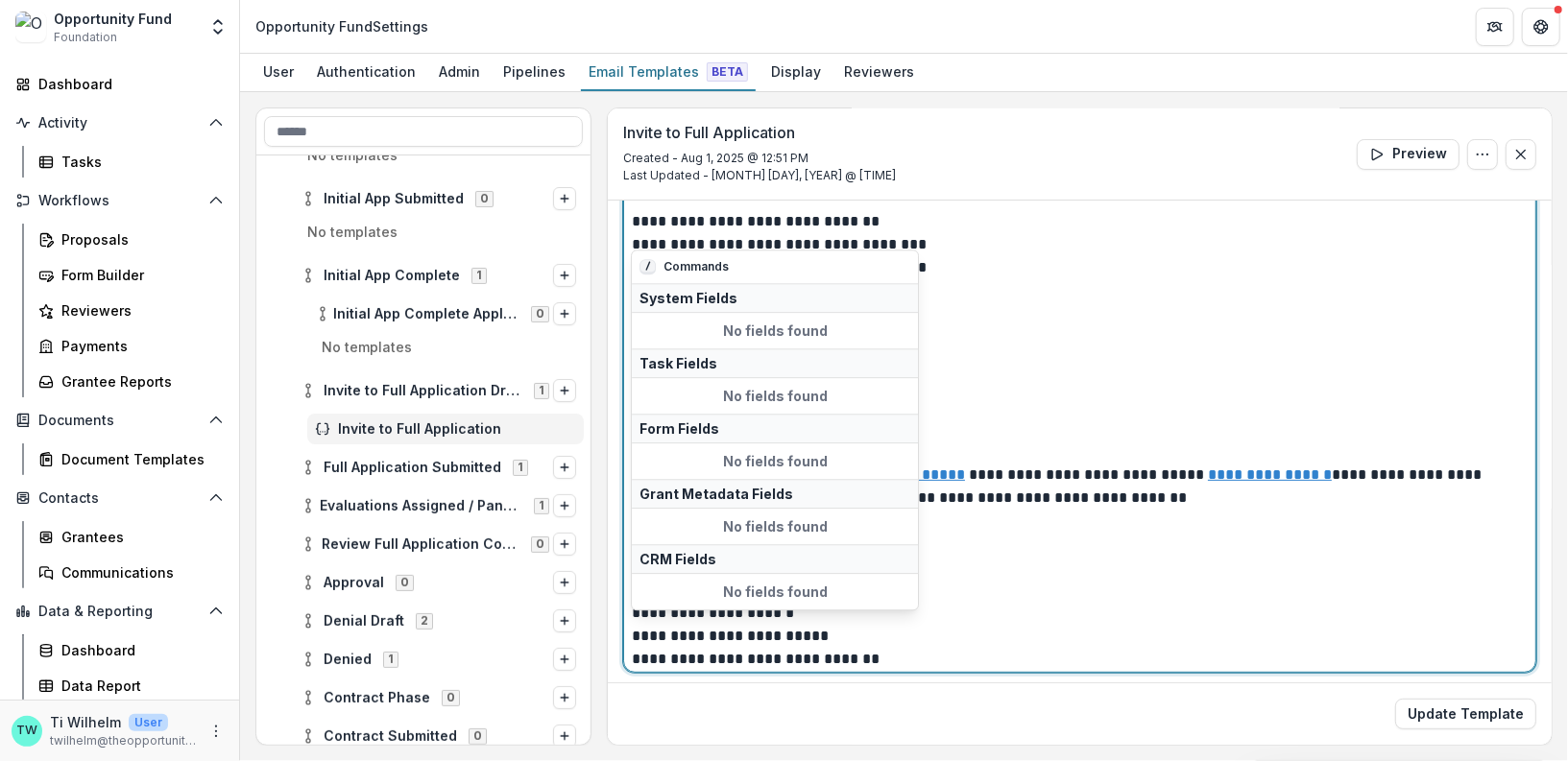 click on "**********" at bounding box center [1079, 590] 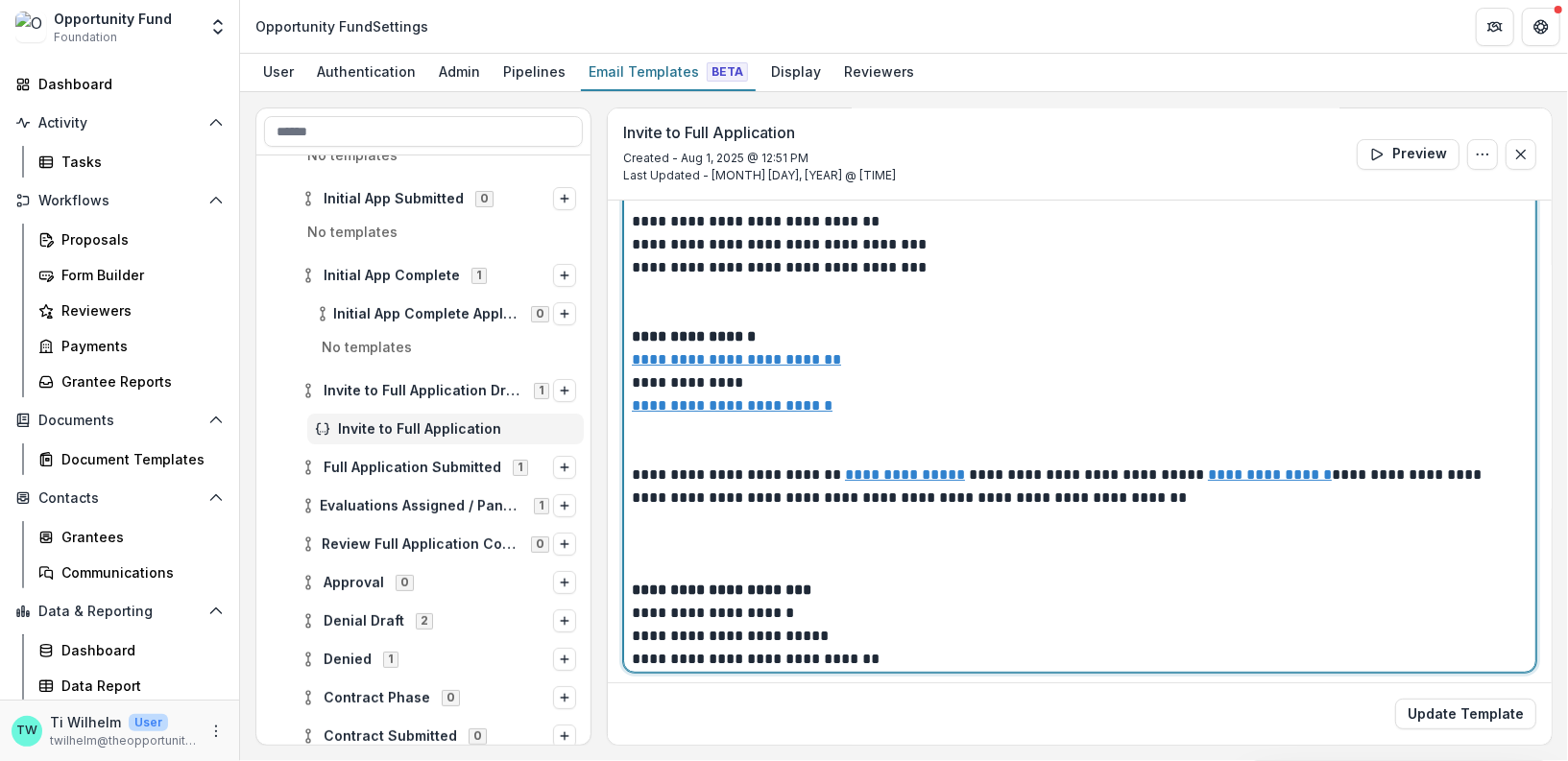click at bounding box center [1079, 544] 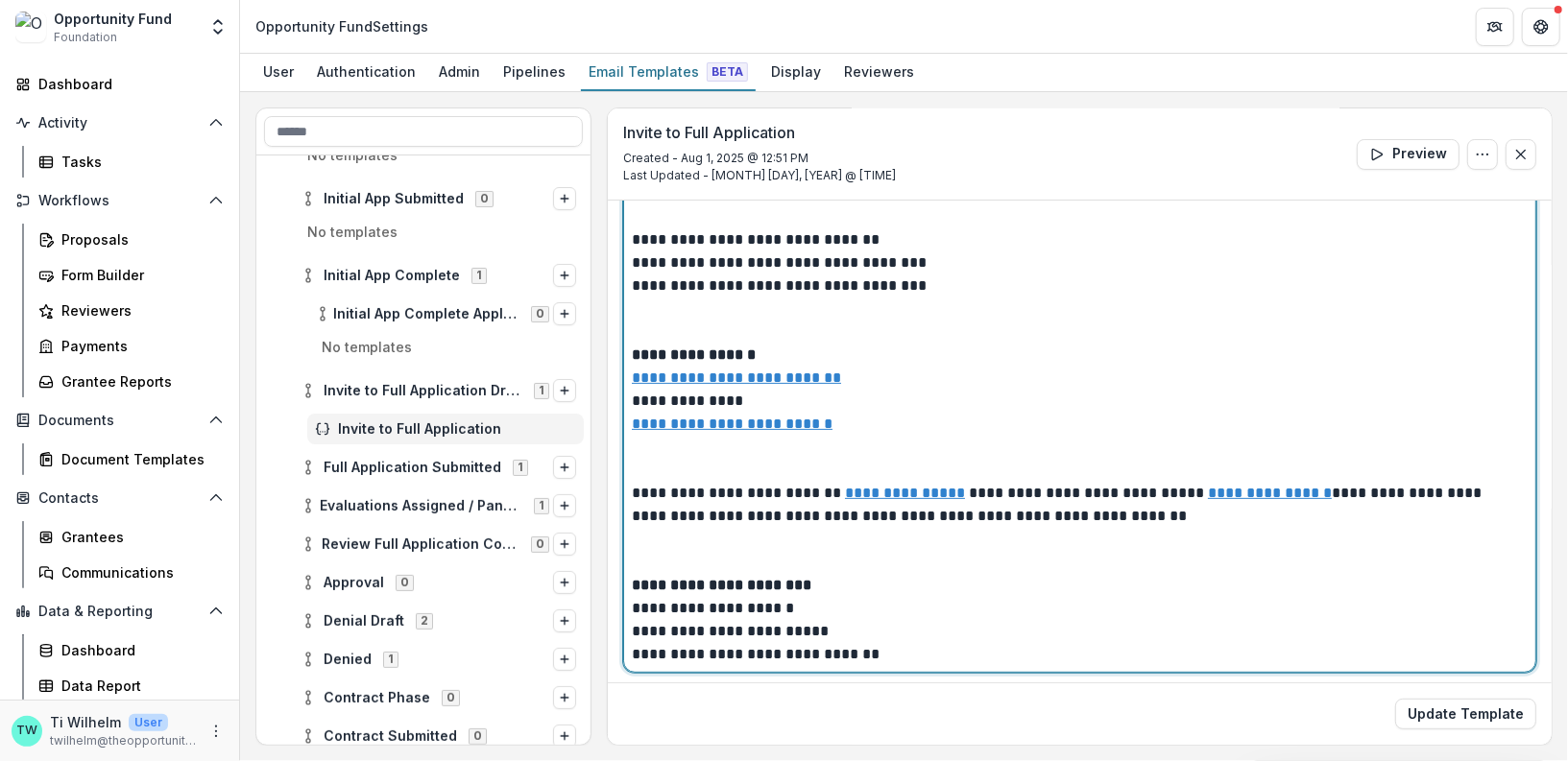 click at bounding box center [1079, 459] 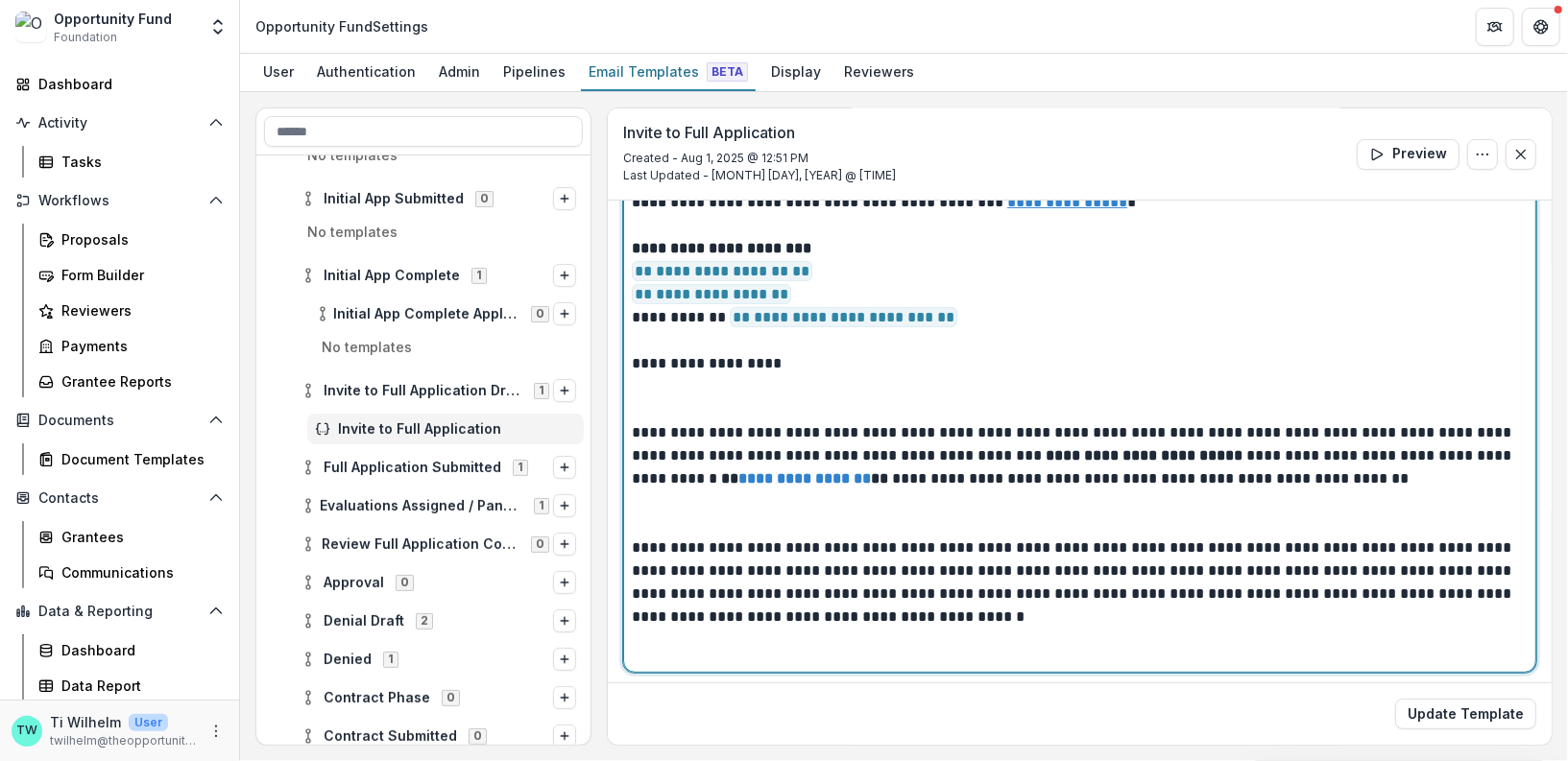 scroll, scrollTop: 729, scrollLeft: 0, axis: vertical 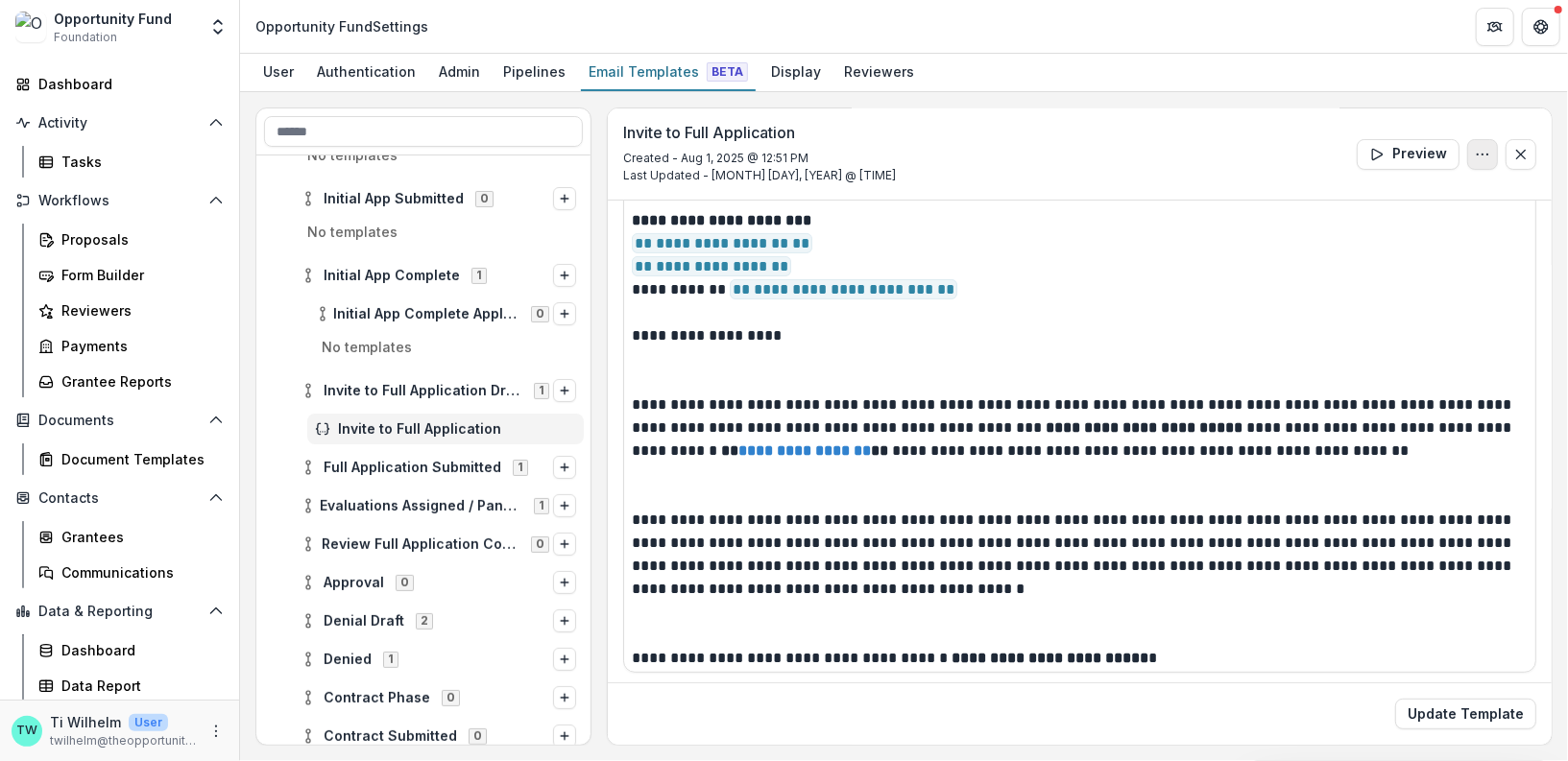 click 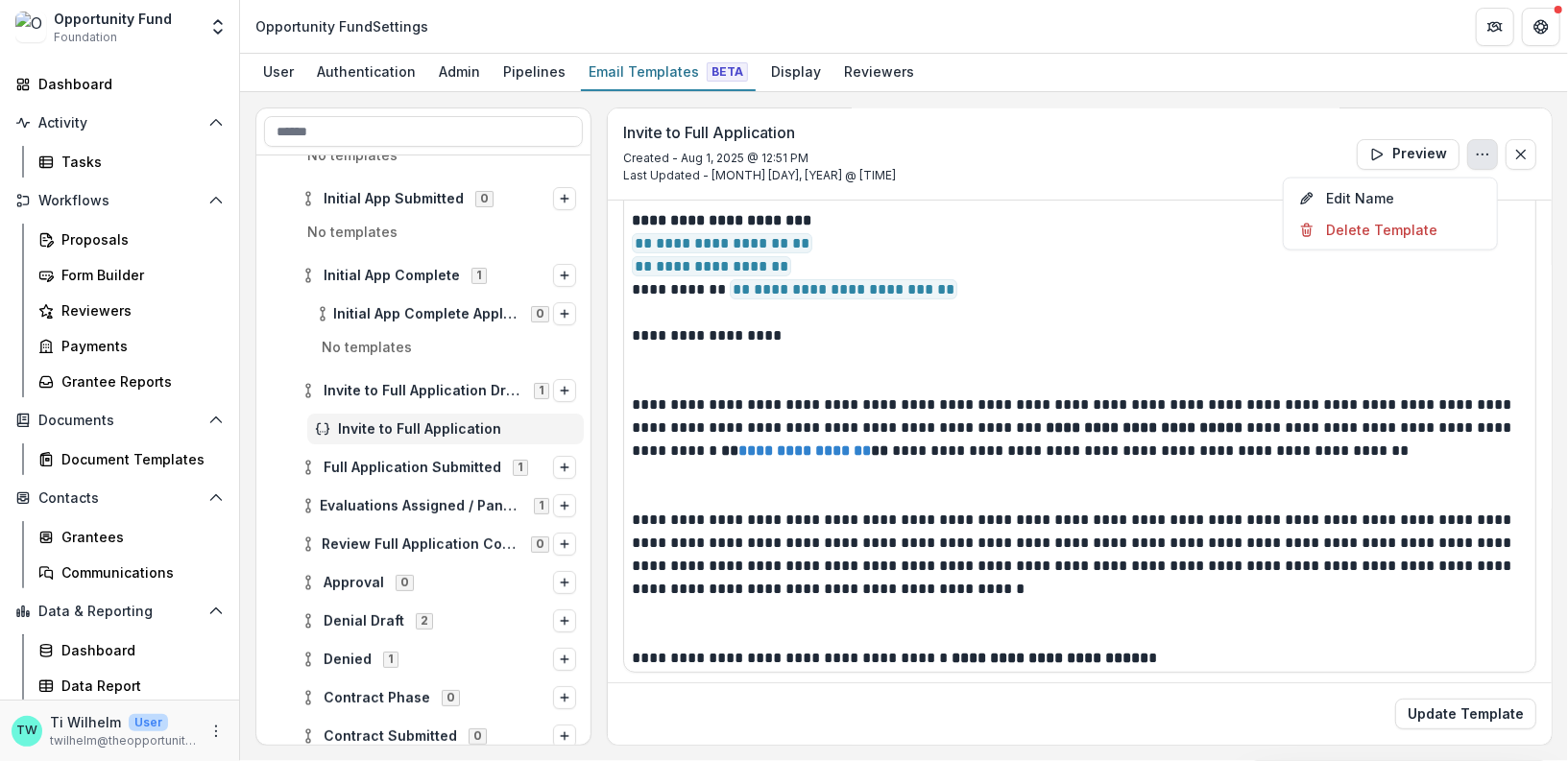 click 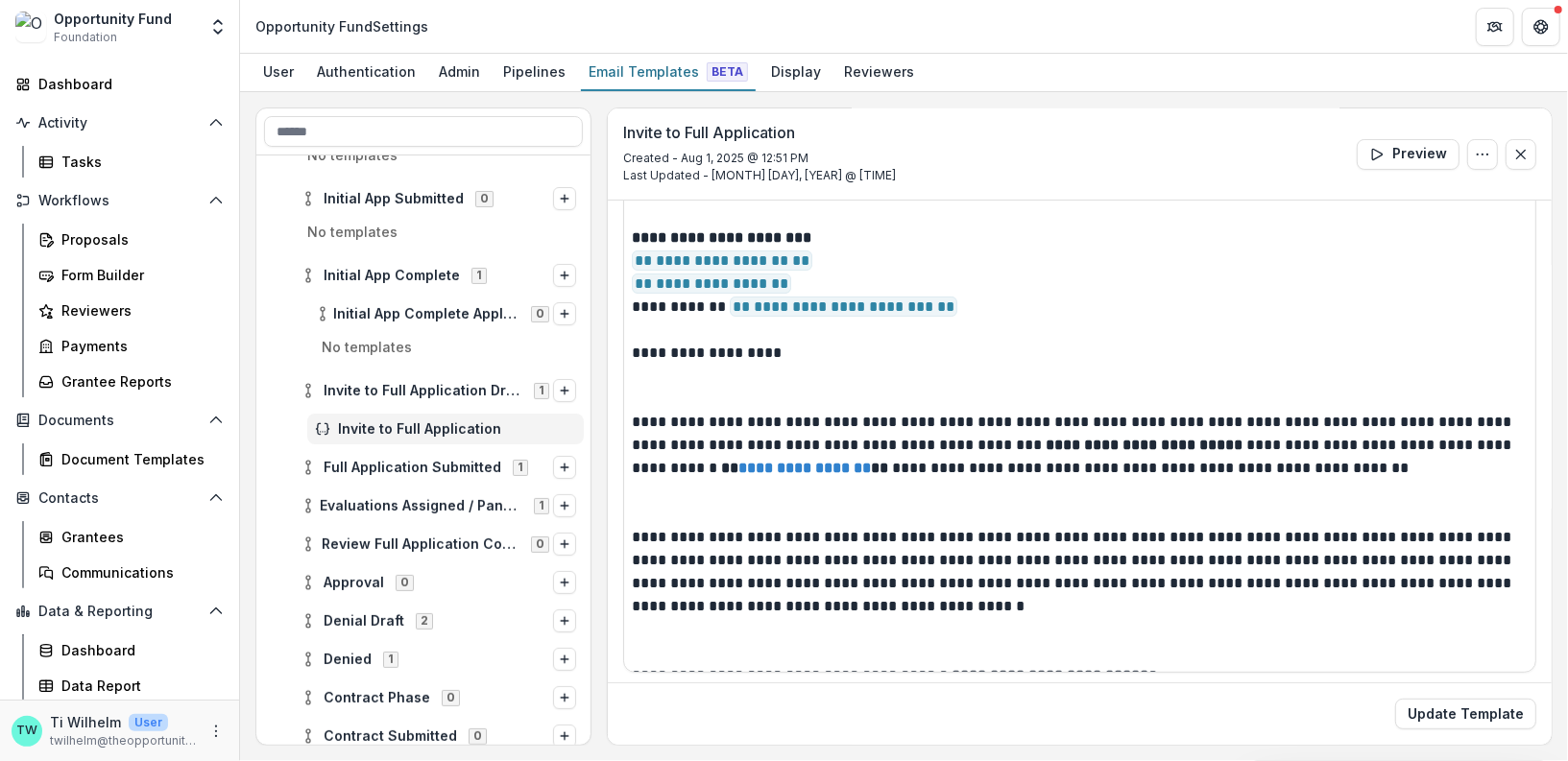 scroll, scrollTop: 697, scrollLeft: 0, axis: vertical 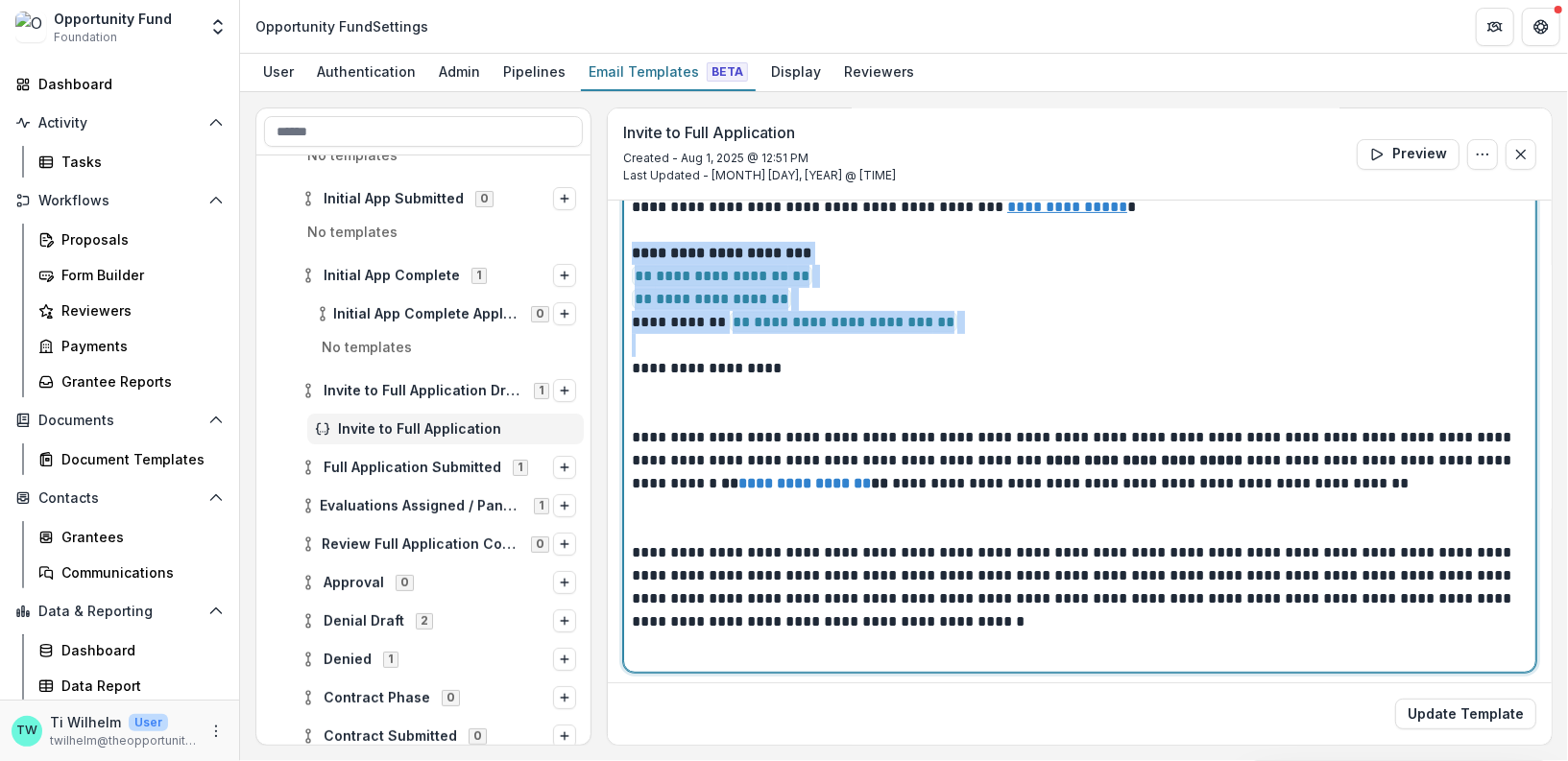 drag, startPoint x: 633, startPoint y: 249, endPoint x: 633, endPoint y: 356, distance: 107 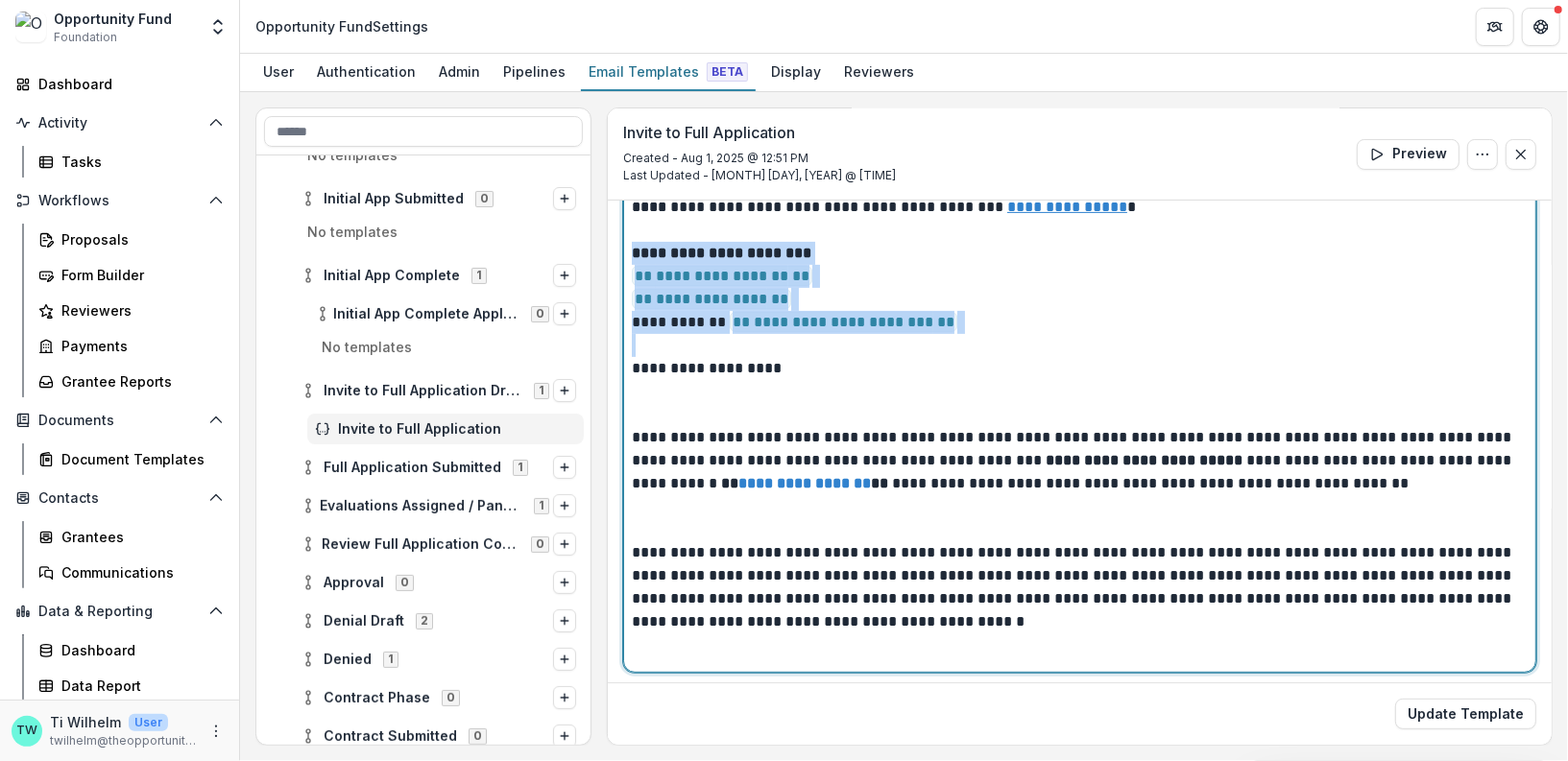 click on "**********" at bounding box center (1079, 494) 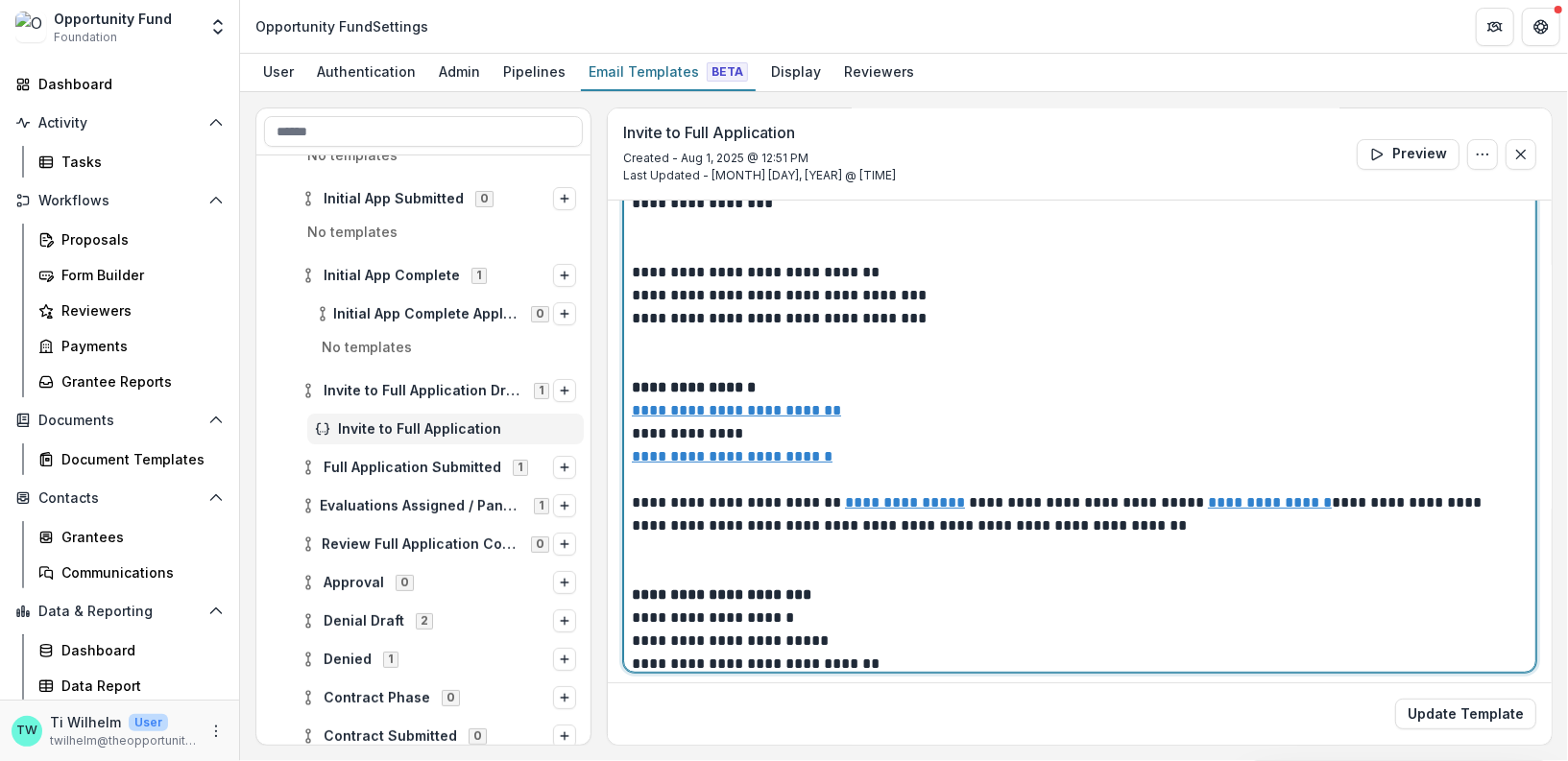 scroll, scrollTop: 1401, scrollLeft: 0, axis: vertical 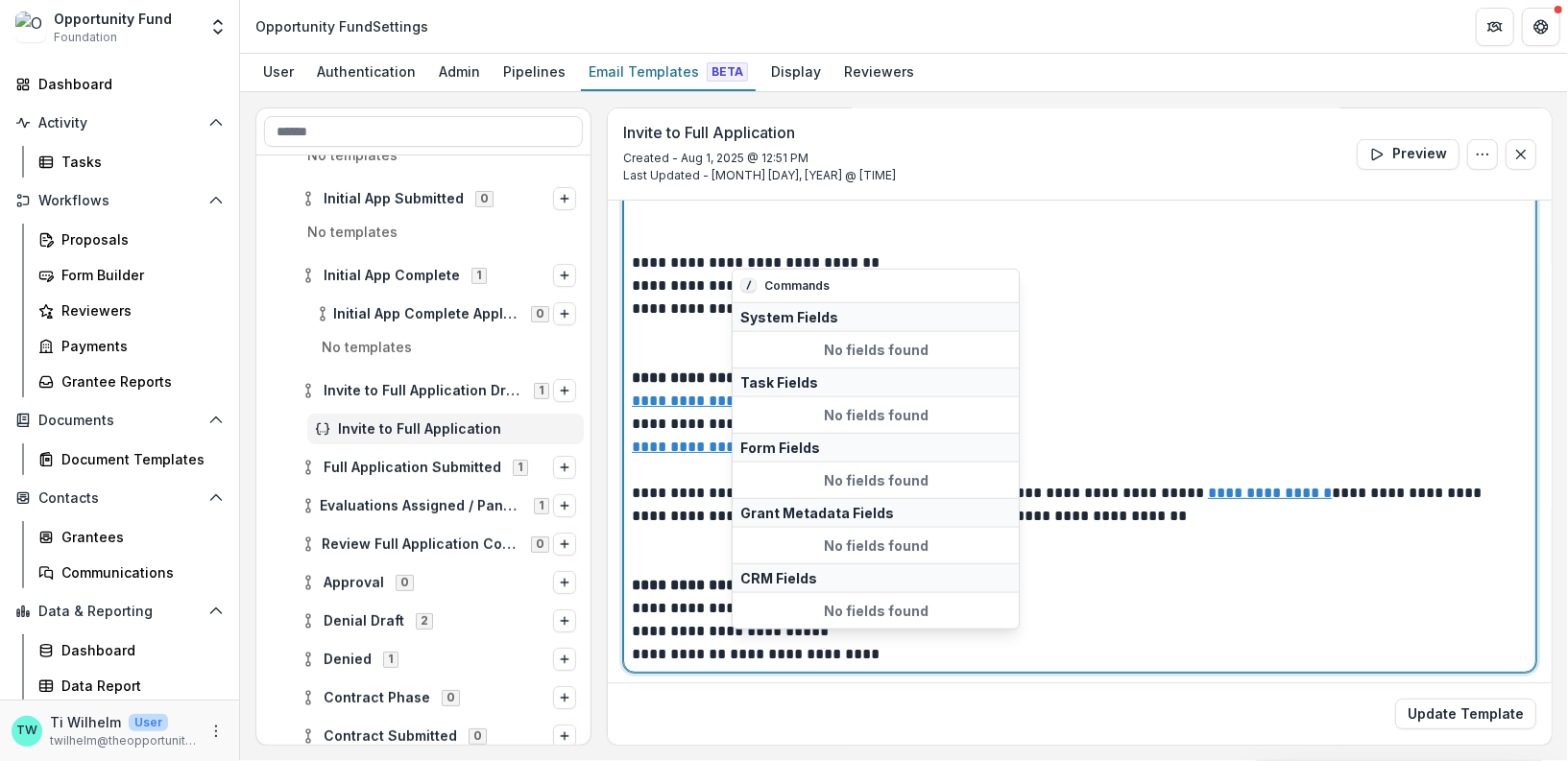 click on "**********" at bounding box center [1075, 654] 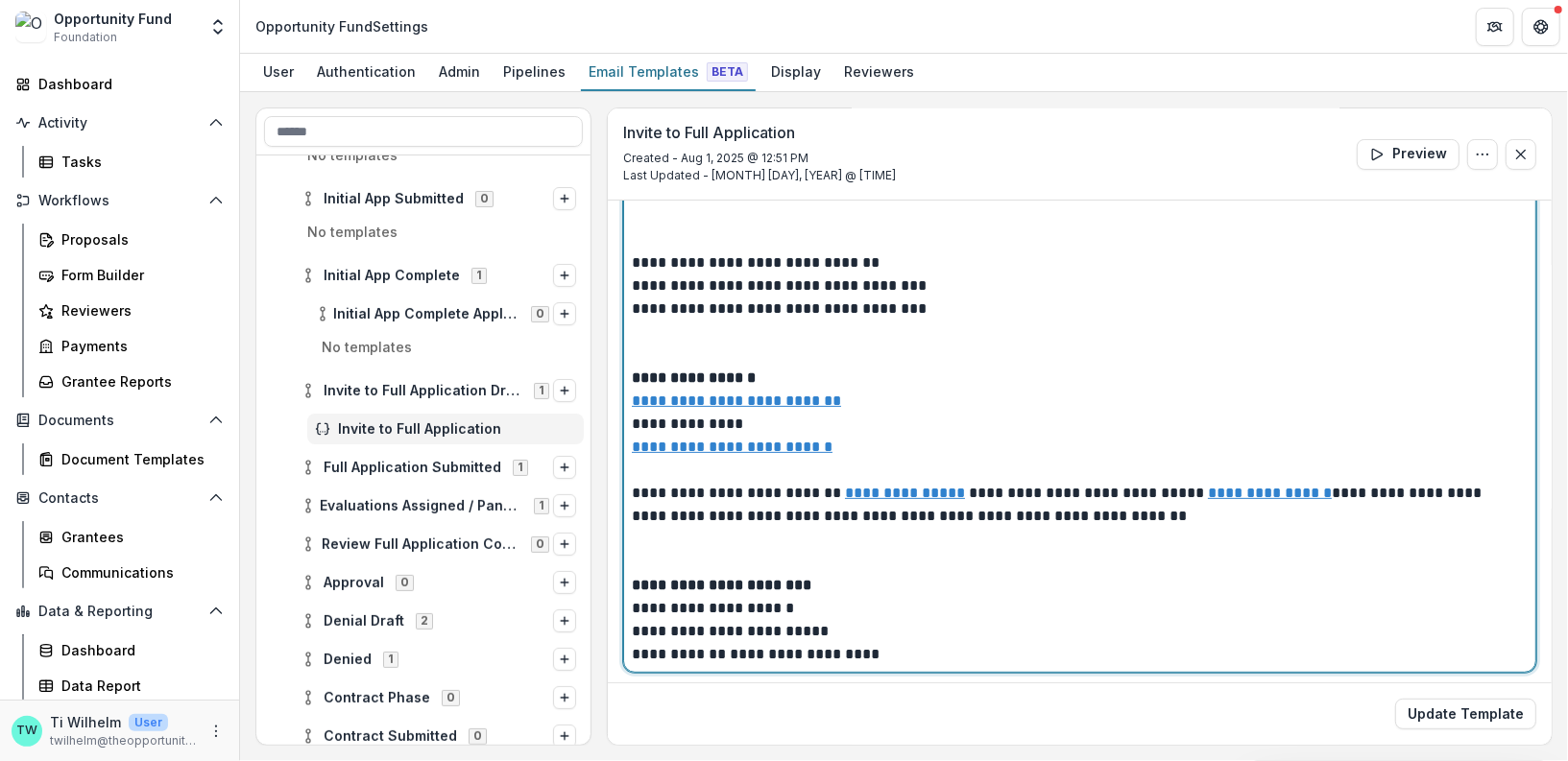 click on "**********" at bounding box center [1075, 654] 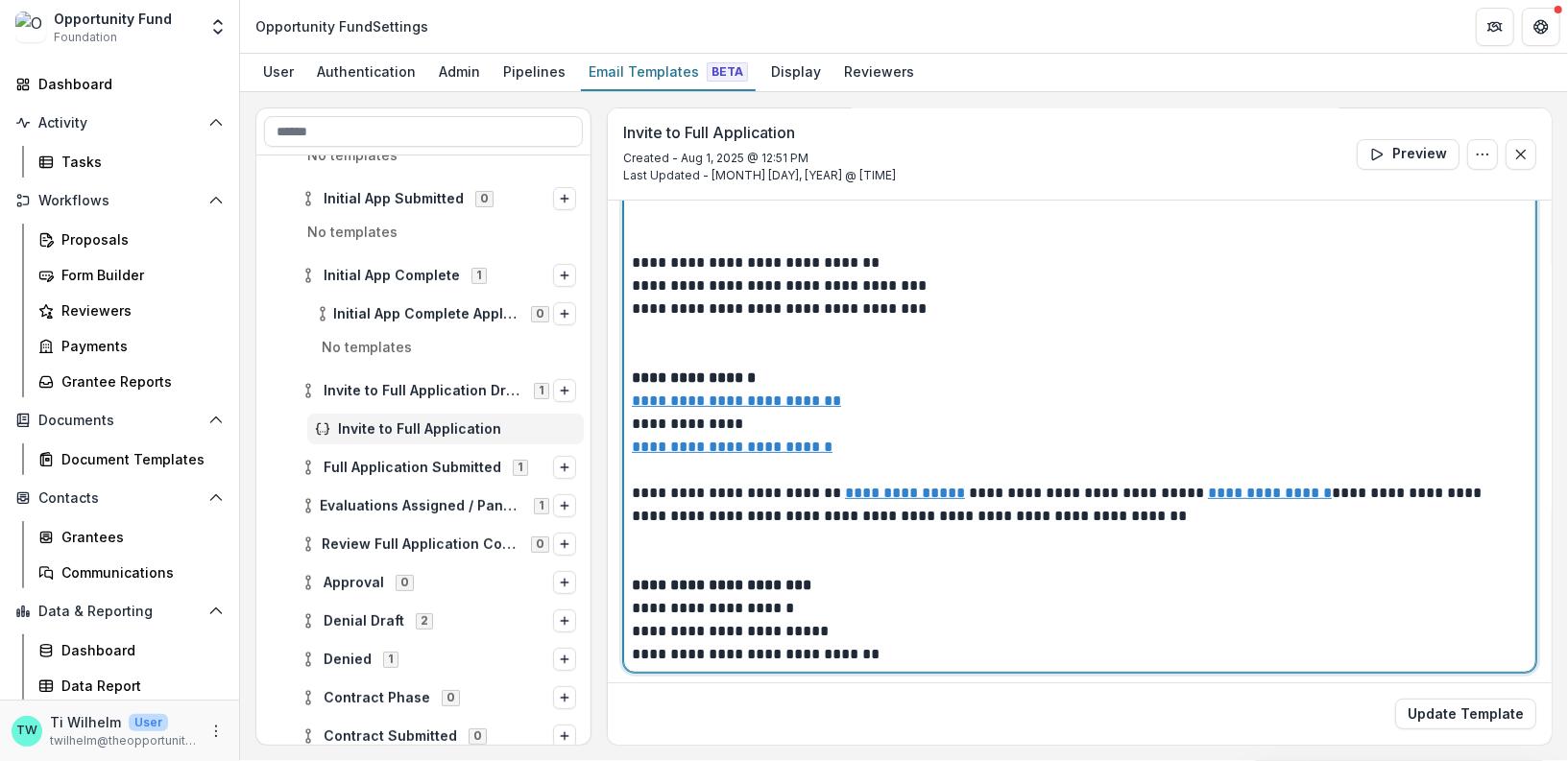 click at bounding box center [1079, 551] 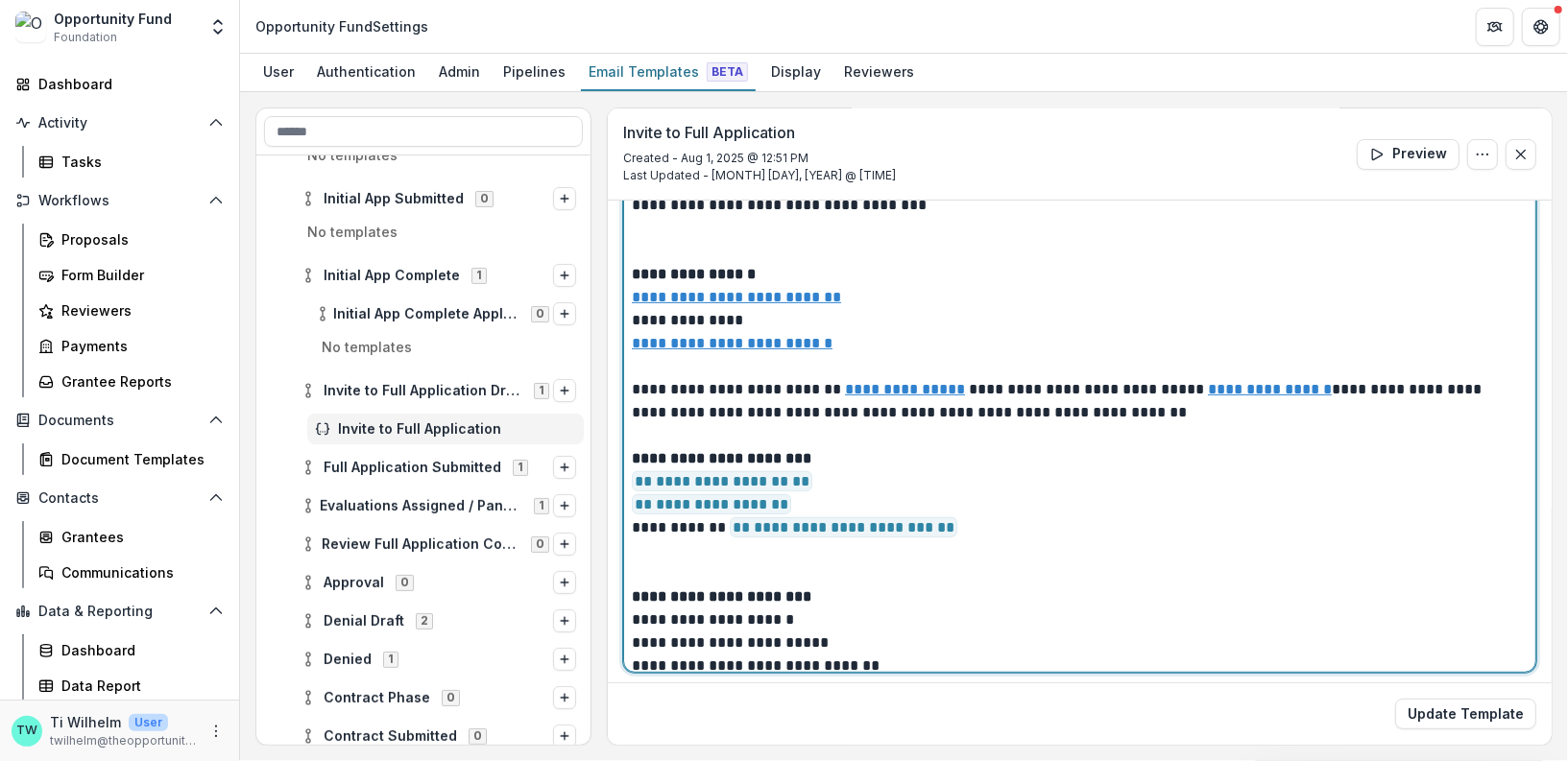 scroll, scrollTop: 1516, scrollLeft: 0, axis: vertical 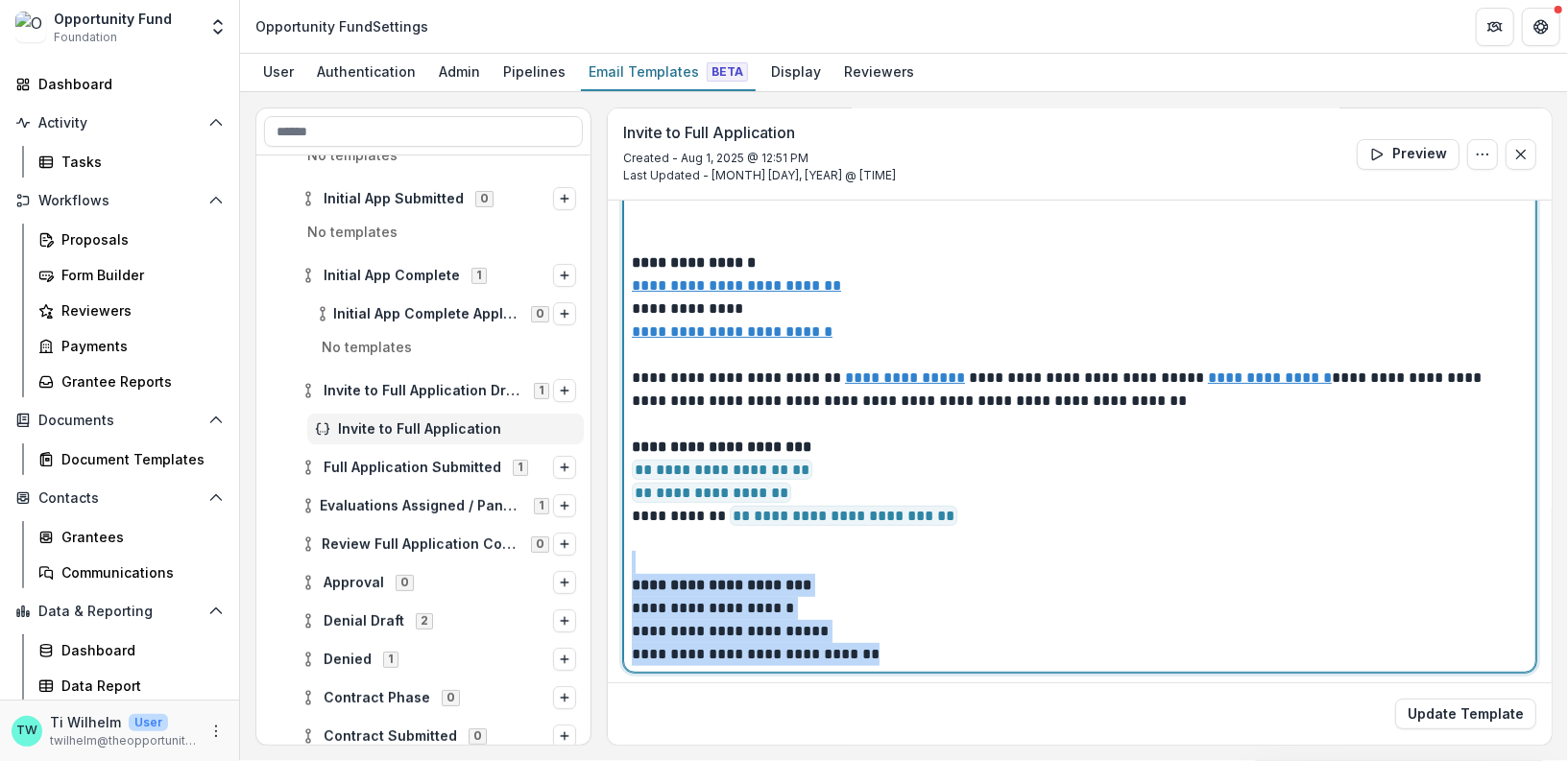 drag, startPoint x: 883, startPoint y: 548, endPoint x: 910, endPoint y: 658, distance: 113.26518 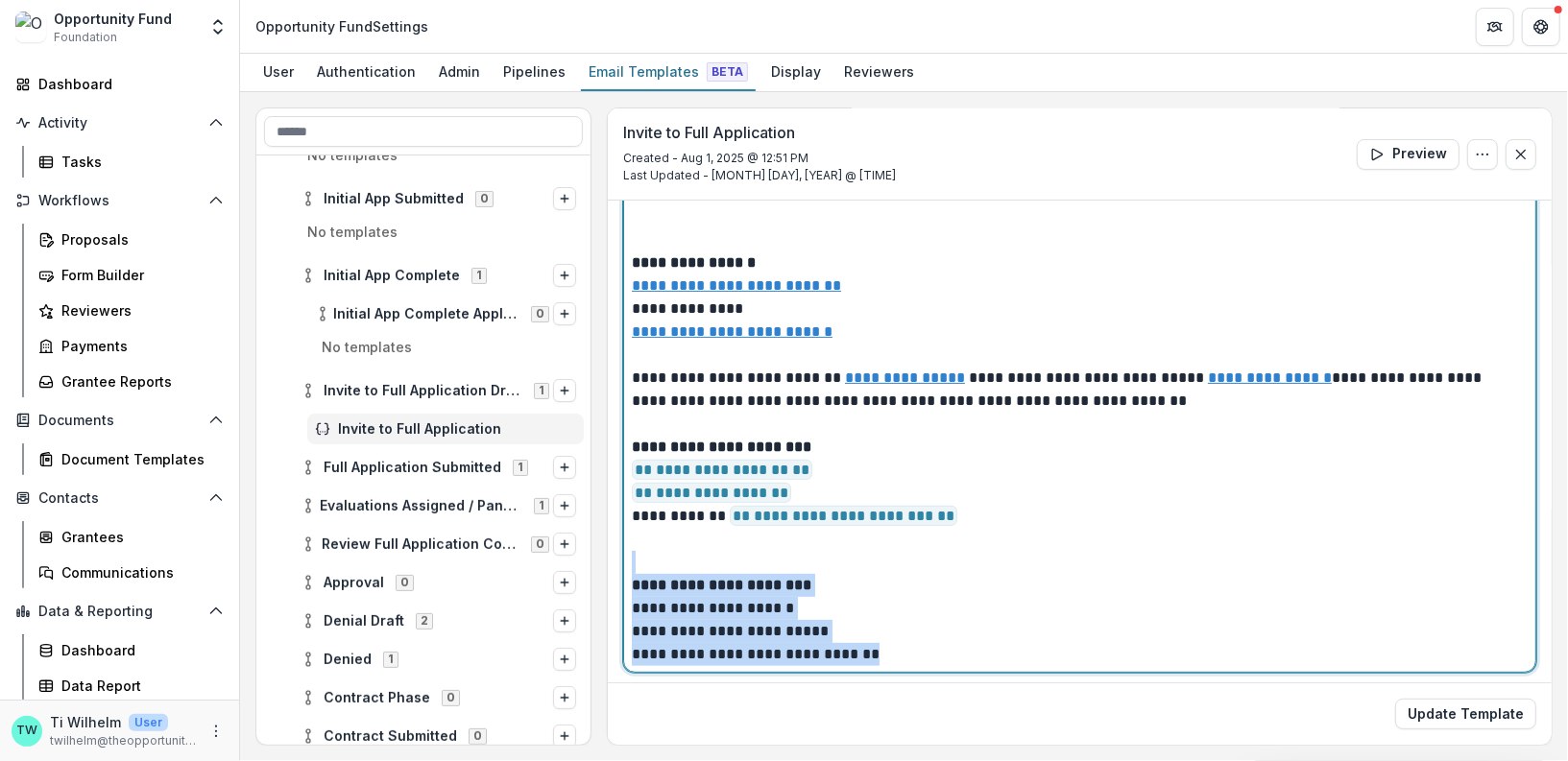 click on "**********" at bounding box center [1079, -325] 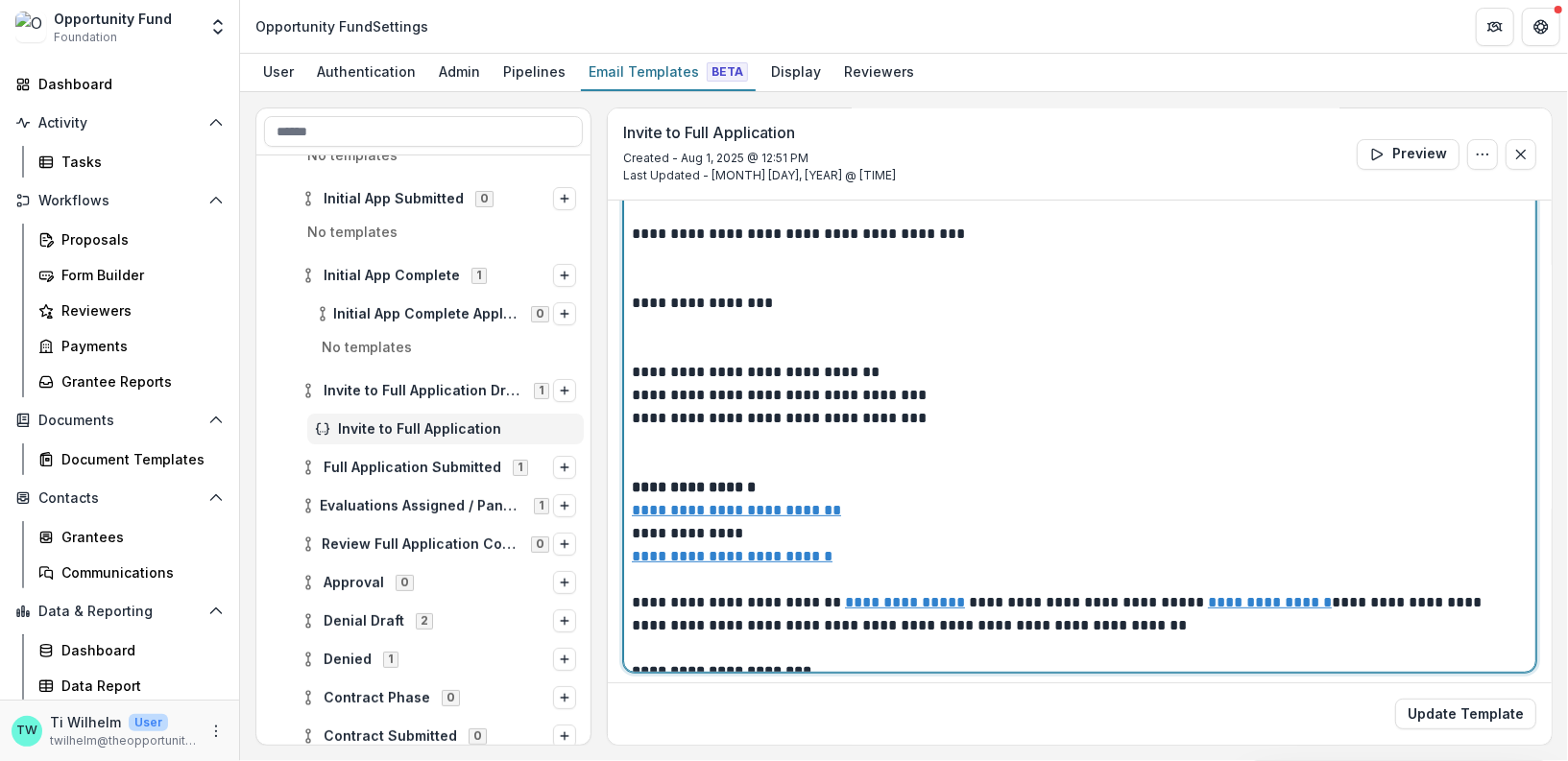 scroll, scrollTop: 1273, scrollLeft: 0, axis: vertical 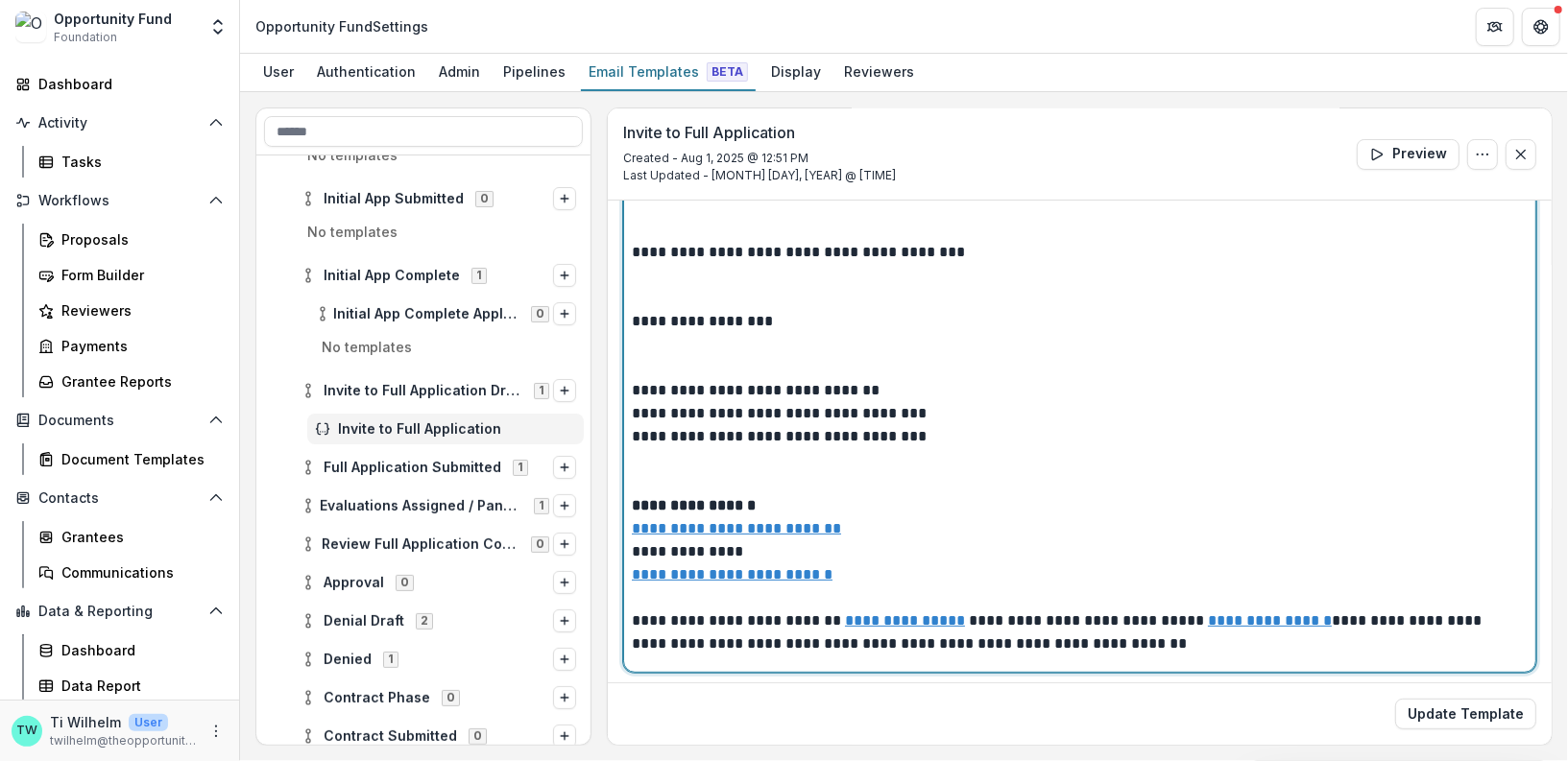 click at bounding box center [1079, 356] 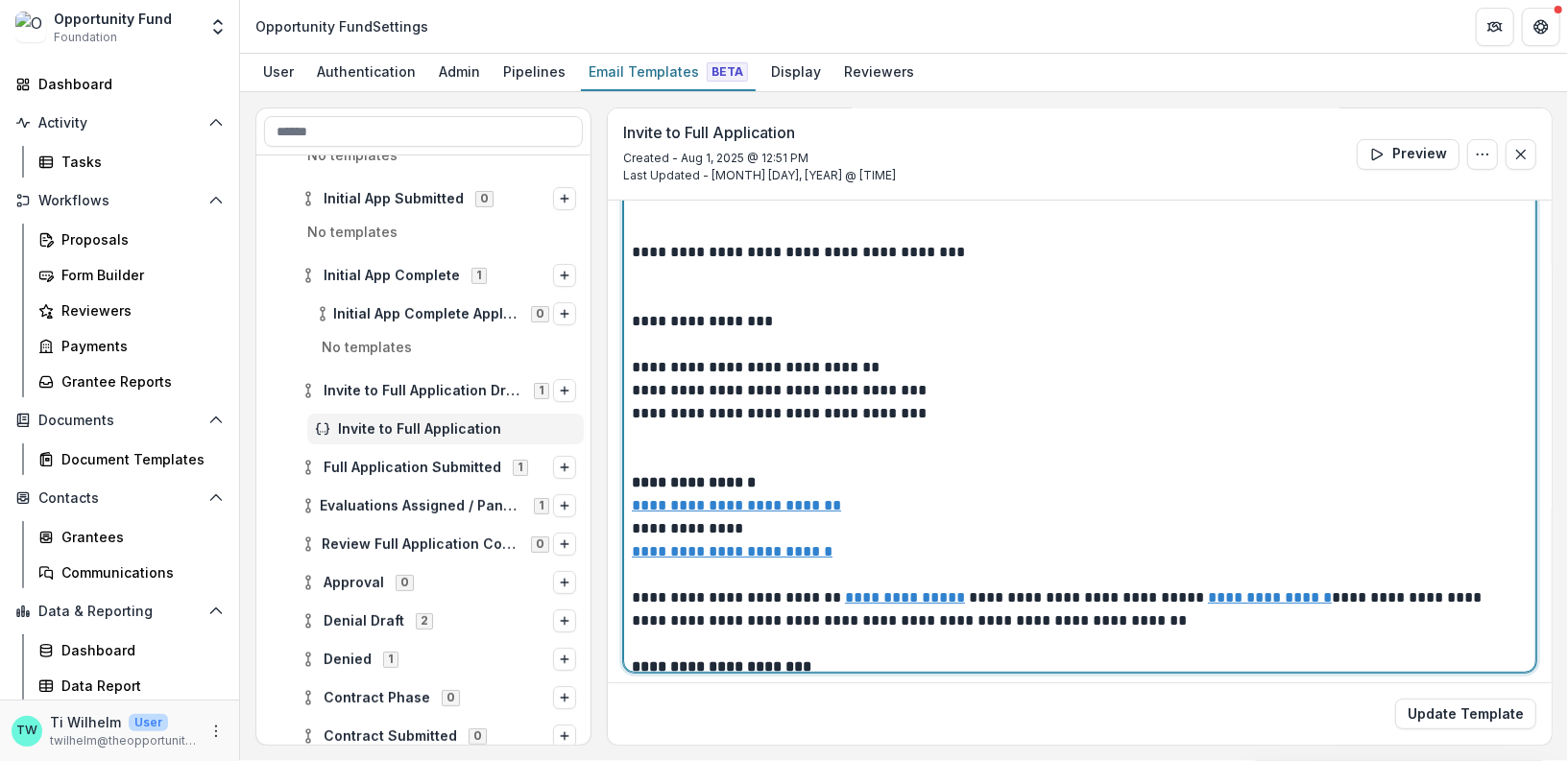 click at bounding box center [1079, 448] 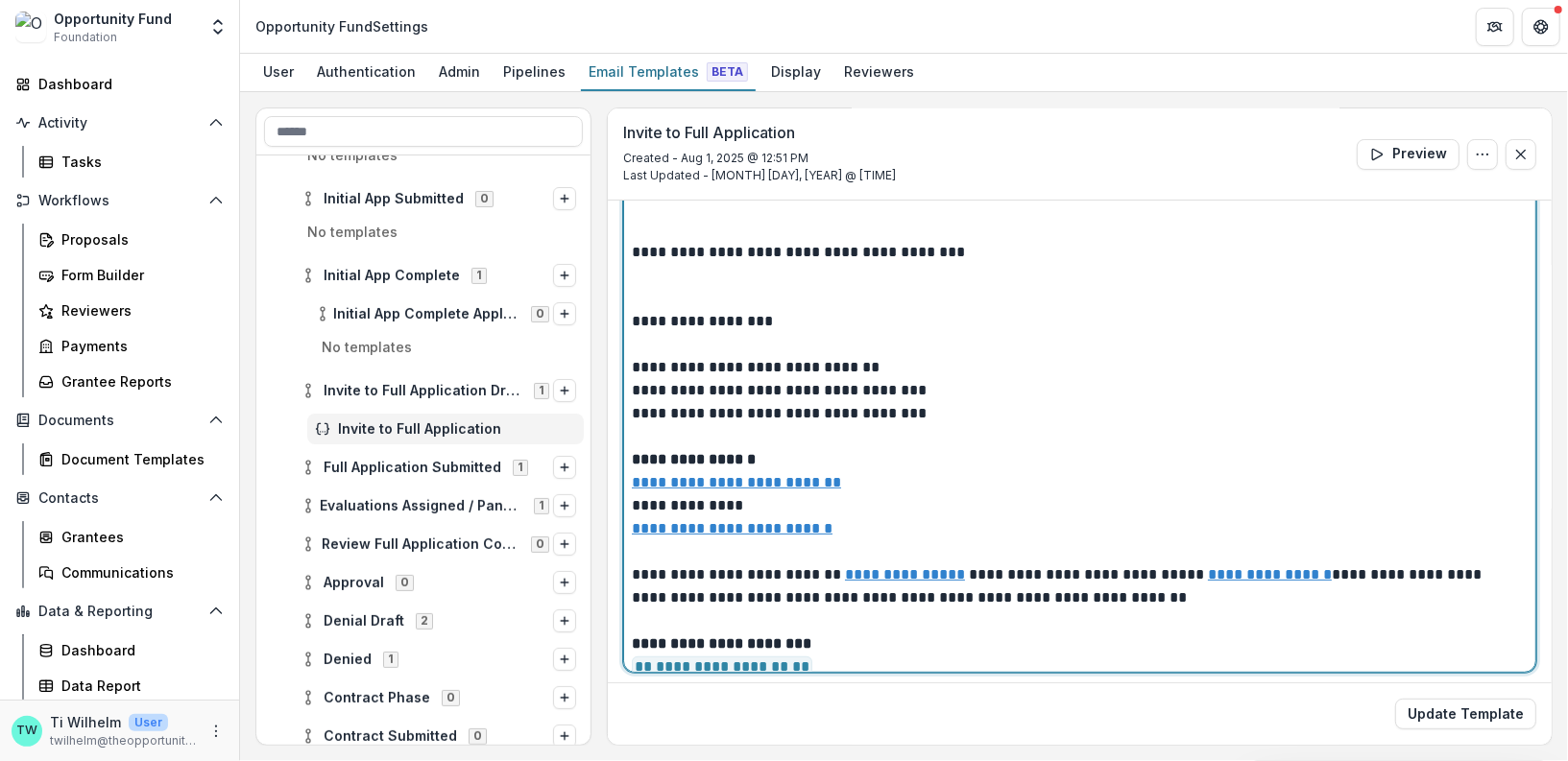 scroll, scrollTop: 1355, scrollLeft: 0, axis: vertical 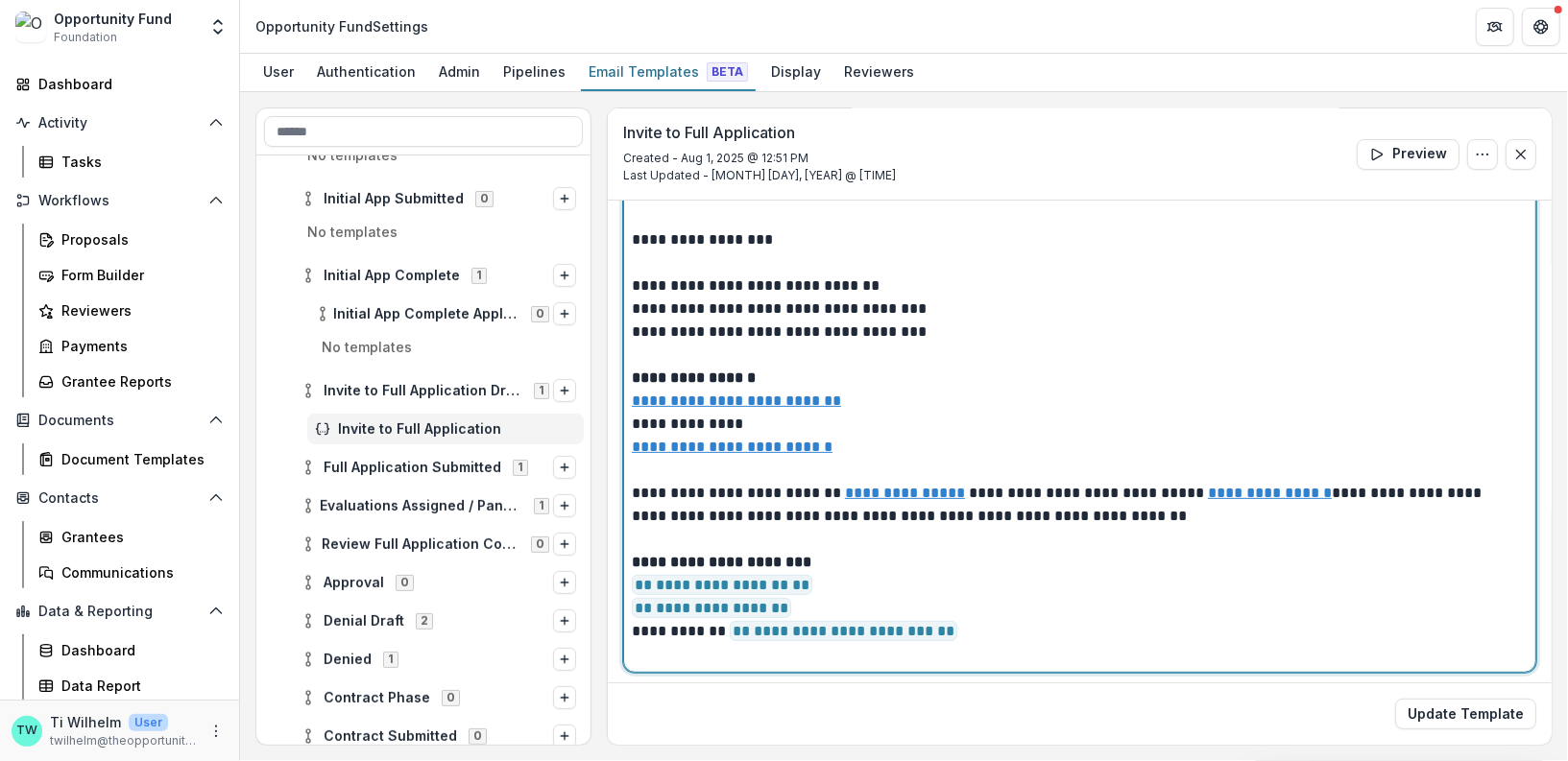 click on "**********" at bounding box center [1079, 551] 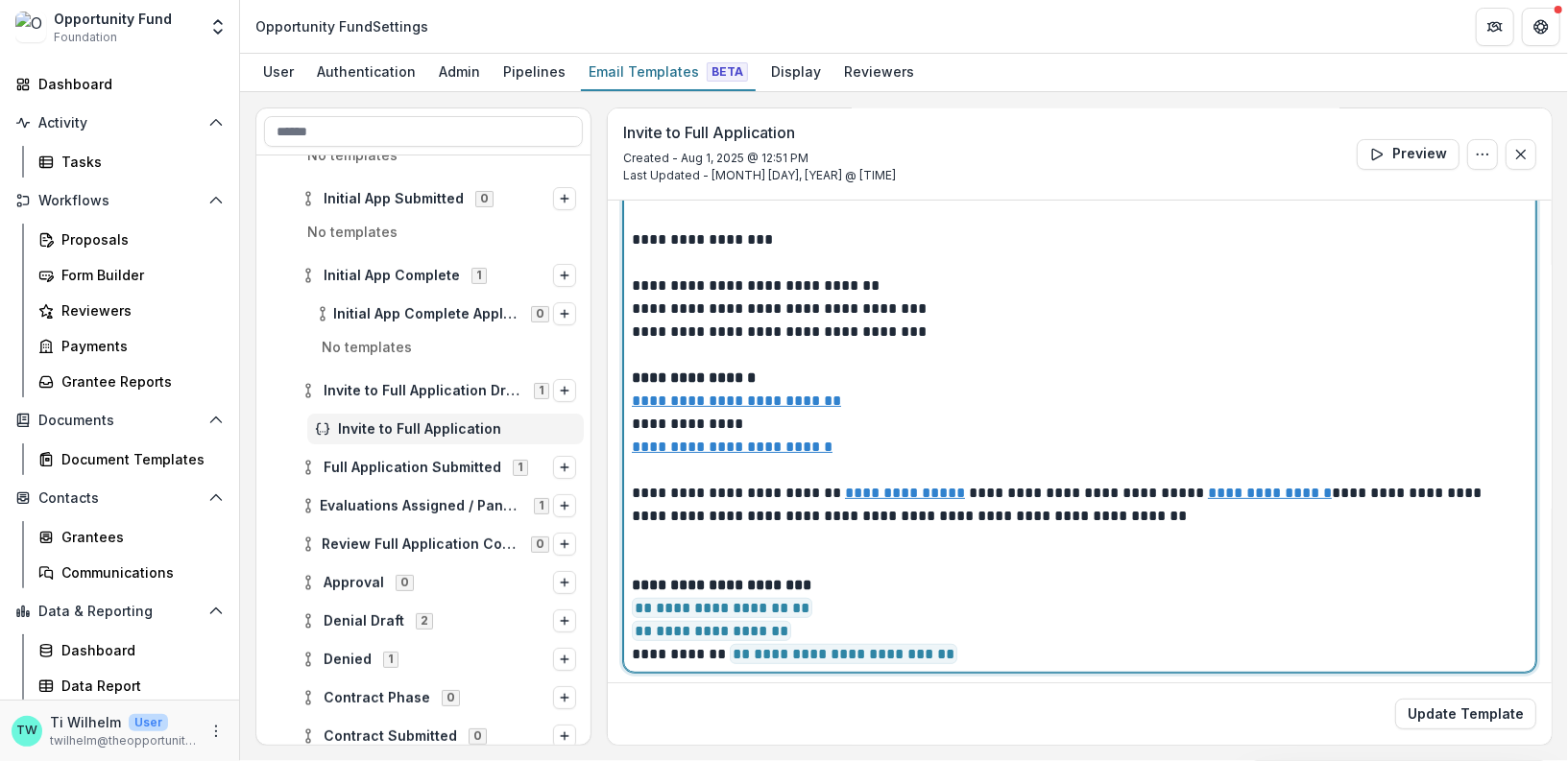 click on "**********" at bounding box center (1079, 574) 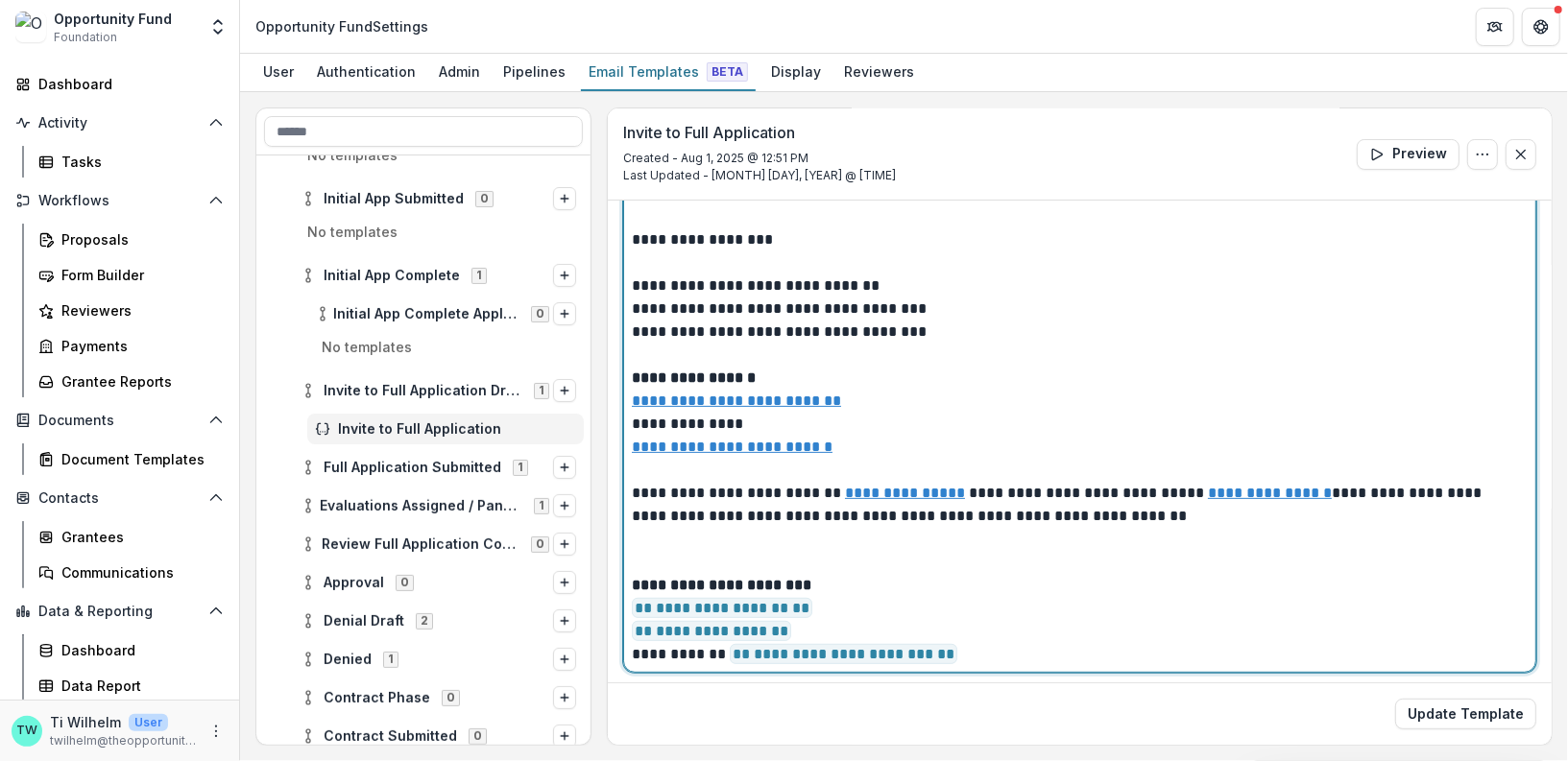 type 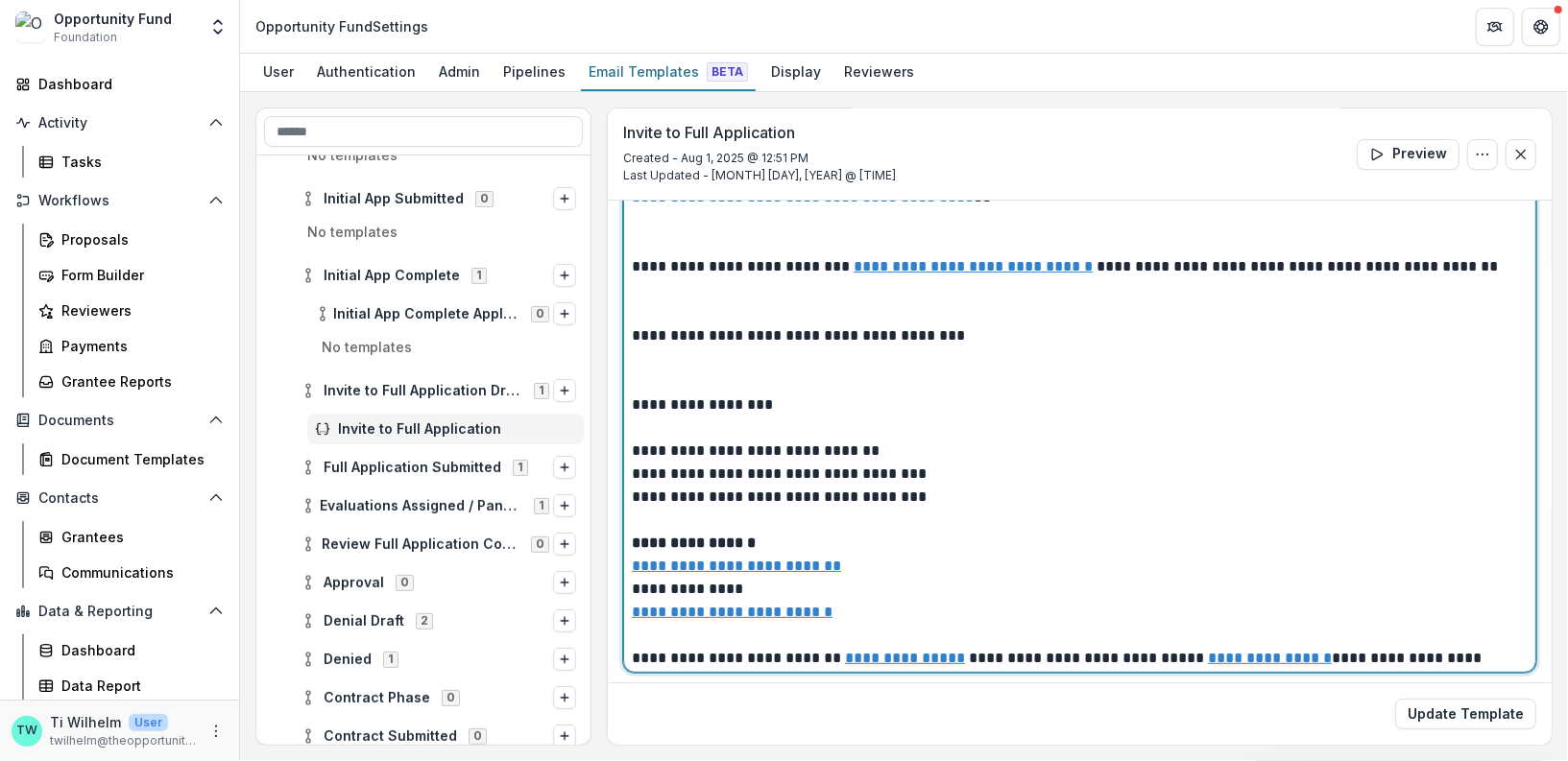 scroll, scrollTop: 1147, scrollLeft: 0, axis: vertical 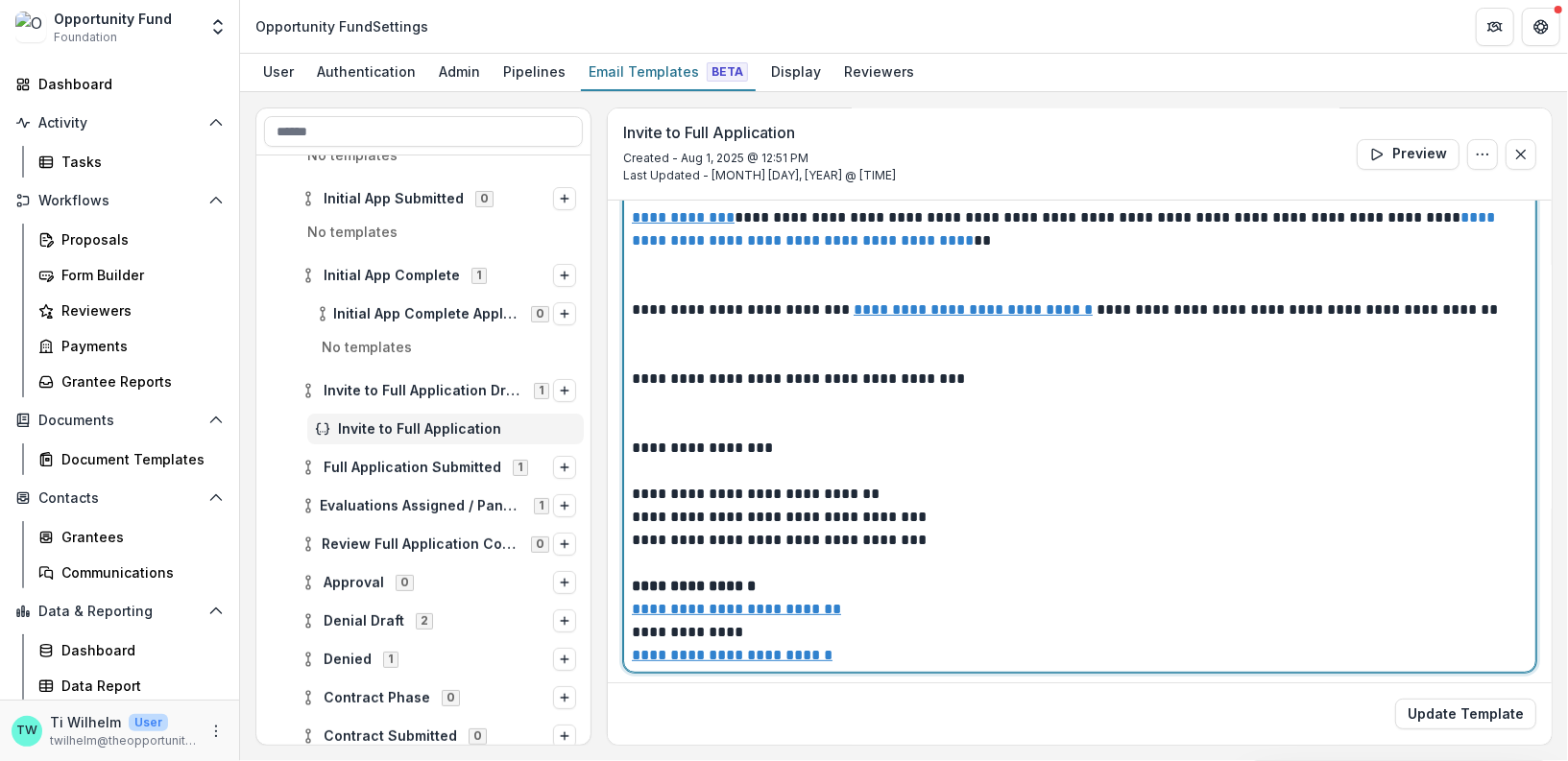 click at bounding box center [1079, 414] 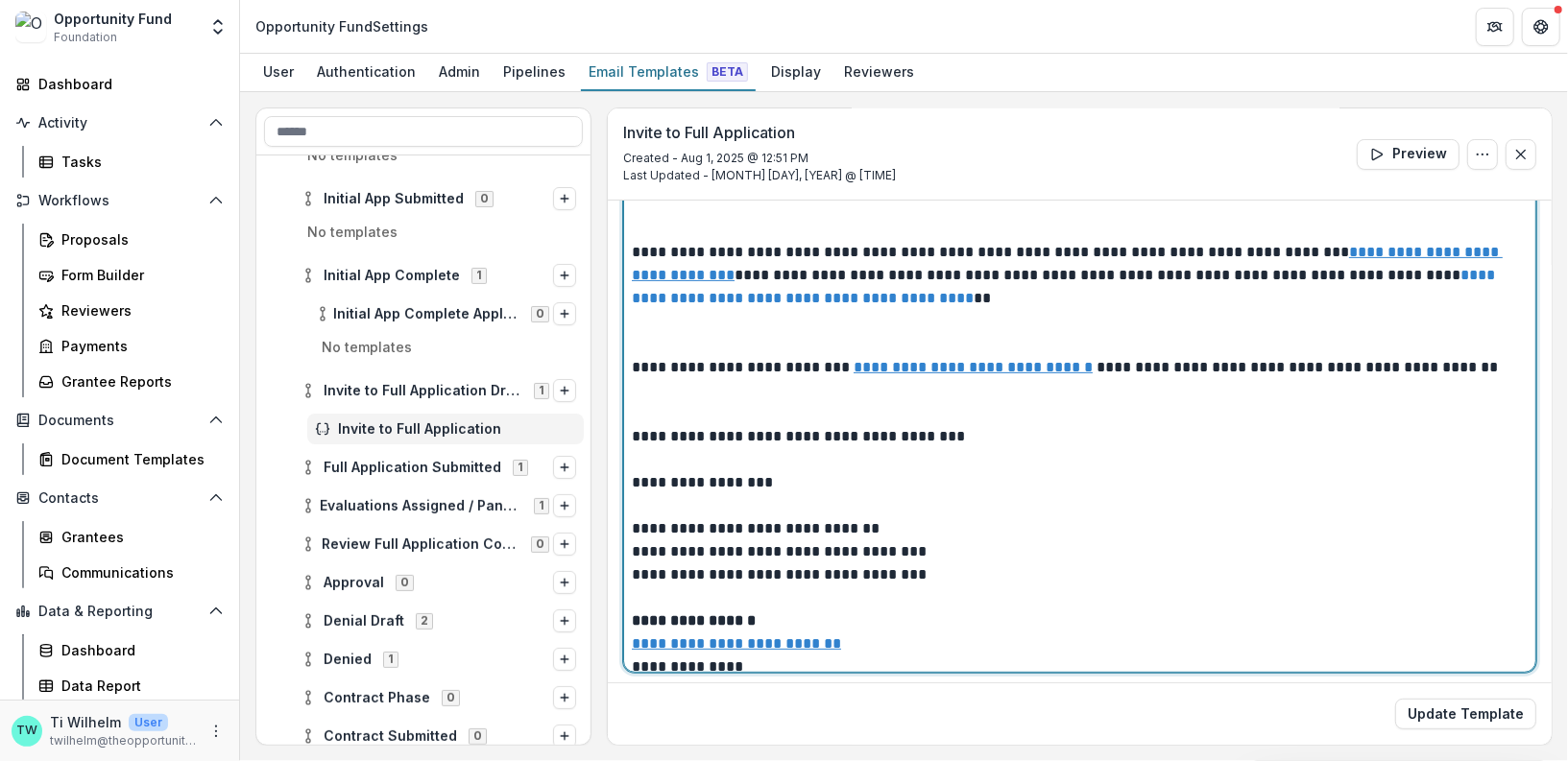 scroll, scrollTop: 1087, scrollLeft: 0, axis: vertical 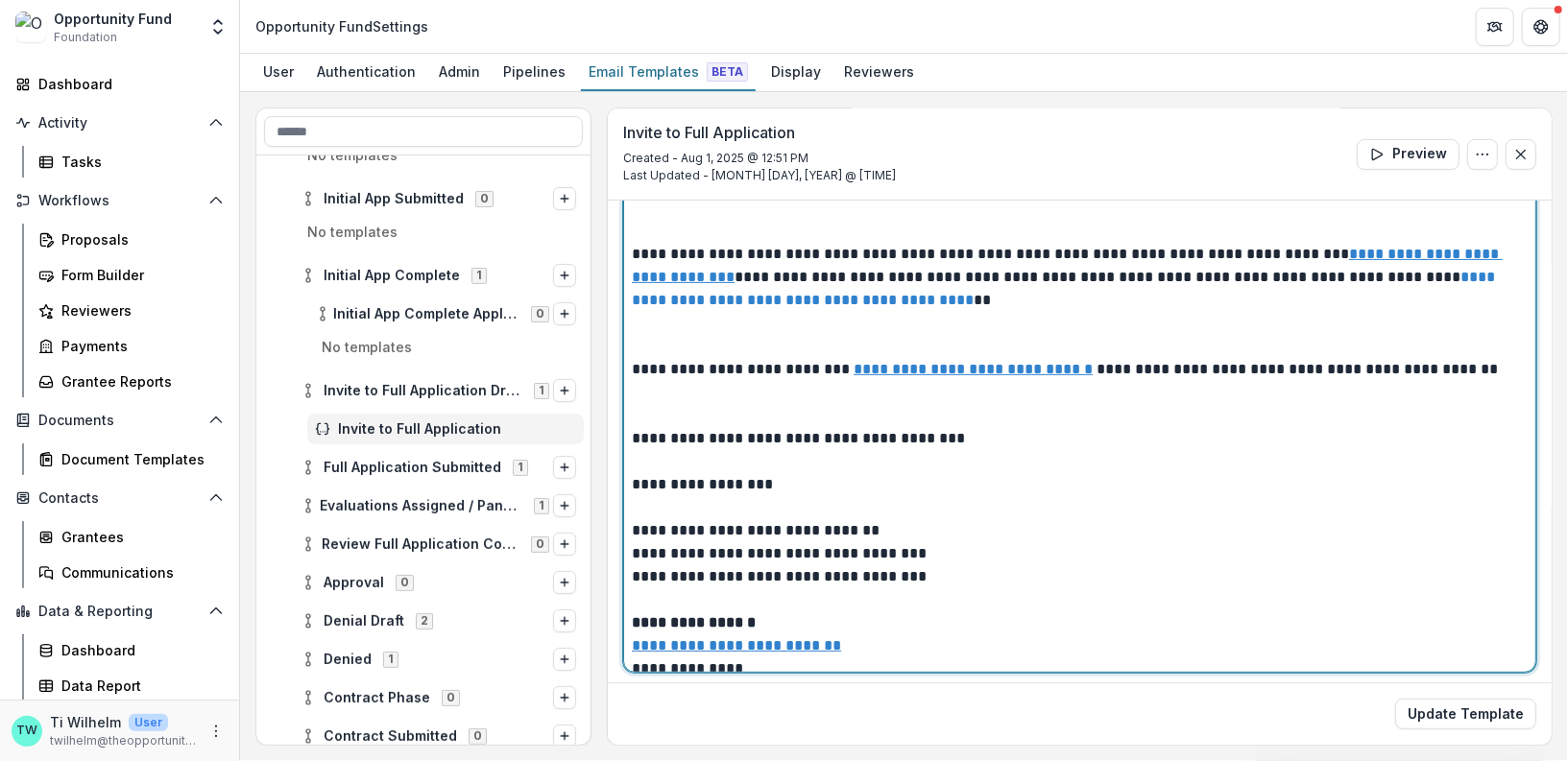 click at bounding box center (1079, 404) 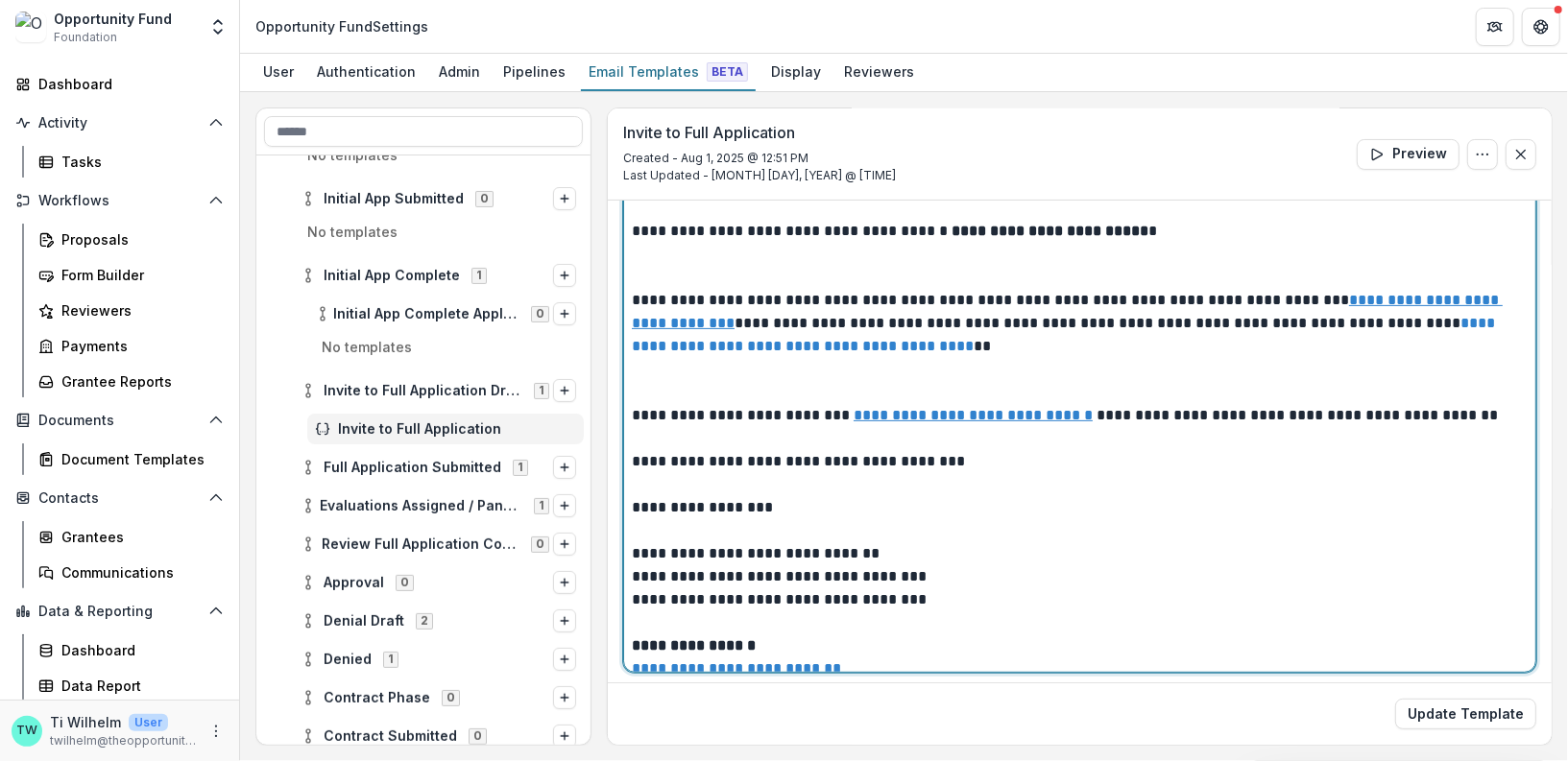 scroll, scrollTop: 1039, scrollLeft: 0, axis: vertical 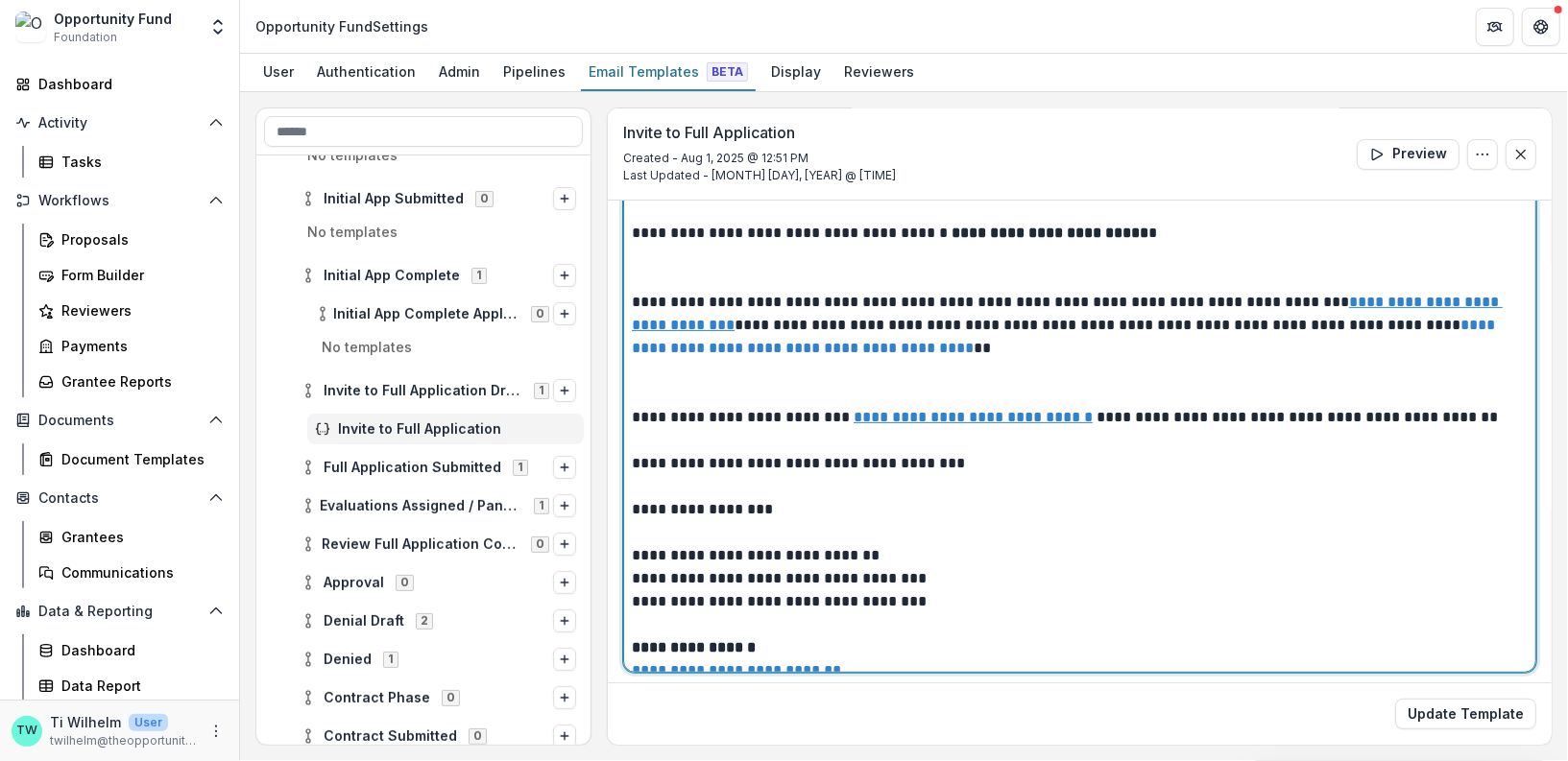 click at bounding box center (1079, 383) 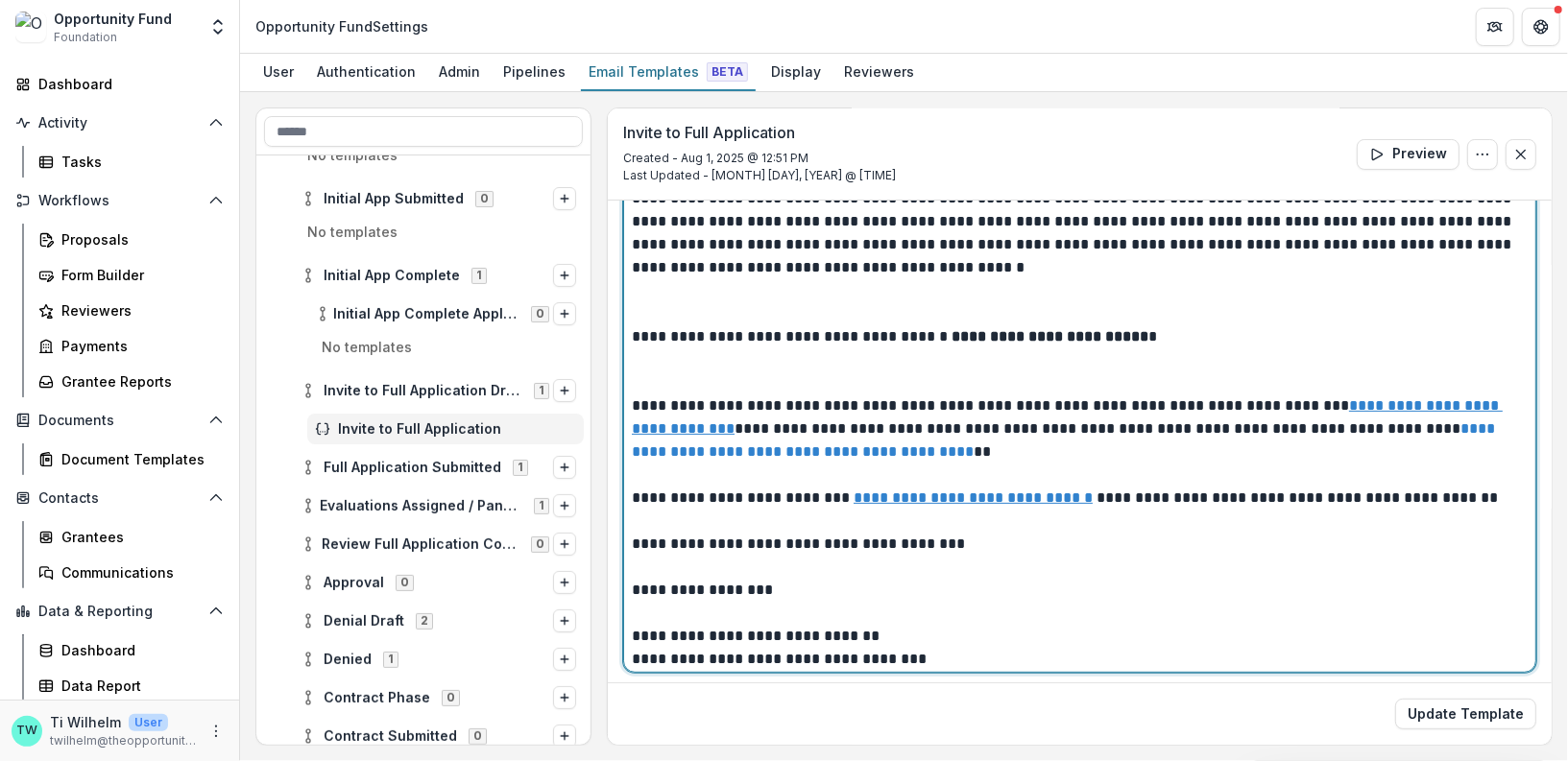 scroll, scrollTop: 915, scrollLeft: 0, axis: vertical 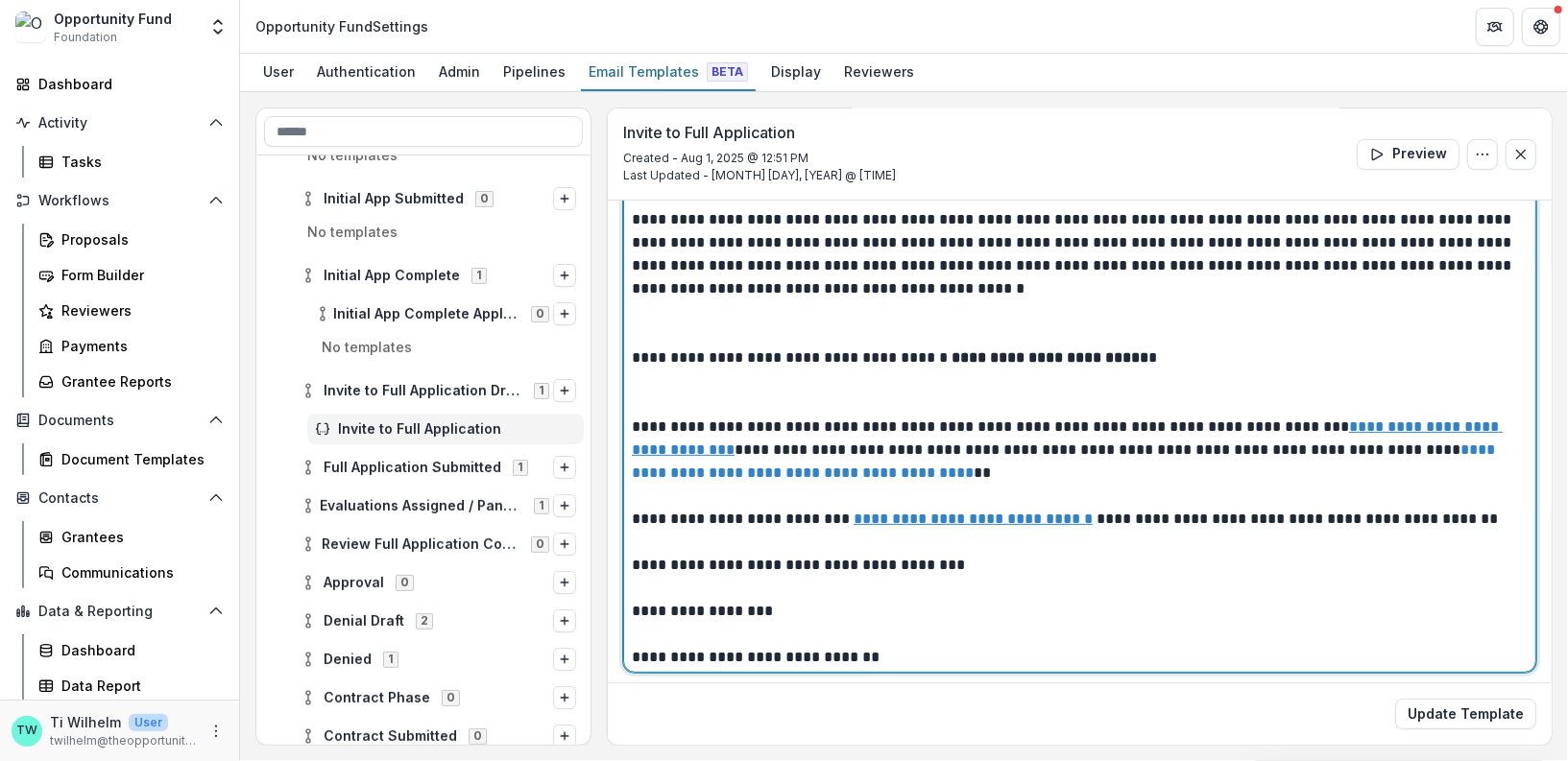 click at bounding box center [1079, 392] 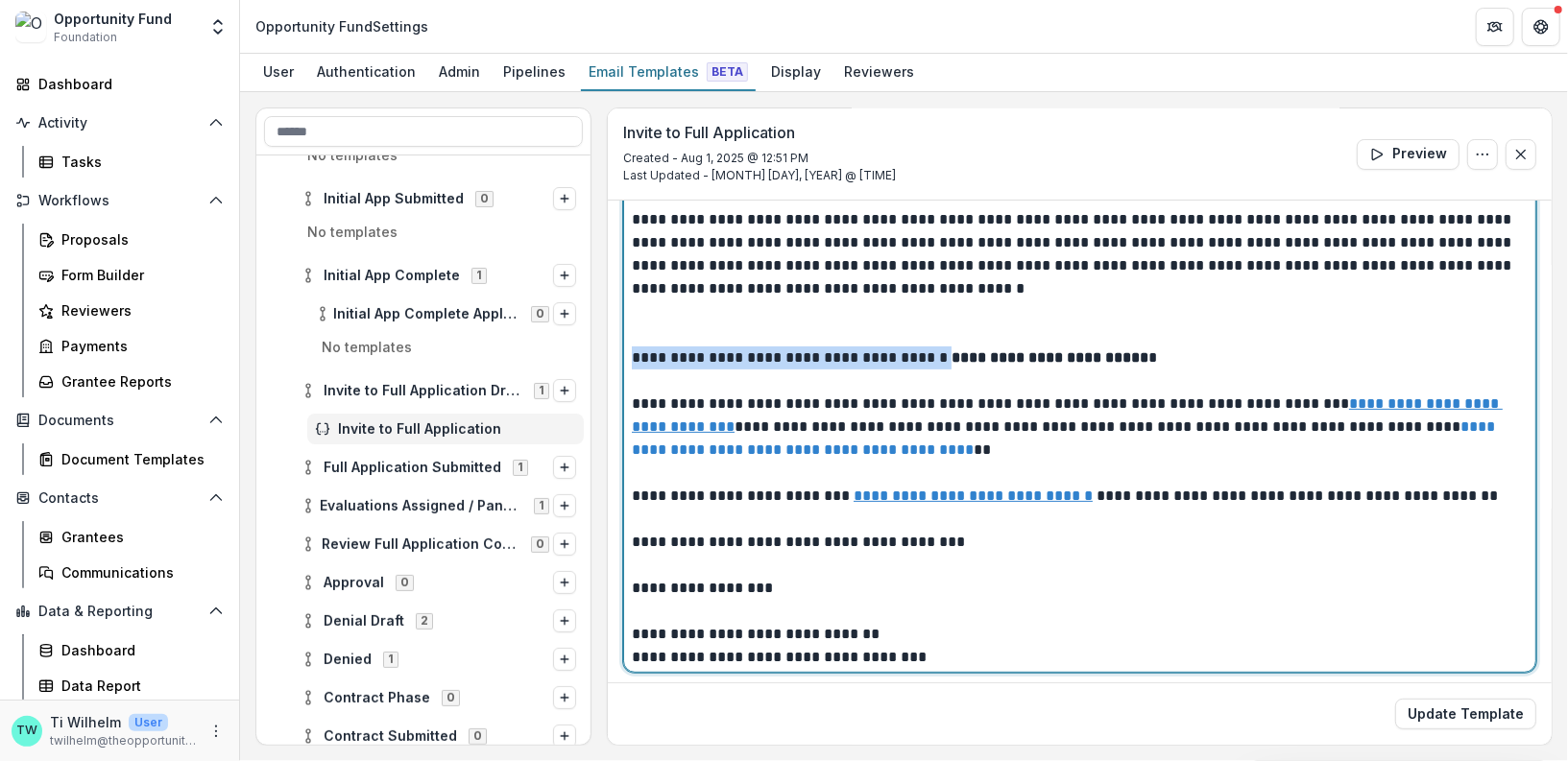 drag, startPoint x: 929, startPoint y: 354, endPoint x: 632, endPoint y: 354, distance: 297 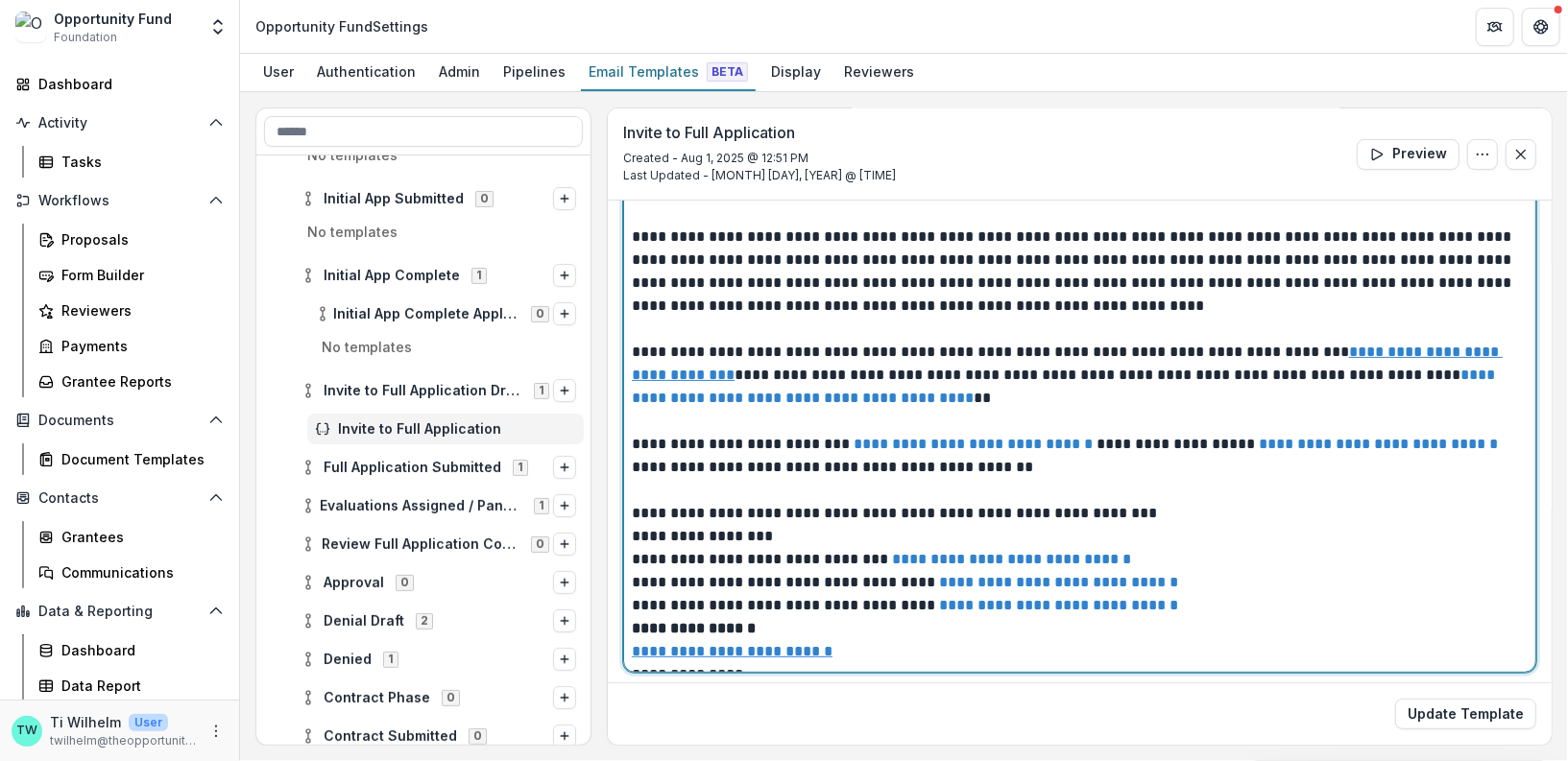 scroll, scrollTop: 0, scrollLeft: 0, axis: both 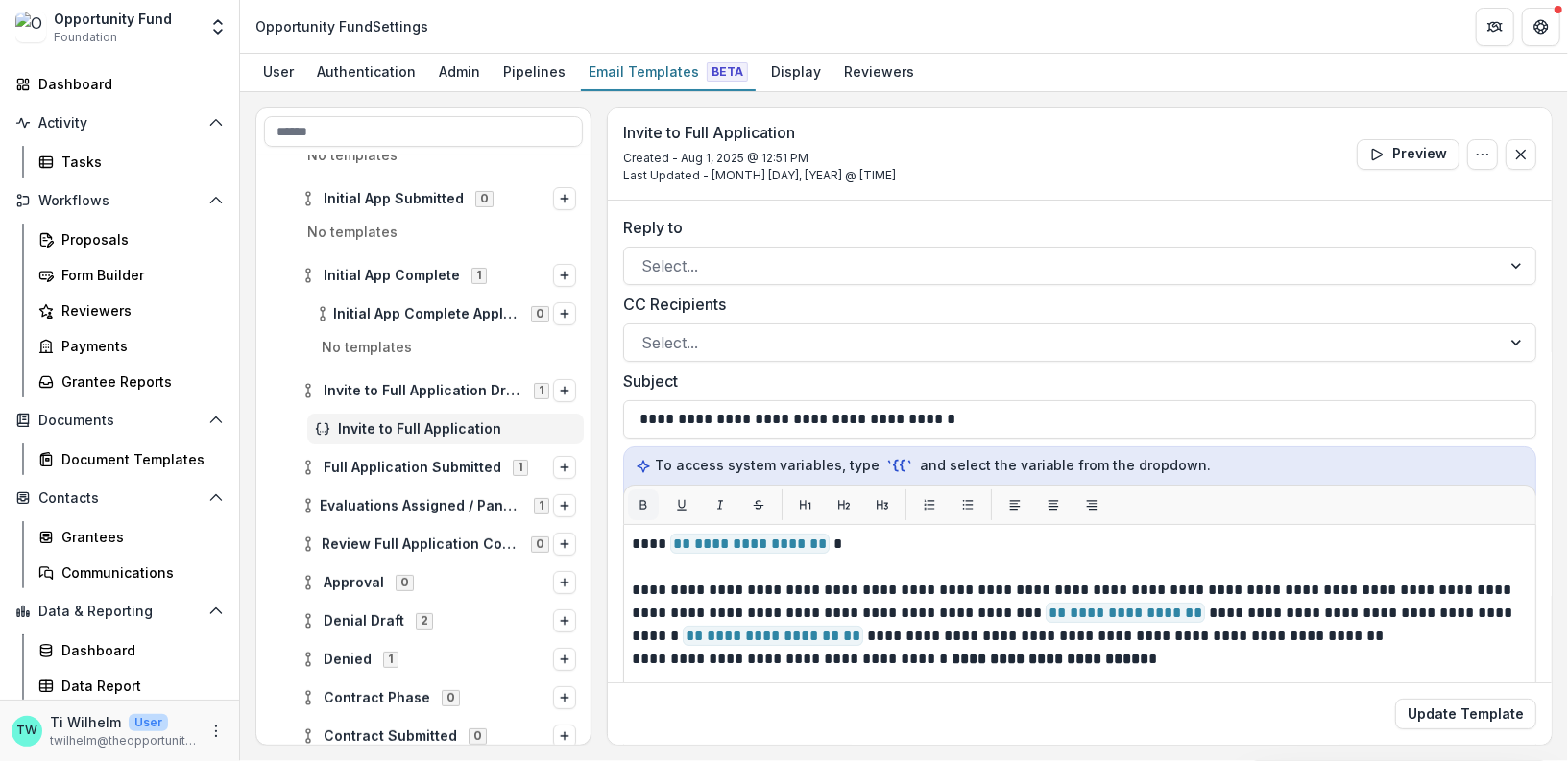 click 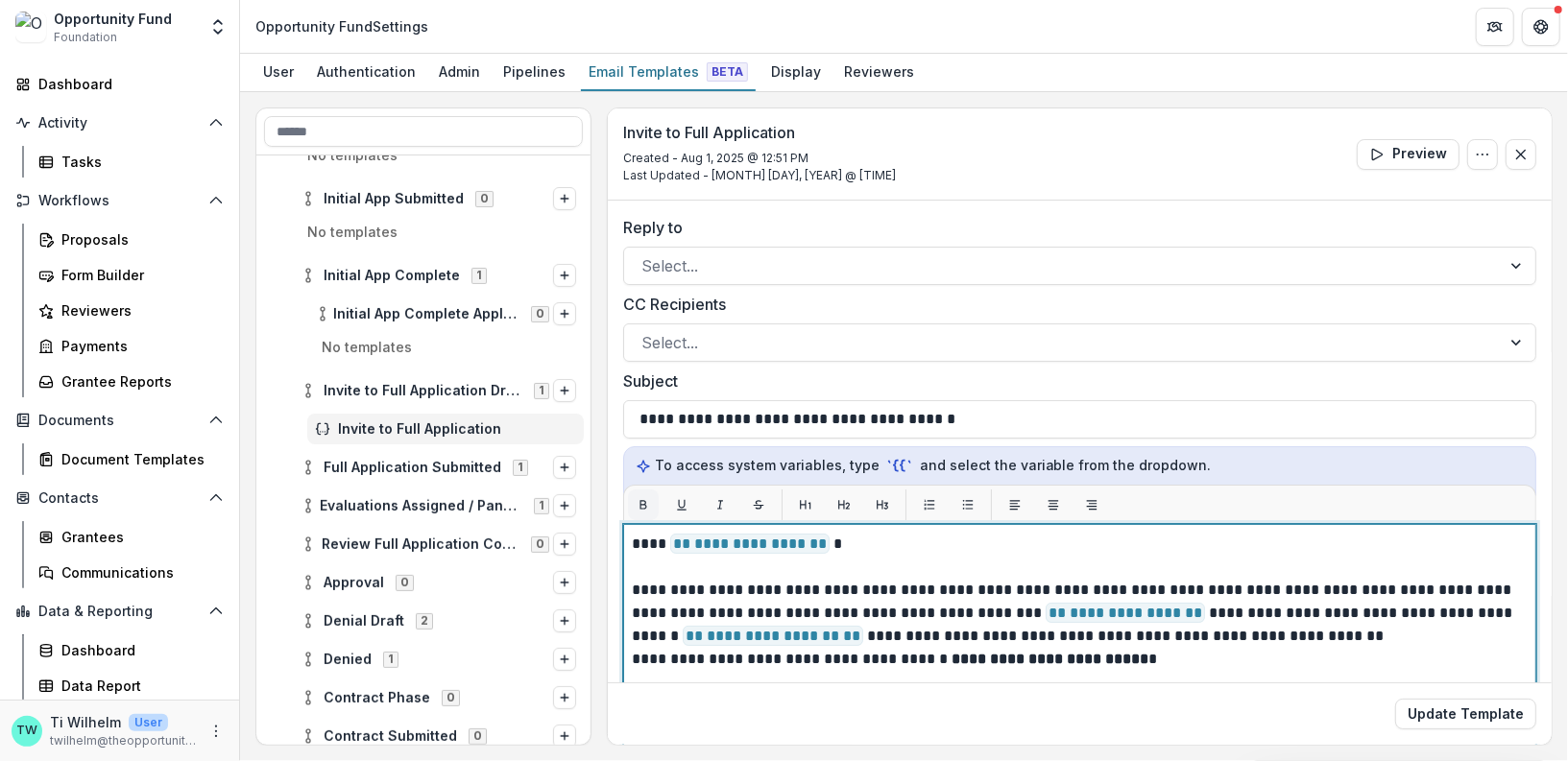 scroll, scrollTop: 614, scrollLeft: 0, axis: vertical 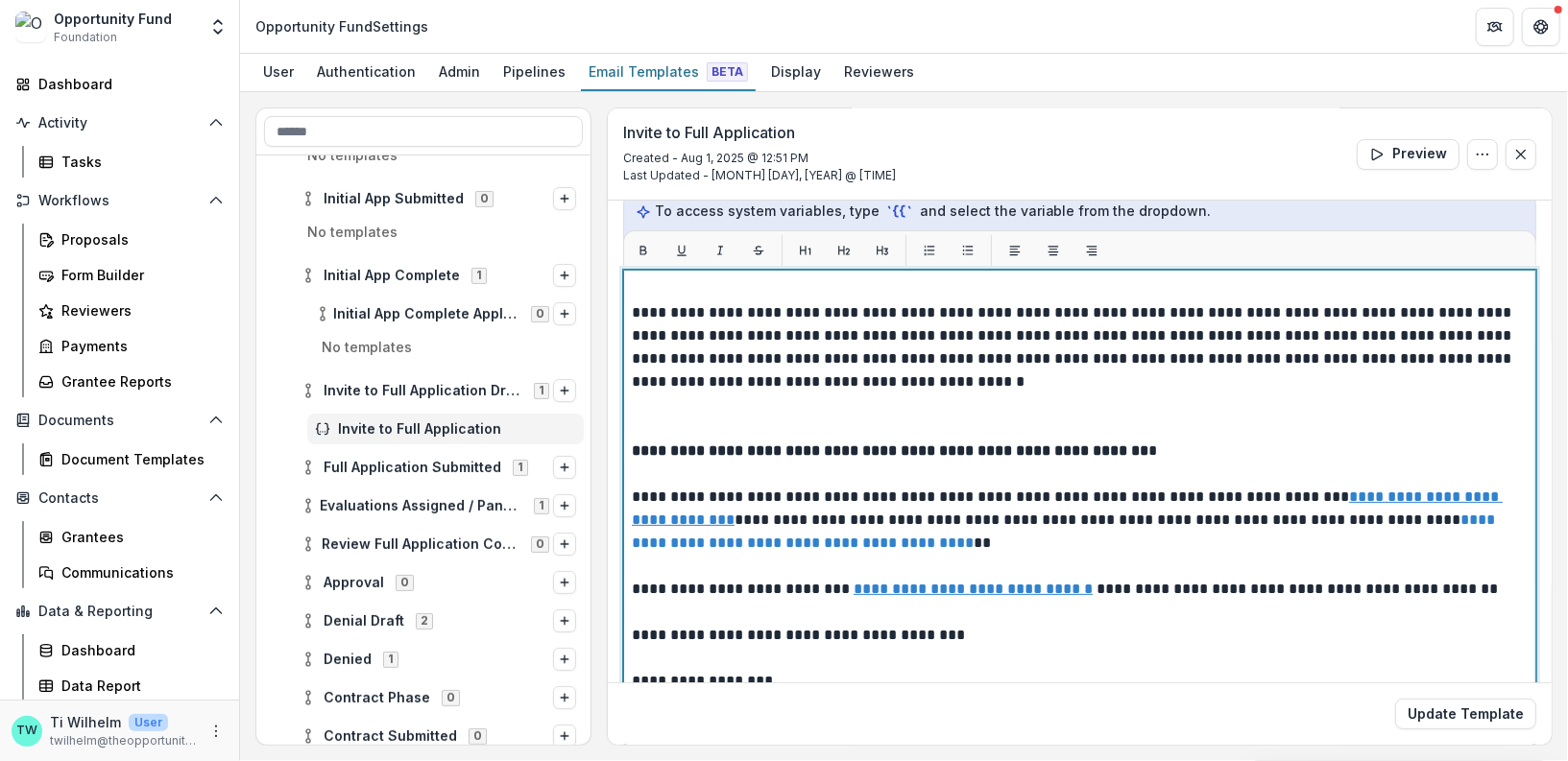 click at bounding box center [1079, 416] 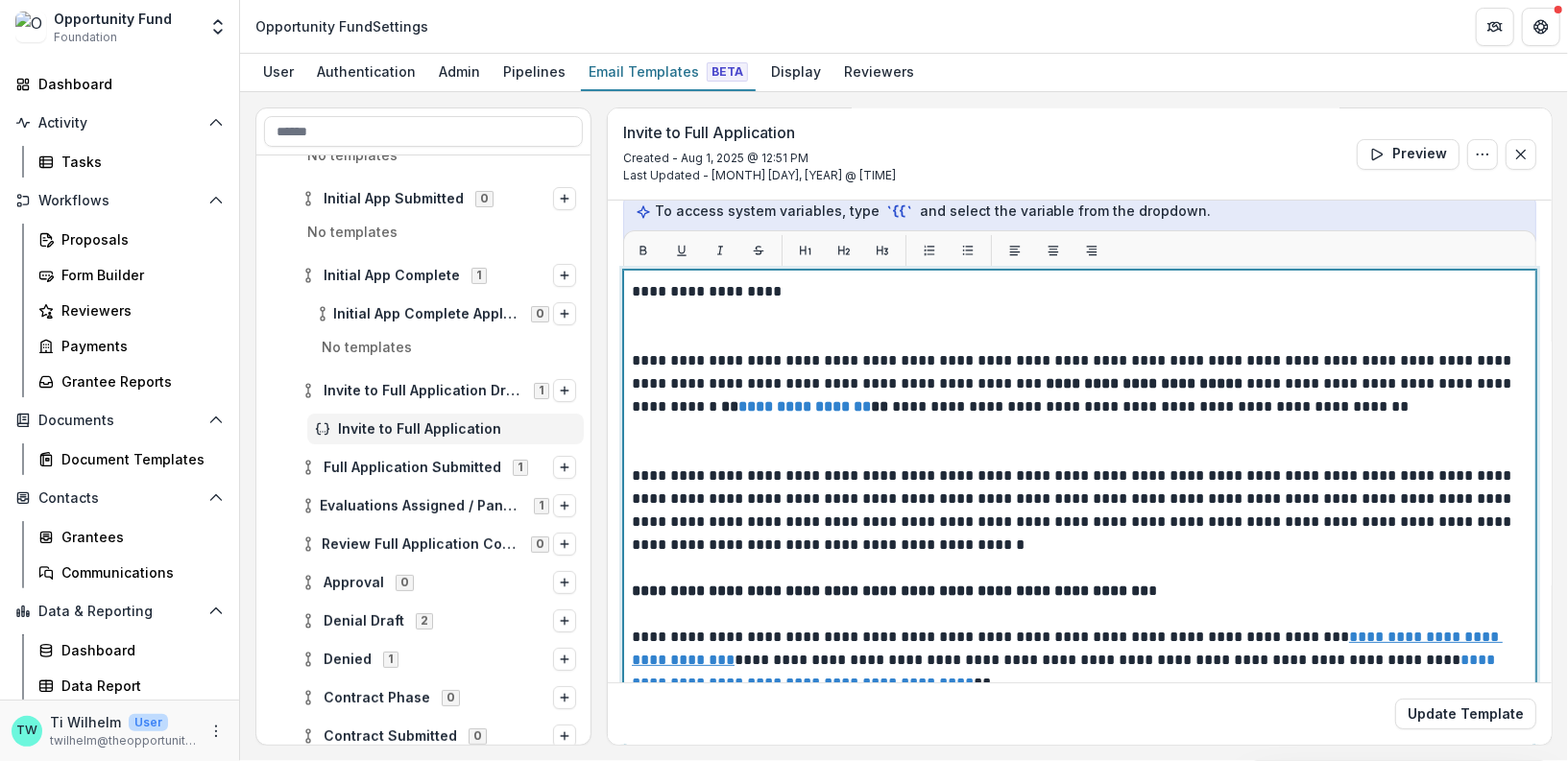 scroll, scrollTop: 728, scrollLeft: 0, axis: vertical 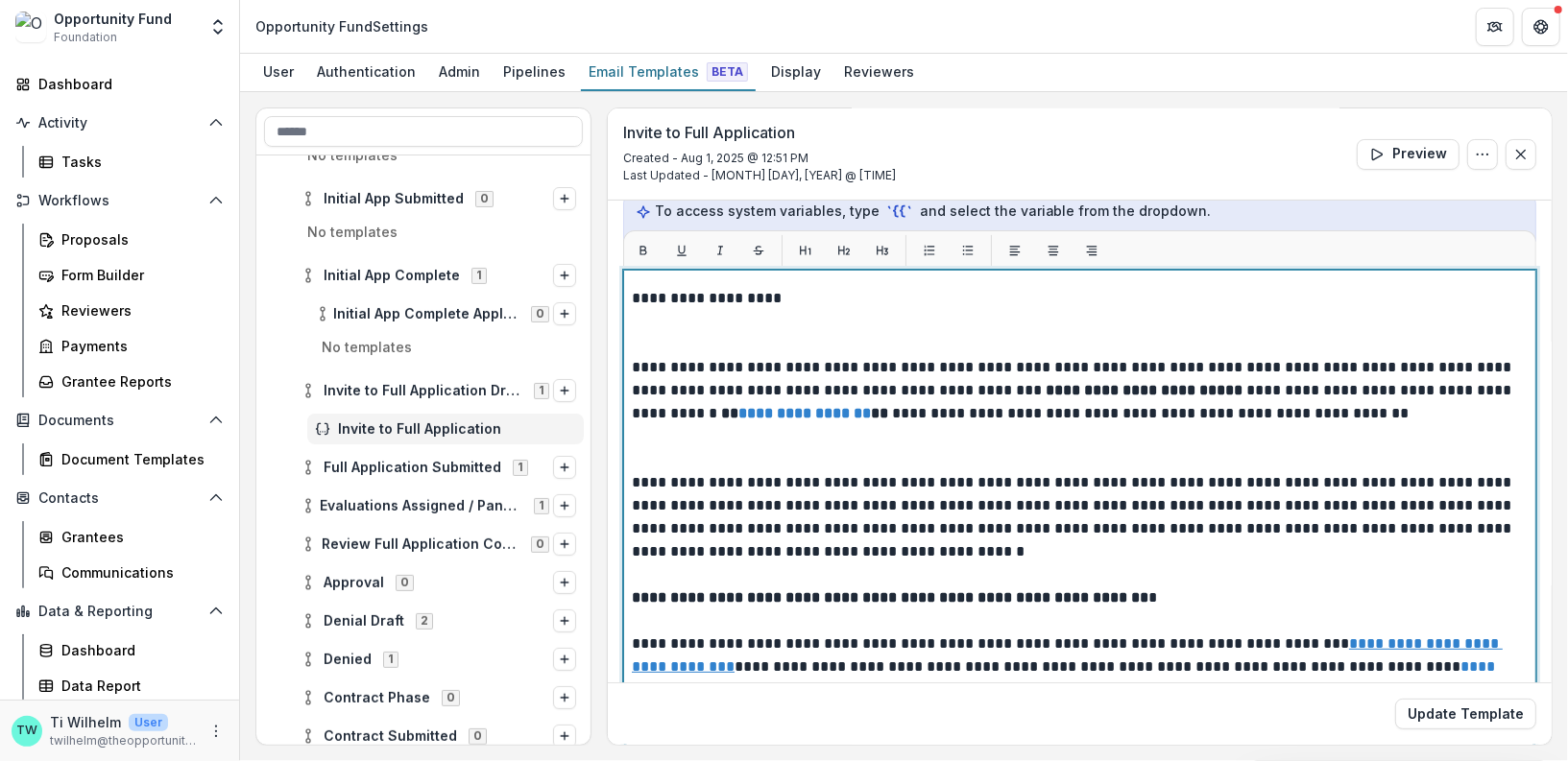 click at bounding box center (1079, 448) 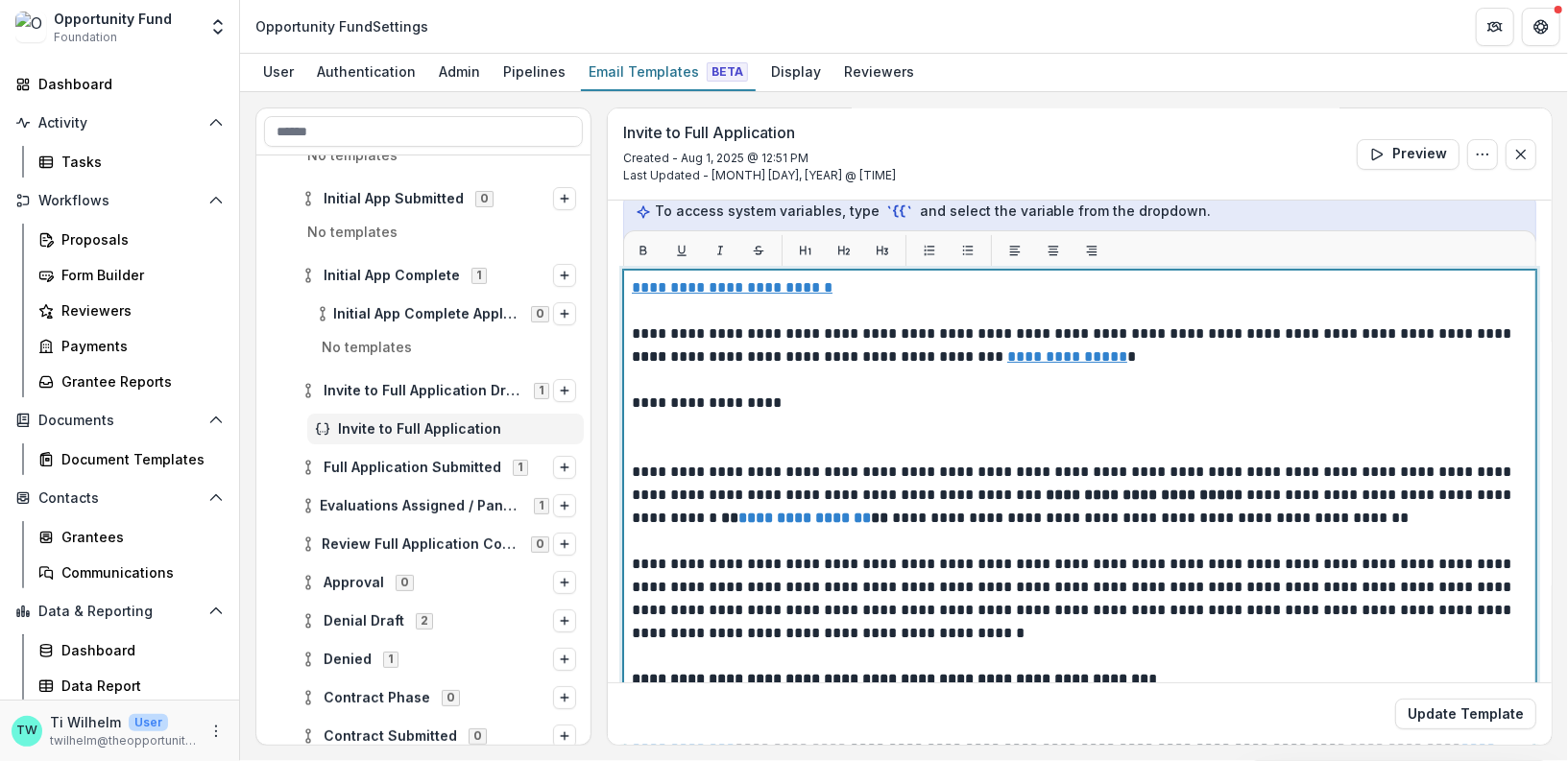 scroll, scrollTop: 623, scrollLeft: 0, axis: vertical 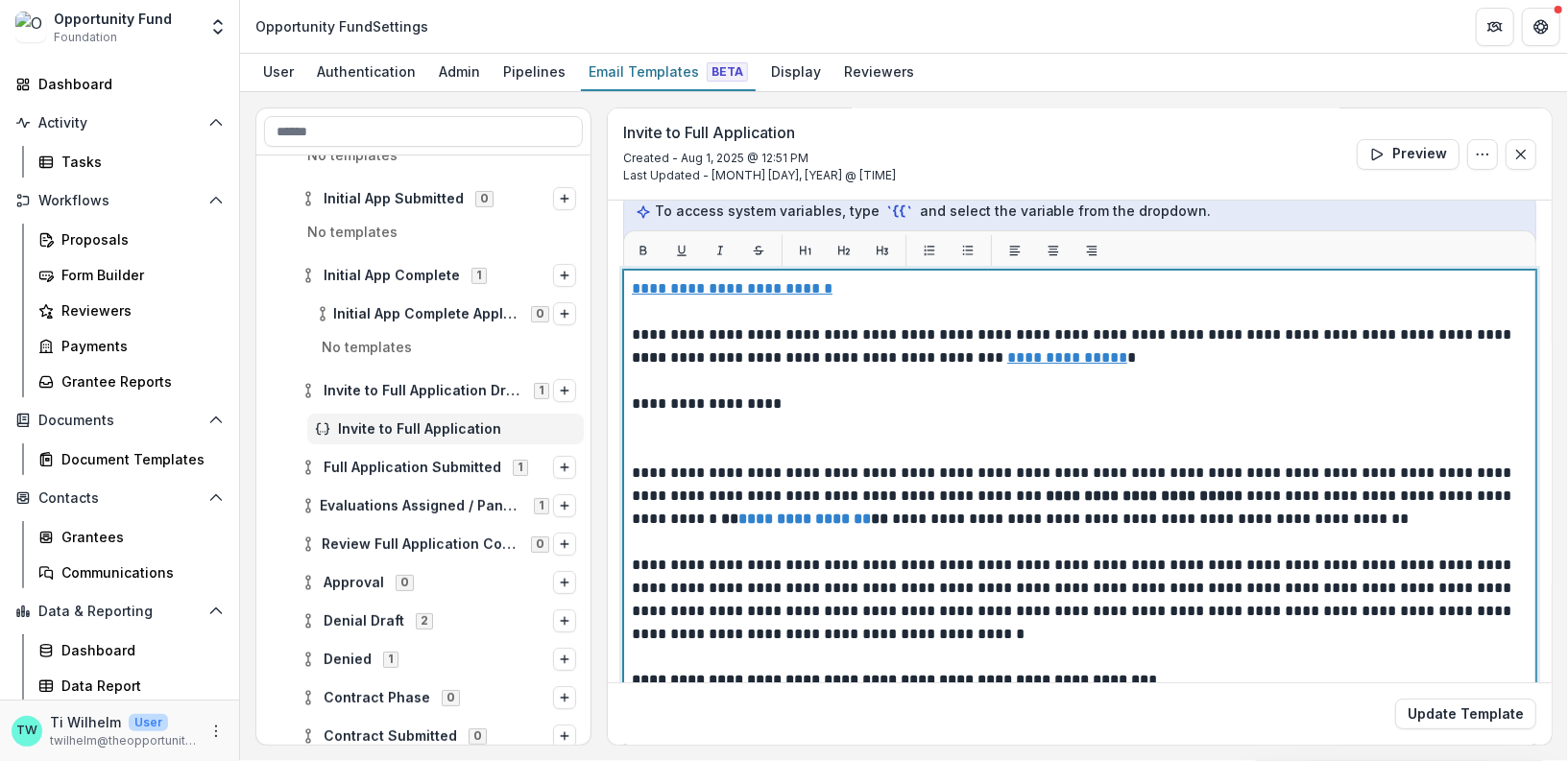 click at bounding box center (1079, 439) 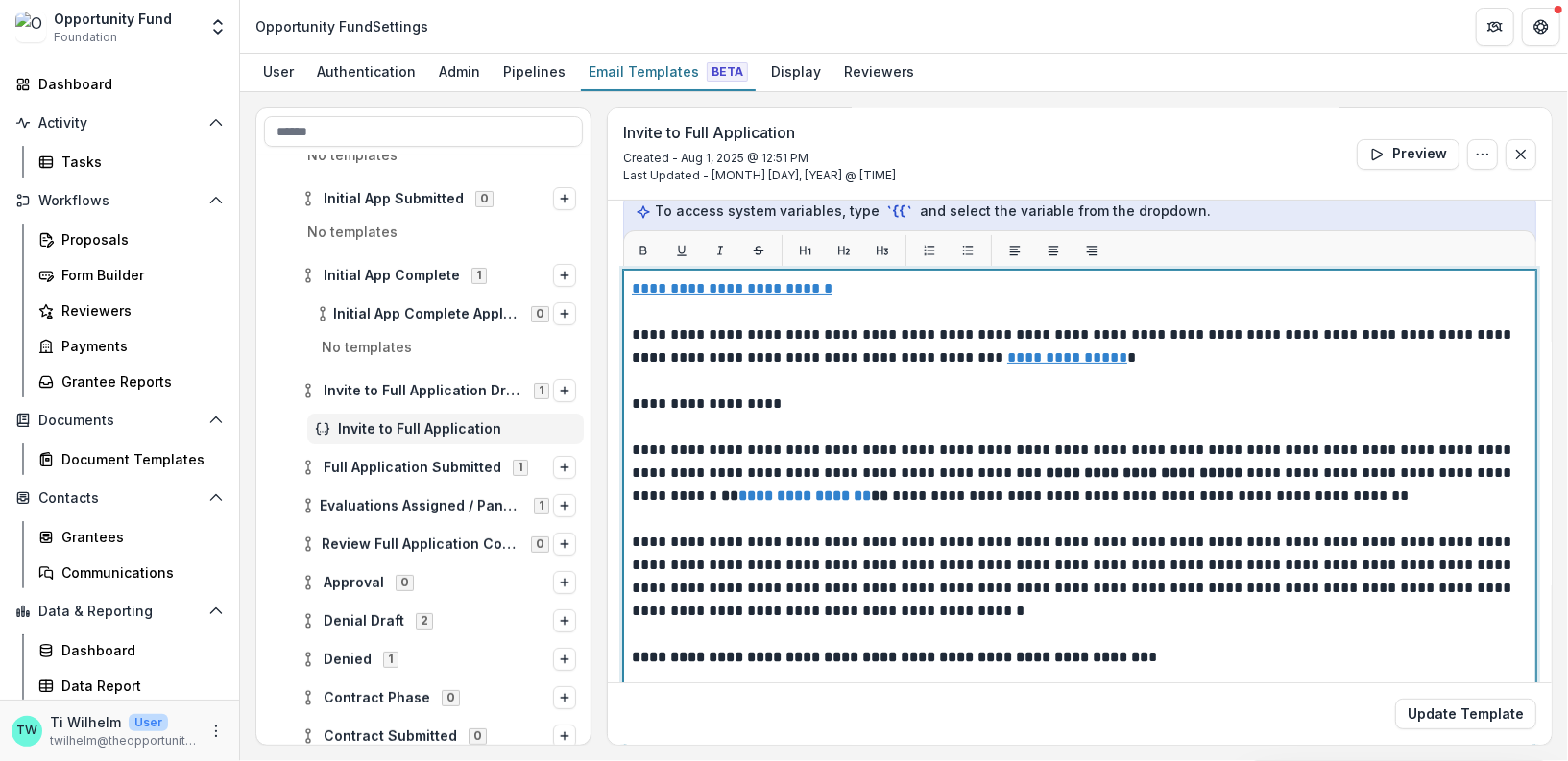 click on "**********" at bounding box center (1075, 485) 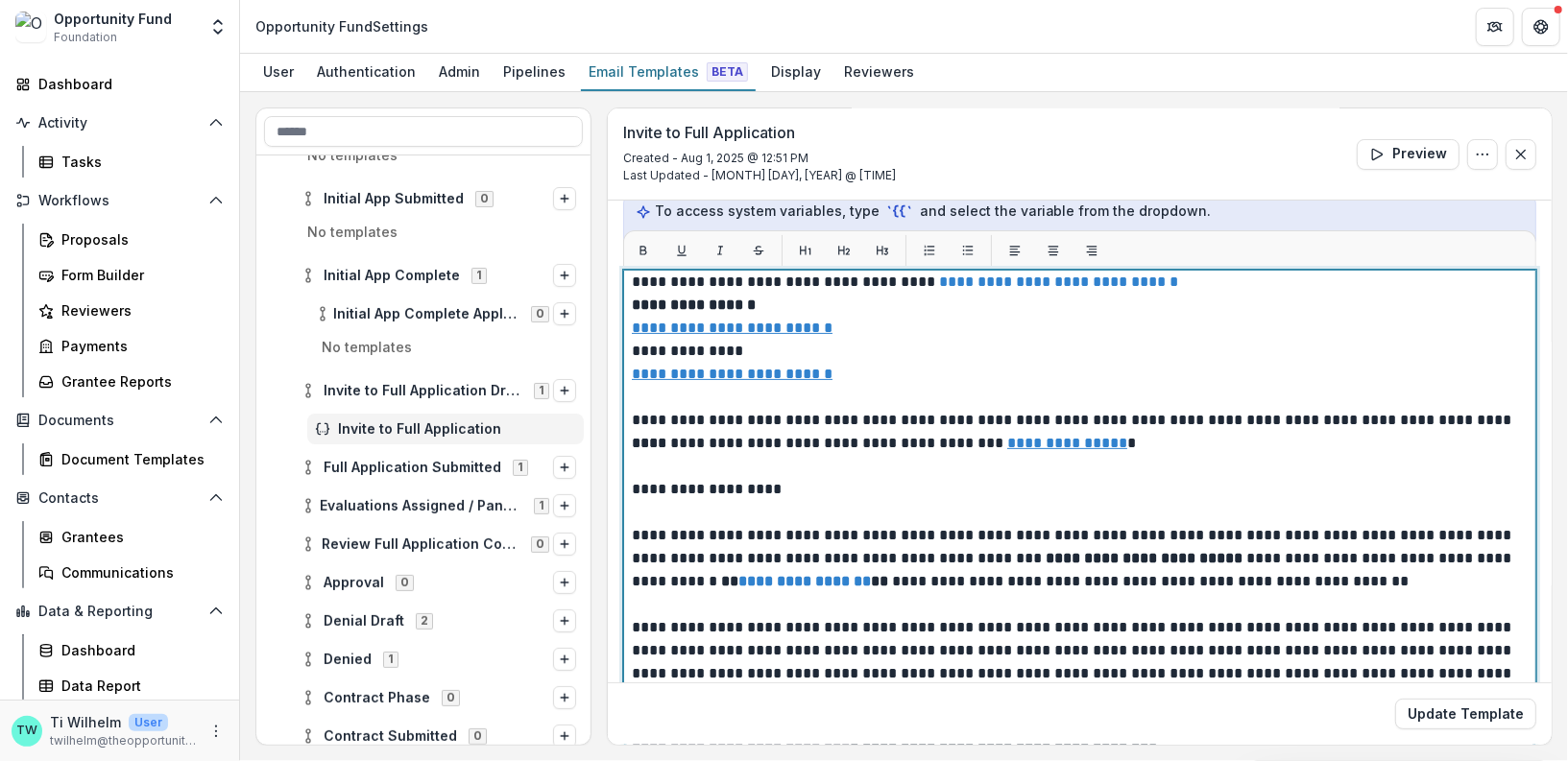 scroll, scrollTop: 509, scrollLeft: 0, axis: vertical 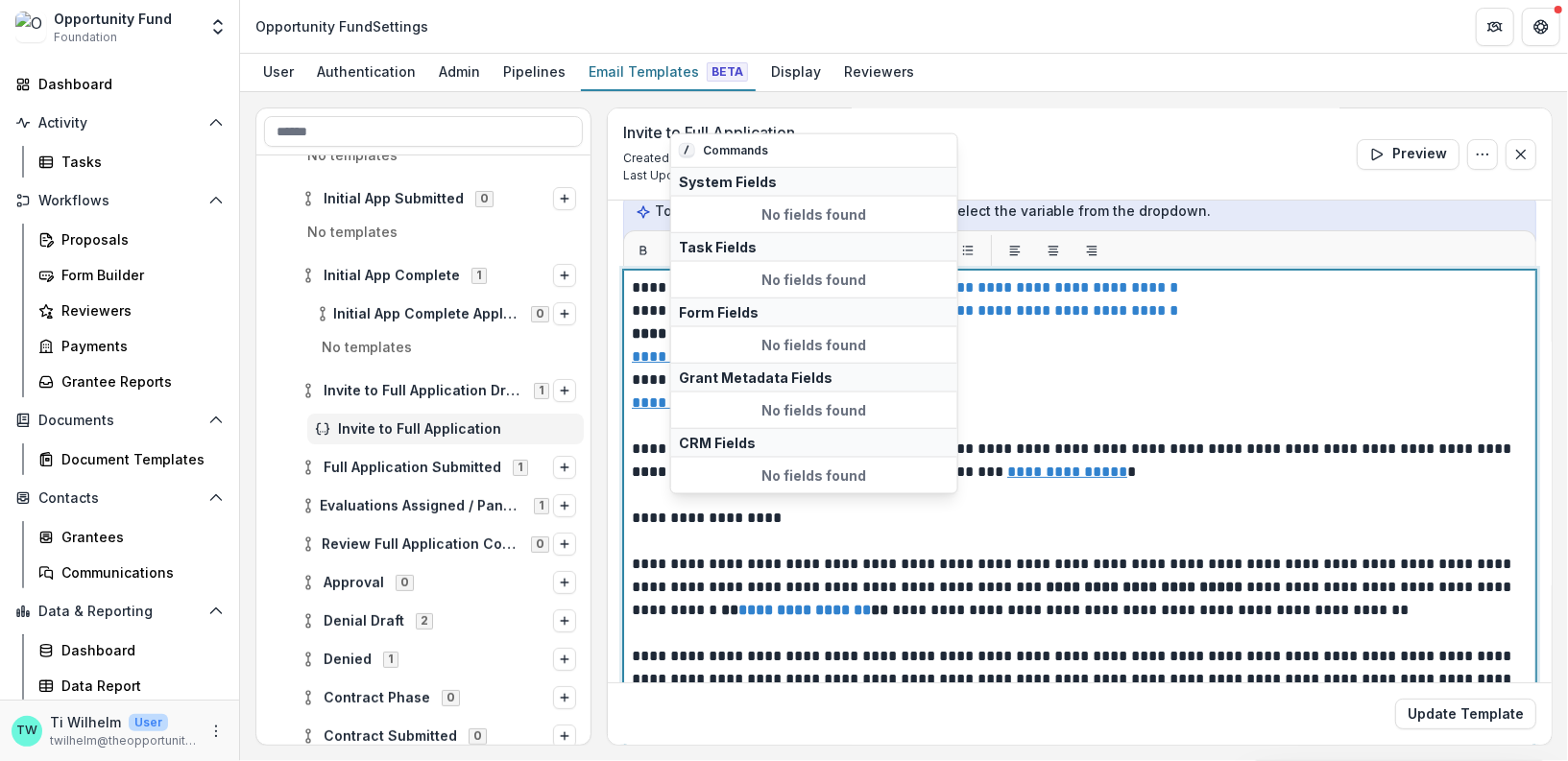 click on "**********" at bounding box center [1075, 530] 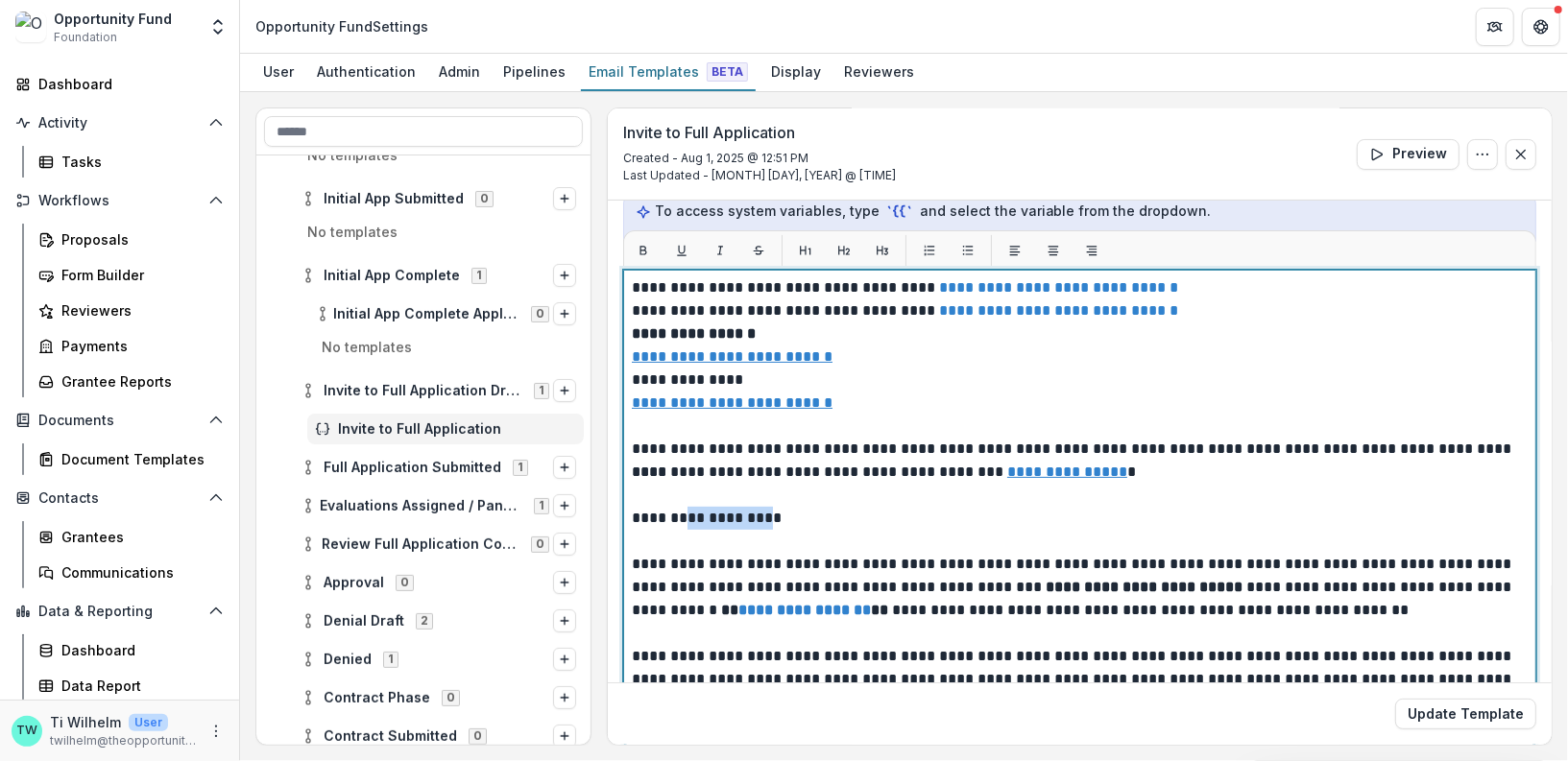 drag, startPoint x: 767, startPoint y: 514, endPoint x: 686, endPoint y: 520, distance: 81.2219 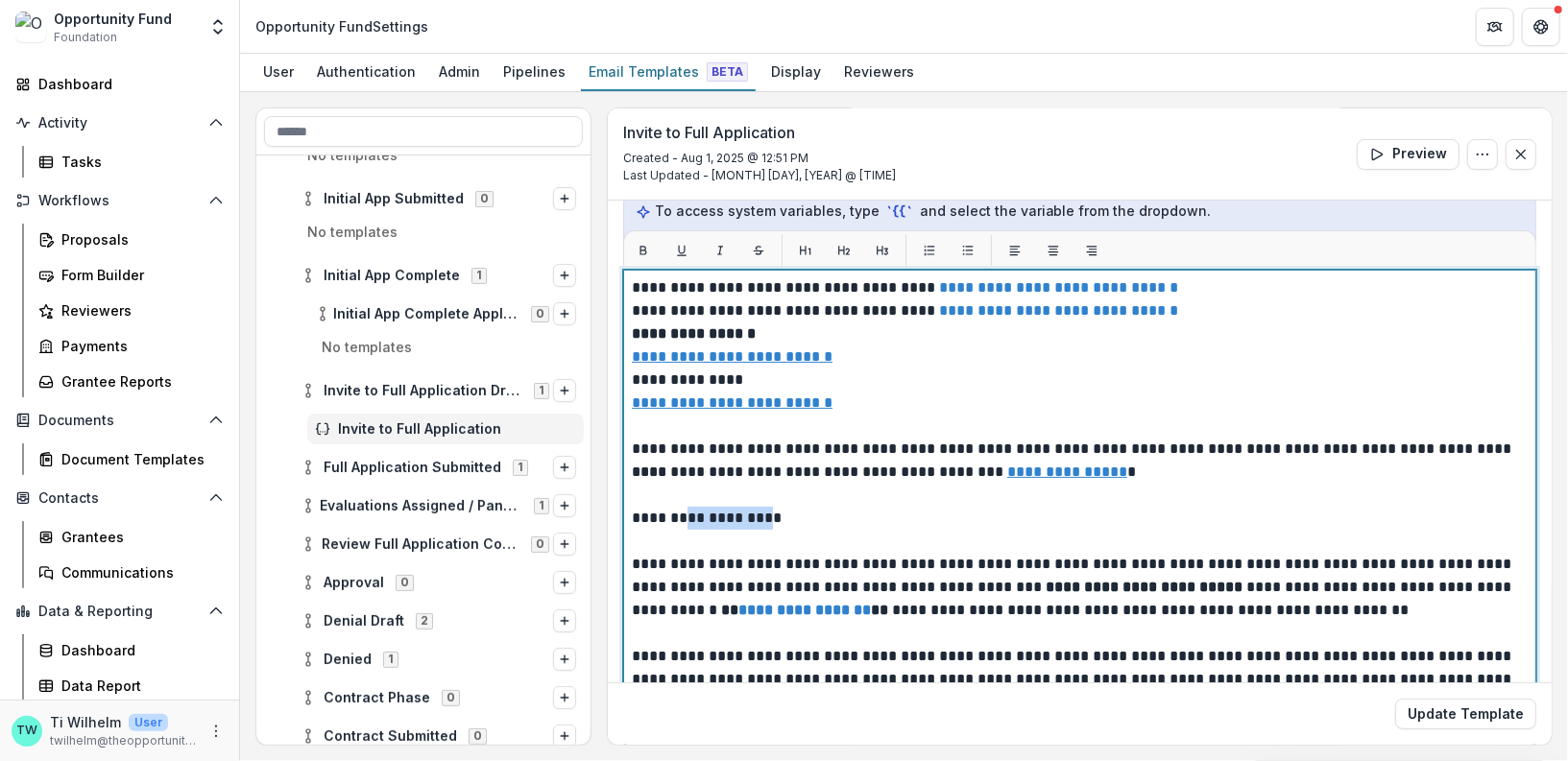 click on "**********" at bounding box center [1075, 530] 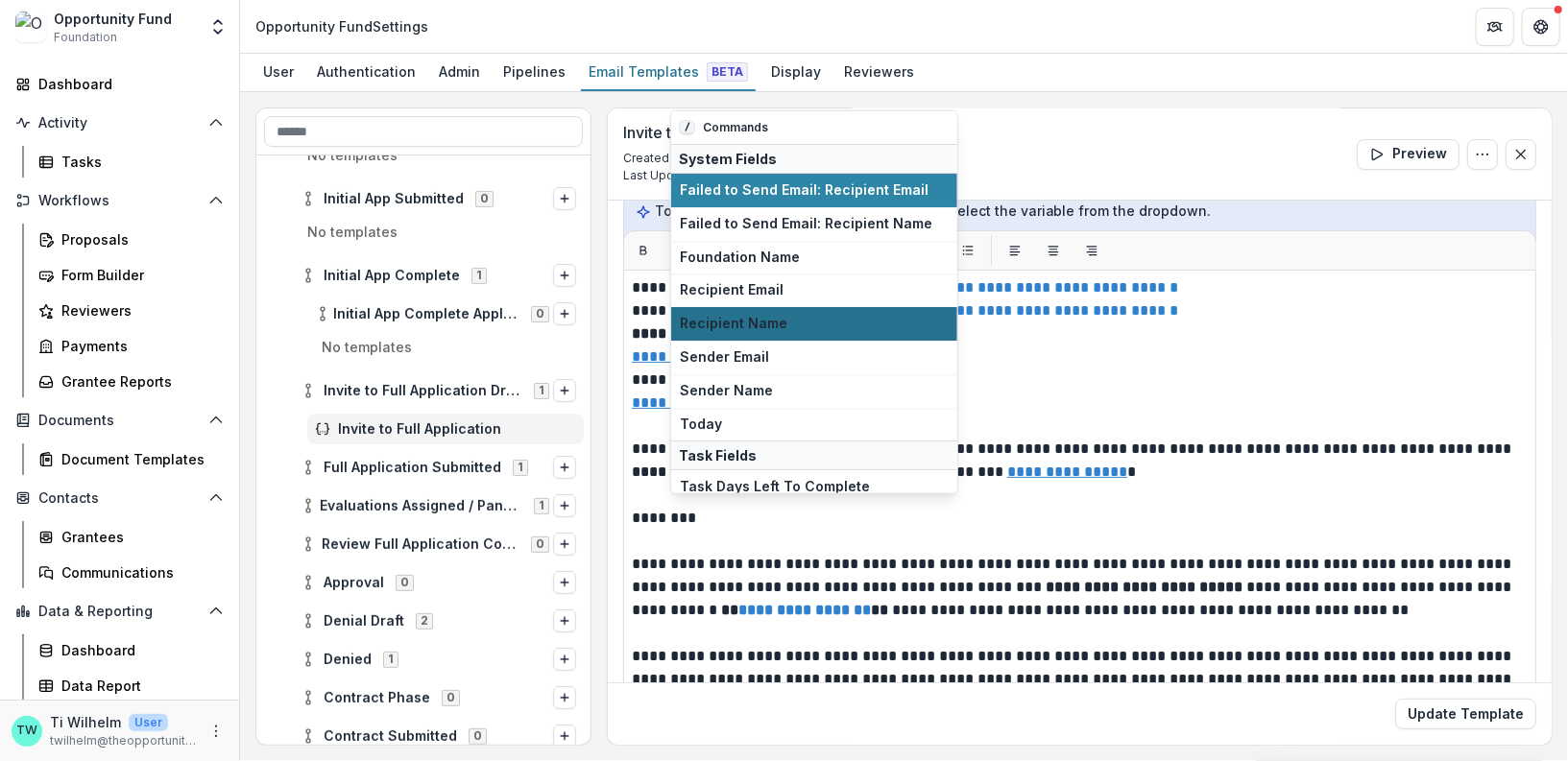 click on "Recipient Name" at bounding box center (814, 323) 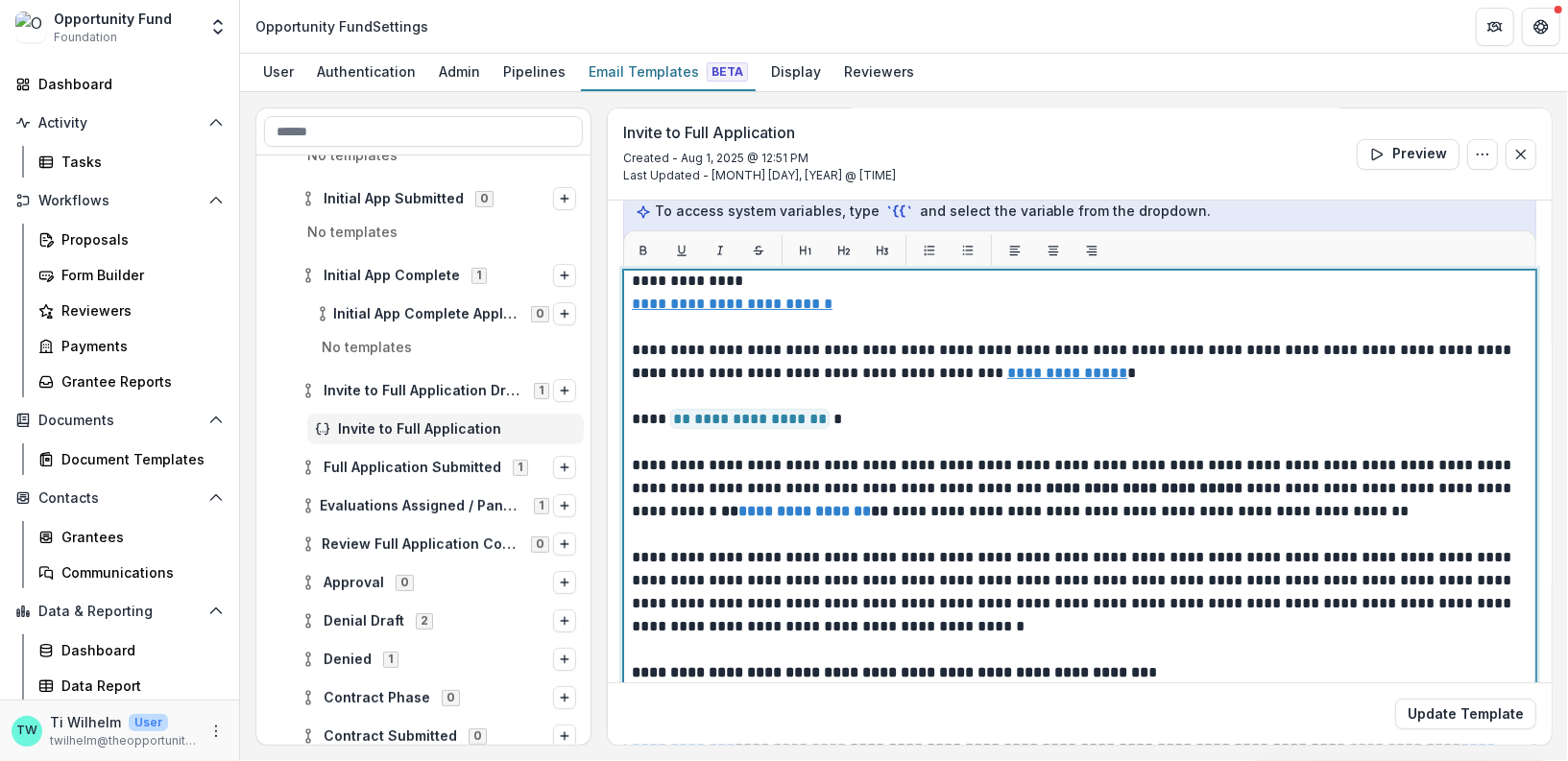 scroll, scrollTop: 610, scrollLeft: 0, axis: vertical 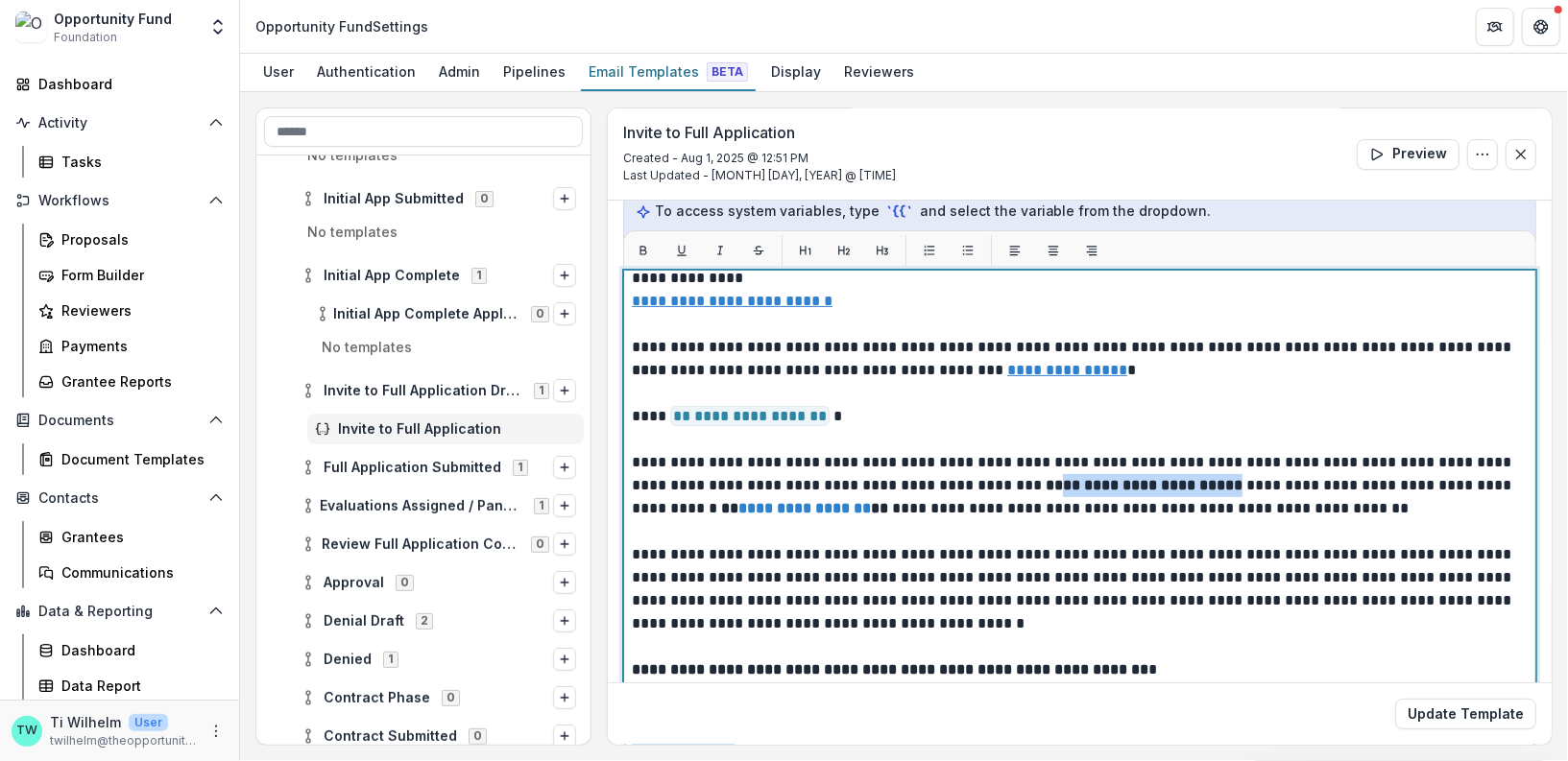 drag, startPoint x: 1204, startPoint y: 484, endPoint x: 1012, endPoint y: 490, distance: 192.09373 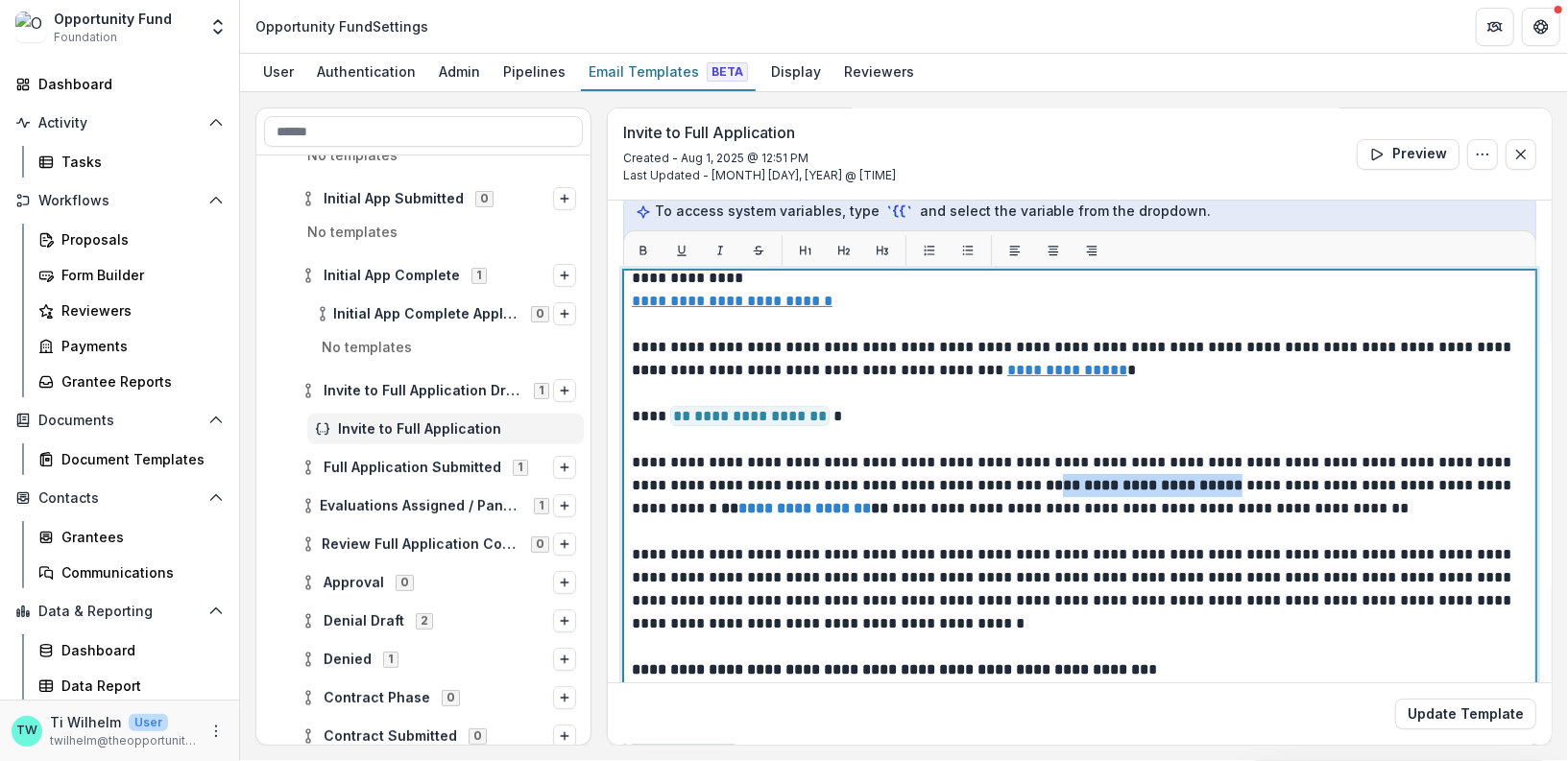 click on "**********" at bounding box center [1075, 497] 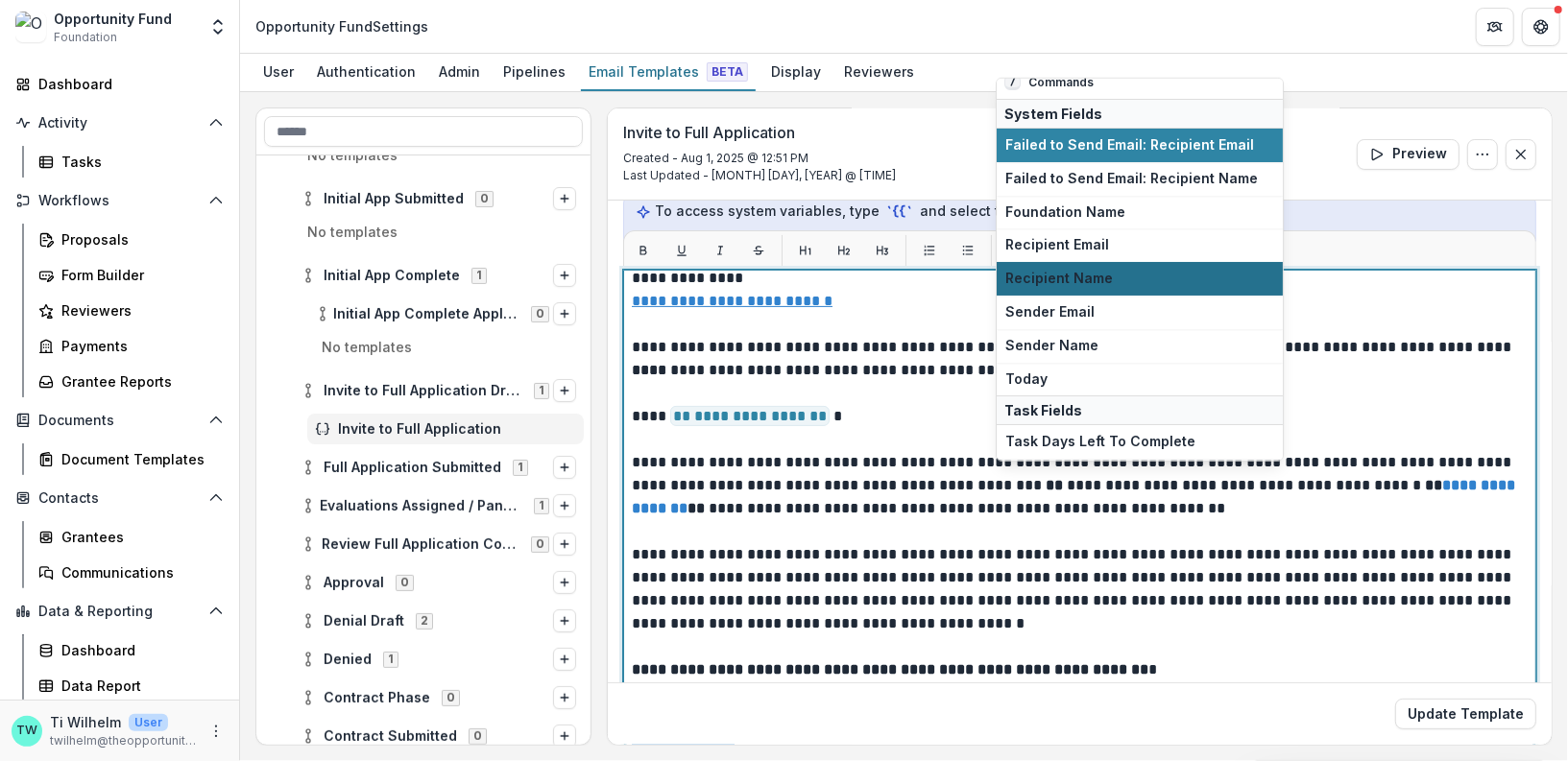 scroll, scrollTop: 0, scrollLeft: 0, axis: both 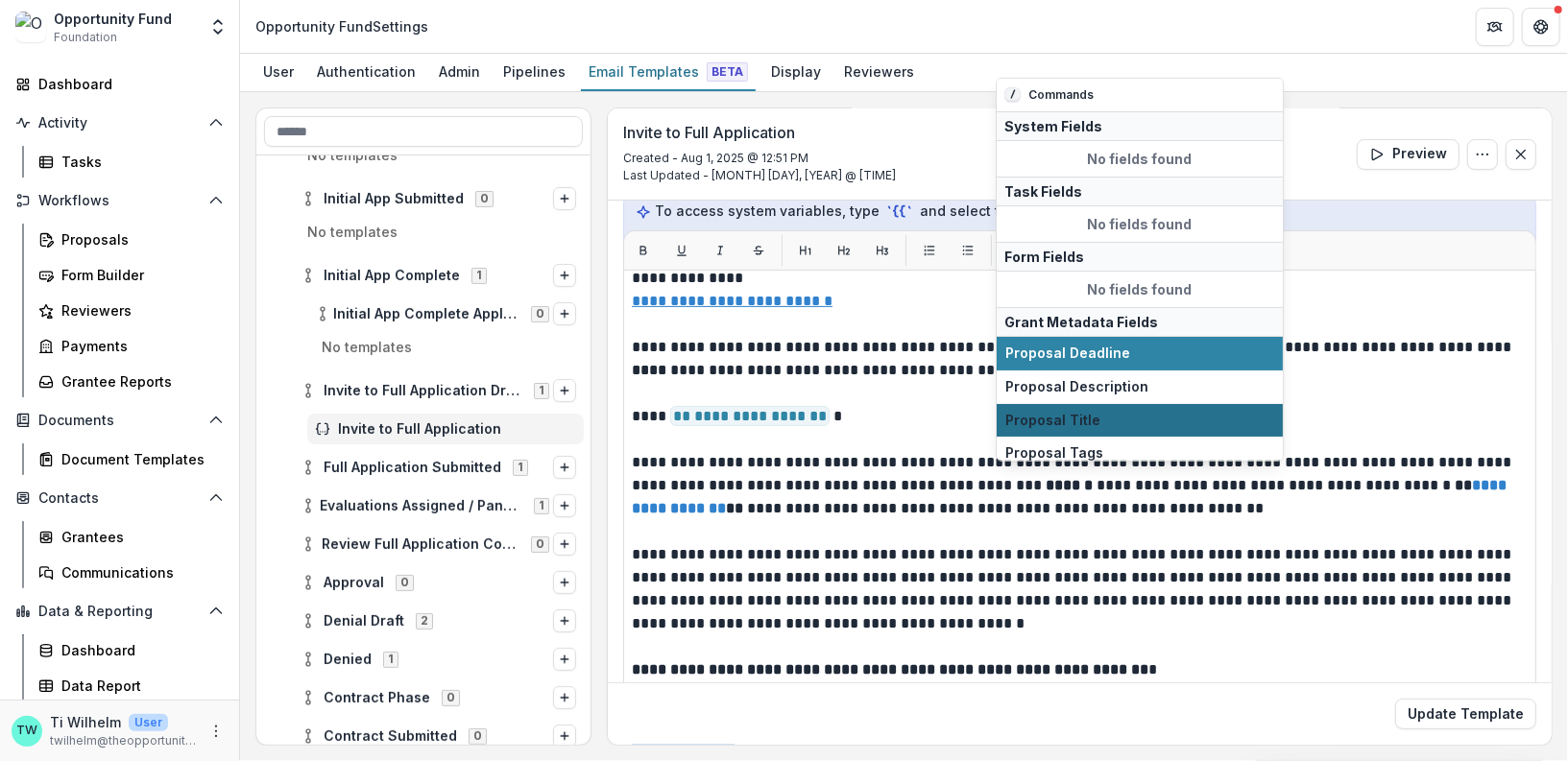 click on "Proposal Title" at bounding box center [1140, 419] 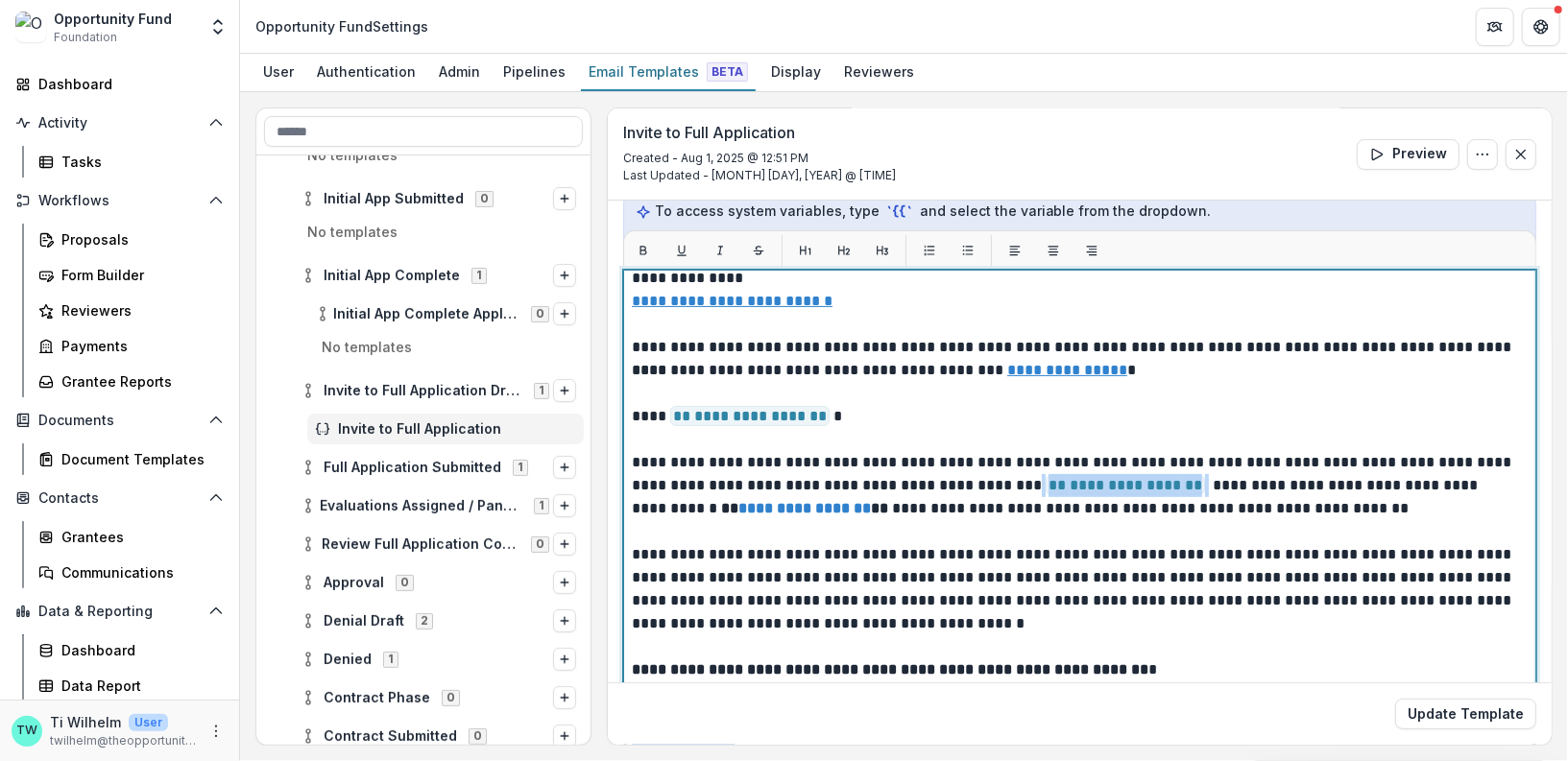 drag, startPoint x: 1156, startPoint y: 481, endPoint x: 993, endPoint y: 483, distance: 163.01227 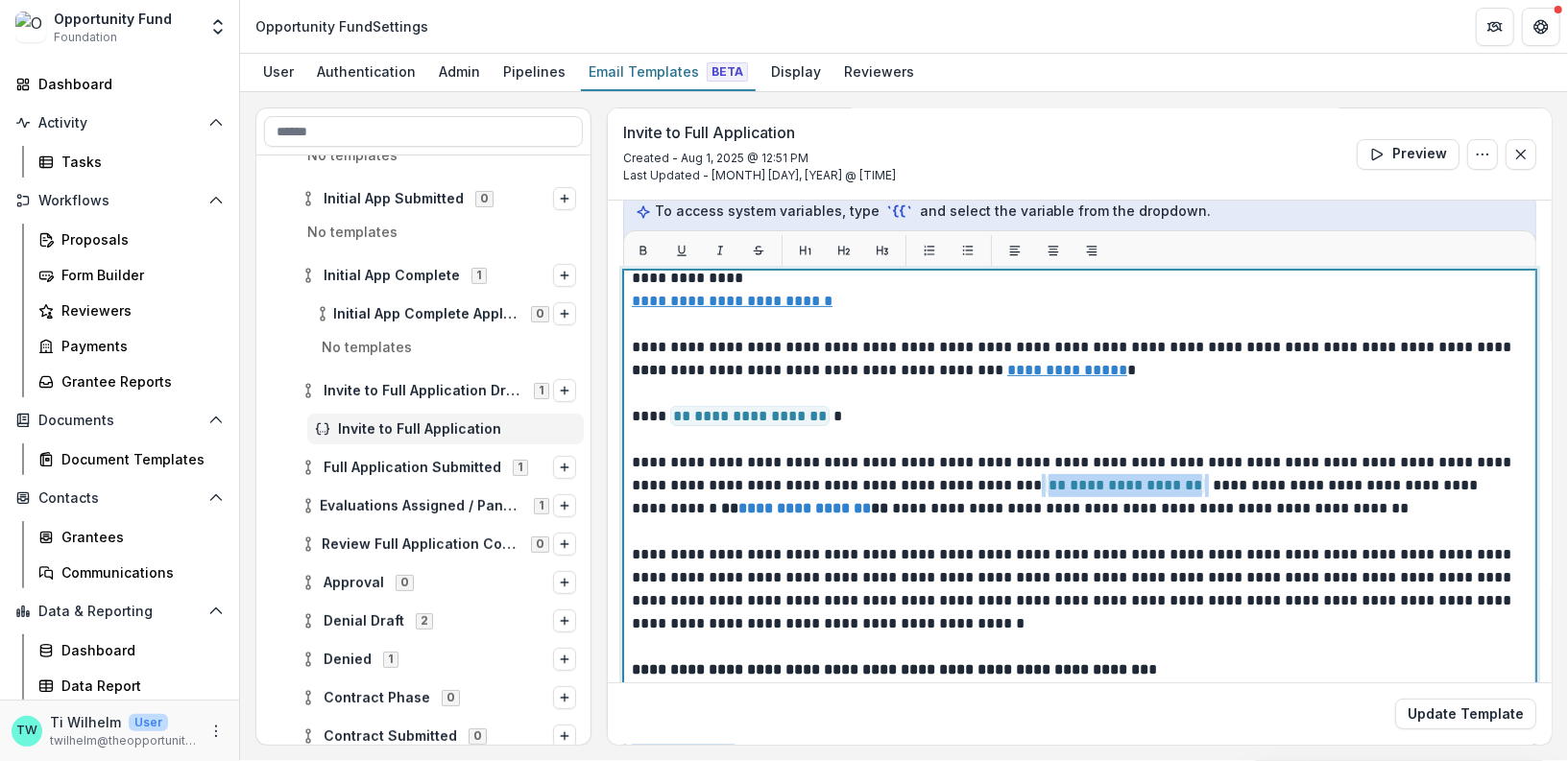 click on "**********" at bounding box center [1075, 497] 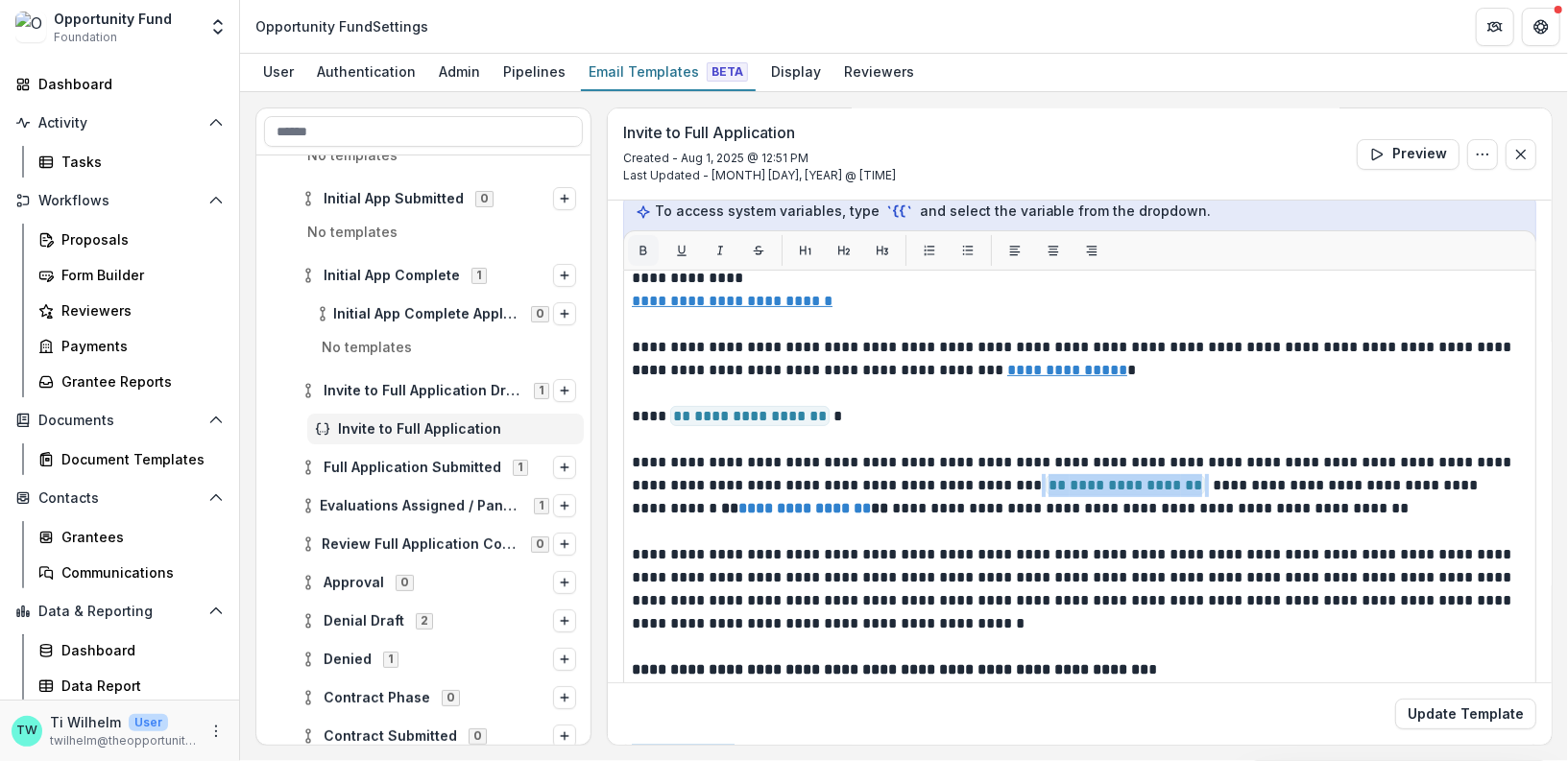click 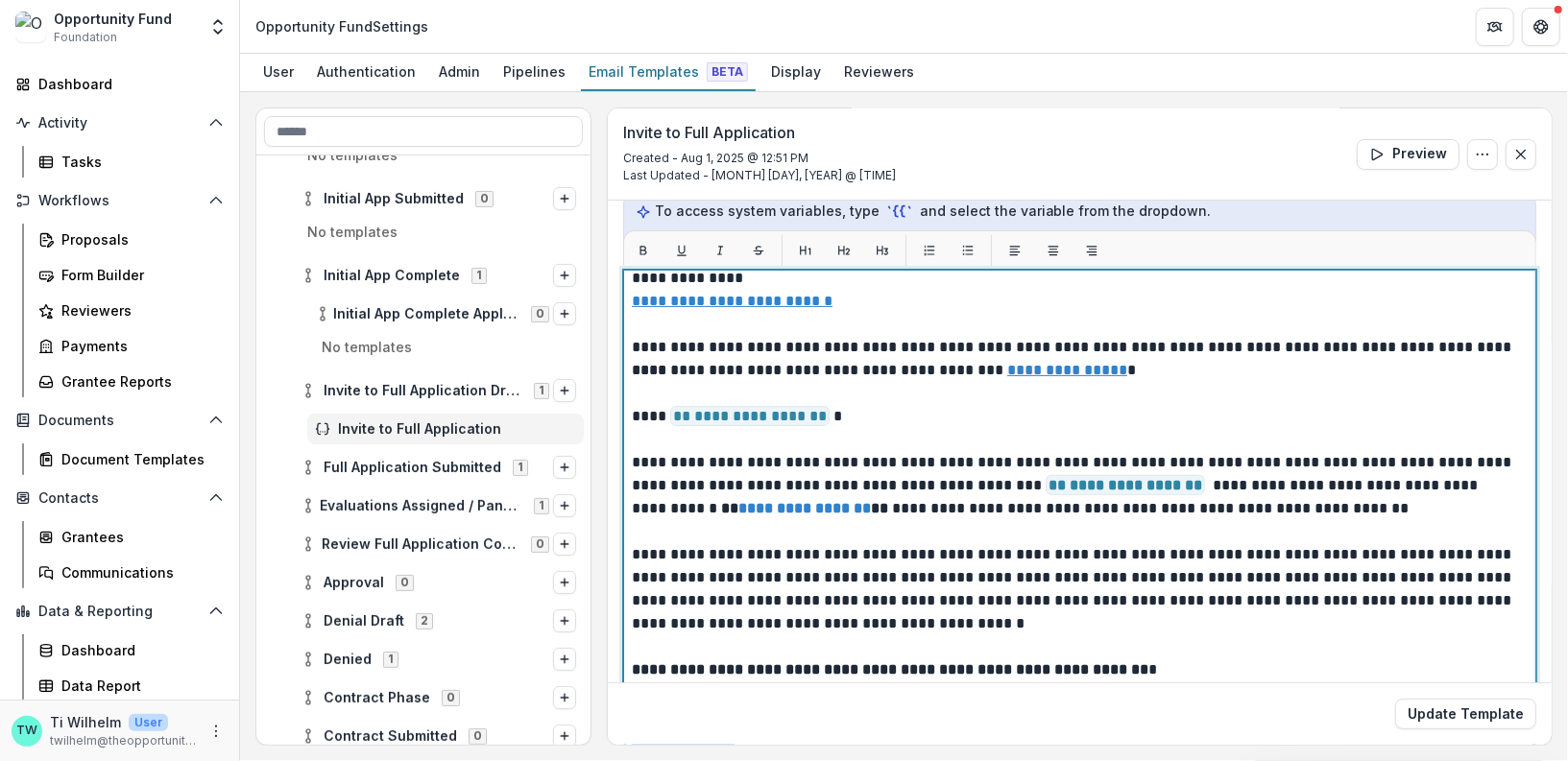 click on "**********" at bounding box center [1075, 601] 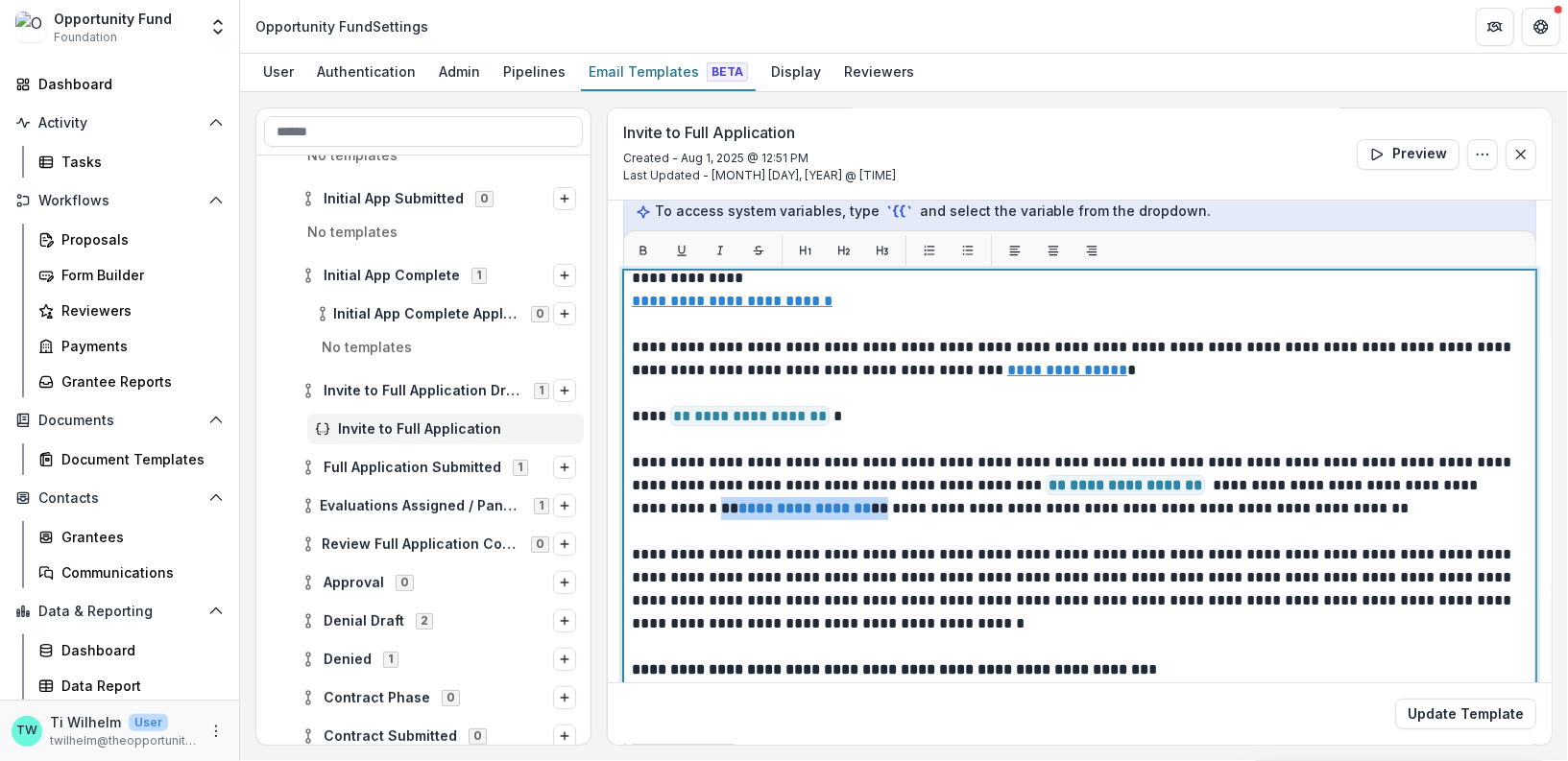 drag, startPoint x: 807, startPoint y: 504, endPoint x: 632, endPoint y: 507, distance: 175.02571 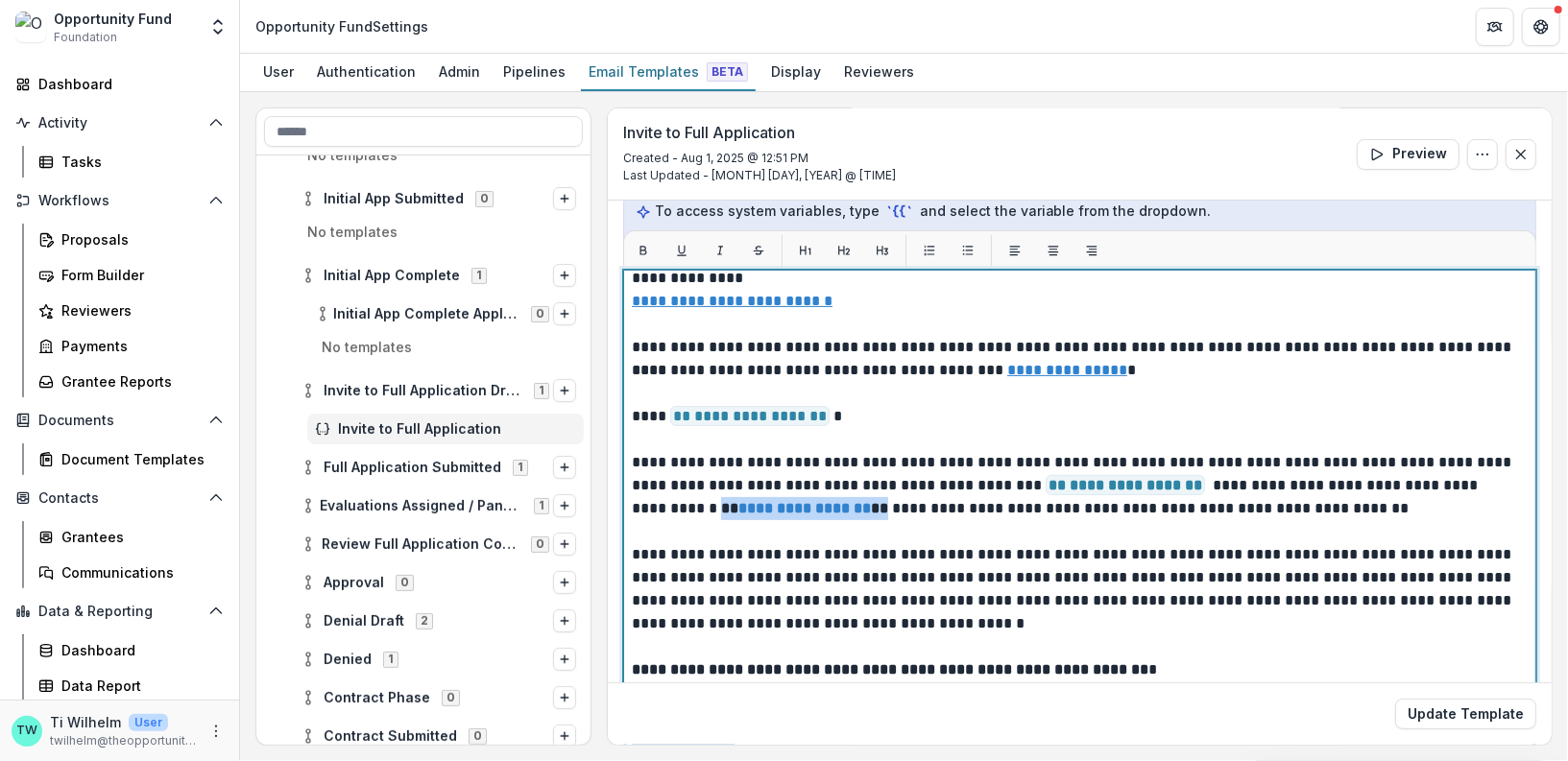 click on "**********" at bounding box center [1075, 497] 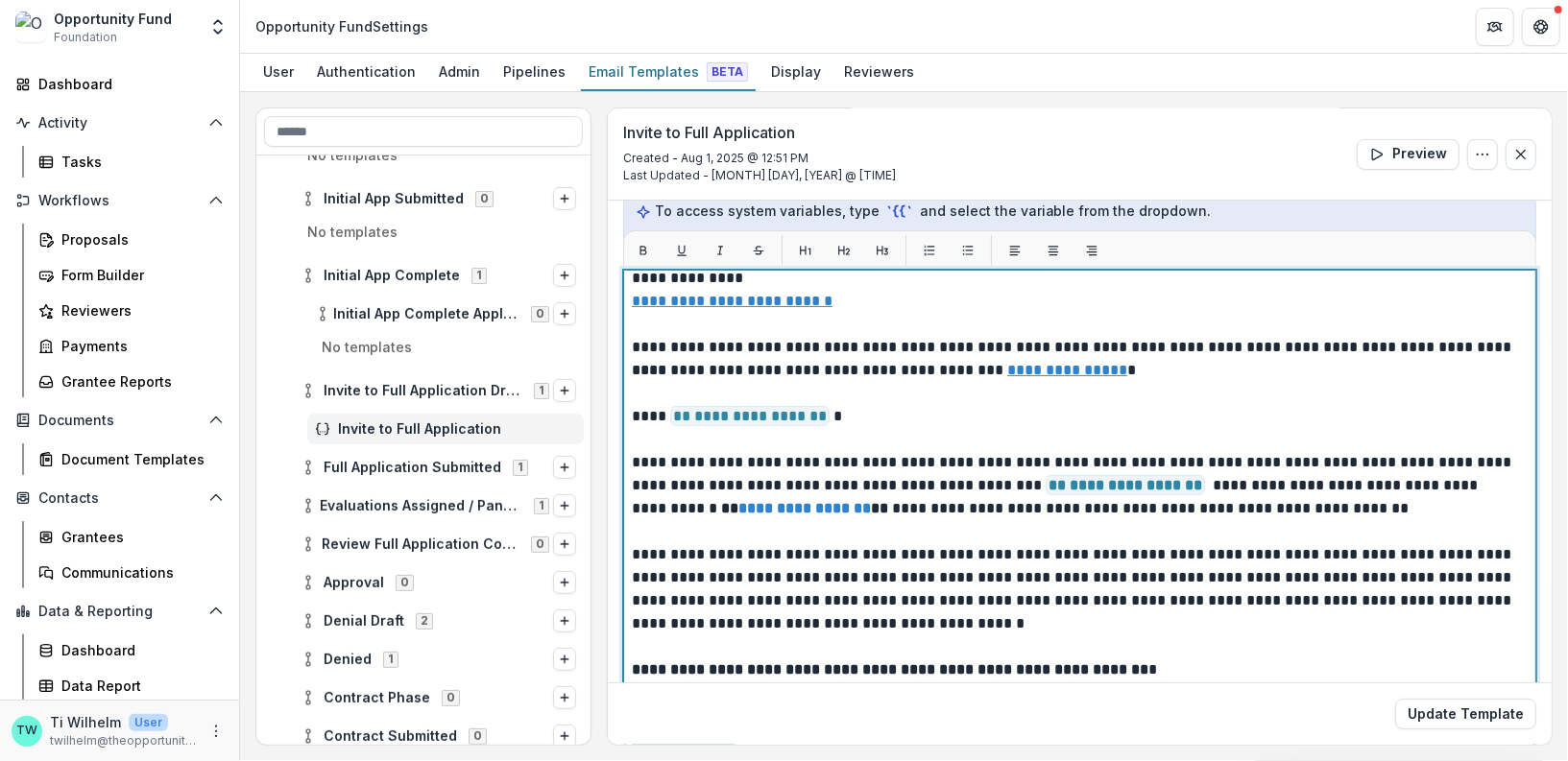 click on "**********" at bounding box center (1075, 601) 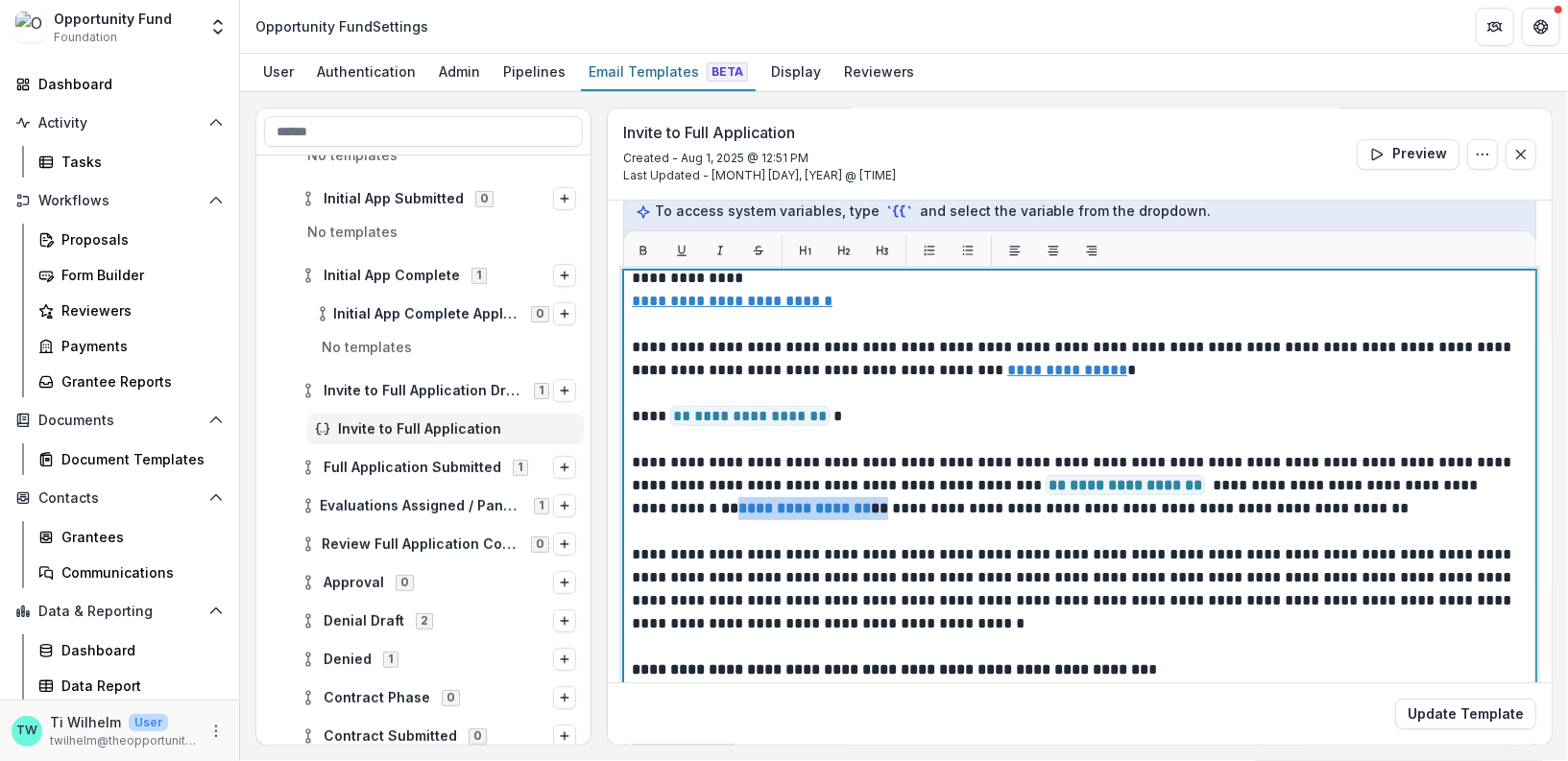 drag, startPoint x: 806, startPoint y: 506, endPoint x: 648, endPoint y: 511, distance: 158.07909 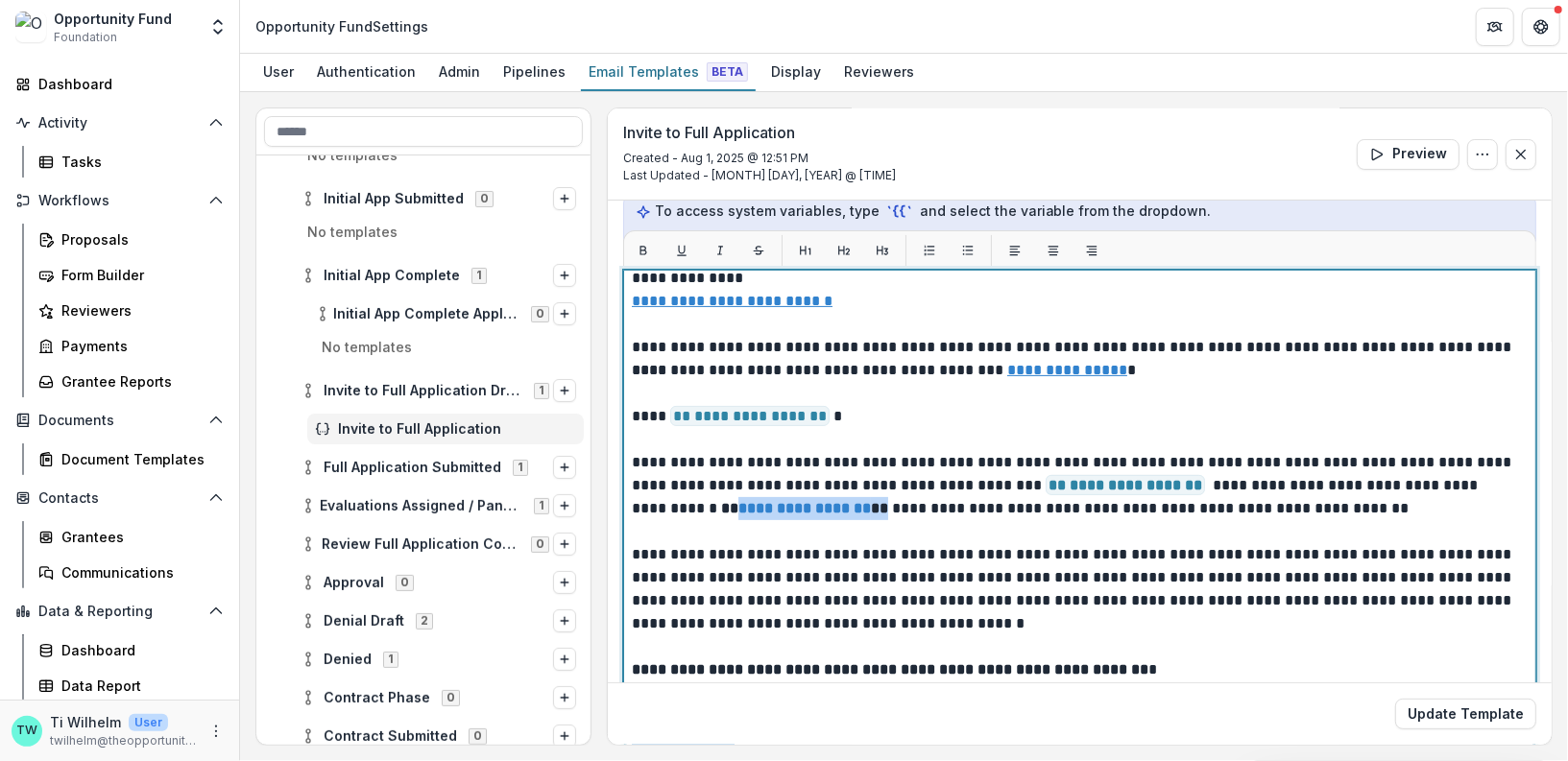 click on "**********" at bounding box center [1075, 497] 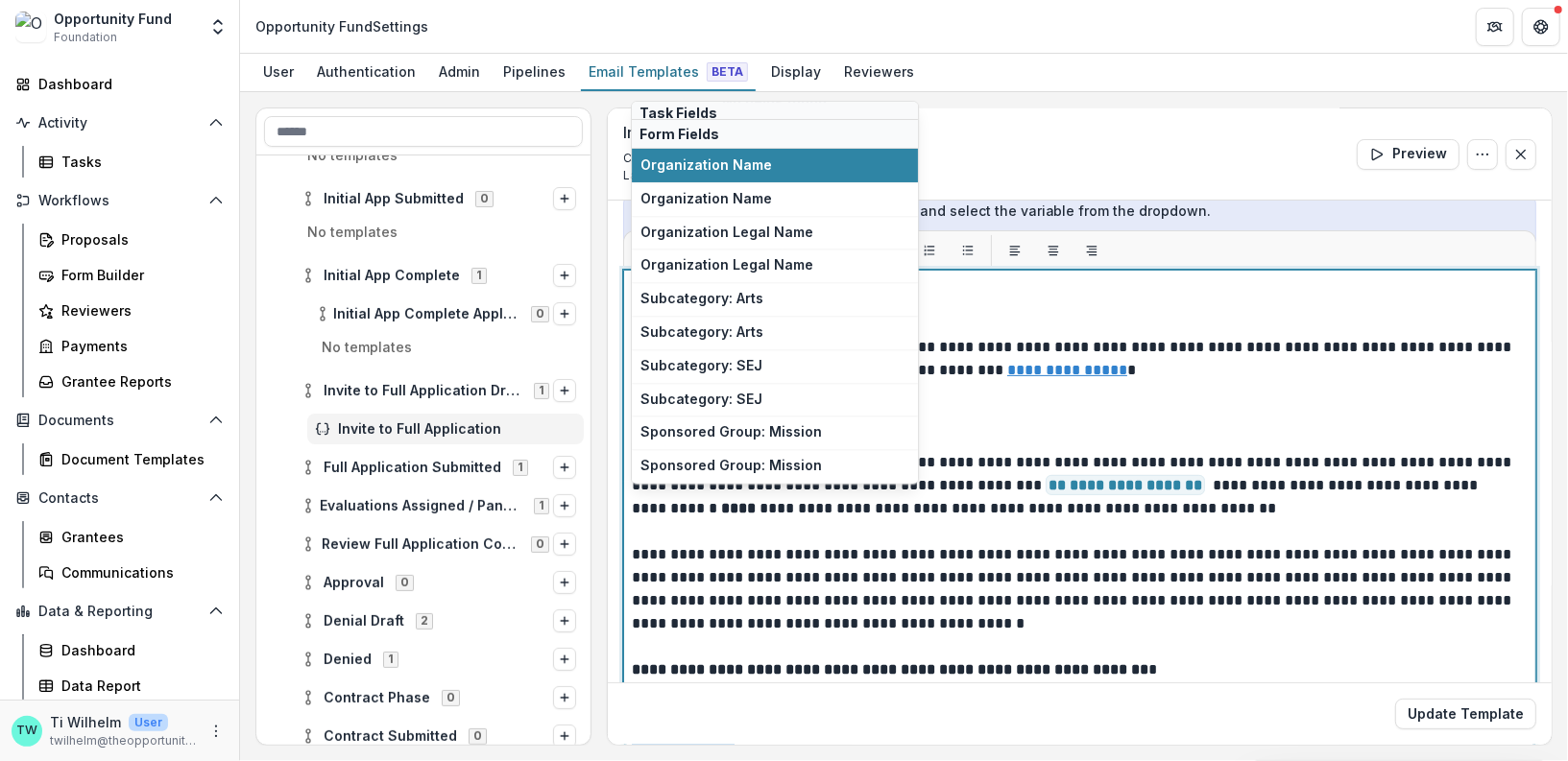 scroll, scrollTop: 0, scrollLeft: 0, axis: both 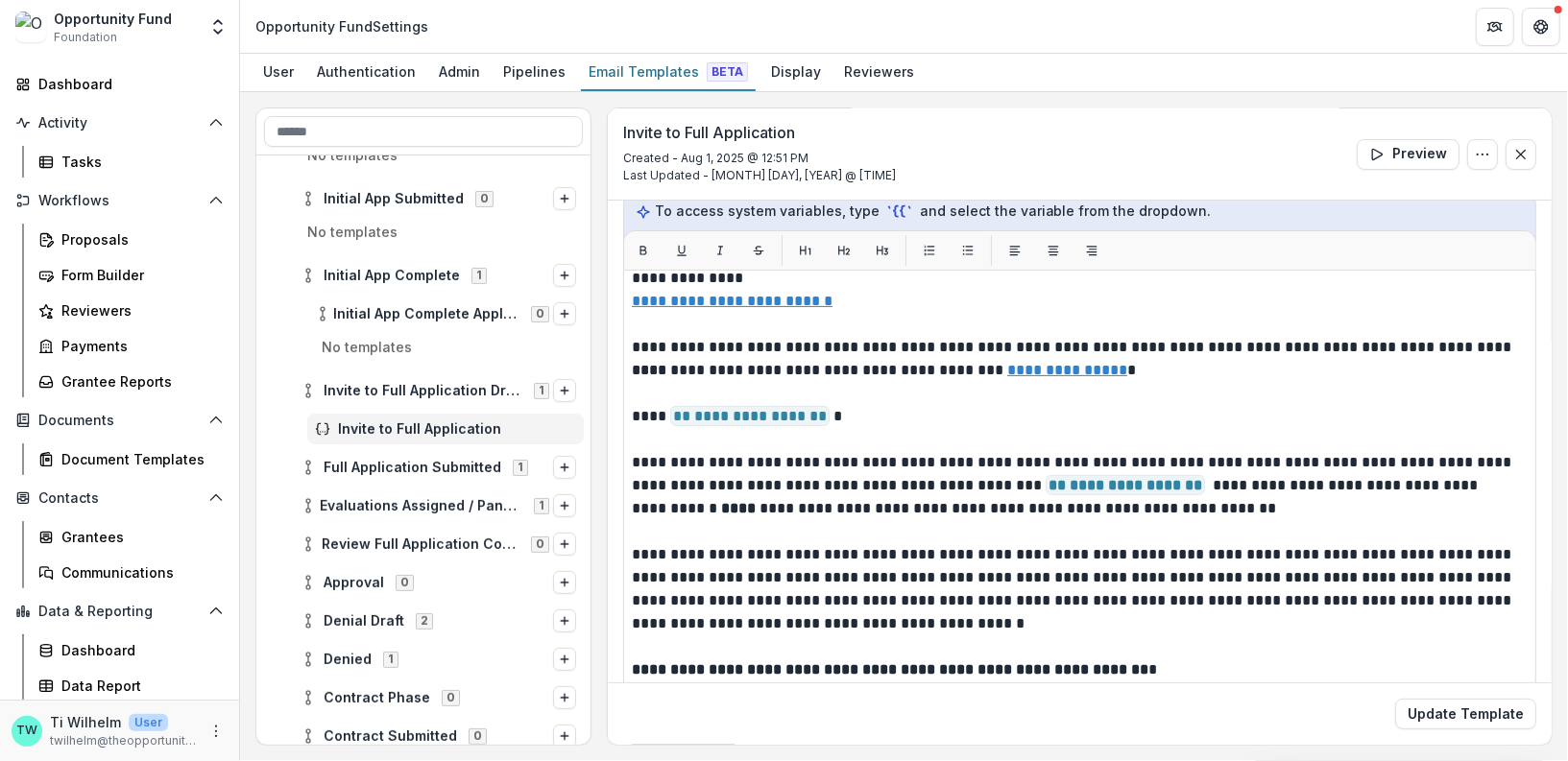 click on "User Authentication Admin Pipelines Email Templates   Beta Display Reviewers" at bounding box center [904, 73] 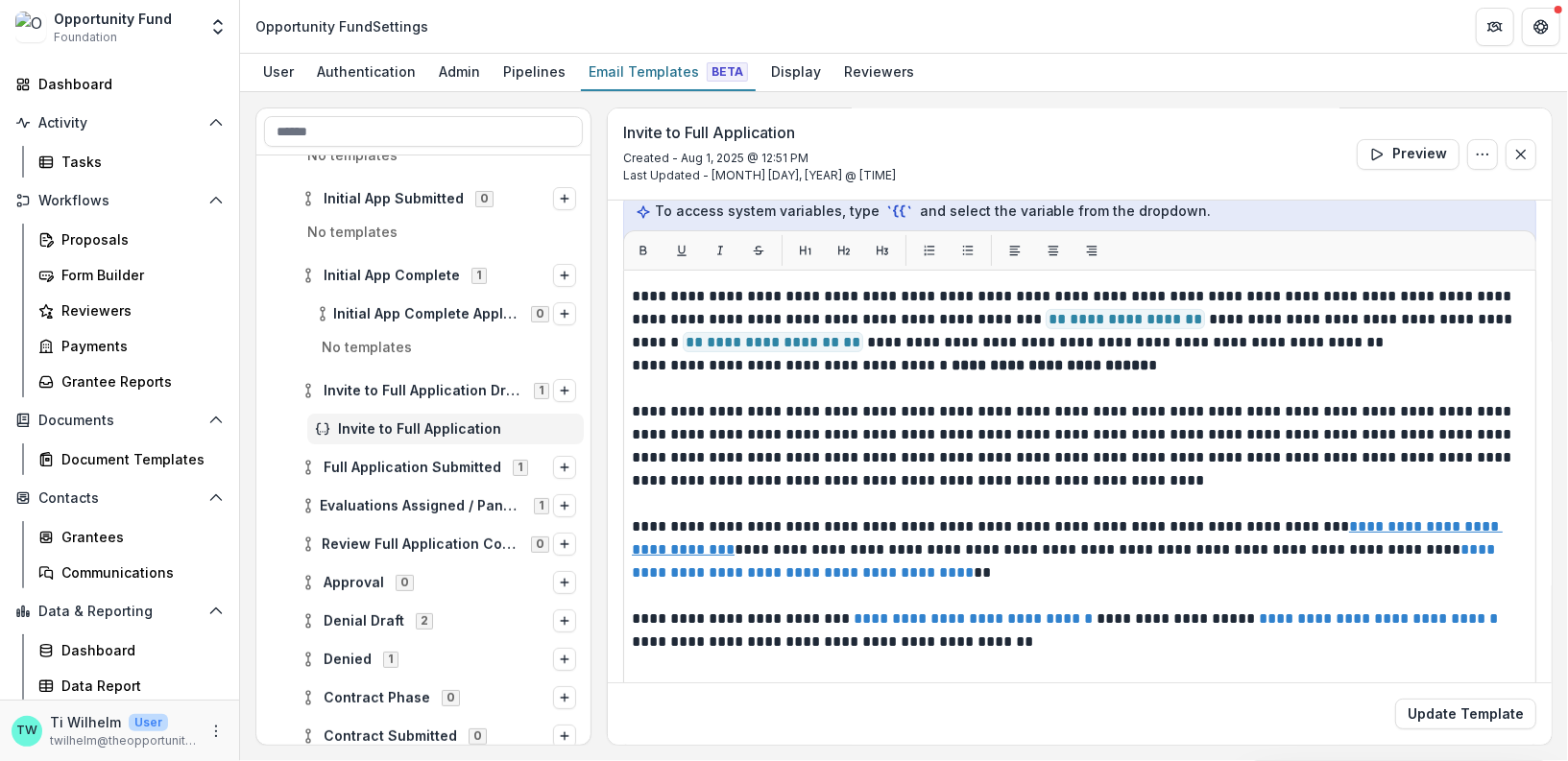 scroll, scrollTop: 25, scrollLeft: 0, axis: vertical 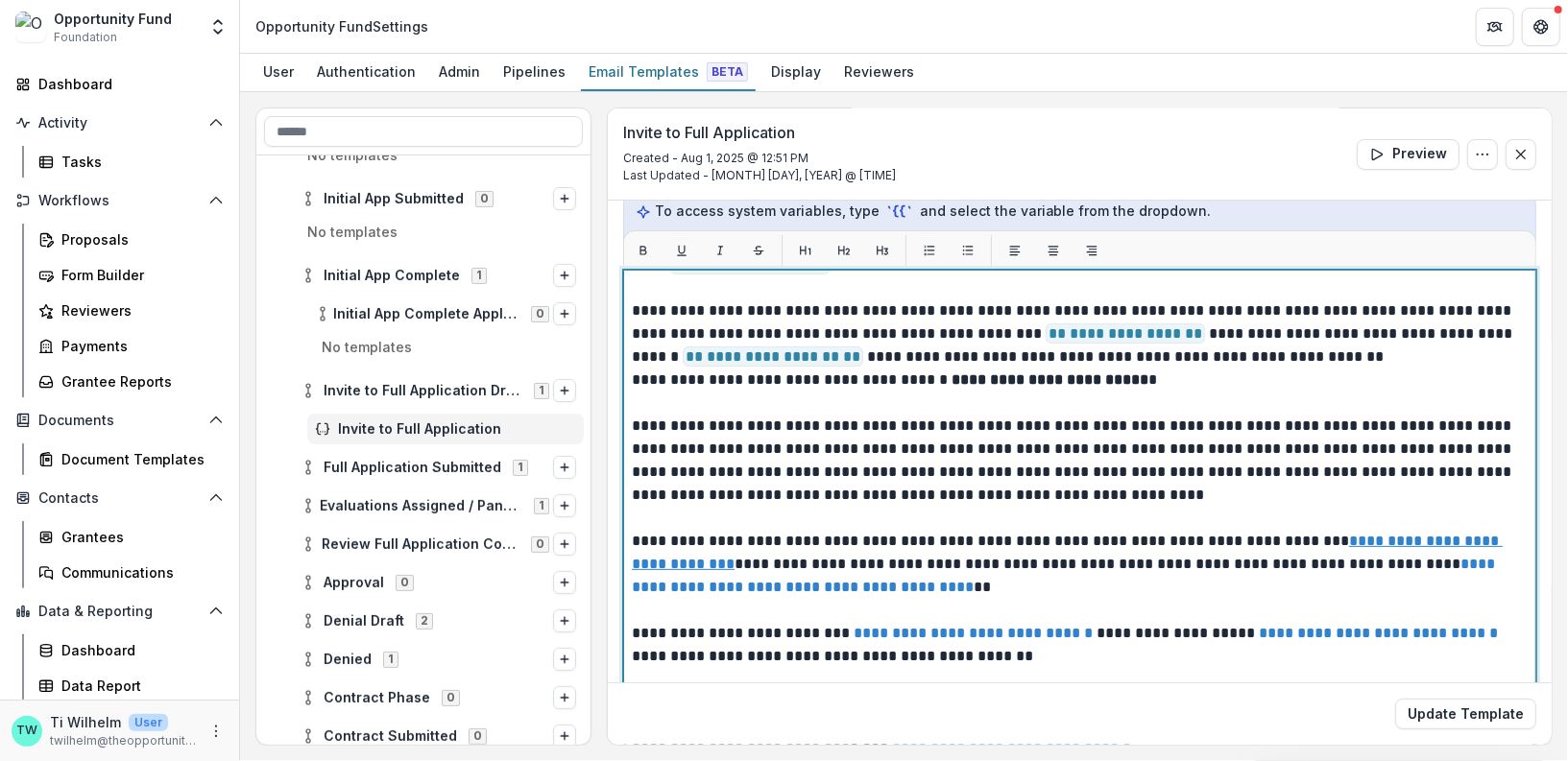 click on "**********" at bounding box center [773, 356] 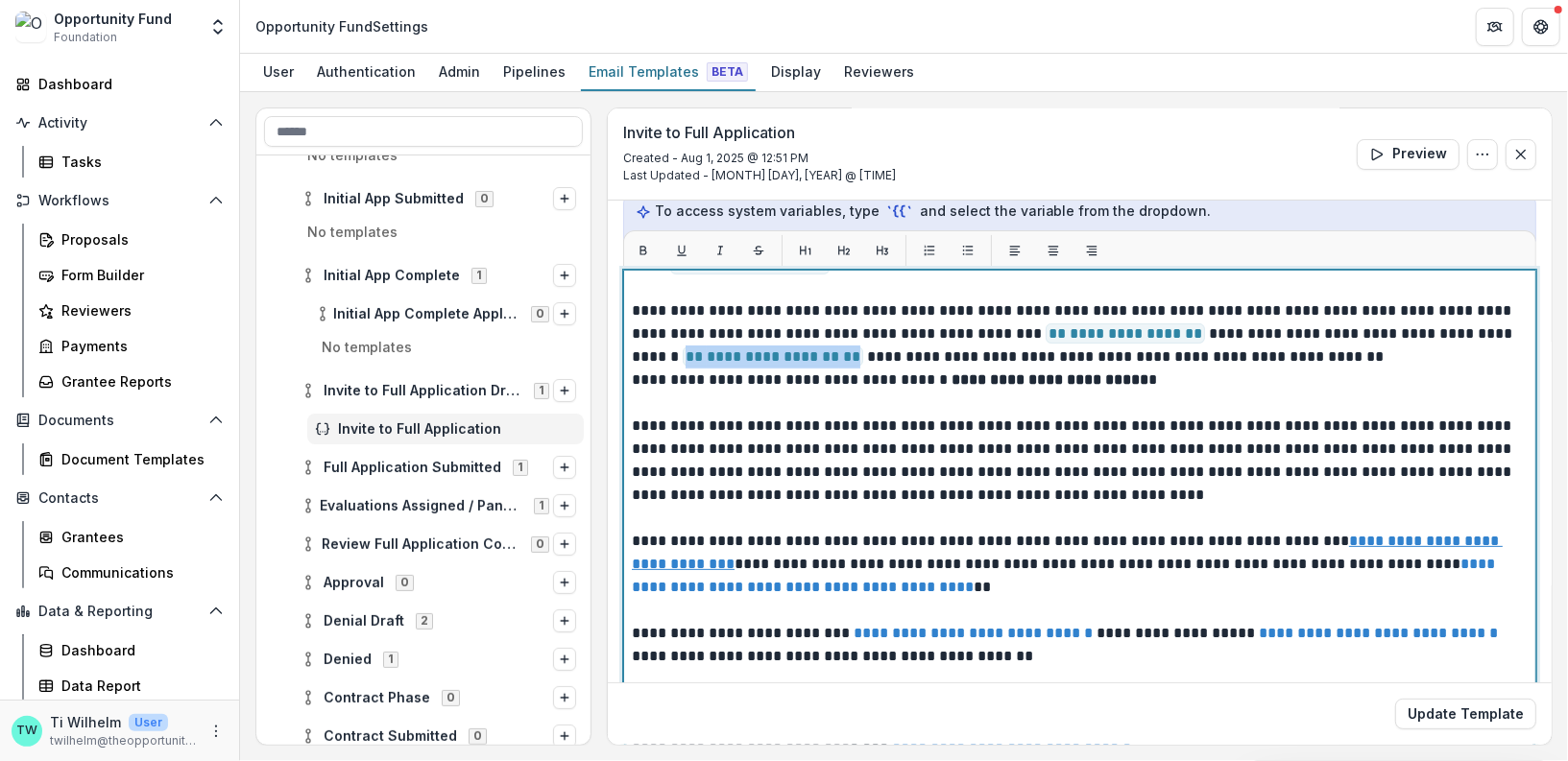 drag, startPoint x: 785, startPoint y: 355, endPoint x: 1490, endPoint y: 328, distance: 705.5168 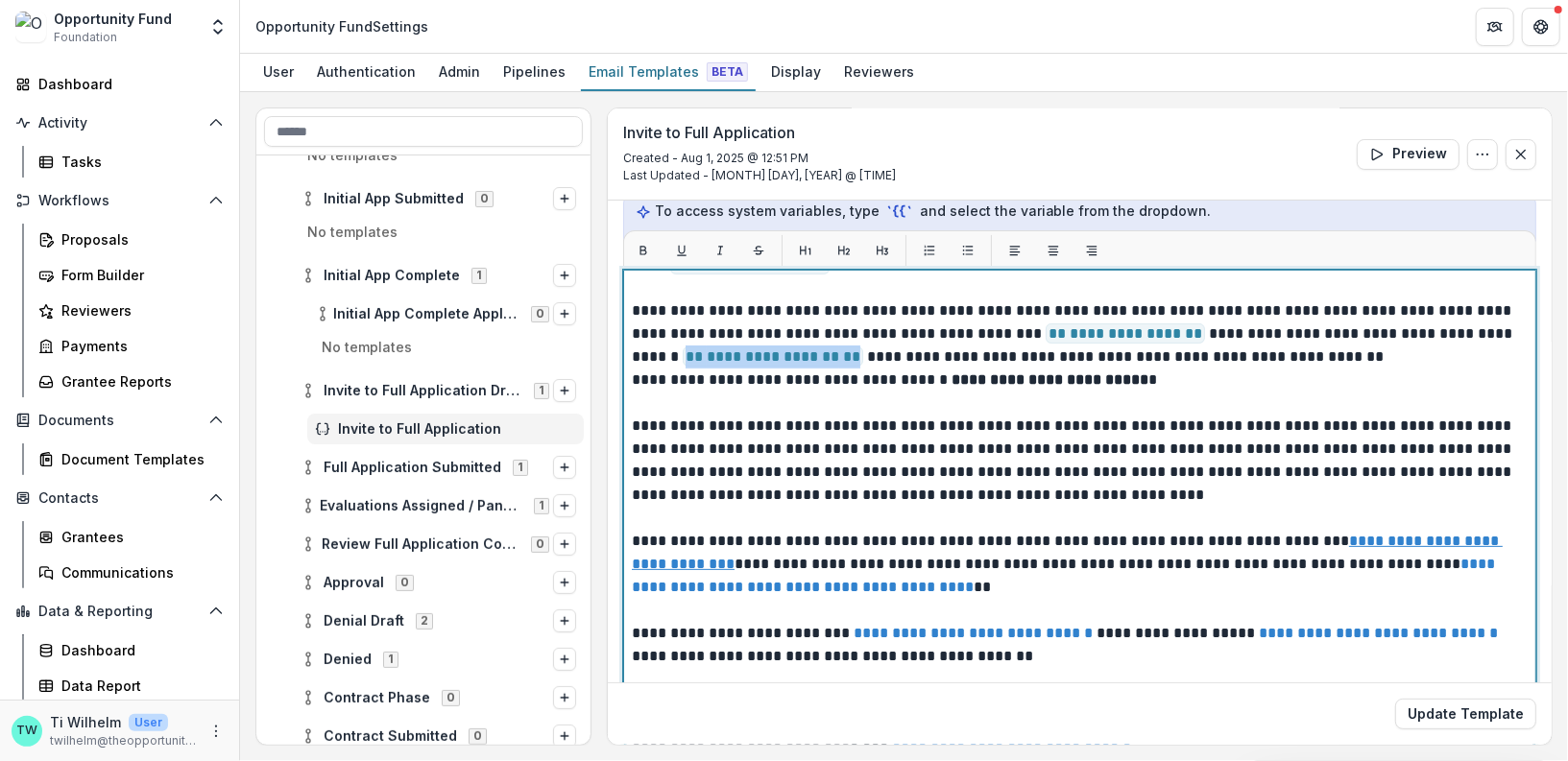 click on "**********" at bounding box center (1075, 334) 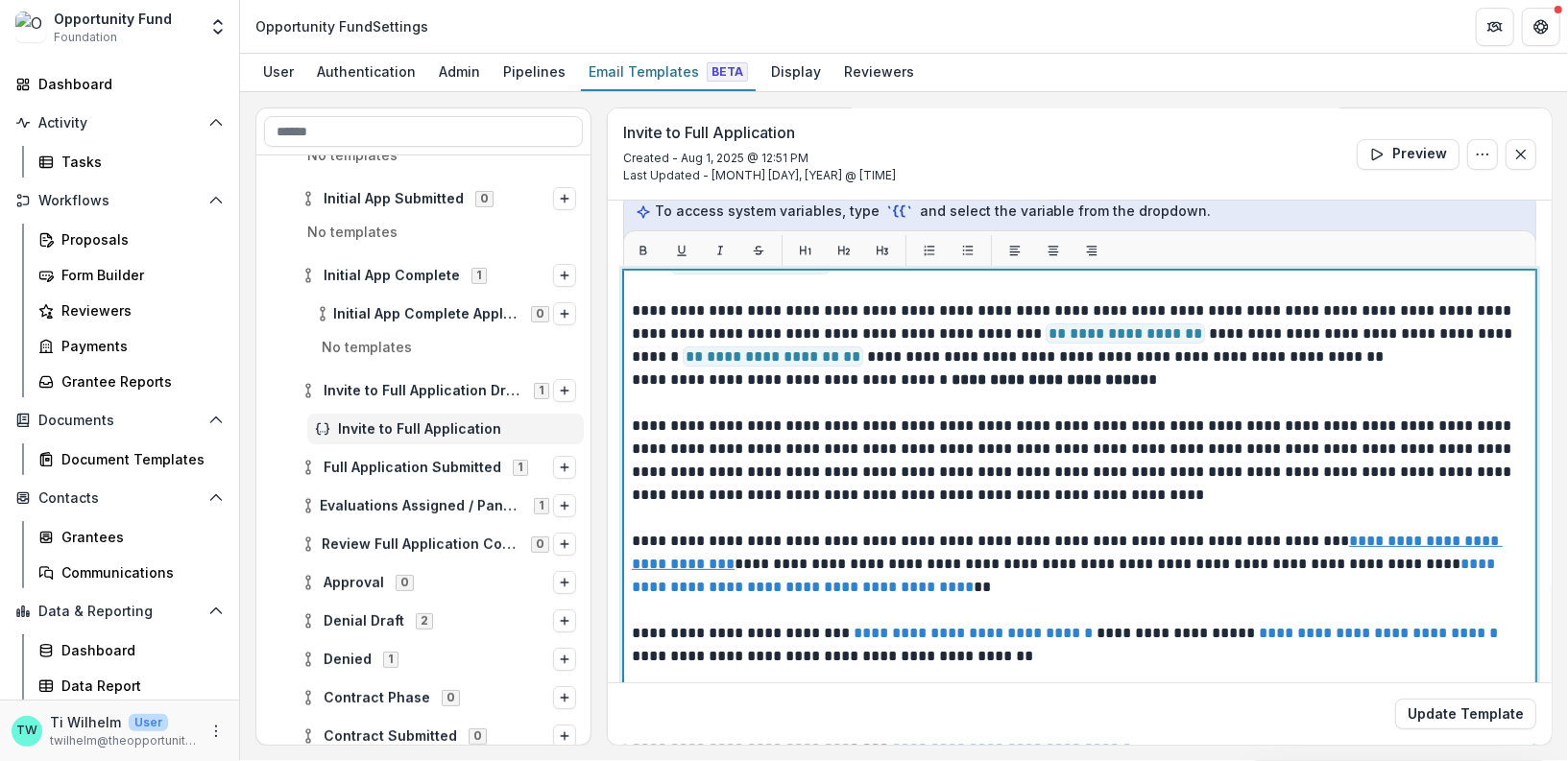 click at bounding box center (1079, 518) 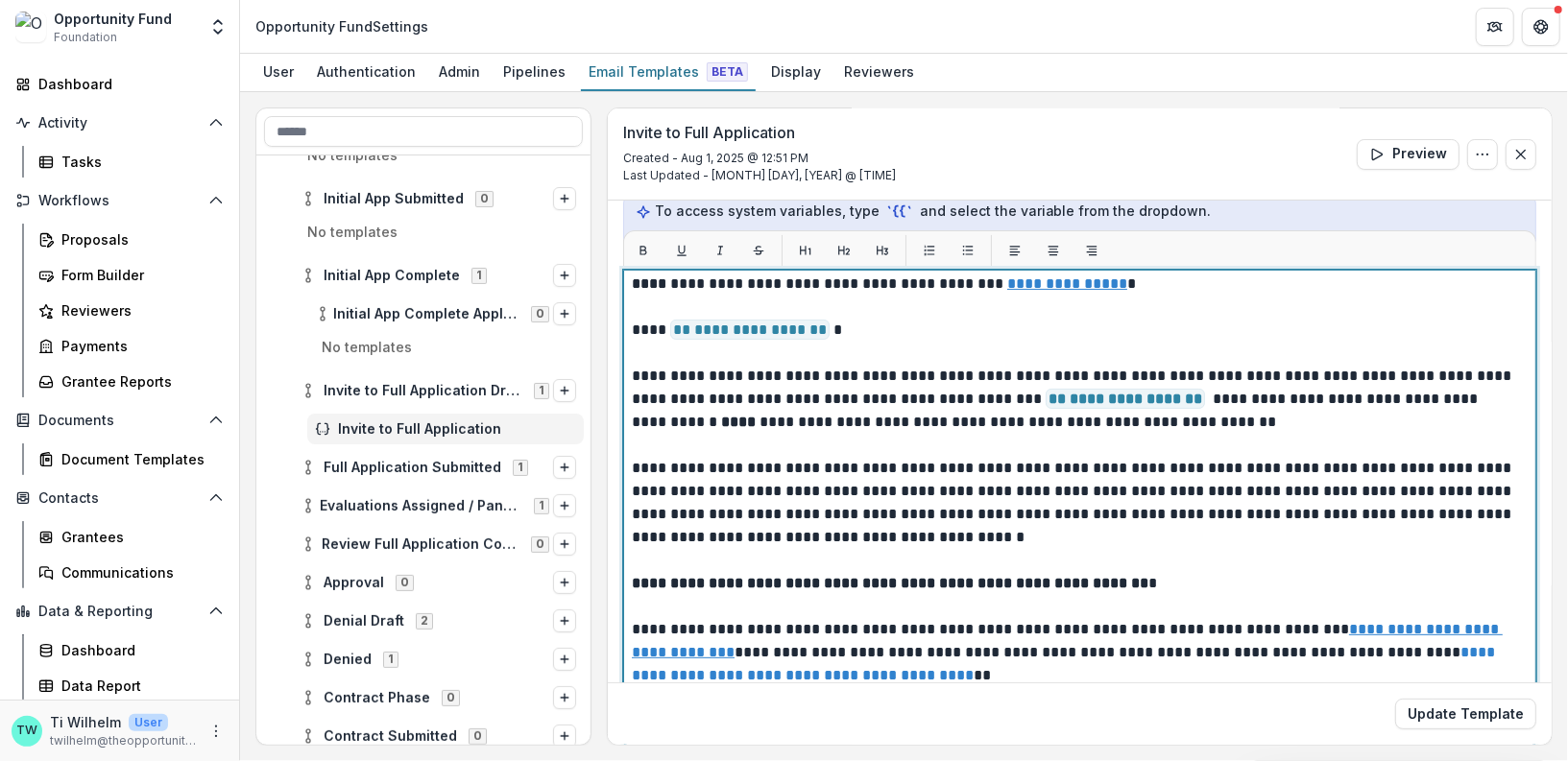 scroll, scrollTop: 648, scrollLeft: 0, axis: vertical 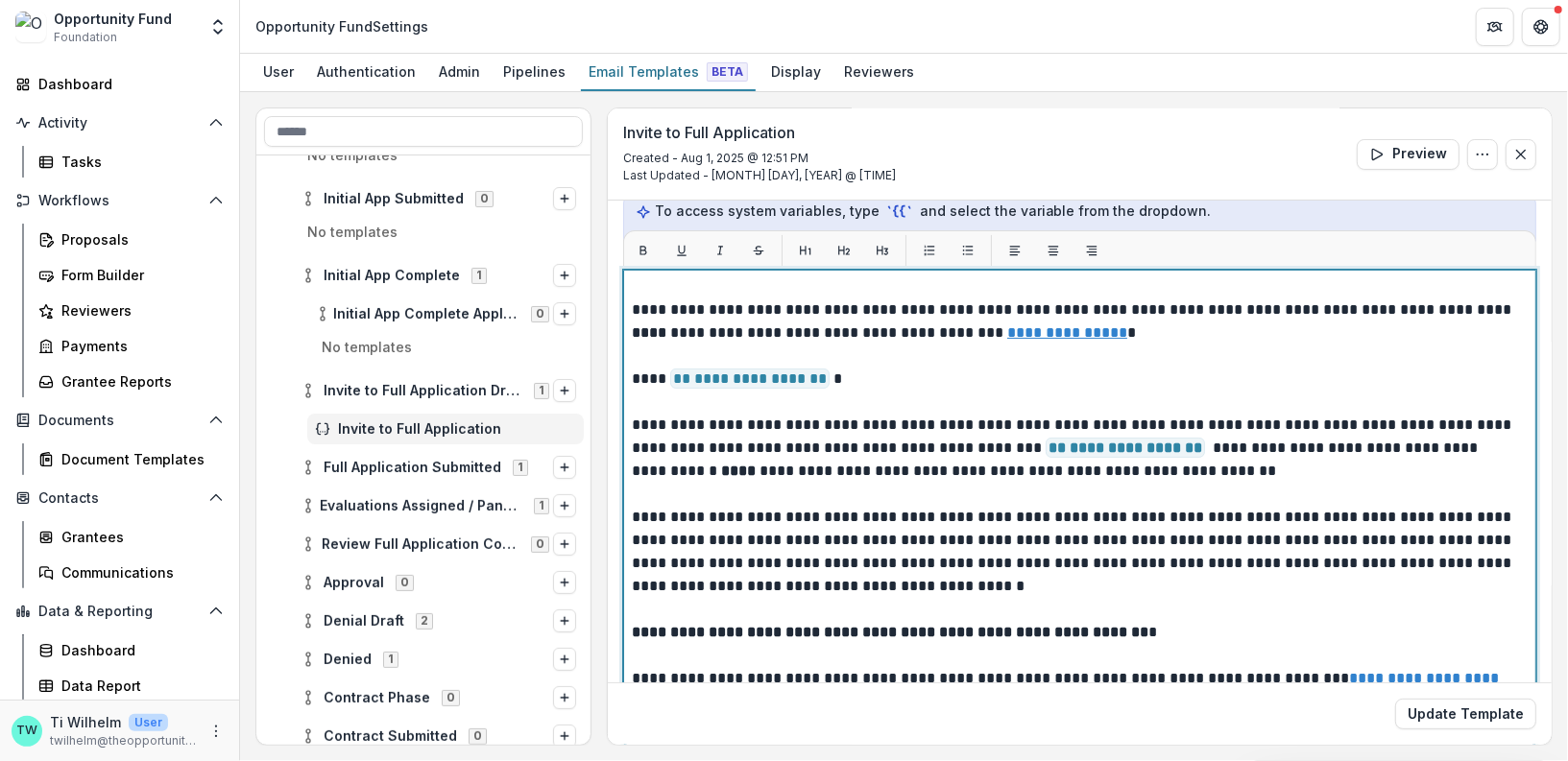 click on "**********" at bounding box center [1075, 460] 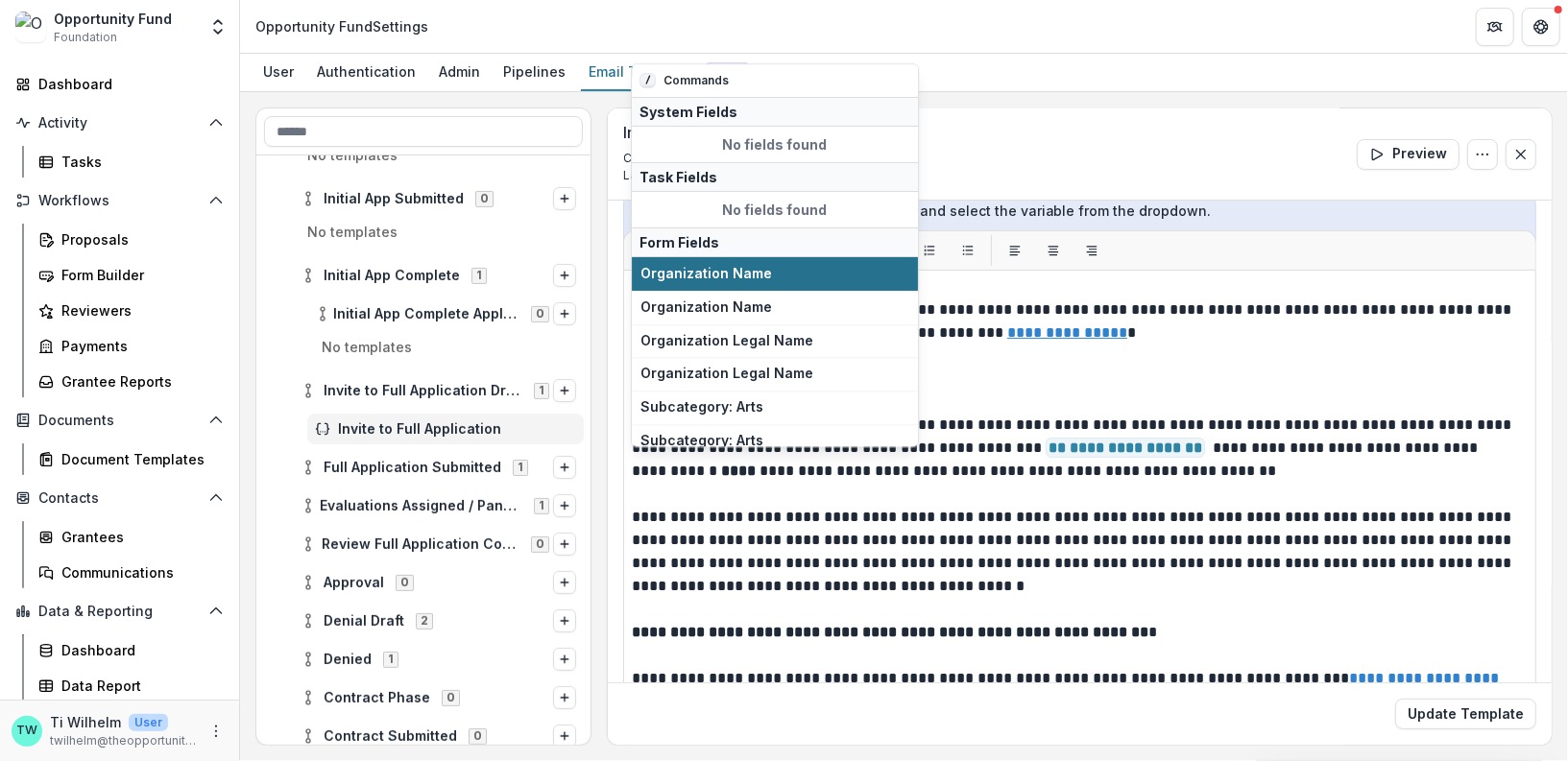 click on "Organization Name" at bounding box center [775, 273] 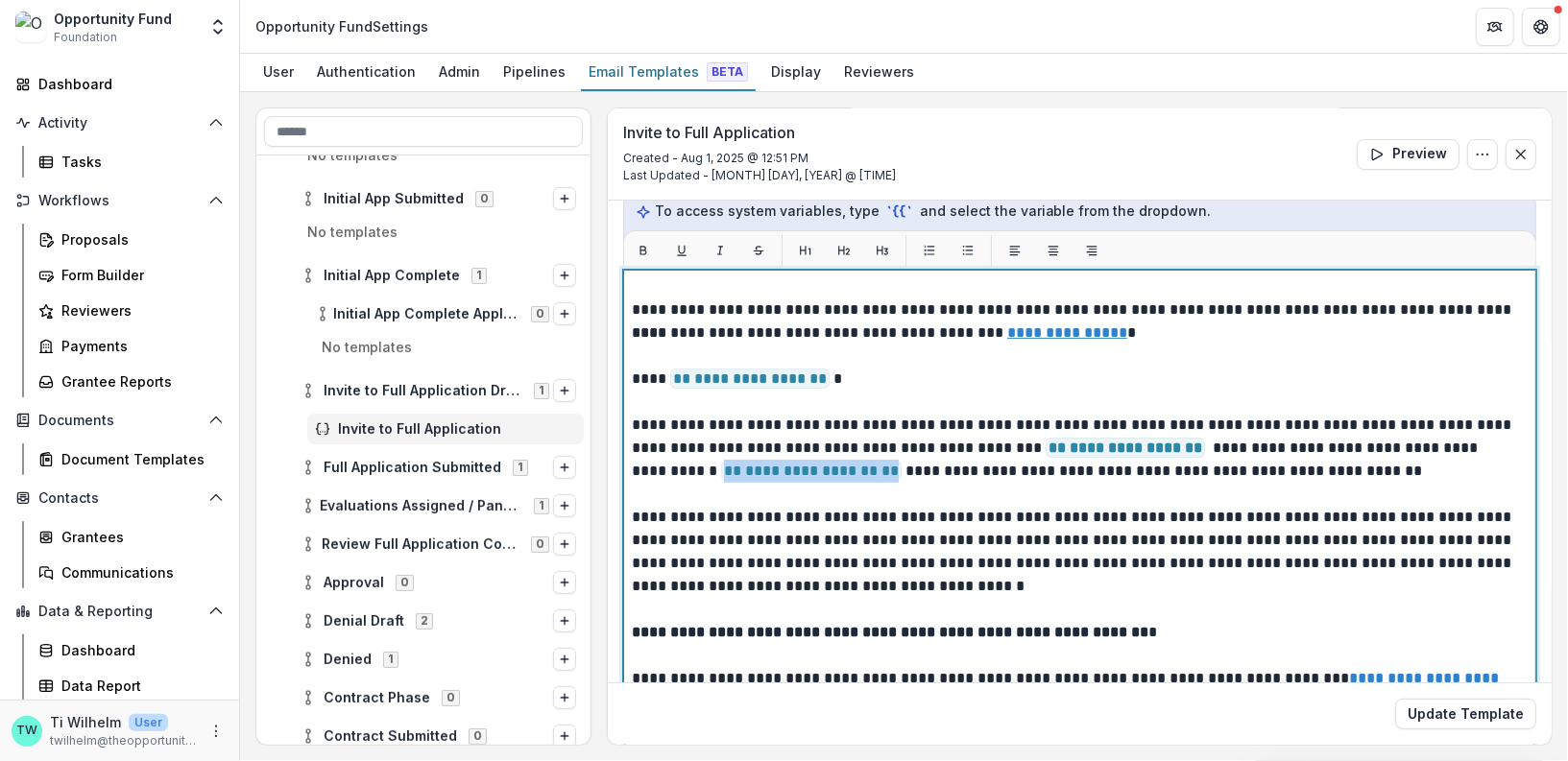 drag, startPoint x: 784, startPoint y: 467, endPoint x: 627, endPoint y: 468, distance: 157.00318 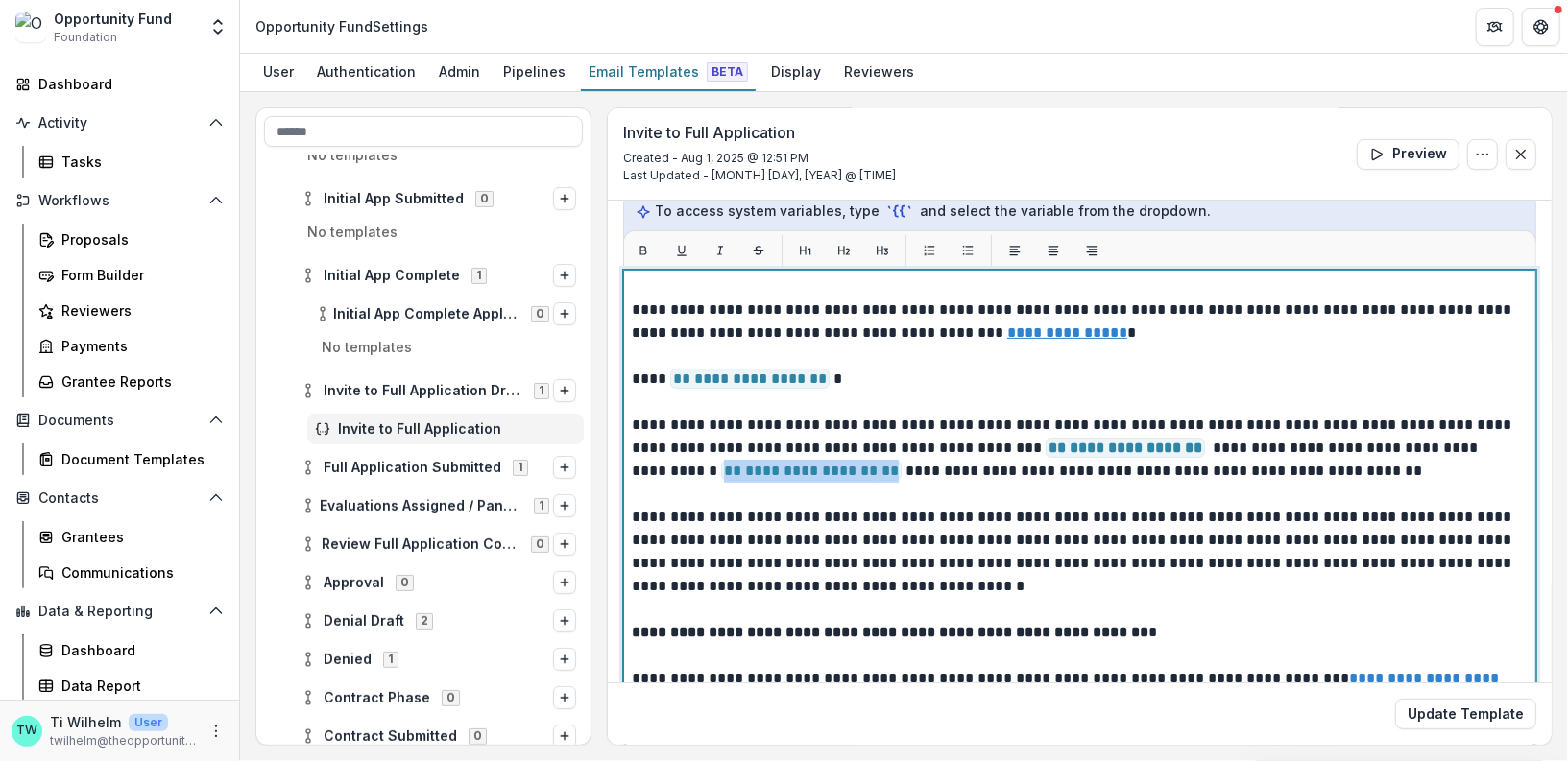 click on "**********" at bounding box center (1079, 510) 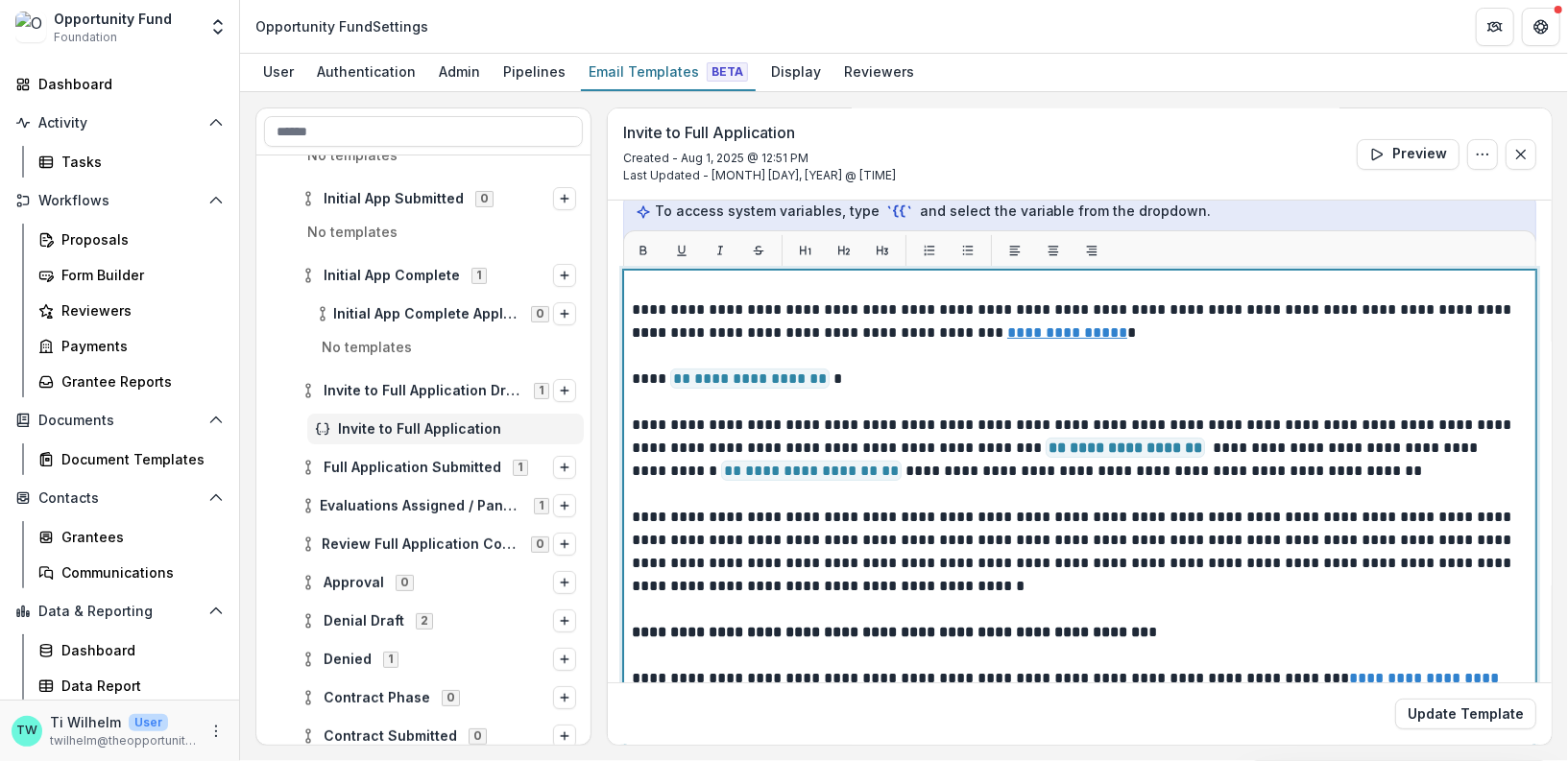 click on "**********" at bounding box center [1075, 563] 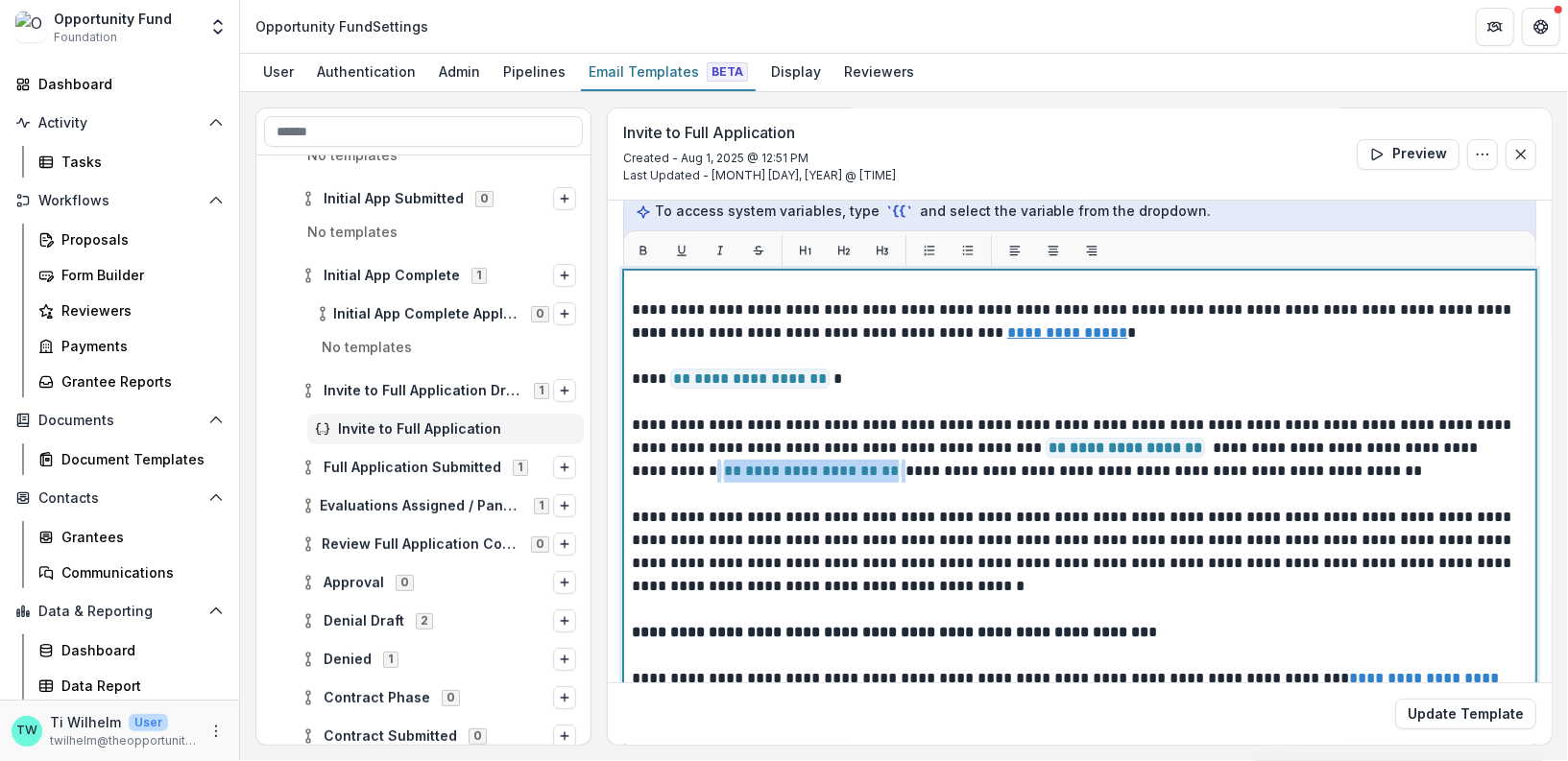 drag, startPoint x: 931, startPoint y: 443, endPoint x: 1485, endPoint y: 448, distance: 554.02256 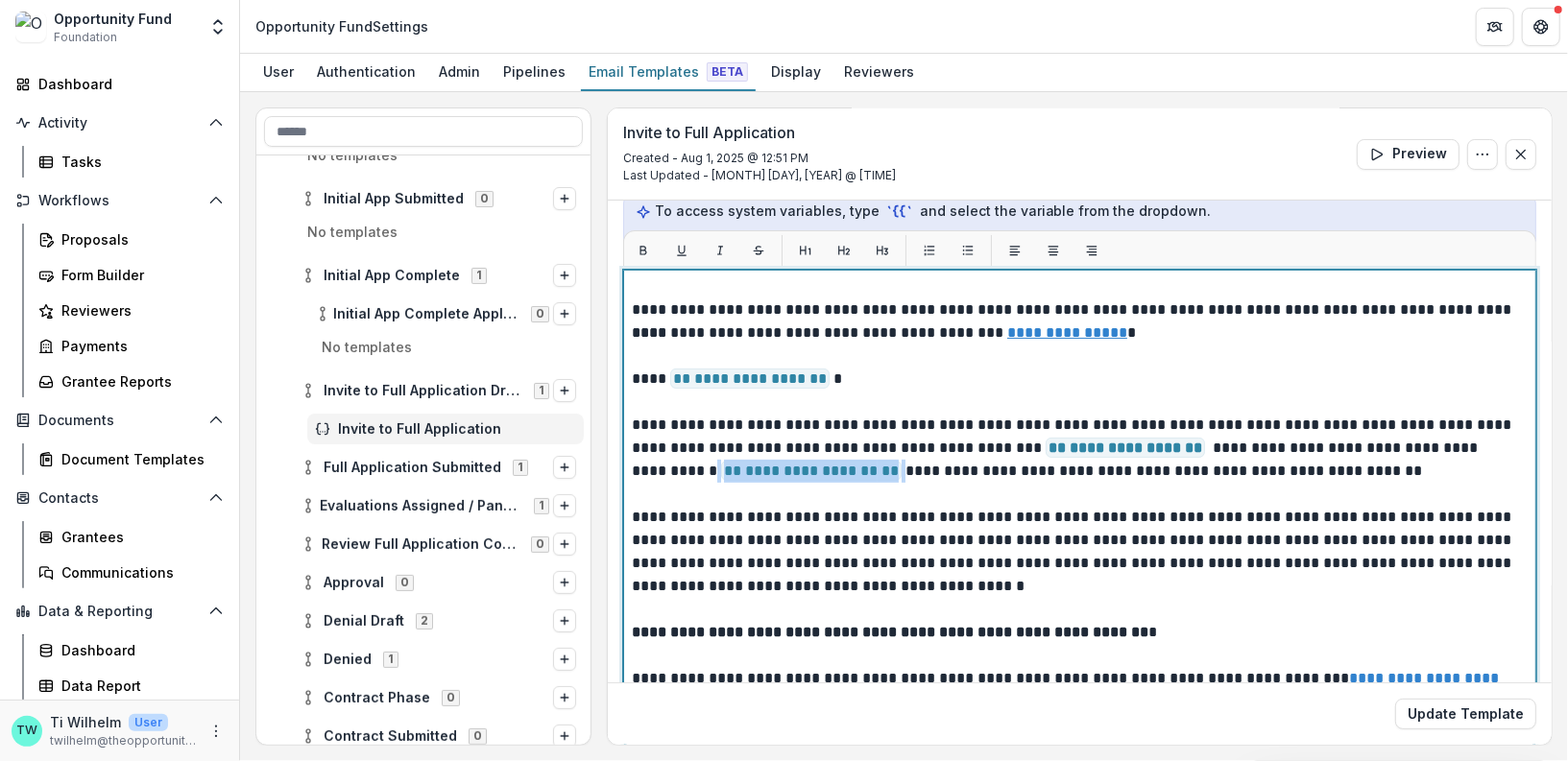 click on "**********" at bounding box center (1075, 460) 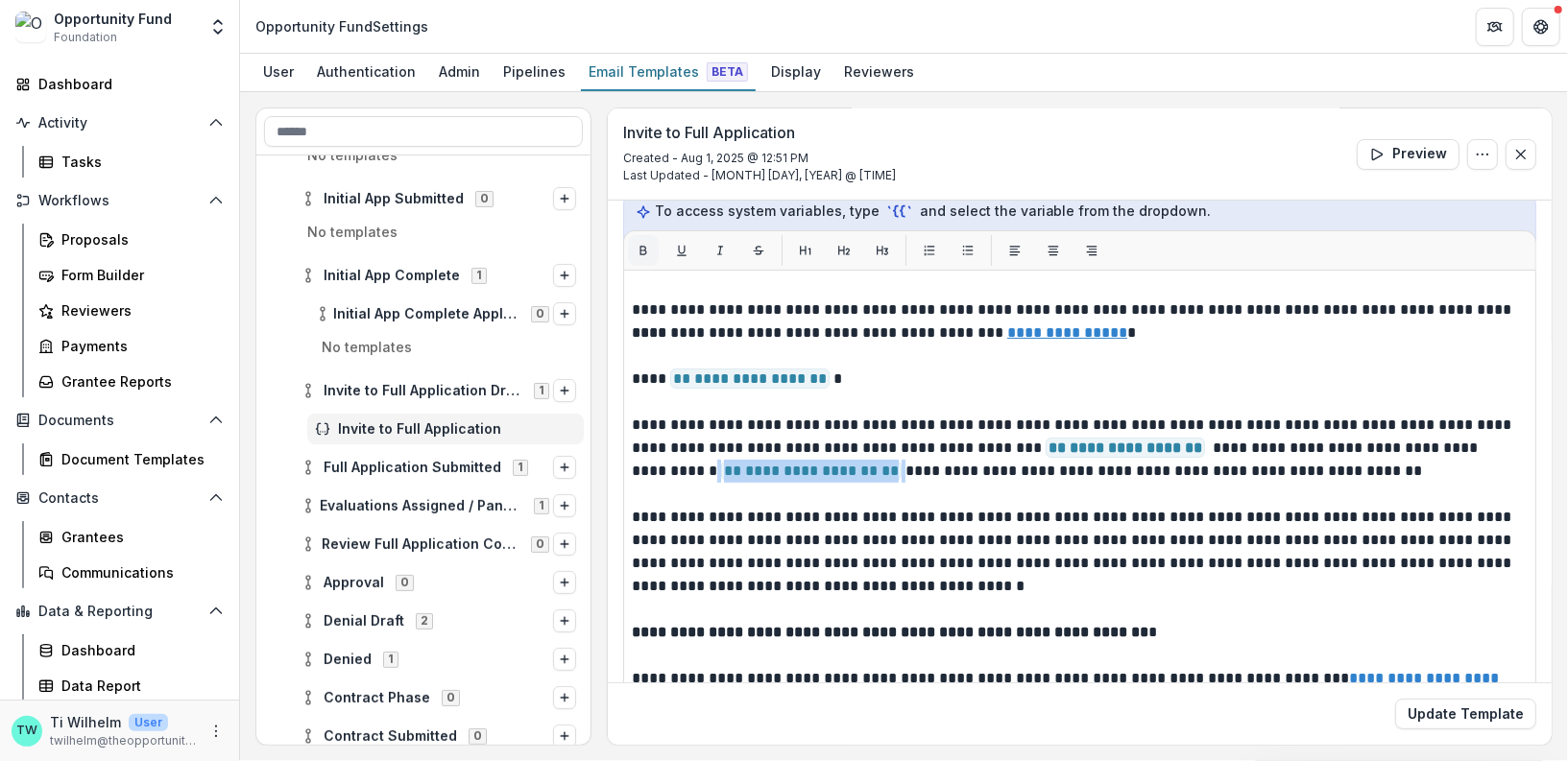 click 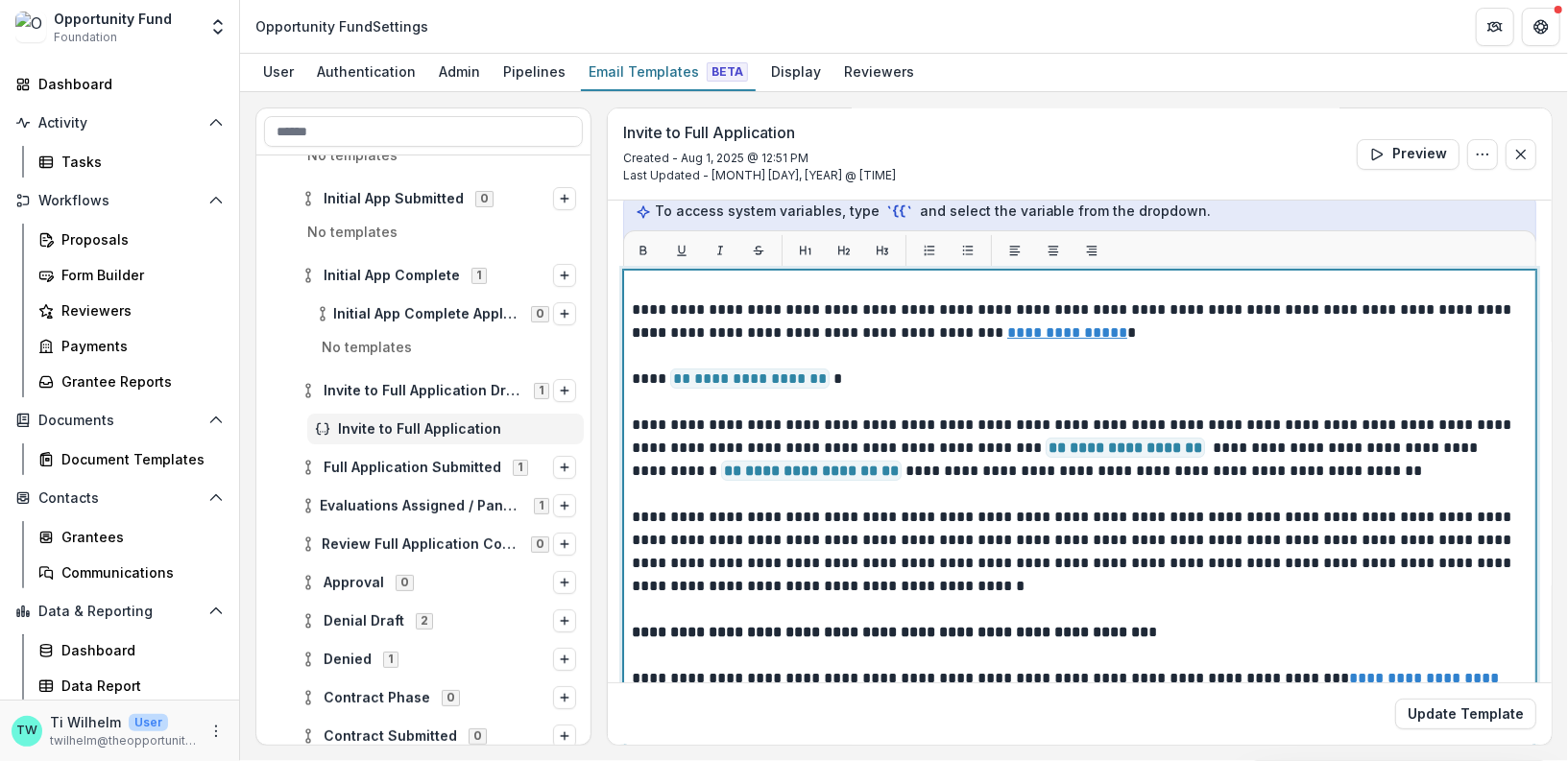 click on "**********" at bounding box center (1075, 460) 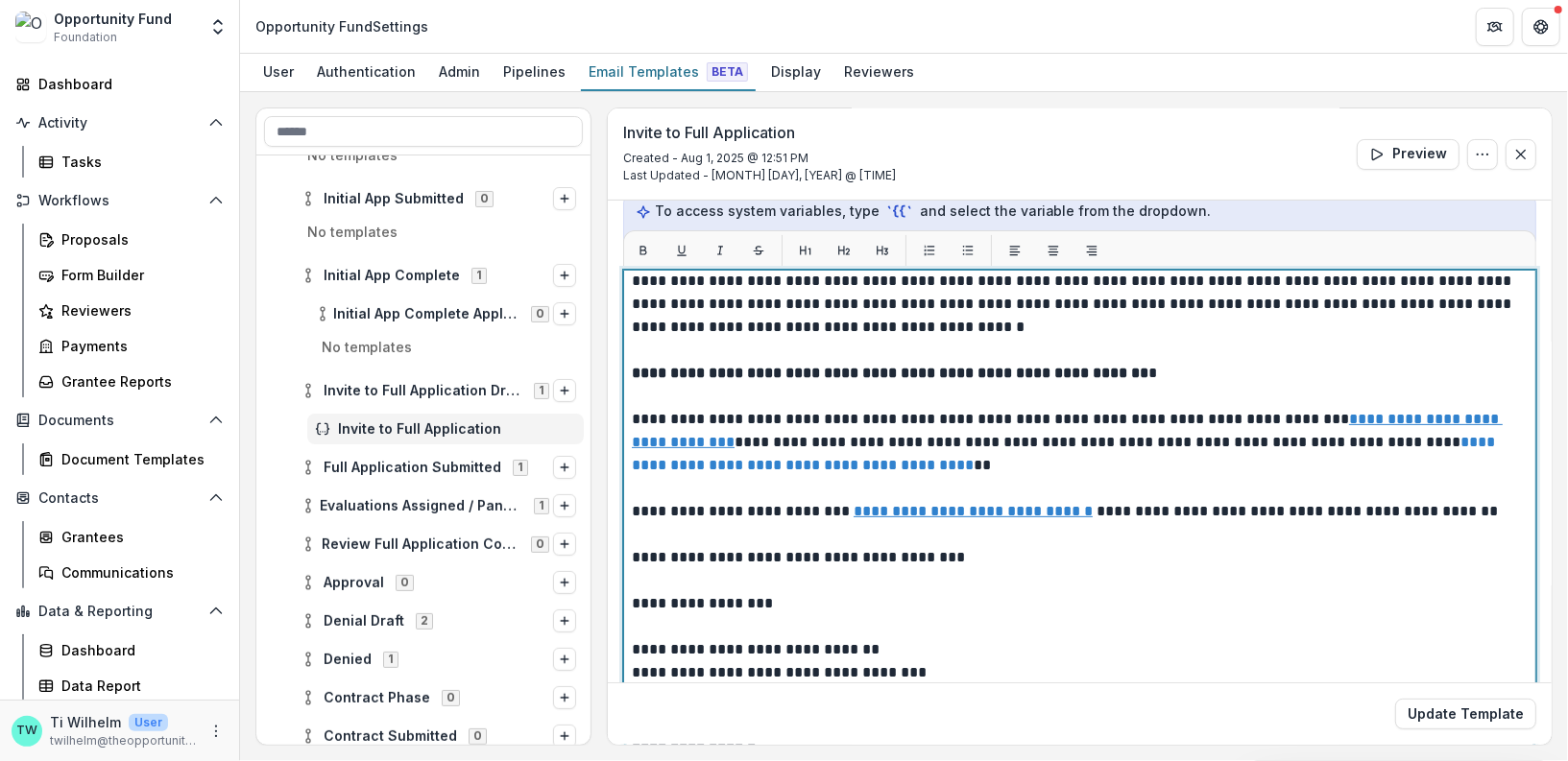 scroll, scrollTop: 909, scrollLeft: 0, axis: vertical 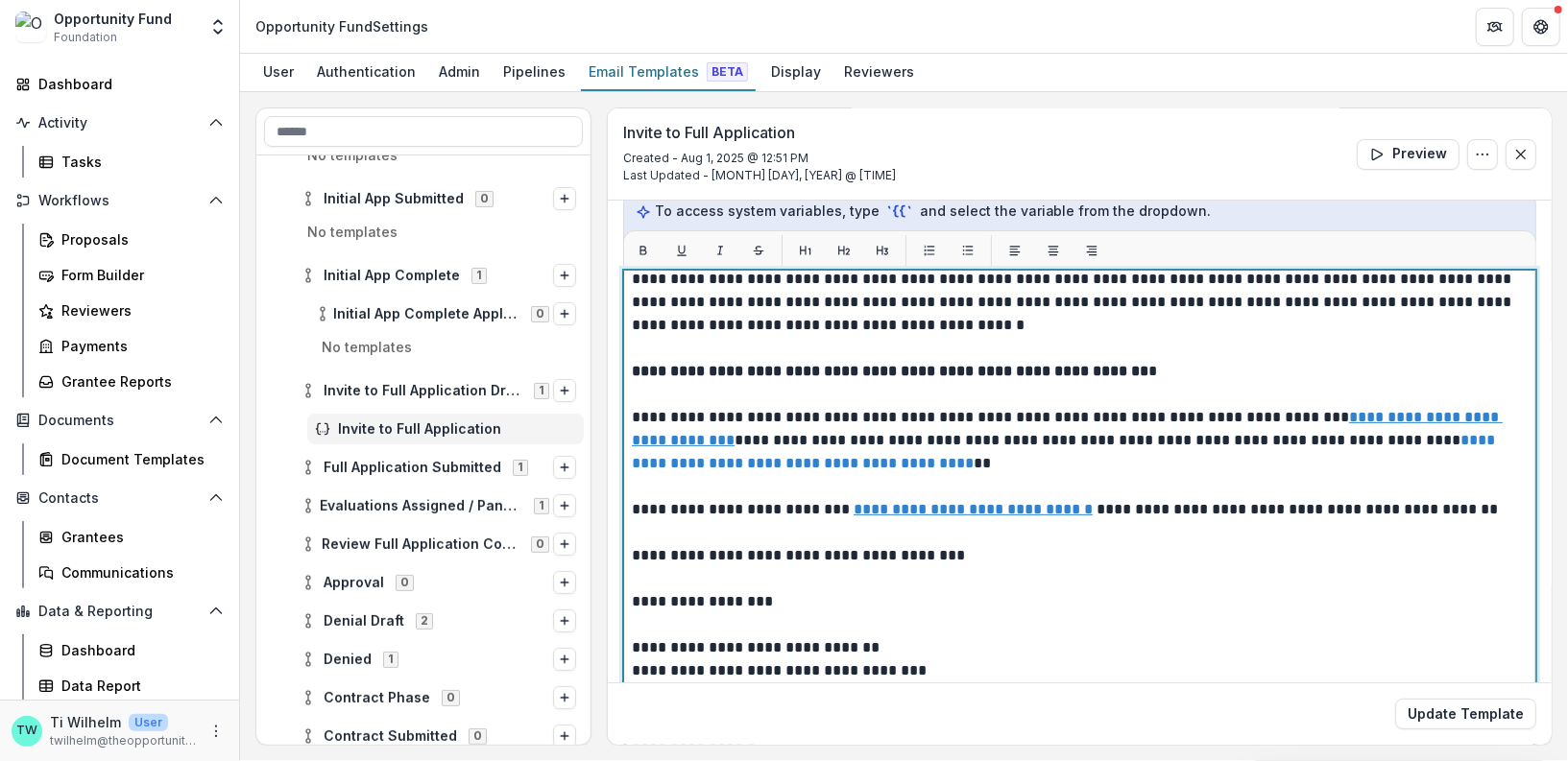 click on "**********" at bounding box center [1075, 510] 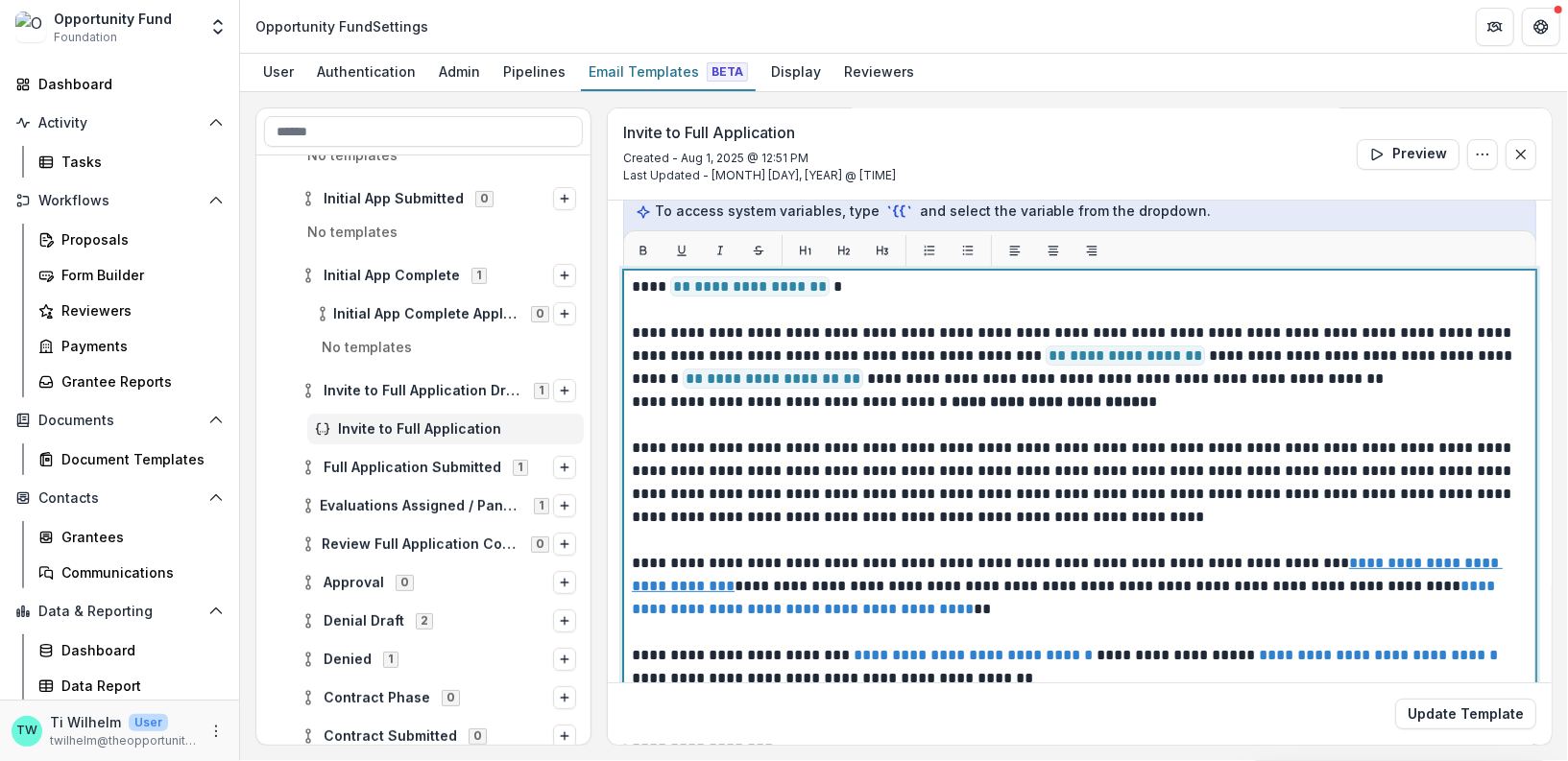 scroll, scrollTop: 0, scrollLeft: 0, axis: both 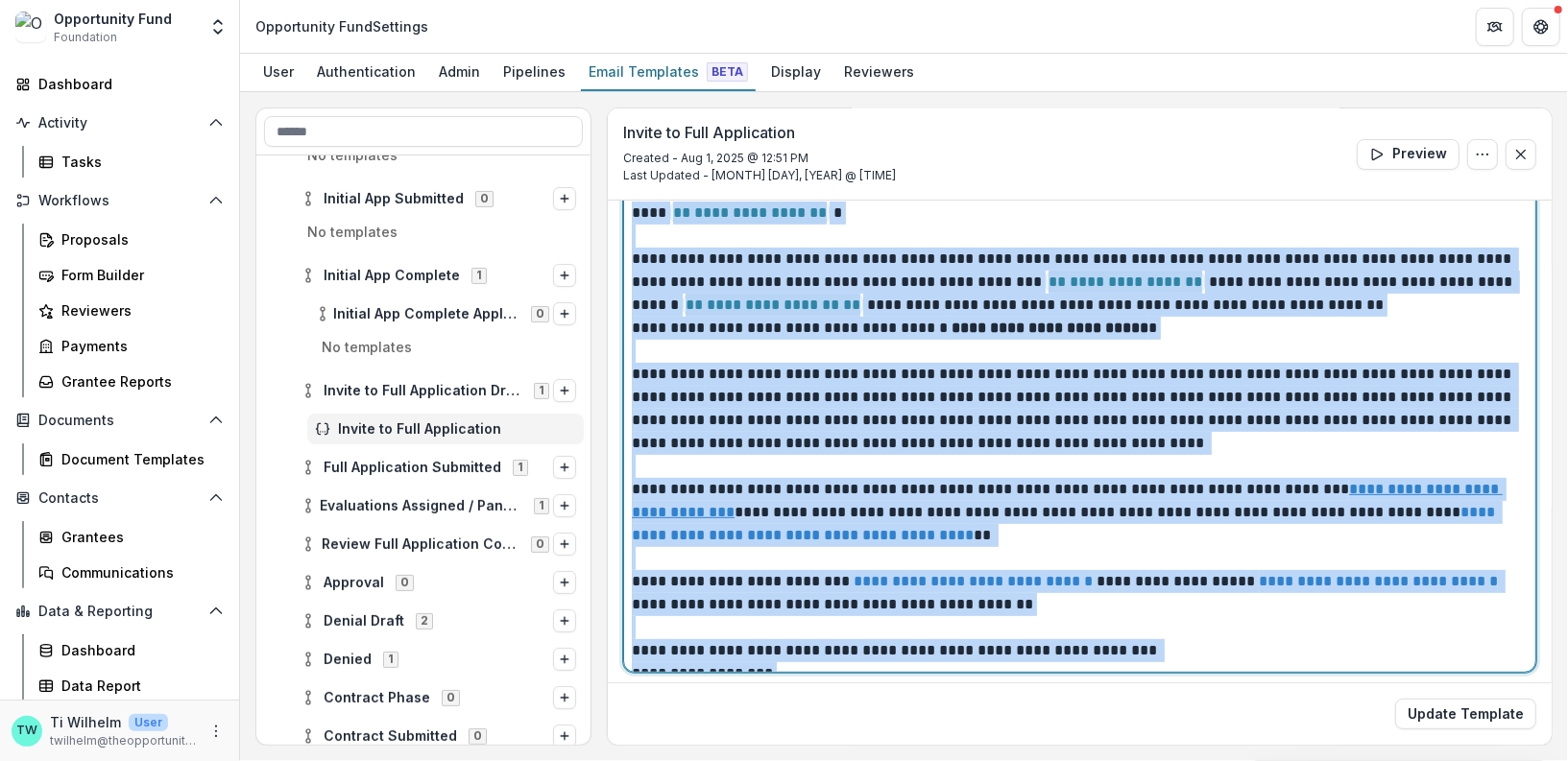 drag, startPoint x: 631, startPoint y: 568, endPoint x: 620, endPoint y: 187, distance: 381.15876 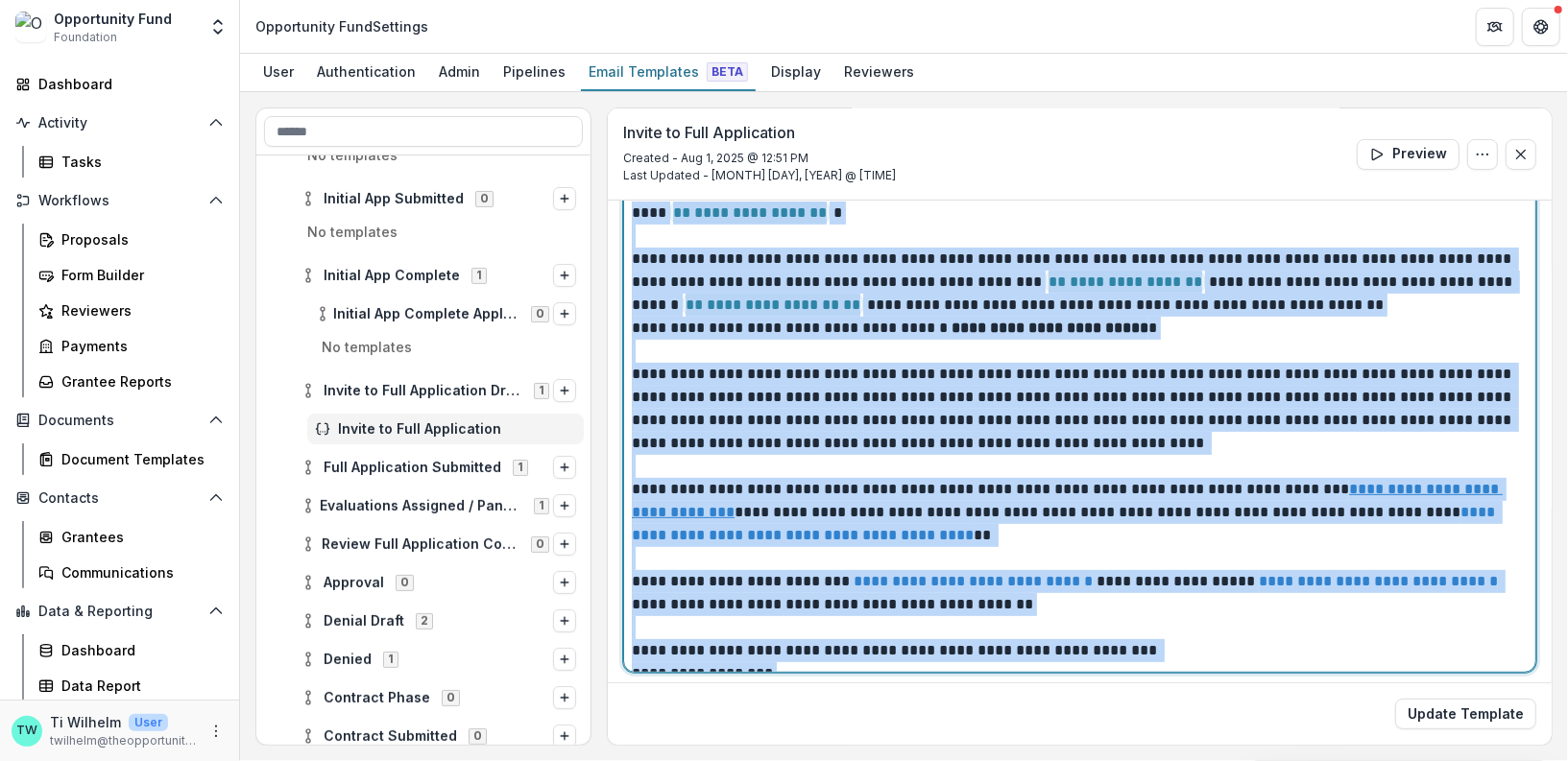 click on "**********" at bounding box center (1079, 264) 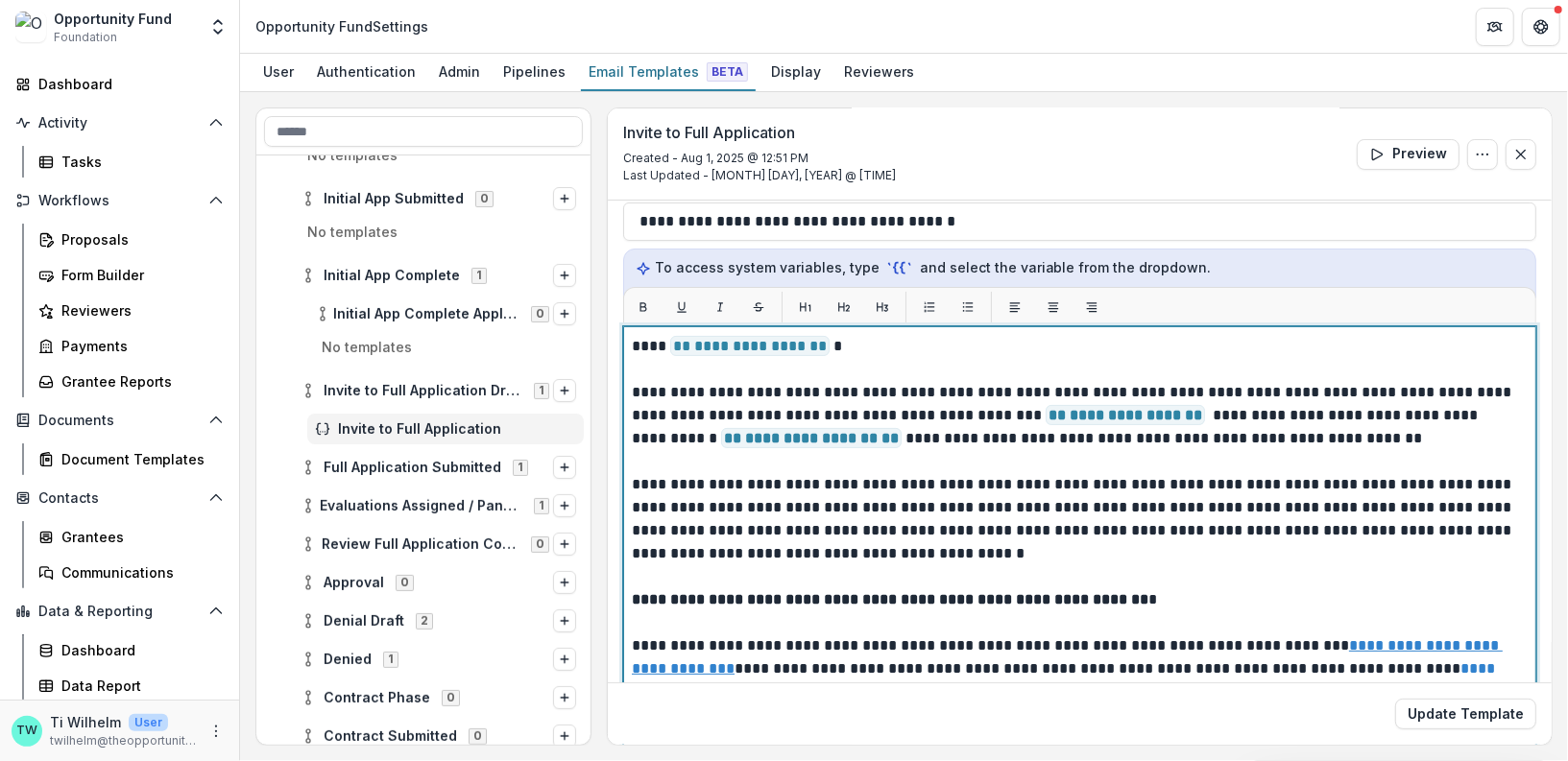 scroll, scrollTop: 0, scrollLeft: 0, axis: both 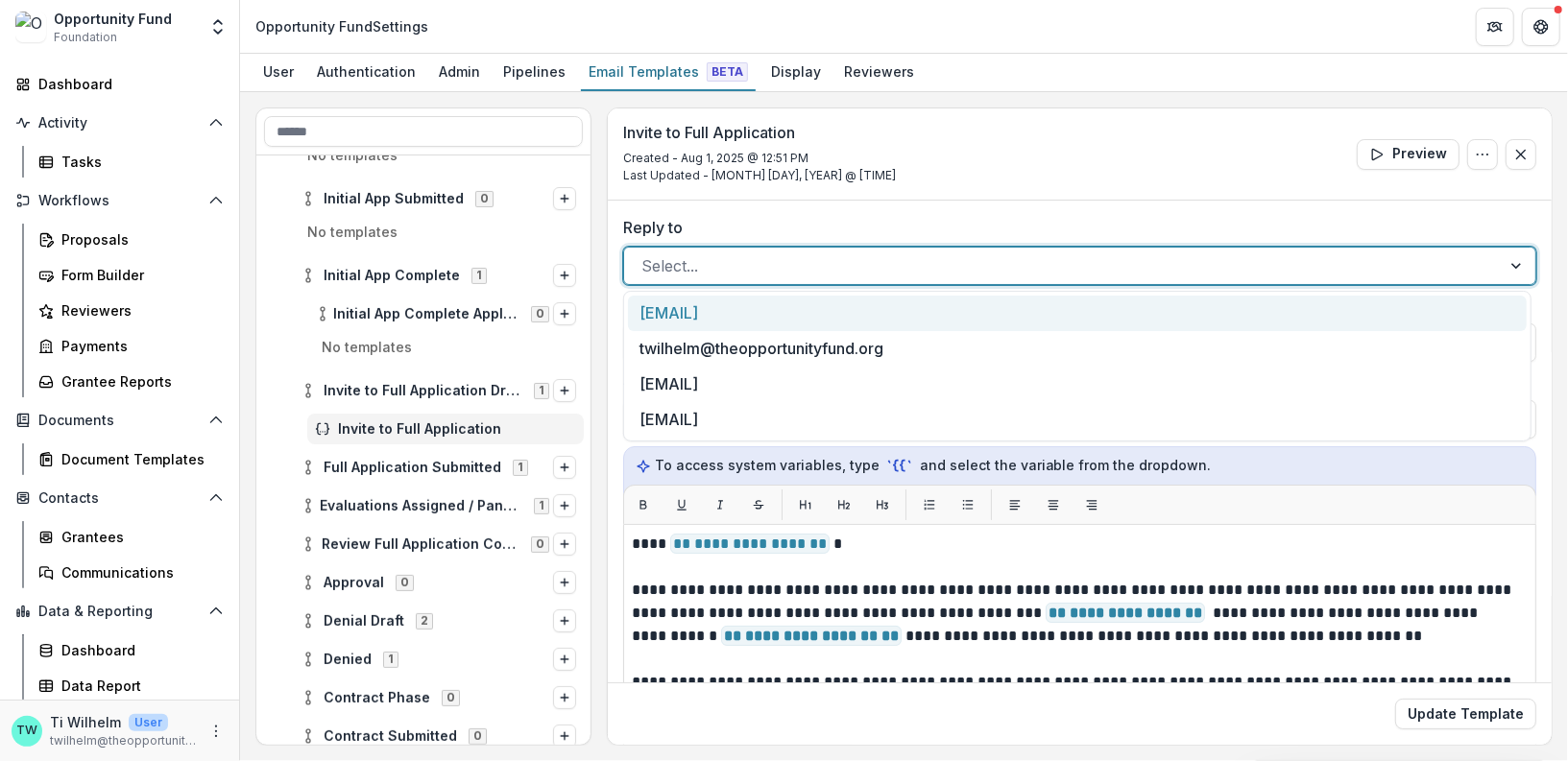 click at bounding box center [1062, 266] 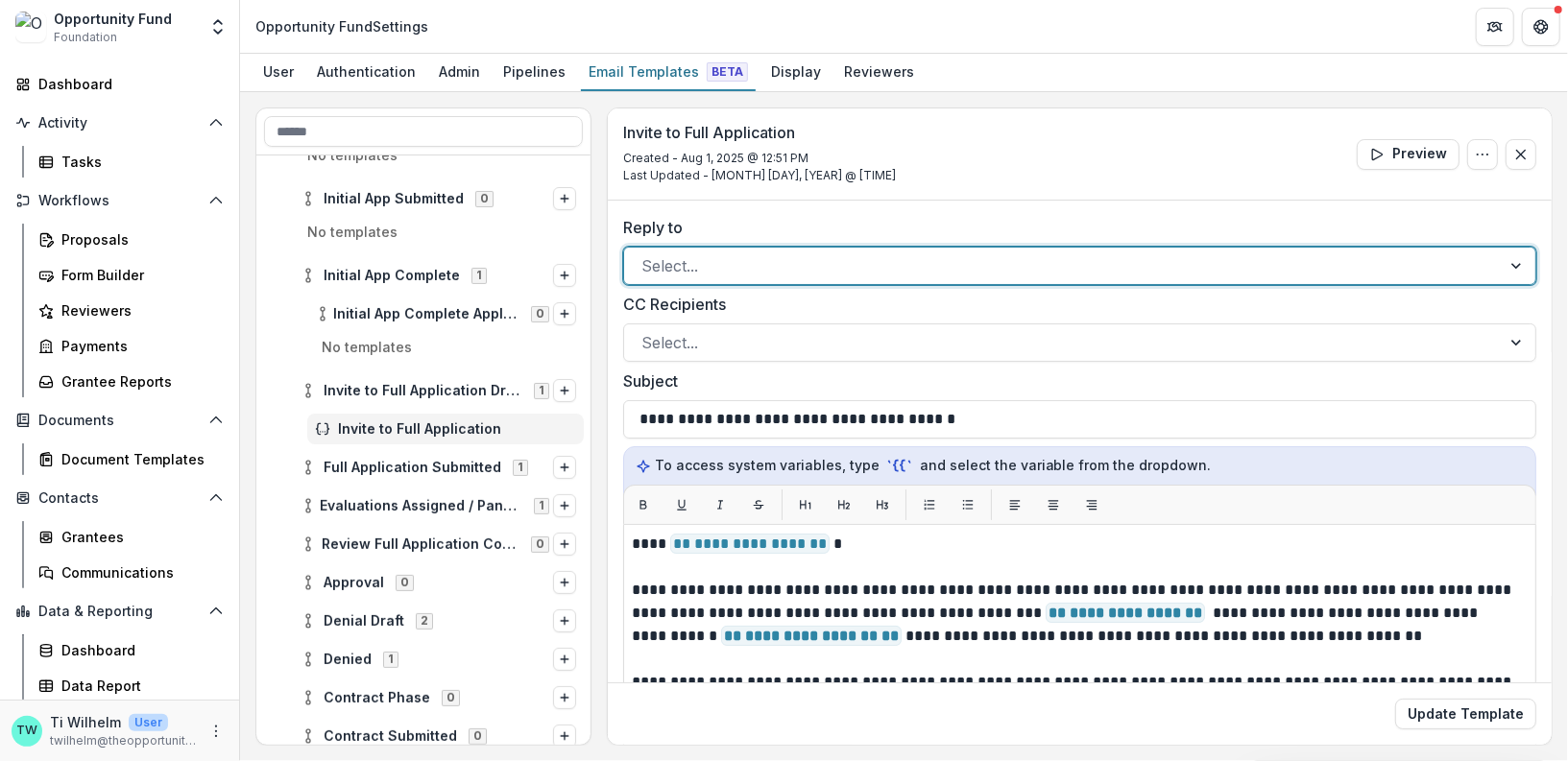click at bounding box center (1062, 266) 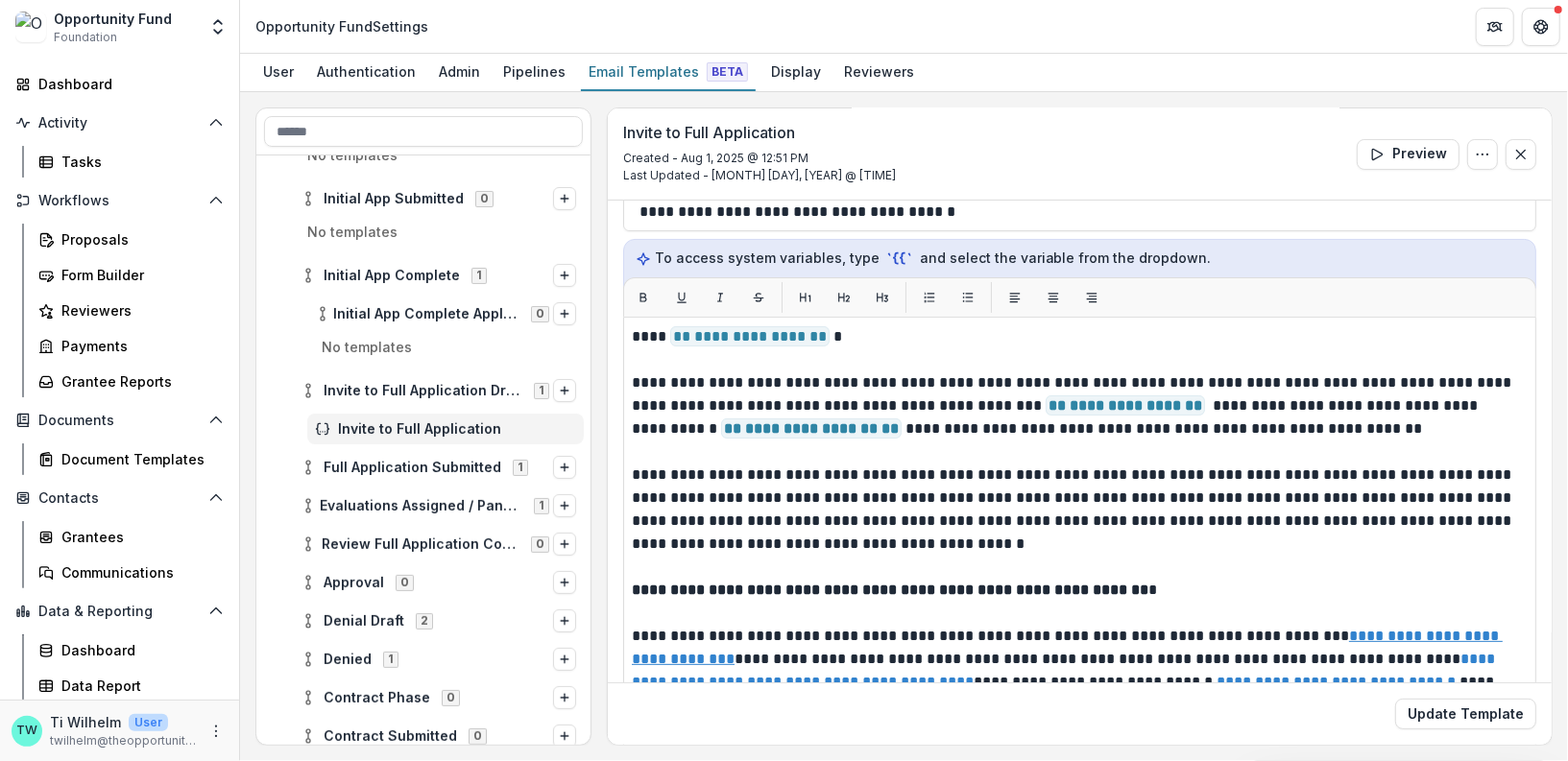 scroll, scrollTop: 217, scrollLeft: 0, axis: vertical 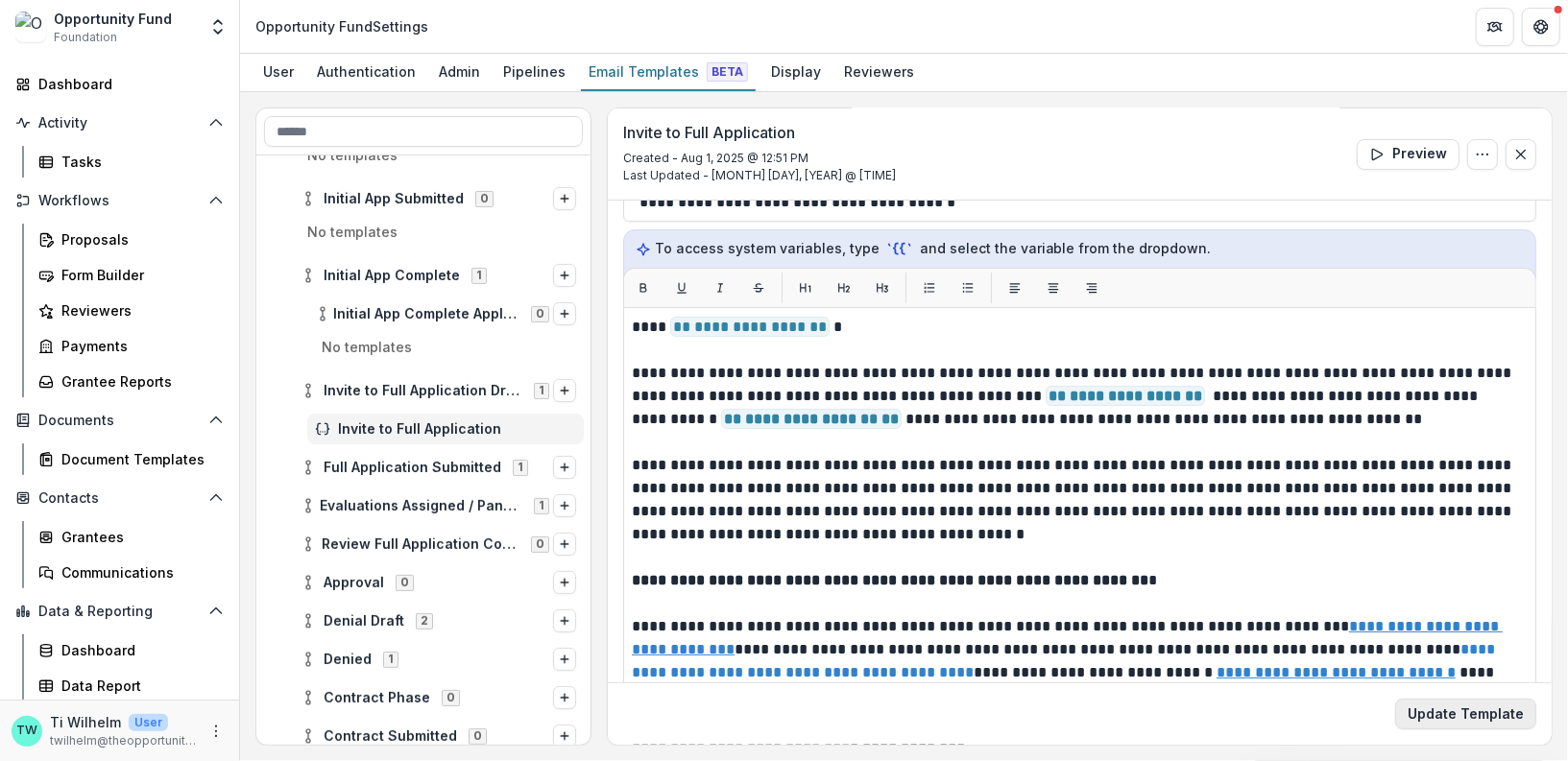 click on "Update Template" at bounding box center (1465, 714) 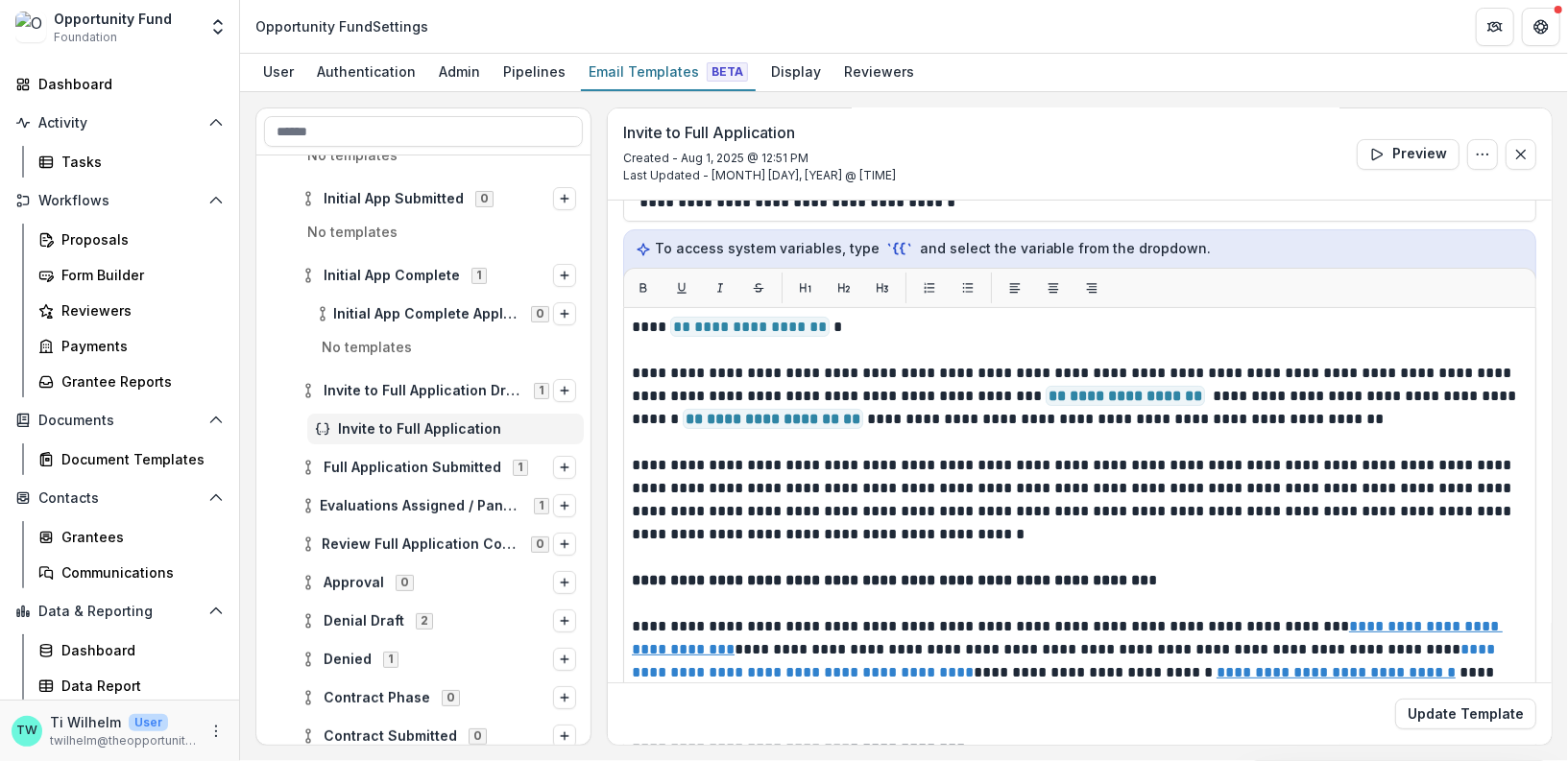 scroll, scrollTop: 0, scrollLeft: 0, axis: both 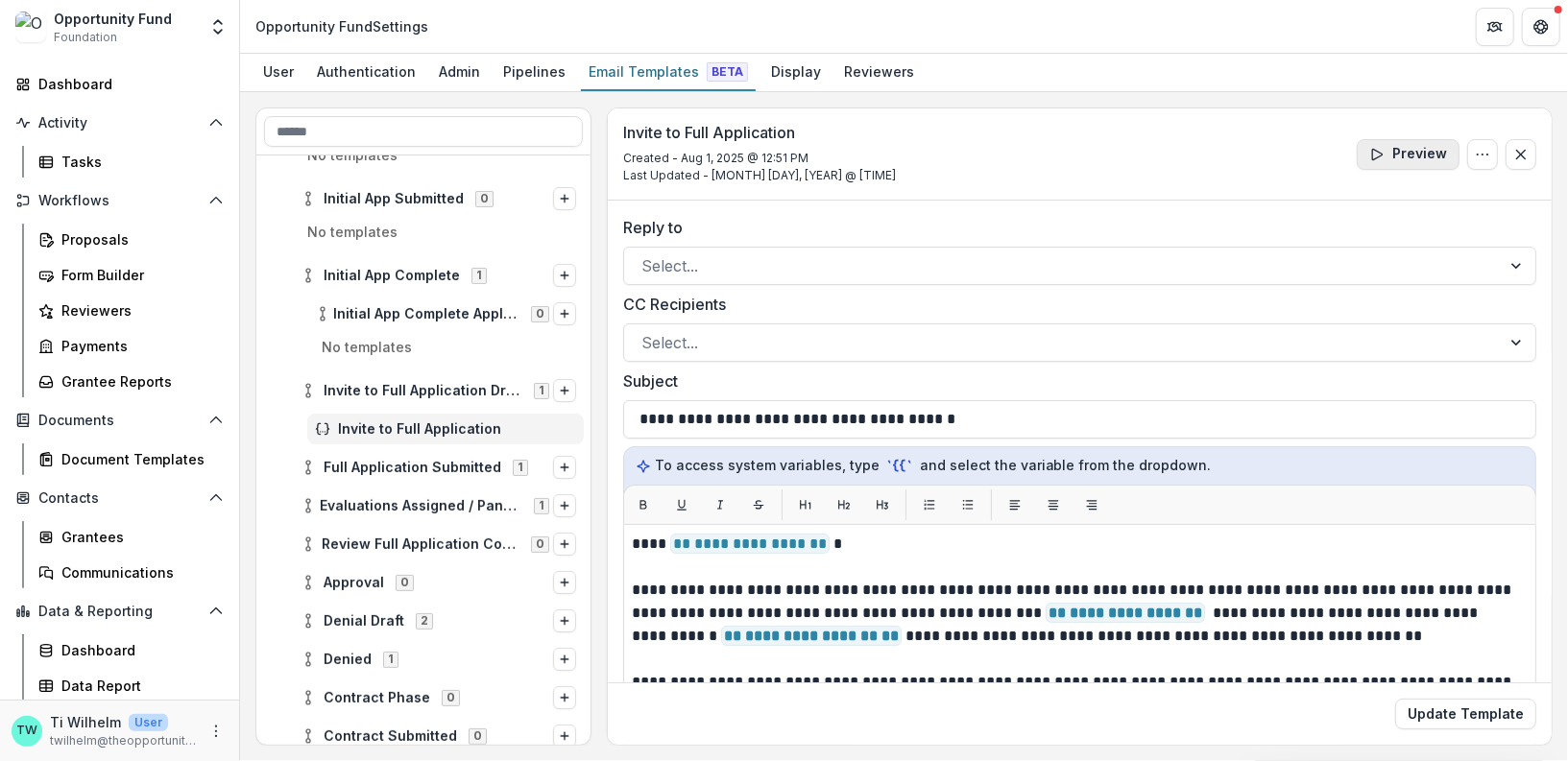 click on "Preview" at bounding box center (1408, 155) 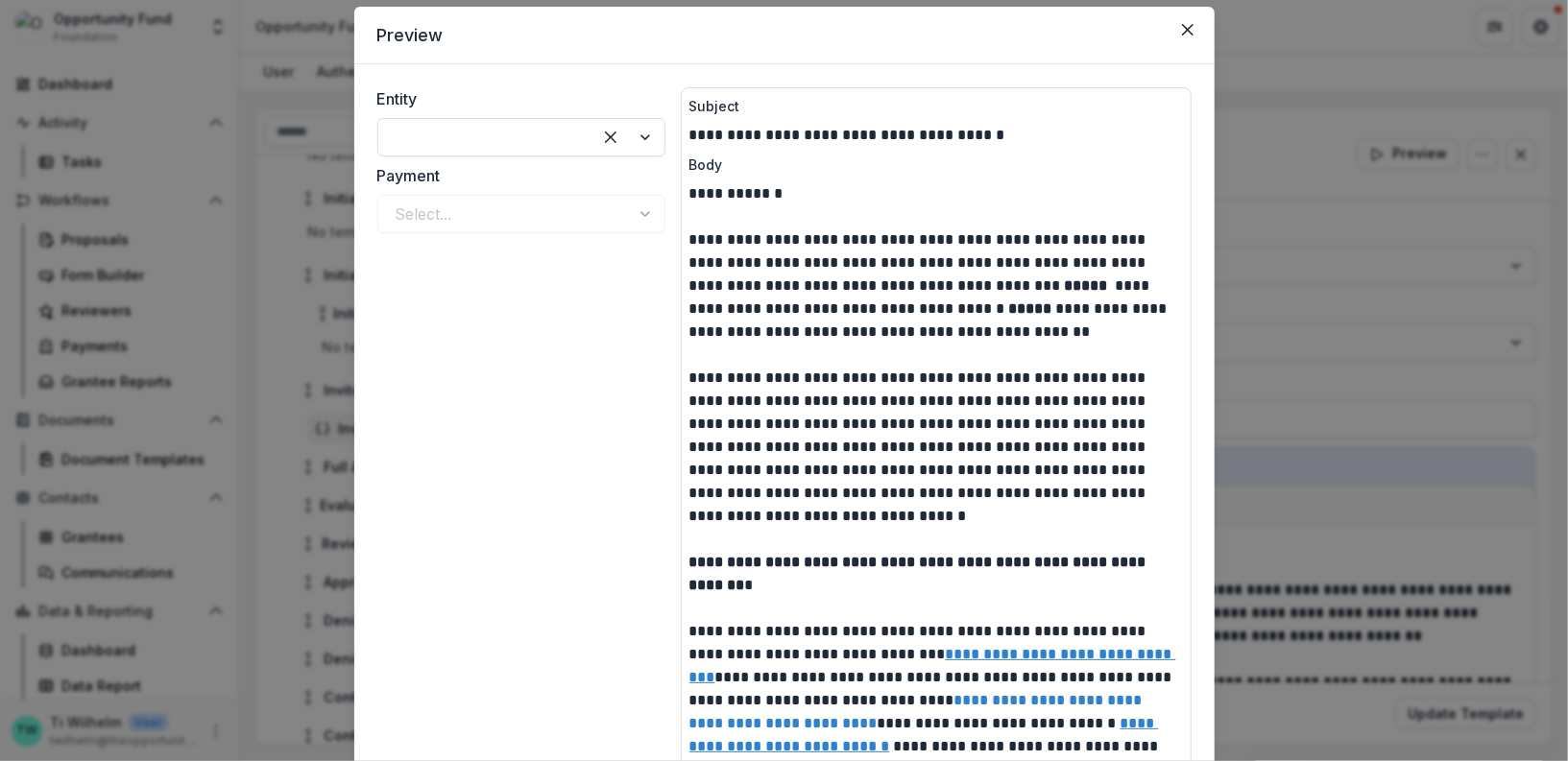 scroll, scrollTop: 0, scrollLeft: 0, axis: both 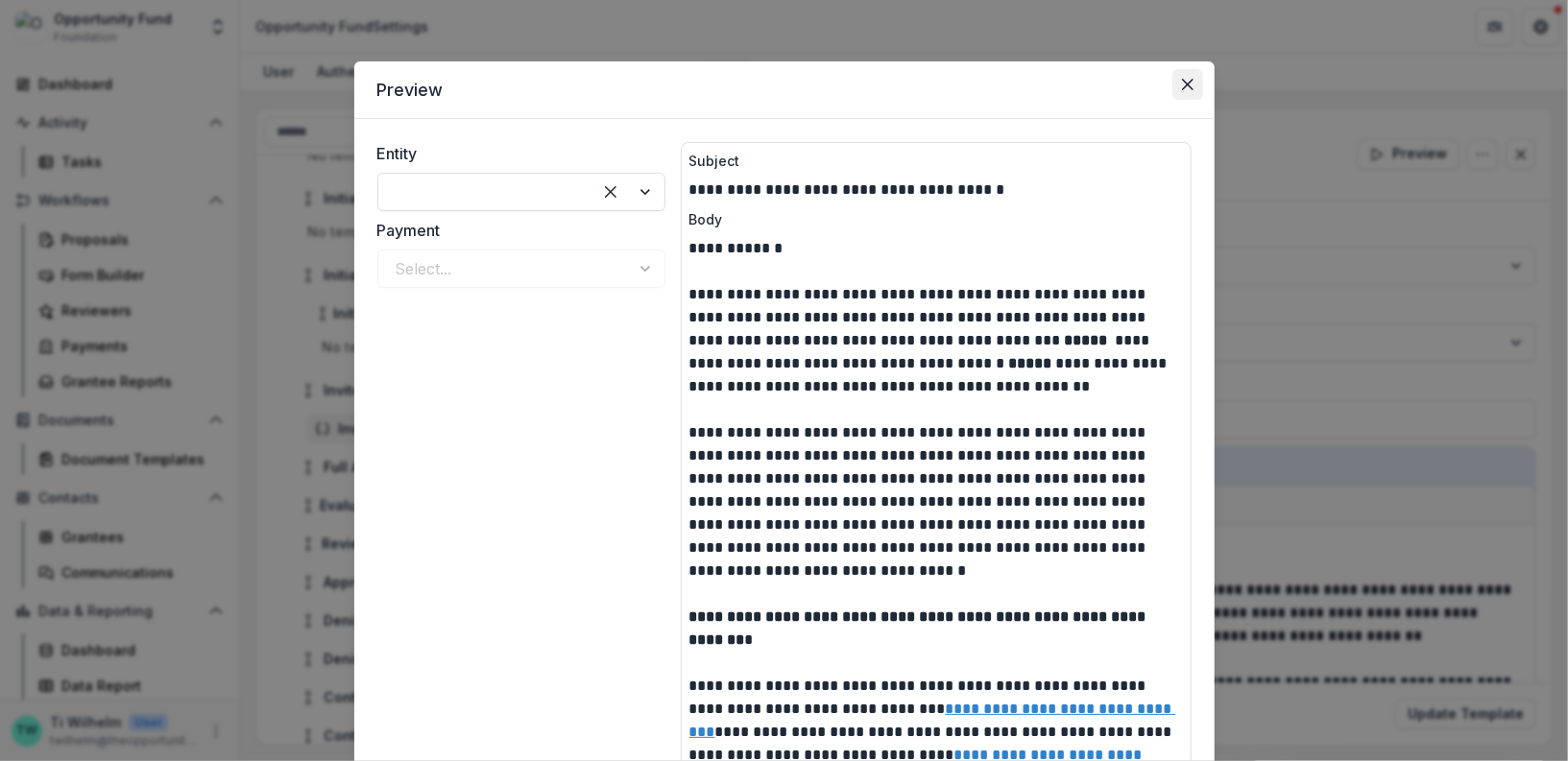 click 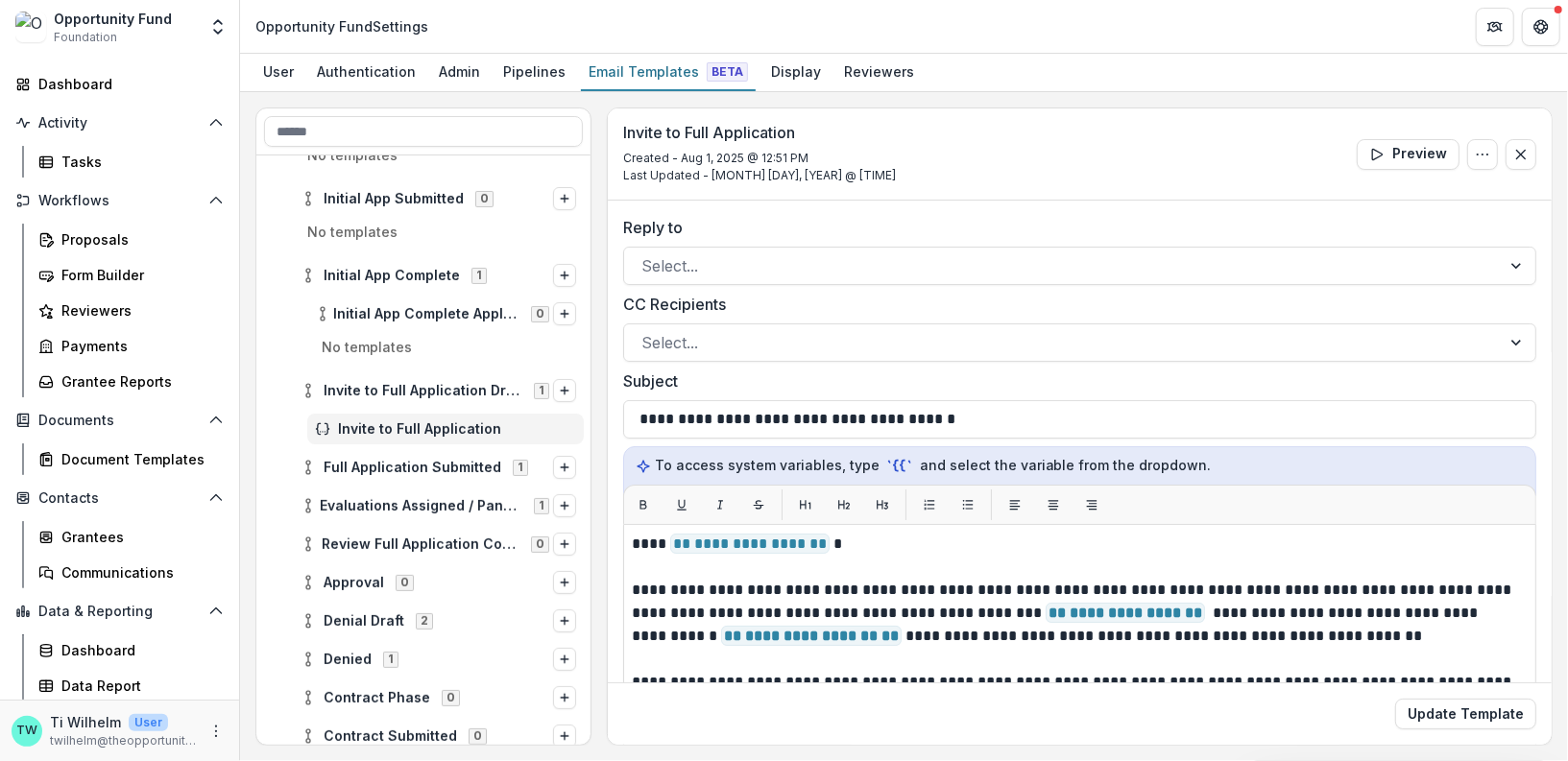 scroll, scrollTop: 435, scrollLeft: 0, axis: vertical 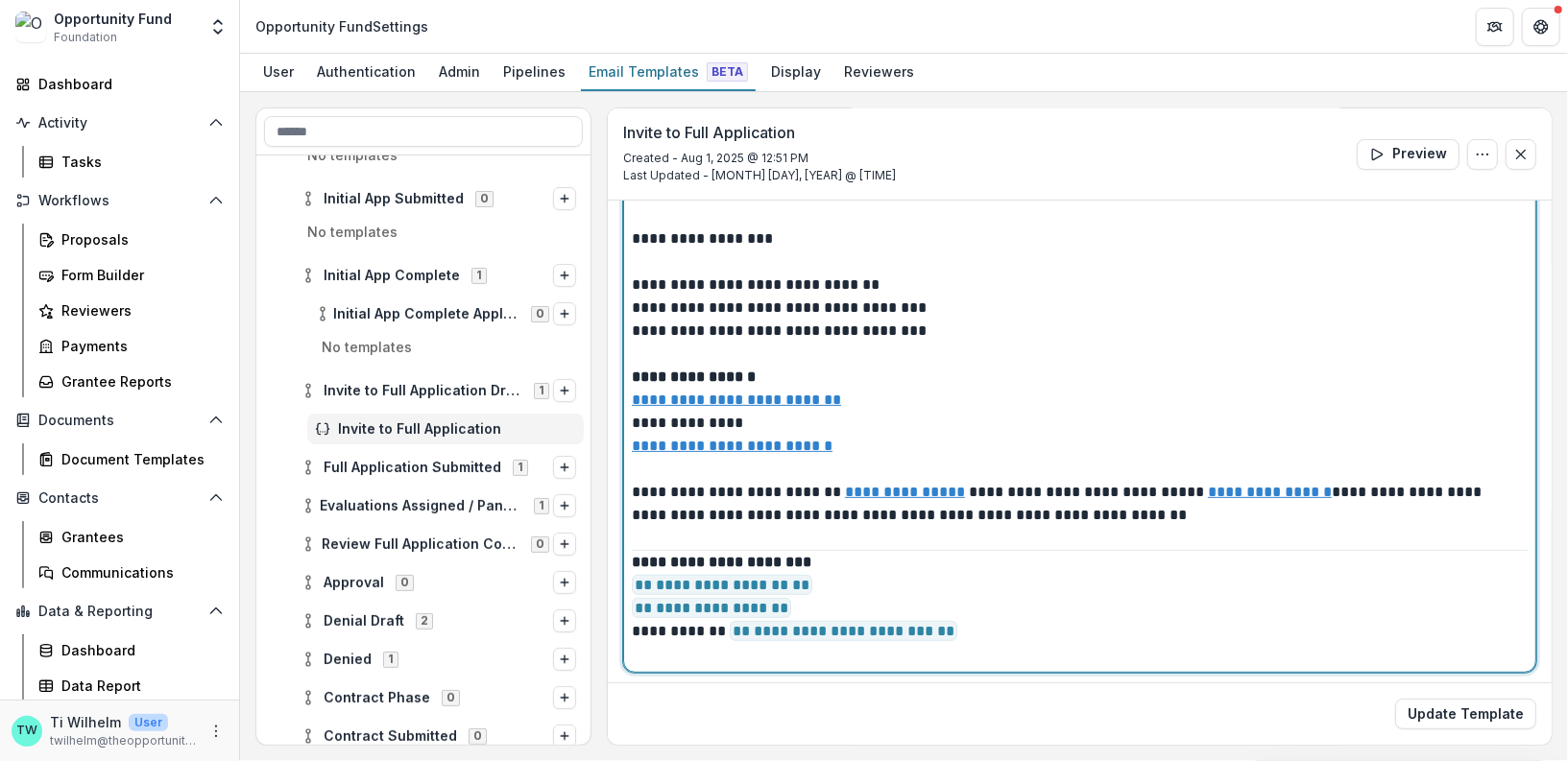 click on "**********" at bounding box center [1075, 504] 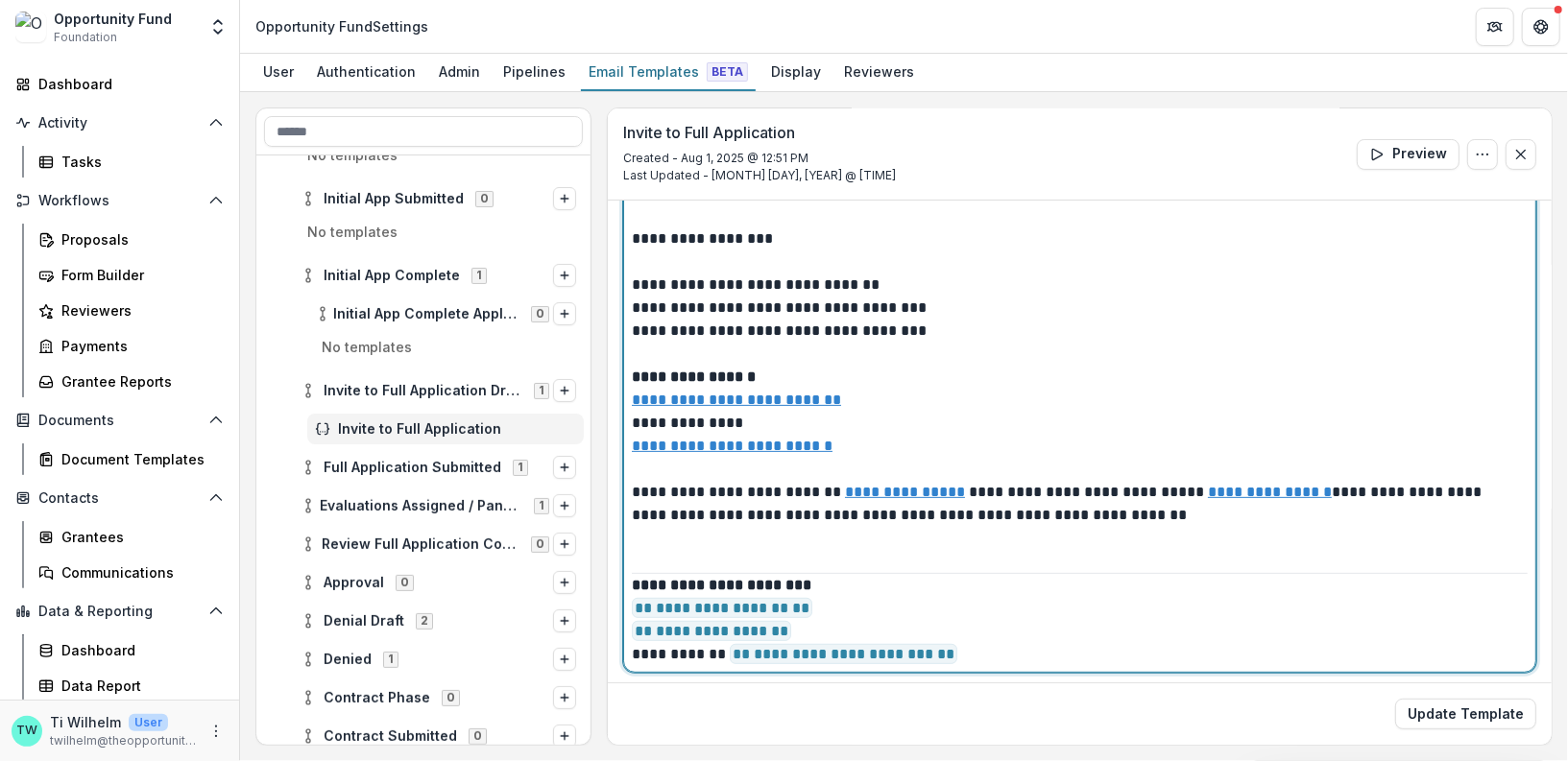 scroll, scrollTop: 458, scrollLeft: 0, axis: vertical 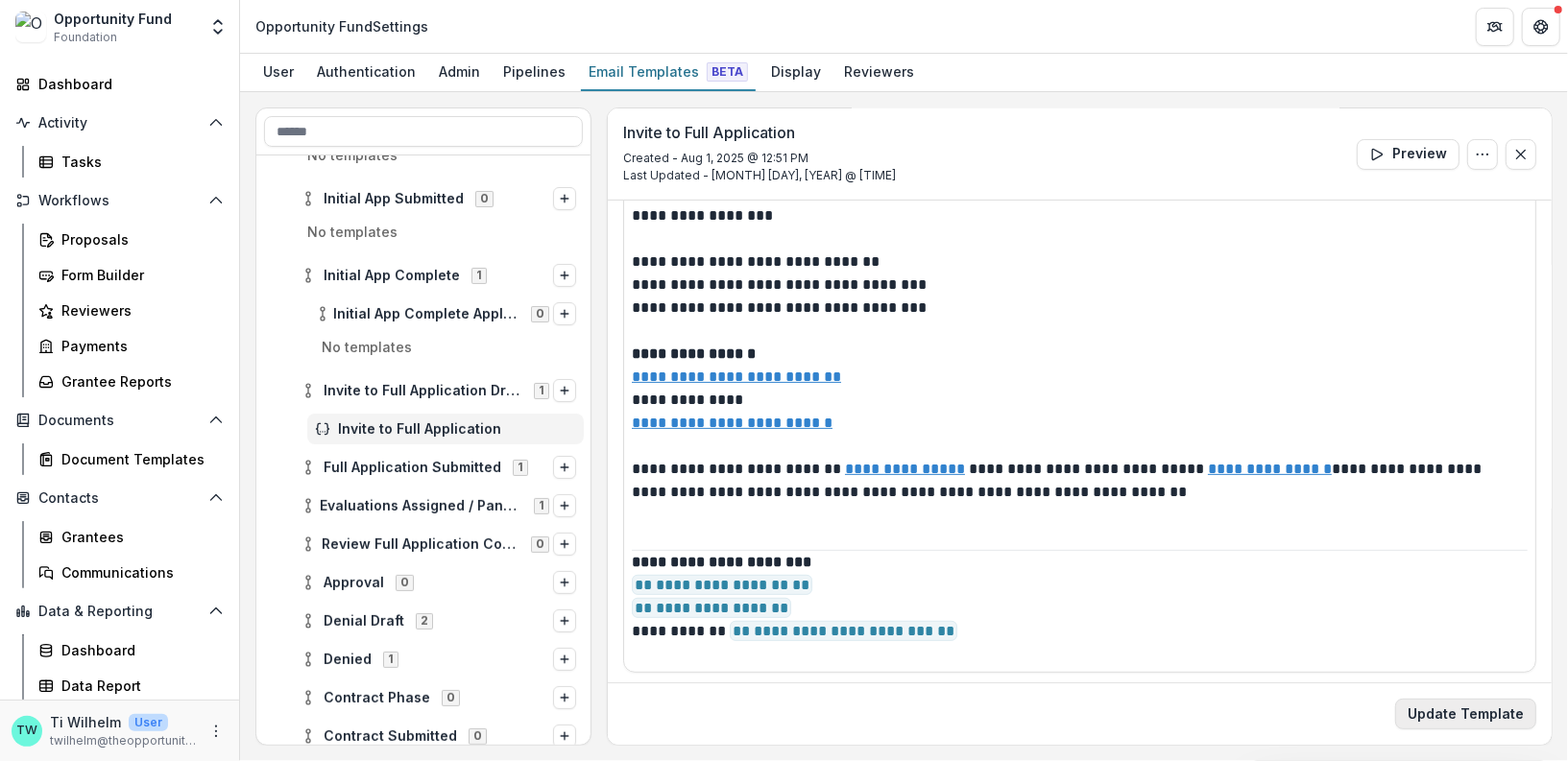 click on "Update Template" at bounding box center (1465, 714) 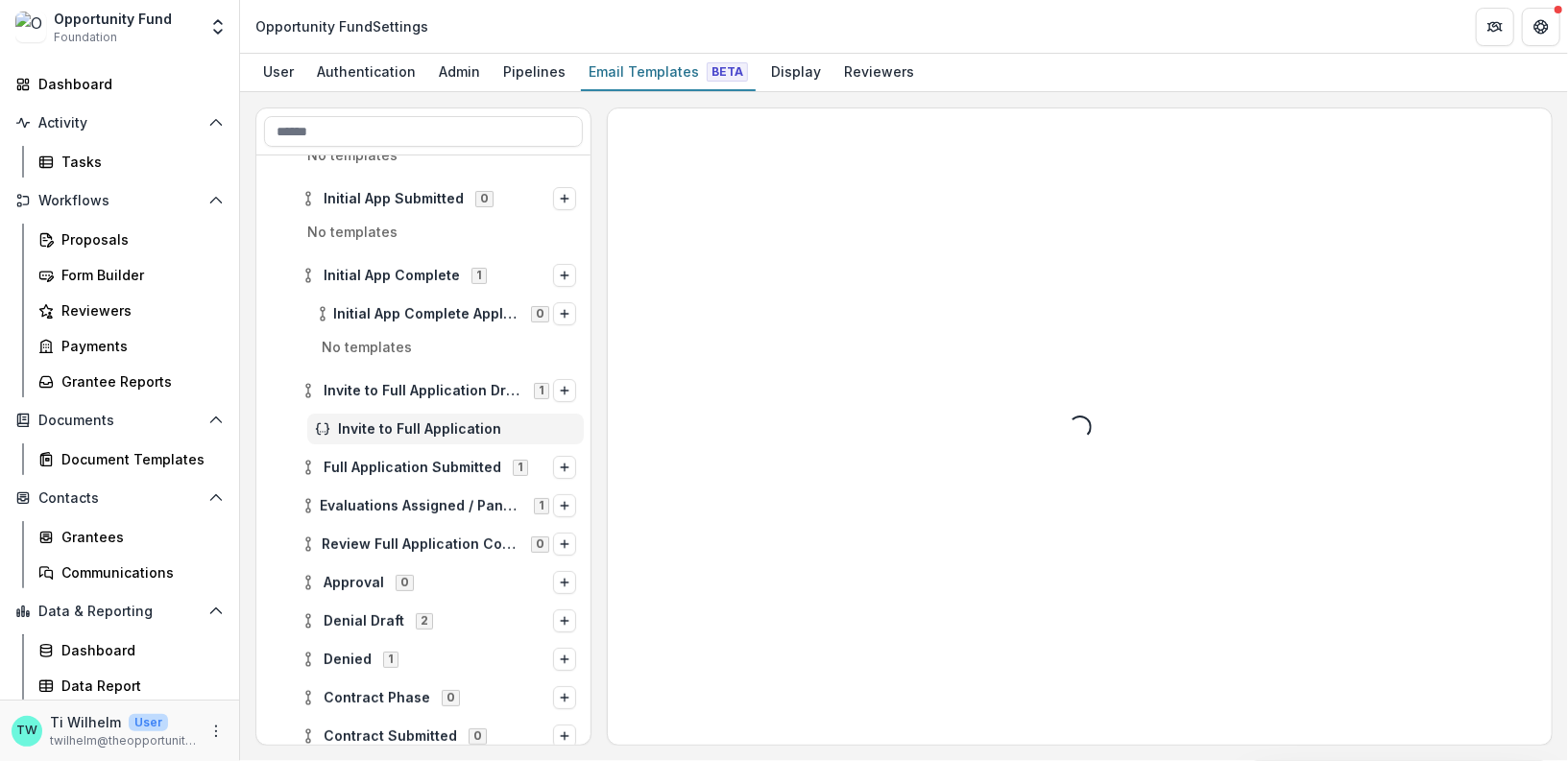 scroll, scrollTop: 0, scrollLeft: 0, axis: both 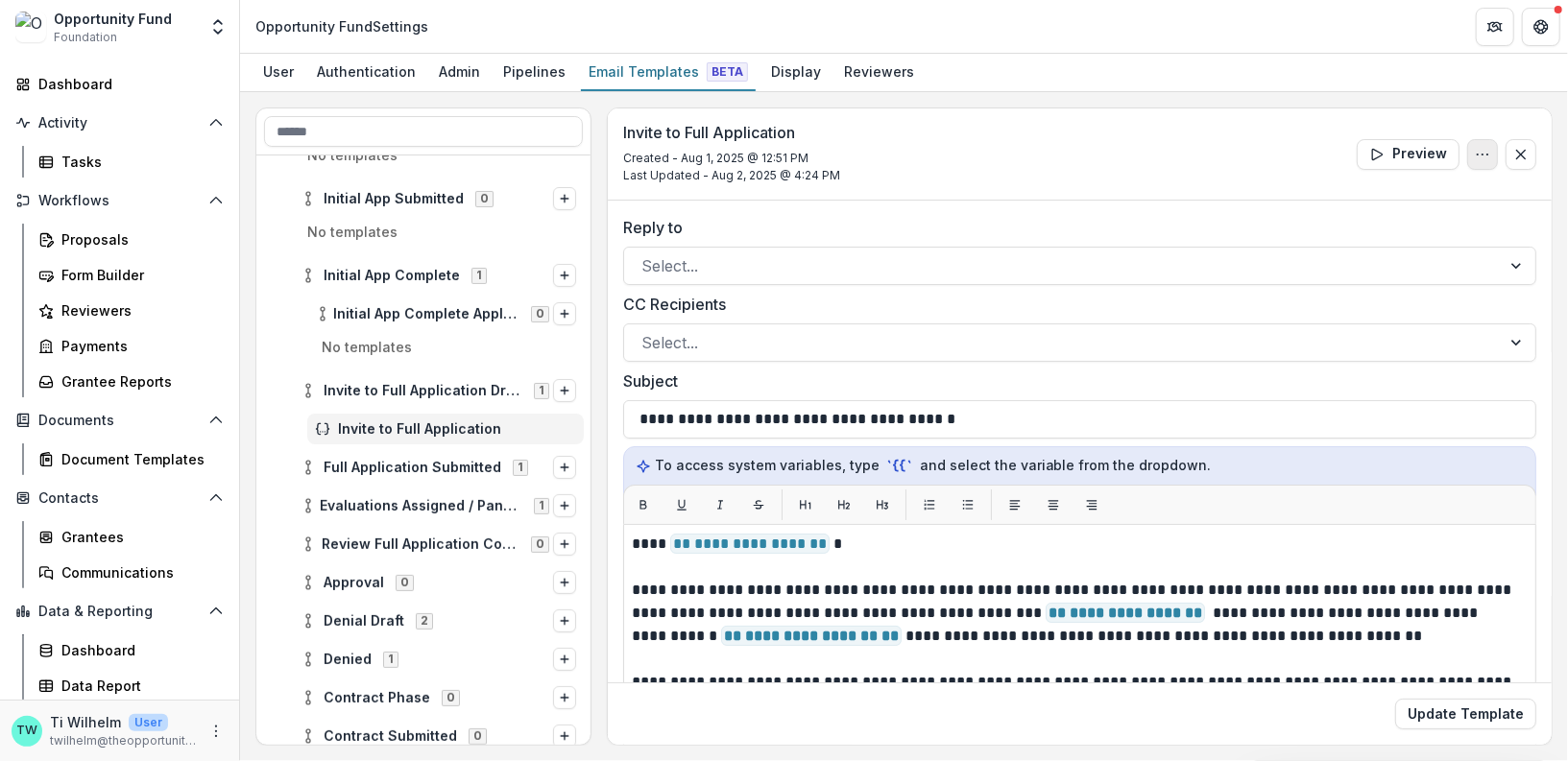 click 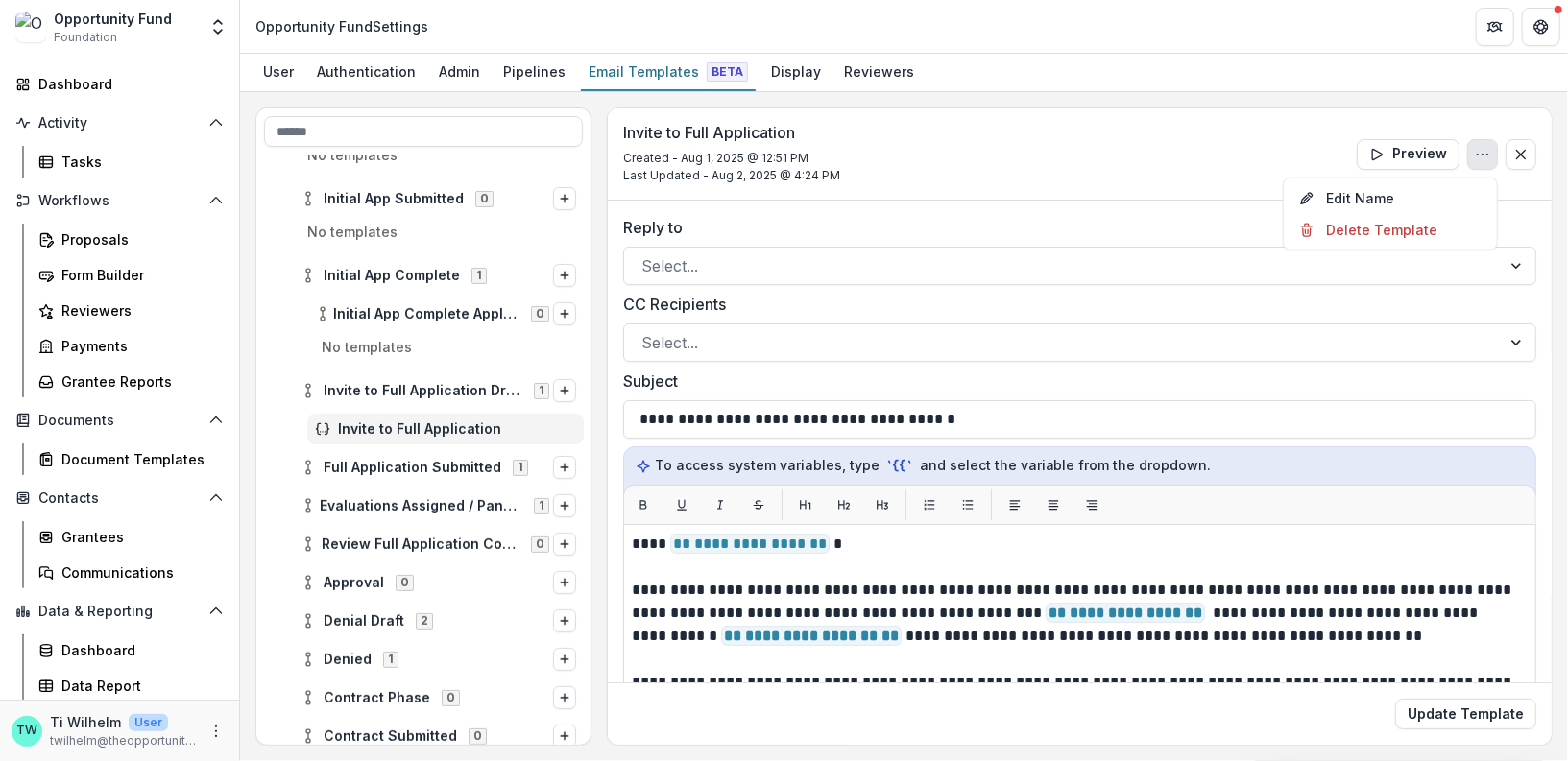click 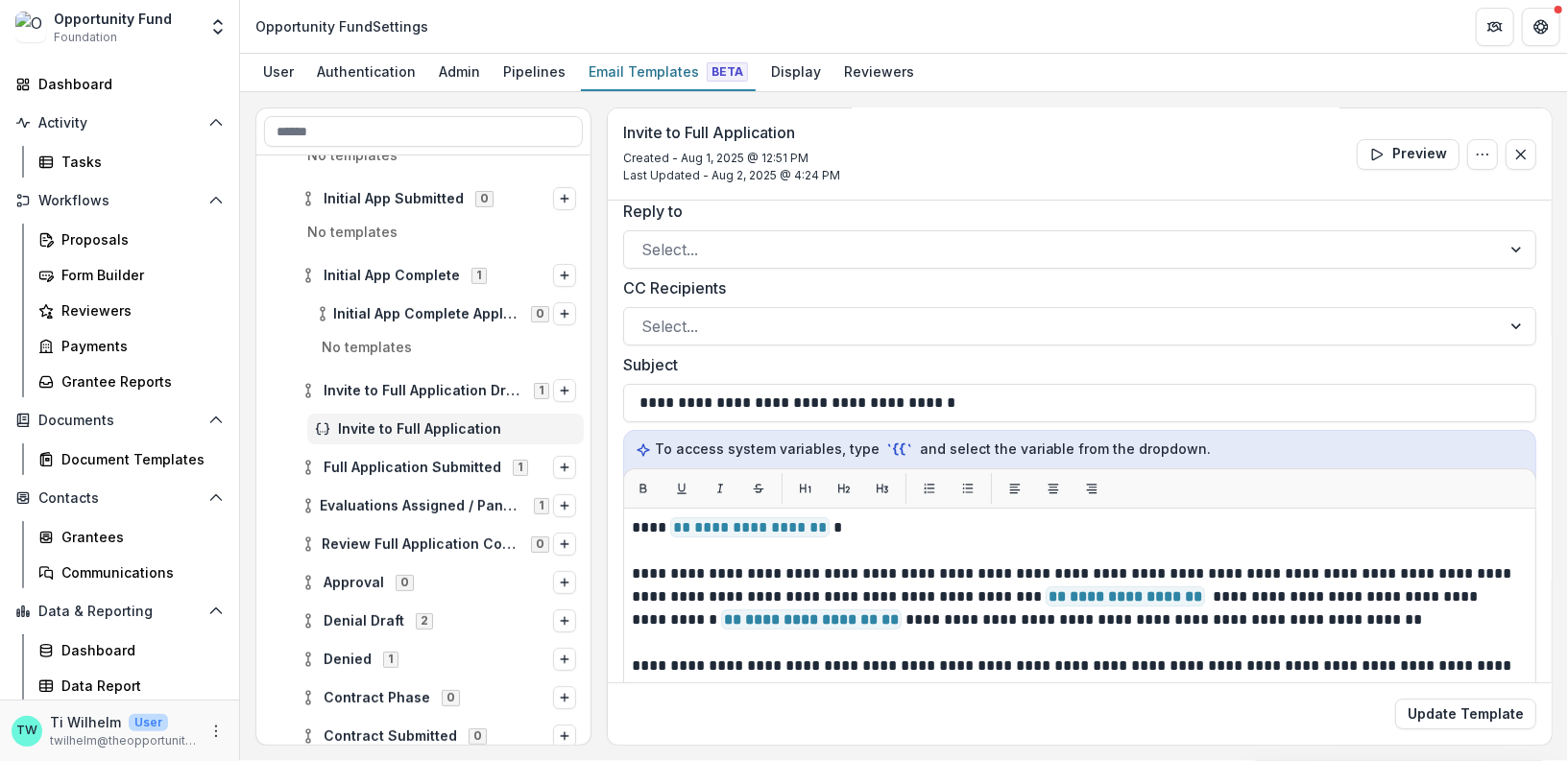 scroll, scrollTop: 0, scrollLeft: 0, axis: both 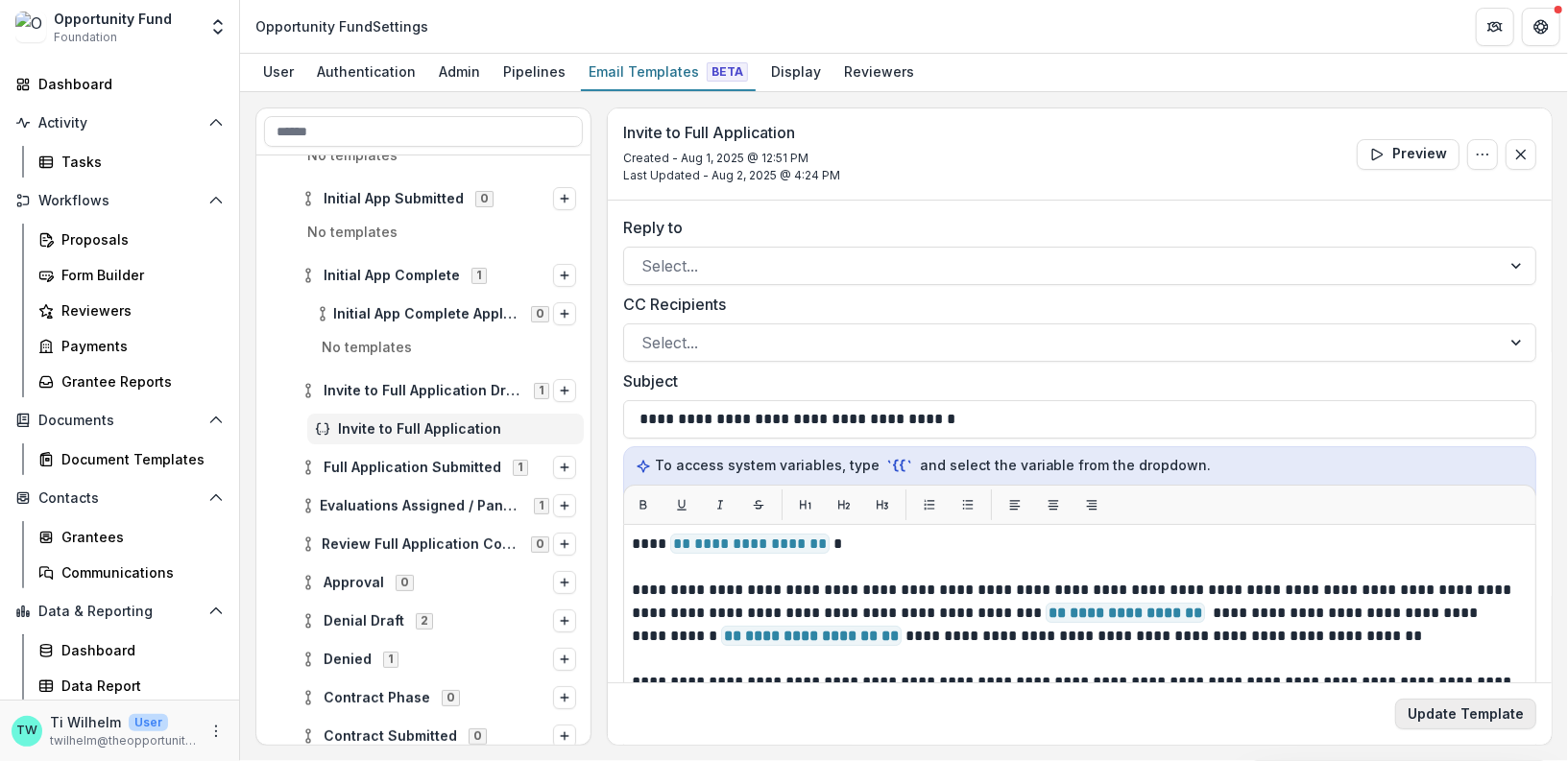click on "Update Template" at bounding box center (1465, 714) 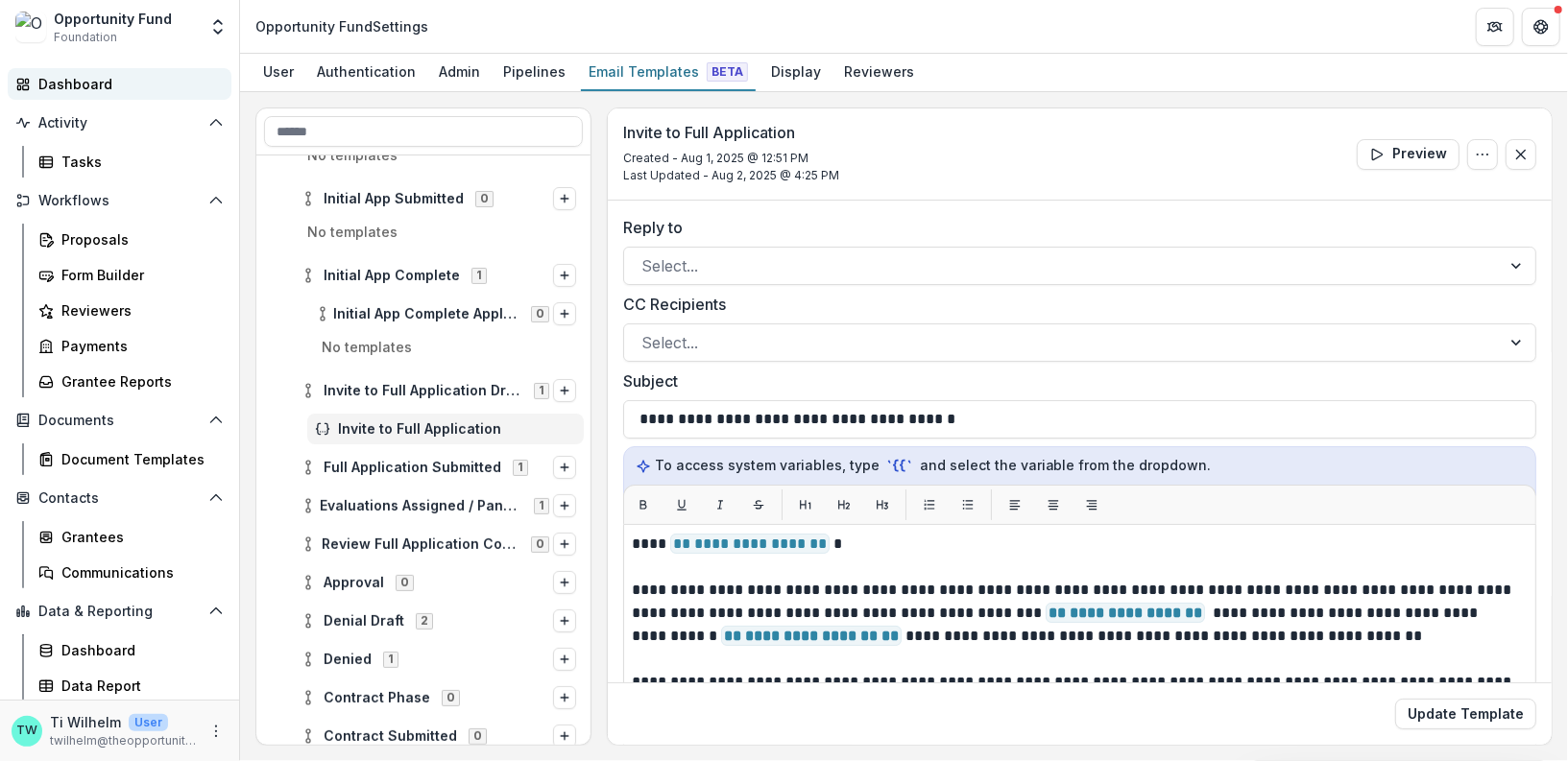 click on "Dashboard" at bounding box center (127, 83) 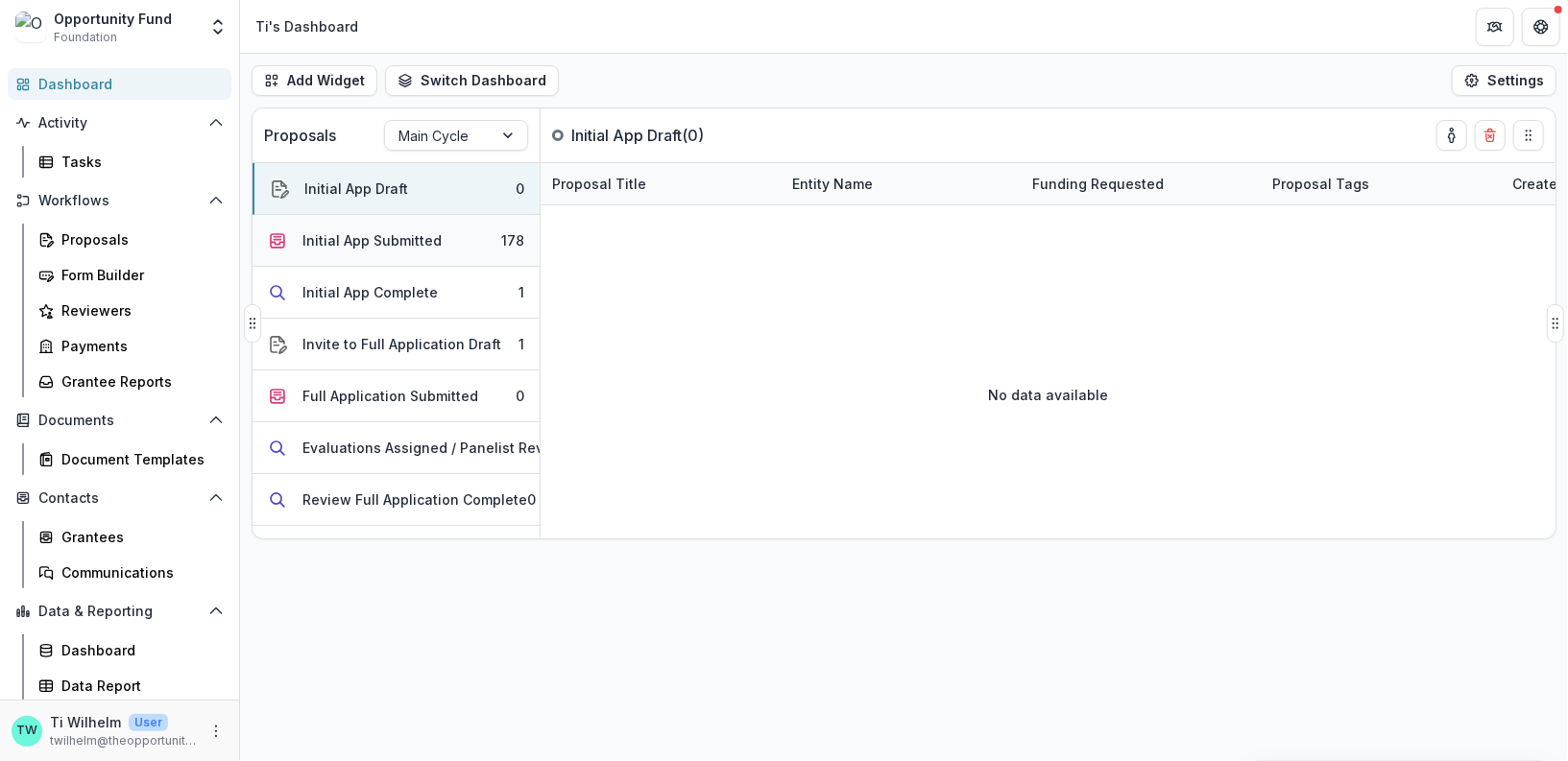 click on "Initial App Submitted" at bounding box center [372, 240] 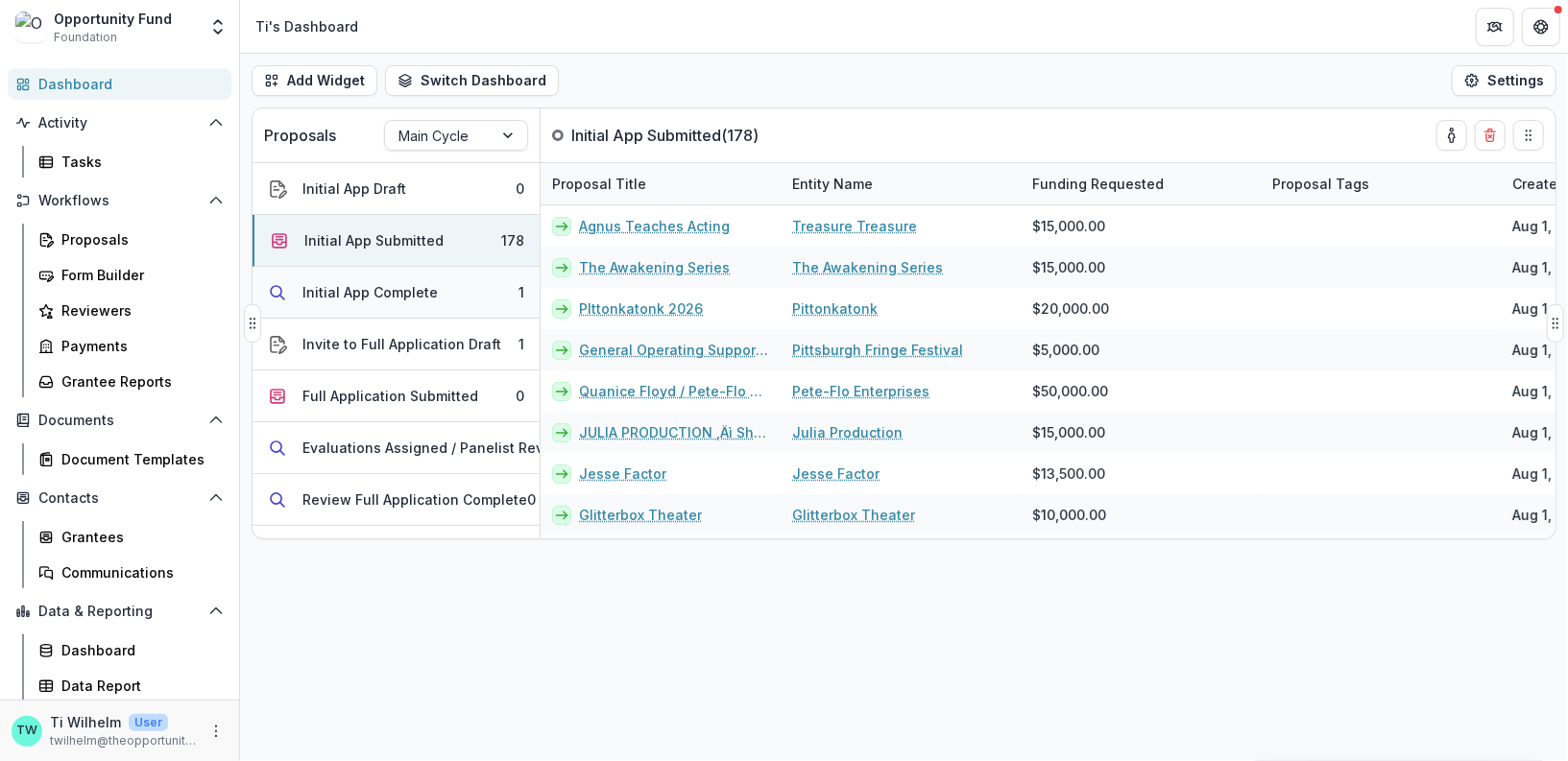 click on "Initial App Complete" at bounding box center (370, 292) 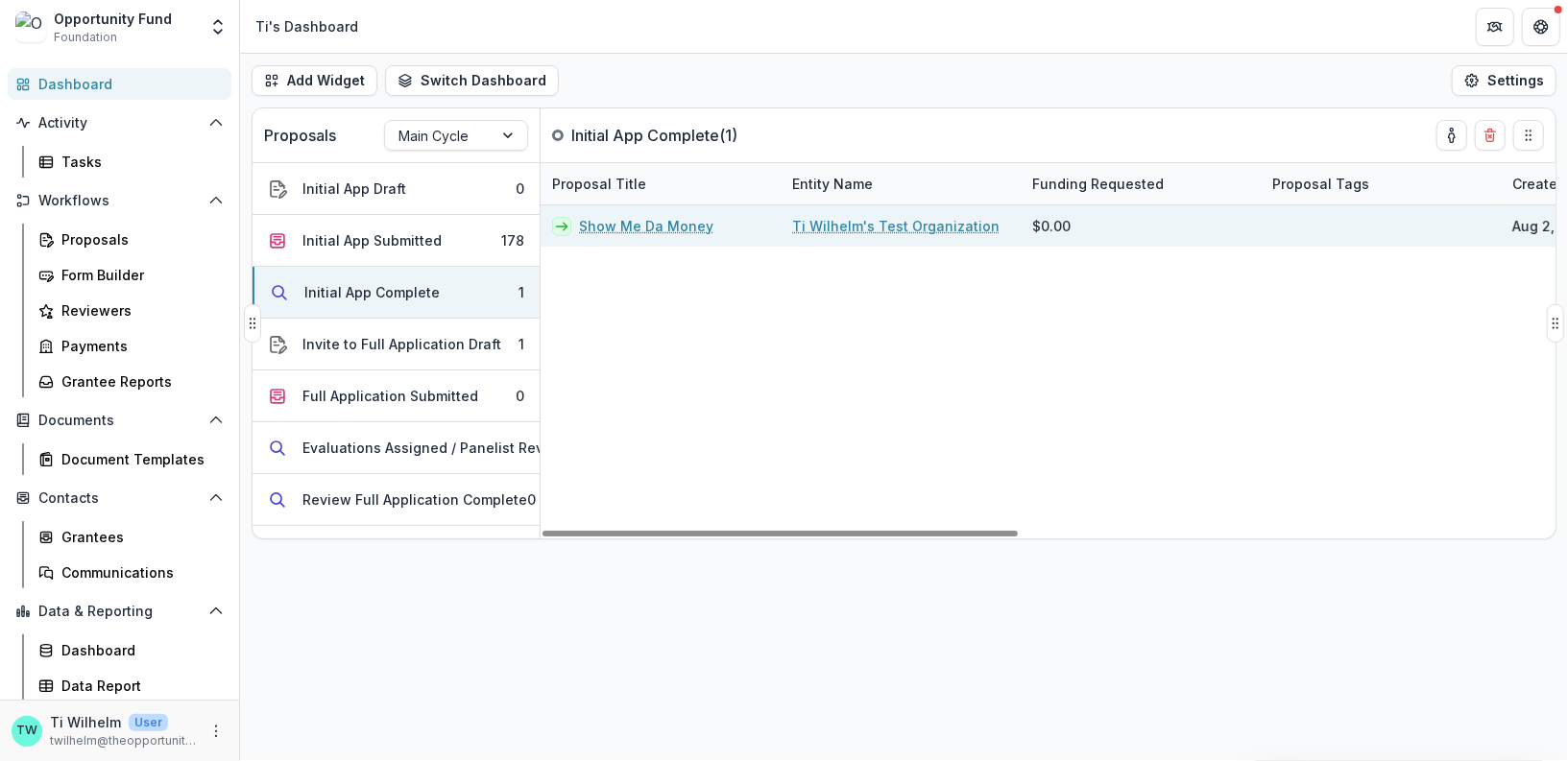 click on "Show Me Da Money" at bounding box center [646, 226] 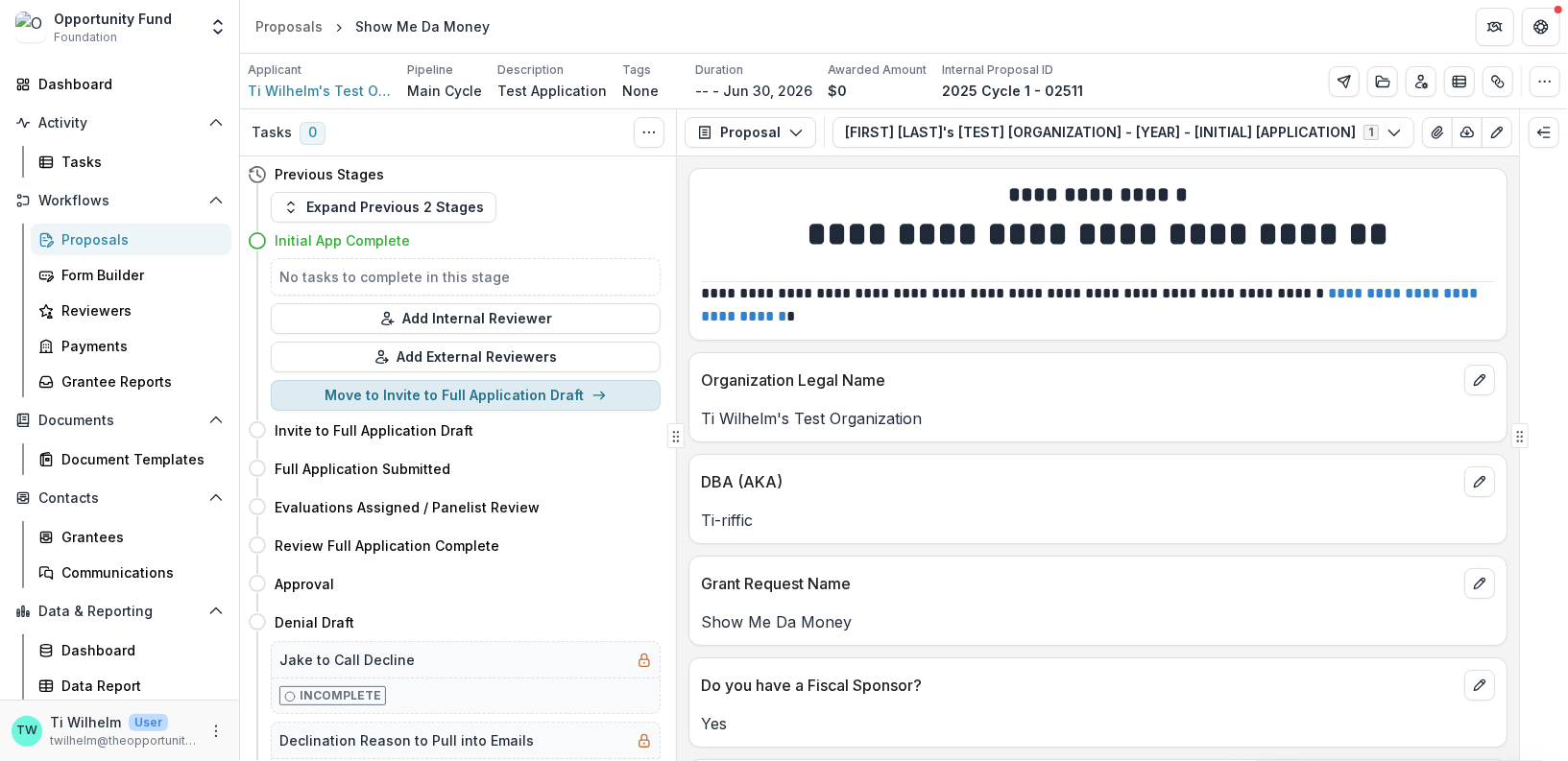 click on "Move to Invite to Full Application Draft" at bounding box center [466, 395] 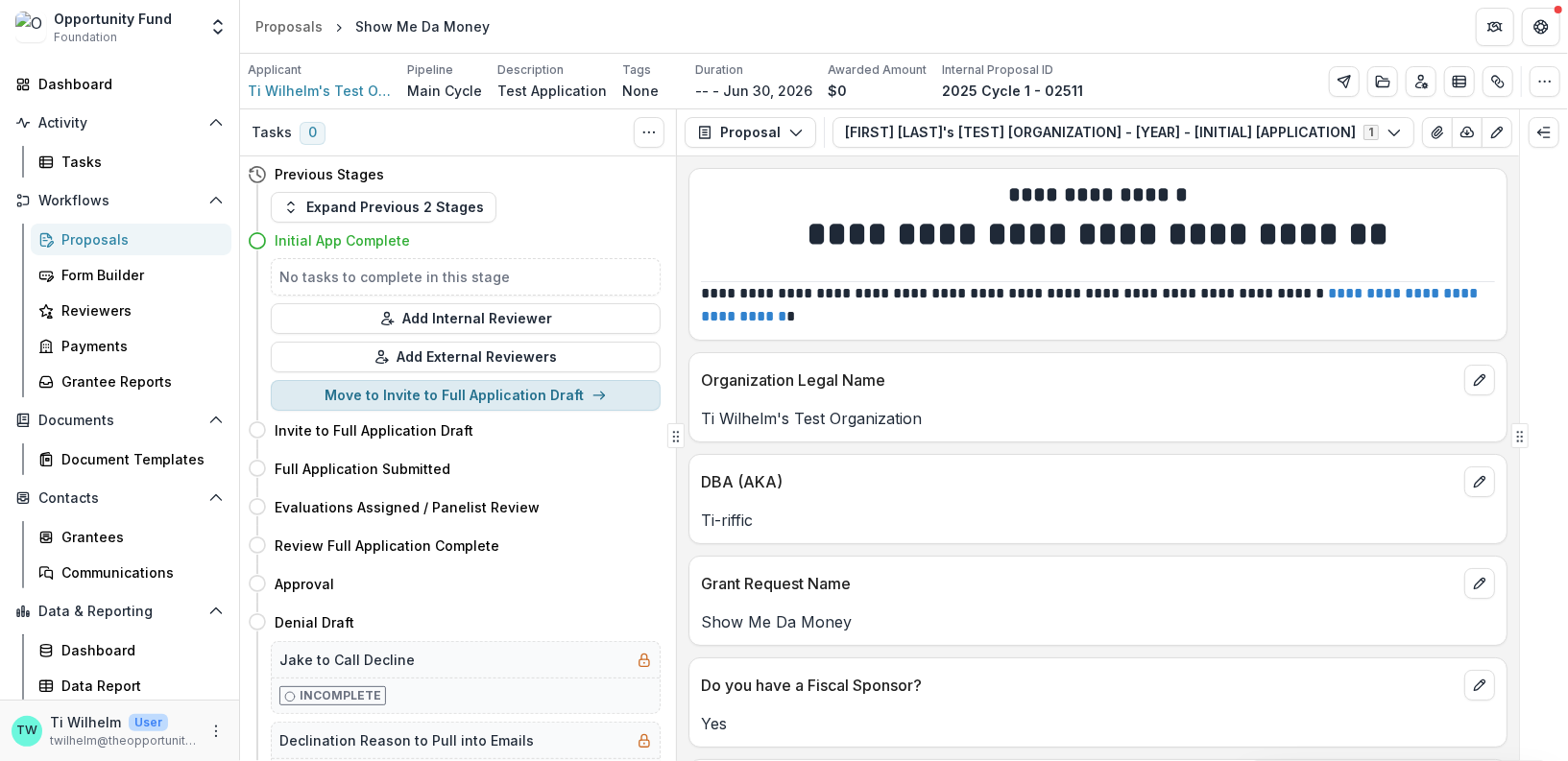 select on "**********" 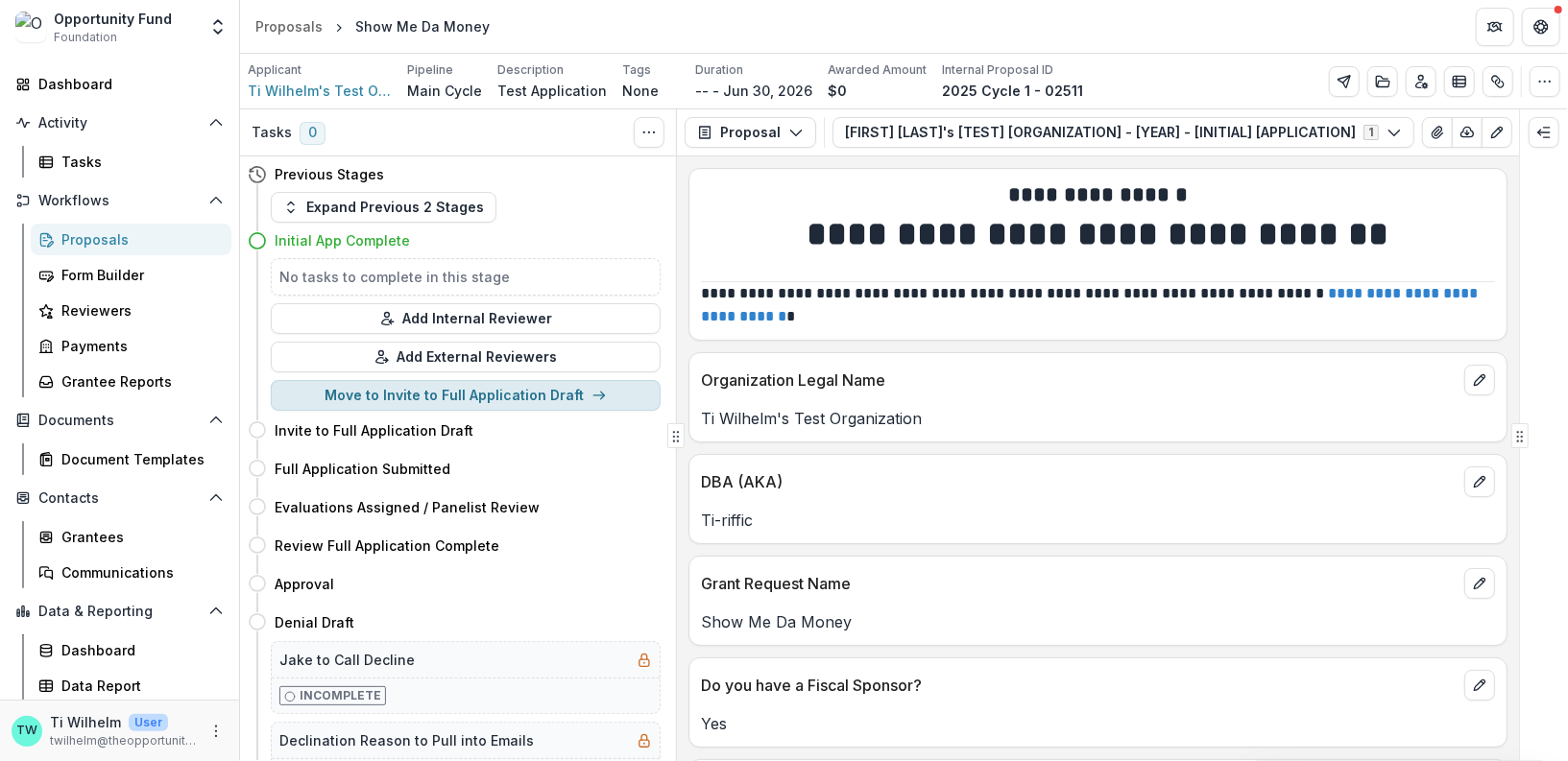 select on "**********" 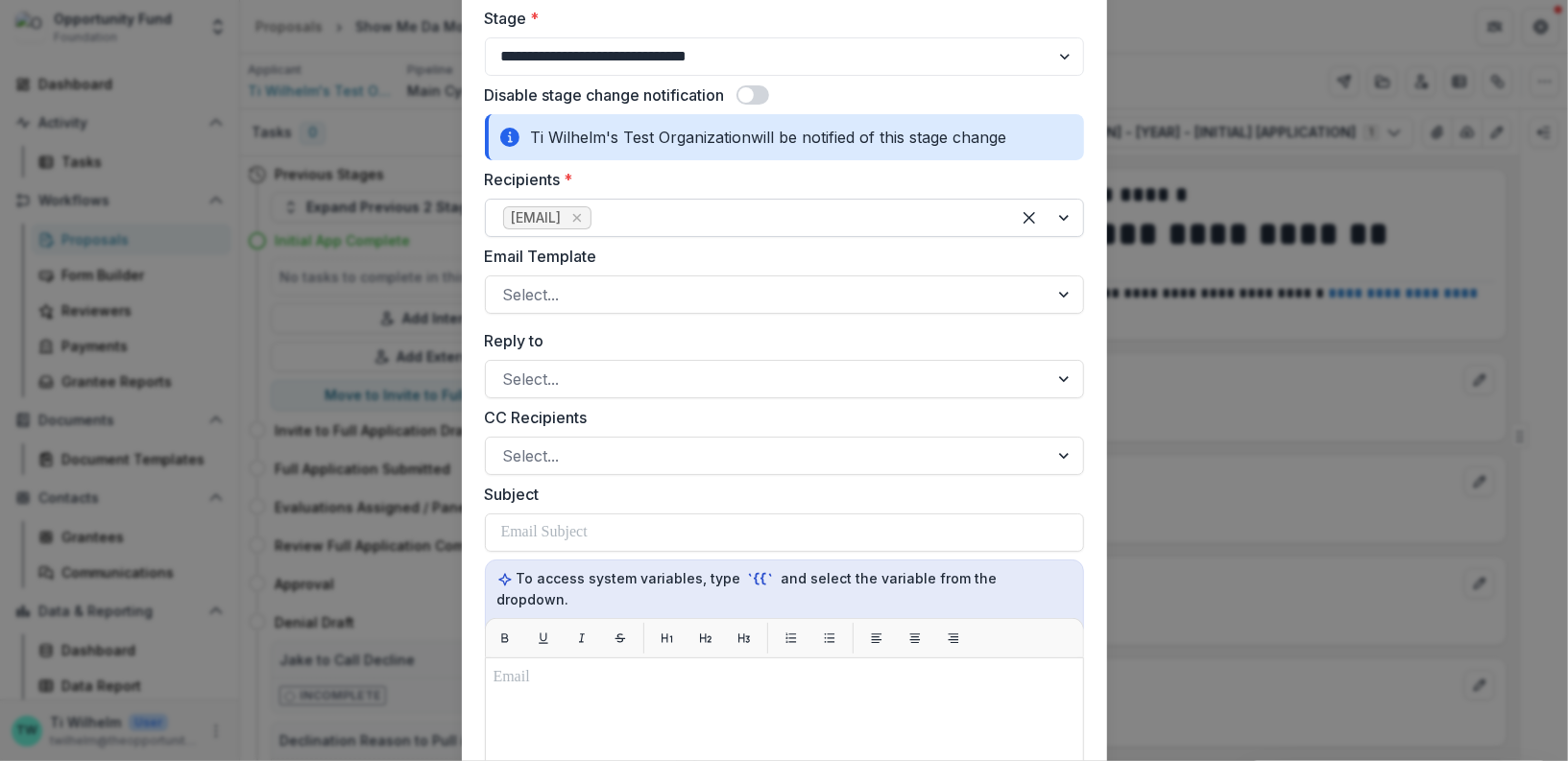 scroll, scrollTop: 146, scrollLeft: 0, axis: vertical 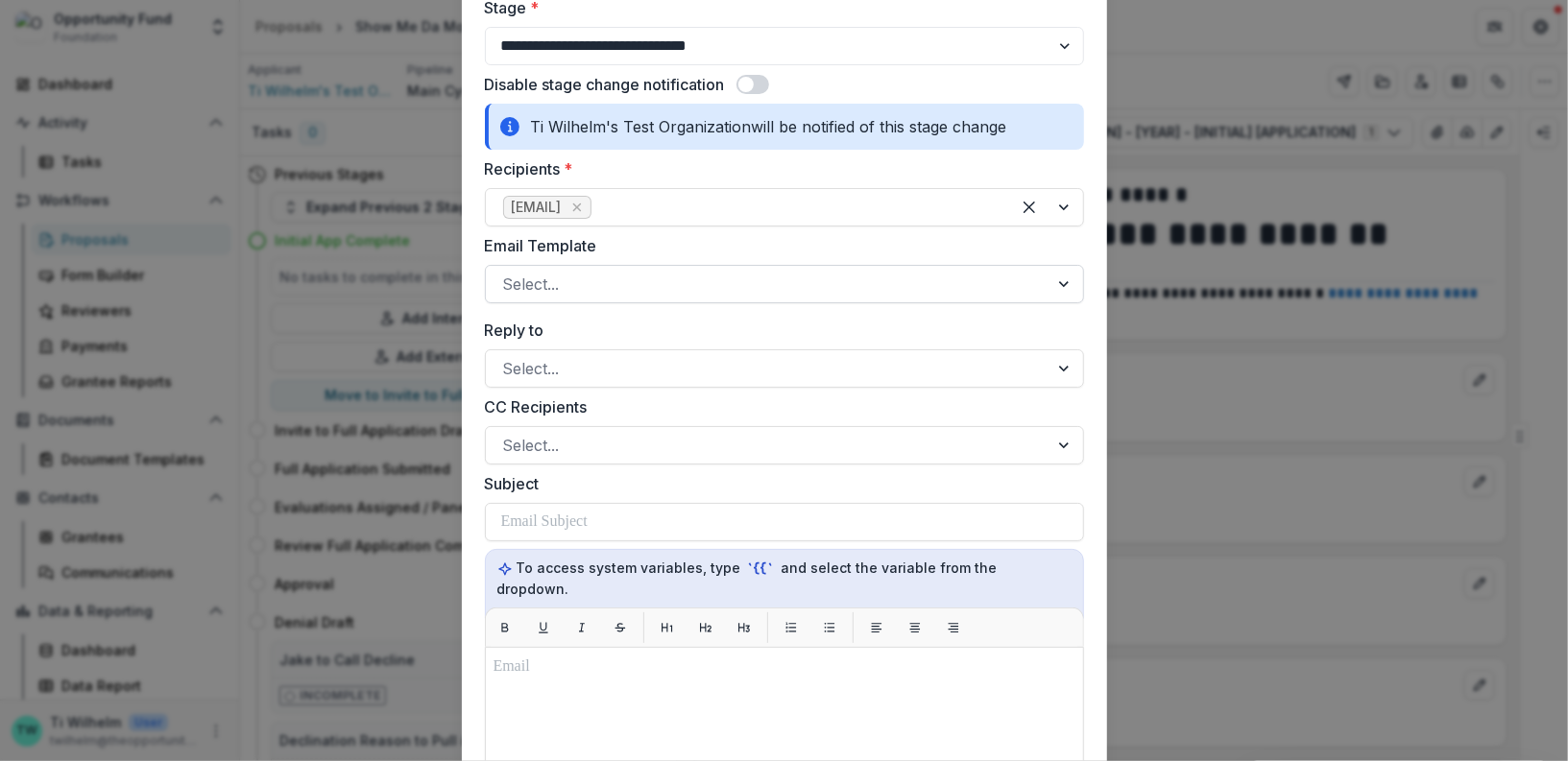 click at bounding box center (767, 284) 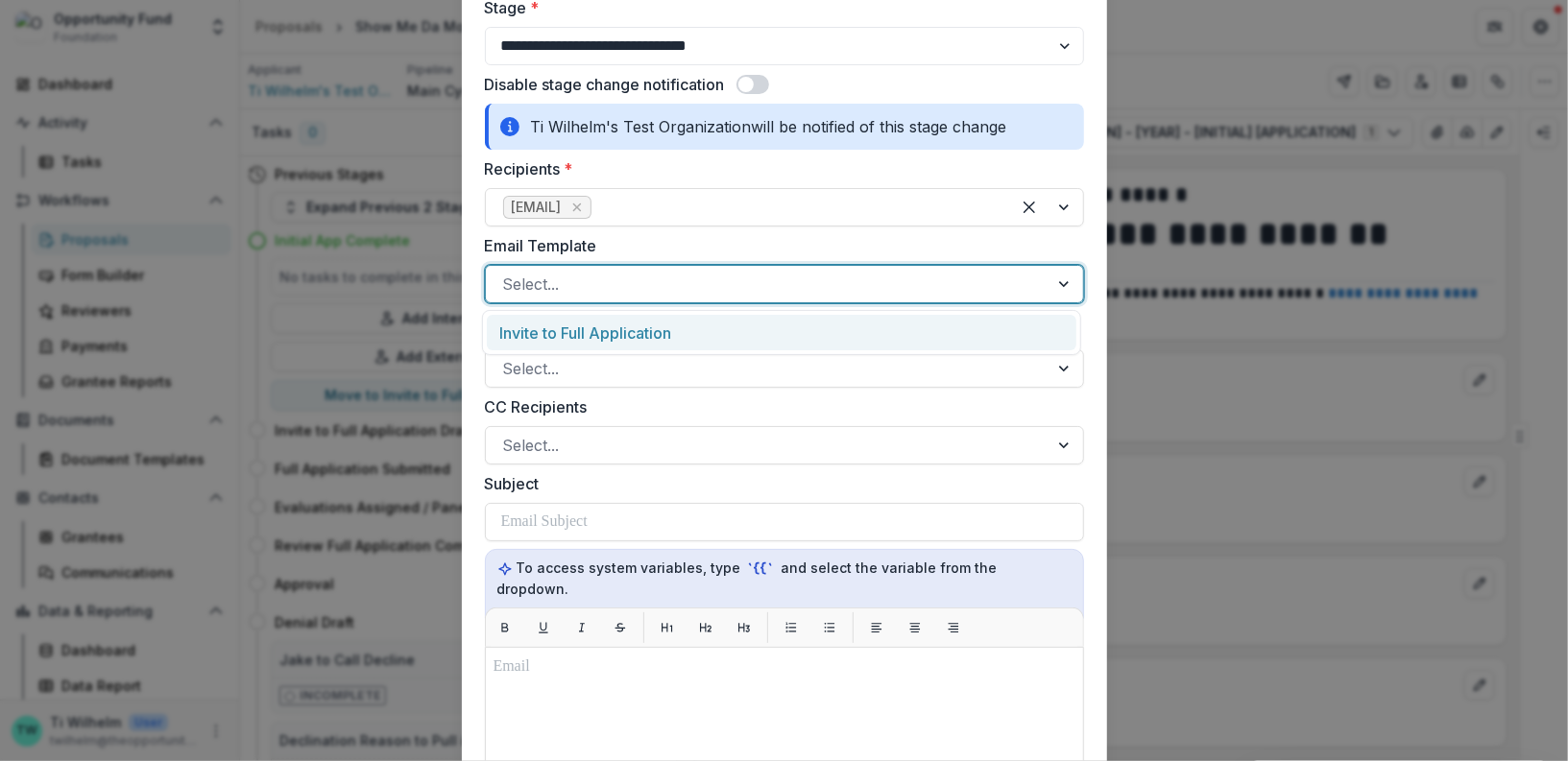 click on "Invite to Full Application" at bounding box center [782, 332] 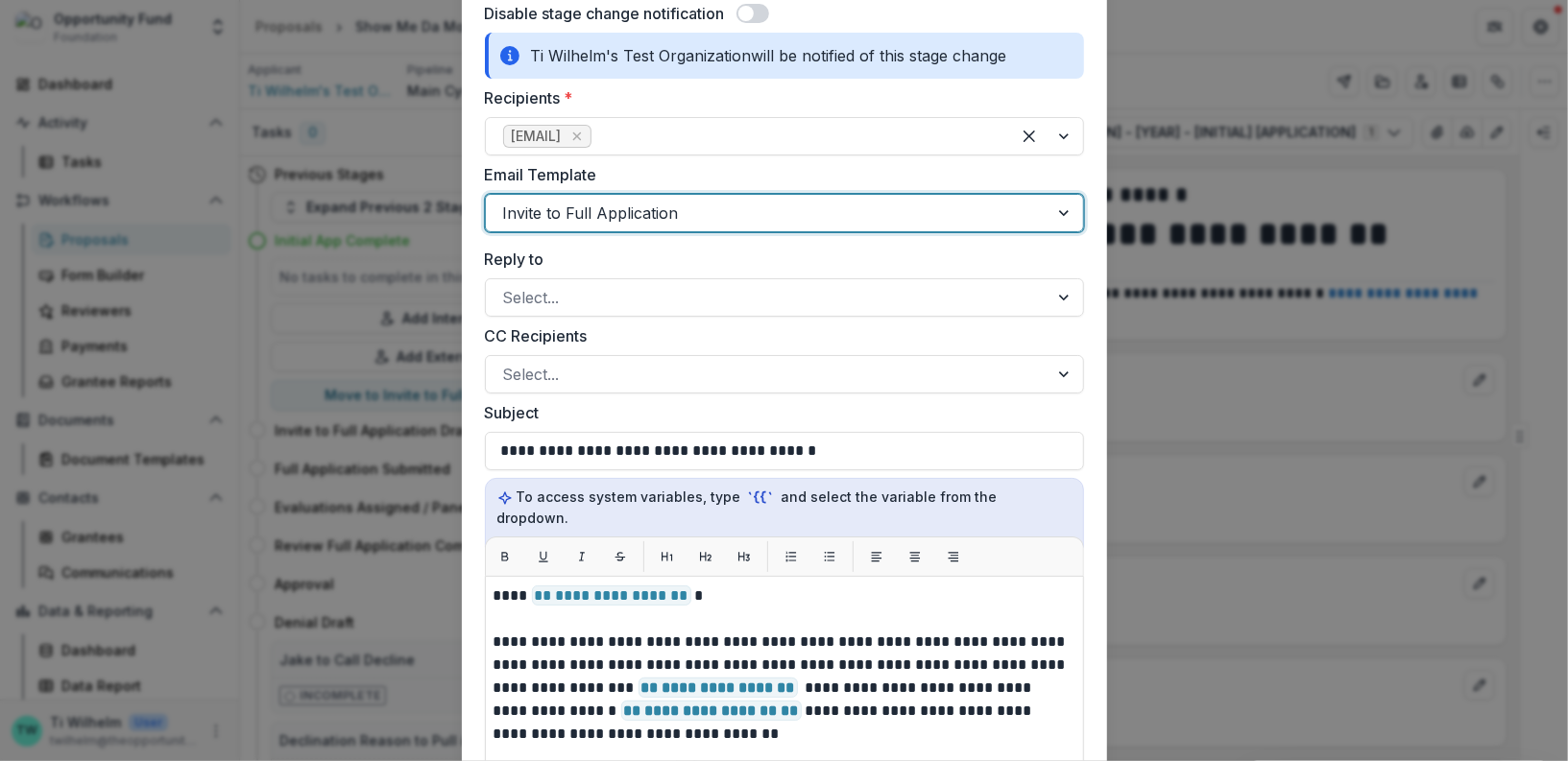 scroll, scrollTop: 237, scrollLeft: 0, axis: vertical 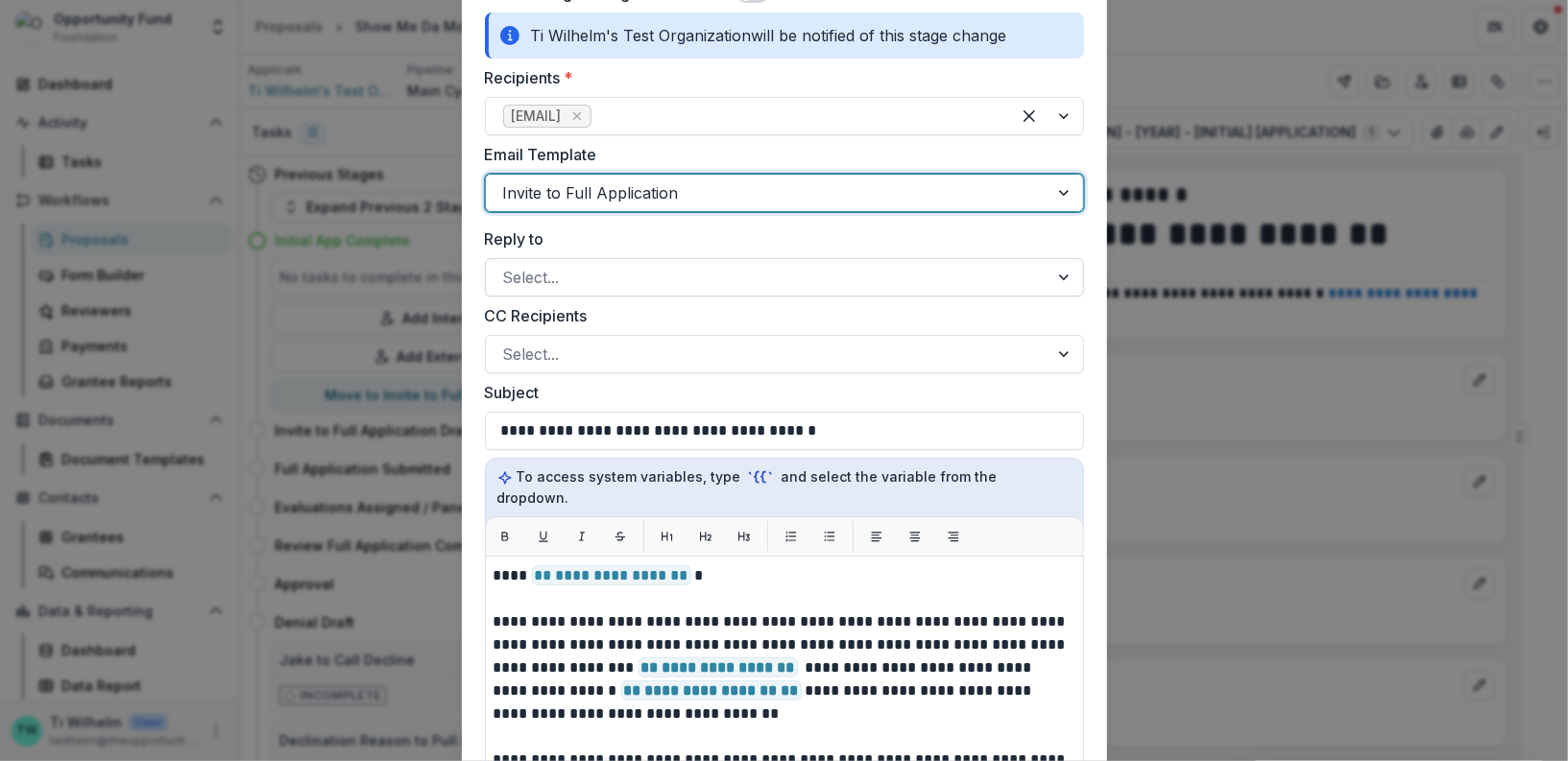click at bounding box center (767, 277) 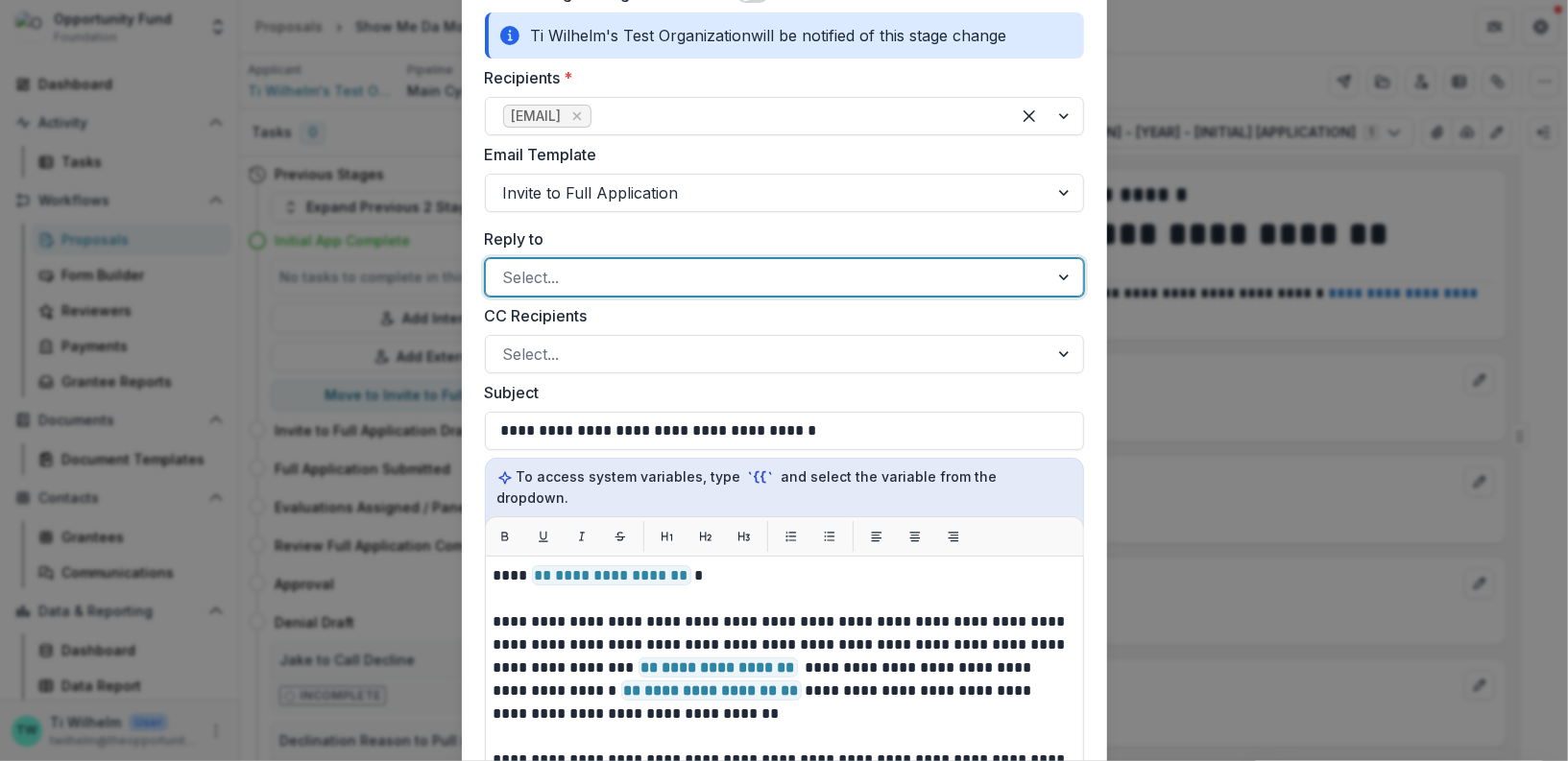 click at bounding box center [767, 277] 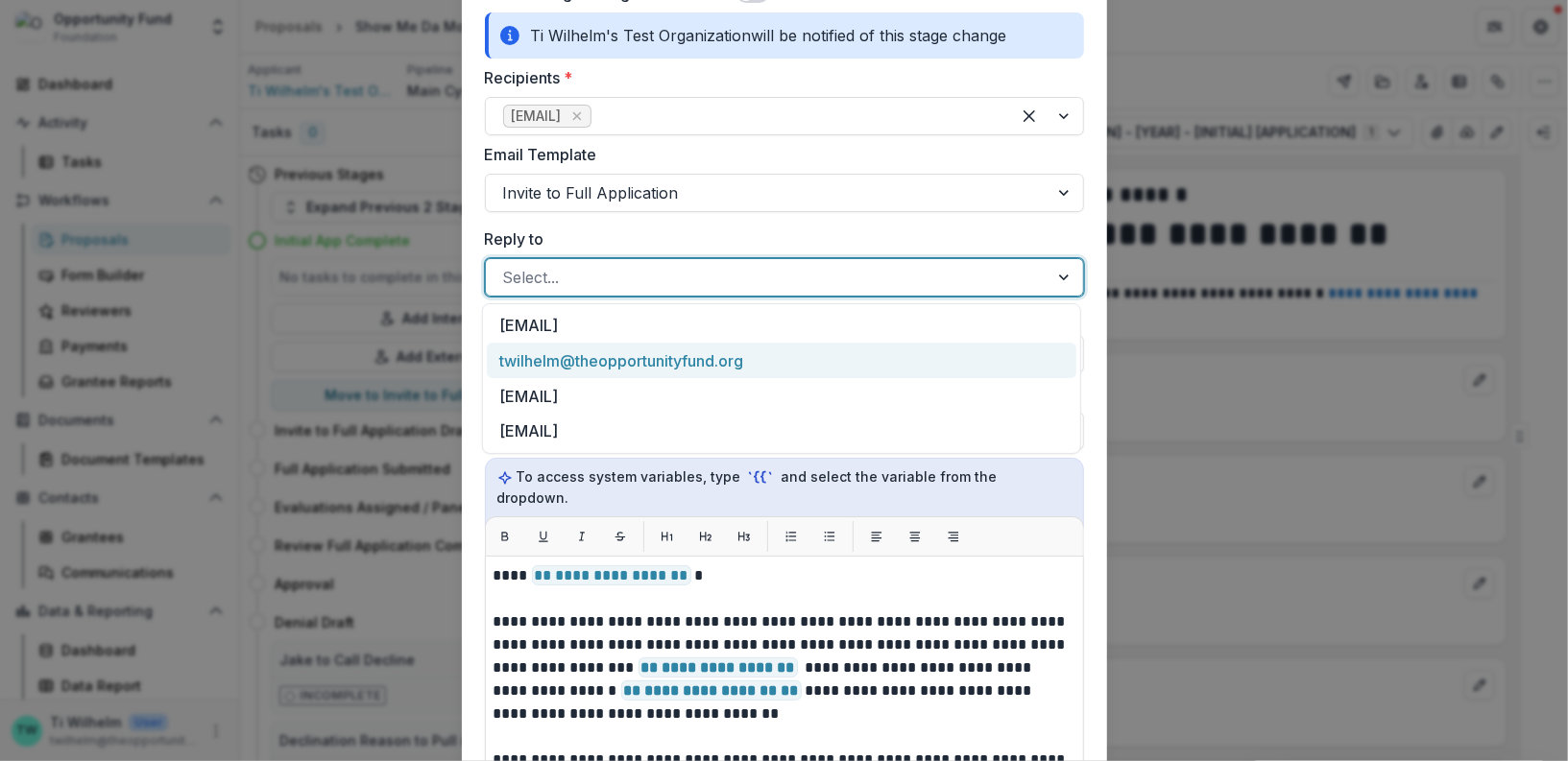 click on "twilhelm@theopportunityfund.org" at bounding box center [782, 360] 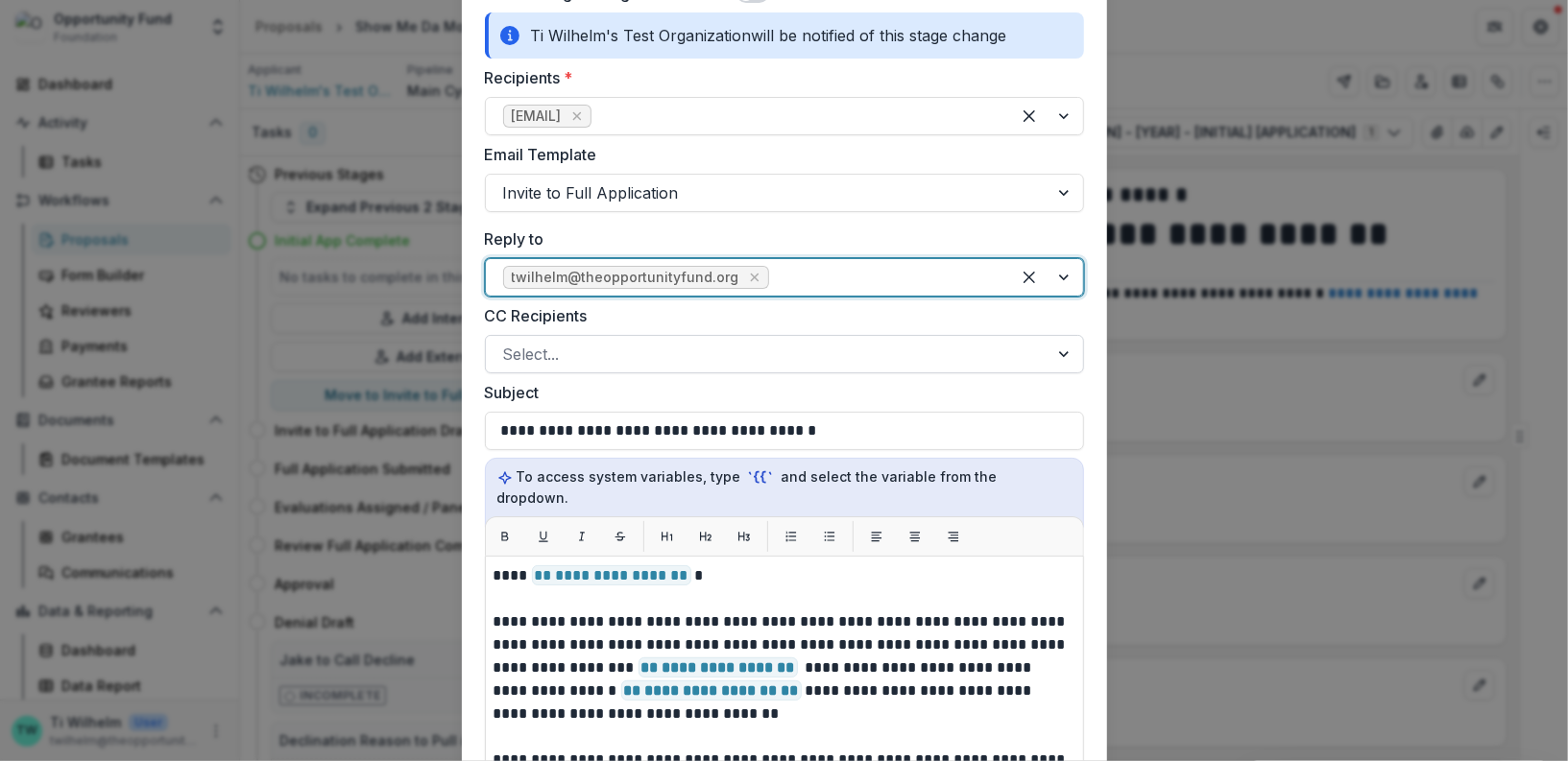 click at bounding box center [767, 354] 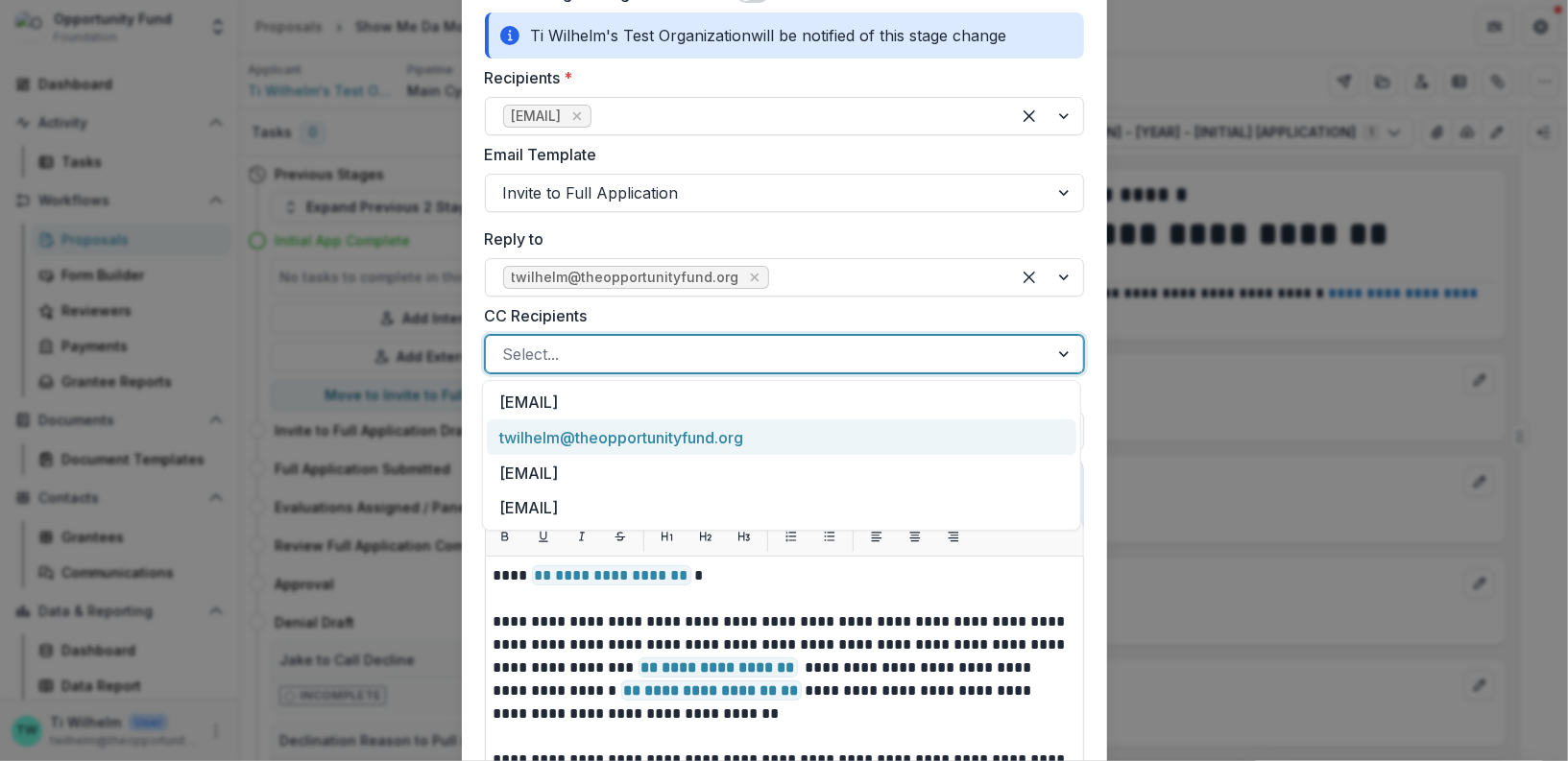 click on "twilhelm@theopportunityfund.org" at bounding box center (782, 437) 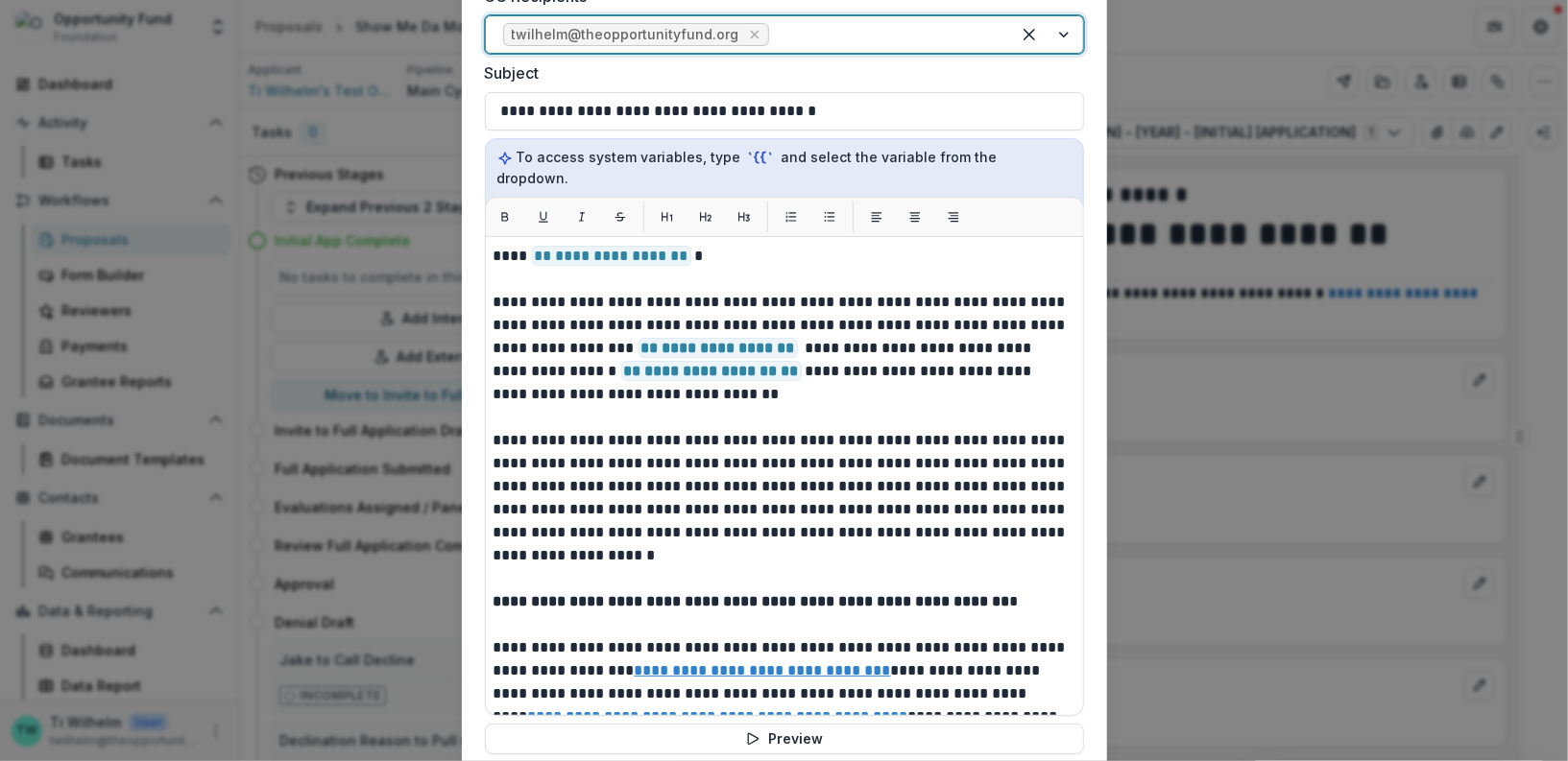 scroll, scrollTop: 564, scrollLeft: 0, axis: vertical 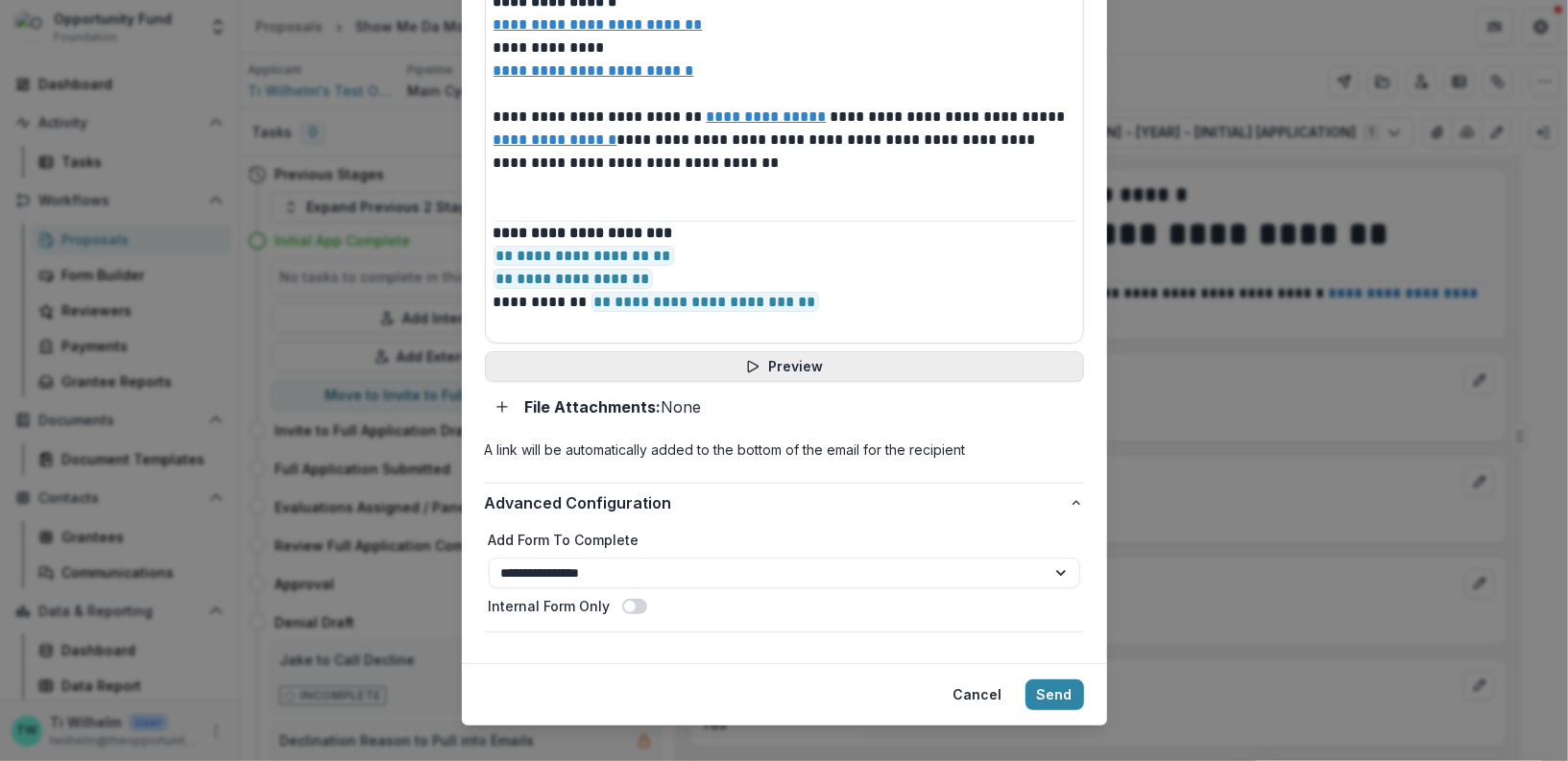 click on "Preview" at bounding box center (784, 367) 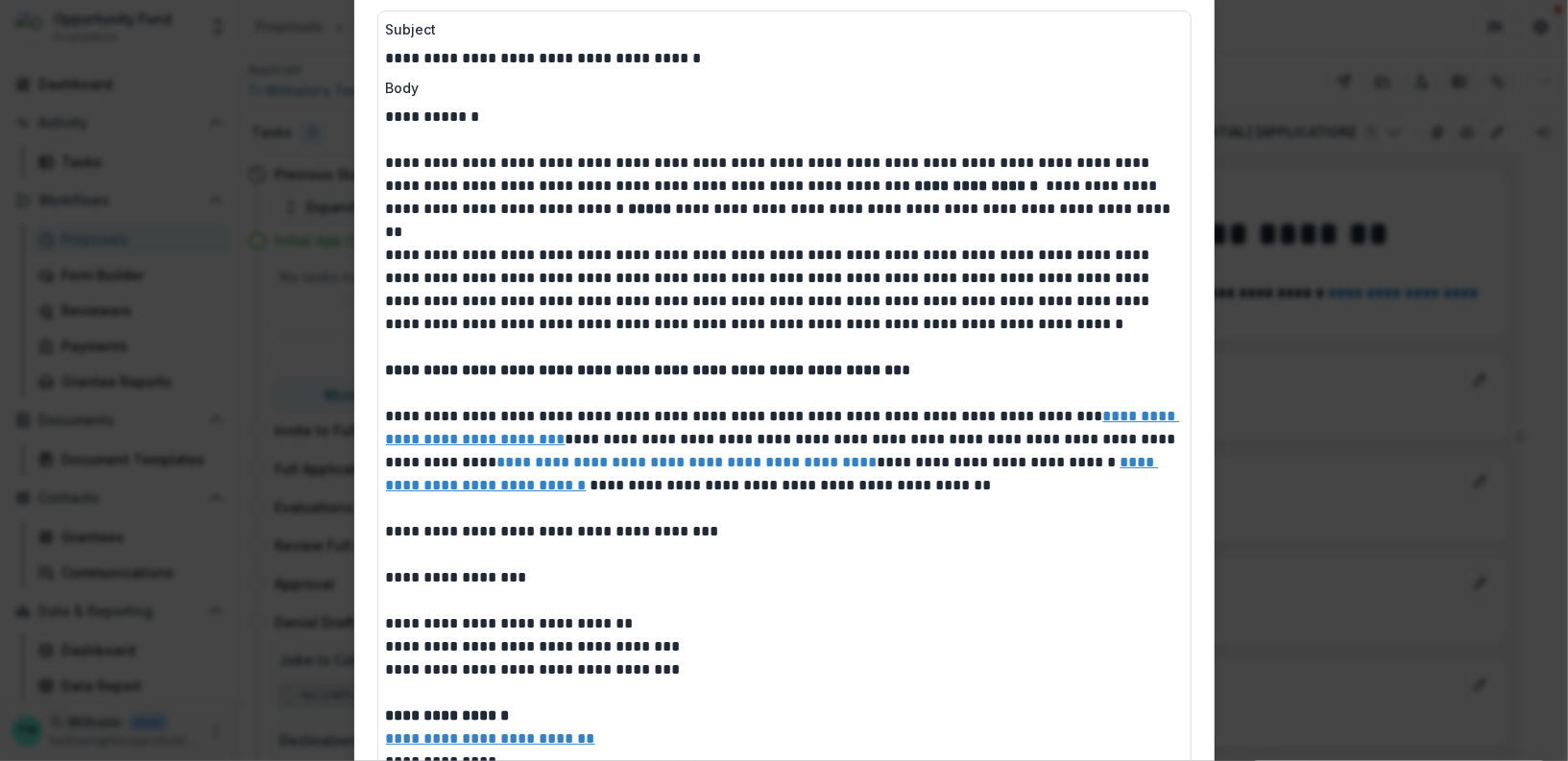 scroll, scrollTop: 0, scrollLeft: 0, axis: both 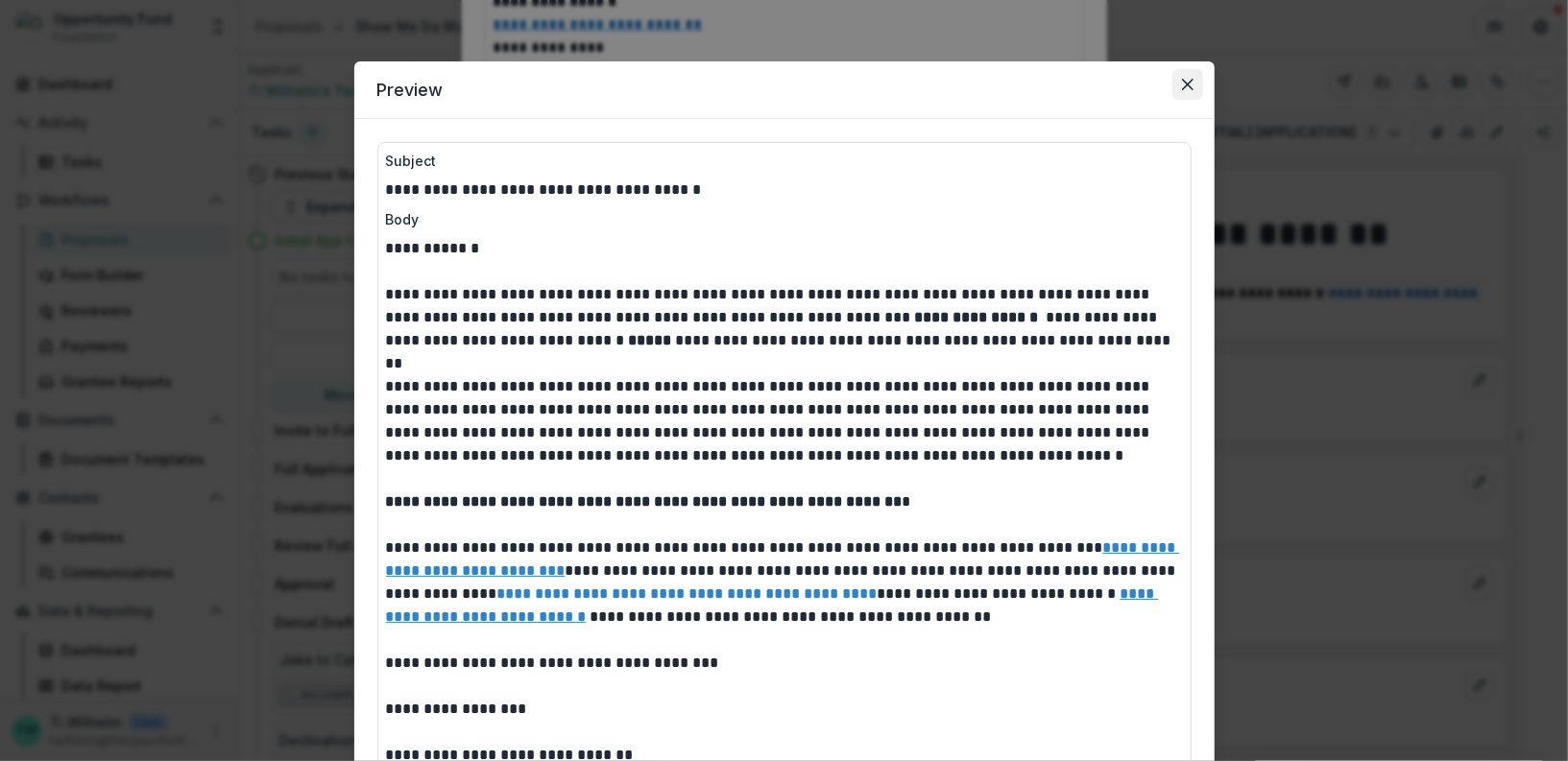 click 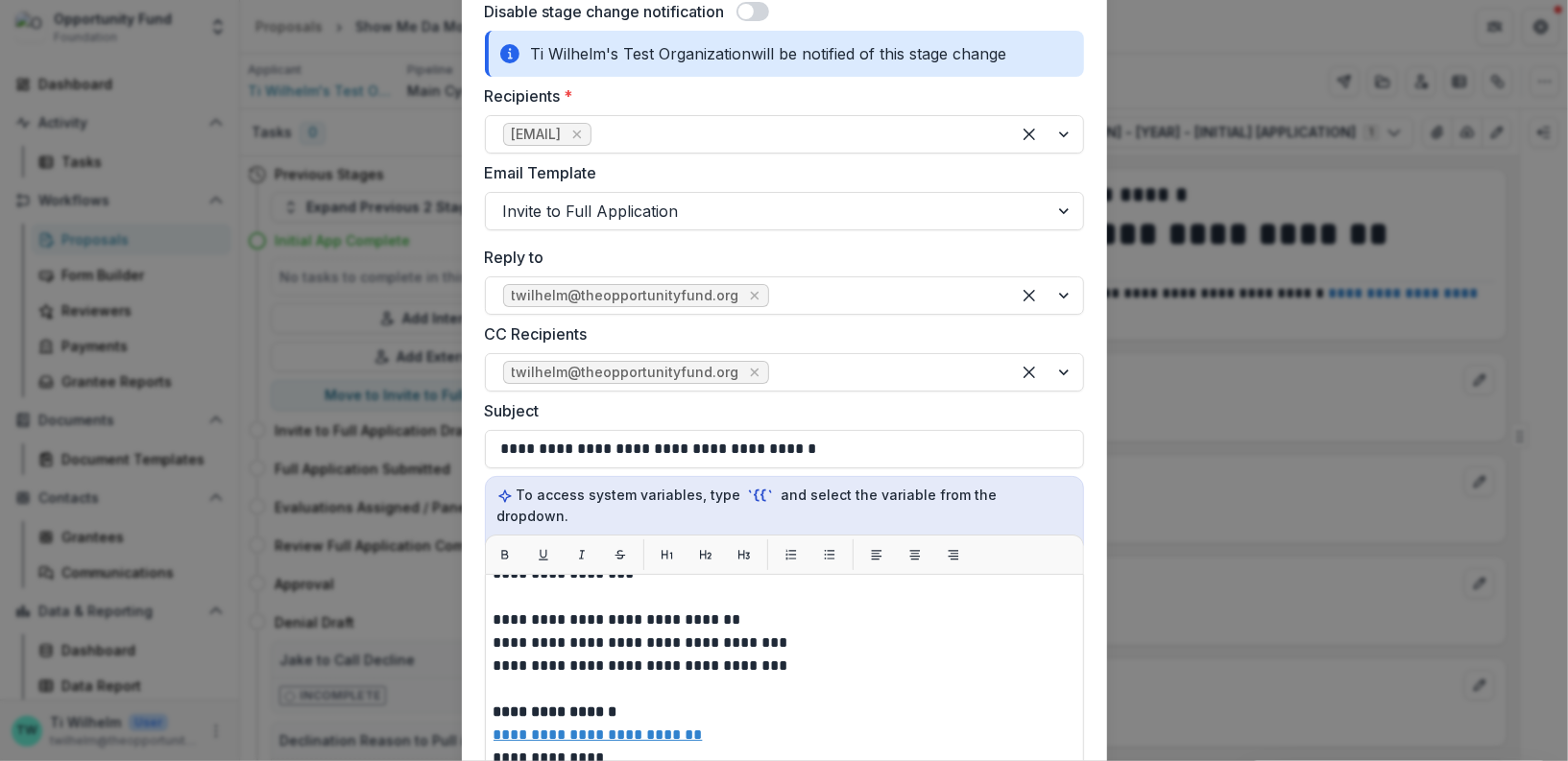 scroll, scrollTop: 0, scrollLeft: 0, axis: both 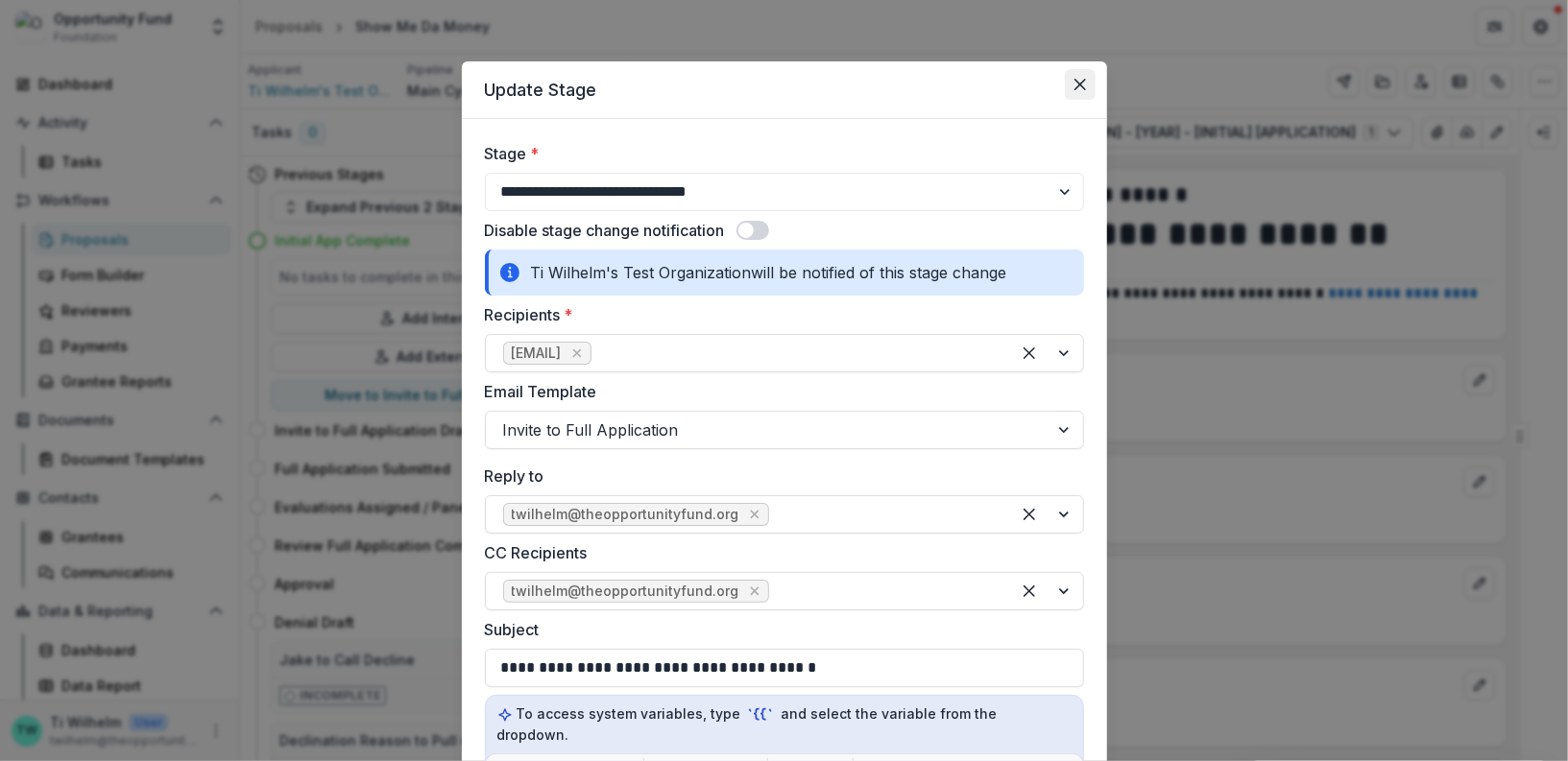 click 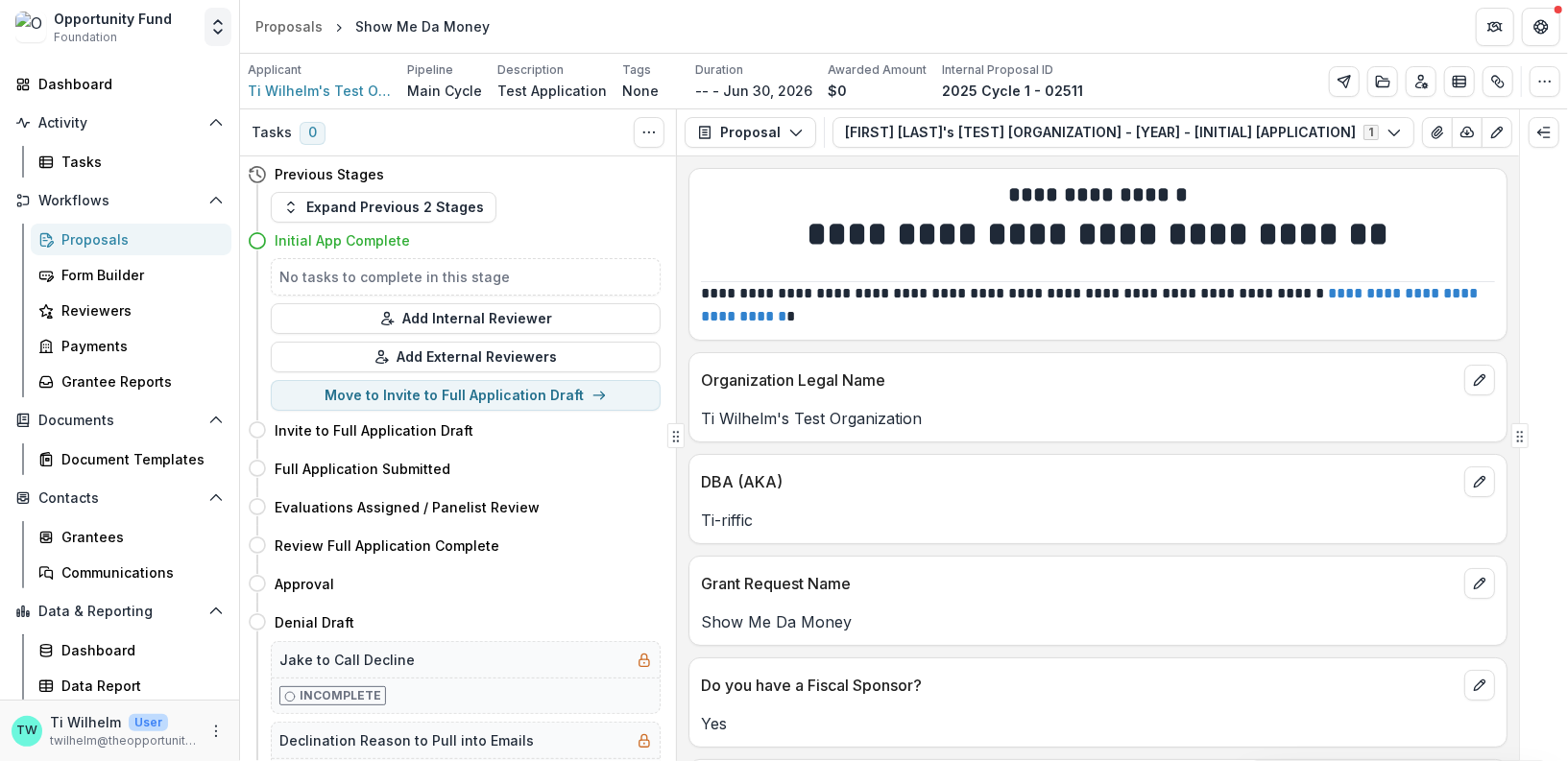 click 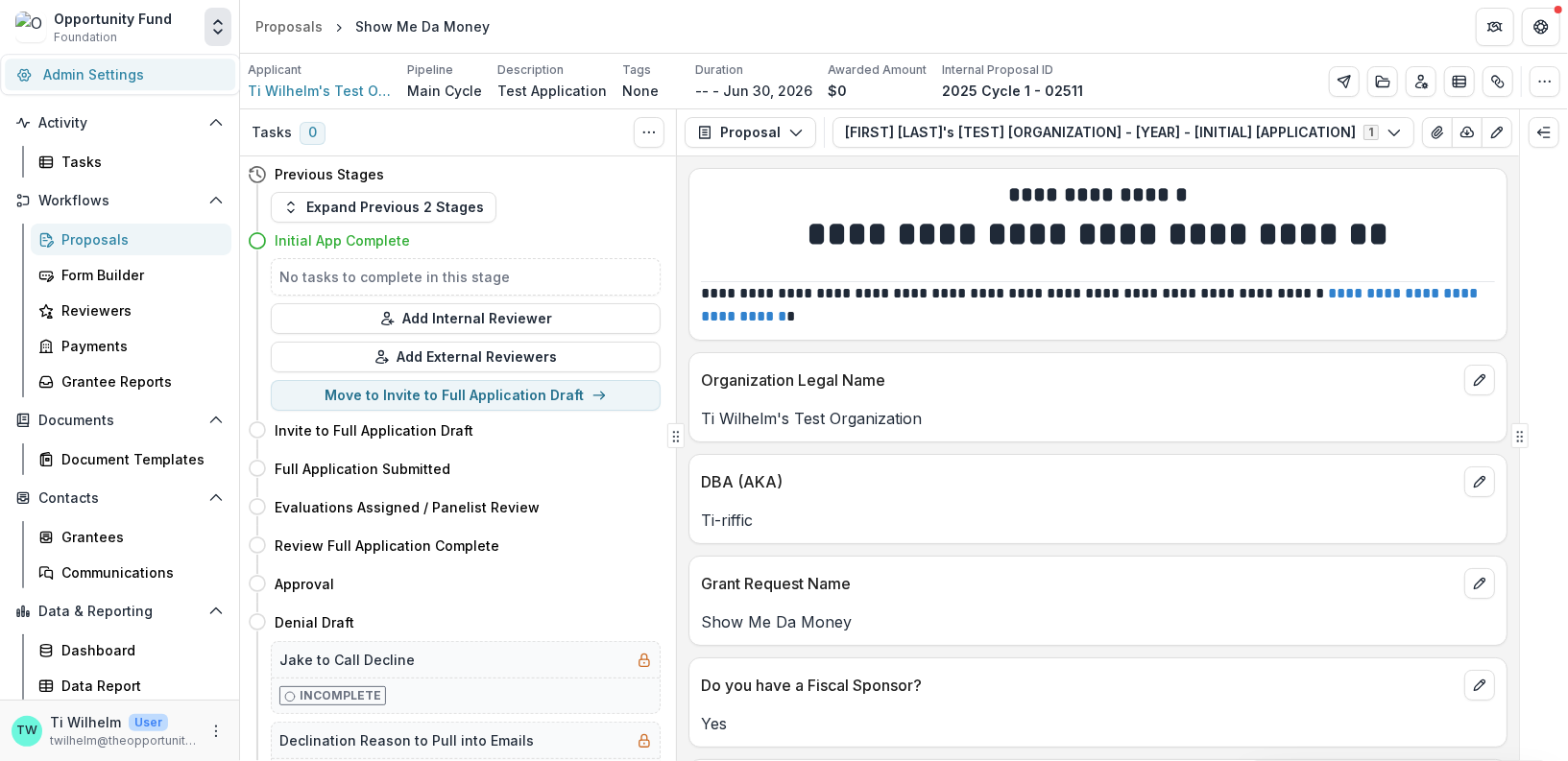 click on "Admin Settings" at bounding box center (120, 74) 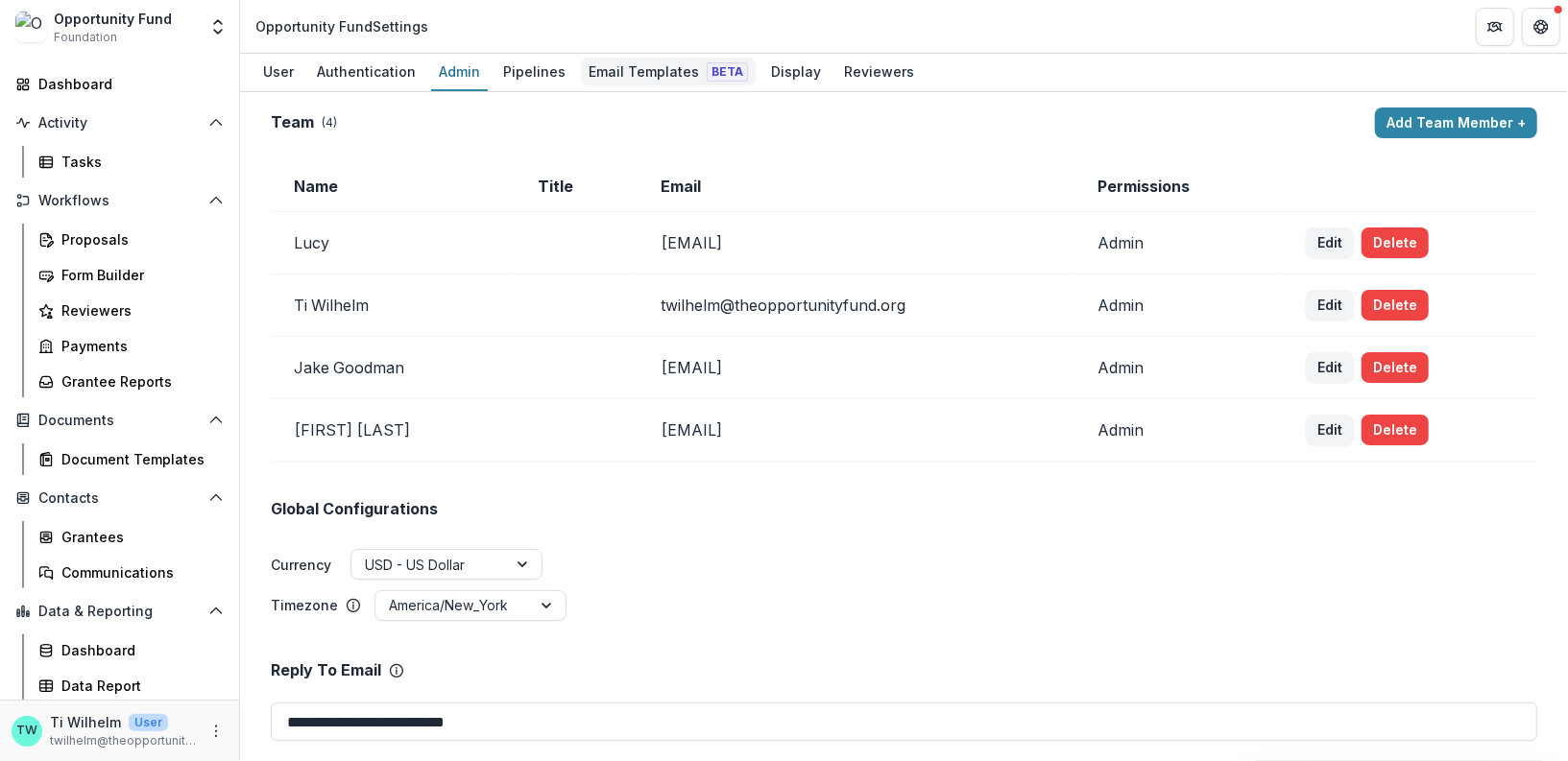click on "Email Templates   Beta" at bounding box center [668, 71] 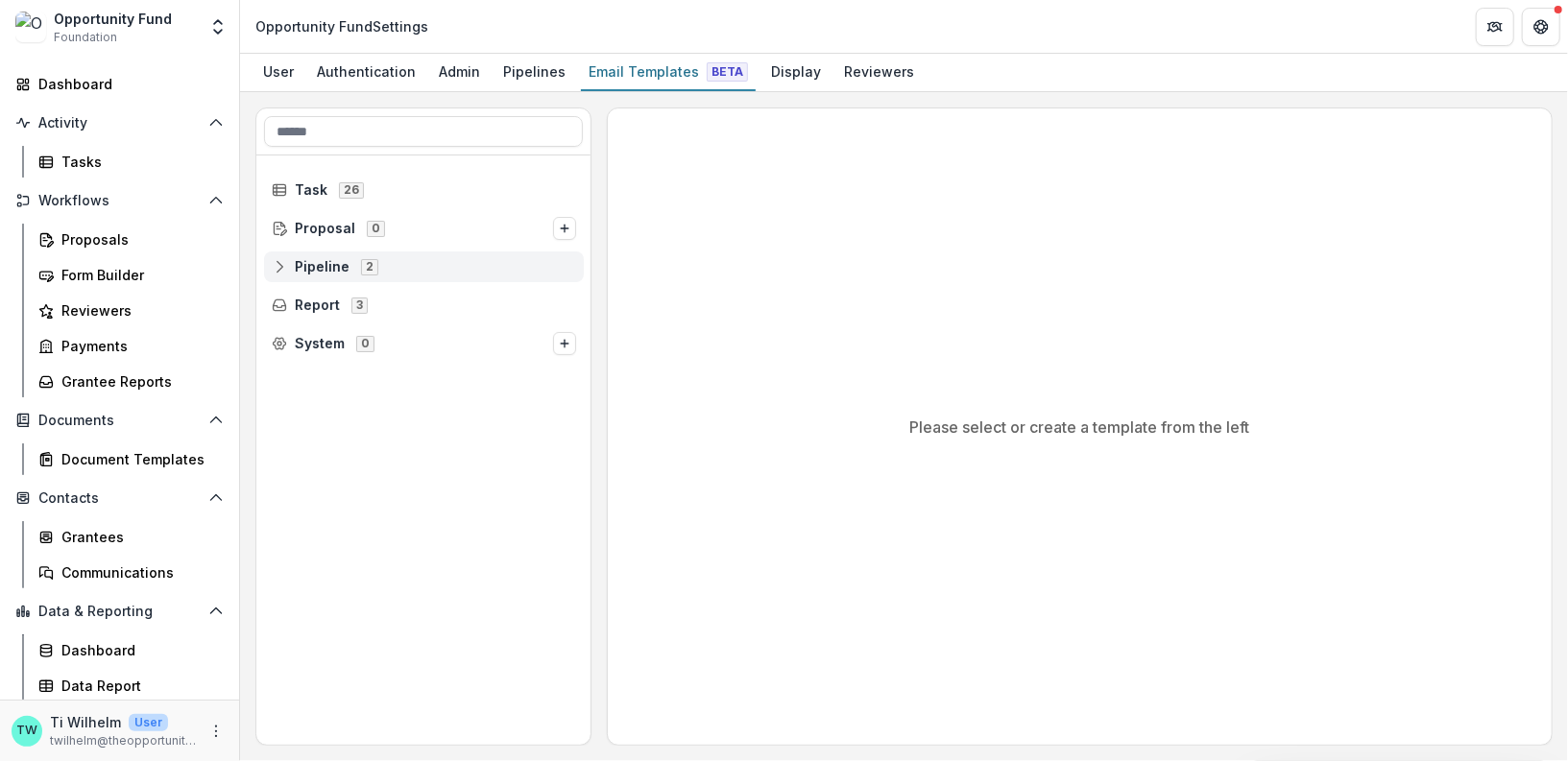 click on "Pipeline" at bounding box center (322, 267) 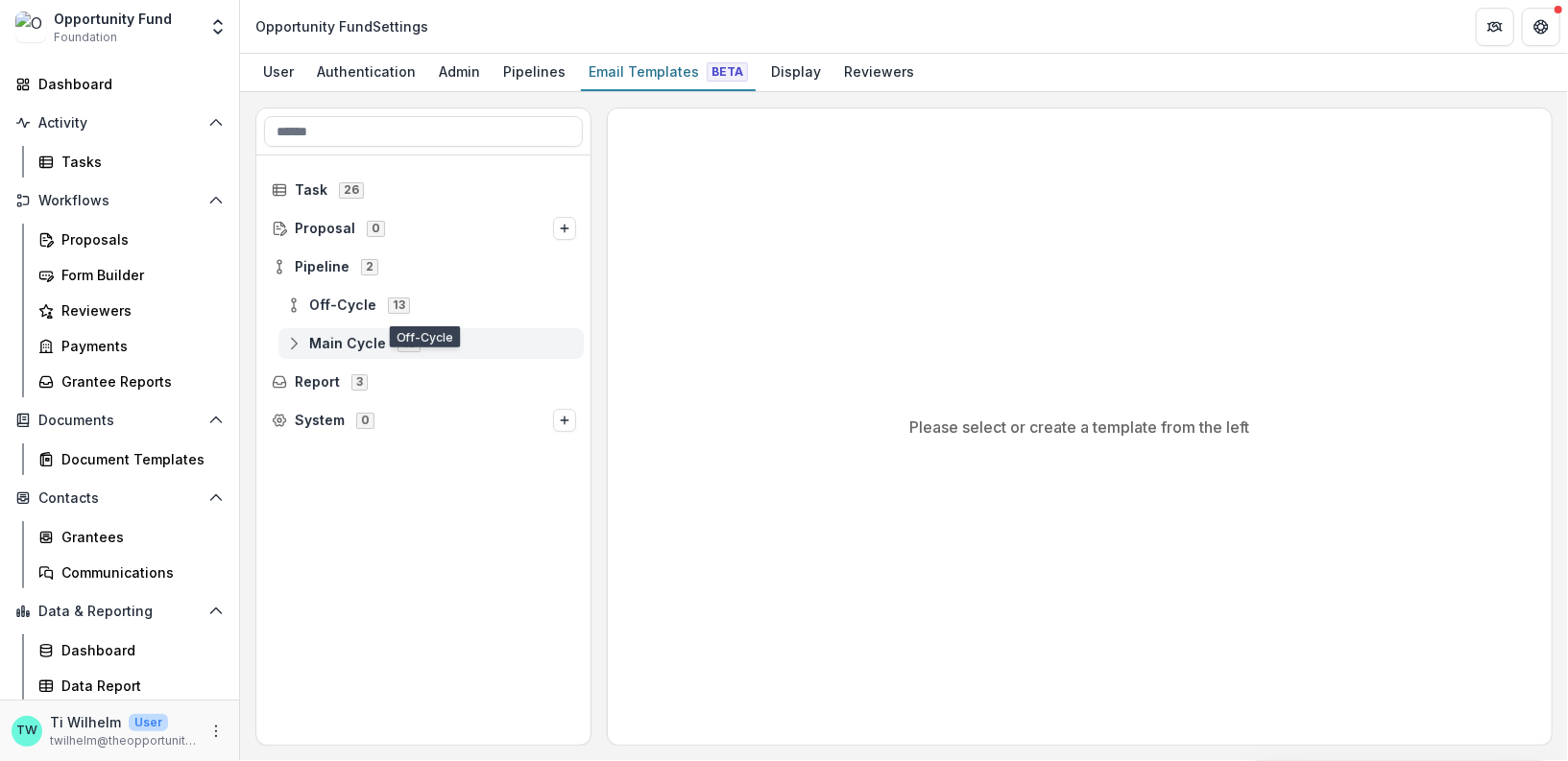 click on "Main Cycle" at bounding box center [348, 344] 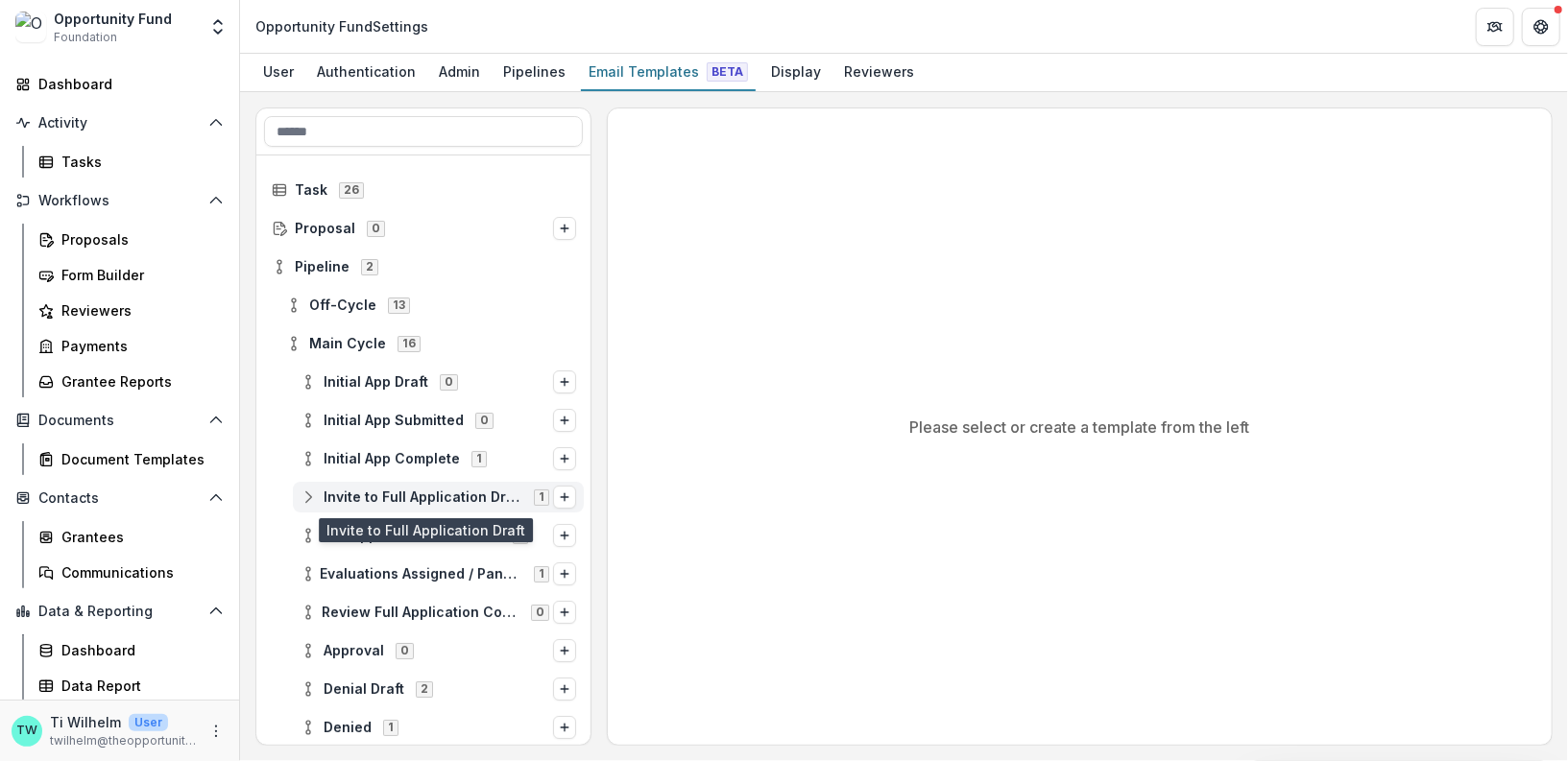 click on "Invite to Full Application Draft" at bounding box center (422, 497) 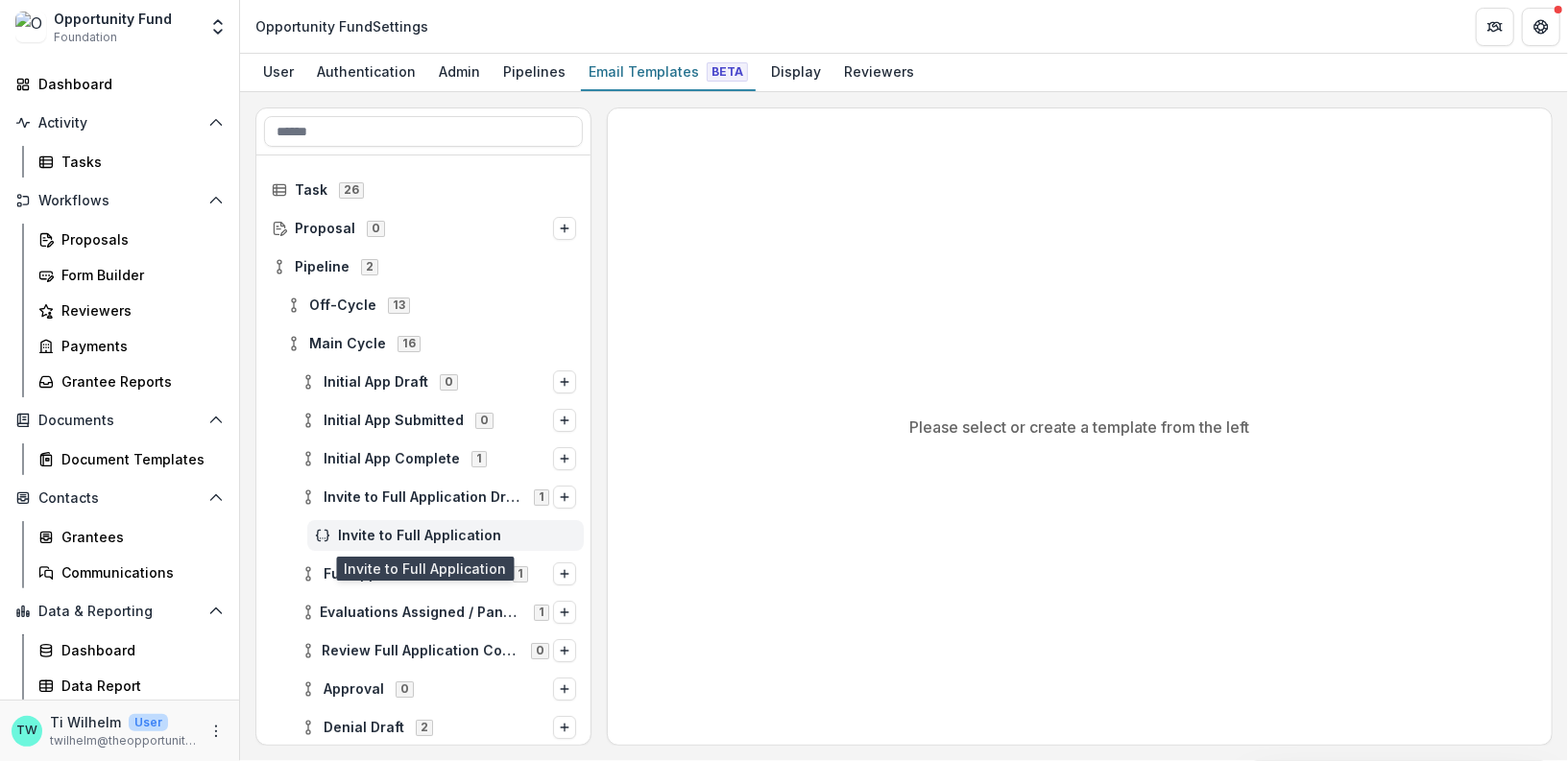 click on "Invite to Full Application" at bounding box center (457, 535) 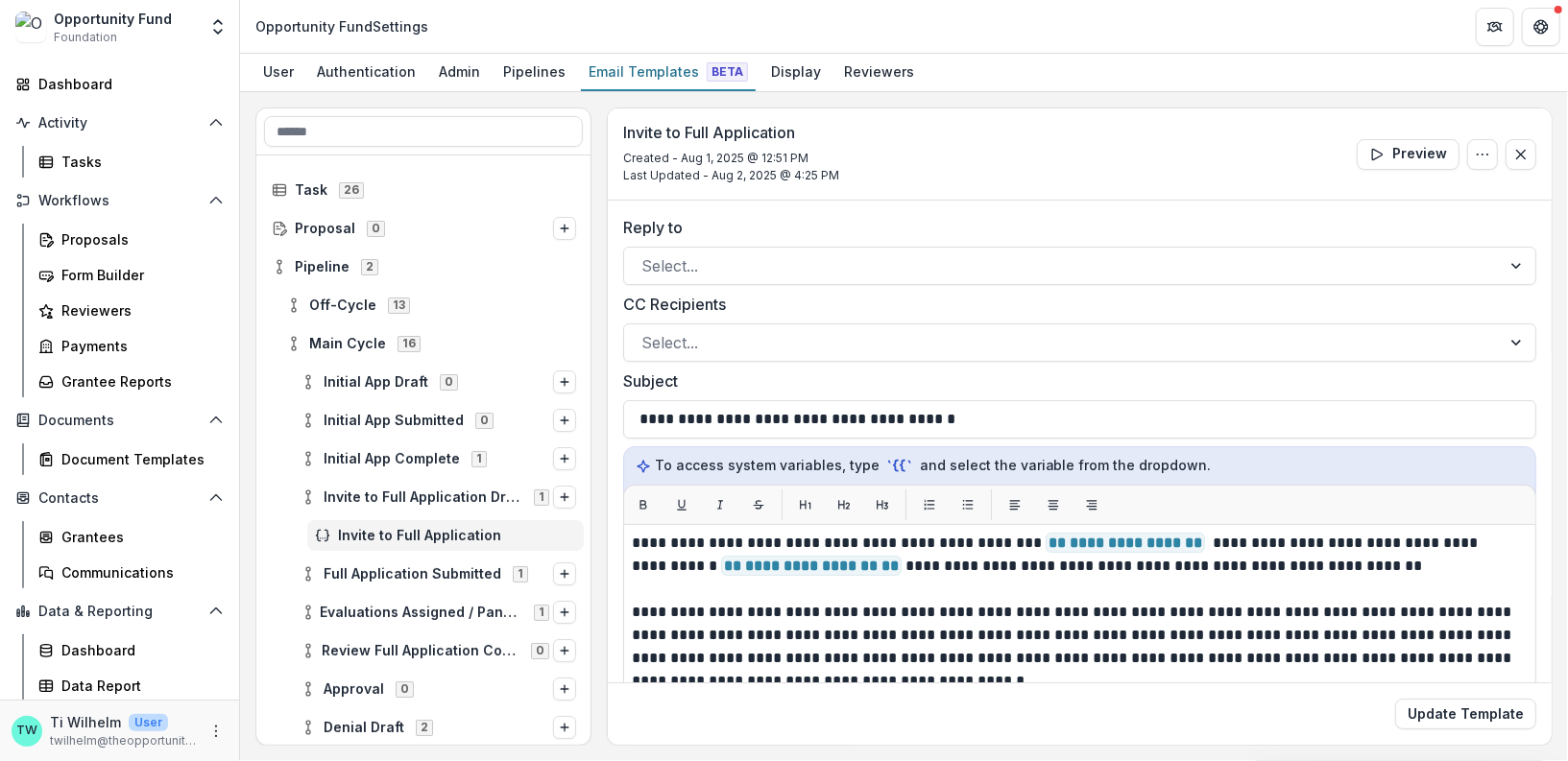 scroll, scrollTop: 0, scrollLeft: 0, axis: both 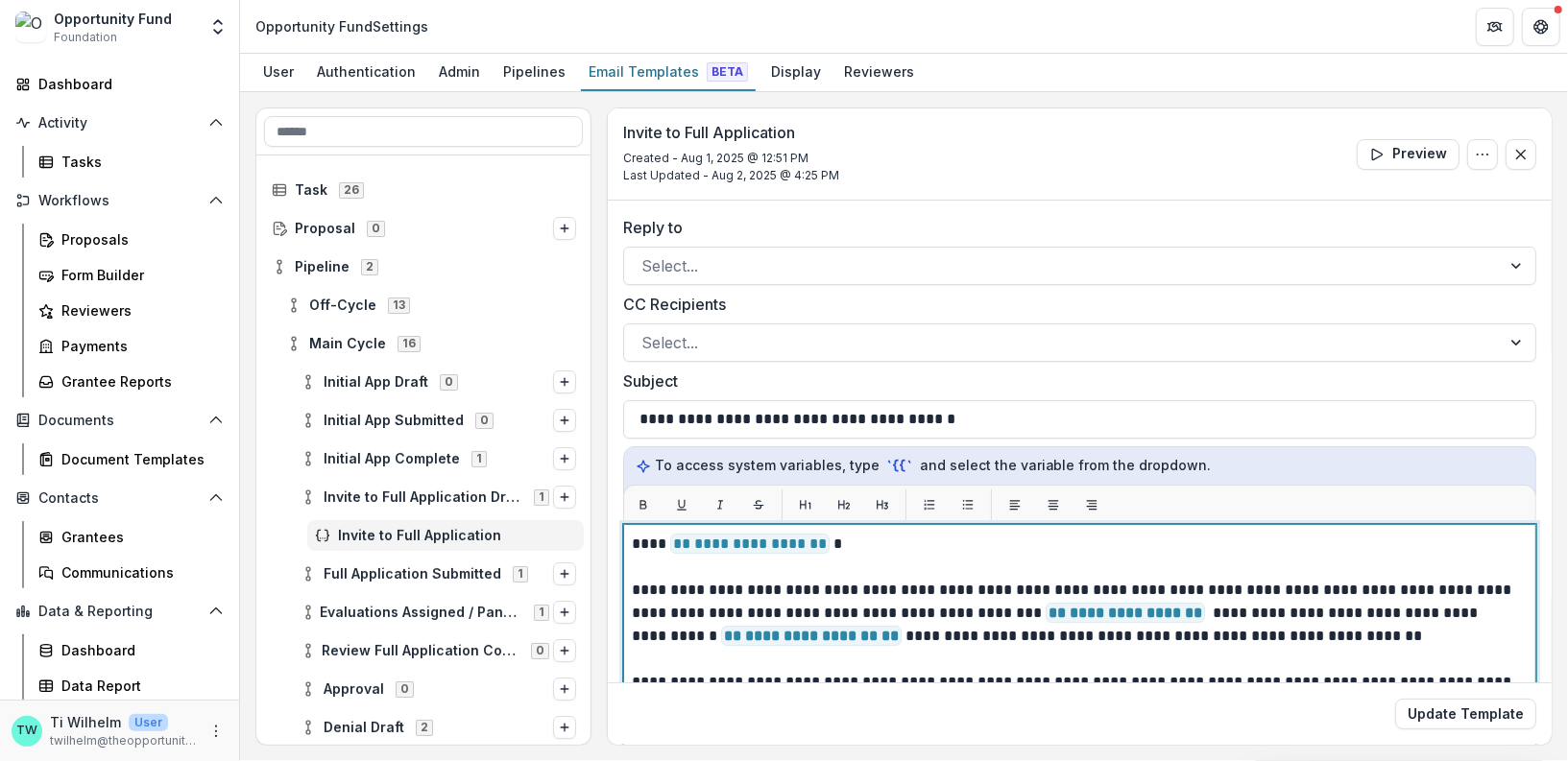 click on "**********" at bounding box center (1075, 556) 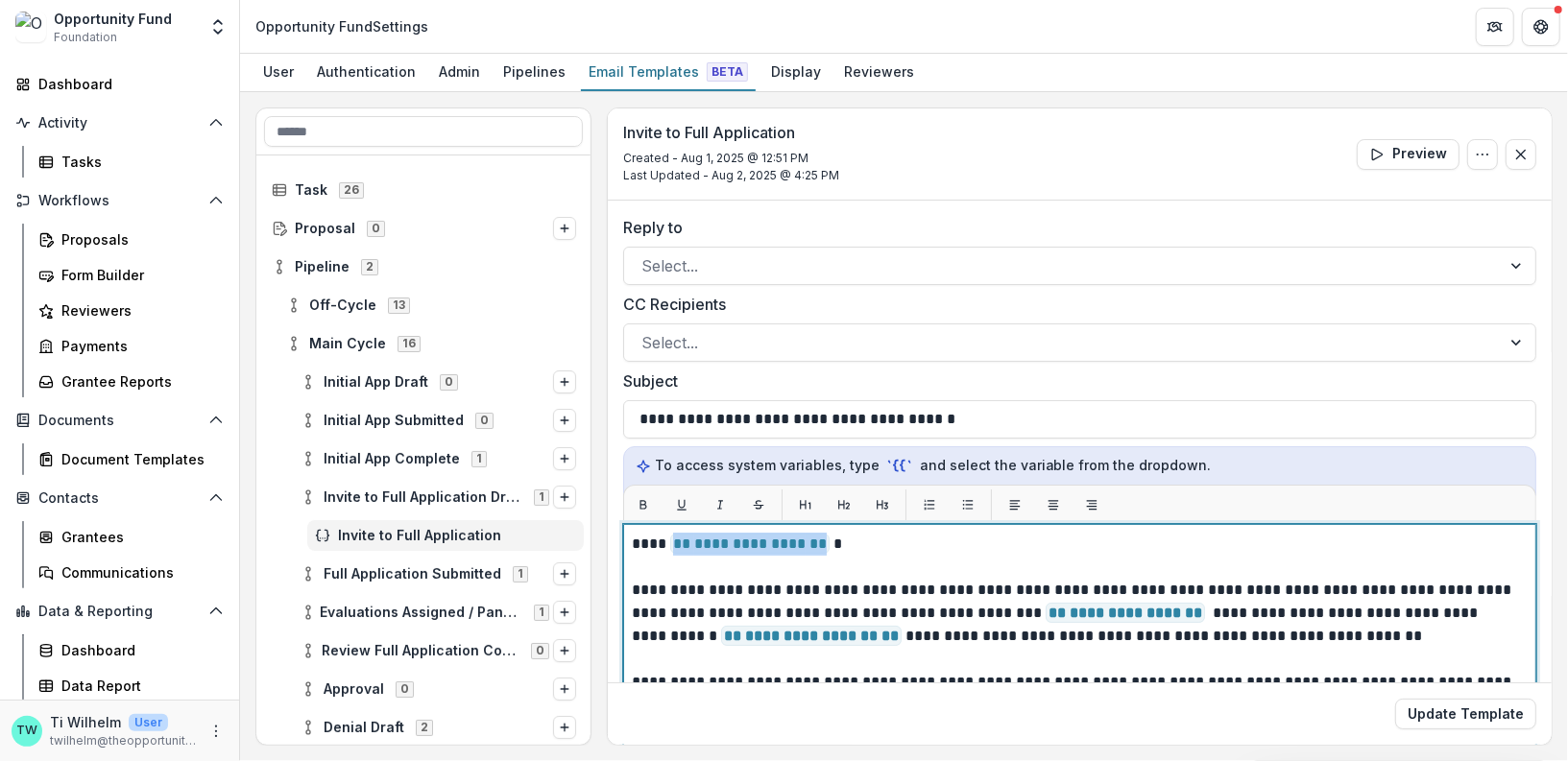 drag, startPoint x: 826, startPoint y: 542, endPoint x: 672, endPoint y: 544, distance: 154.013 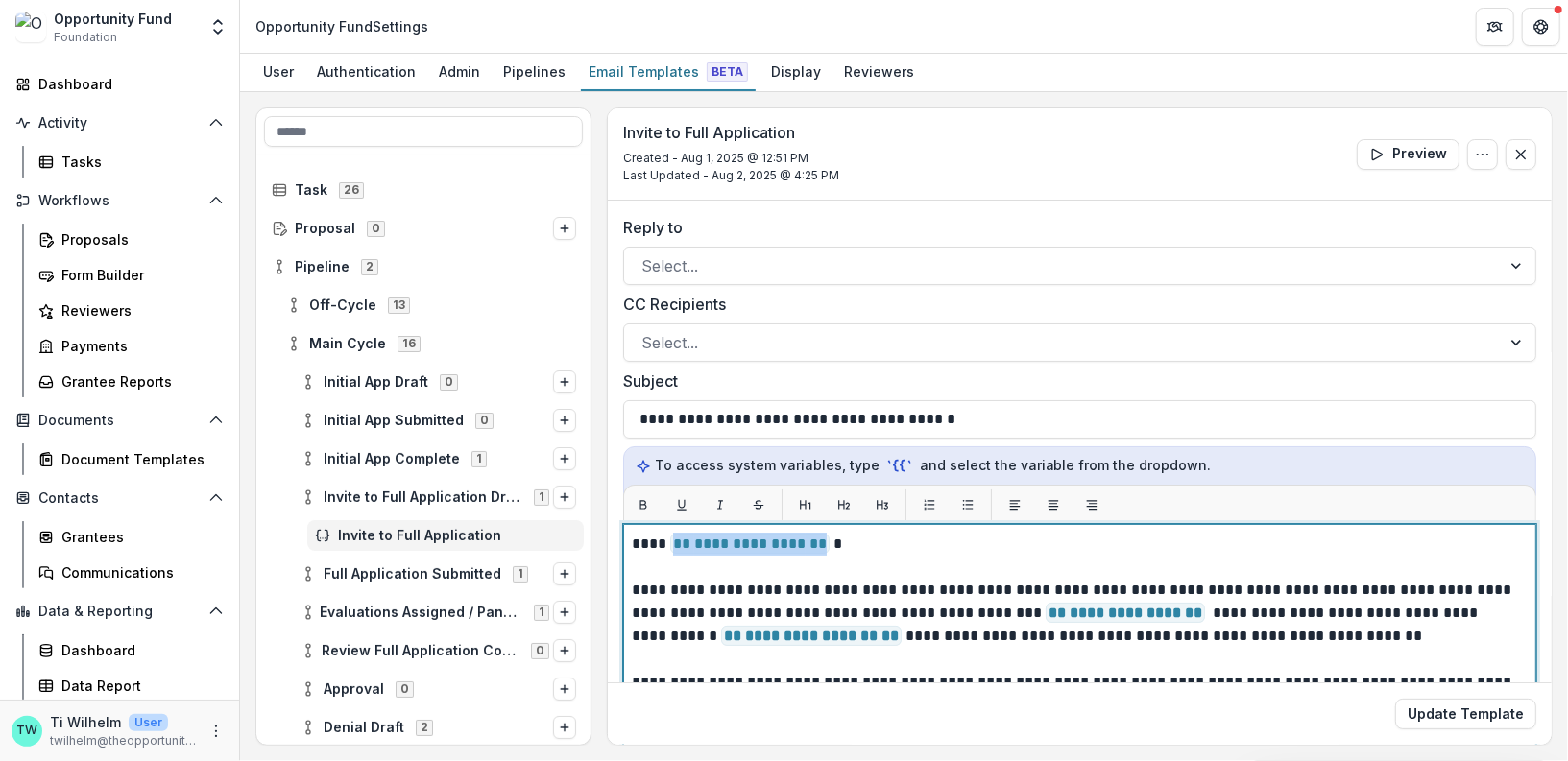 click on "**********" at bounding box center [1075, 556] 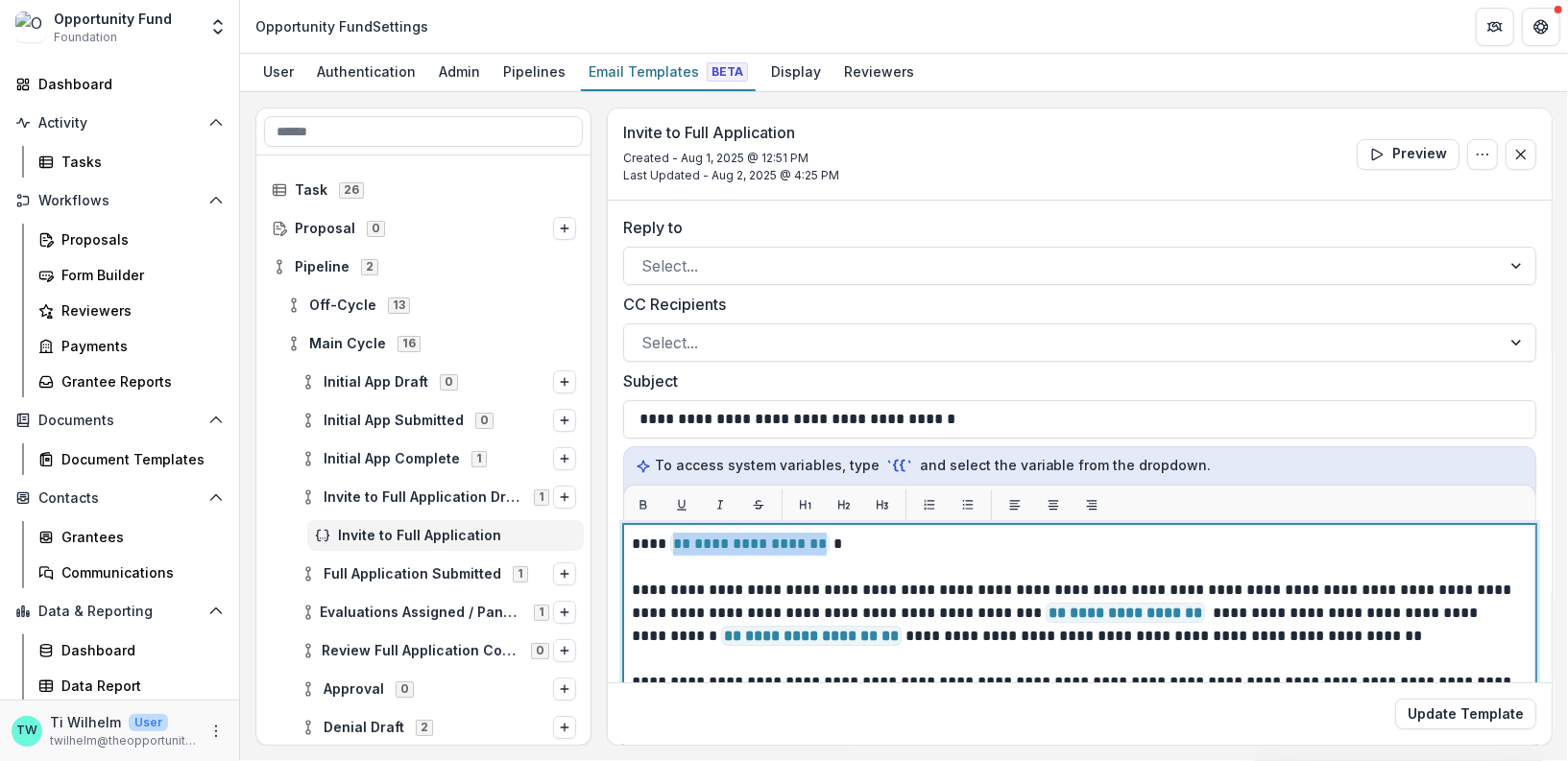 type 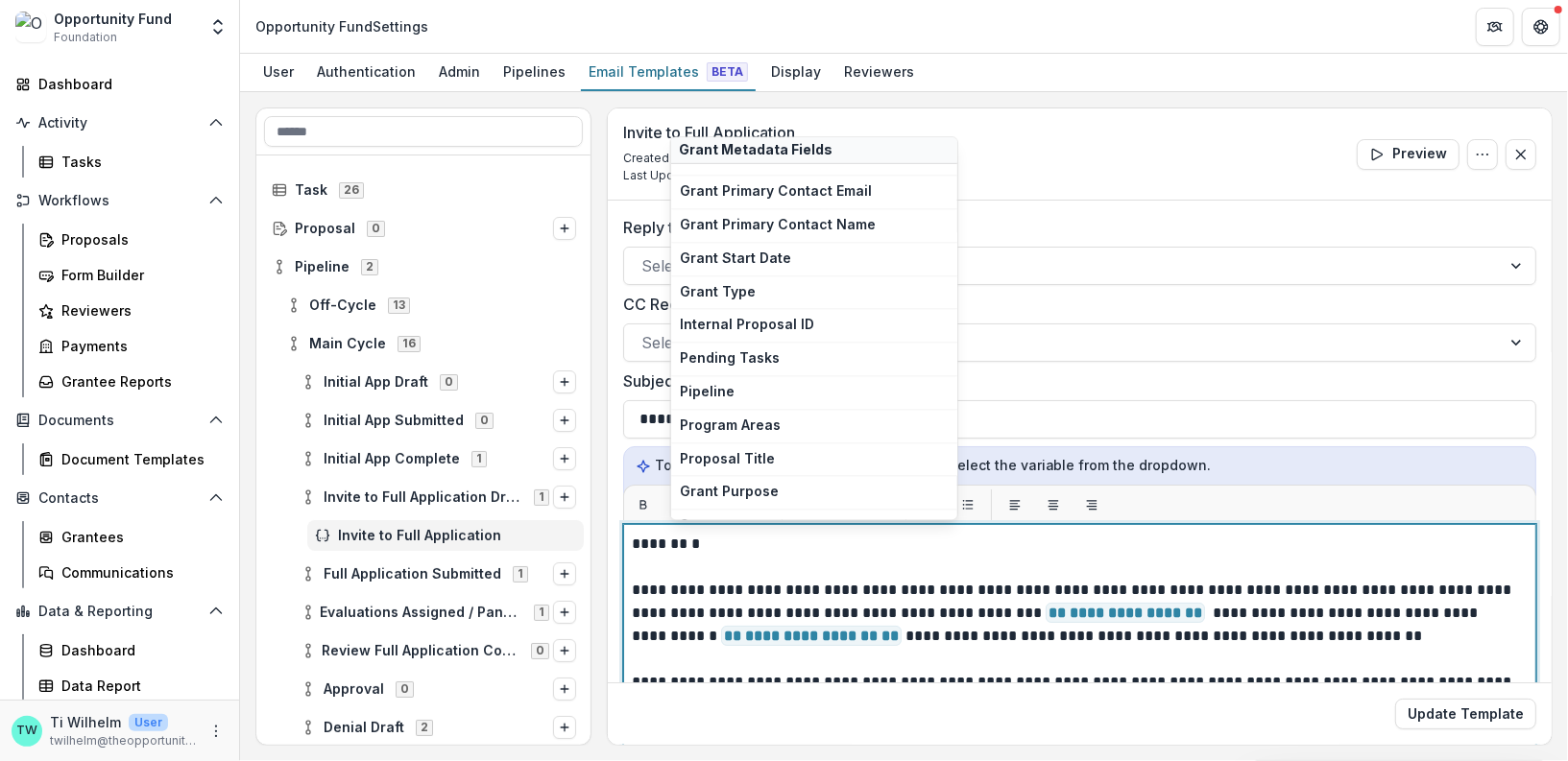 scroll, scrollTop: 19654, scrollLeft: 0, axis: vertical 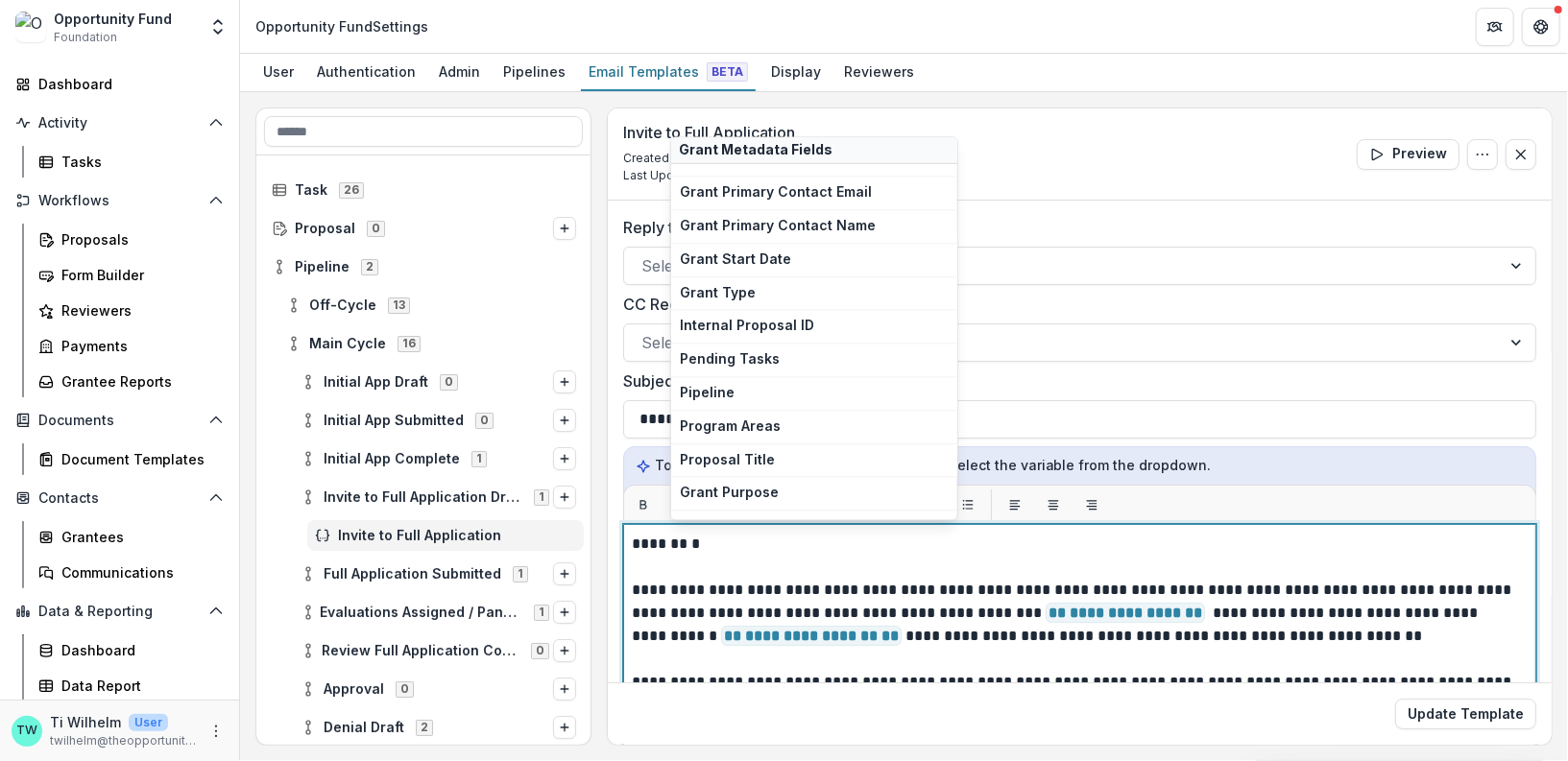 click on "**********" at bounding box center [811, 635] 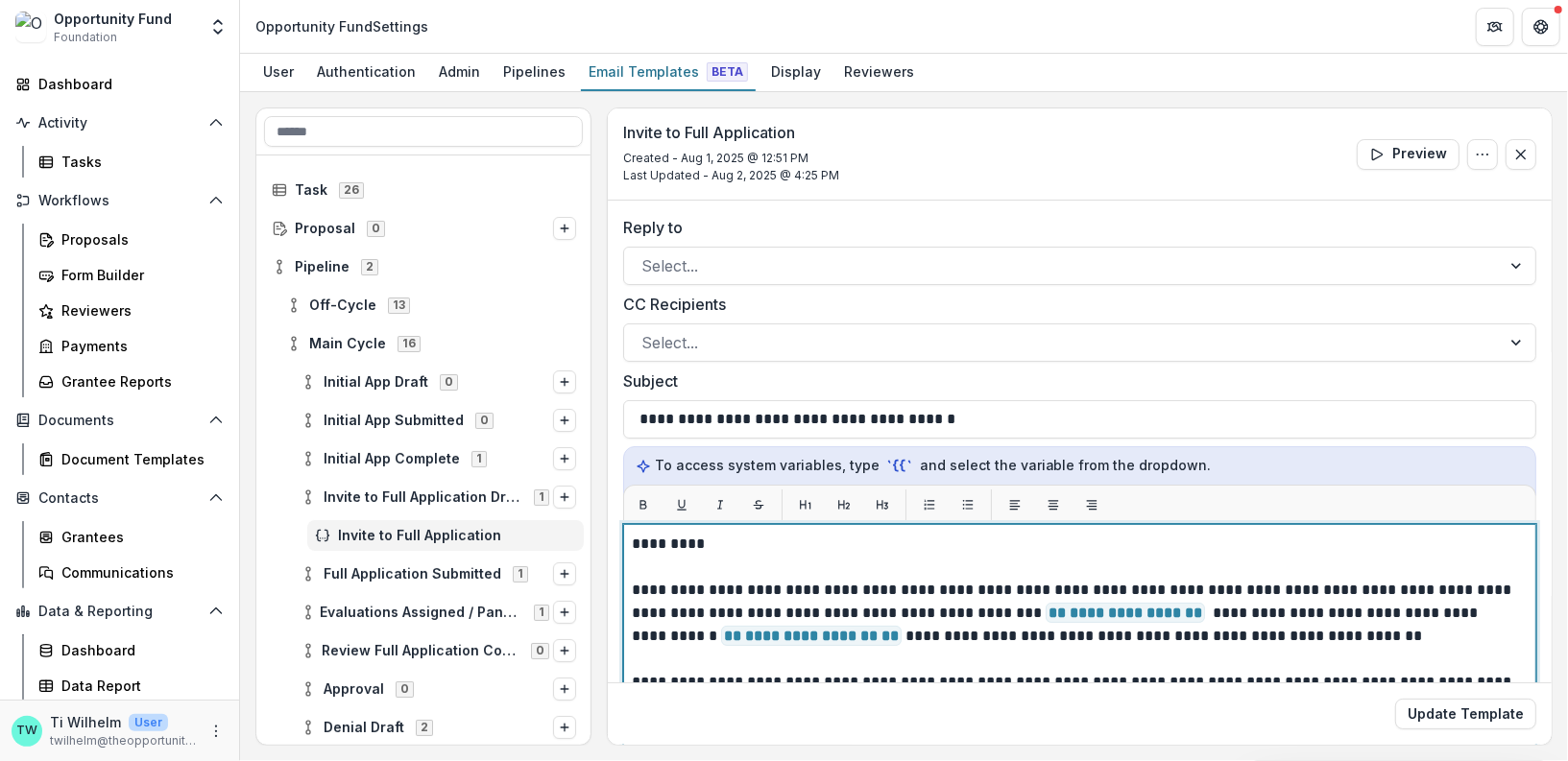 drag, startPoint x: 781, startPoint y: 636, endPoint x: 637, endPoint y: 634, distance: 144.01389 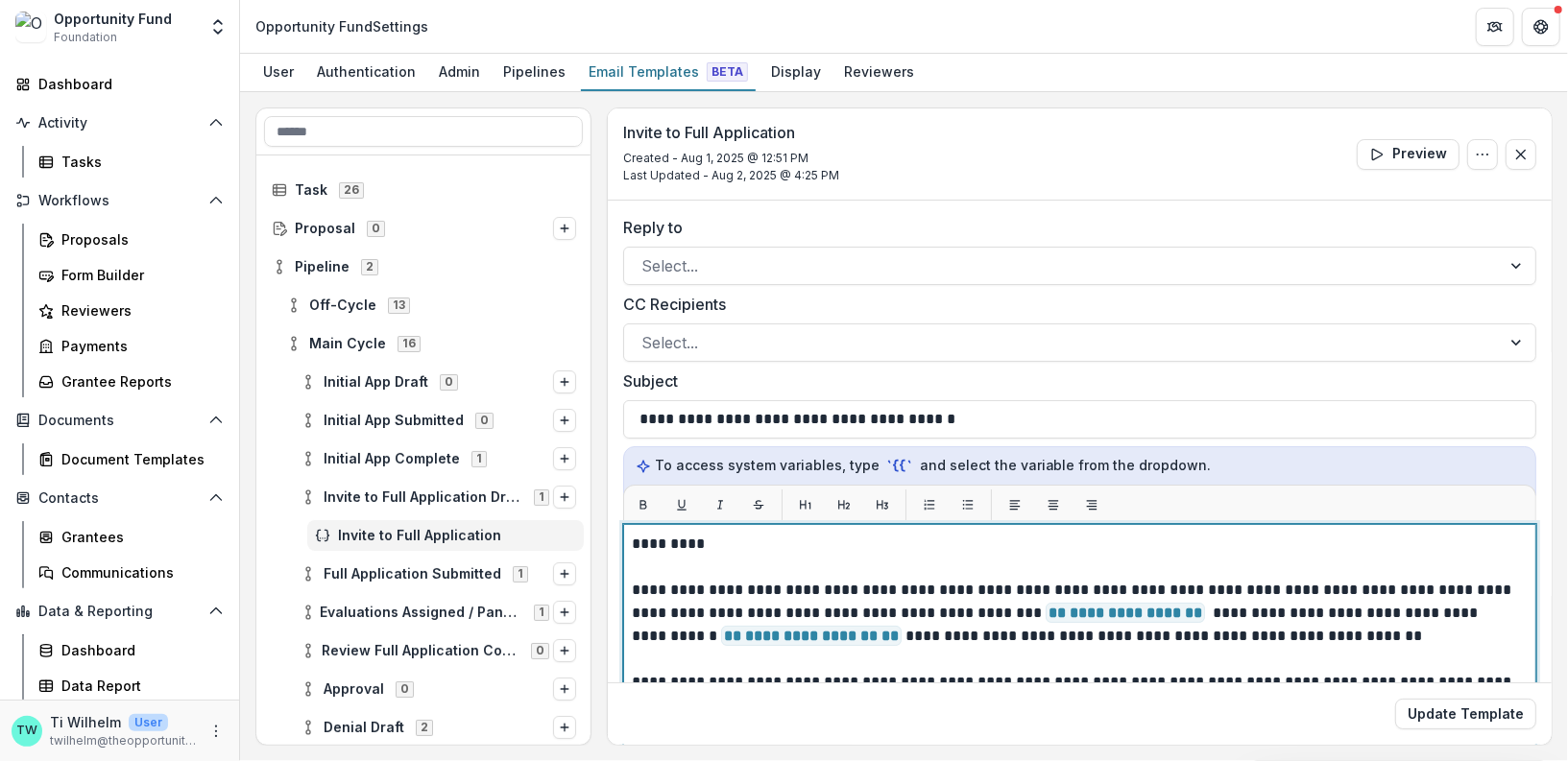 click on "**********" at bounding box center (811, 635) 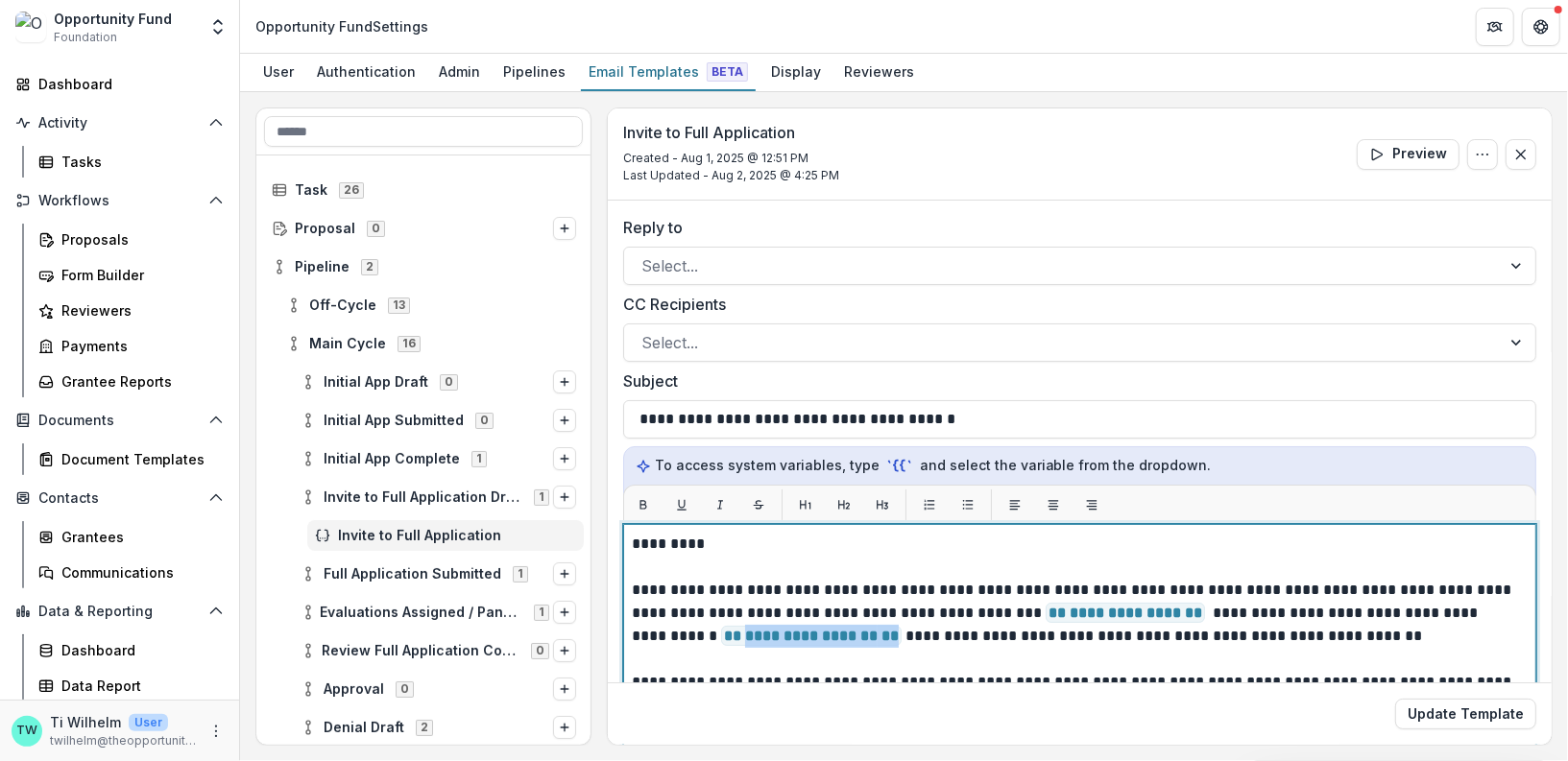 drag, startPoint x: 633, startPoint y: 634, endPoint x: 783, endPoint y: 632, distance: 150.01333 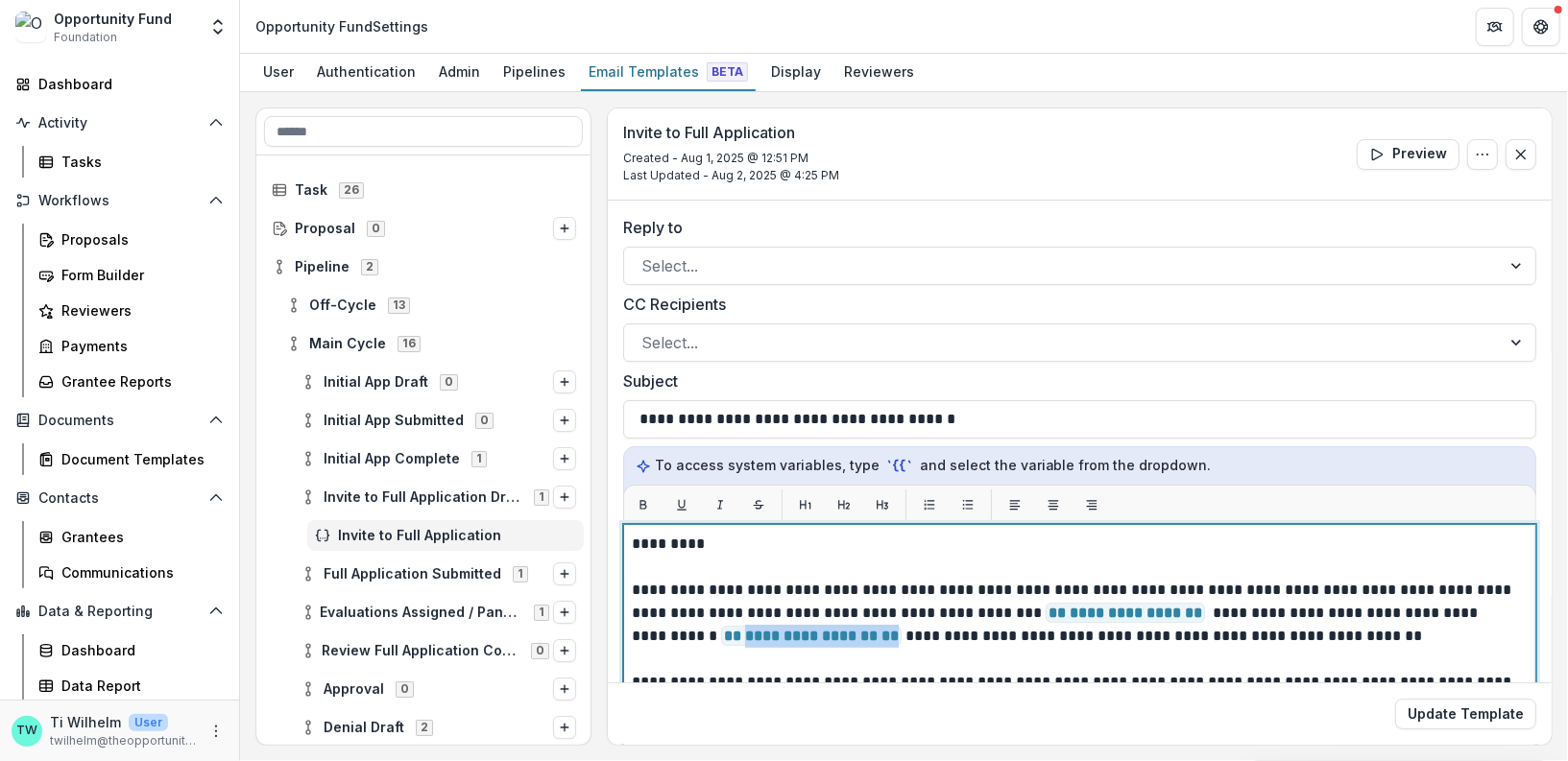 click on "**********" at bounding box center [811, 635] 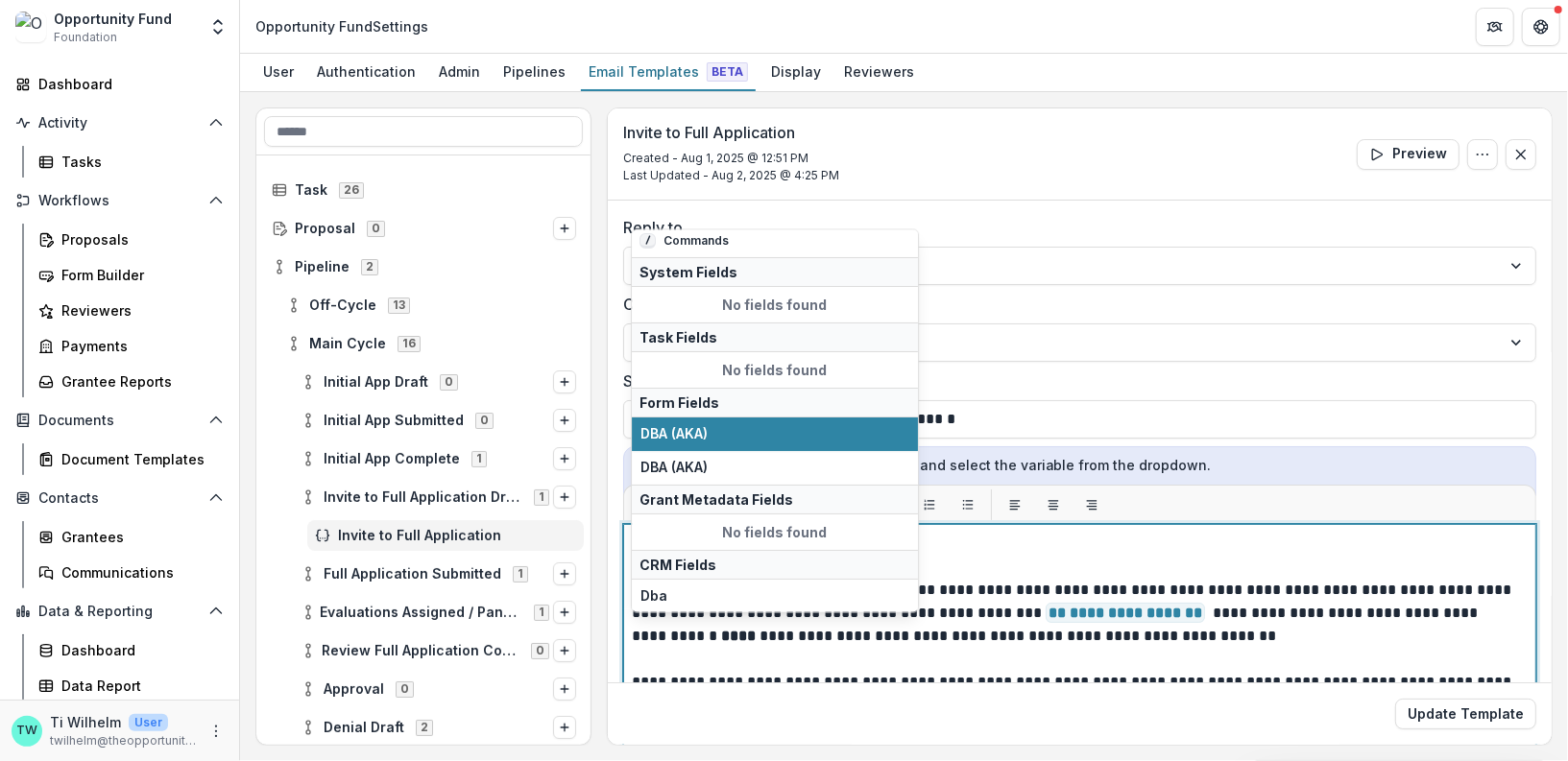 scroll, scrollTop: 0, scrollLeft: 0, axis: both 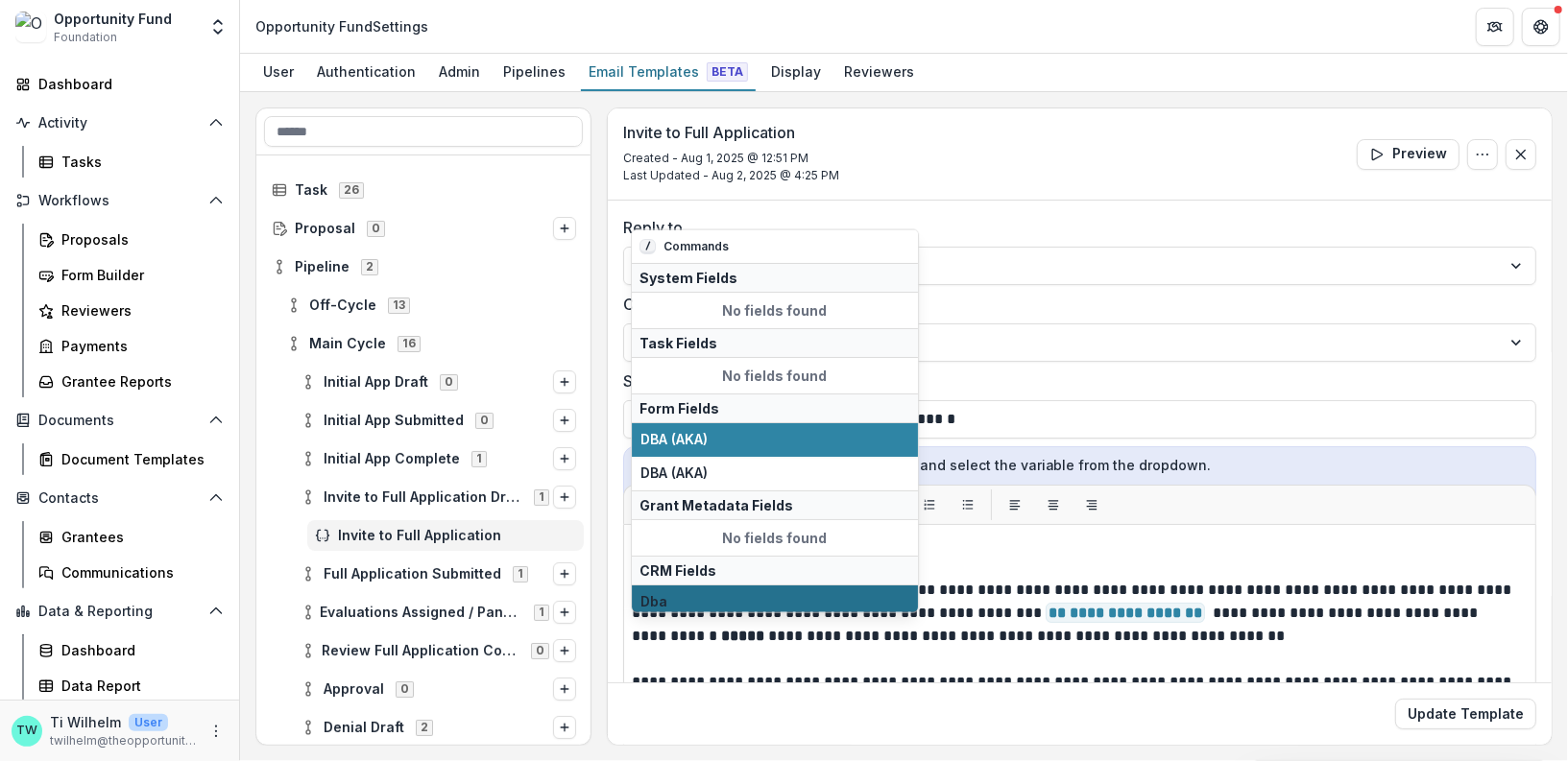 click on "Dba" at bounding box center [775, 601] 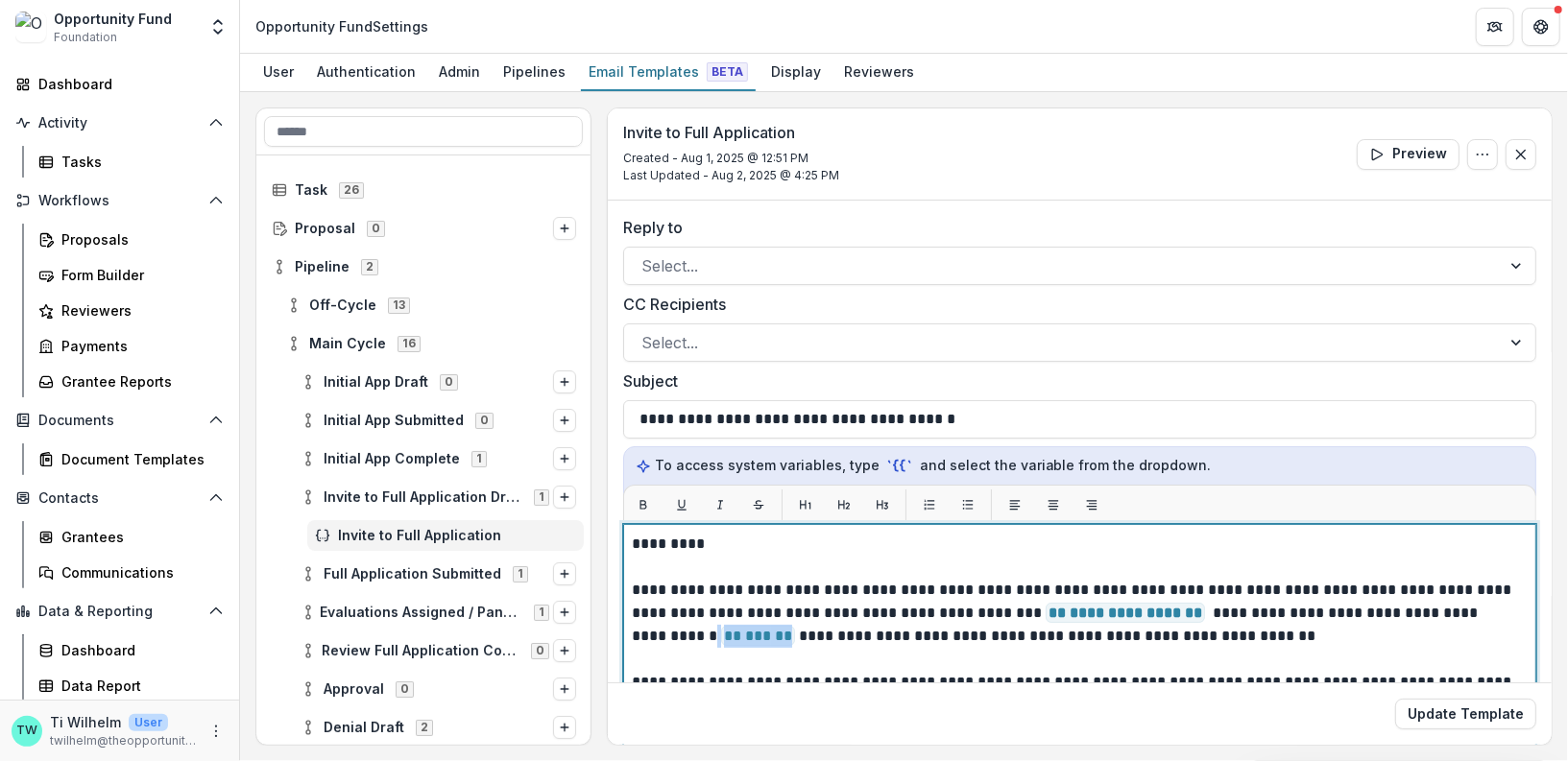 drag, startPoint x: 1486, startPoint y: 608, endPoint x: 679, endPoint y: 637, distance: 807.5209 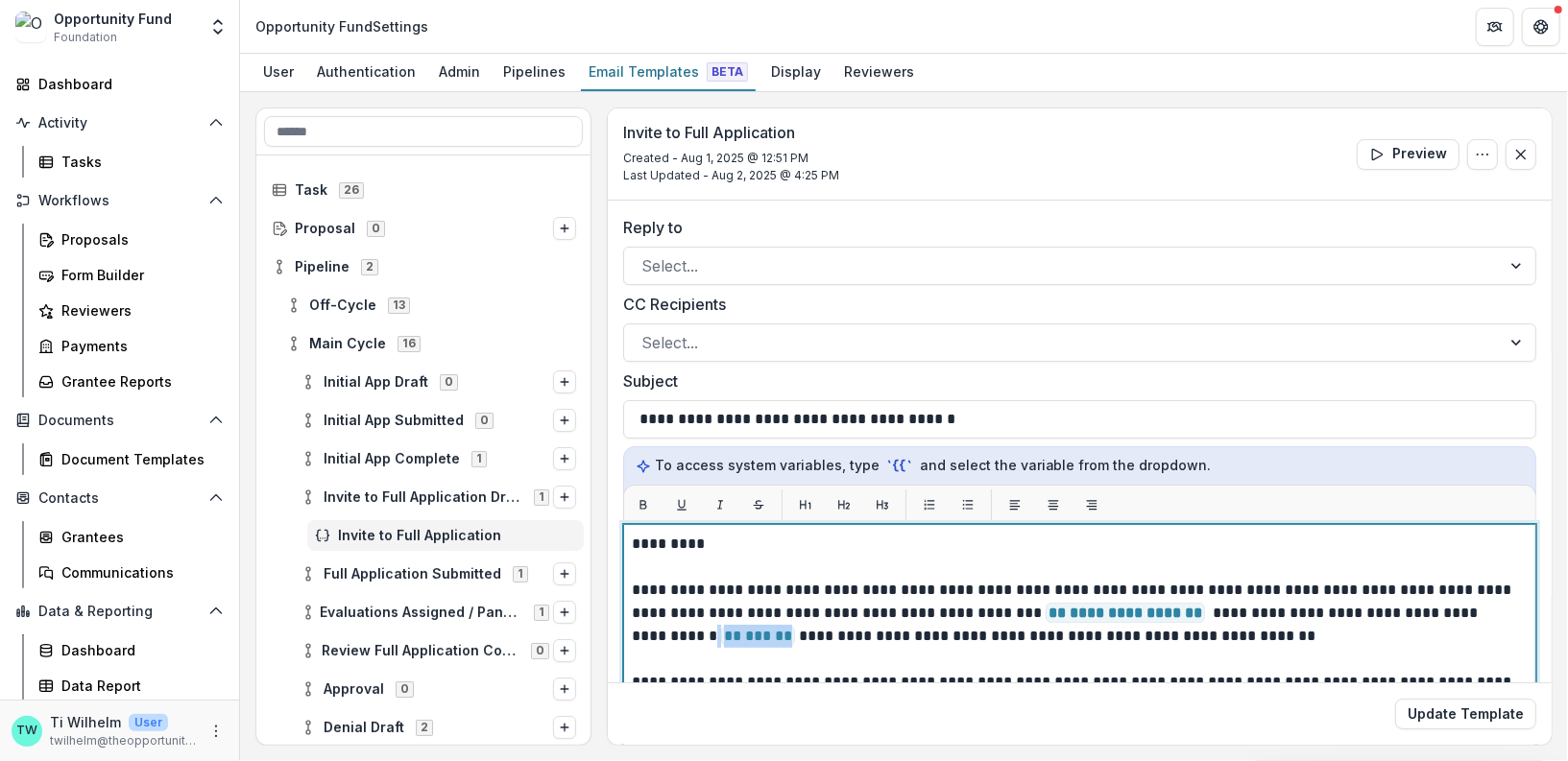 click on "**********" at bounding box center [1075, 625] 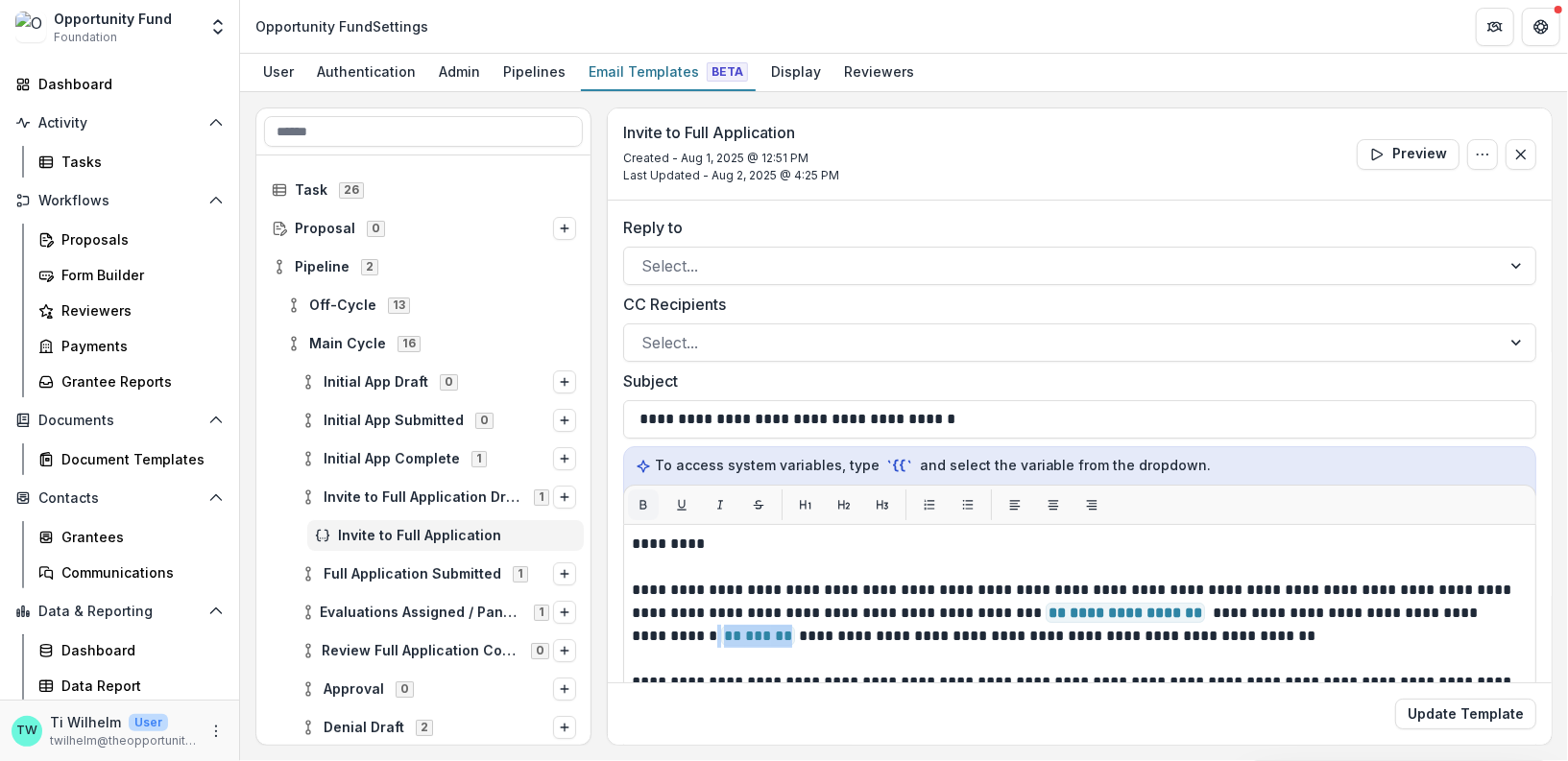 click 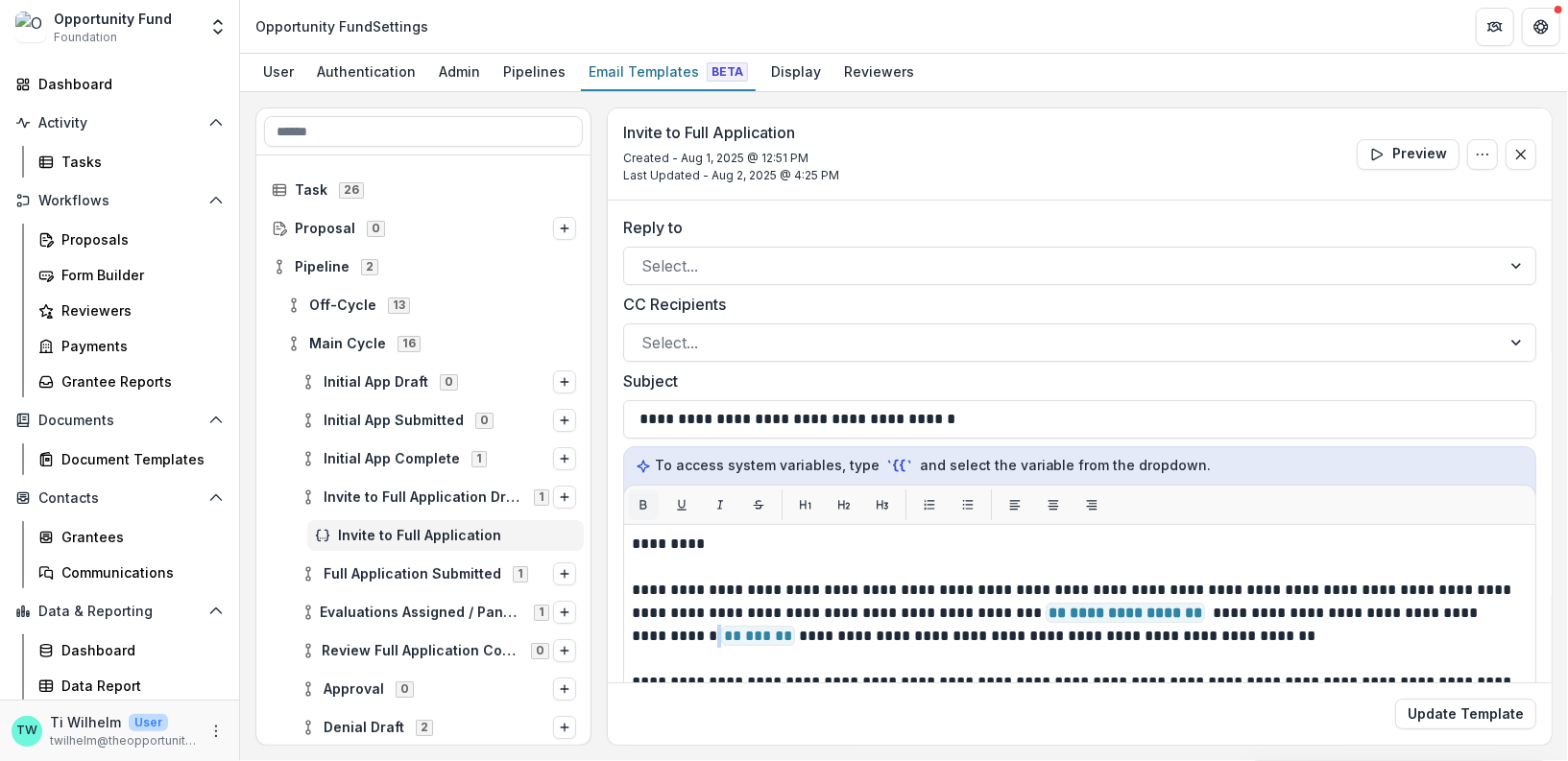 click 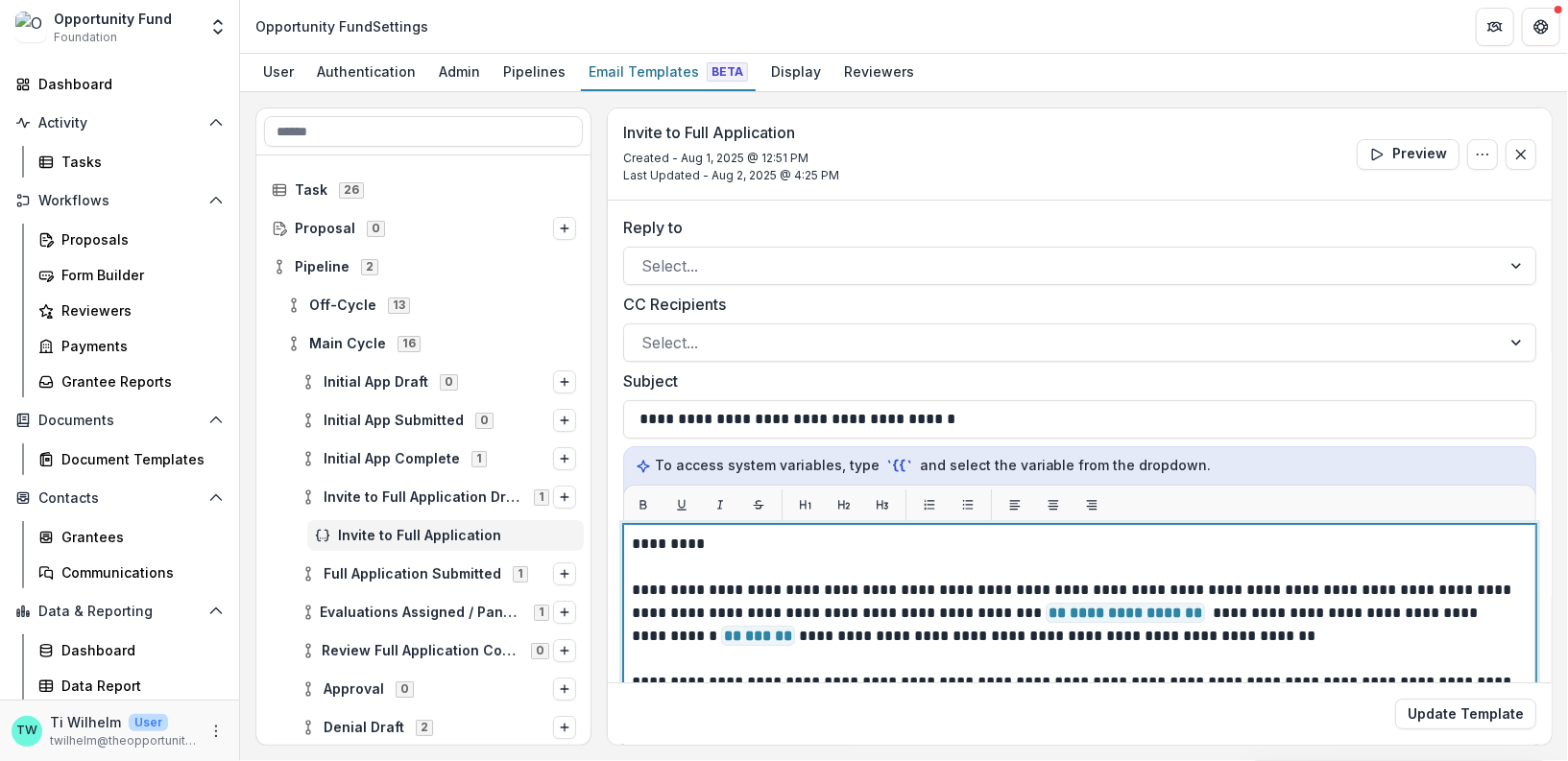 click on "**********" at bounding box center (1075, 625) 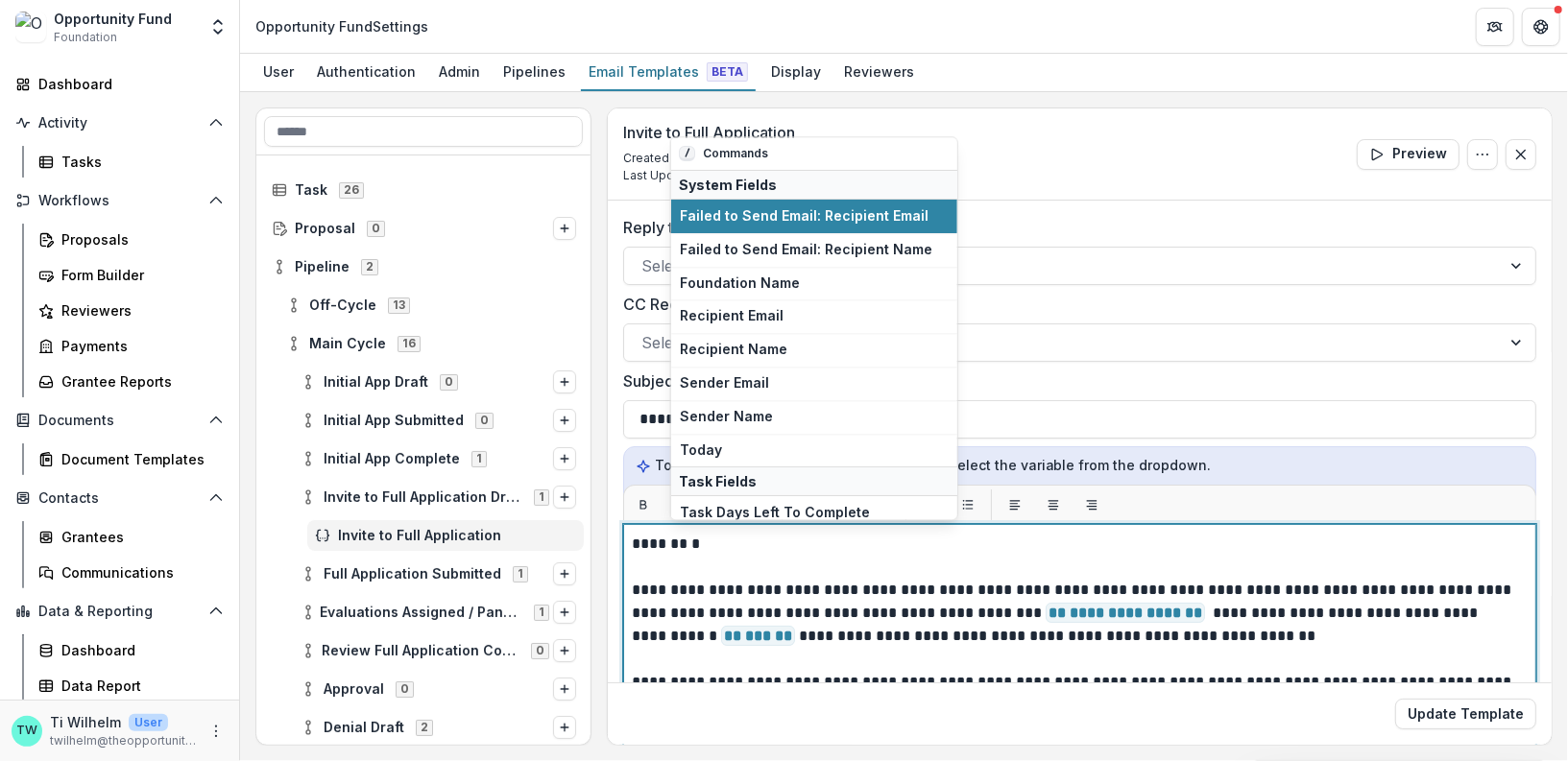 click on "**** ** *" at bounding box center (1075, 556) 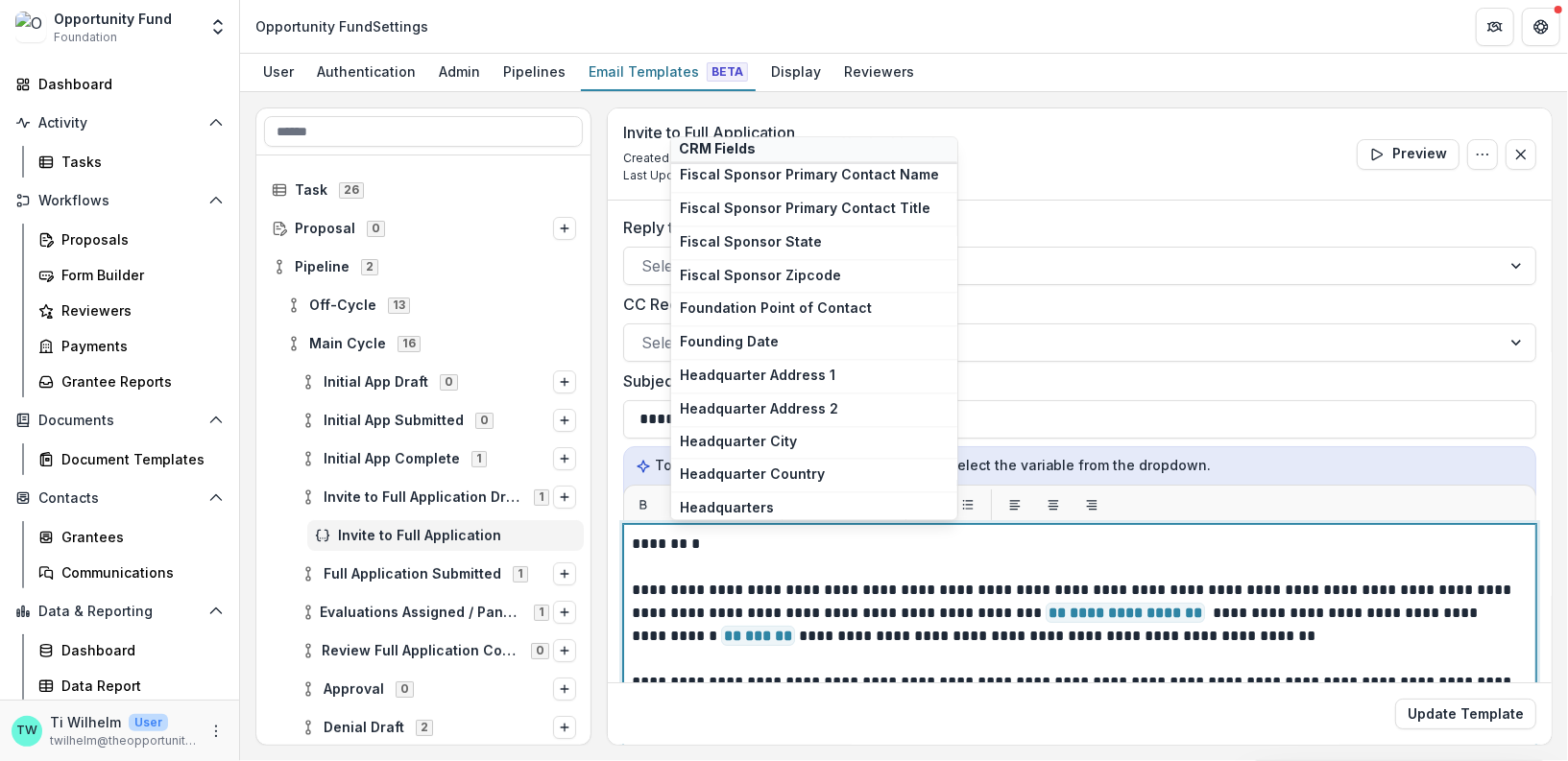 scroll, scrollTop: 20870, scrollLeft: 0, axis: vertical 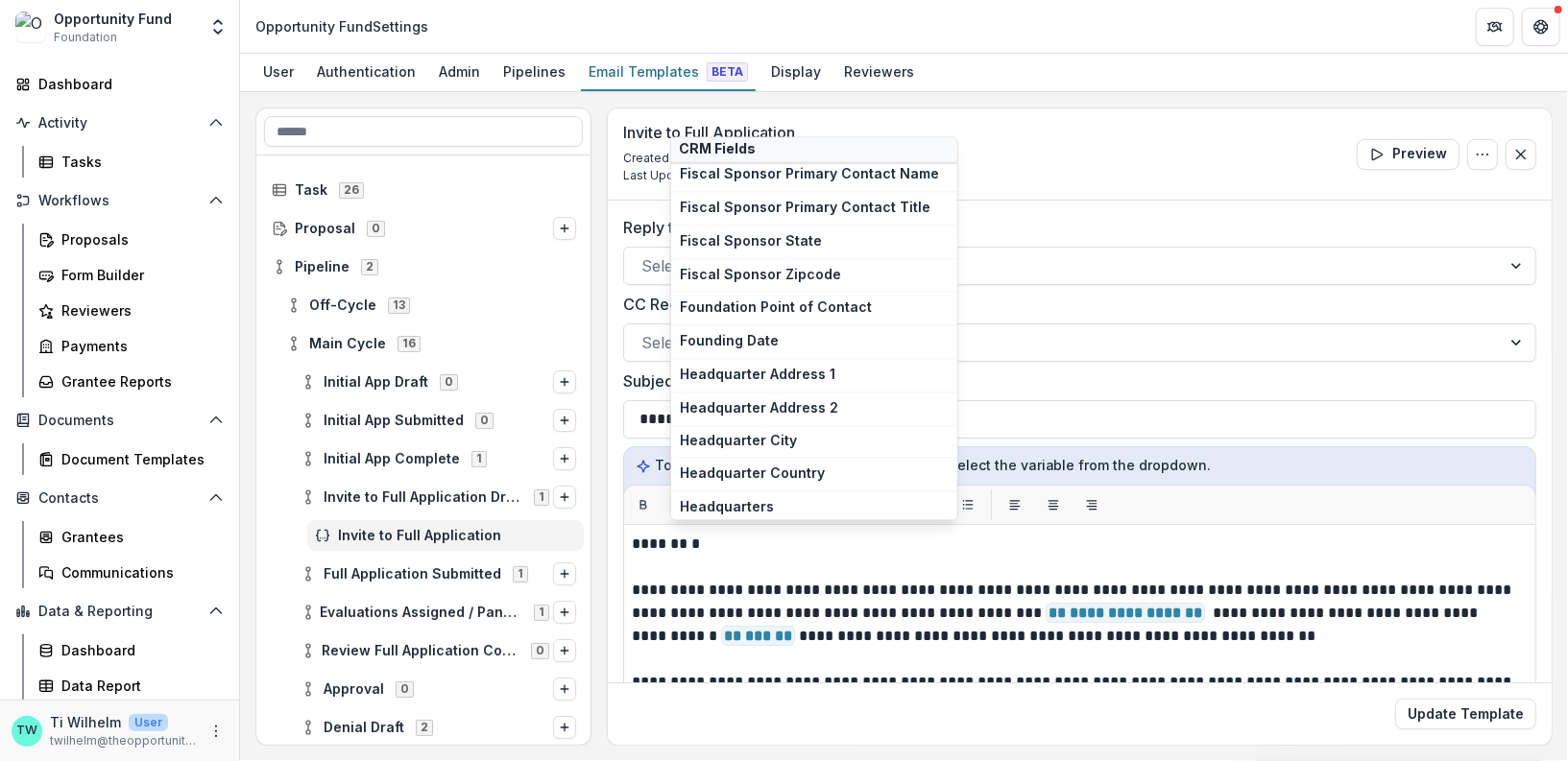 click on "Nonprofit Primary Contact Name" at bounding box center (814, 1009) 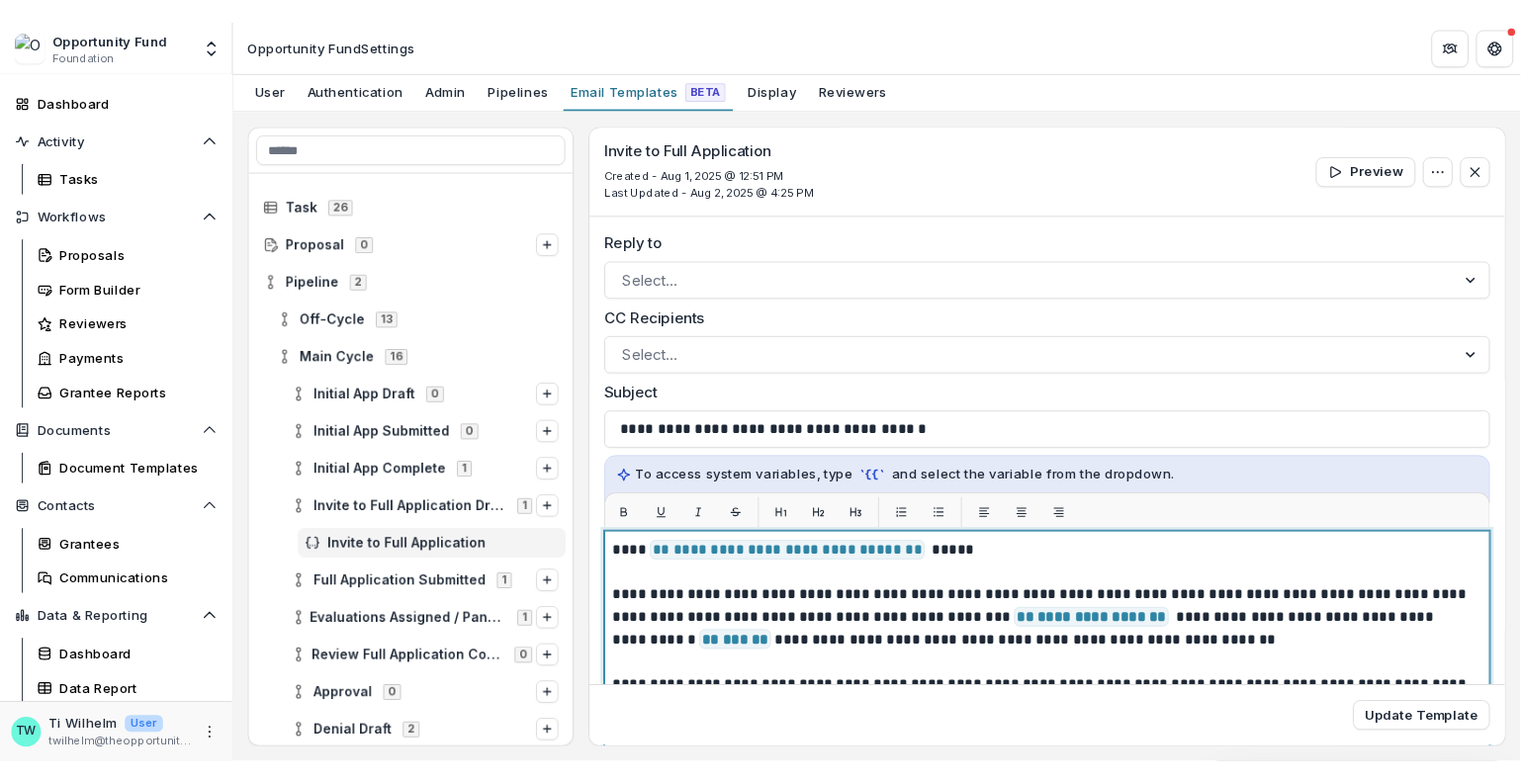 scroll, scrollTop: 22, scrollLeft: 0, axis: vertical 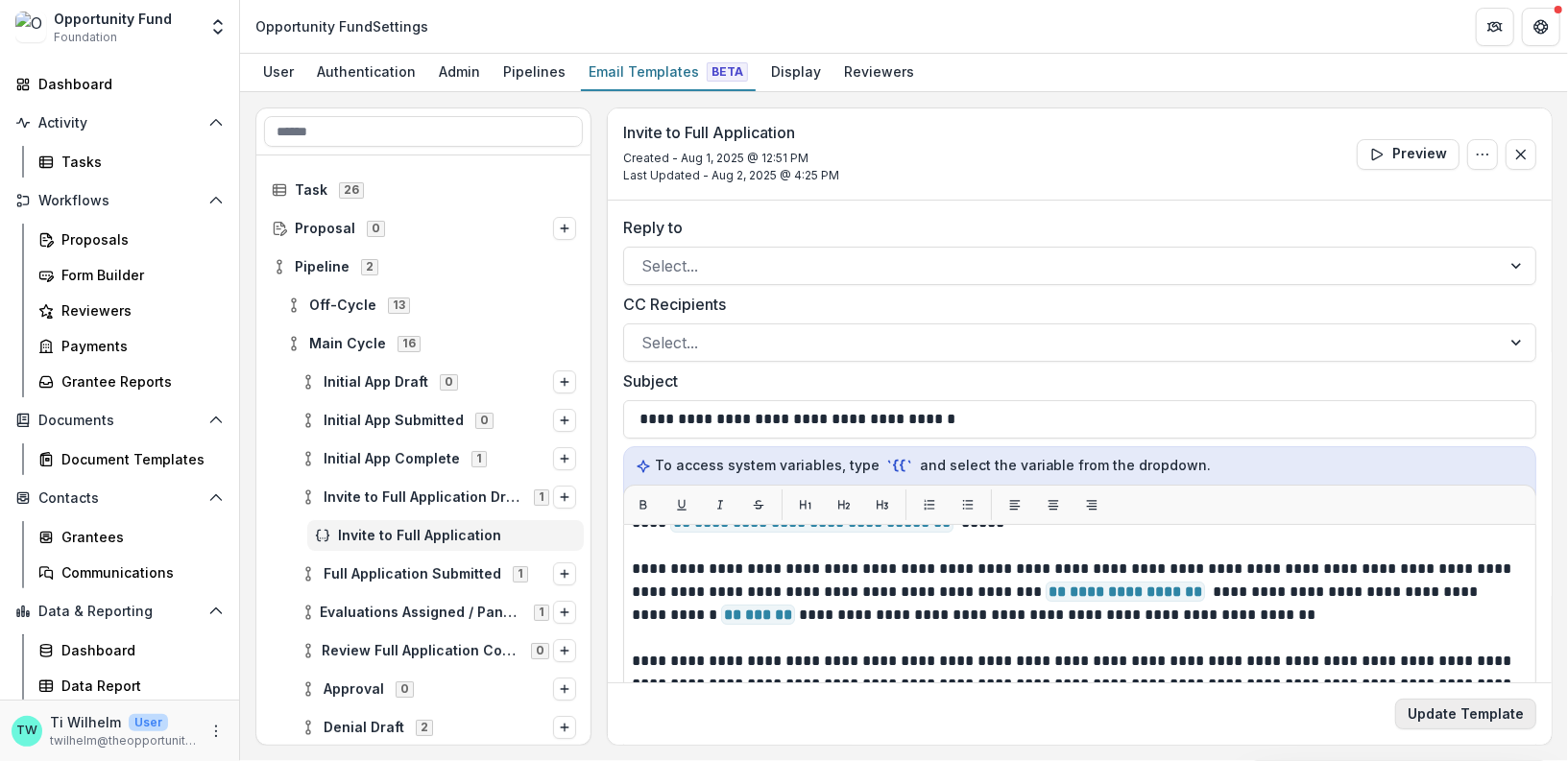 click on "Update Template" at bounding box center (1465, 714) 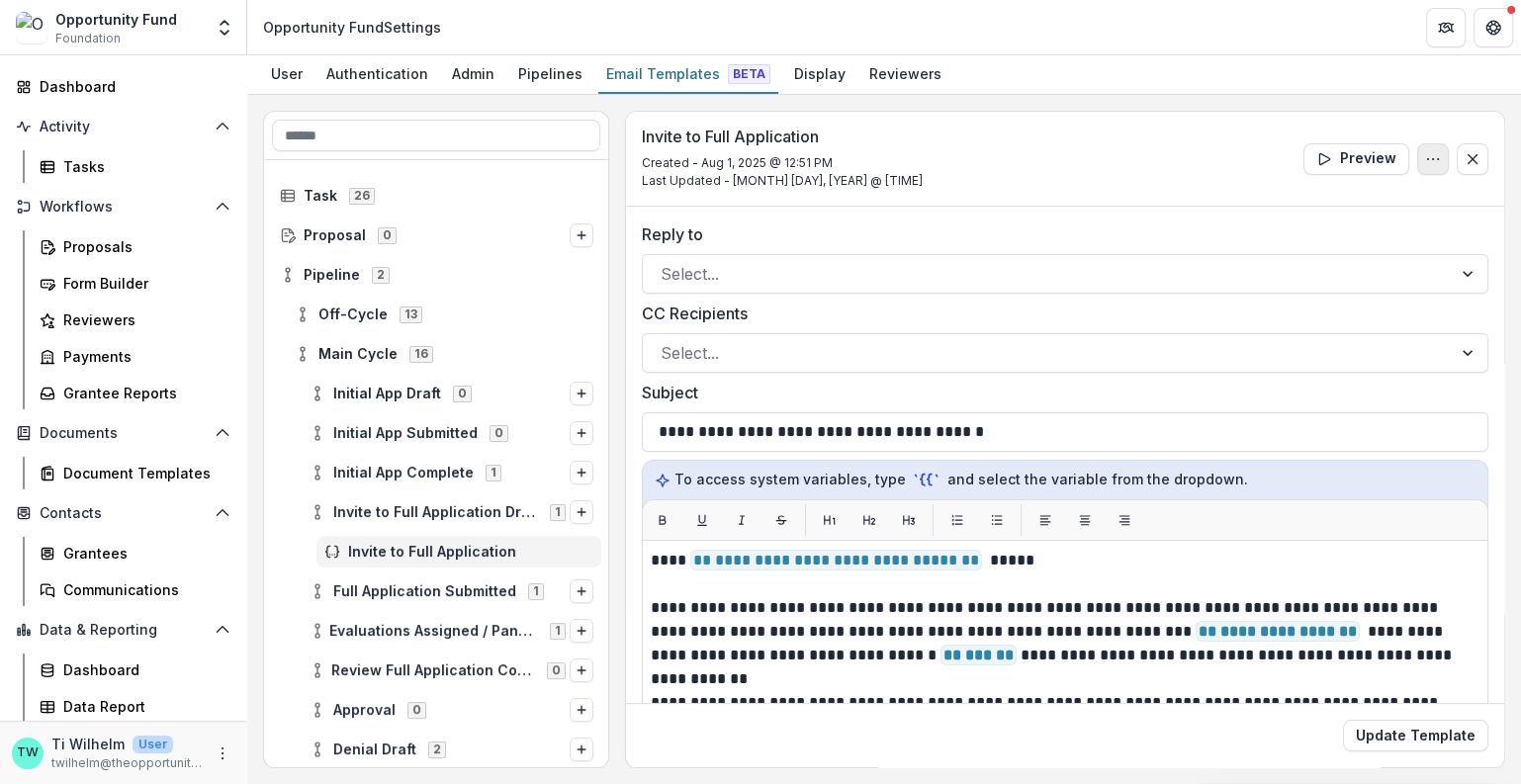 click 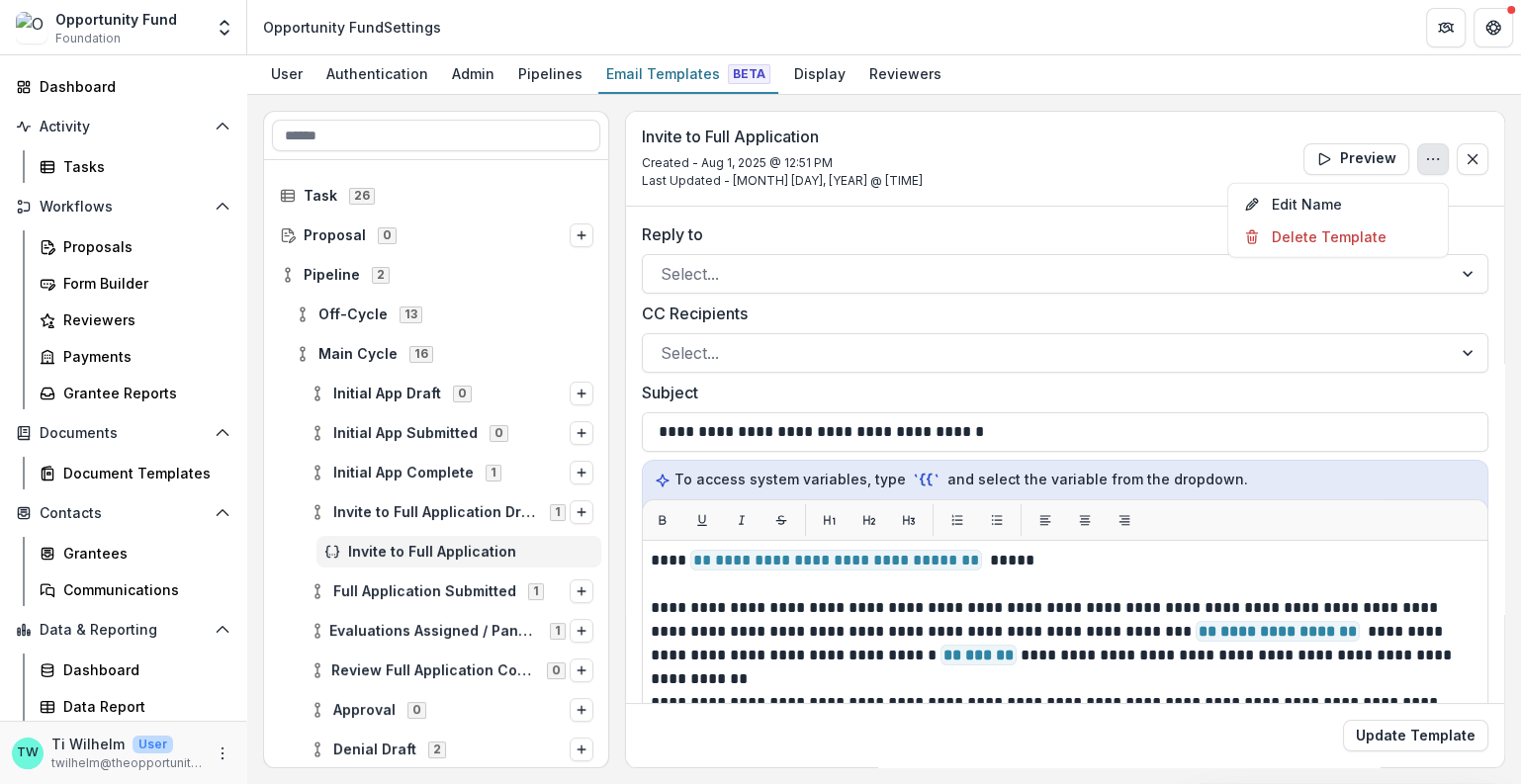 click 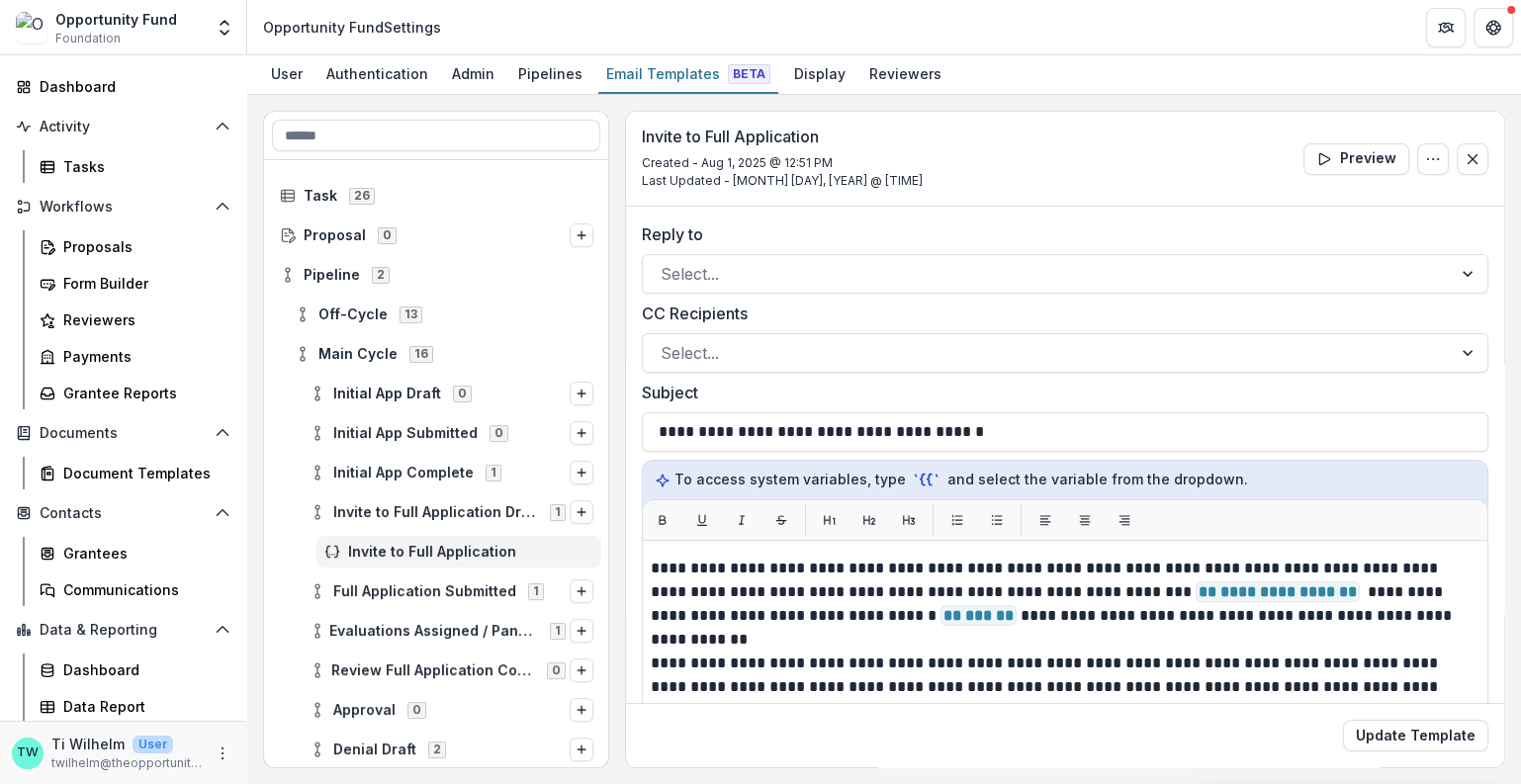 scroll, scrollTop: 0, scrollLeft: 0, axis: both 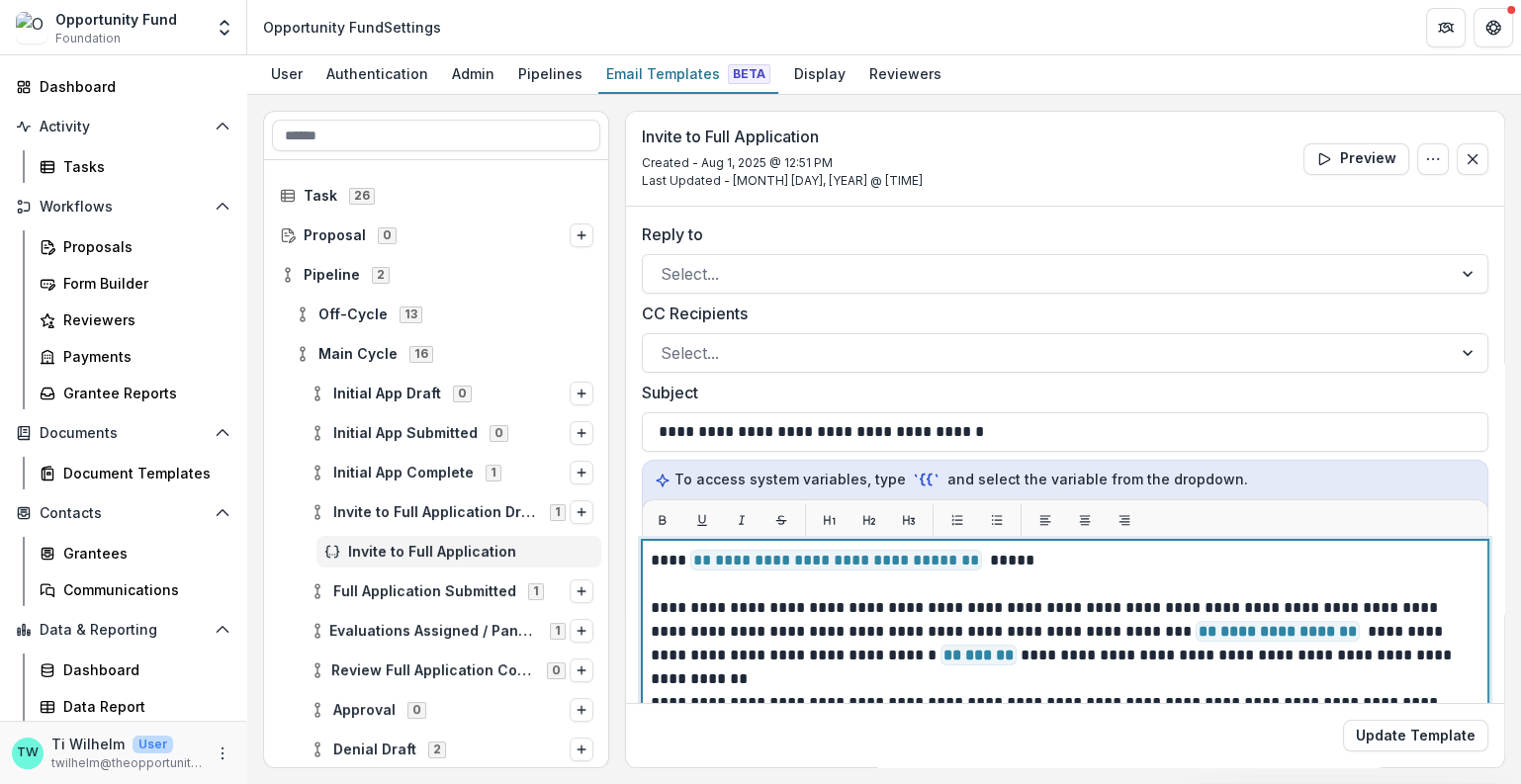 click on "**********" at bounding box center [1060, 572] 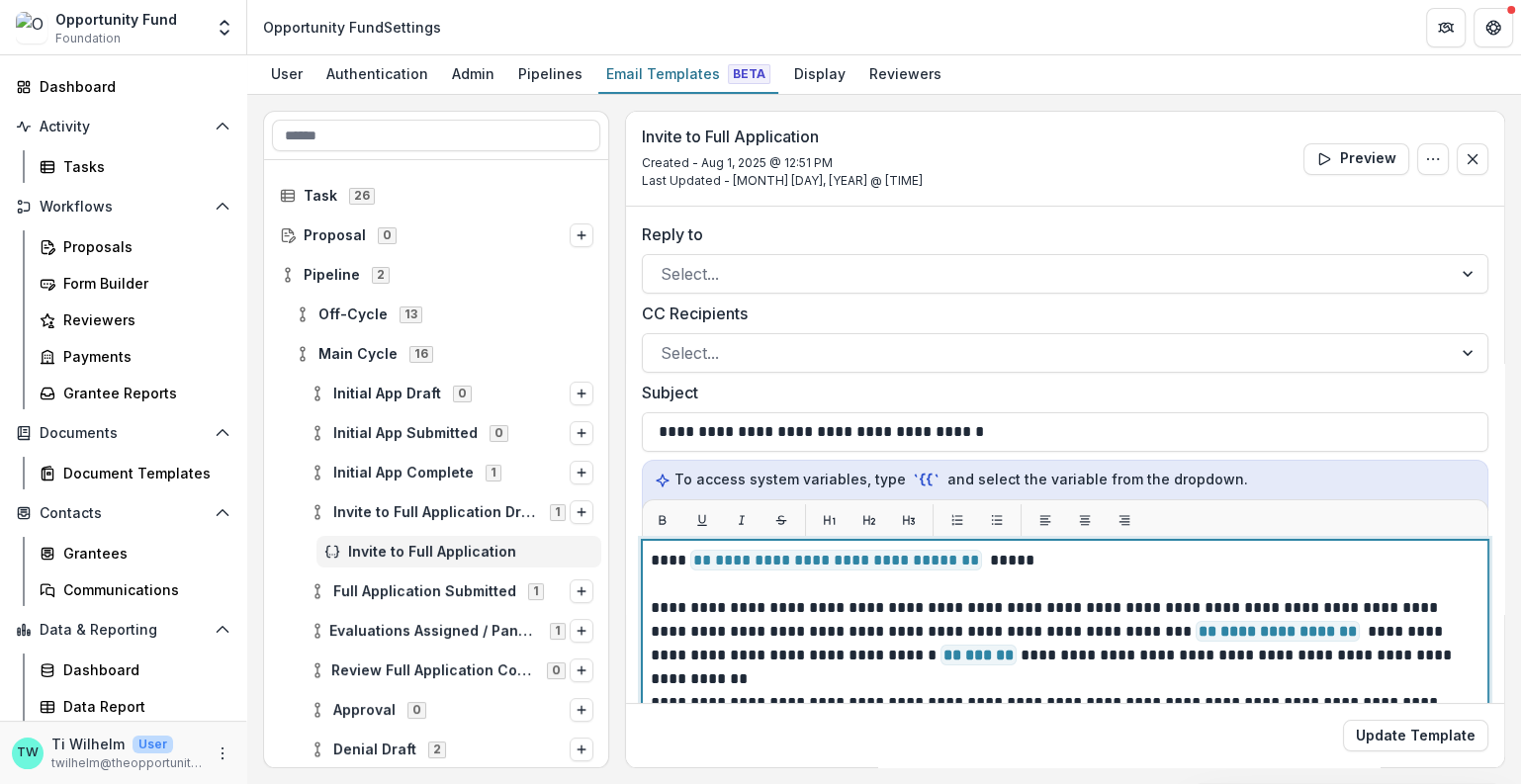 type 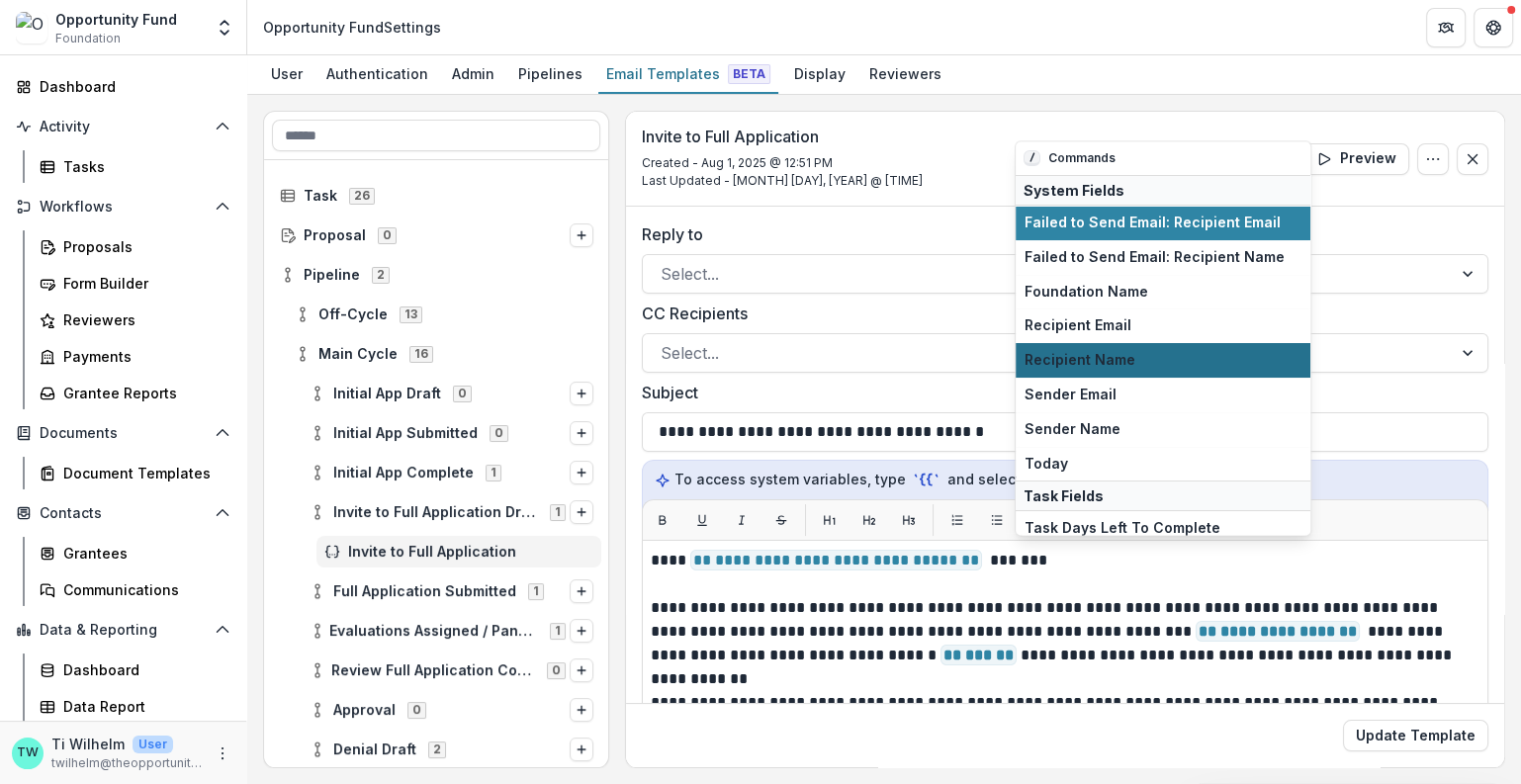 click on "Recipient Name" at bounding box center (1163, 361) 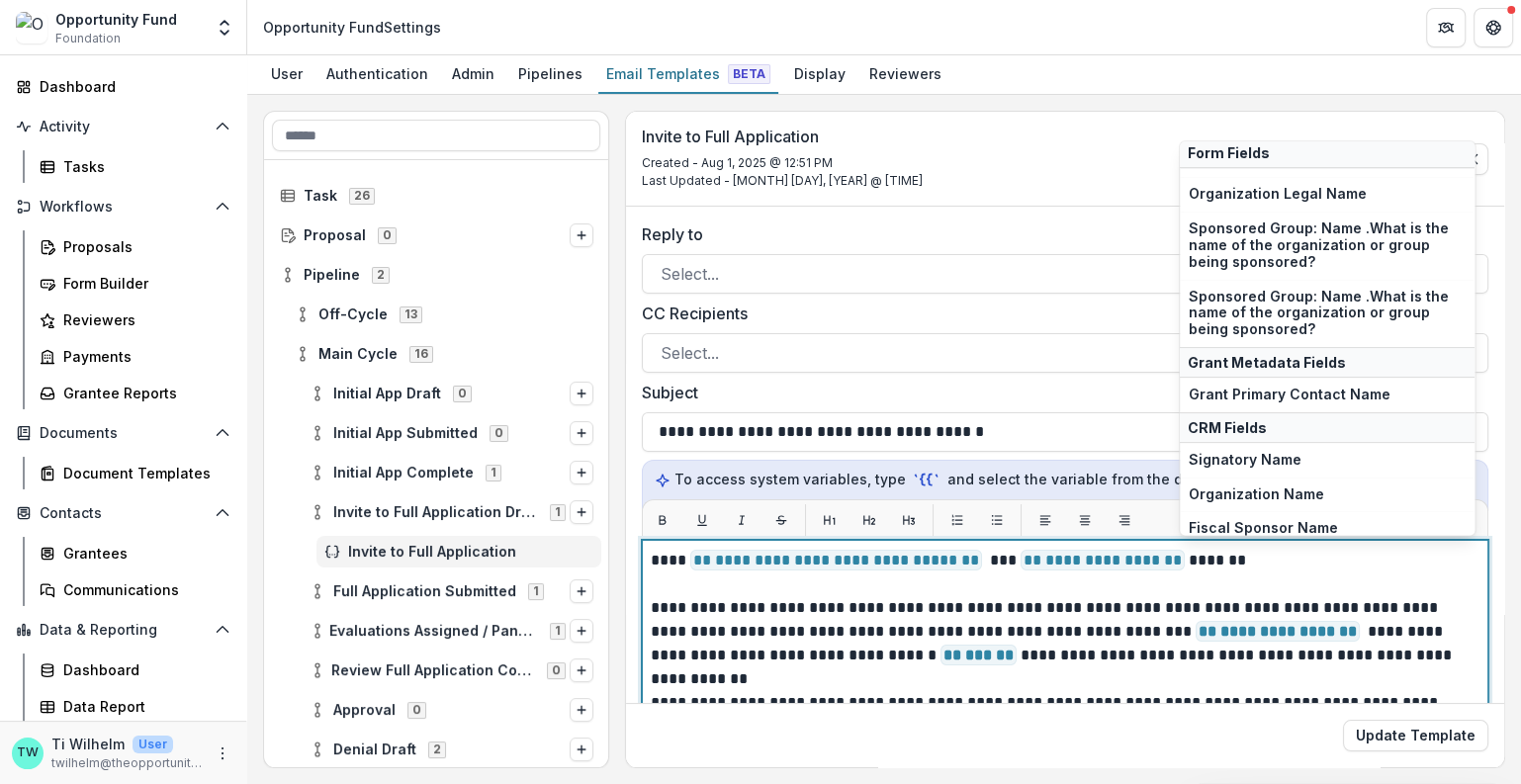 scroll, scrollTop: 558, scrollLeft: 0, axis: vertical 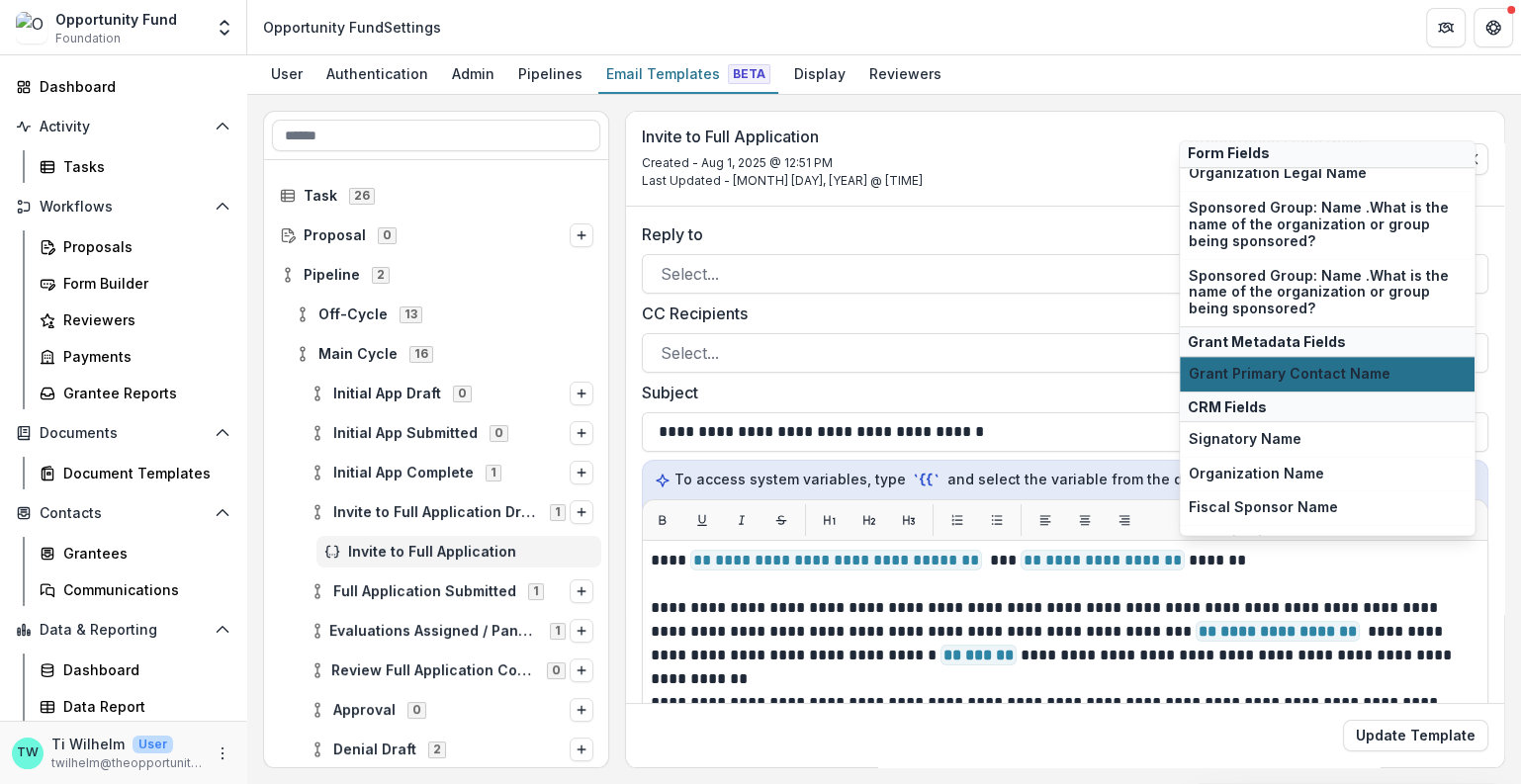 click on "Grant Primary Contact Name" at bounding box center (1327, 374) 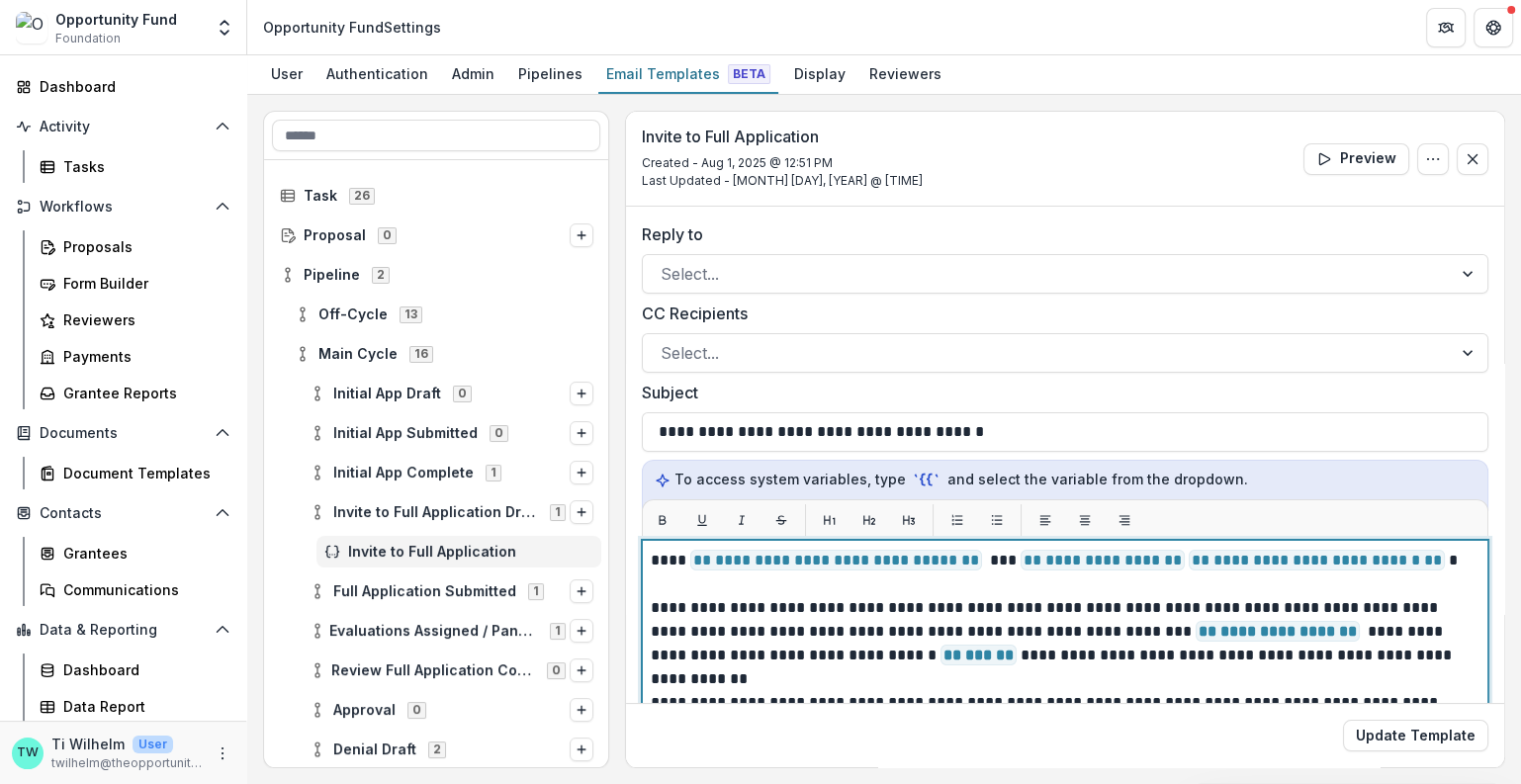 click on "**********" at bounding box center [1103, 560] 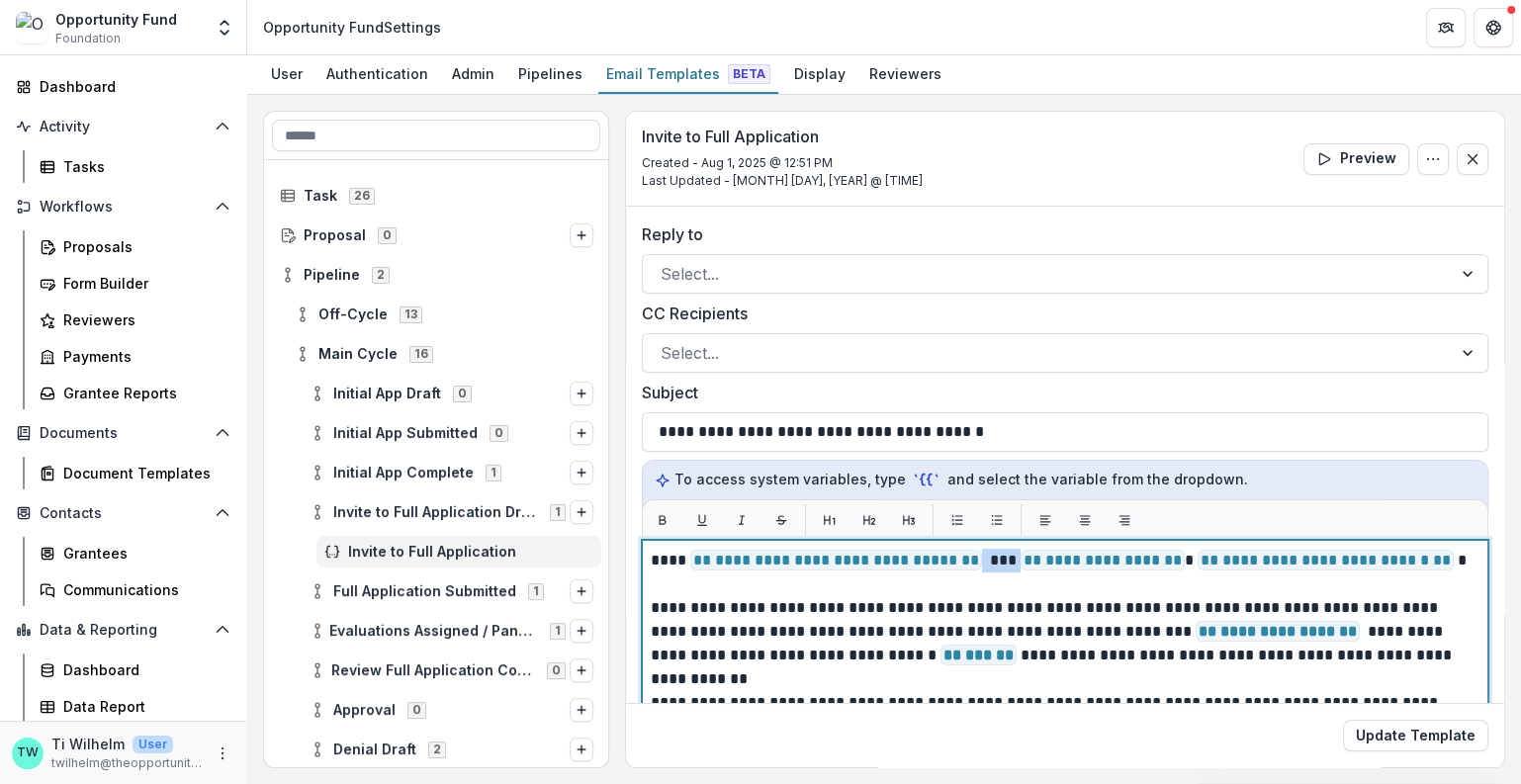drag, startPoint x: 1014, startPoint y: 559, endPoint x: 976, endPoint y: 560, distance: 38.013156 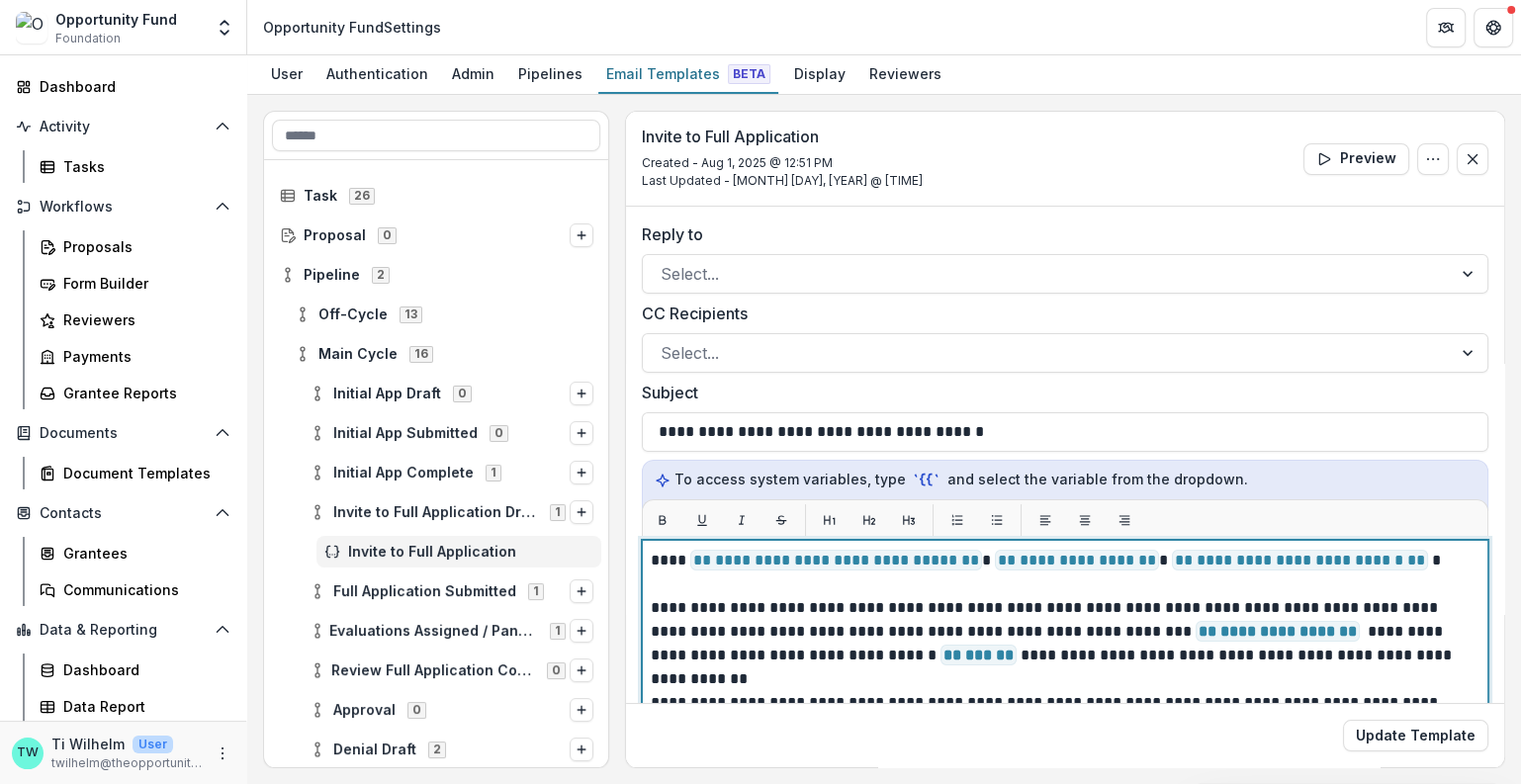 click on "**********" at bounding box center (1060, 572) 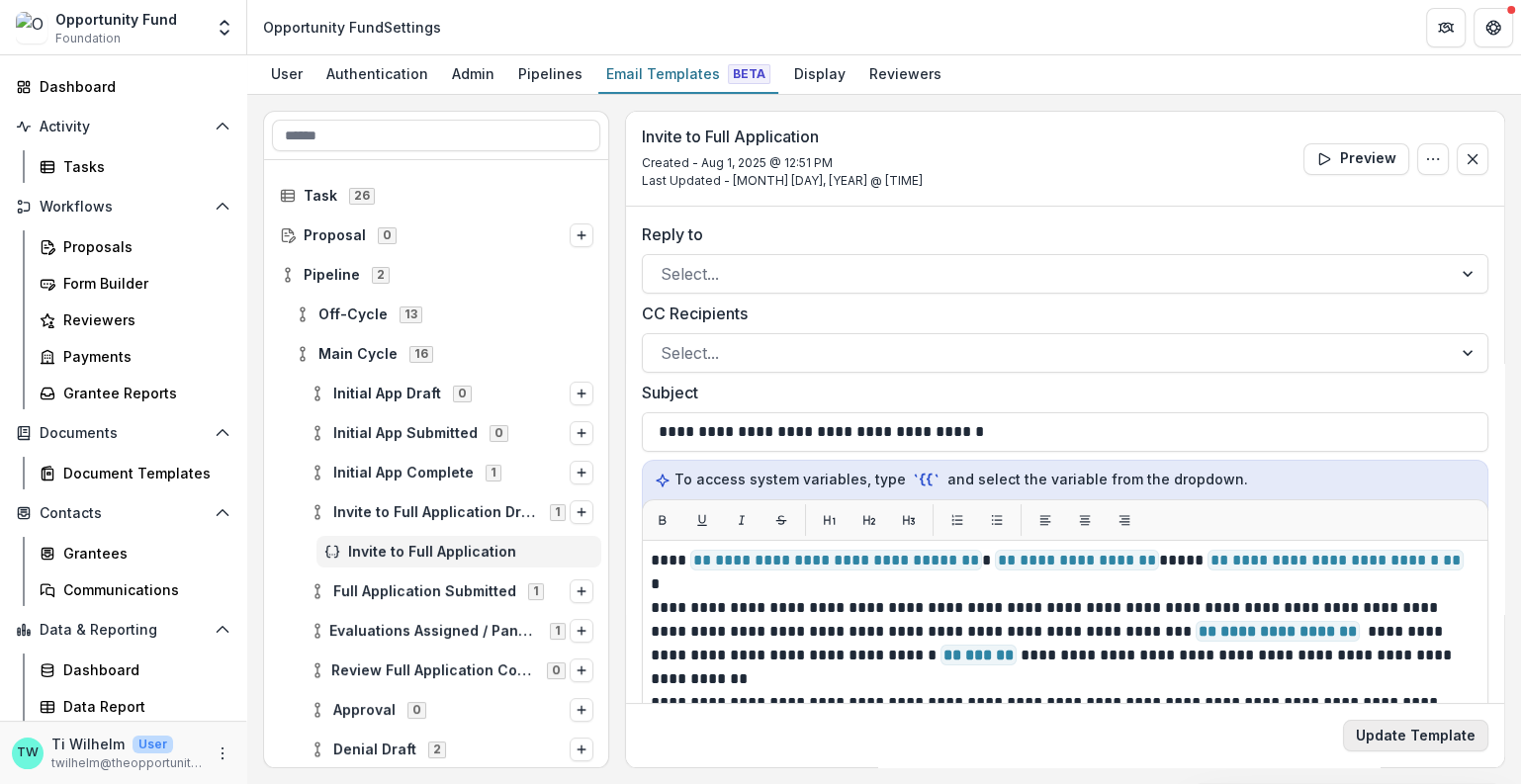 click on "Update Template" at bounding box center [1415, 736] 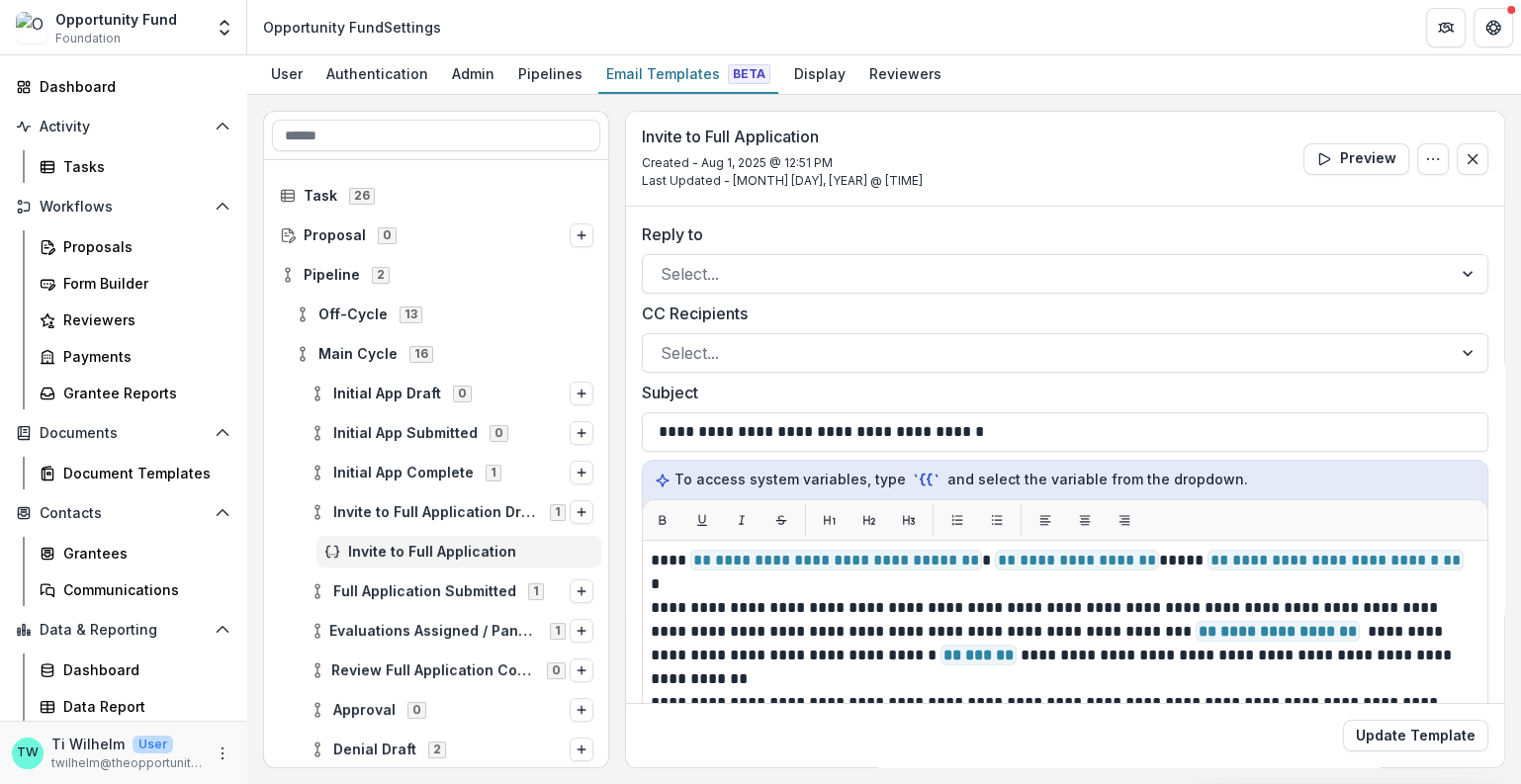 click on "Update Template" at bounding box center (1415, 736) 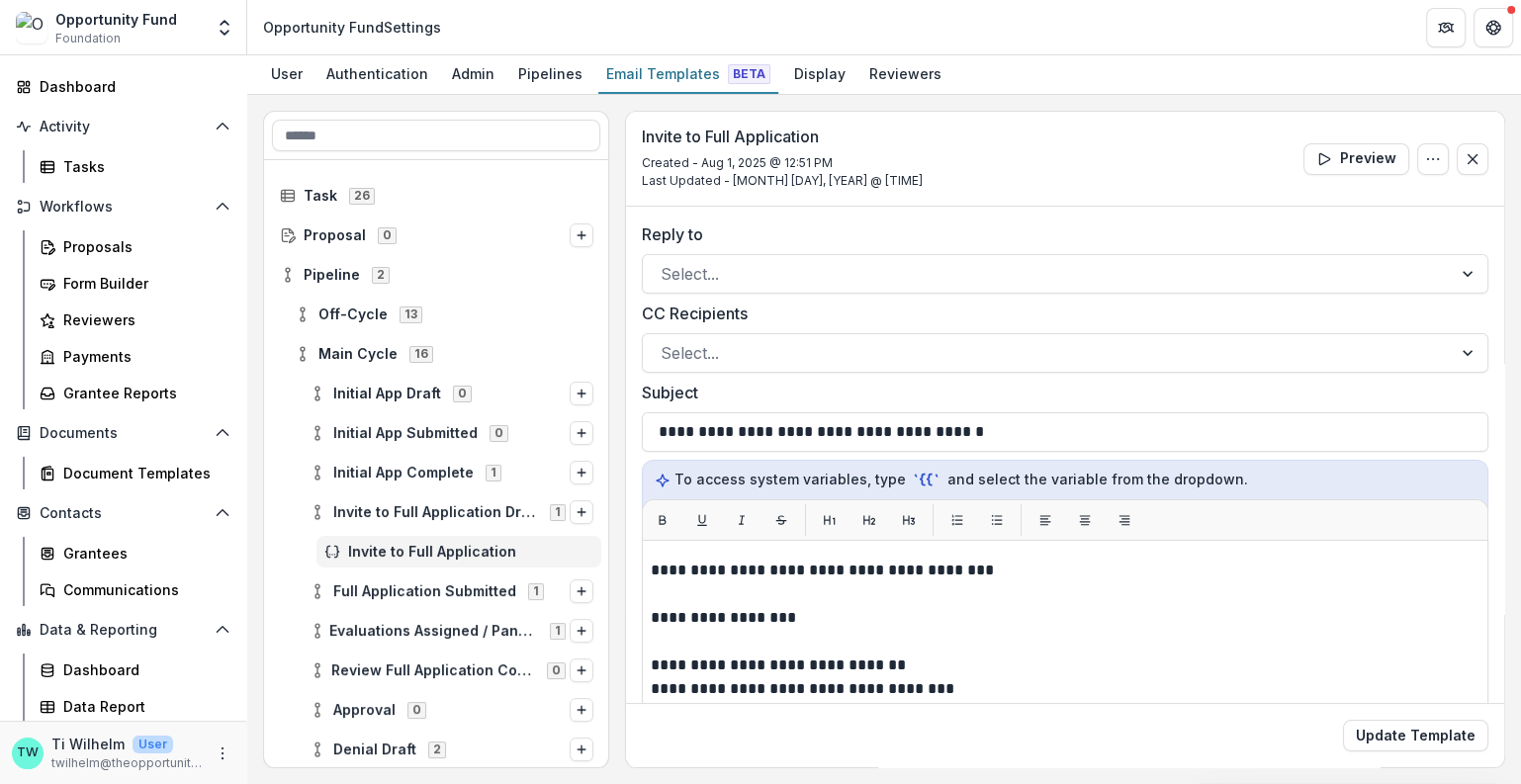 scroll, scrollTop: 472, scrollLeft: 0, axis: vertical 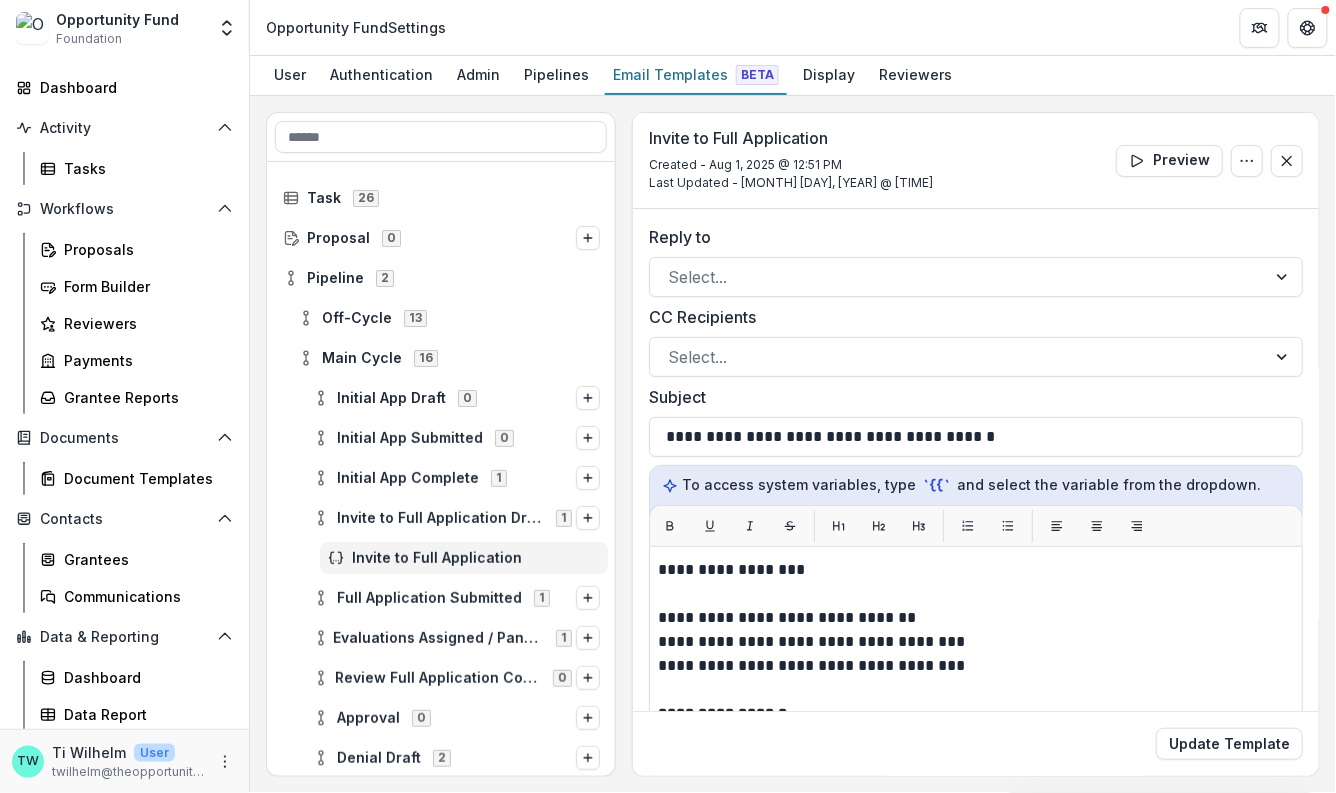 click on "**********" at bounding box center [976, 796] 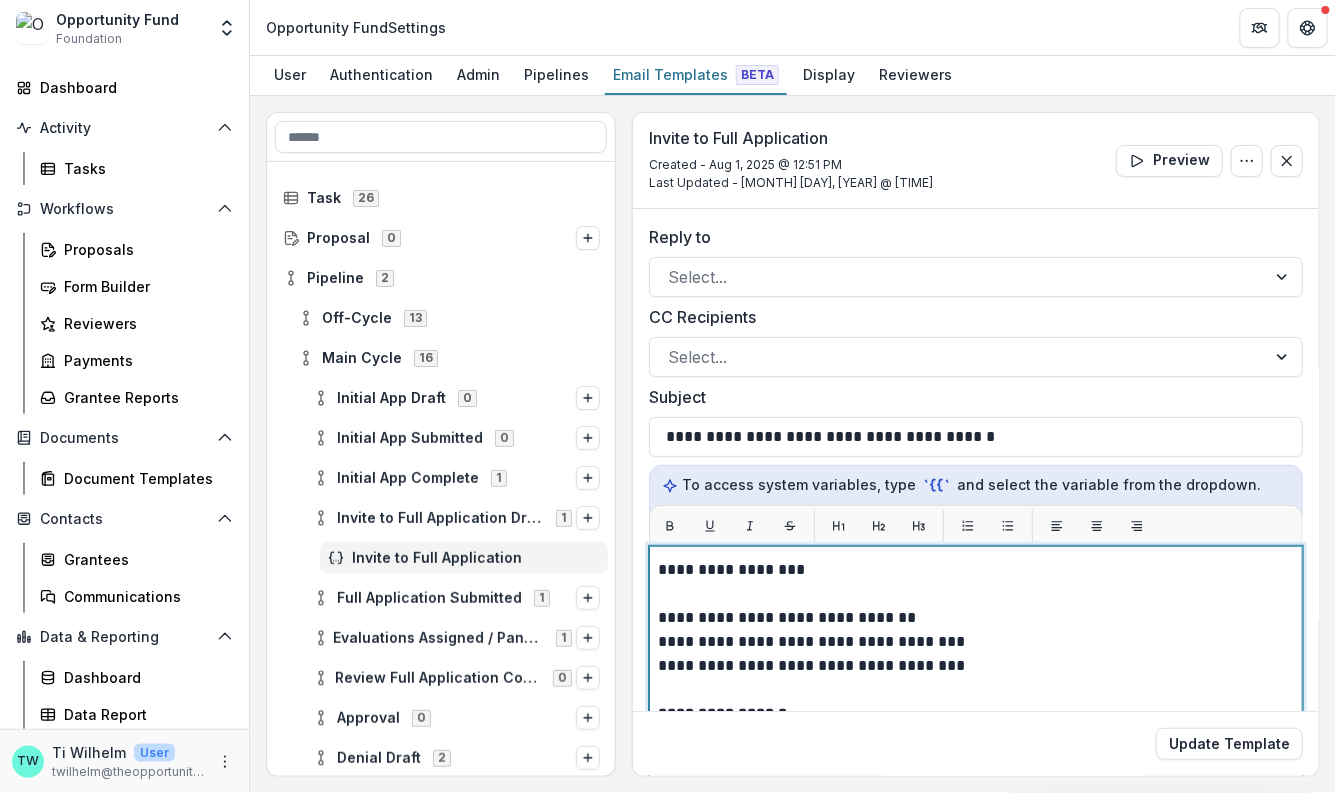 click on "**********" at bounding box center [971, 642] 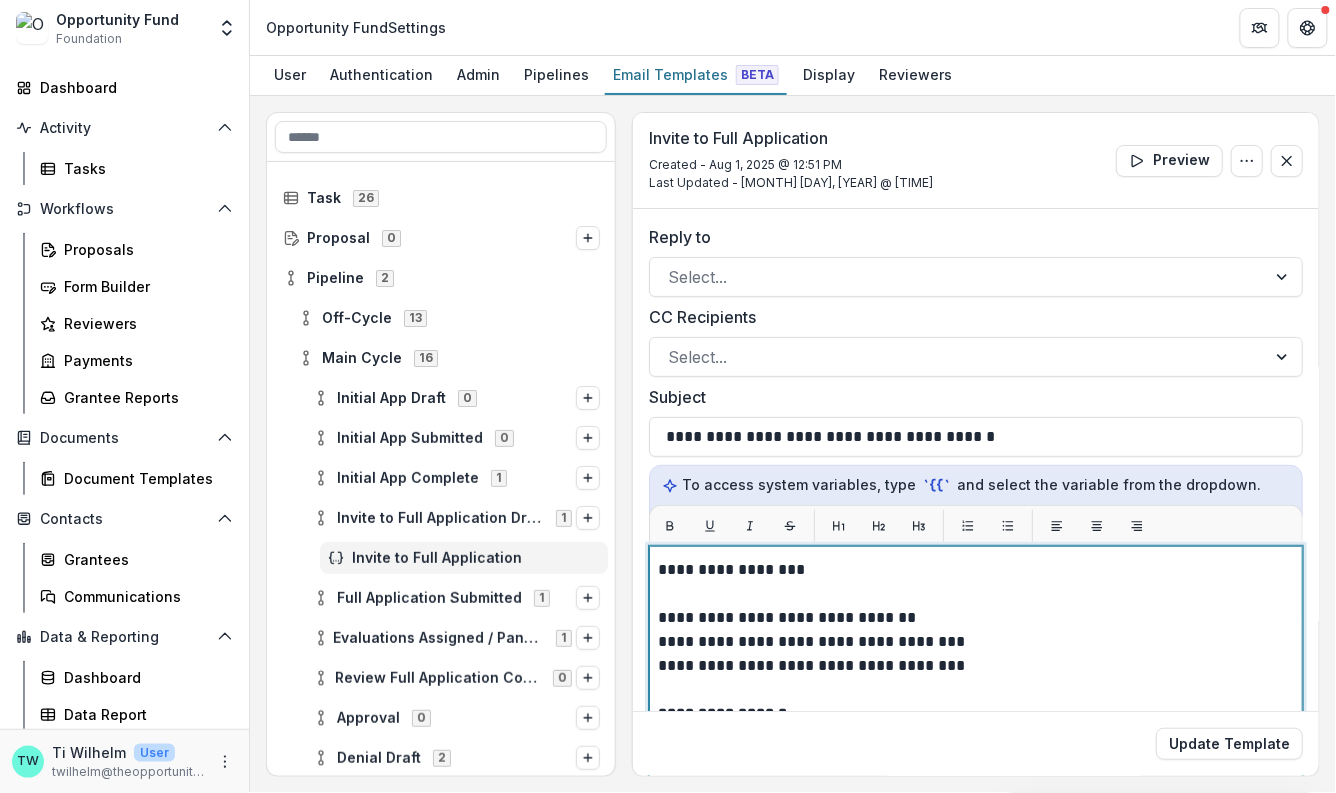 scroll, scrollTop: 645, scrollLeft: 0, axis: vertical 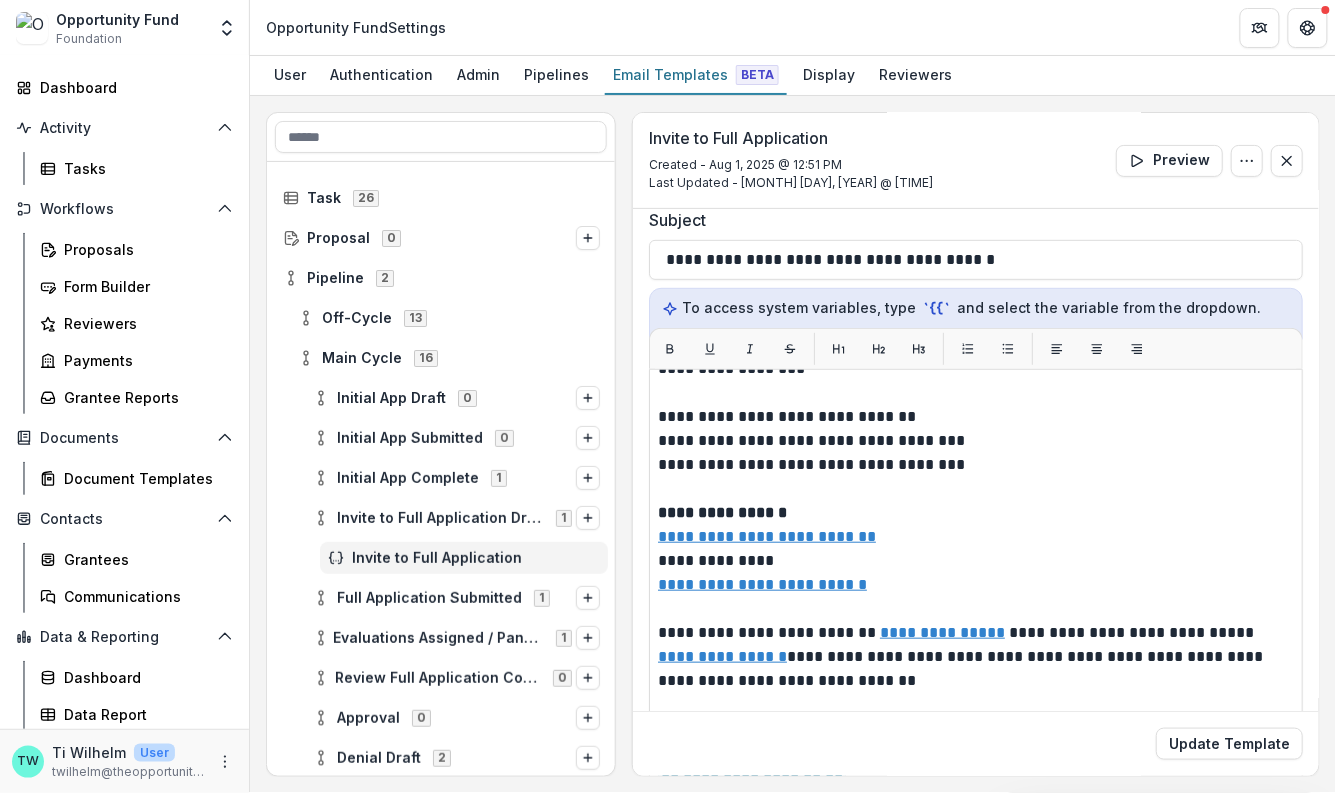 click on "**********" at bounding box center [976, 619] 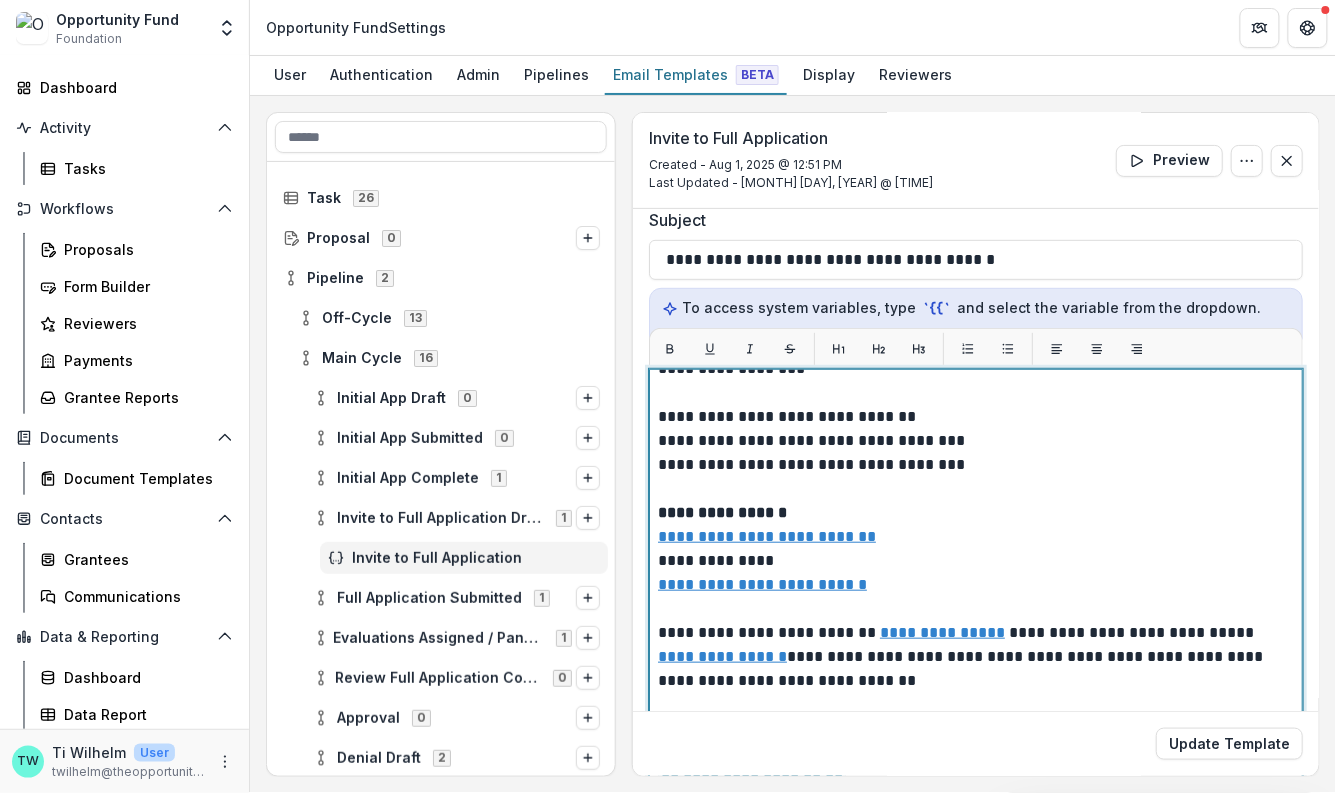 click on "**********" at bounding box center (976, 513) 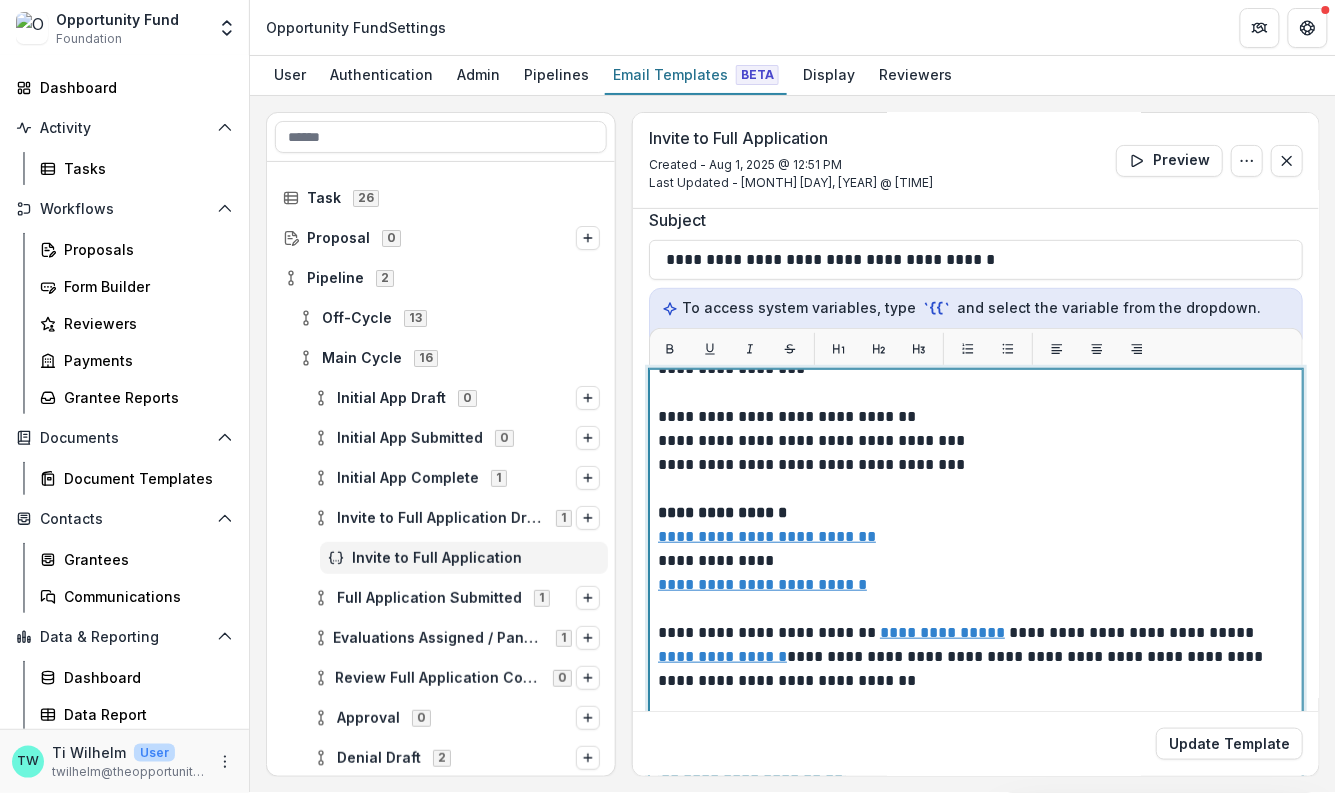 scroll, scrollTop: 621, scrollLeft: 0, axis: vertical 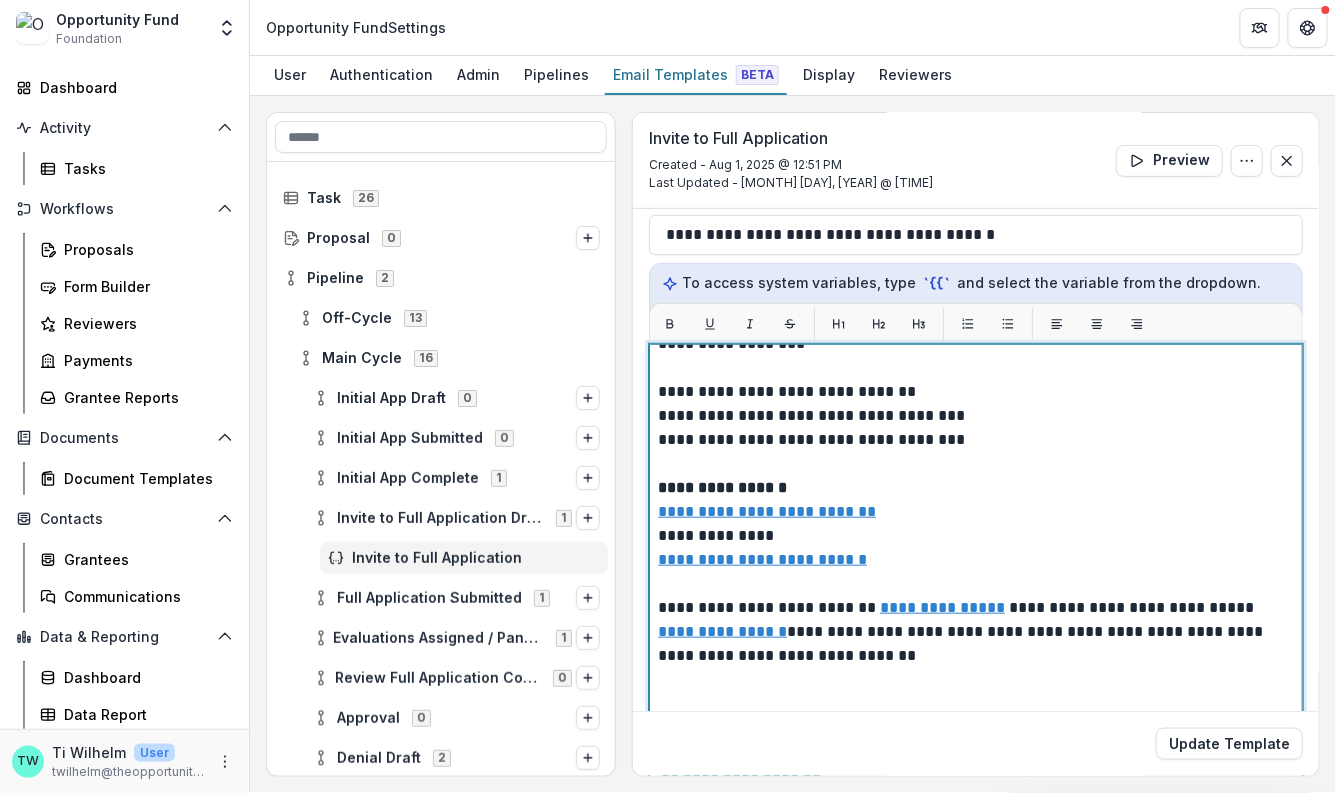 click on "**********" at bounding box center (971, 500) 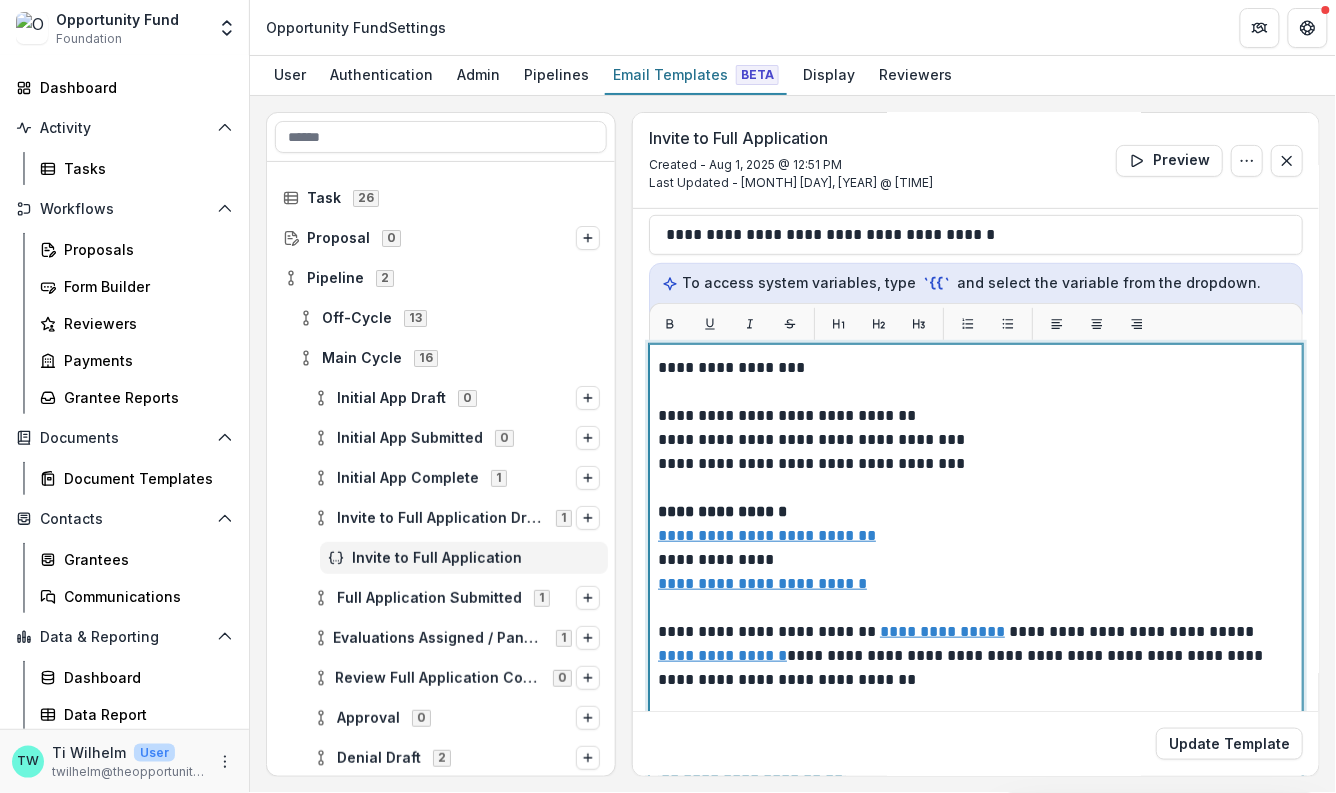 scroll, scrollTop: 645, scrollLeft: 0, axis: vertical 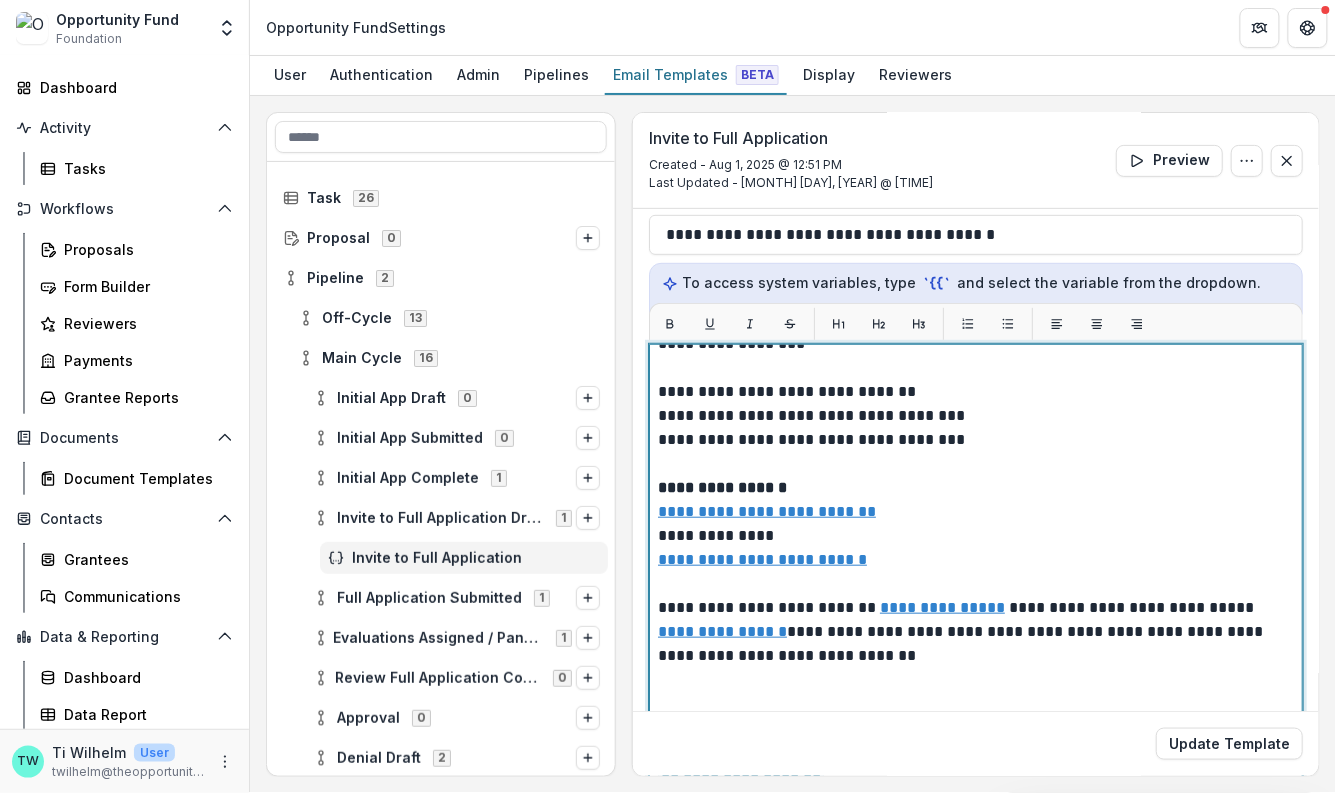 click on "**********" at bounding box center [971, 512] 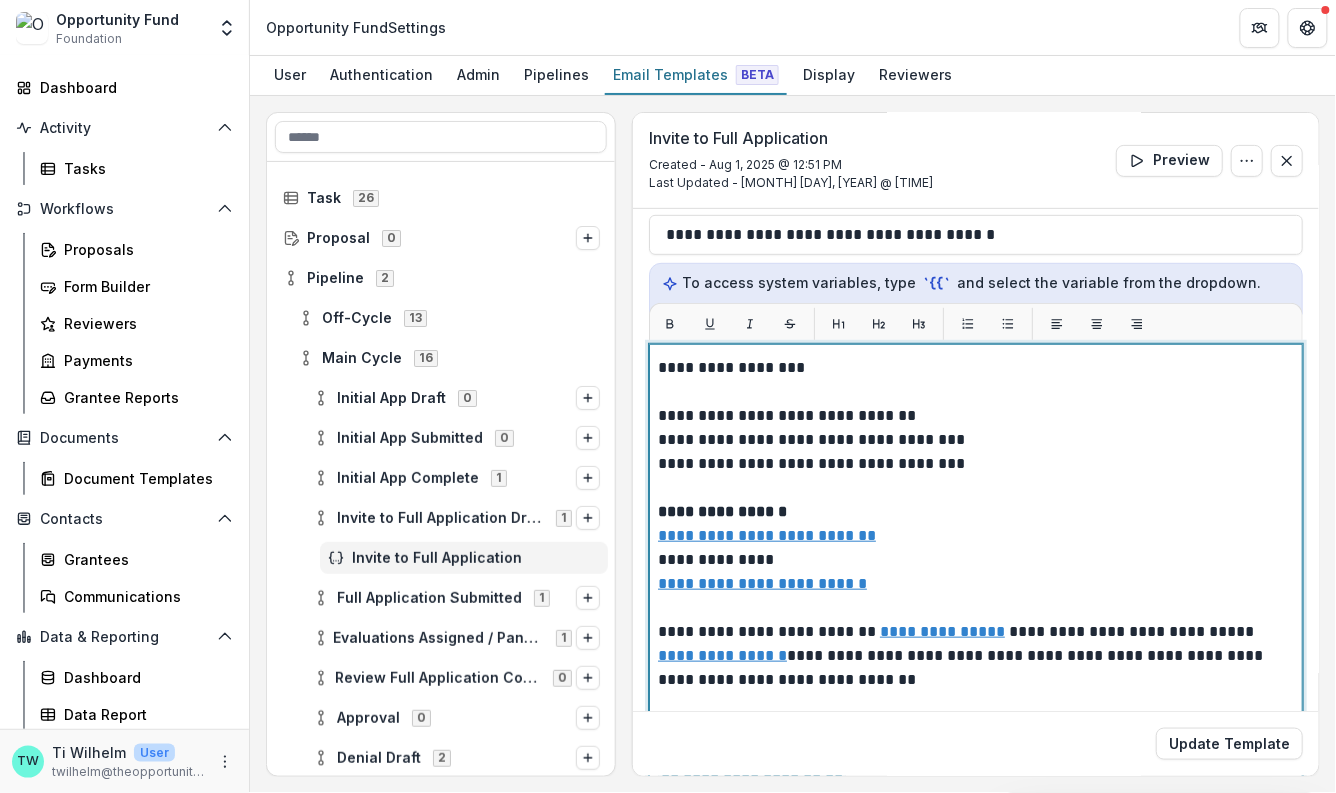 scroll, scrollTop: 645, scrollLeft: 0, axis: vertical 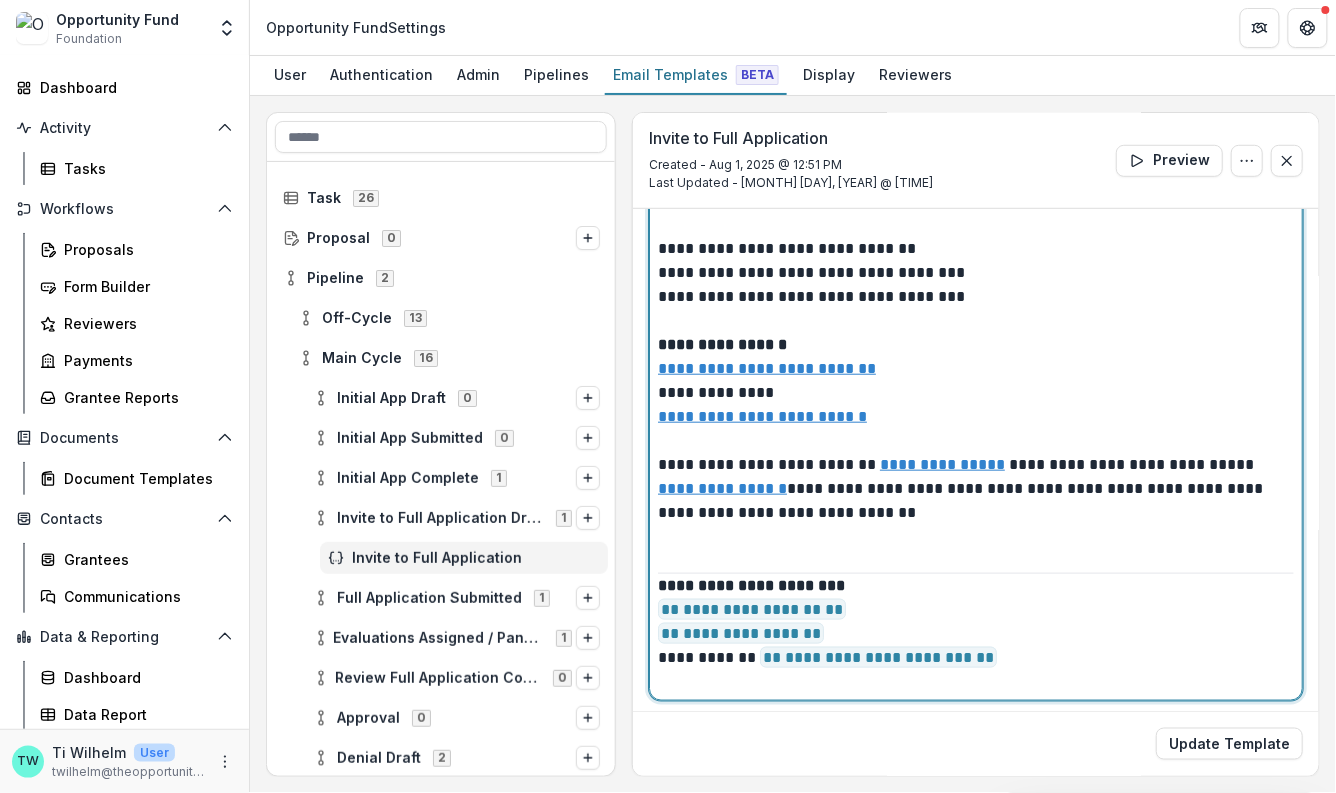 click on "**********" at bounding box center [971, 489] 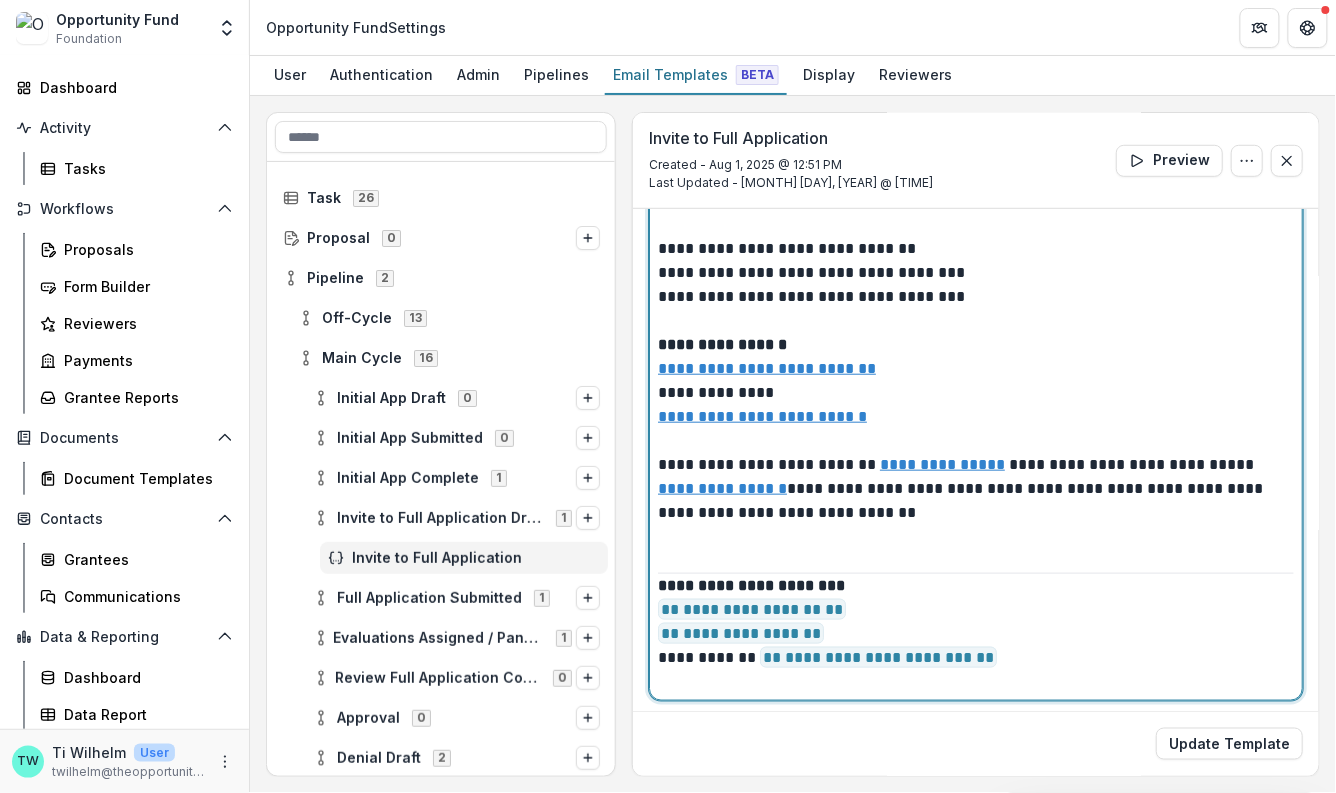scroll, scrollTop: 621, scrollLeft: 0, axis: vertical 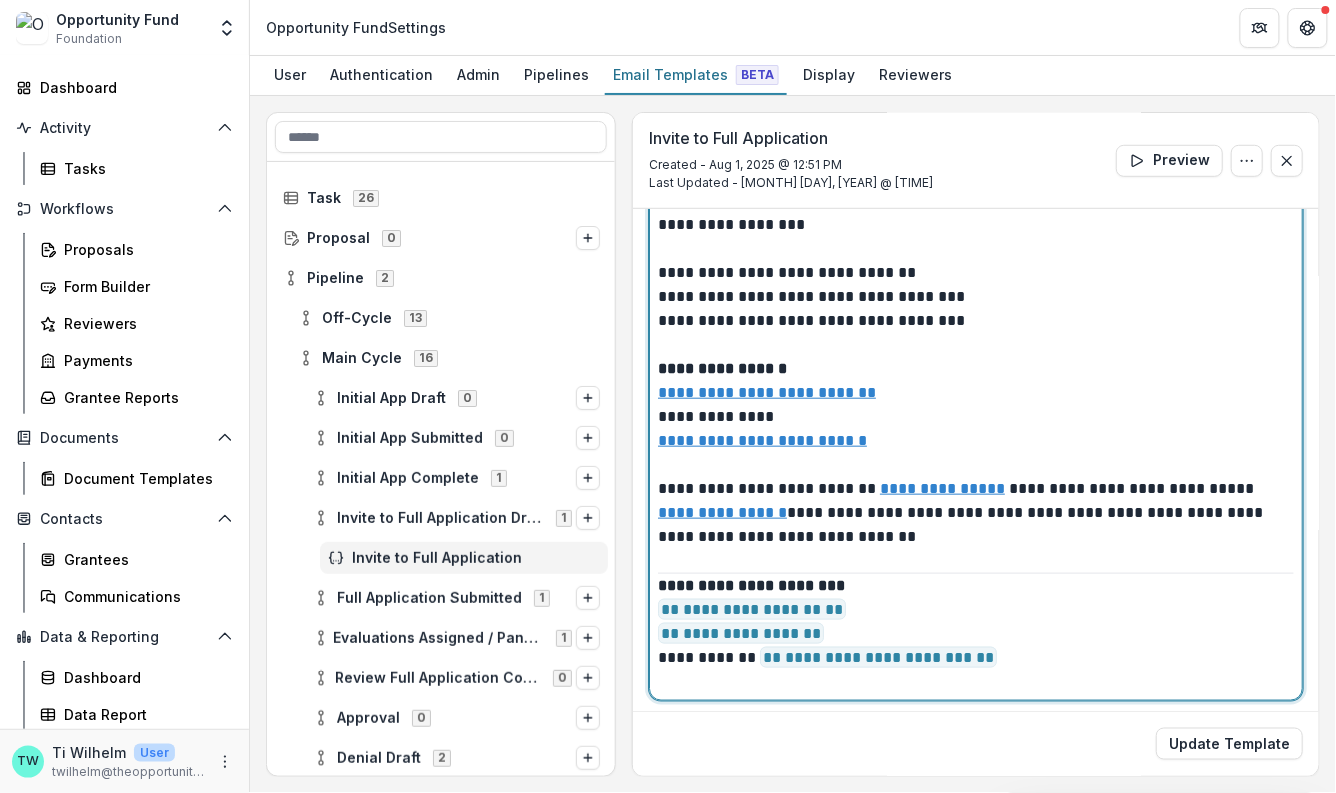 click on "**********" at bounding box center [971, 513] 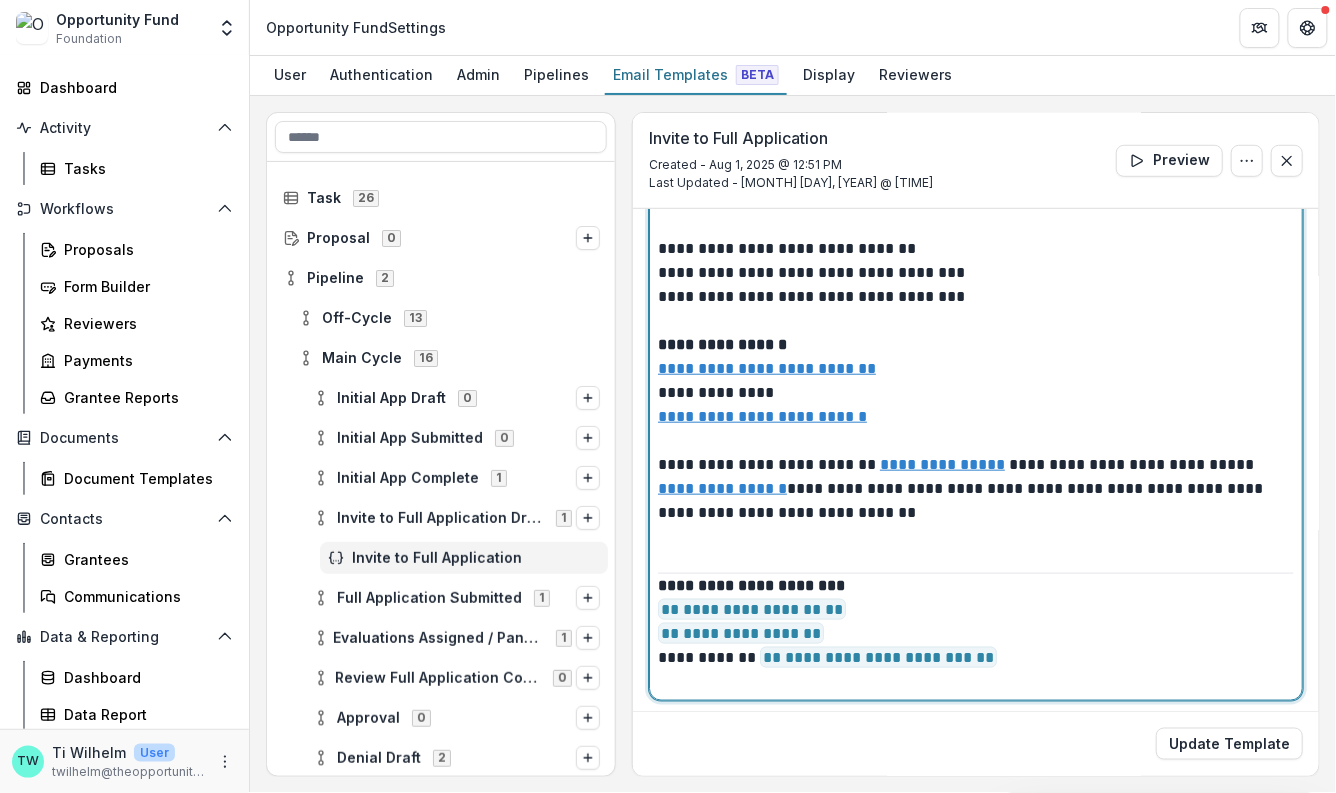 click on "**********" at bounding box center [752, 609] 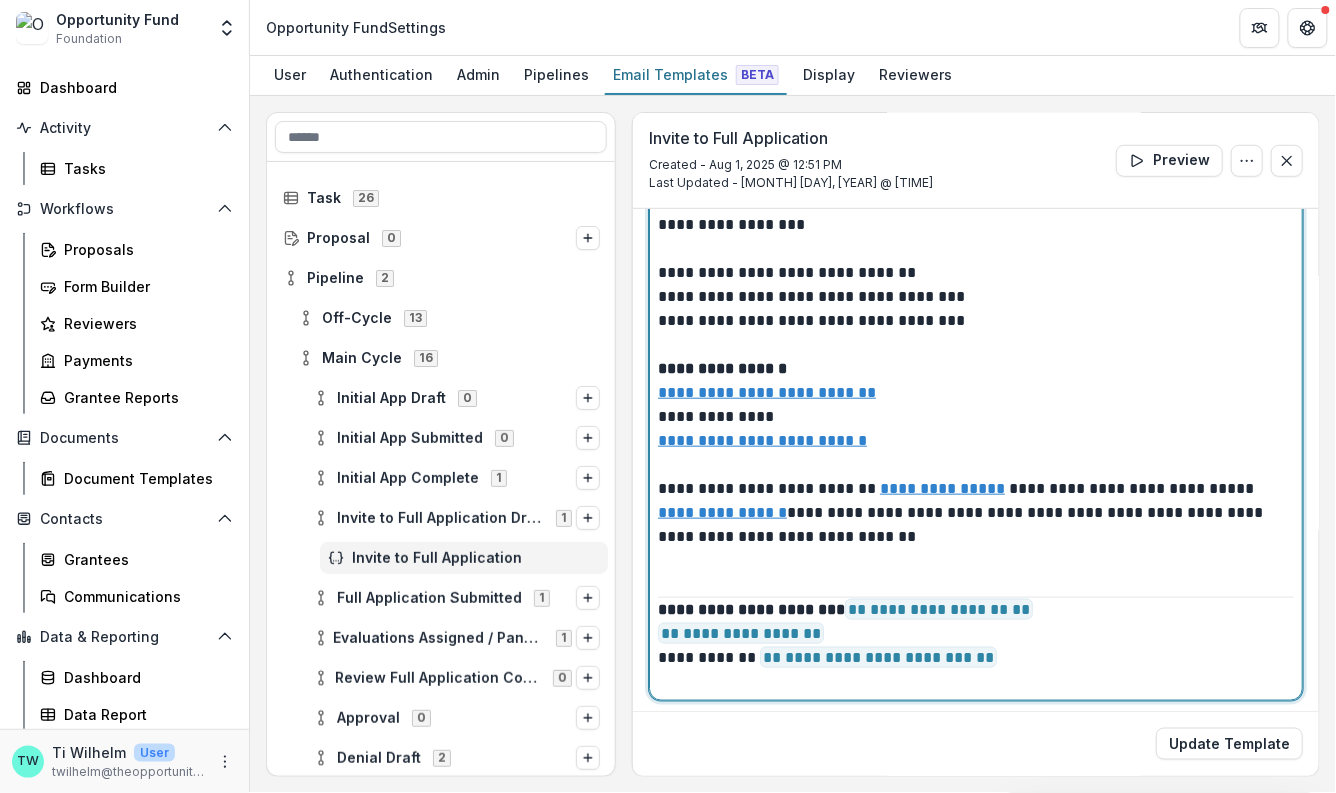 scroll, scrollTop: 645, scrollLeft: 0, axis: vertical 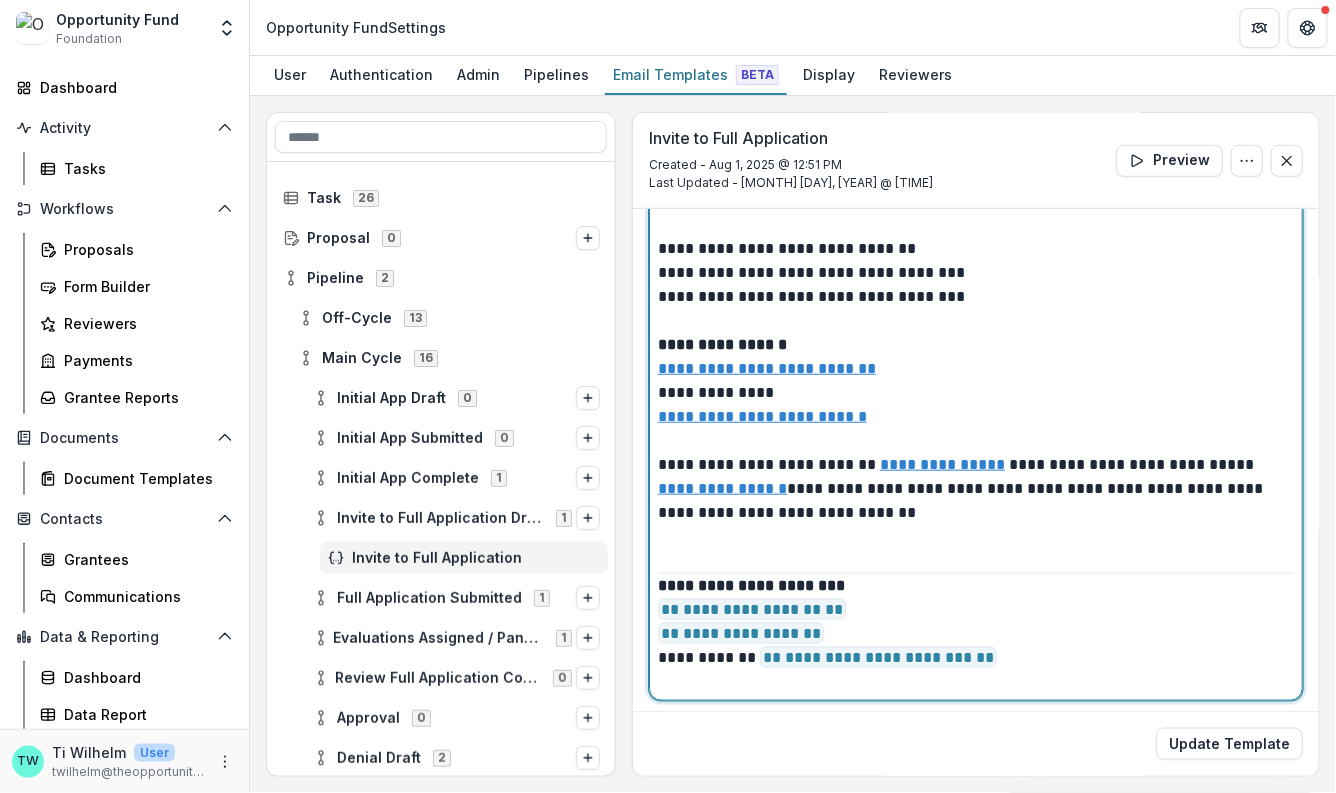 click on "**********" at bounding box center (741, 633) 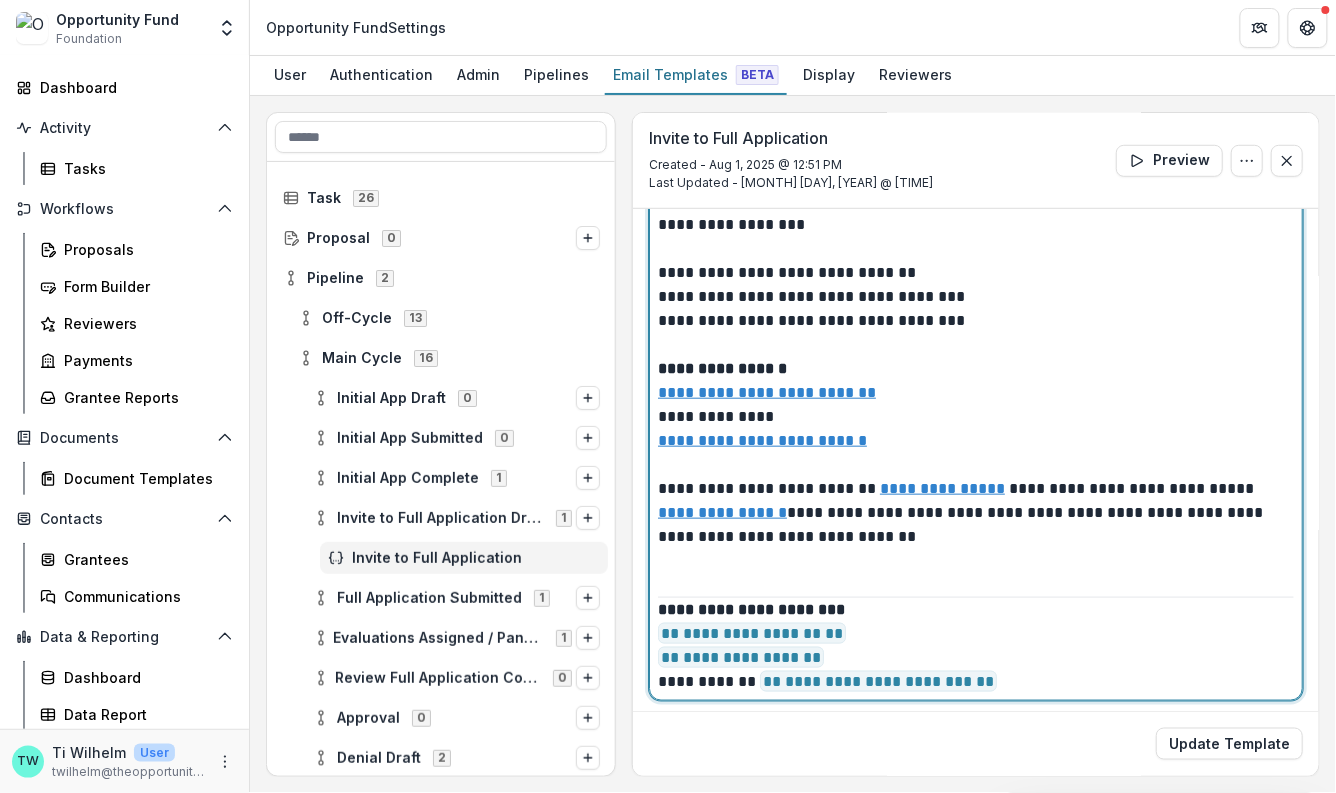 scroll, scrollTop: 645, scrollLeft: 0, axis: vertical 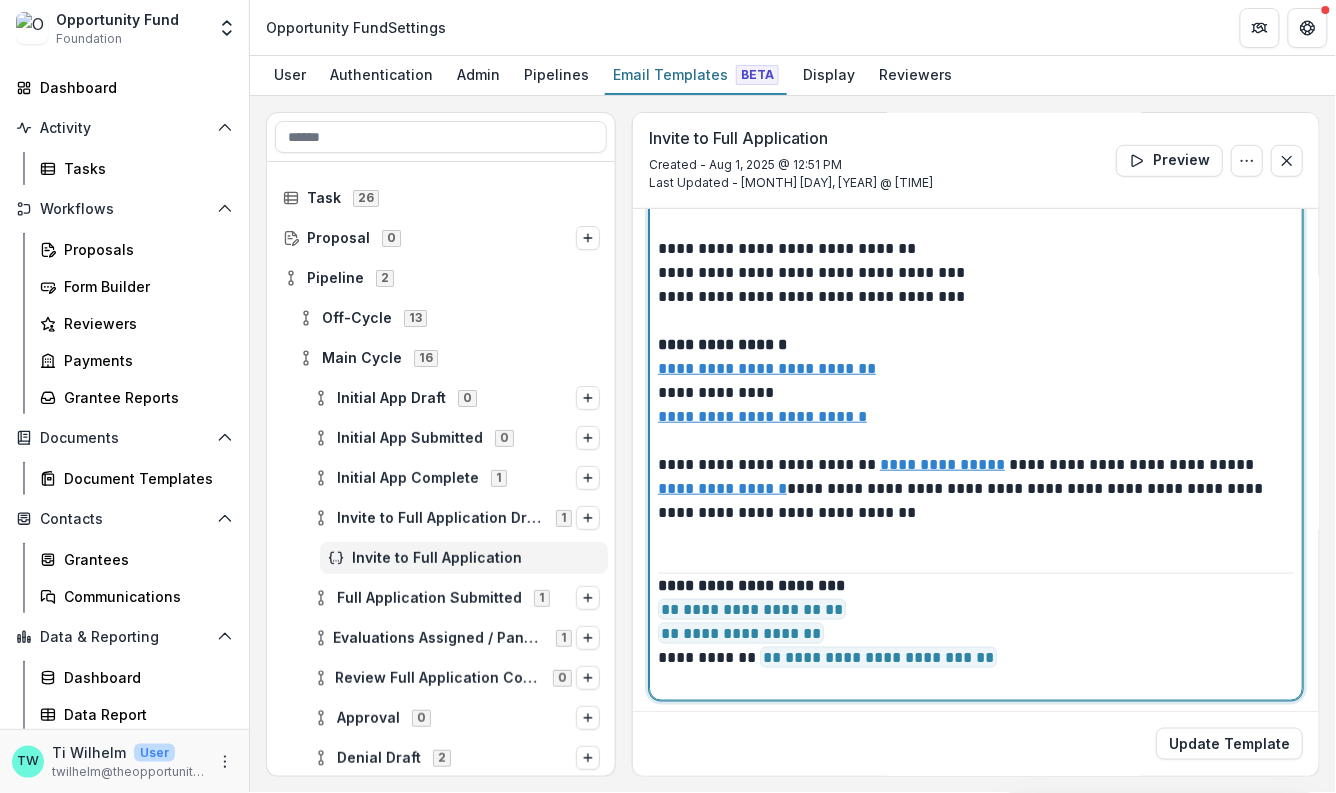 click on "**********" at bounding box center (971, 658) 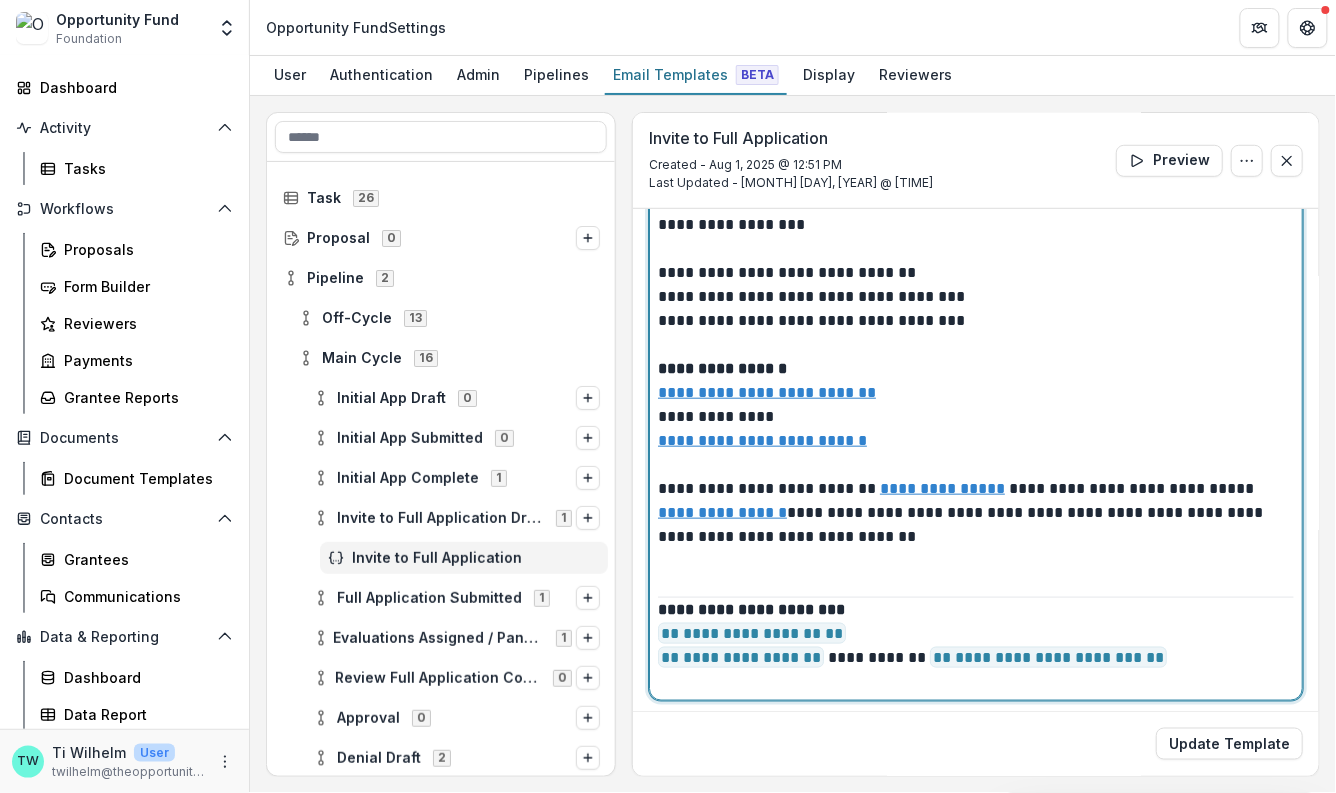 scroll, scrollTop: 645, scrollLeft: 0, axis: vertical 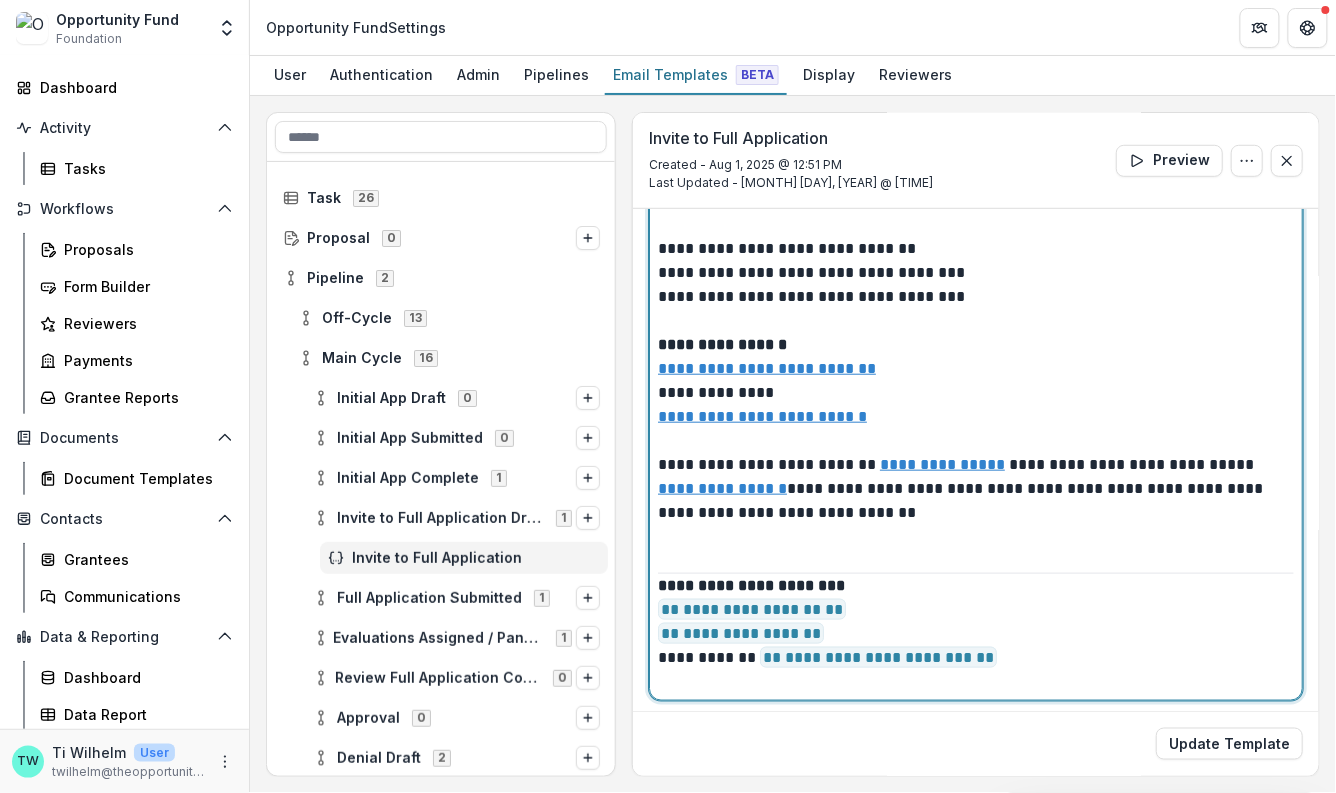 click at bounding box center (976, 682) 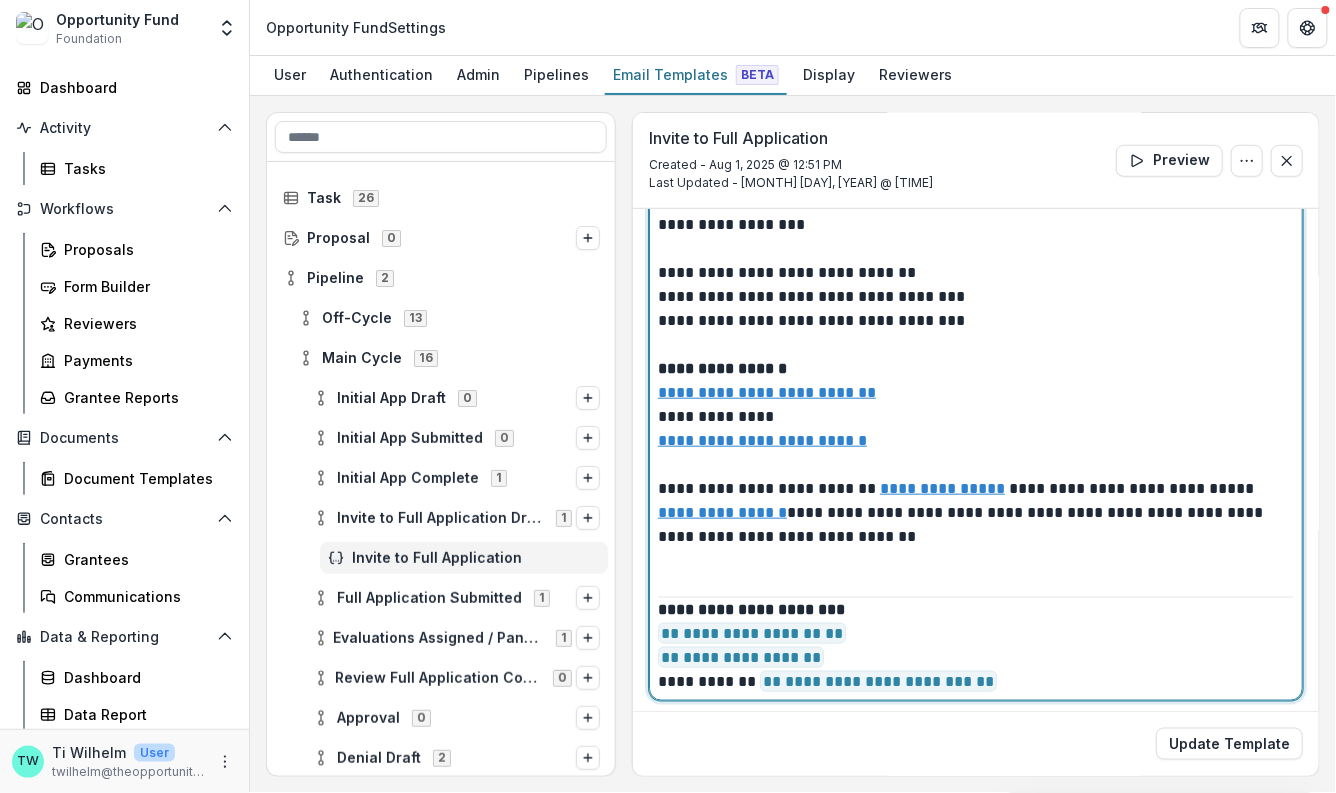 scroll, scrollTop: 645, scrollLeft: 0, axis: vertical 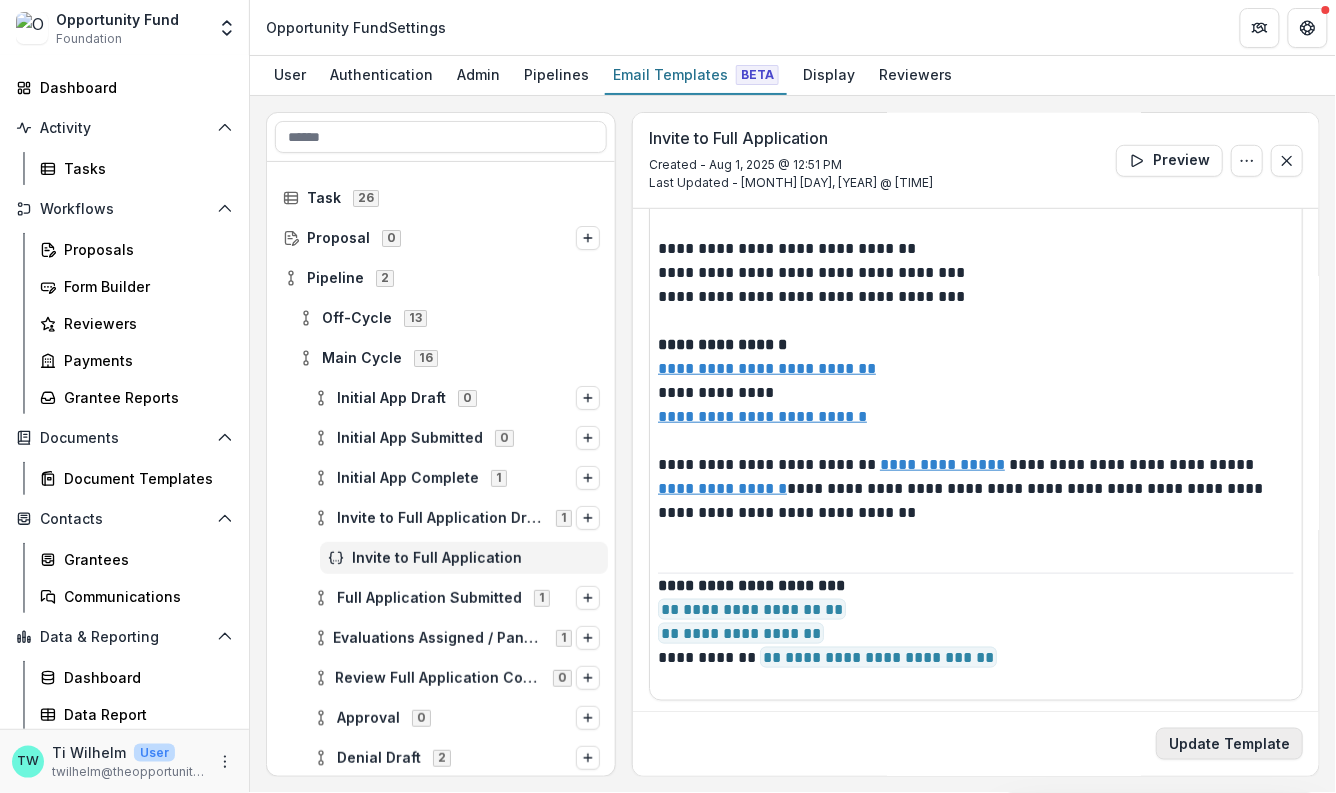 click on "Update Template" at bounding box center [1229, 744] 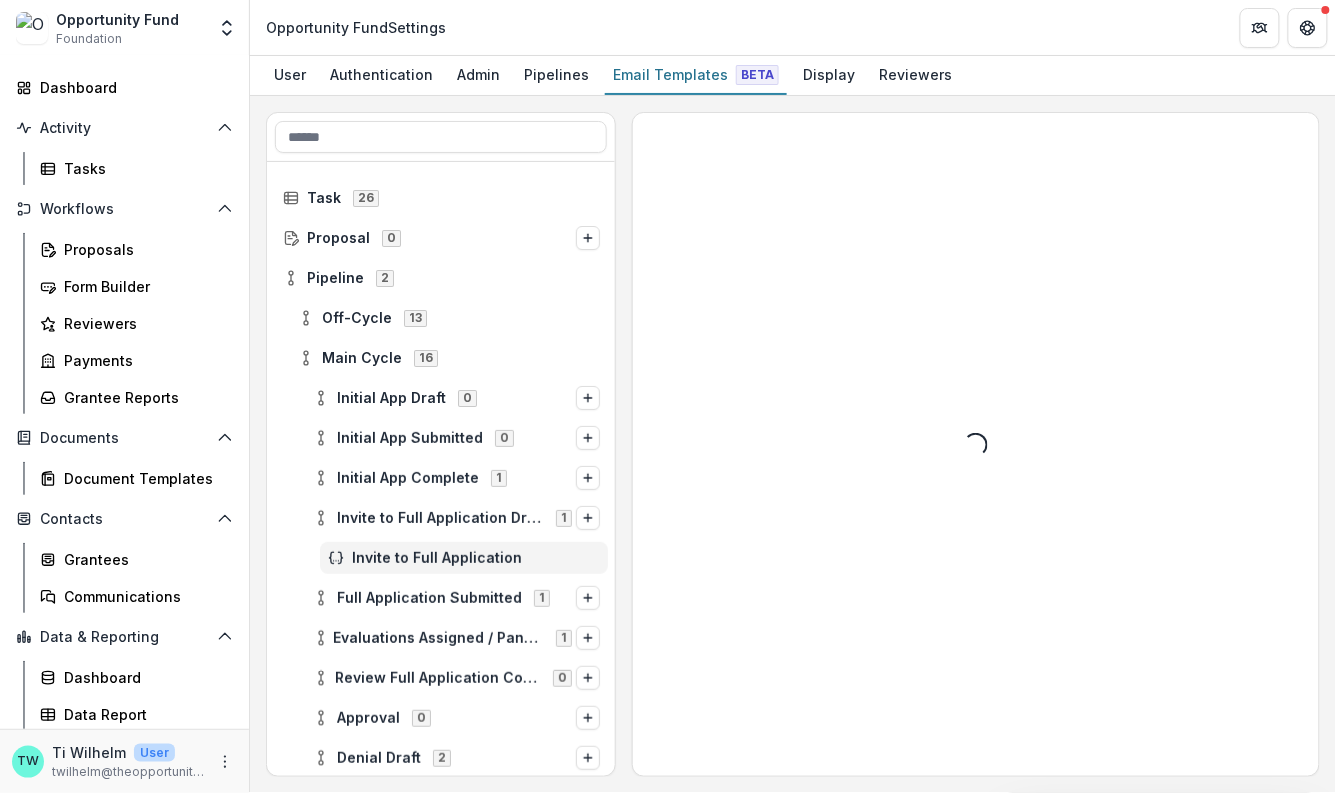 scroll, scrollTop: 0, scrollLeft: 0, axis: both 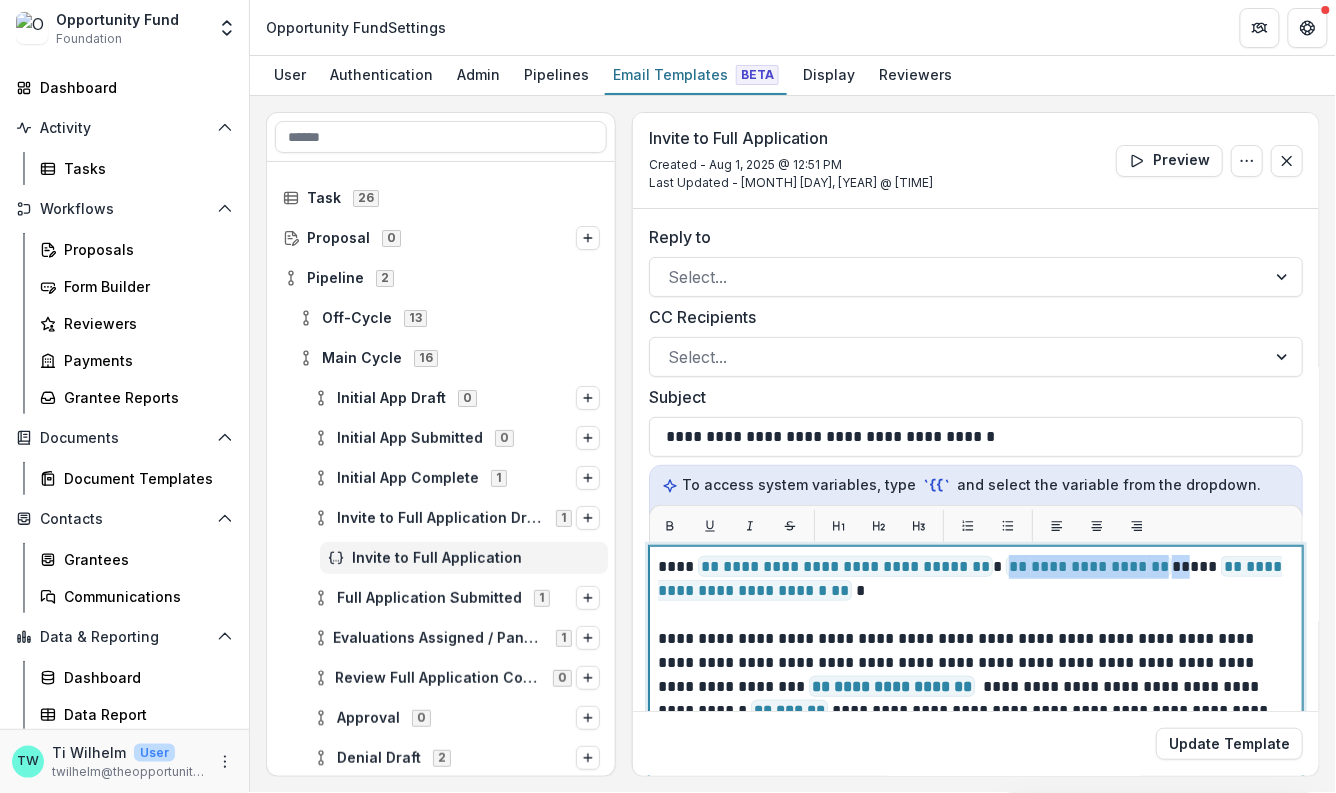 drag, startPoint x: 1163, startPoint y: 568, endPoint x: 994, endPoint y: 567, distance: 169.00296 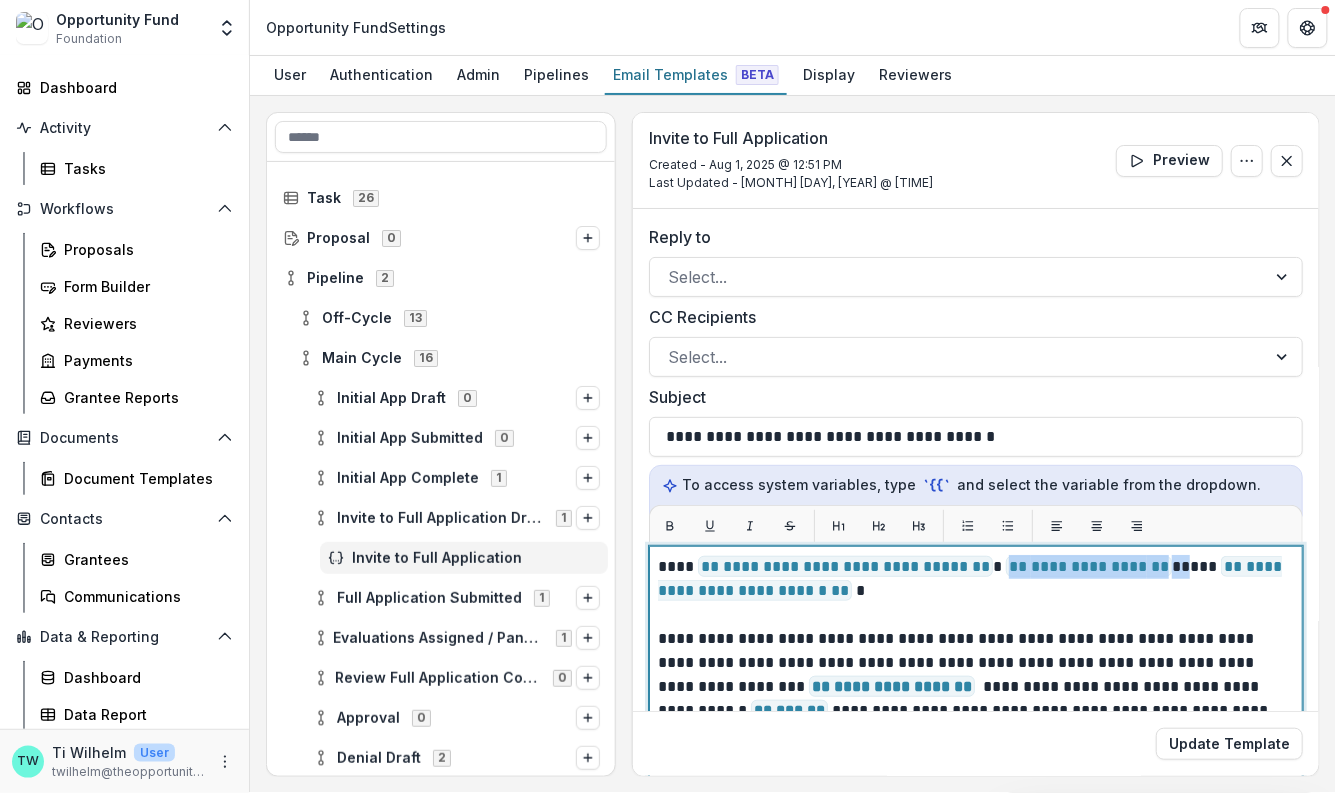 click on "**********" at bounding box center [971, 591] 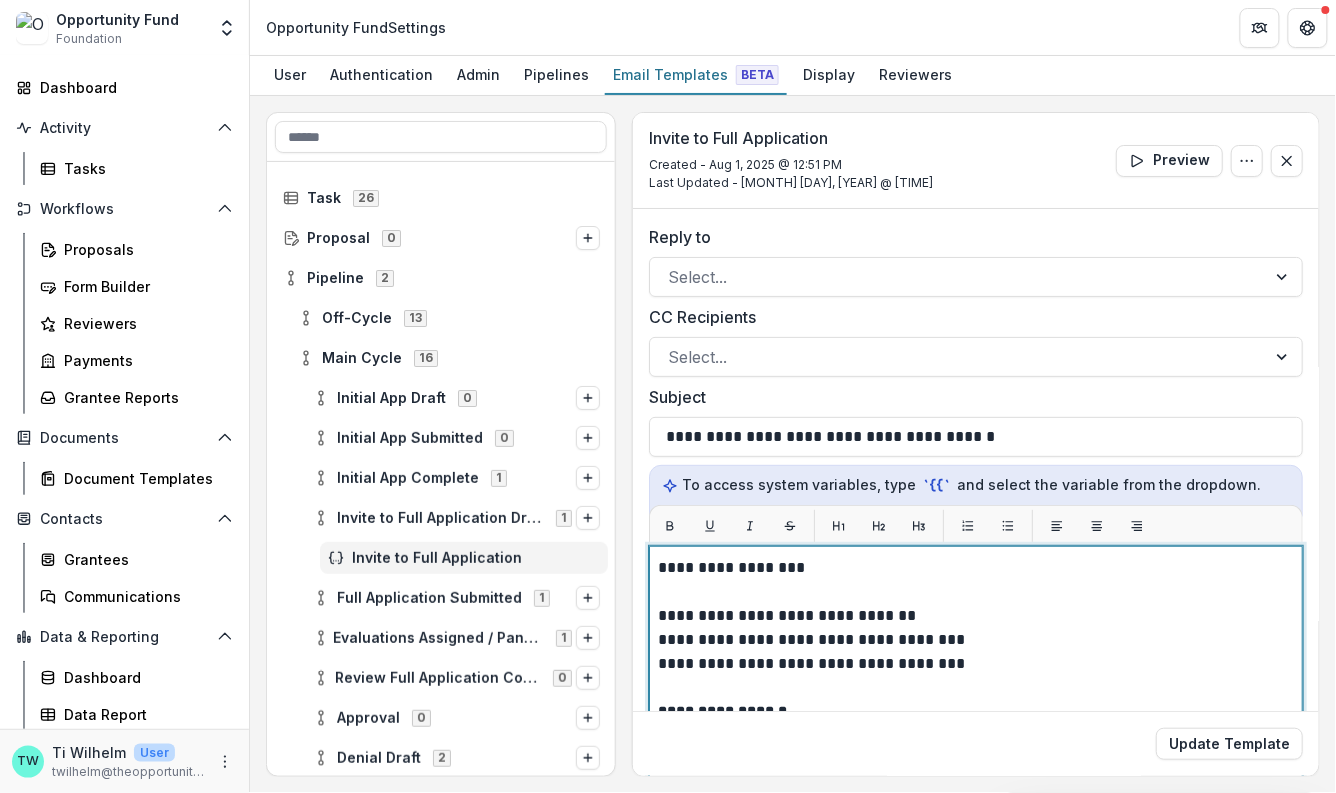 scroll, scrollTop: 645, scrollLeft: 0, axis: vertical 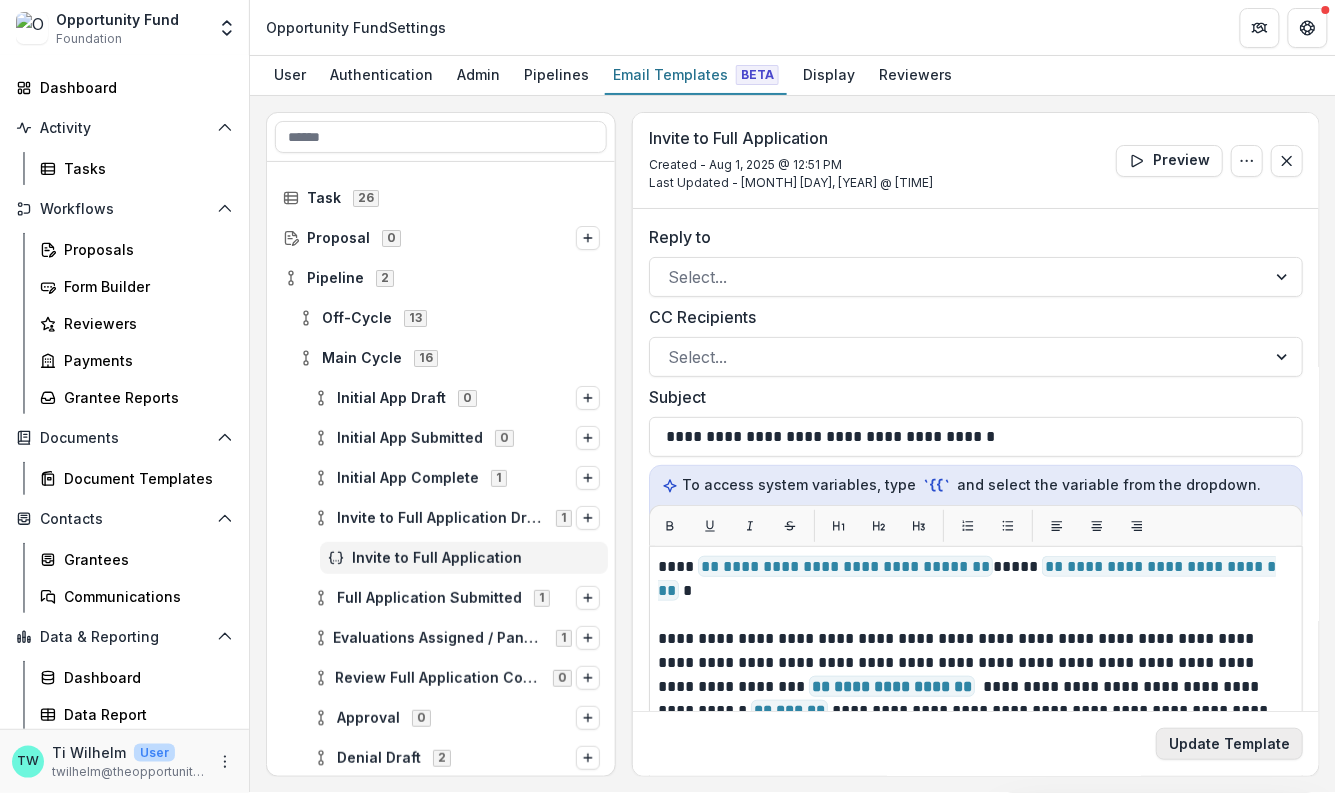click on "Update Template" at bounding box center (1229, 744) 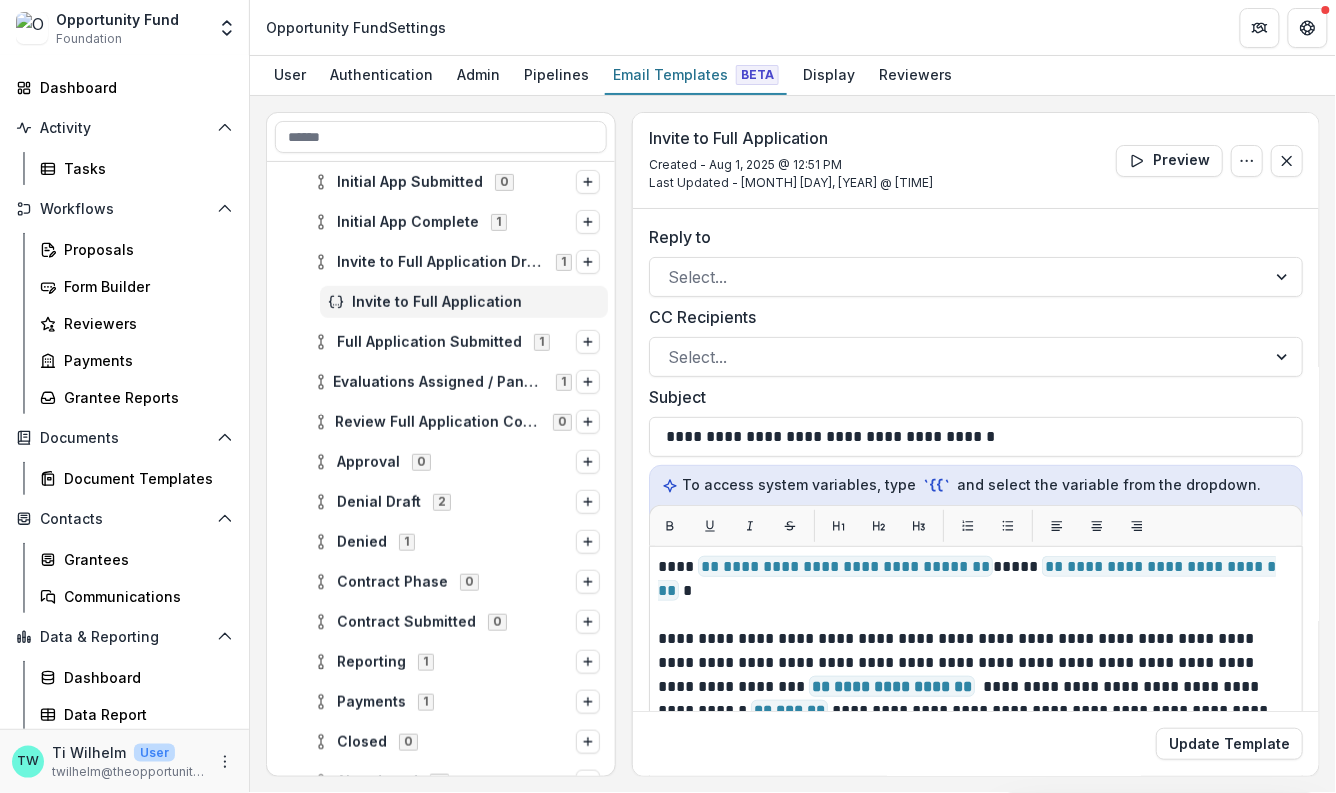 scroll, scrollTop: 261, scrollLeft: 0, axis: vertical 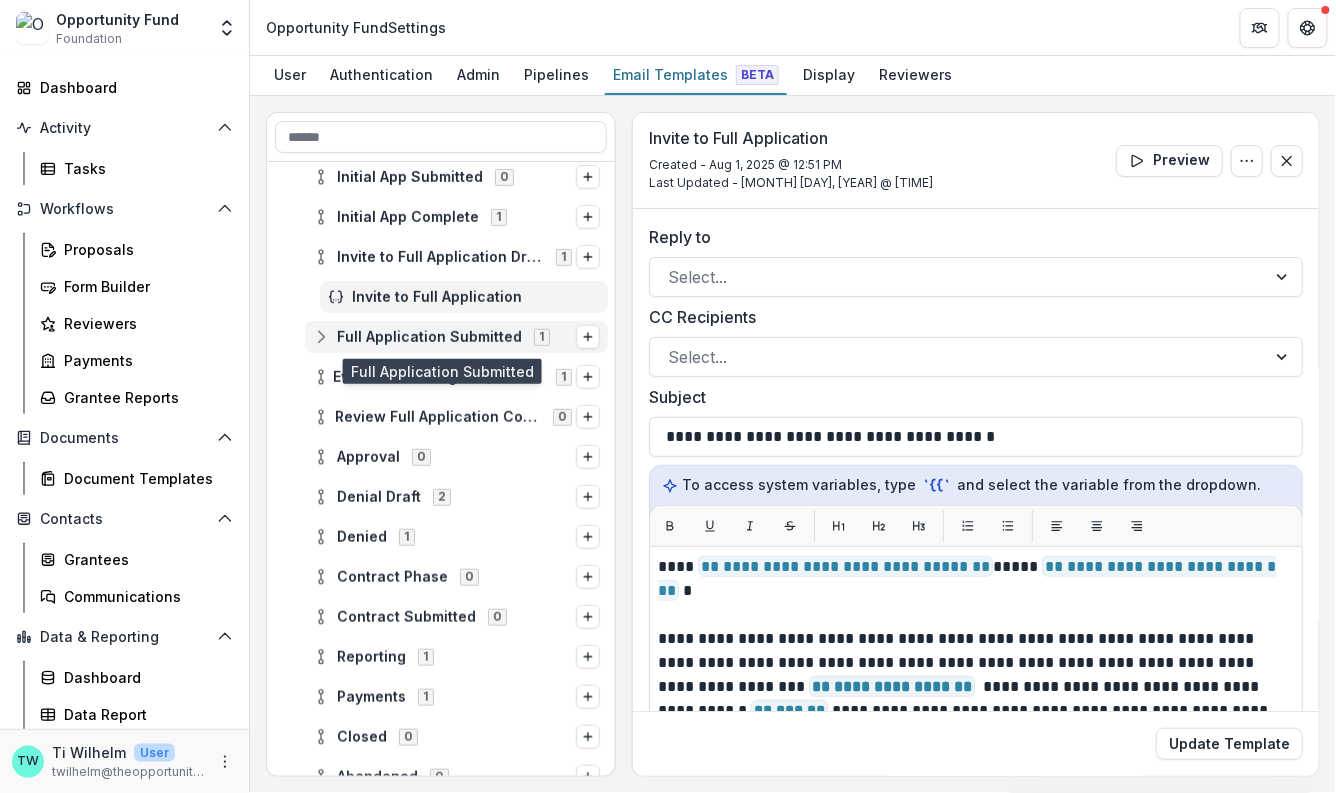 click on "Full Application Submitted" at bounding box center (429, 337) 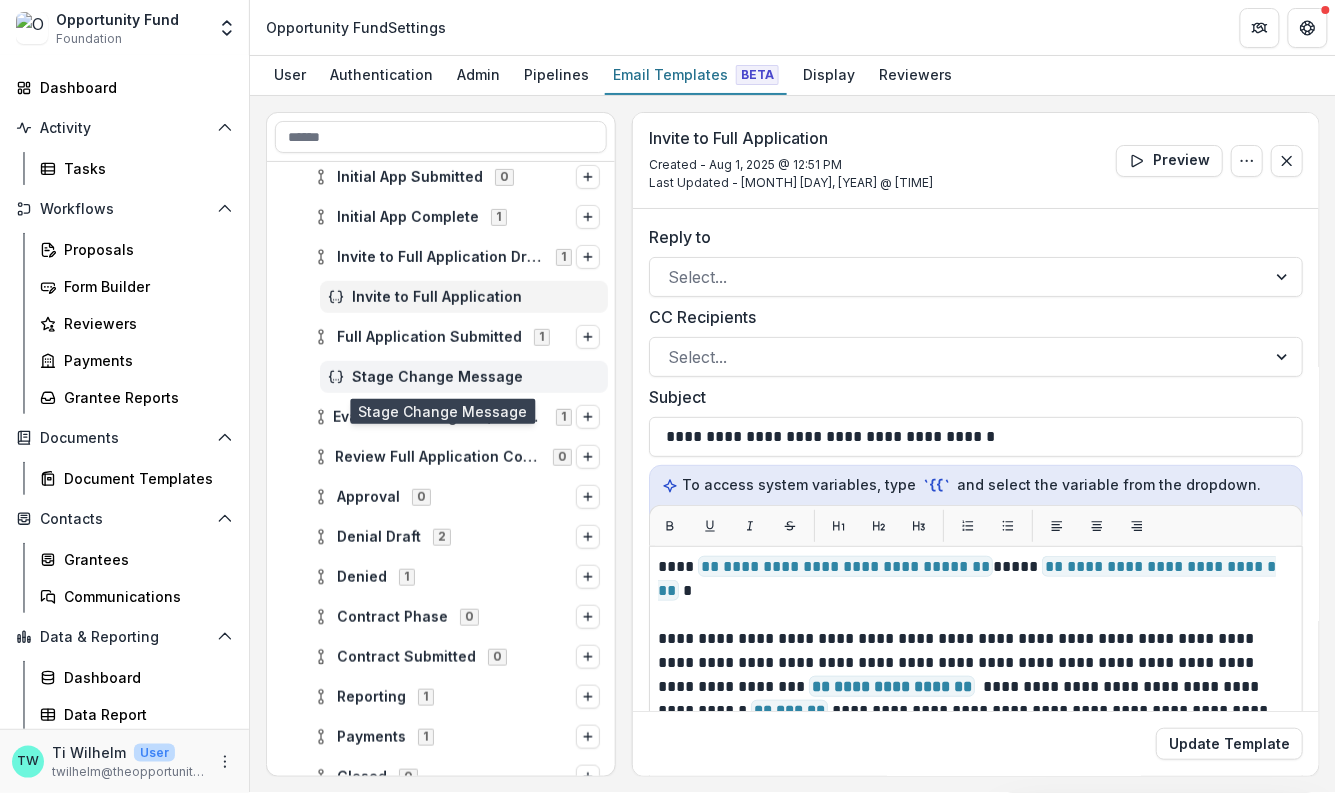 click on "Stage Change Message" at bounding box center [476, 377] 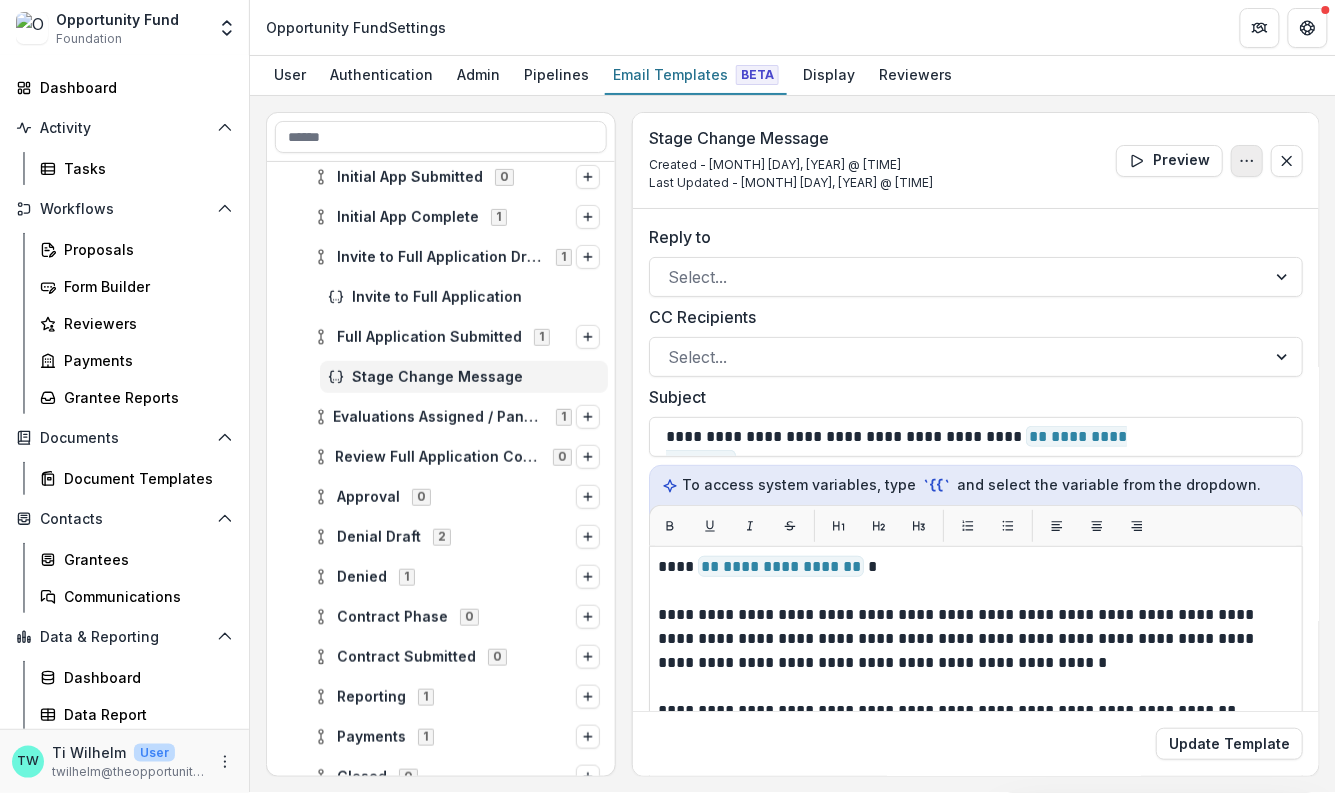 click at bounding box center (1247, 161) 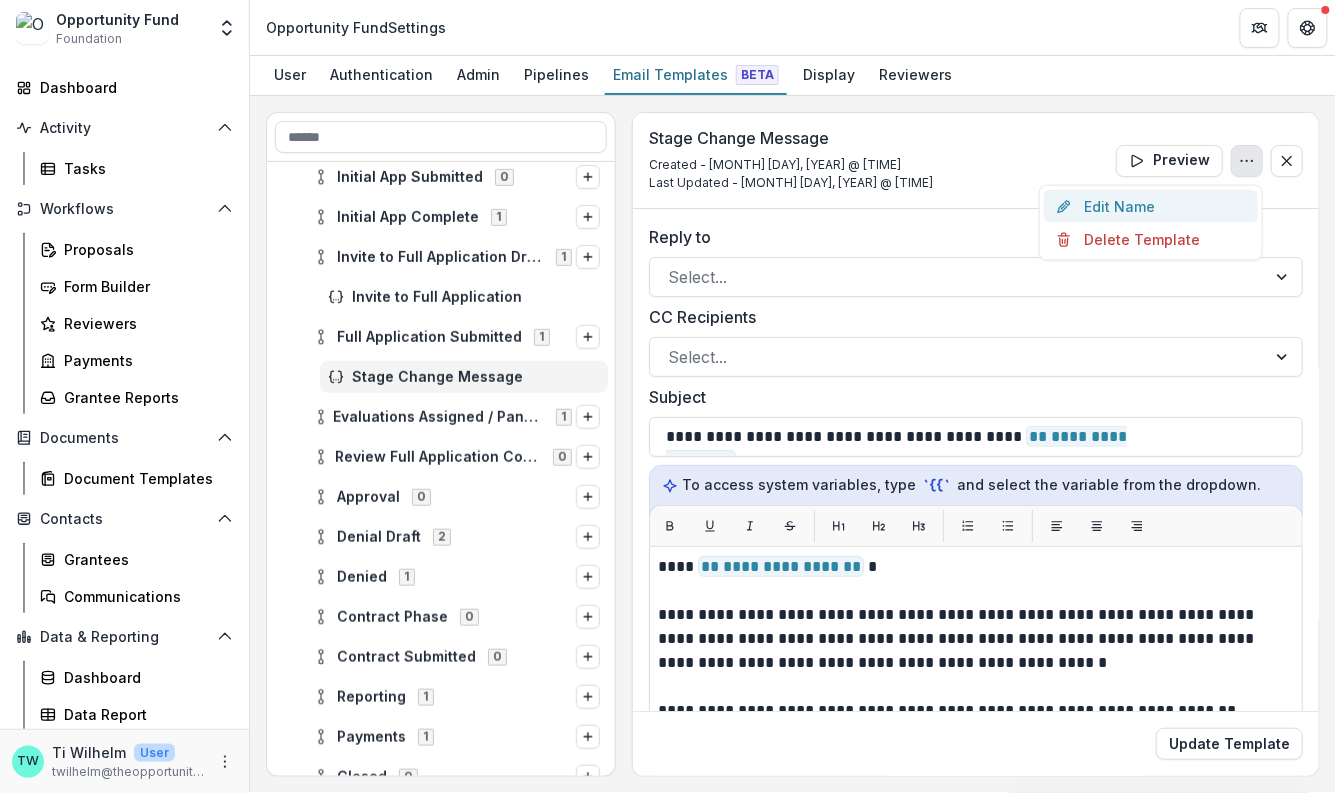 click on "Edit Name" at bounding box center [1151, 206] 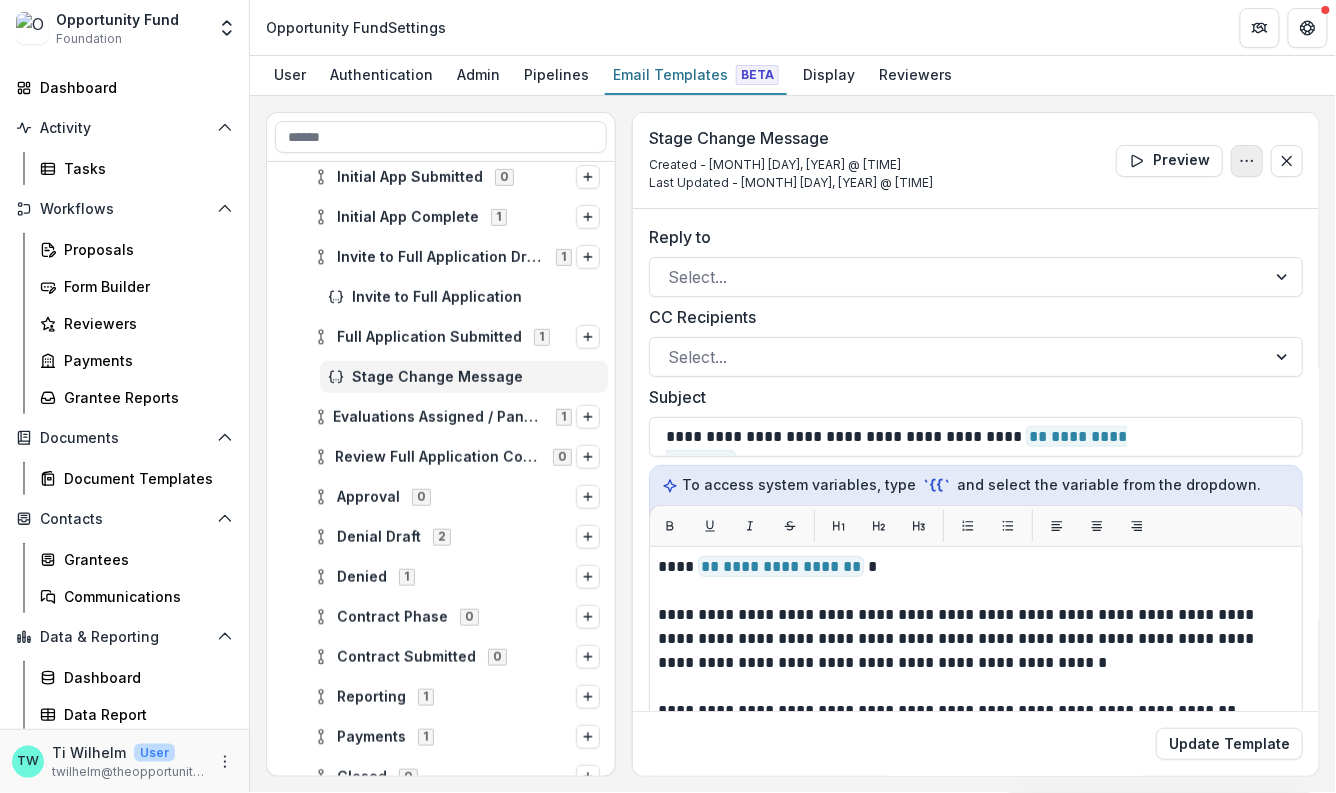click 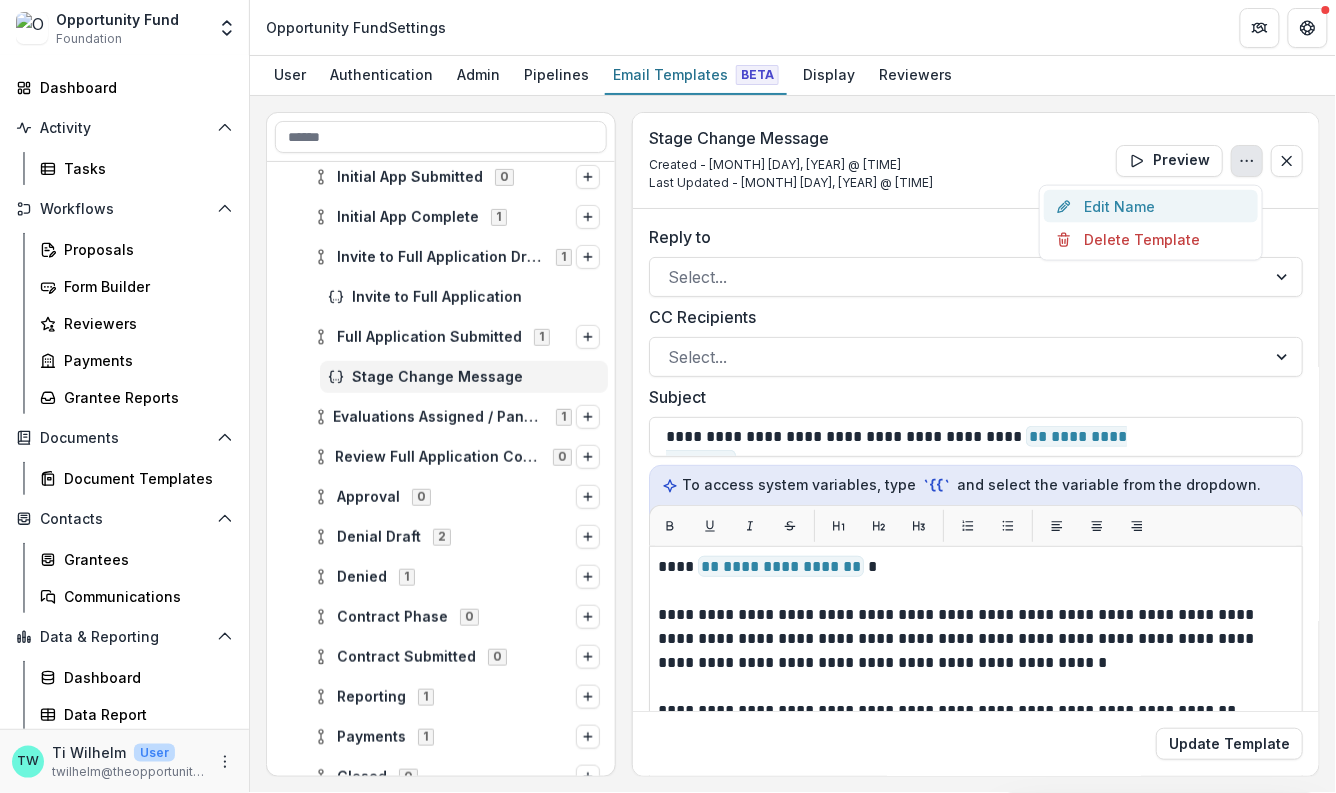 click on "Edit Name" at bounding box center (1151, 206) 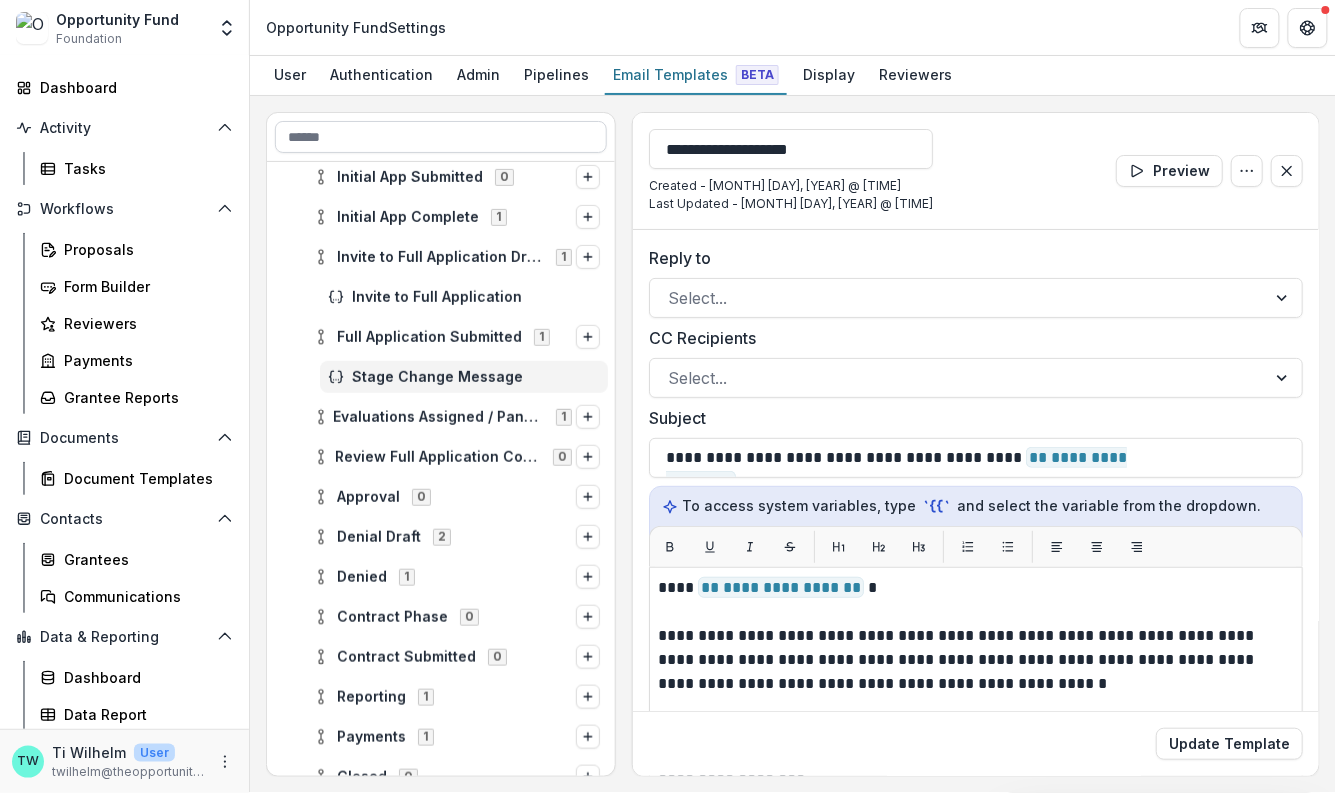 drag, startPoint x: 850, startPoint y: 151, endPoint x: 587, endPoint y: 141, distance: 263.19003 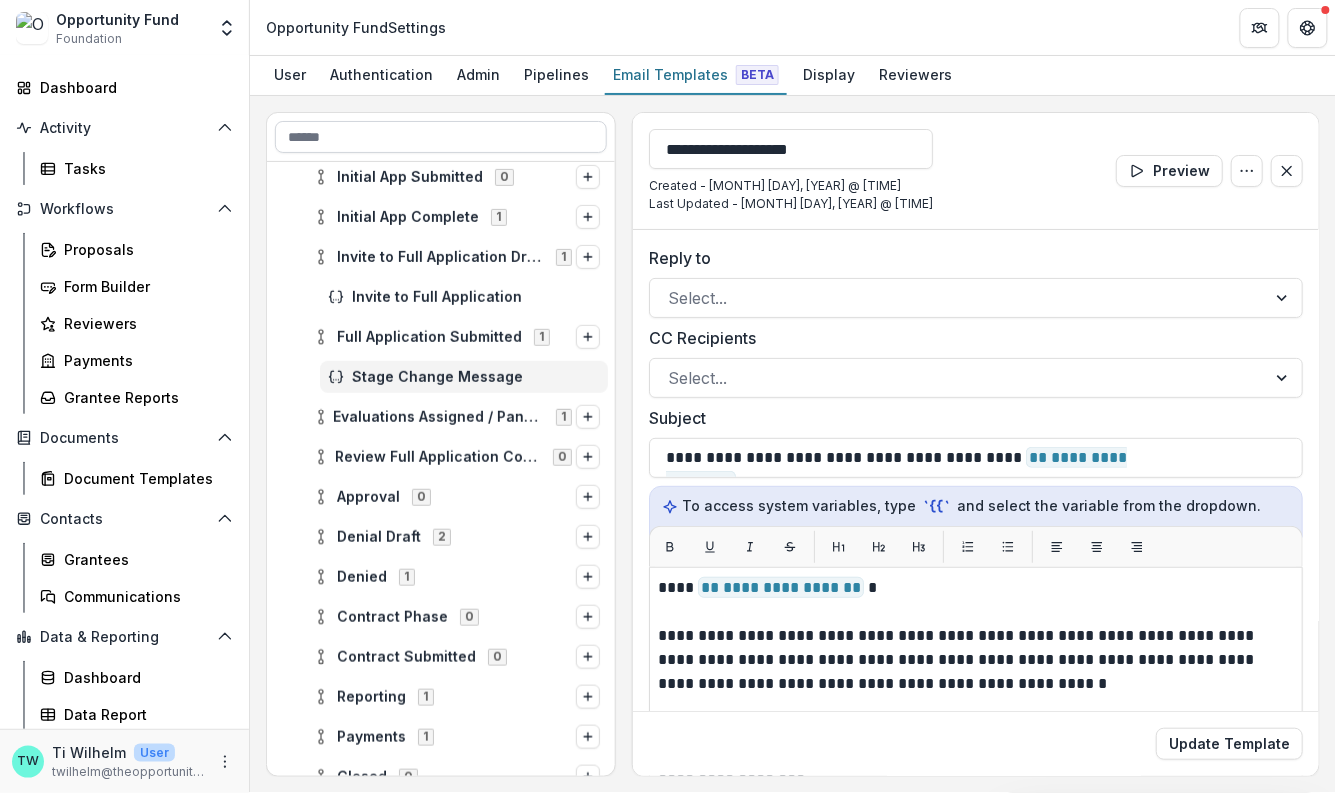 click on "**********" at bounding box center (793, 444) 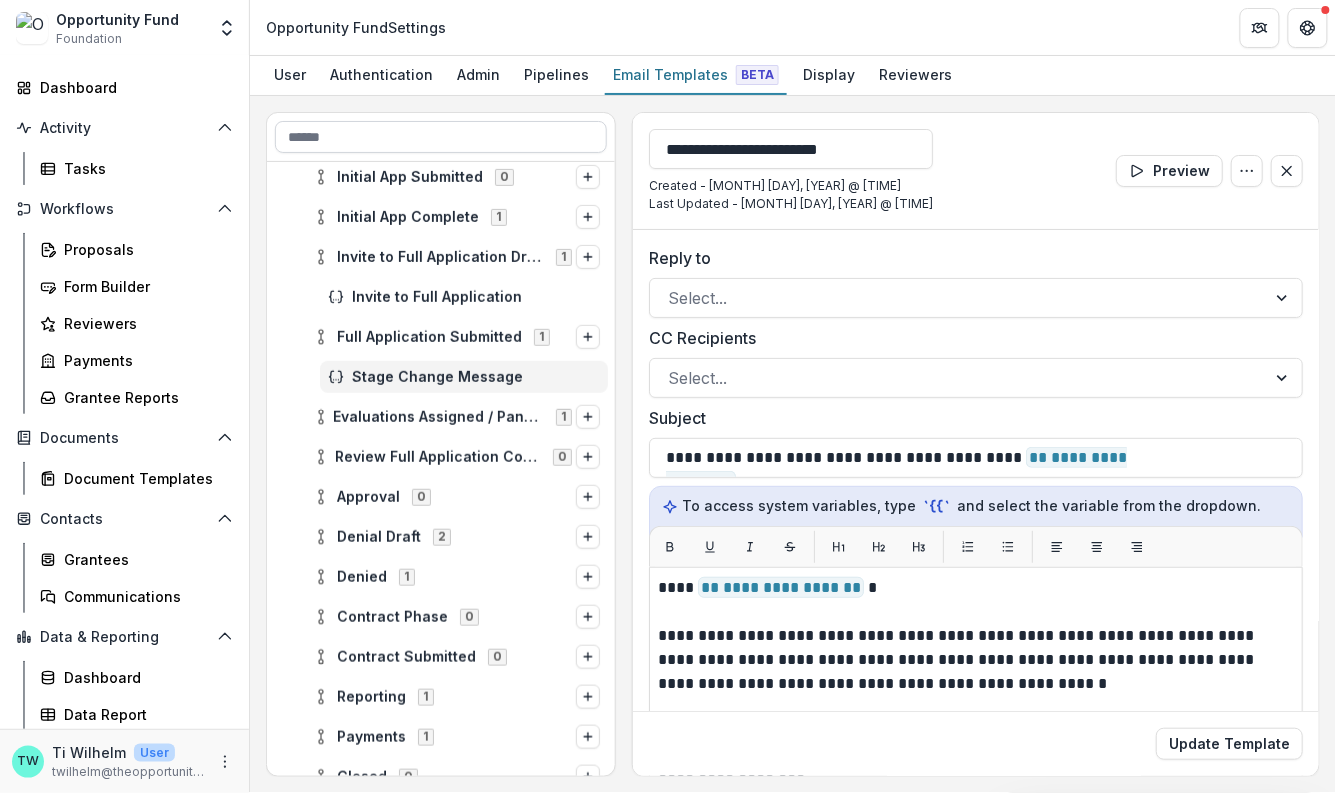 scroll, scrollTop: 0, scrollLeft: 6, axis: horizontal 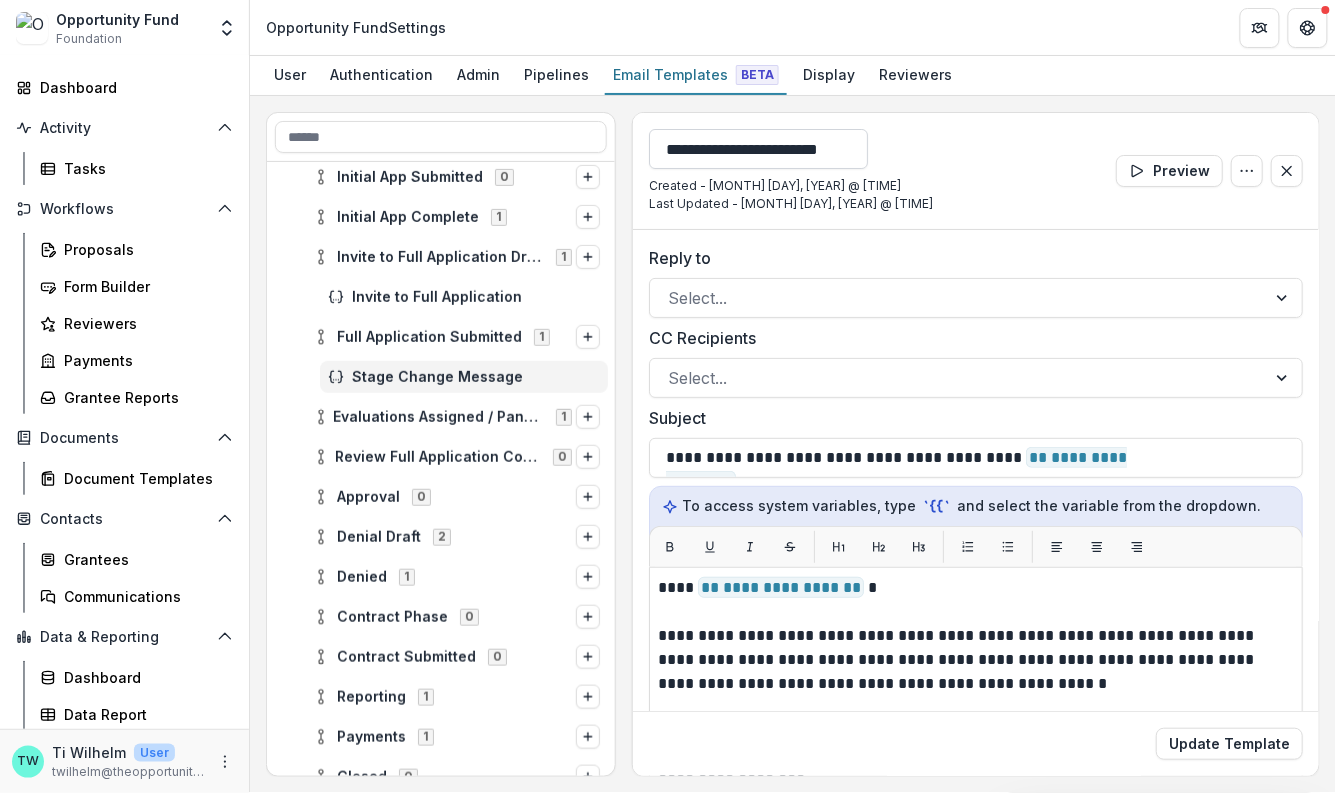 click on "**********" at bounding box center (758, 149) 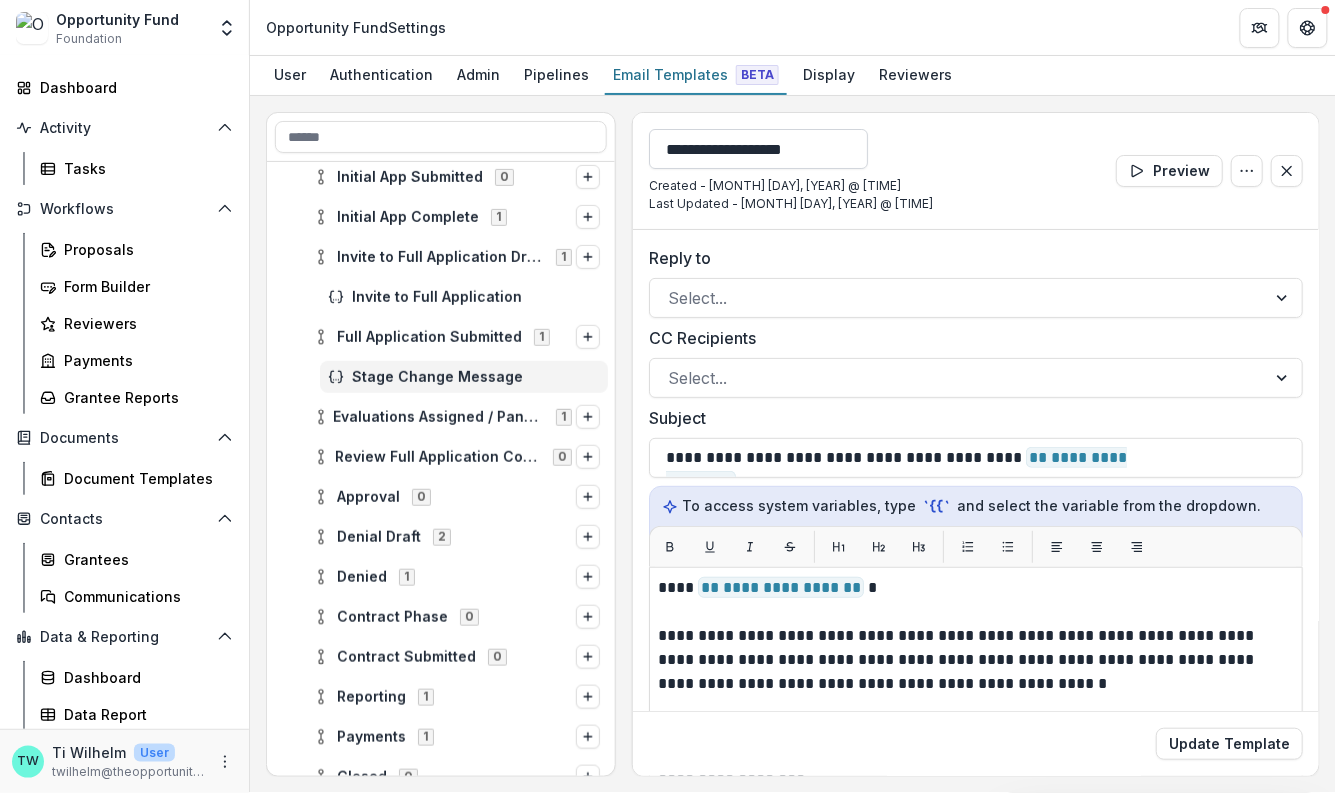 scroll, scrollTop: 0, scrollLeft: 0, axis: both 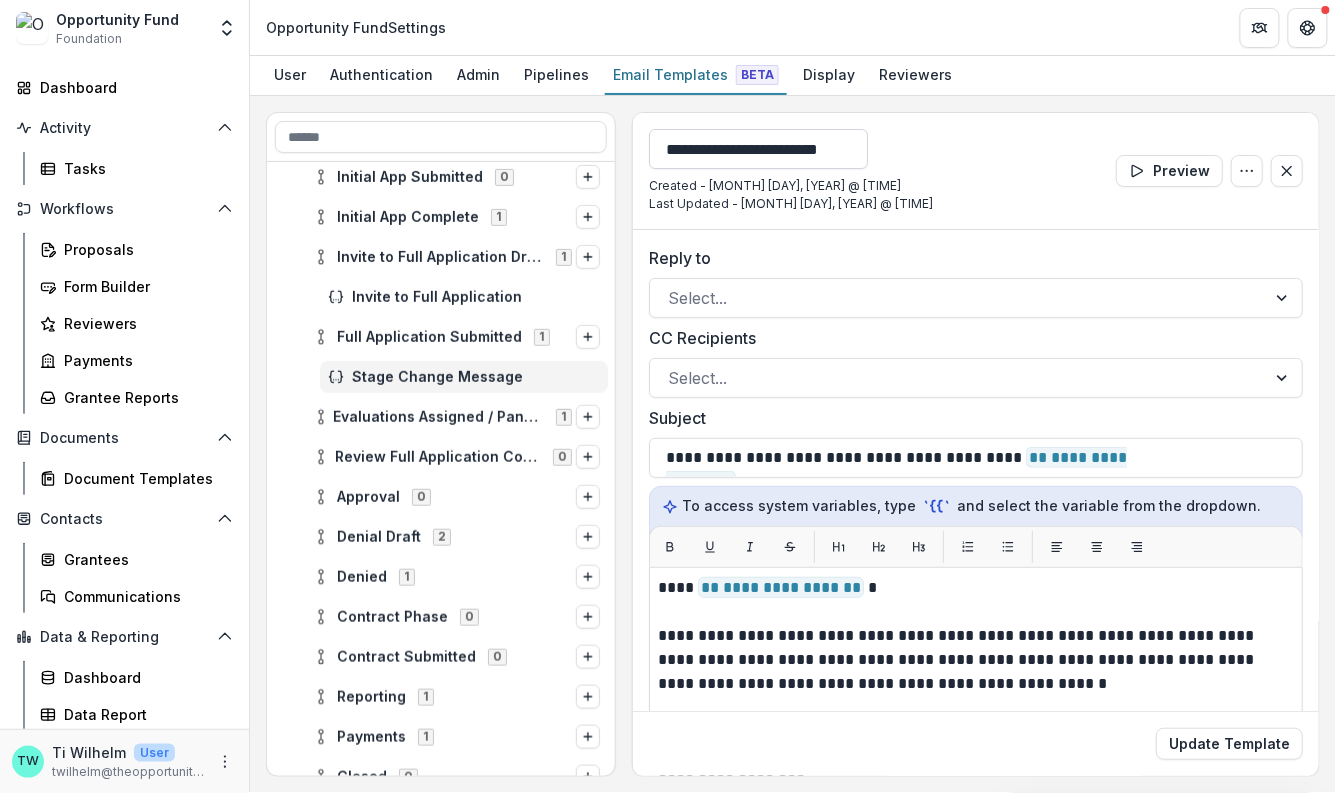 type on "**********" 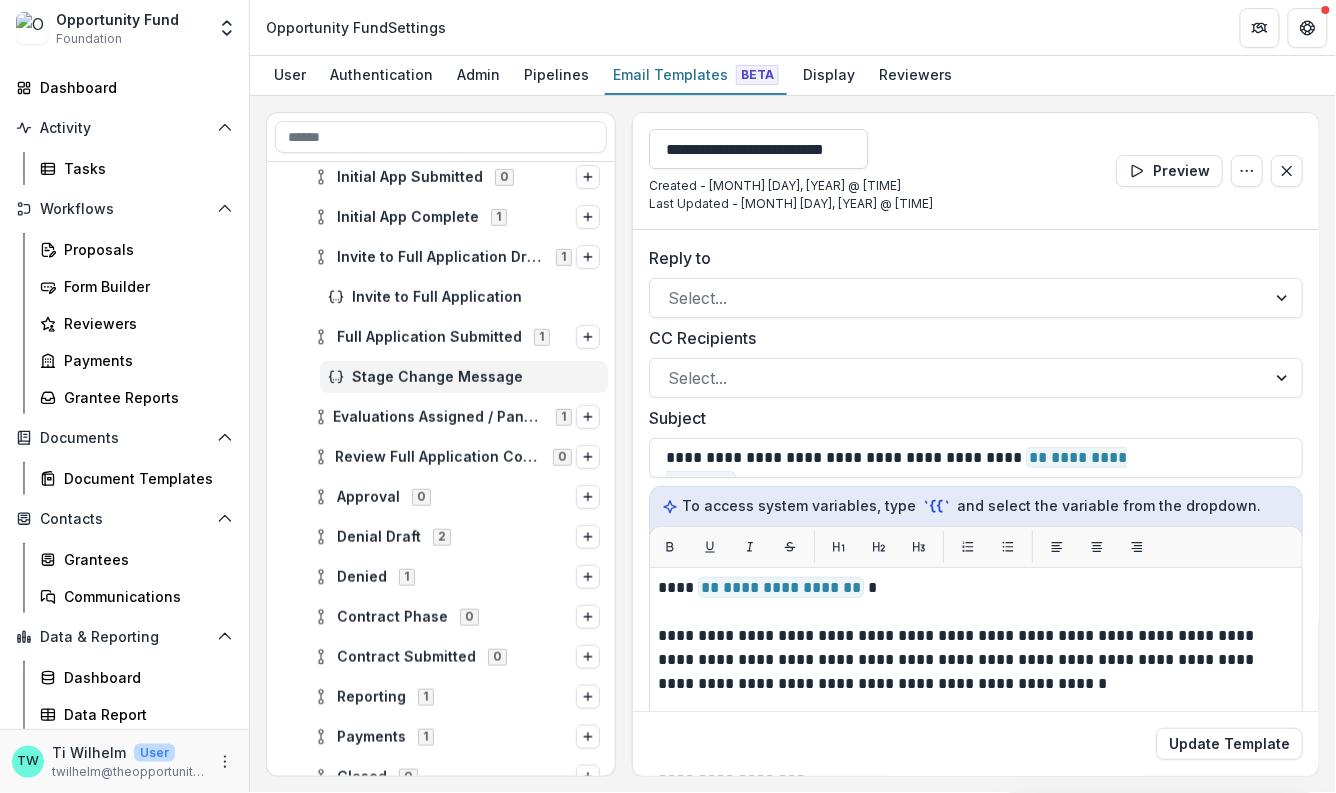 scroll, scrollTop: 0, scrollLeft: 13, axis: horizontal 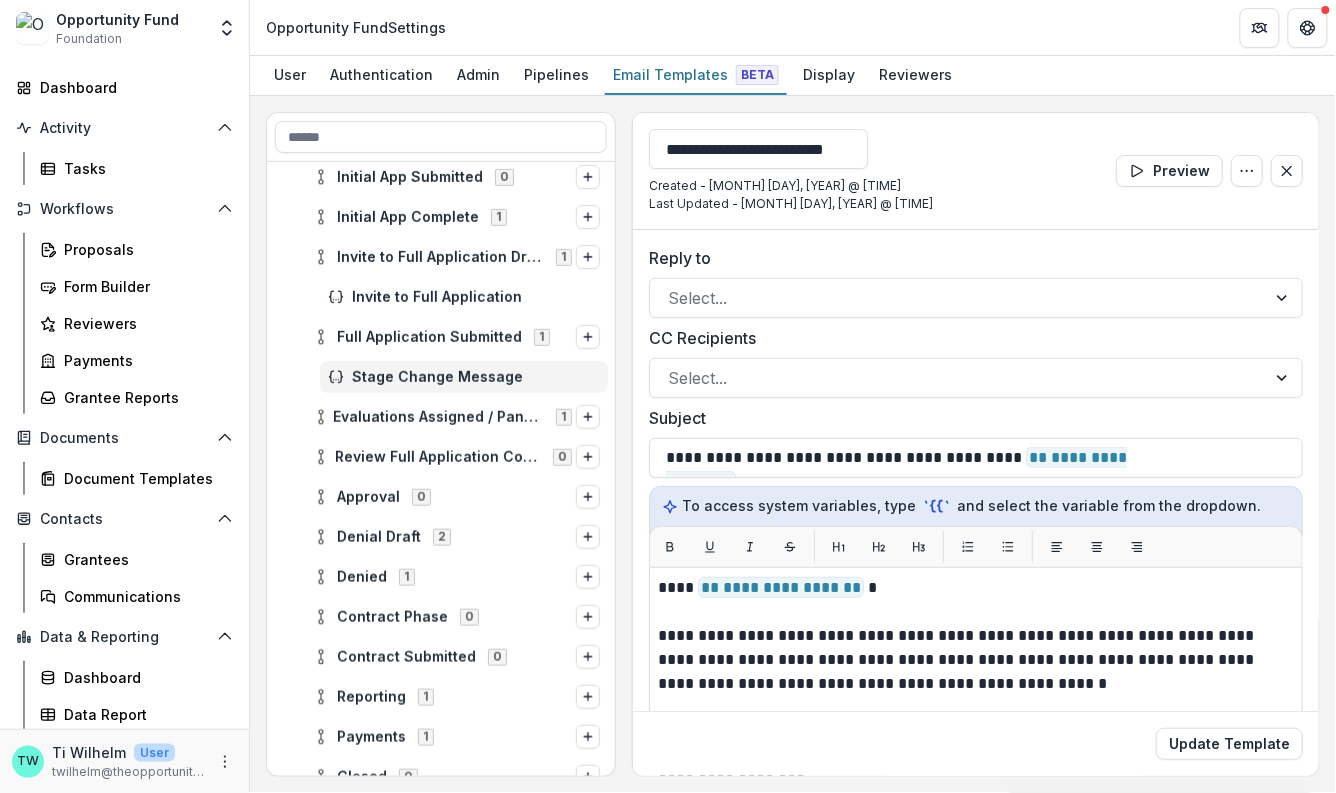 click on "**********" at bounding box center [976, 171] 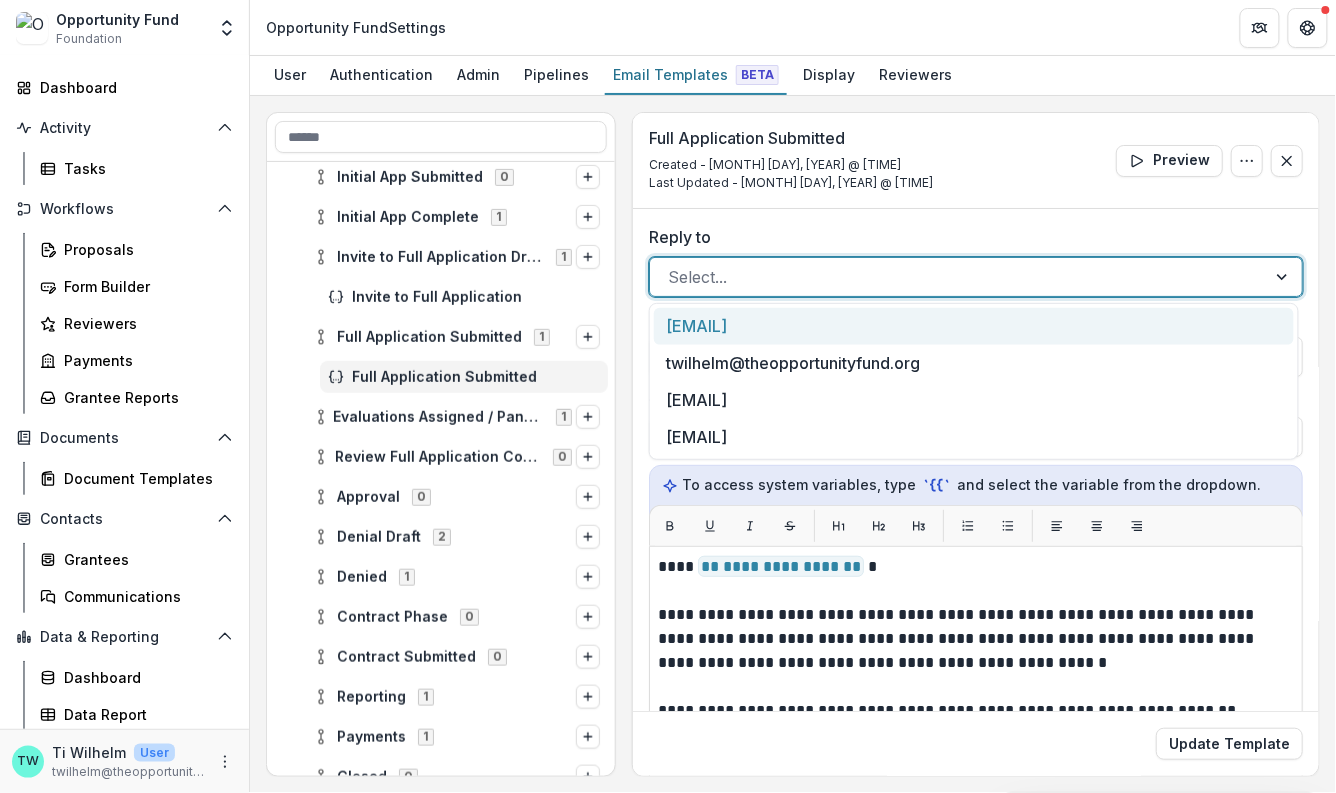 click at bounding box center [958, 277] 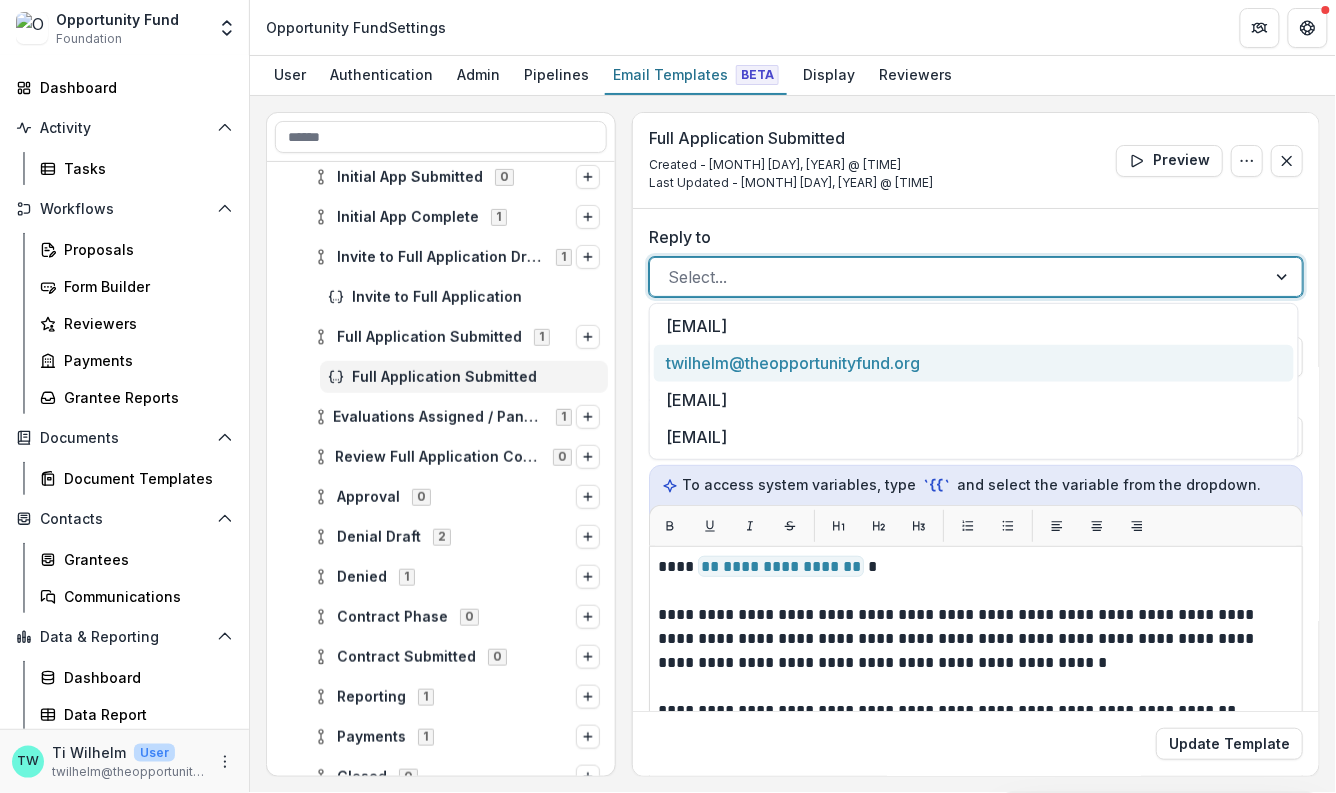click on "twilhelm@theopportunityfund.org" at bounding box center [974, 363] 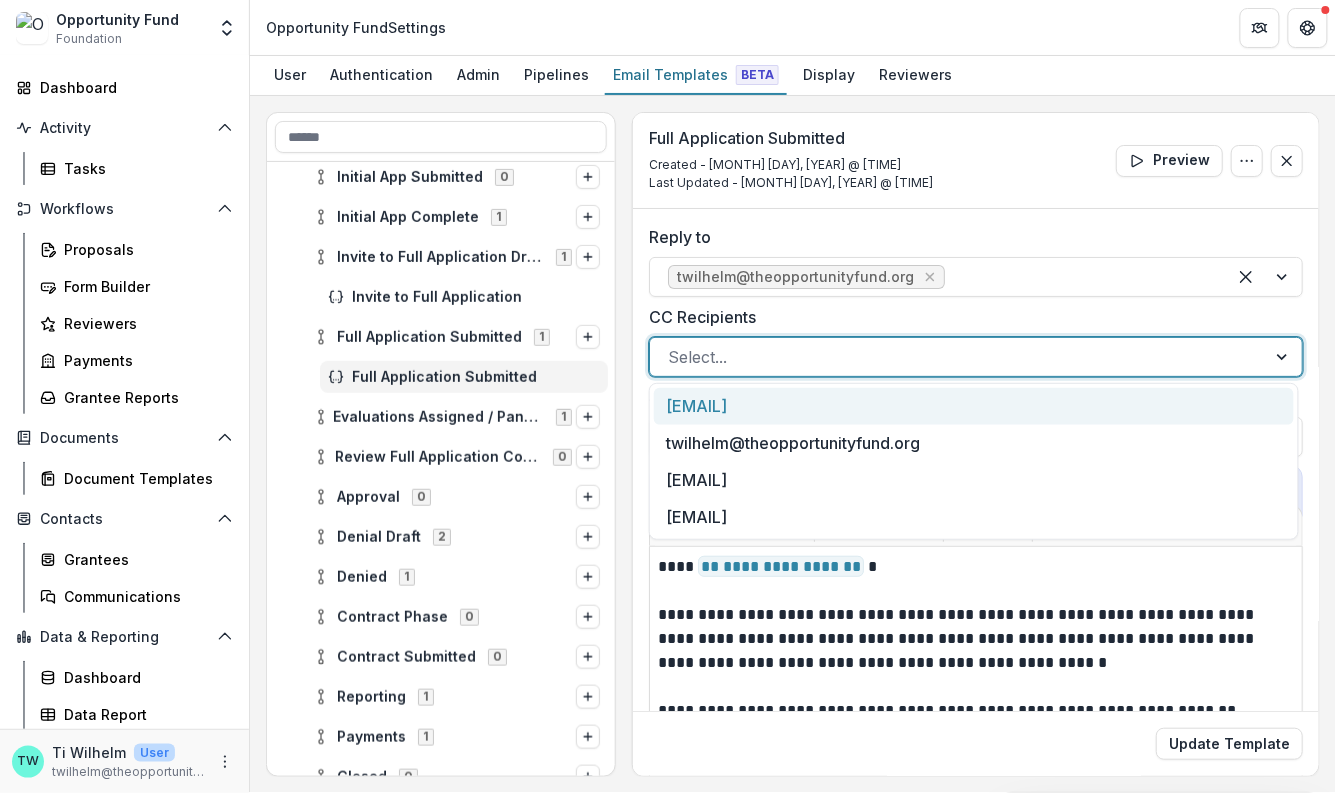 click at bounding box center (958, 357) 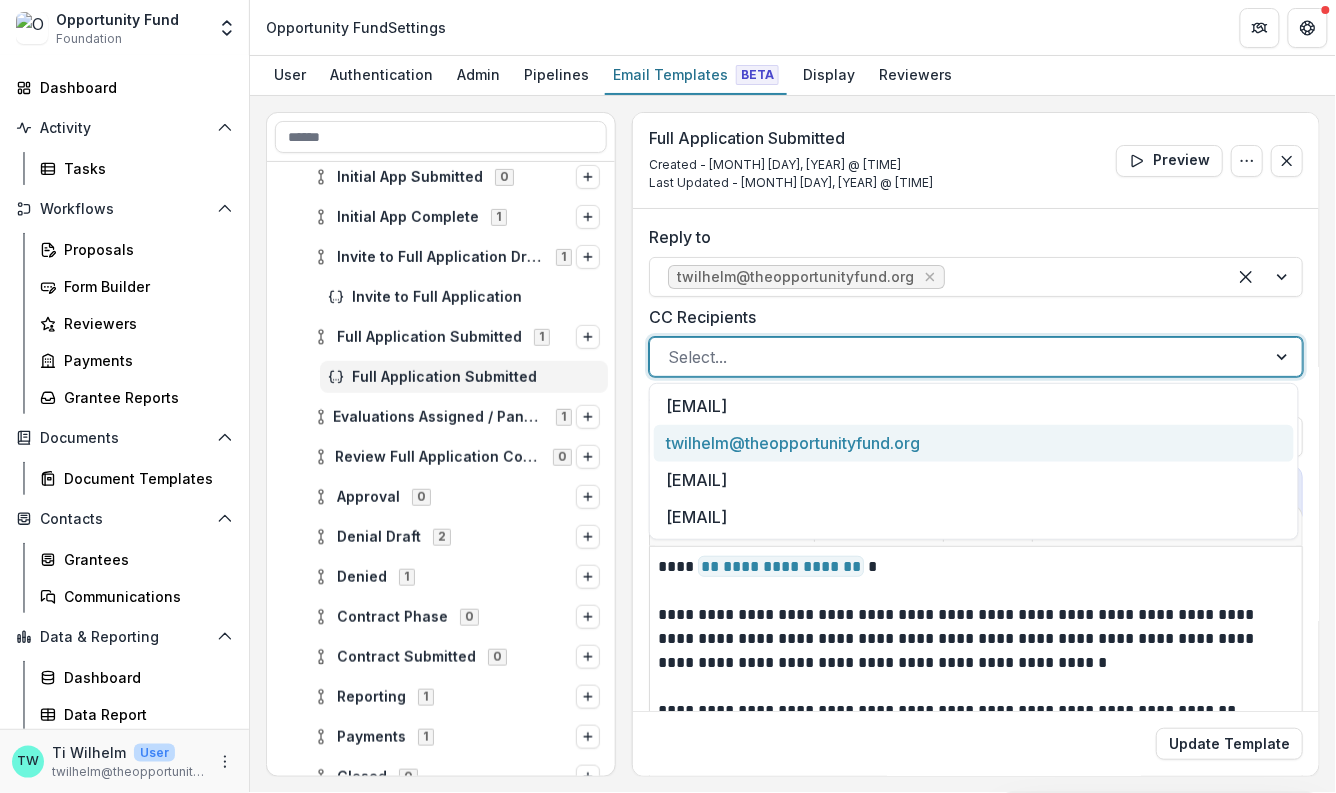 click on "twilhelm@theopportunityfund.org" at bounding box center [974, 443] 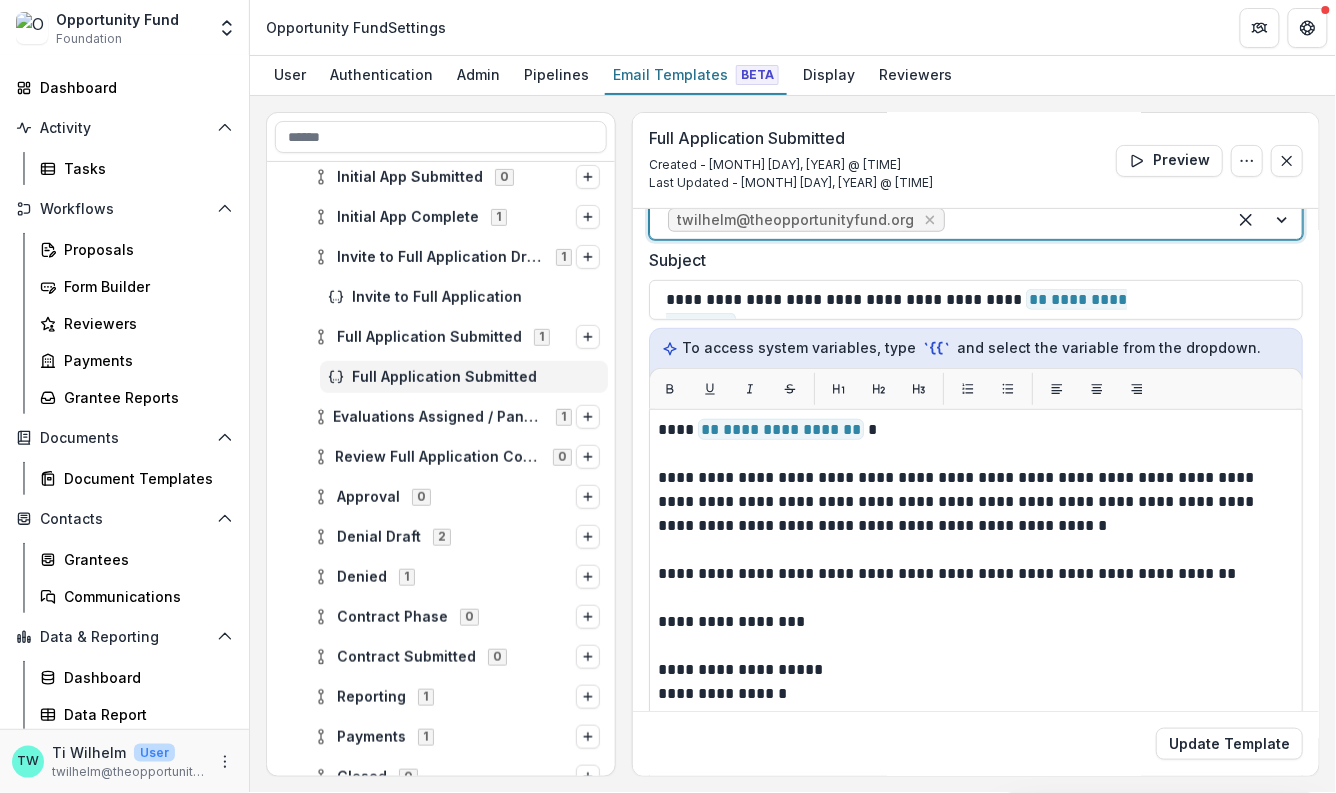 scroll, scrollTop: 134, scrollLeft: 0, axis: vertical 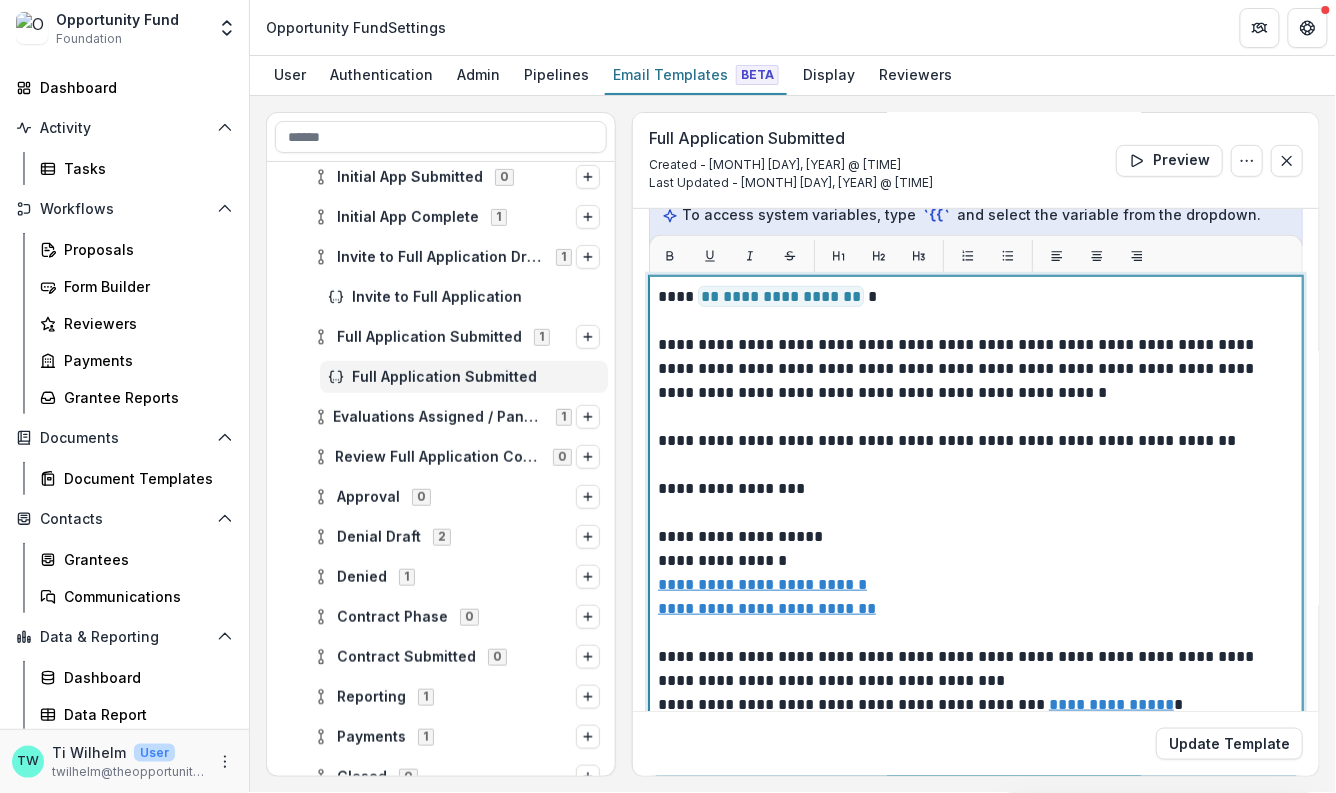 click at bounding box center [976, 321] 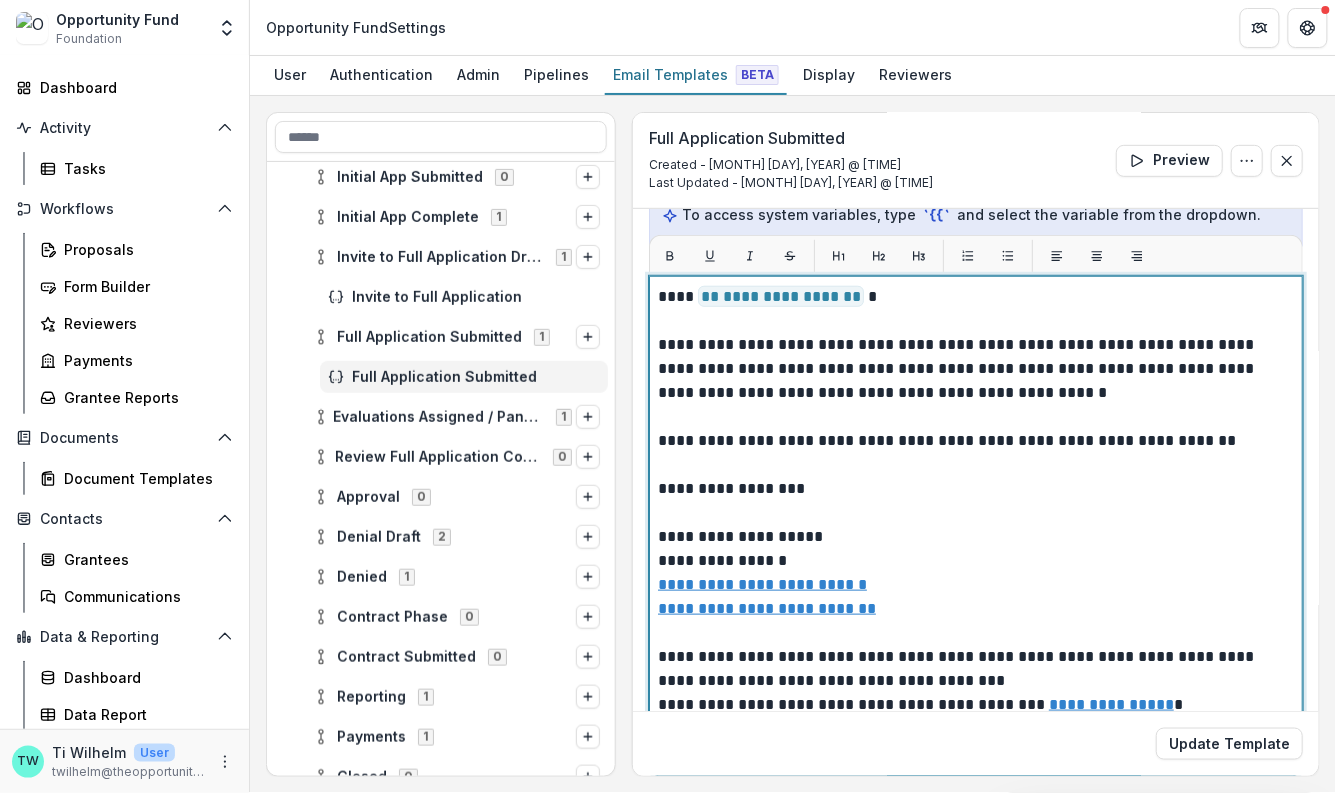 scroll, scrollTop: 68, scrollLeft: 0, axis: vertical 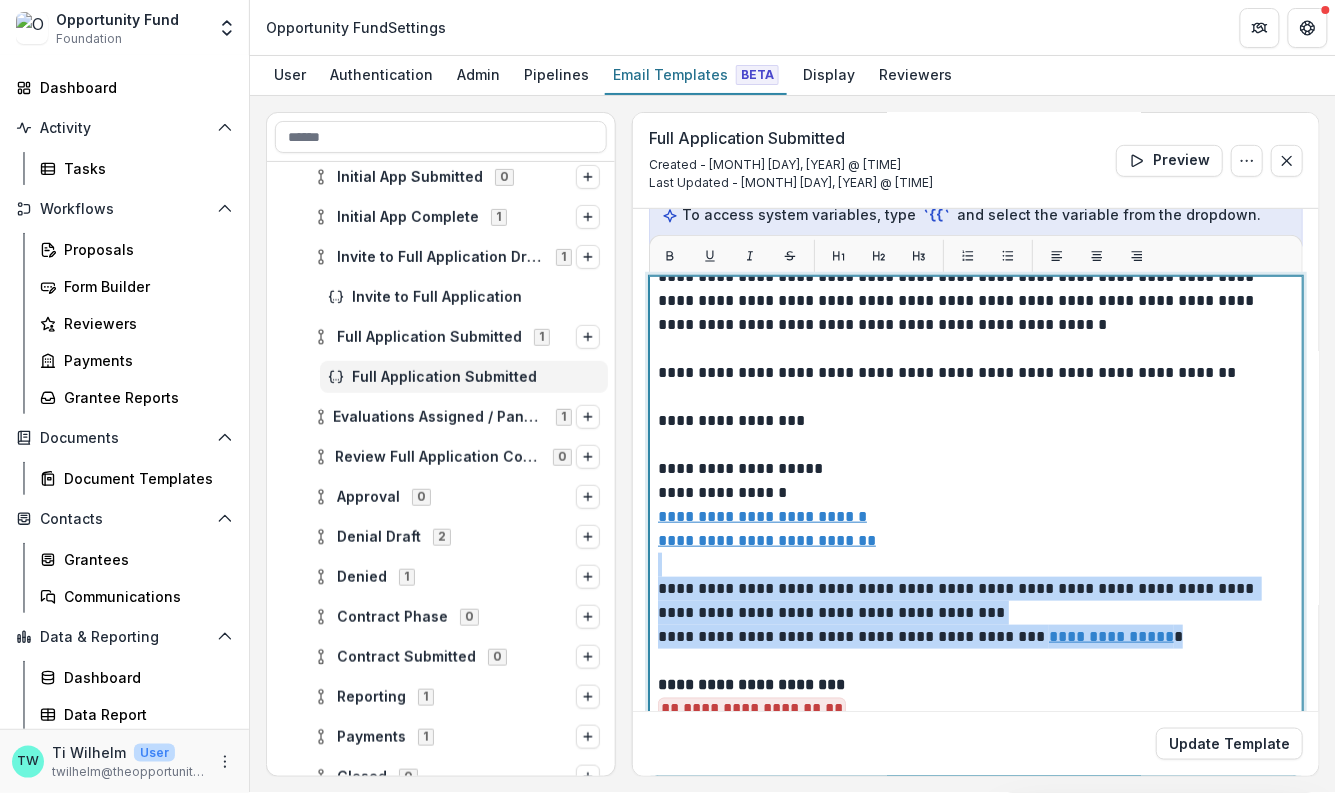 drag, startPoint x: 1183, startPoint y: 635, endPoint x: 1166, endPoint y: 563, distance: 73.97973 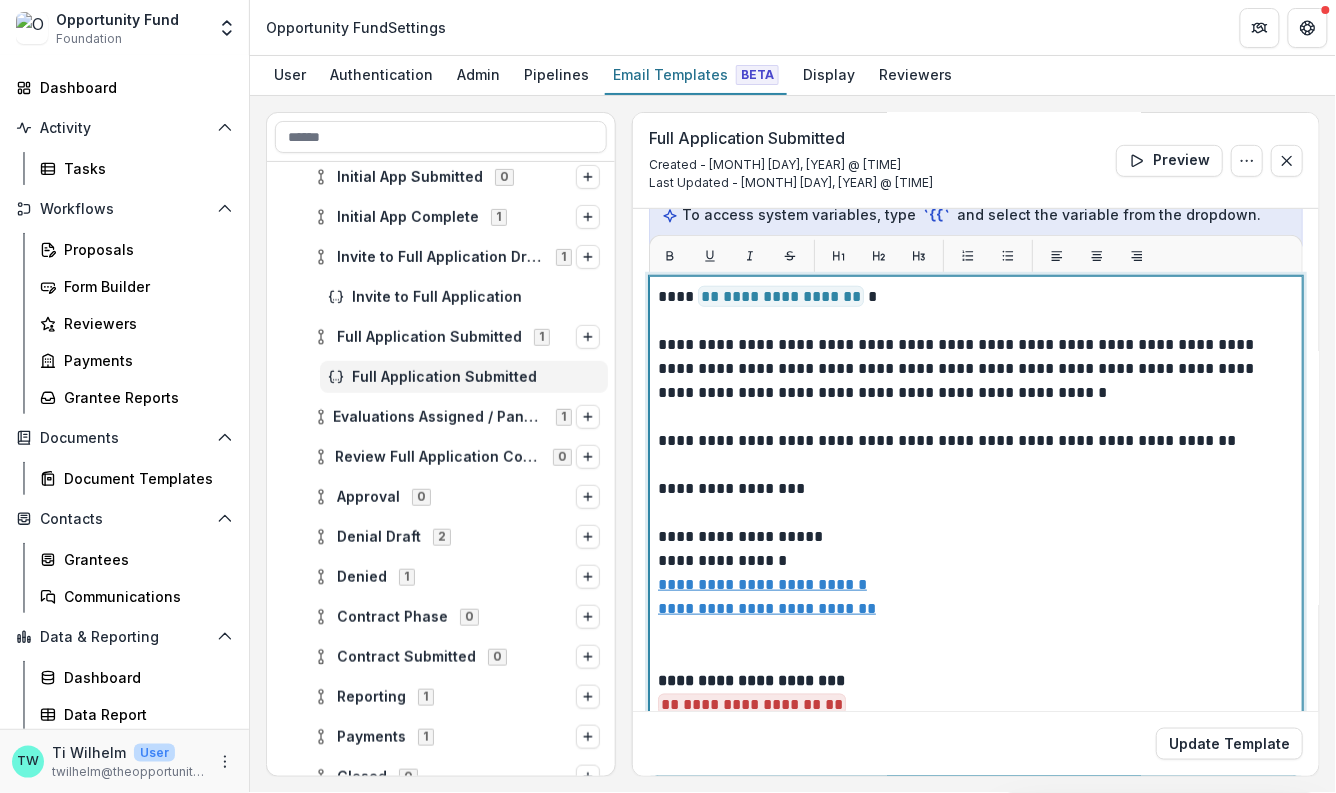 scroll, scrollTop: 0, scrollLeft: 0, axis: both 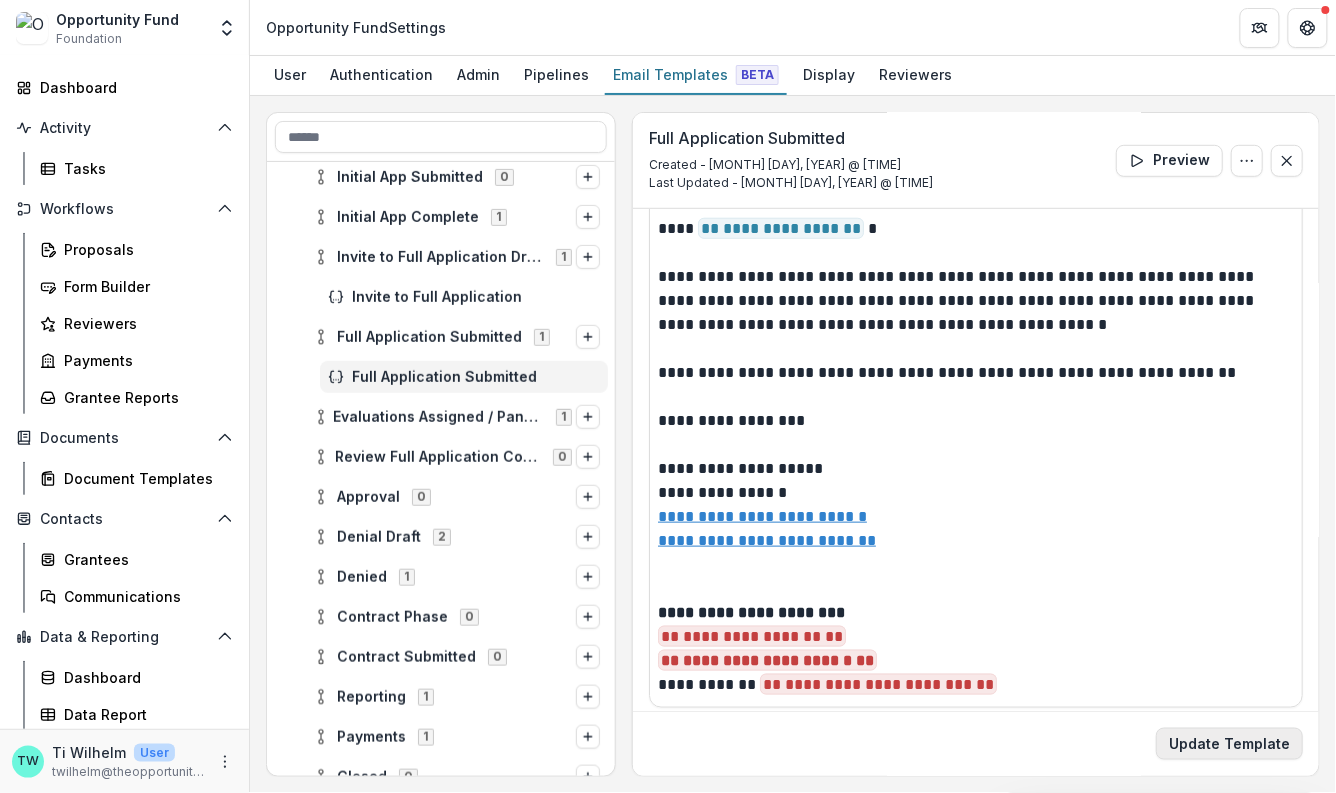 click on "Update Template" at bounding box center [1229, 744] 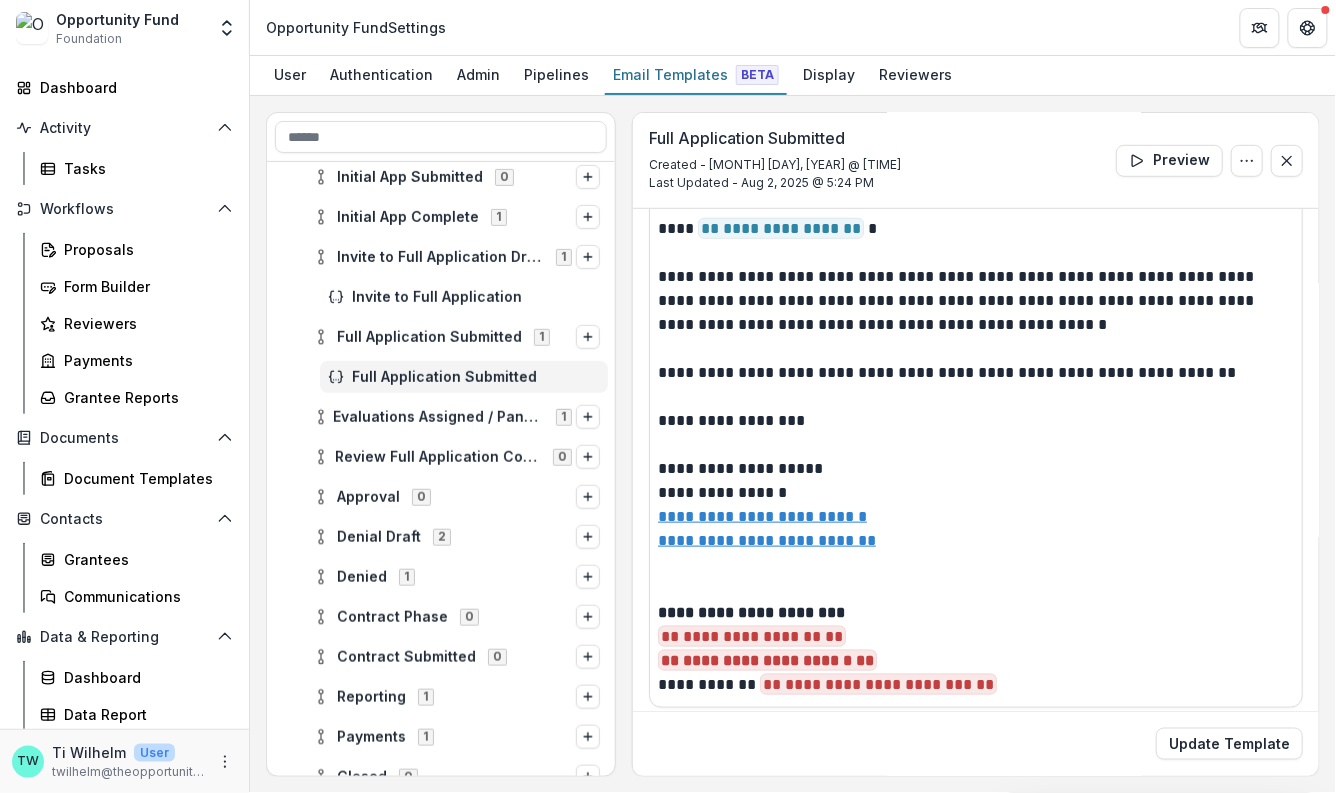 scroll, scrollTop: 0, scrollLeft: 0, axis: both 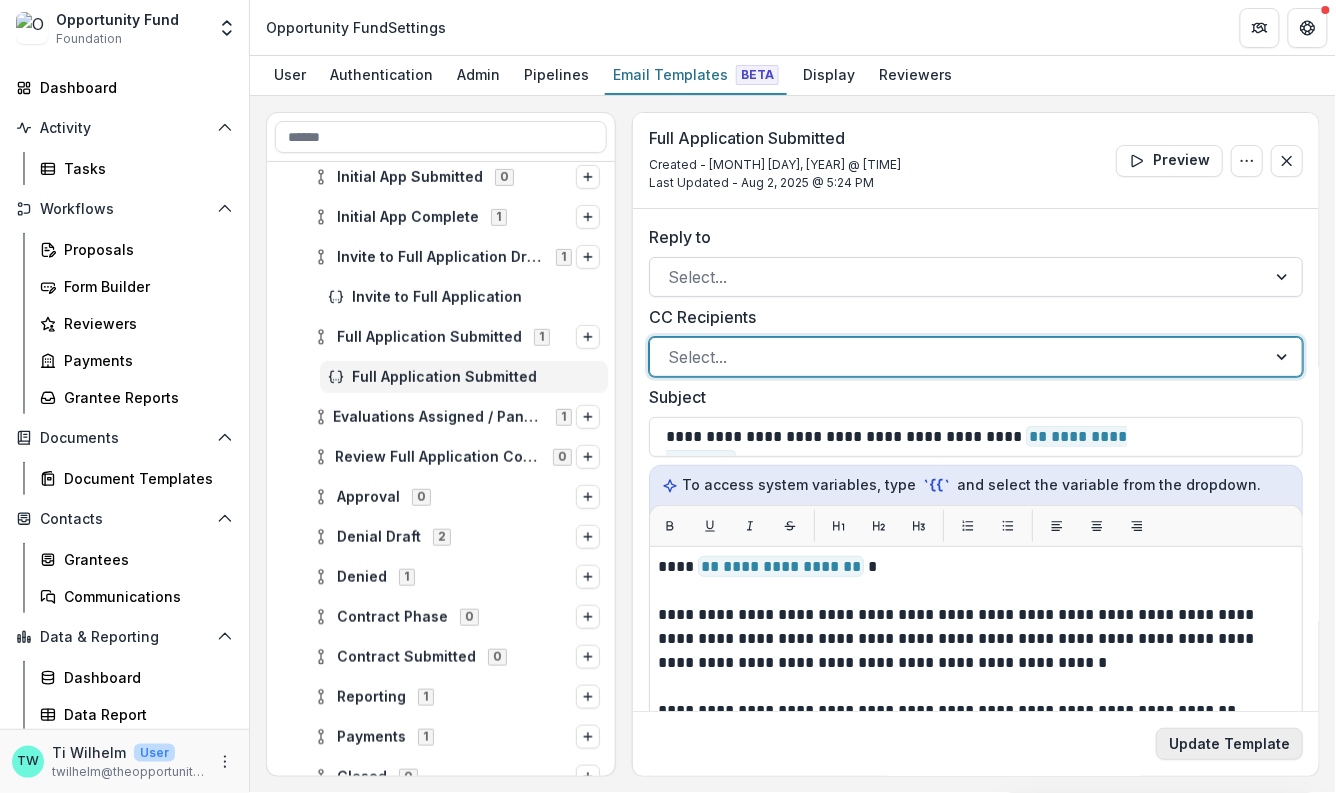 click on "Update Template" at bounding box center [1229, 744] 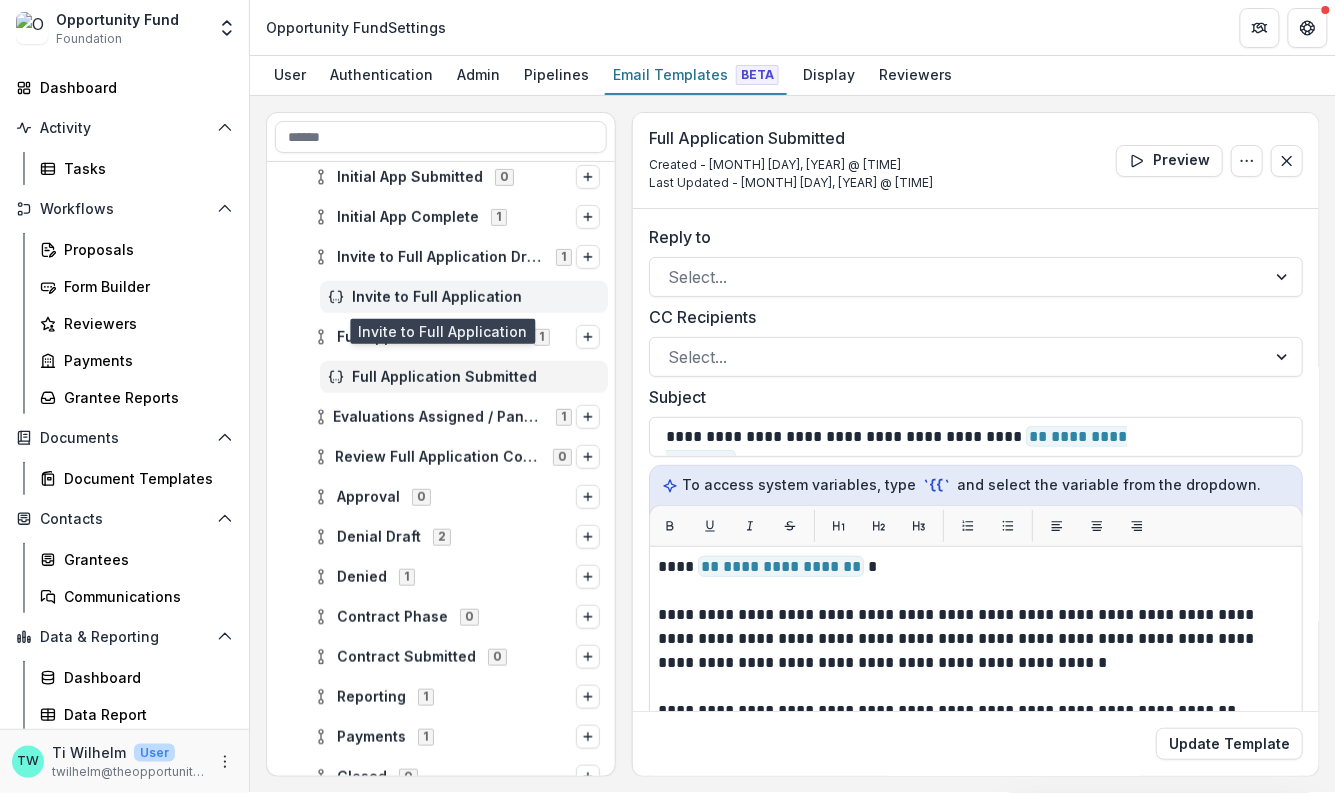 click on "Invite to Full Application" at bounding box center (476, 297) 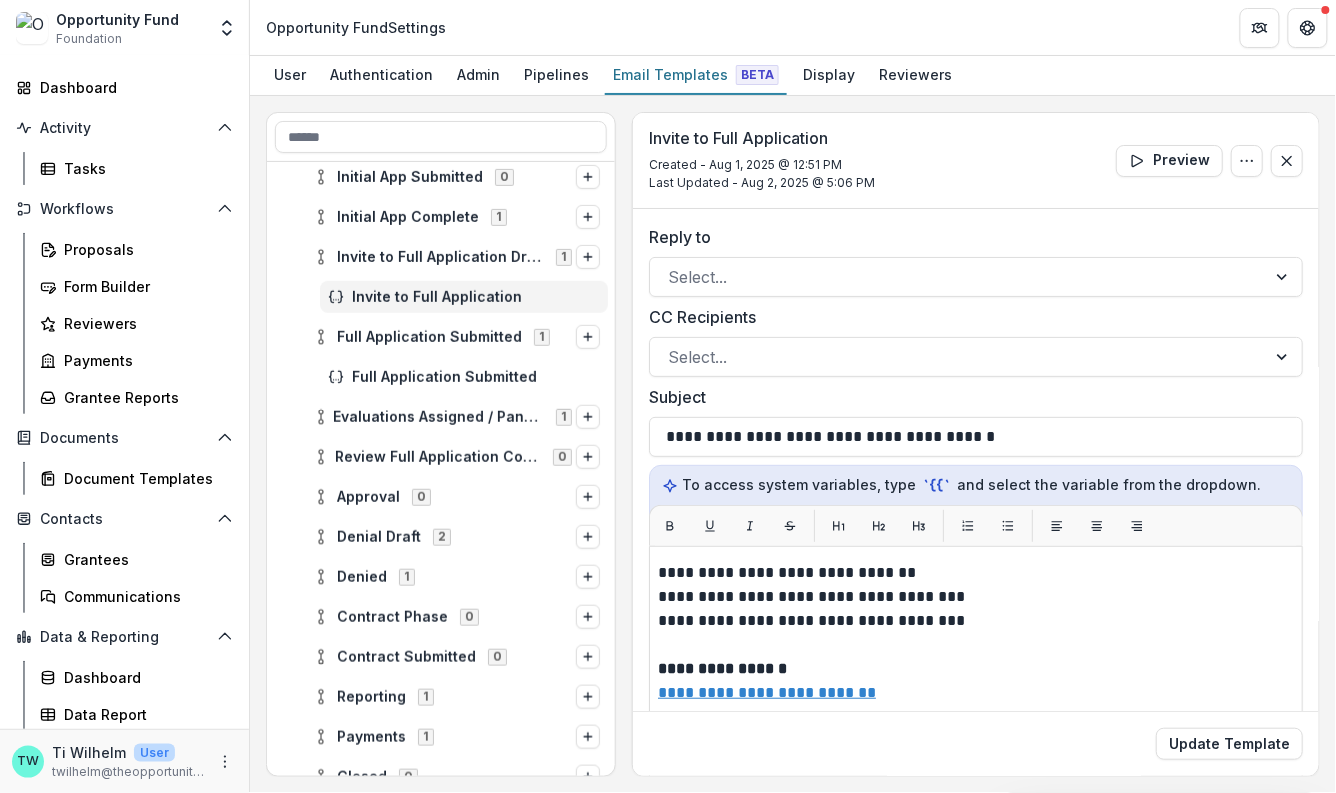 scroll, scrollTop: 669, scrollLeft: 0, axis: vertical 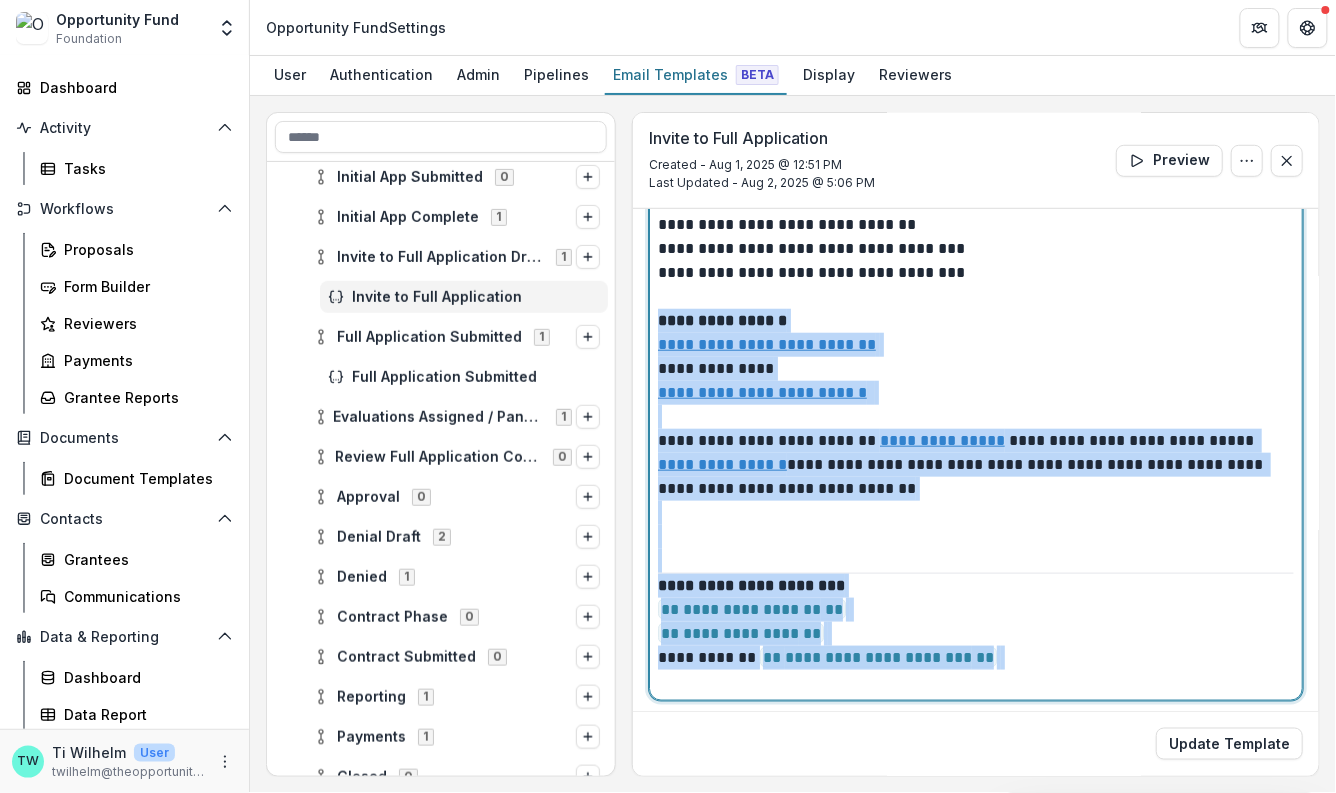 drag, startPoint x: 658, startPoint y: 659, endPoint x: 1078, endPoint y: 703, distance: 422.29846 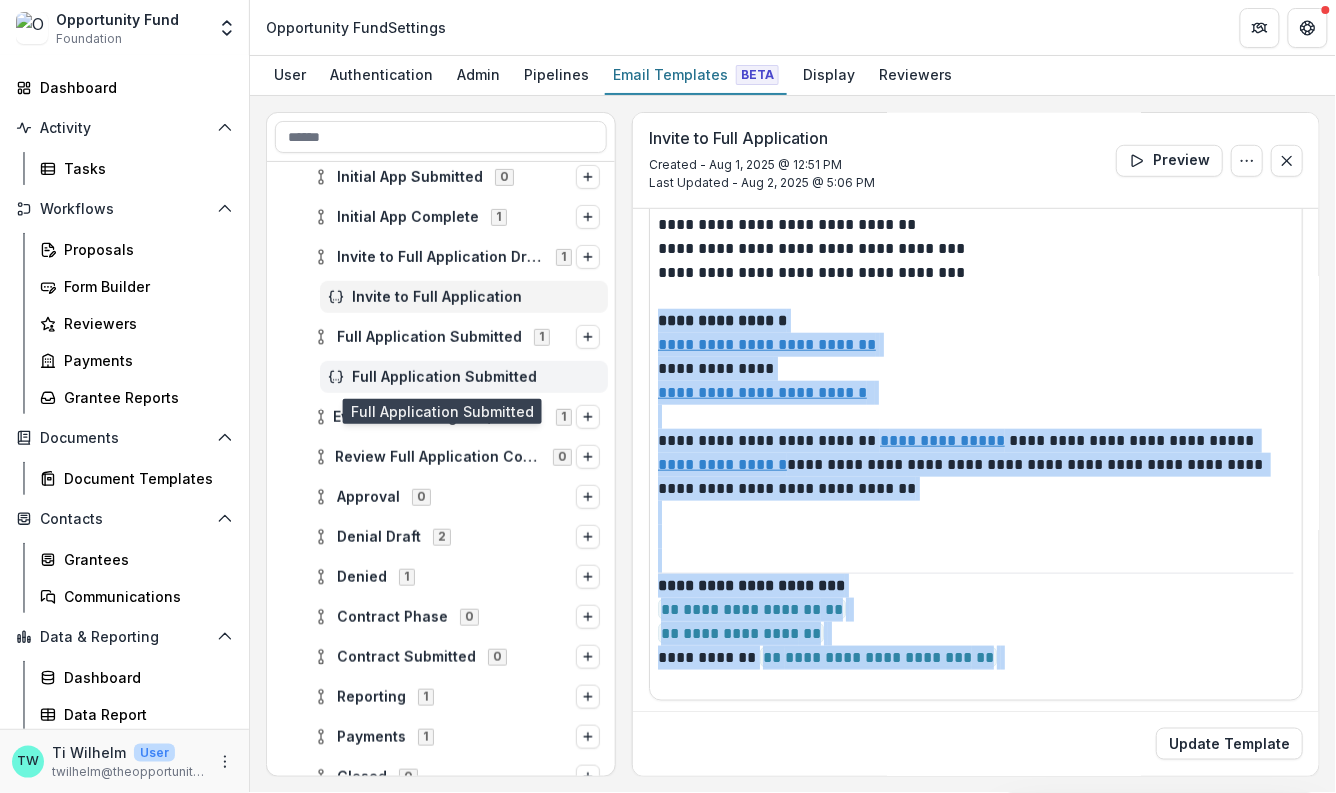 click on "Full Application Submitted" at bounding box center [476, 377] 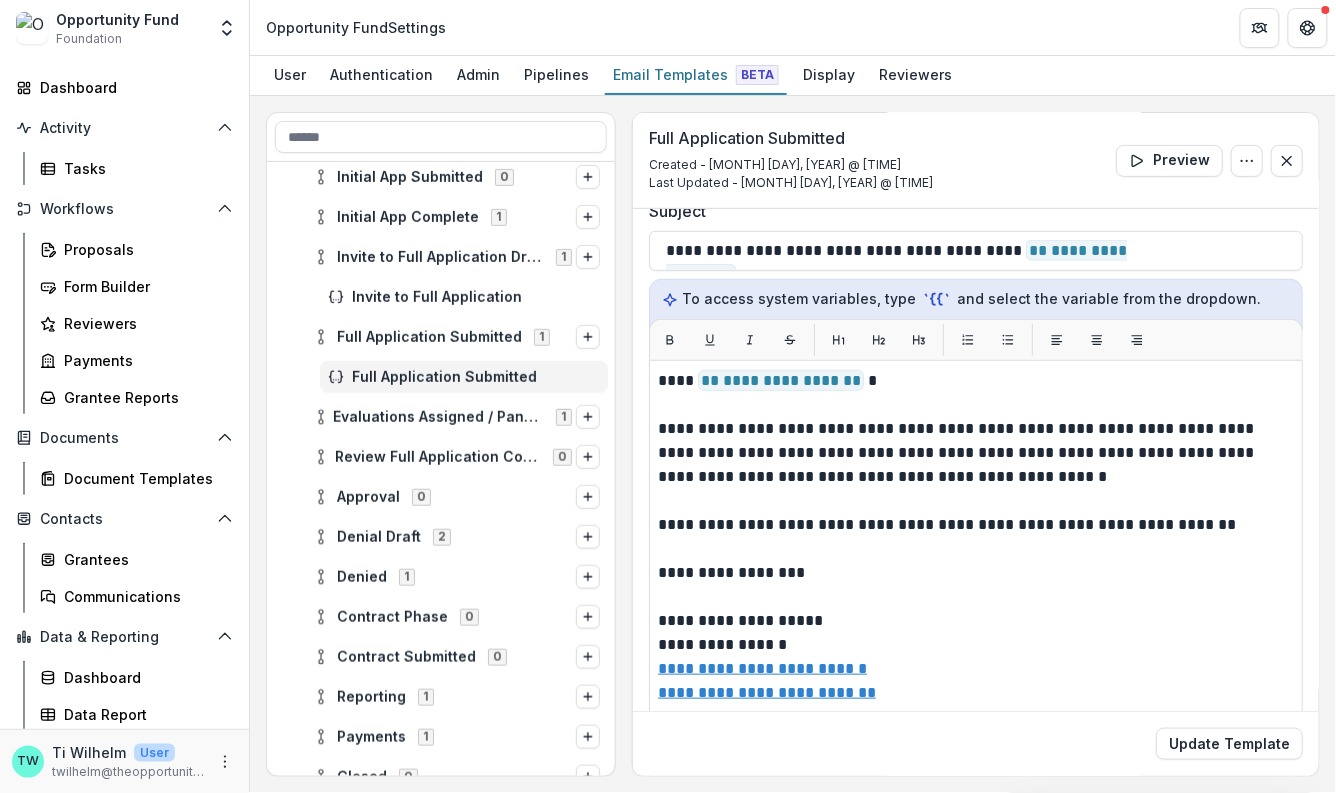 scroll, scrollTop: 345, scrollLeft: 0, axis: vertical 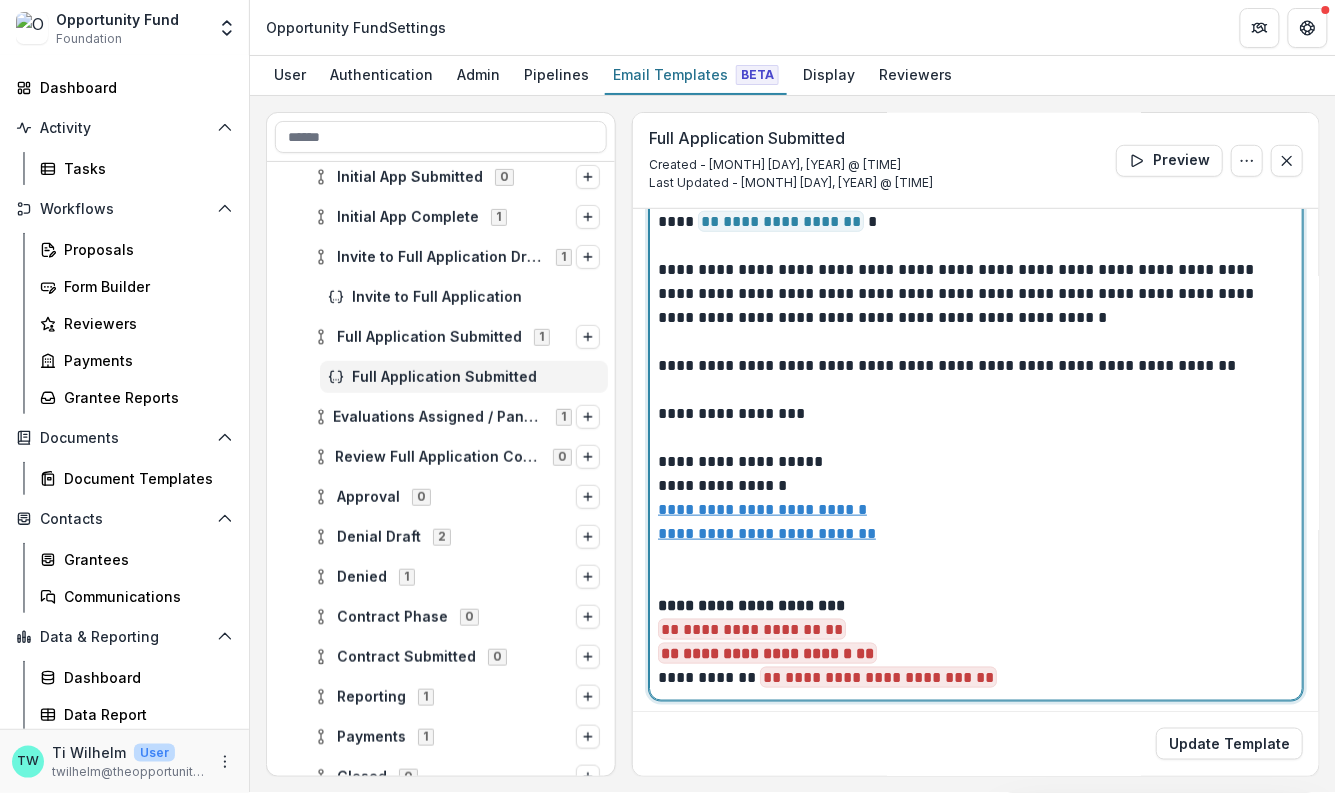 drag, startPoint x: 1034, startPoint y: 679, endPoint x: 654, endPoint y: 479, distance: 429.4182 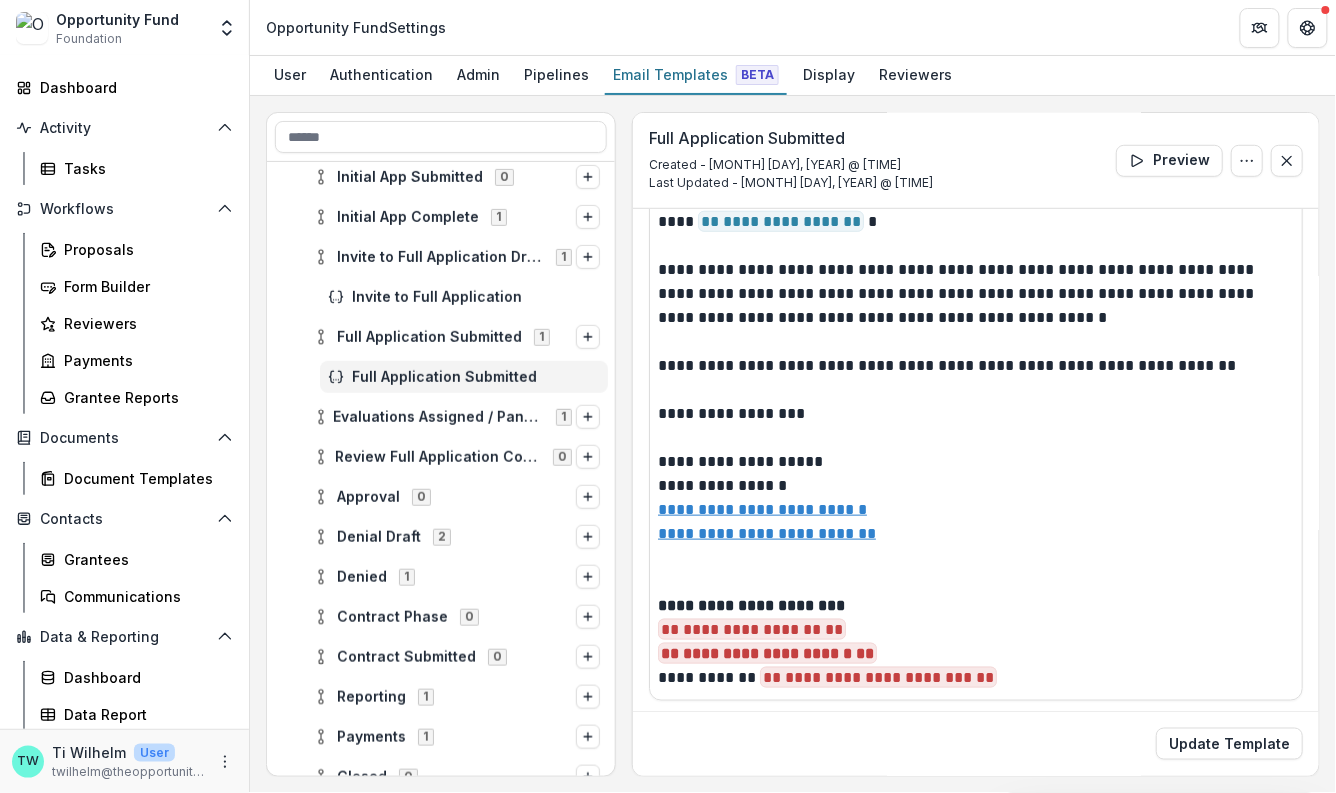 drag, startPoint x: 656, startPoint y: 458, endPoint x: 1052, endPoint y: 658, distance: 443.6395 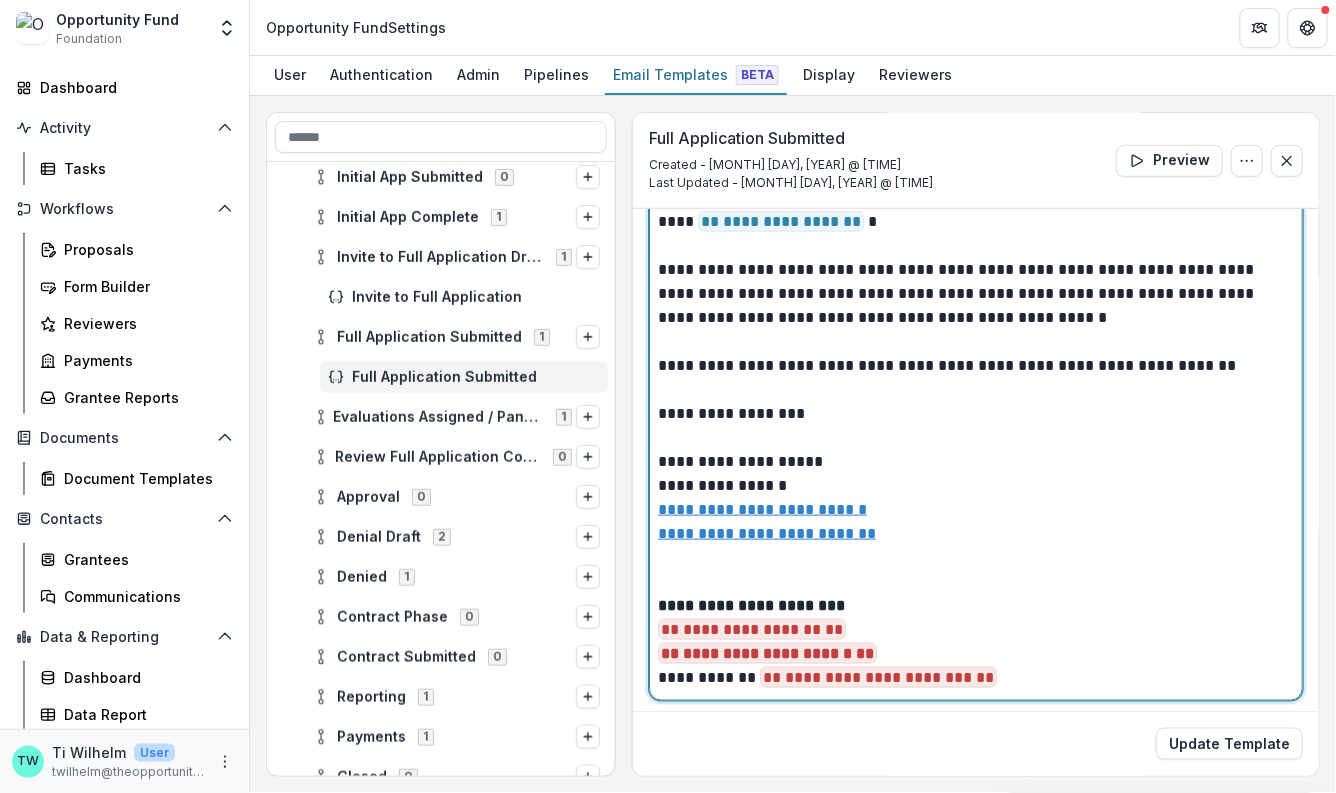 click on "**********" at bounding box center (976, 451) 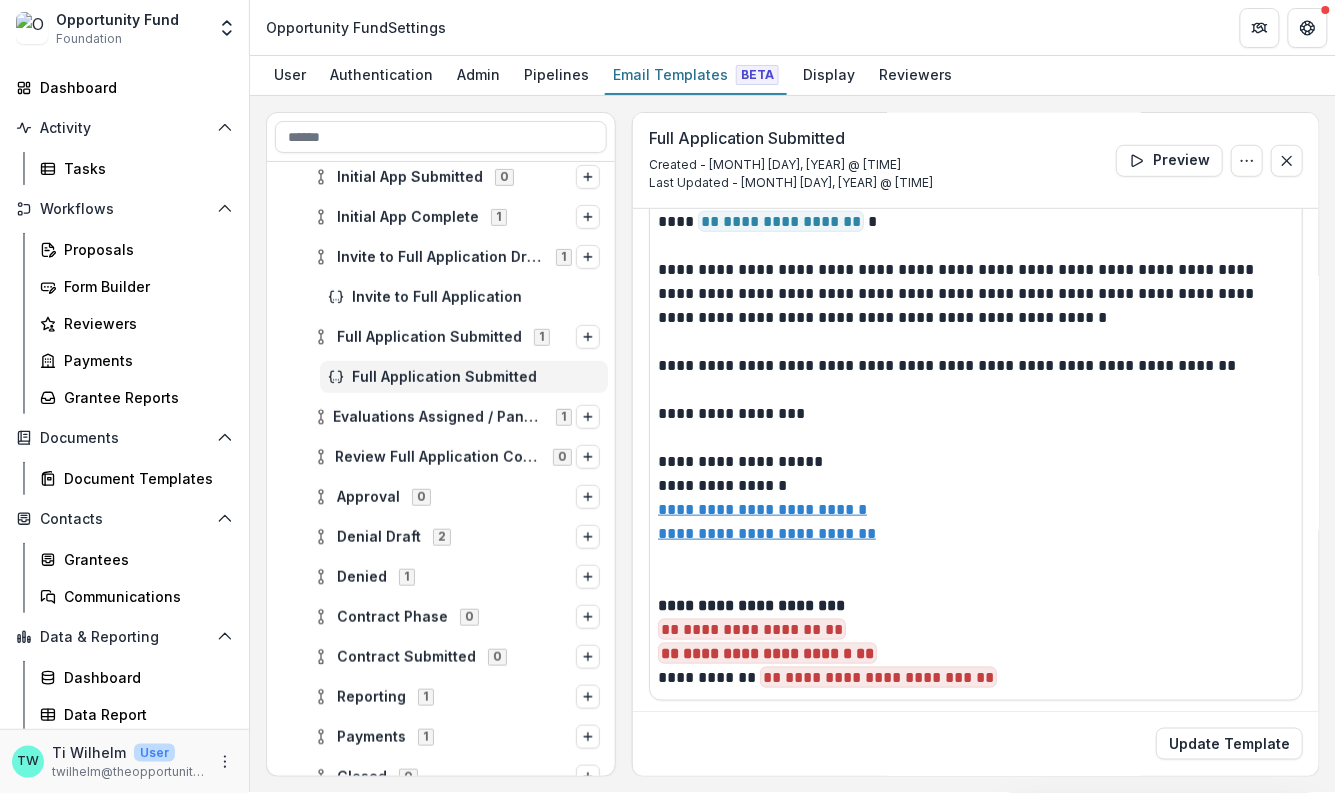 click on "**********" at bounding box center (976, 451) 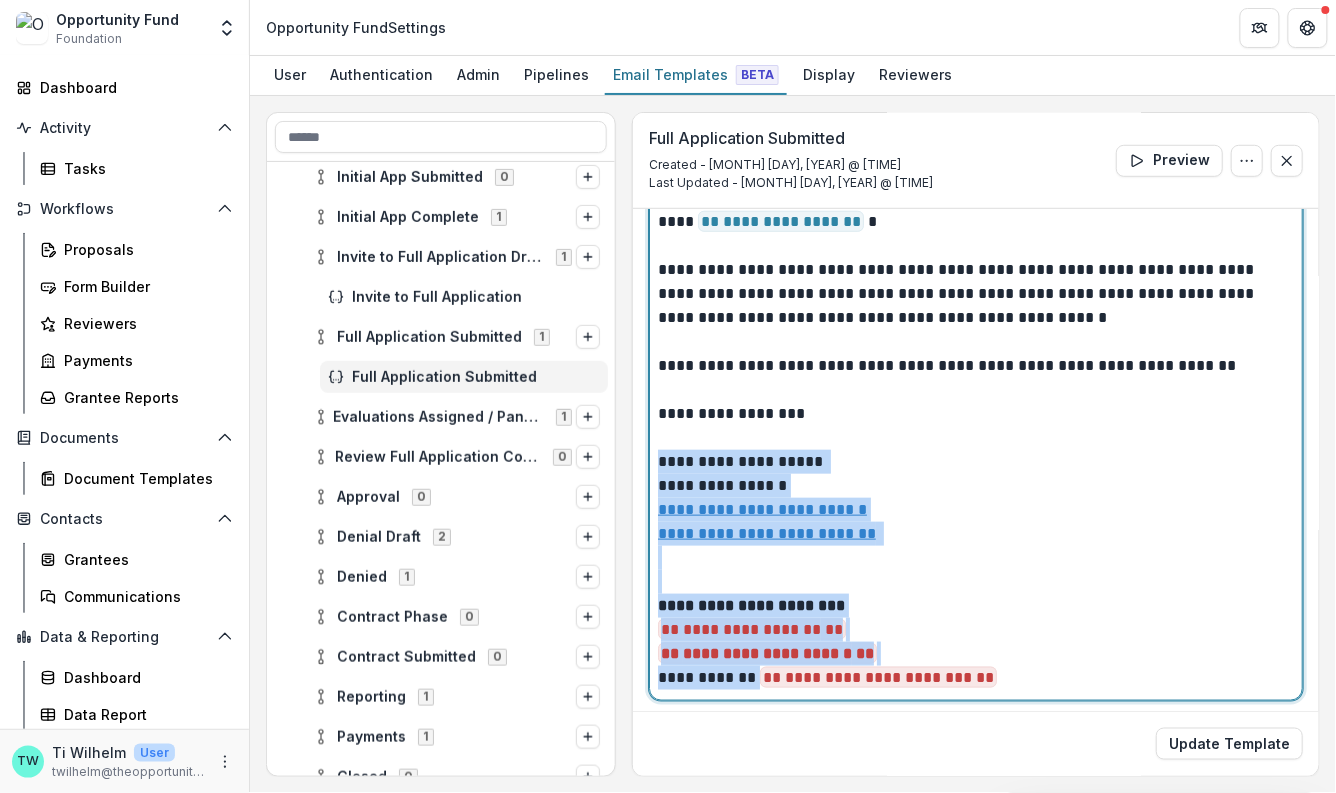drag, startPoint x: 656, startPoint y: 457, endPoint x: 1081, endPoint y: 679, distance: 479.48828 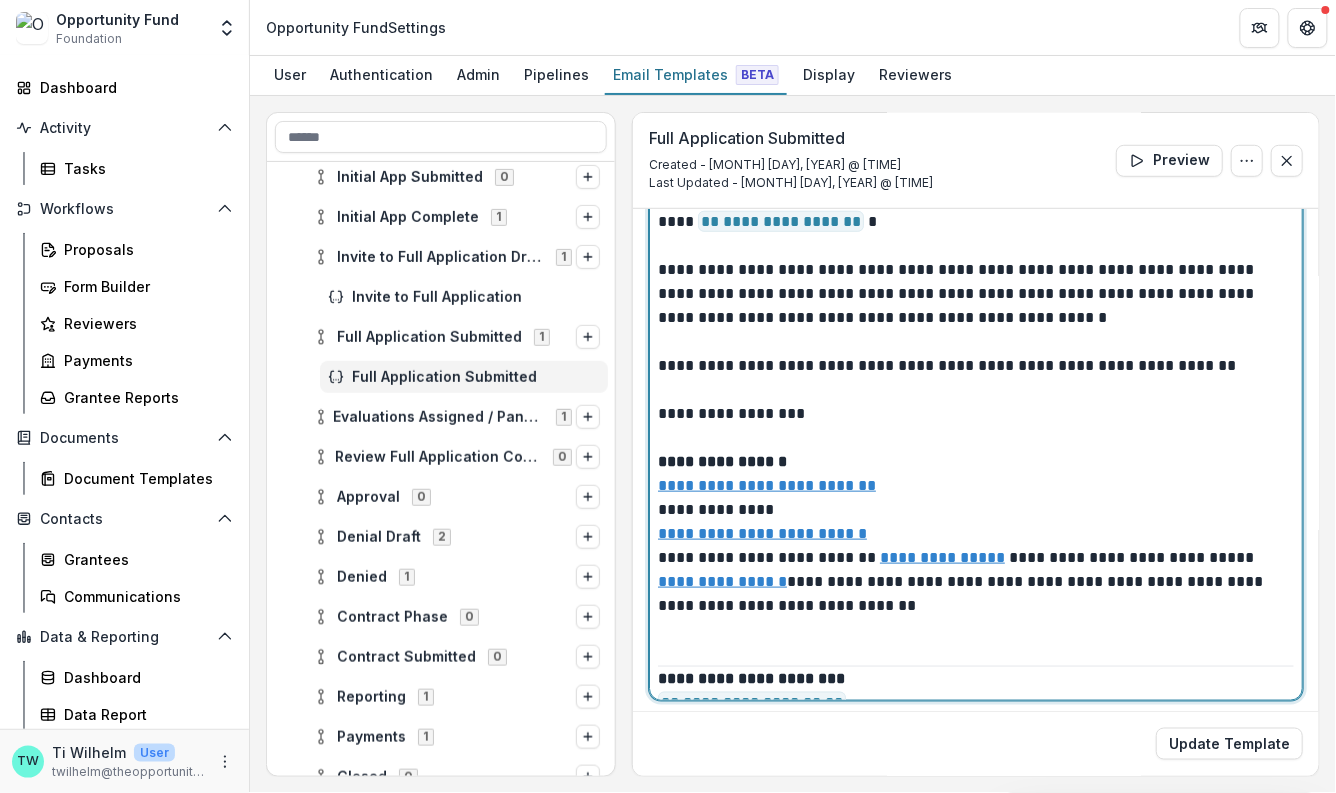 scroll, scrollTop: 64, scrollLeft: 0, axis: vertical 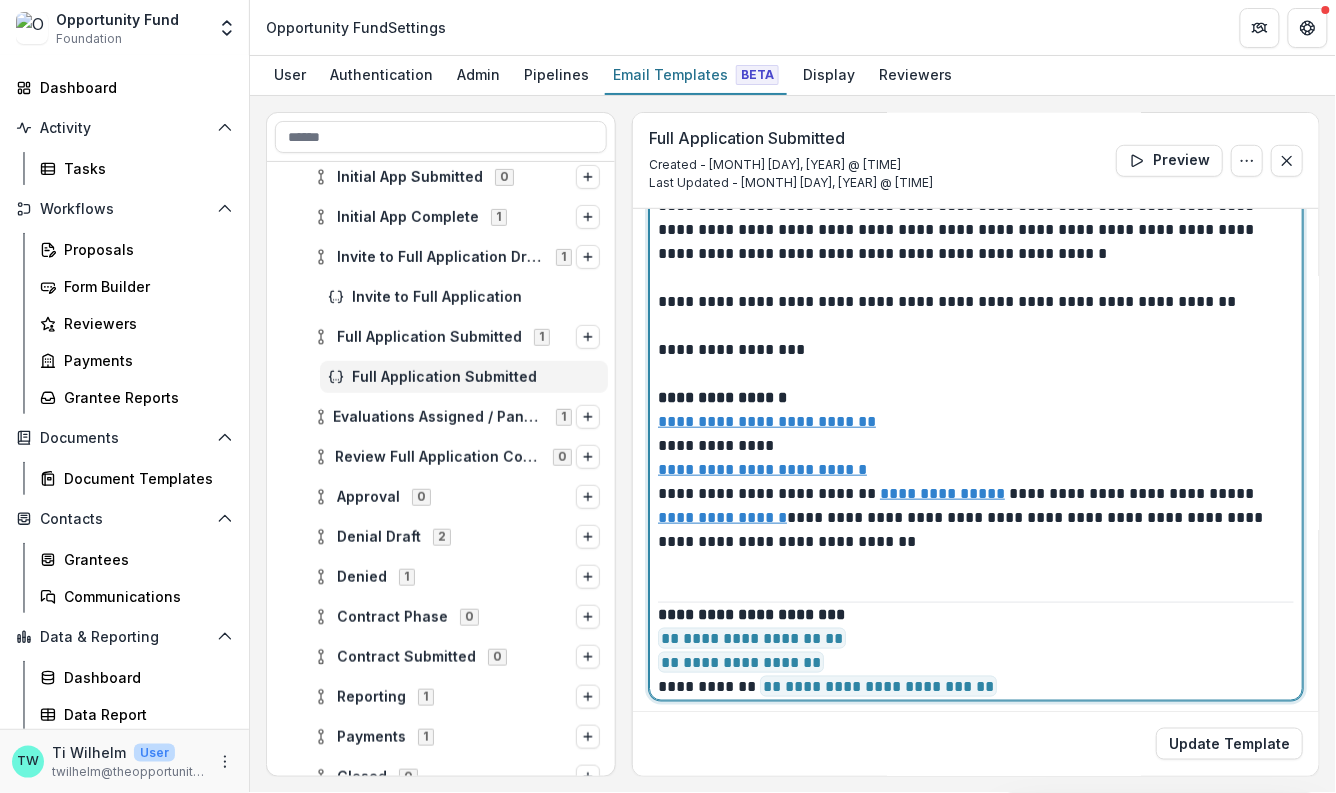 click on "**********" at bounding box center [751, 614] 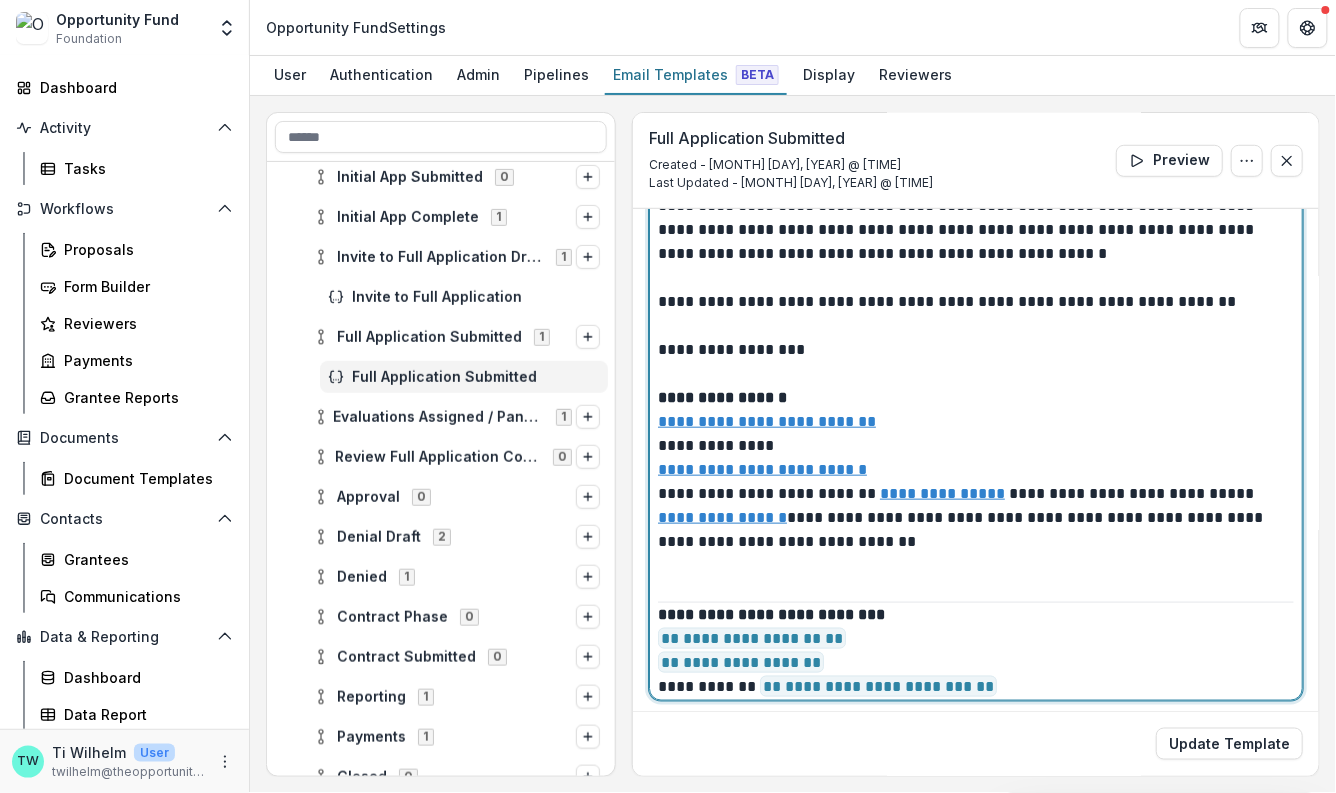 click on "**********" at bounding box center (971, 434) 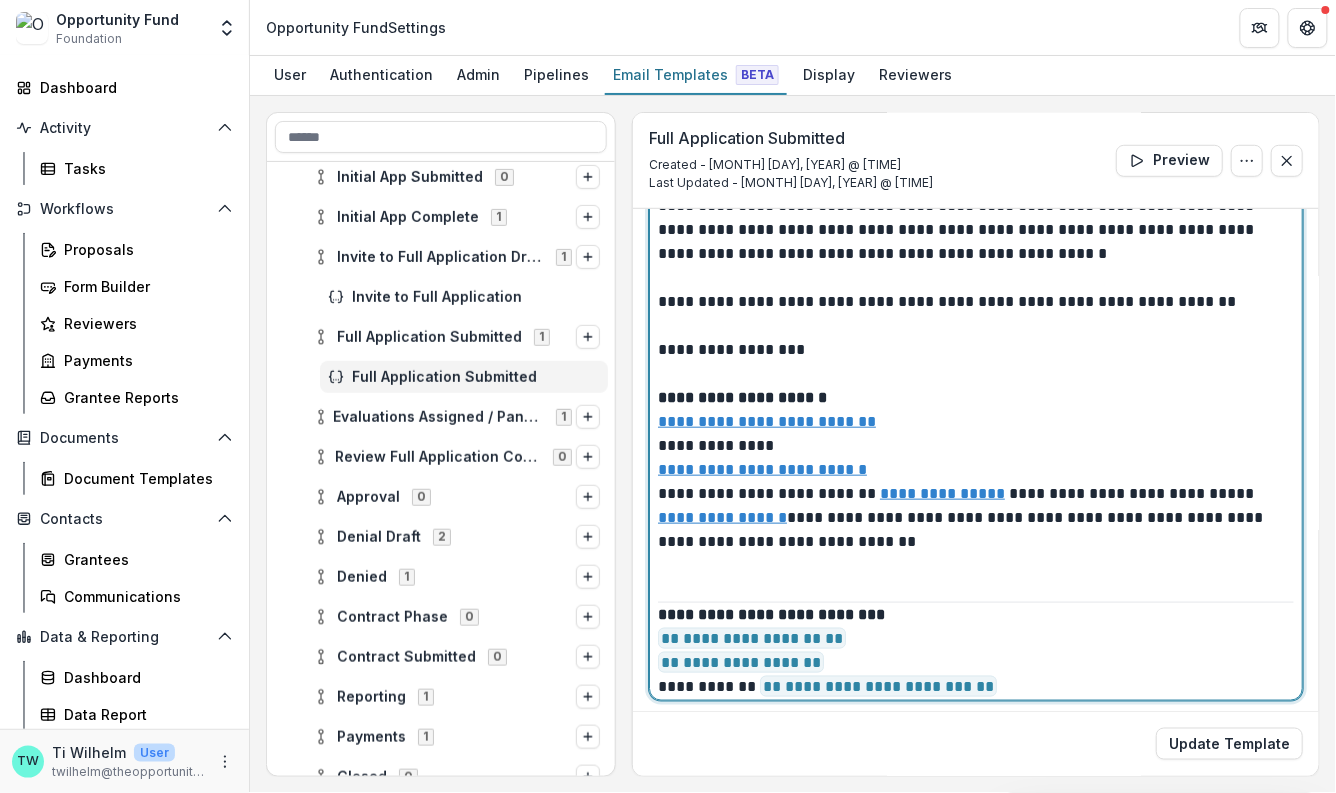 click on "**********" at bounding box center (971, 434) 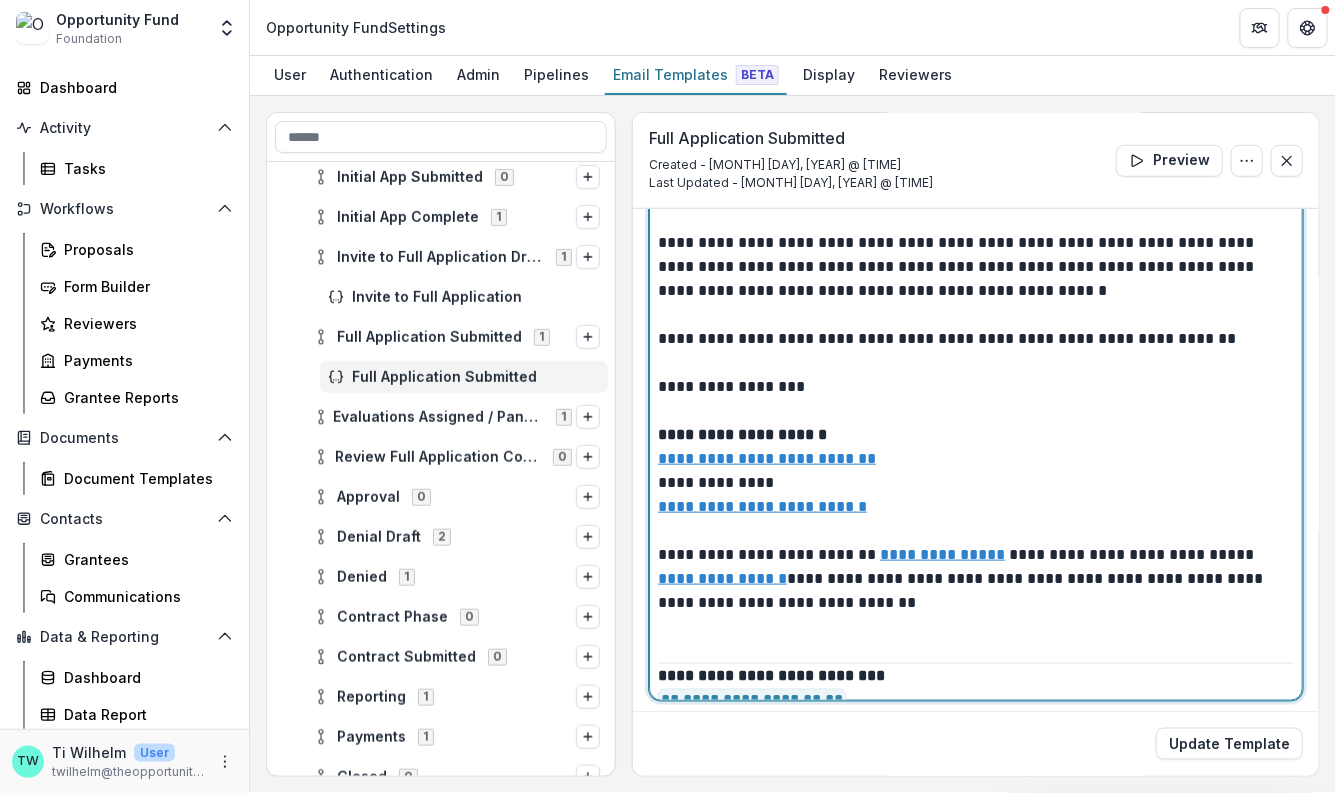 scroll, scrollTop: 0, scrollLeft: 0, axis: both 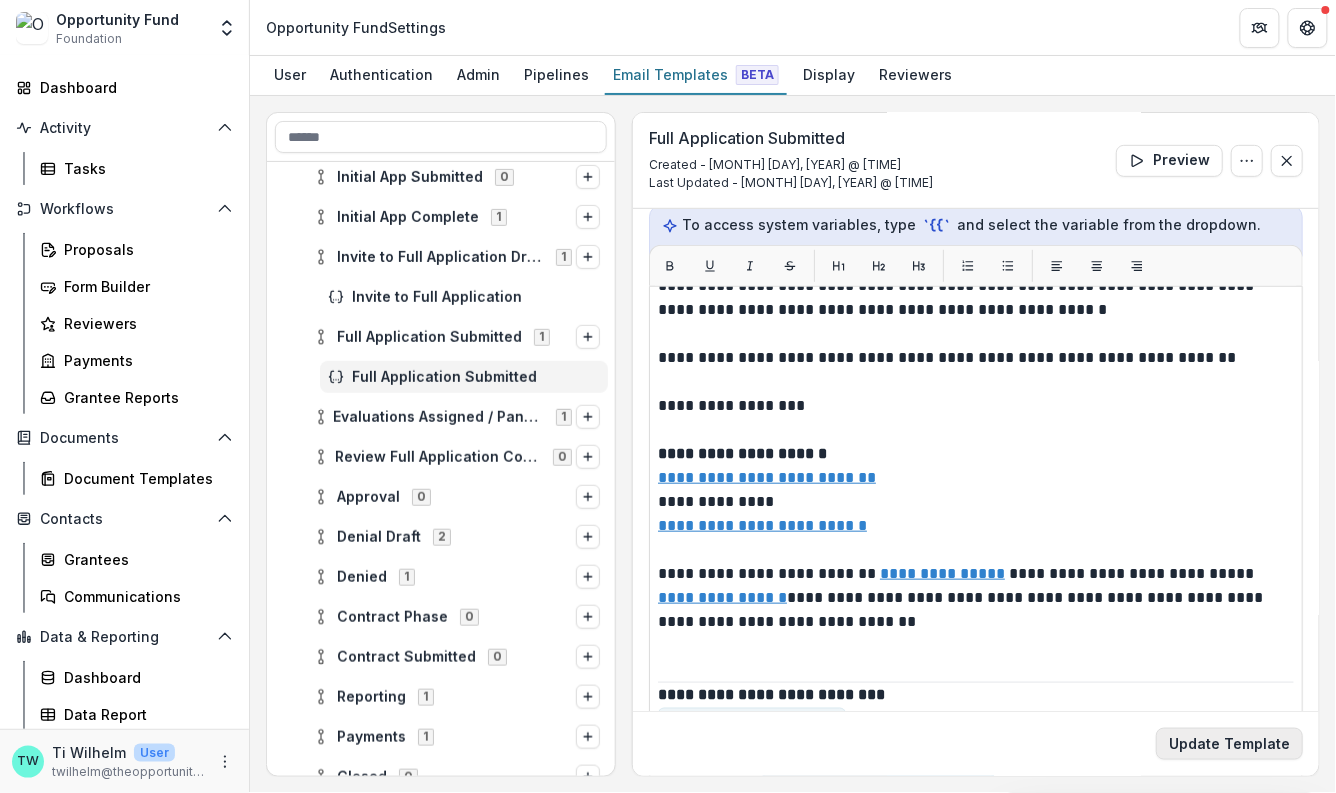click on "Update Template" at bounding box center (1229, 744) 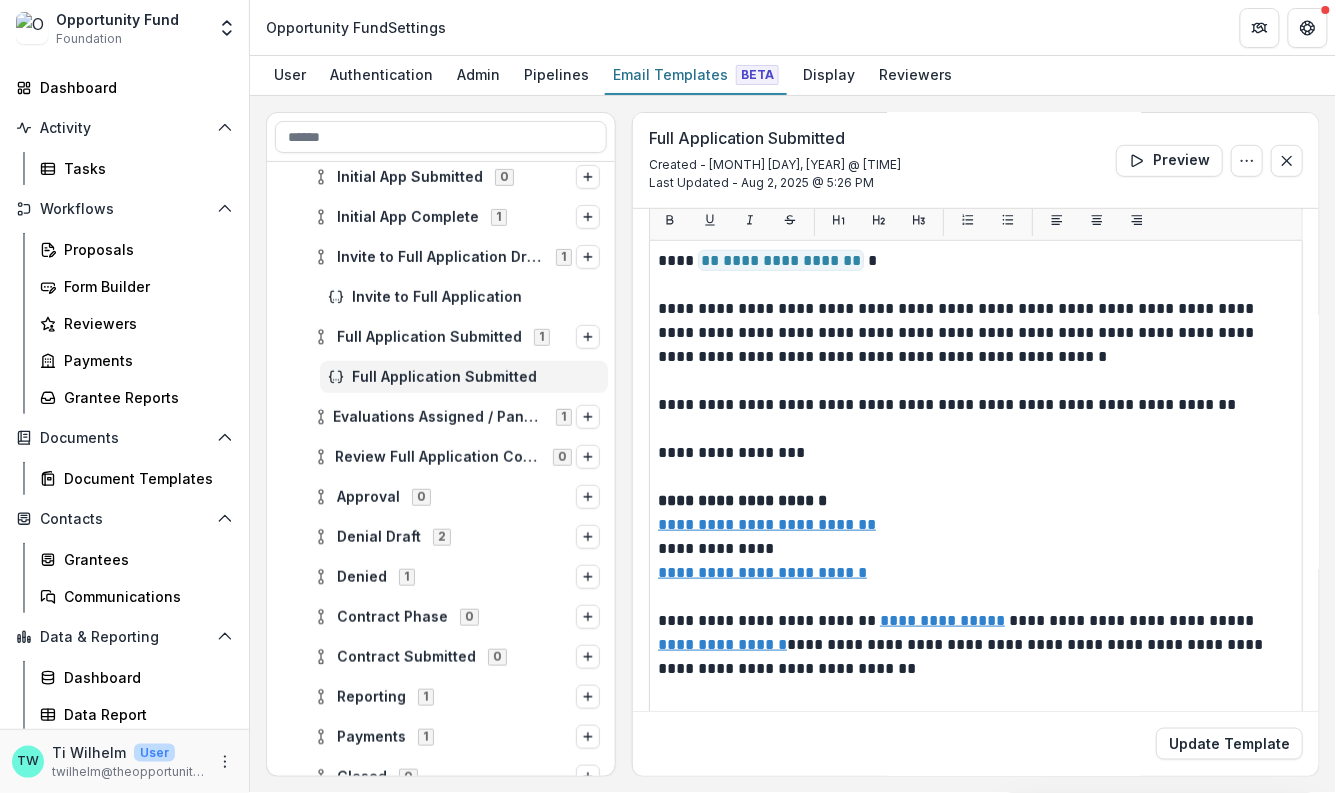 scroll, scrollTop: 345, scrollLeft: 0, axis: vertical 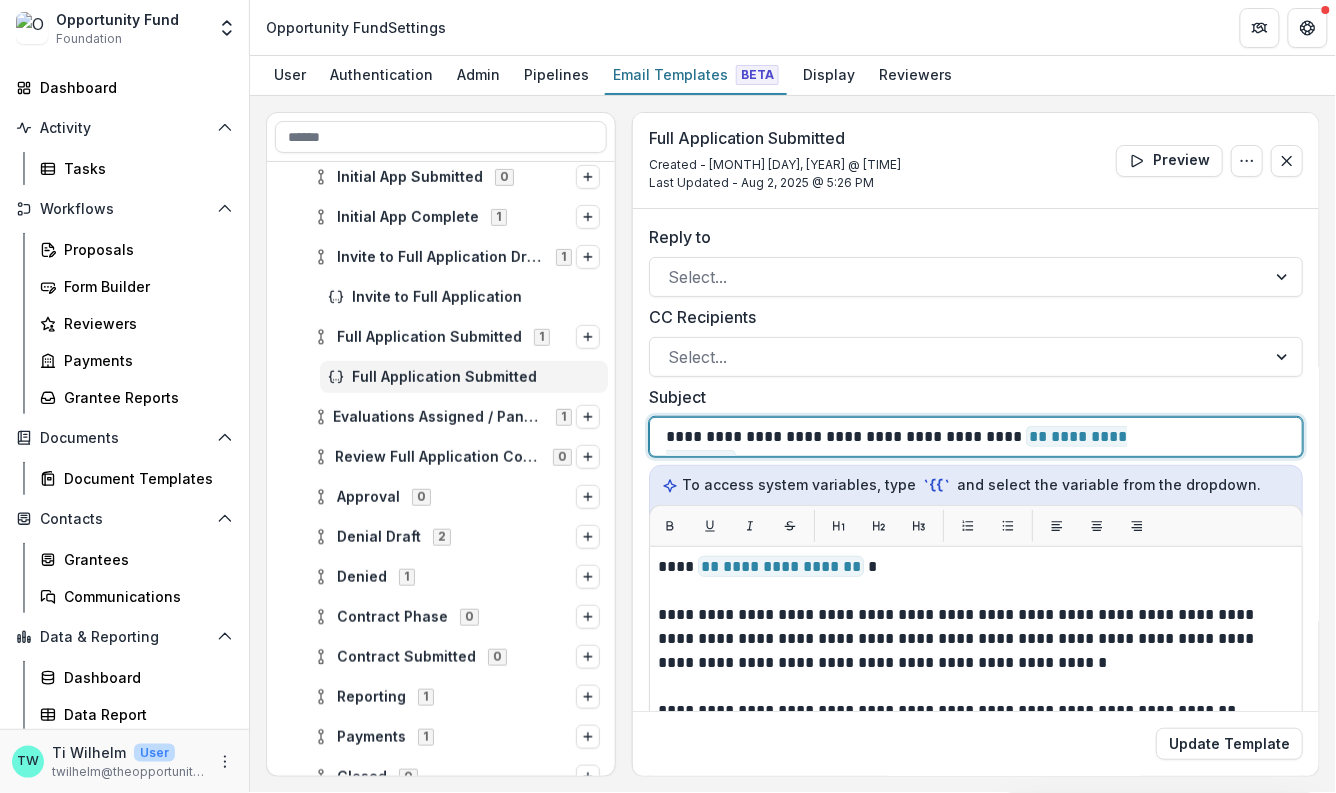 click on "**********" at bounding box center (919, 437) 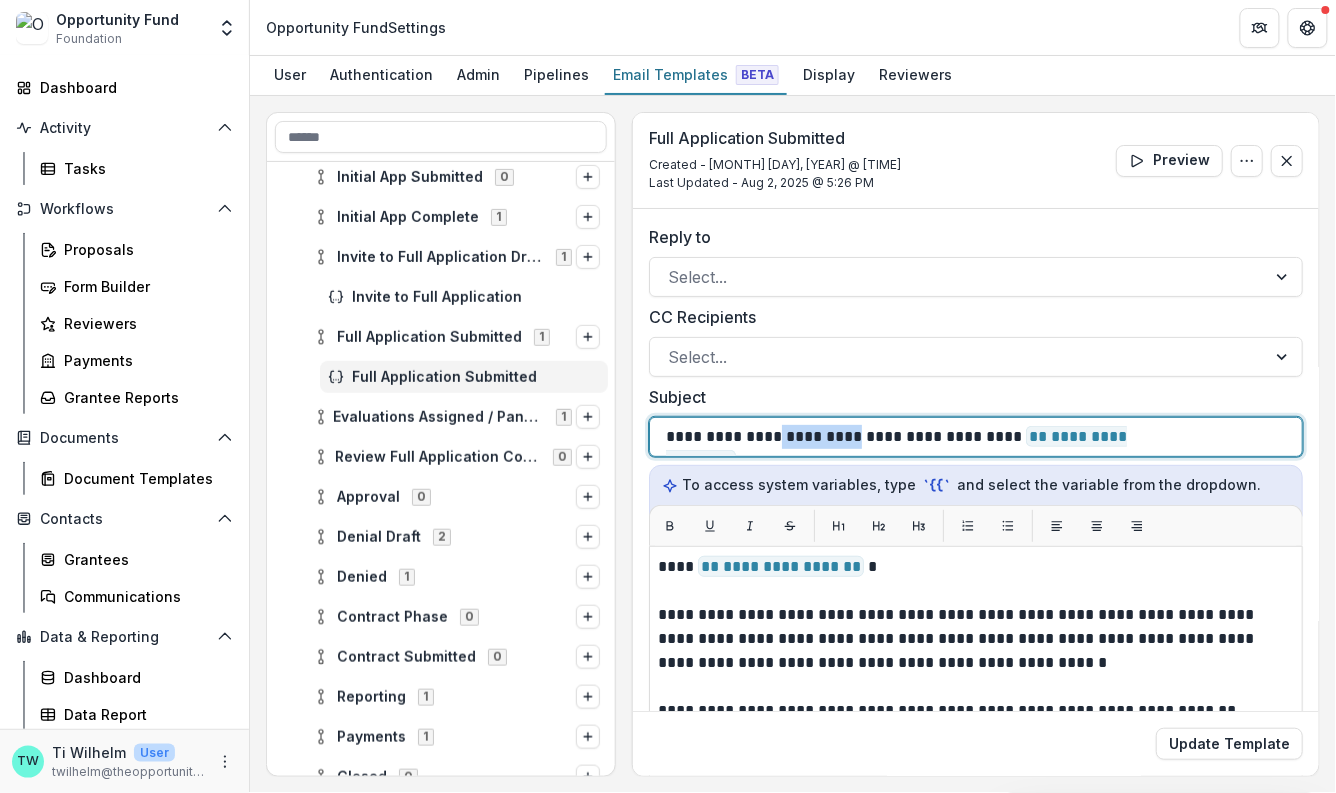 click on "**********" at bounding box center [919, 437] 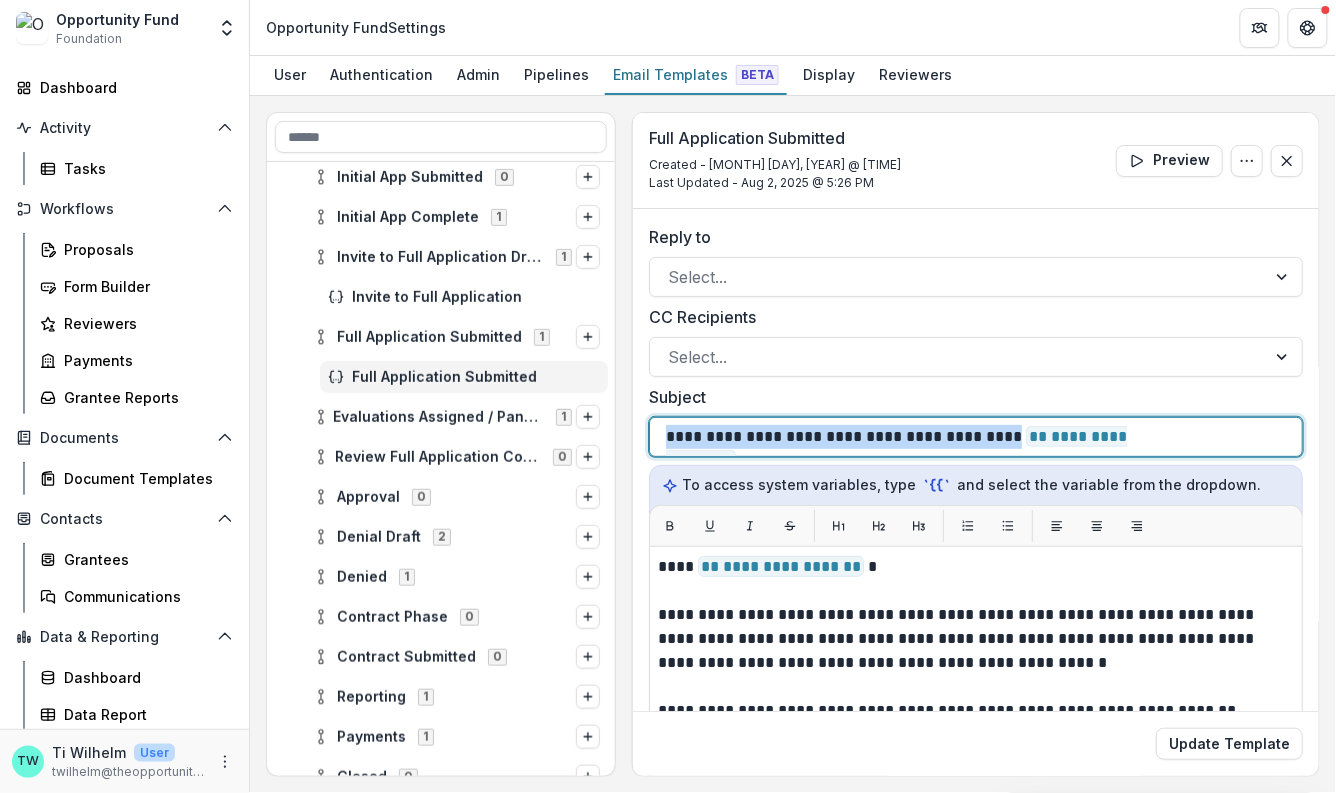 drag, startPoint x: 997, startPoint y: 434, endPoint x: 646, endPoint y: 433, distance: 351.00143 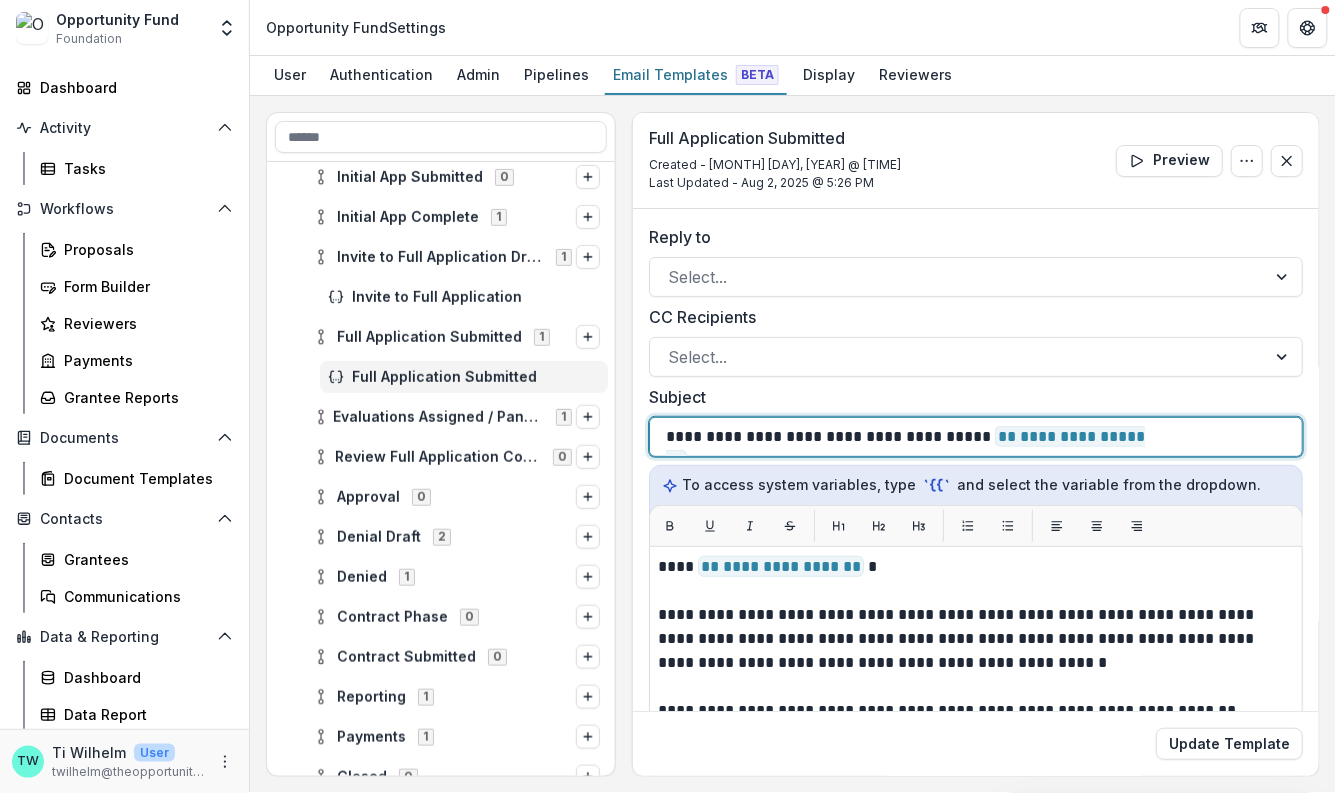 drag, startPoint x: 982, startPoint y: 437, endPoint x: 1207, endPoint y: 422, distance: 225.49945 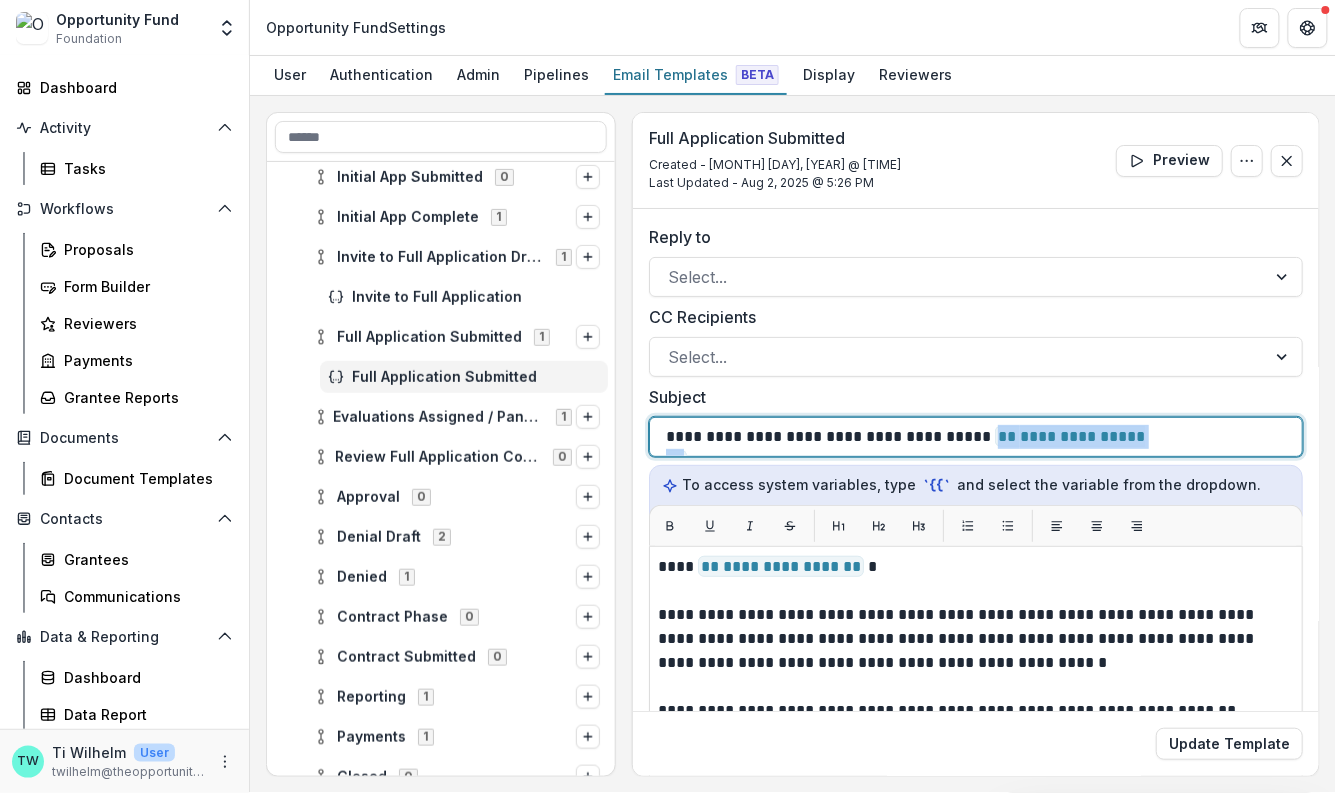 drag, startPoint x: 1210, startPoint y: 427, endPoint x: 984, endPoint y: 437, distance: 226.22113 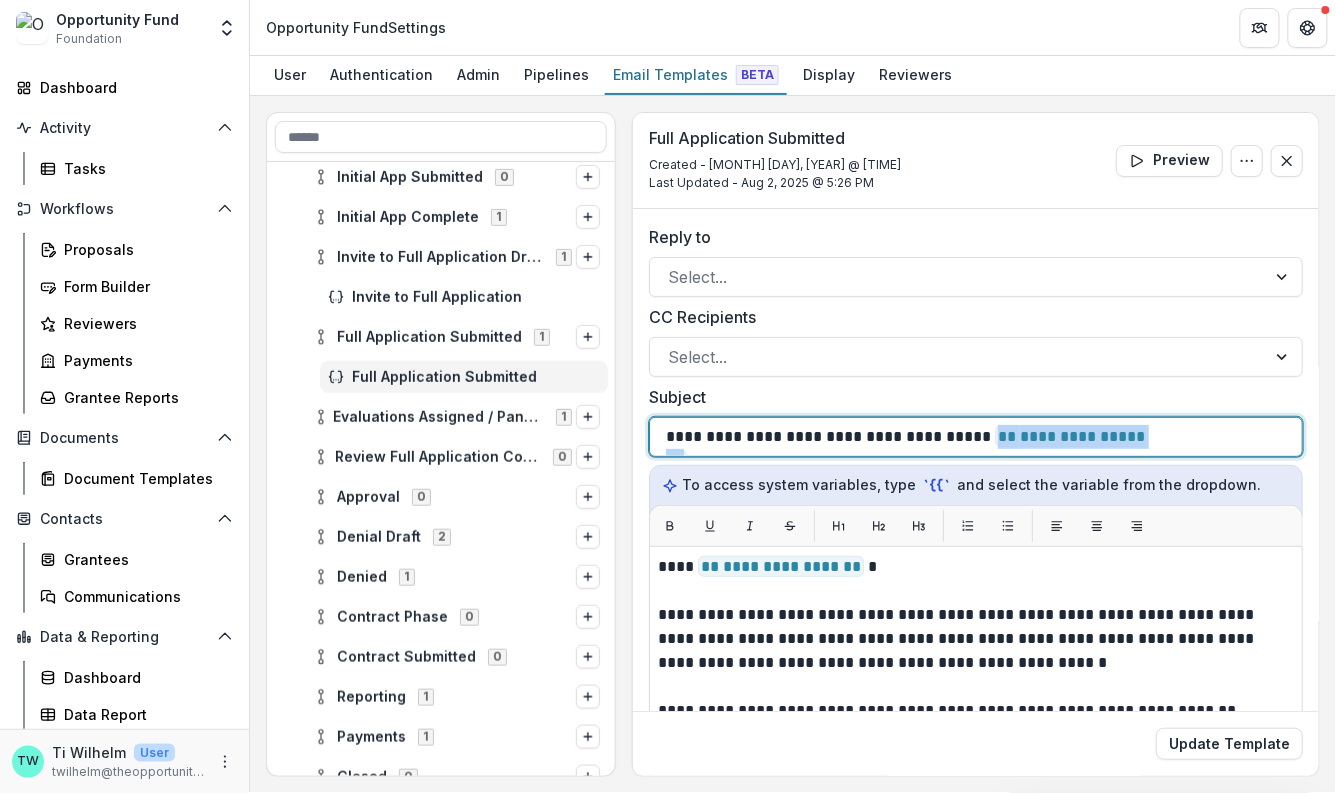 click on "**********" at bounding box center [976, 437] 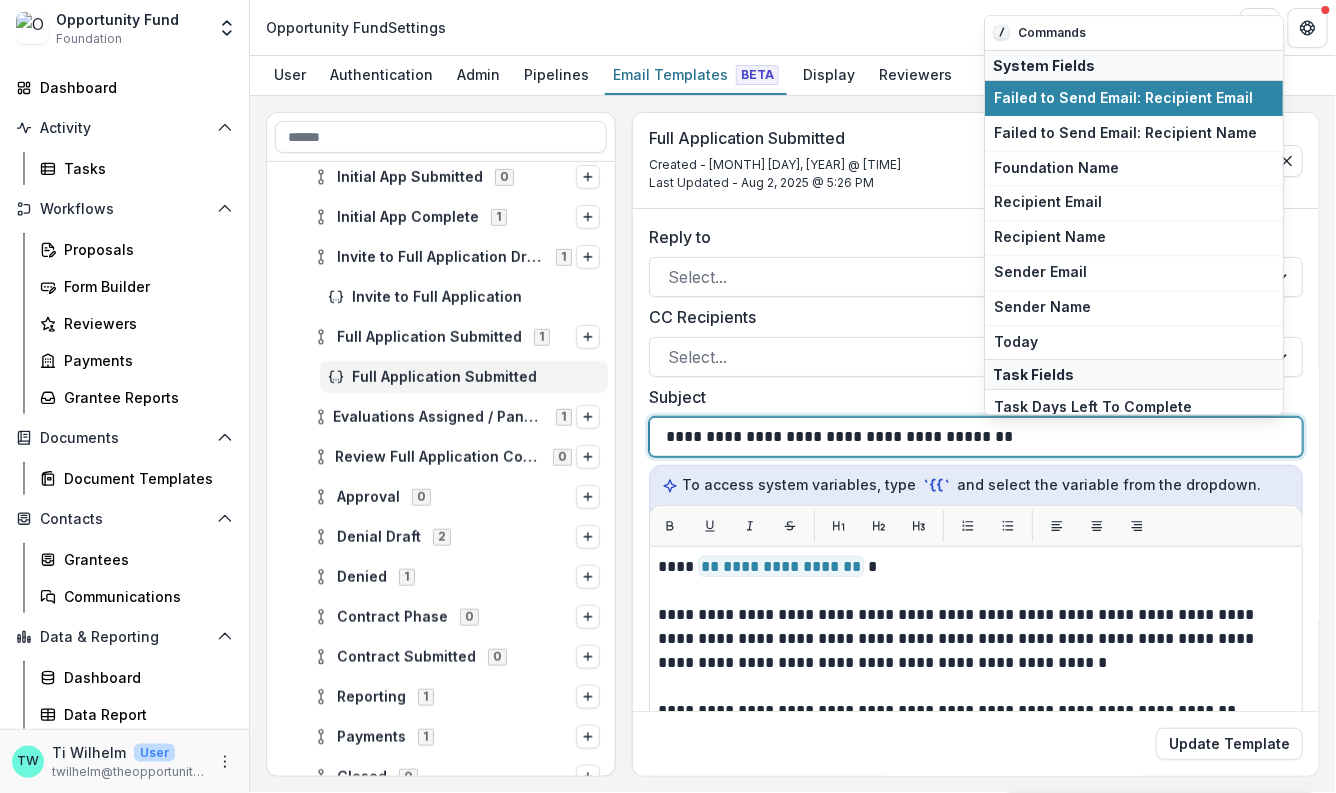 type 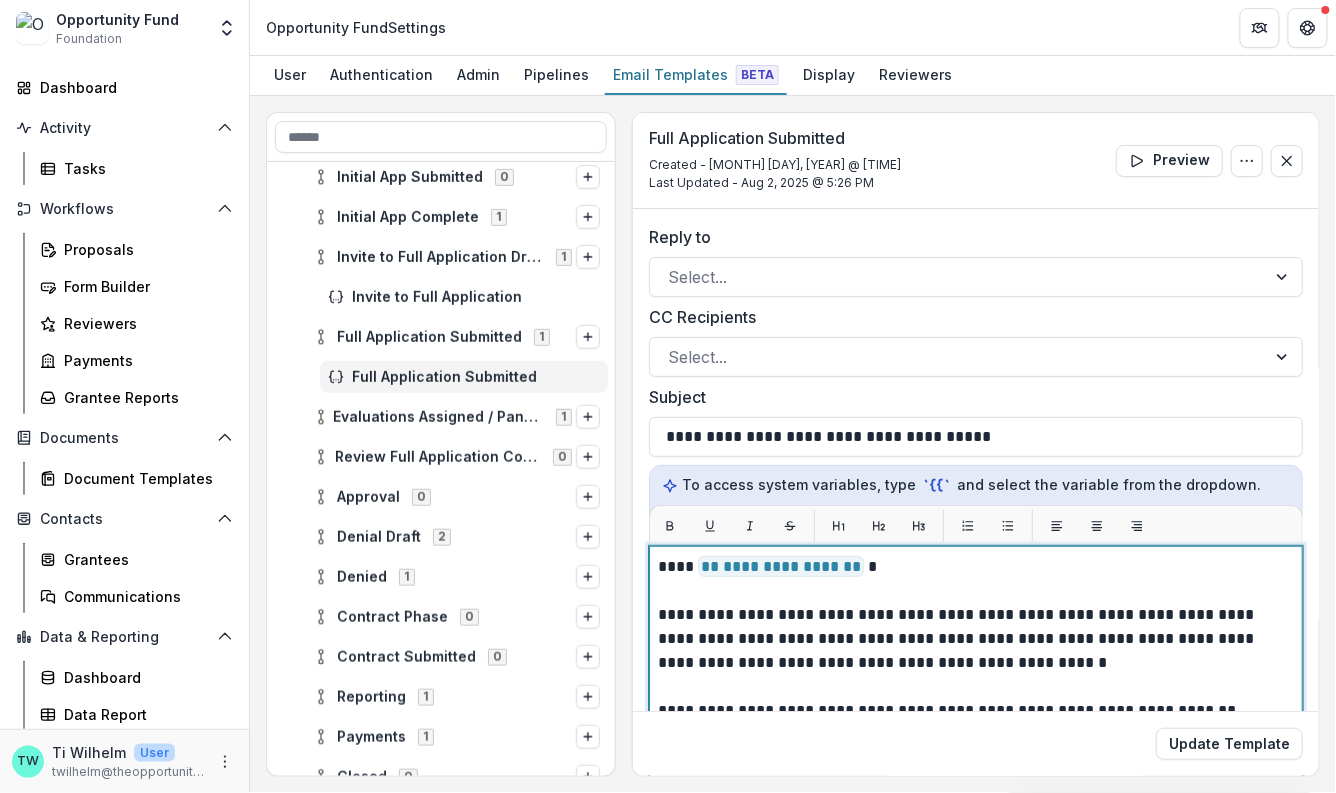 click on "**********" at bounding box center (971, 639) 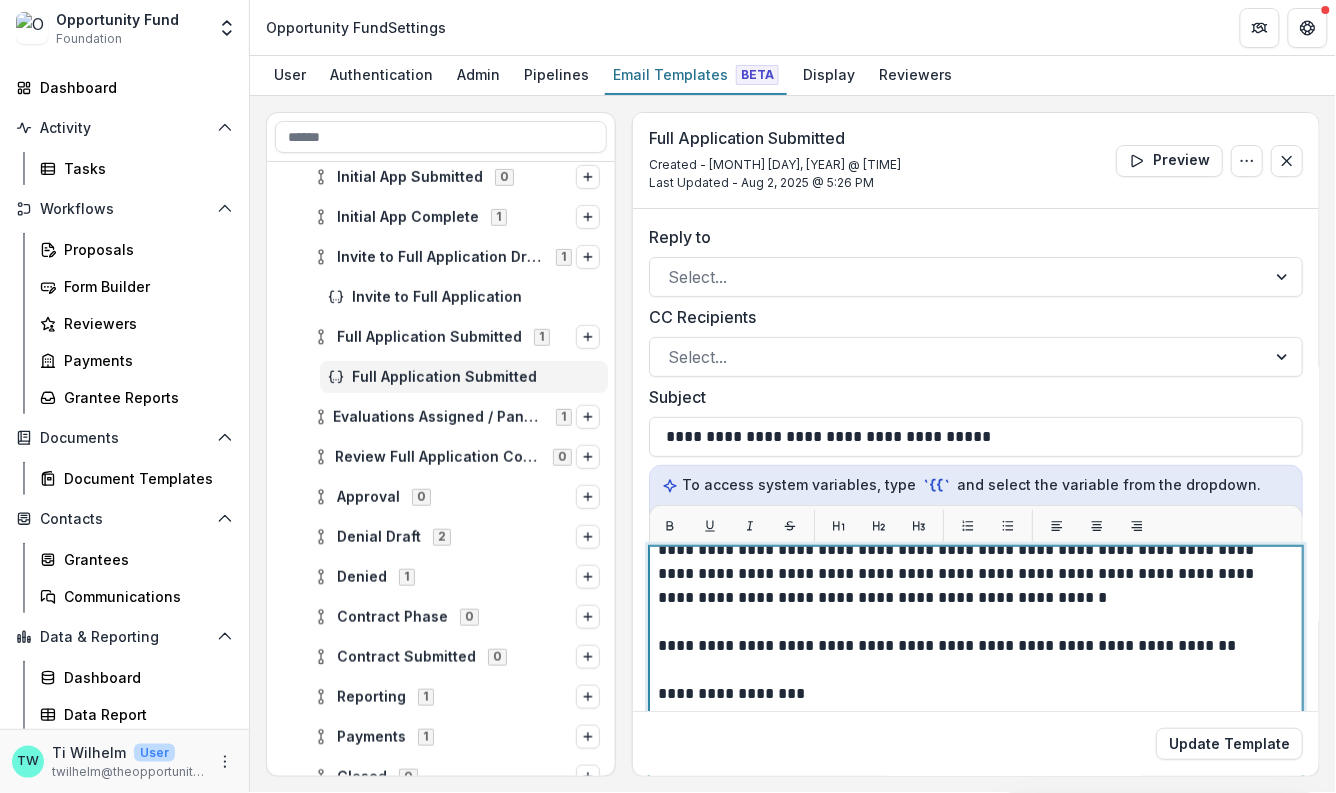 scroll, scrollTop: 93, scrollLeft: 0, axis: vertical 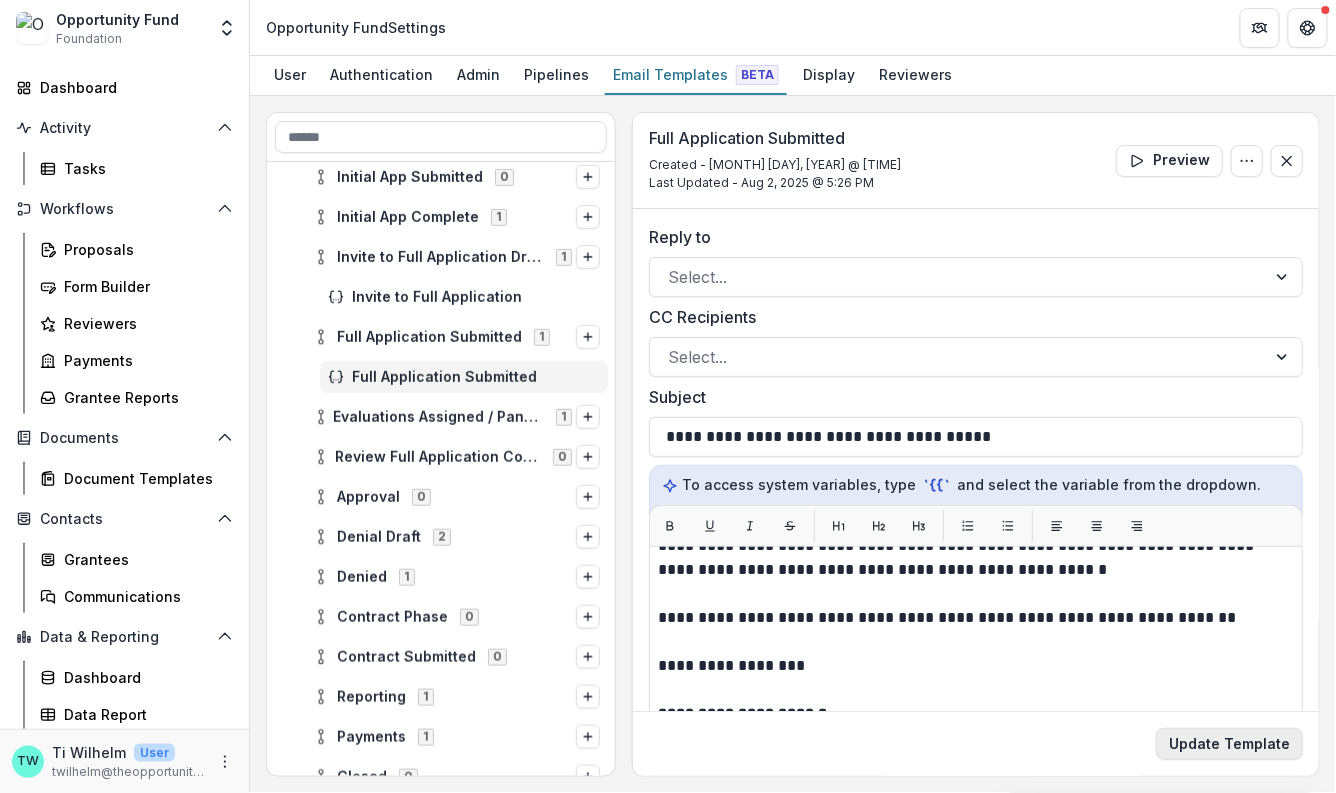click on "Update Template" at bounding box center (1229, 744) 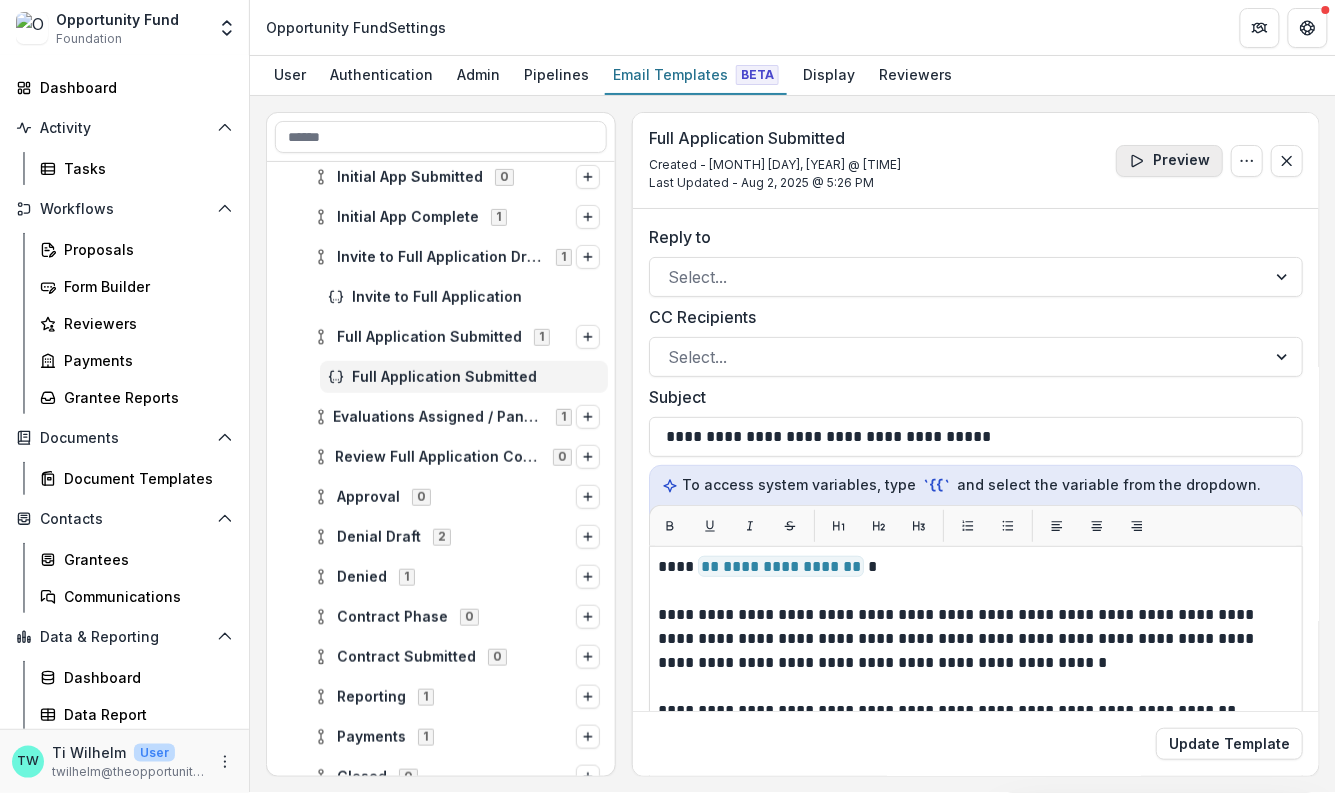 click on "Preview" at bounding box center (1169, 161) 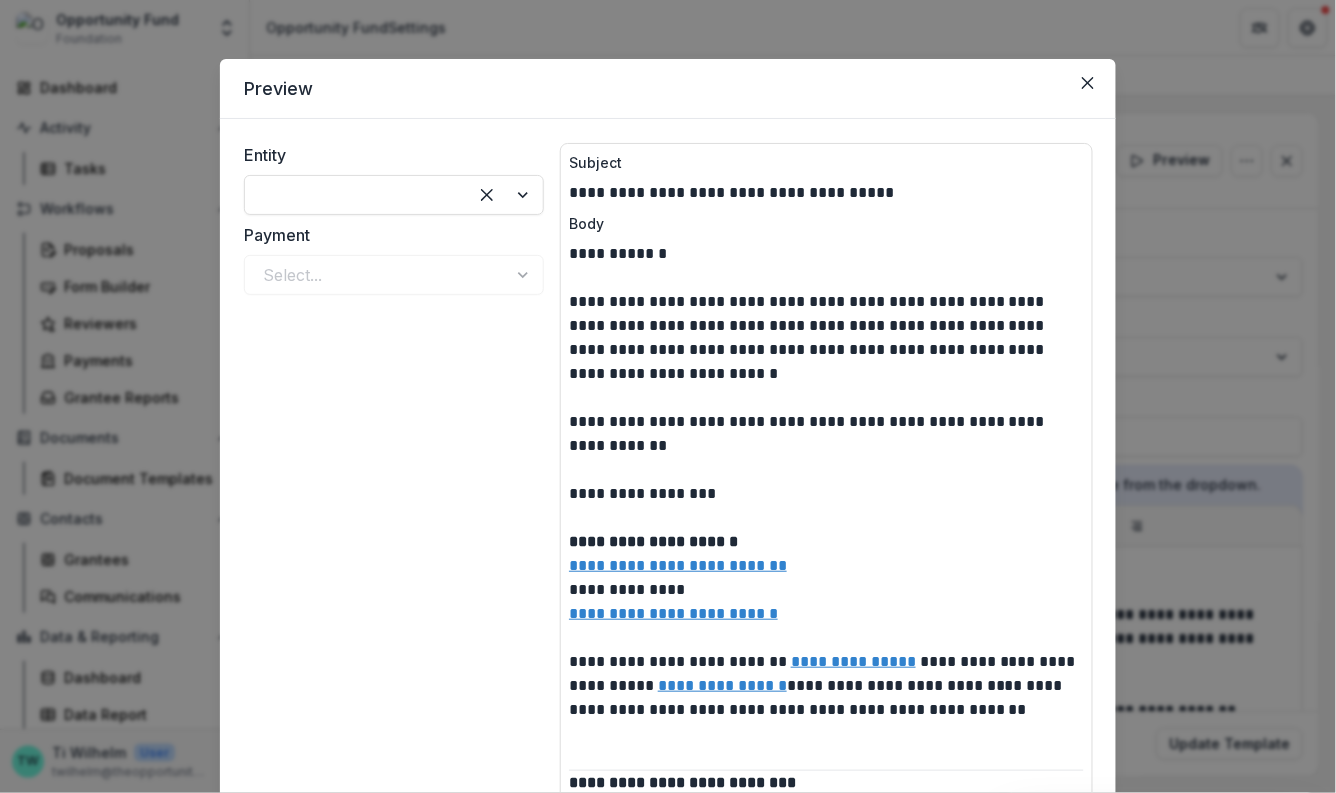 scroll, scrollTop: 0, scrollLeft: 0, axis: both 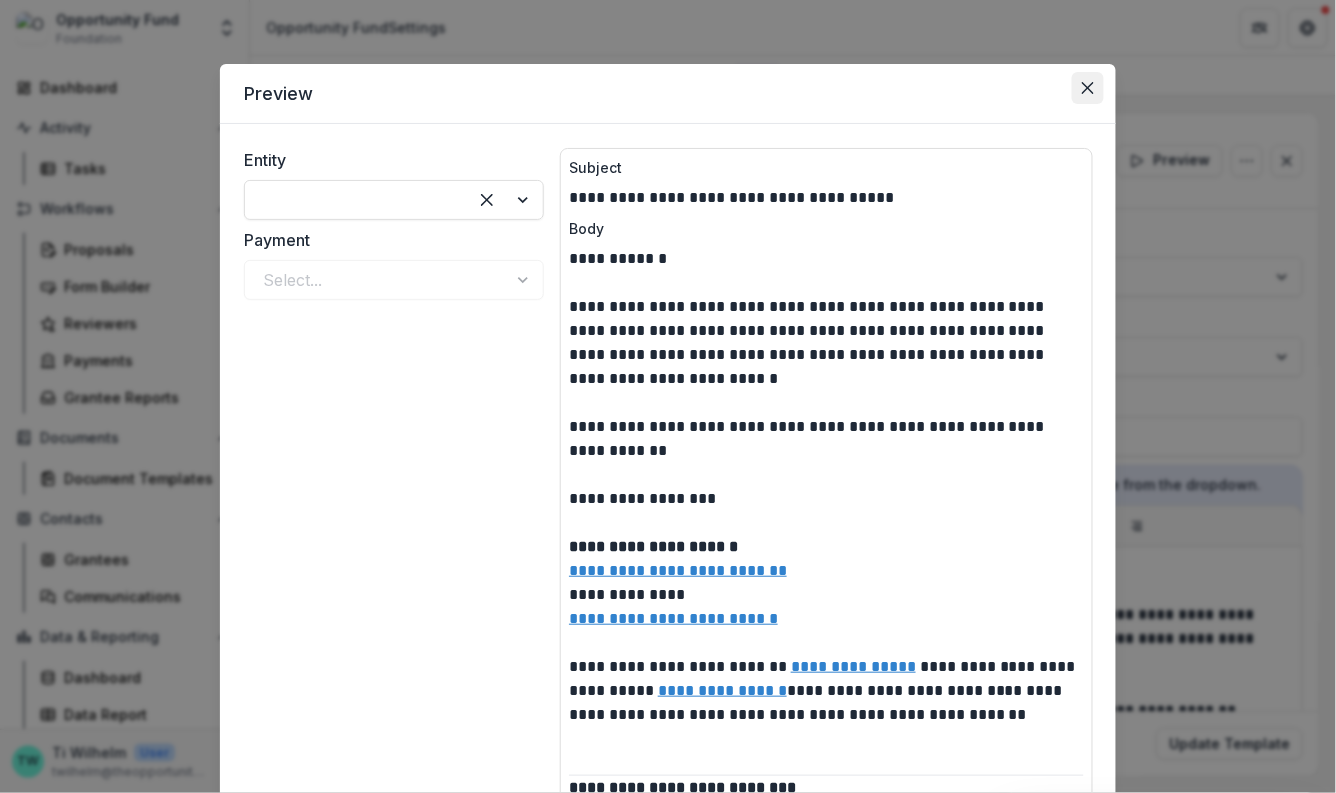 click 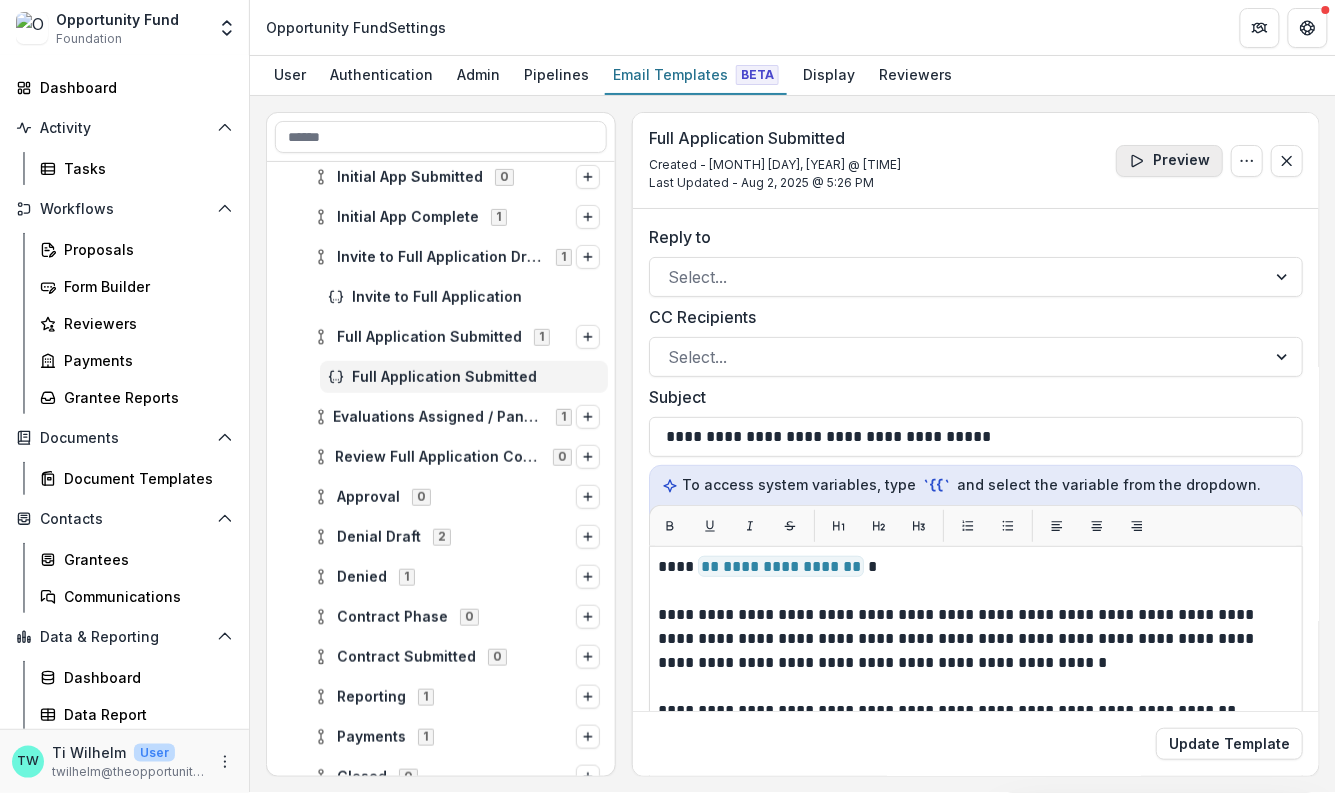 click on "Preview" at bounding box center (1169, 161) 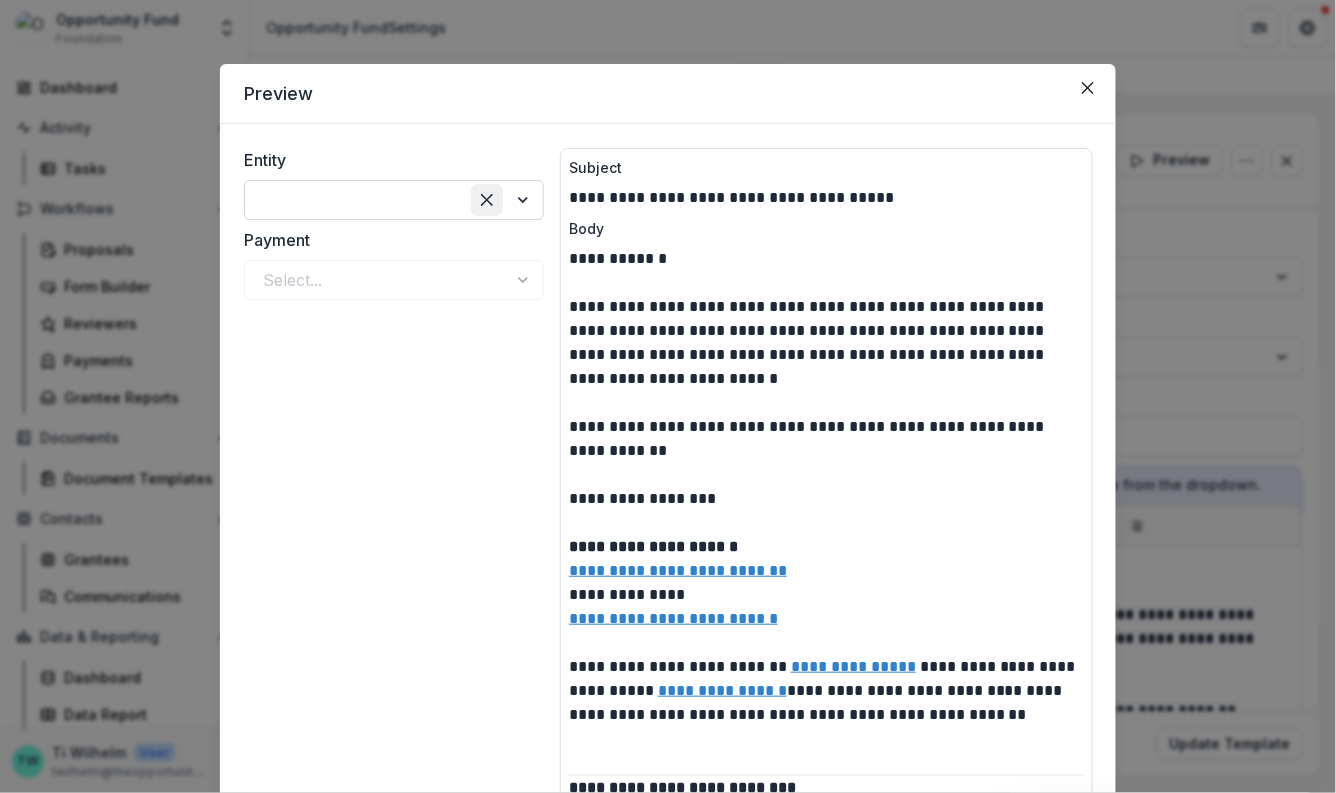 click 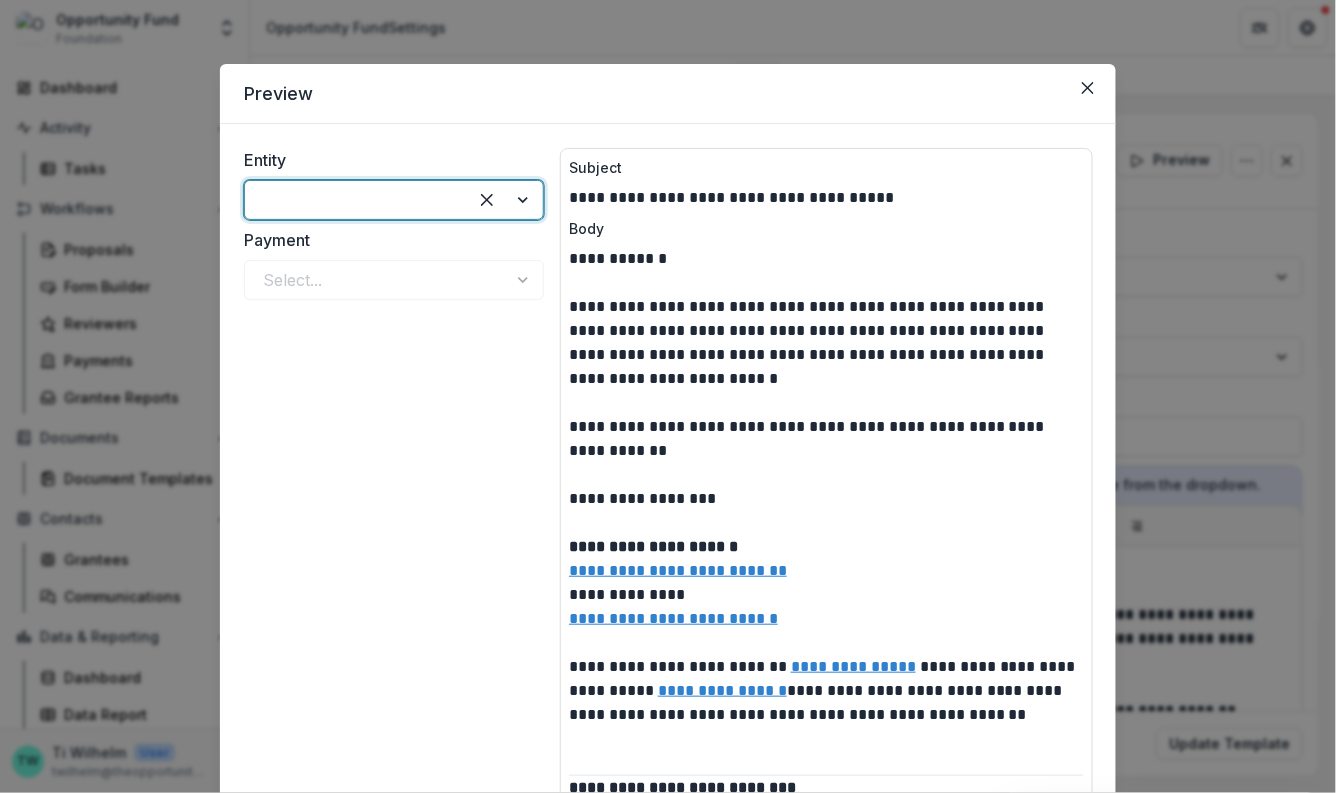 click at bounding box center (356, 200) 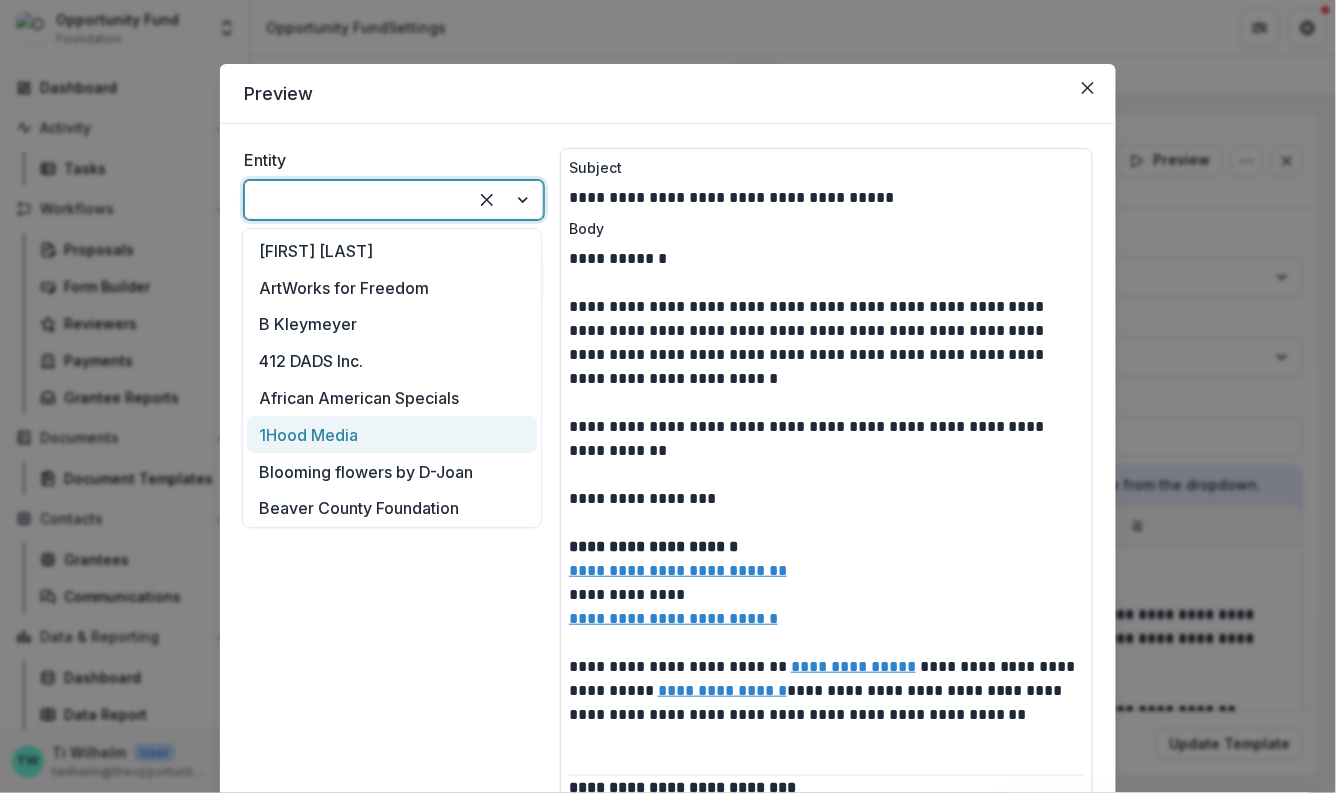 click on "1Hood Media" at bounding box center [392, 434] 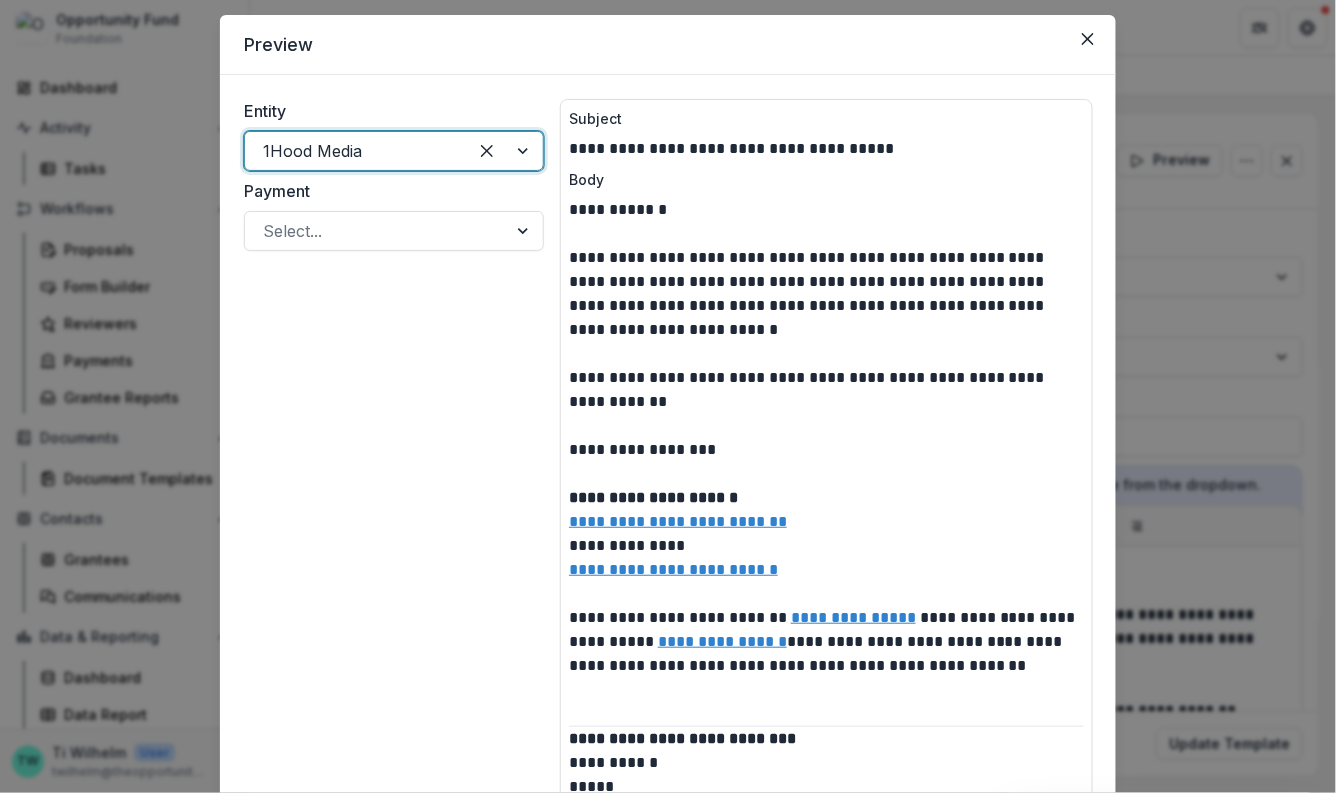 scroll, scrollTop: 0, scrollLeft: 0, axis: both 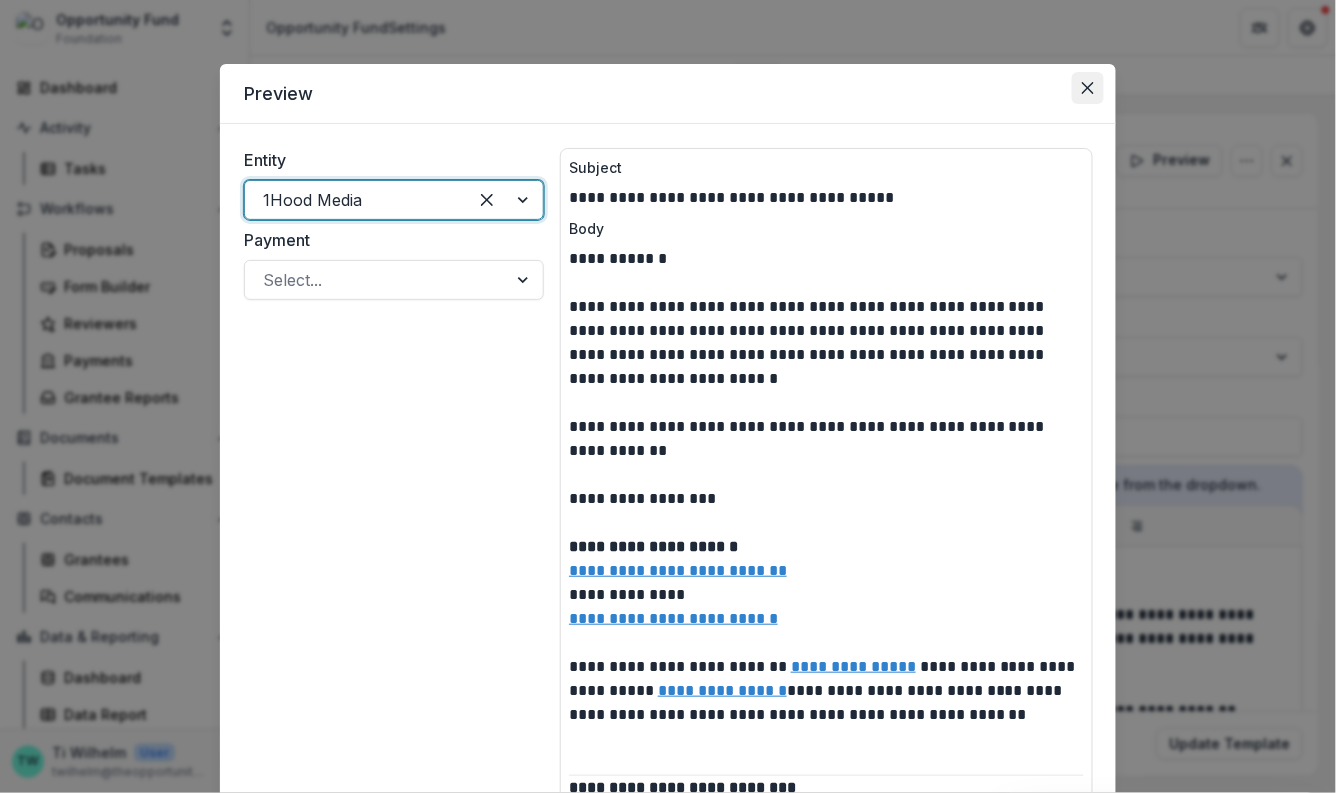 click 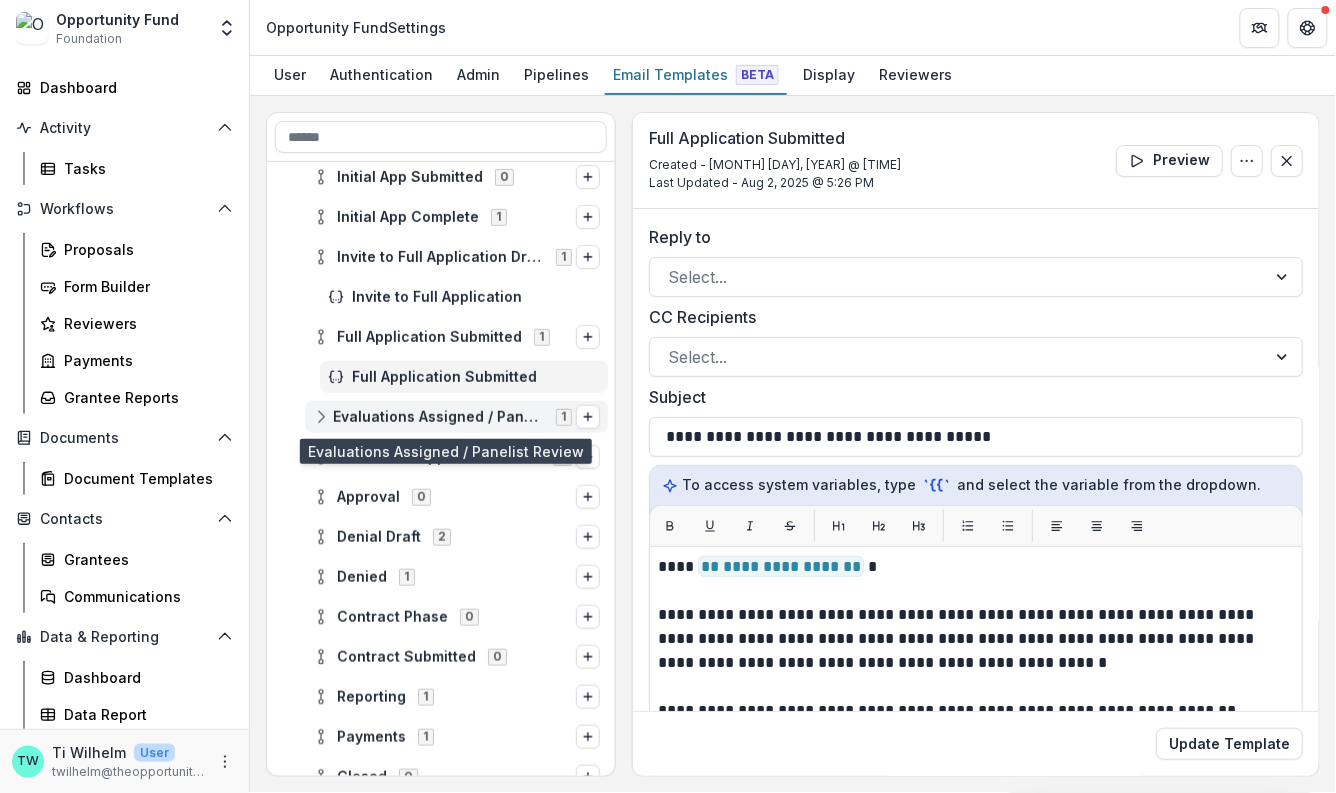 click on "Evaluations Assigned / Panelist Review" at bounding box center [438, 417] 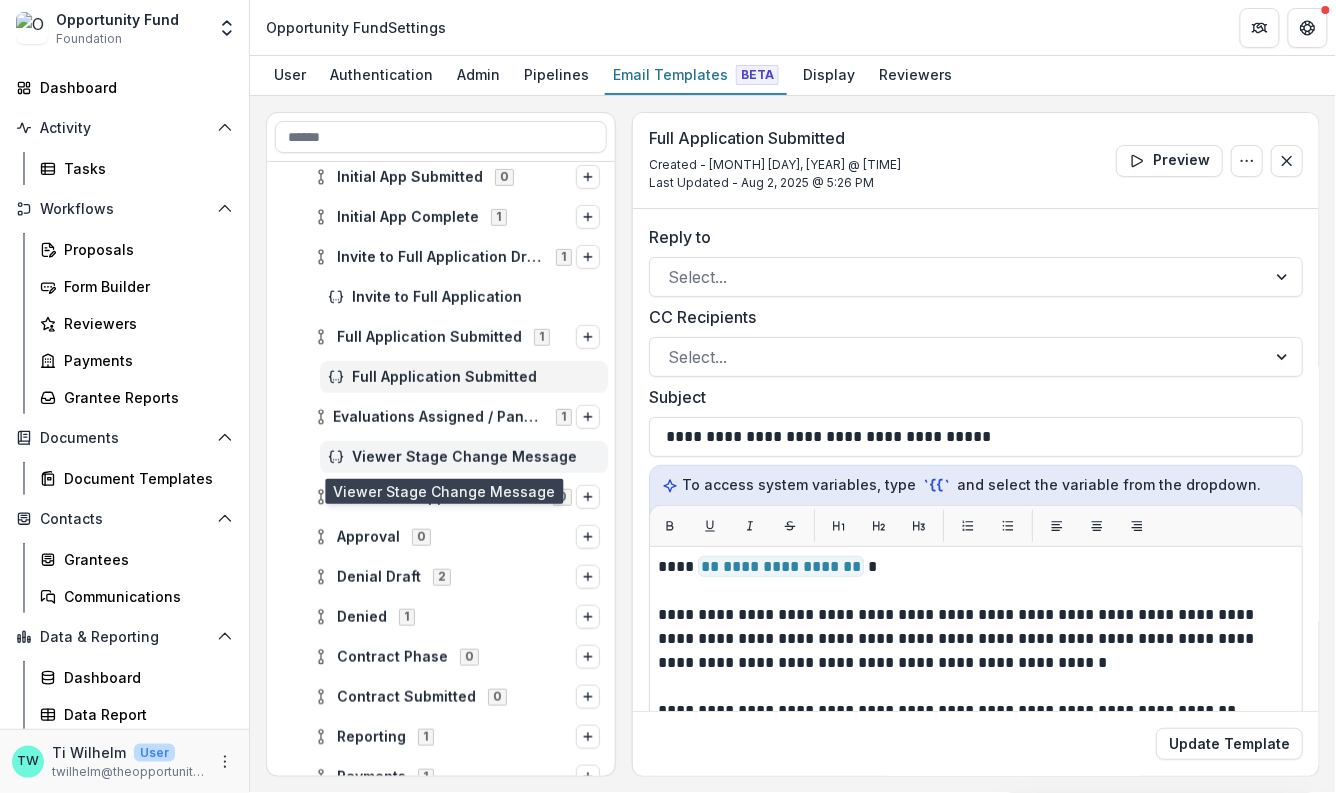 click on "Viewer Stage Change Message" at bounding box center [476, 457] 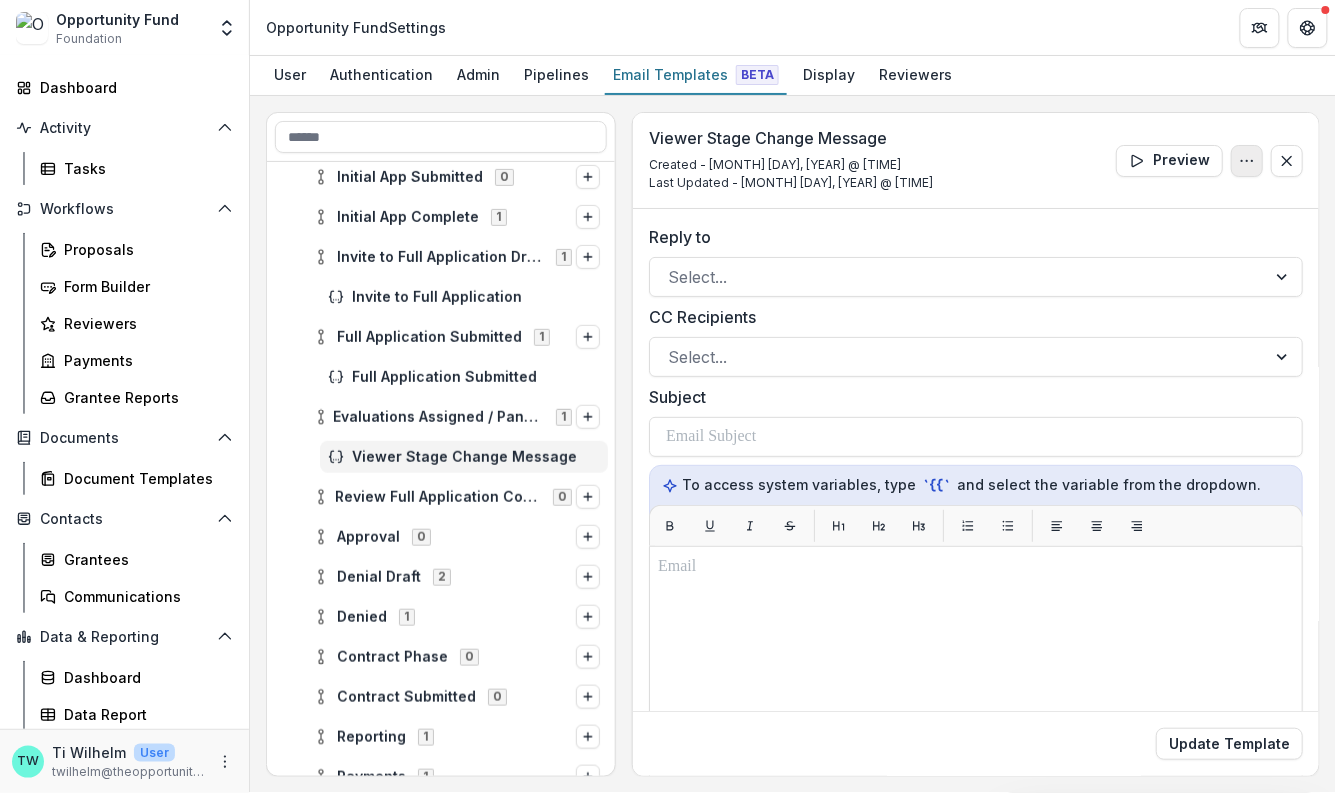 click 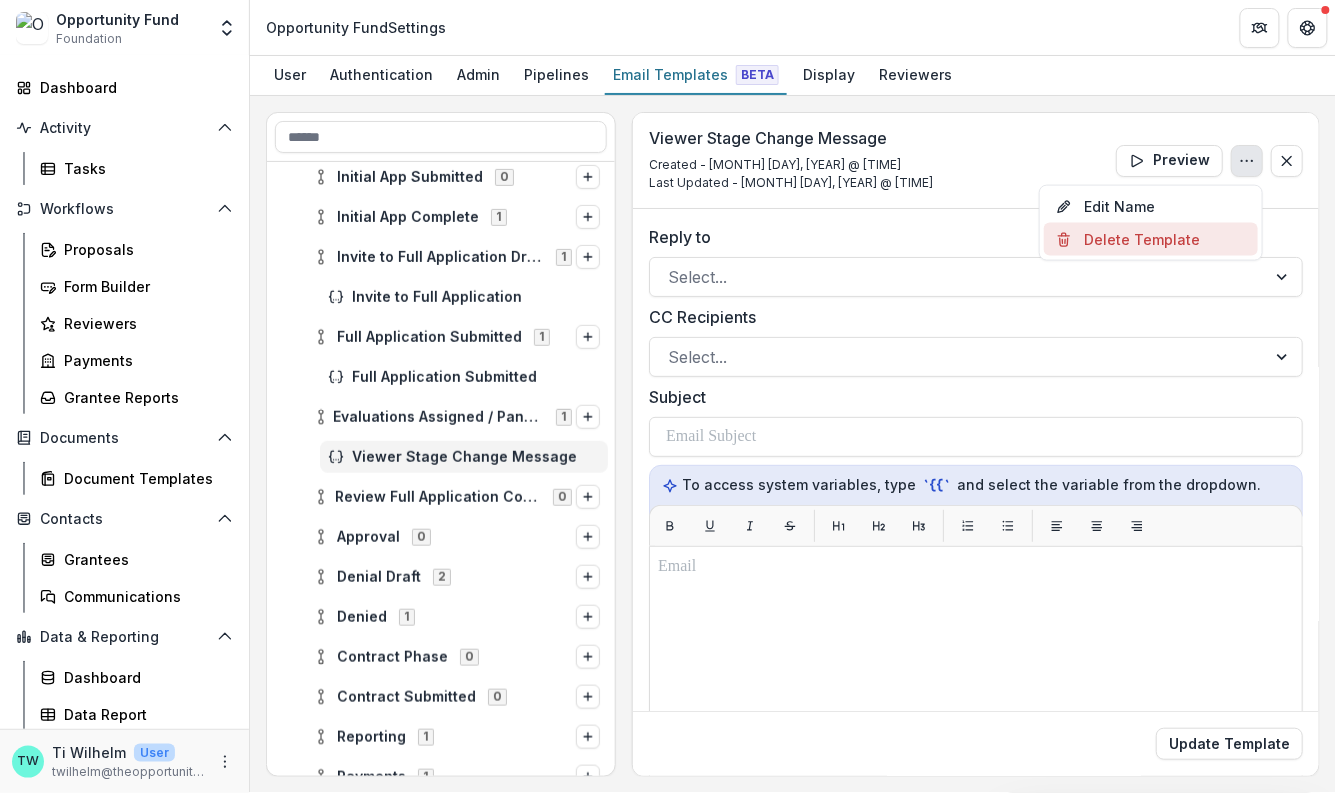 click on "Delete Template" at bounding box center [1151, 239] 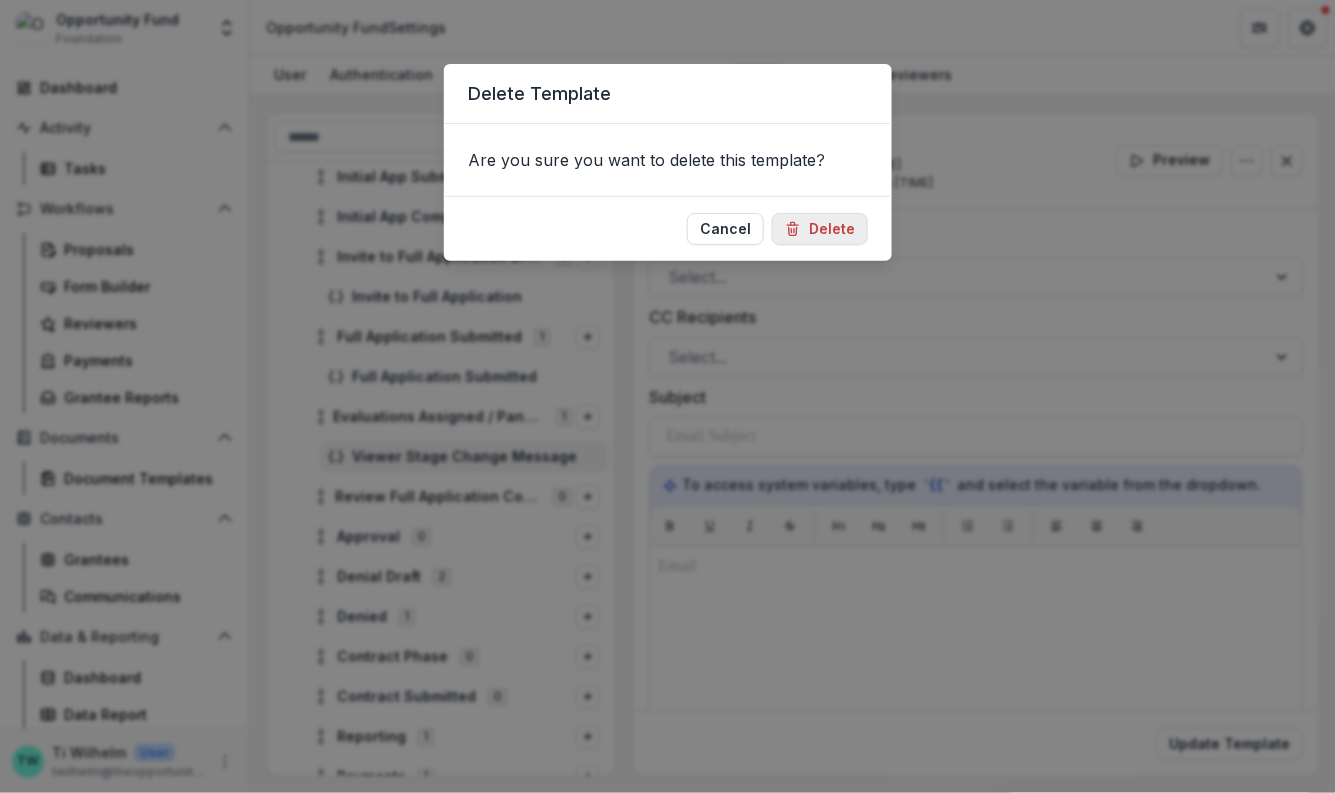 click on "Delete" at bounding box center [820, 229] 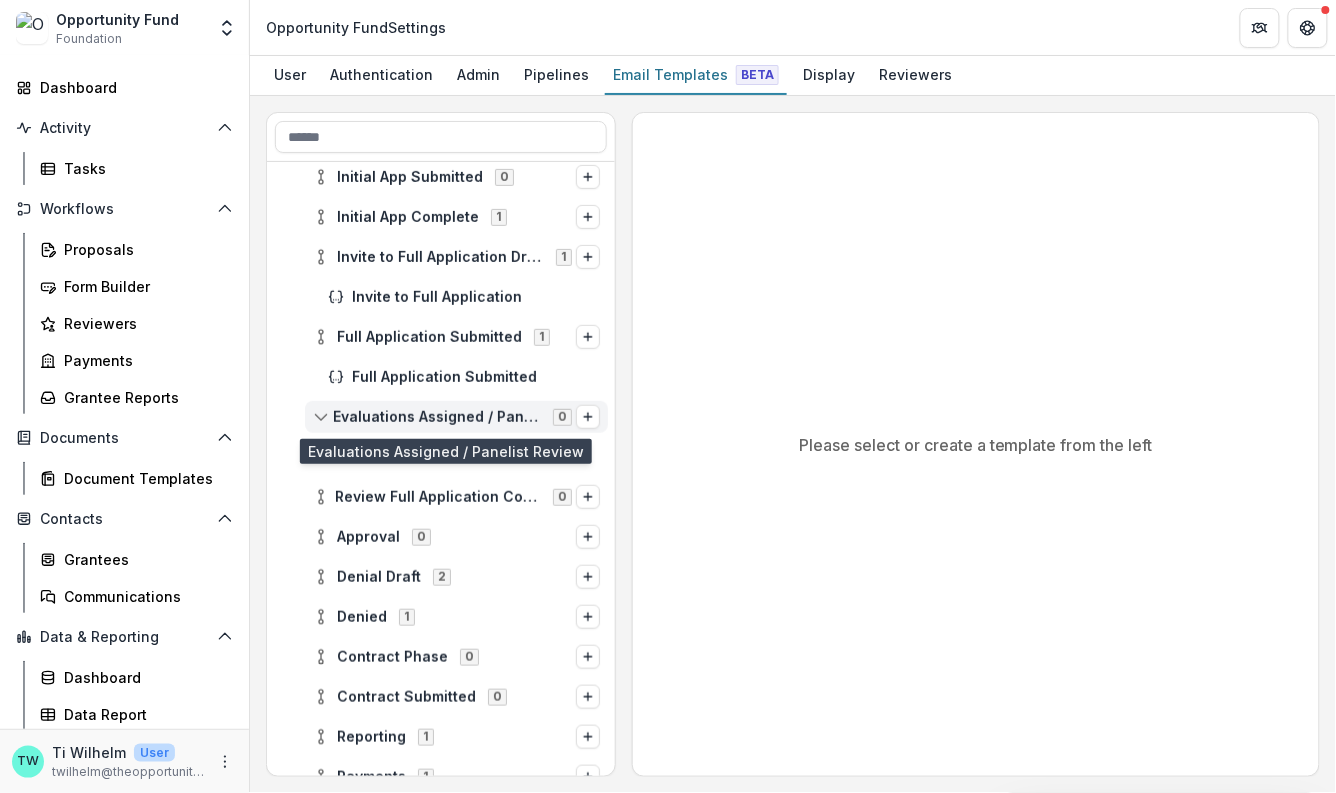 click on "Evaluations Assigned / Panelist Review" at bounding box center [437, 417] 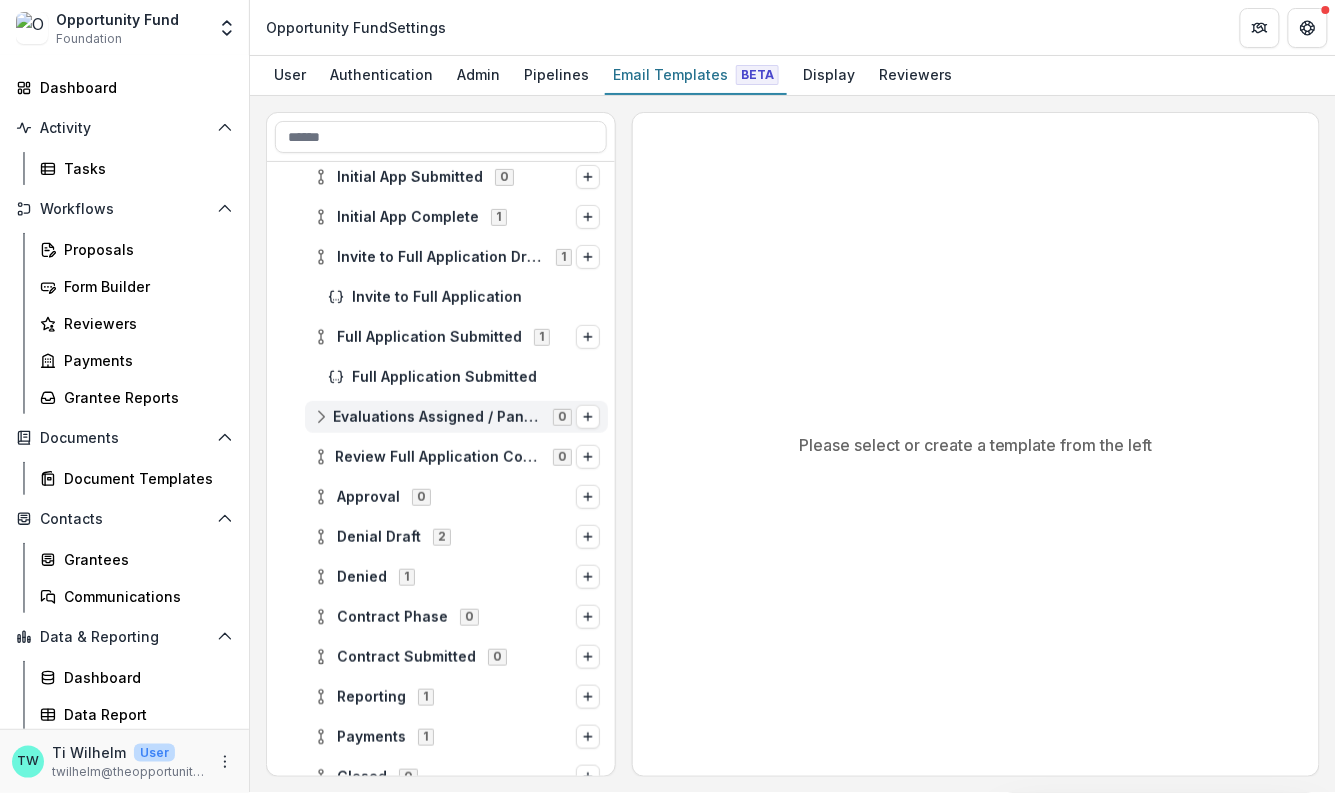 click on "Evaluations Assigned / Panelist Review" at bounding box center (437, 417) 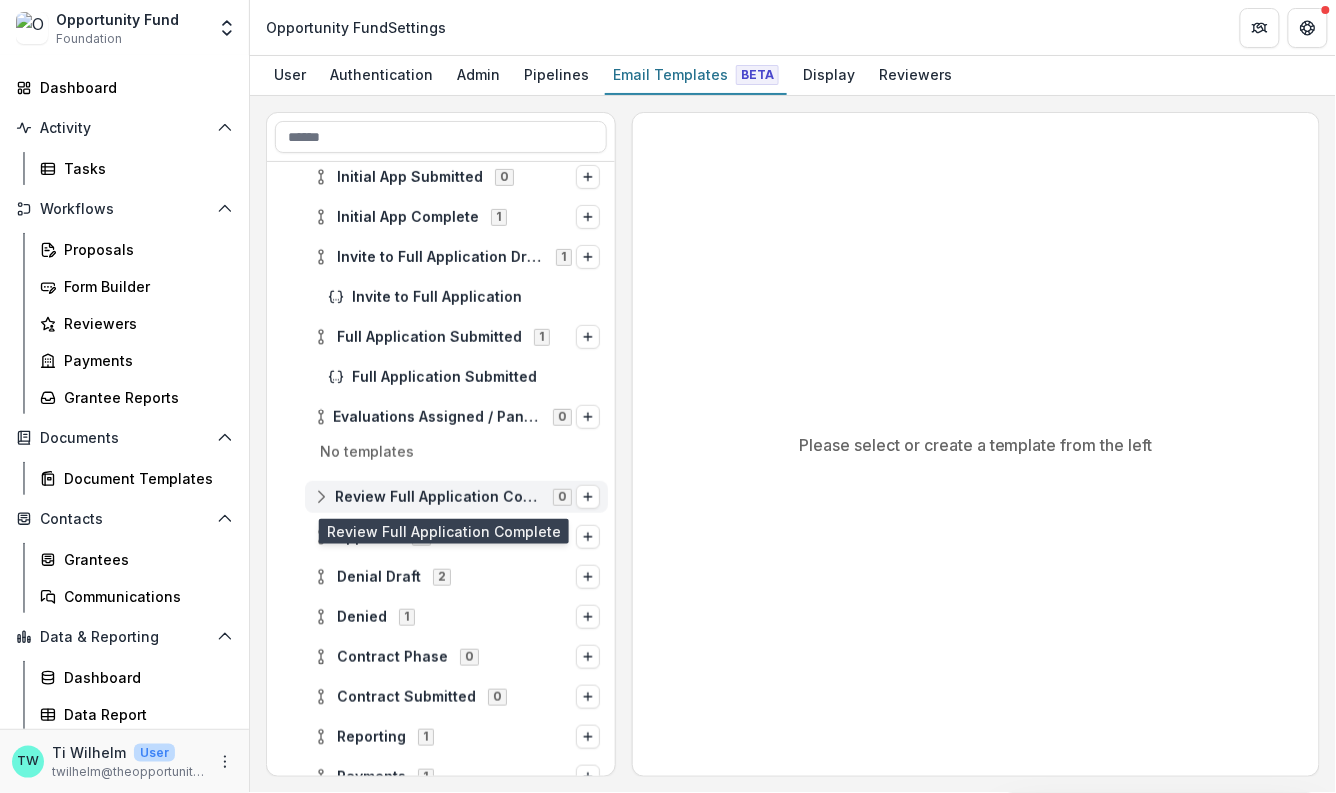 click on "Review Full Application Complete" at bounding box center (438, 497) 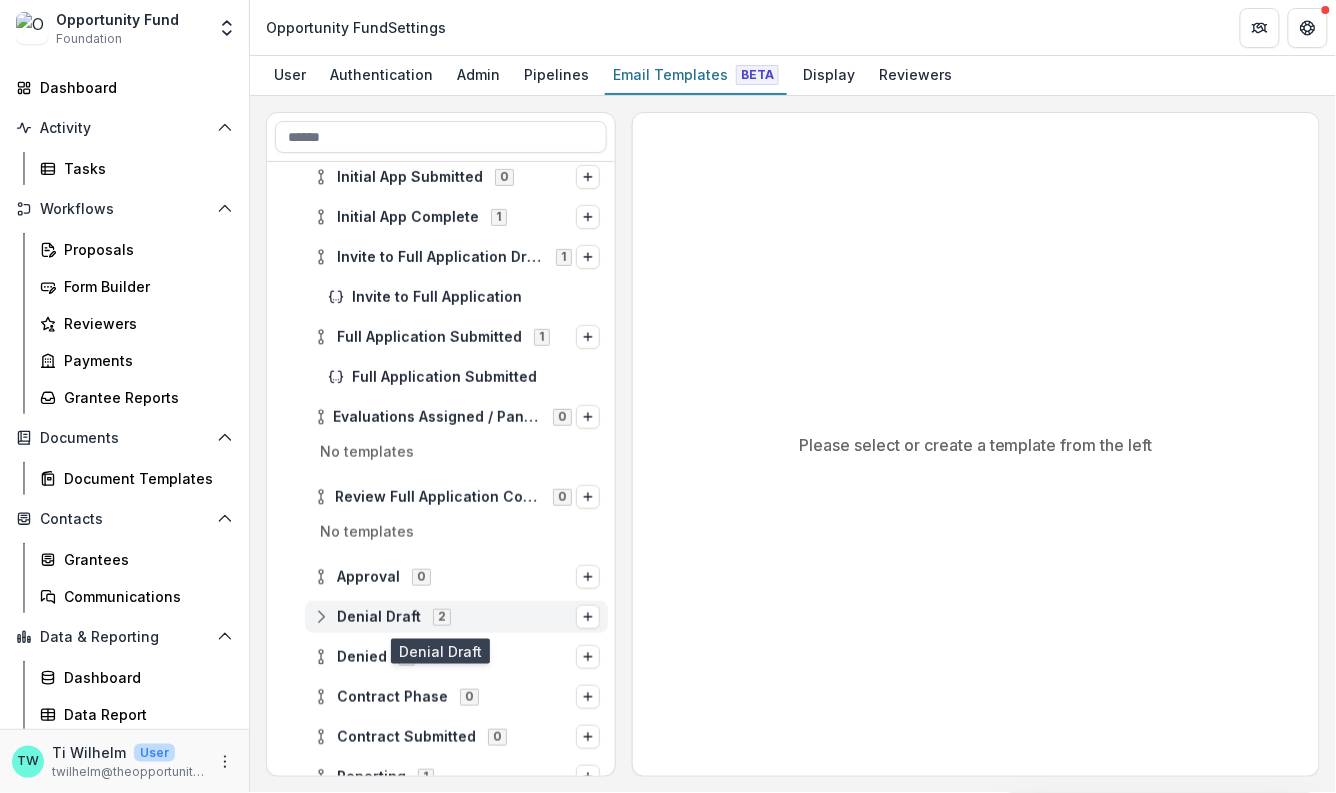 click 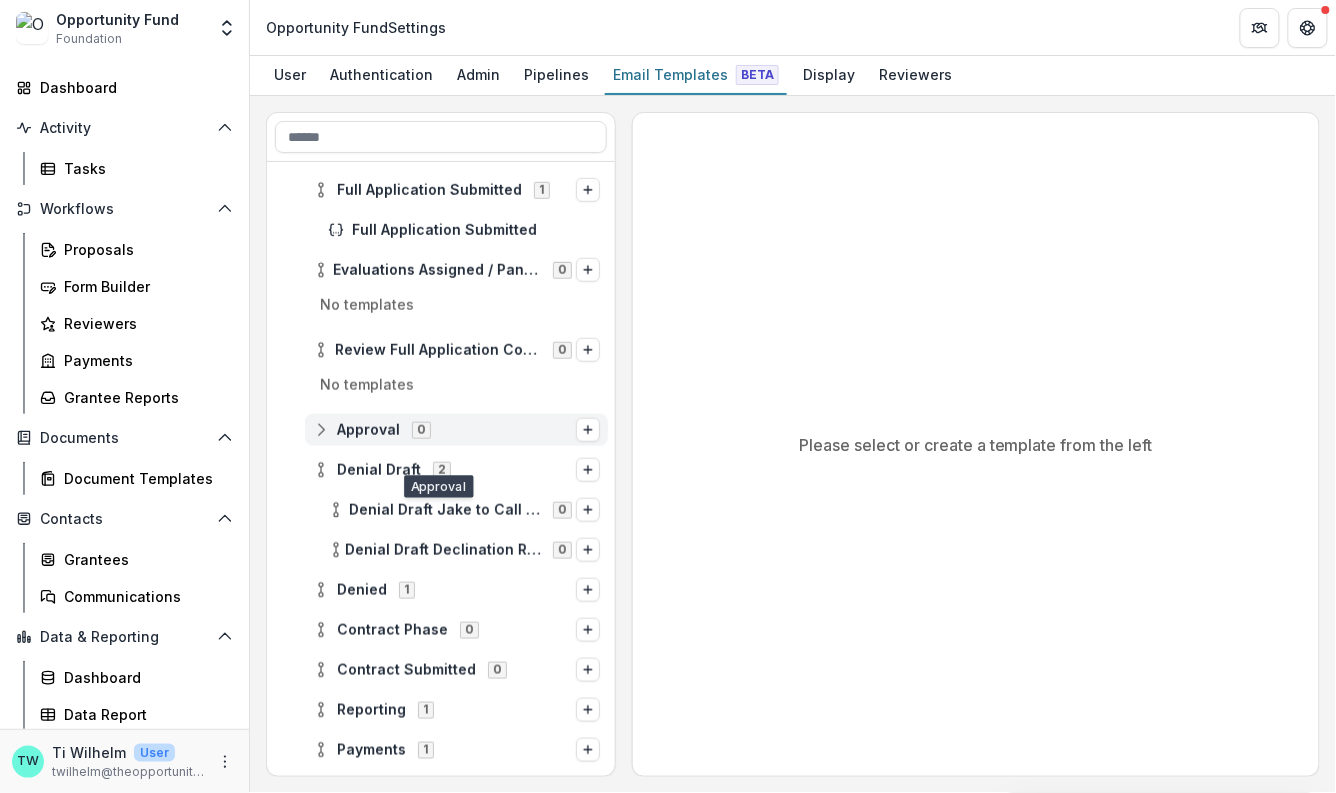 scroll, scrollTop: 428, scrollLeft: 0, axis: vertical 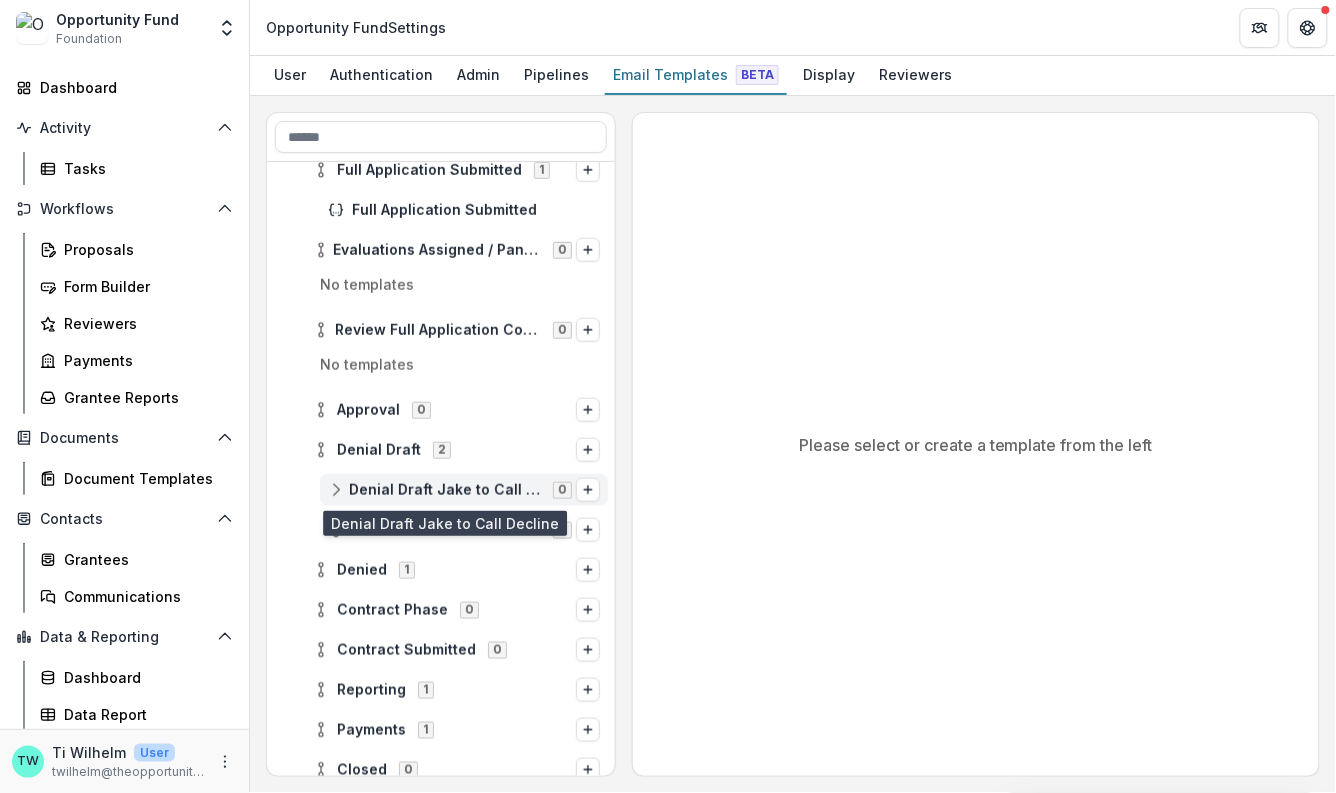 click 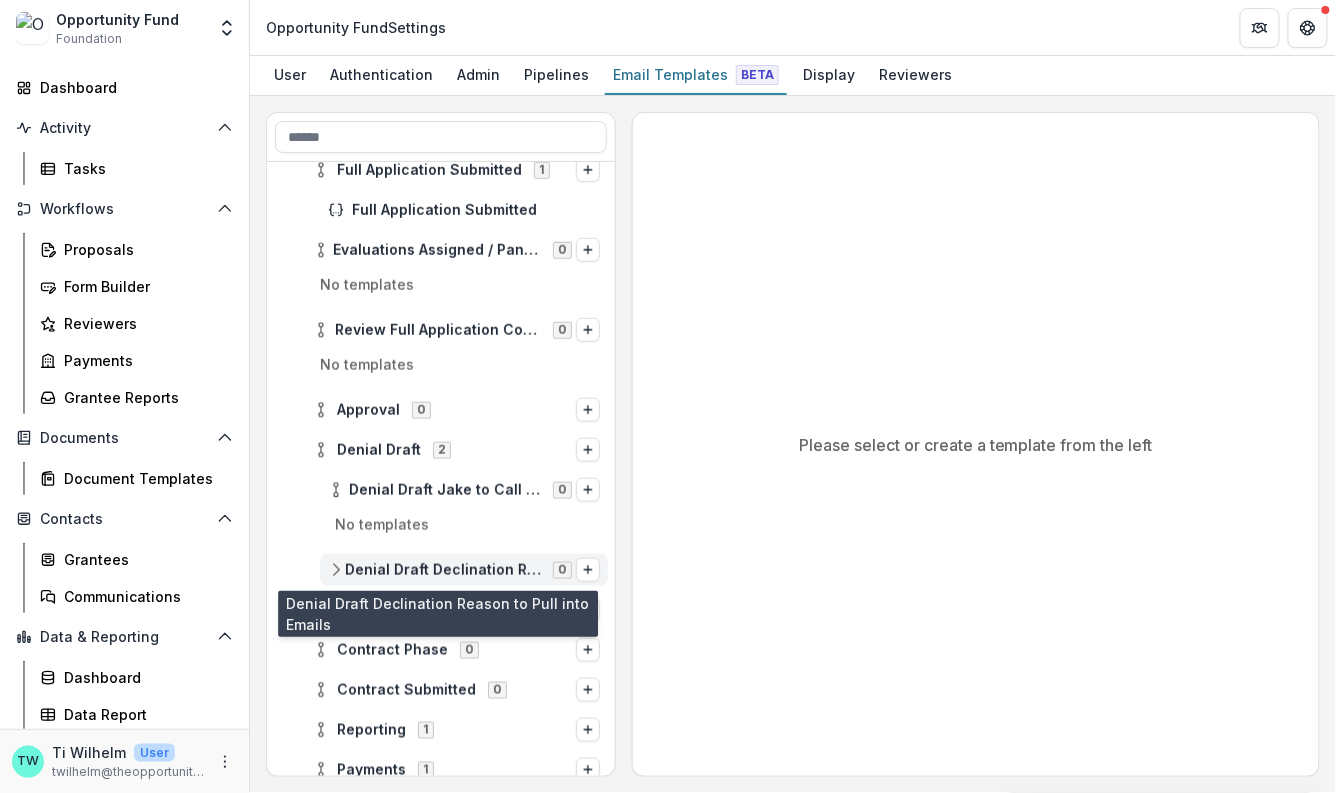 click 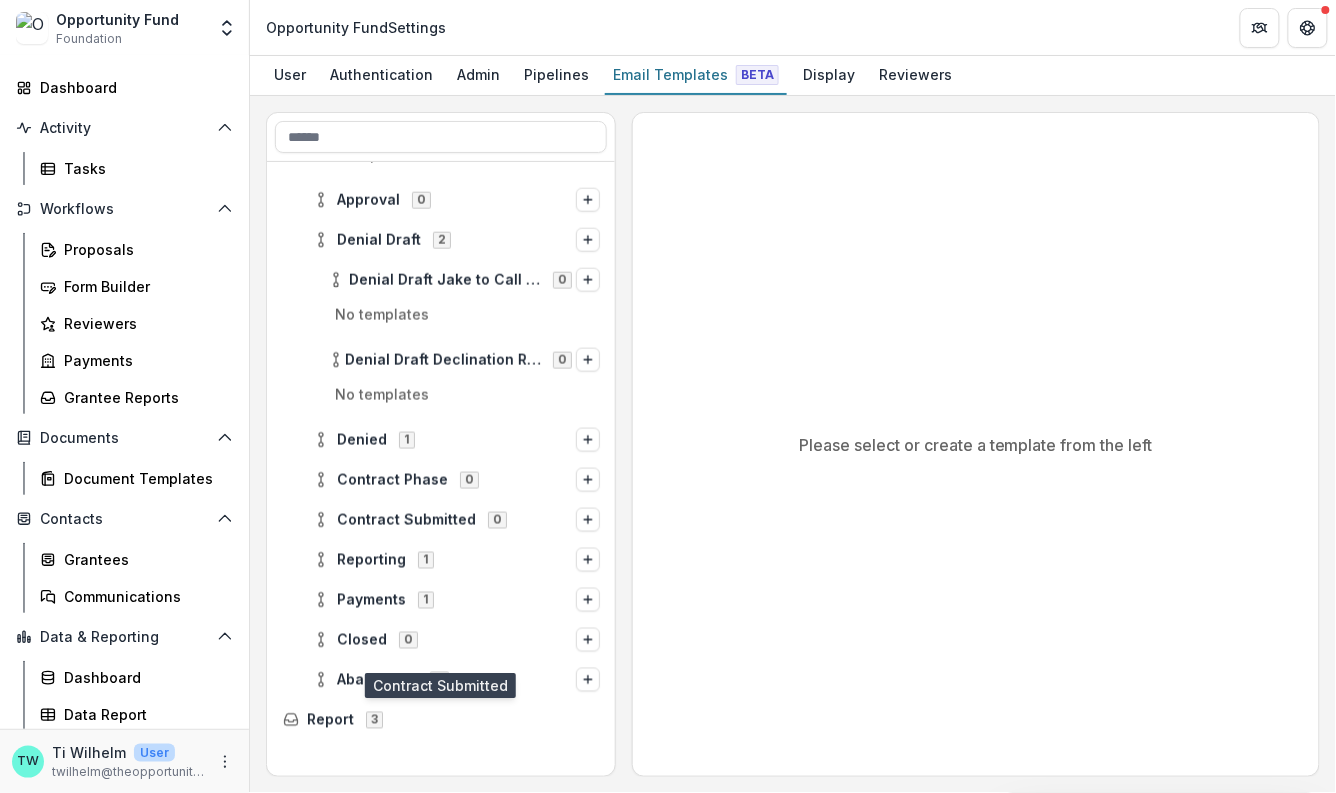 scroll, scrollTop: 0, scrollLeft: 0, axis: both 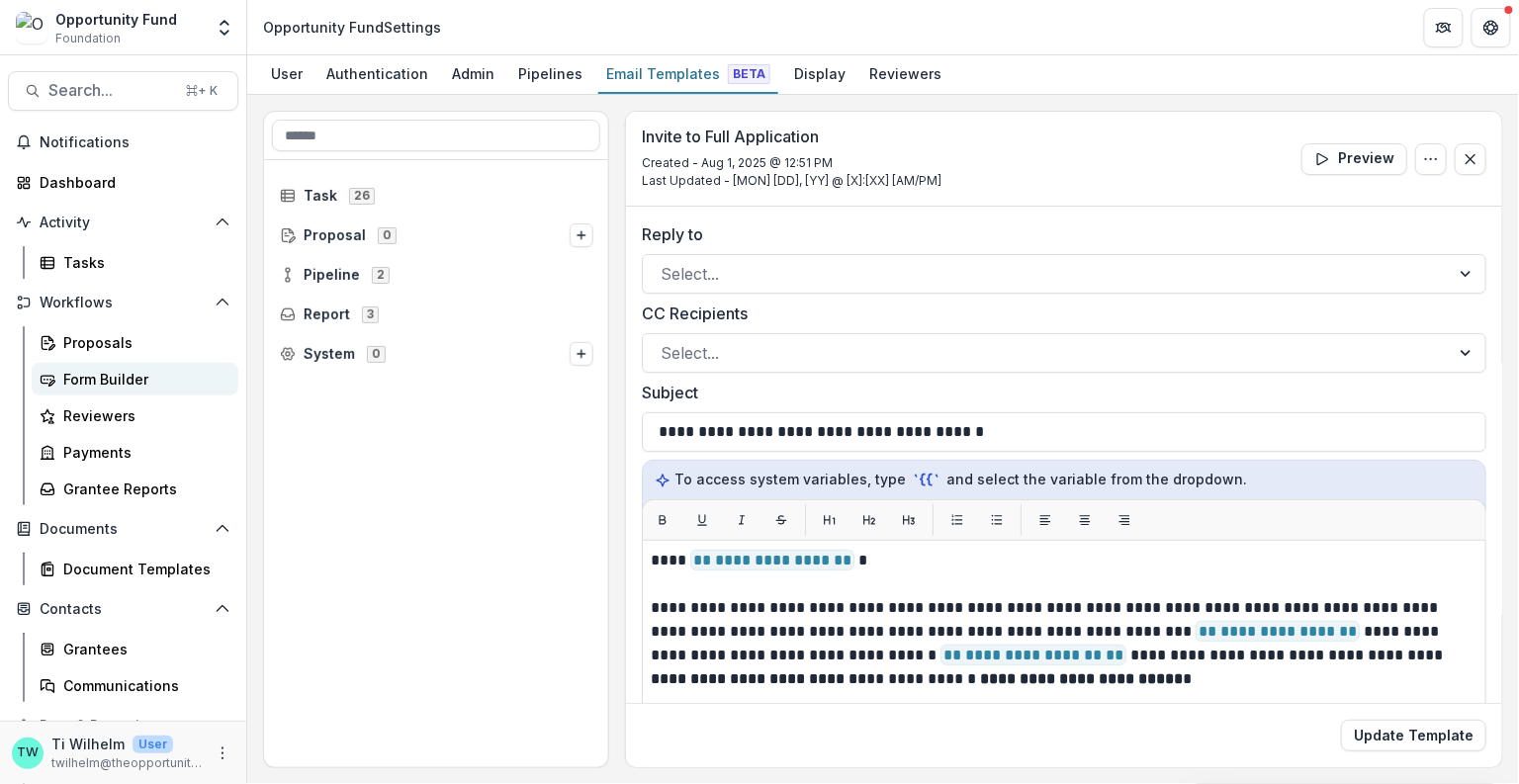 click on "Form Builder" at bounding box center (134, 379) 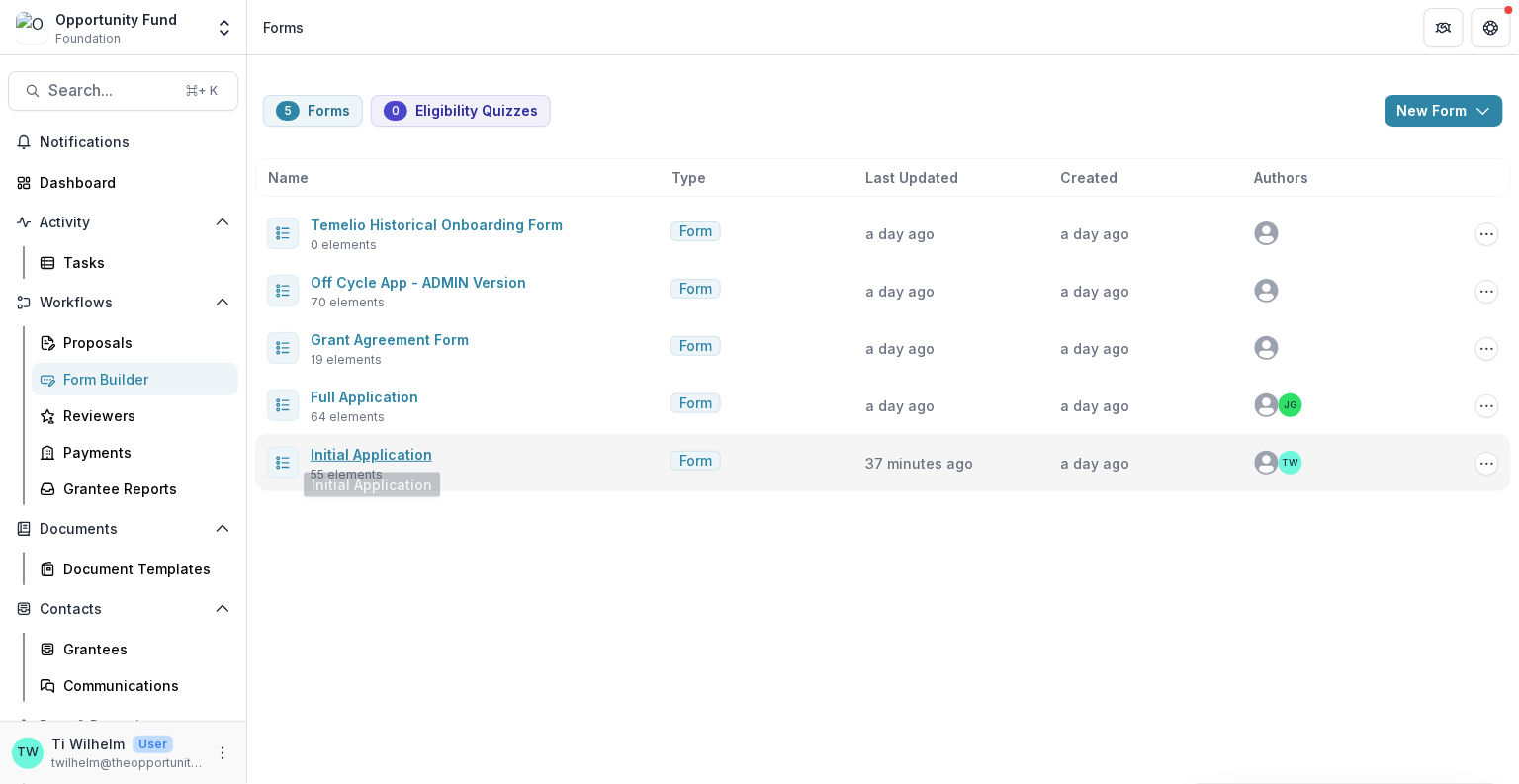 click on "Initial Application" at bounding box center [371, 454] 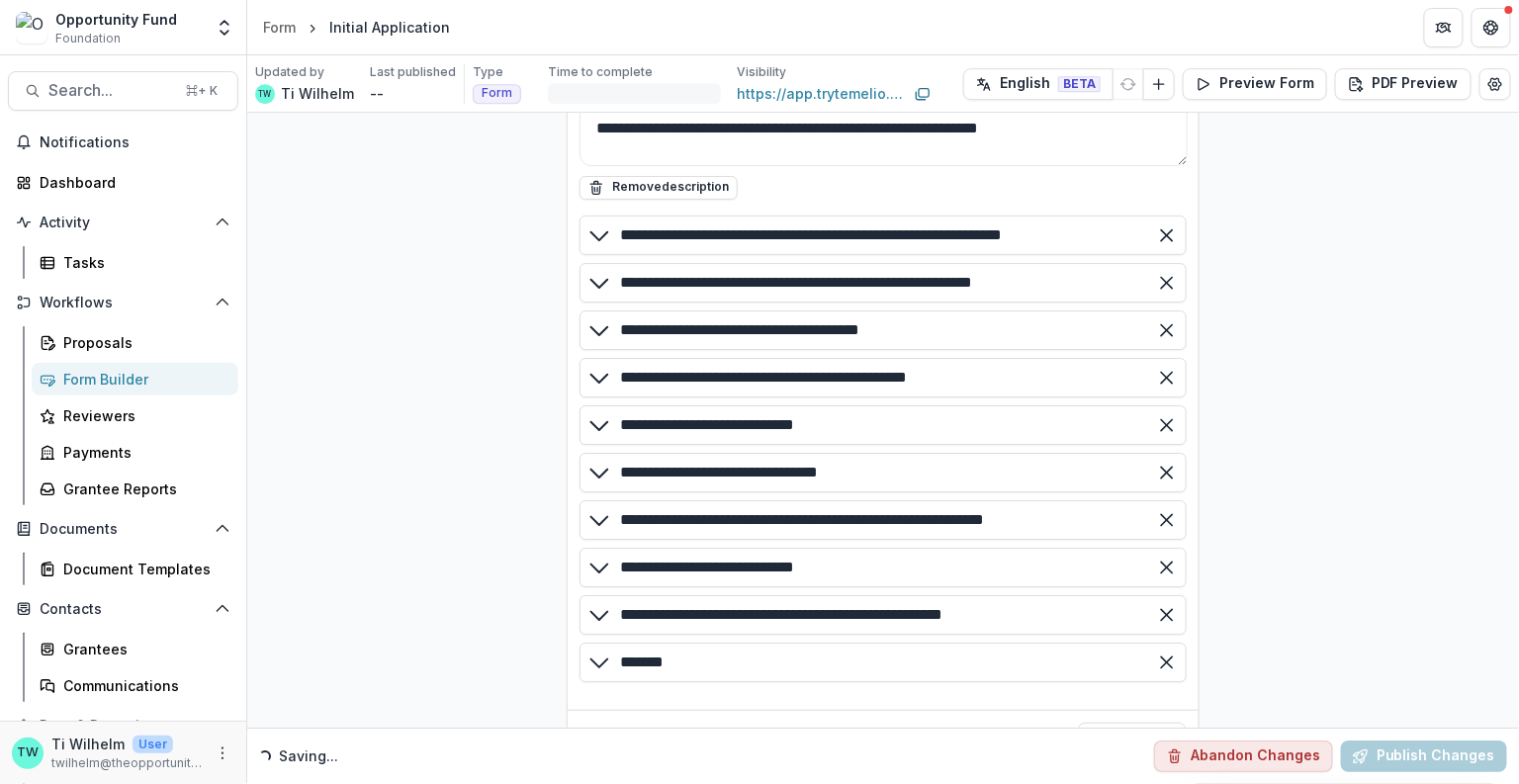 scroll, scrollTop: 32011, scrollLeft: 0, axis: vertical 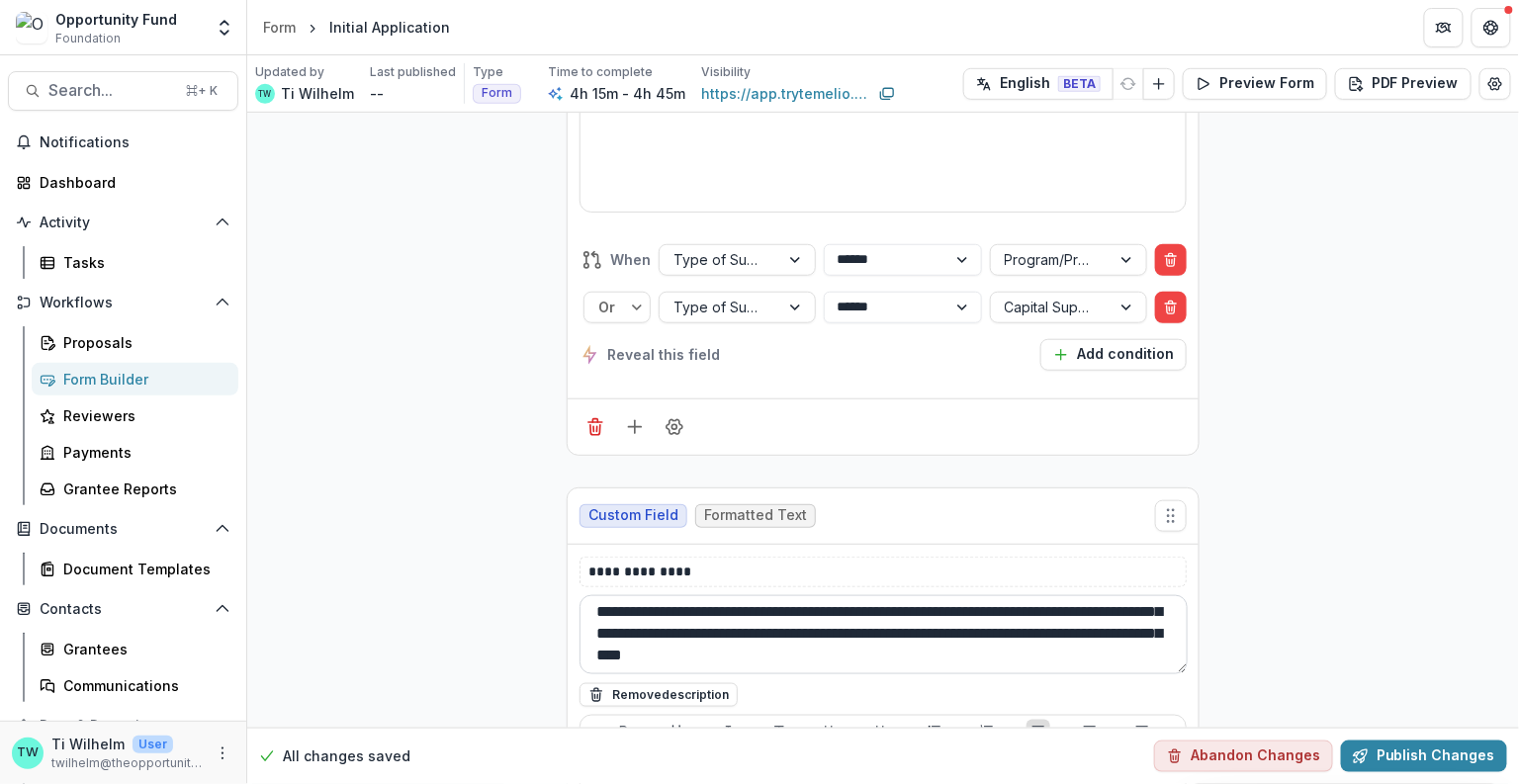 drag, startPoint x: 1028, startPoint y: 500, endPoint x: 1003, endPoint y: 500, distance: 25 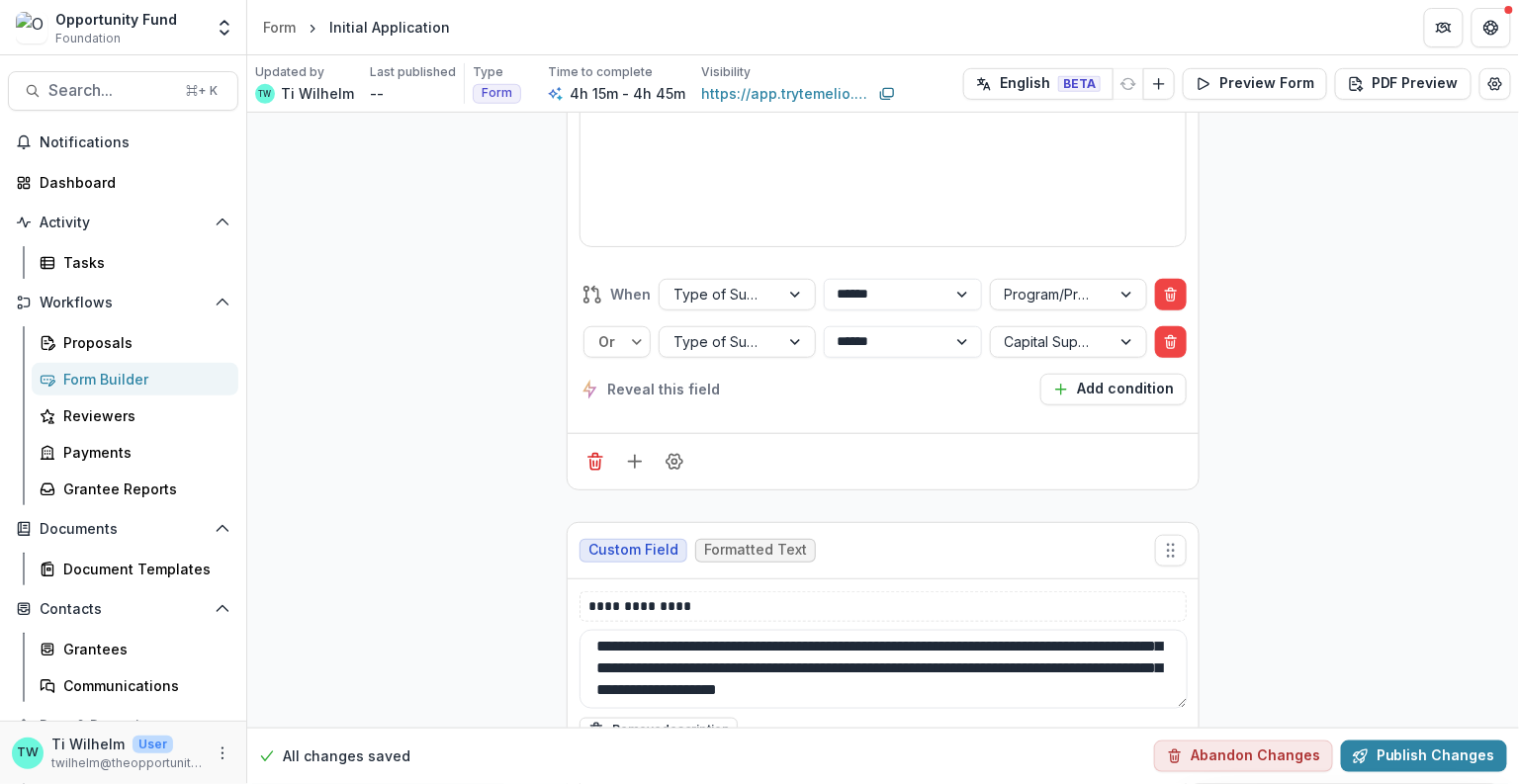 scroll, scrollTop: 27653, scrollLeft: 0, axis: vertical 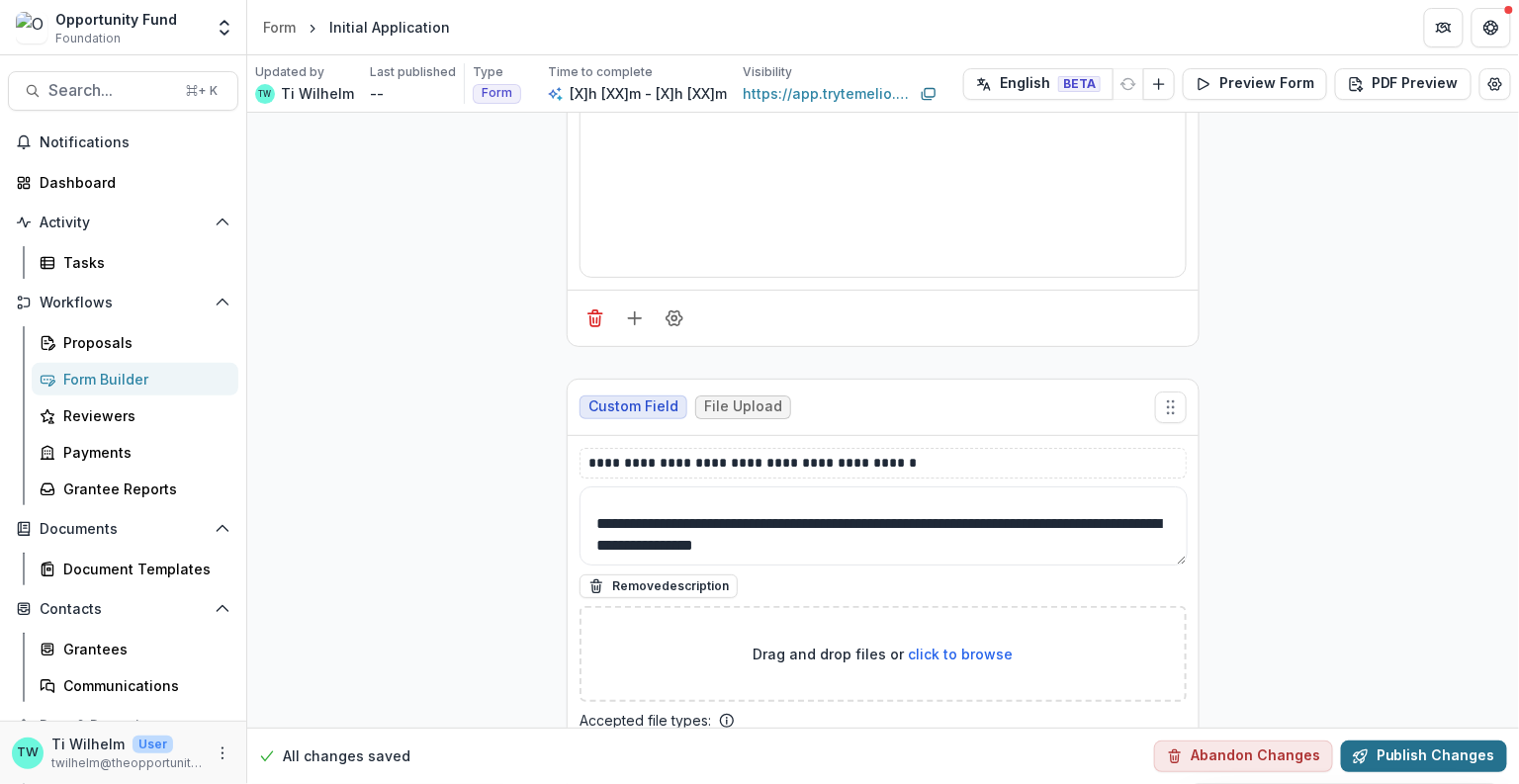 type on "**********" 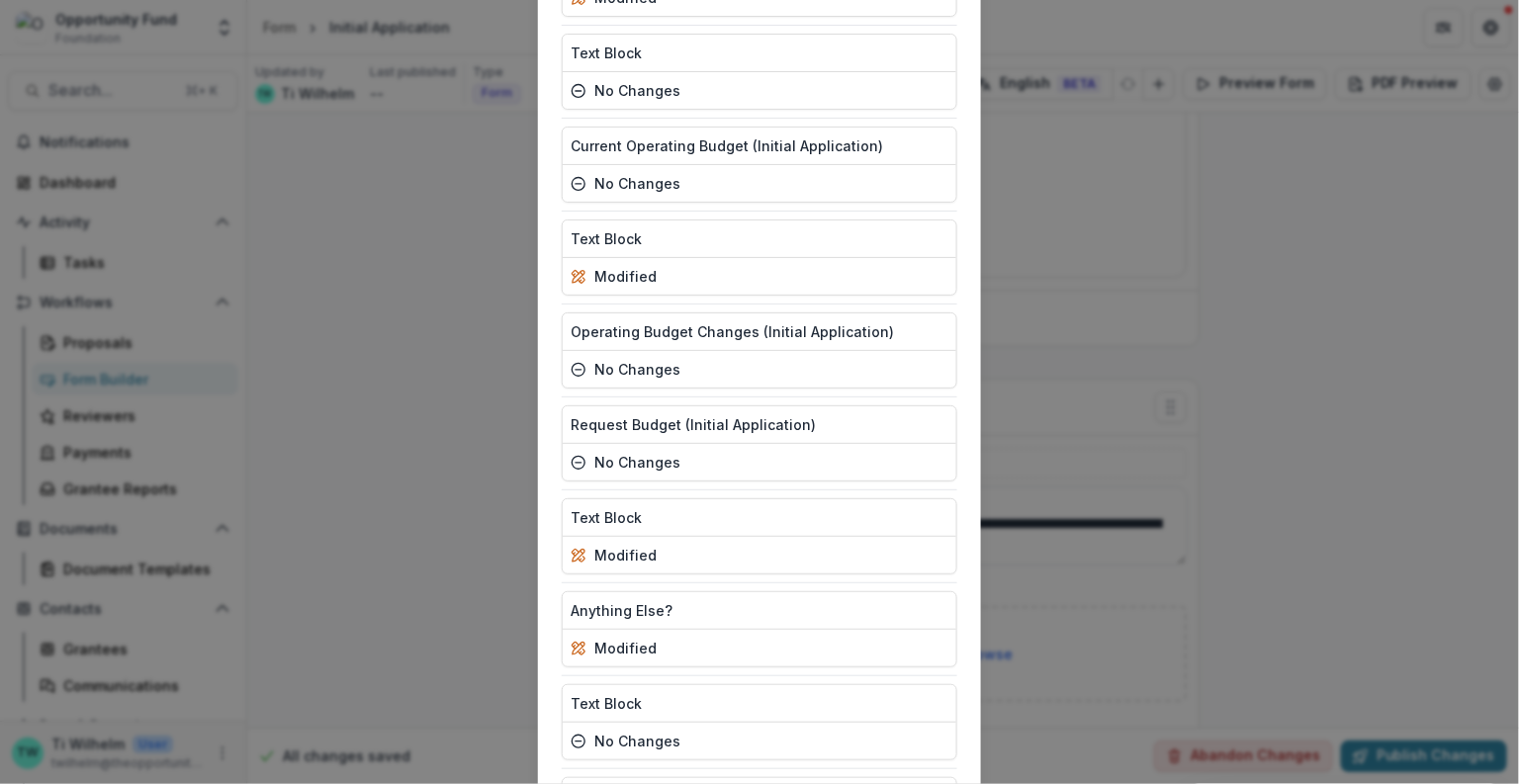 scroll, scrollTop: 4612, scrollLeft: 0, axis: vertical 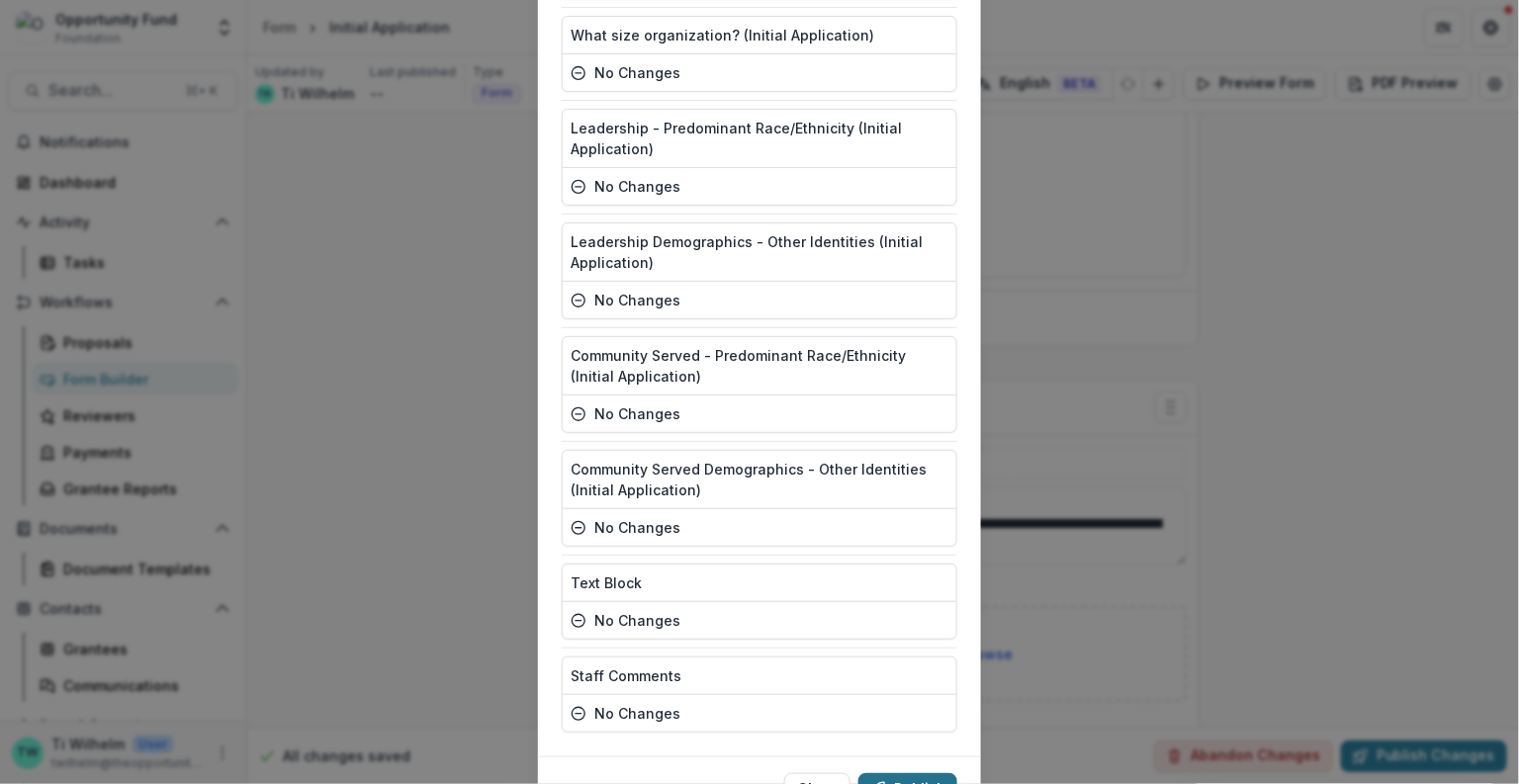 click on "Publish" at bounding box center (908, 789) 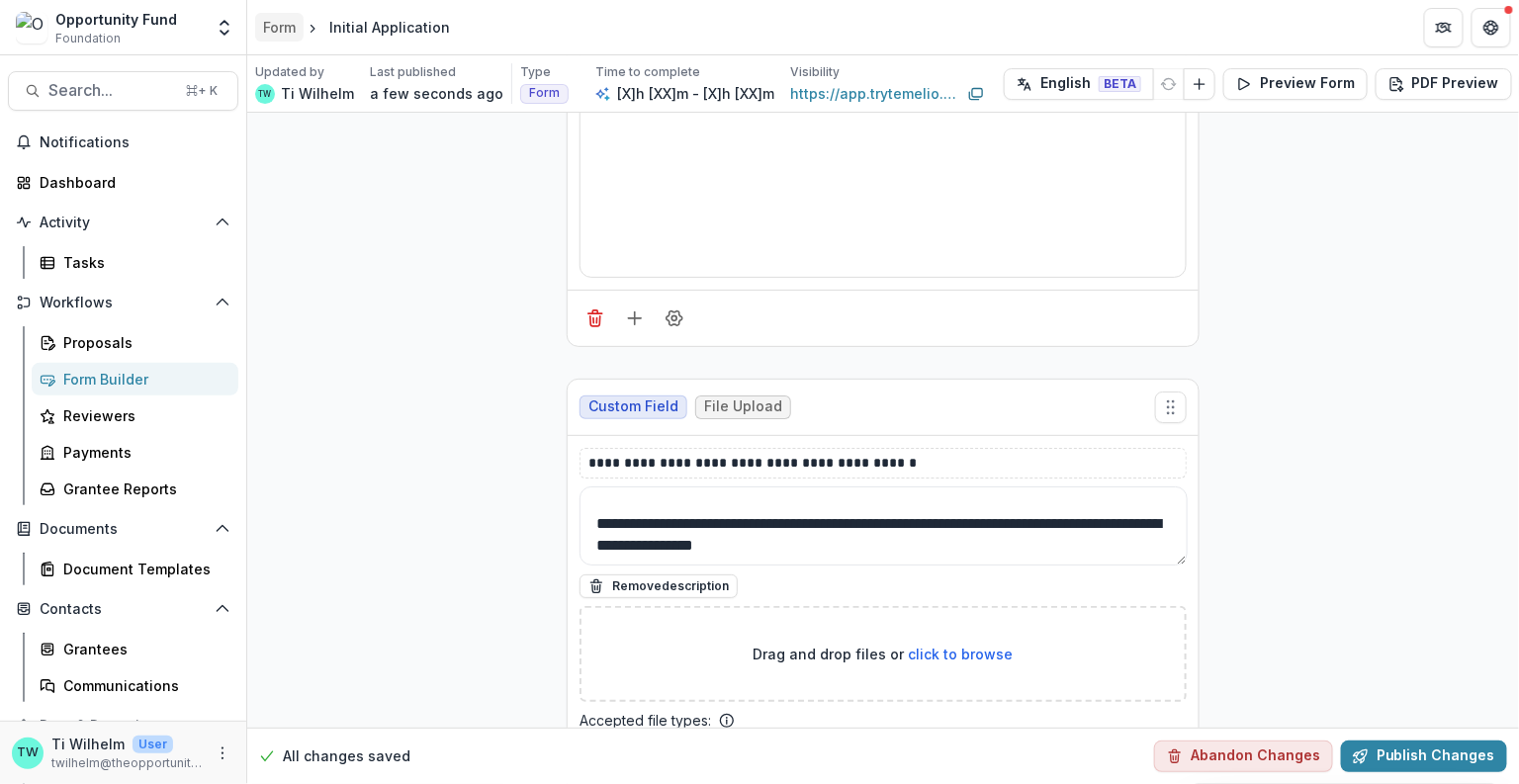 click on "Form" at bounding box center (279, 27) 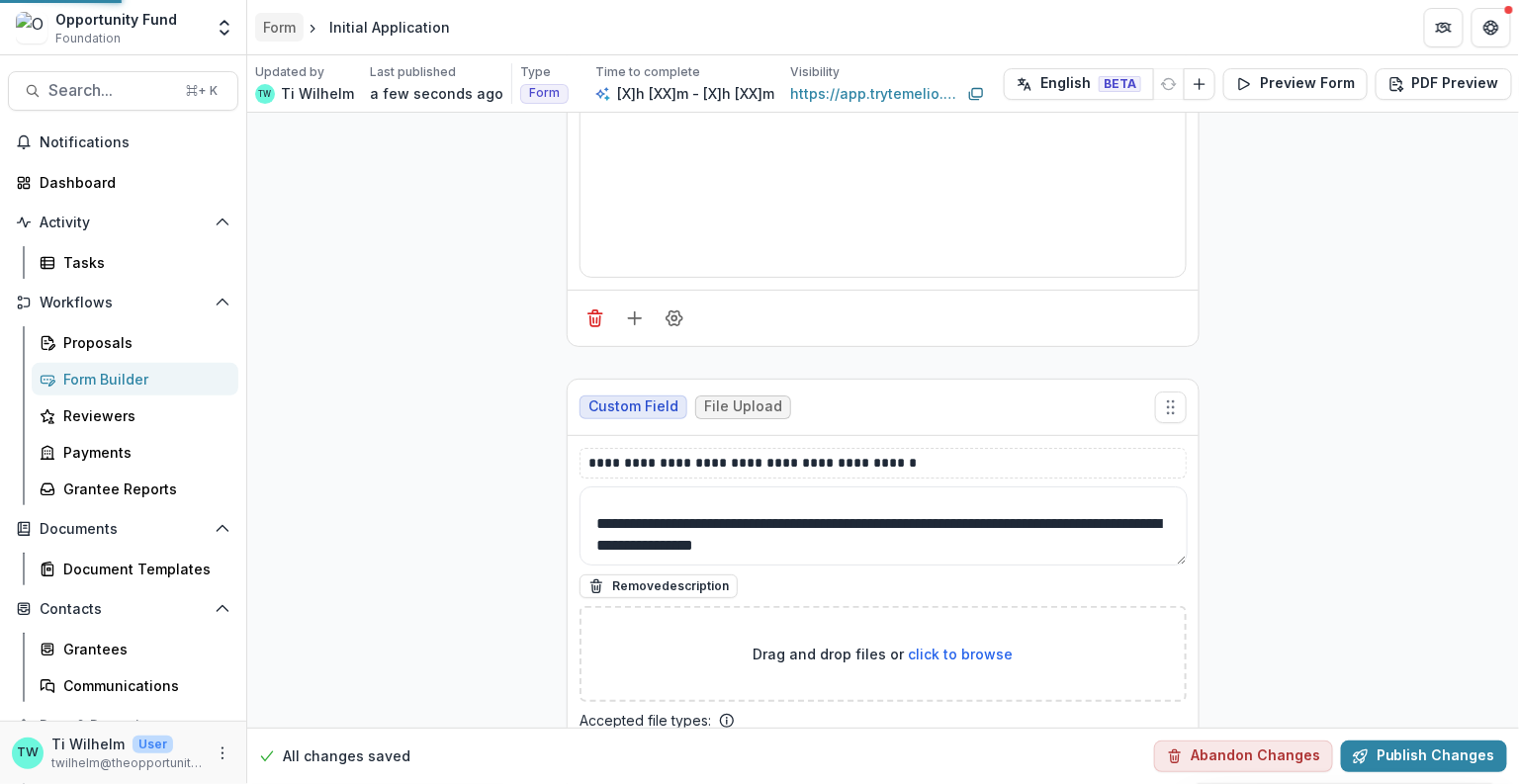 scroll, scrollTop: 0, scrollLeft: 0, axis: both 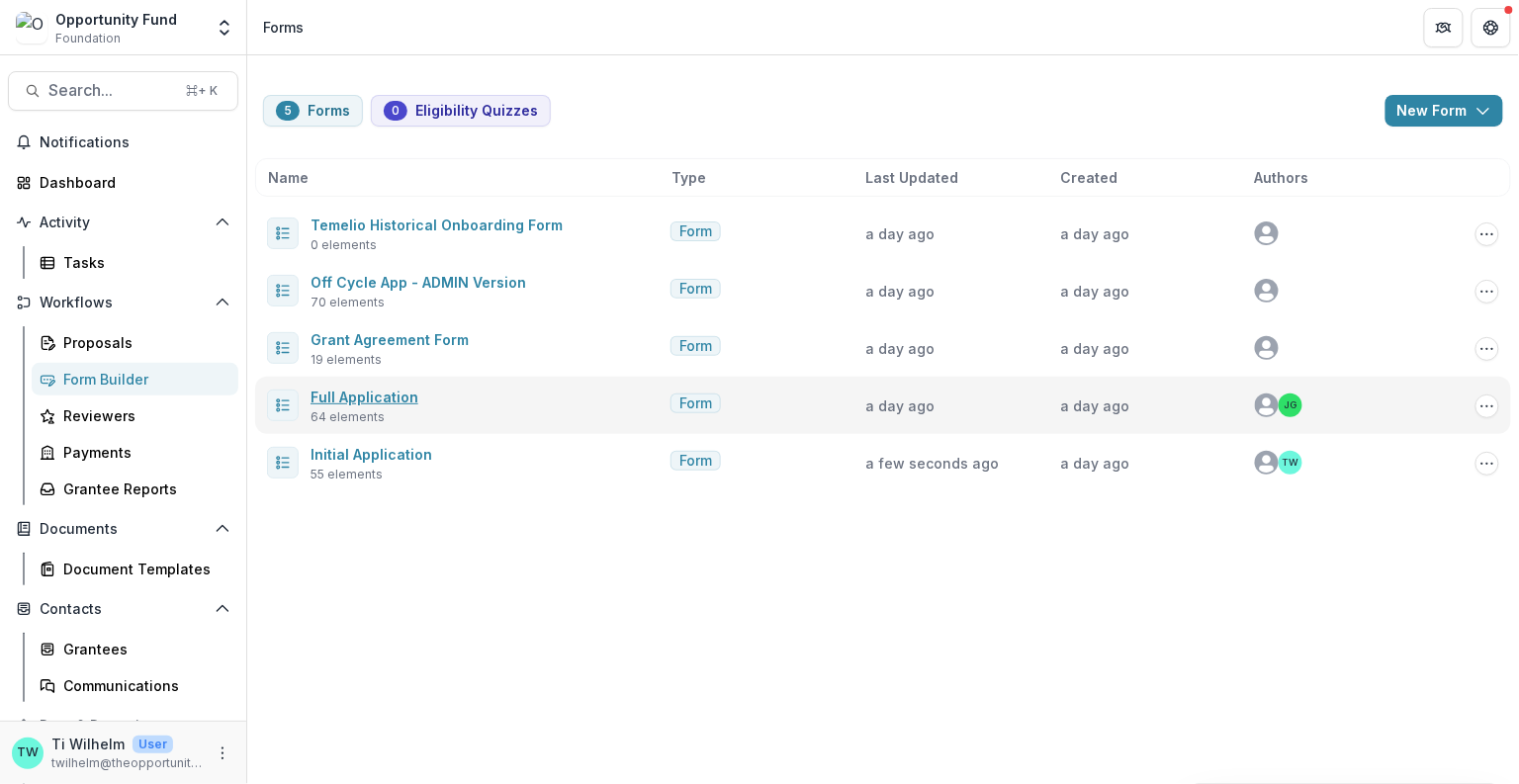click on "Full Application" at bounding box center [364, 396] 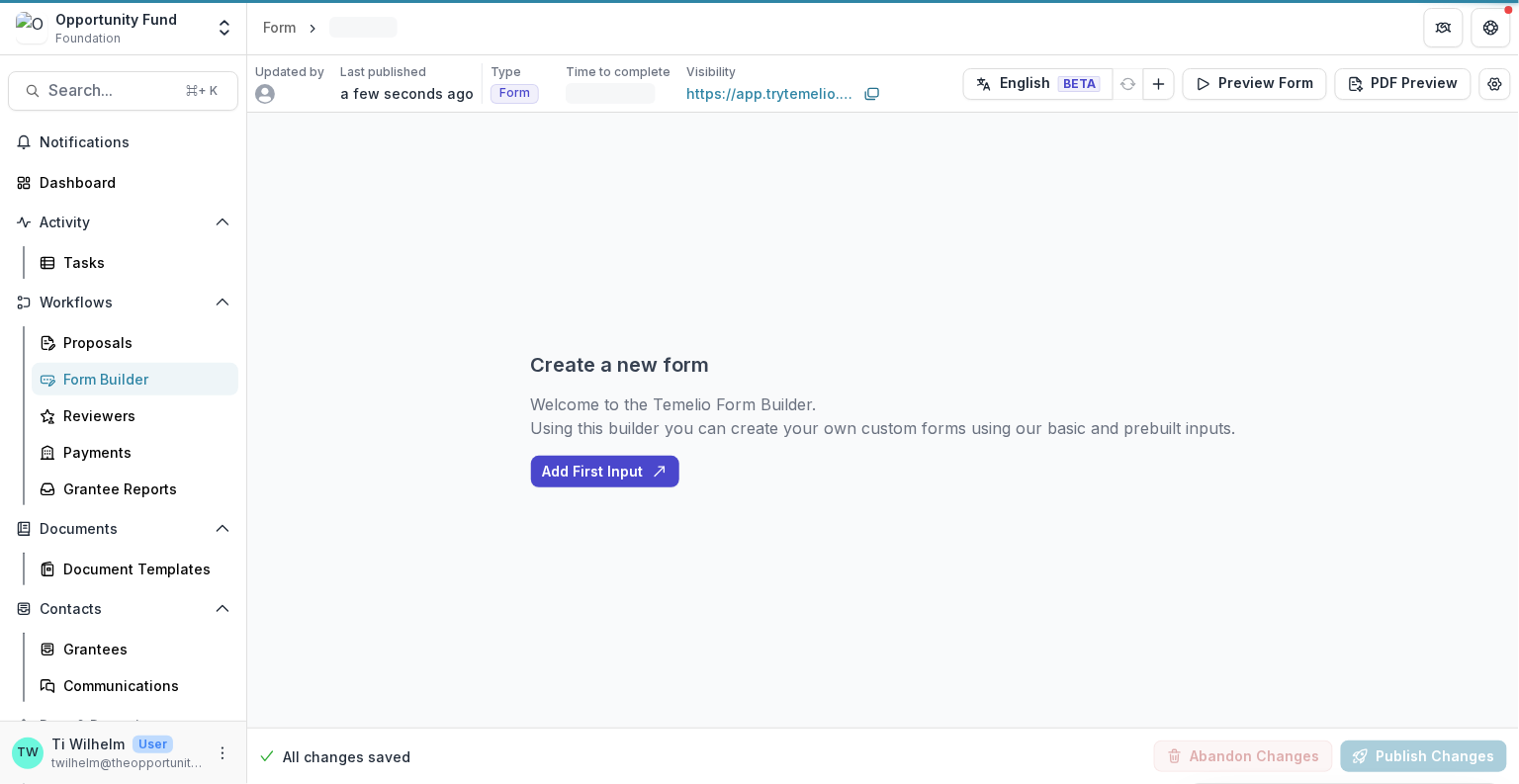 select on "**********" 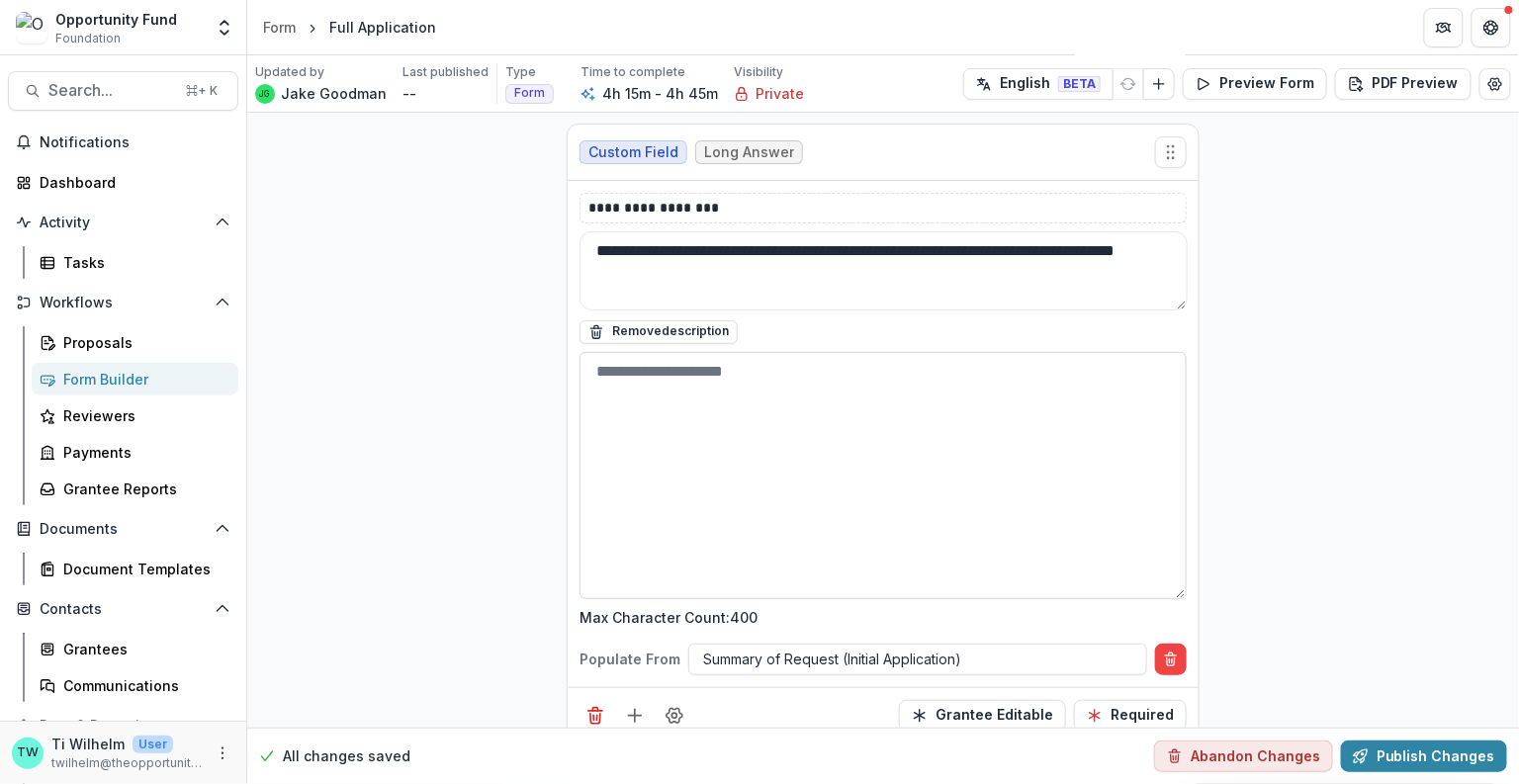scroll, scrollTop: 2472, scrollLeft: 0, axis: vertical 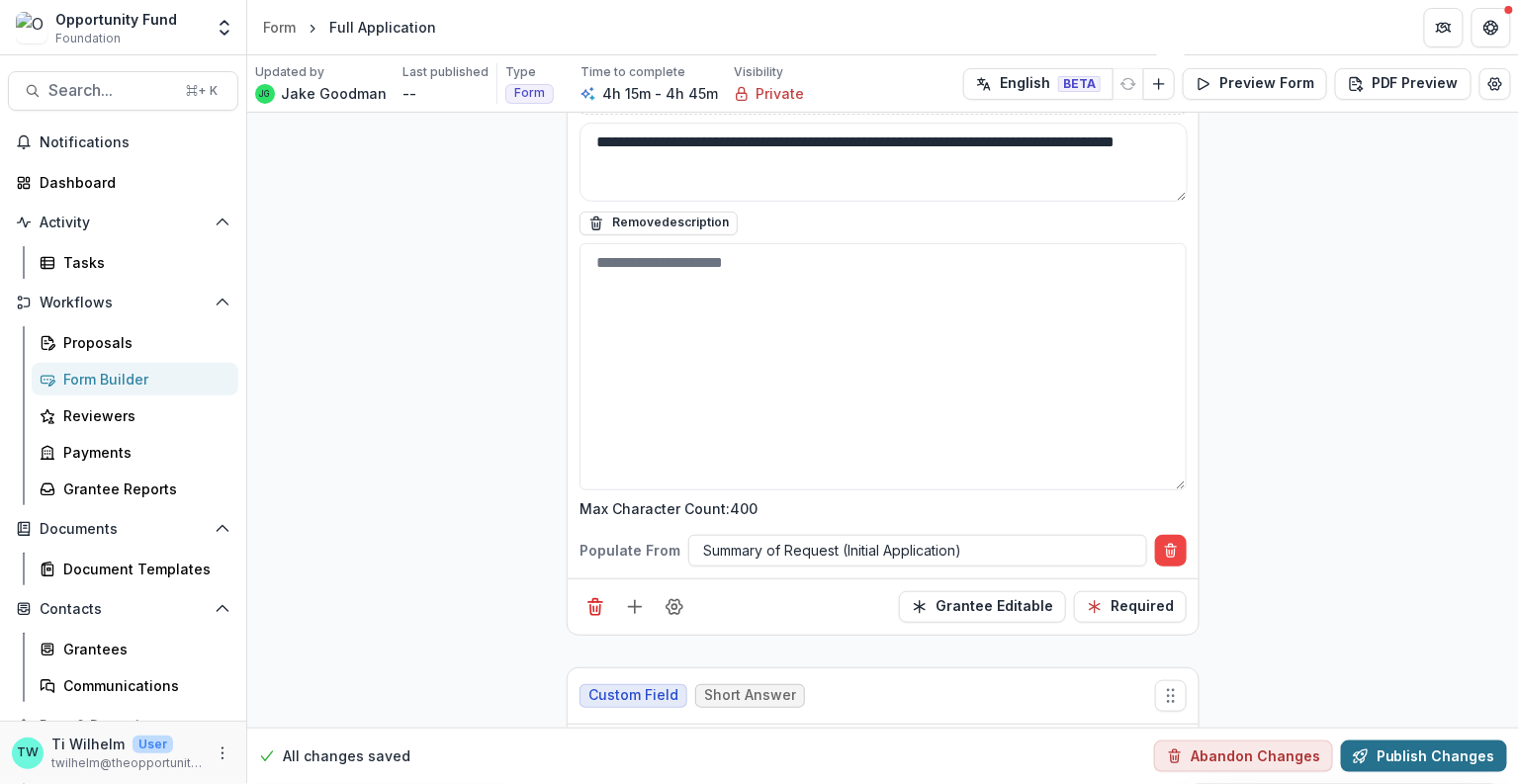 click on "Publish Changes" at bounding box center (1424, 756) 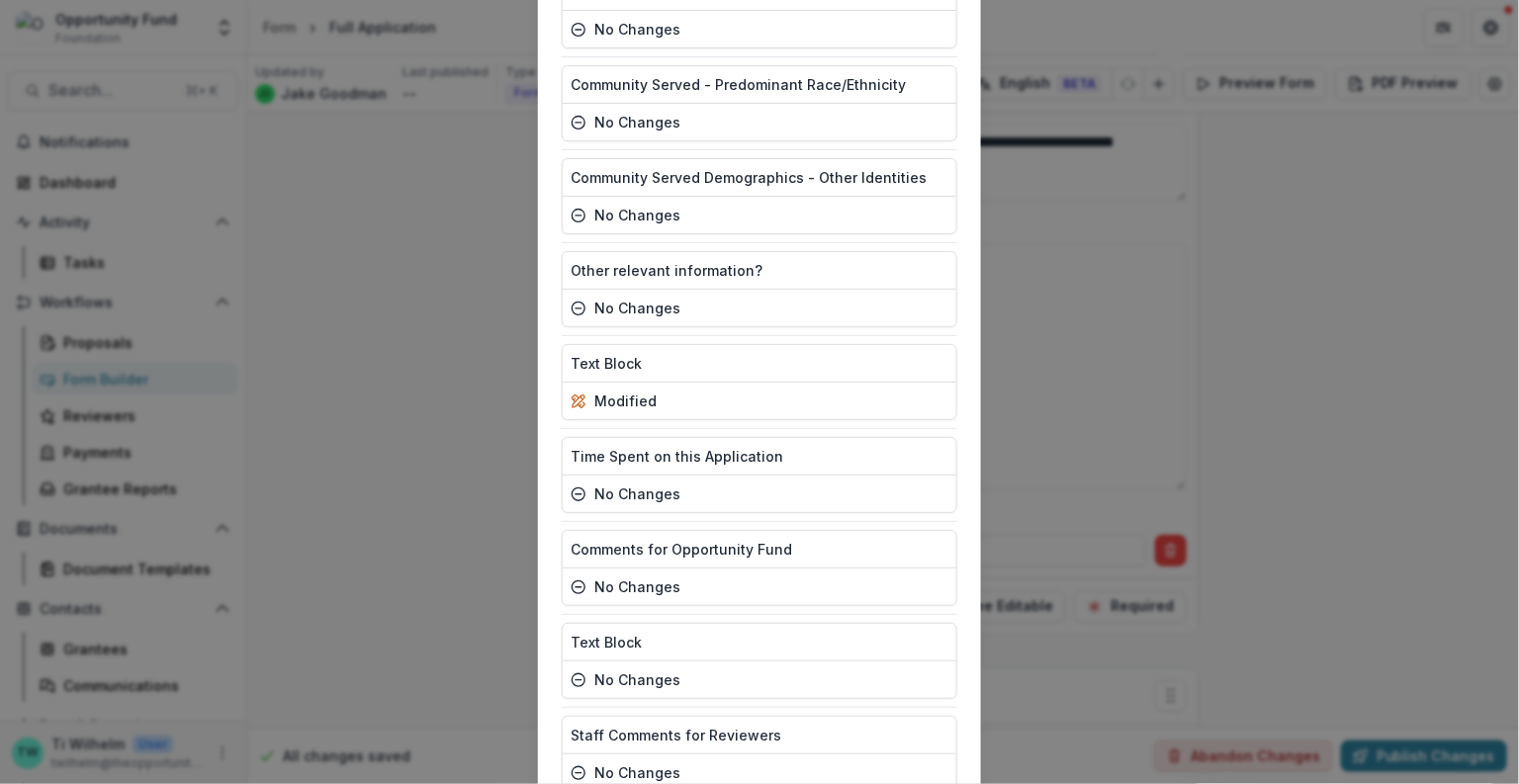 scroll, scrollTop: 5283, scrollLeft: 0, axis: vertical 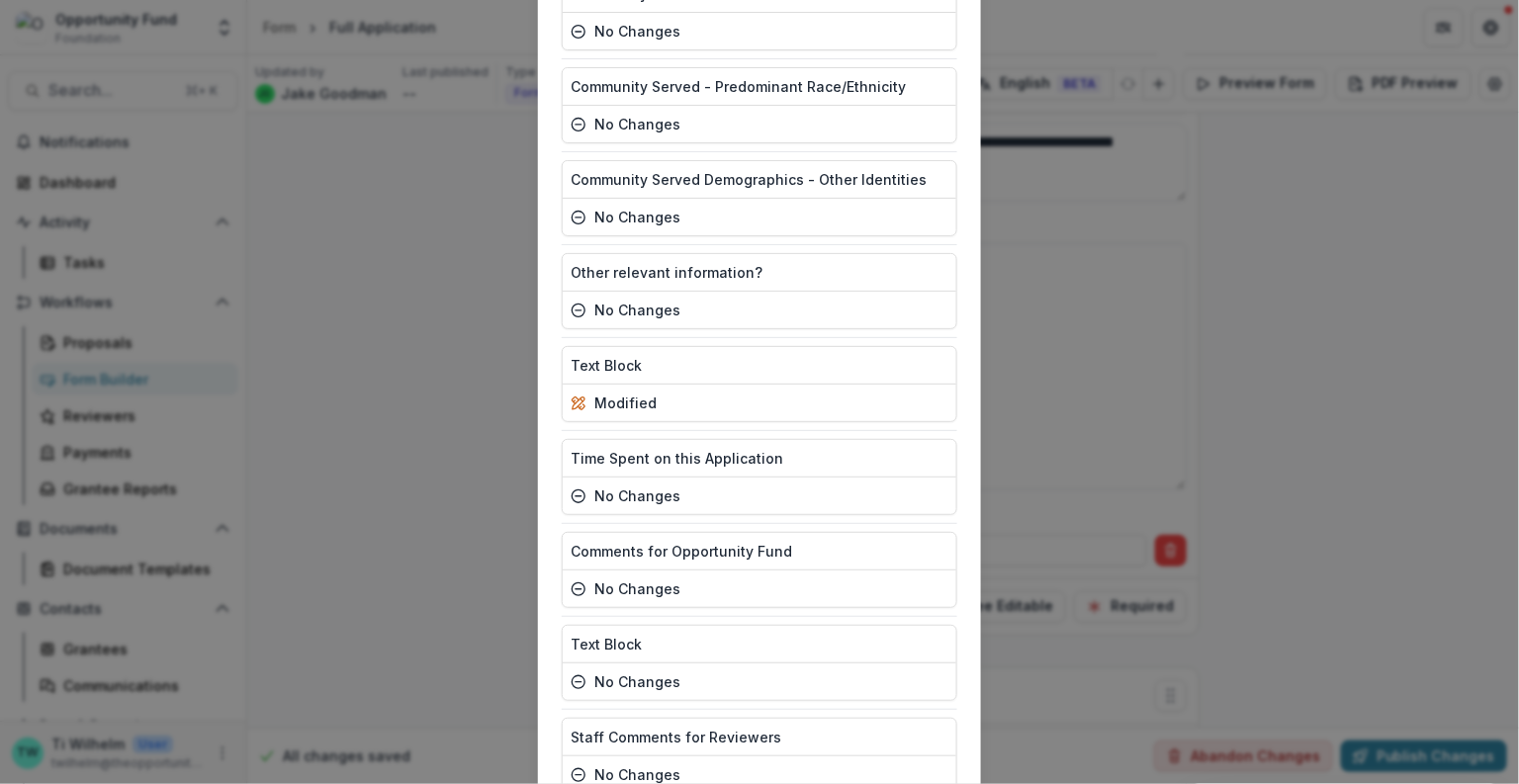 click on "Publish" at bounding box center [908, 850] 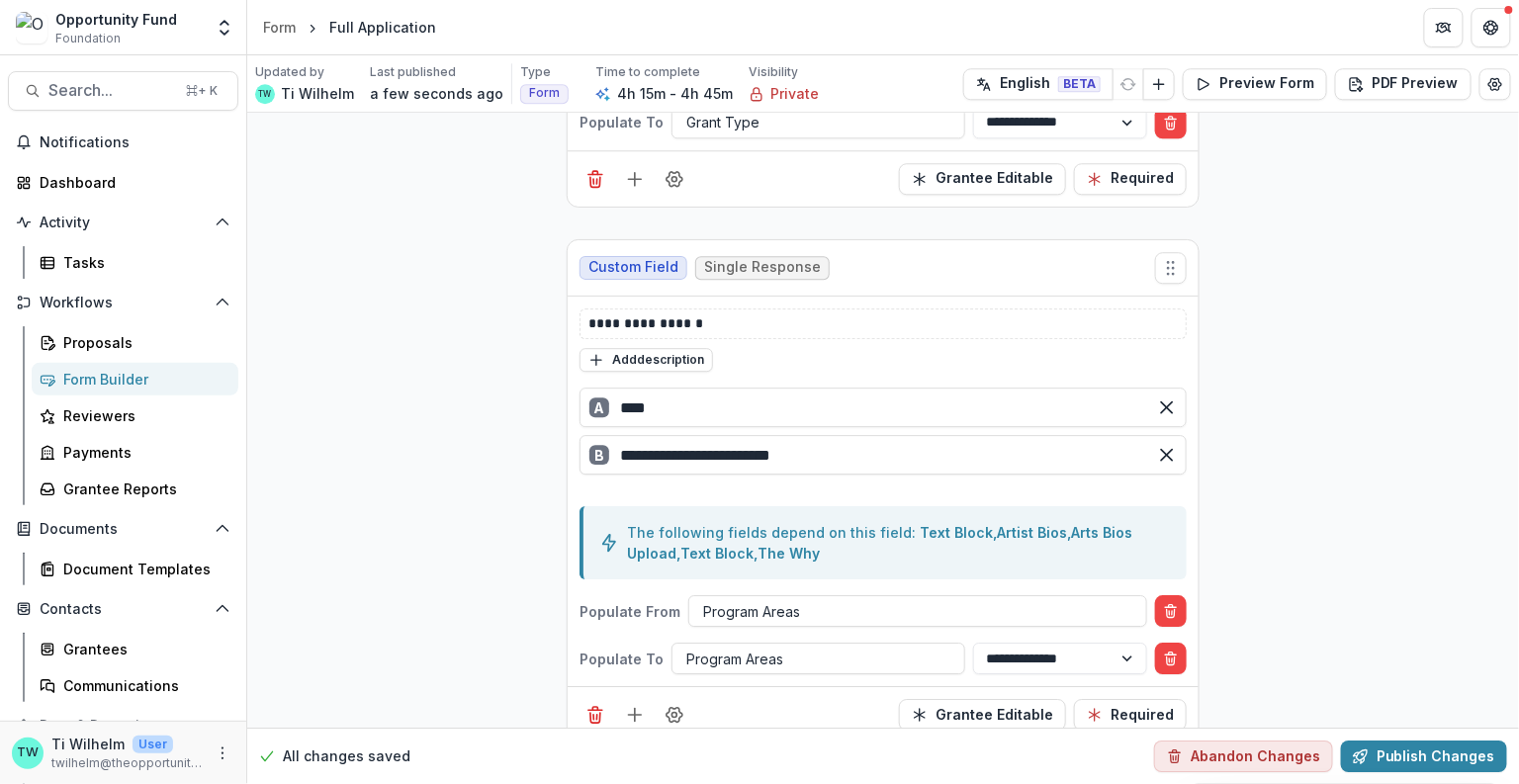 scroll, scrollTop: 3881, scrollLeft: 0, axis: vertical 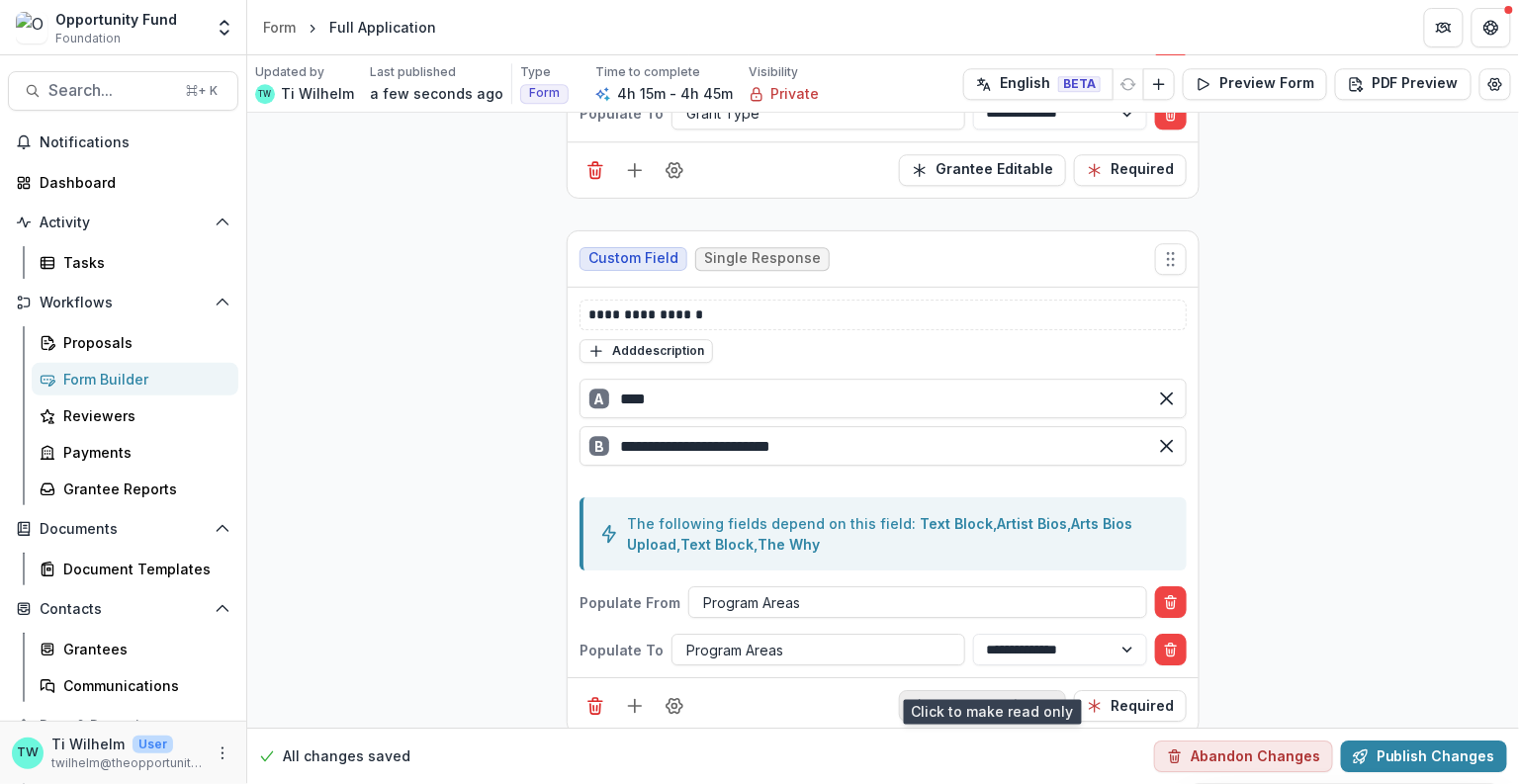 click on "Grantee Editable" at bounding box center [982, 706] 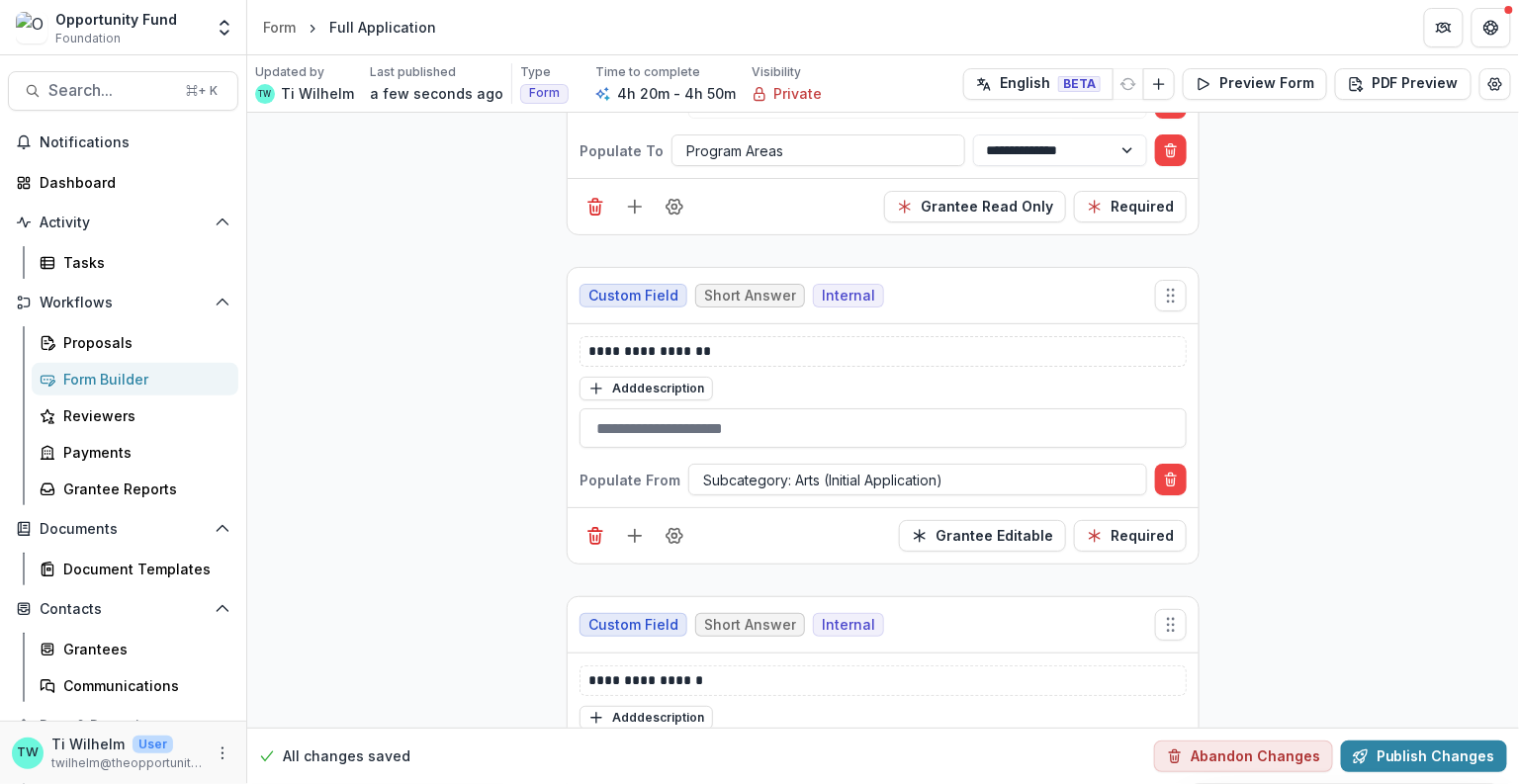 scroll, scrollTop: 4382, scrollLeft: 0, axis: vertical 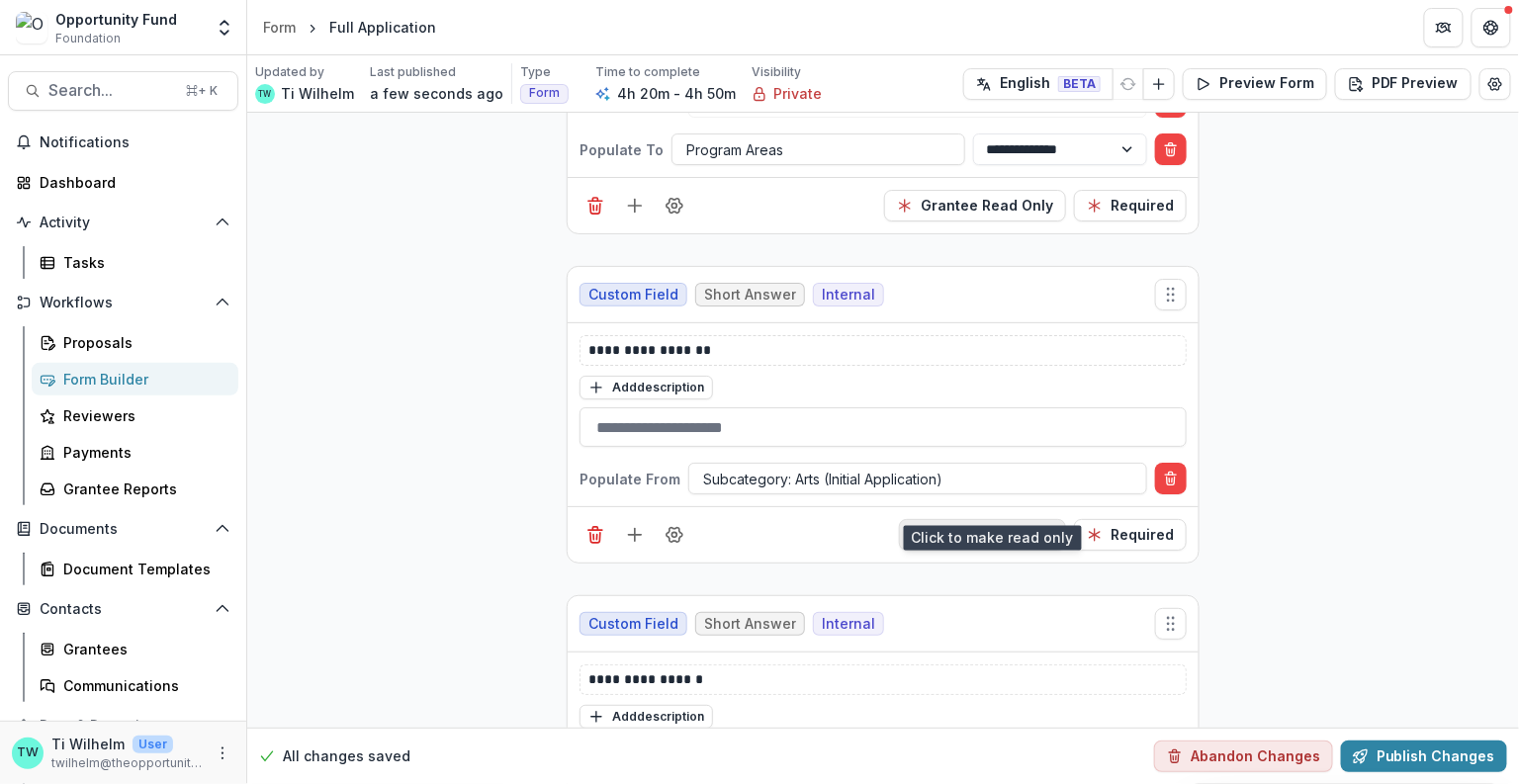 click on "Grantee Editable" at bounding box center (982, 535) 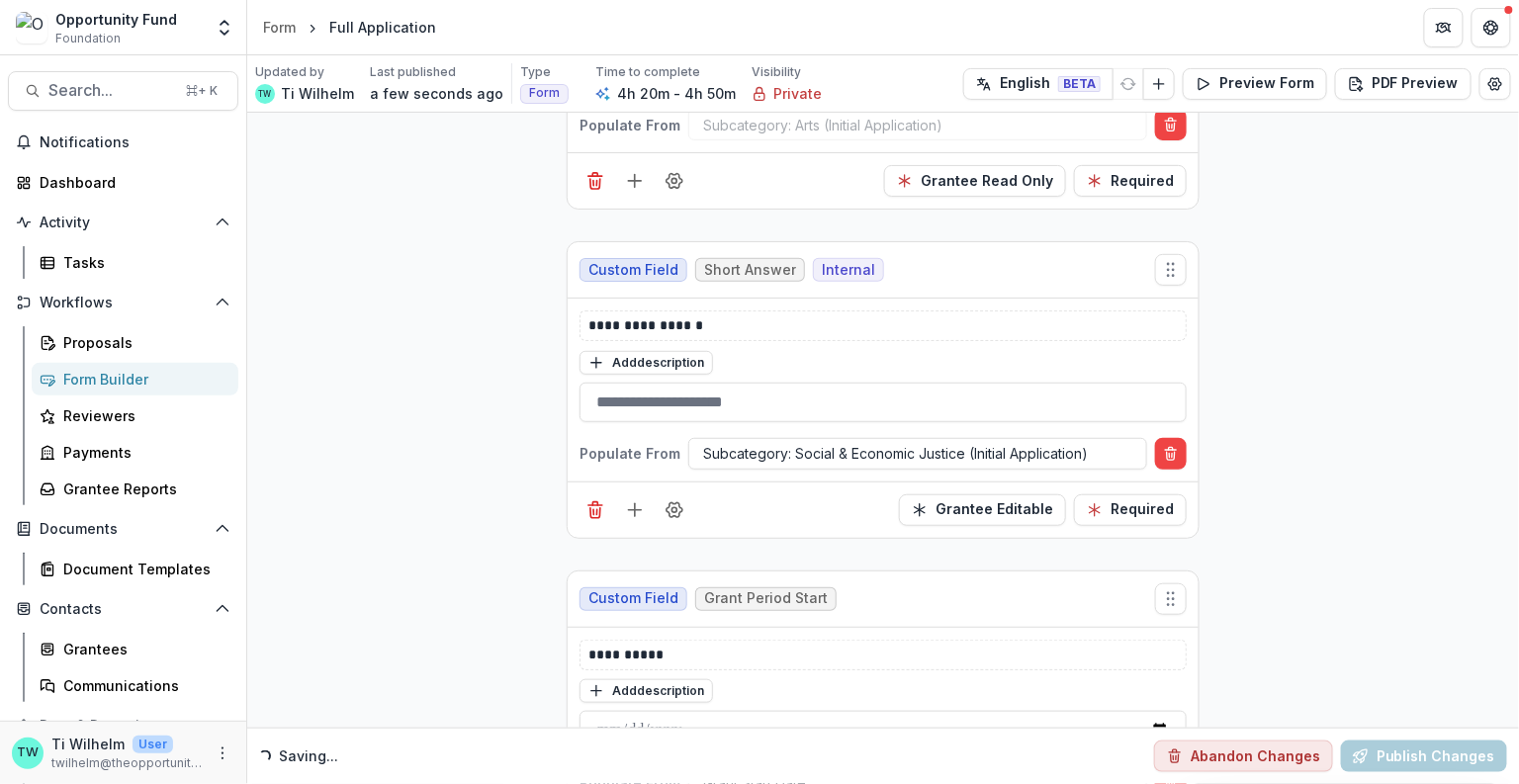 scroll, scrollTop: 4741, scrollLeft: 0, axis: vertical 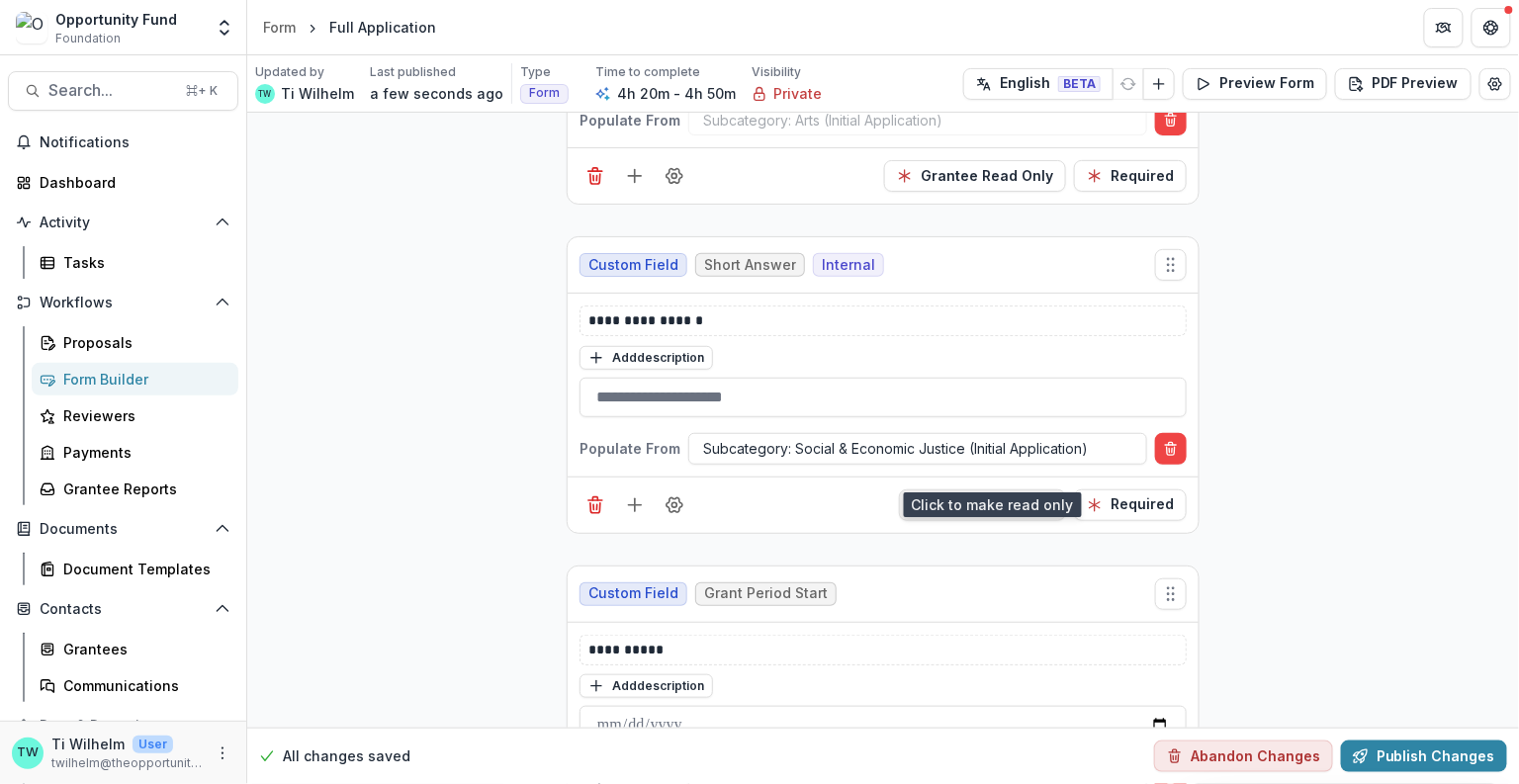 click on "Grantee Editable" at bounding box center (982, 505) 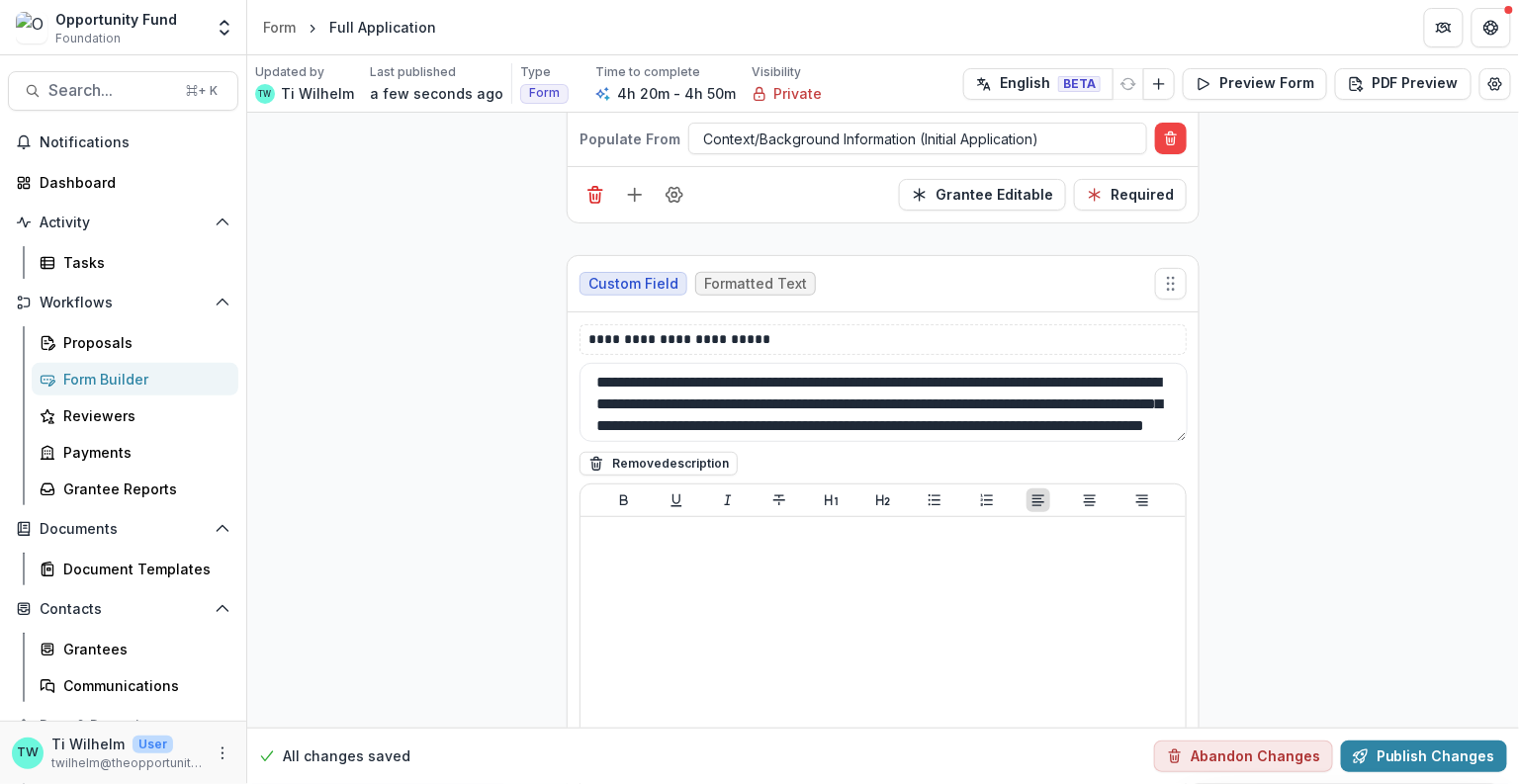 scroll, scrollTop: 6945, scrollLeft: 0, axis: vertical 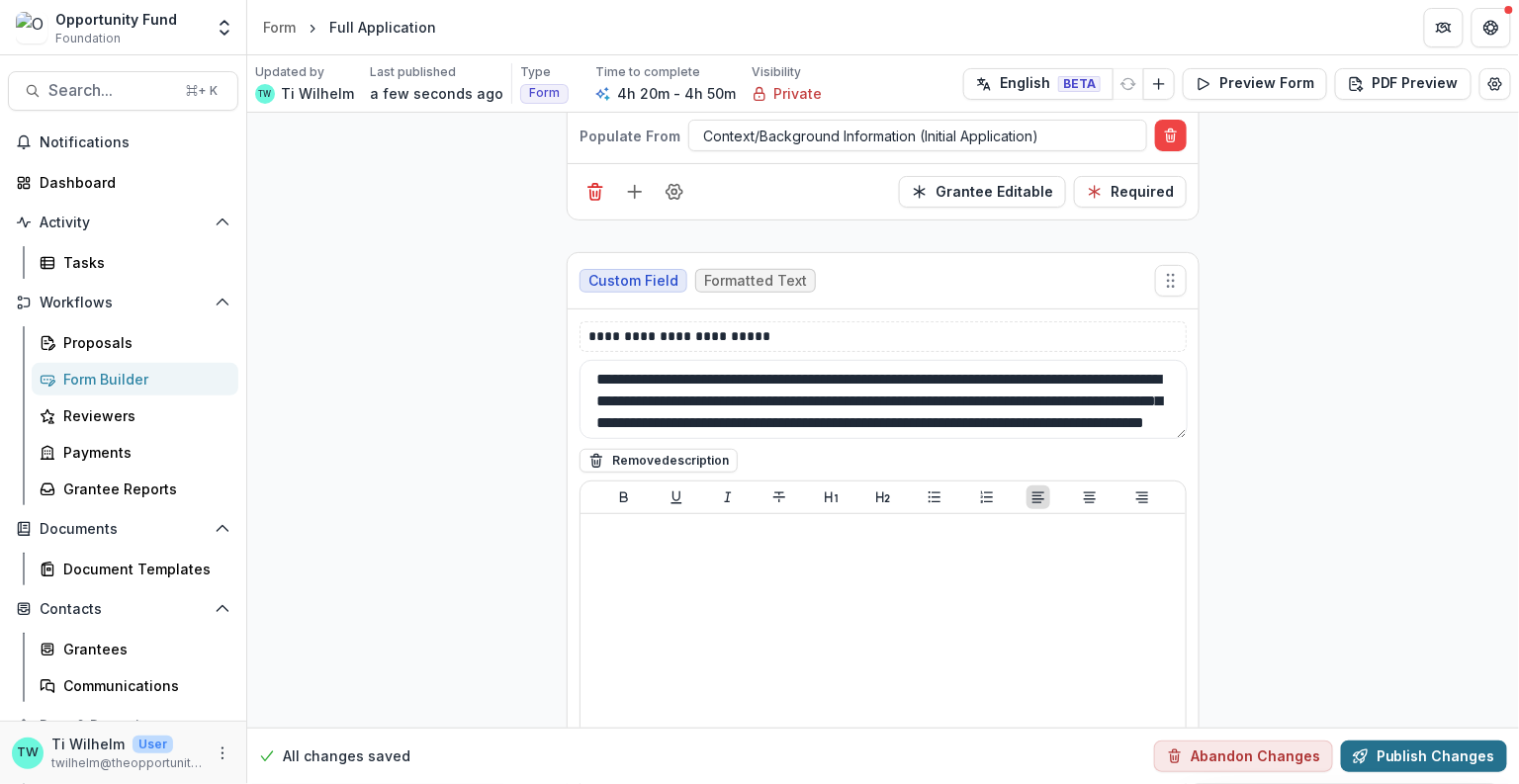 click on "Publish Changes" at bounding box center [1424, 756] 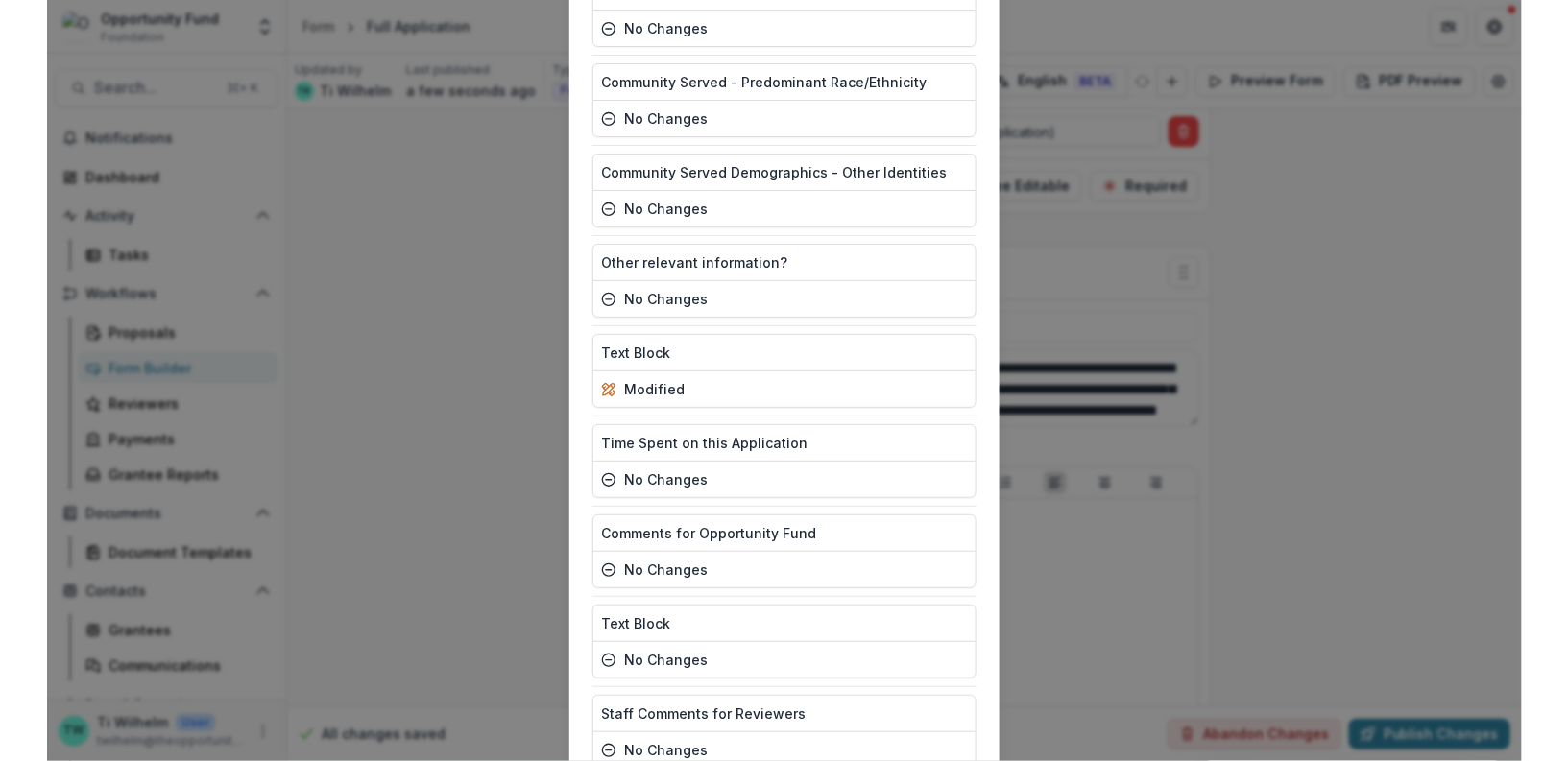 scroll, scrollTop: 5172, scrollLeft: 0, axis: vertical 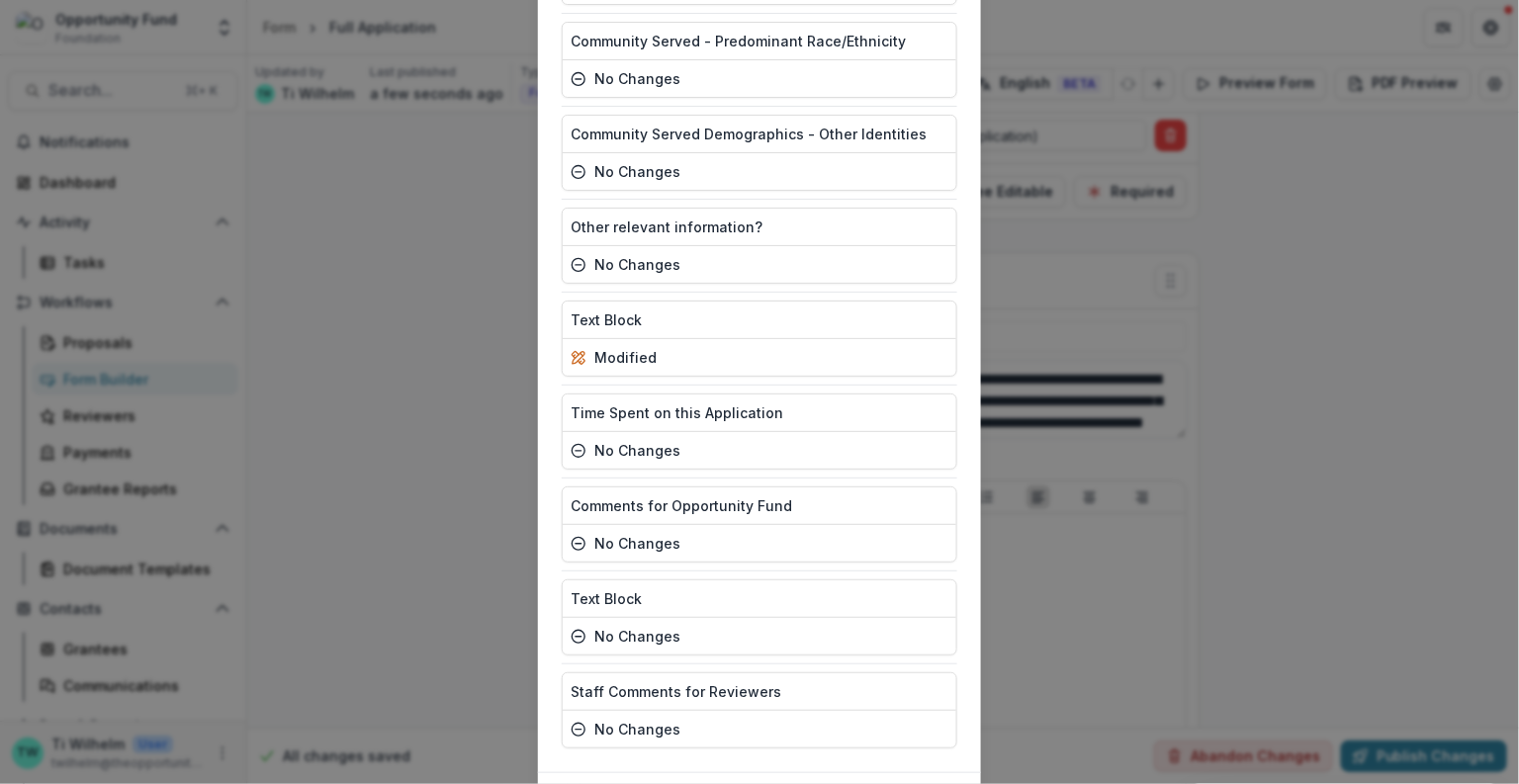 click on "Publish" at bounding box center (908, 805) 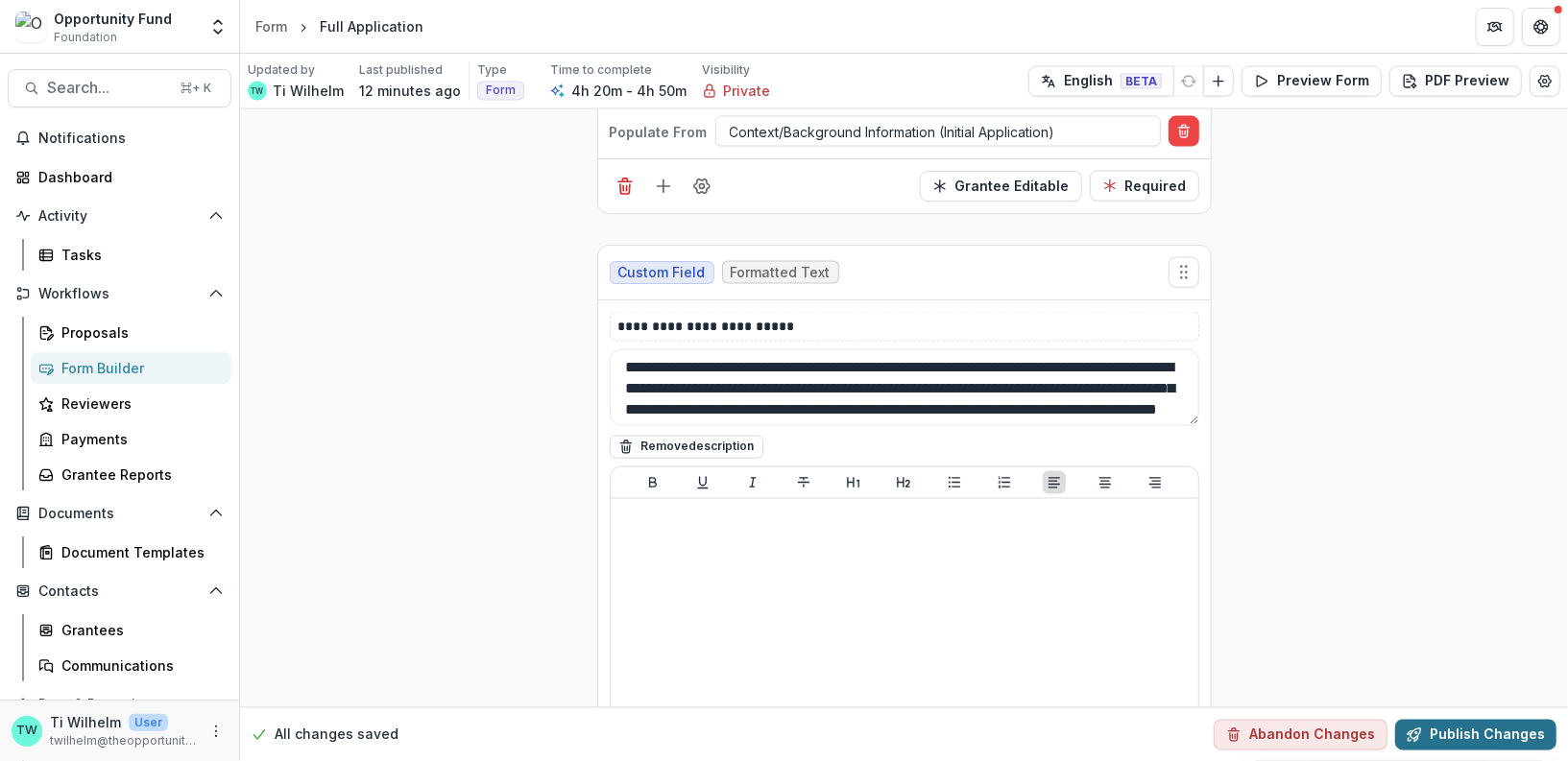 click on "Publish Changes" at bounding box center [1476, 734] 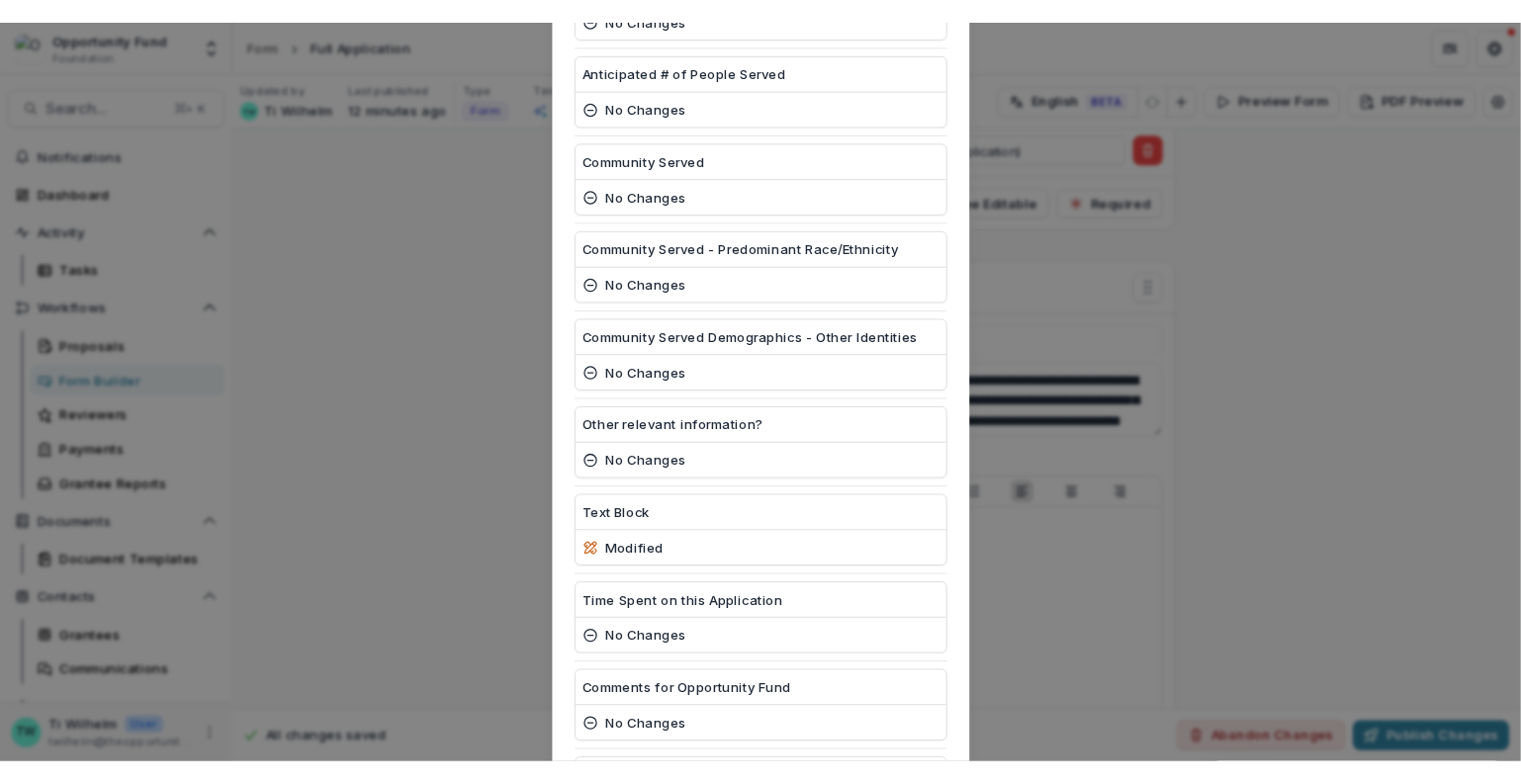 scroll, scrollTop: 5329, scrollLeft: 0, axis: vertical 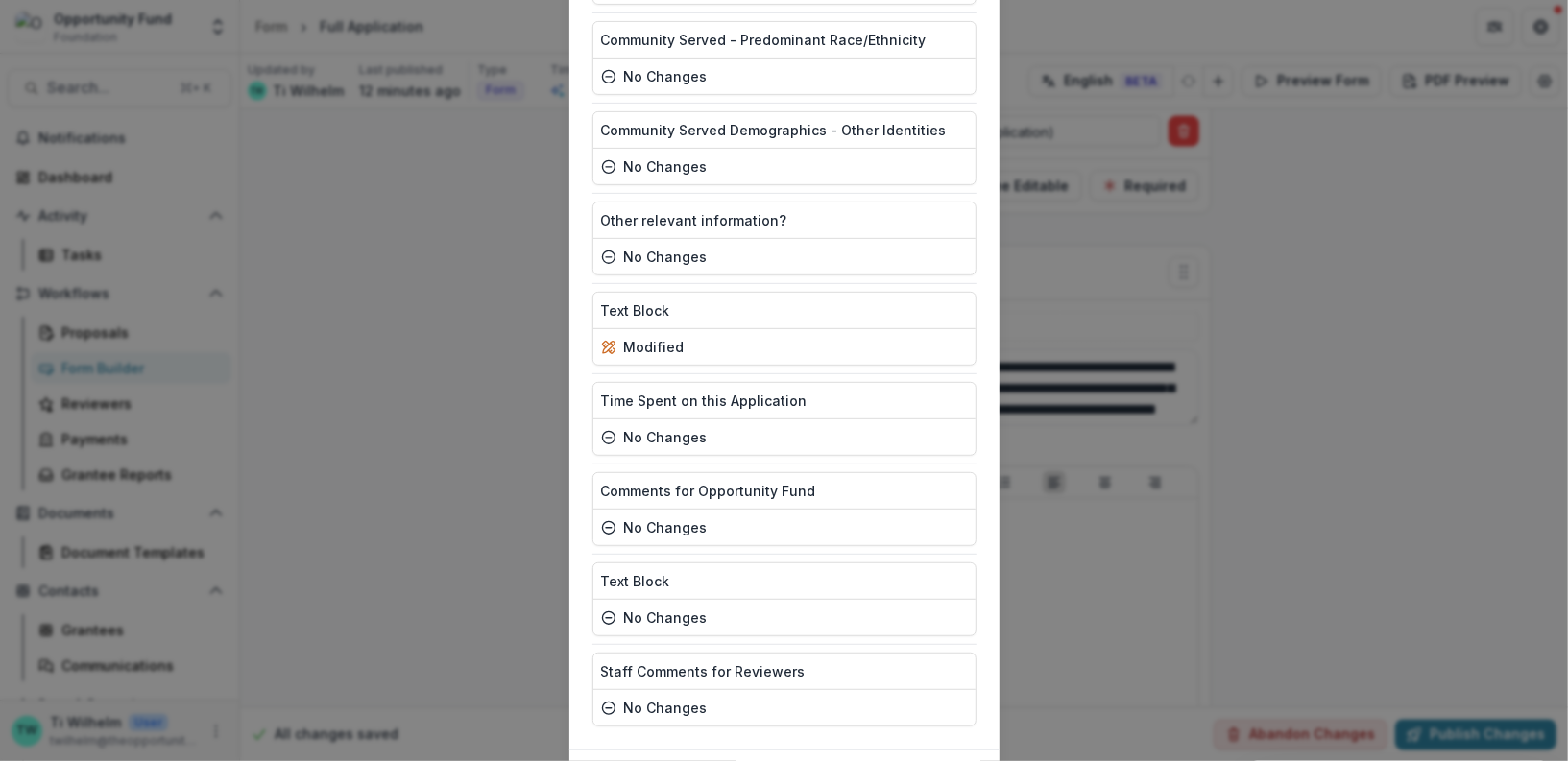 click on "Publish" at bounding box center [929, 781] 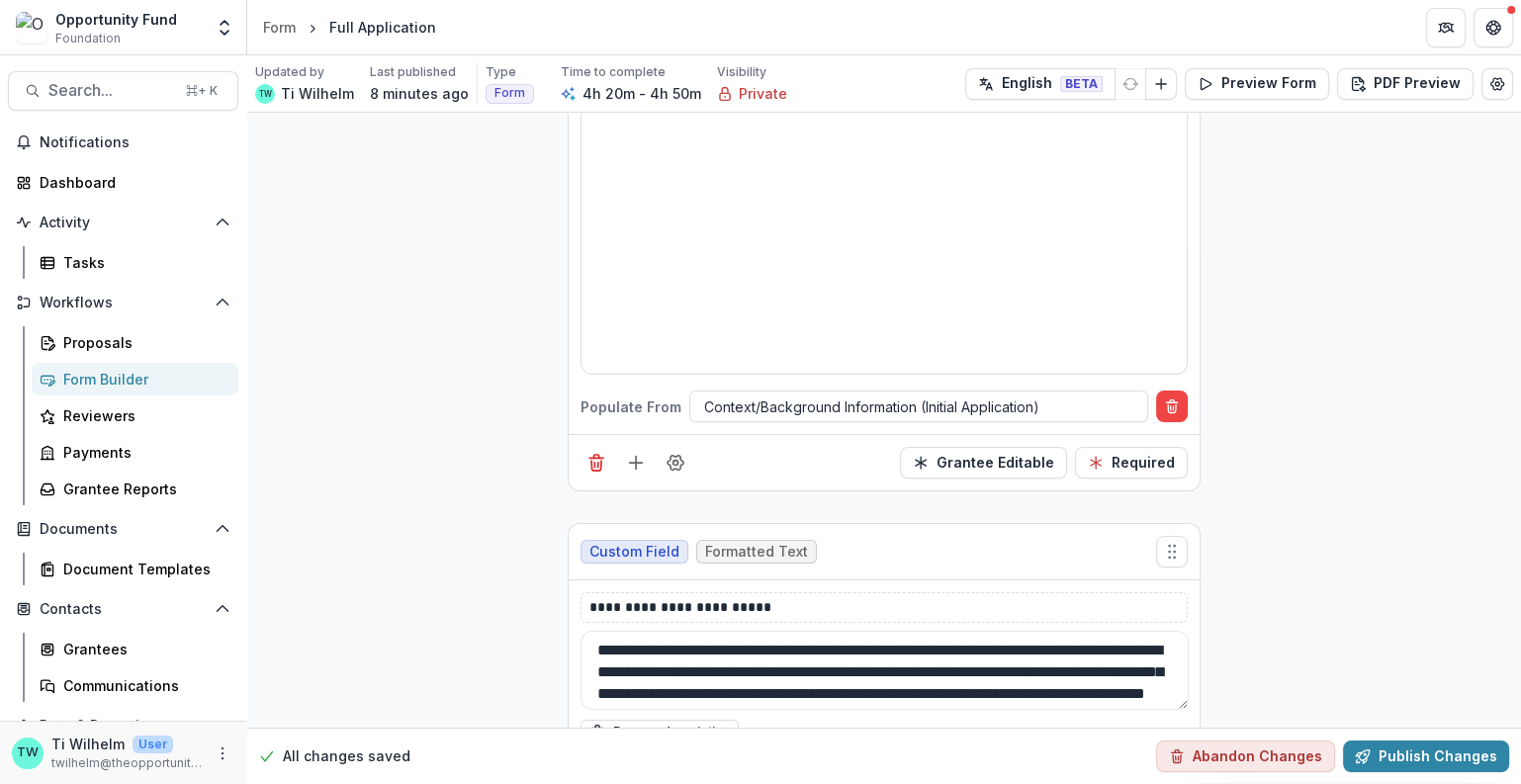 scroll, scrollTop: 6664, scrollLeft: 0, axis: vertical 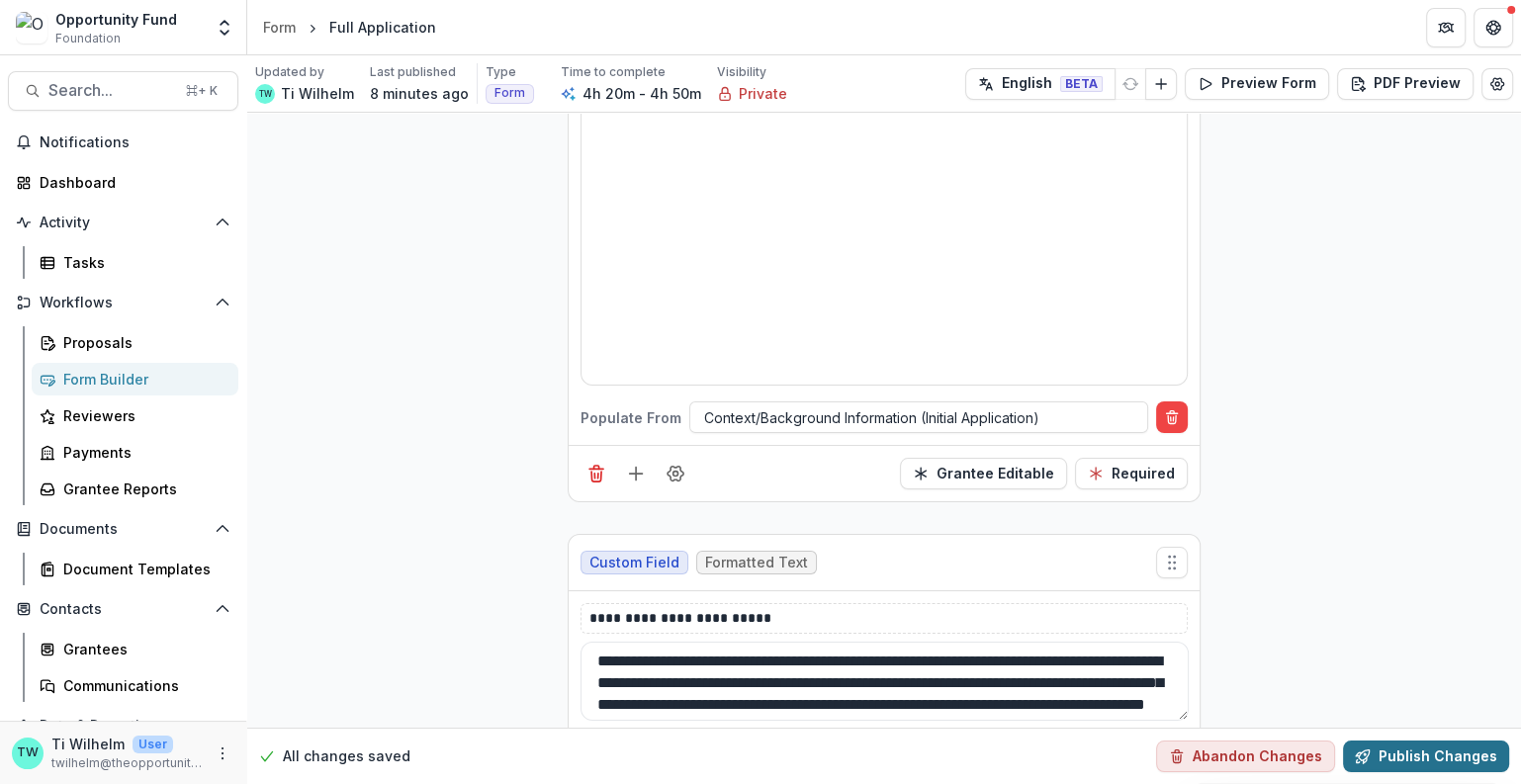 click on "Publish Changes" at bounding box center [1426, 756] 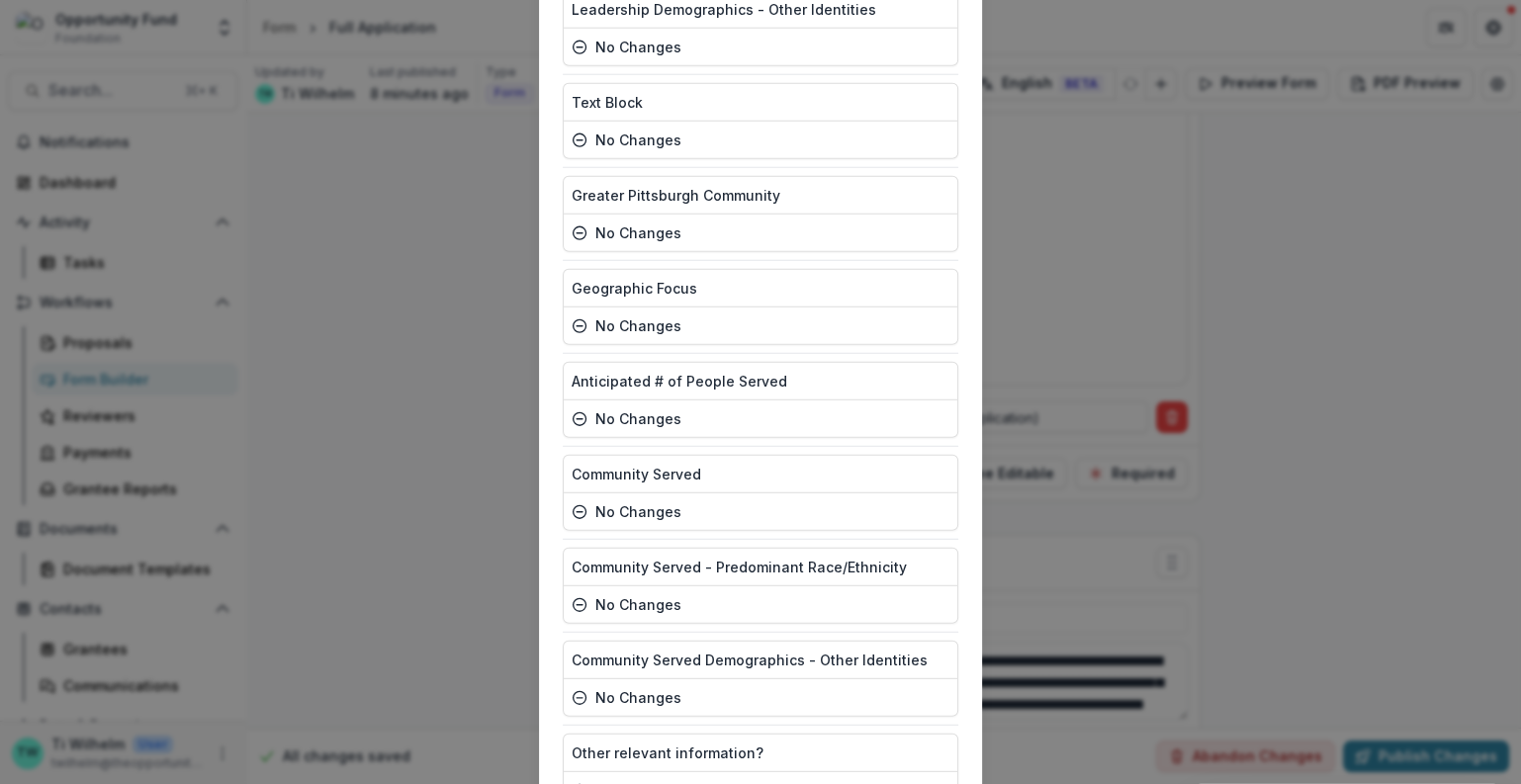 scroll, scrollTop: 5329, scrollLeft: 0, axis: vertical 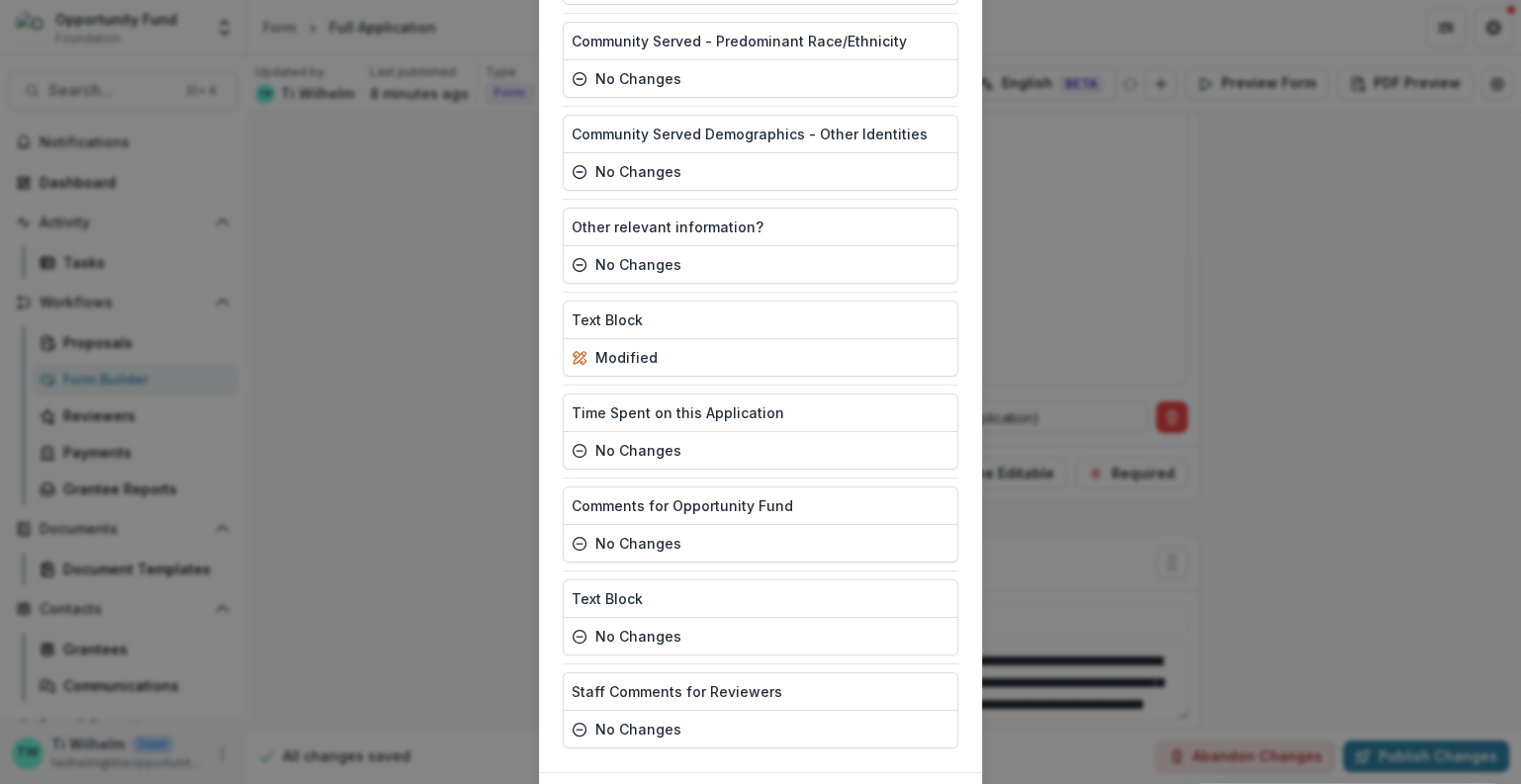 click on "Publish" at bounding box center [909, 805] 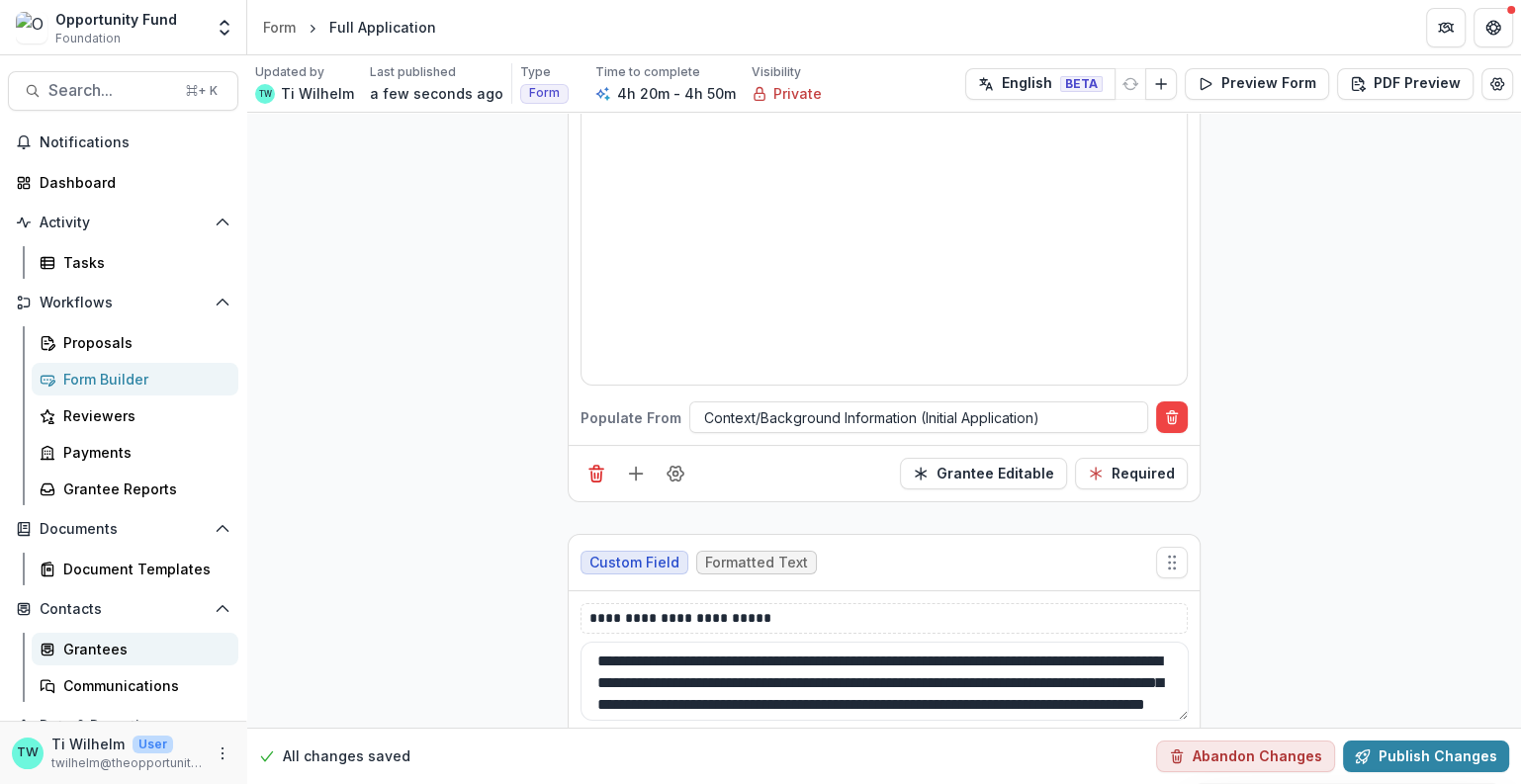 click on "Grantees" at bounding box center [142, 649] 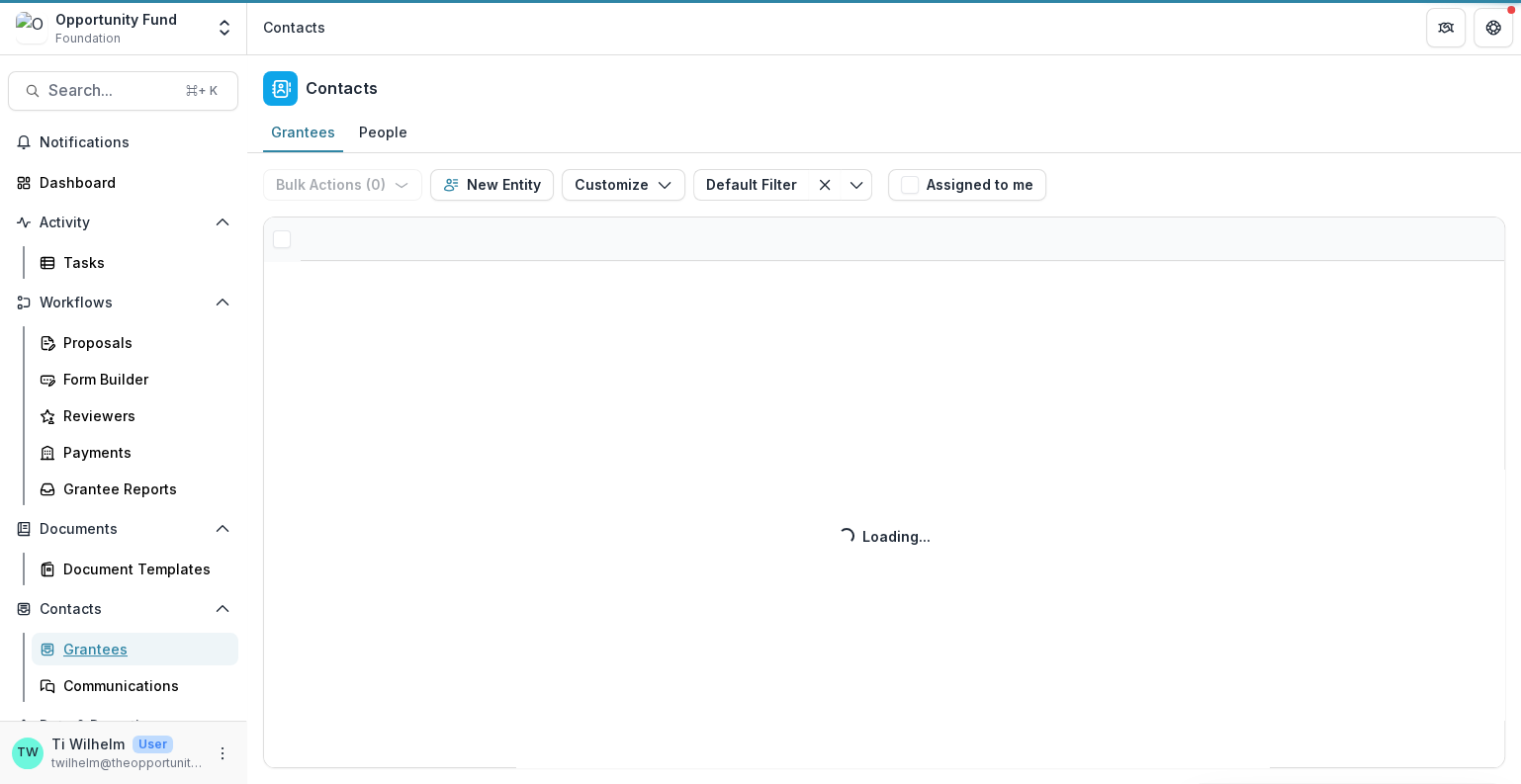 scroll, scrollTop: 0, scrollLeft: 0, axis: both 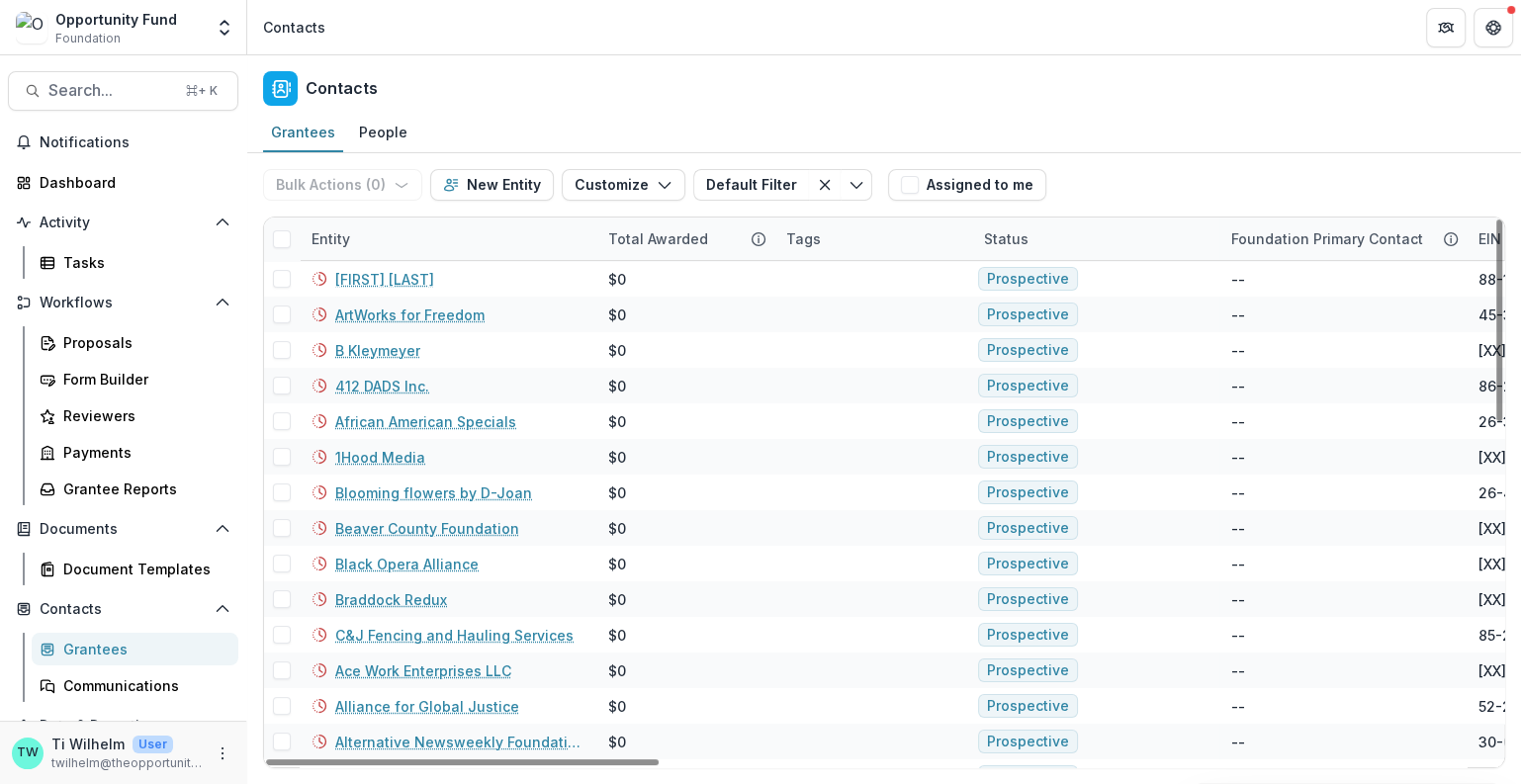 click on "Entity" at bounding box center (330, 238) 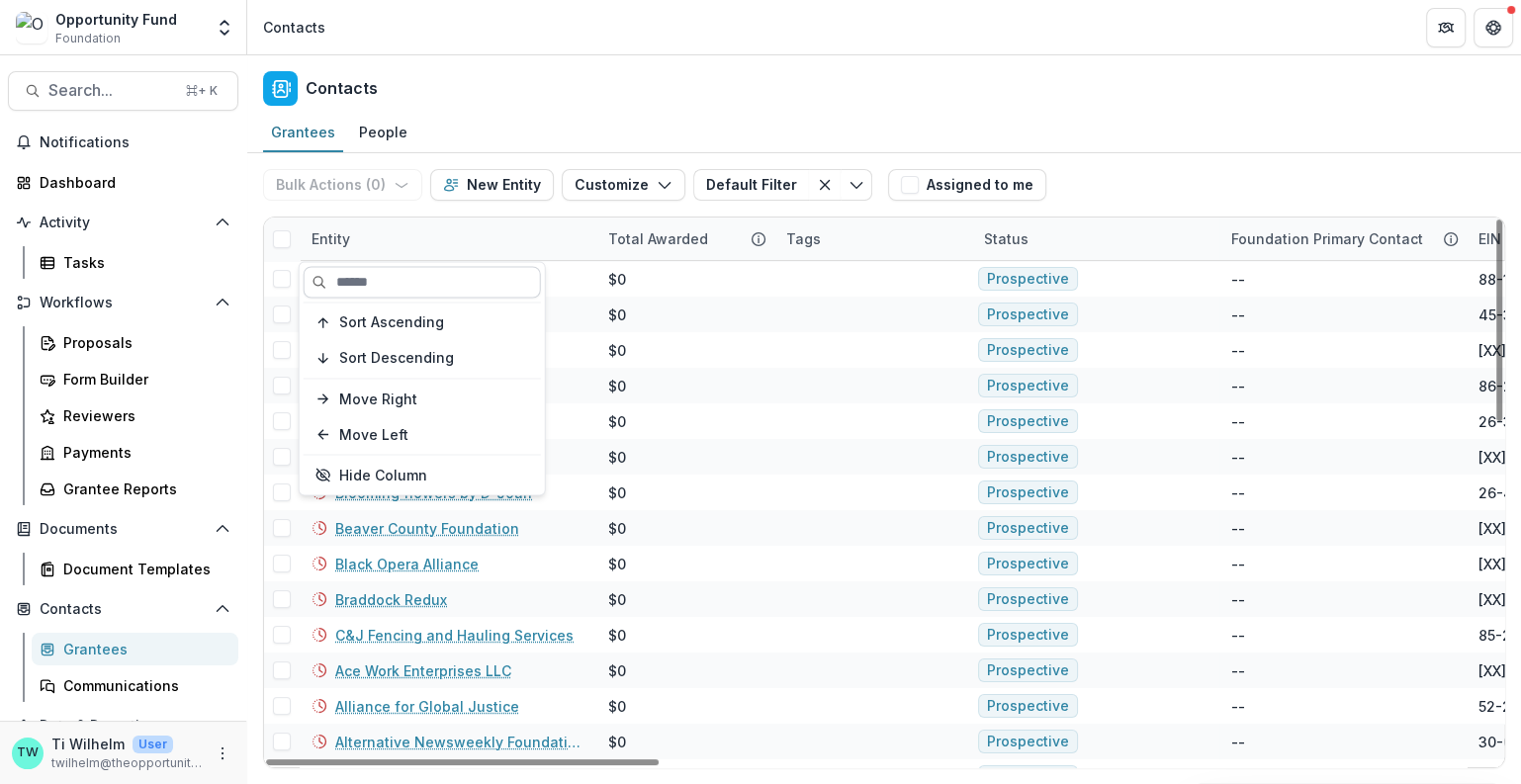 click at bounding box center [422, 282] 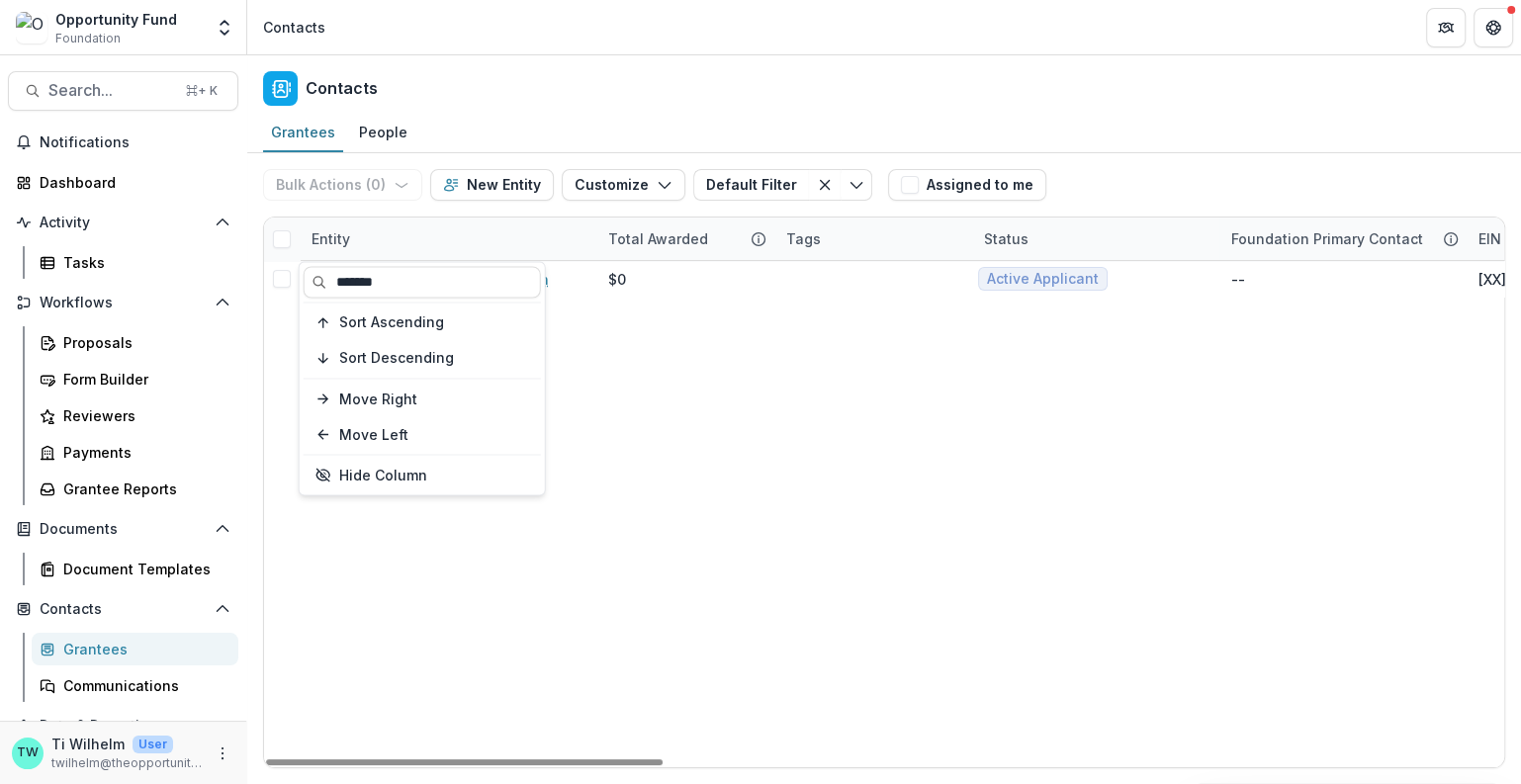 type on "*******" 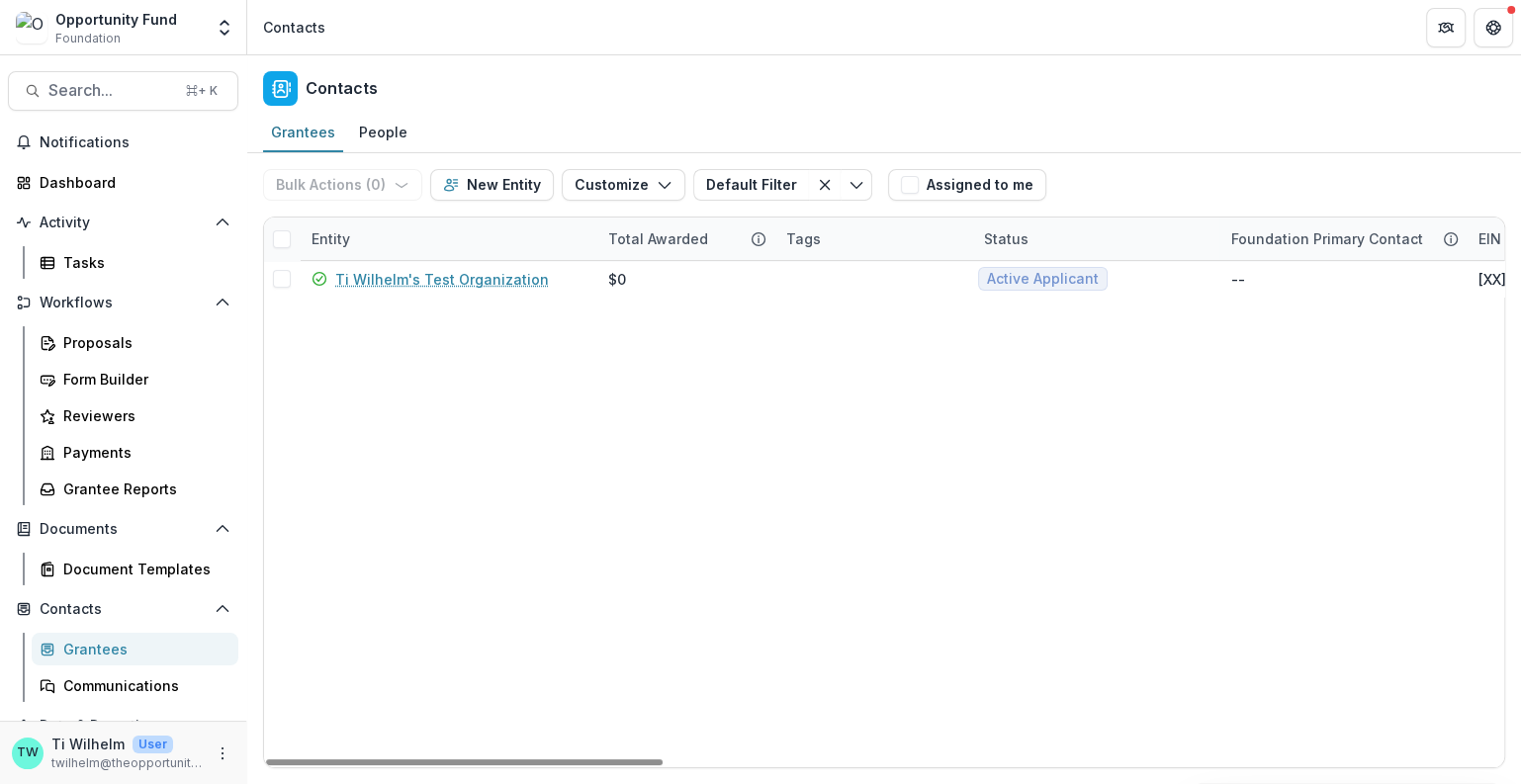click on "[LAST] [LAST]'s Test Organization $[X] Active Applicant -- [XX]-[XXXXXX] [FIRST] [LAST] Organization" at bounding box center [2200, 514] 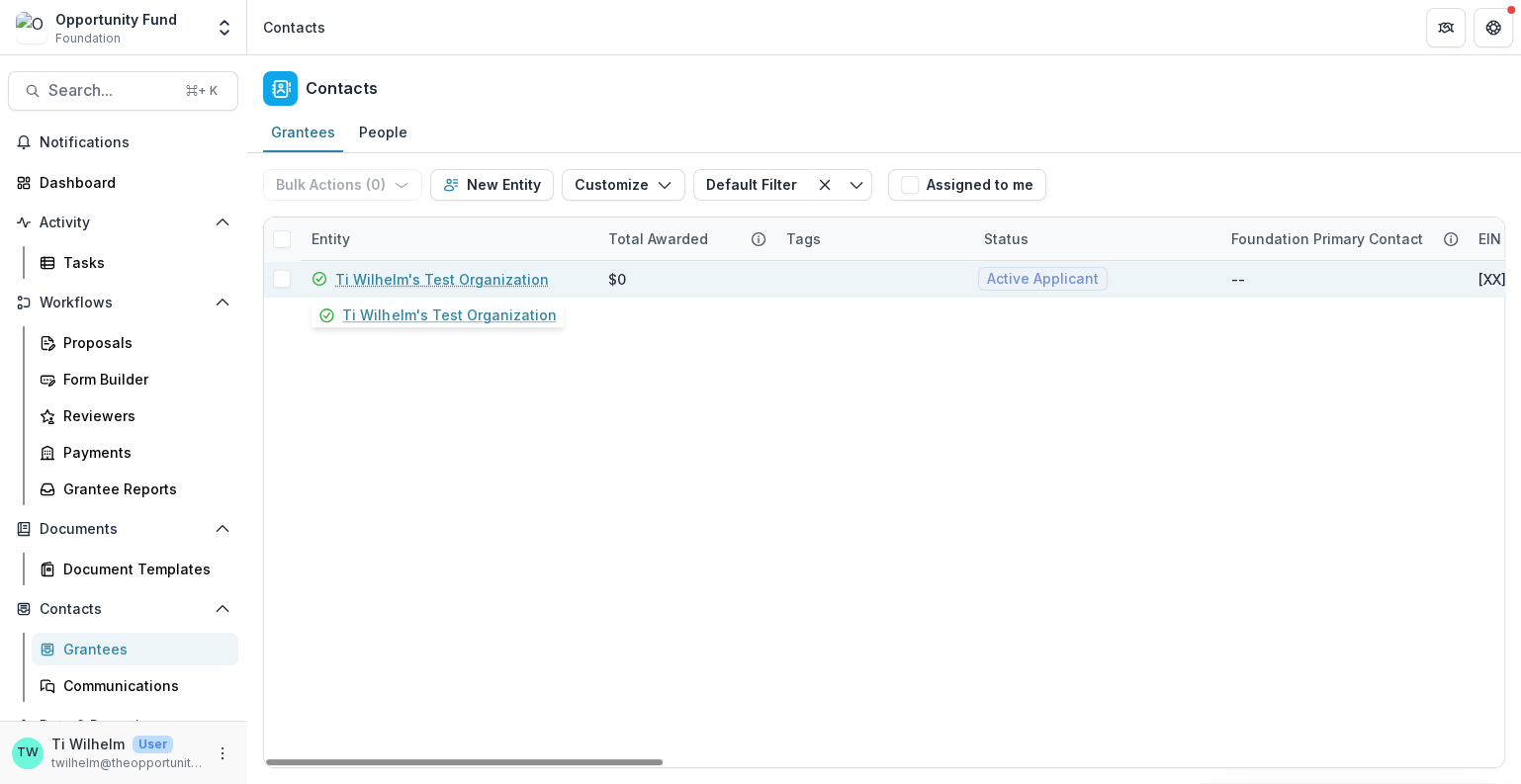 click on "Ti Wilhelm's Test Organization" at bounding box center [442, 279] 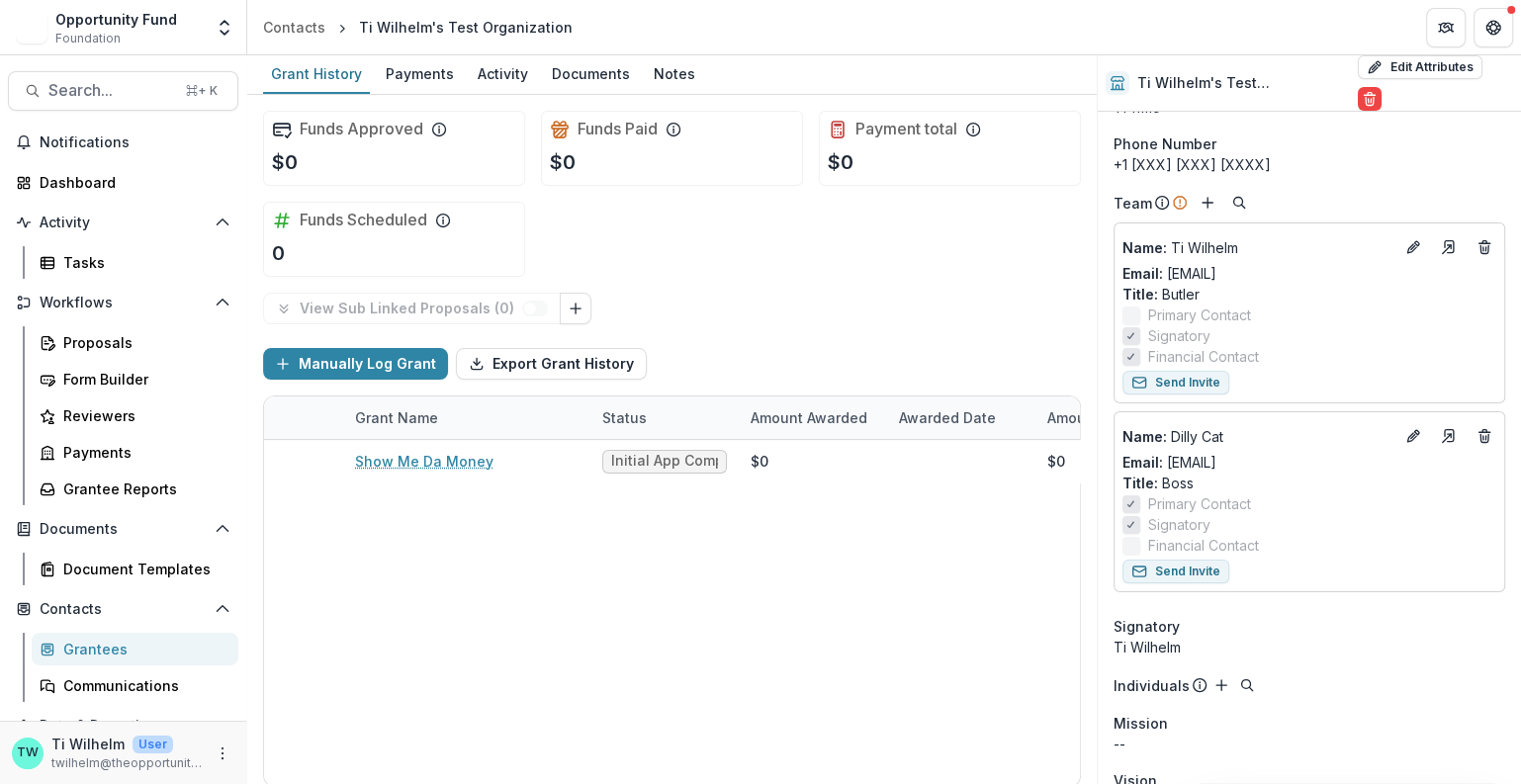 scroll, scrollTop: 0, scrollLeft: 0, axis: both 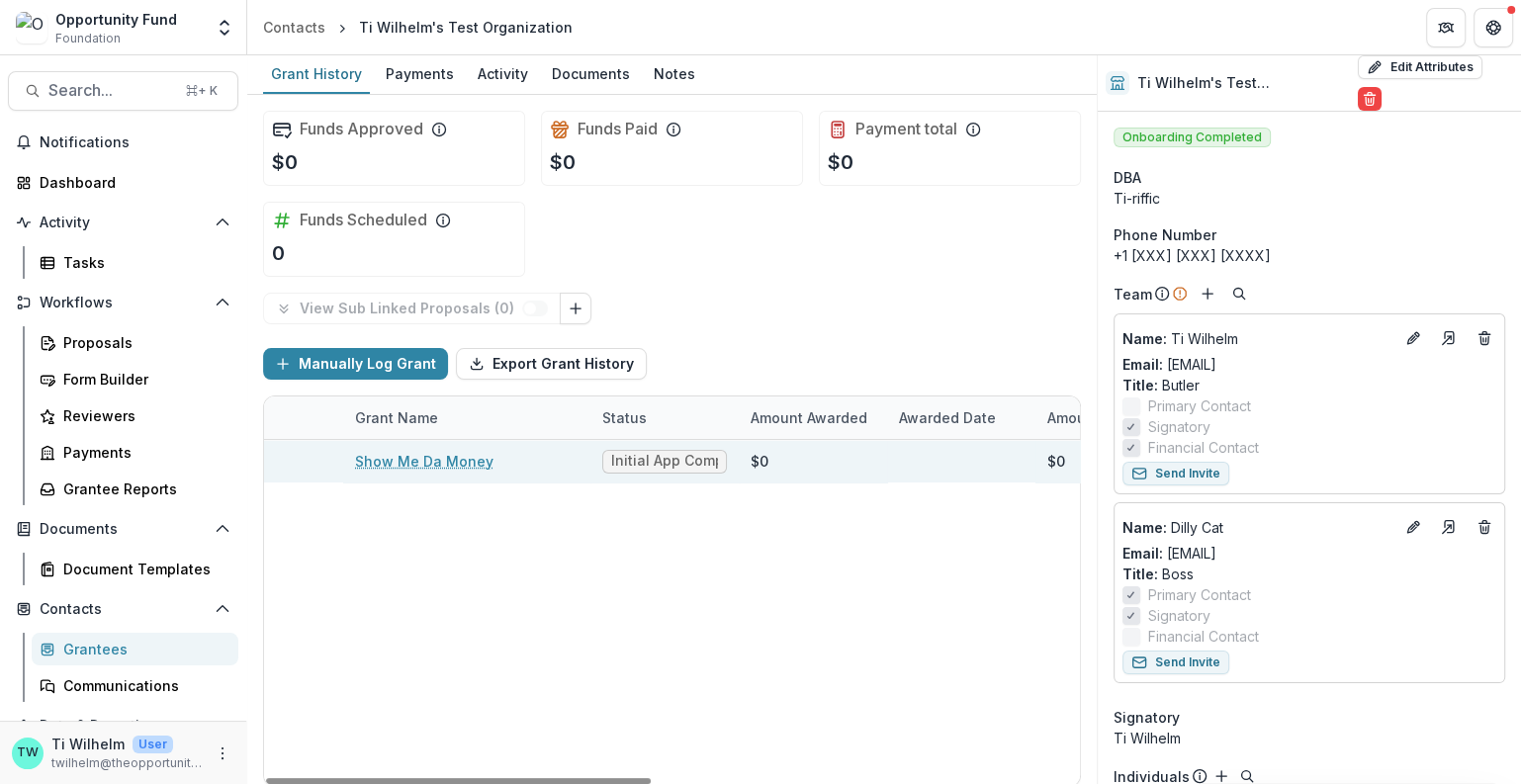click on "Show Me Da Money" at bounding box center (424, 461) 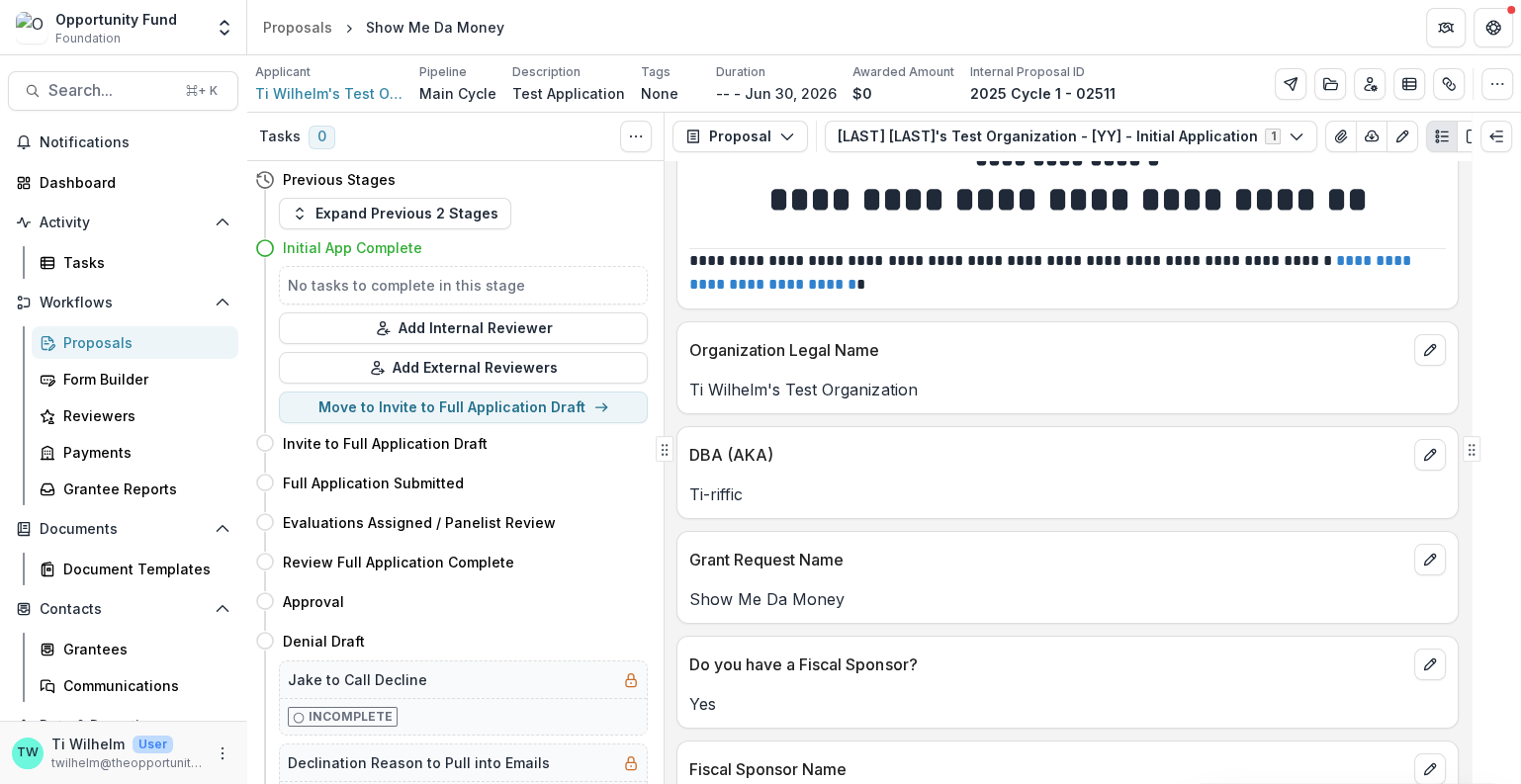 scroll, scrollTop: 0, scrollLeft: 0, axis: both 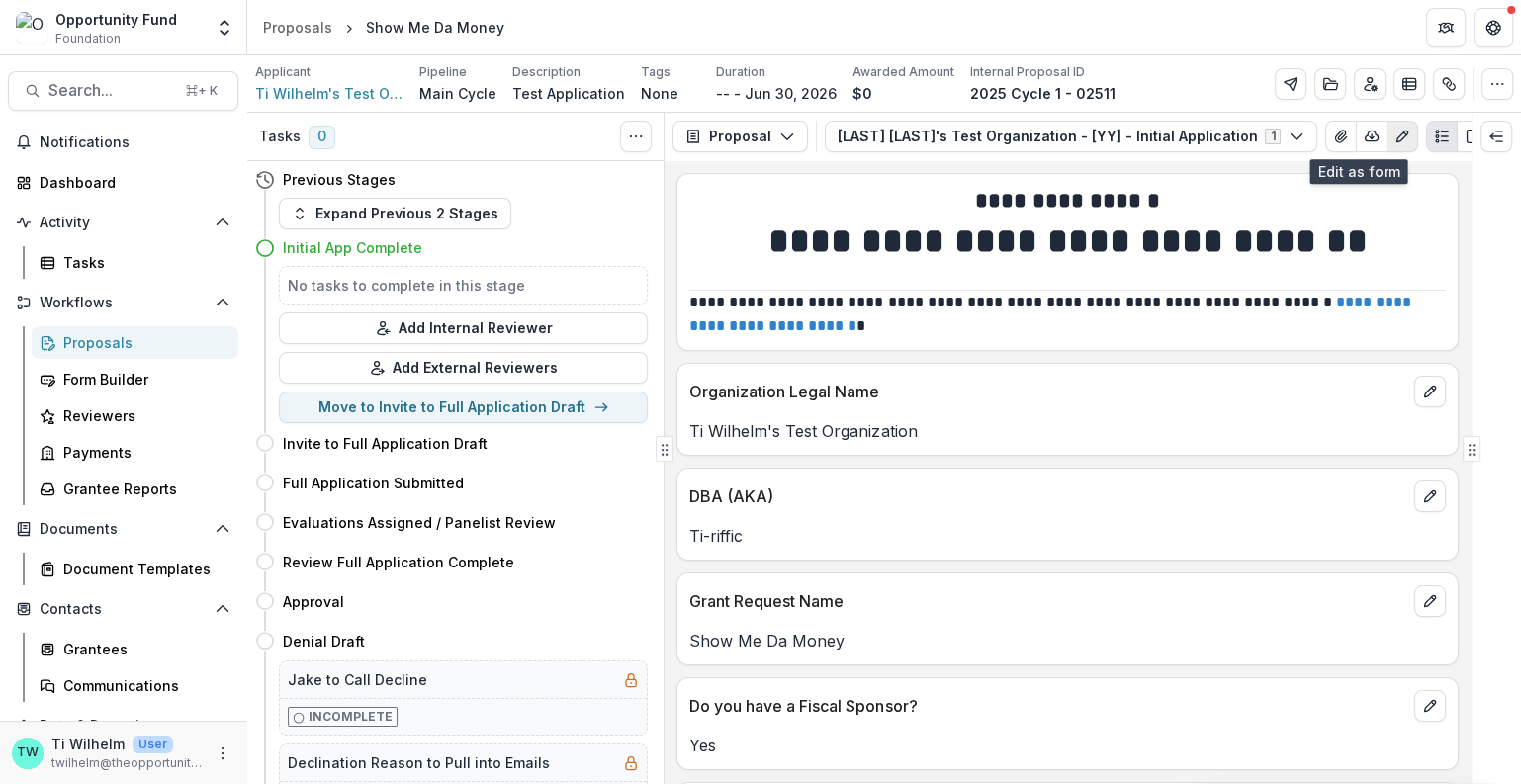 click 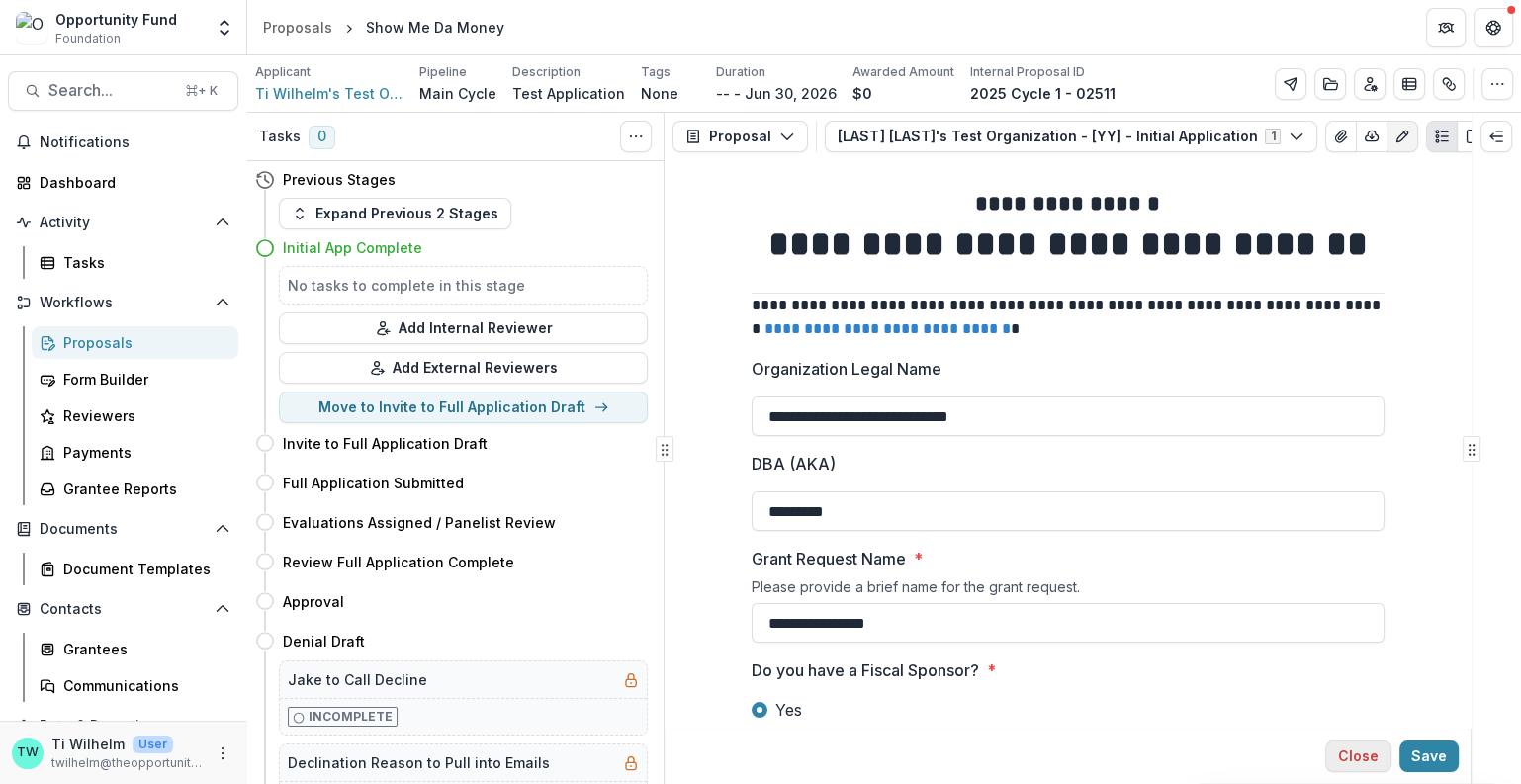 click on "Close" at bounding box center [1358, 756] 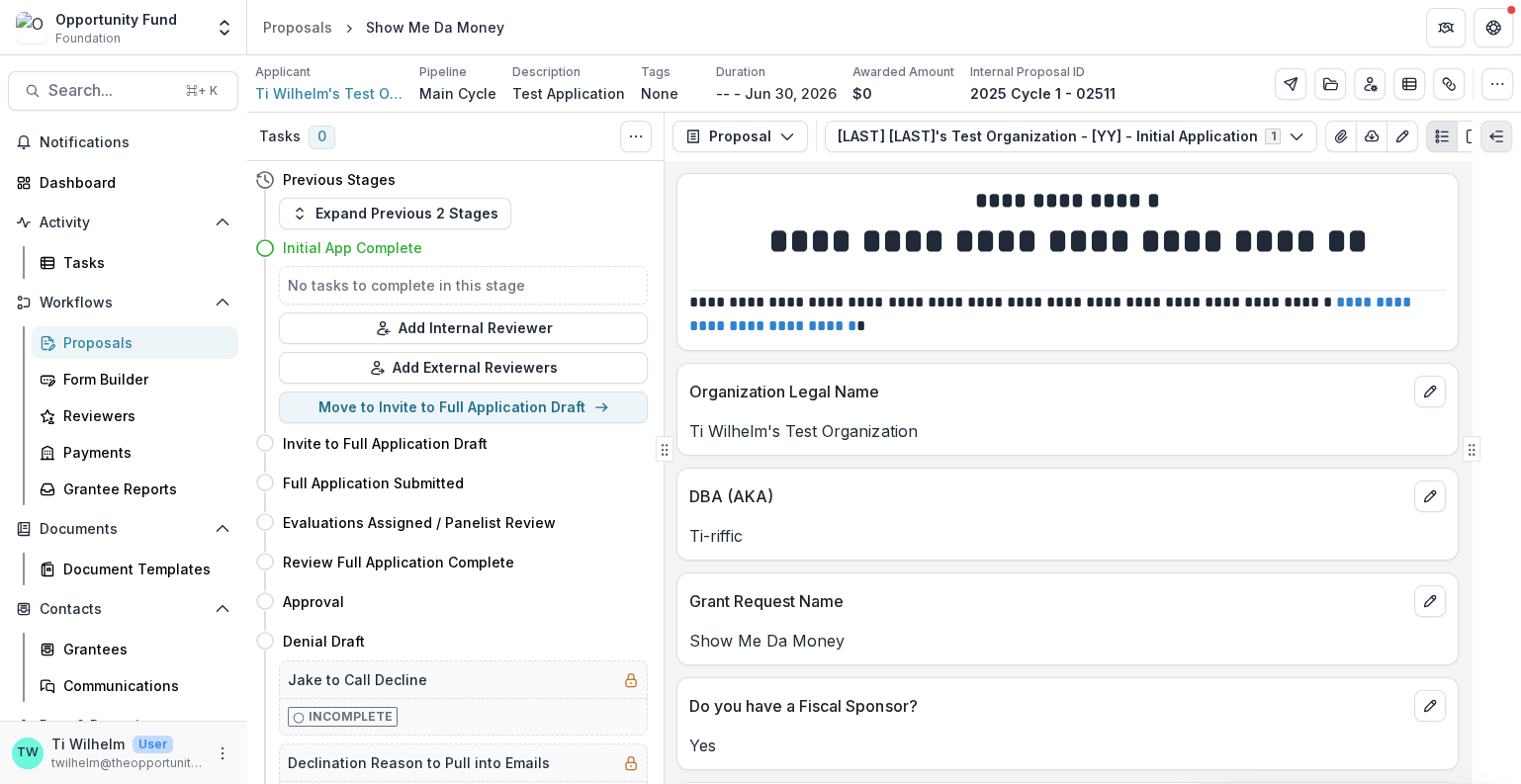 click 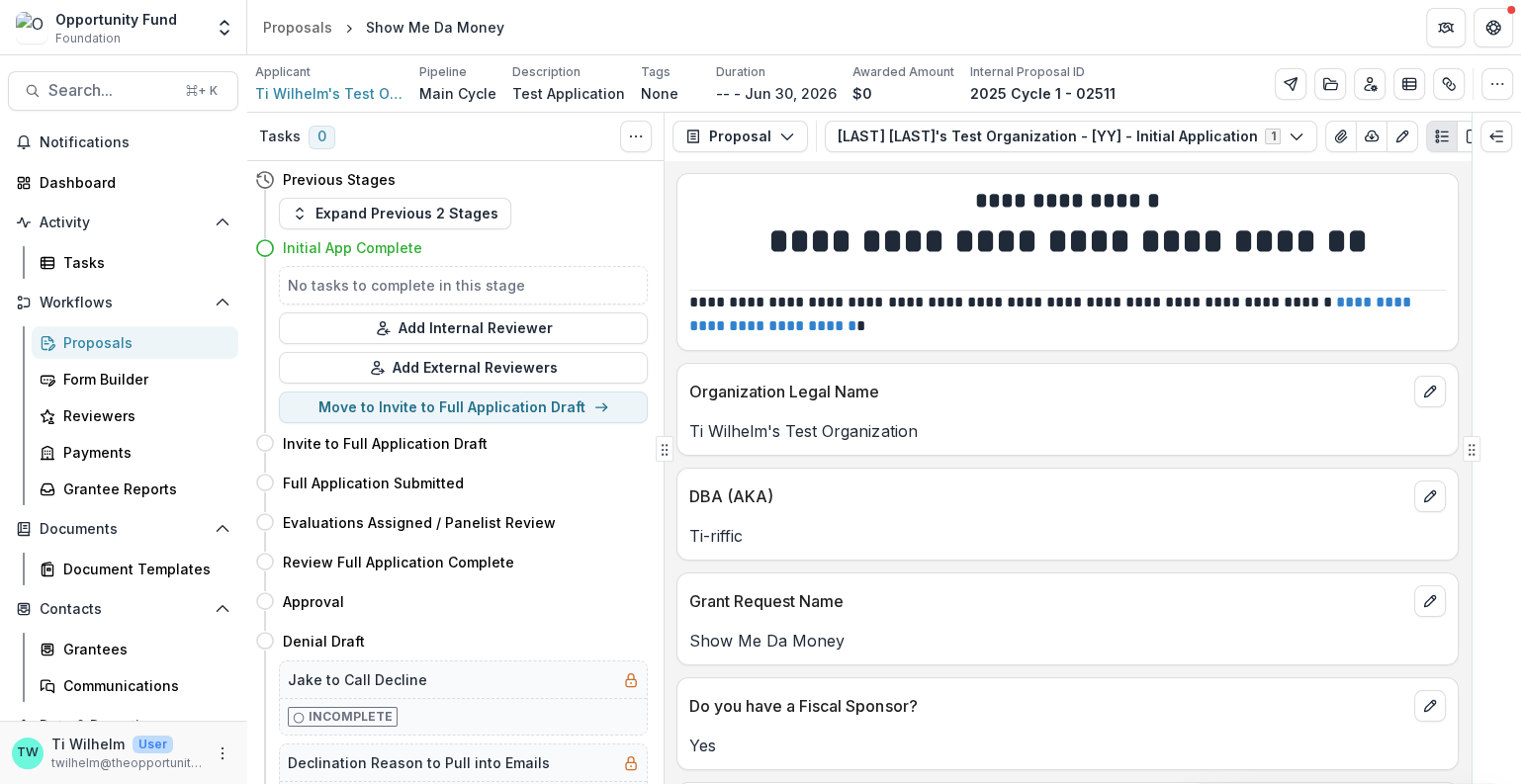 click on "Skip to content Opportunity Fund Foundation Team Settings Admin Settings Proposals Show Me Da Money Search... ⌘  + K Notifications Dashboard Activity Tasks Workflows Proposals Form Builder Reviewers Payments Grantee Reports Documents Document Templates Contacts Grantees Communications Data & Reporting Dashboard Data Report TW [LAST] [LAST] User [EMAIL] Applicant [LAST] [LAST]'s Test Organization Pipeline Main Cycle Description Test Application Description Test Application Tags None All tags Duration --   -   [MON] [DD], [YY] Awarded Amount $[XX] Internal Proposal ID [XXXX] Cycle [X] - [XXX] Edit Details View Candid  Insights Change History Key Milestones Change Pipeline Archive Delete Proposal Tasks [X] Show Cancelled Tasks Previous Stages Expand Previous [X] Stages Initial App Complete No tasks to complete in this stage Add Internal Reviewer Add External Reviewers Move to Invite to Full Application Draft Invite to Full Application Draft Move here Full Application Submitted Move here Move here Move here" at bounding box center (760, 392) 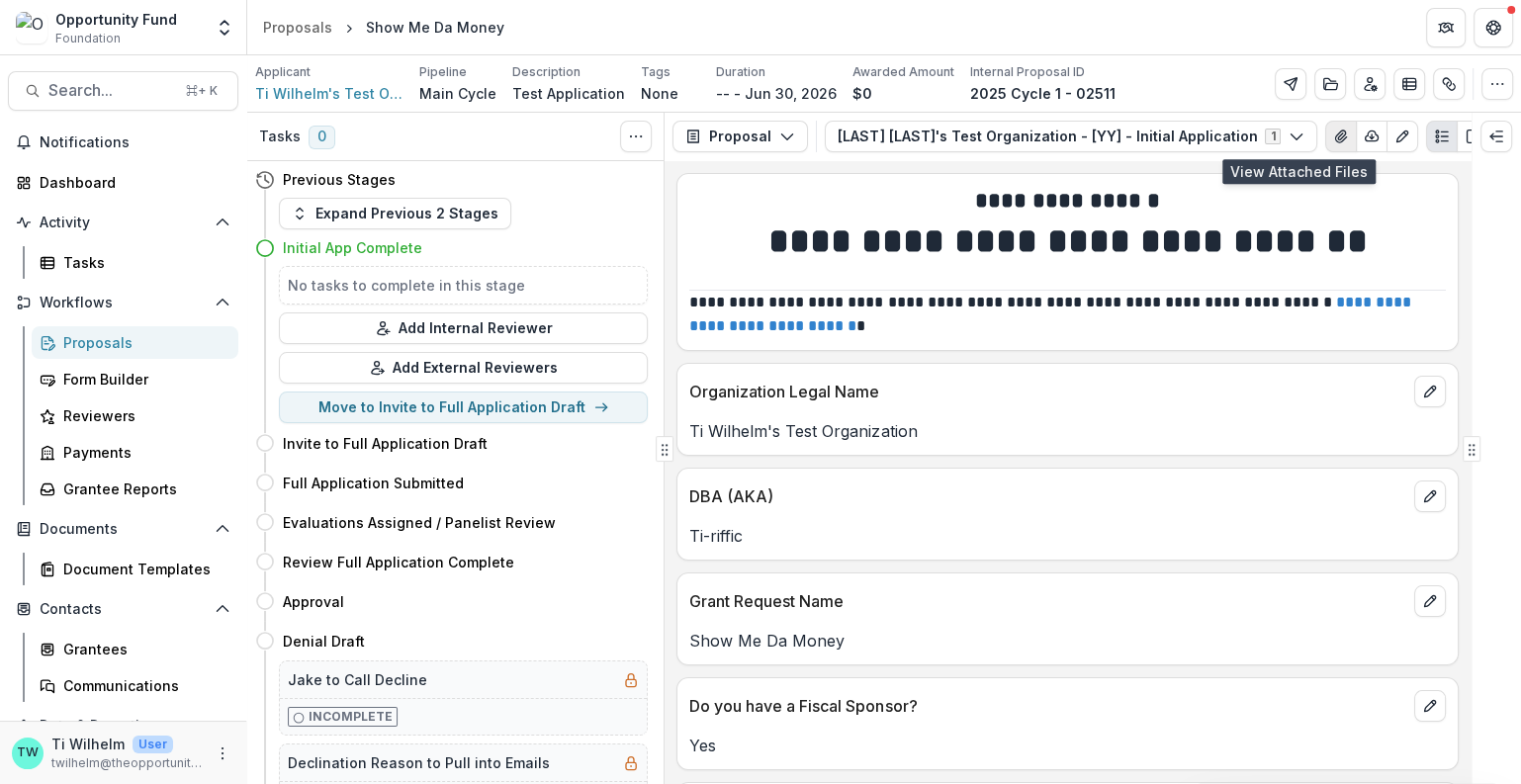click 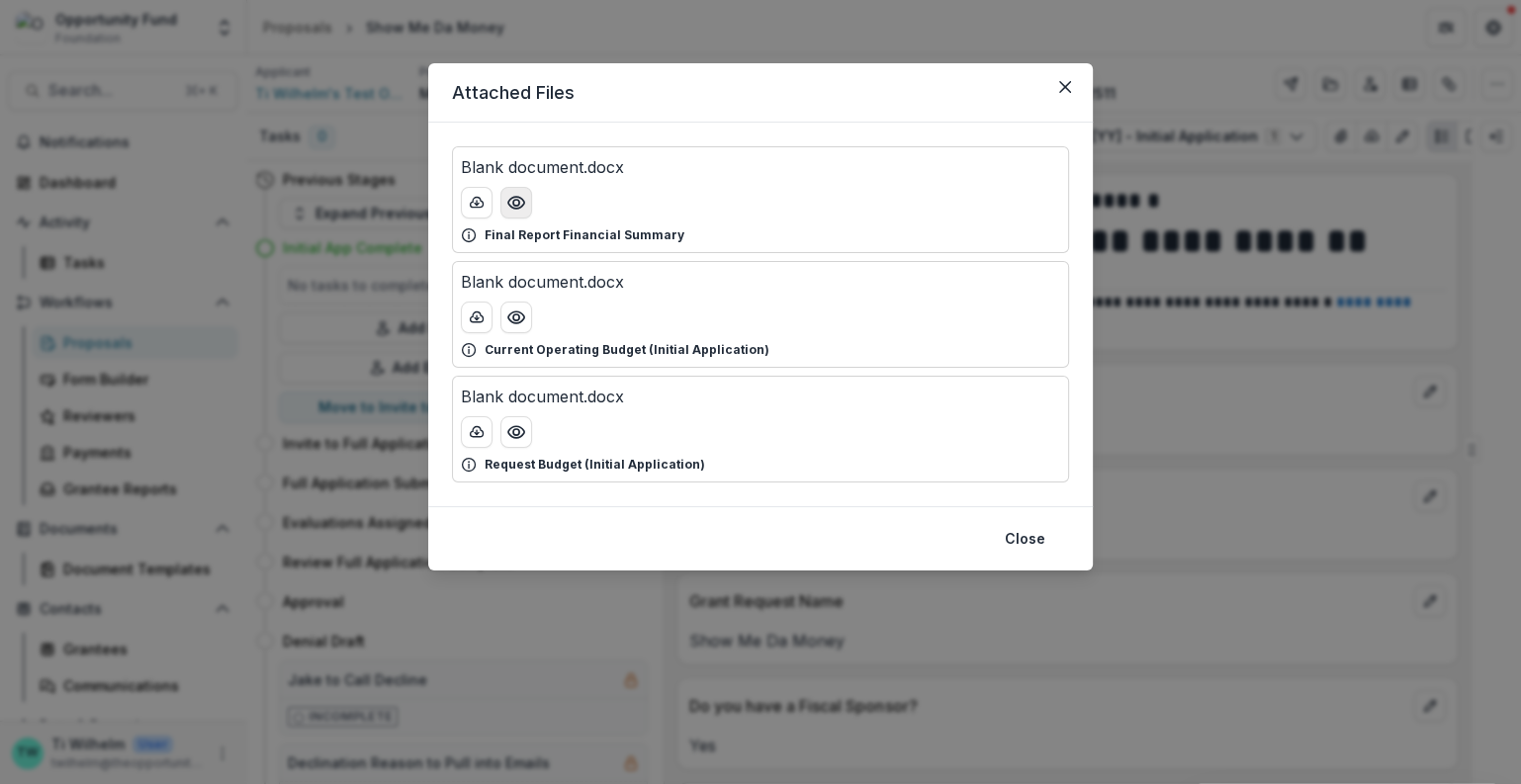 click 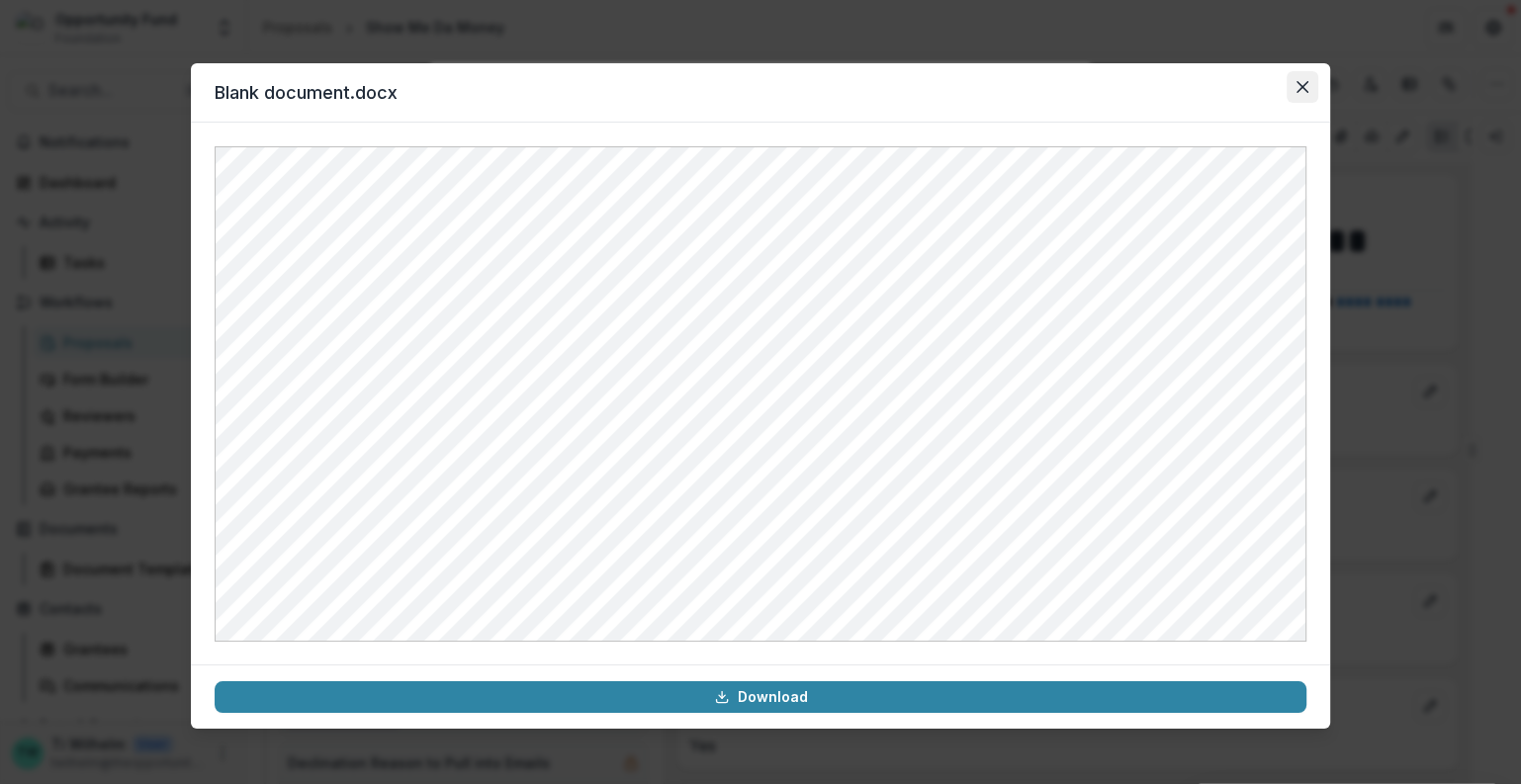 click 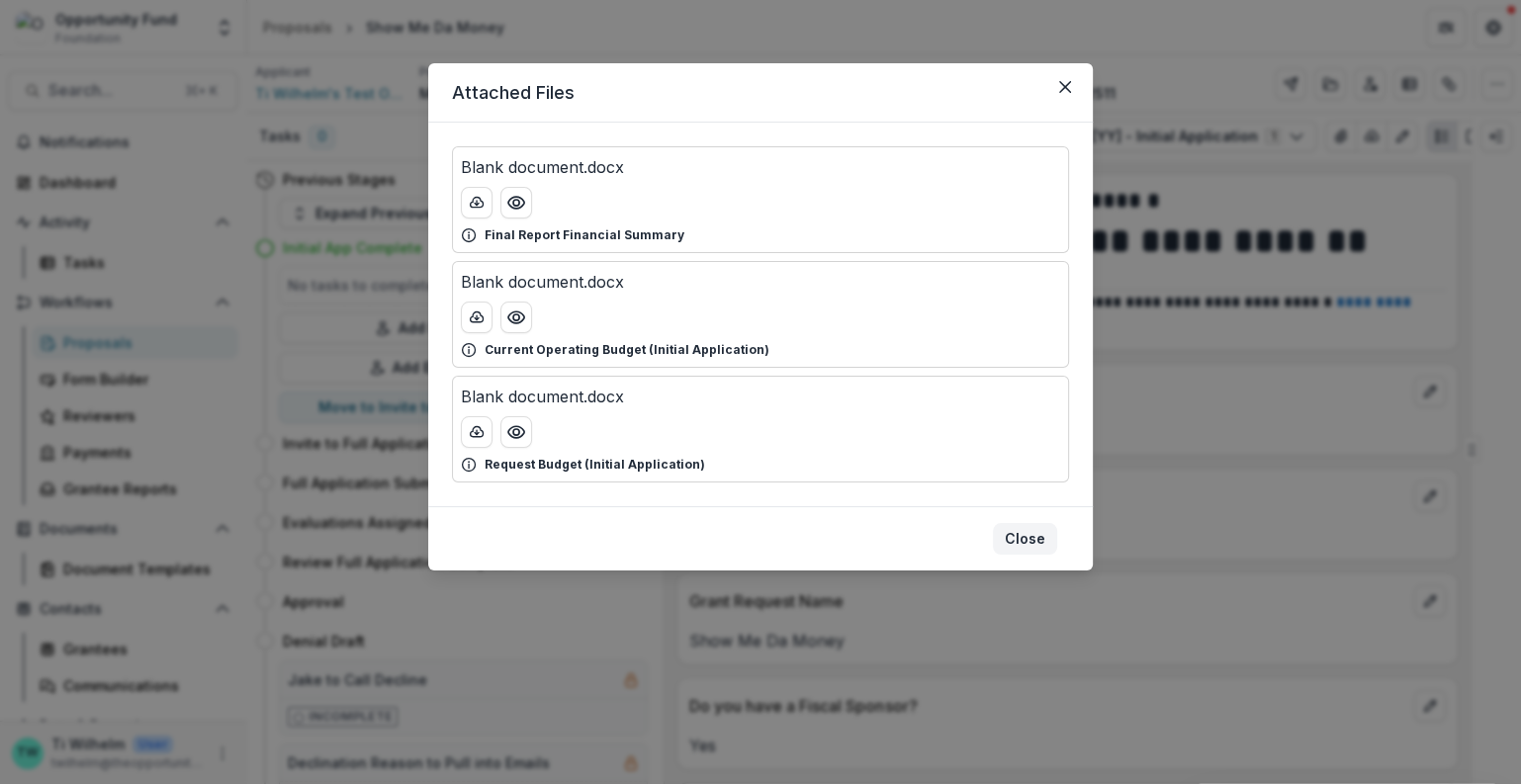 click on "Close" at bounding box center (1025, 539) 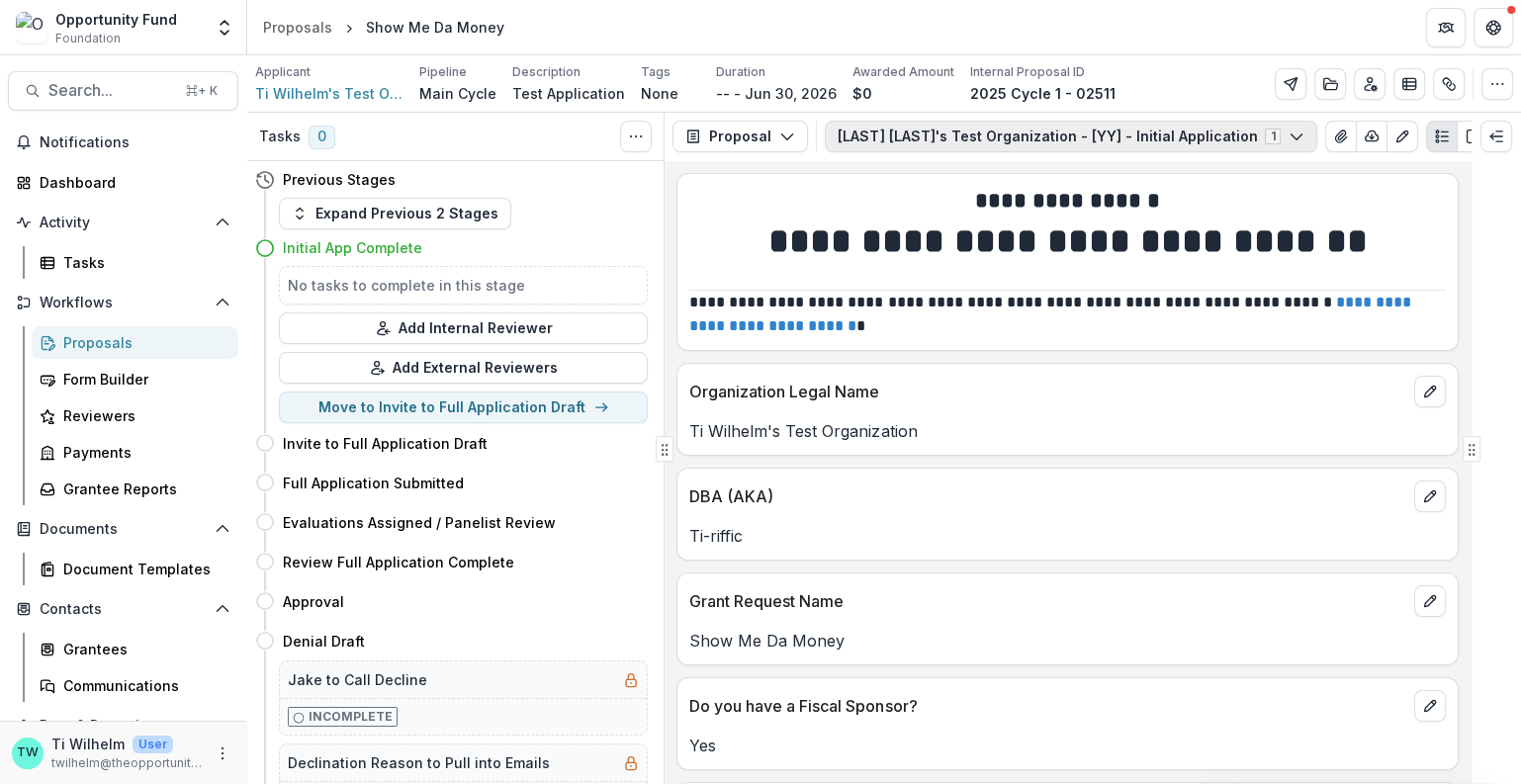 click 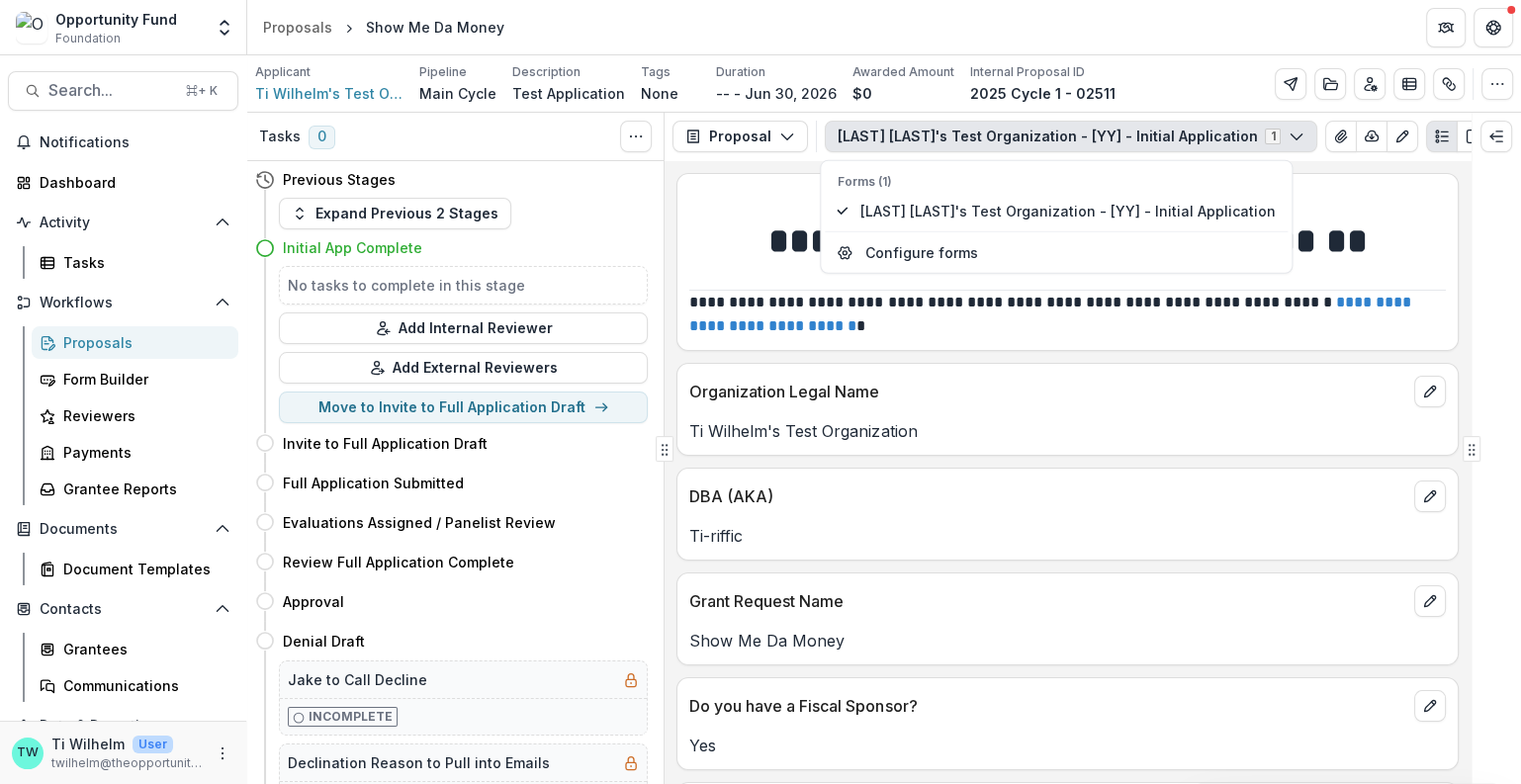 click on "**********" at bounding box center [1067, 241] 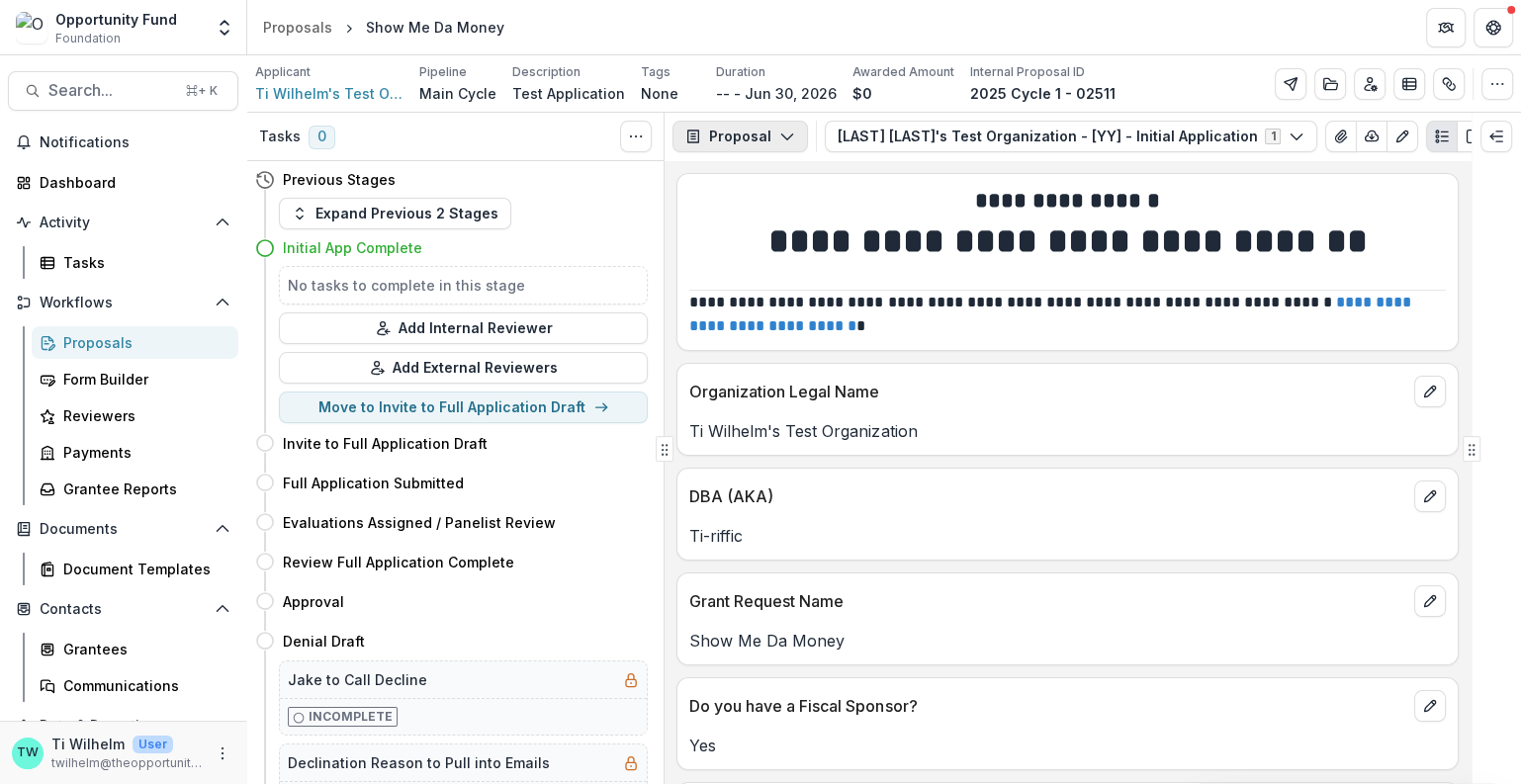 click 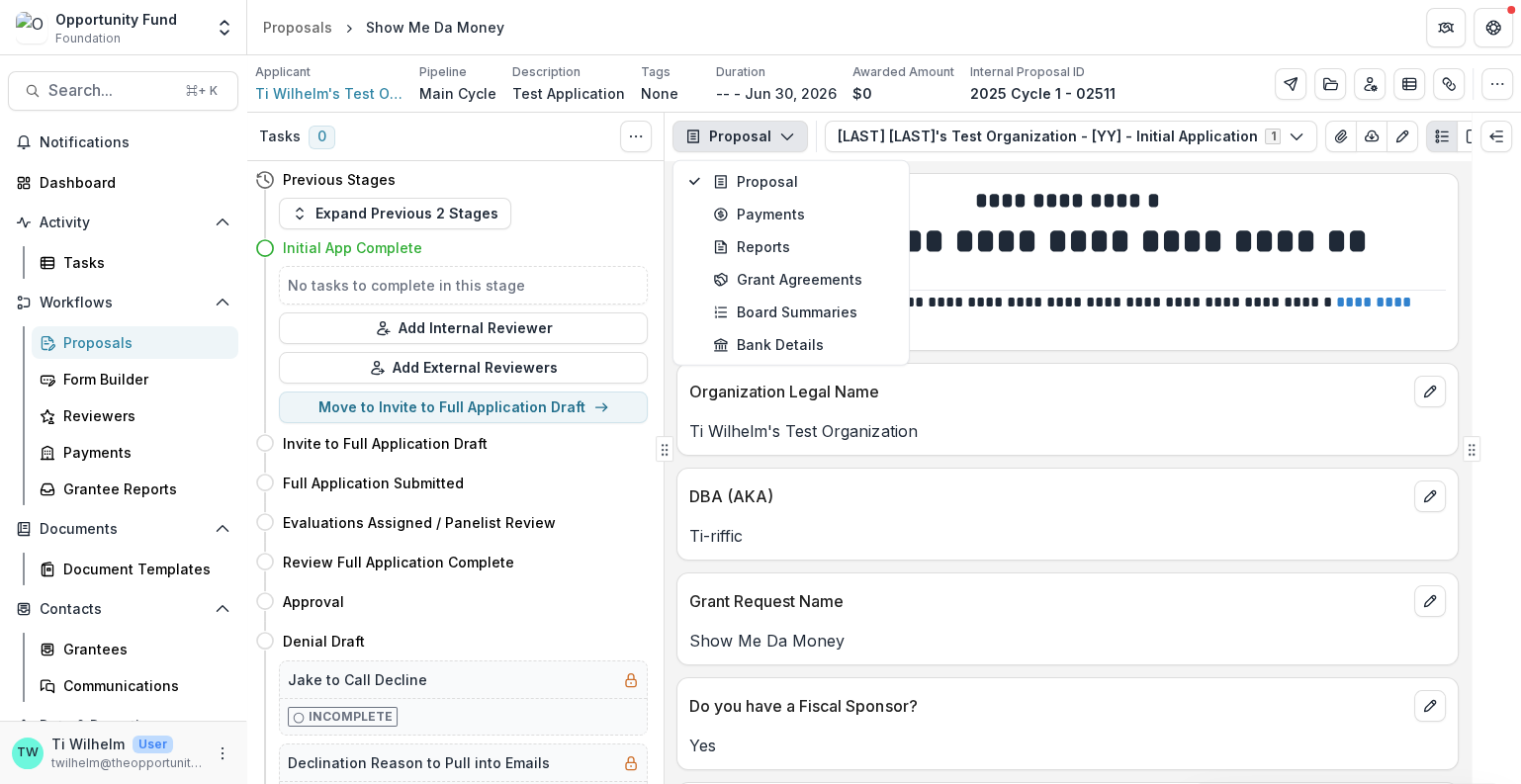 click on "Proposals Show Me Da Money" at bounding box center [884, 27] 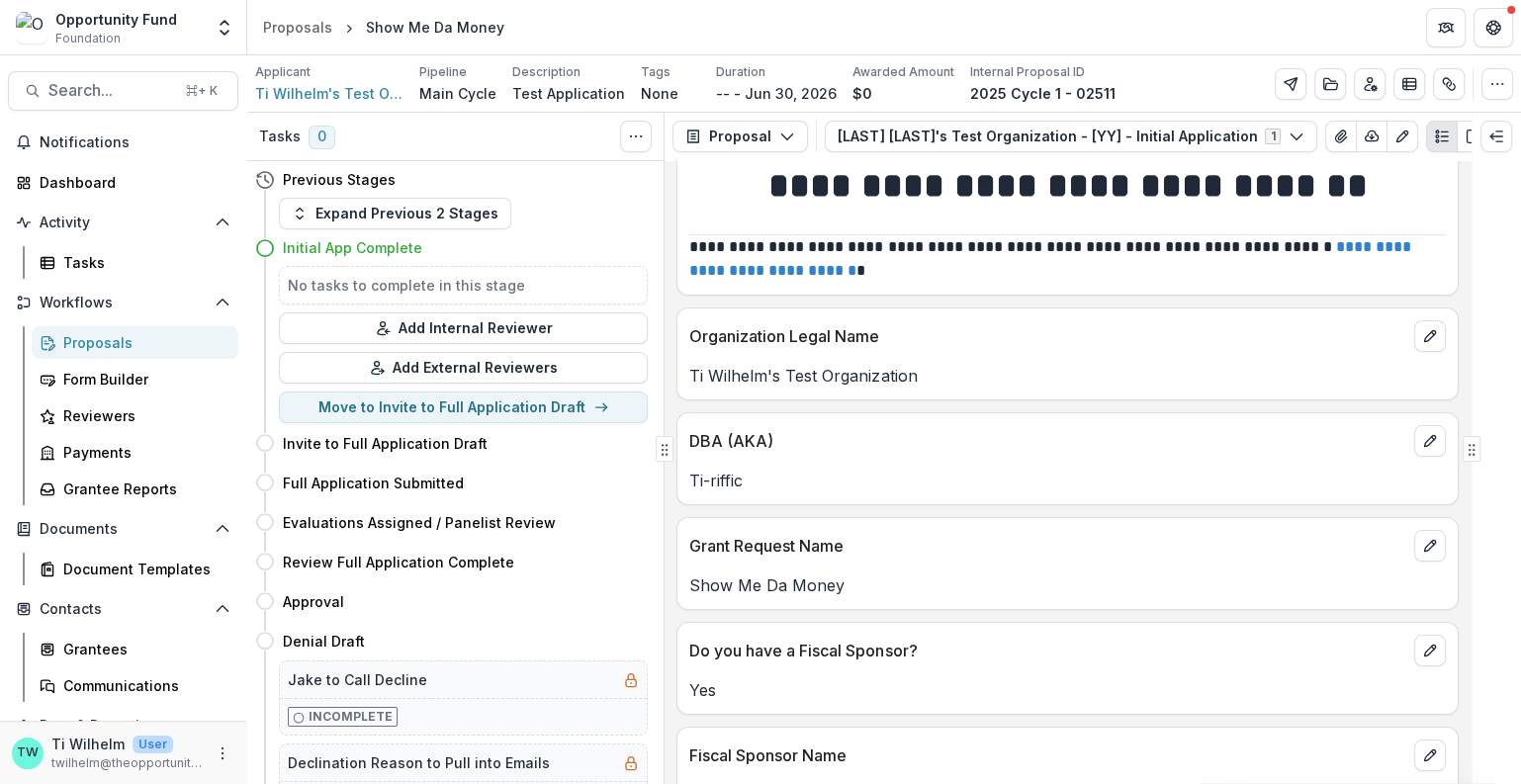 scroll, scrollTop: 0, scrollLeft: 0, axis: both 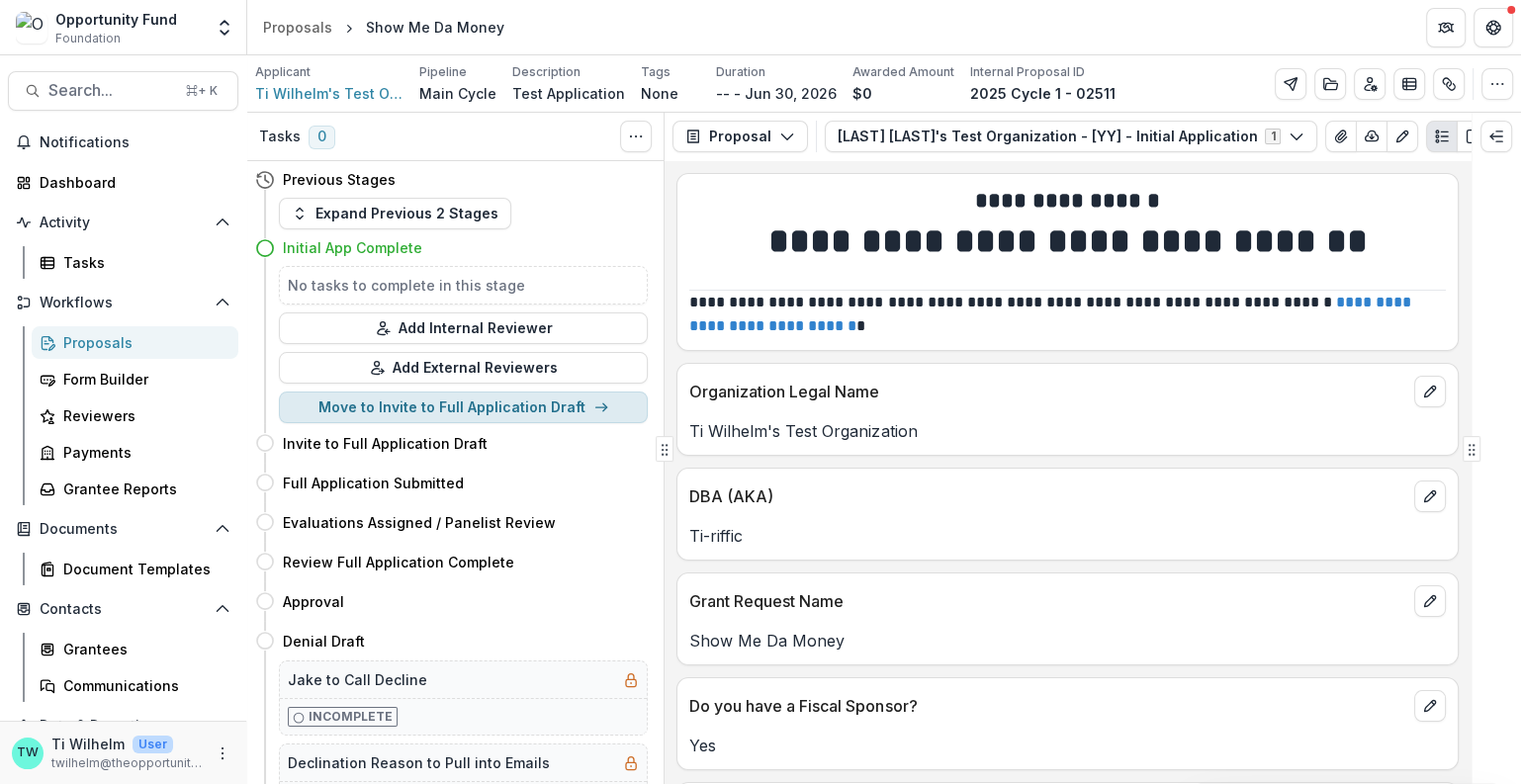 click on "Move to Invite to Full Application Draft" at bounding box center [463, 407] 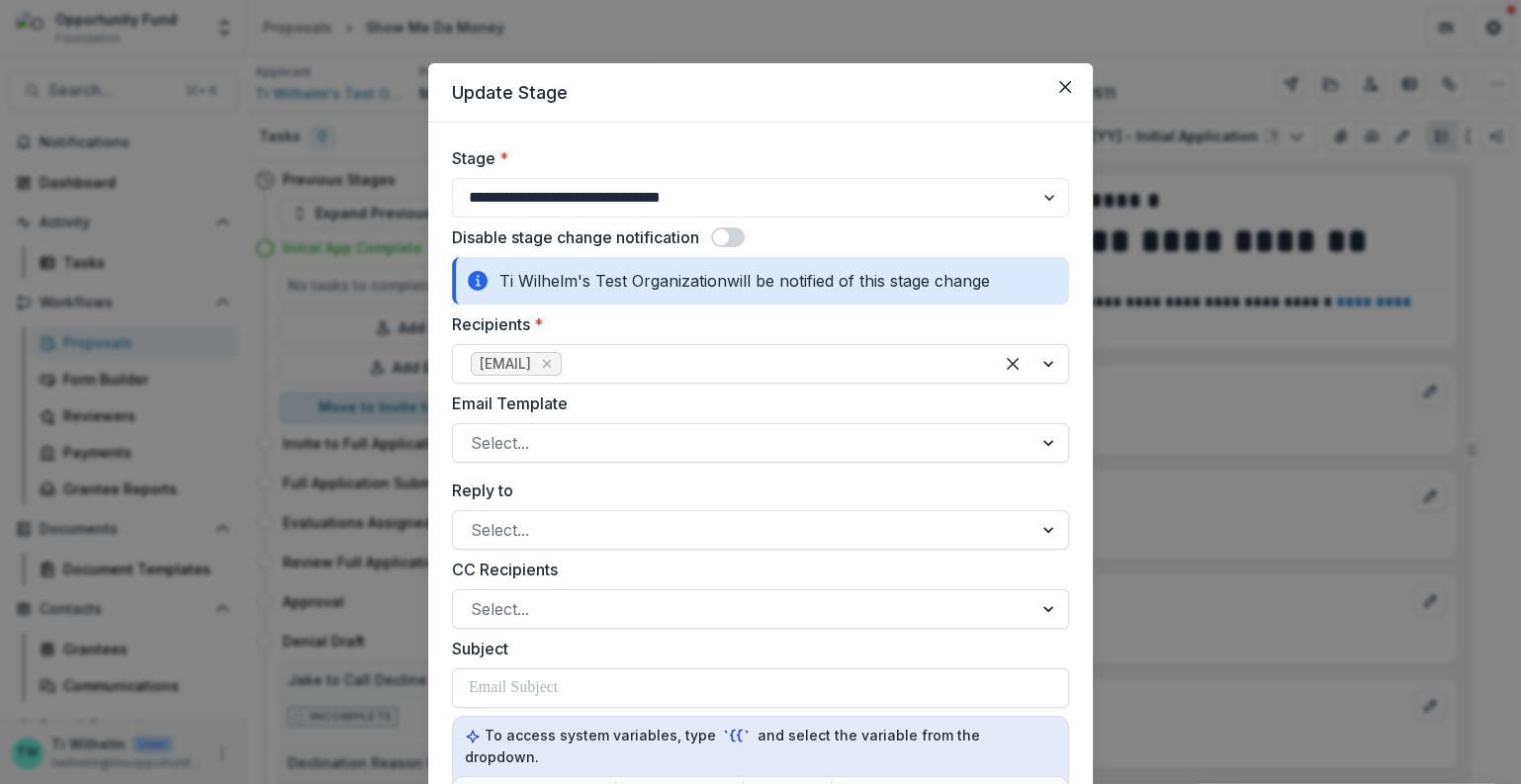select on "**********" 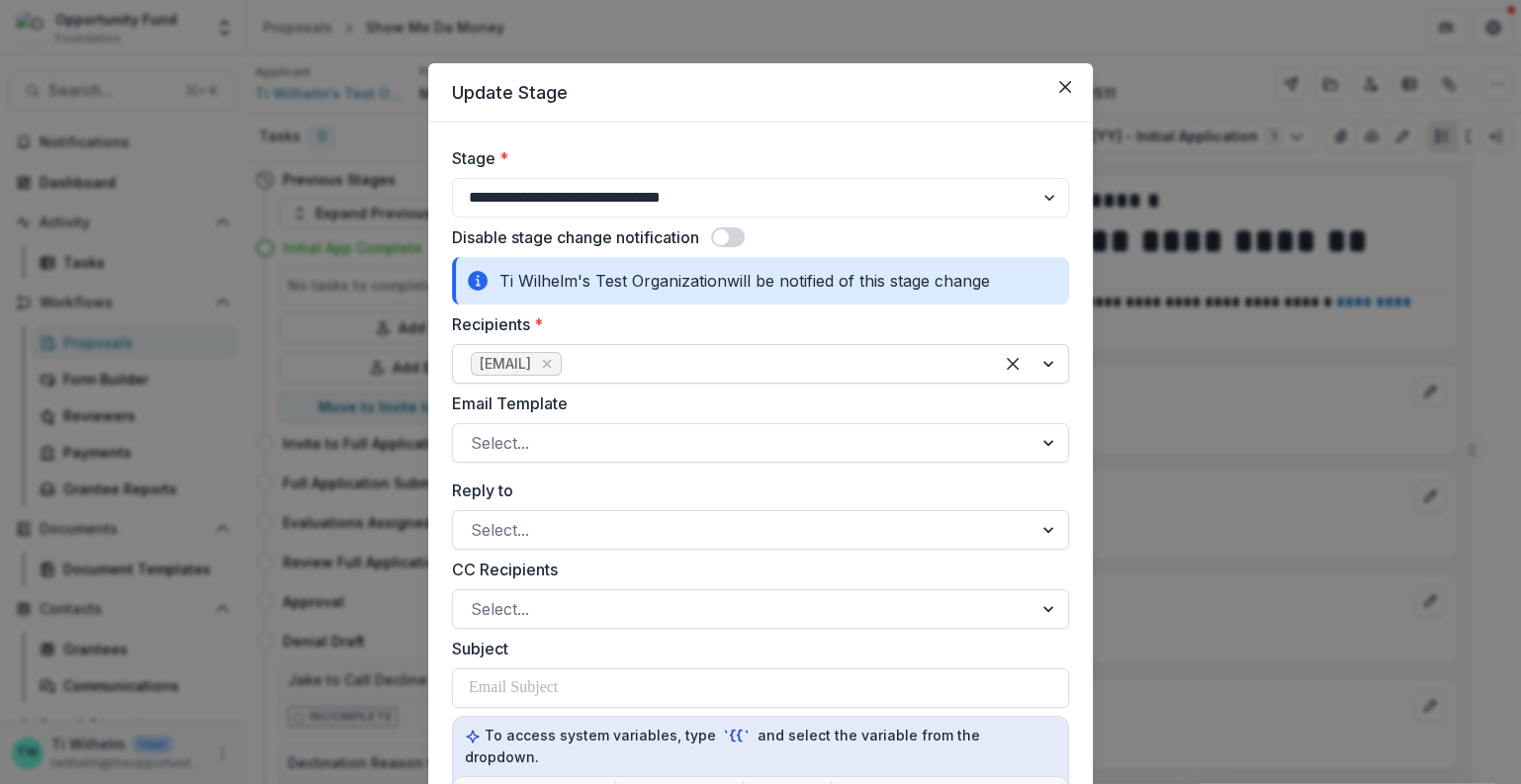 click at bounding box center (770, 364) 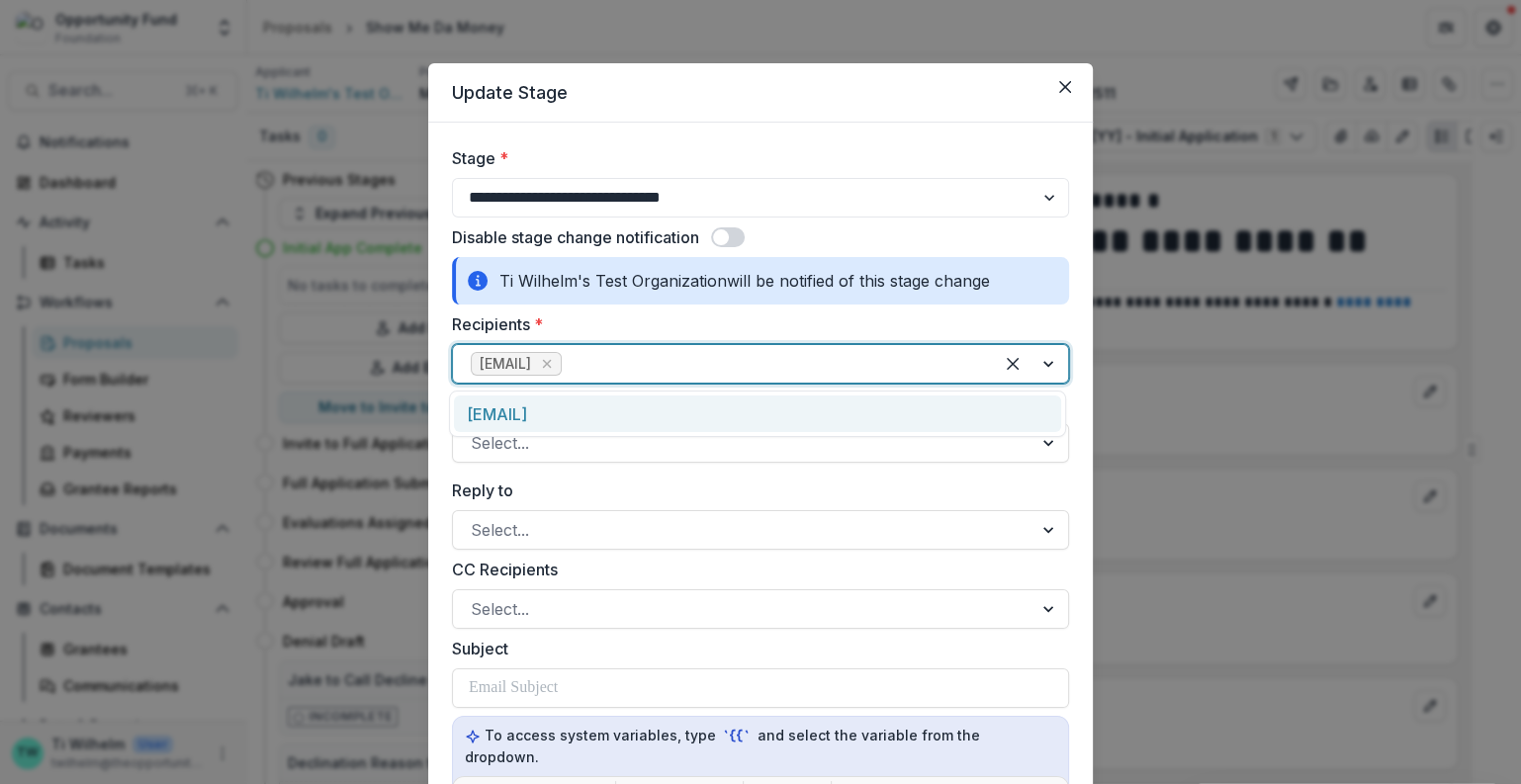 click on "[EMAIL]" at bounding box center (758, 413) 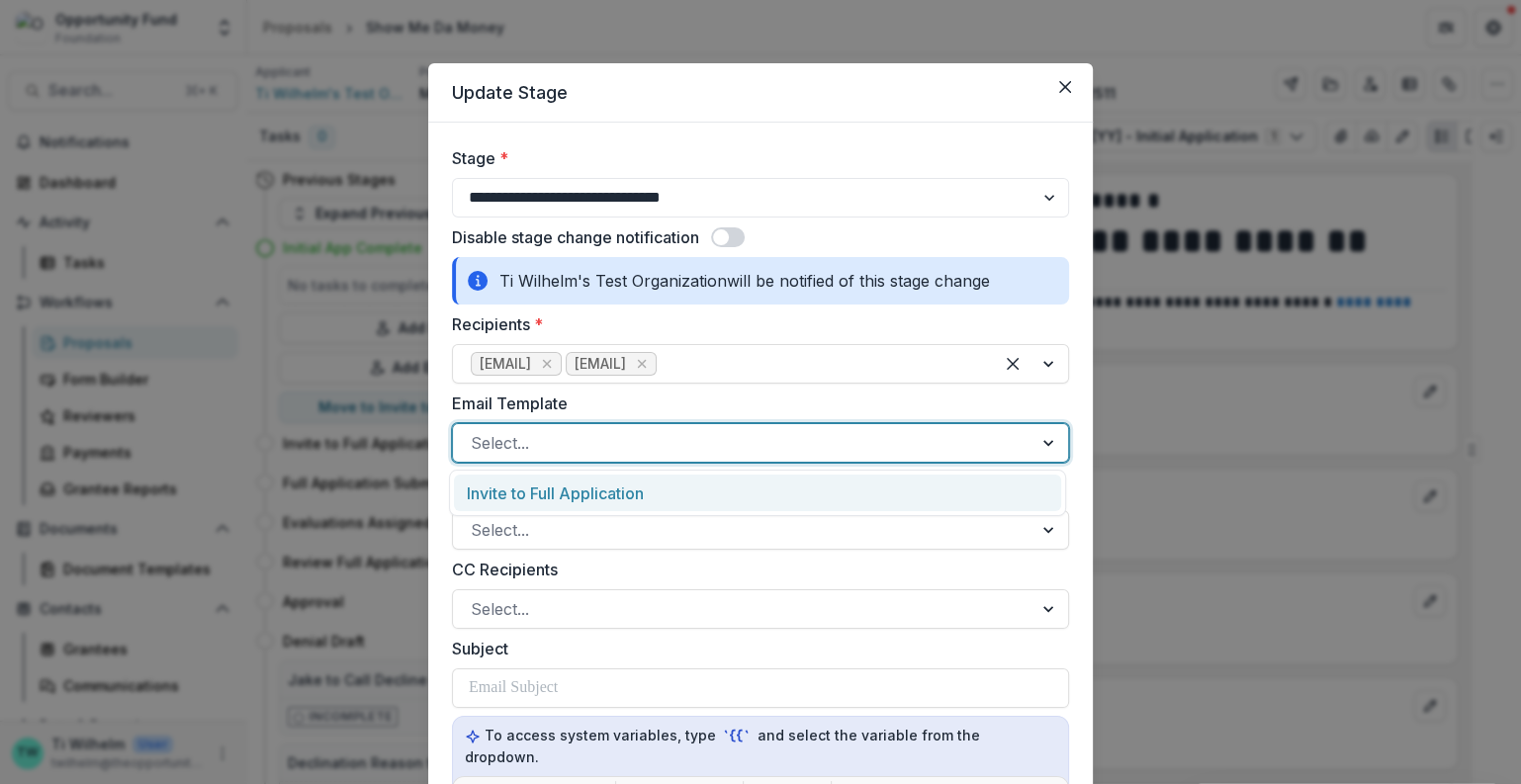 click at bounding box center [743, 443] 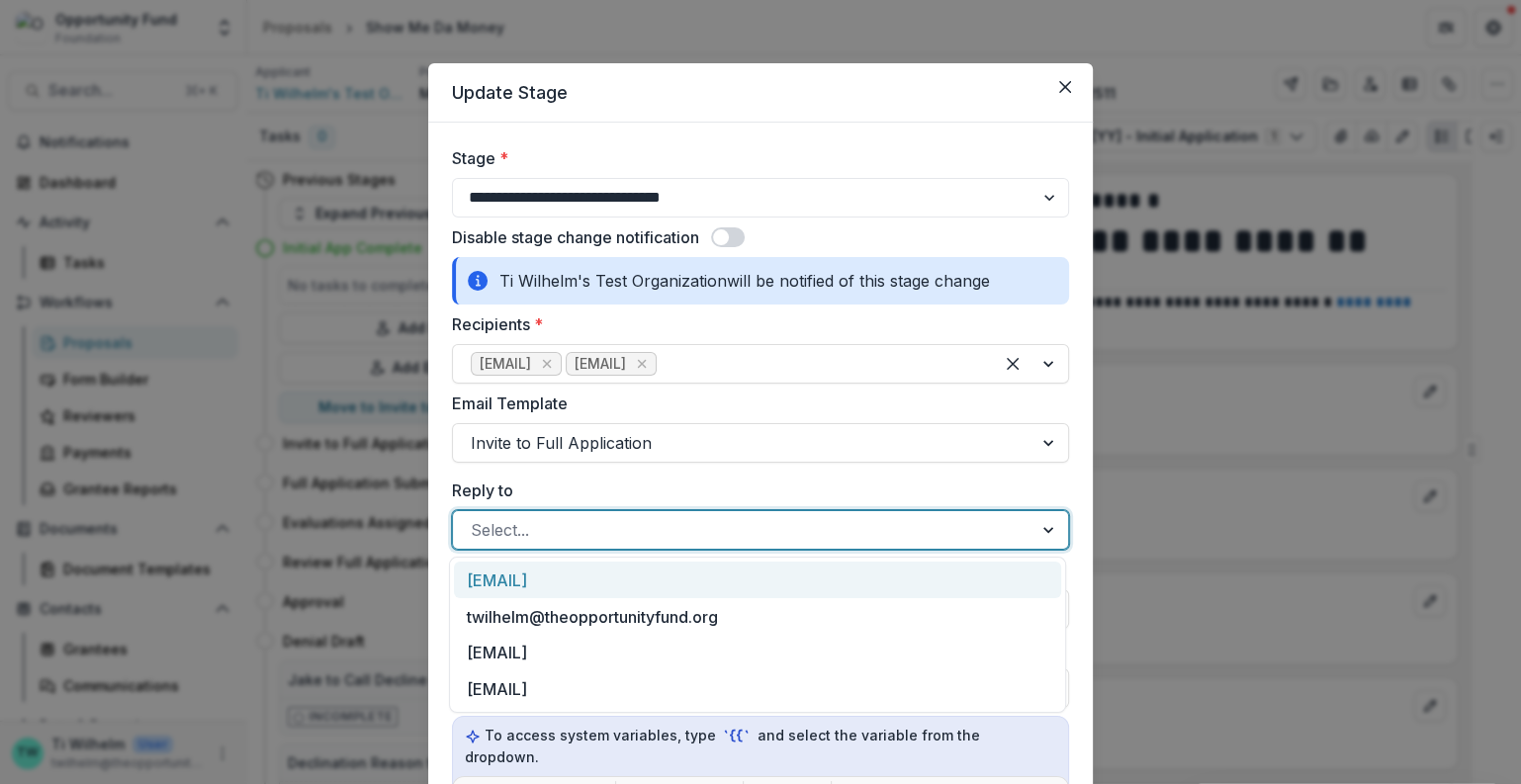 click at bounding box center [743, 530] 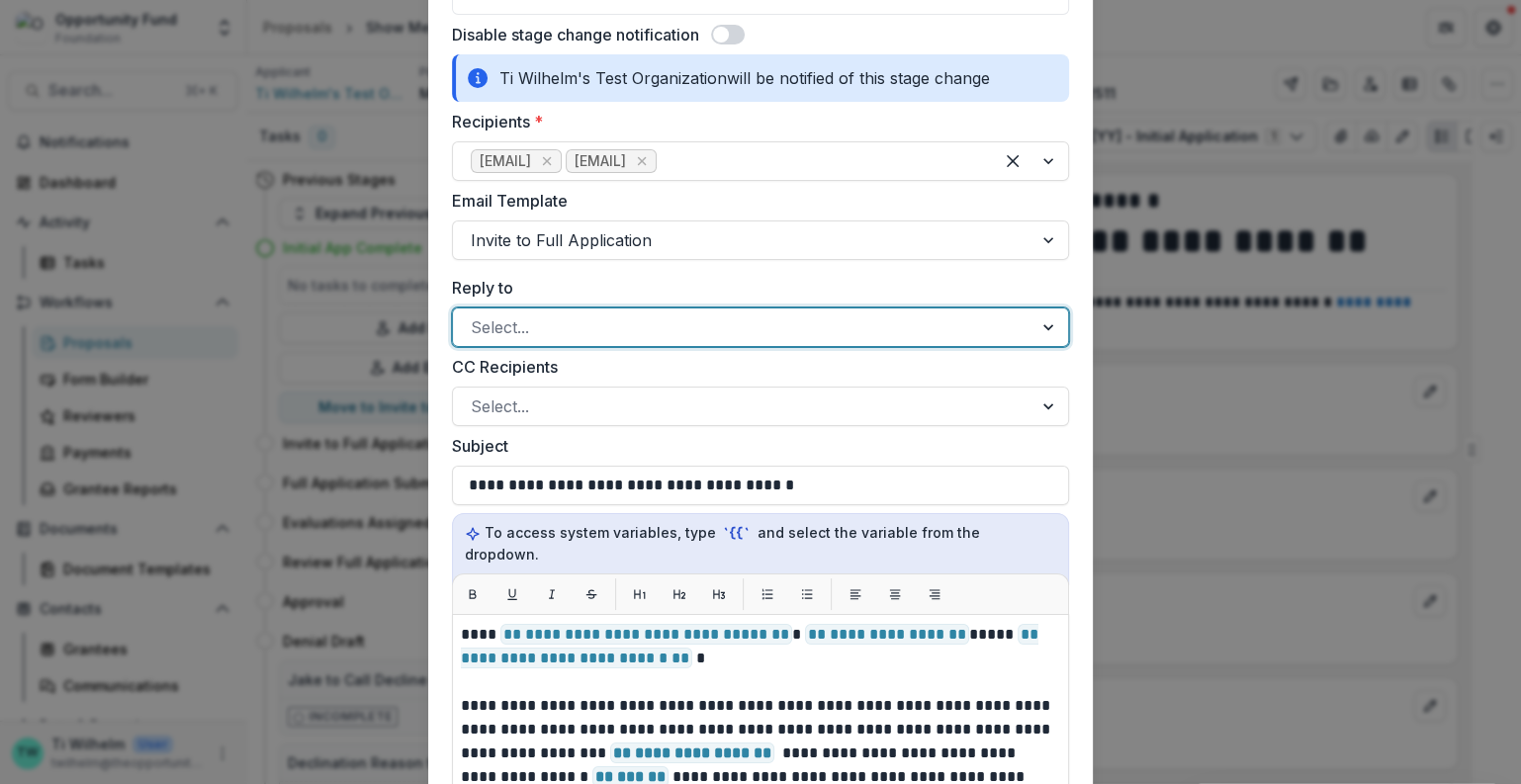 scroll, scrollTop: 206, scrollLeft: 0, axis: vertical 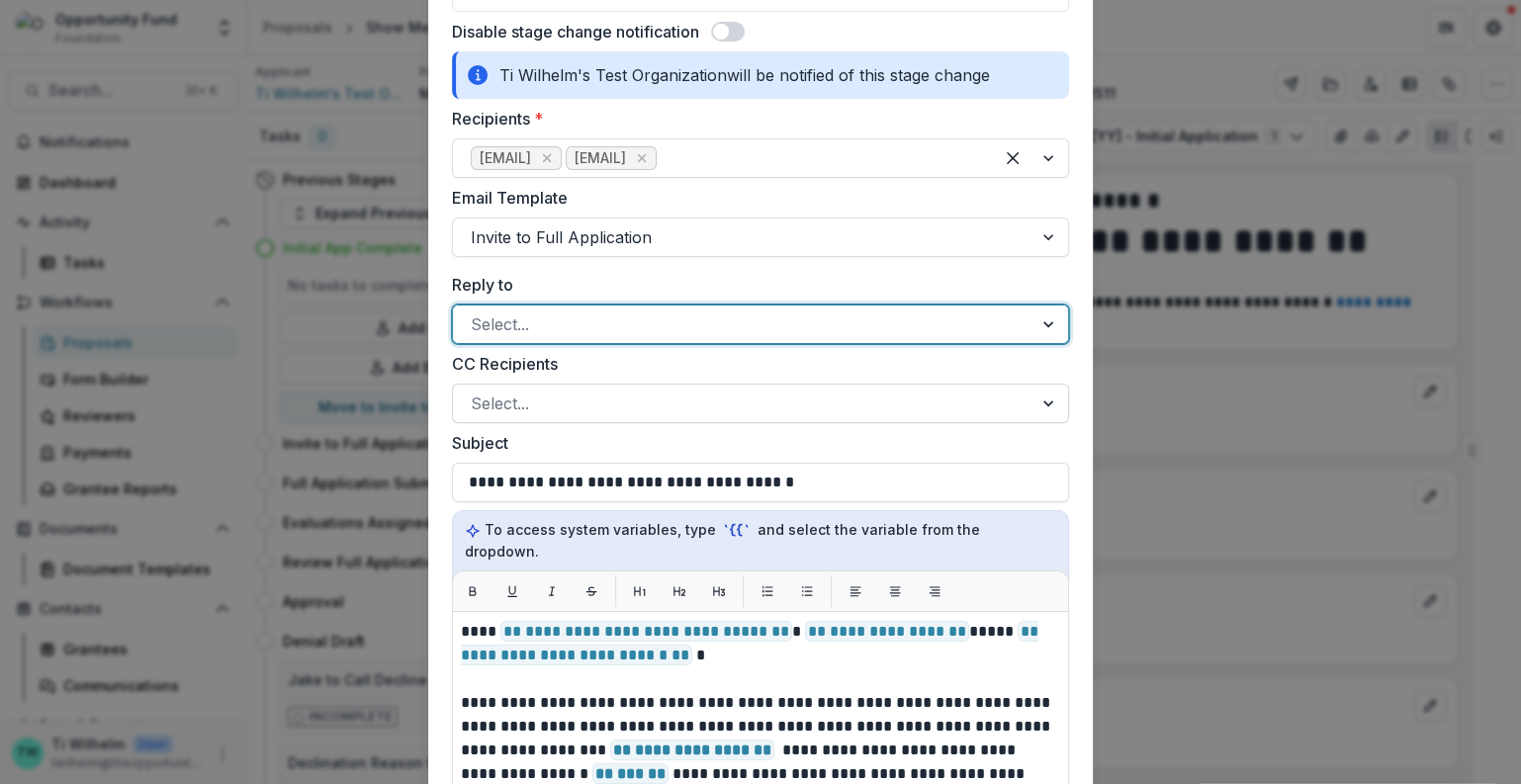 click at bounding box center [743, 403] 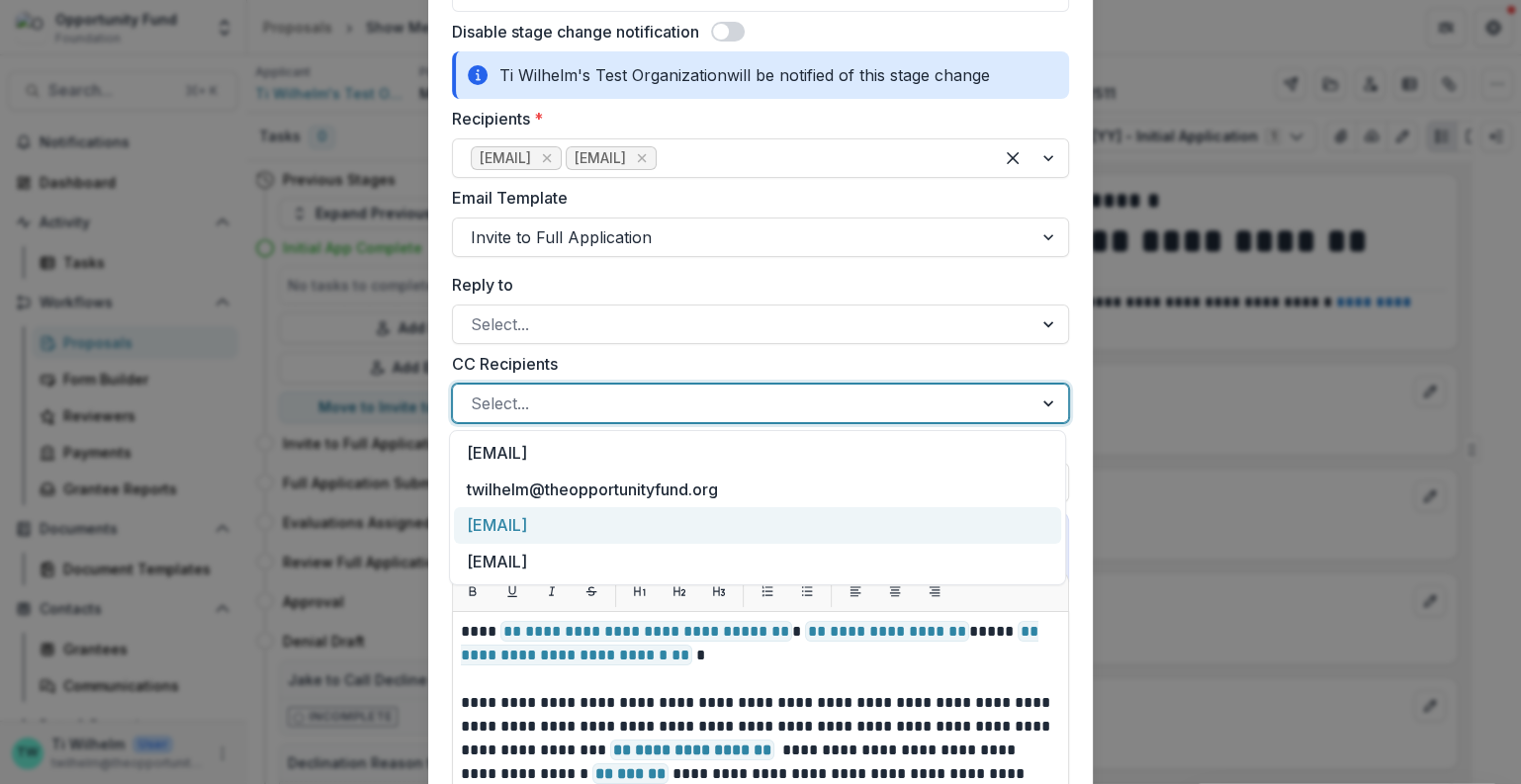 click on "[EMAIL]" at bounding box center (758, 525) 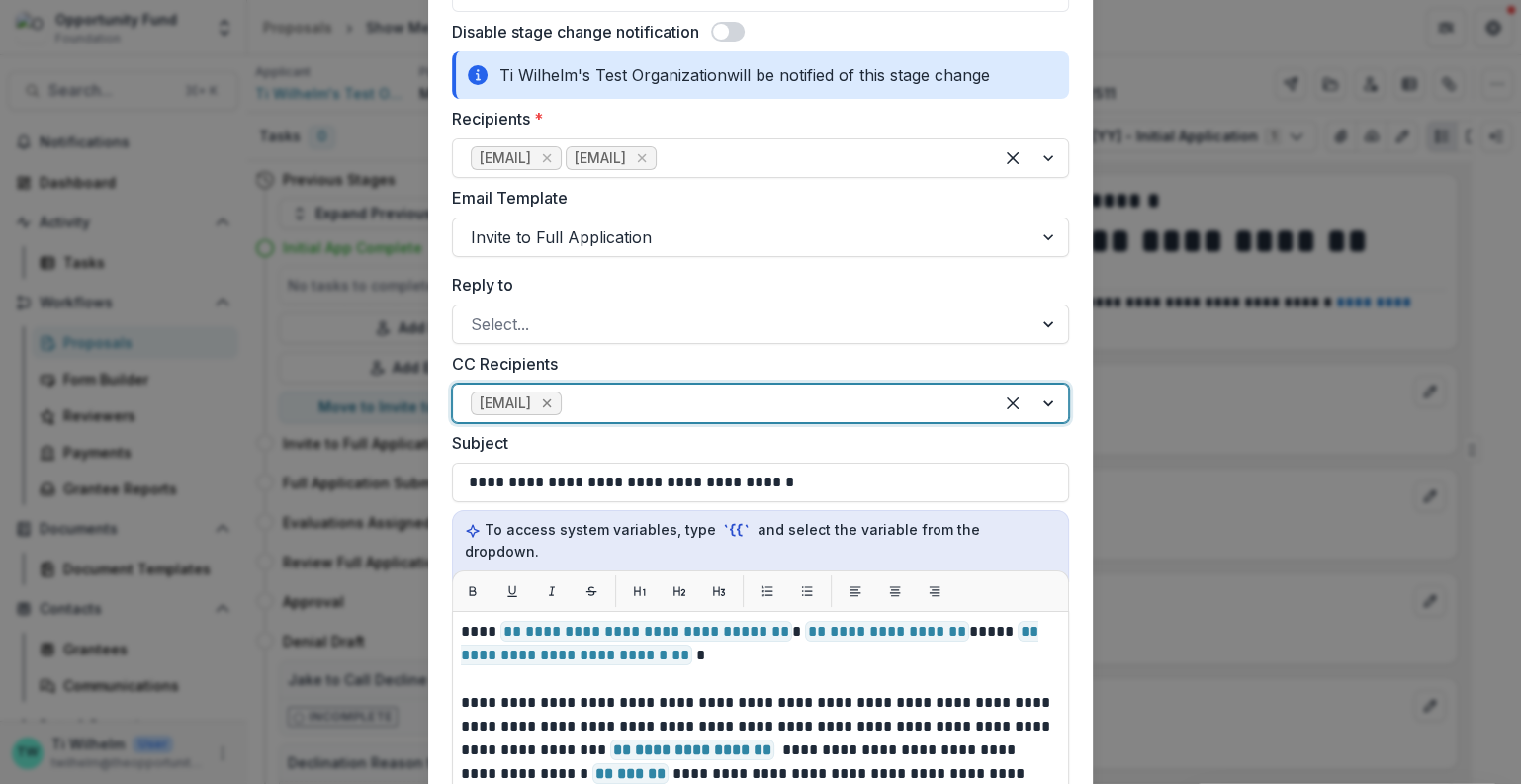 click 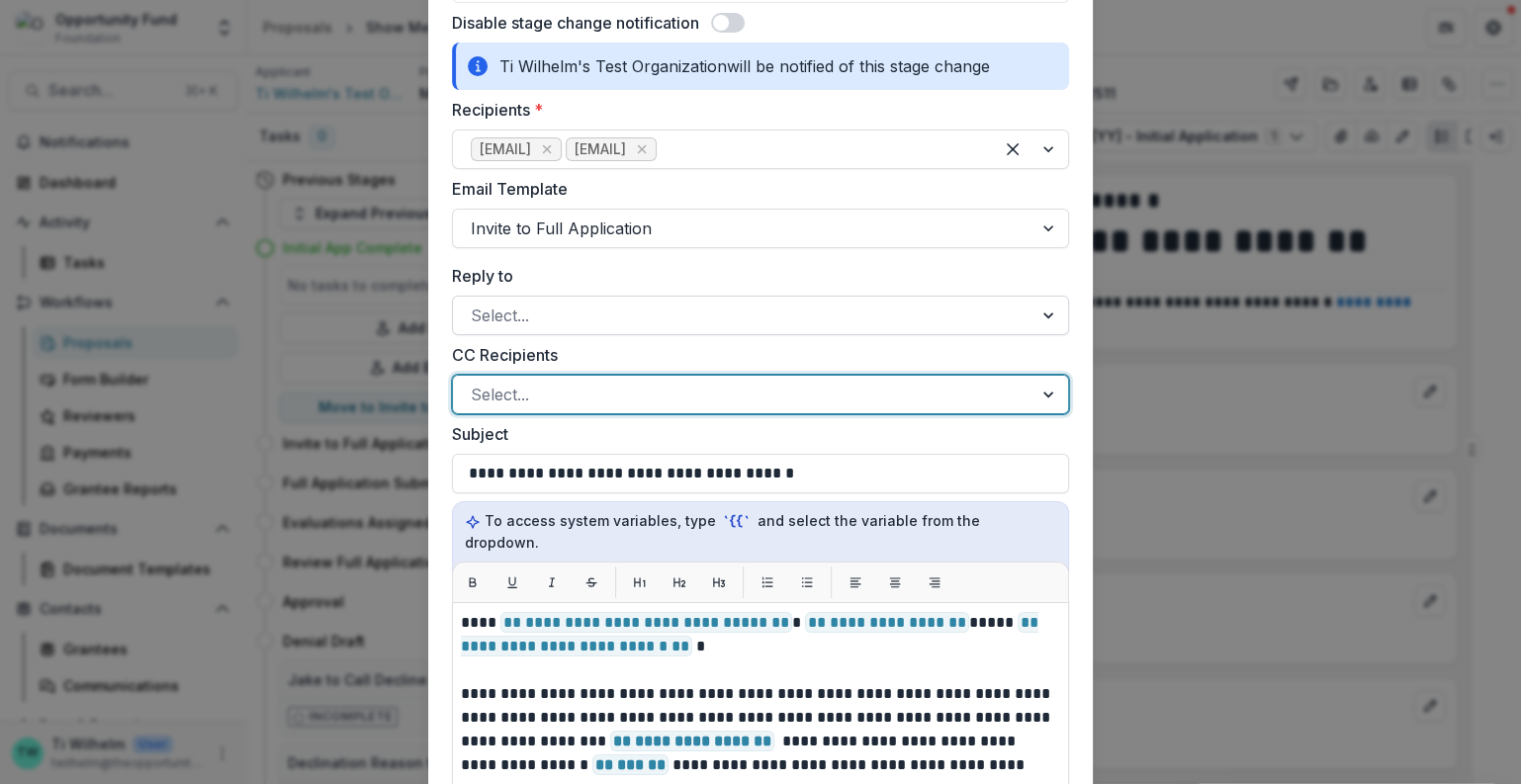 scroll, scrollTop: 212, scrollLeft: 0, axis: vertical 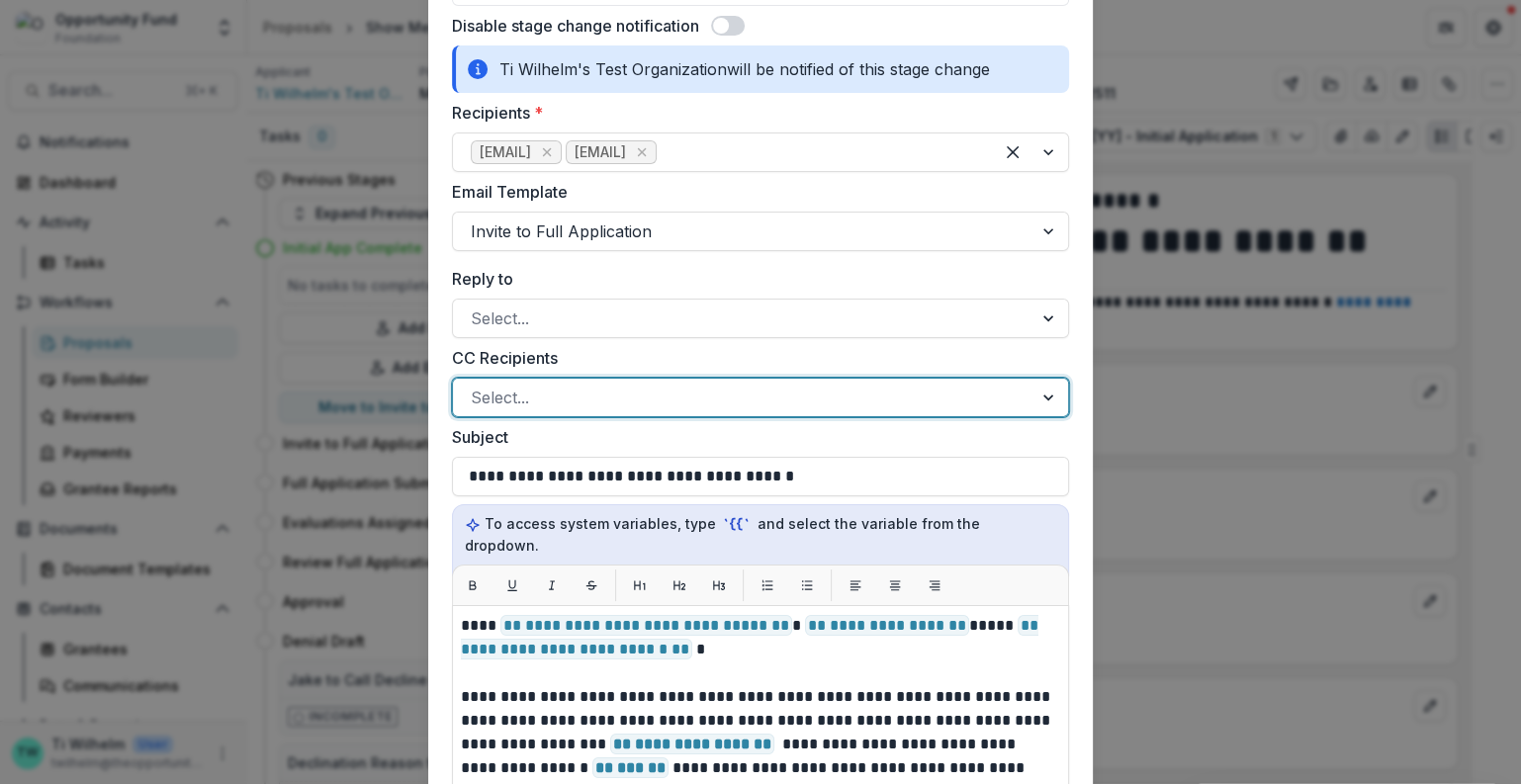 click at bounding box center [743, 397] 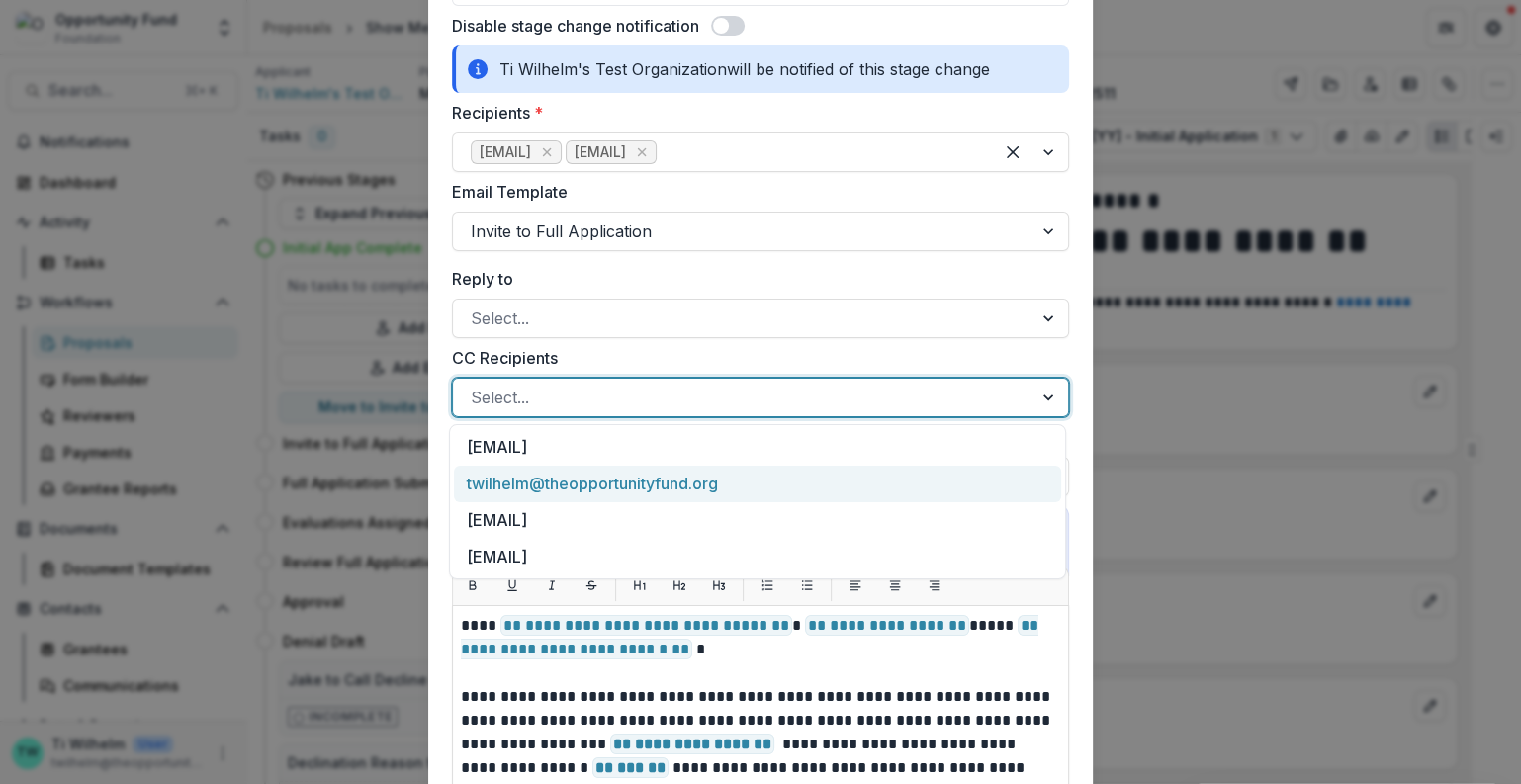 click on "twilhelm@theopportunityfund.org" at bounding box center [758, 483] 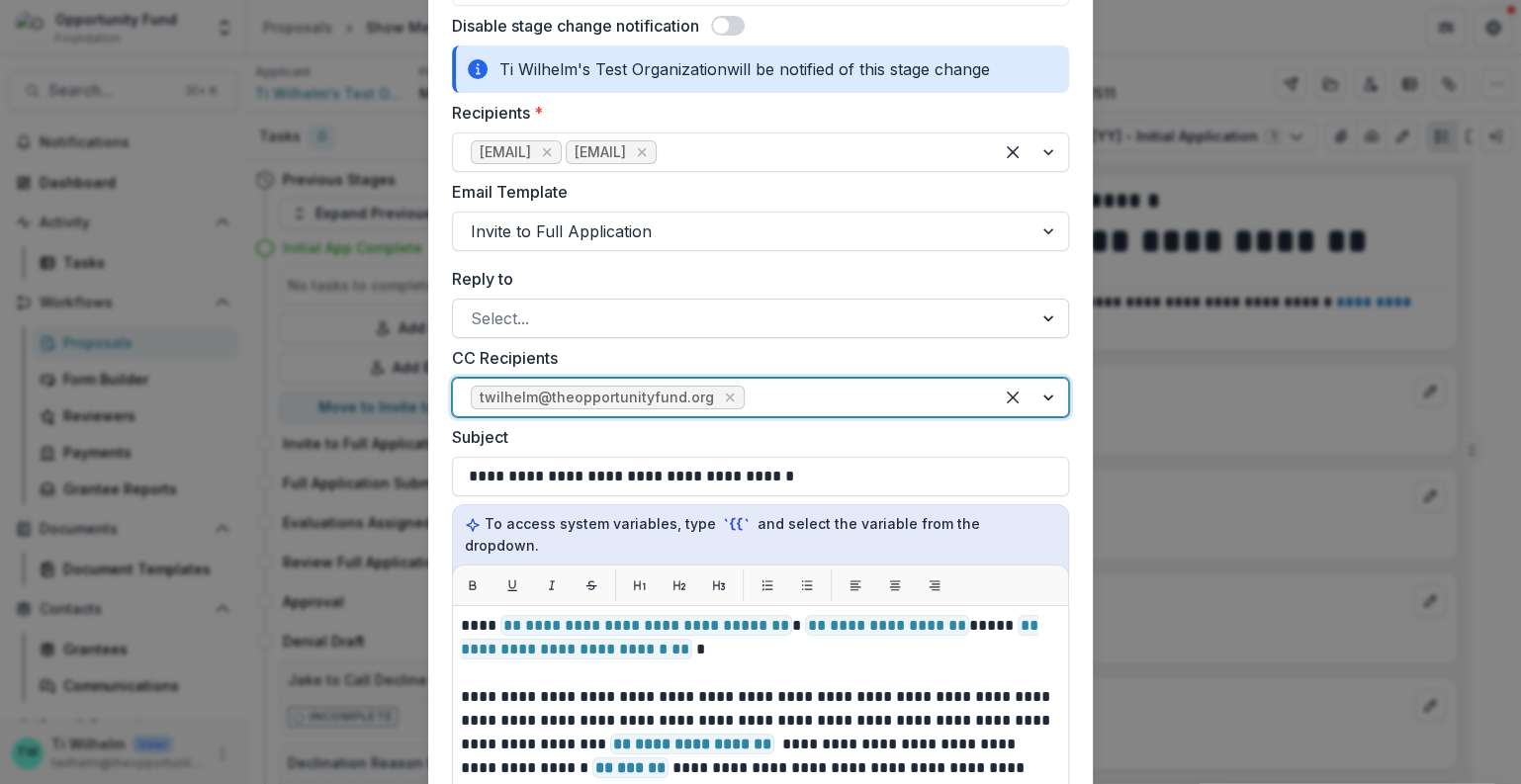 click at bounding box center (743, 318) 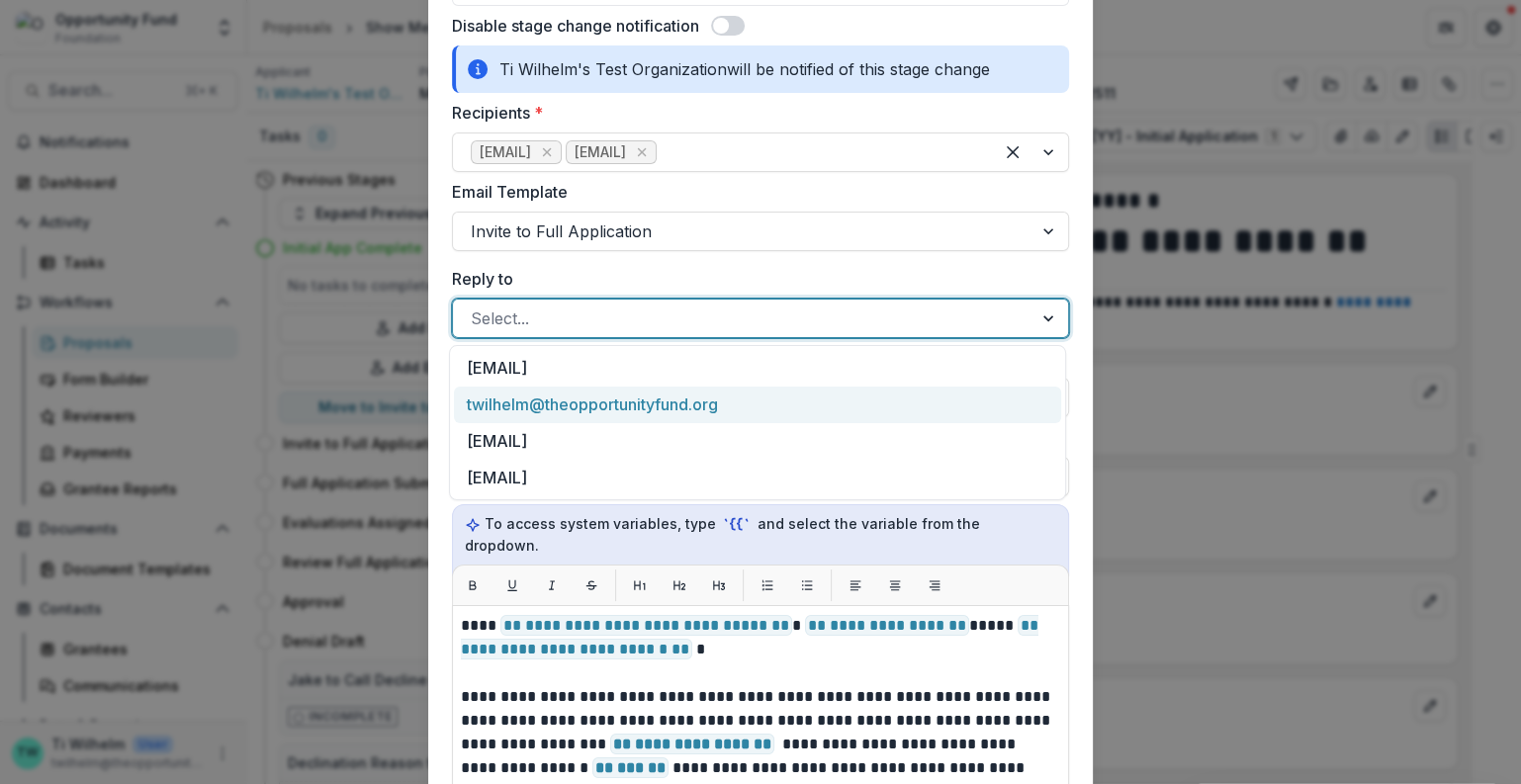 click on "twilhelm@theopportunityfund.org" at bounding box center (758, 404) 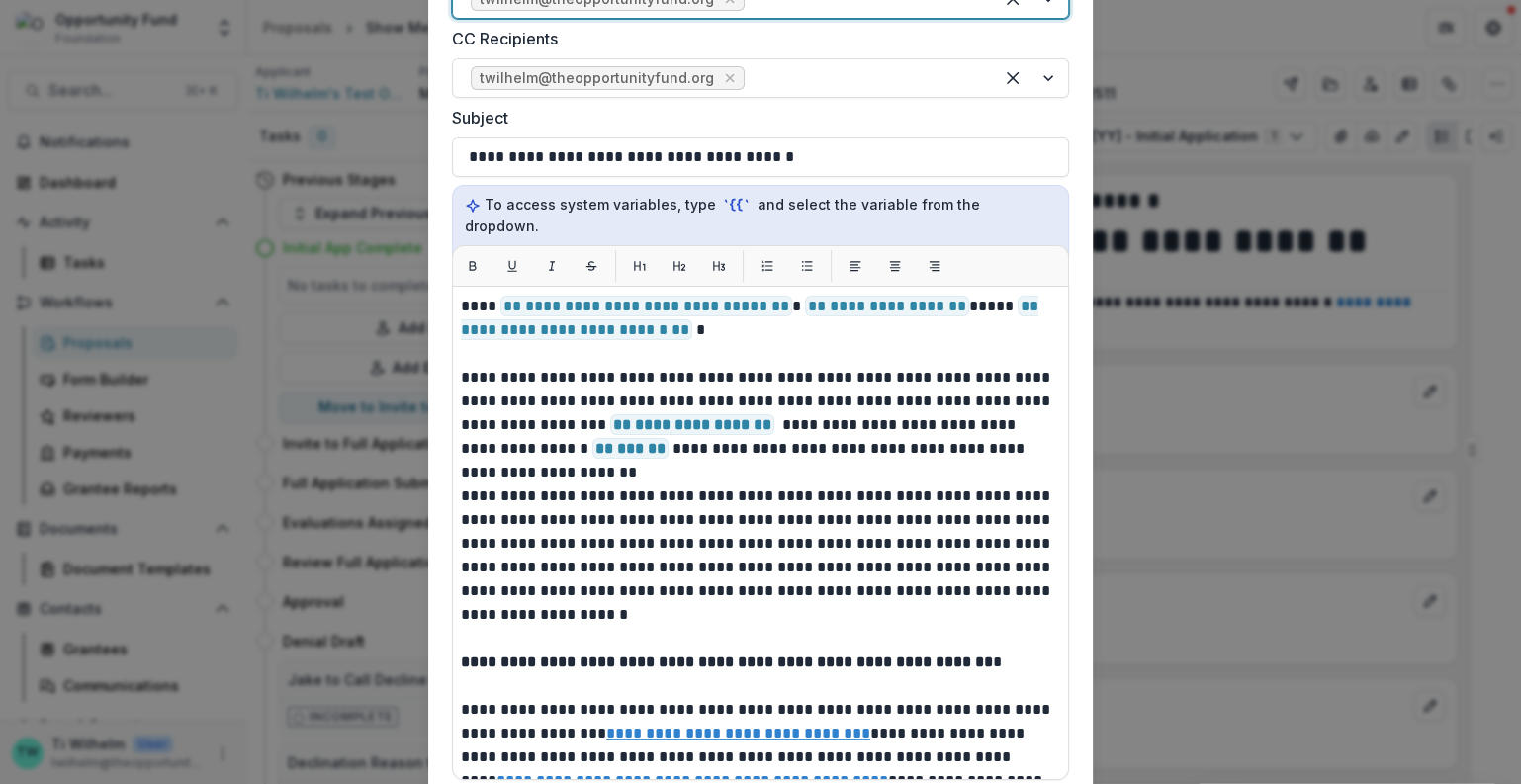 scroll, scrollTop: 532, scrollLeft: 0, axis: vertical 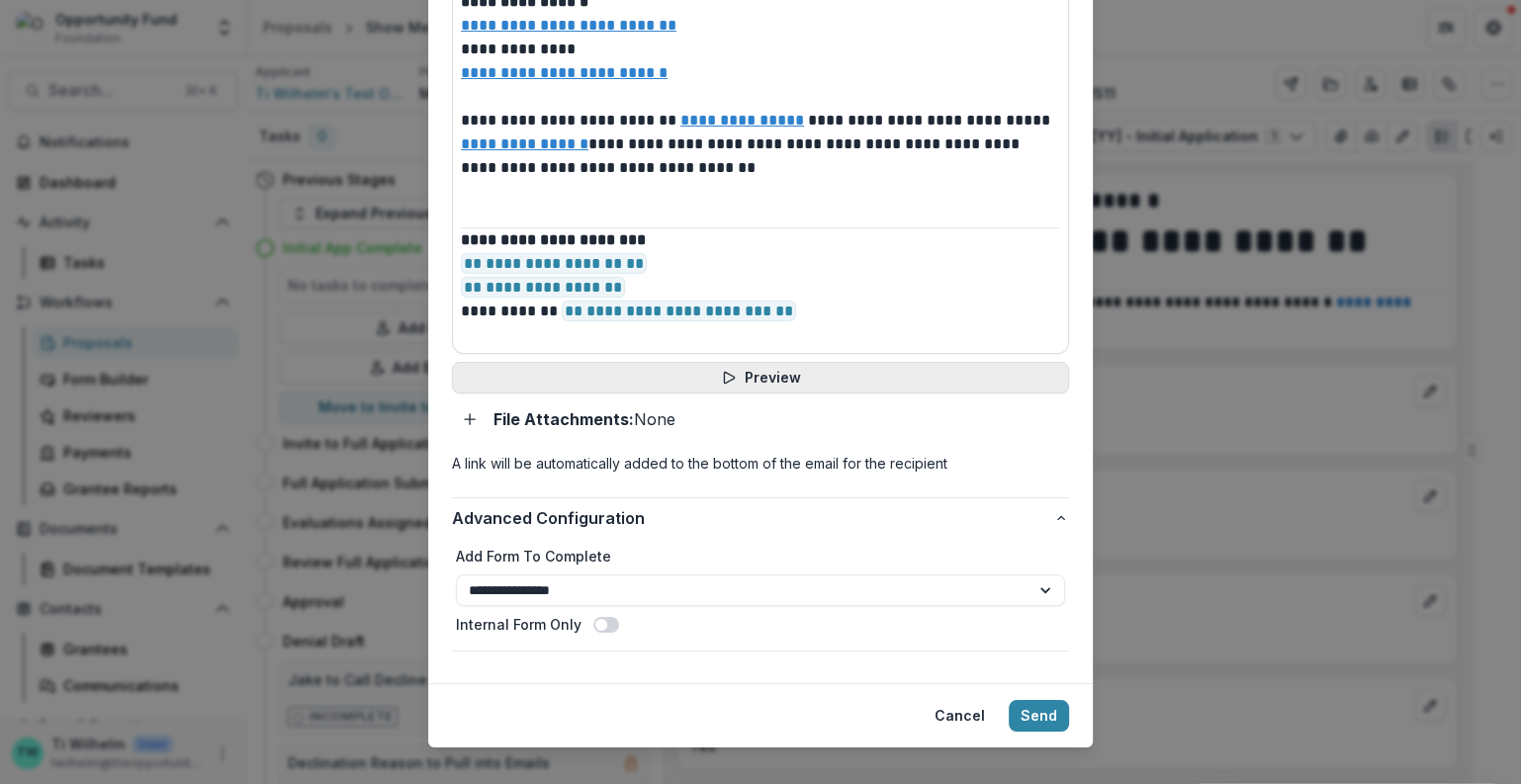click on "Preview" at bounding box center (760, 378) 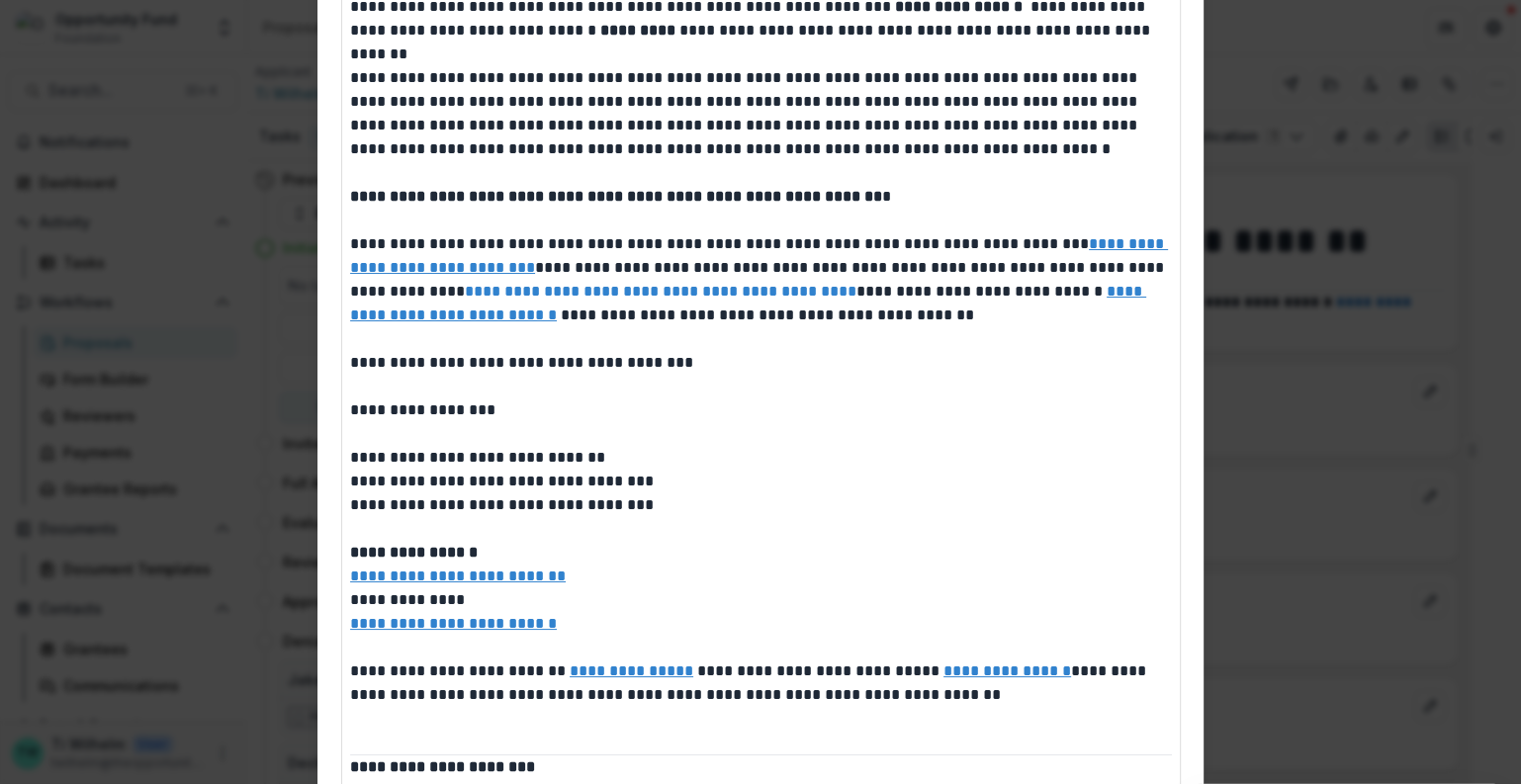 scroll, scrollTop: 0, scrollLeft: 0, axis: both 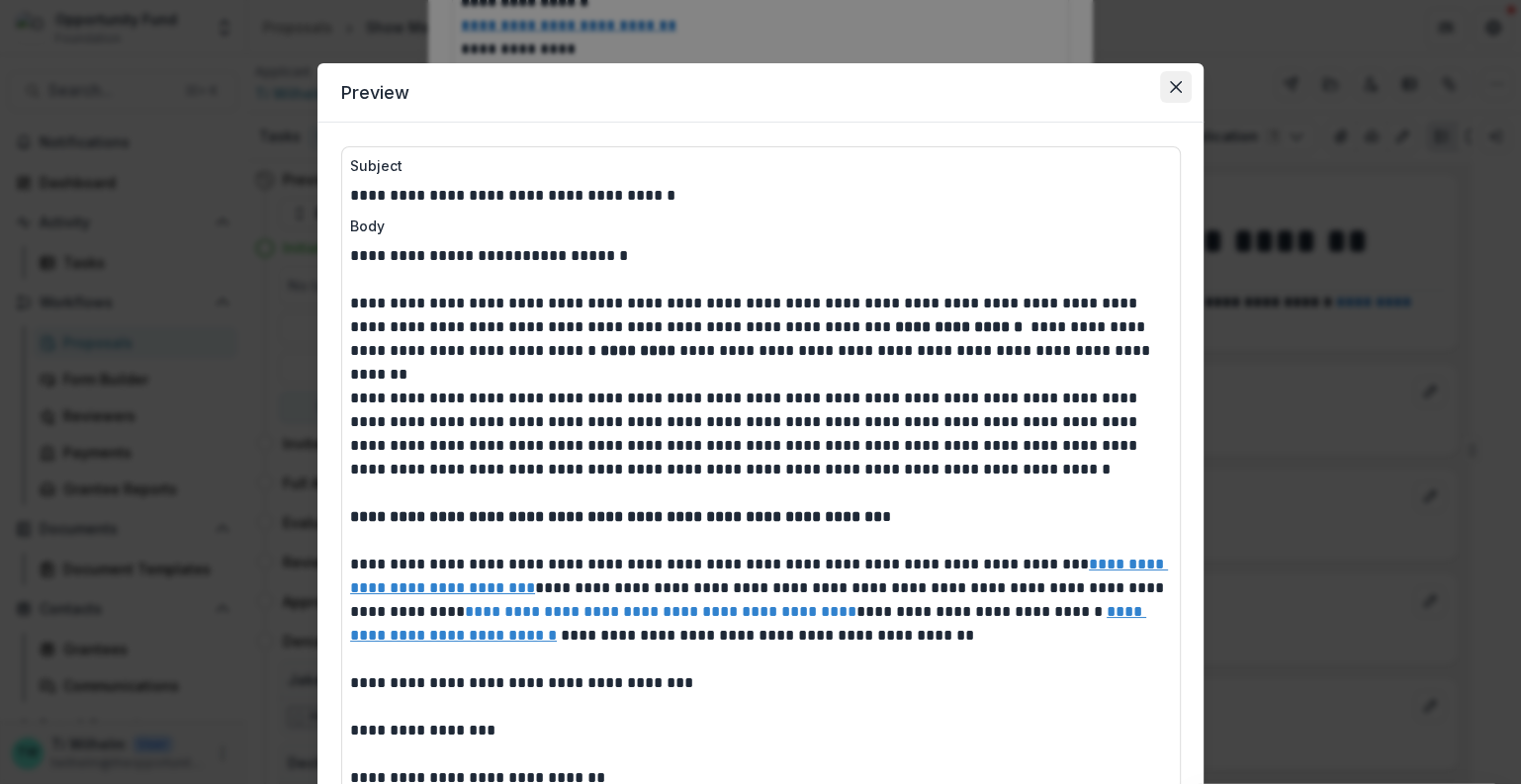 click 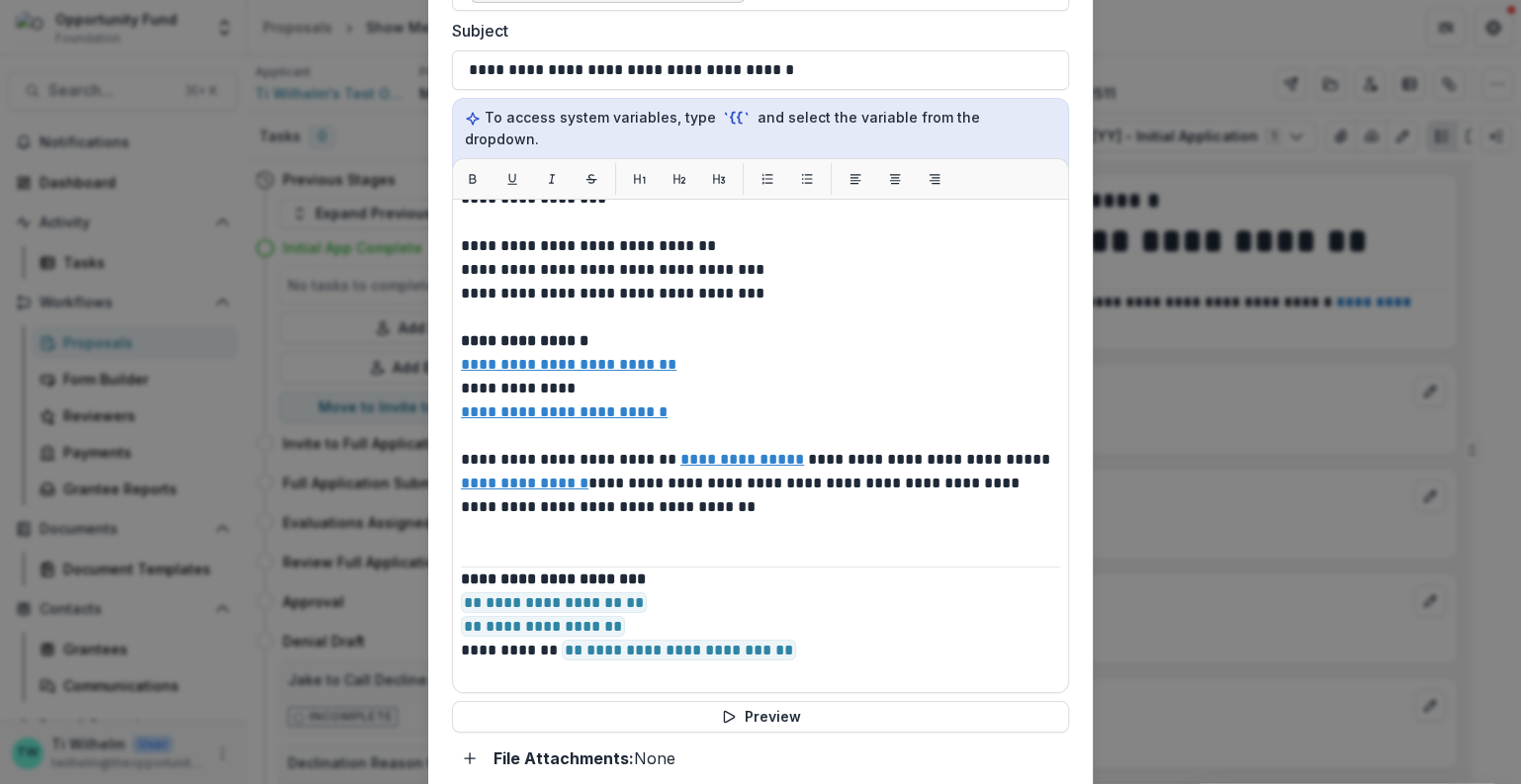 scroll, scrollTop: 621, scrollLeft: 0, axis: vertical 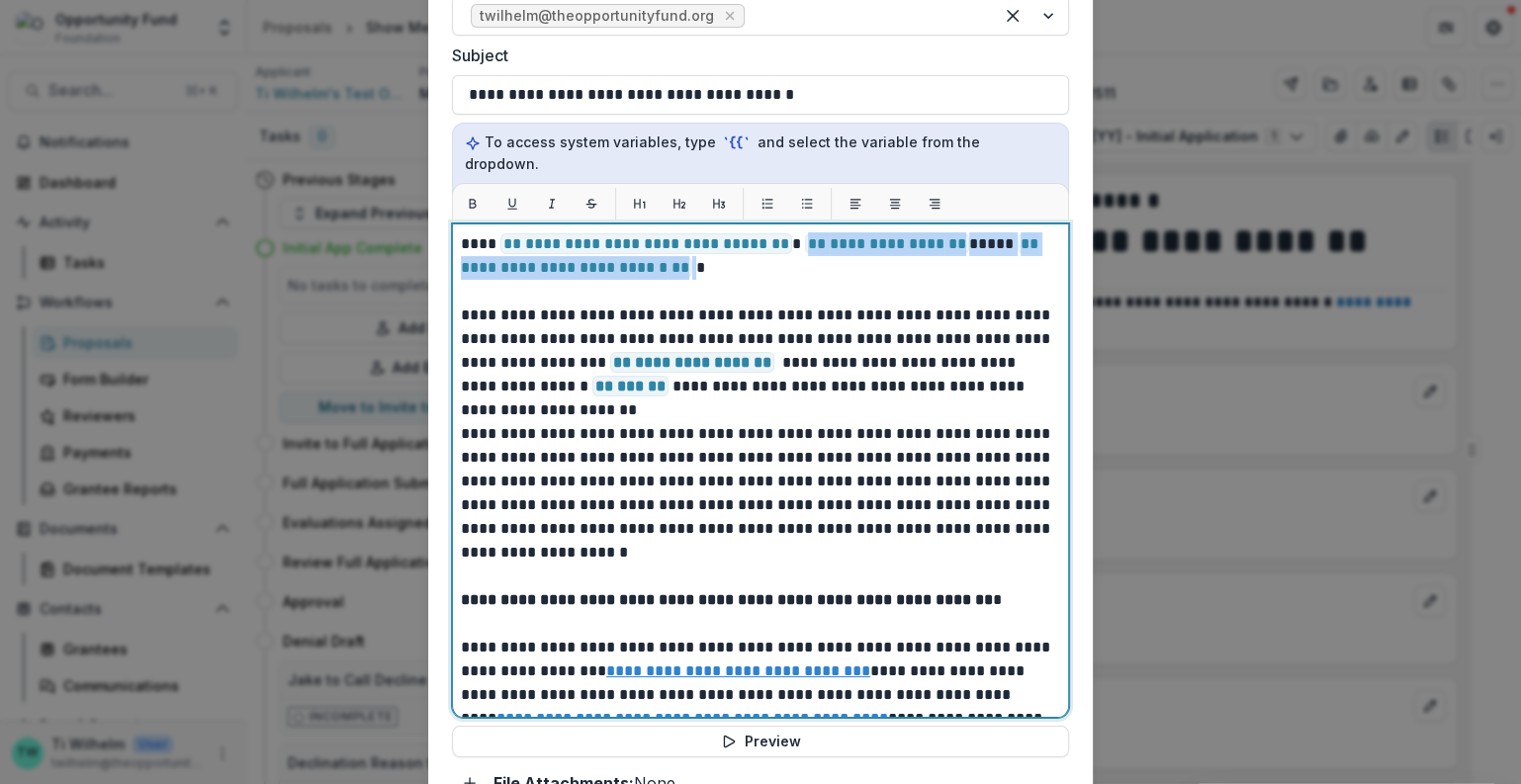 drag, startPoint x: 690, startPoint y: 247, endPoint x: 788, endPoint y: 219, distance: 101.92154 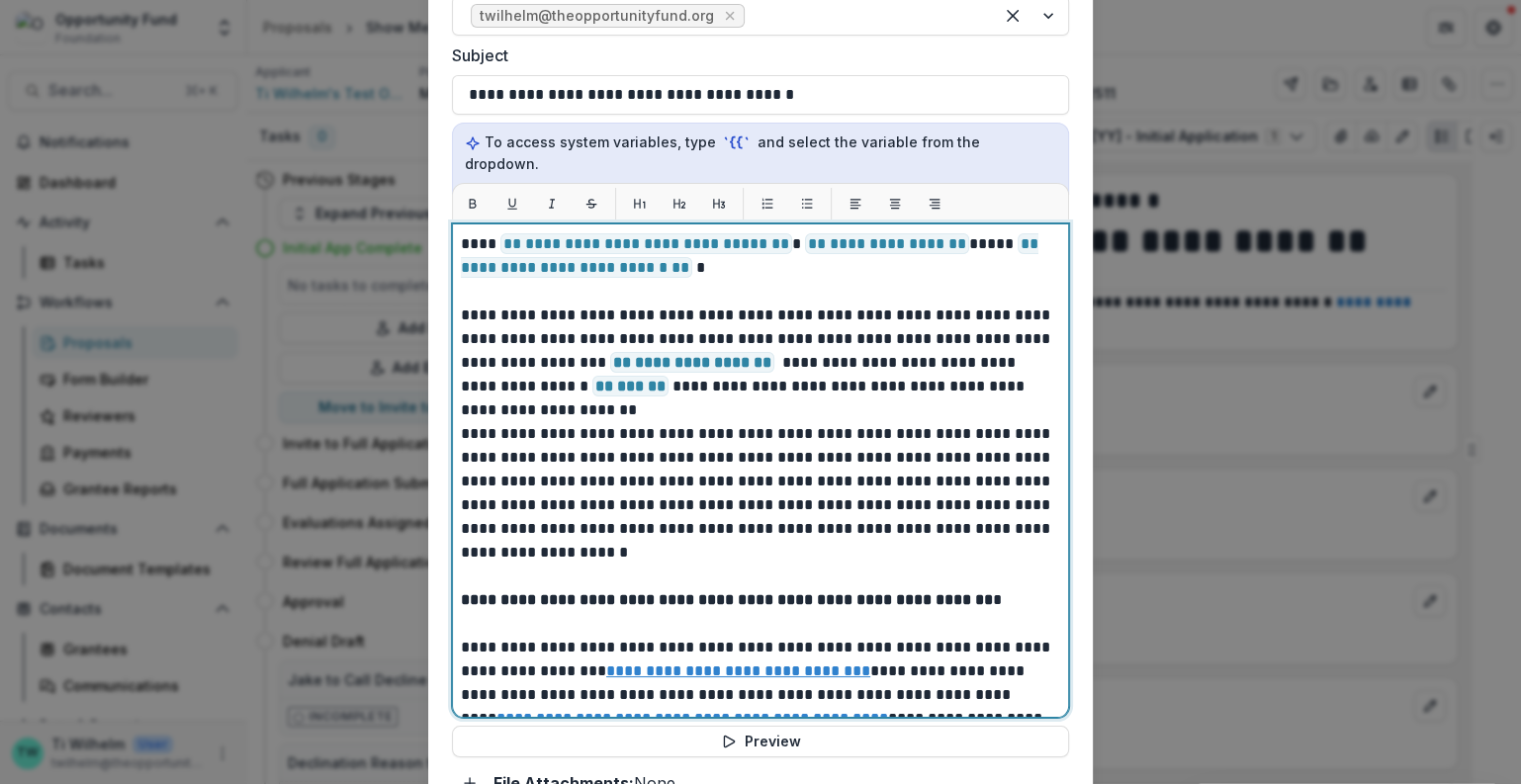 click on "**********" at bounding box center (758, 268) 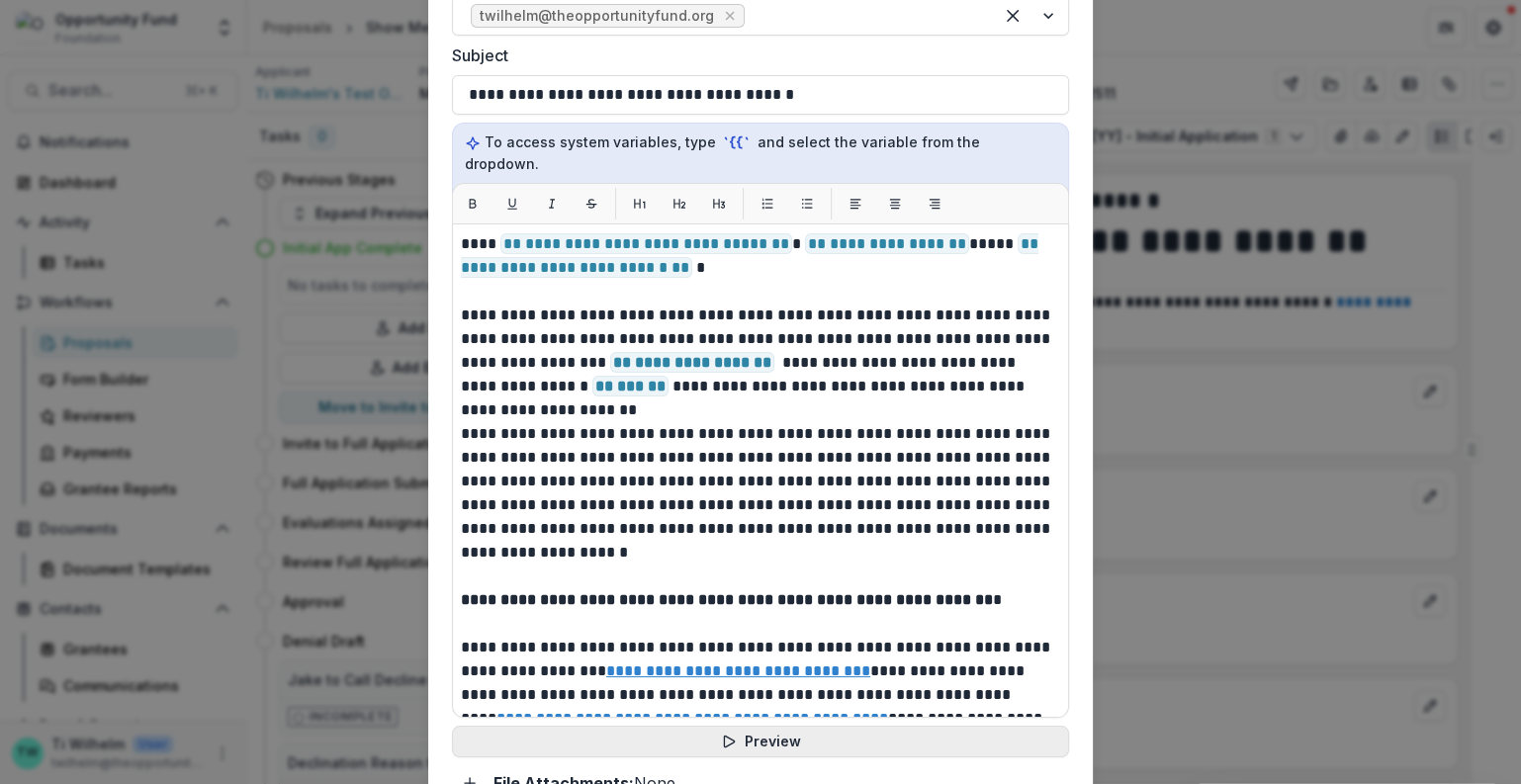 click on "Preview" at bounding box center [760, 741] 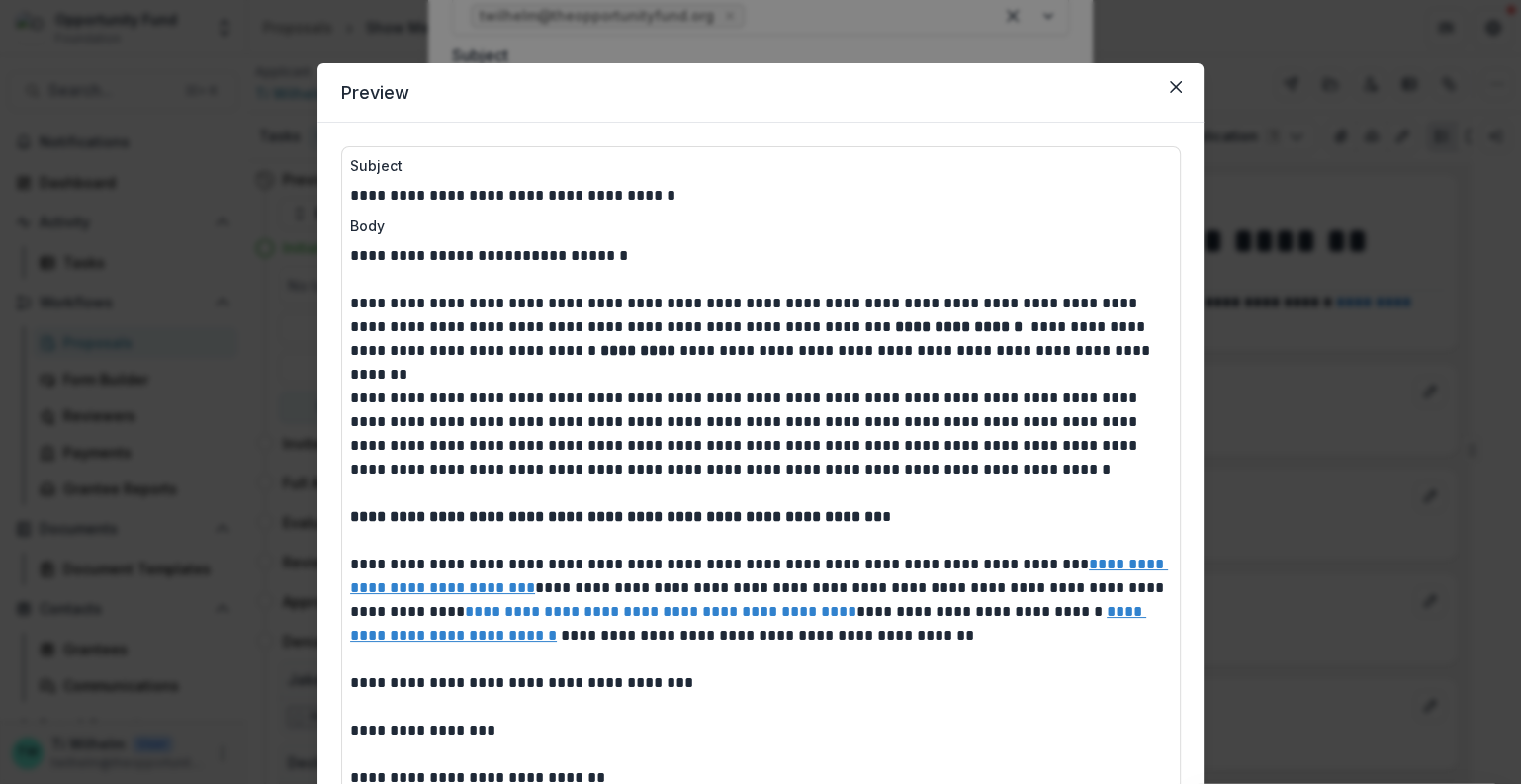 type 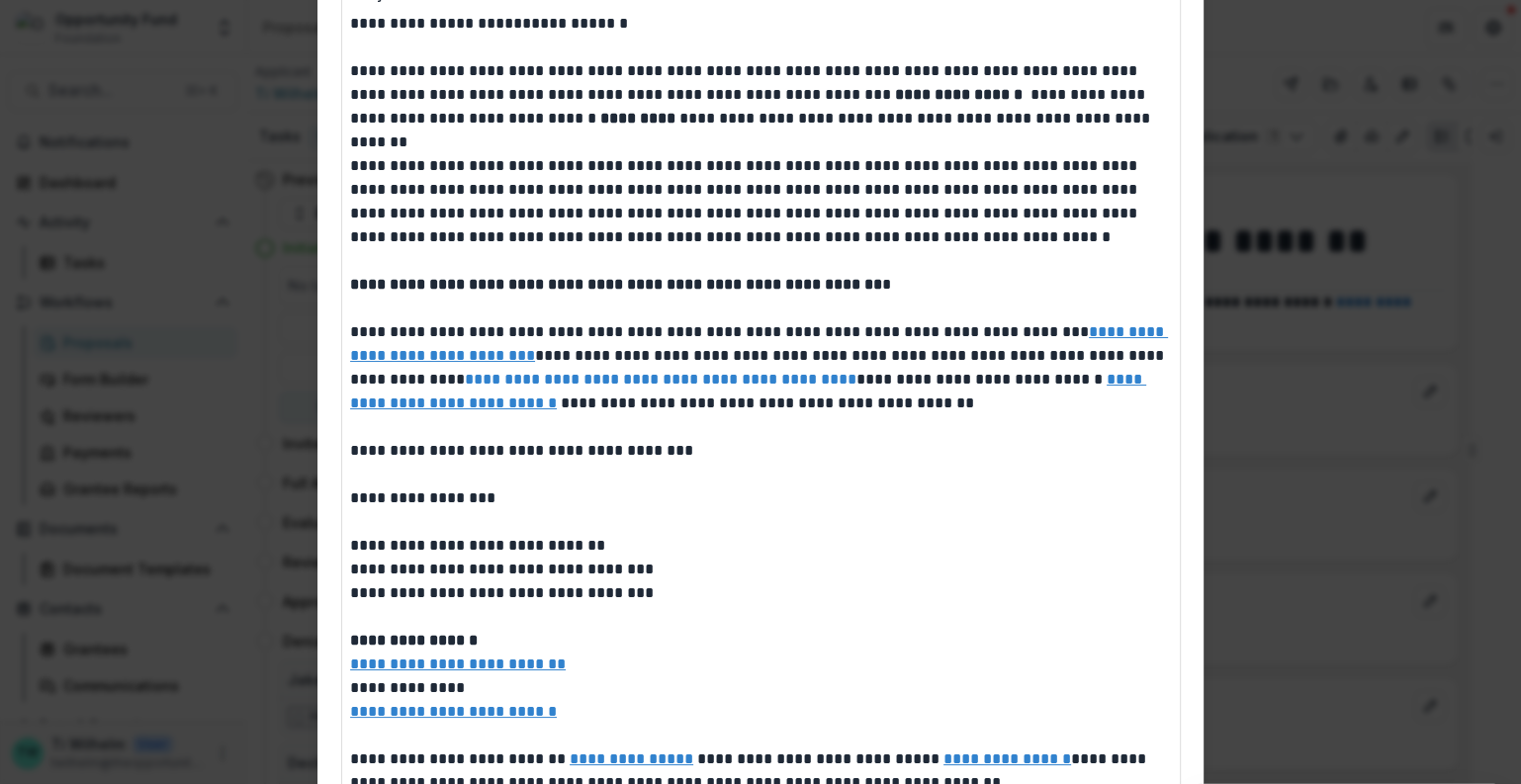 scroll, scrollTop: 0, scrollLeft: 0, axis: both 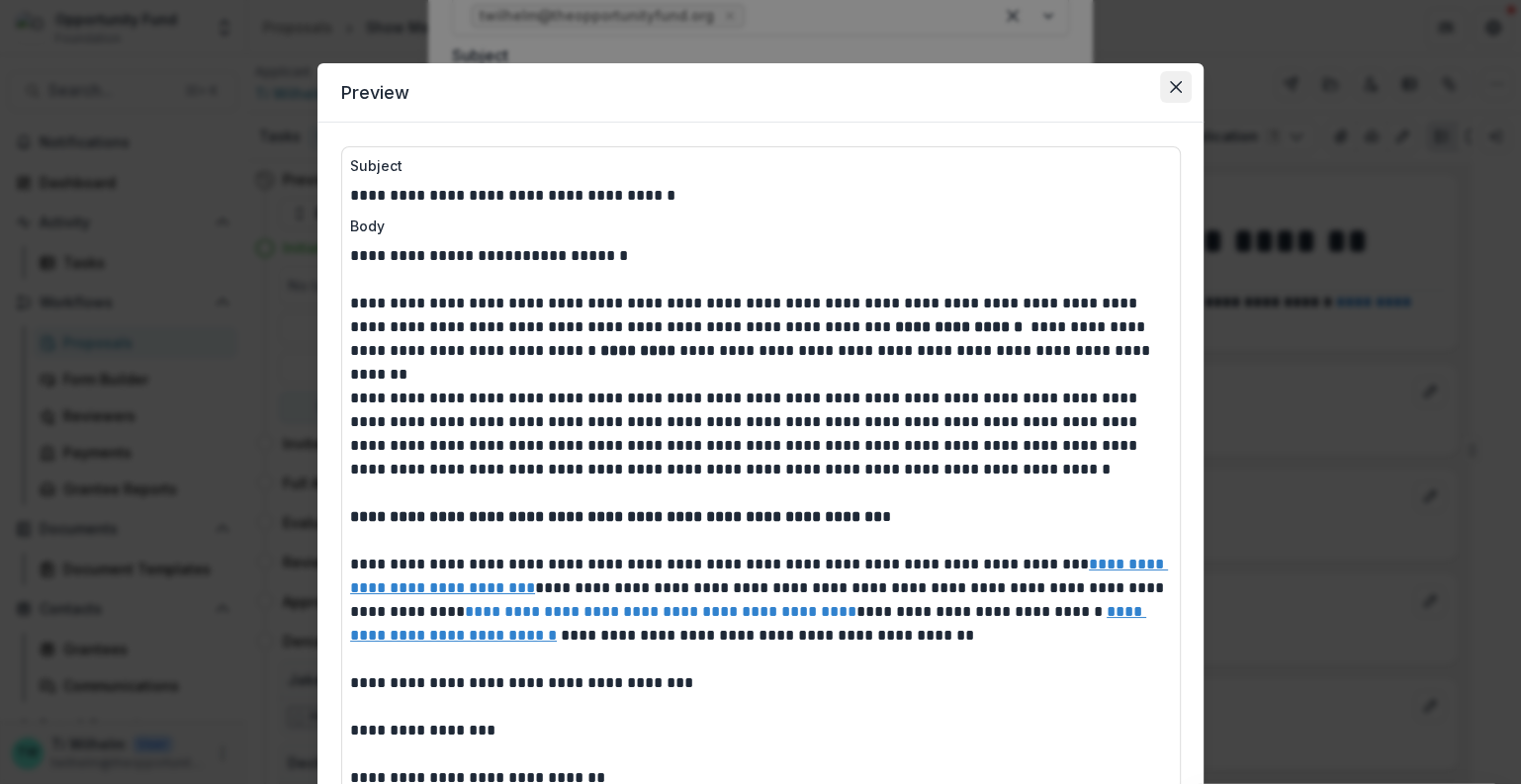 click 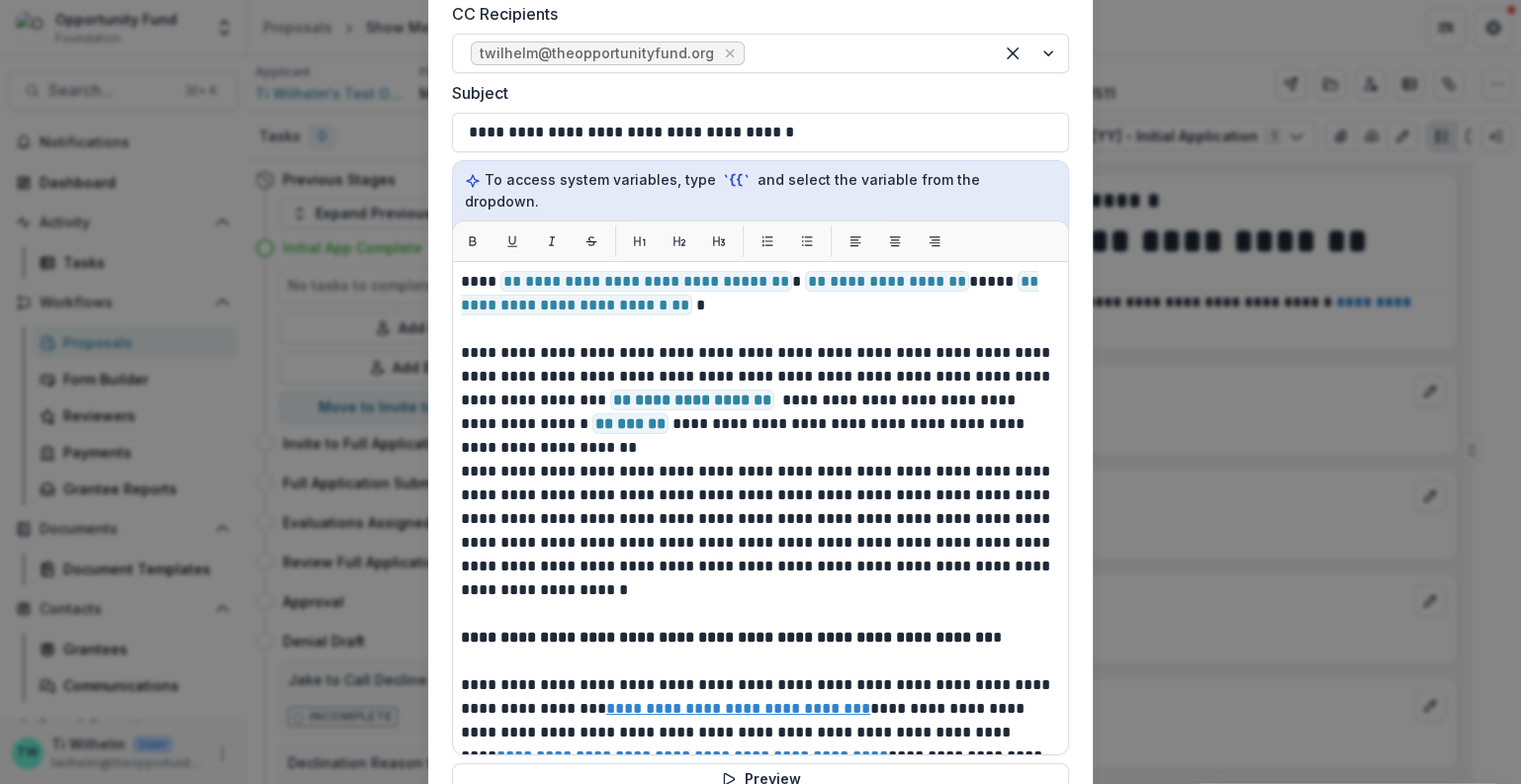 scroll, scrollTop: 611, scrollLeft: 0, axis: vertical 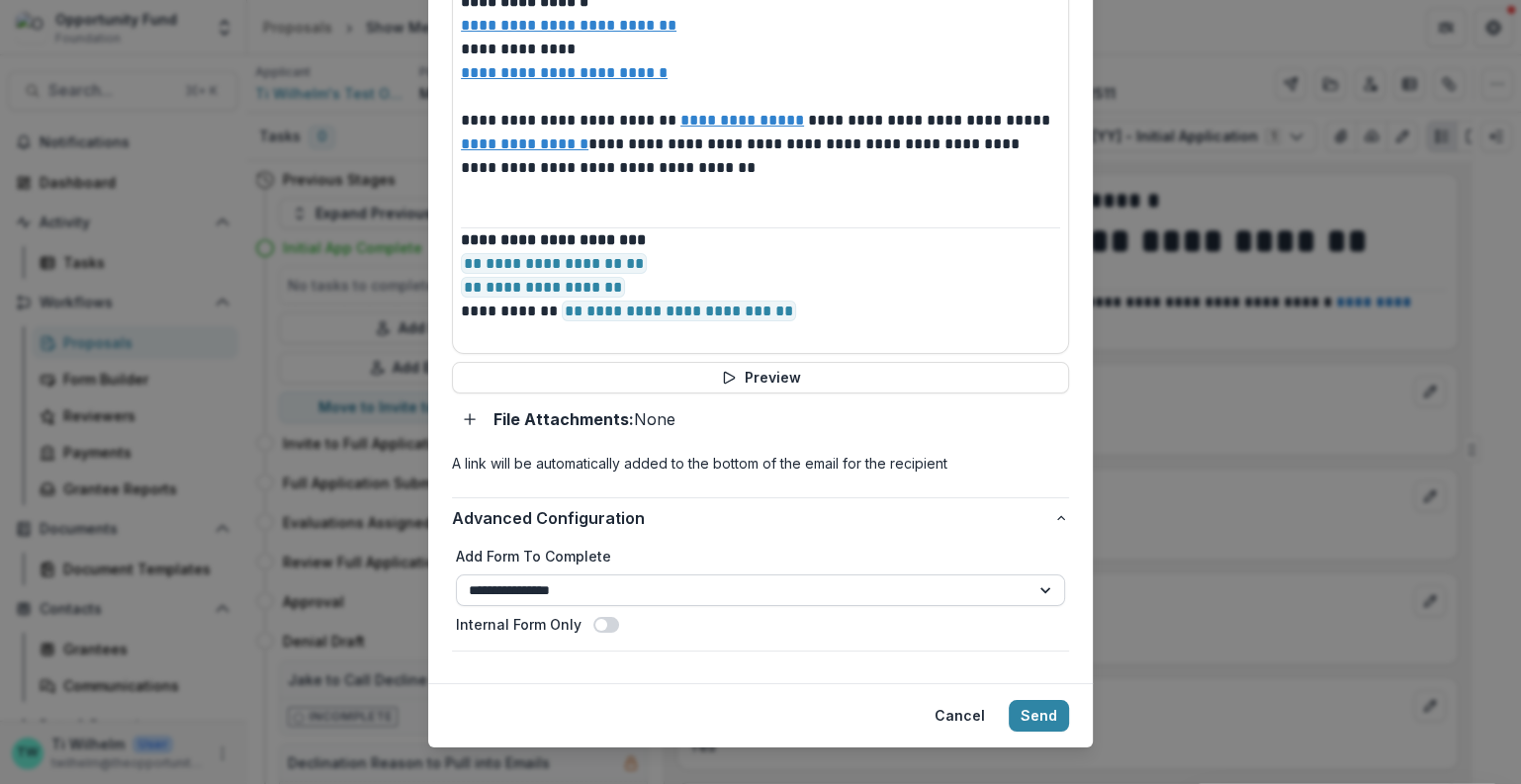 click on "**********" at bounding box center (760, 590) 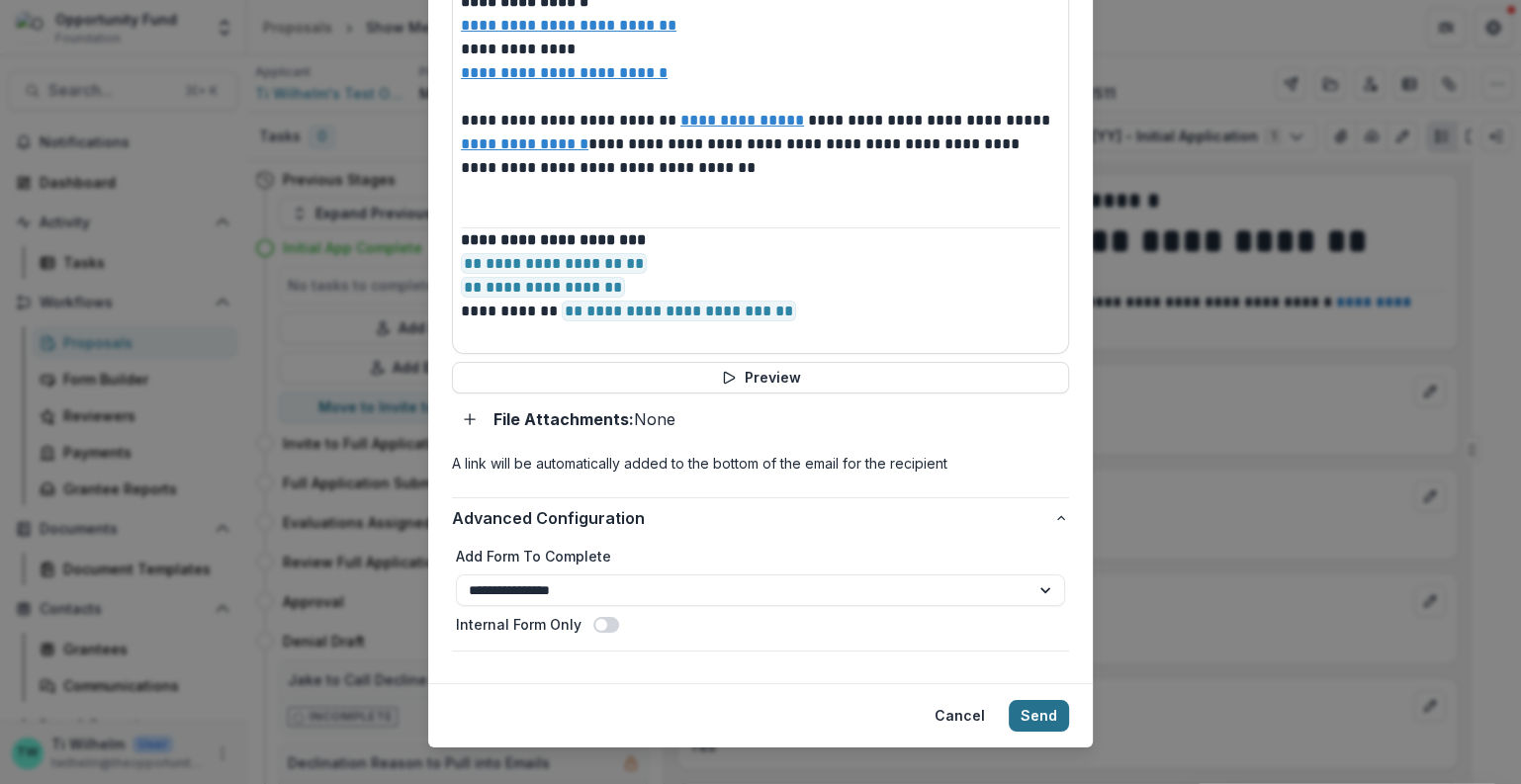 click on "Send" at bounding box center [1038, 716] 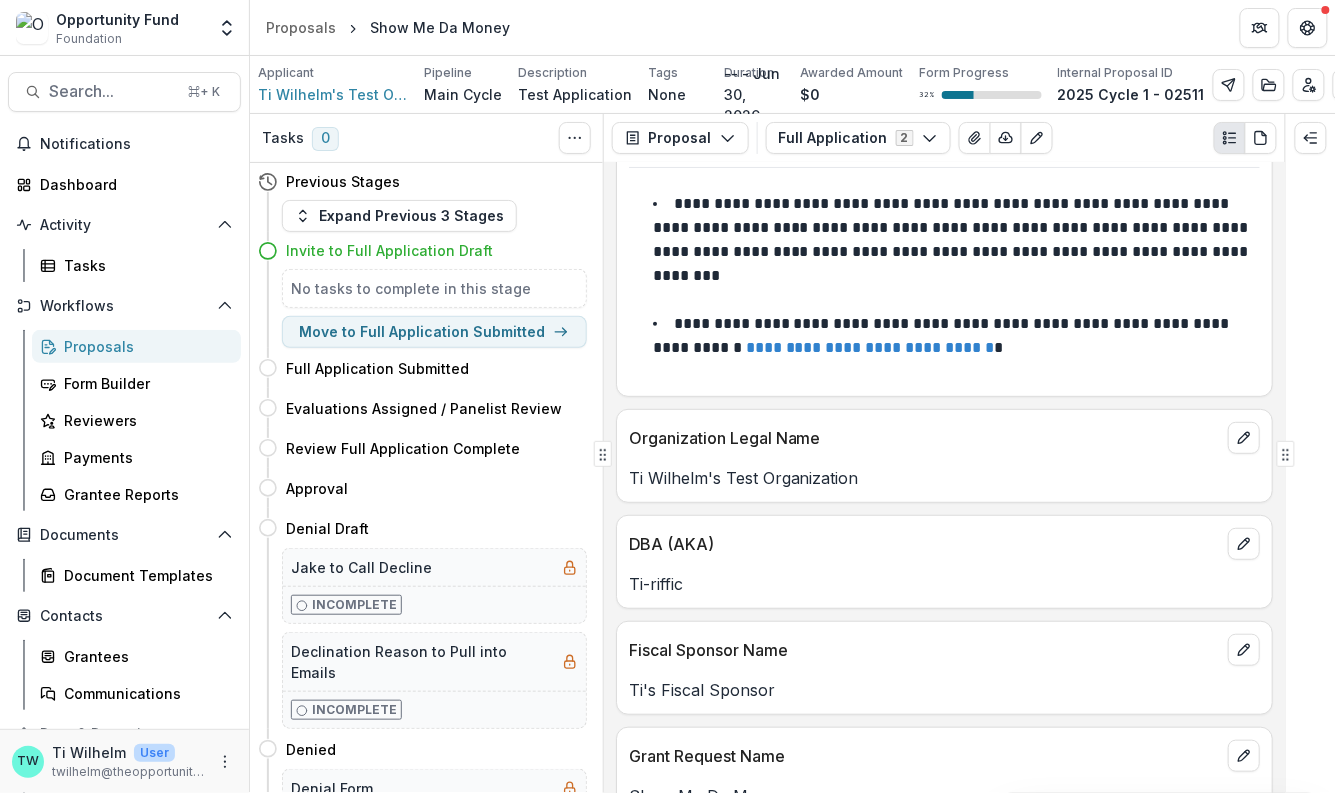 scroll, scrollTop: 0, scrollLeft: 0, axis: both 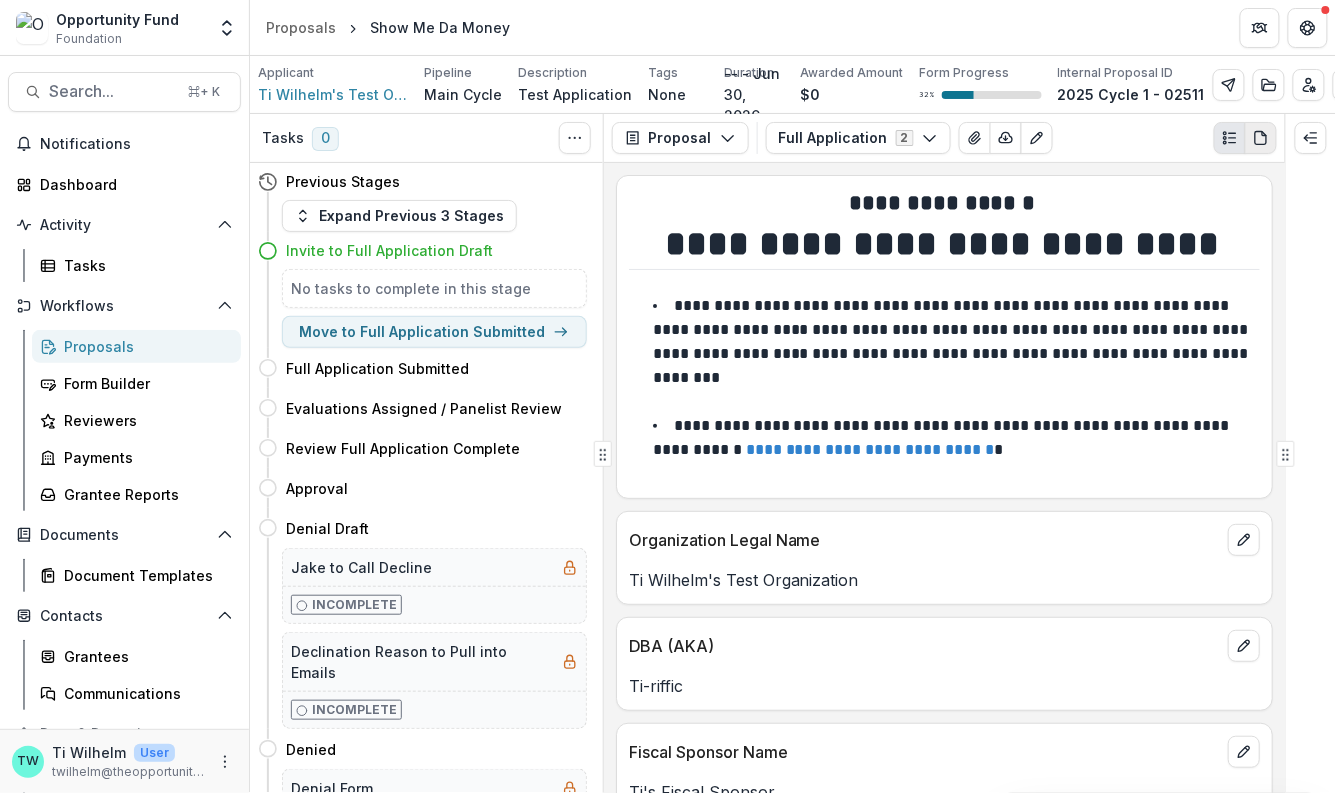click 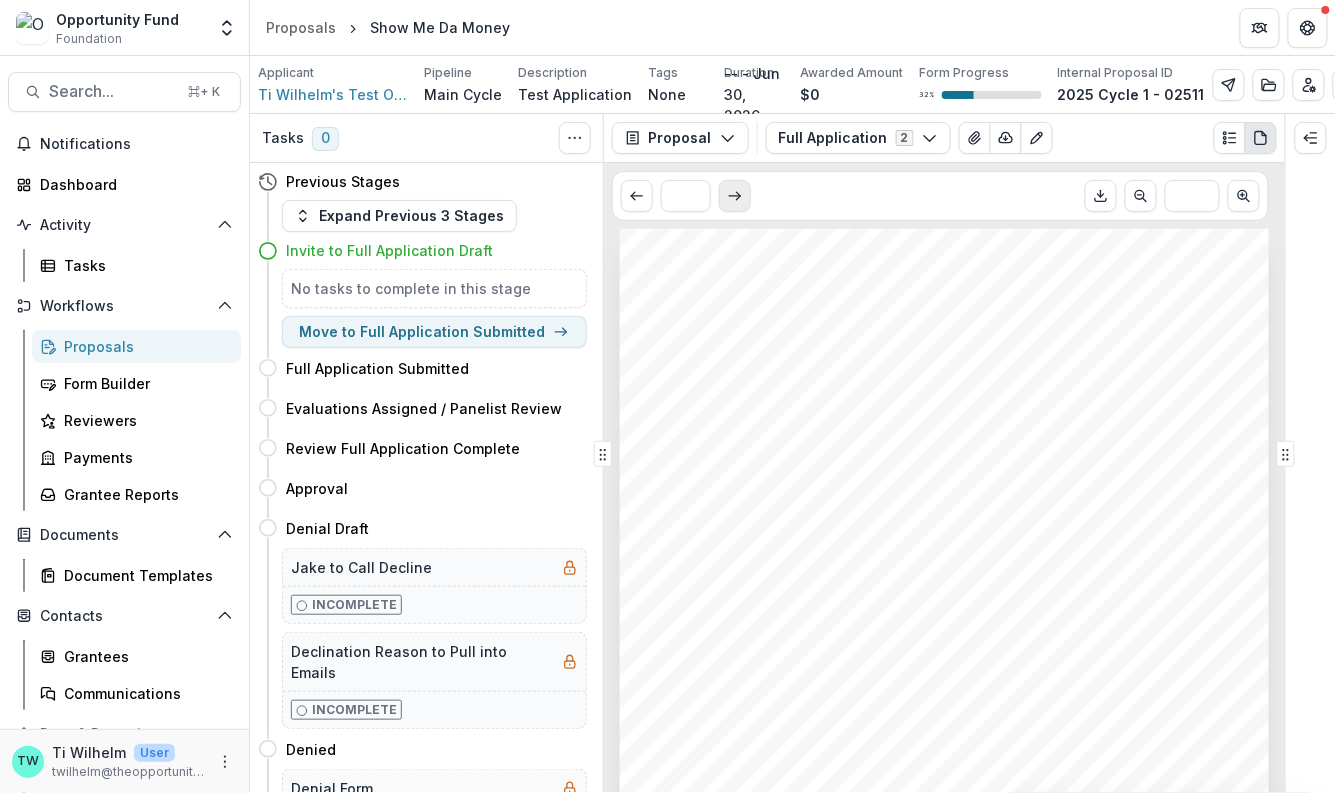 click at bounding box center (735, 196) 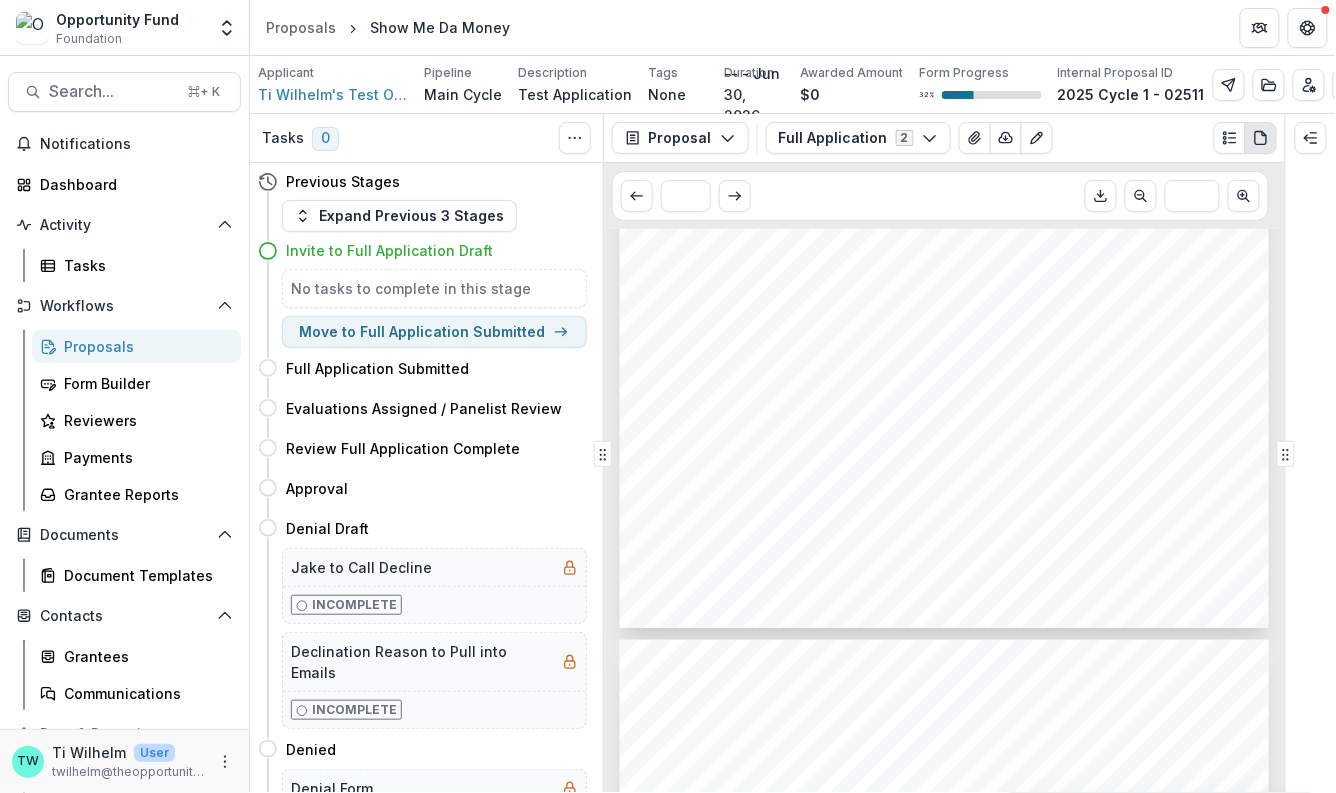 scroll, scrollTop: 0, scrollLeft: 0, axis: both 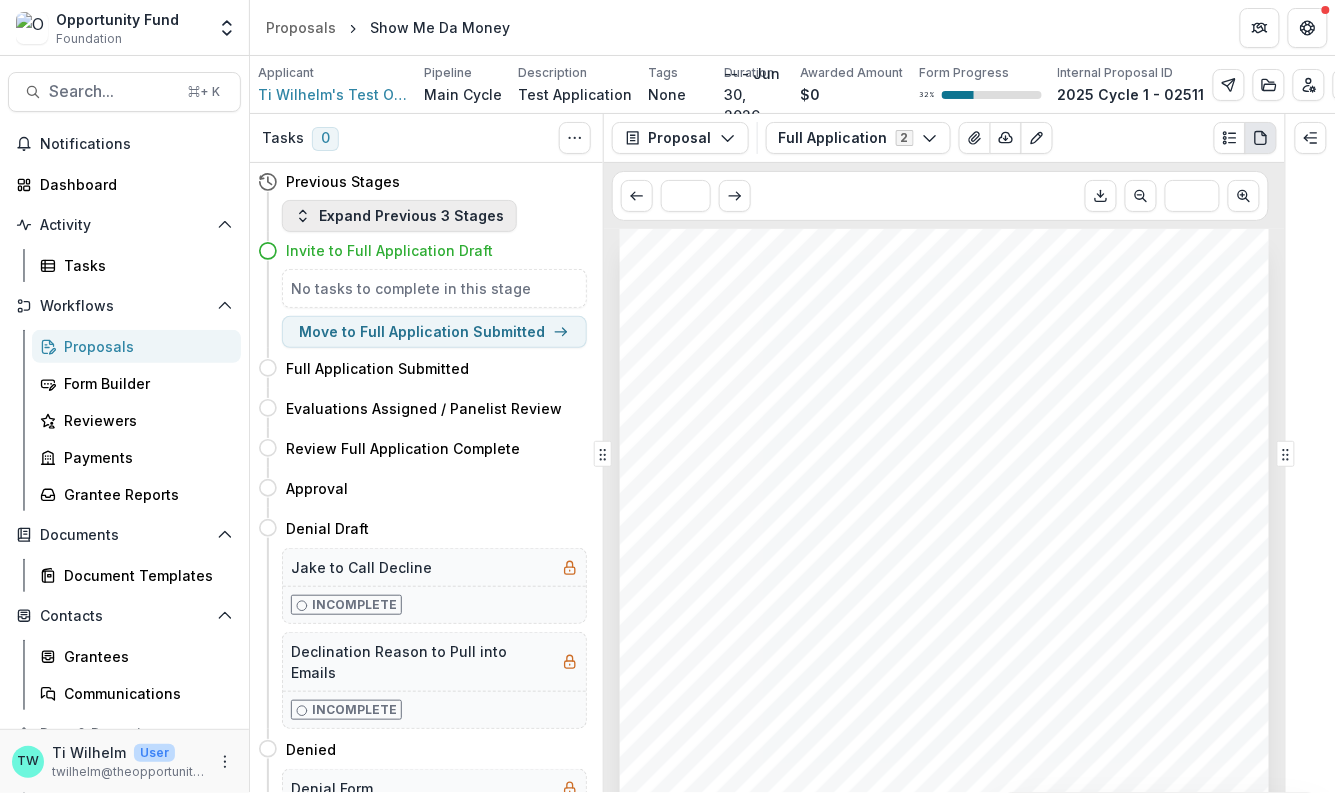 click on "Expand Previous 3 Stages" at bounding box center (399, 216) 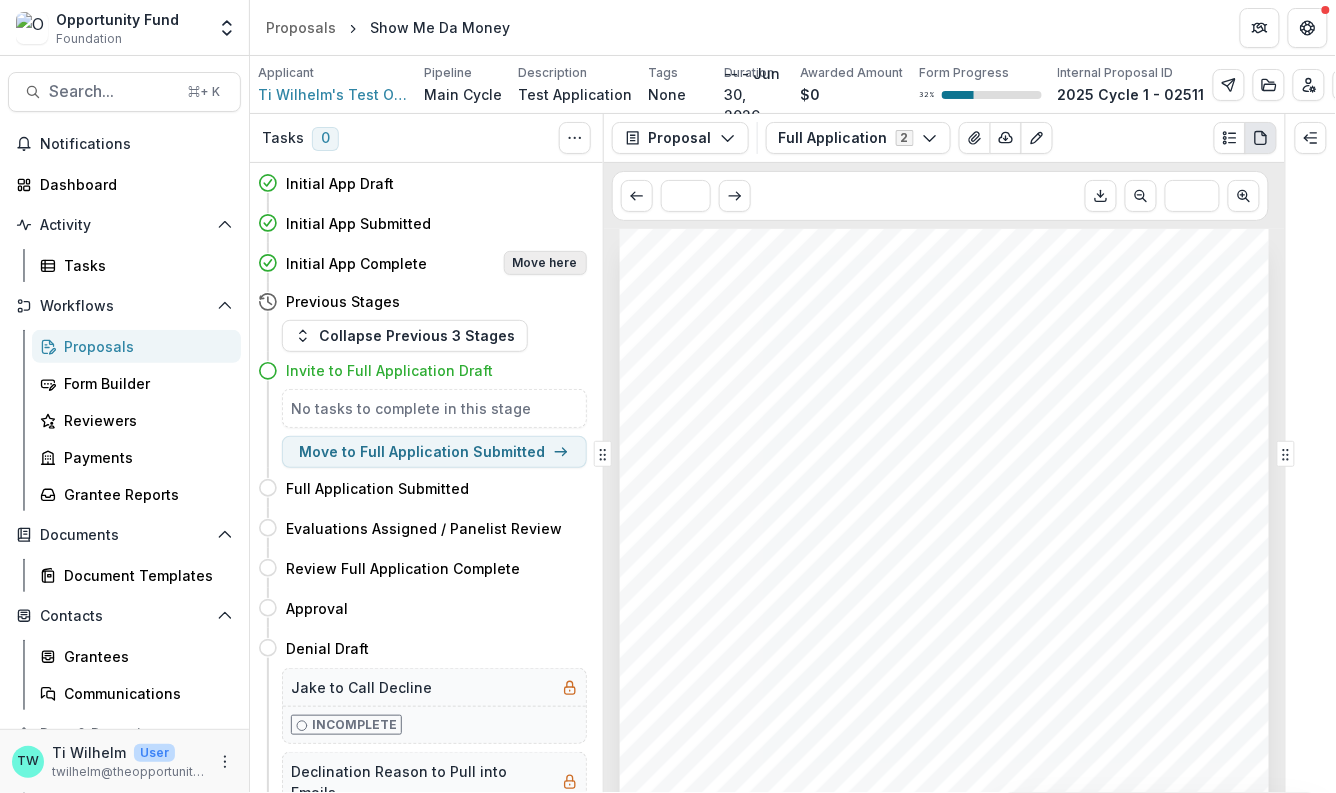 click on "Move here" at bounding box center (545, 263) 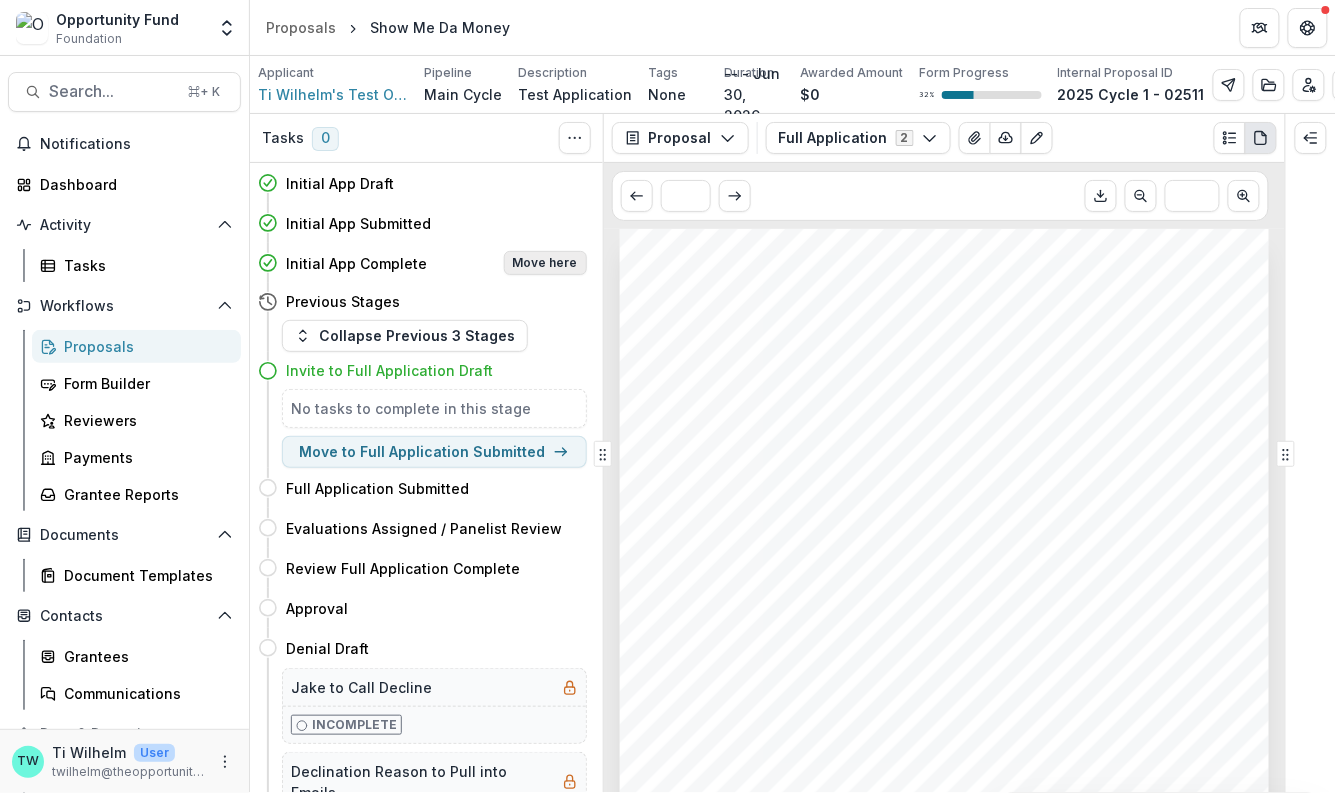 select on "**********" 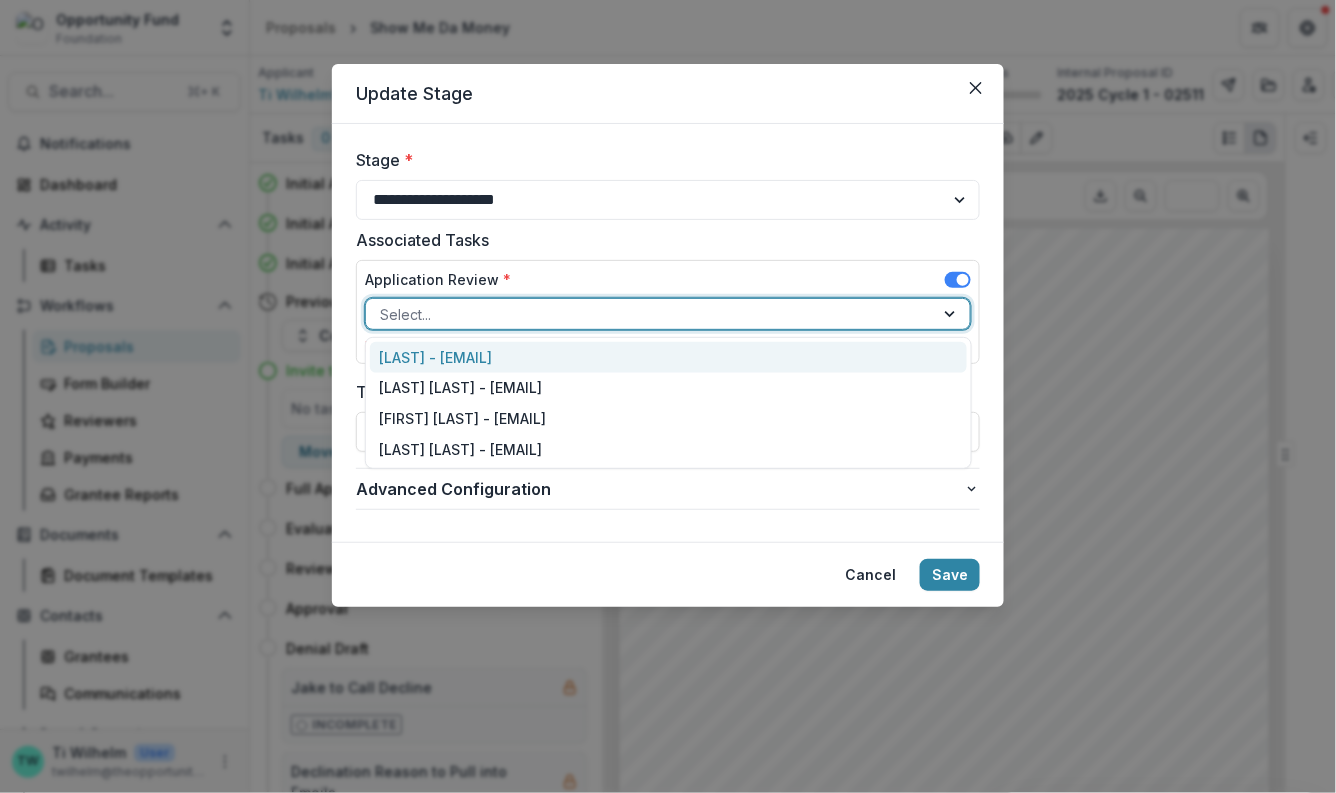 click at bounding box center [650, 314] 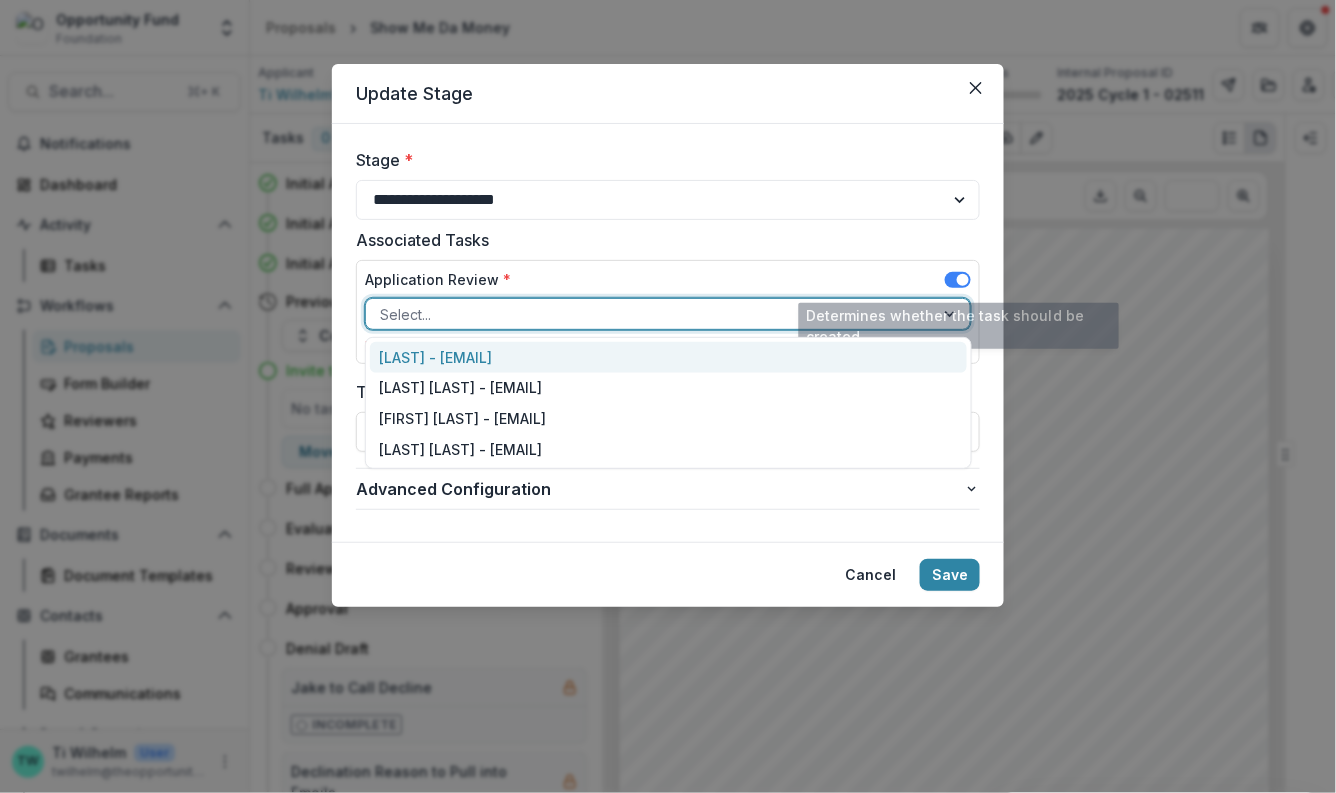 click at bounding box center [958, 280] 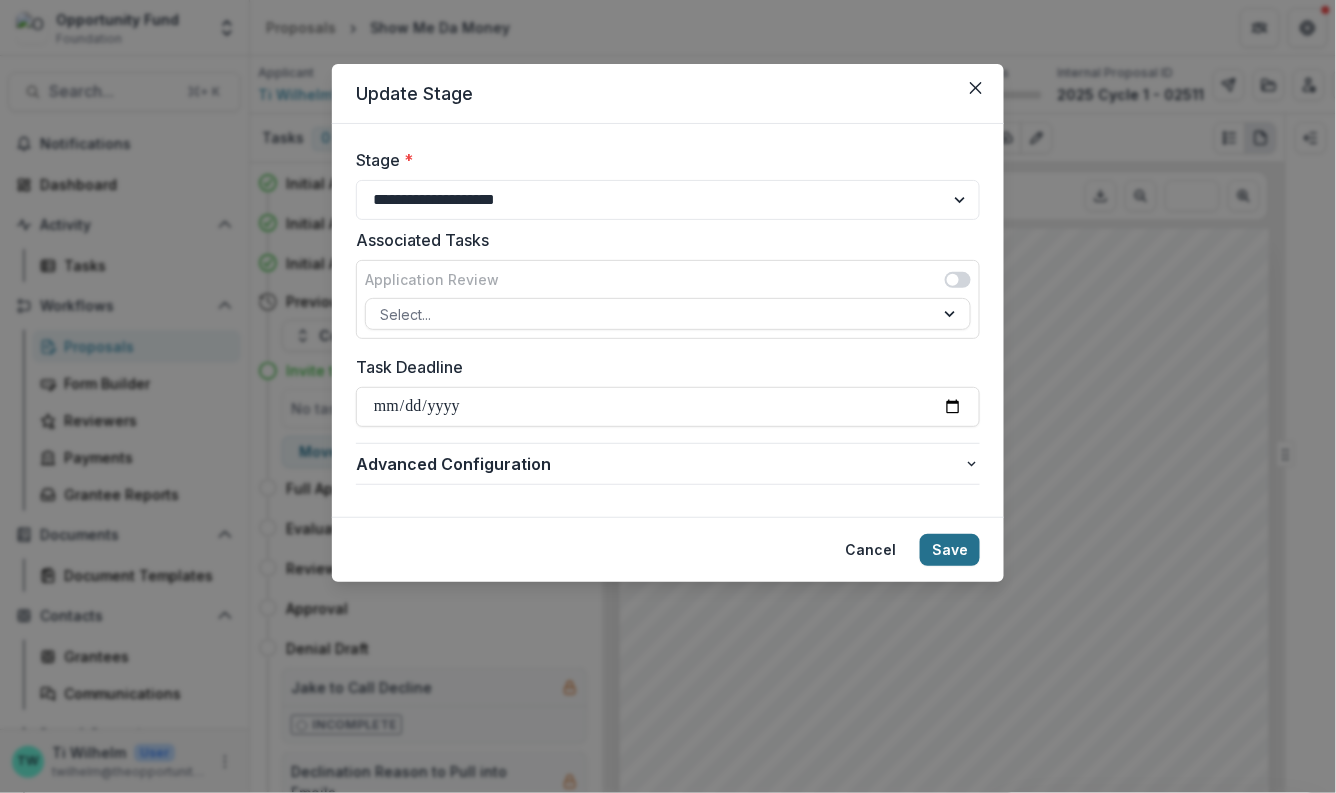 click on "Save" at bounding box center [950, 550] 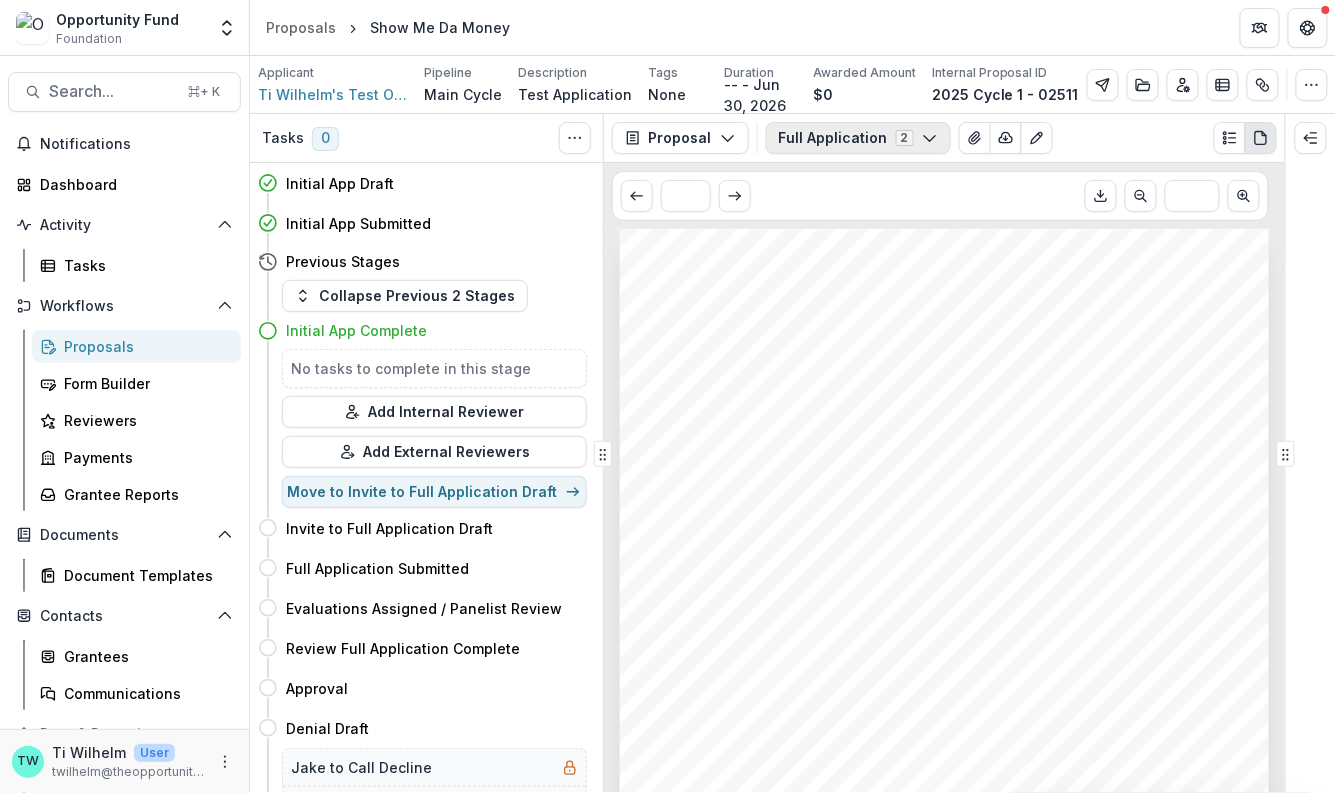click 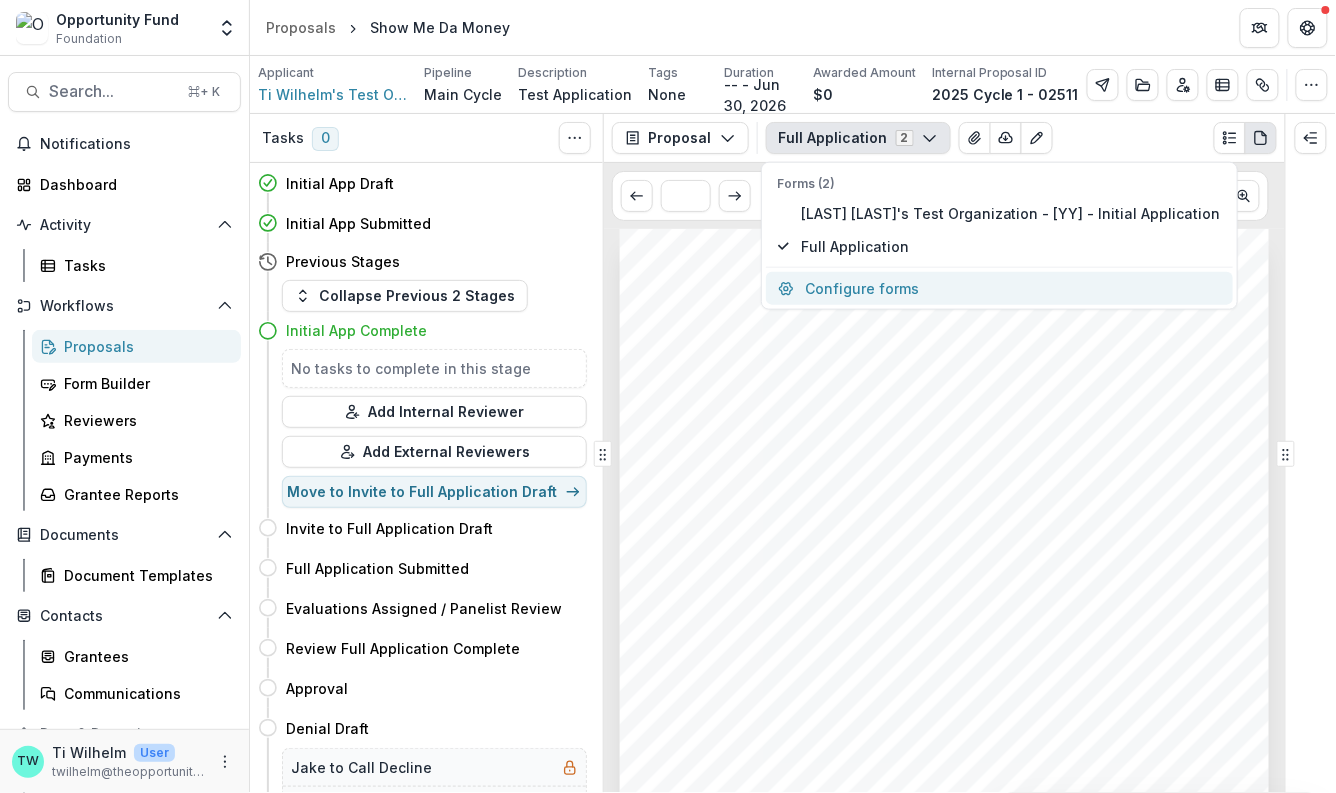 click on "Configure forms" at bounding box center (999, 288) 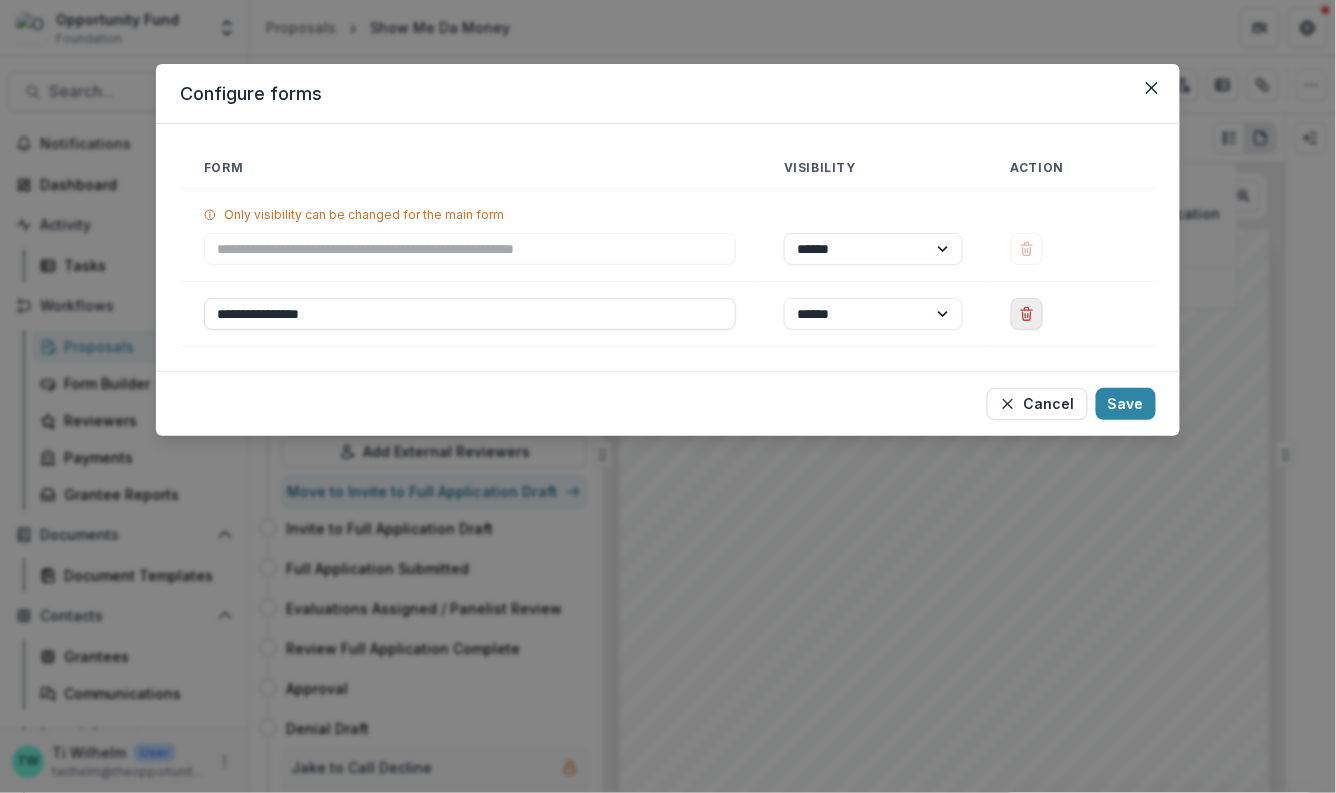 click 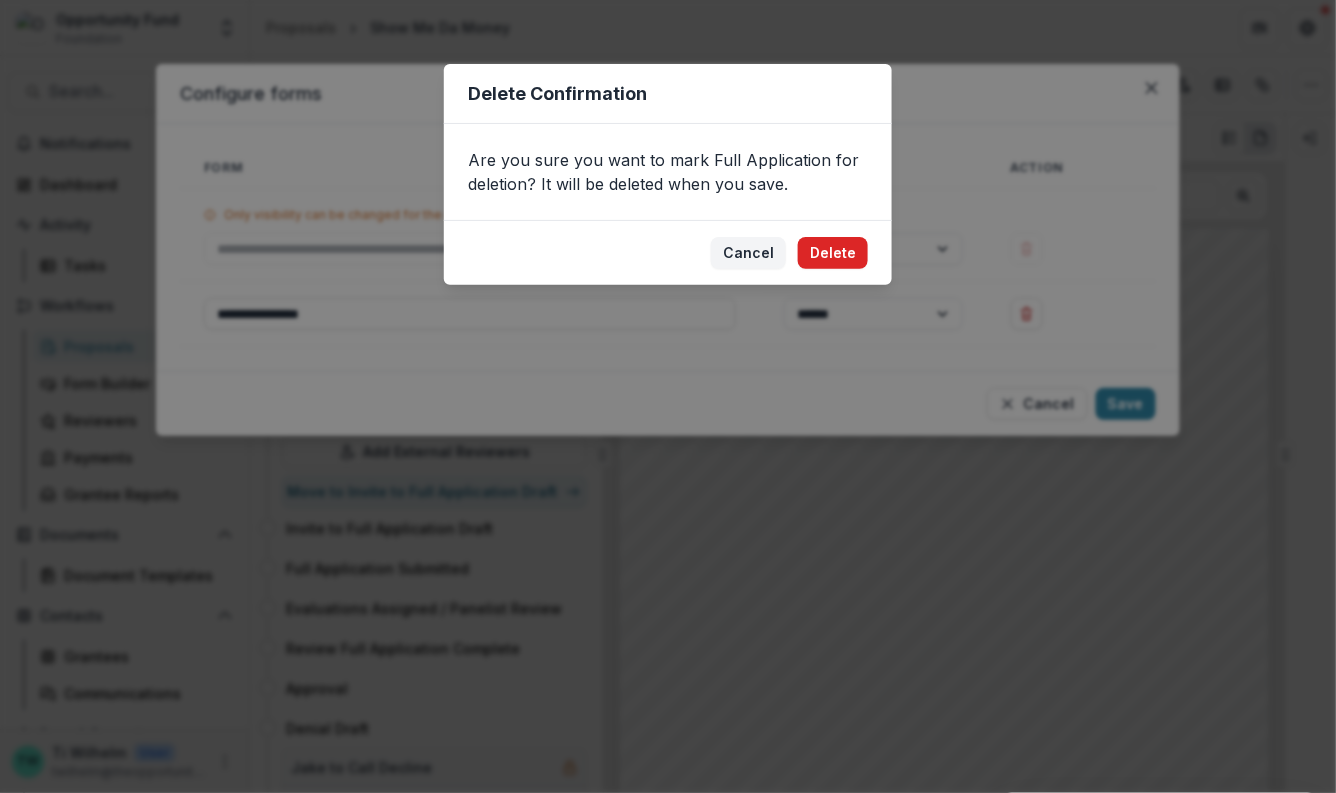 click on "Delete" at bounding box center [833, 253] 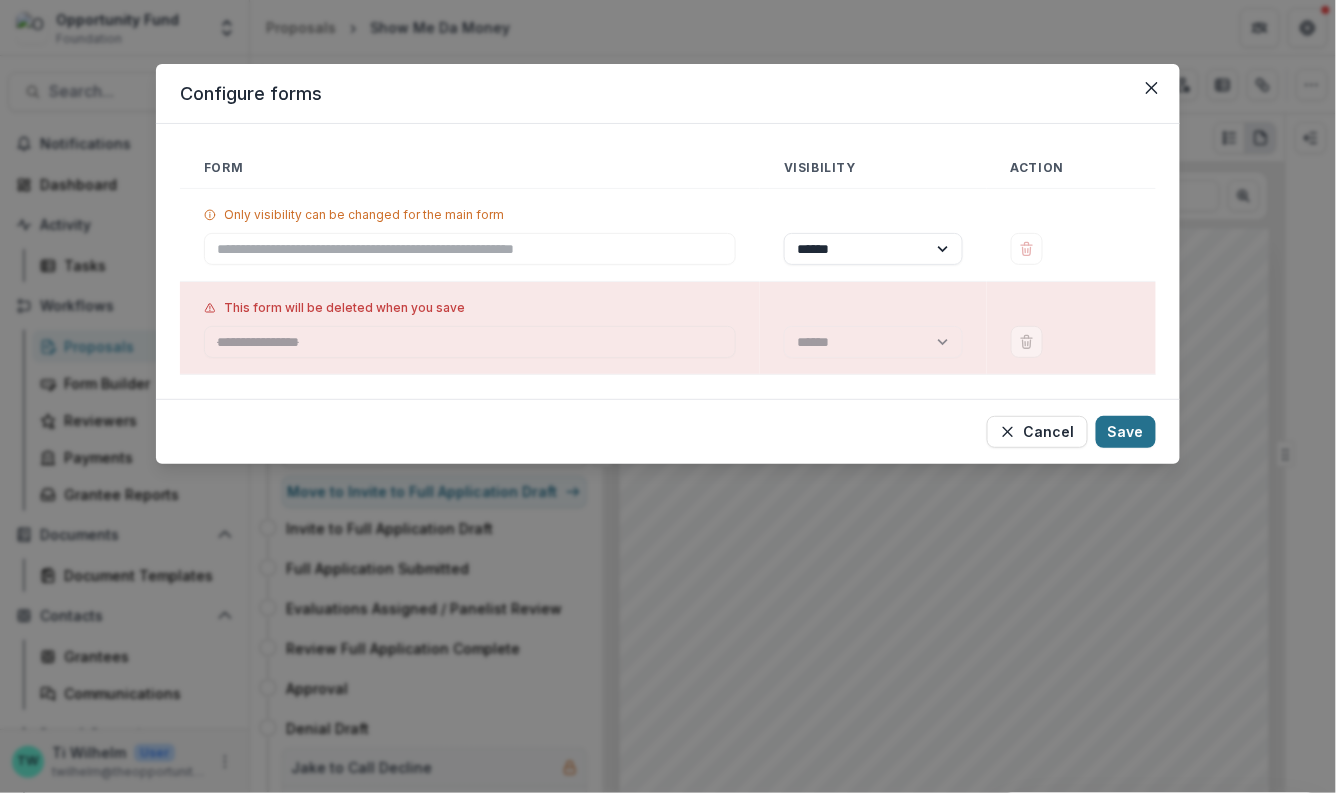 click on "Save" at bounding box center [1126, 432] 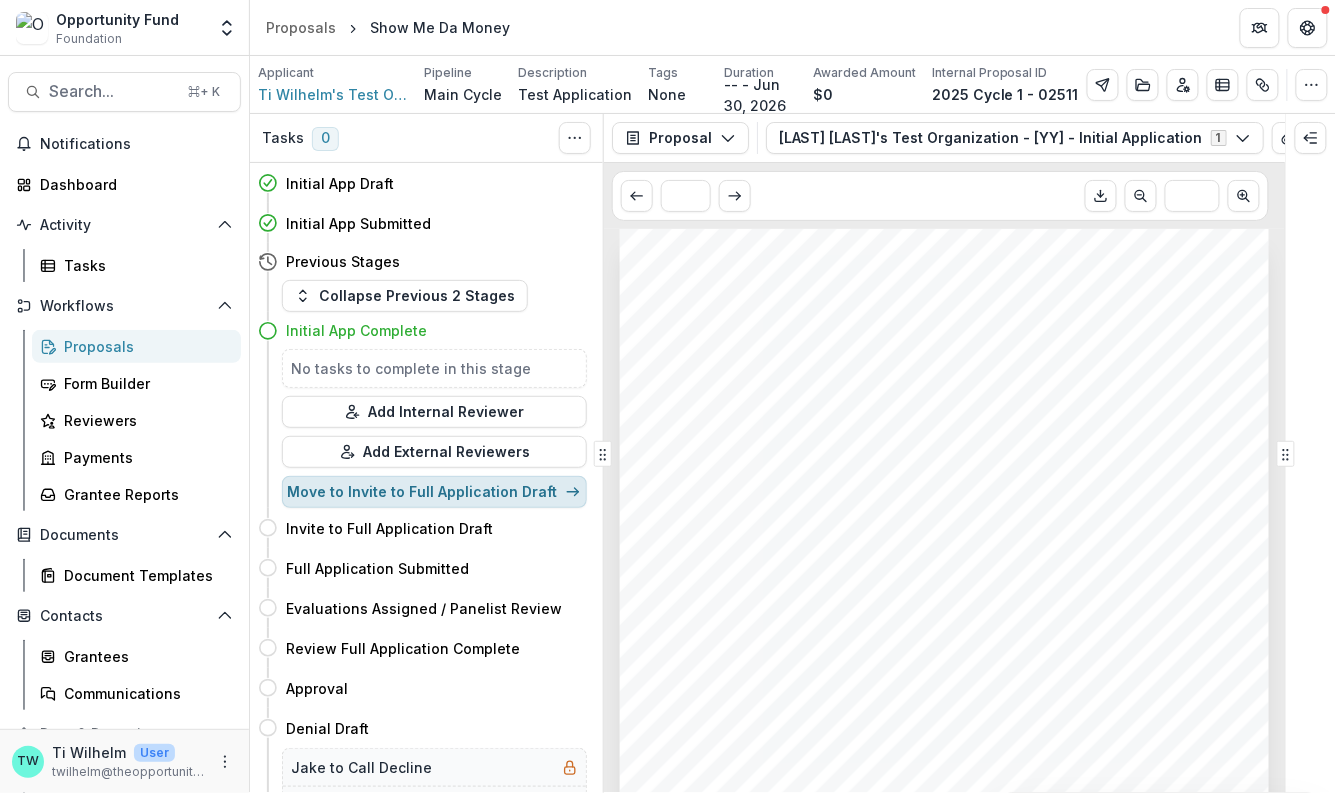 click on "Move to Invite to Full Application Draft" at bounding box center (434, 492) 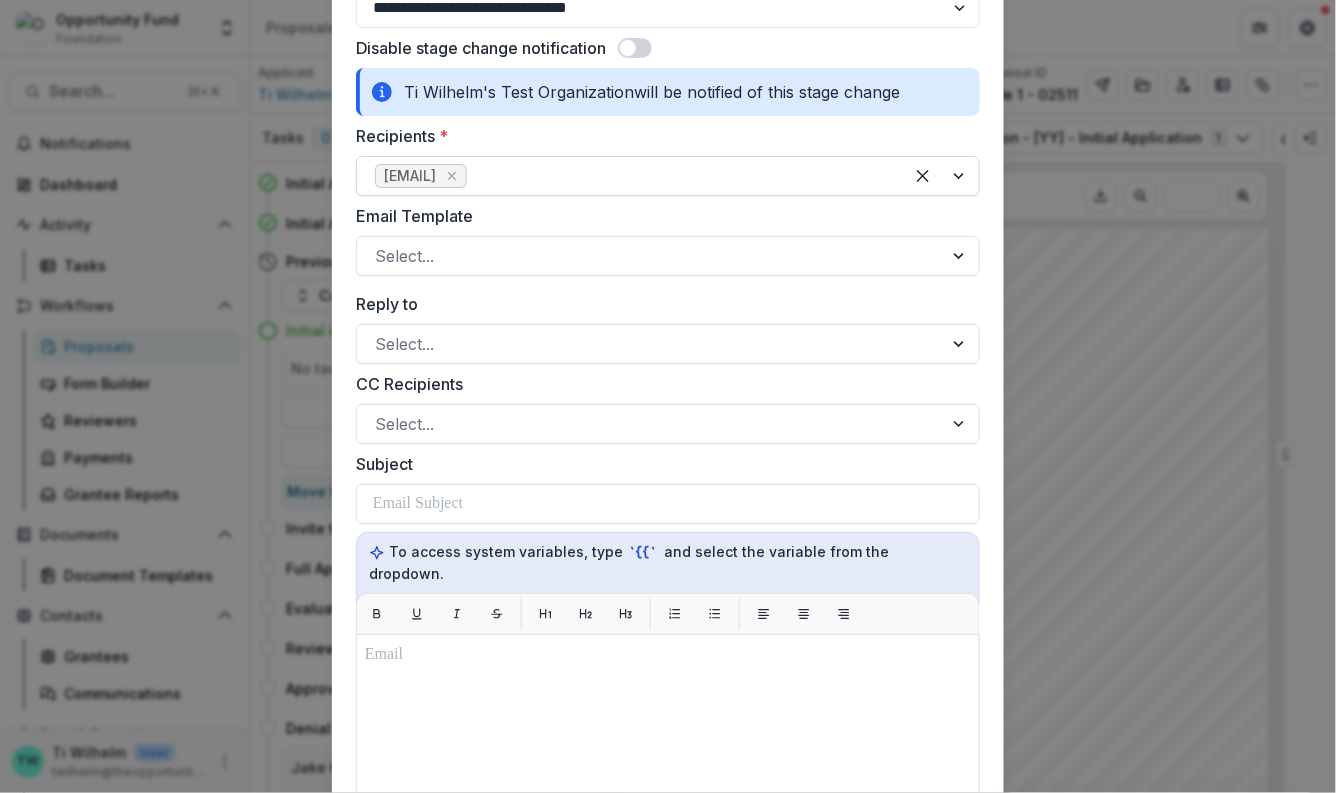 scroll, scrollTop: 218, scrollLeft: 0, axis: vertical 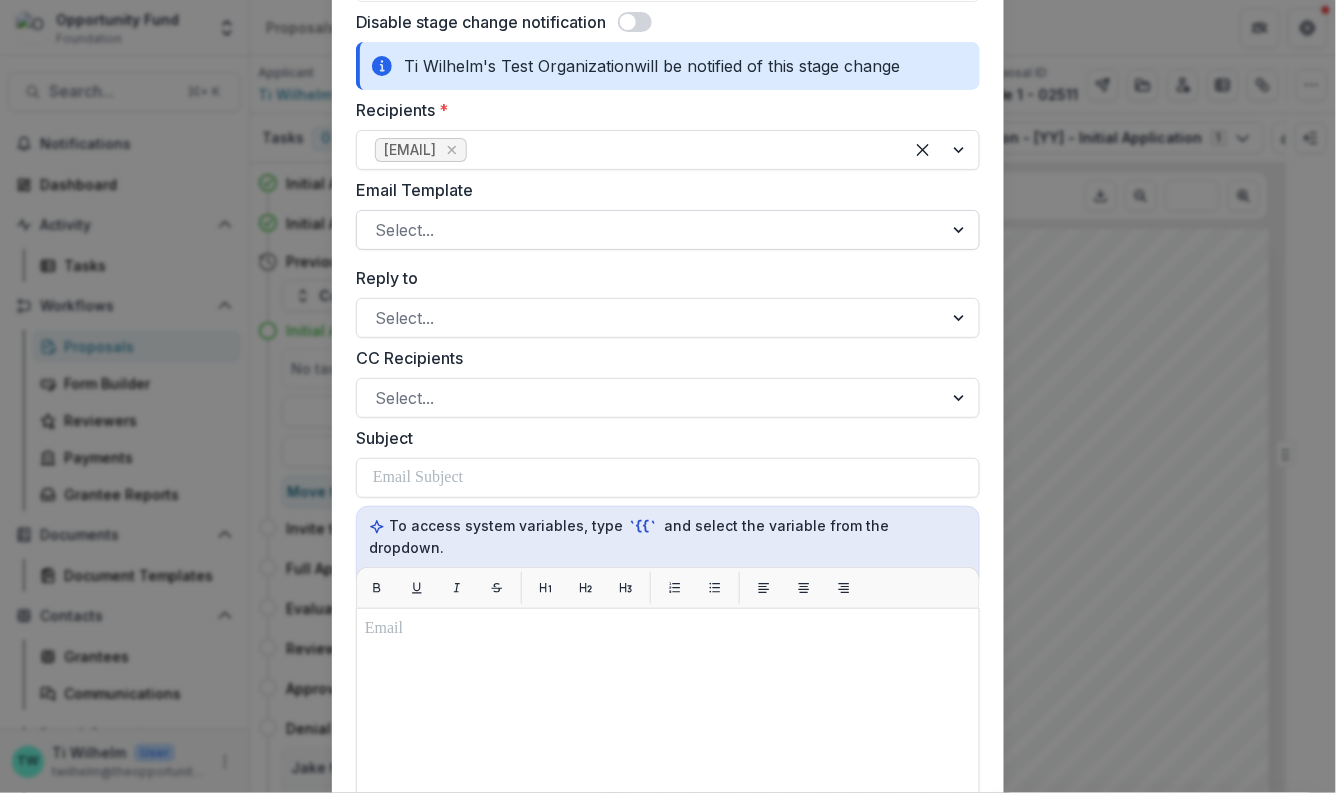 click at bounding box center (650, 230) 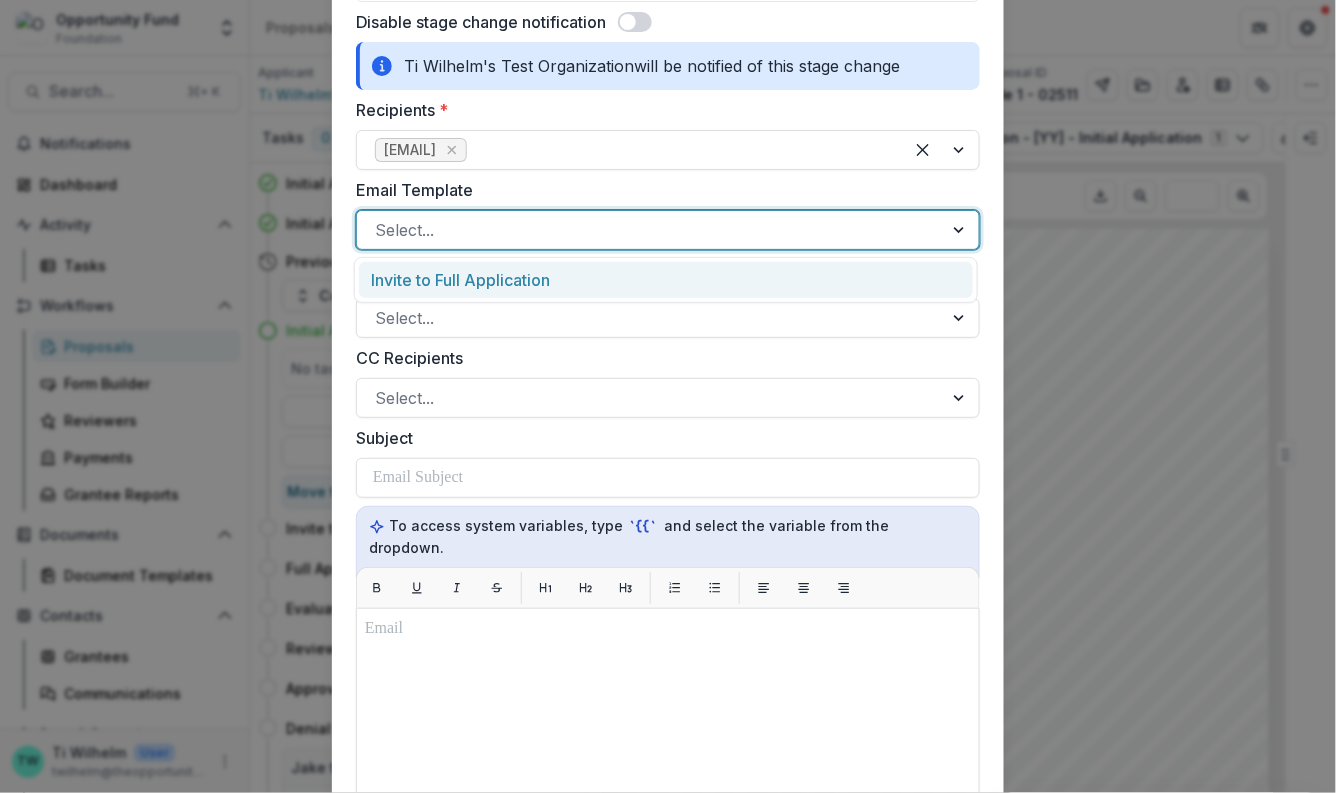click on "Invite to Full Application" at bounding box center (666, 280) 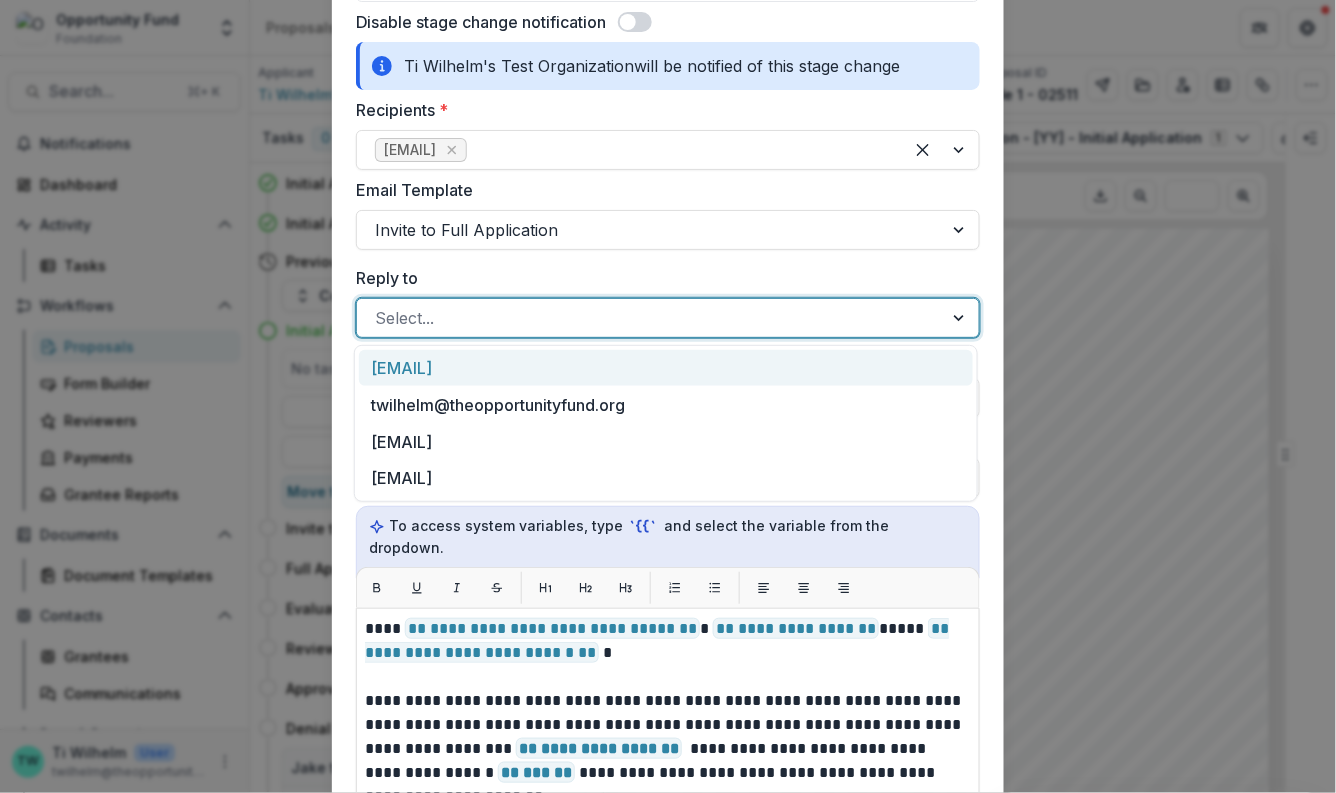 click at bounding box center [650, 318] 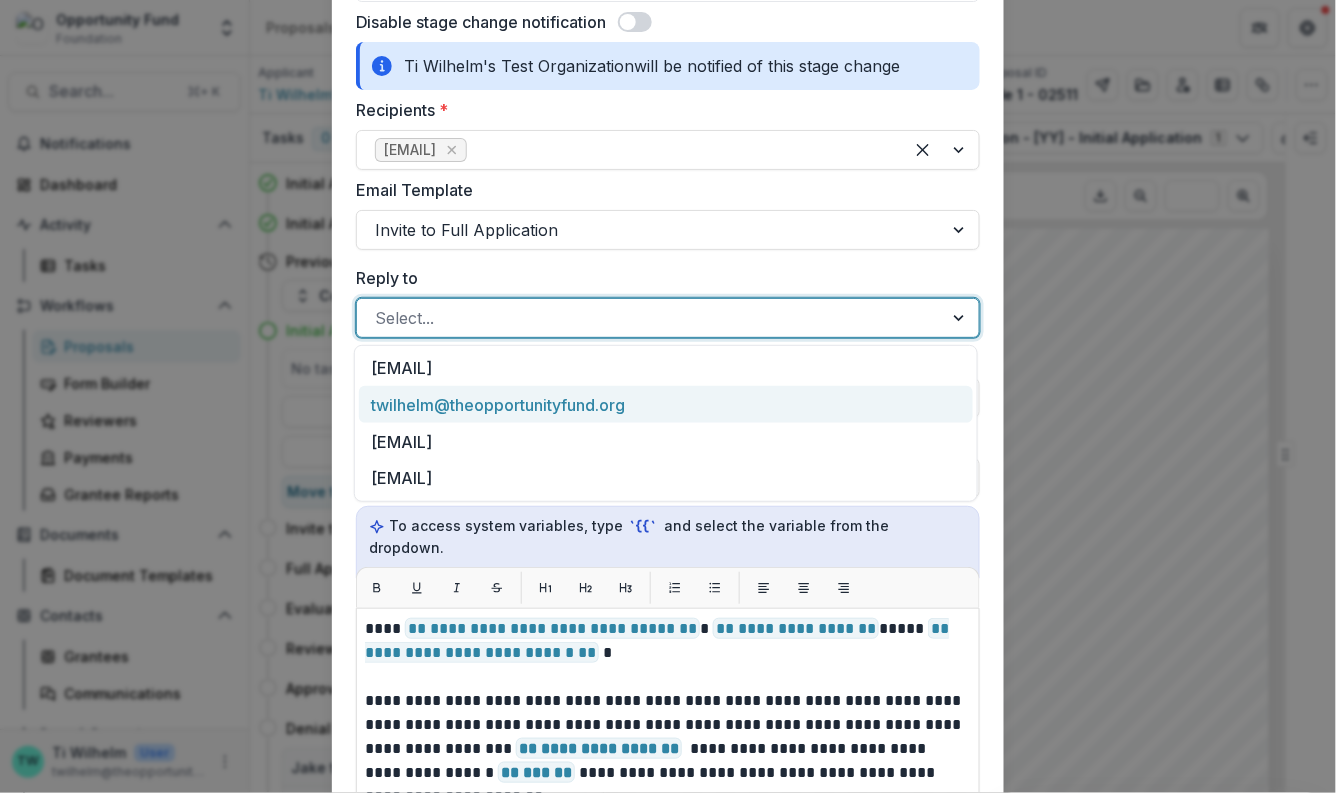 click on "twilhelm@theopportunityfund.org" at bounding box center (666, 404) 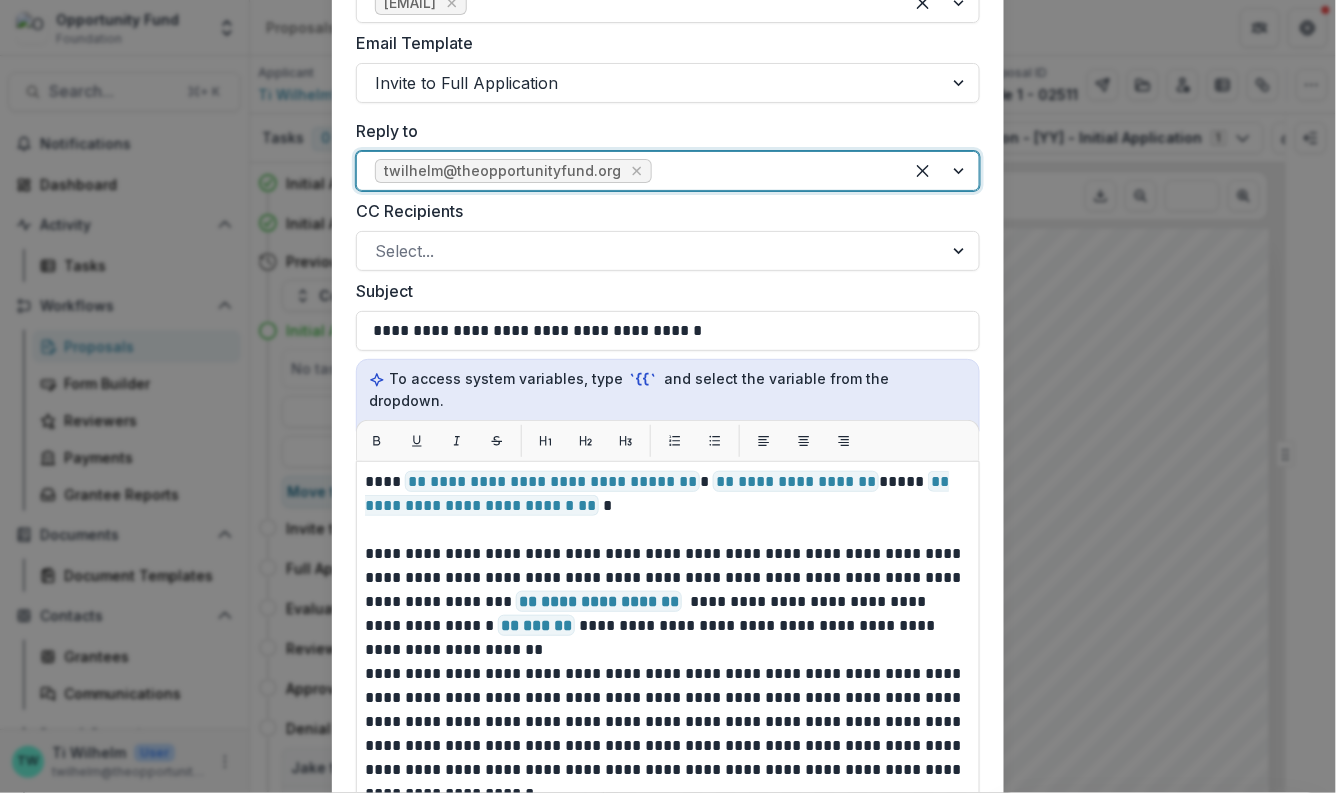 scroll, scrollTop: 395, scrollLeft: 0, axis: vertical 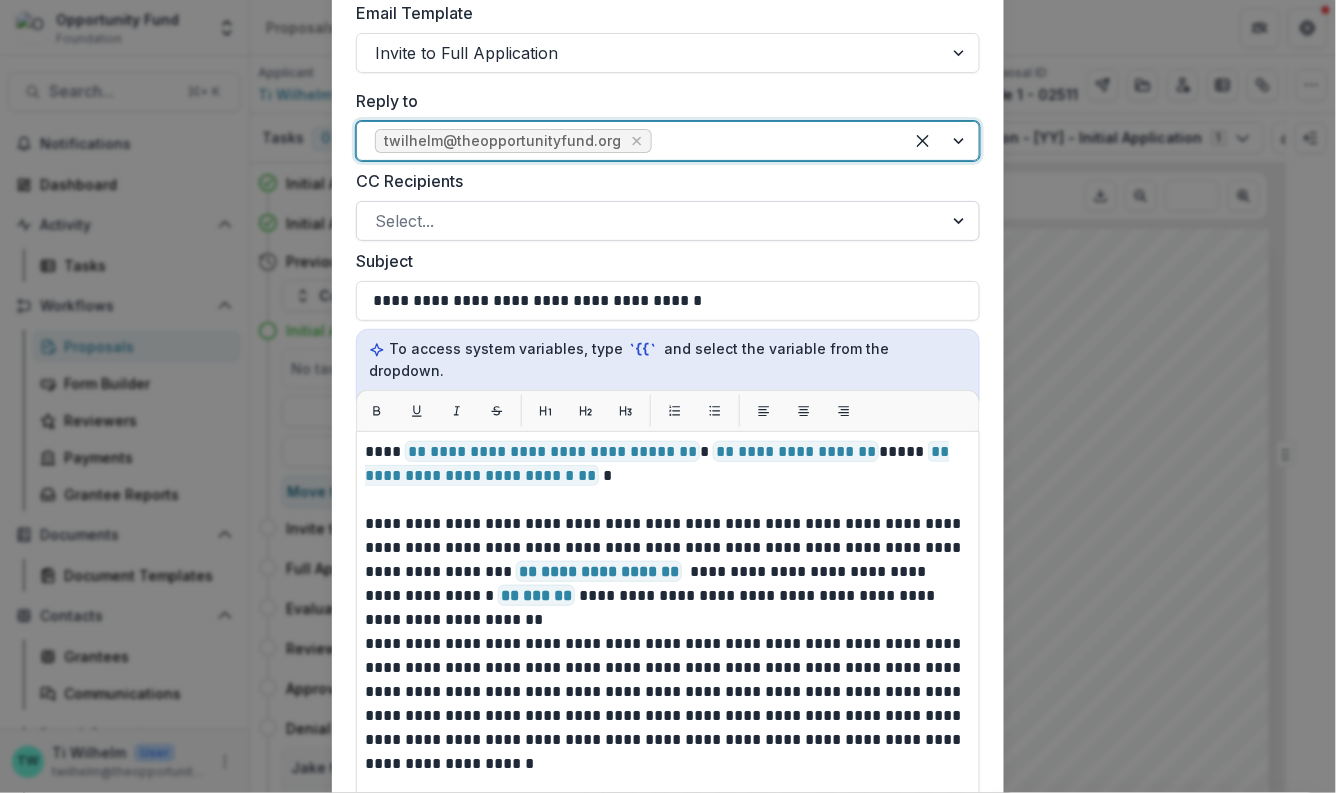 click at bounding box center [650, 221] 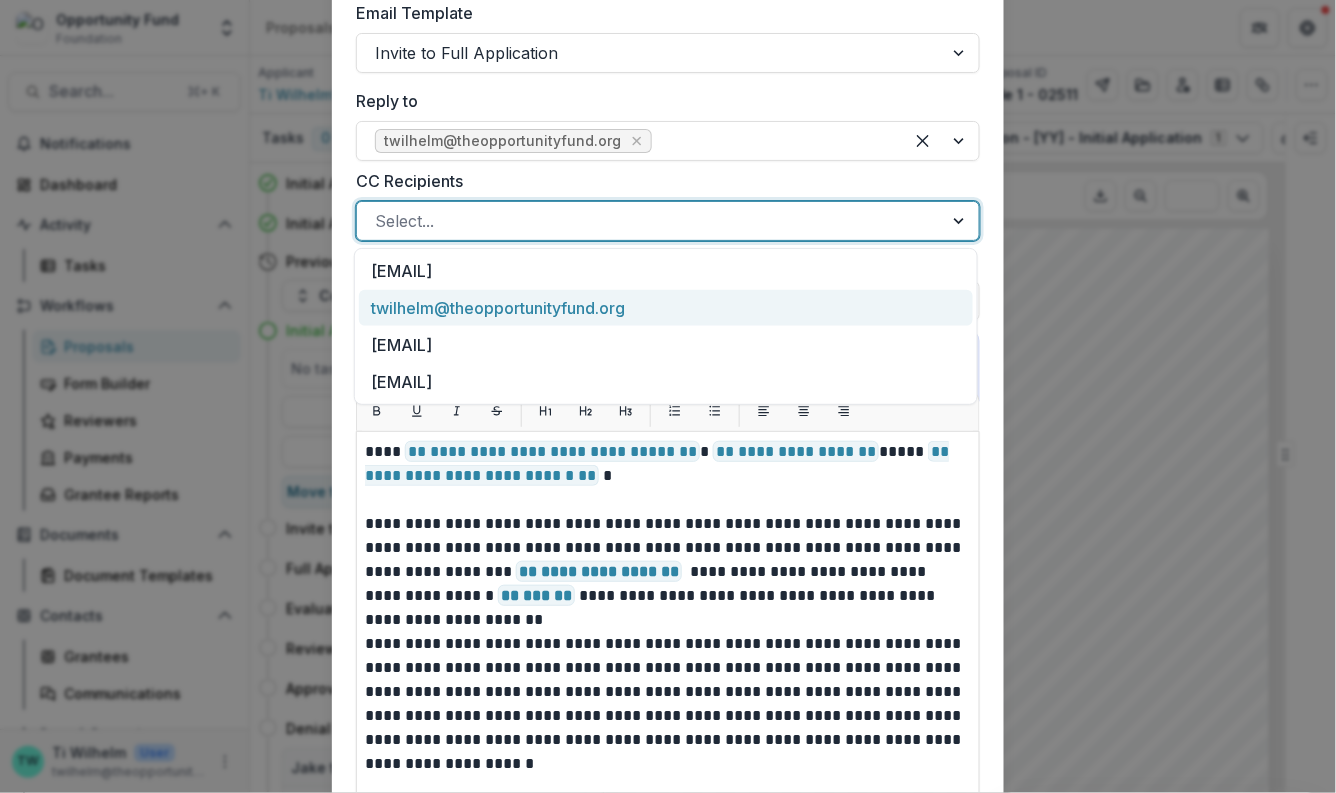 click on "twilhelm@theopportunityfund.org" at bounding box center [666, 308] 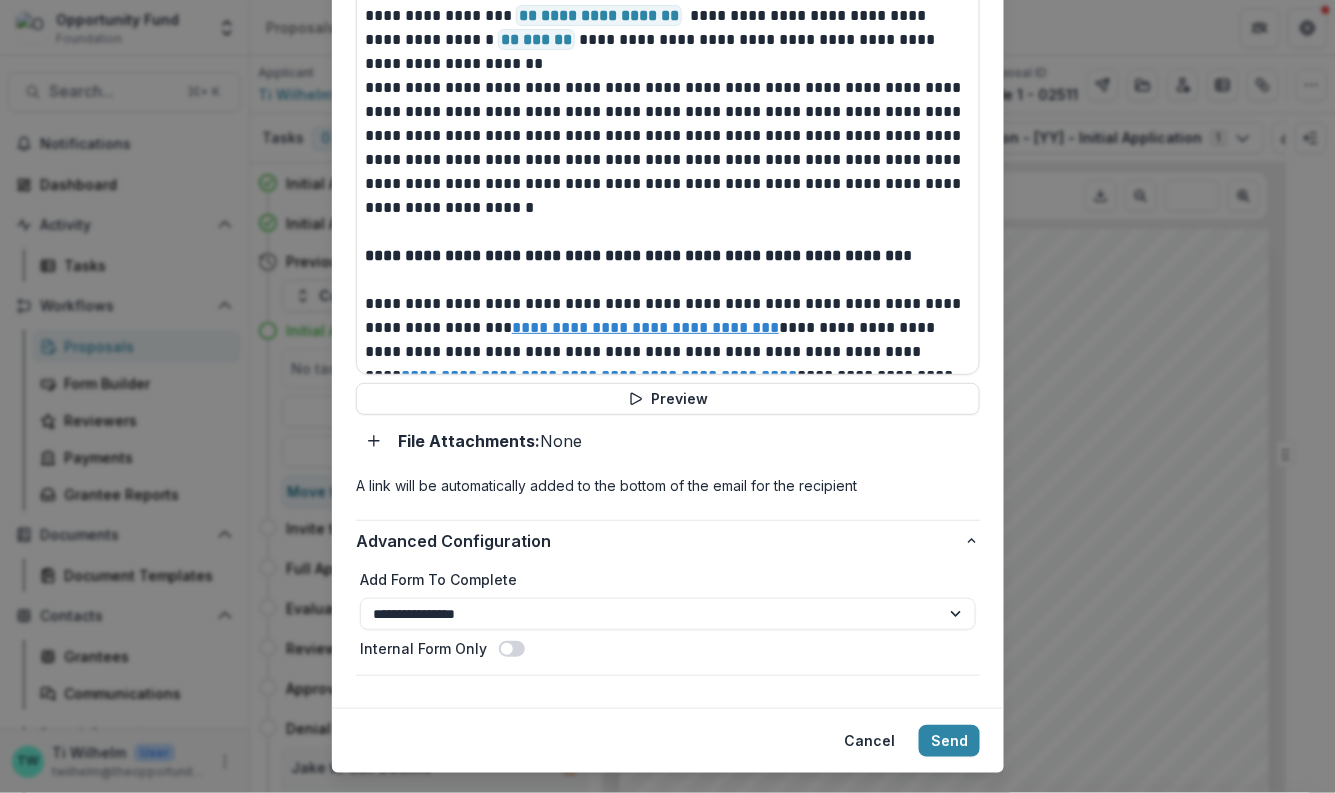 scroll, scrollTop: 953, scrollLeft: 0, axis: vertical 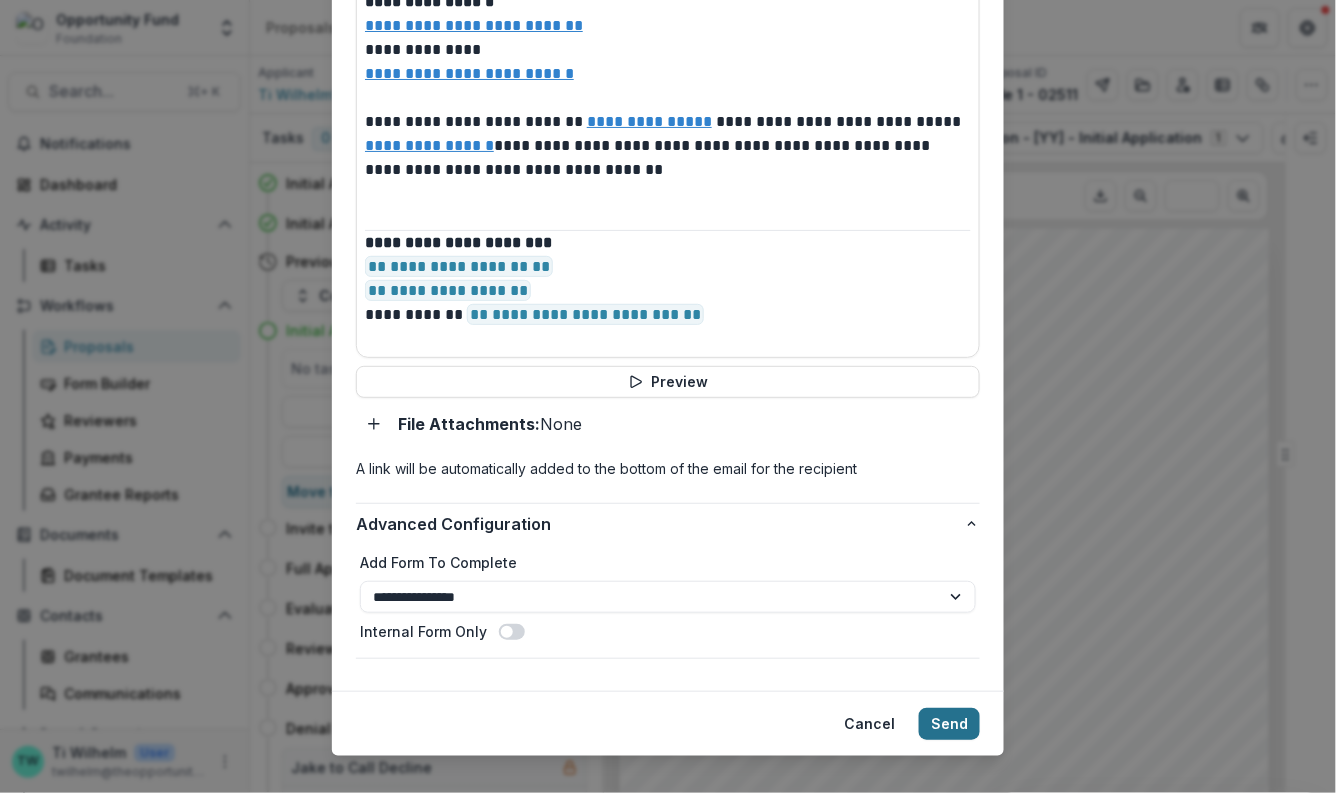 click on "Send" at bounding box center [949, 724] 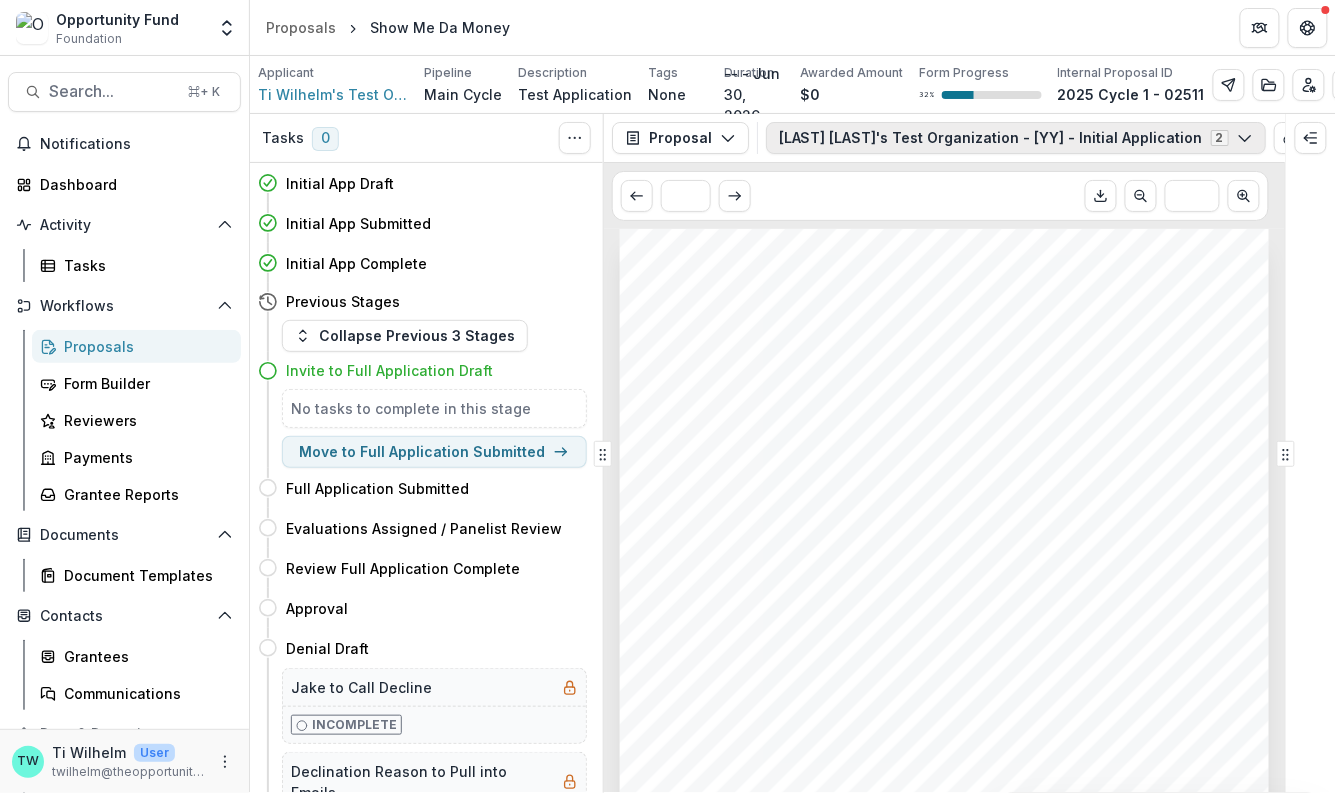 click on "[LAST] [LAST]'s Test Organization - [YY] - Initial Application [X]" at bounding box center (1016, 138) 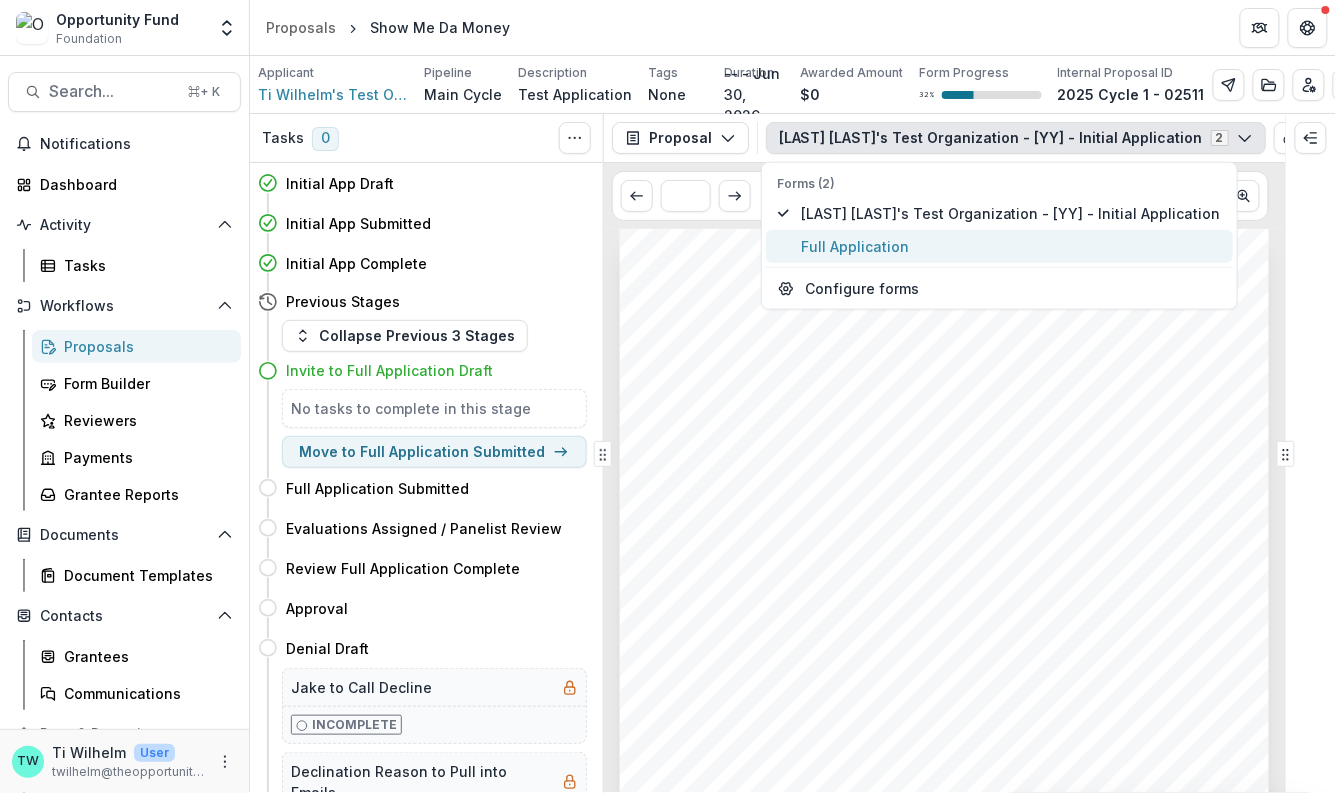 click on "Full Application" at bounding box center [1011, 246] 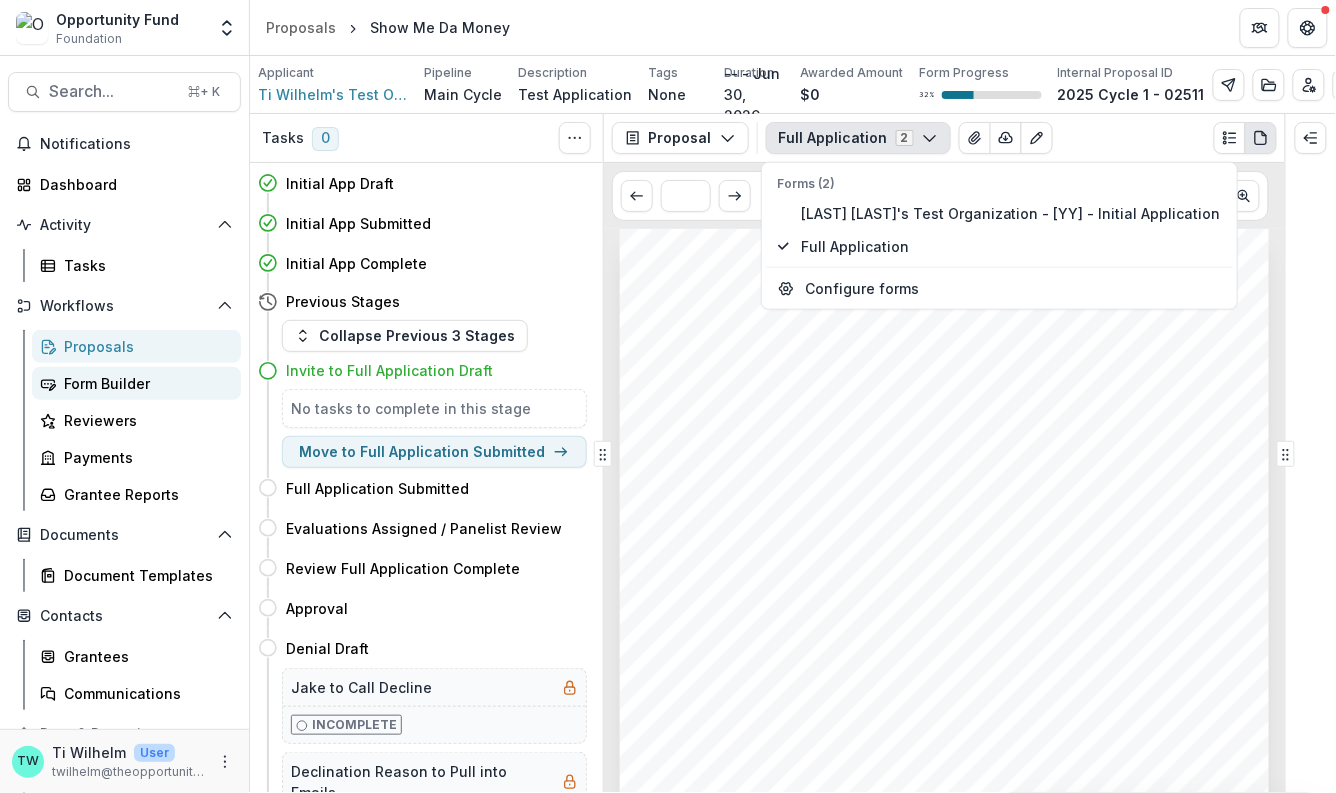 click on "Form Builder" at bounding box center (144, 383) 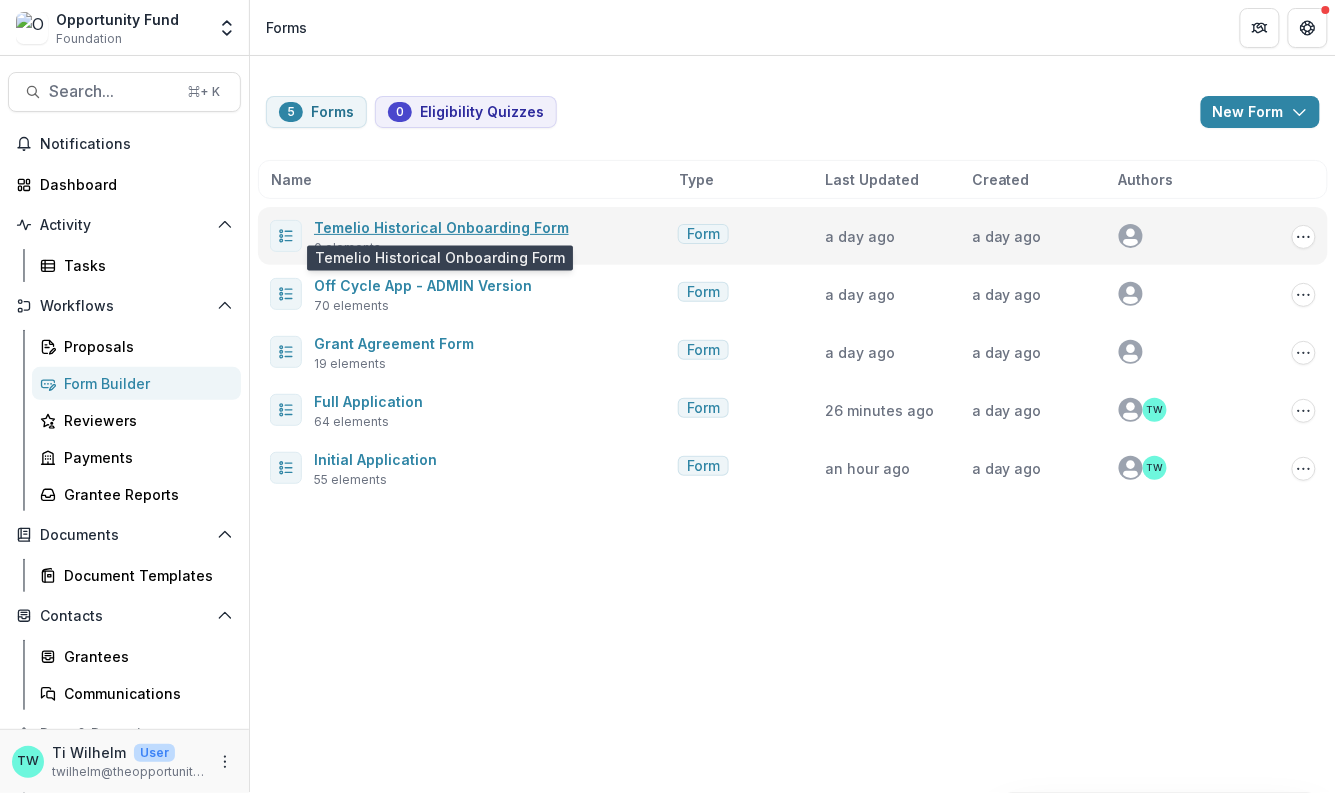 click on "Temelio Historical Onboarding Form" at bounding box center (441, 227) 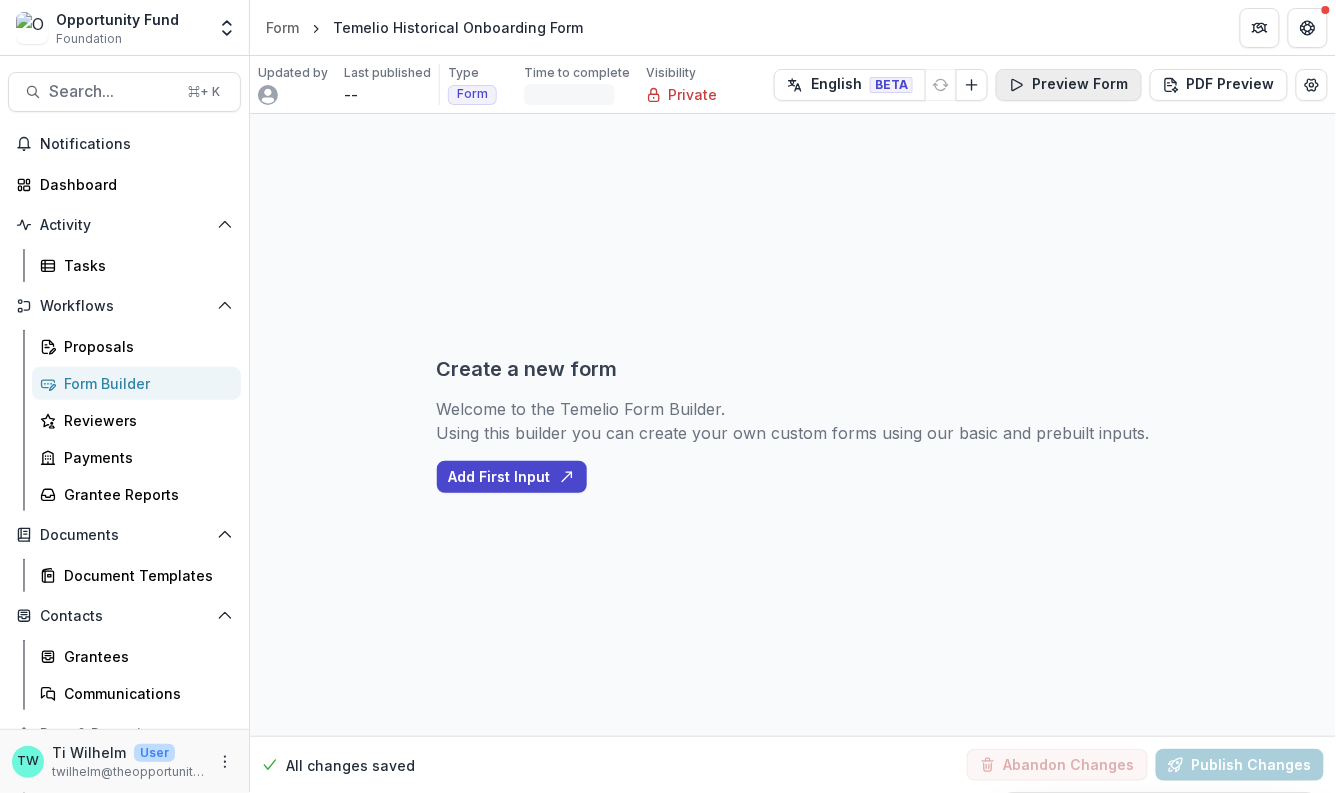 click on "Preview Form" at bounding box center [1069, 85] 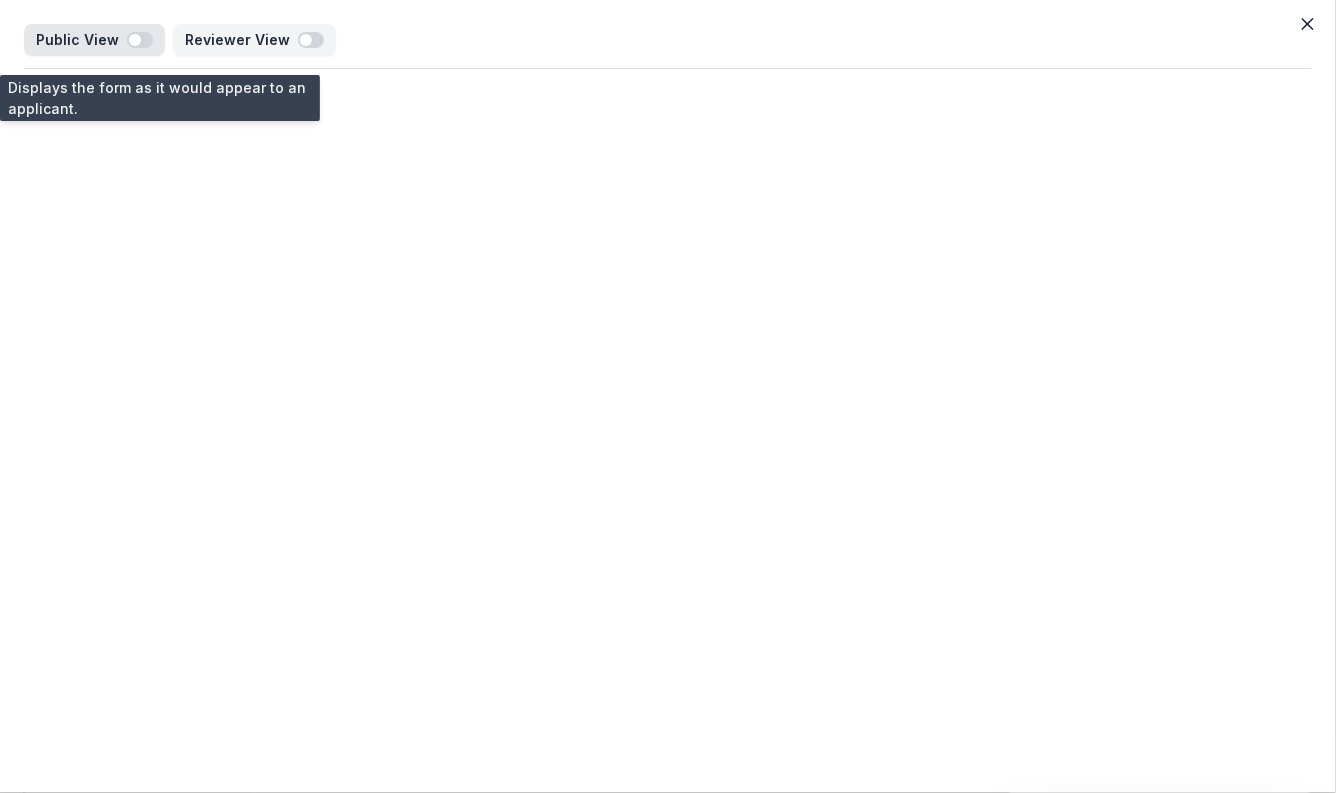 click at bounding box center [140, 40] 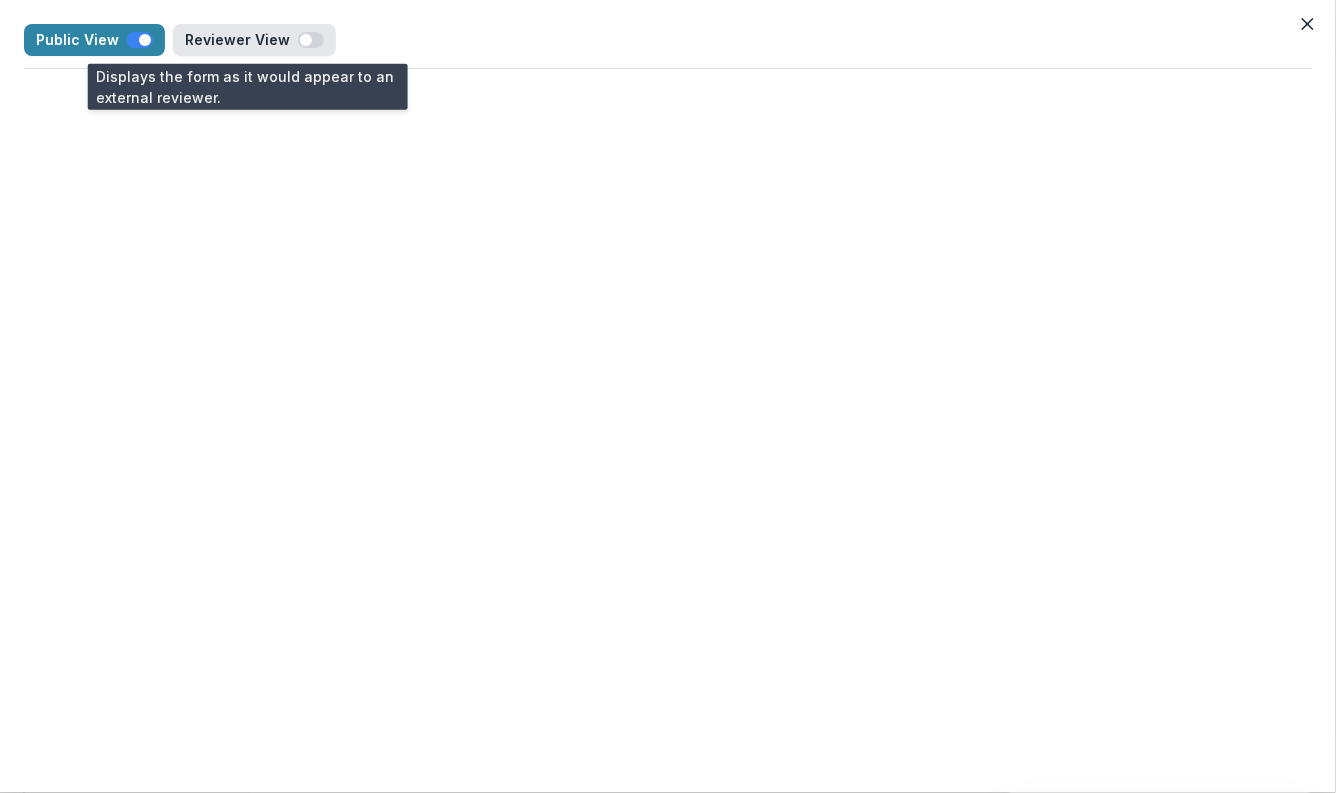 click at bounding box center [311, 40] 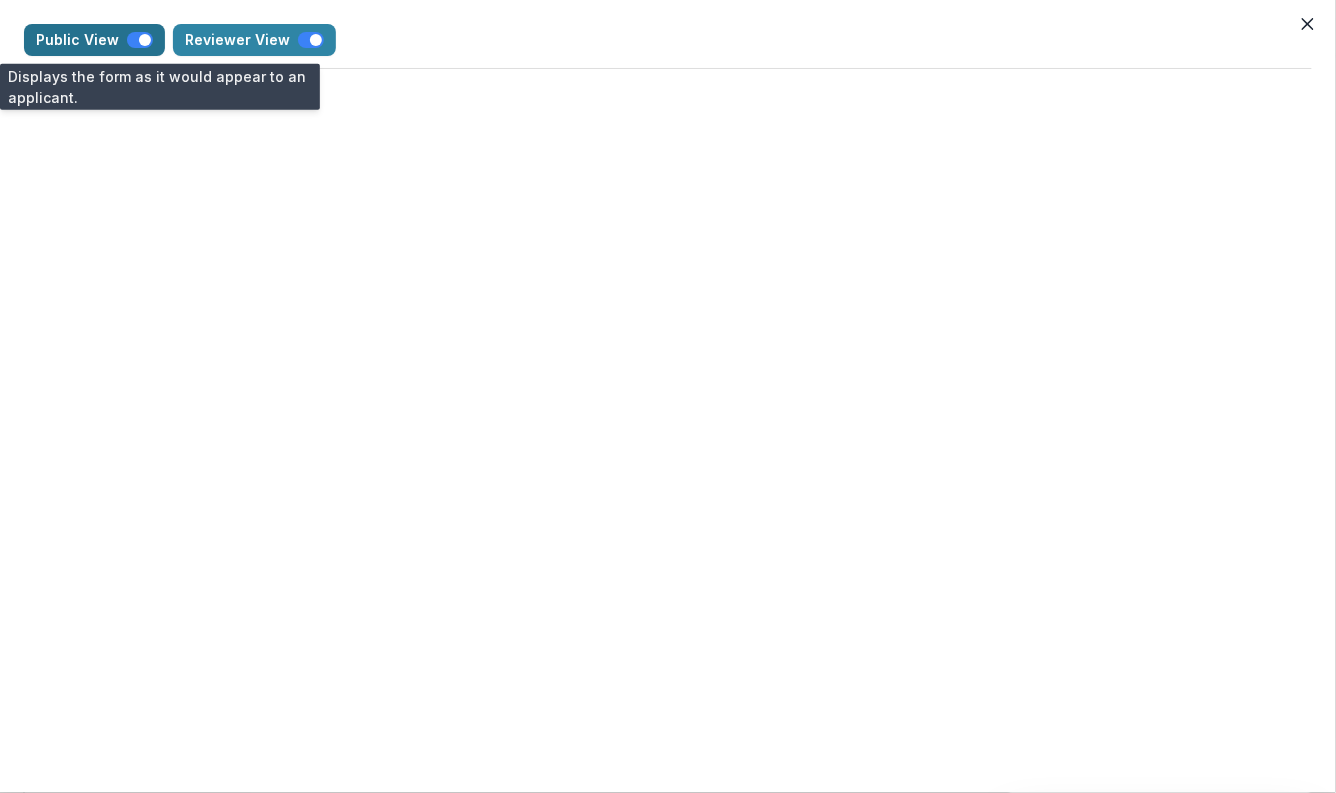 click at bounding box center (140, 40) 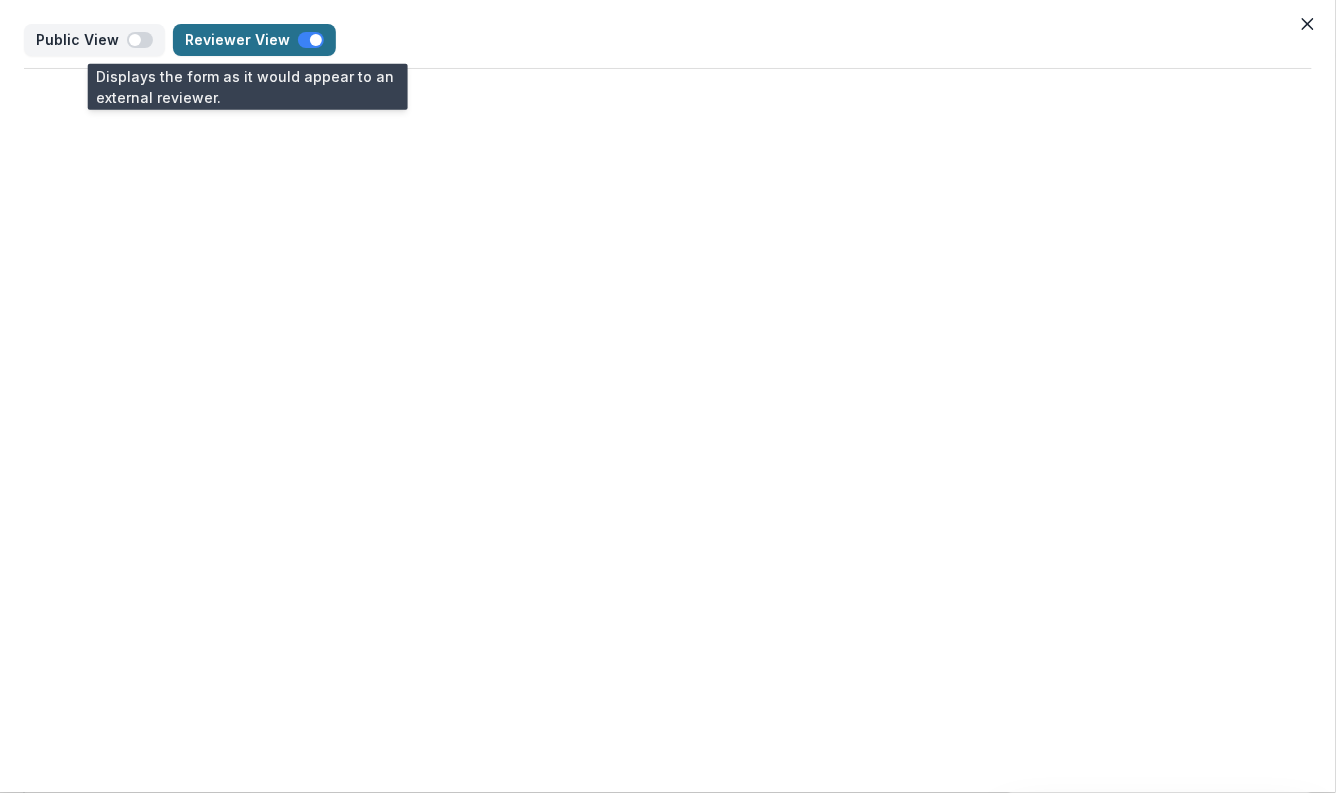 click at bounding box center [311, 40] 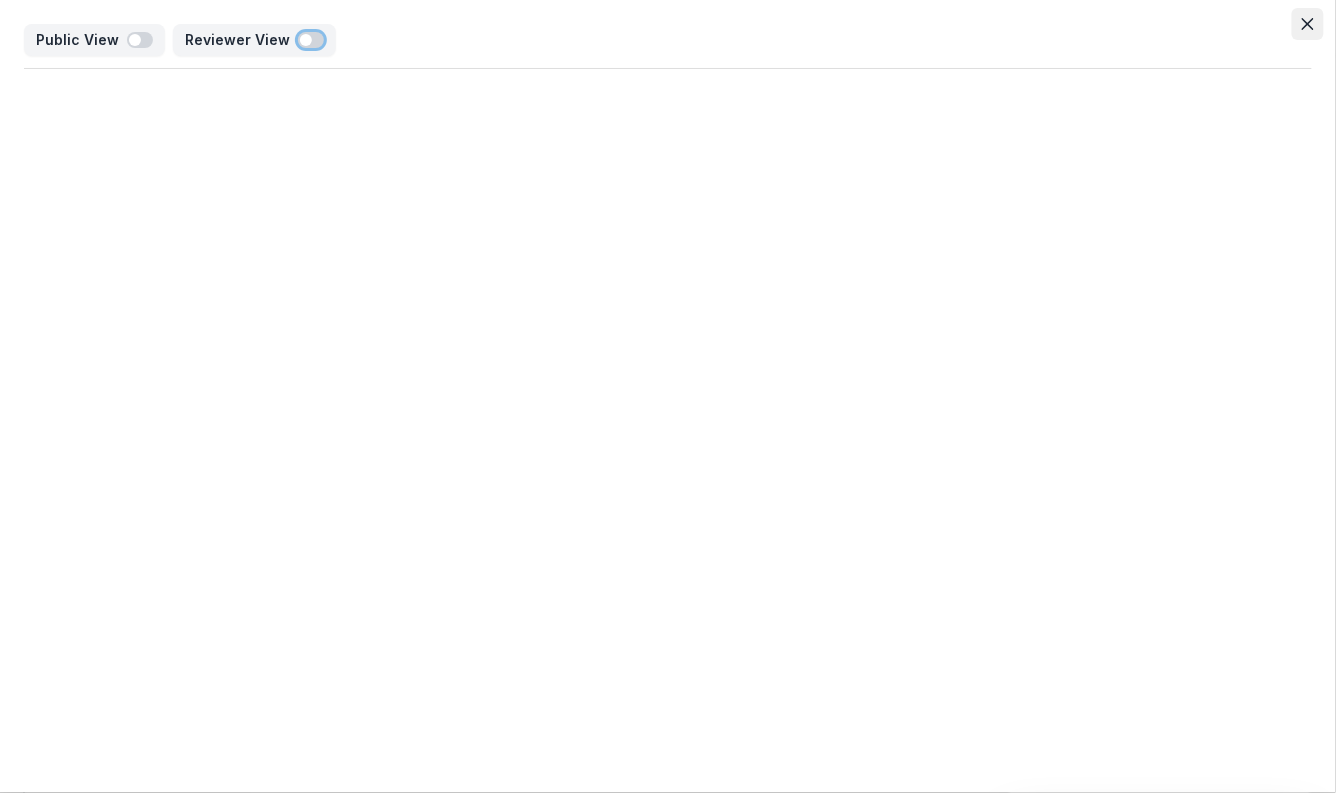 click at bounding box center (1308, 24) 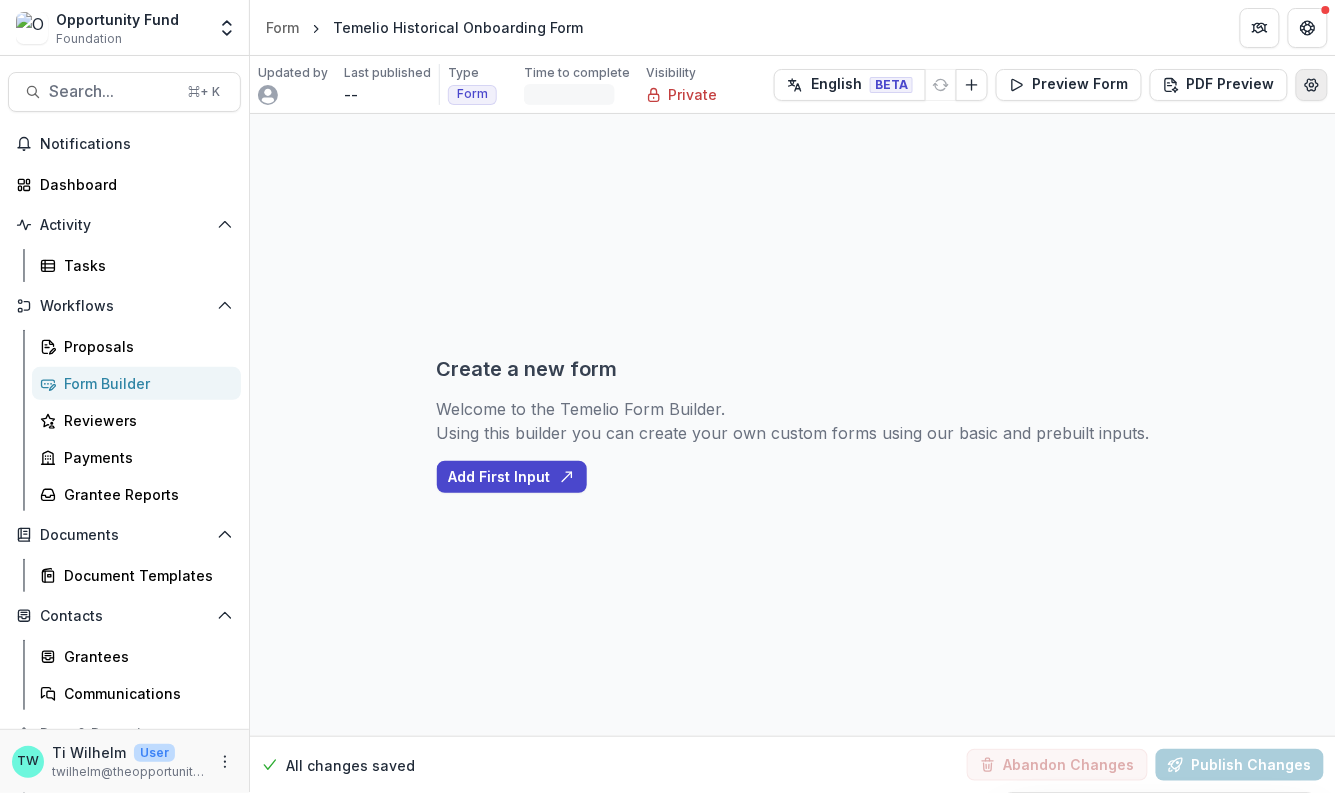 click 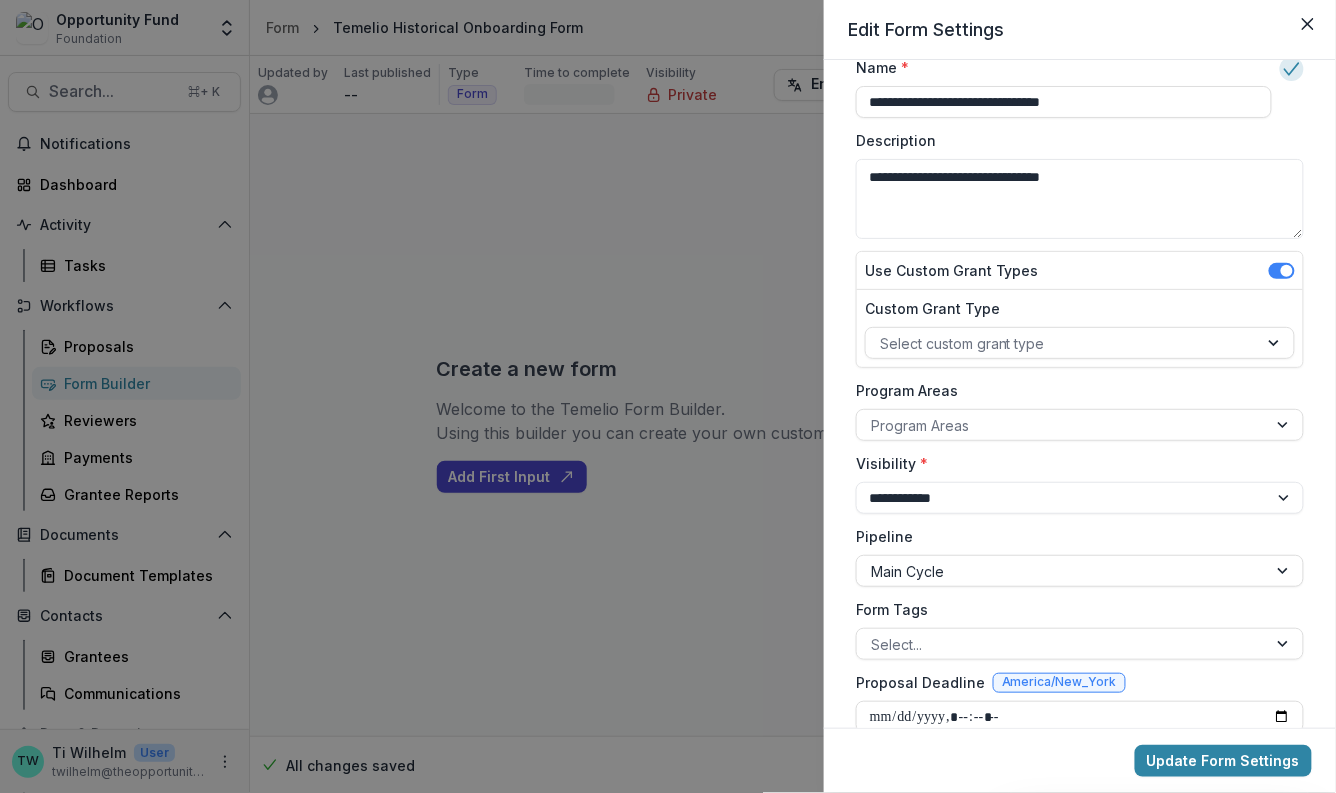 scroll, scrollTop: 0, scrollLeft: 0, axis: both 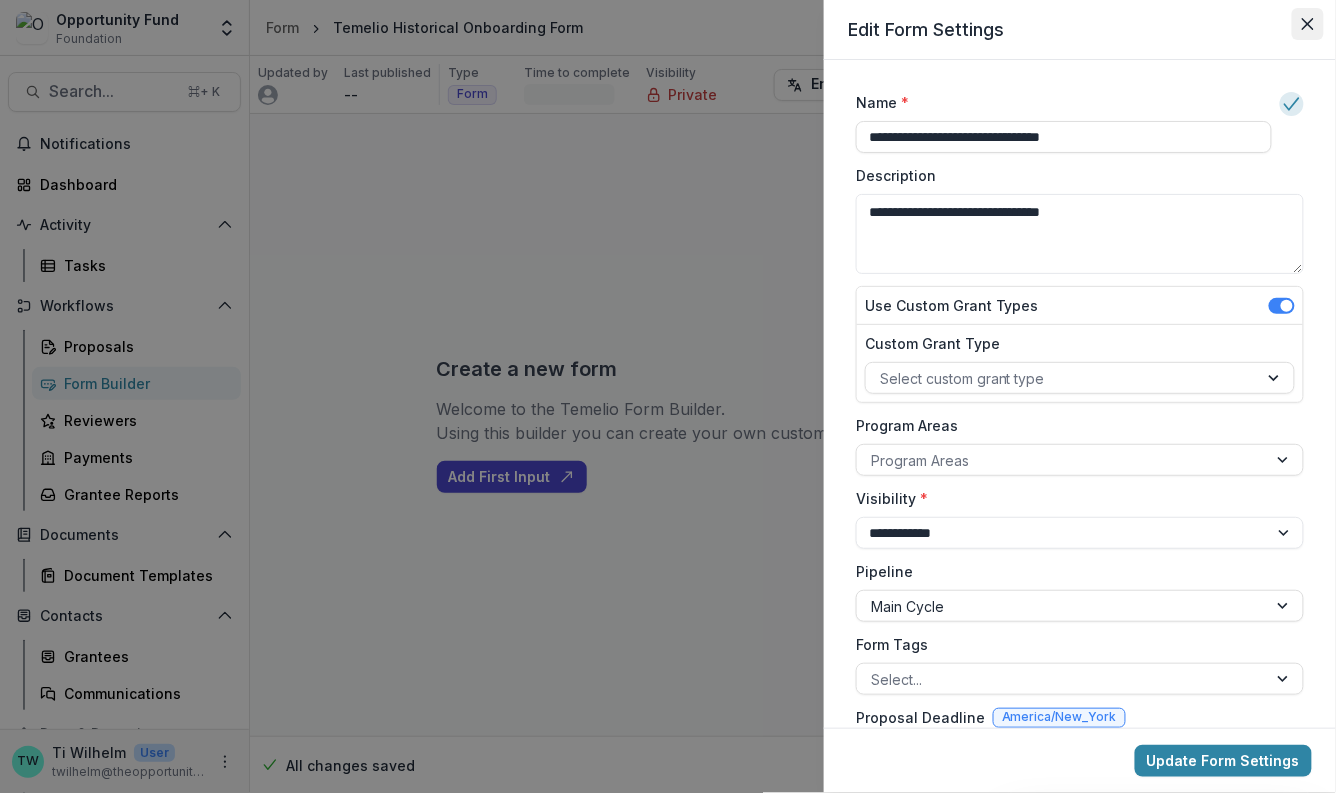 click 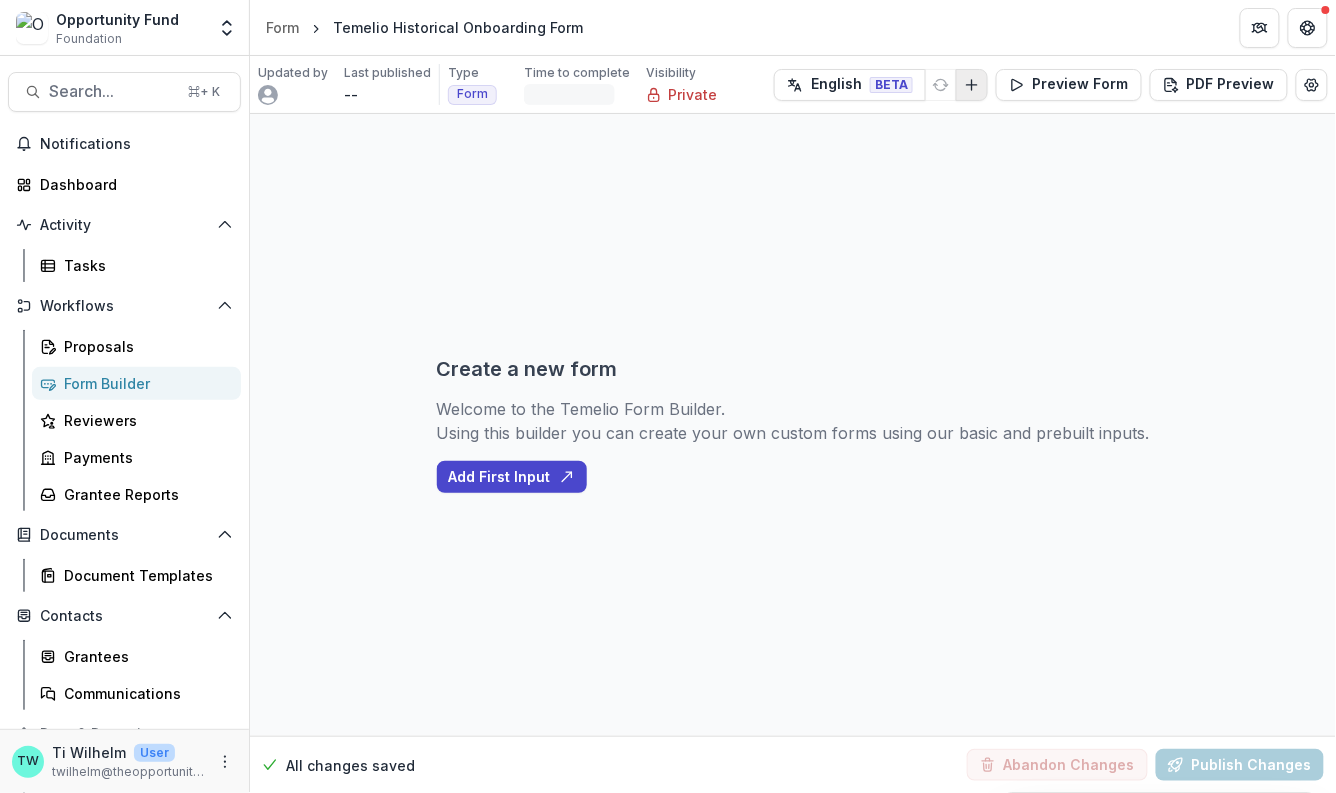 click 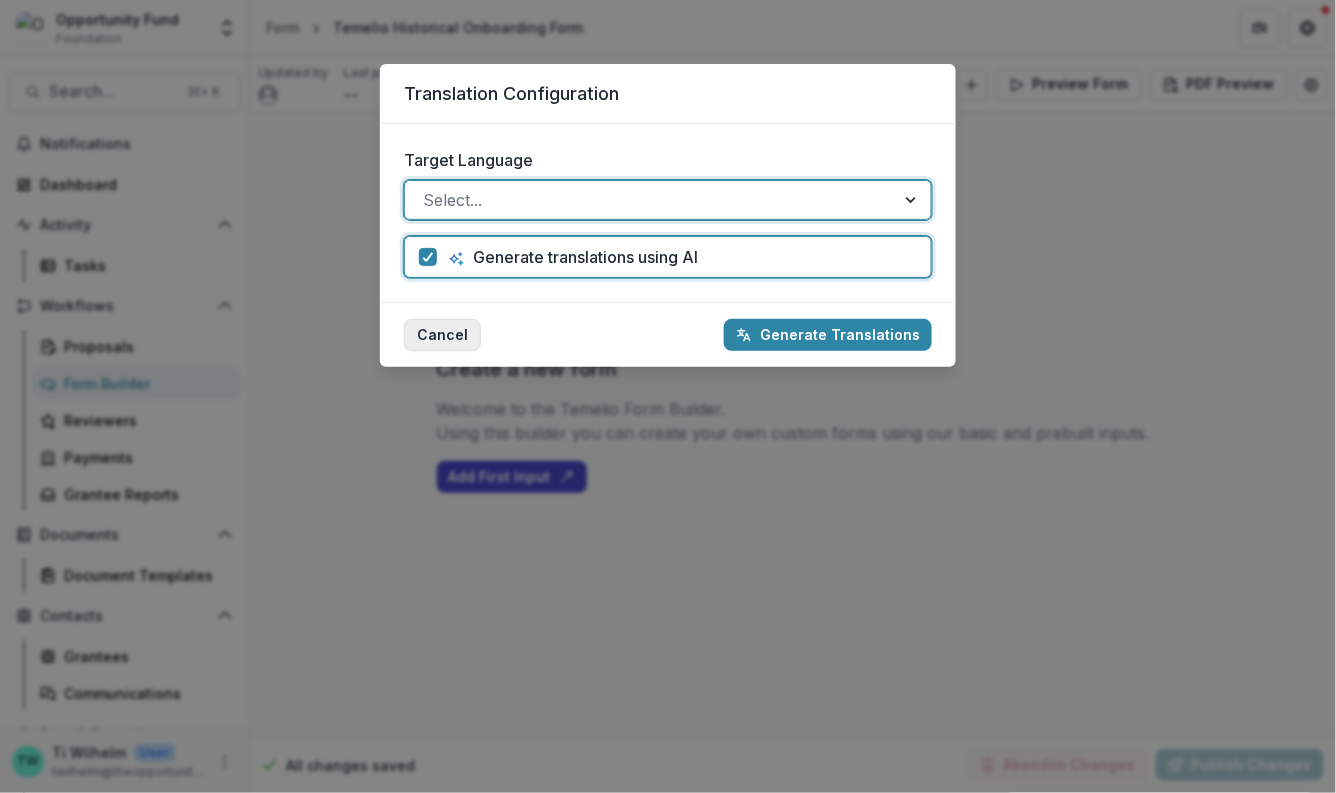 click on "Cancel" at bounding box center [442, 335] 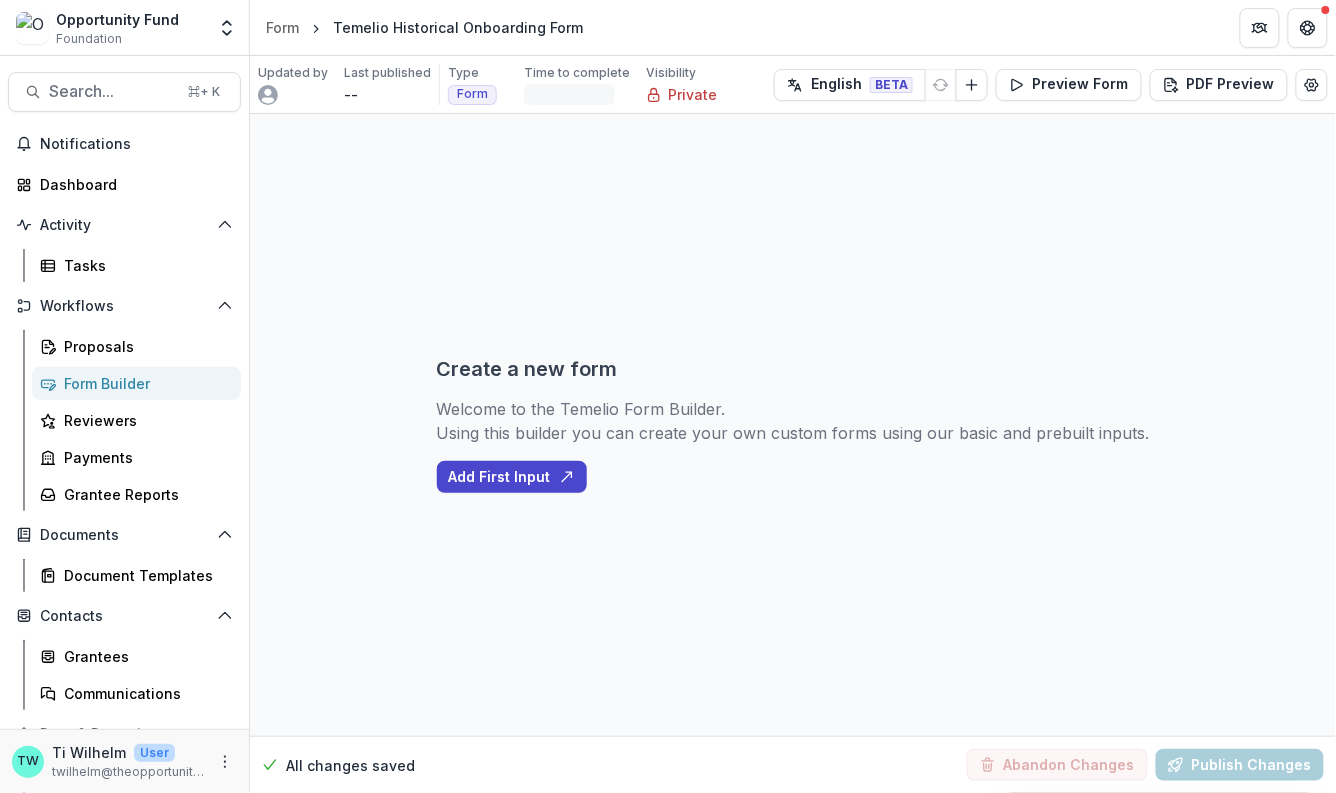 click on "0 minutes" at bounding box center (569, 94) 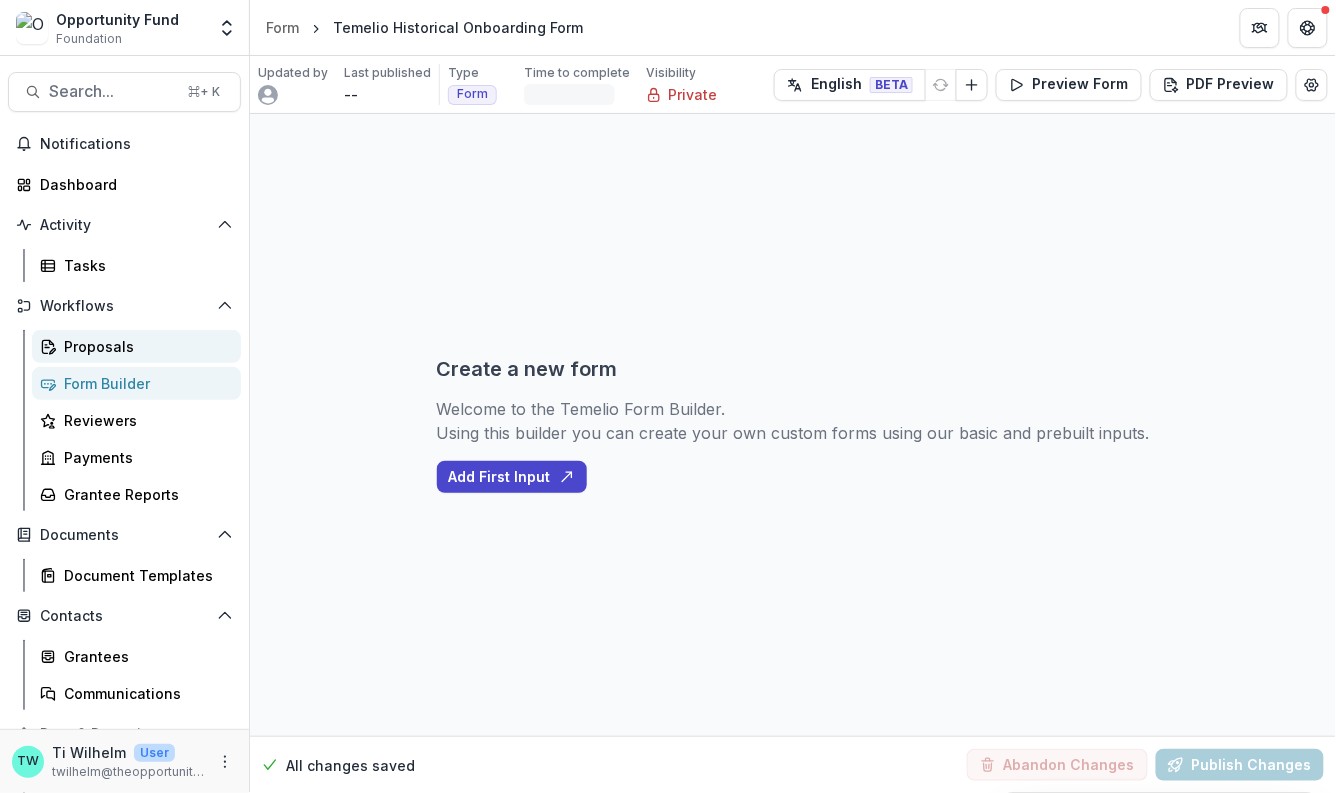 click on "Proposals" at bounding box center (144, 346) 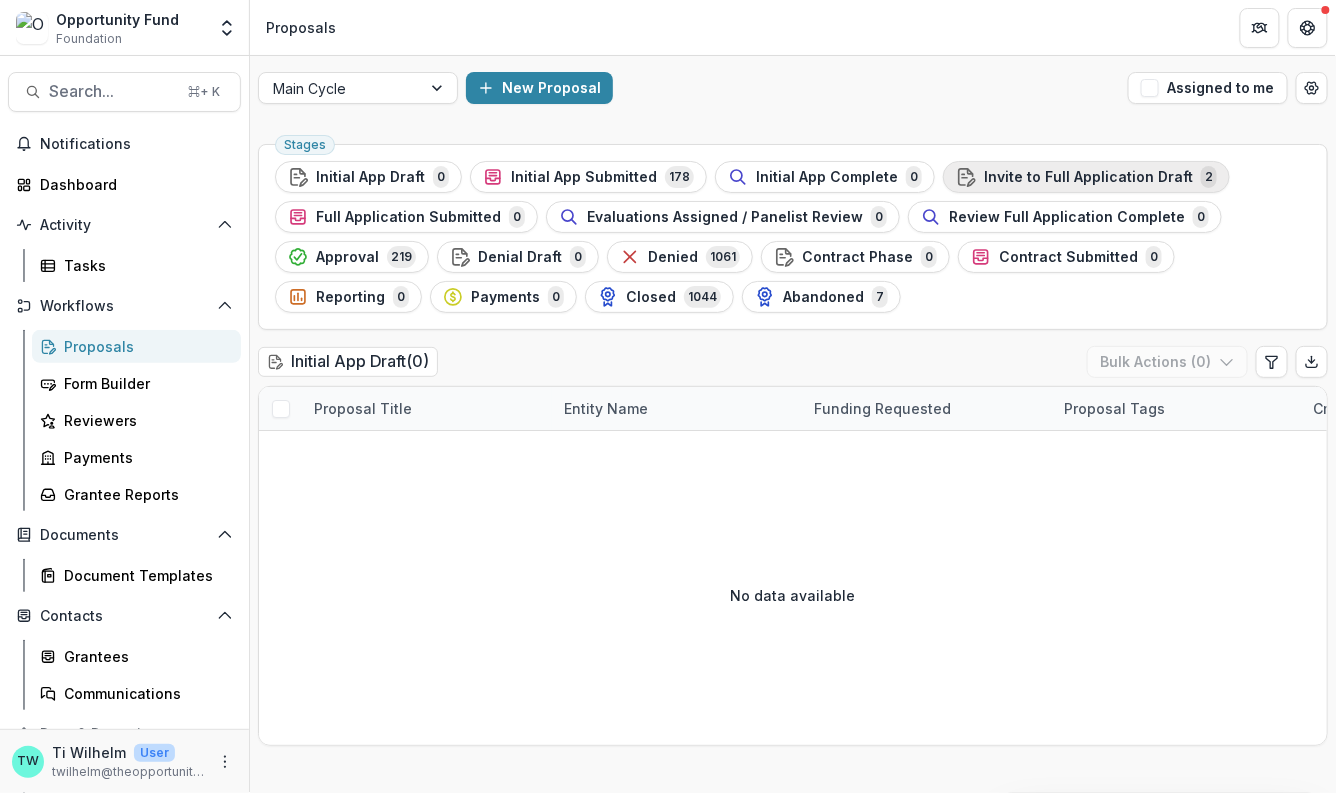 click on "Invite to Full Application Draft" at bounding box center (1088, 177) 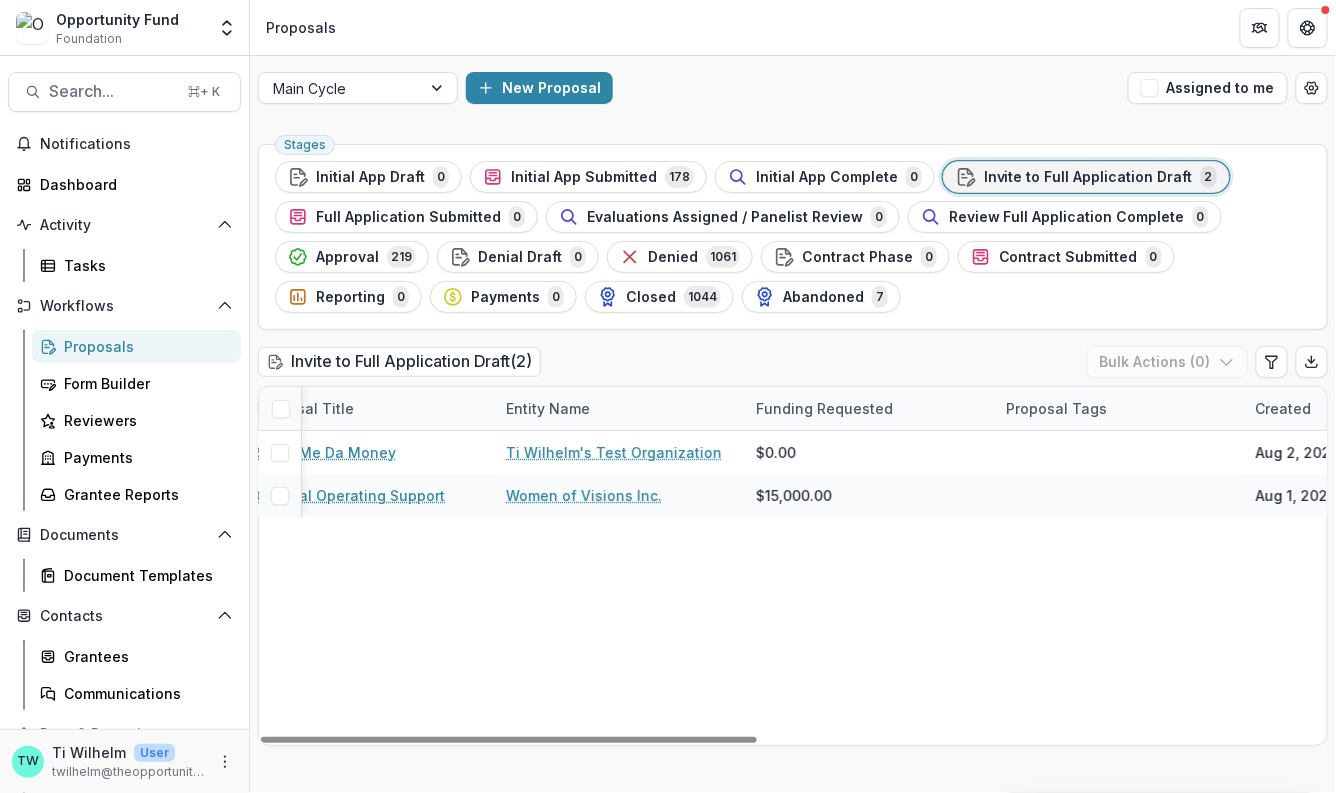 scroll, scrollTop: 0, scrollLeft: 0, axis: both 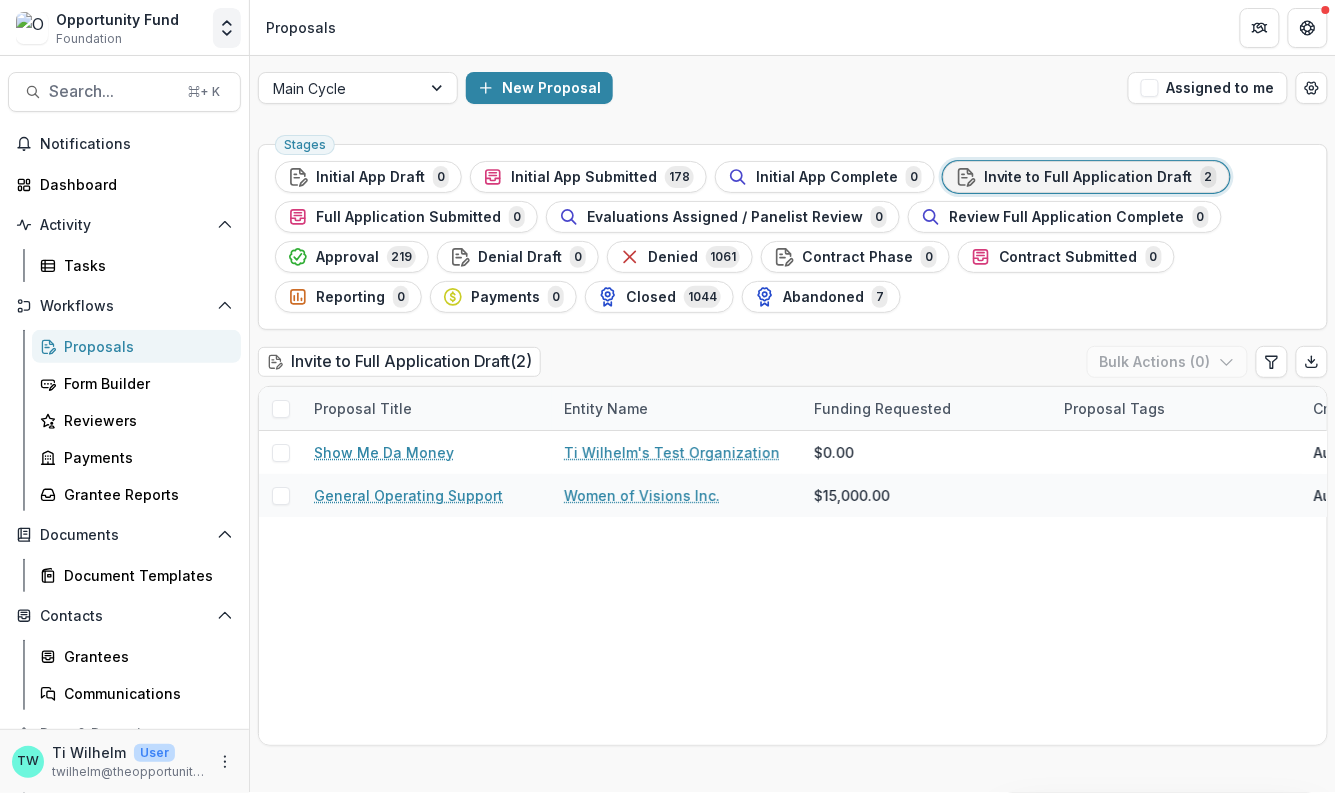 click at bounding box center [227, 28] 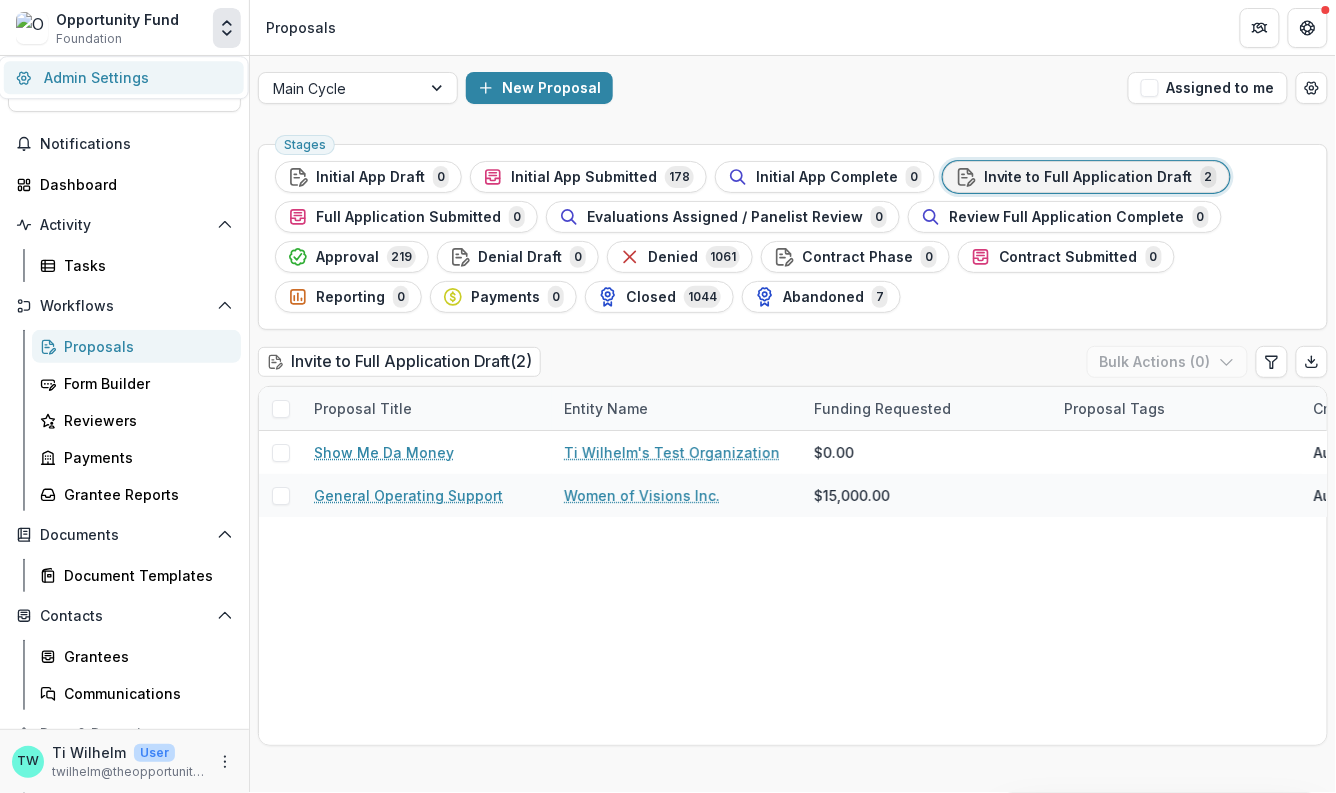click on "Admin Settings" at bounding box center [124, 77] 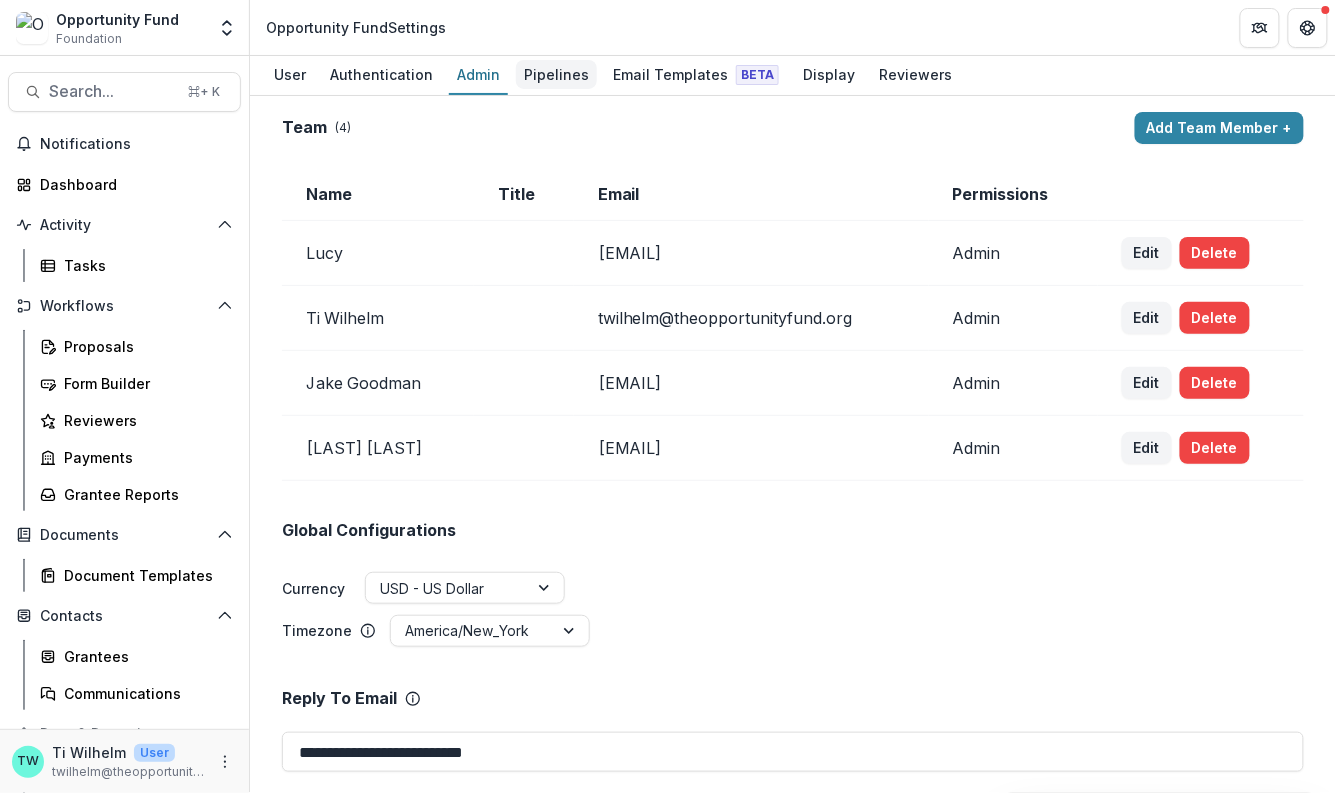 click on "Pipelines" at bounding box center (556, 74) 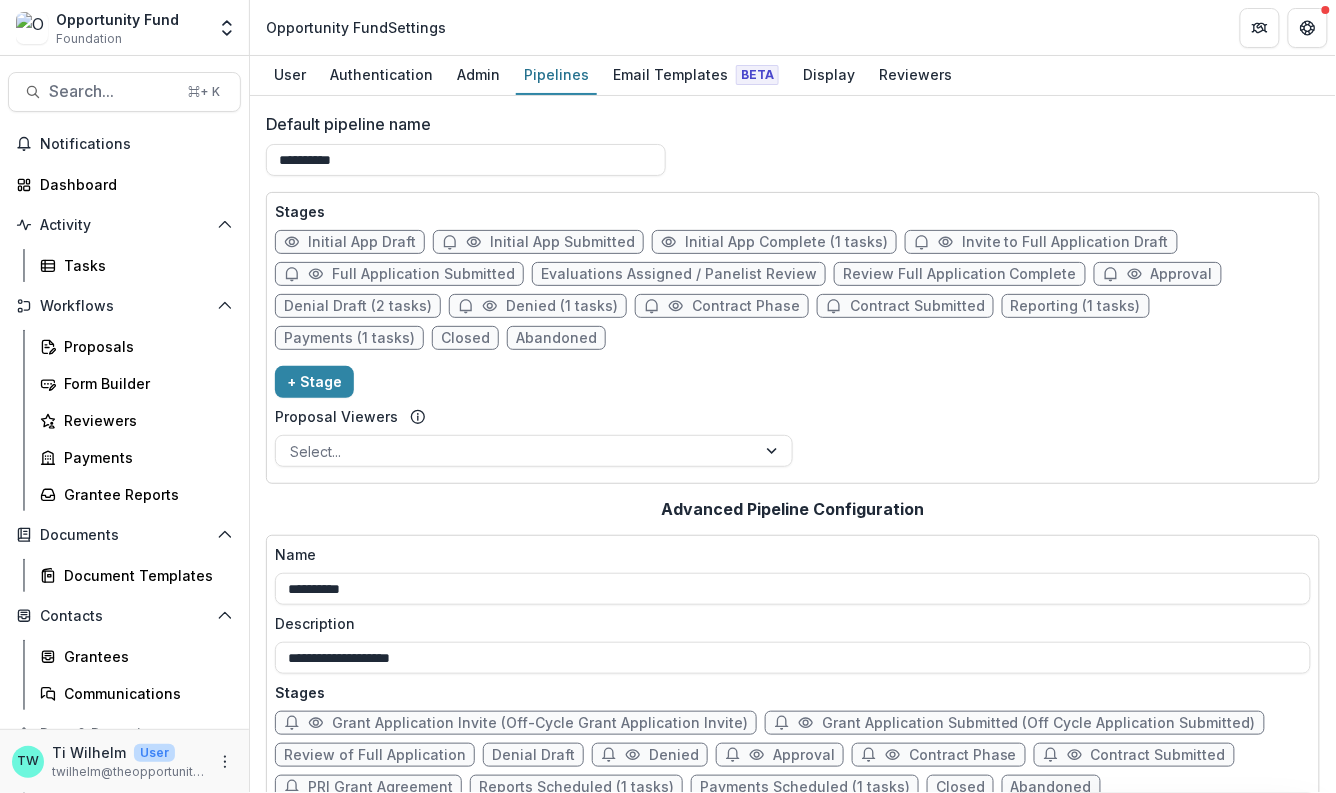 click on "Invite to Full Application Draft" at bounding box center [1065, 242] 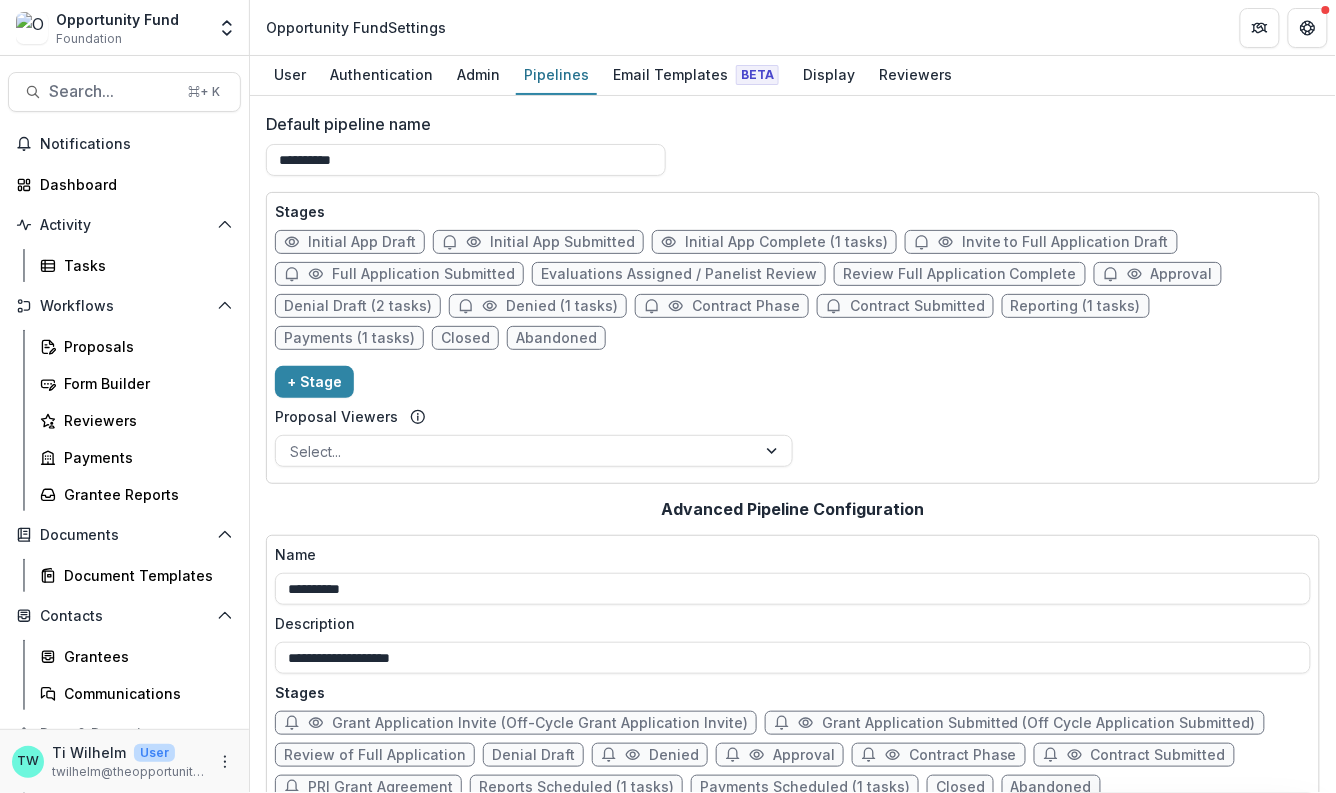 select on "*****" 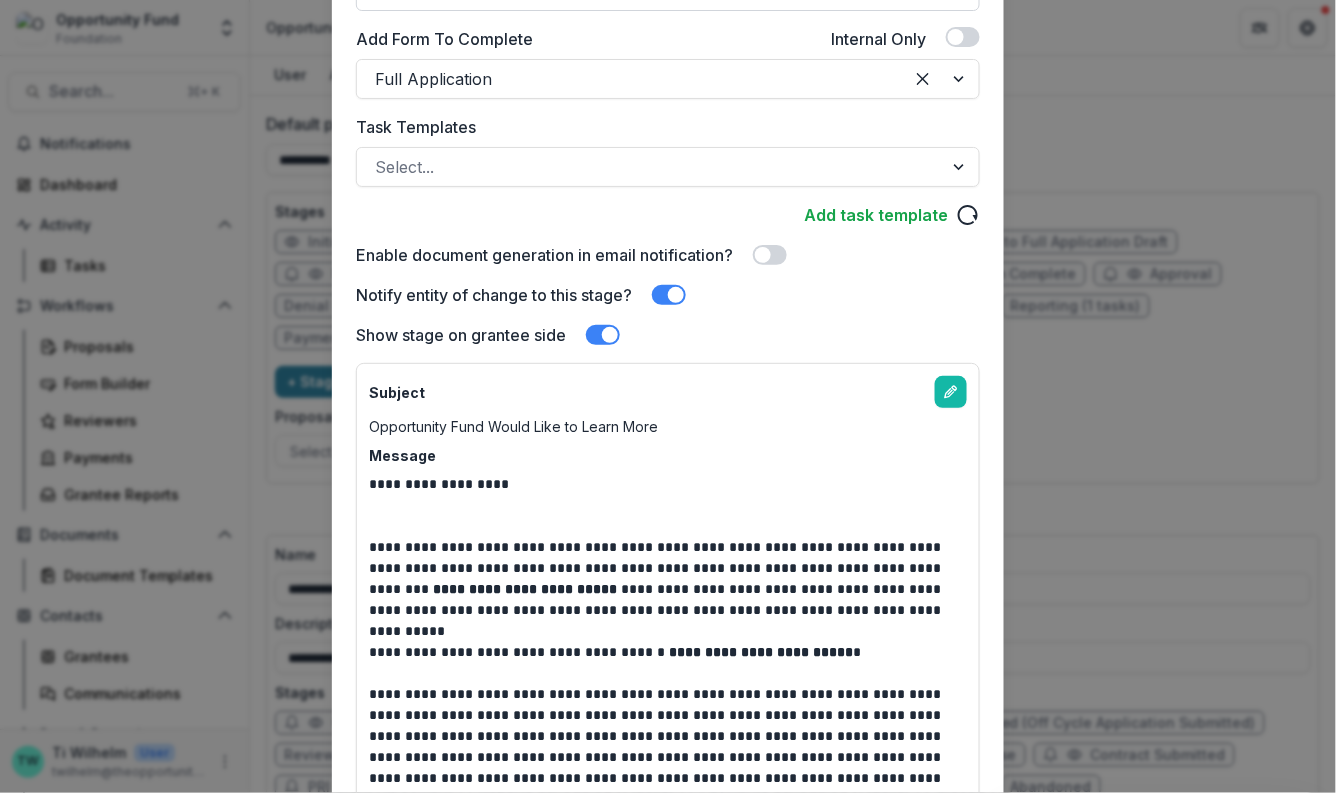 scroll, scrollTop: 471, scrollLeft: 0, axis: vertical 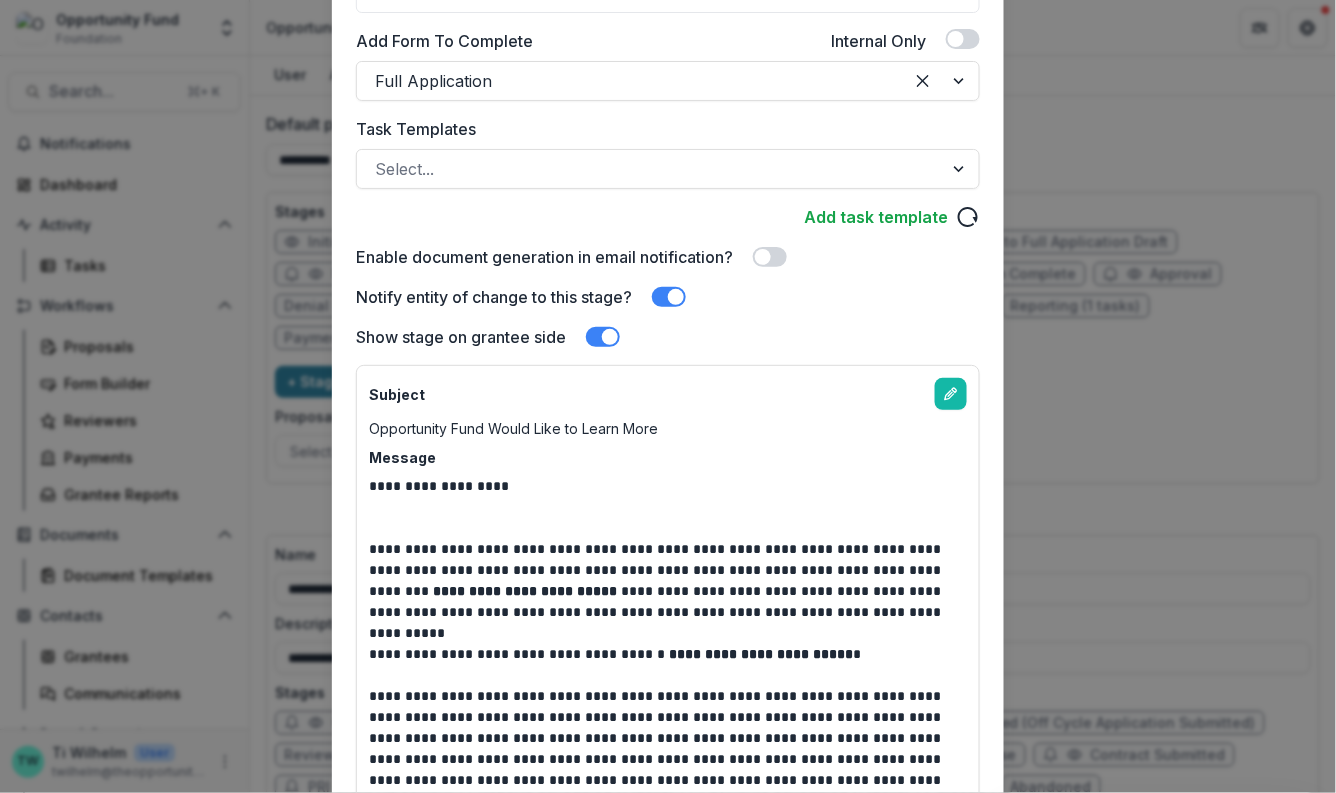 click at bounding box center (603, 337) 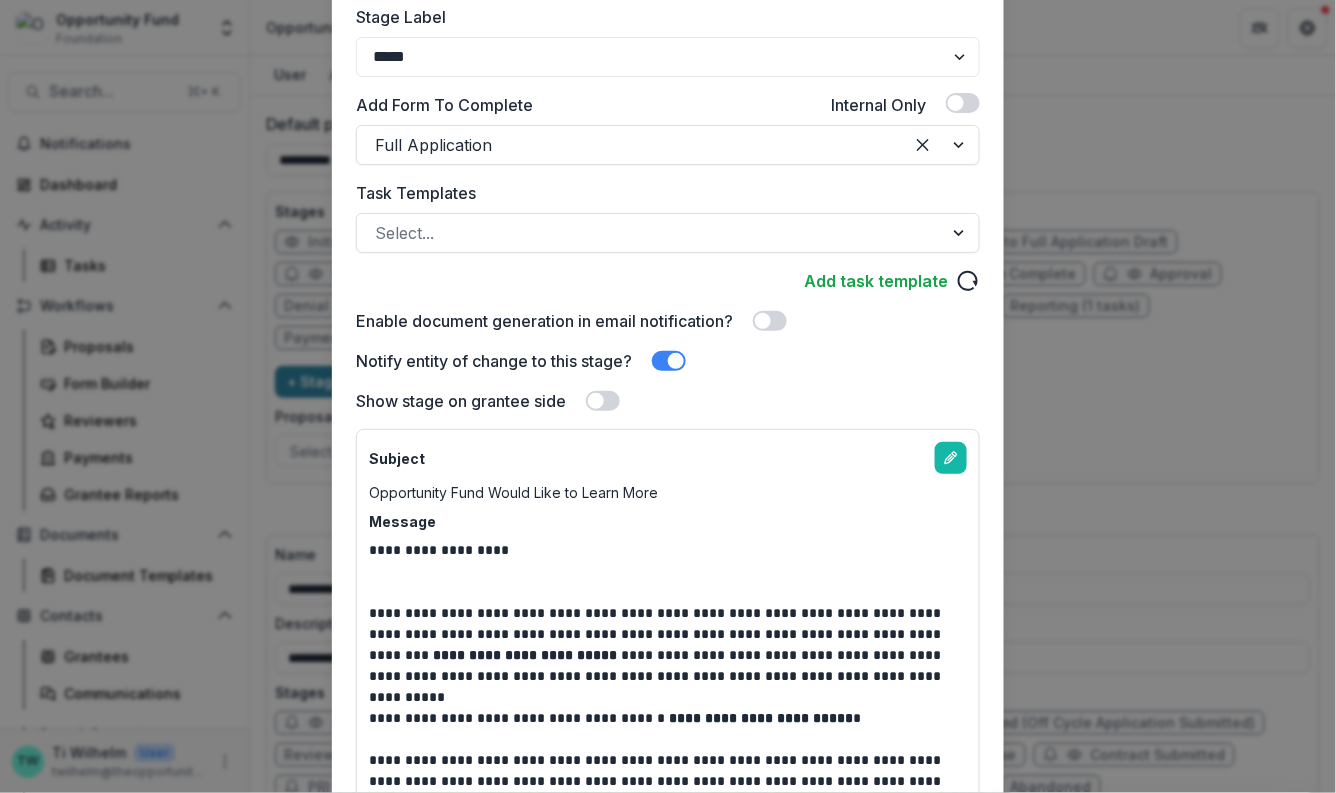 scroll, scrollTop: 449, scrollLeft: 0, axis: vertical 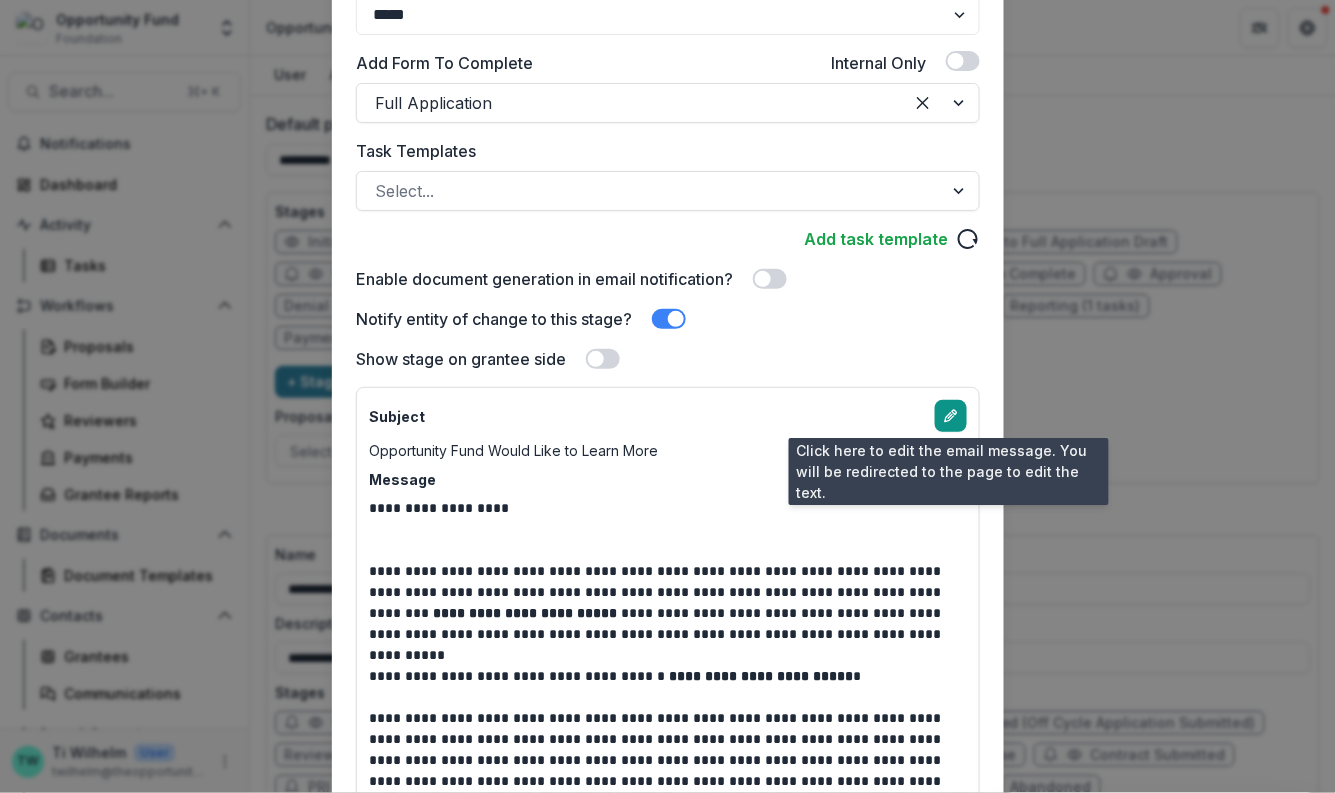 click 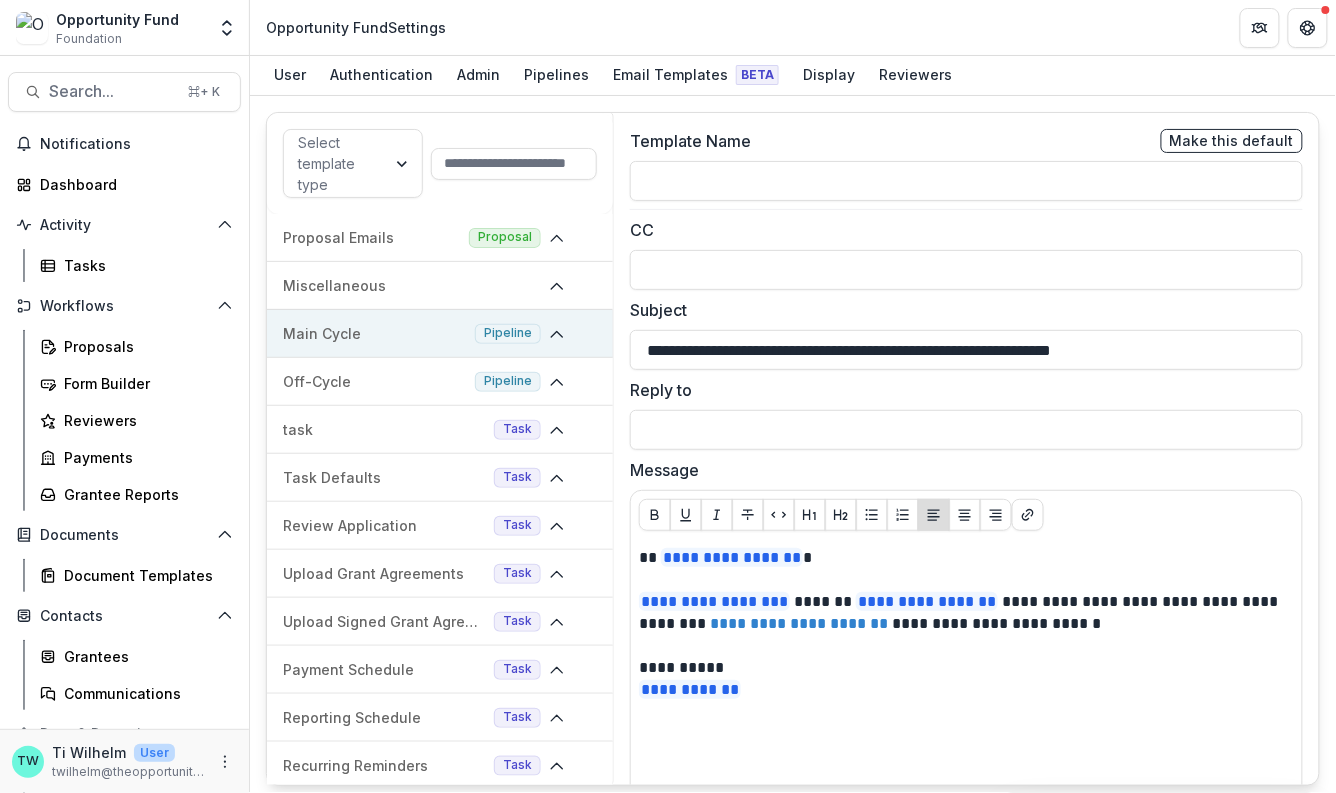 click on "Main Cycle Pipeline" at bounding box center [440, 334] 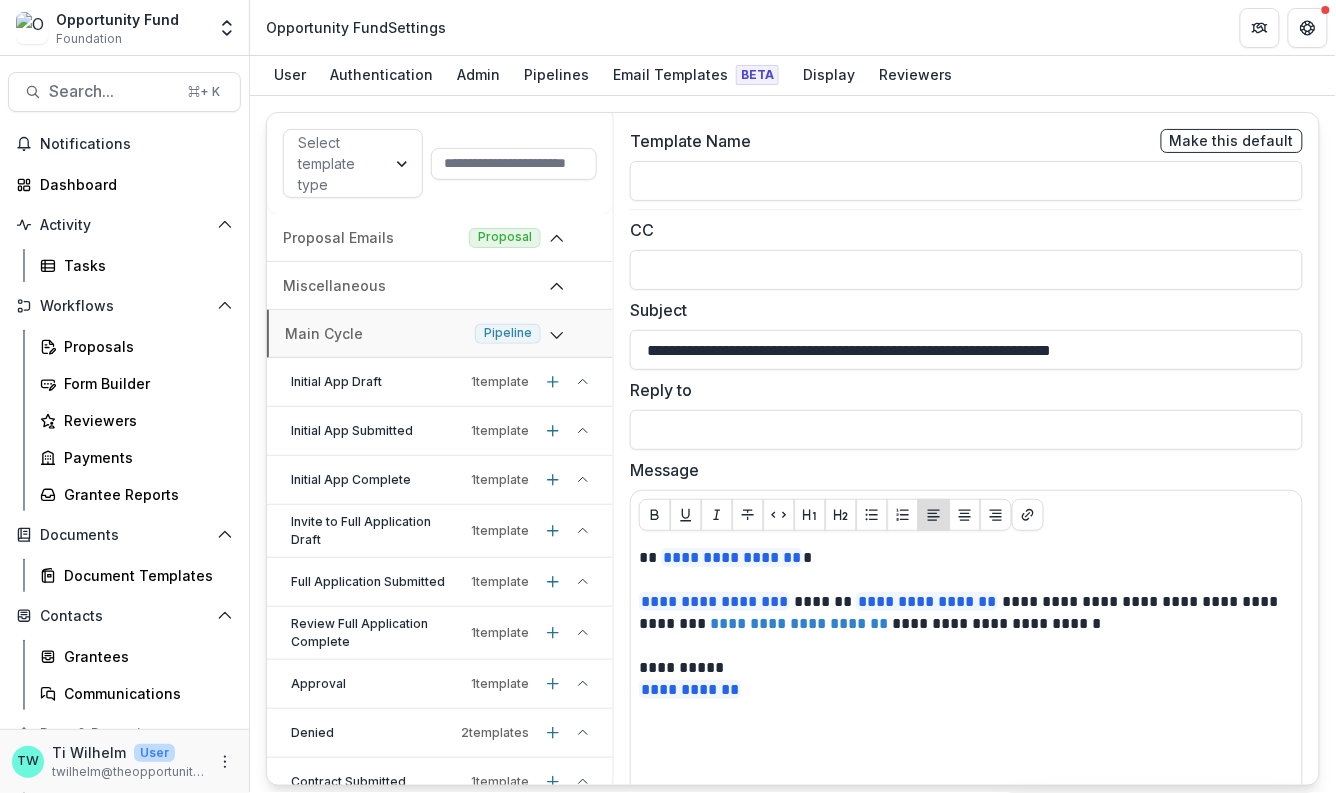 click 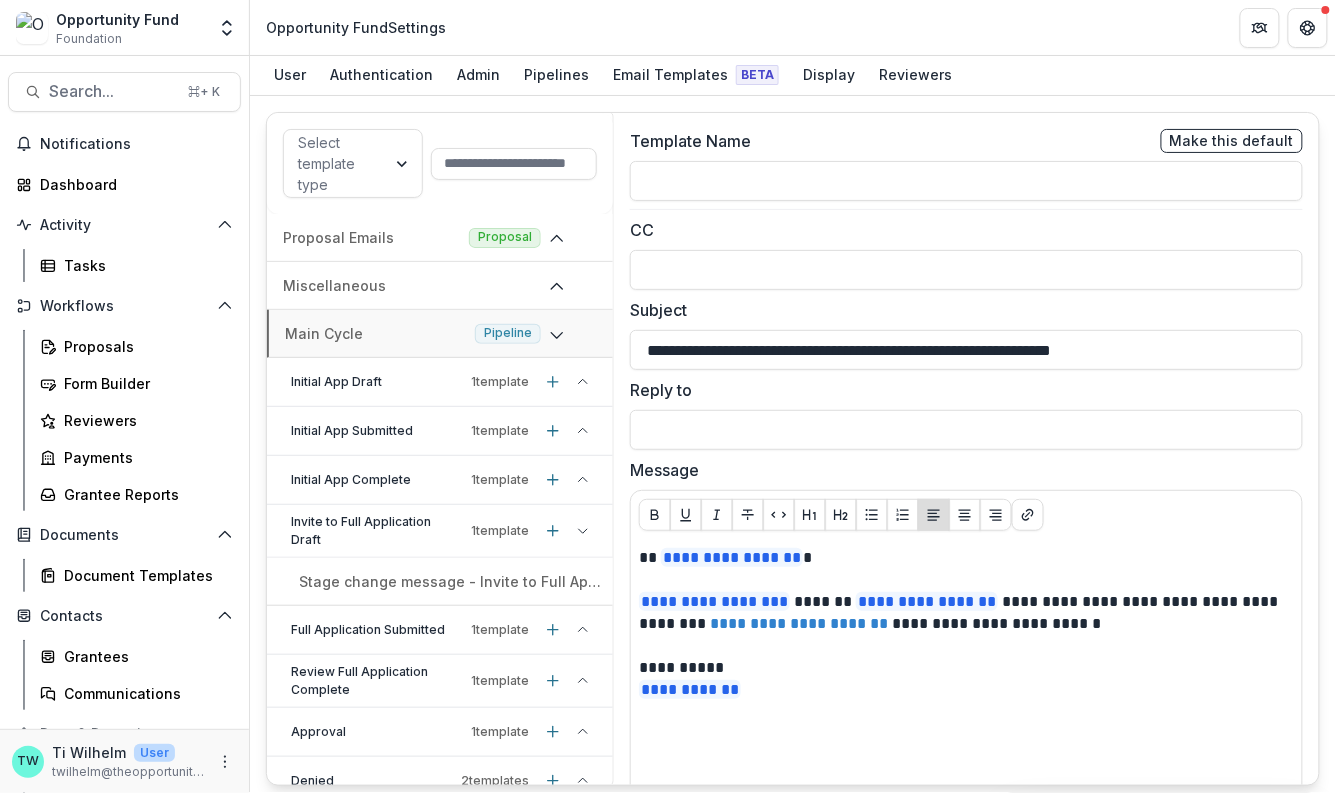 click on "Stage change message - Invite to Full Application Draft" at bounding box center [452, 581] 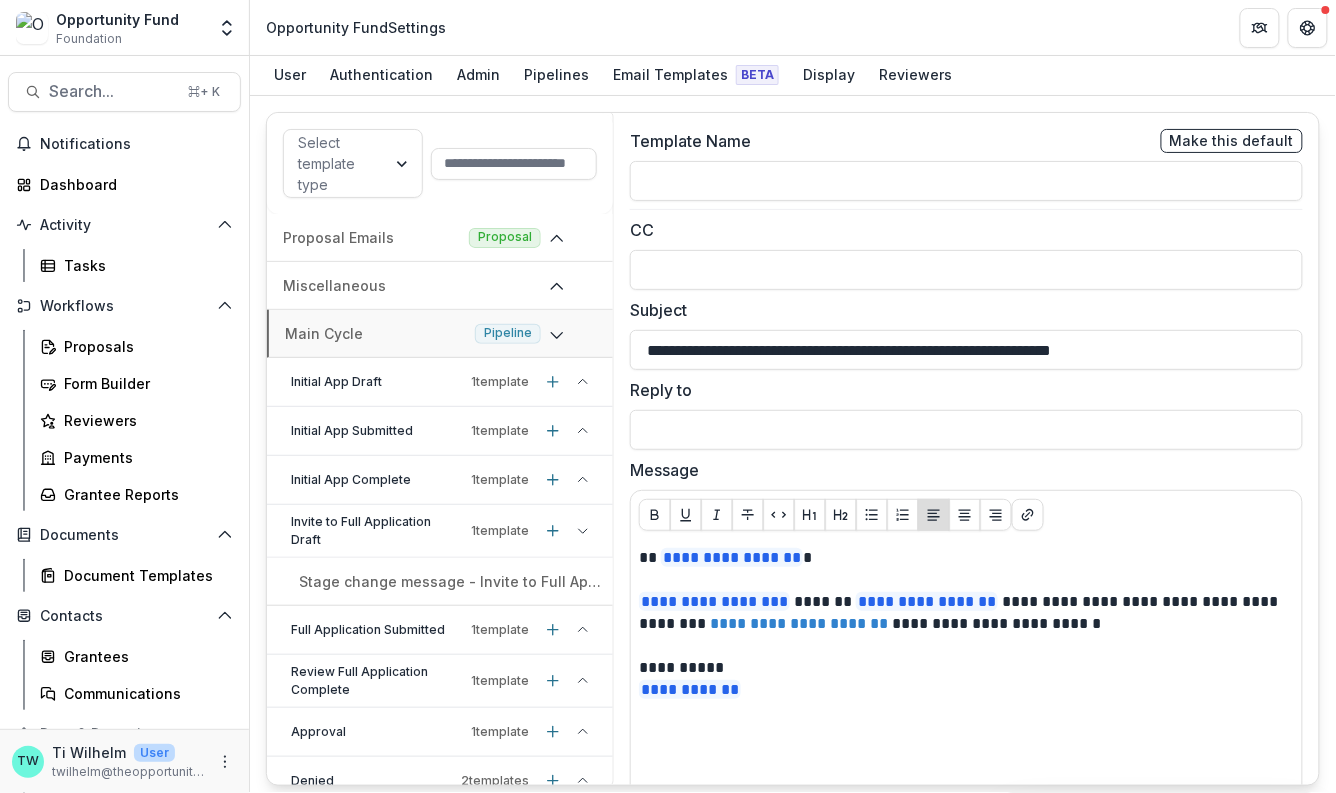 type on "**********" 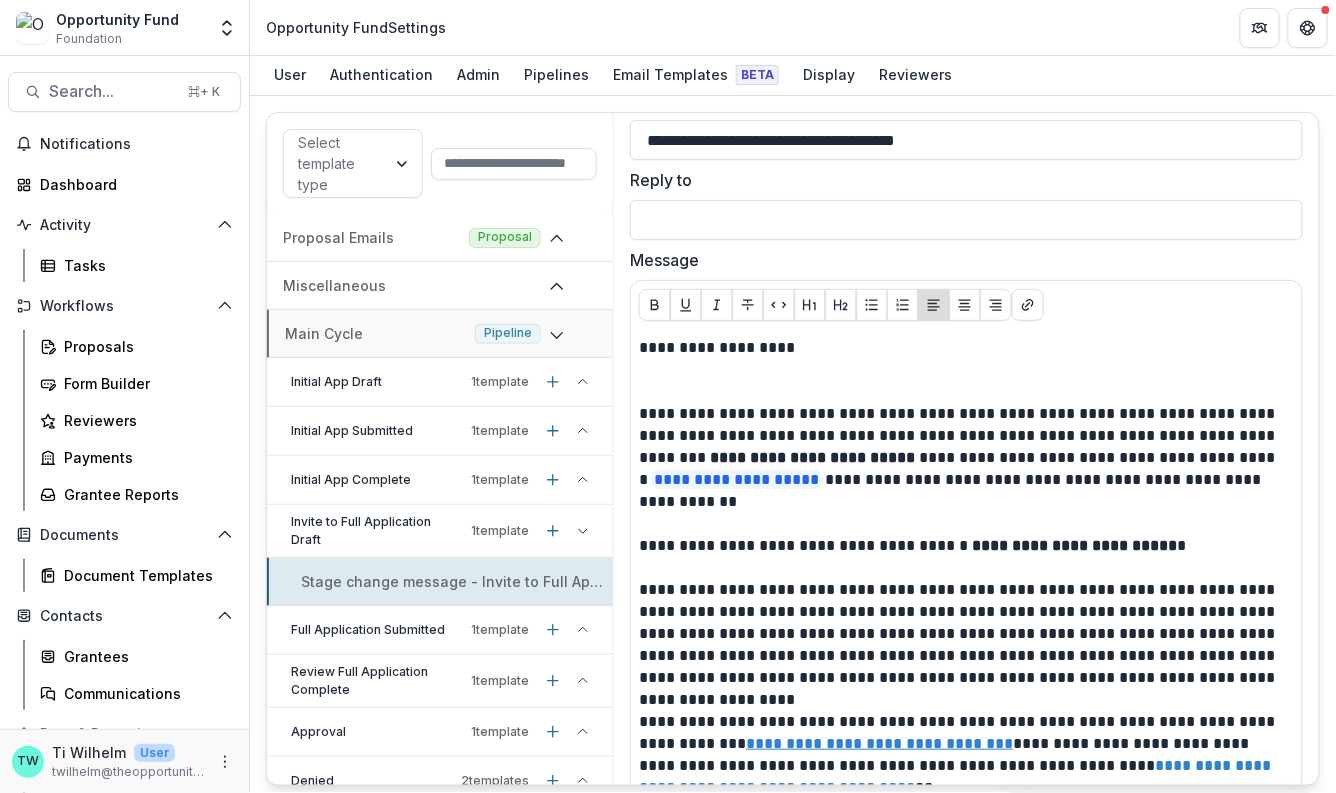 scroll, scrollTop: 0, scrollLeft: 0, axis: both 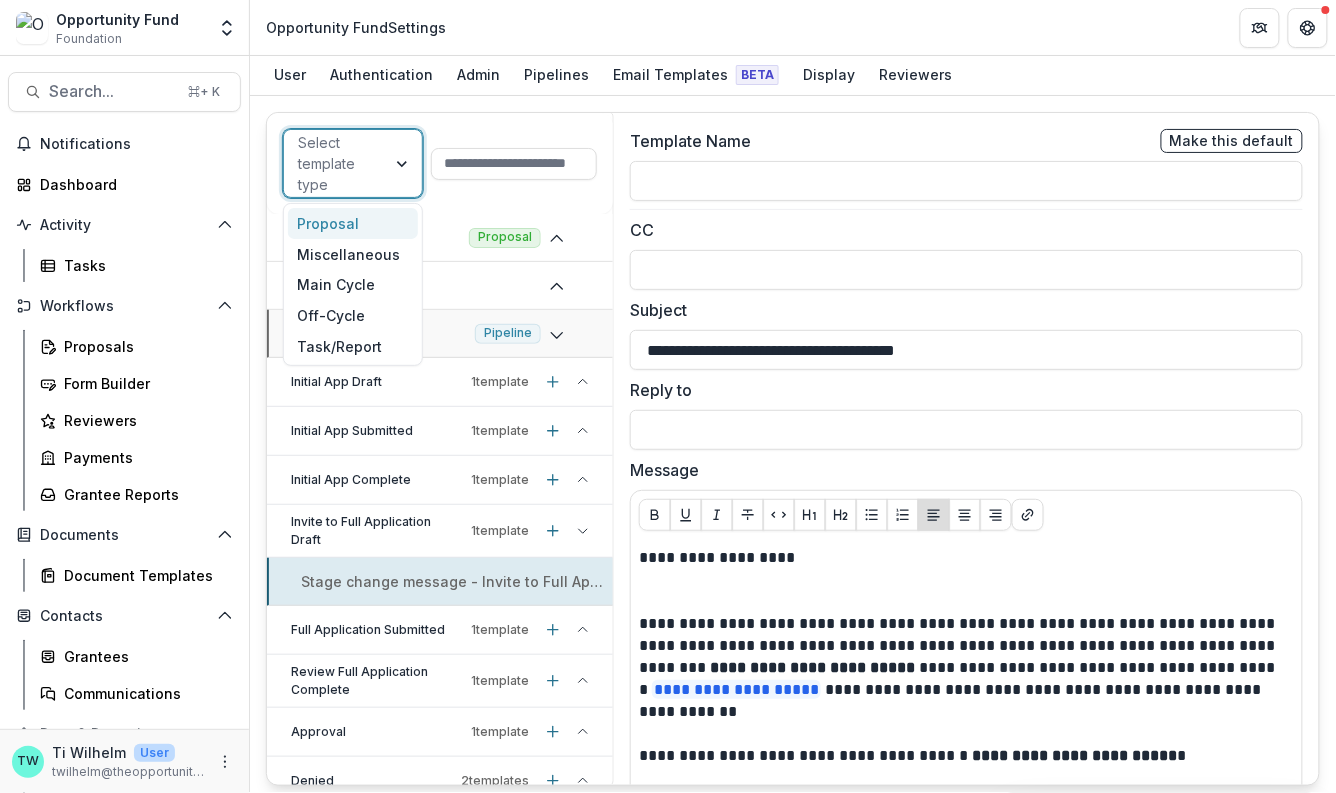 click at bounding box center [404, 163] 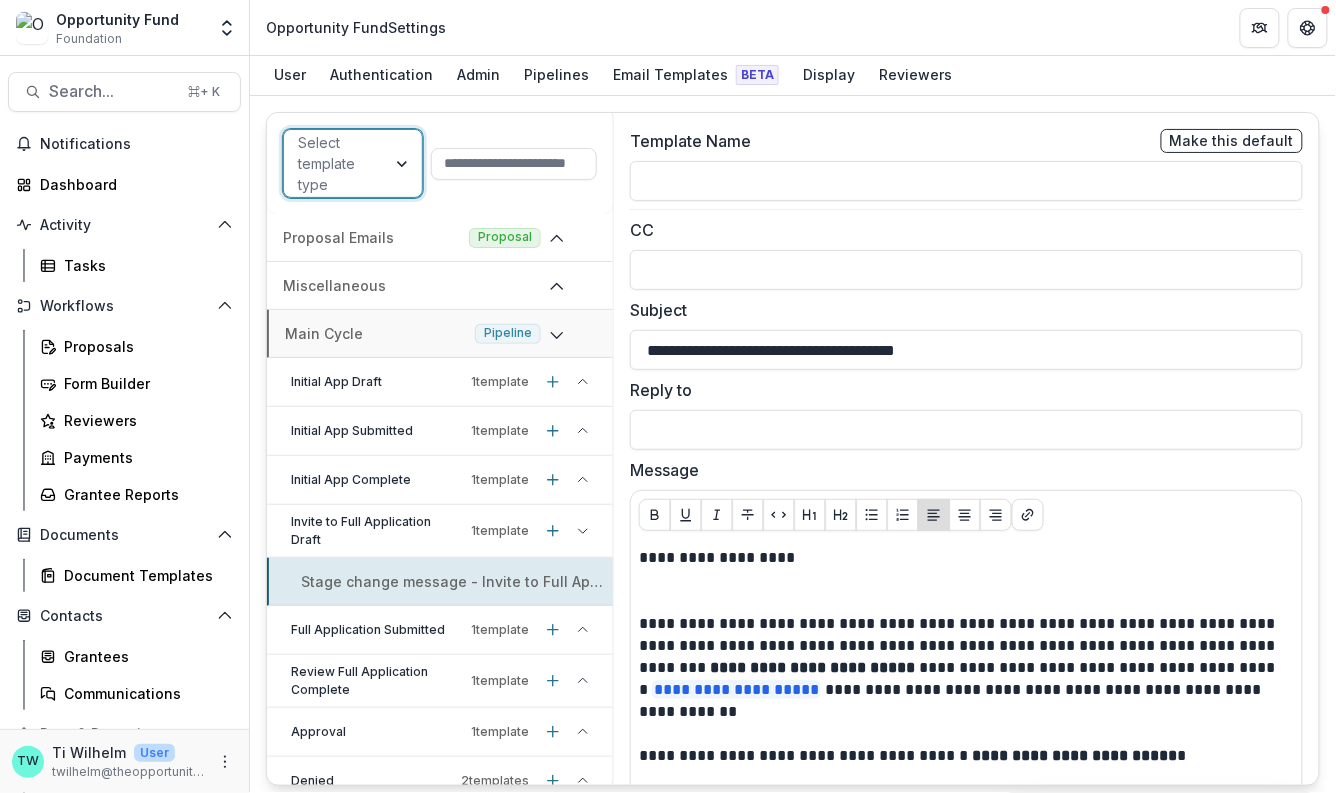 click at bounding box center [404, 163] 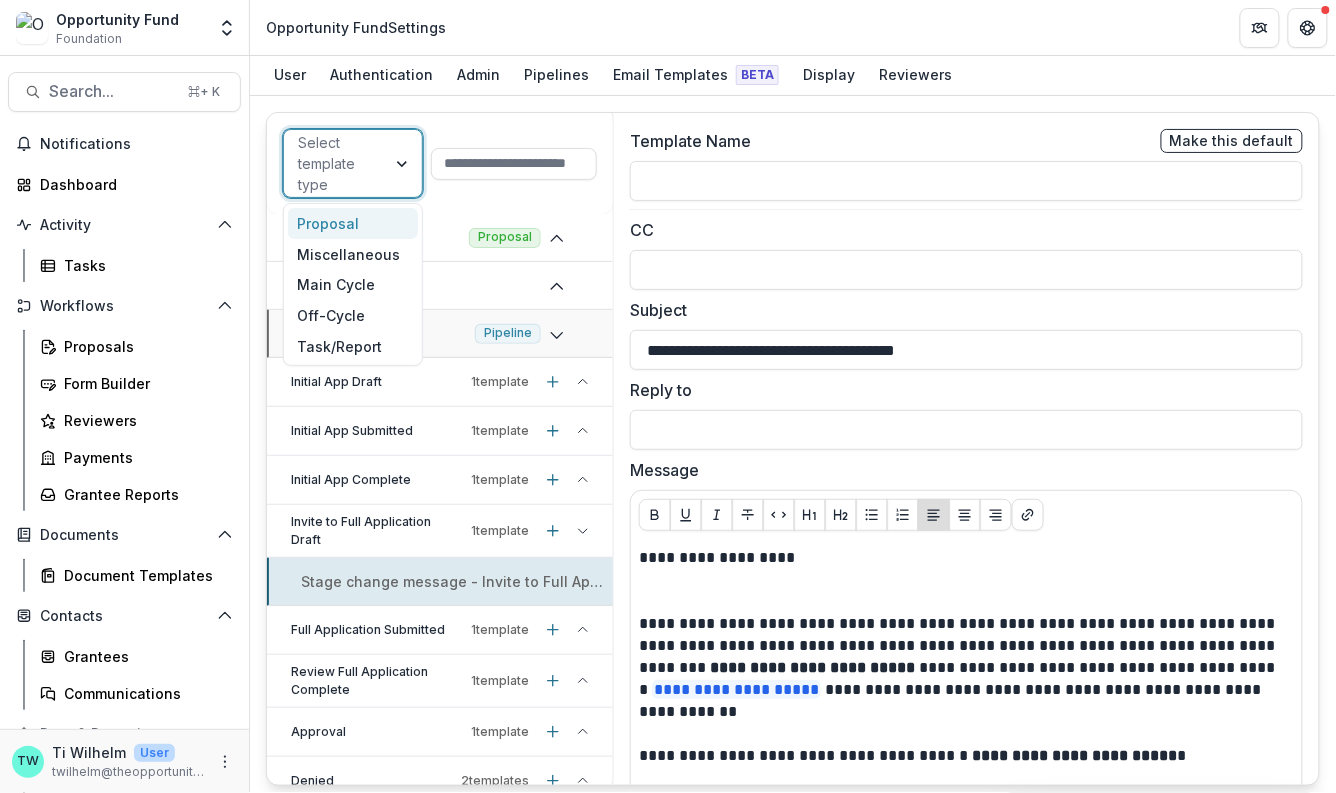 click at bounding box center (404, 163) 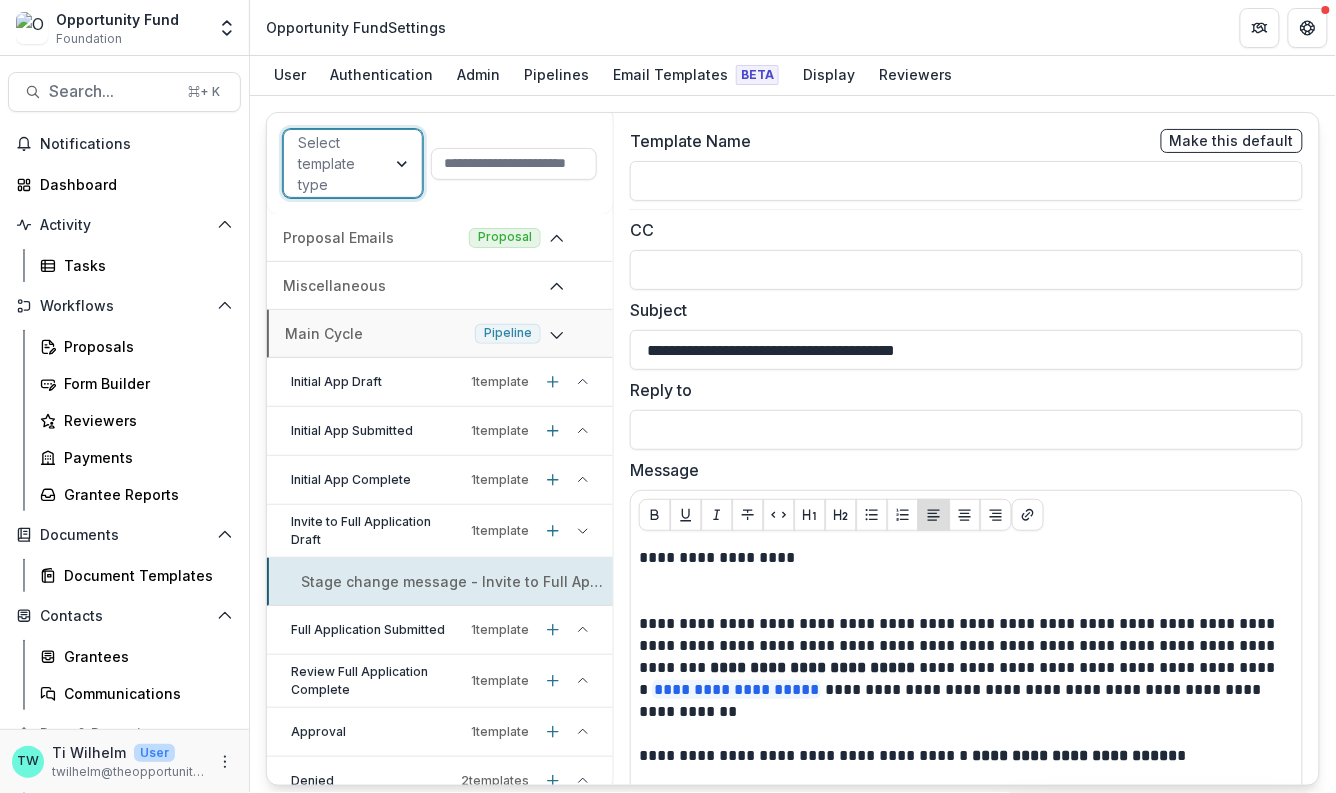 click at bounding box center [404, 163] 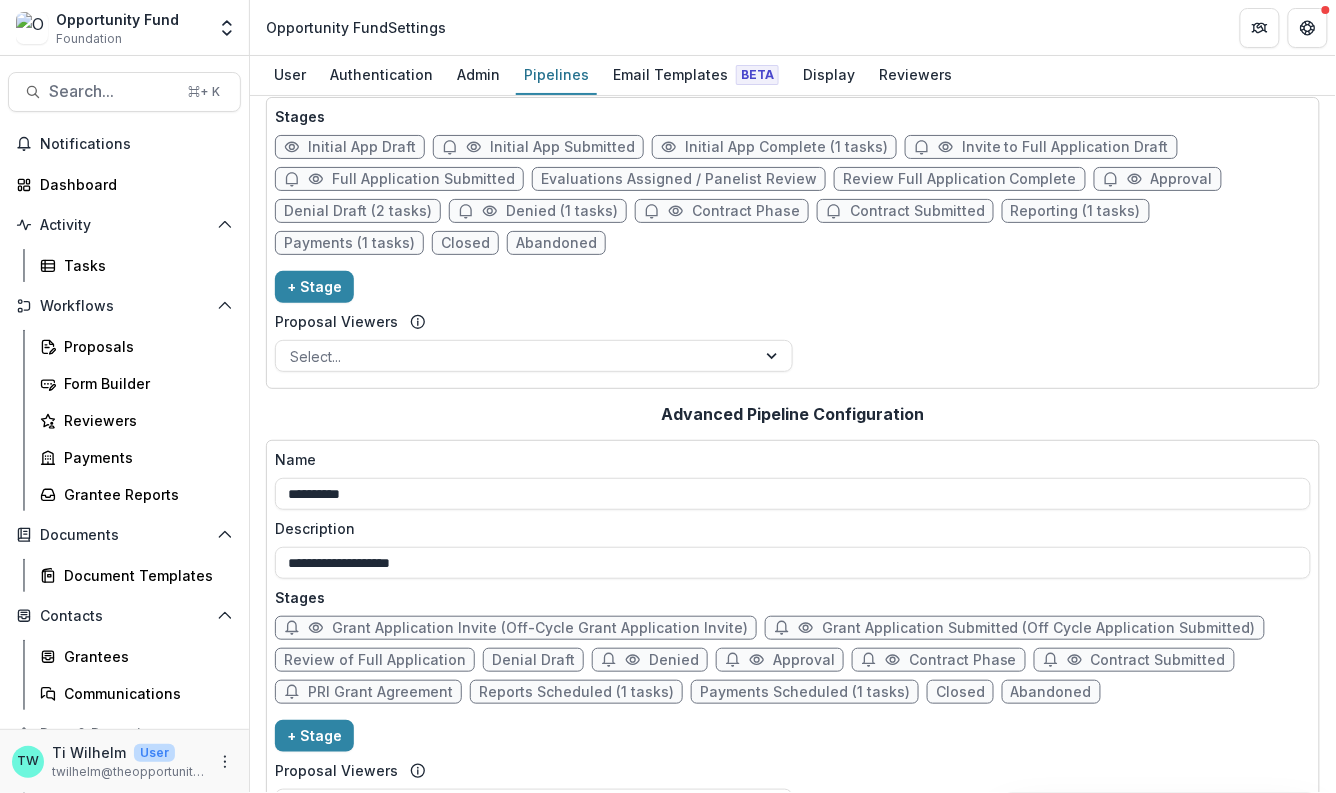 scroll, scrollTop: 0, scrollLeft: 0, axis: both 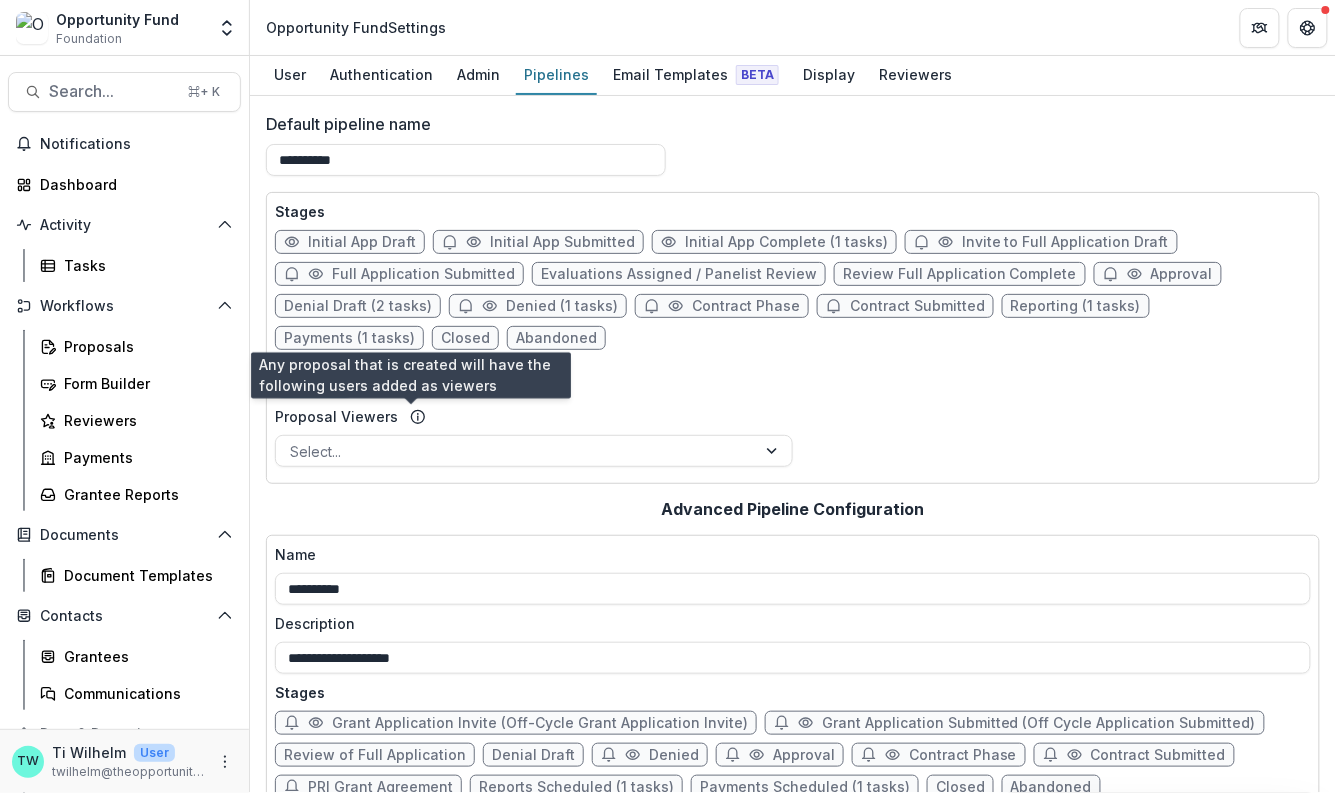 click 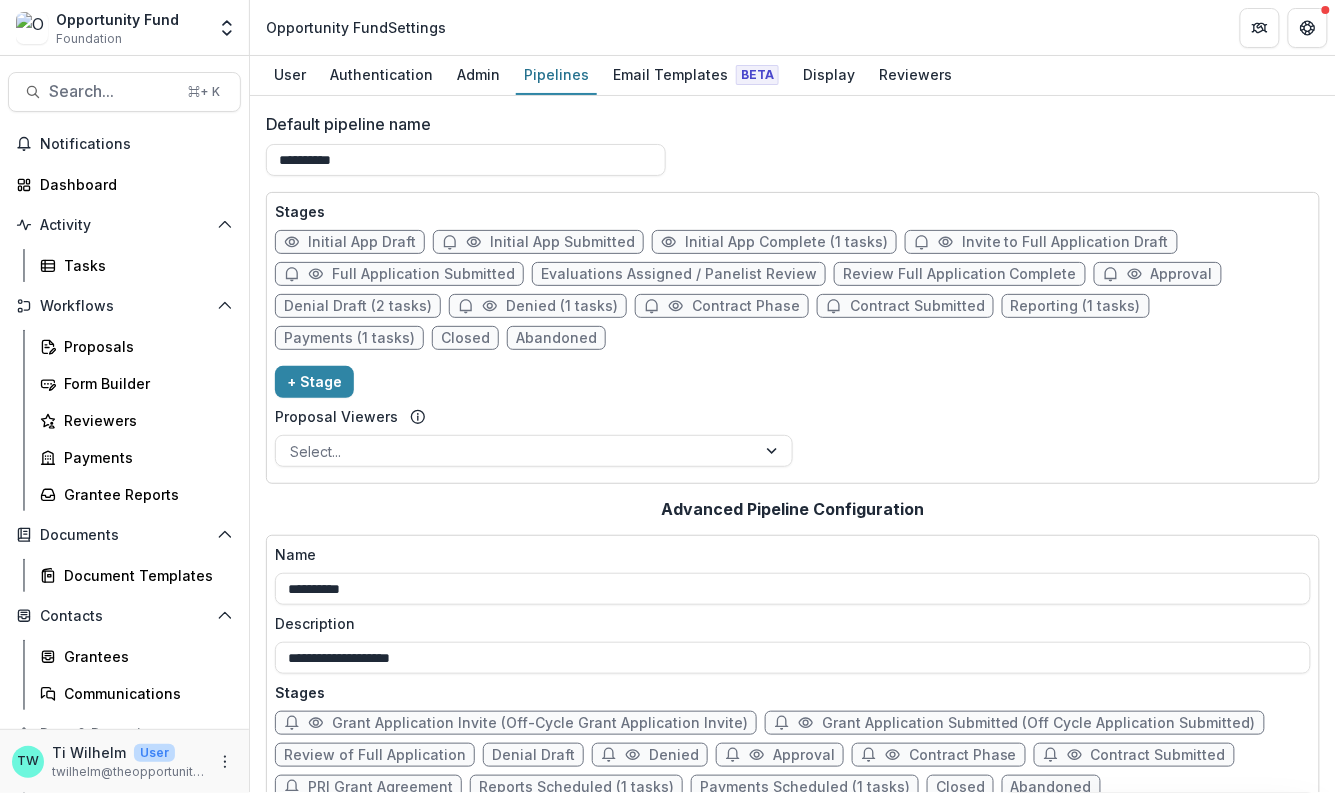 click 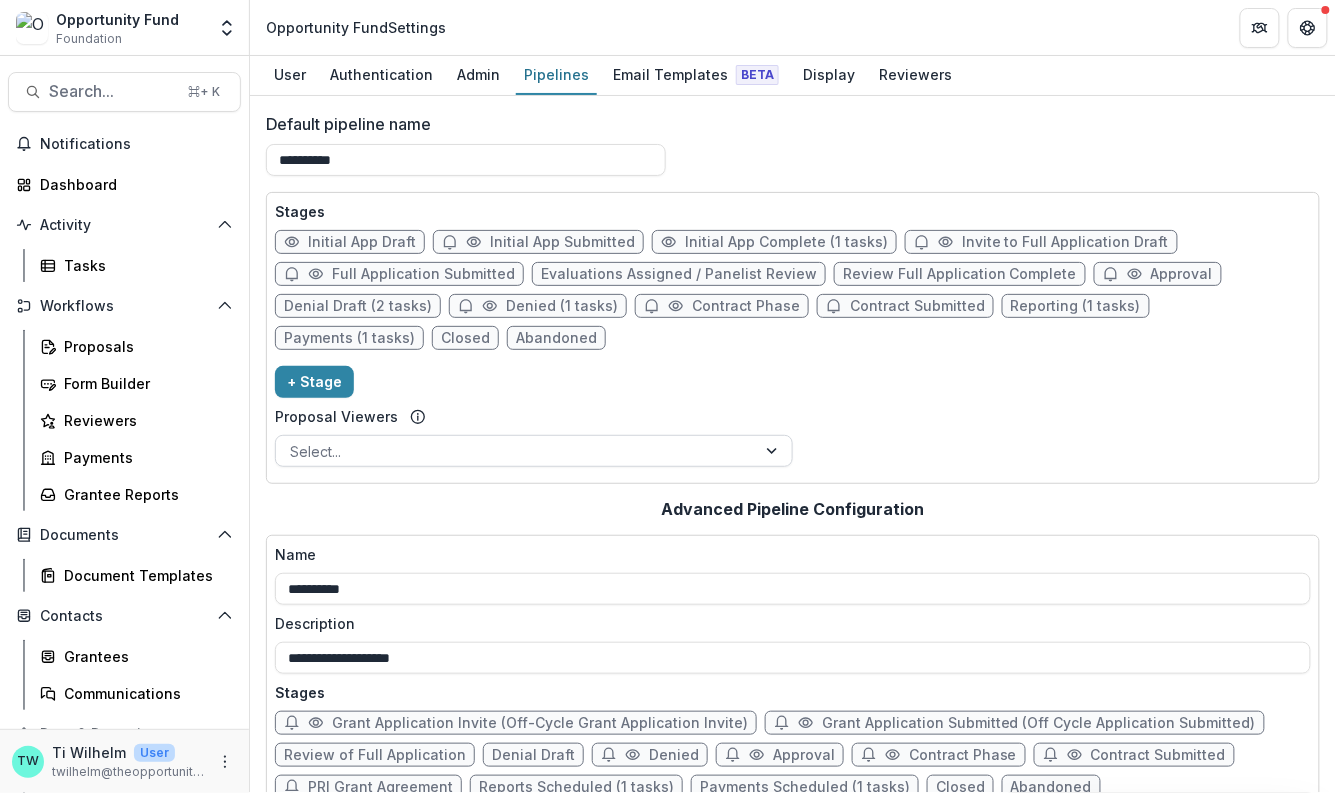 click at bounding box center (516, 451) 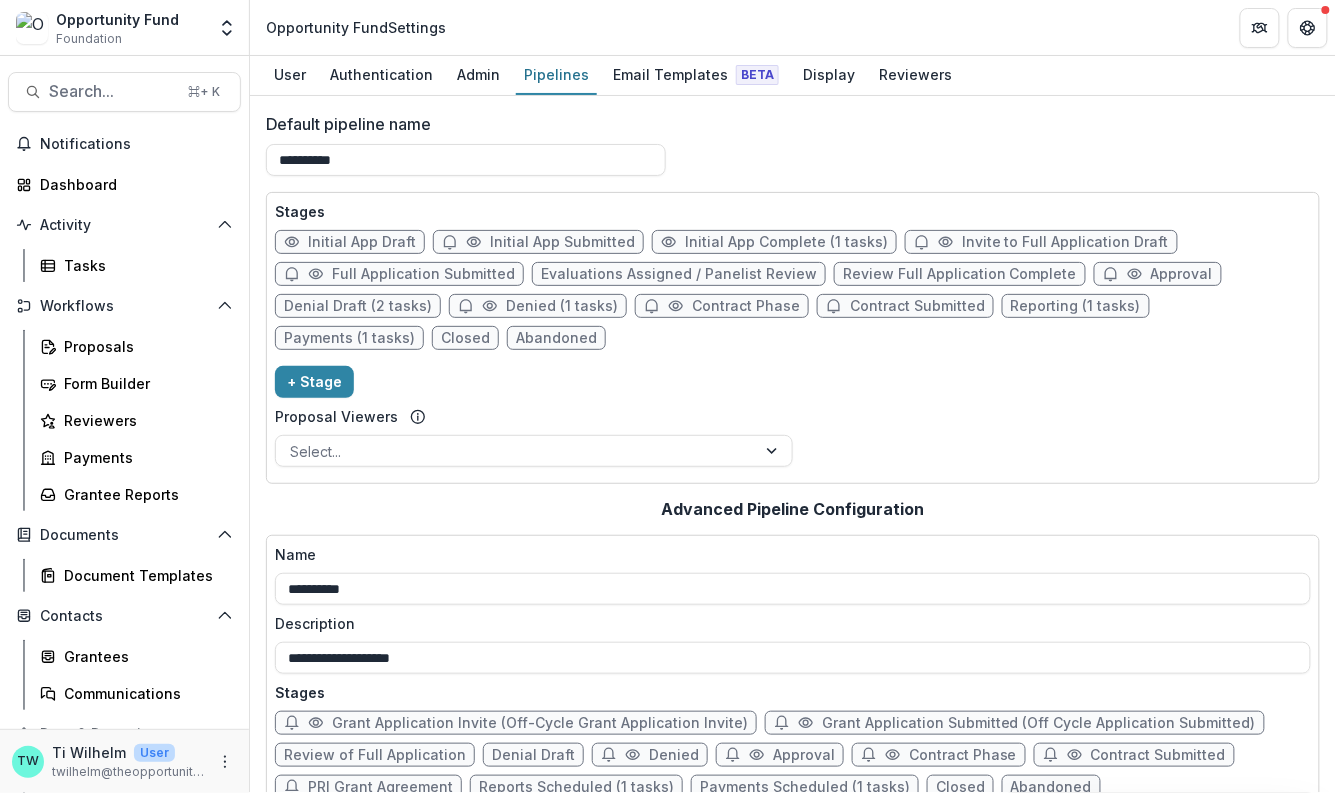 click on "Stages Initial App Draft Initial App Submitted Initial App Complete (1 tasks) Invite to Full Application Draft Full Application Submitted Evaluations Assigned / Panelist Review Review Full Application Complete Approval Denial Draft (2 tasks) Denied (1 tasks) Contract Phase Contract Submitted Reporting (1 tasks) Payments (1 tasks) Closed Abandoned + Stage Proposal Viewers Select..." at bounding box center [793, 338] 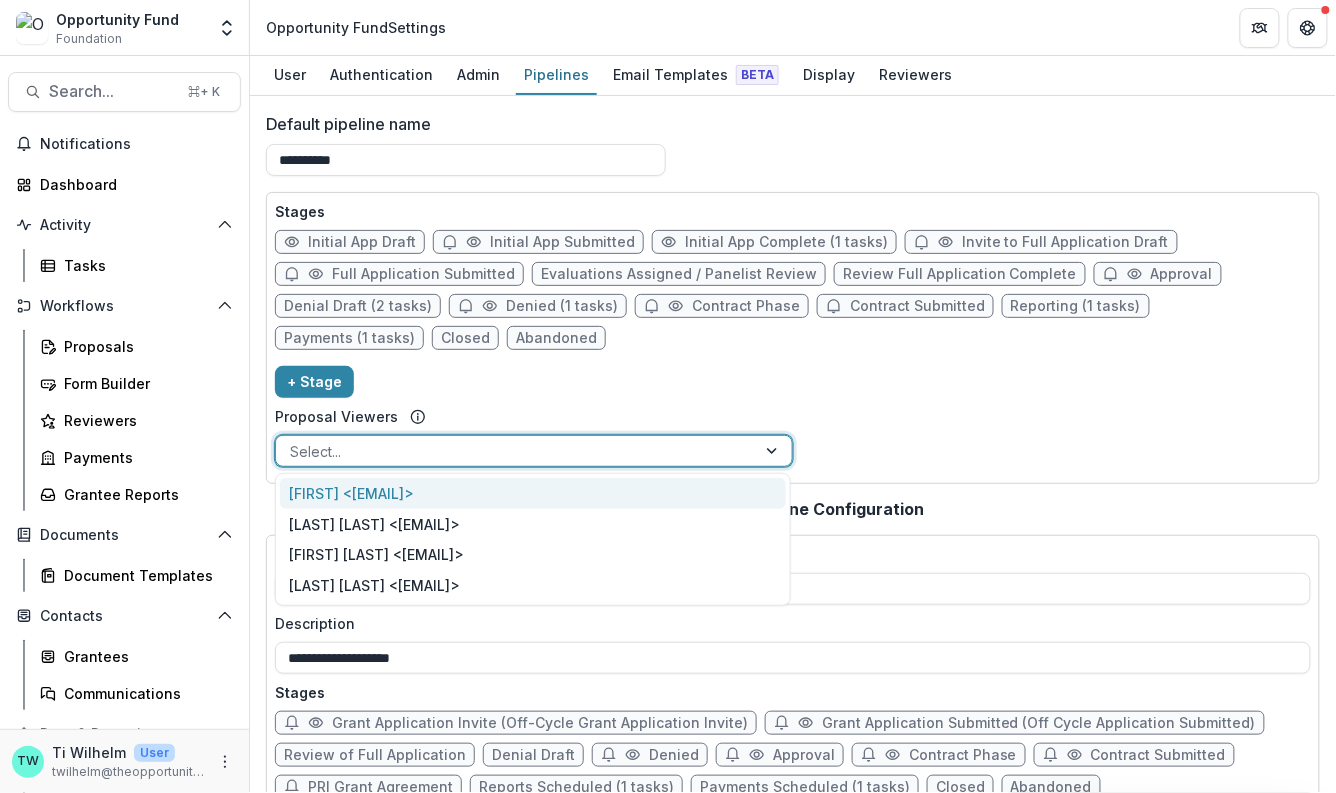 click at bounding box center [516, 451] 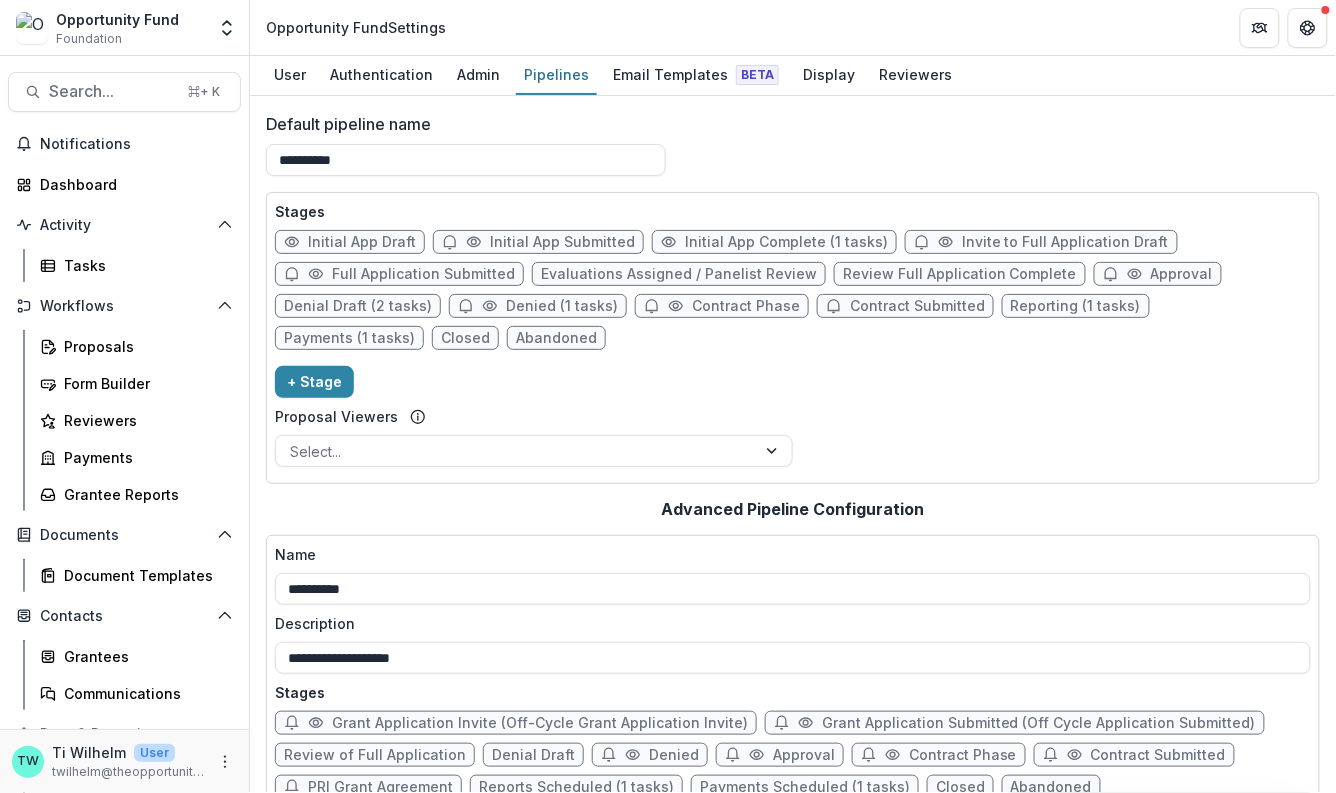 click on "Stages Initial App Draft Initial App Submitted Initial App Complete (1 tasks) Invite to Full Application Draft Full Application Submitted Evaluations Assigned / Panelist Review Review Full Application Complete Approval Denial Draft (2 tasks) Denied (1 tasks) Contract Phase Contract Submitted Reporting (1 tasks) Payments (1 tasks) Closed Abandoned + Stage Proposal Viewers Select..." at bounding box center (793, 338) 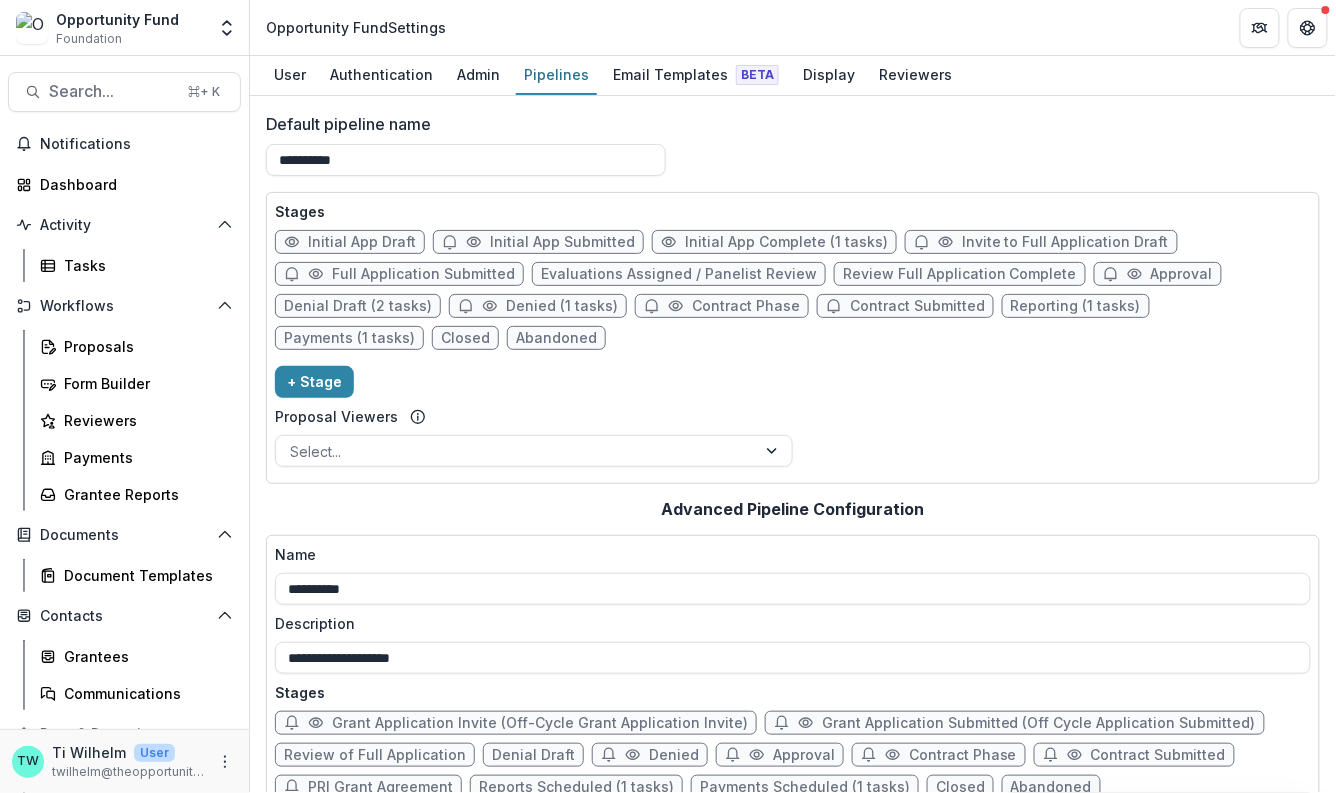 click on "Invite to Full Application Draft" at bounding box center (1065, 242) 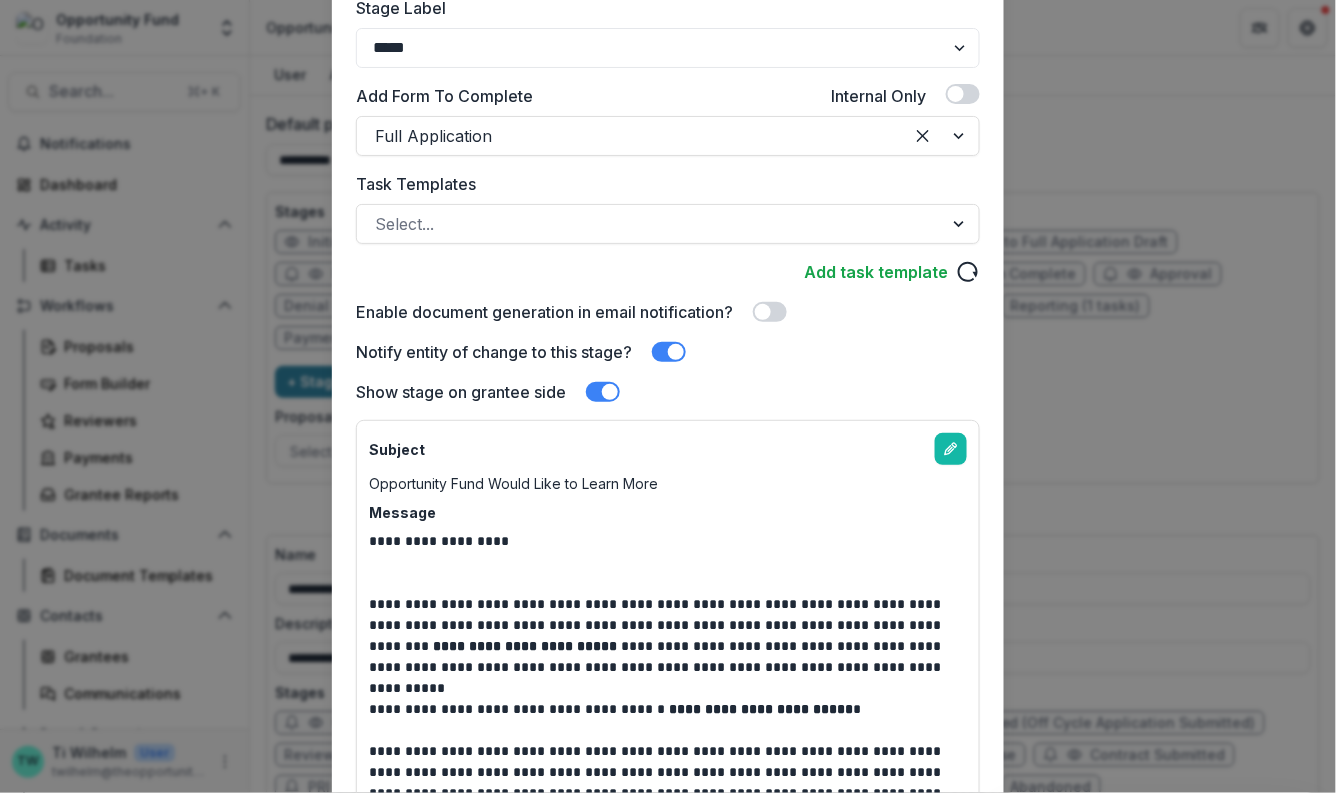 scroll, scrollTop: 430, scrollLeft: 0, axis: vertical 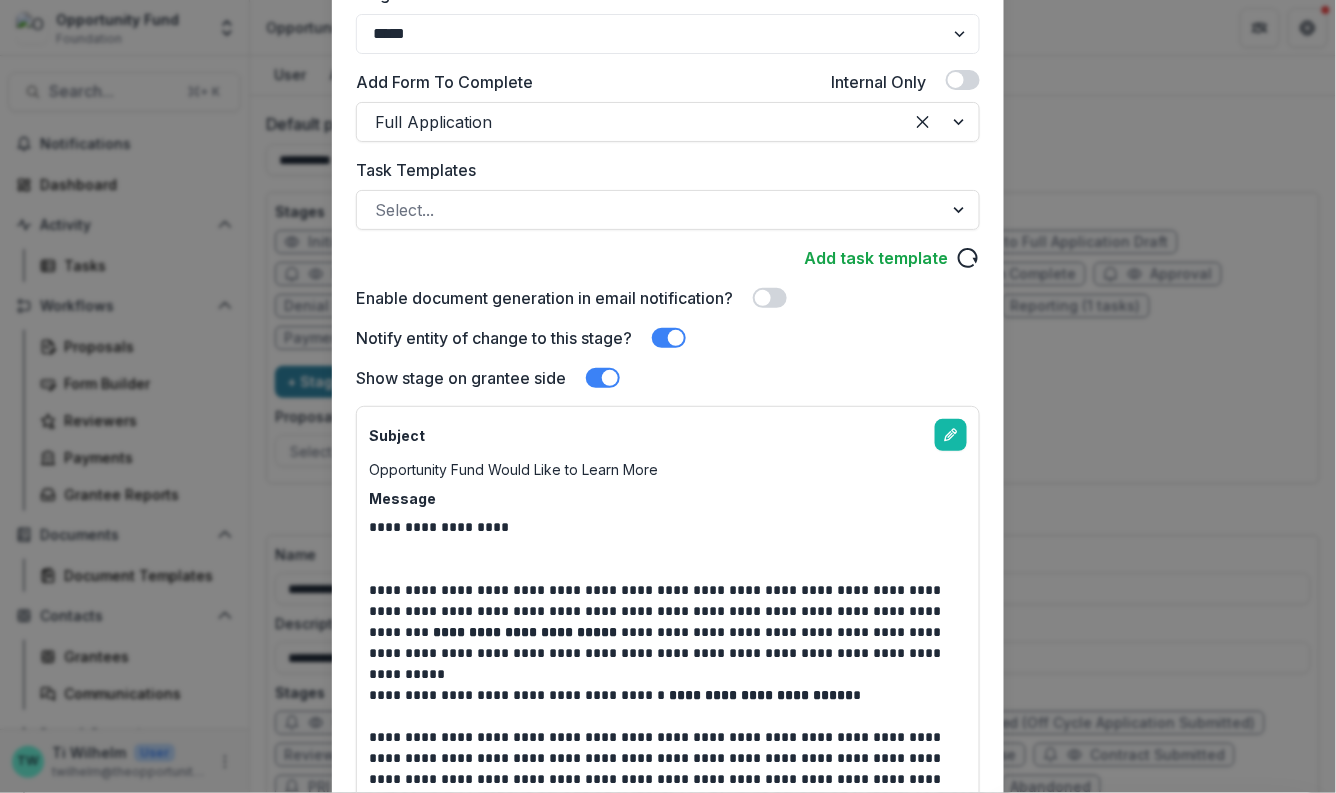 click at bounding box center [603, 378] 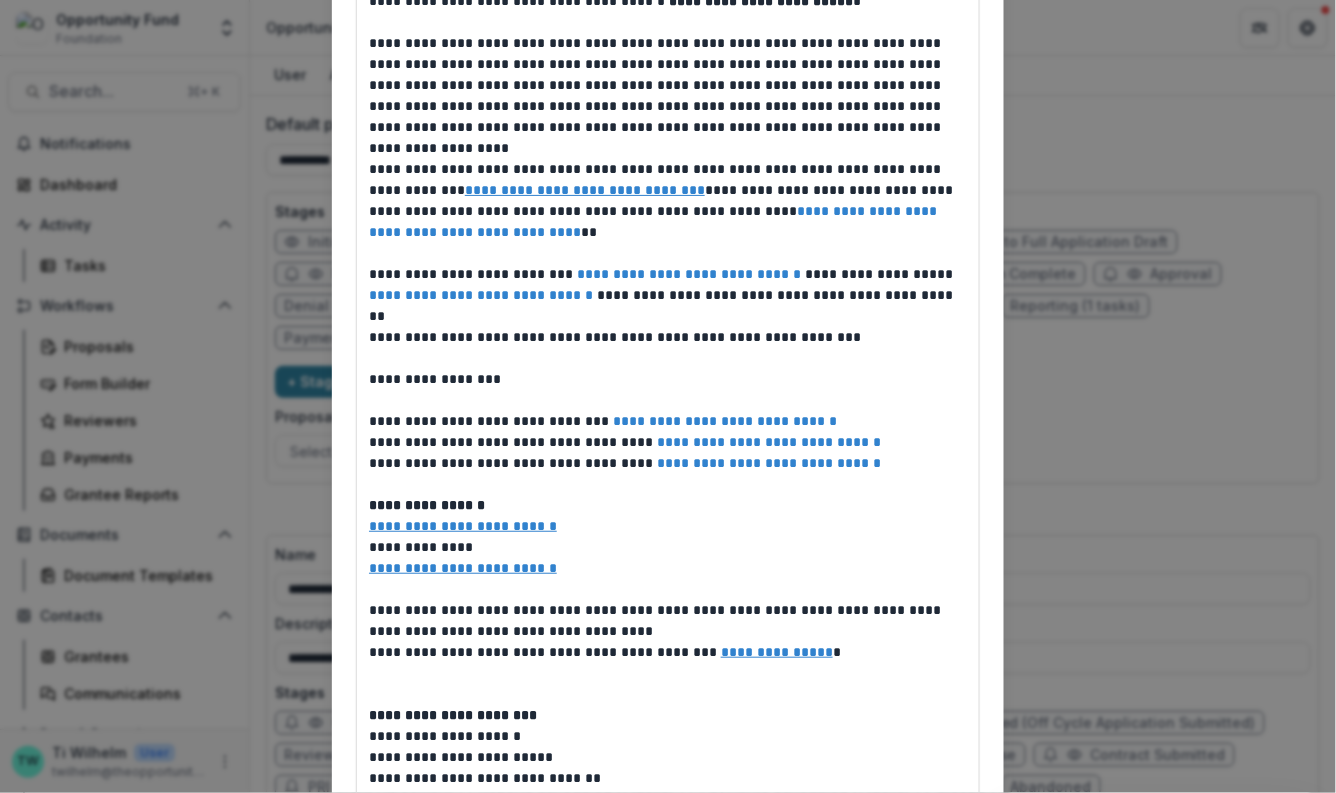scroll, scrollTop: 1283, scrollLeft: 0, axis: vertical 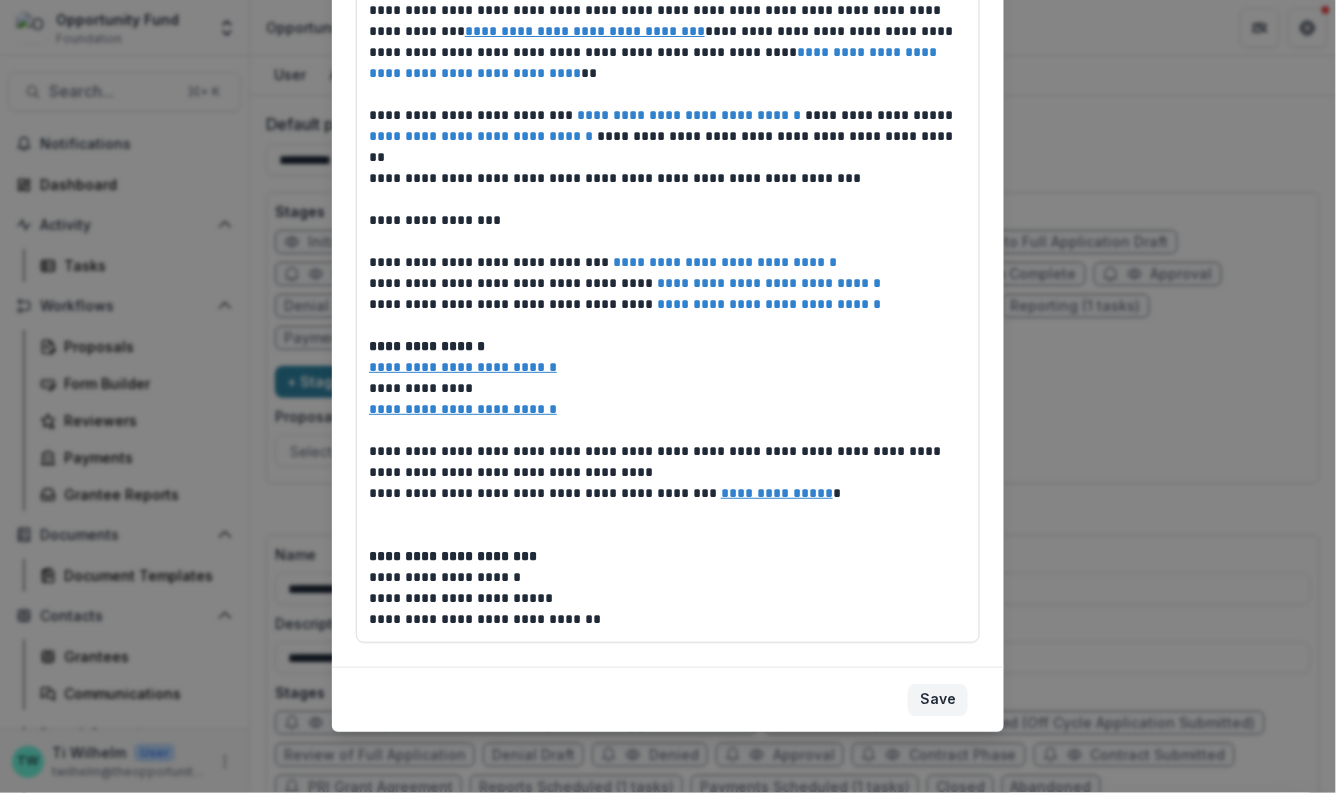 click on "Save" at bounding box center (938, 700) 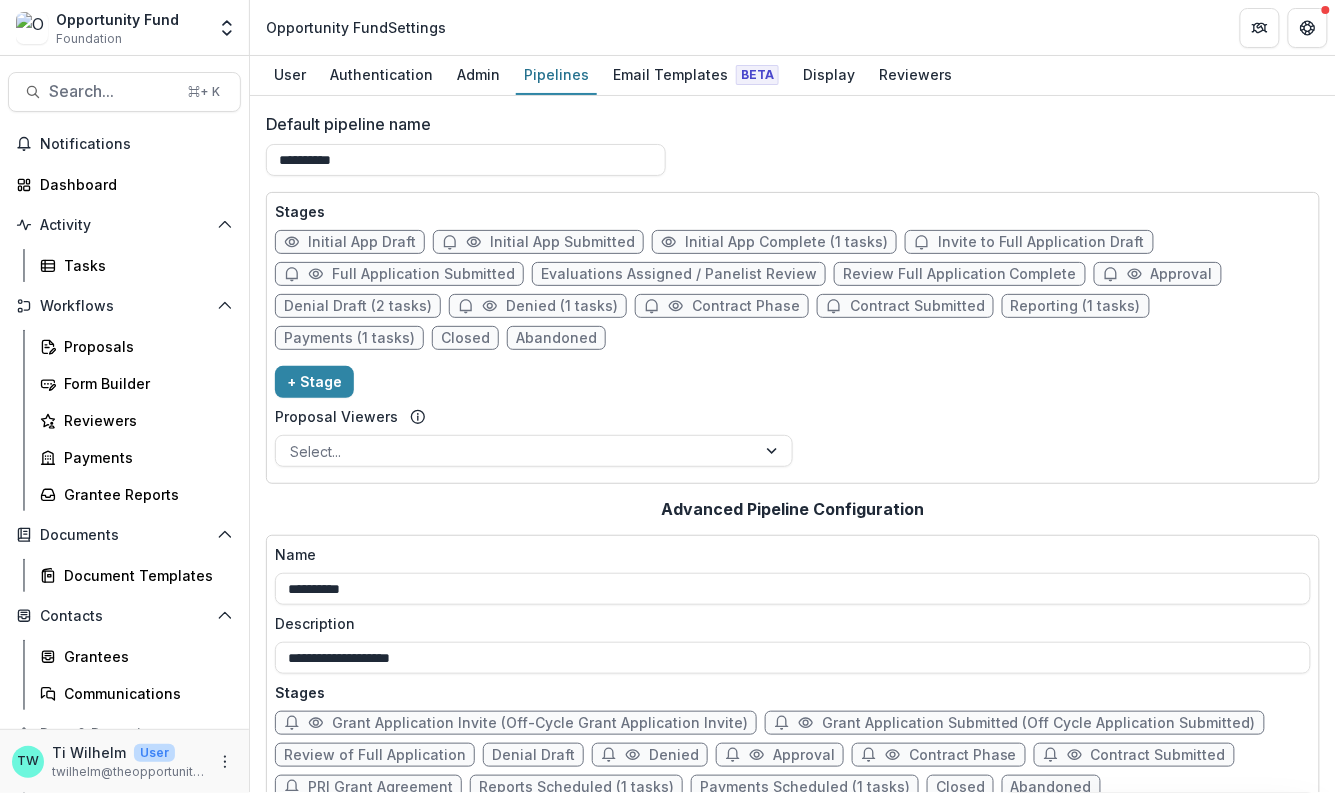 click on "Invite to Full Application Draft" at bounding box center (1041, 242) 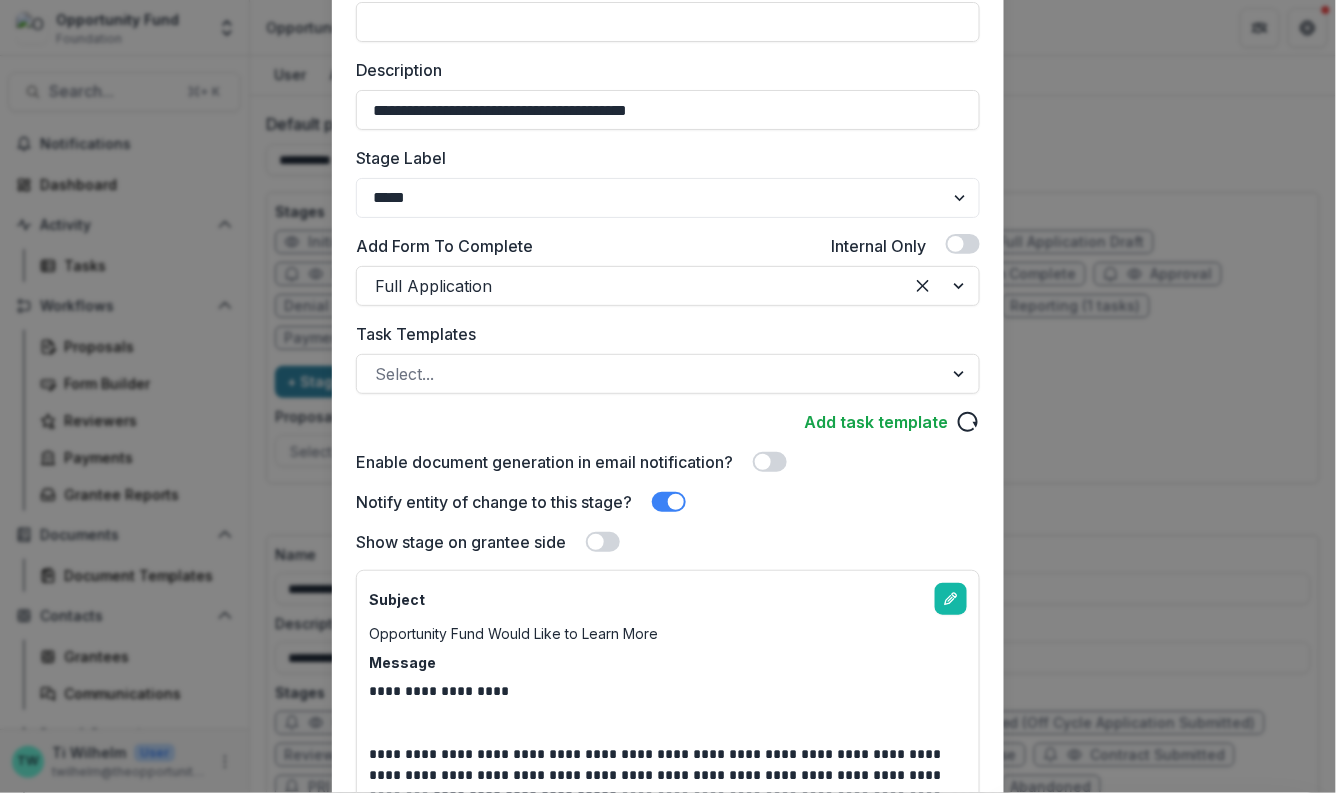 scroll, scrollTop: 0, scrollLeft: 0, axis: both 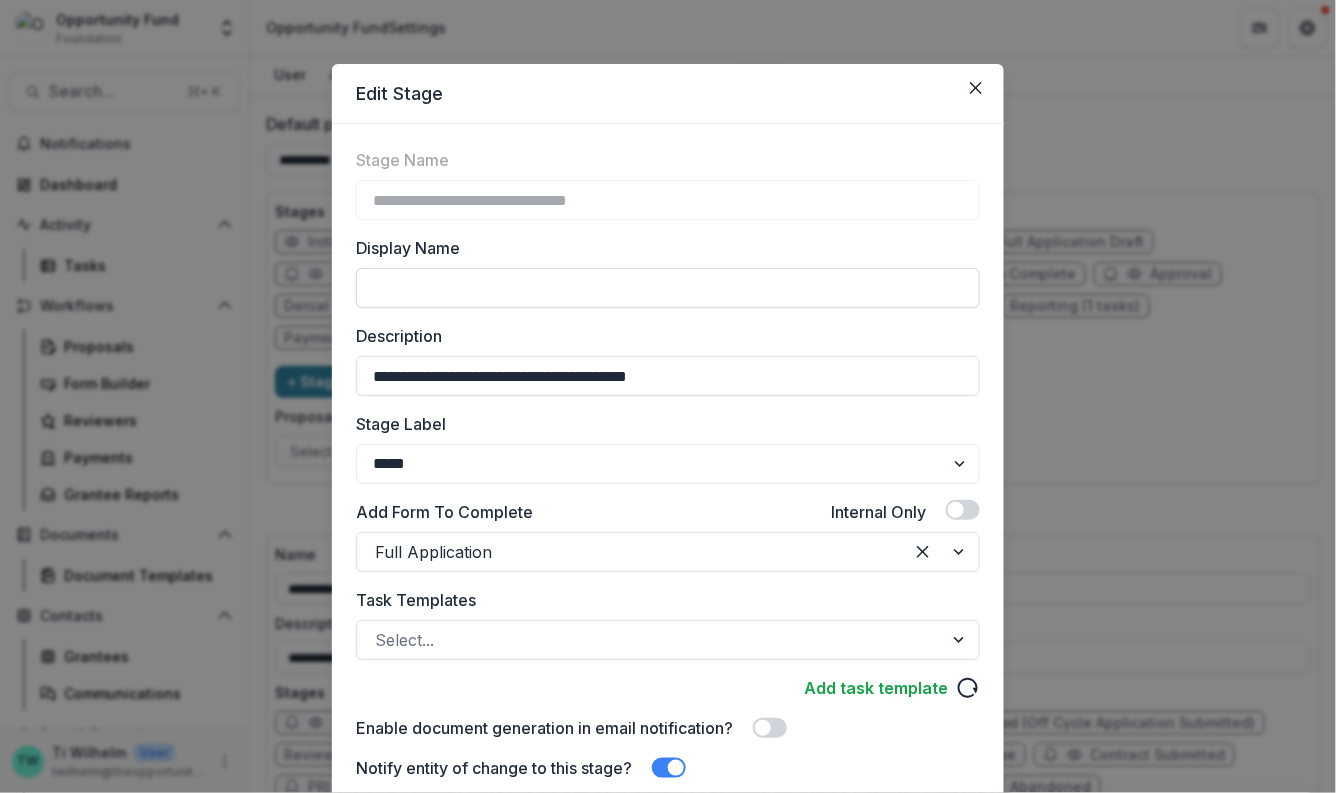 click on "Display Name" at bounding box center (668, 288) 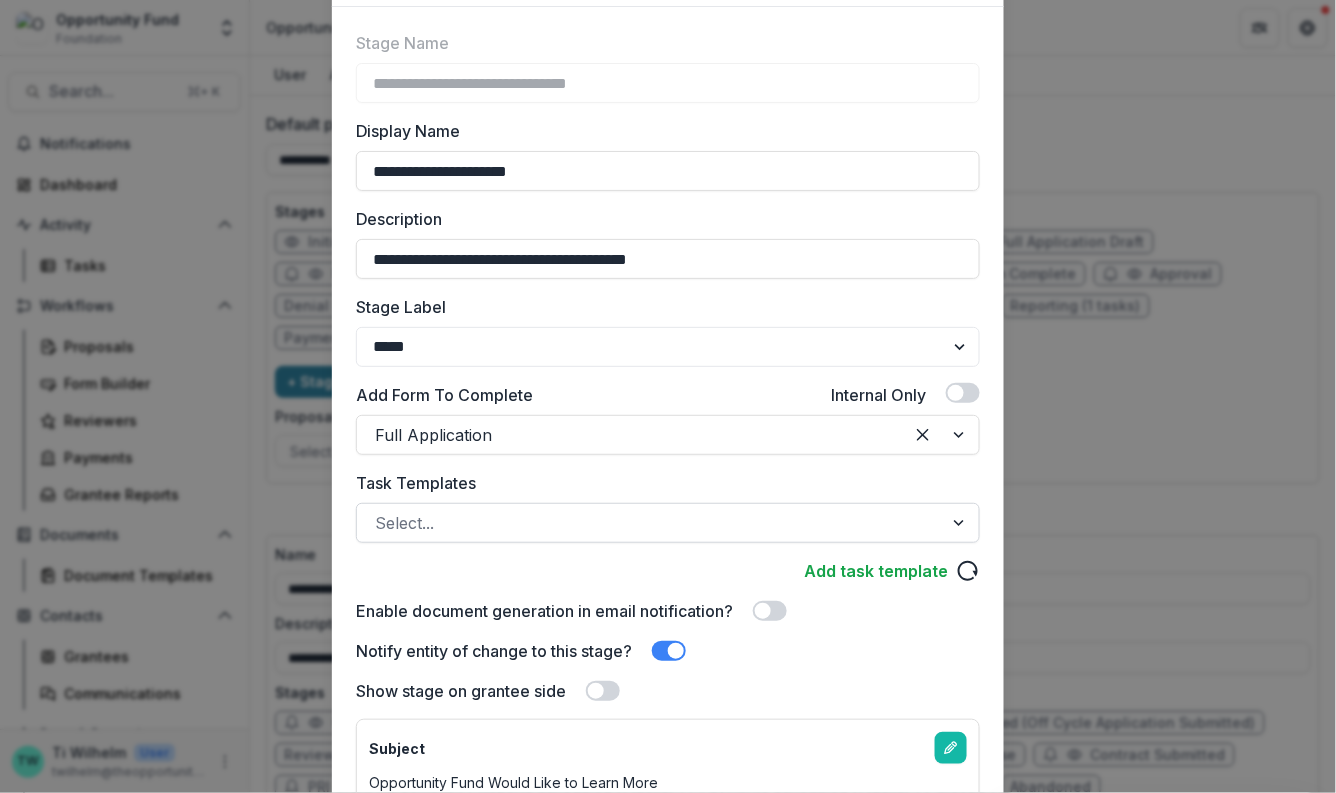 scroll, scrollTop: 124, scrollLeft: 0, axis: vertical 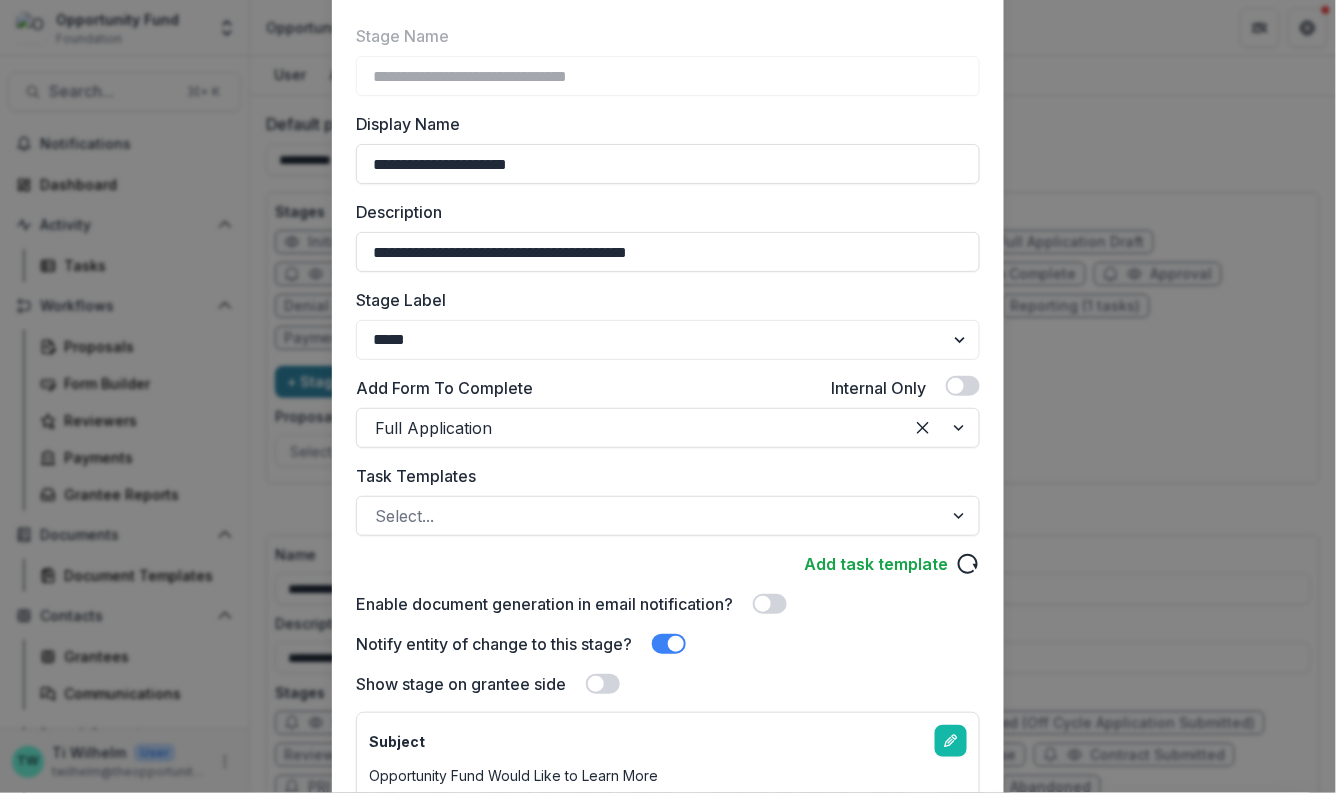 type on "**********" 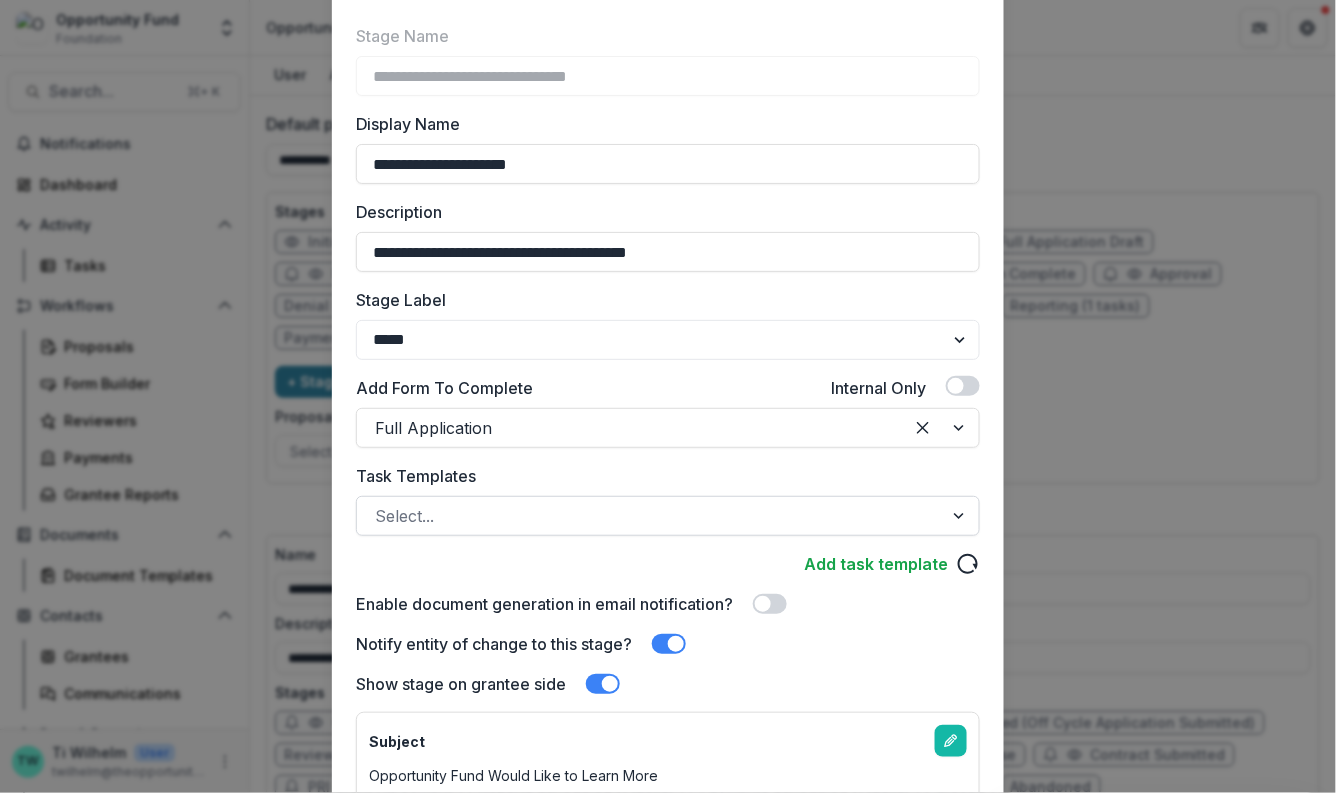 scroll, scrollTop: 136, scrollLeft: 0, axis: vertical 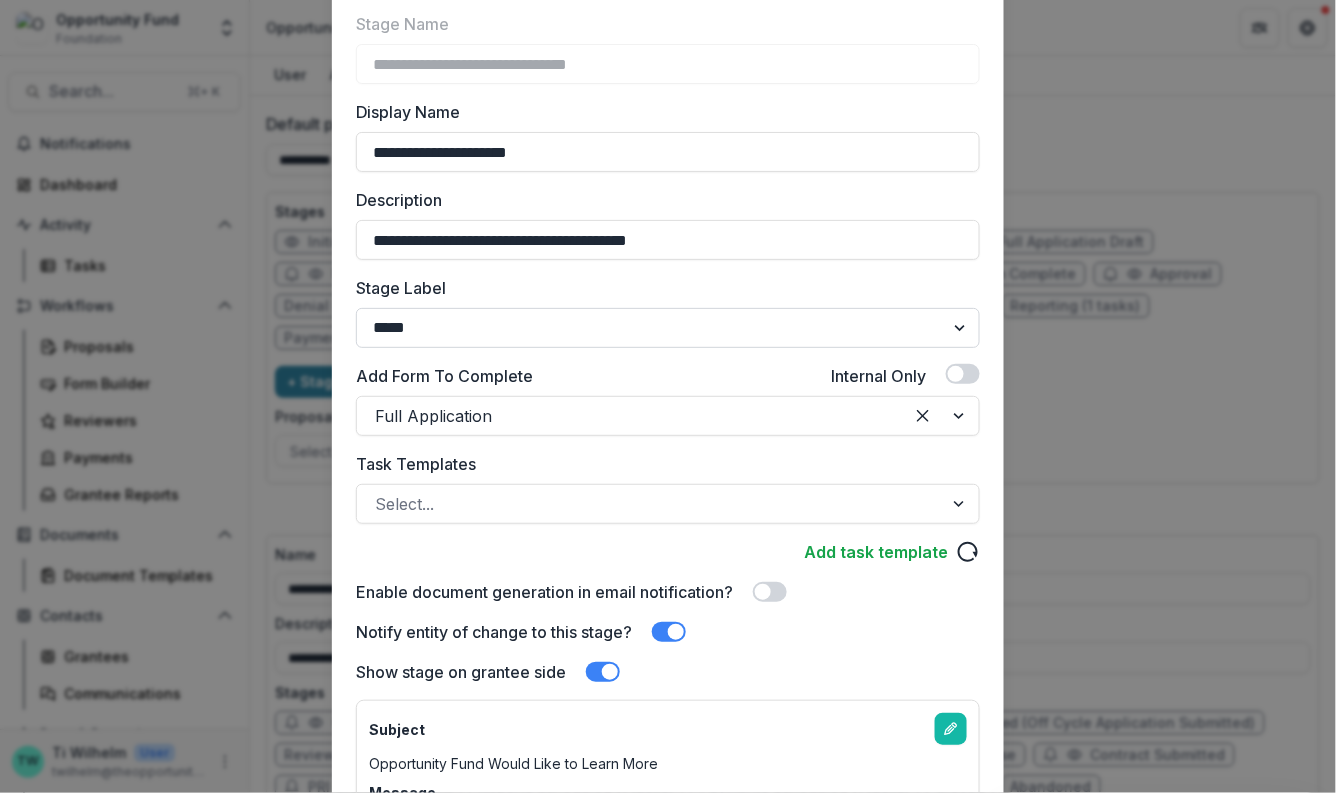 click on "******* ***** ********* ****** ******* ******** ******** ******* ********* ******* ******" at bounding box center [668, 328] 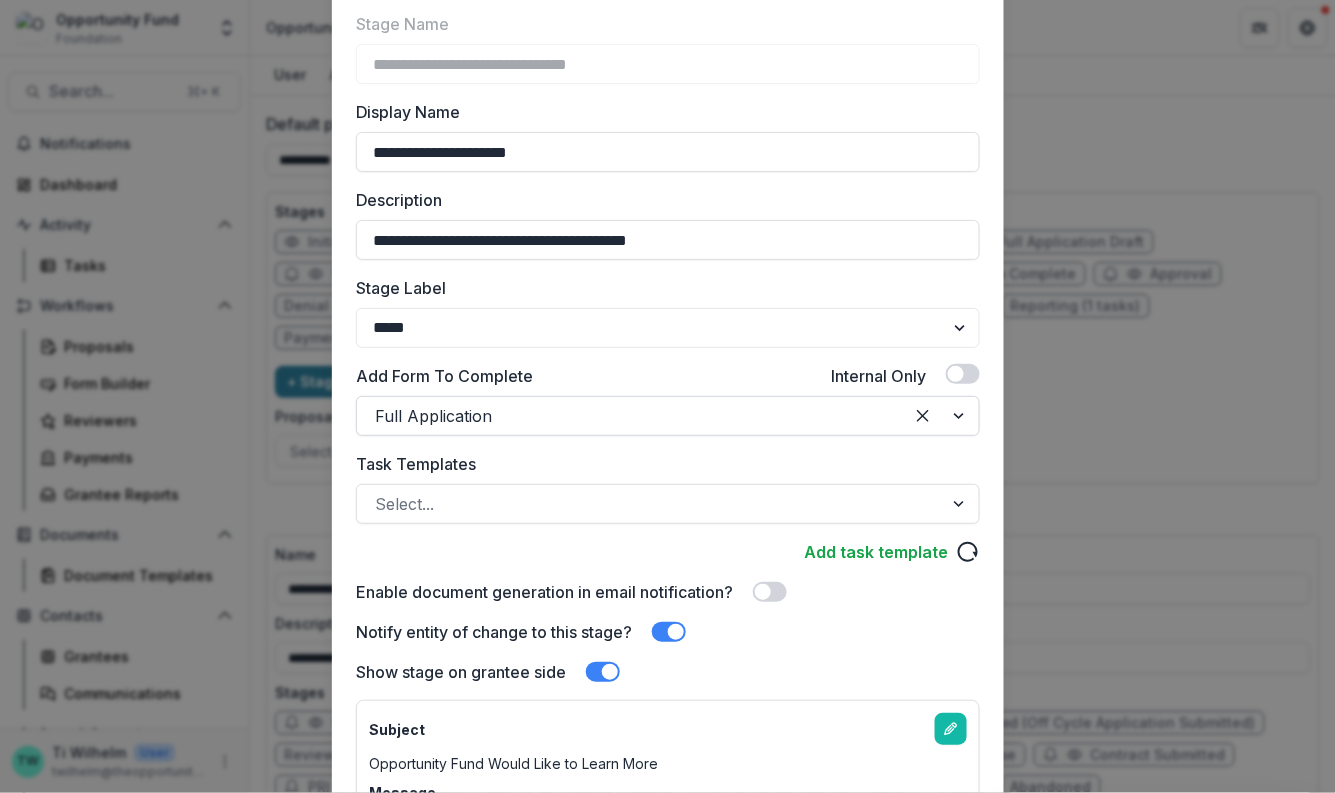 click at bounding box center [630, 416] 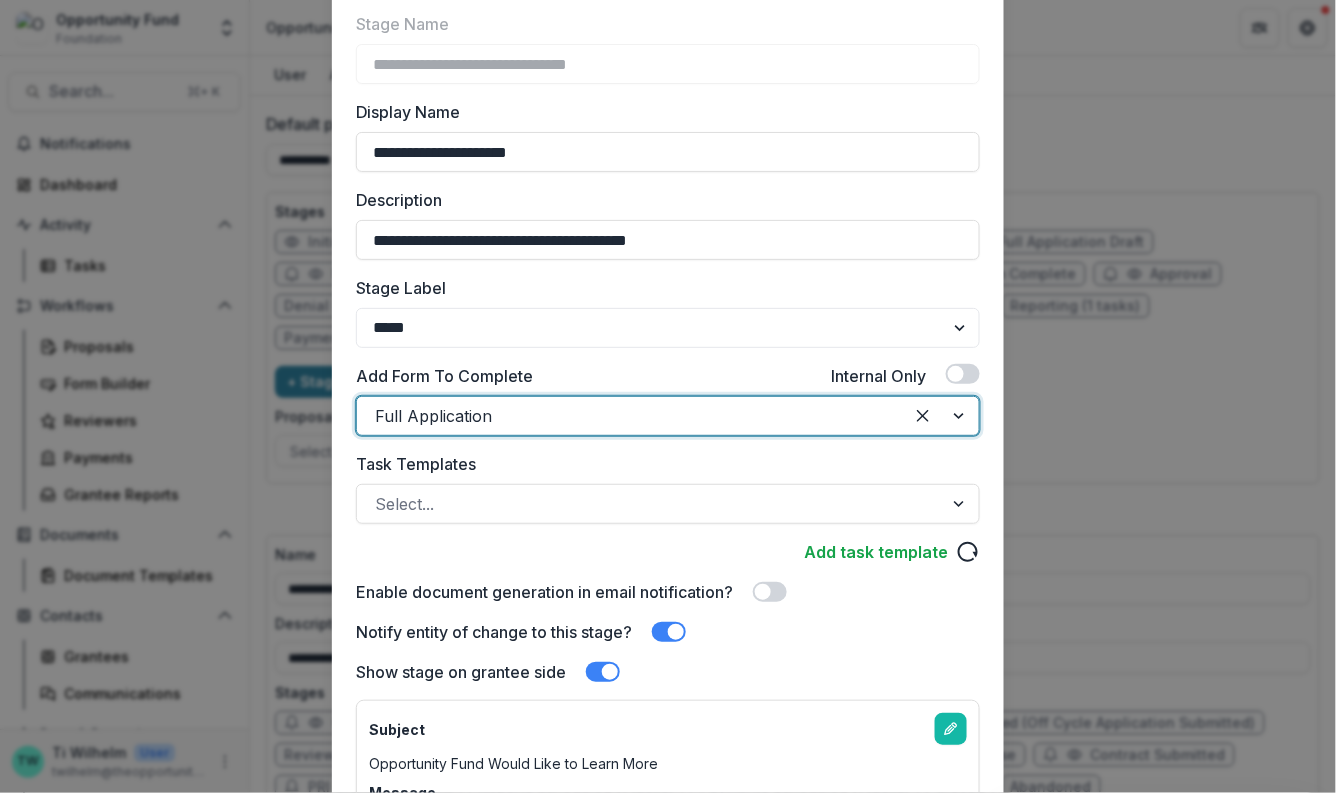 click at bounding box center [630, 416] 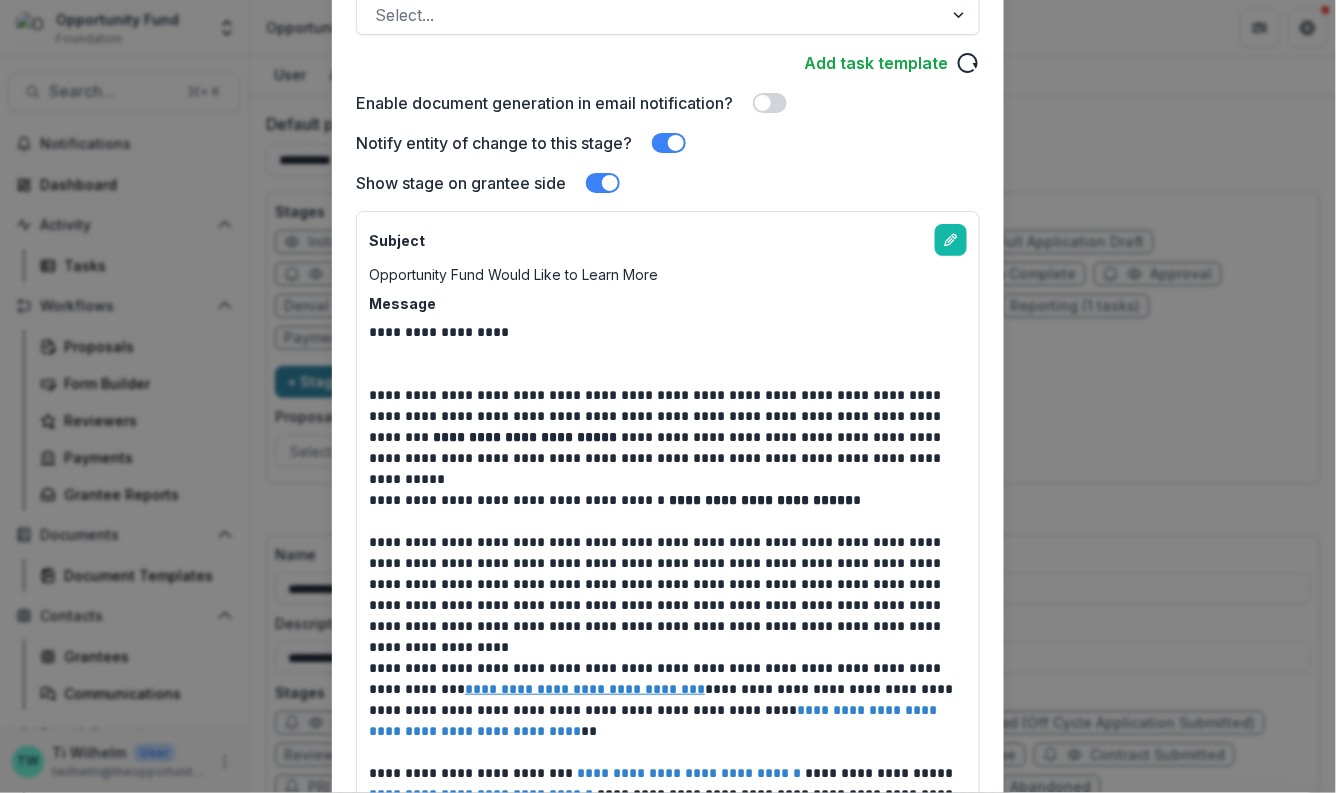 scroll, scrollTop: 630, scrollLeft: 0, axis: vertical 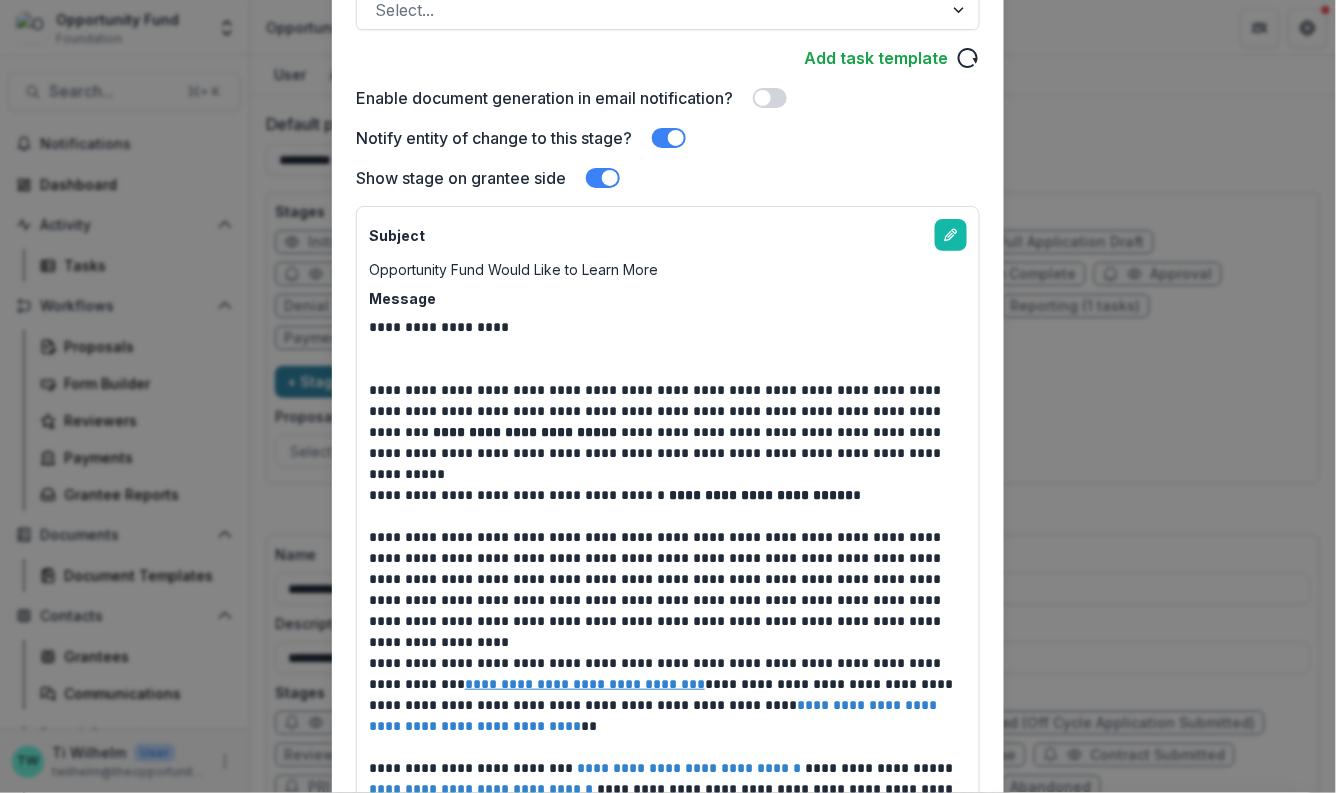 click at bounding box center [669, 138] 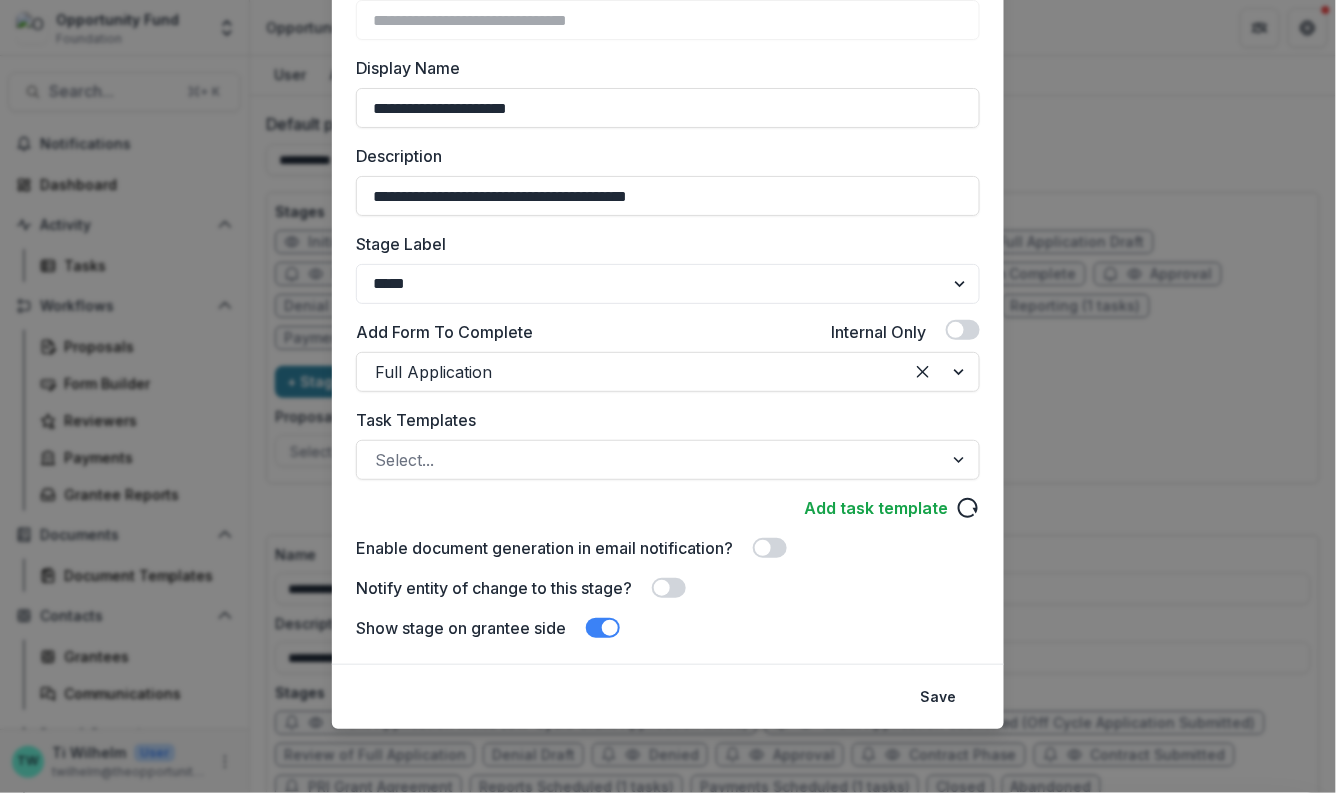 scroll, scrollTop: 178, scrollLeft: 0, axis: vertical 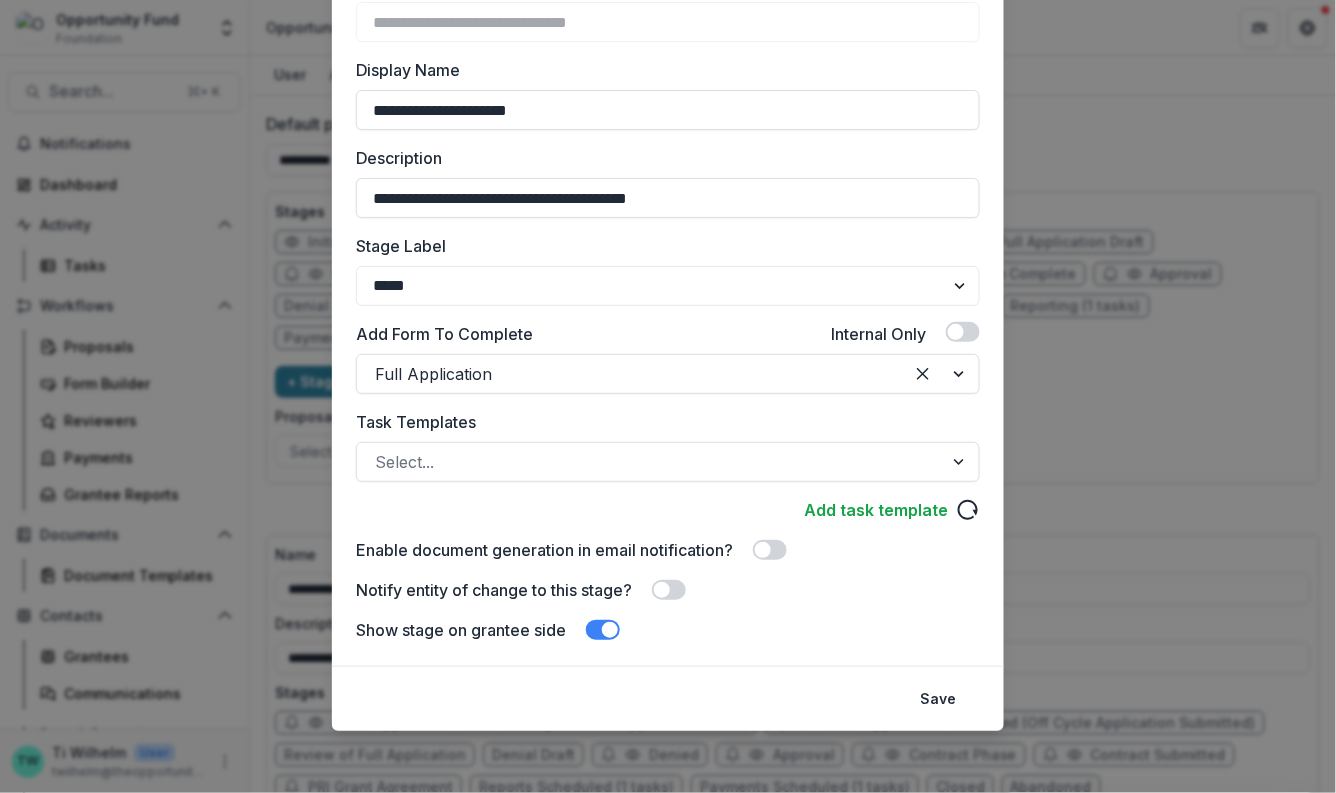 click at bounding box center [669, 590] 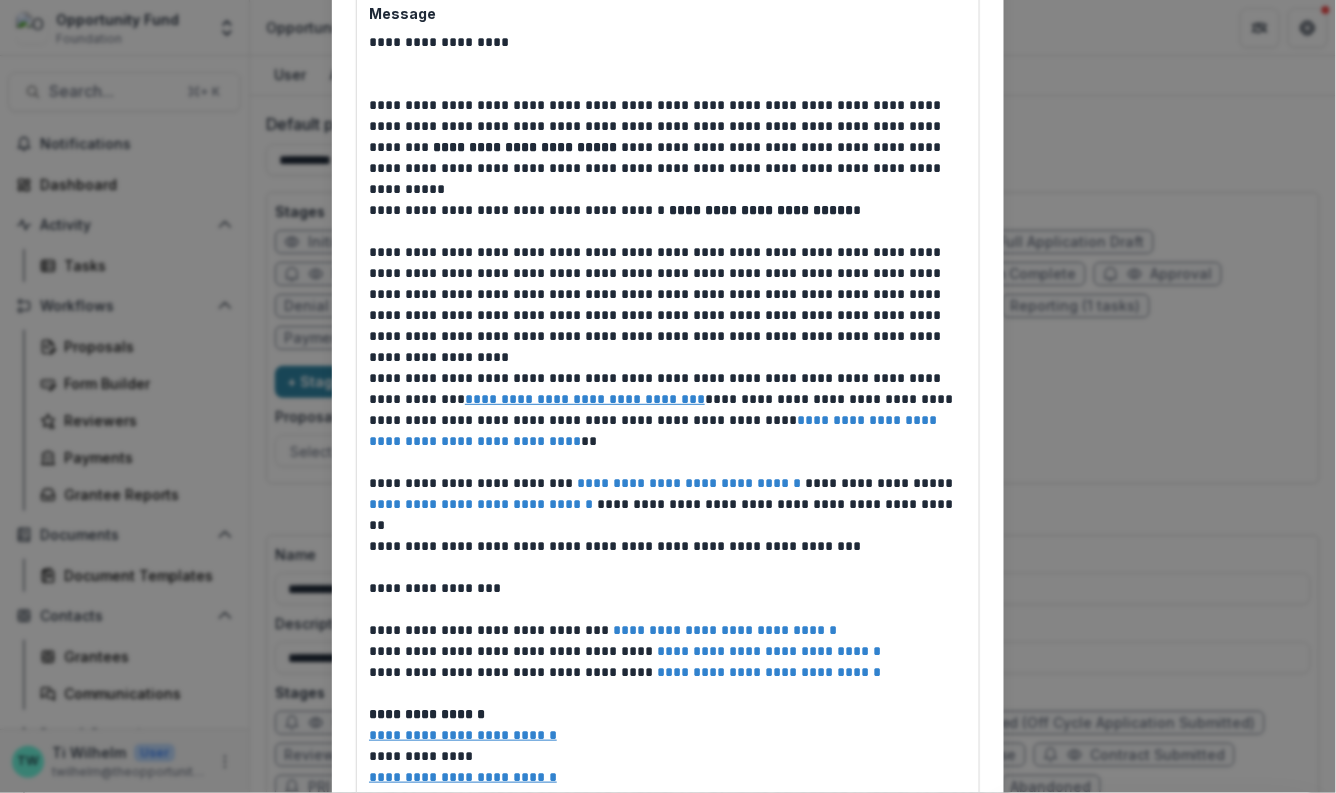 scroll, scrollTop: 1283, scrollLeft: 0, axis: vertical 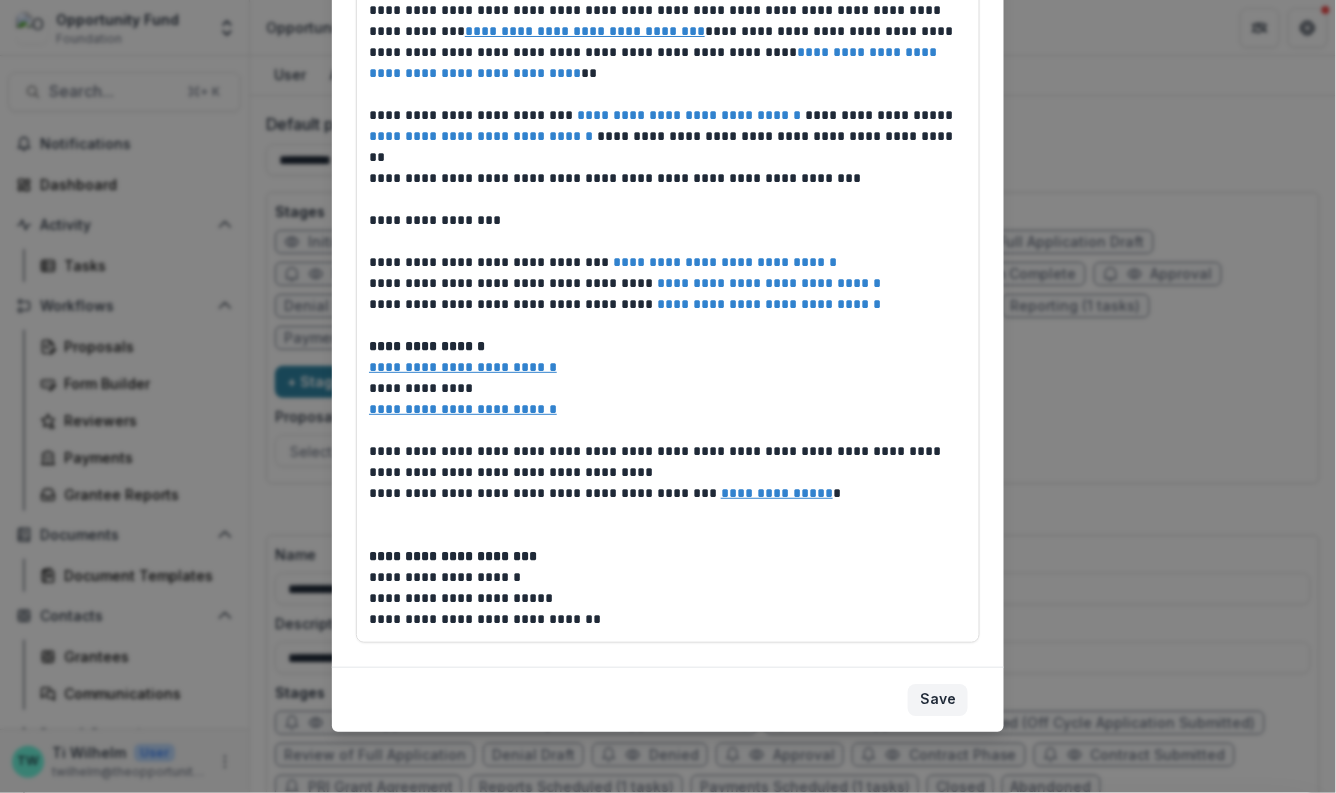 click on "Save" at bounding box center [938, 700] 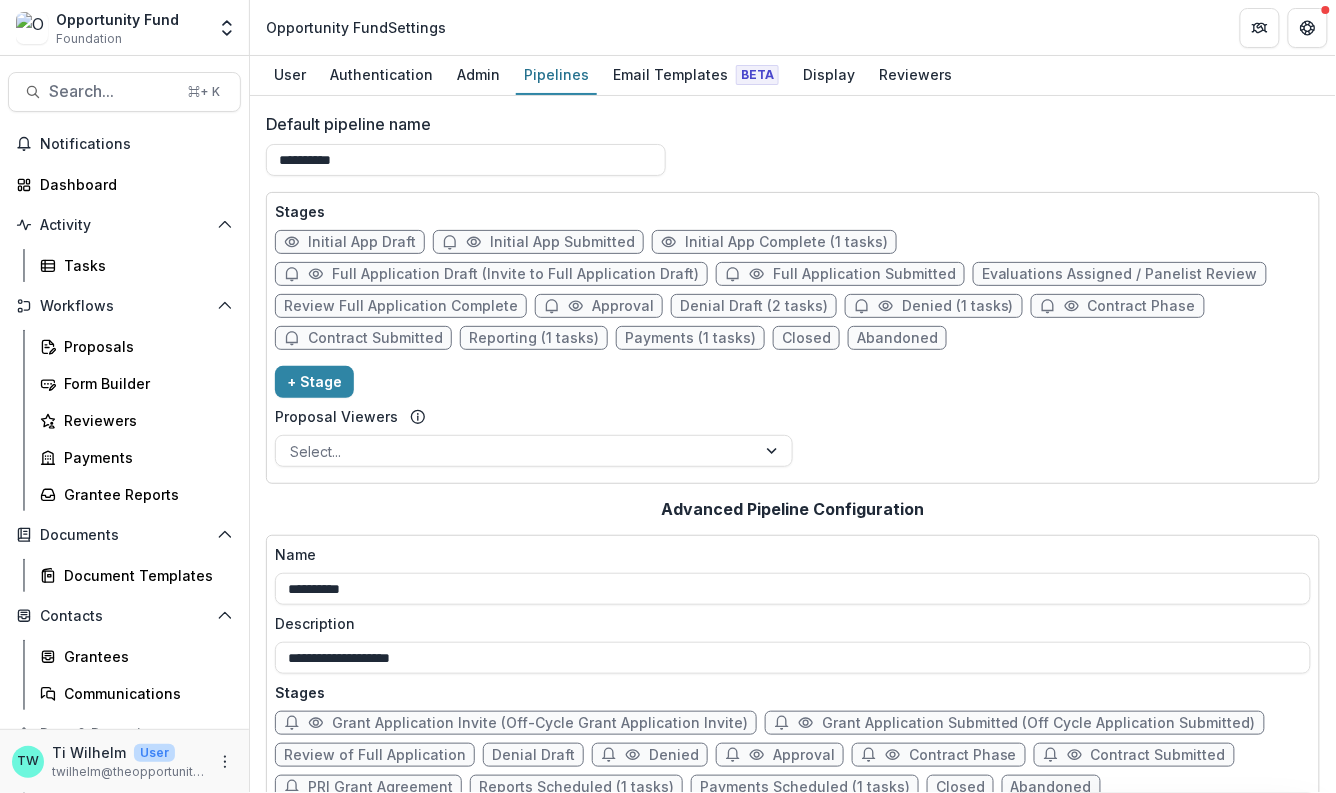 click on "Full Application Draft (Invite to Full Application Draft)" at bounding box center [515, 274] 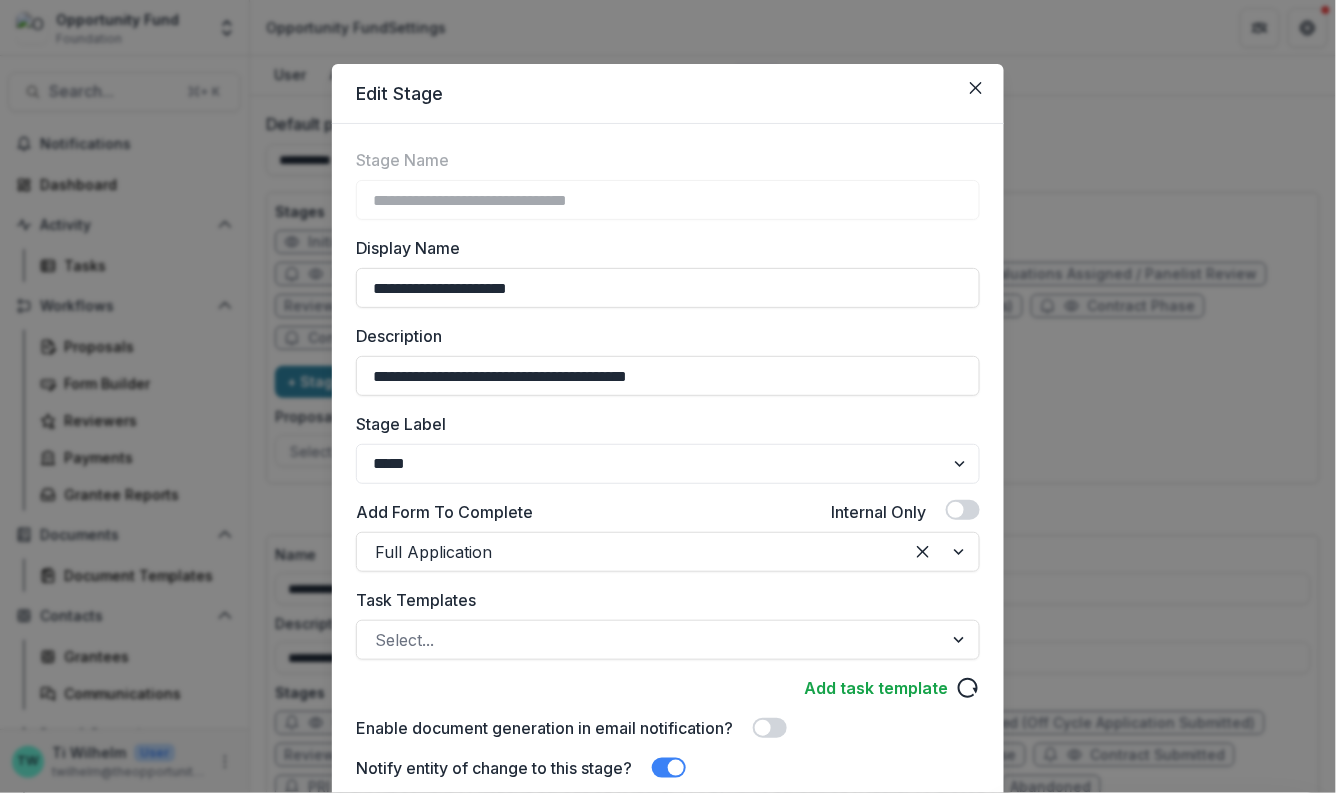 drag, startPoint x: 556, startPoint y: 281, endPoint x: 231, endPoint y: 271, distance: 325.1538 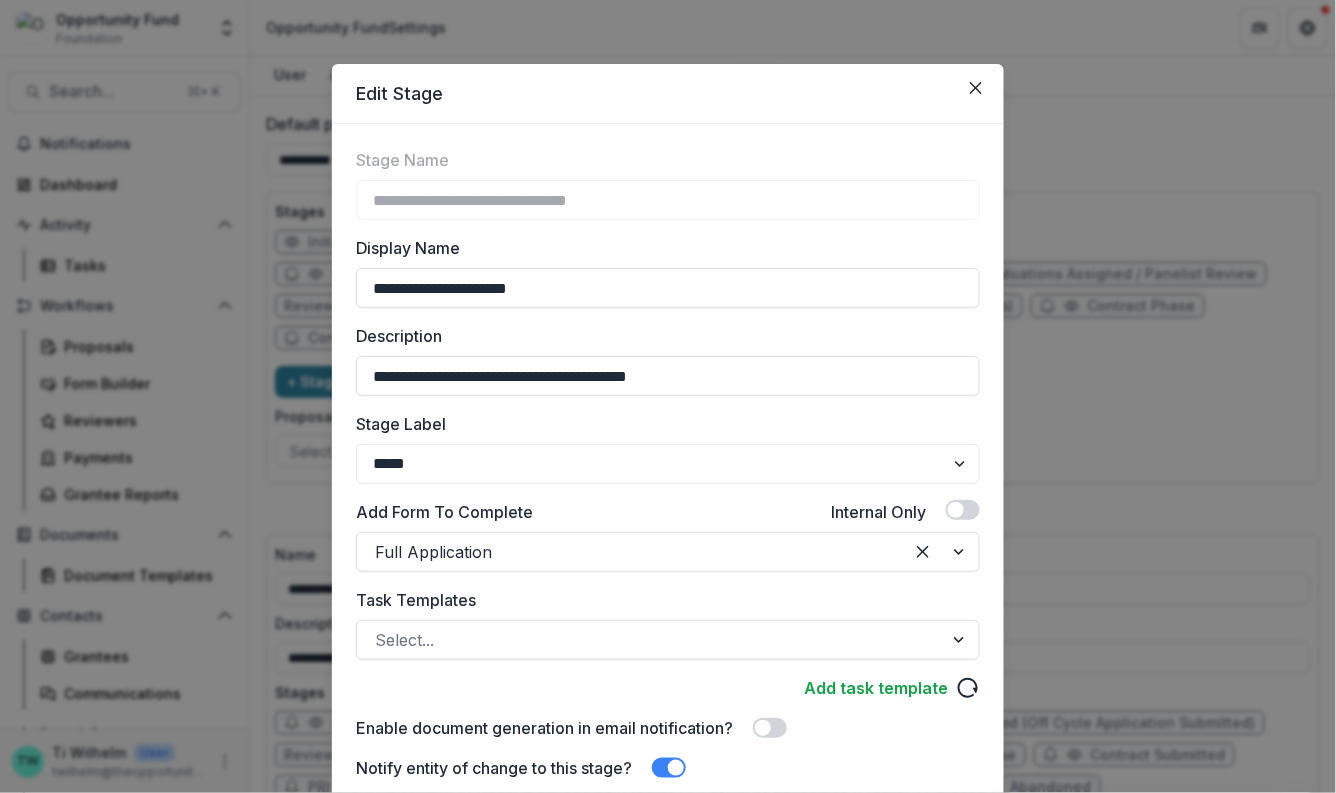 click on "**********" at bounding box center (668, 396) 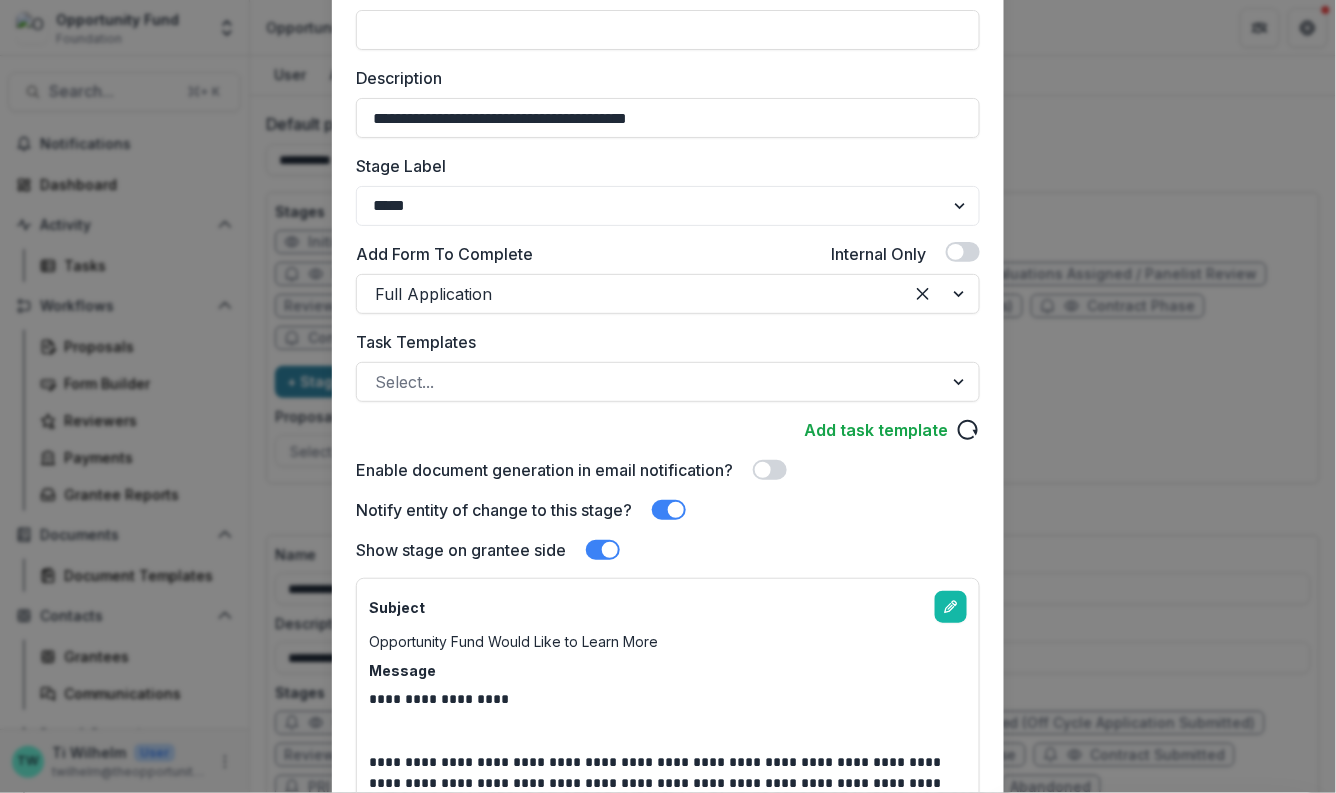 scroll, scrollTop: 261, scrollLeft: 0, axis: vertical 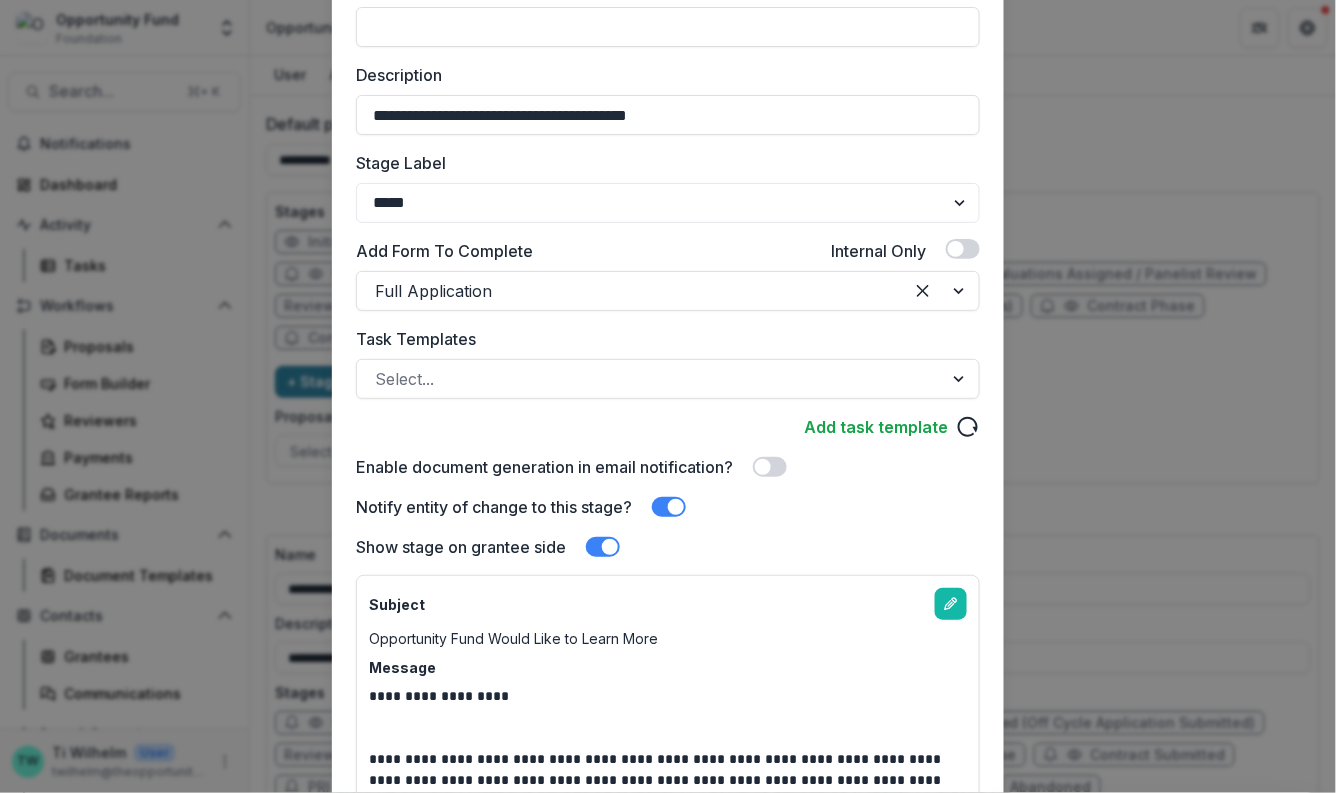 type 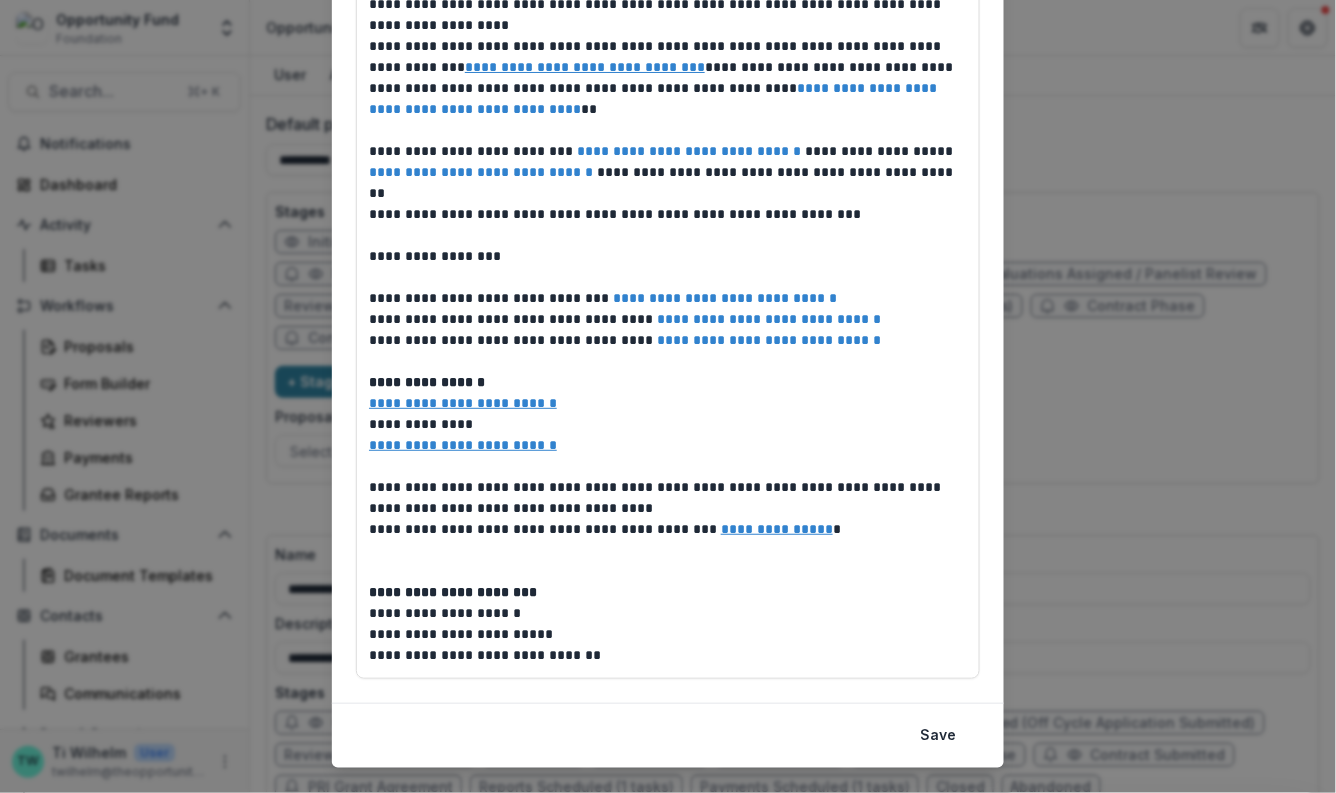 scroll, scrollTop: 1283, scrollLeft: 0, axis: vertical 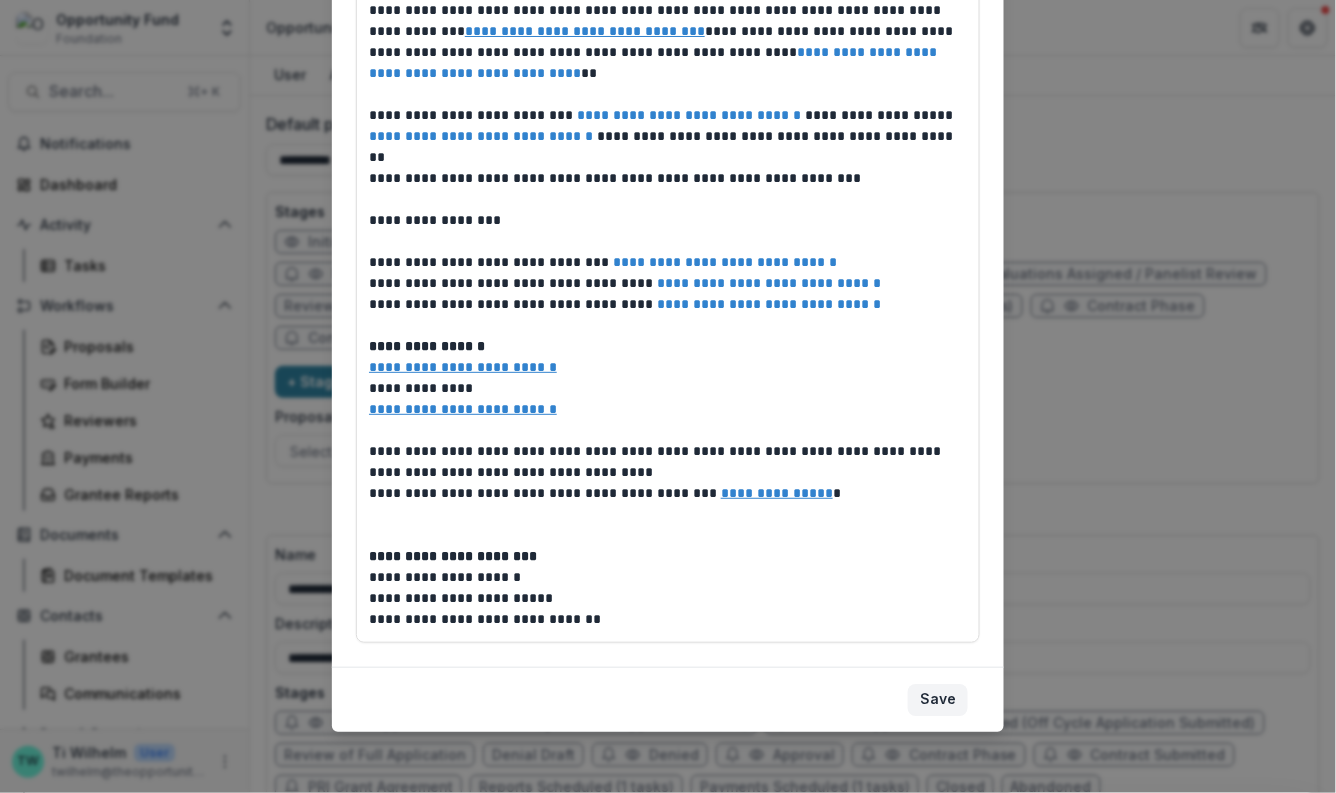 click on "Save" at bounding box center [938, 700] 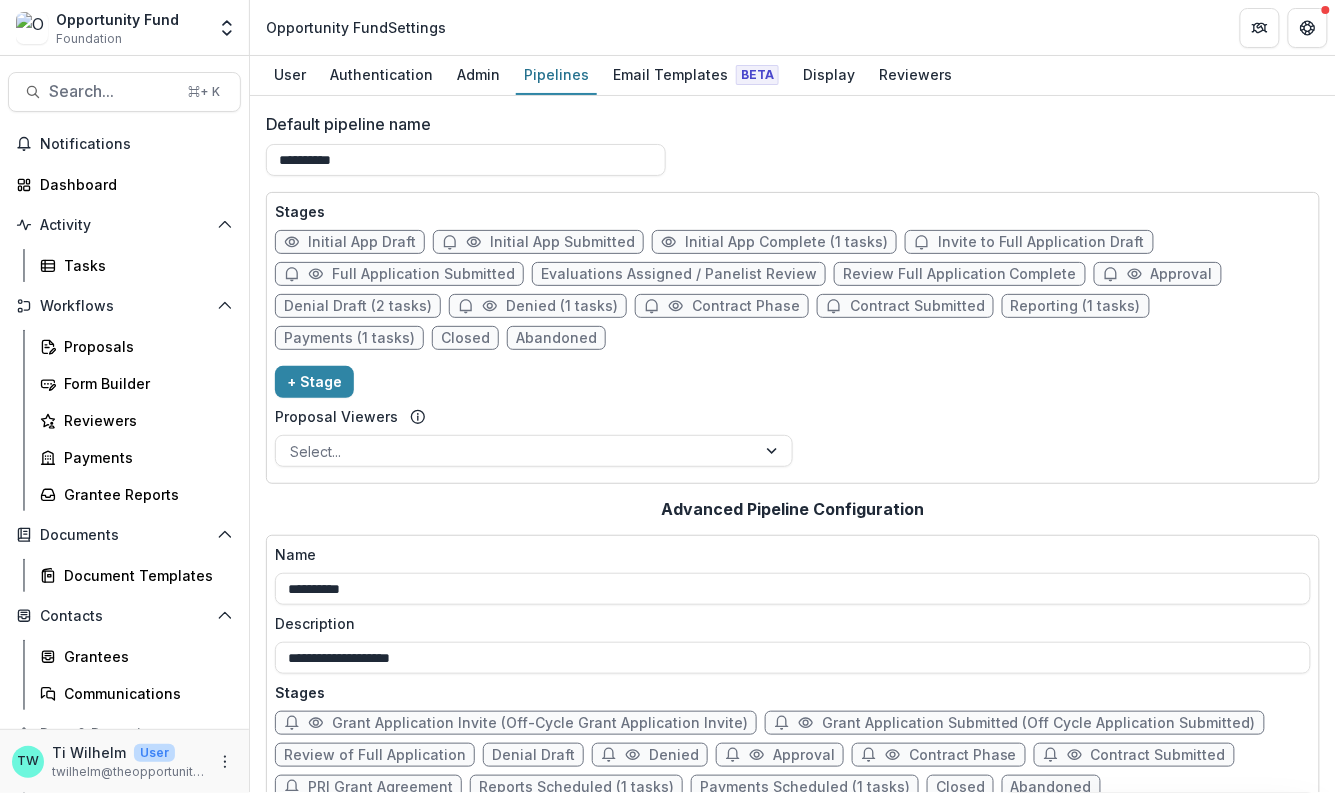 click on "Invite to Full Application Draft" at bounding box center (1041, 242) 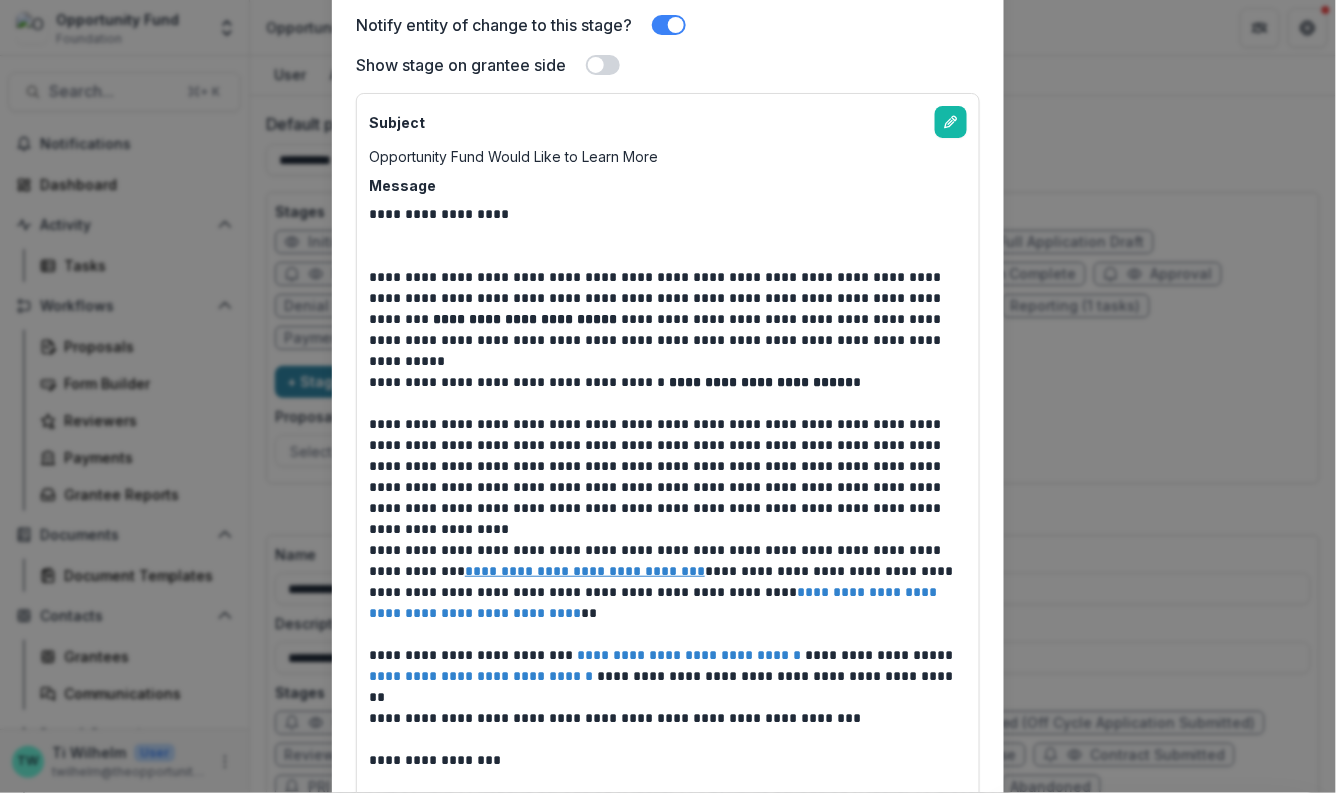 scroll, scrollTop: 744, scrollLeft: 0, axis: vertical 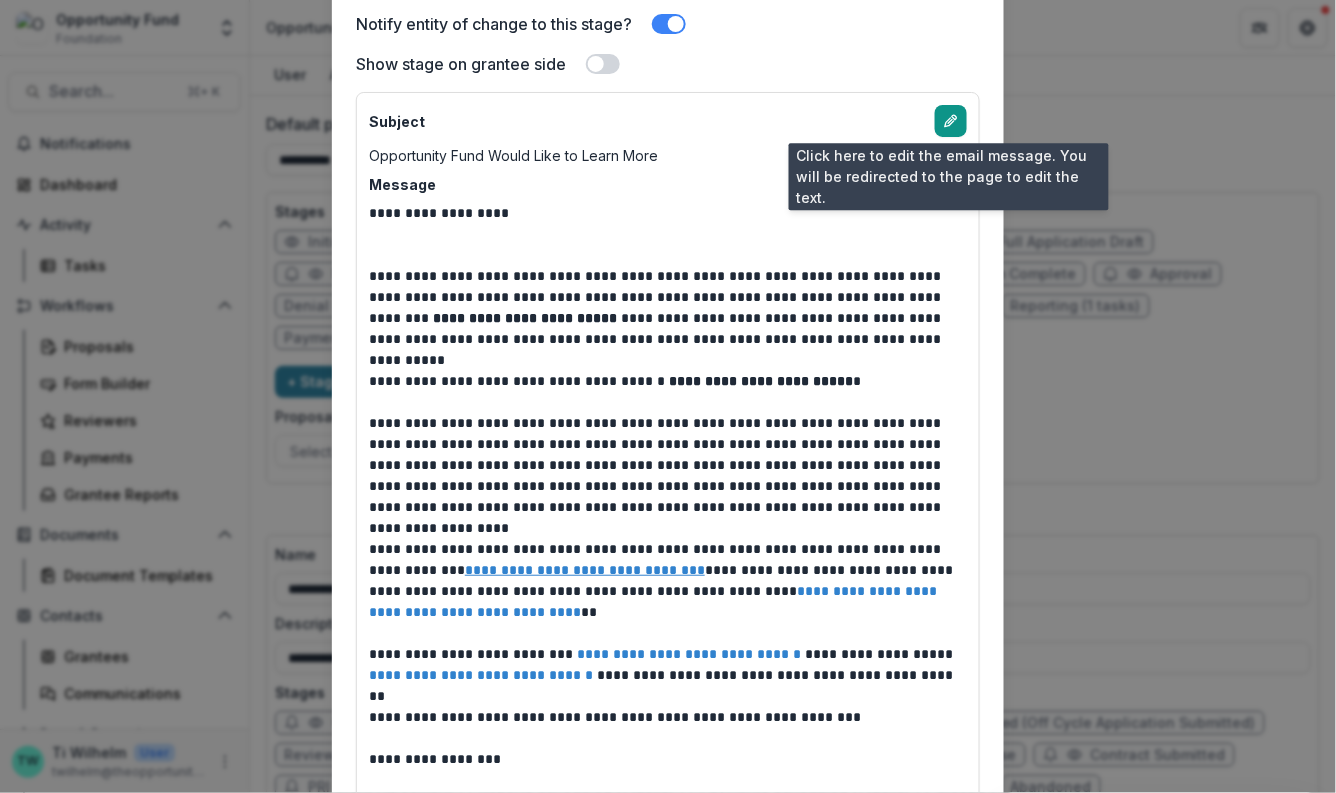 click at bounding box center [951, 121] 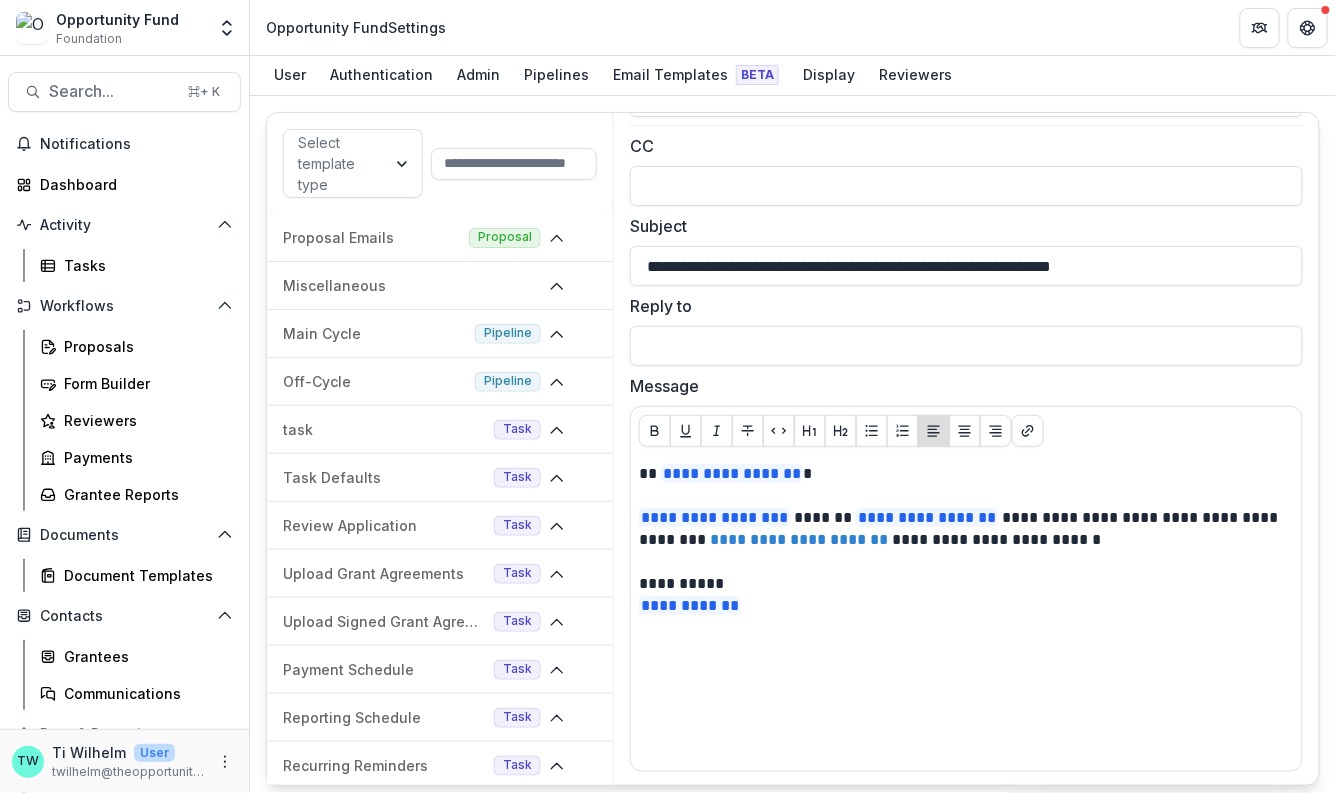 scroll, scrollTop: 0, scrollLeft: 0, axis: both 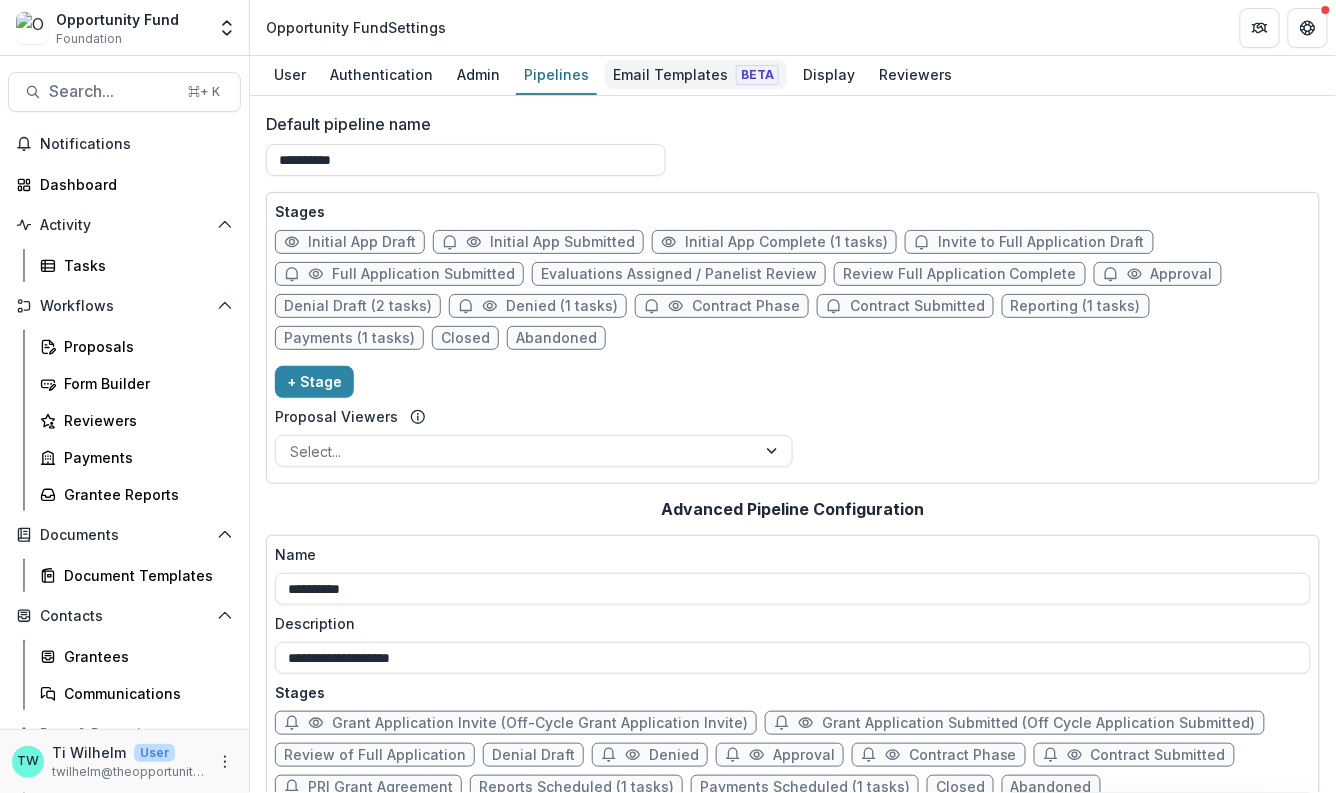 click on "Email Templates   Beta" at bounding box center [696, 74] 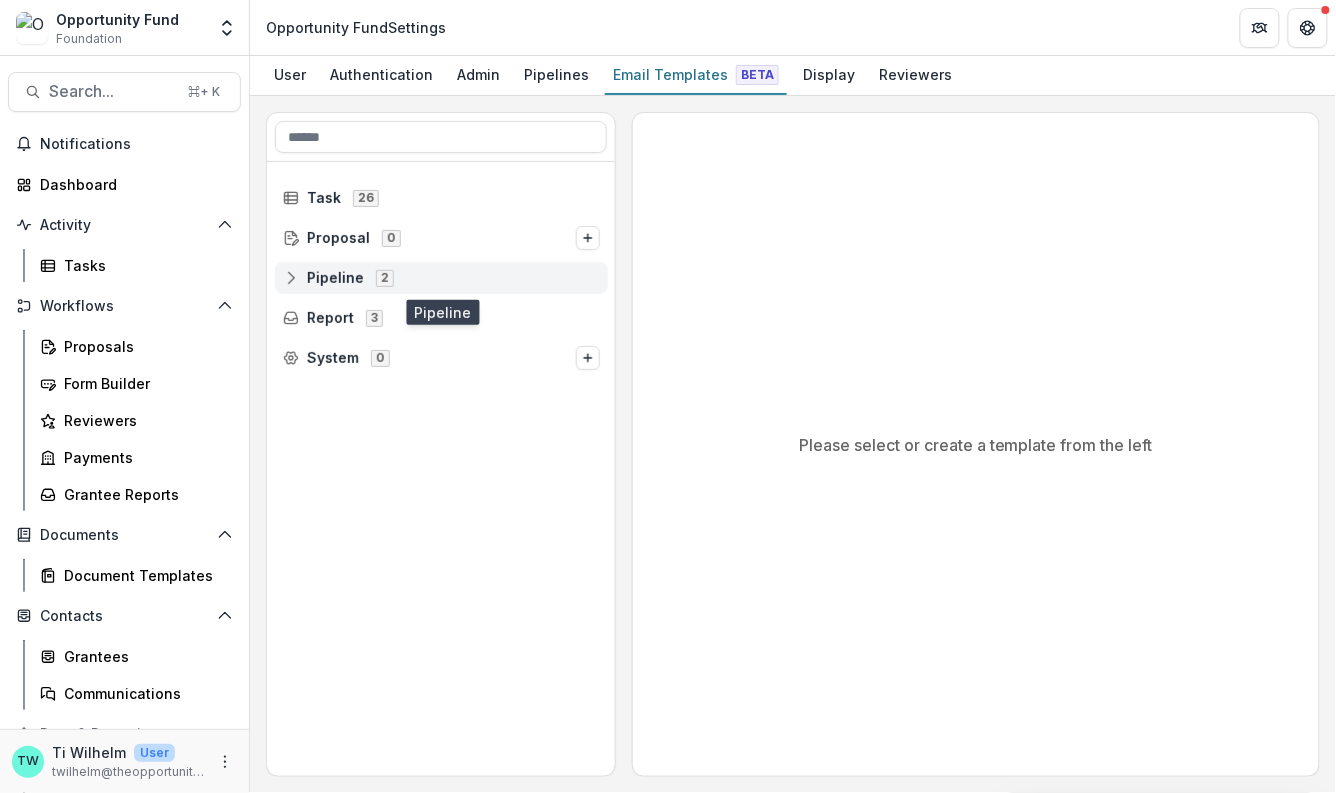 click 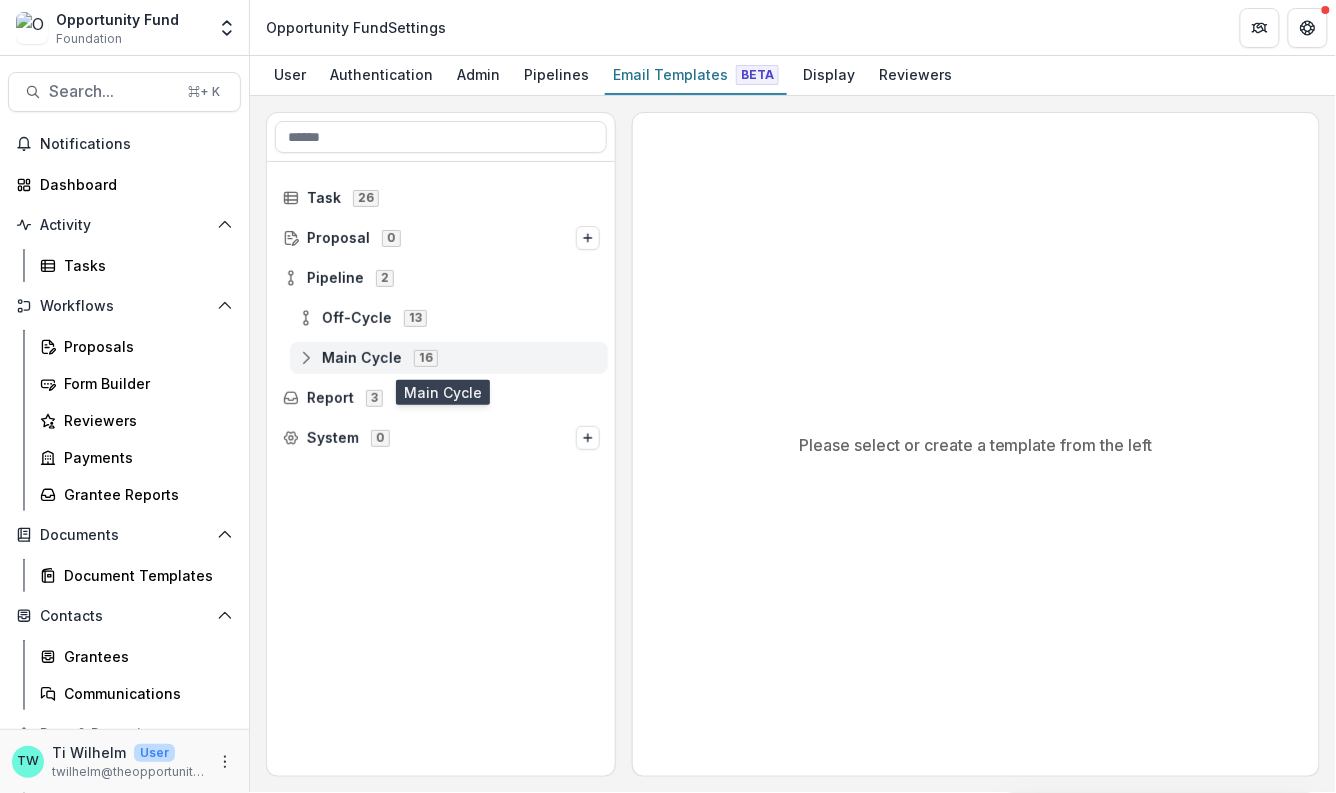 click 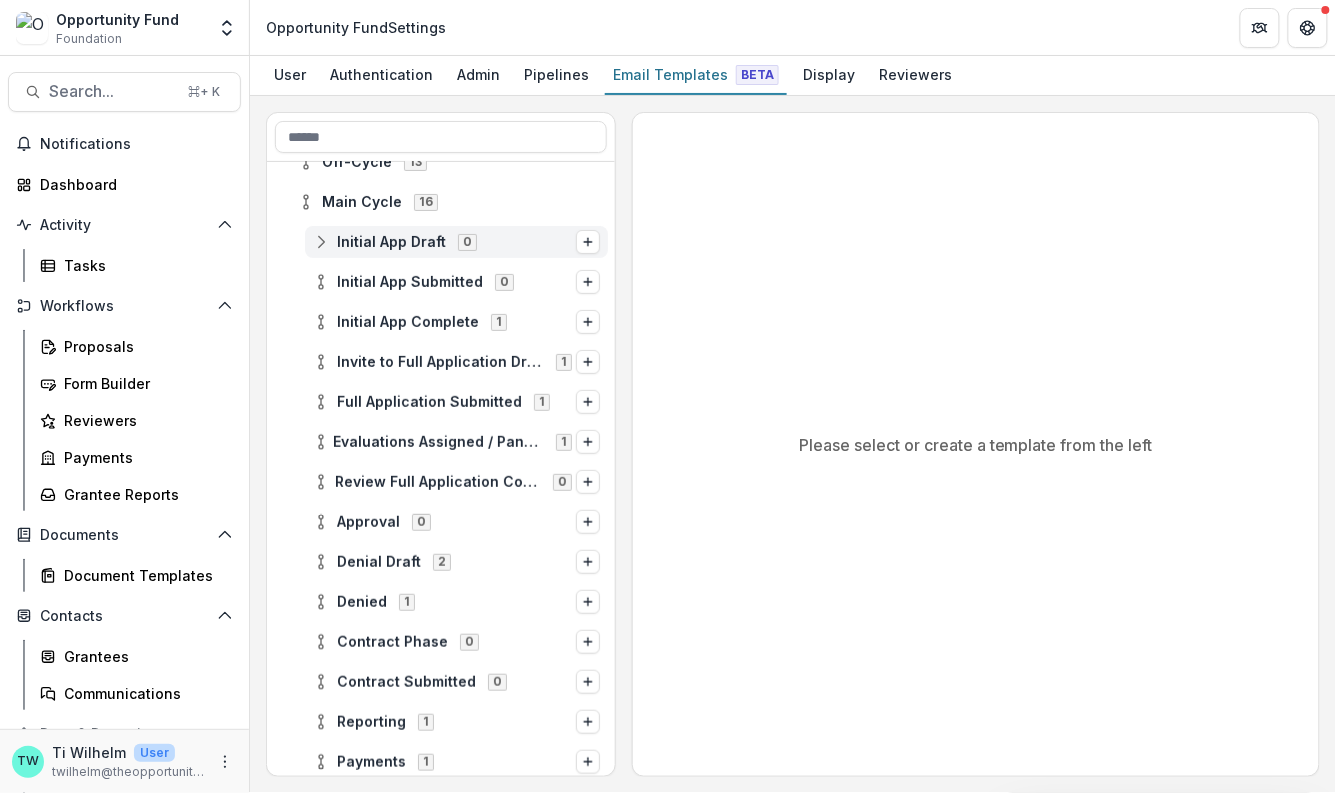 scroll, scrollTop: 174, scrollLeft: 0, axis: vertical 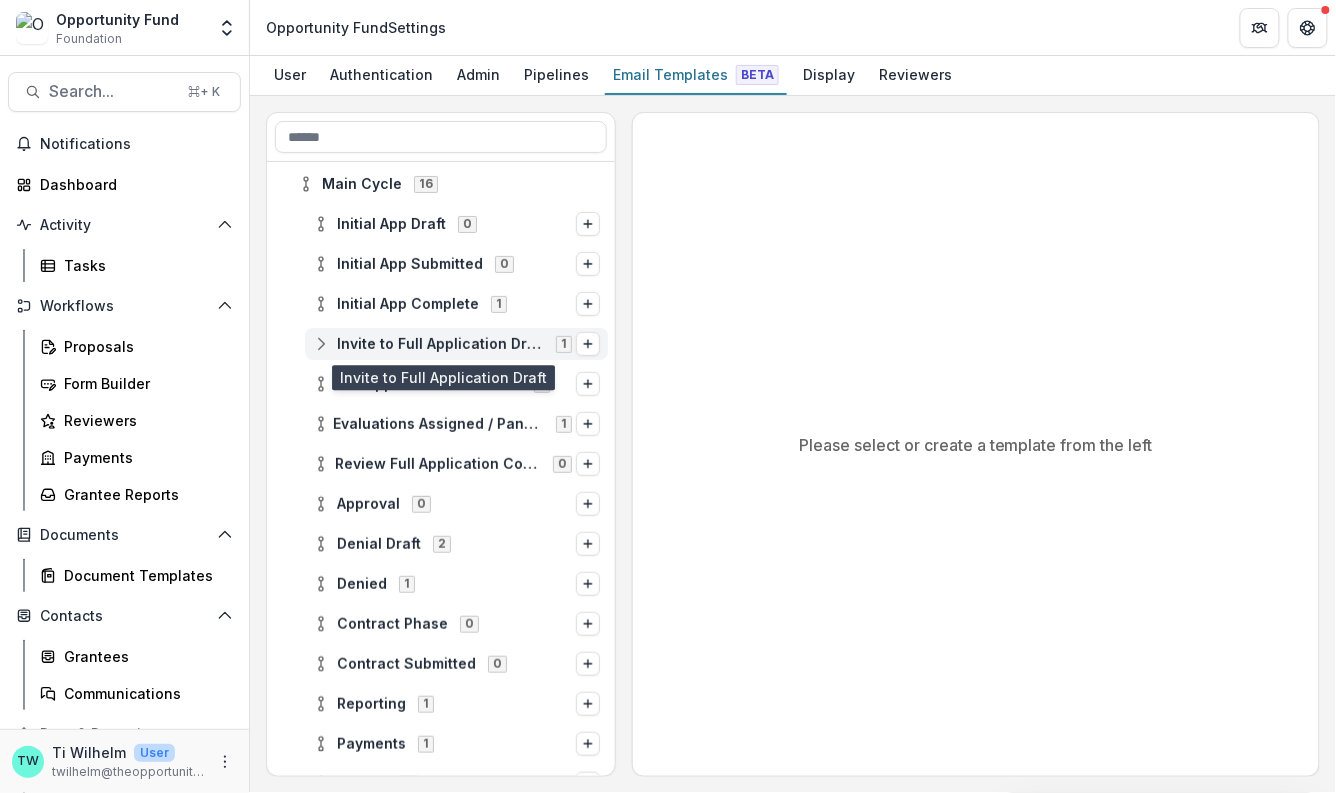 click on "Invite to Full Application Draft" at bounding box center (440, 344) 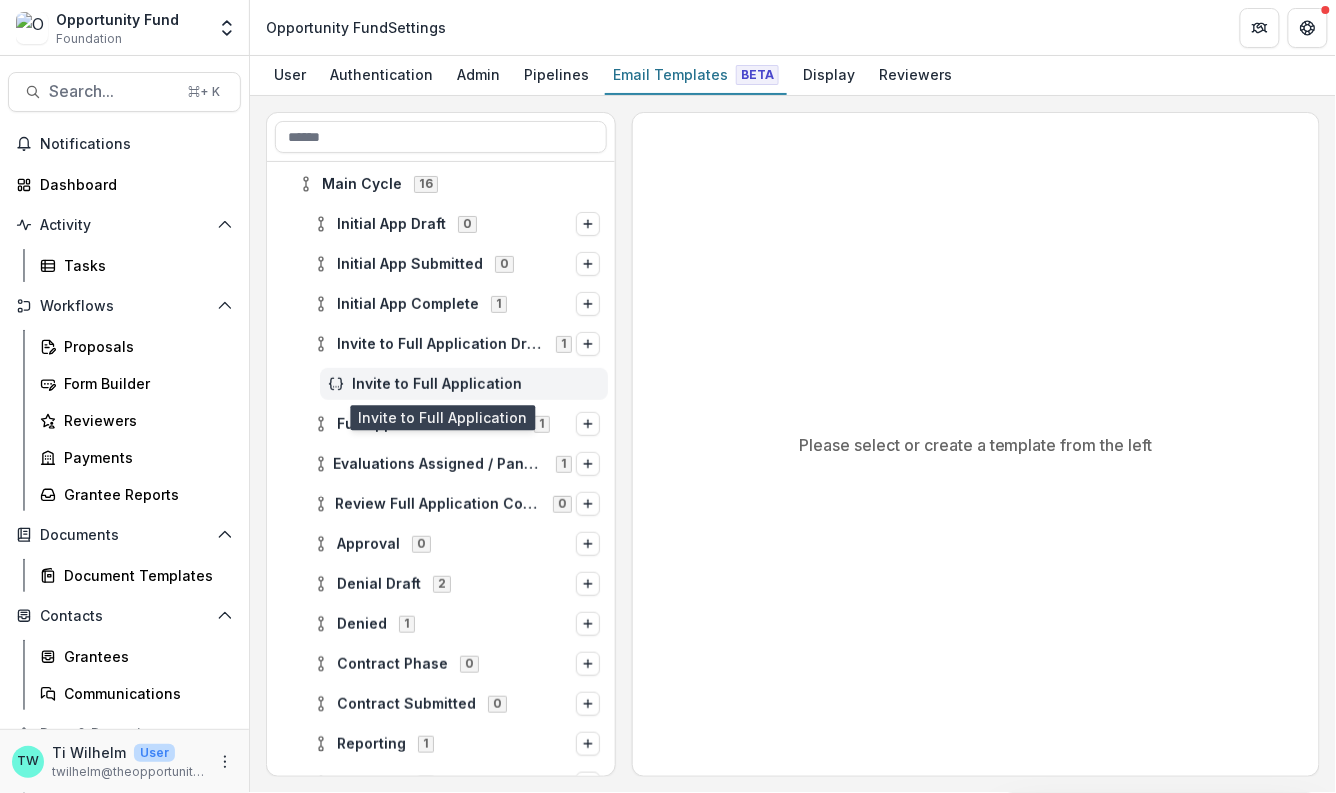 click on "Invite to Full Application" at bounding box center (476, 384) 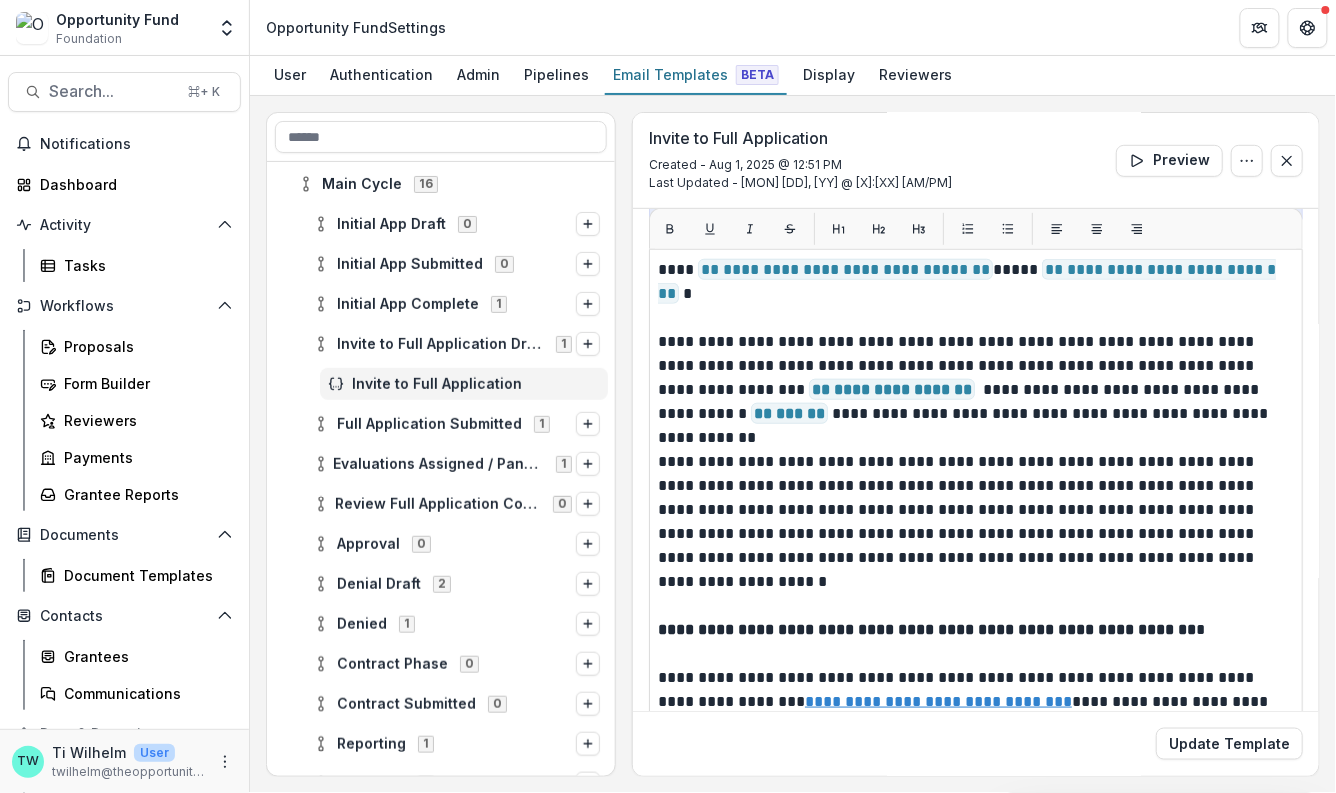 scroll, scrollTop: 345, scrollLeft: 0, axis: vertical 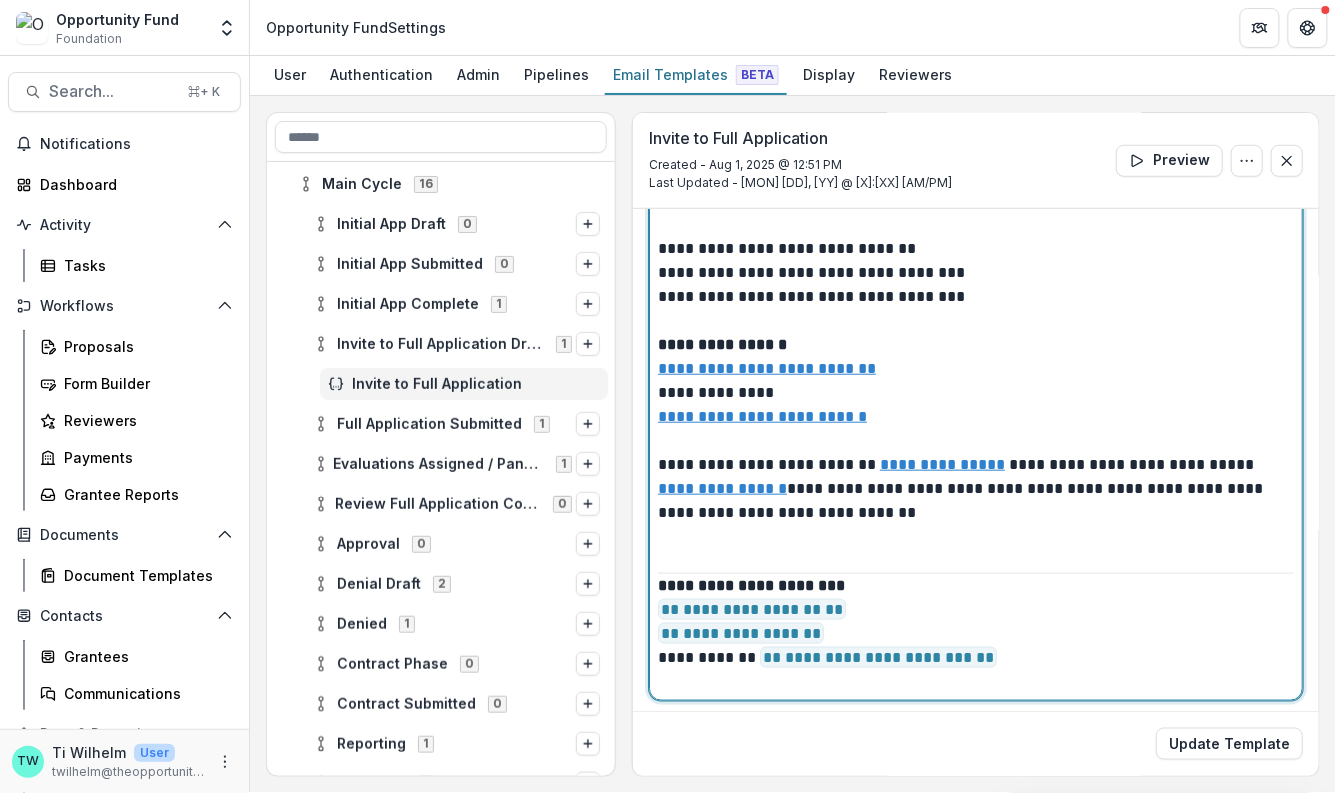 click on "**********" at bounding box center [971, 501] 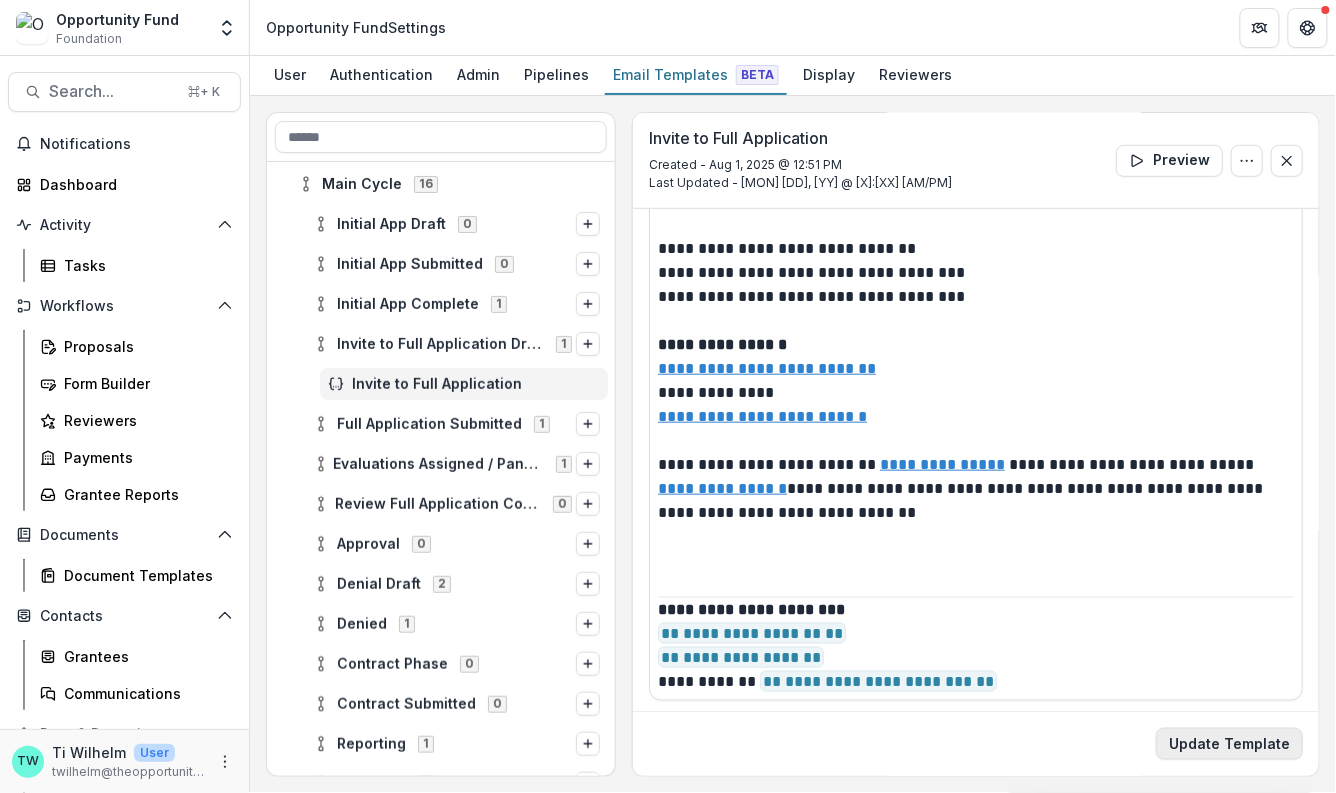 click on "Update Template" at bounding box center [1229, 744] 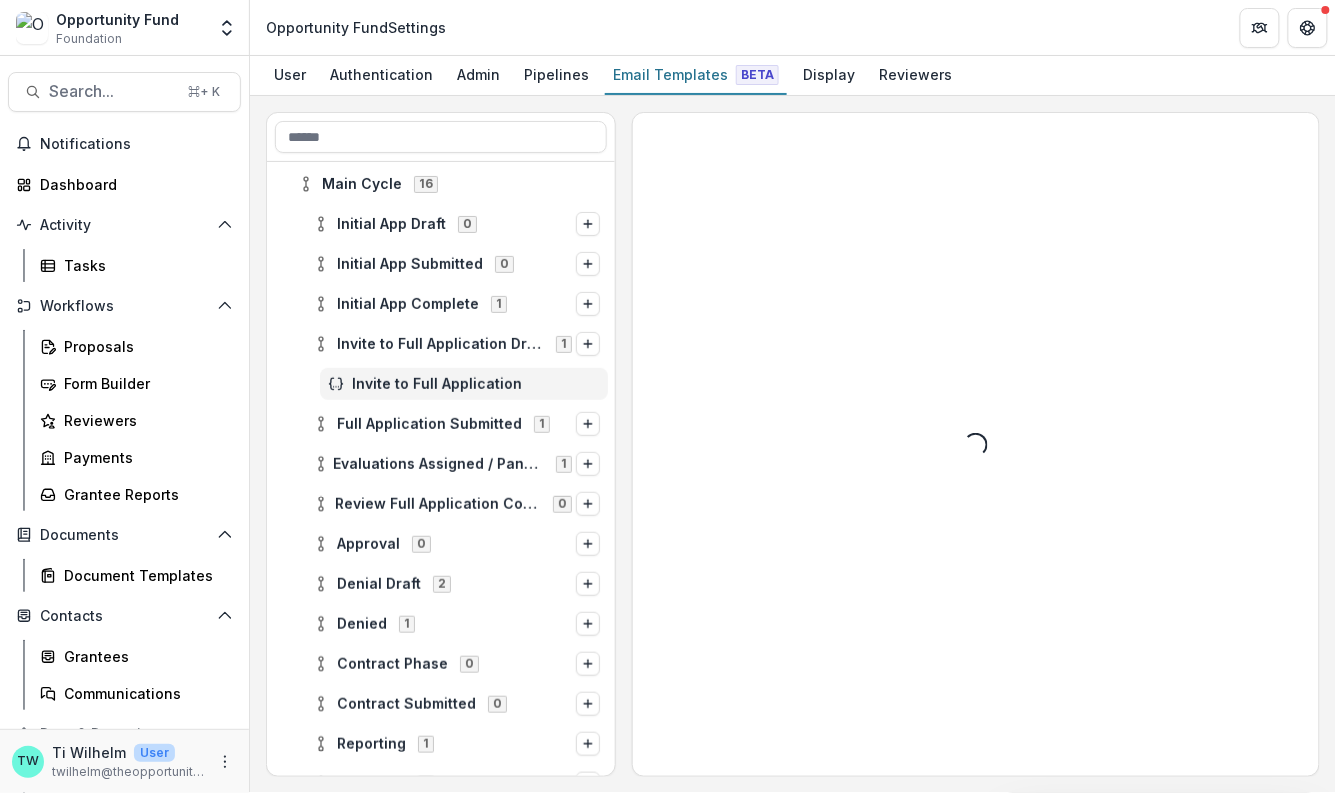 scroll, scrollTop: 0, scrollLeft: 0, axis: both 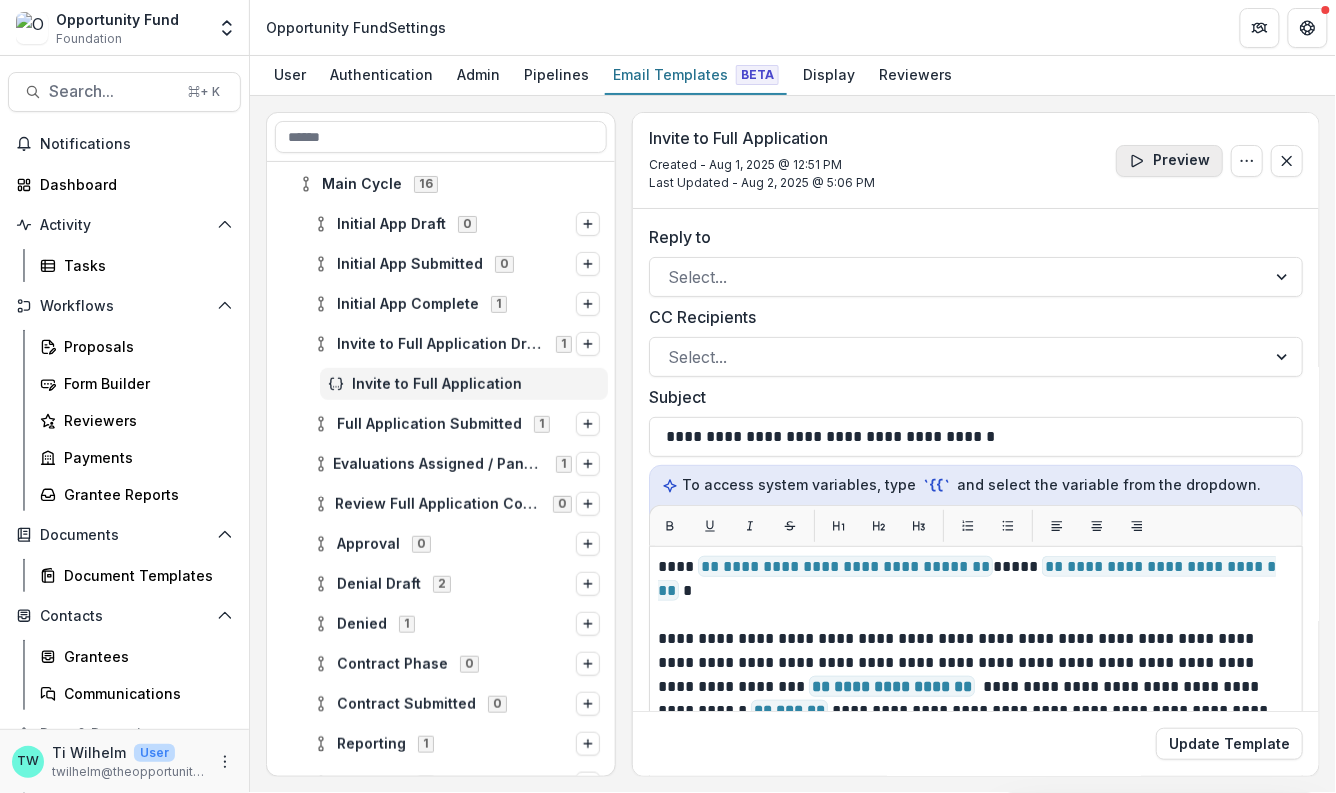 click on "Preview" at bounding box center (1169, 161) 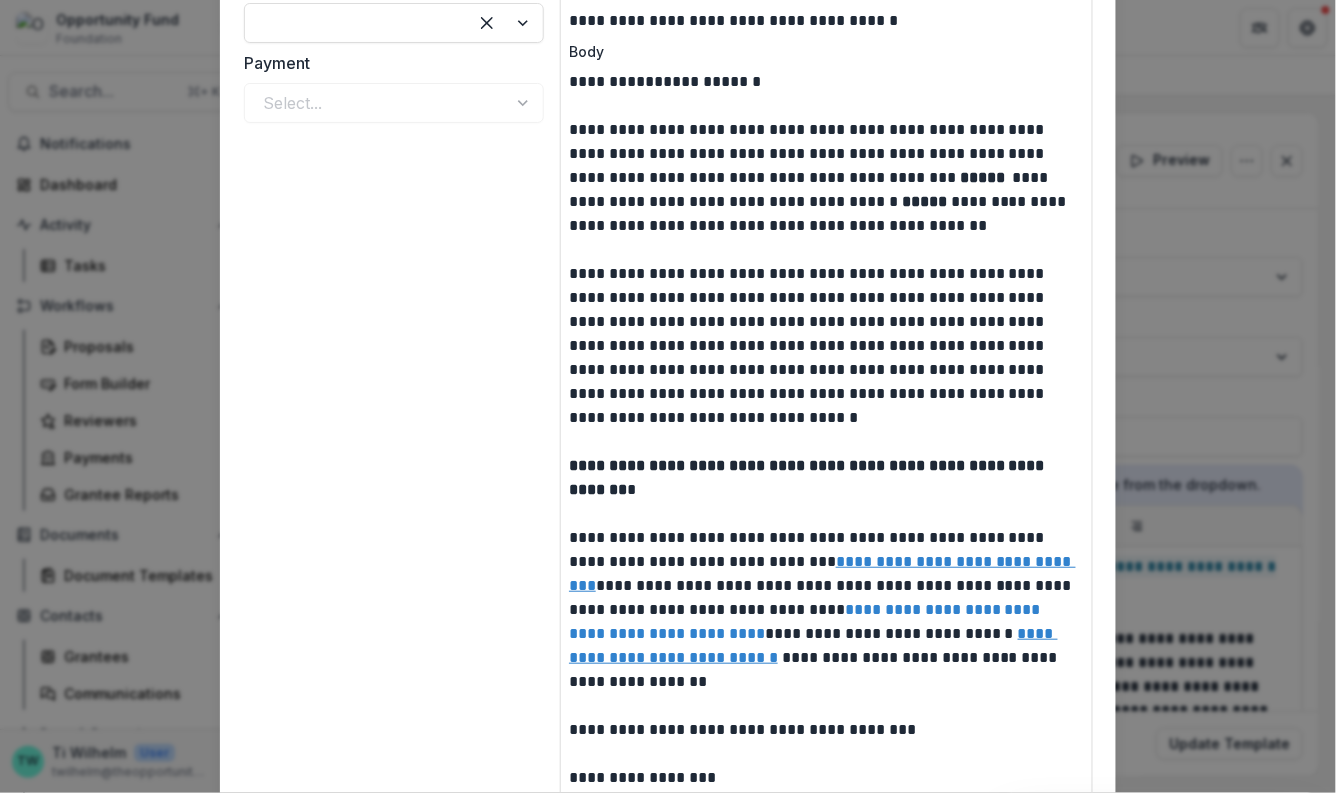scroll, scrollTop: 0, scrollLeft: 0, axis: both 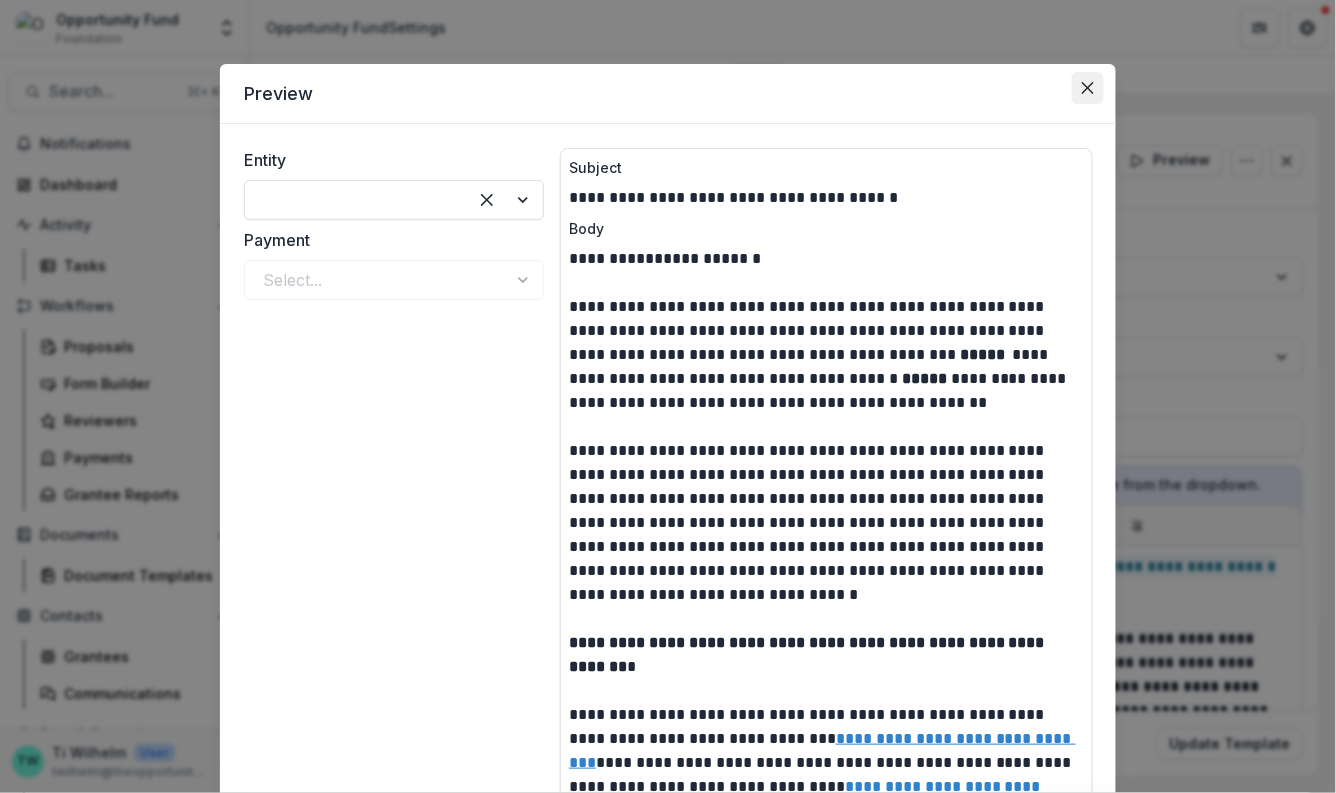 click 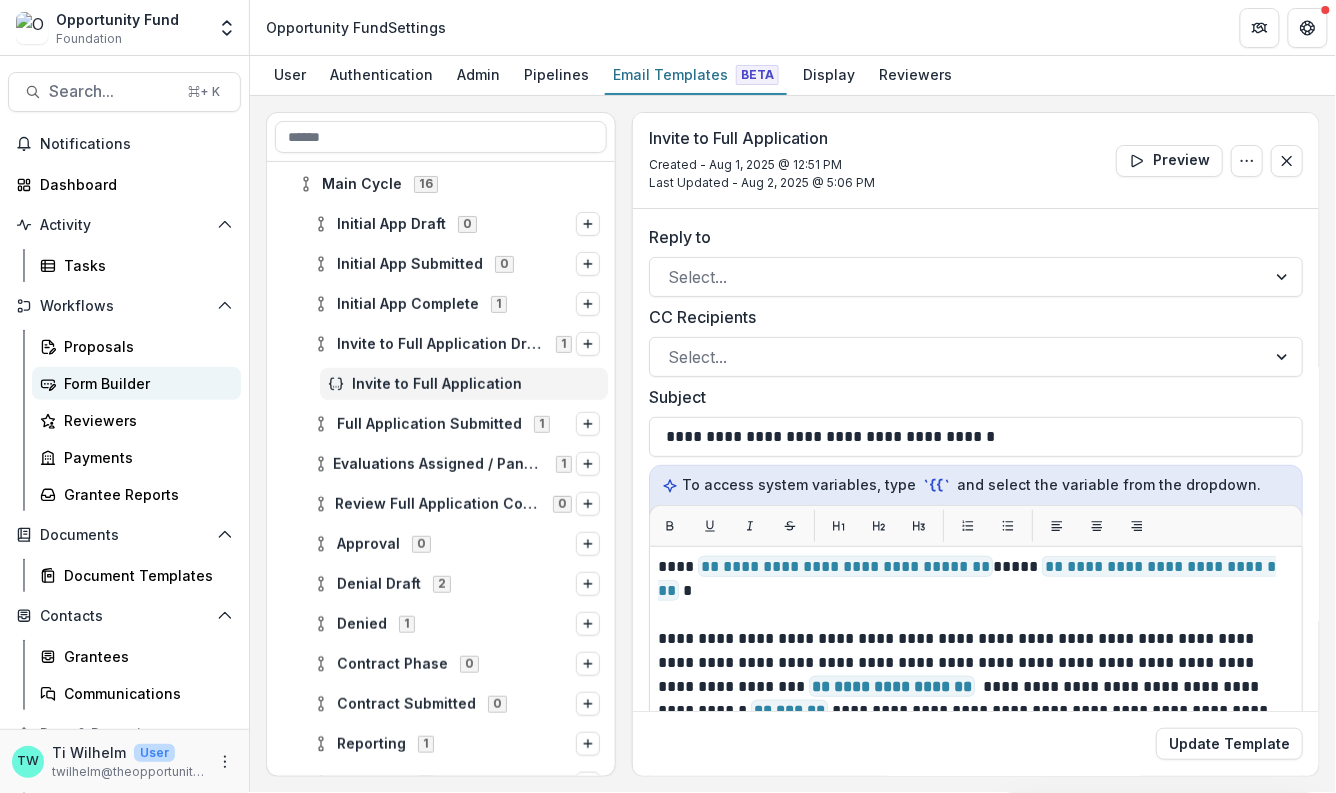 click on "Form Builder" at bounding box center [144, 383] 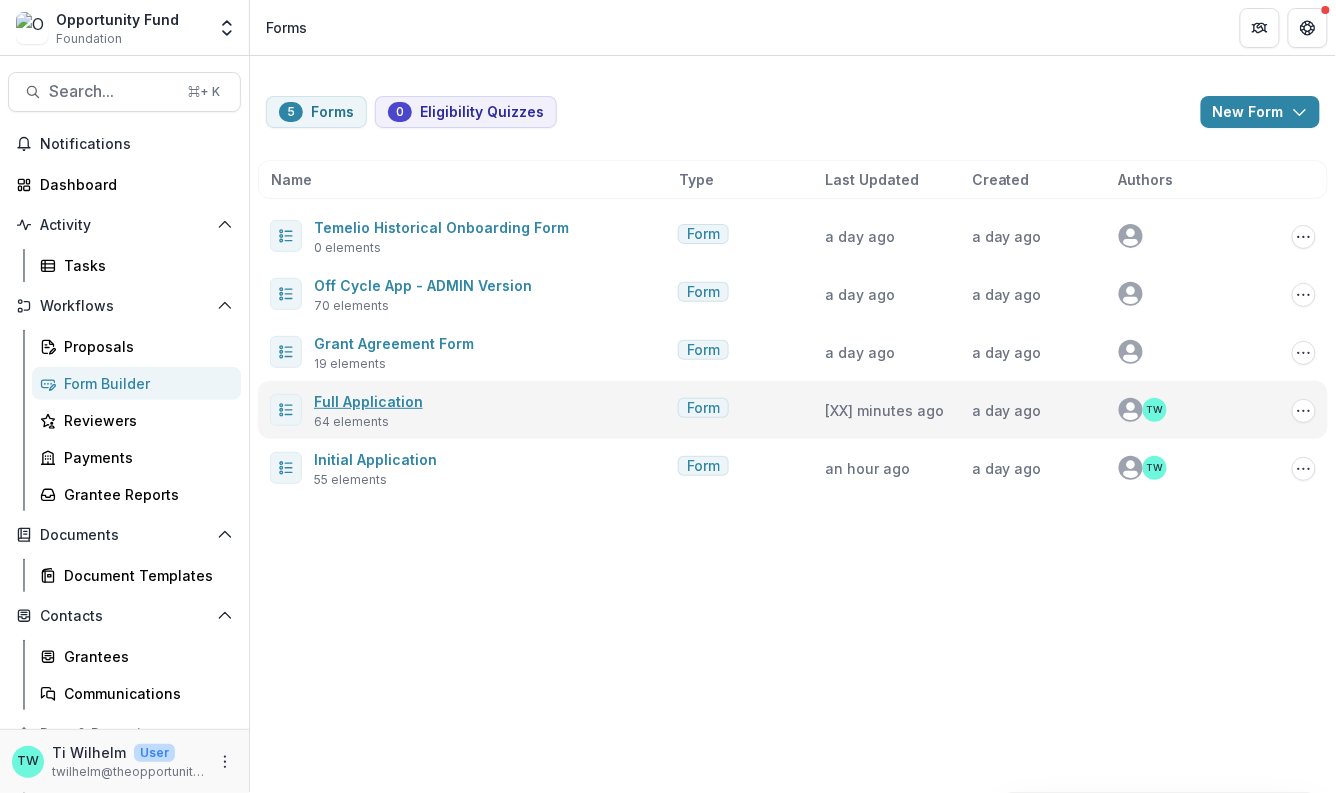 click on "Full Application" at bounding box center [368, 401] 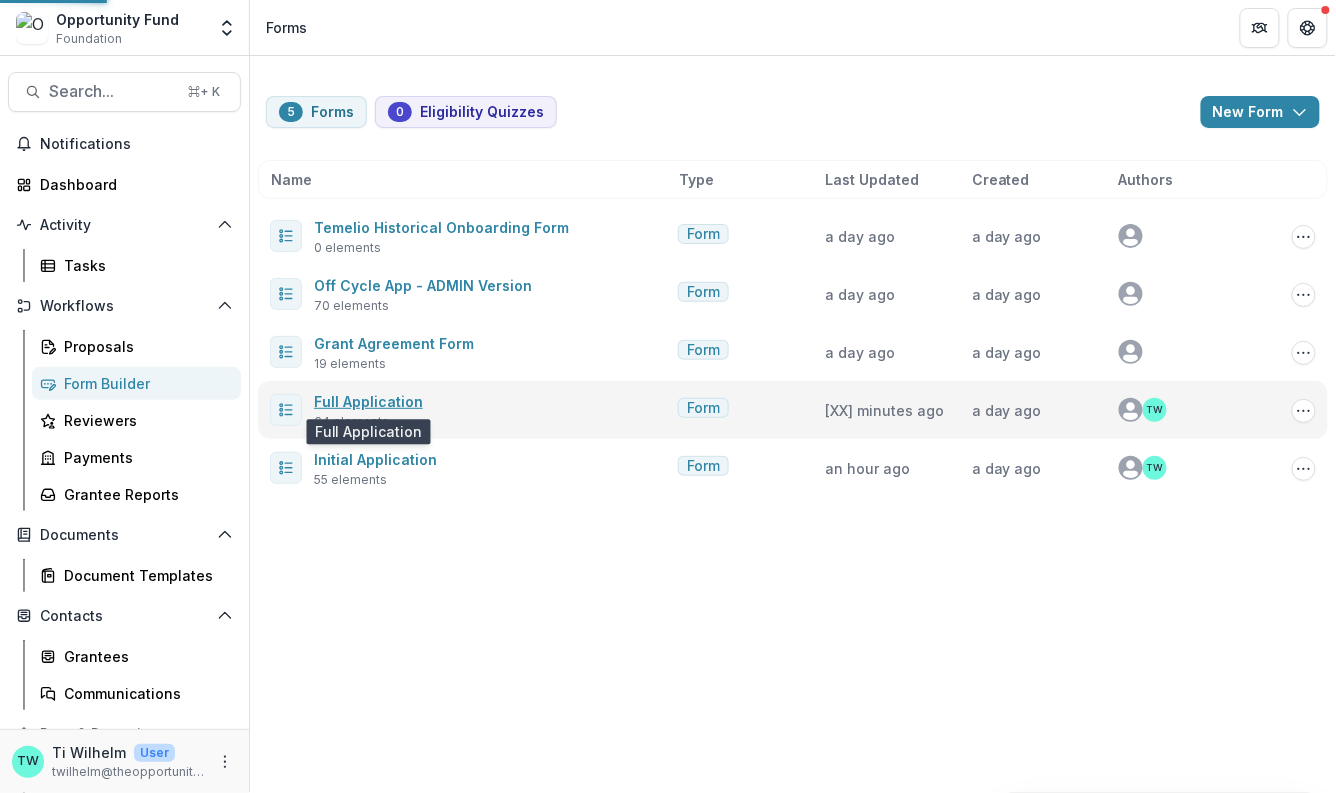 select on "**********" 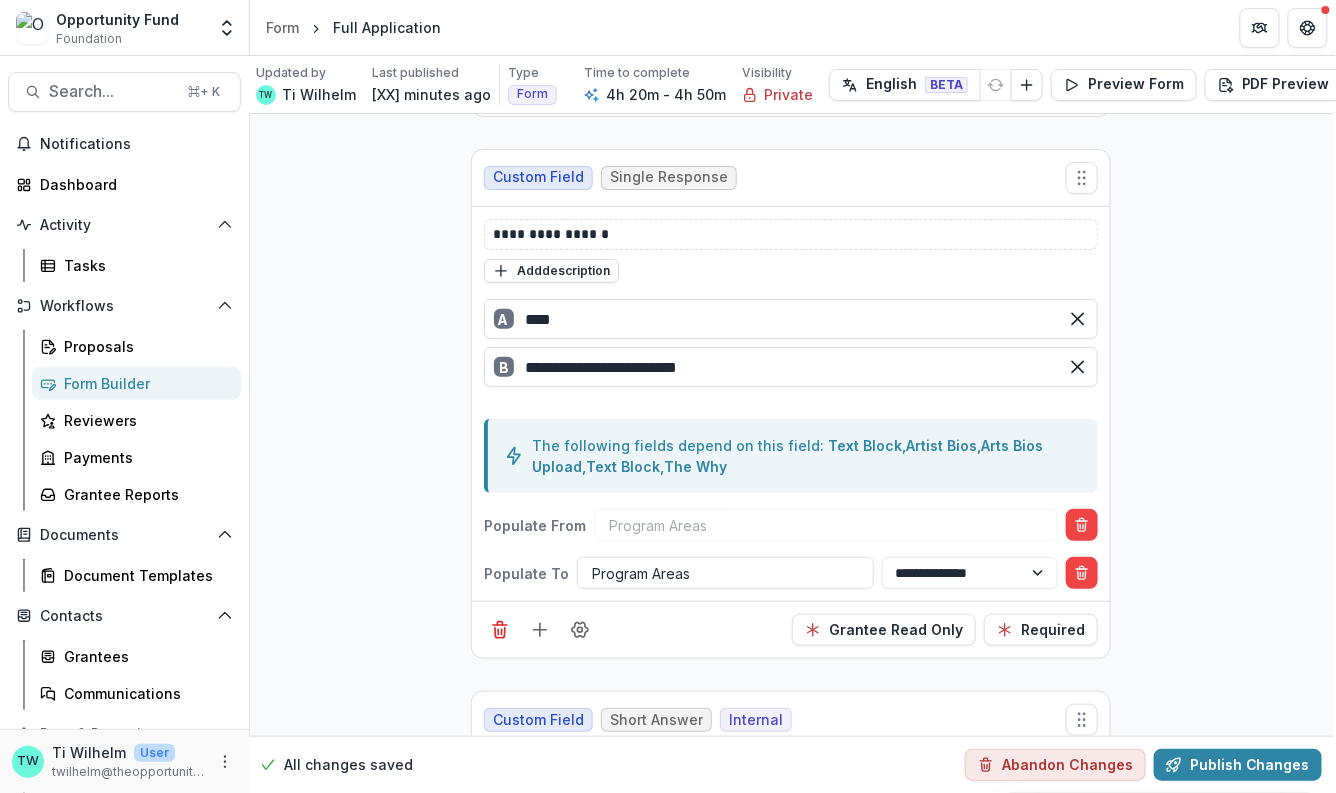 scroll, scrollTop: 3994, scrollLeft: 2, axis: both 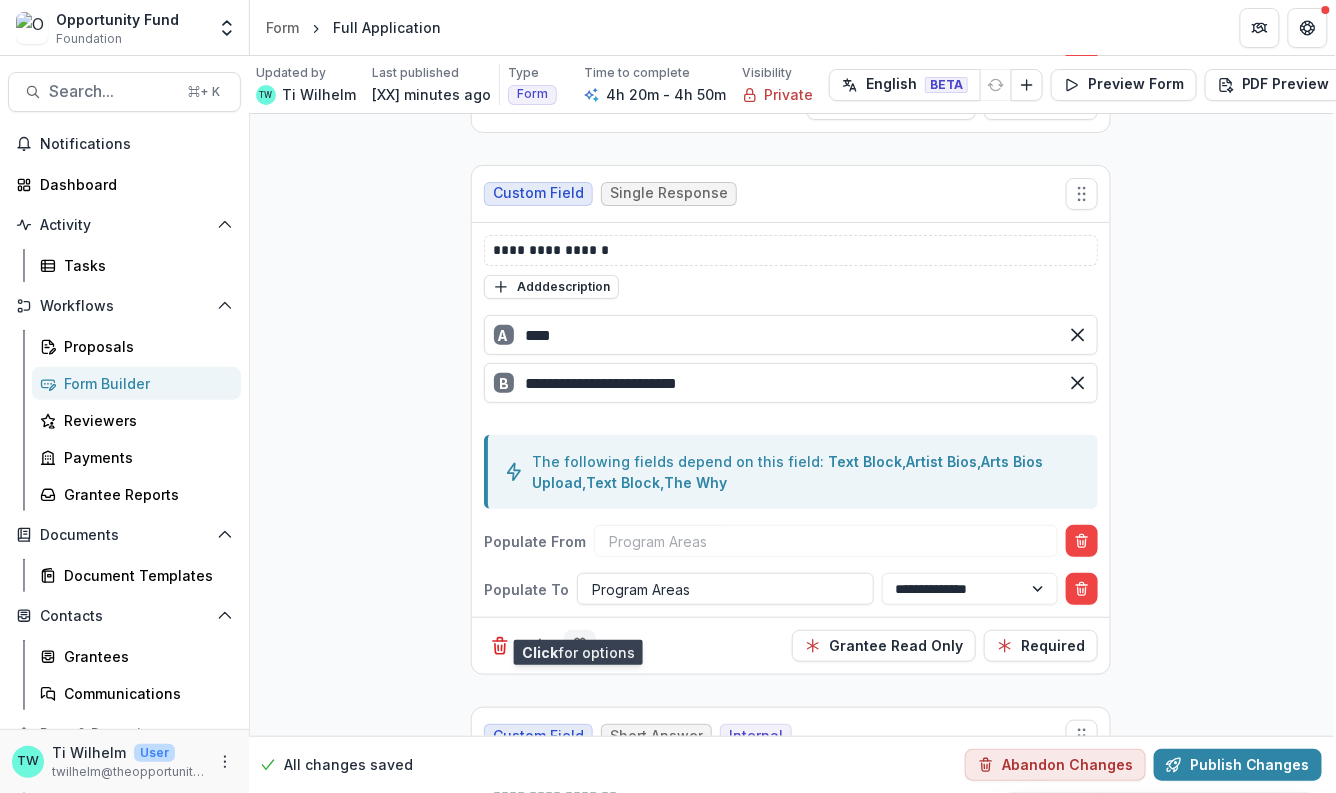 click 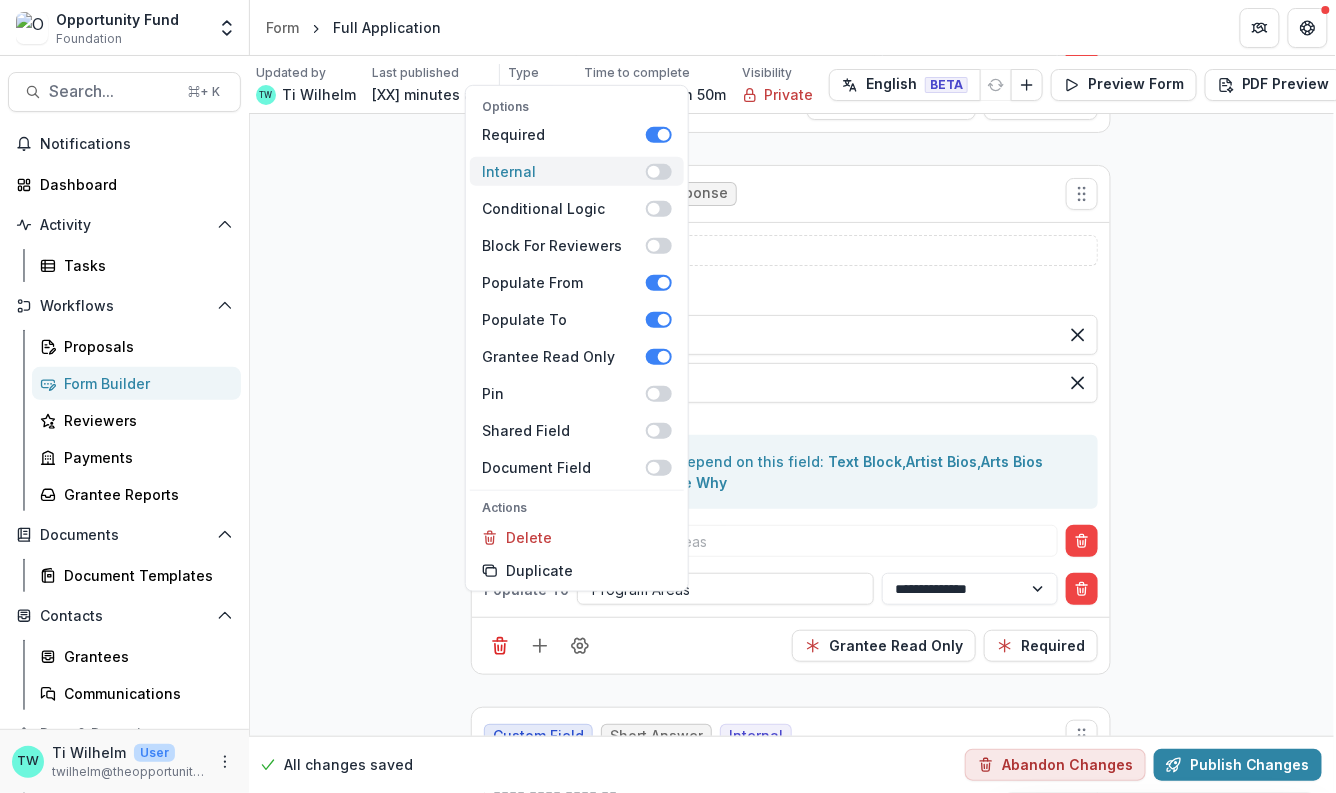 click at bounding box center (659, 171) 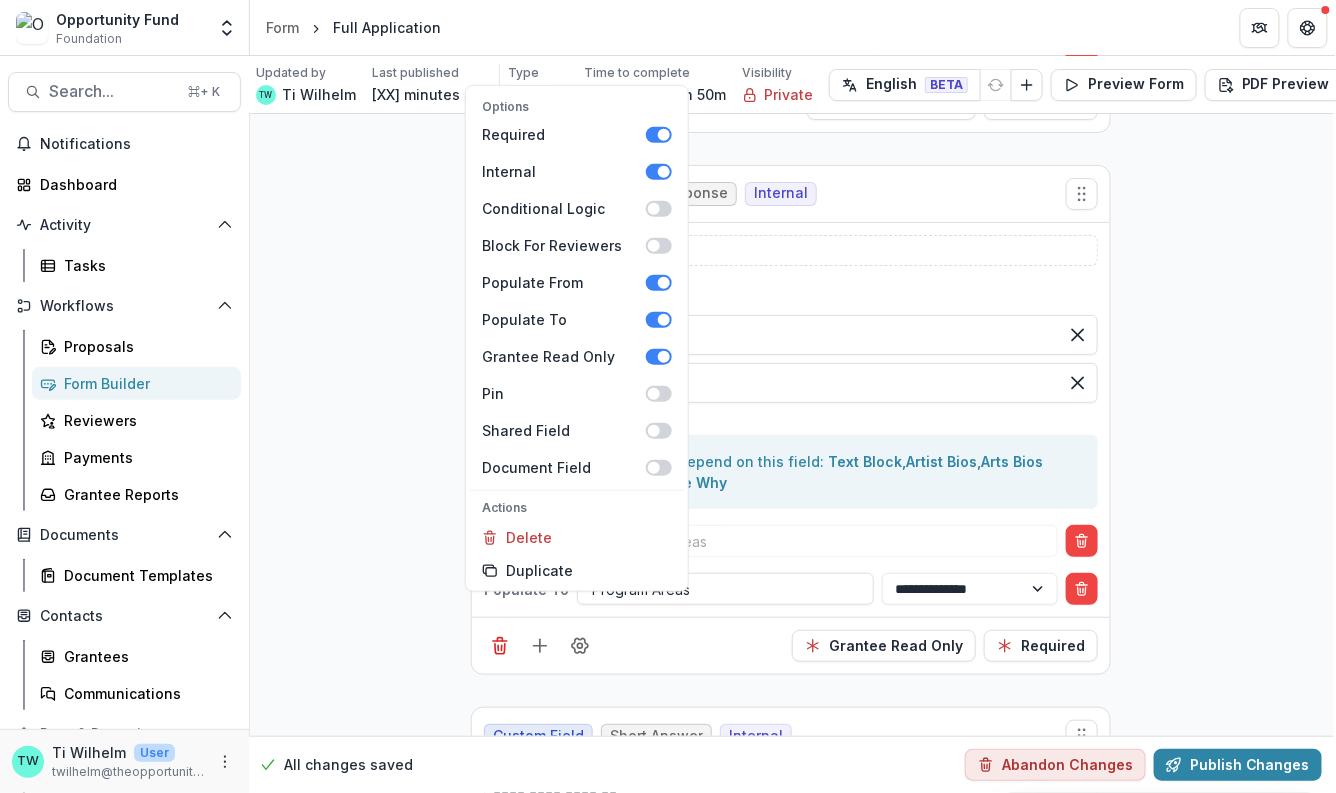 click on "**********" at bounding box center [791, 14473] 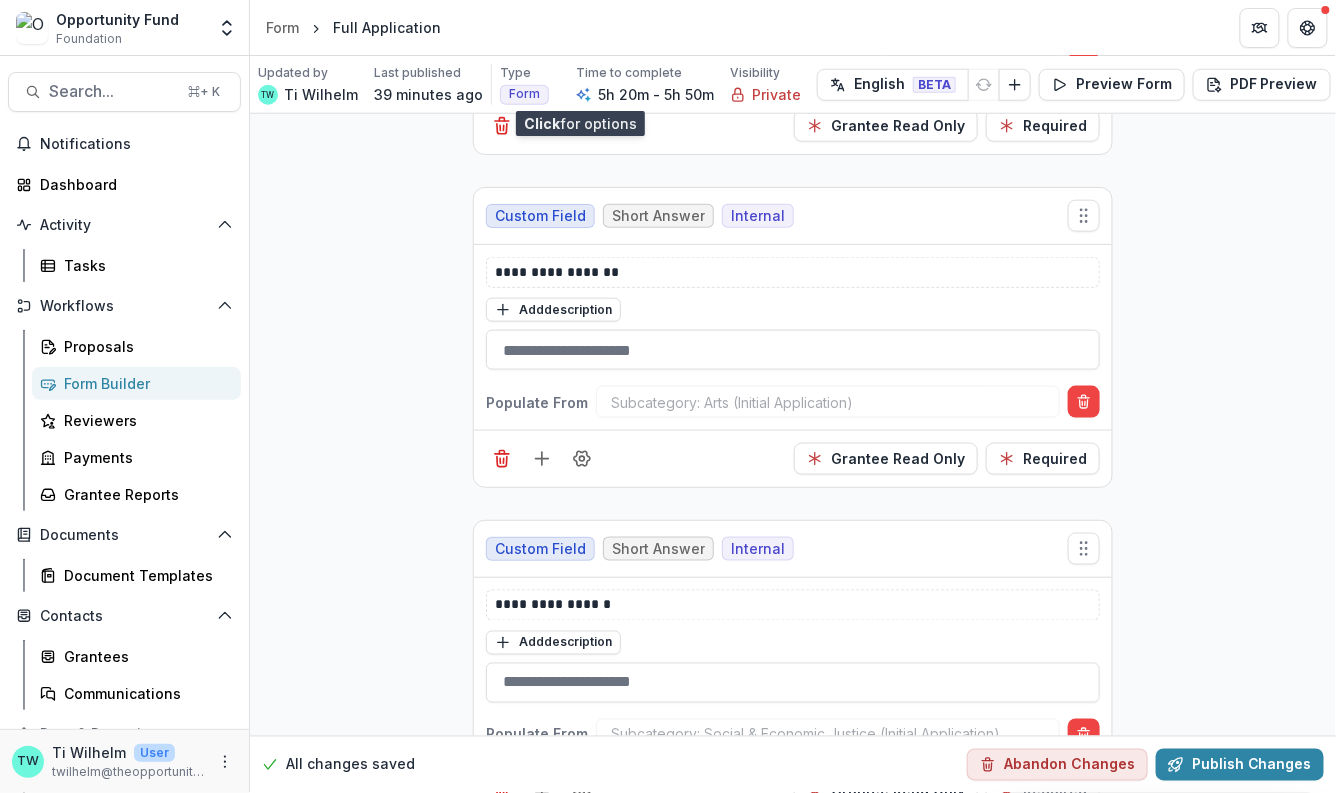 scroll, scrollTop: 4523, scrollLeft: 0, axis: vertical 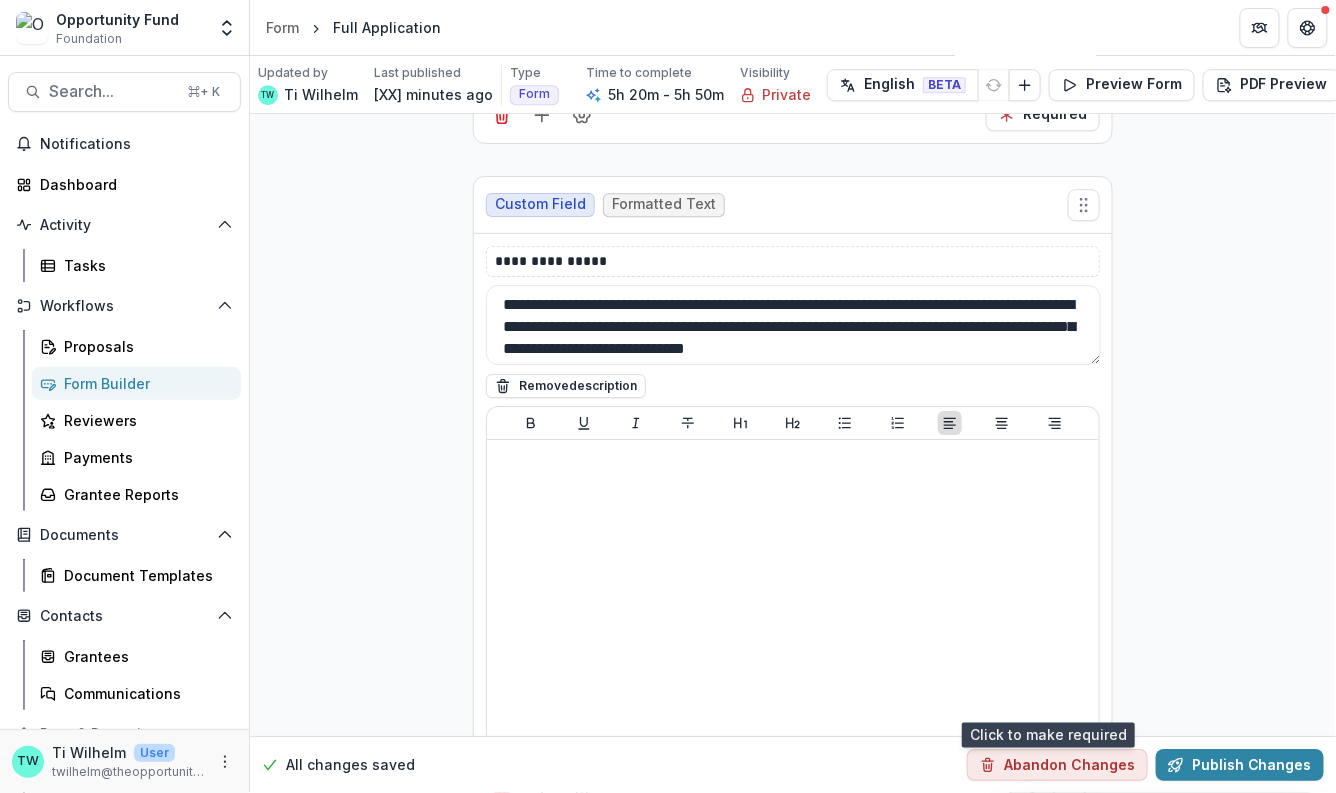 click on "Optional" at bounding box center (1045, 798) 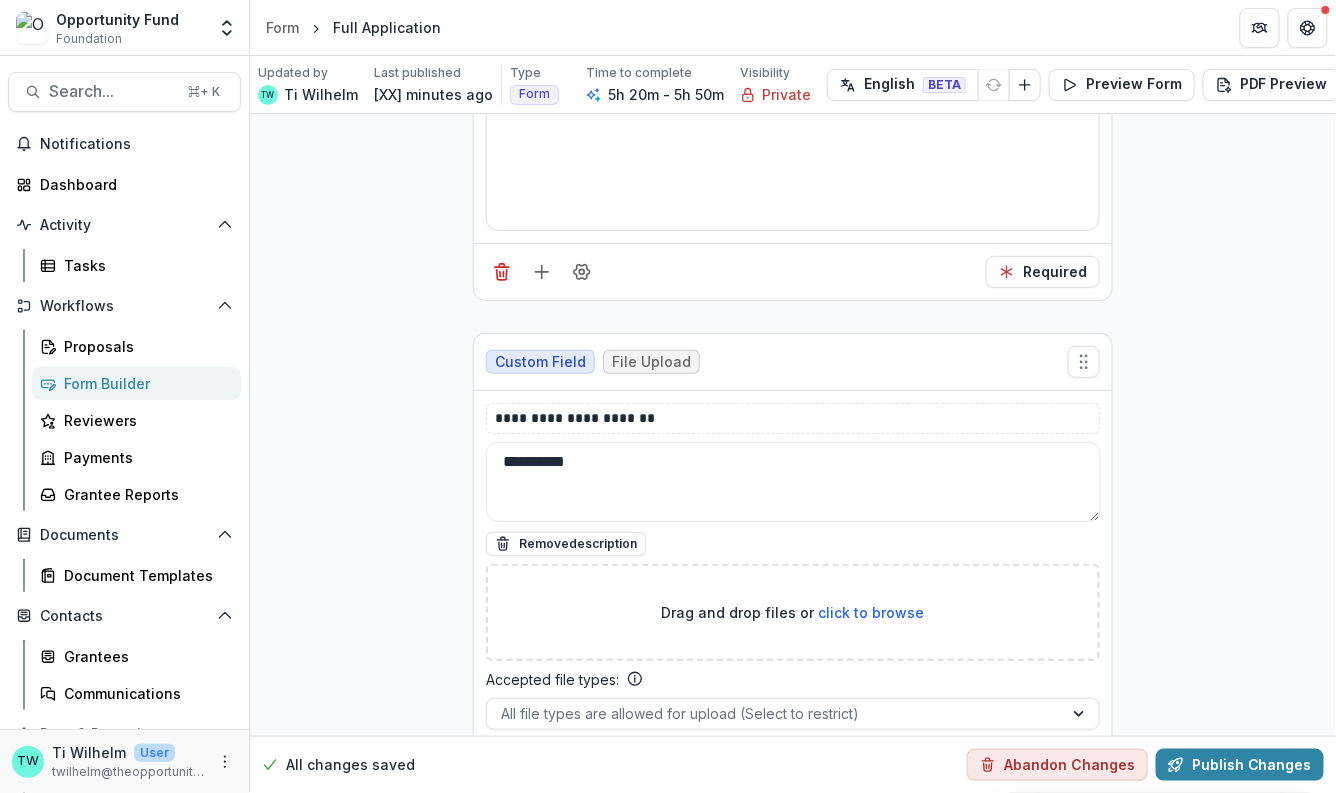 scroll, scrollTop: 16103, scrollLeft: 0, axis: vertical 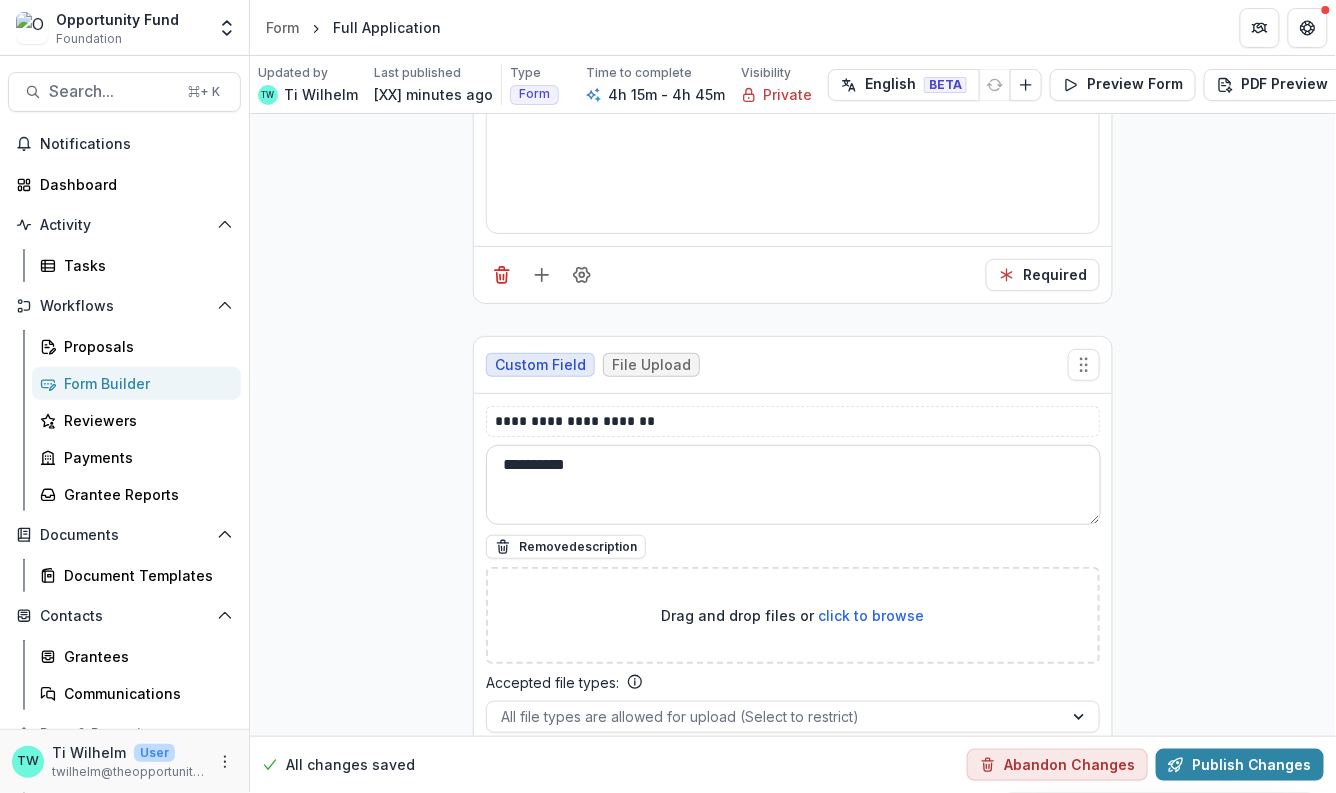 click on "**********" at bounding box center (793, 485) 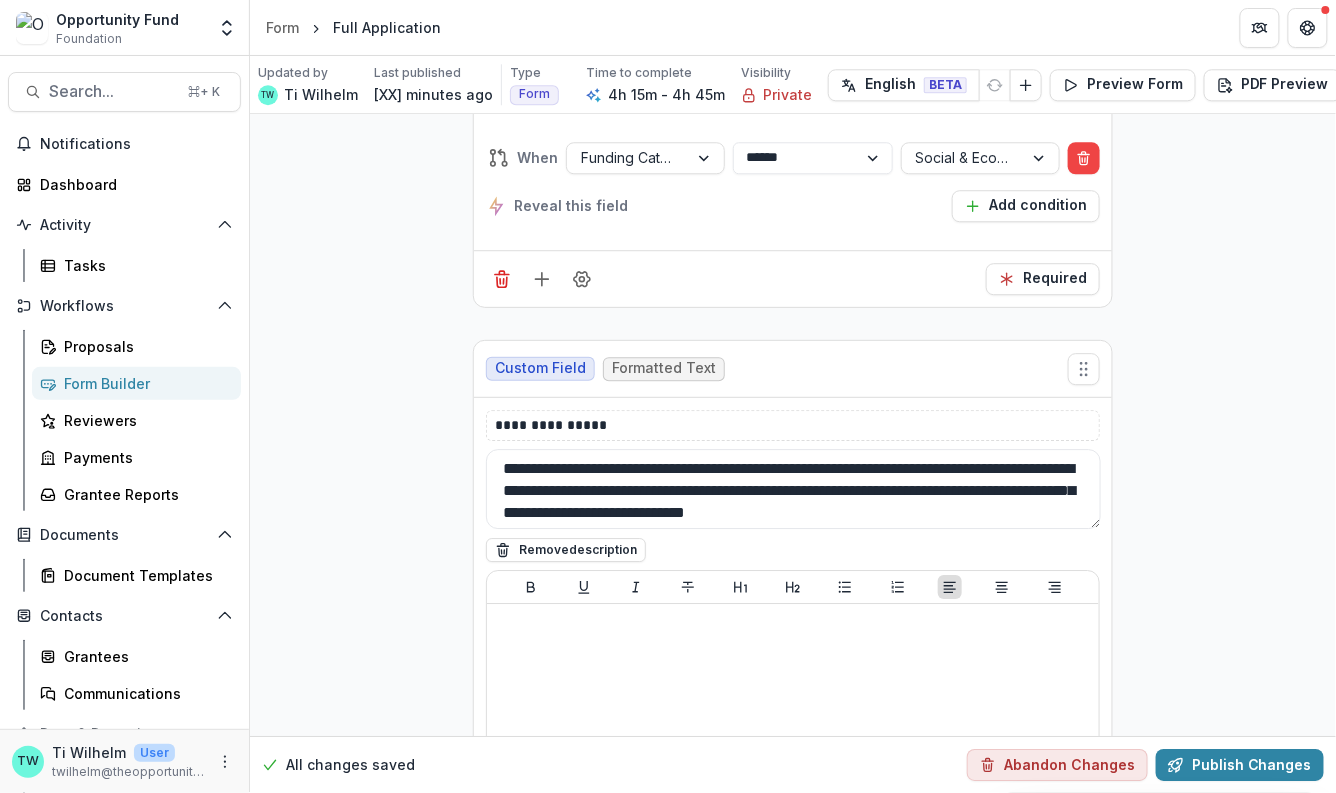 scroll, scrollTop: 15435, scrollLeft: 0, axis: vertical 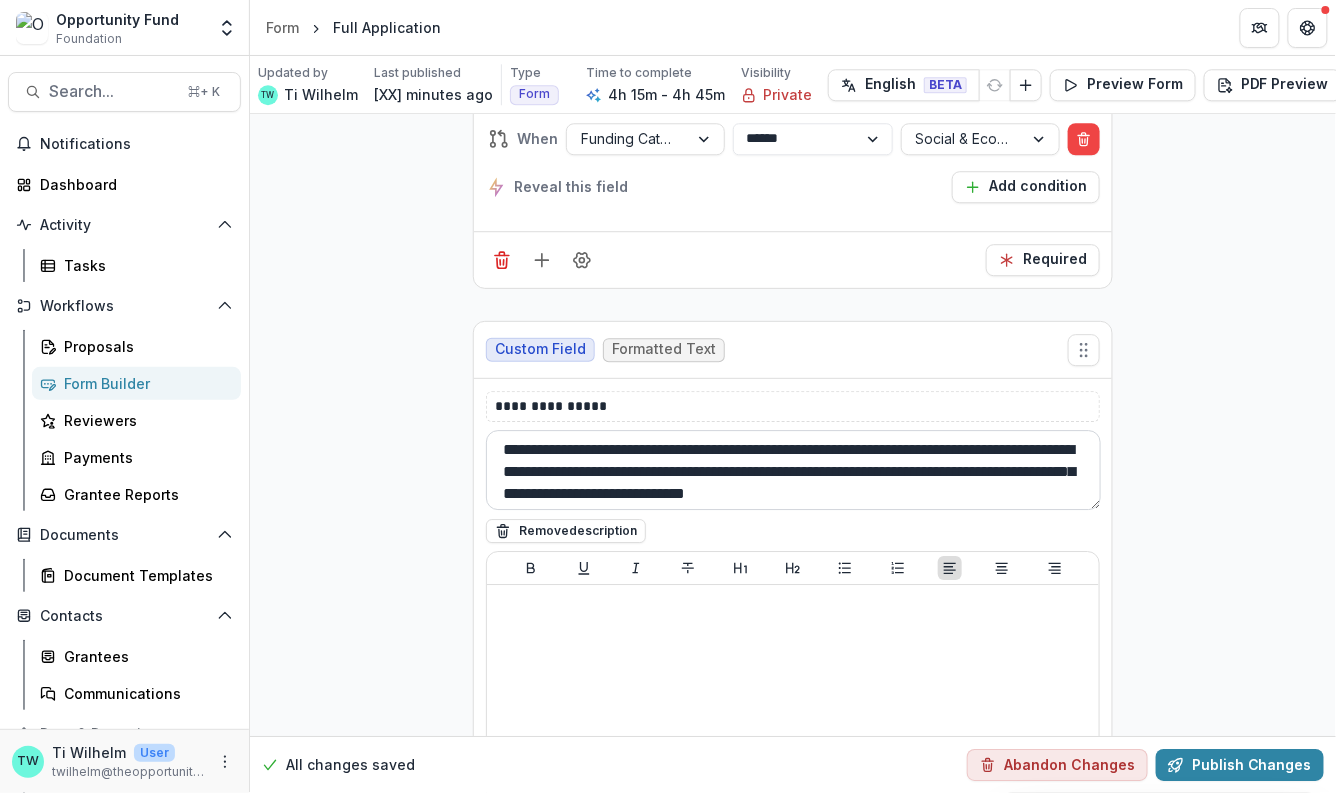type on "**********" 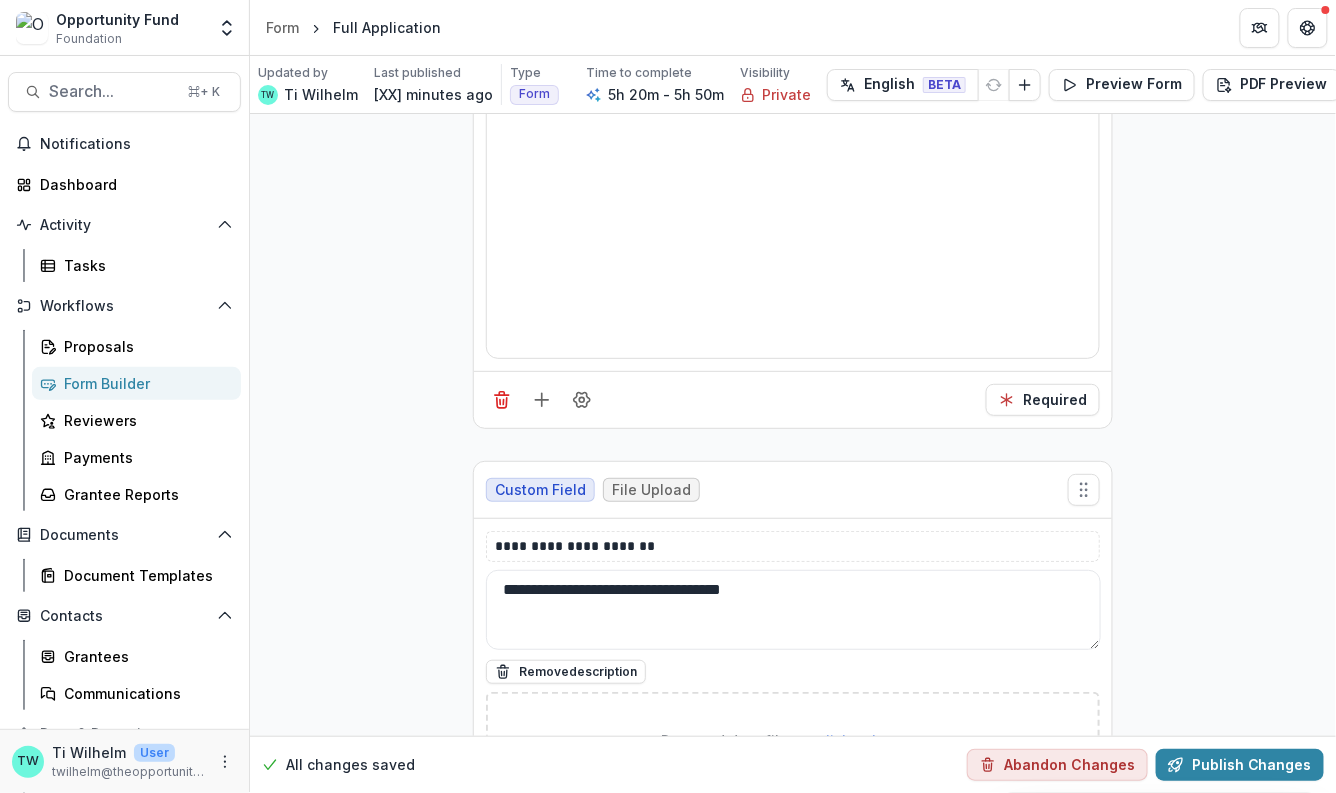 scroll, scrollTop: 15983, scrollLeft: 0, axis: vertical 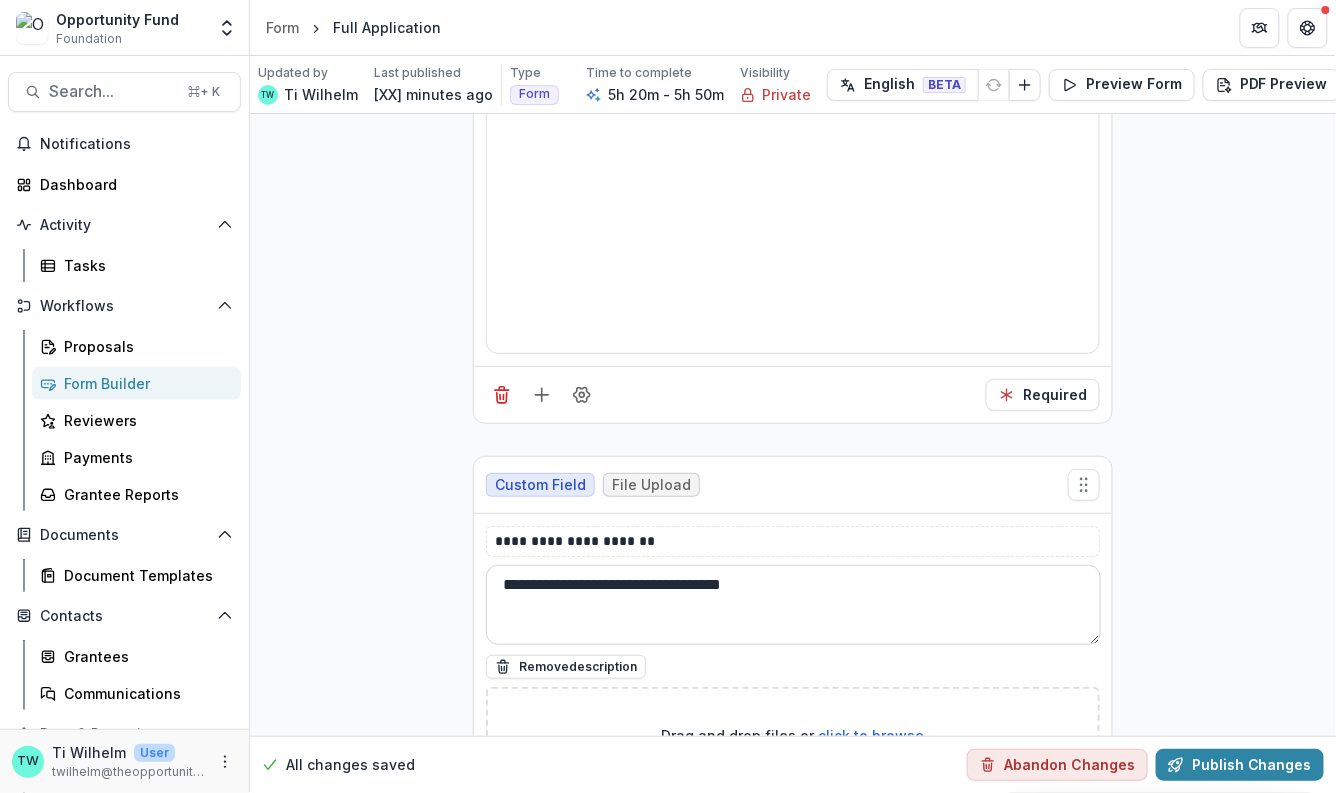 type on "**********" 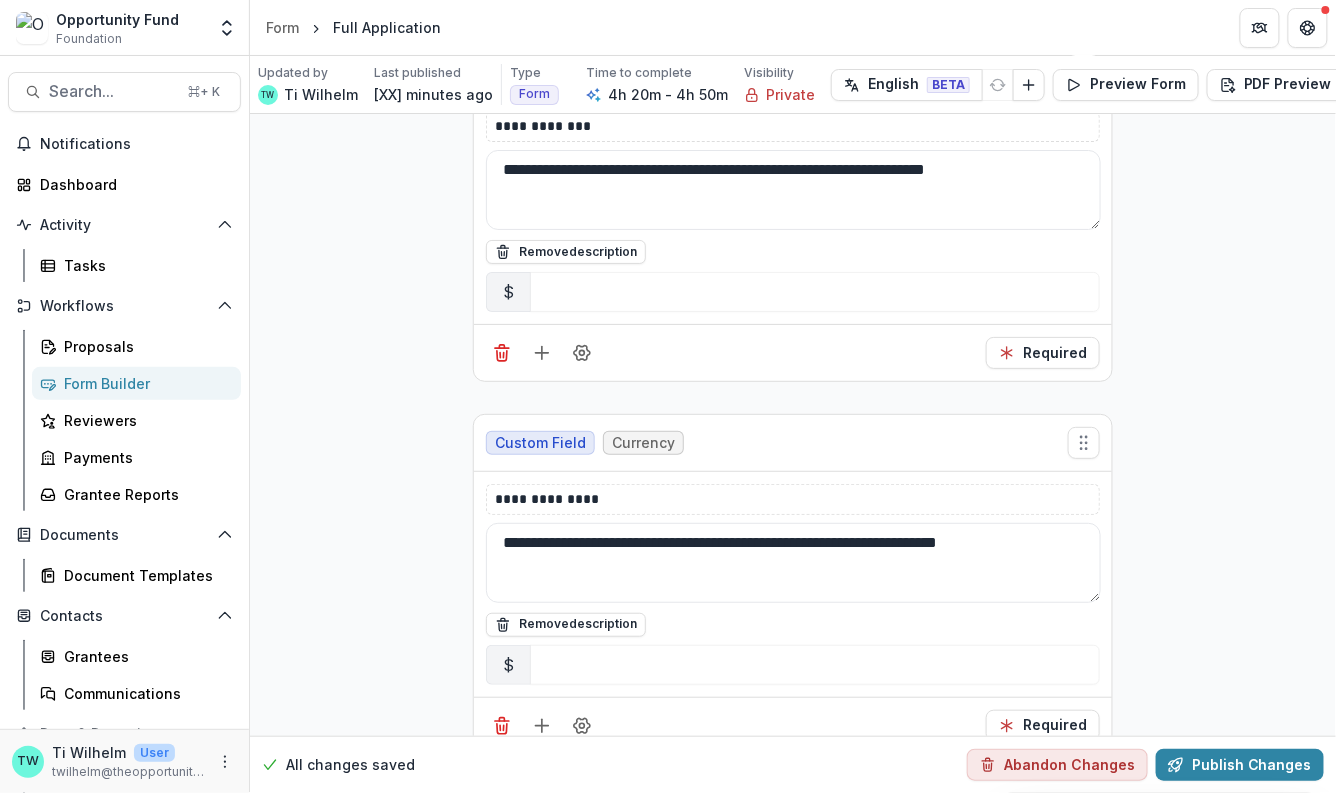 scroll, scrollTop: 18033, scrollLeft: 0, axis: vertical 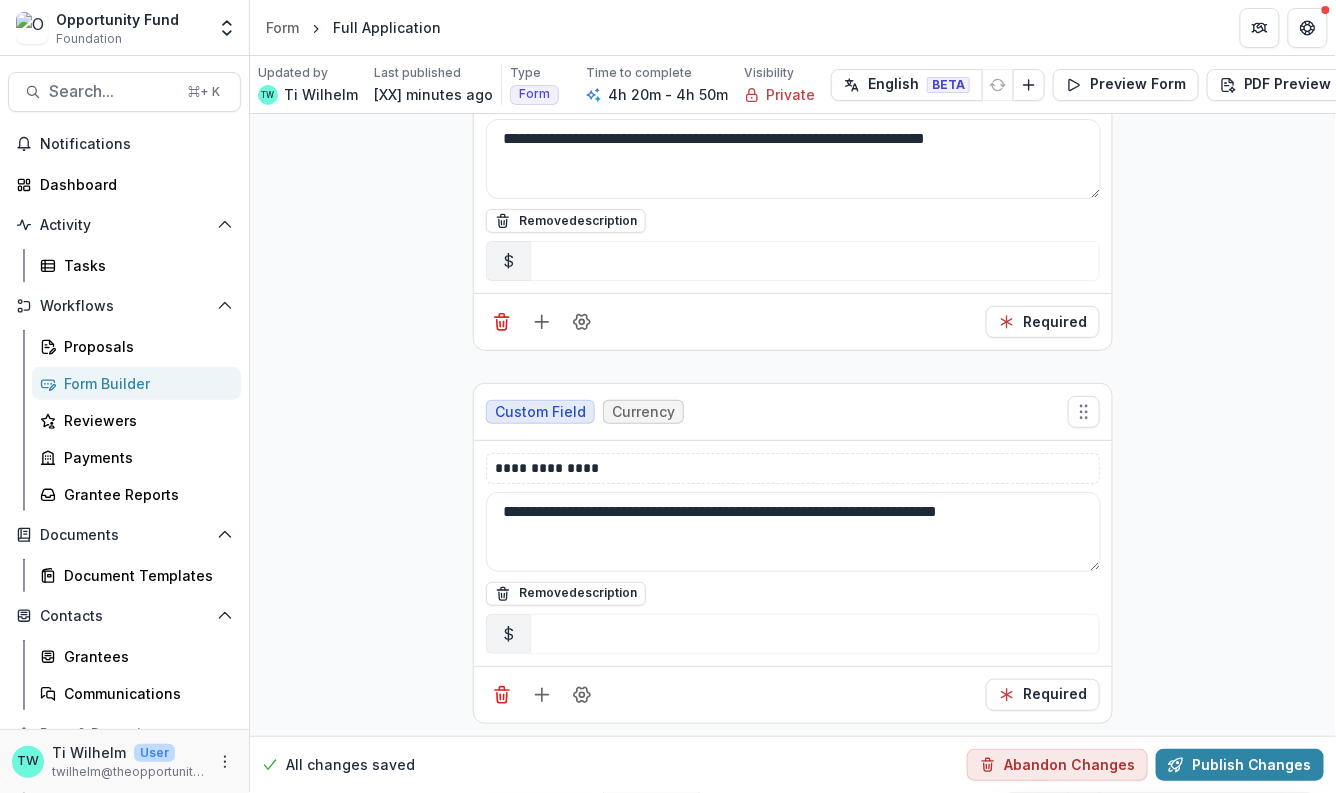 type on "**********" 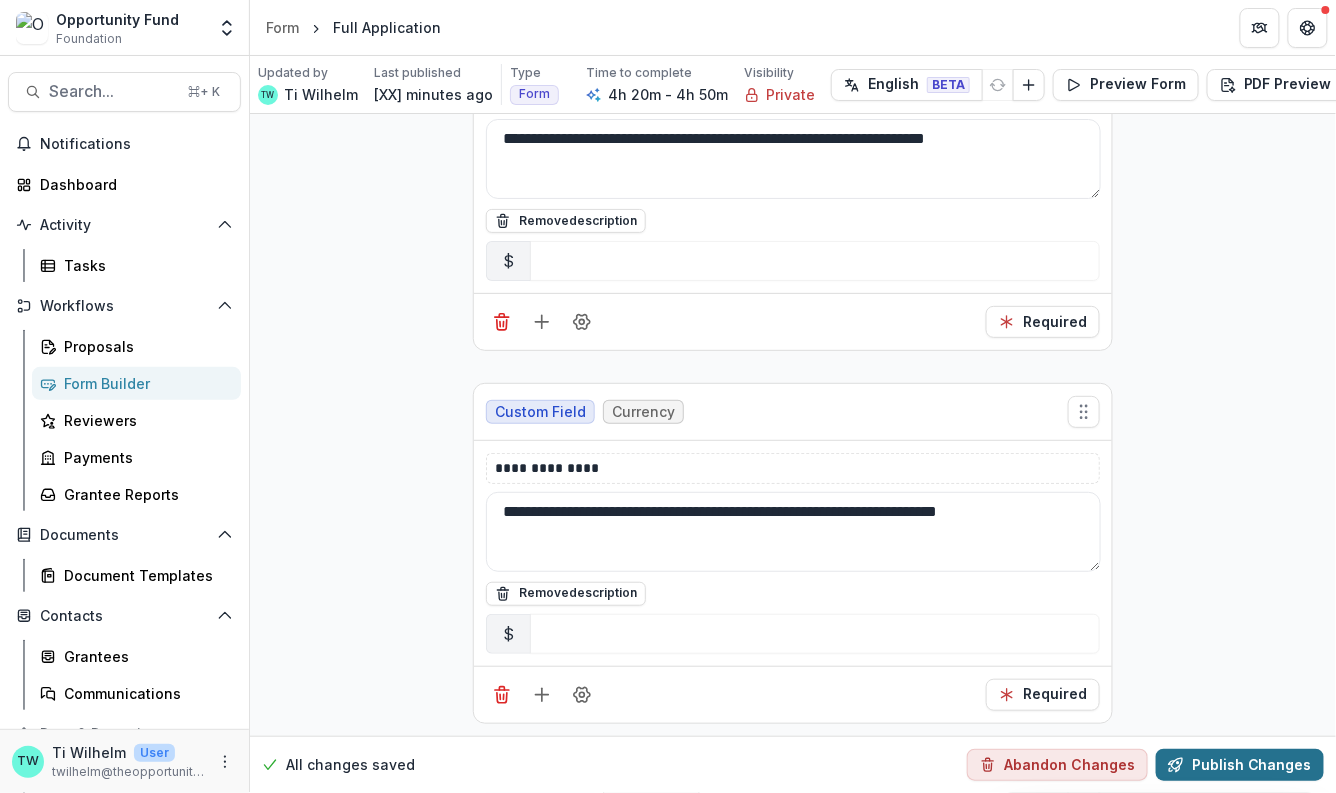 click on "Publish Changes" at bounding box center (1240, 765) 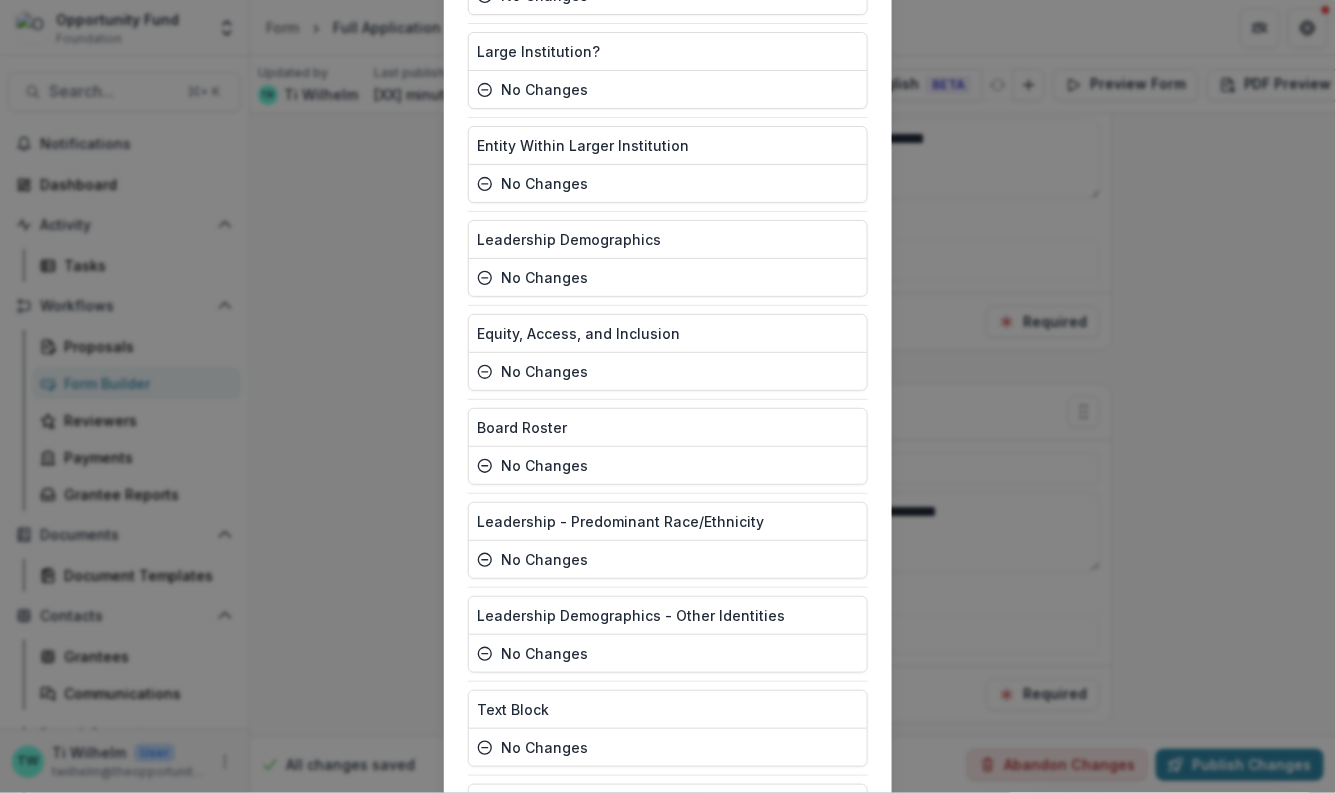scroll, scrollTop: 5390, scrollLeft: 0, axis: vertical 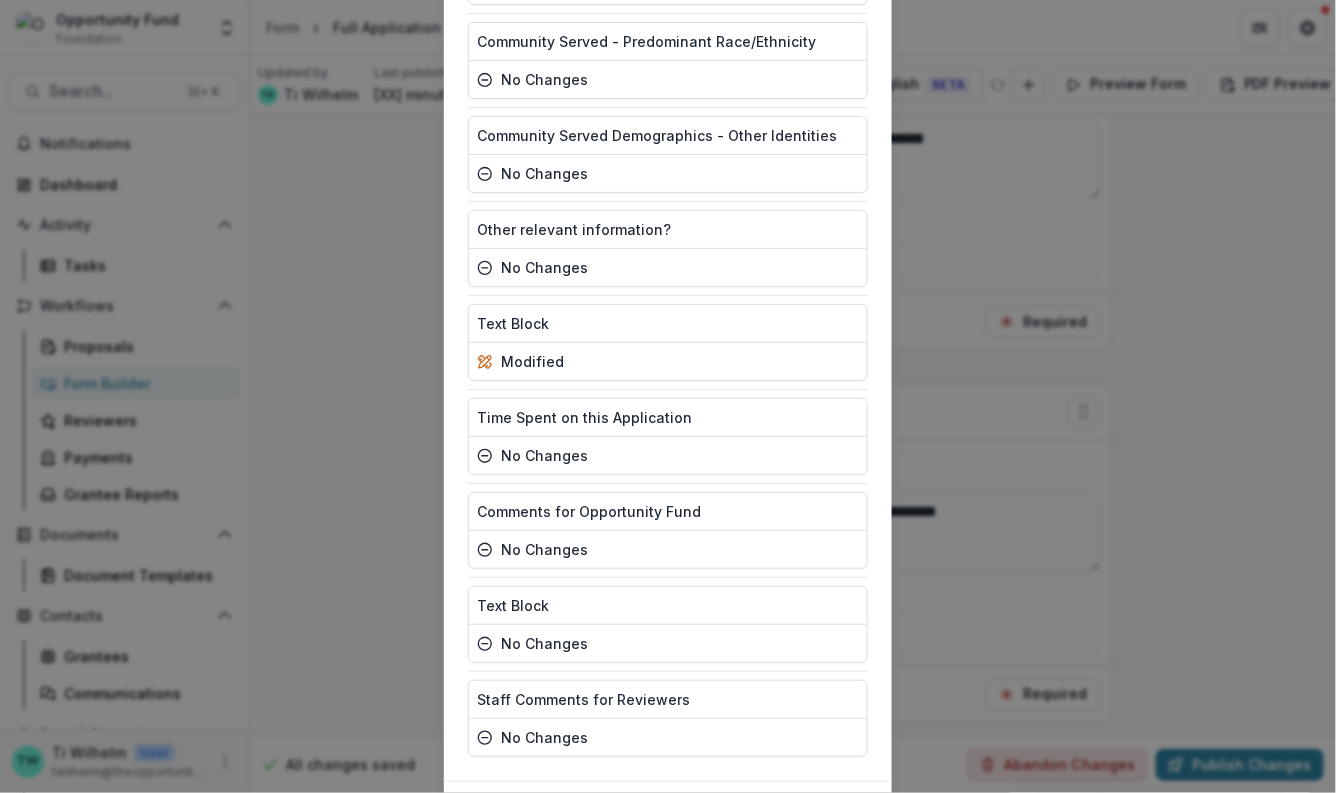 click 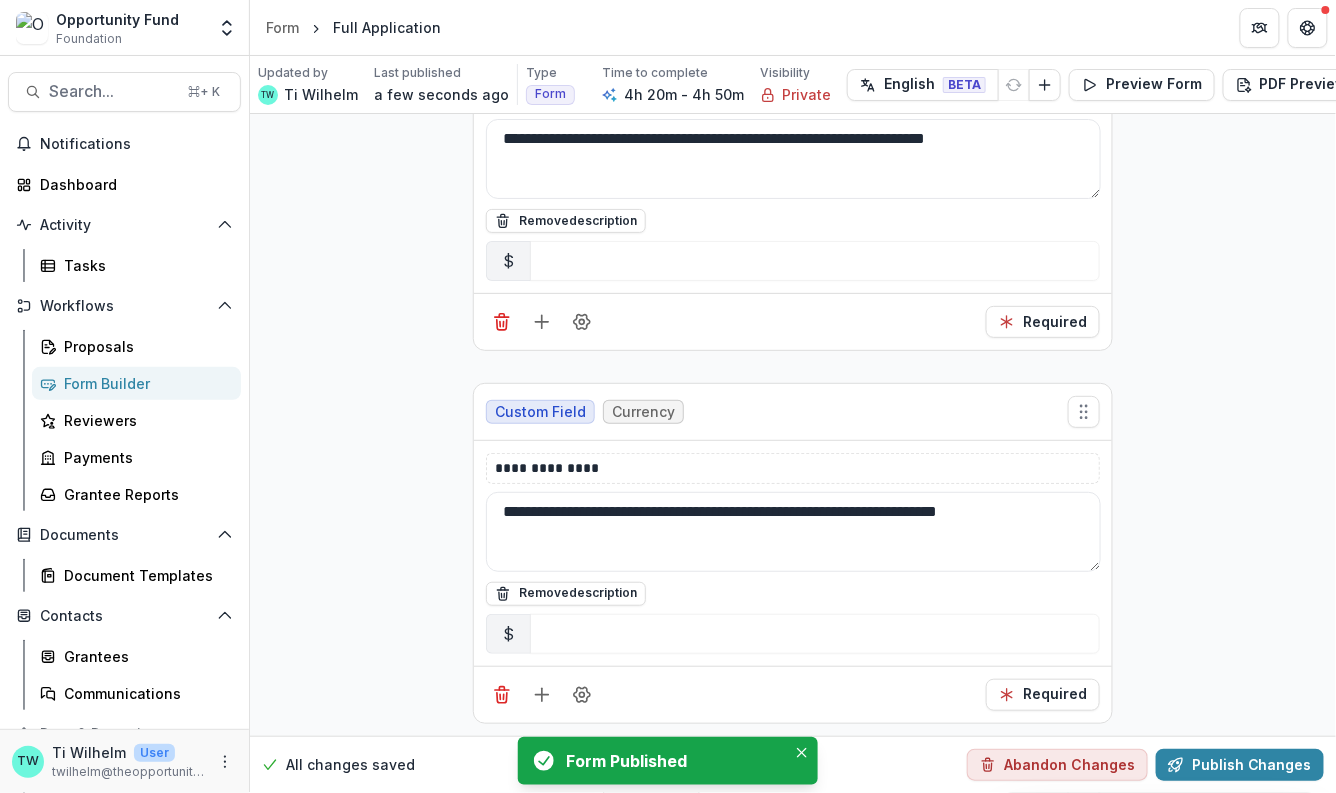 click on "**********" at bounding box center [793, 434] 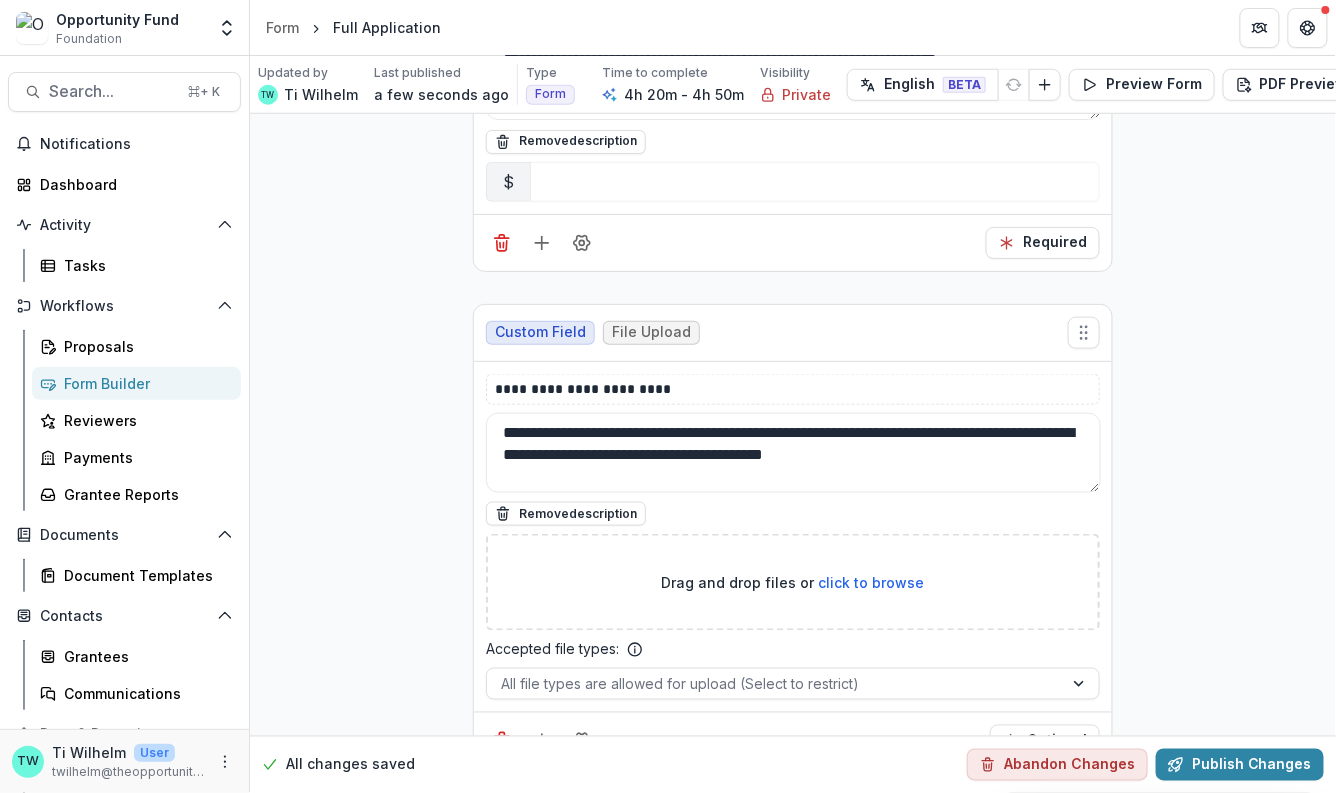 scroll, scrollTop: 18488, scrollLeft: 0, axis: vertical 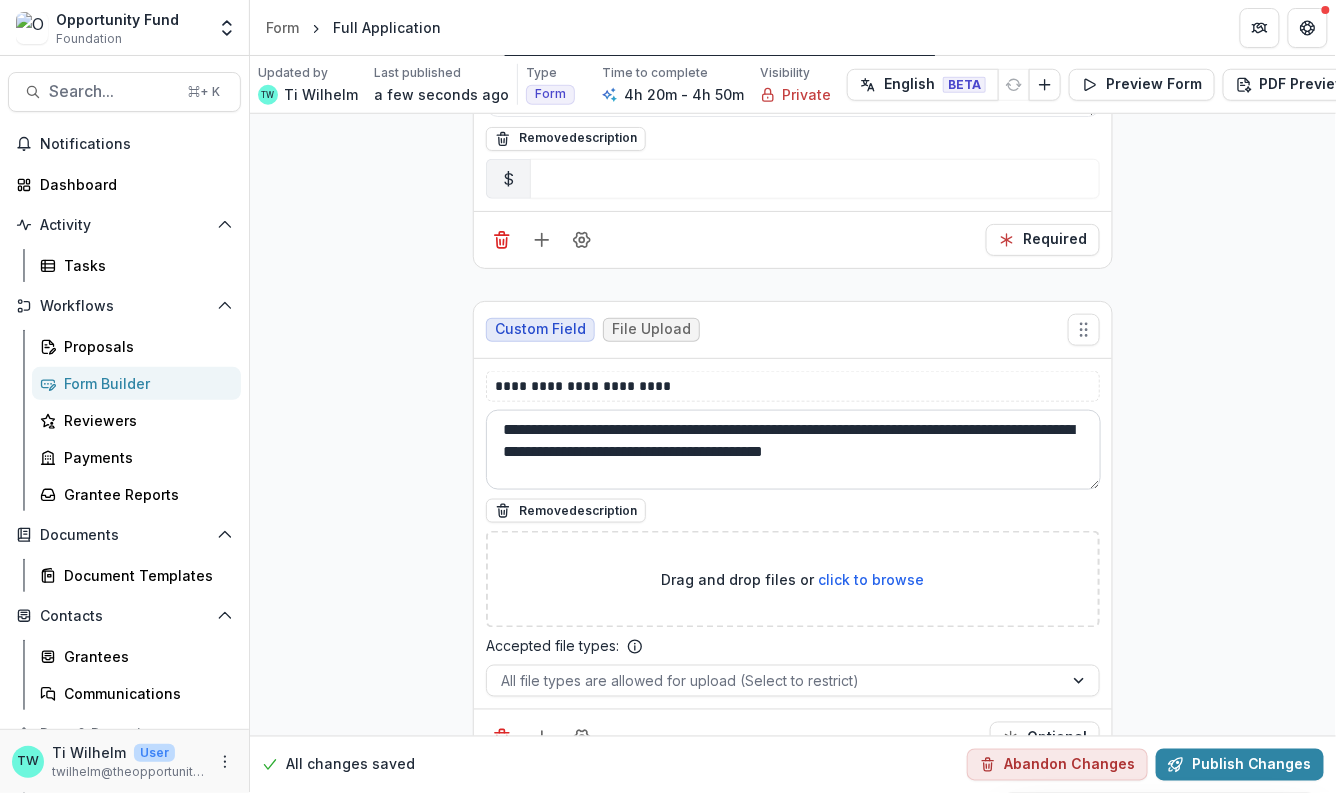 click on "**********" at bounding box center [793, 450] 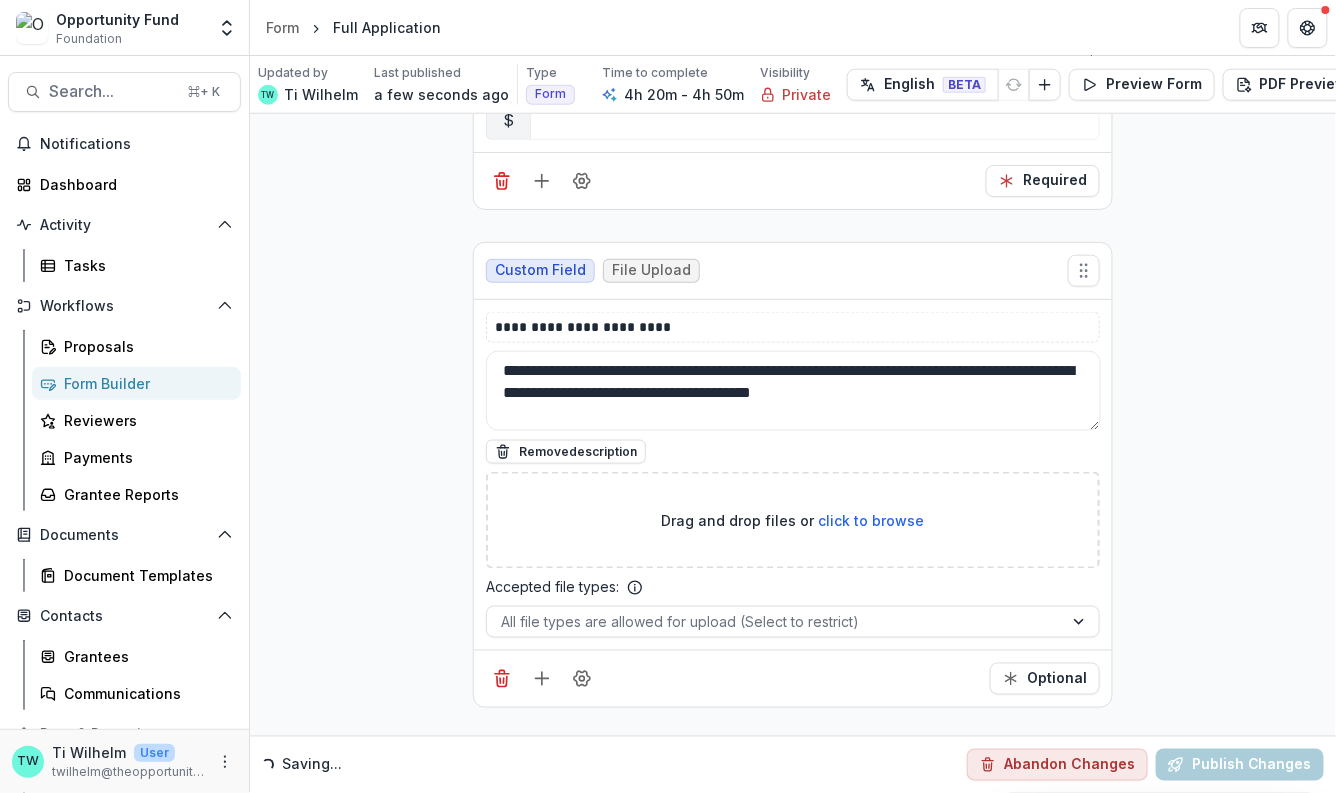 scroll, scrollTop: 18562, scrollLeft: 0, axis: vertical 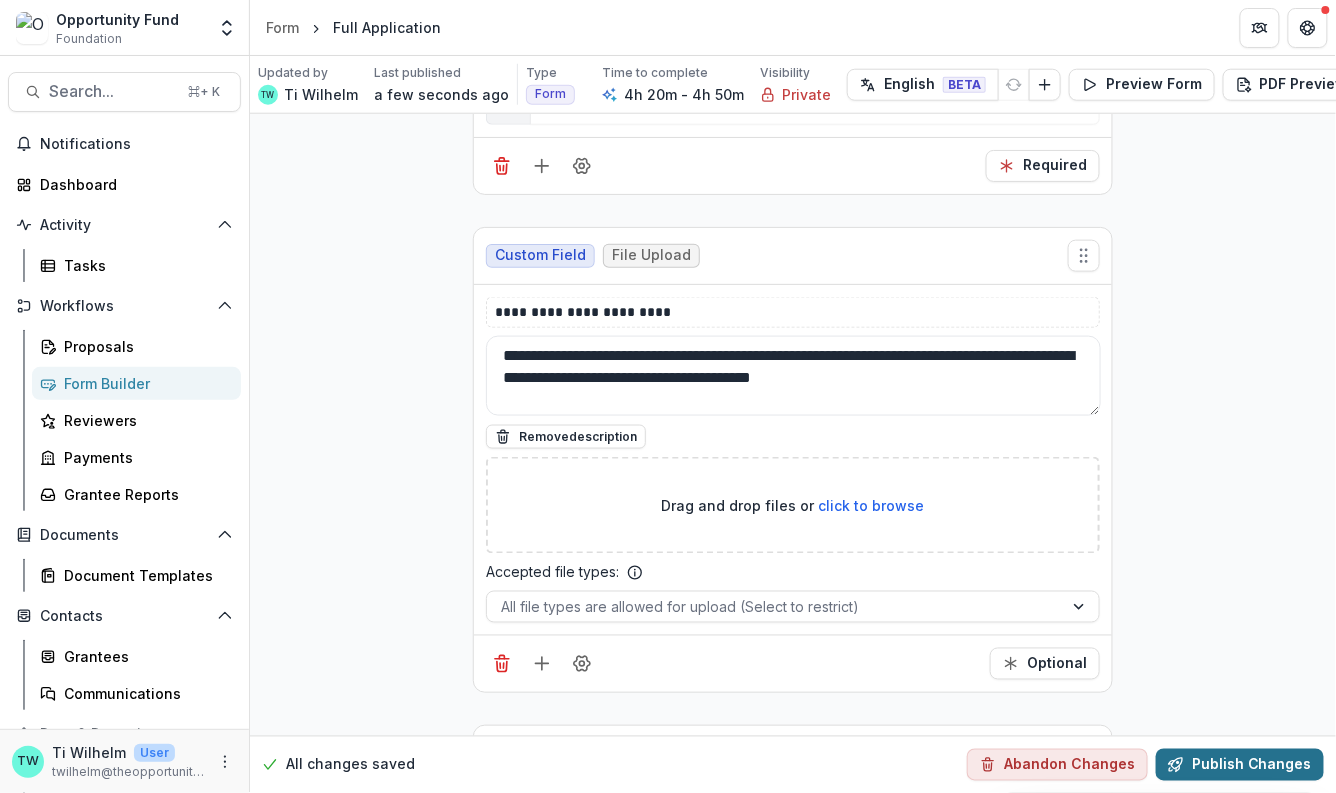 type on "**********" 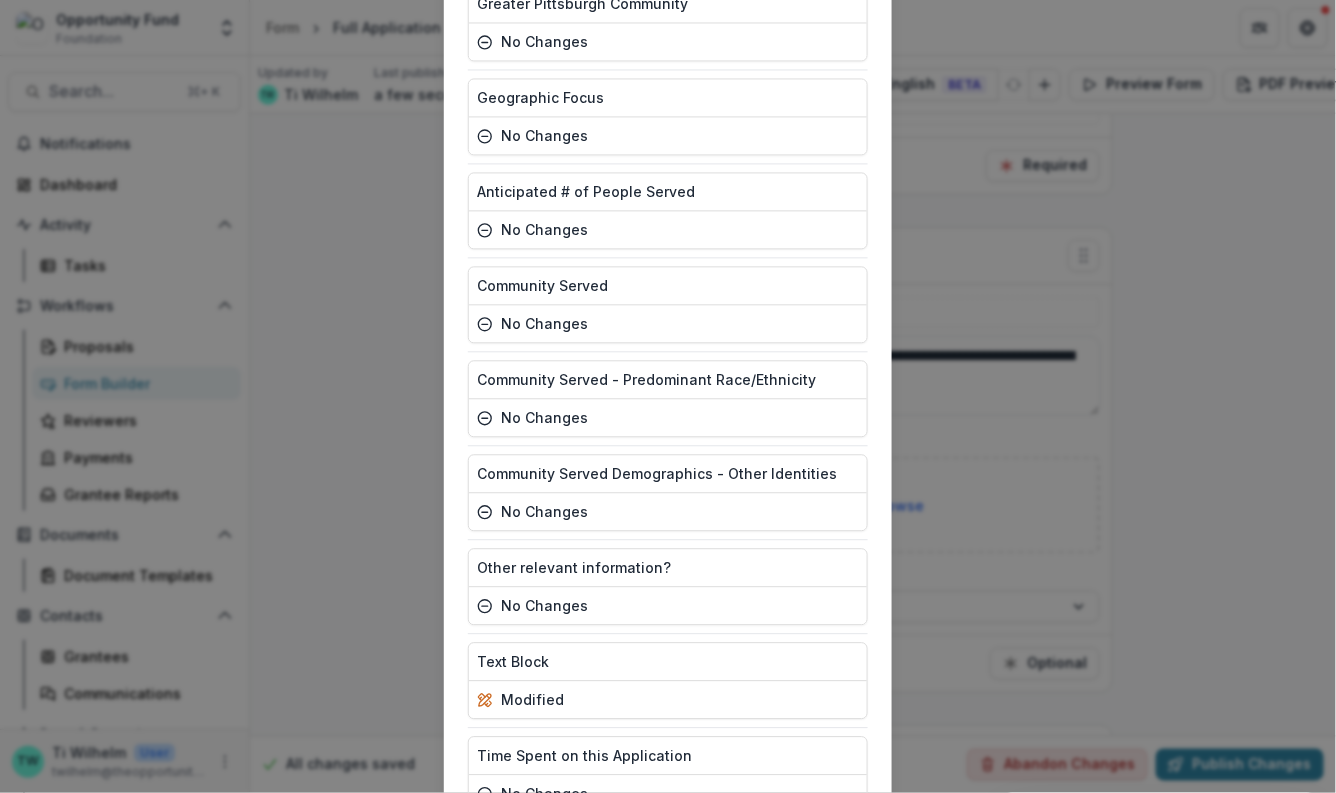 scroll, scrollTop: 5390, scrollLeft: 0, axis: vertical 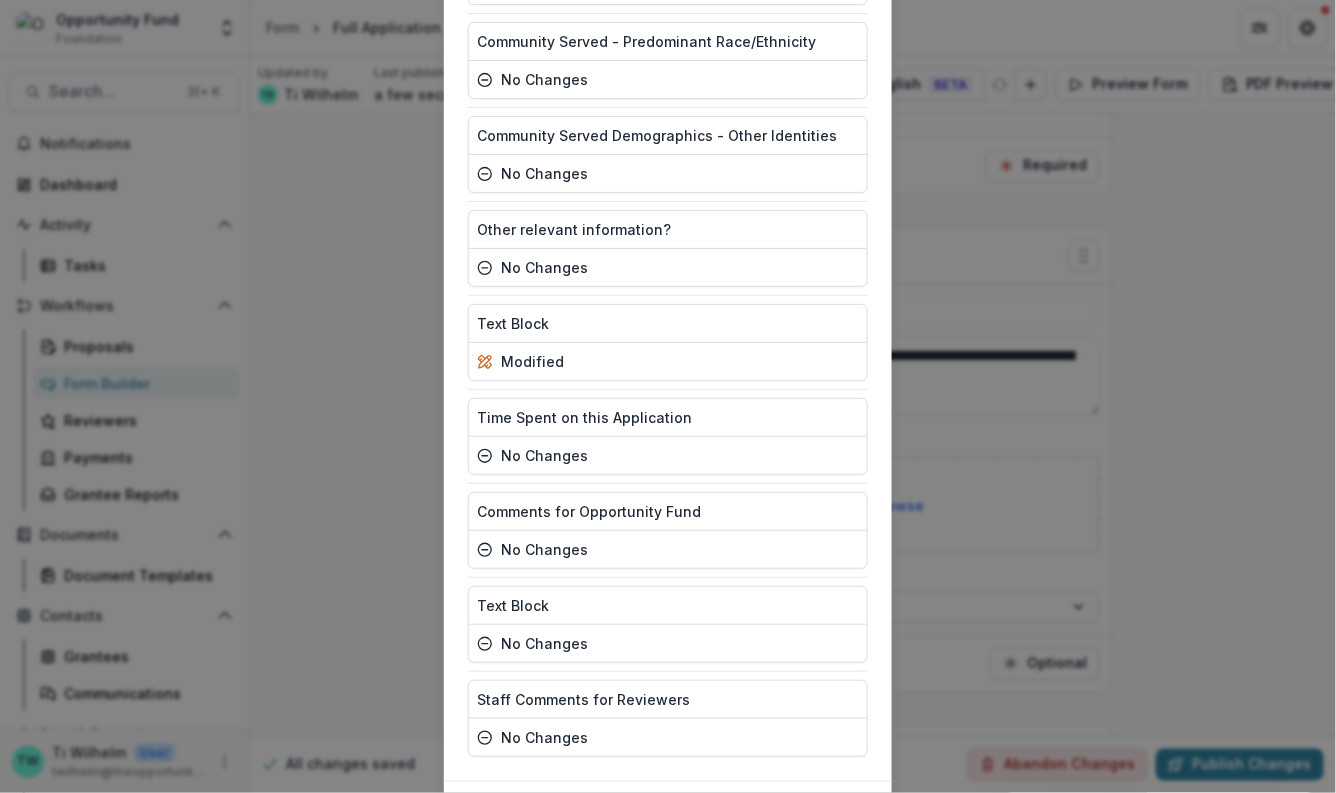 click on "Publish" at bounding box center (818, 814) 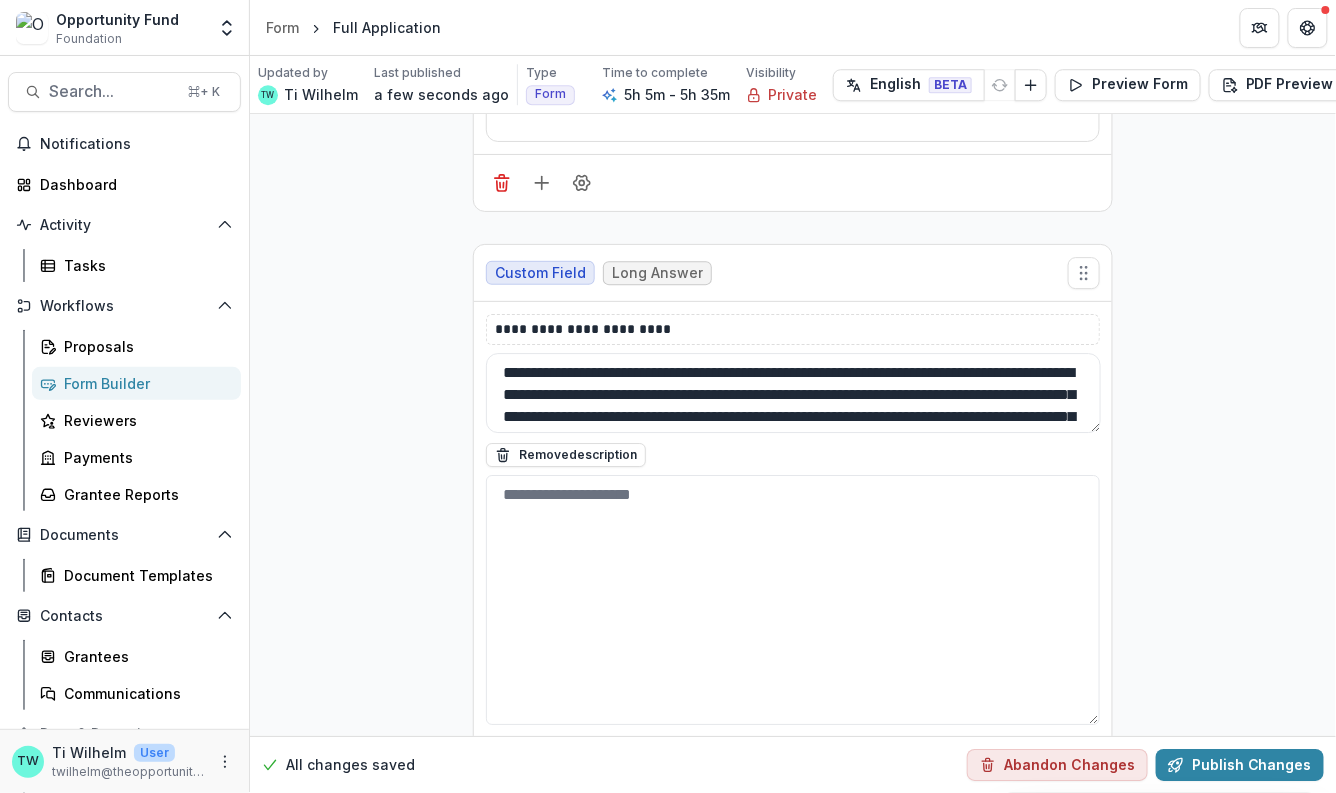 scroll, scrollTop: 19572, scrollLeft: 0, axis: vertical 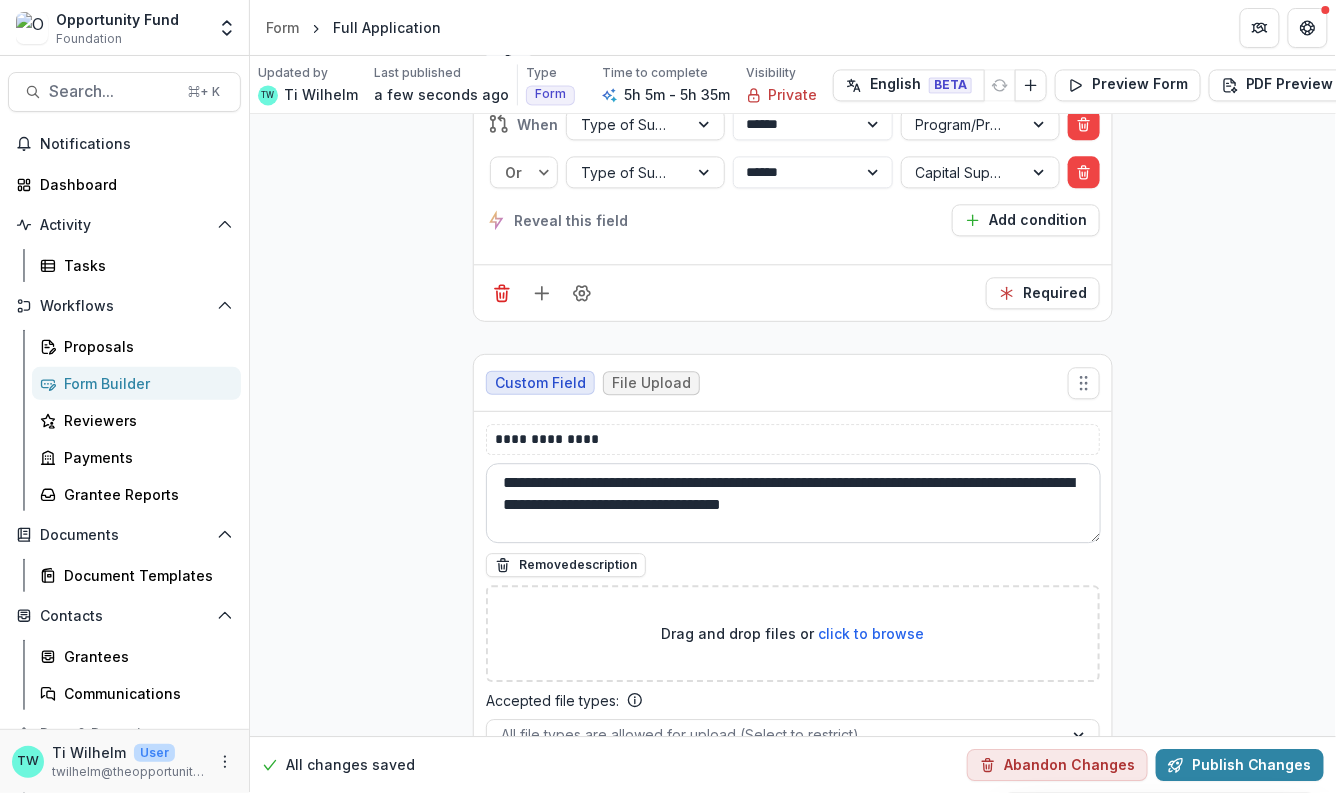 click on "**********" at bounding box center [793, 503] 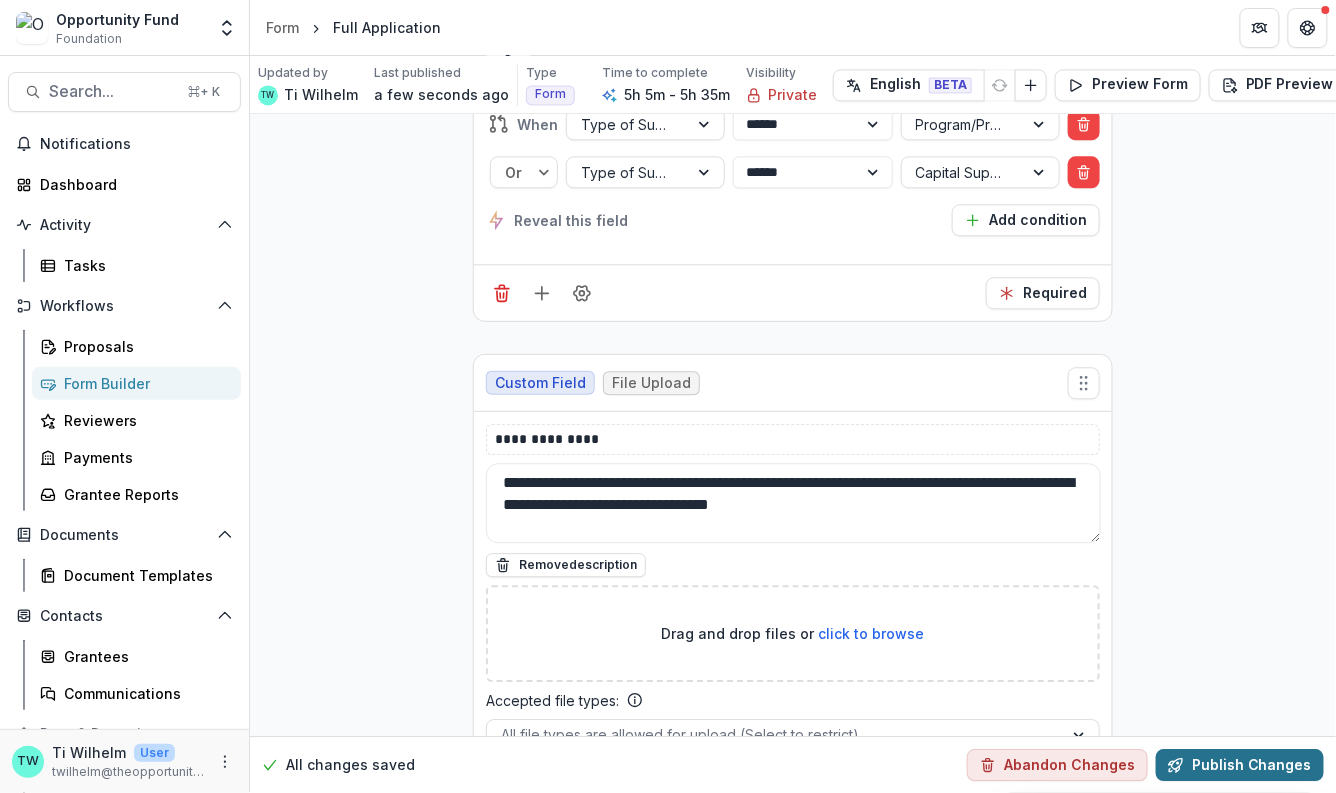 type on "**********" 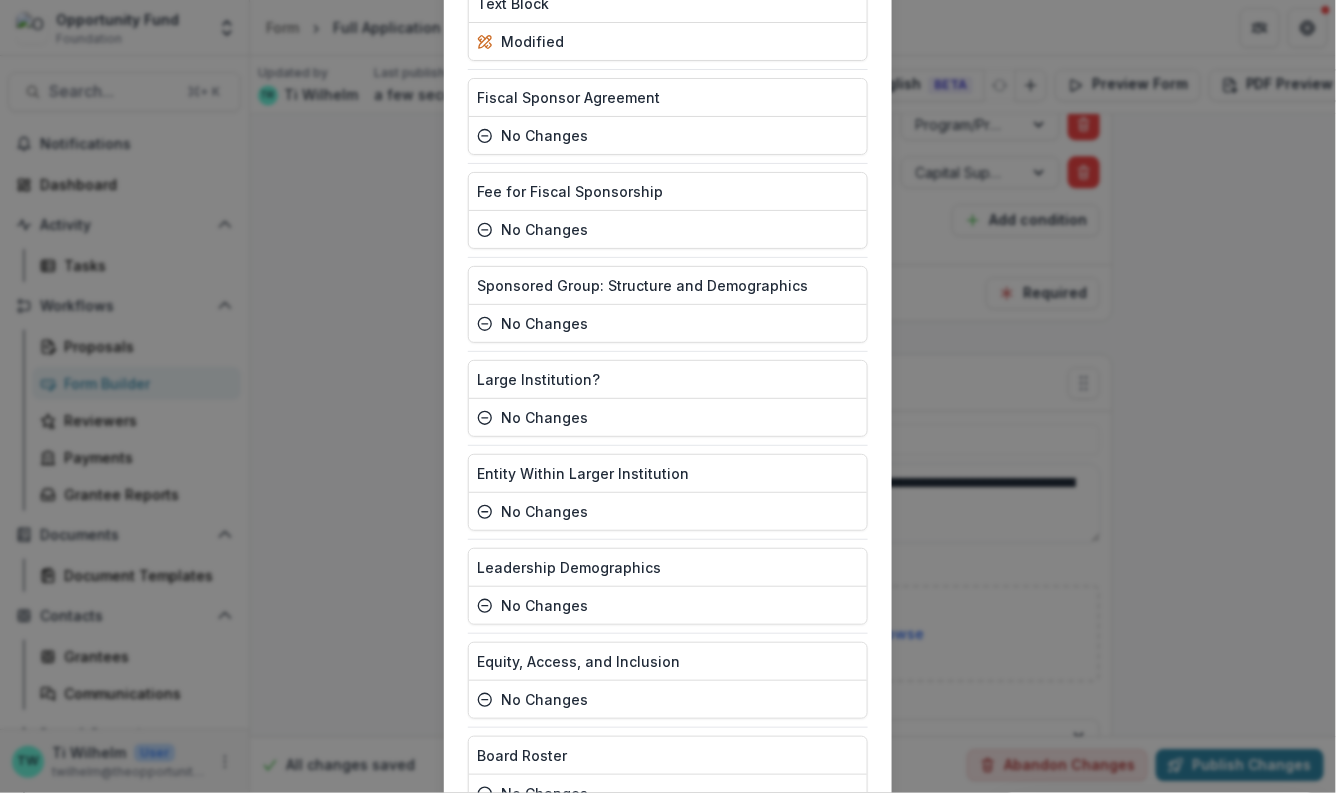 scroll, scrollTop: 5390, scrollLeft: 0, axis: vertical 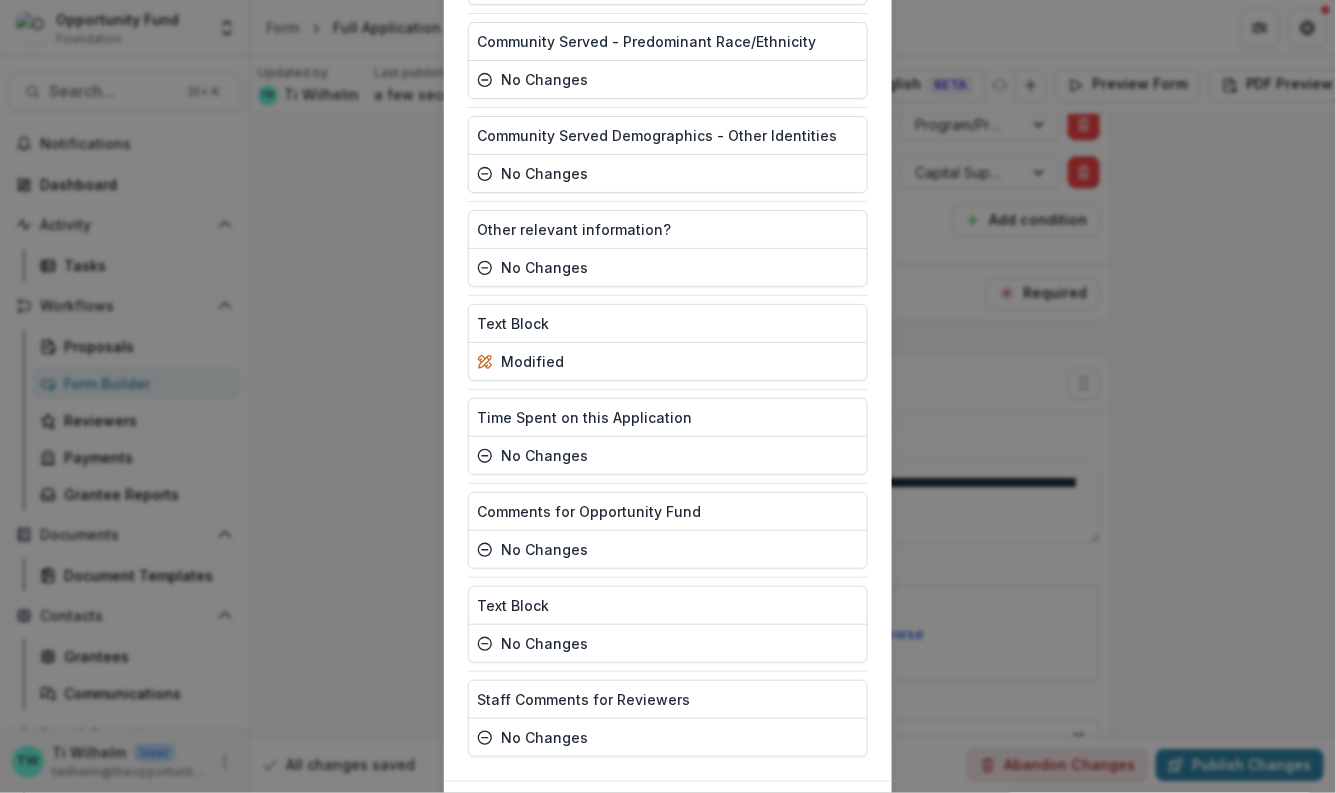click on "Publish" at bounding box center (818, 814) 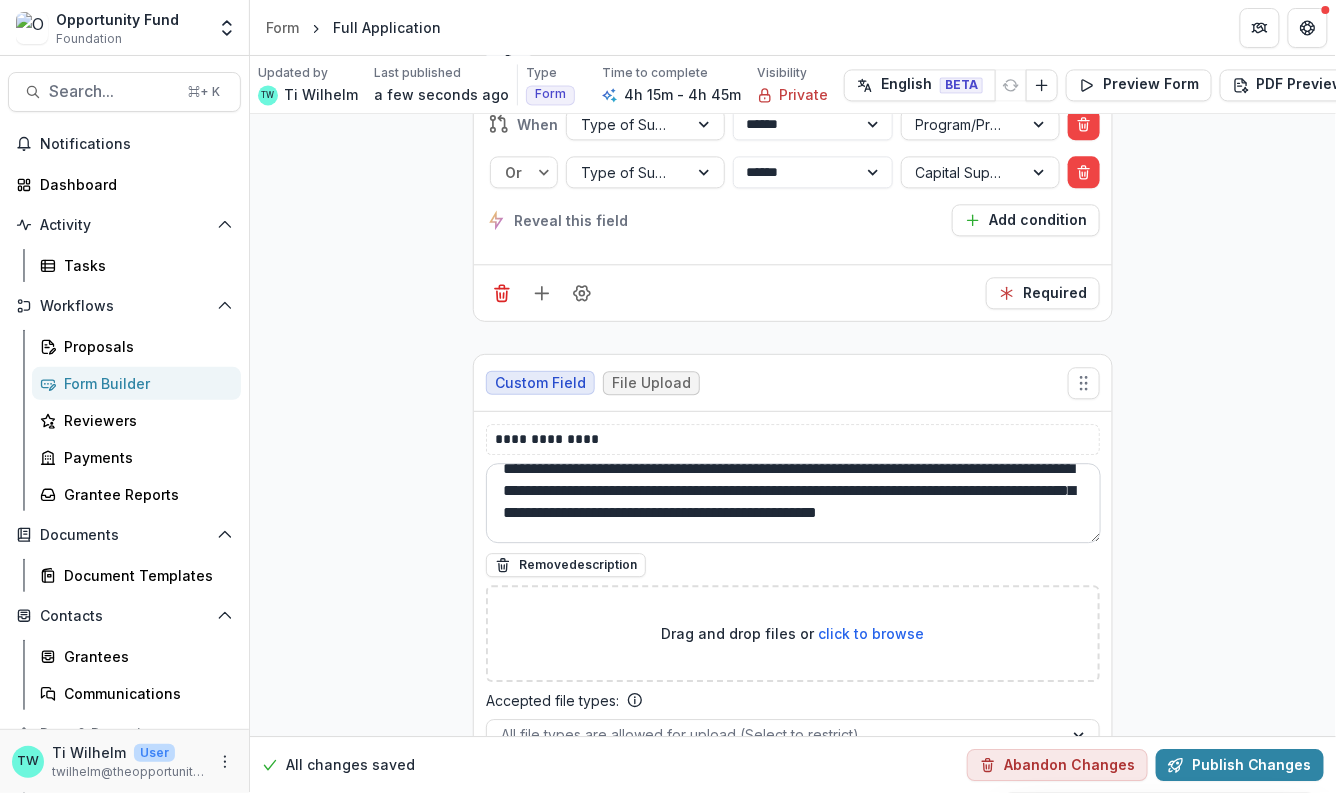 scroll, scrollTop: 157, scrollLeft: 0, axis: vertical 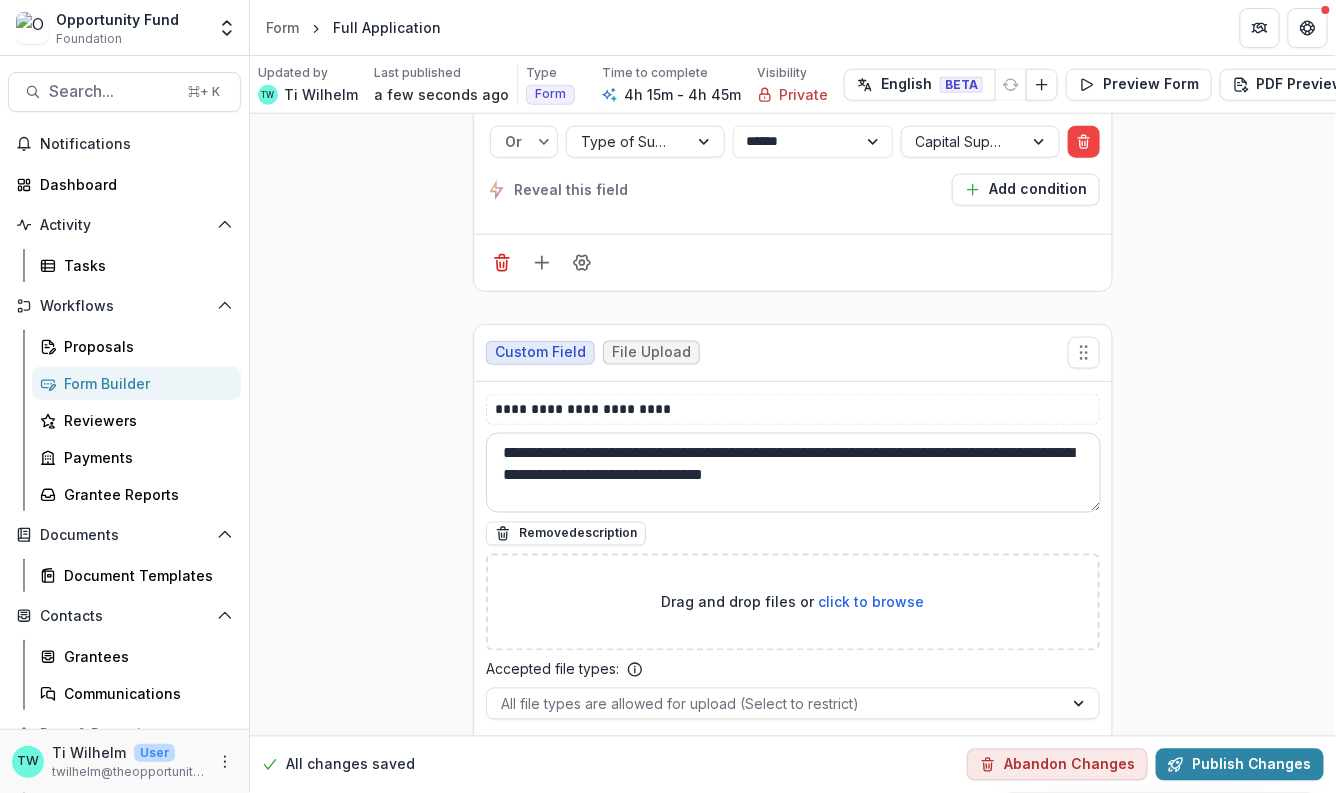 click on "**********" at bounding box center (793, 473) 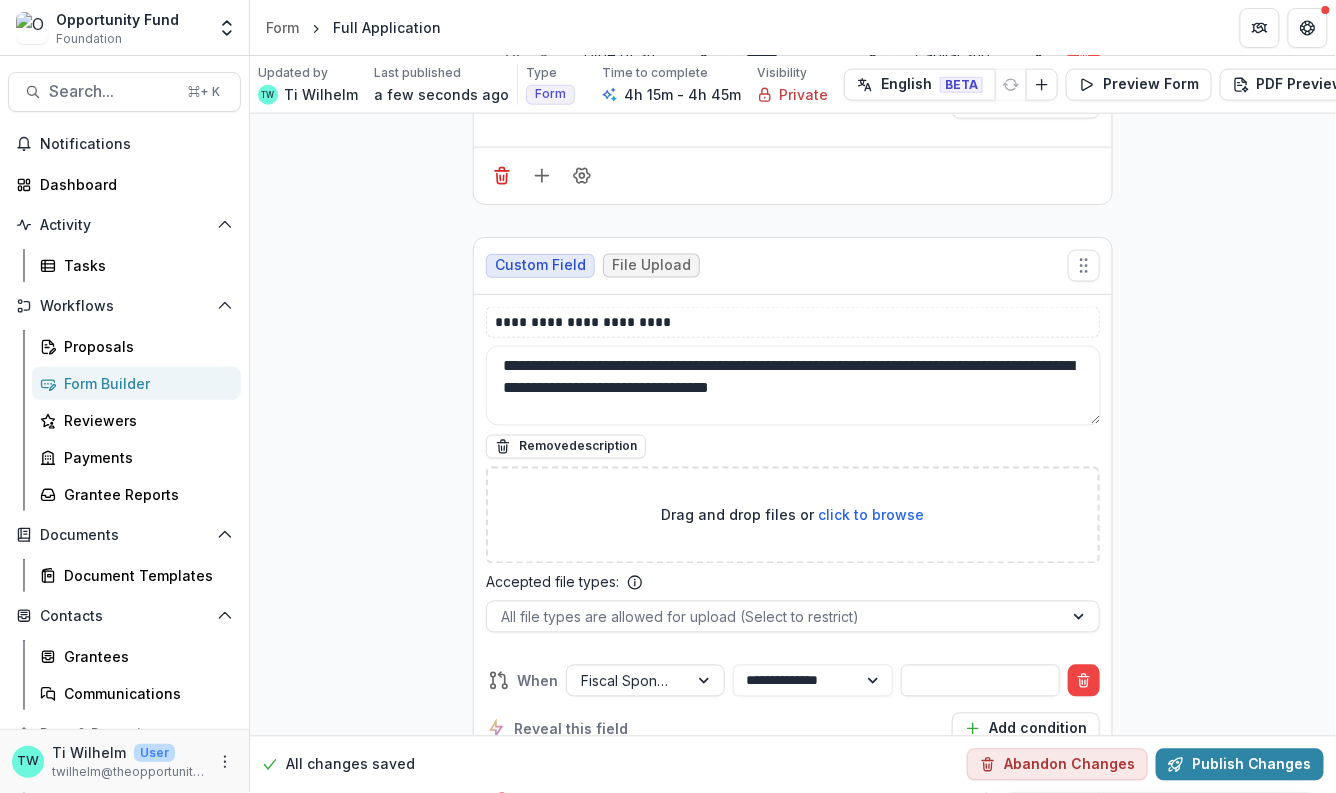 scroll, scrollTop: 22751, scrollLeft: 0, axis: vertical 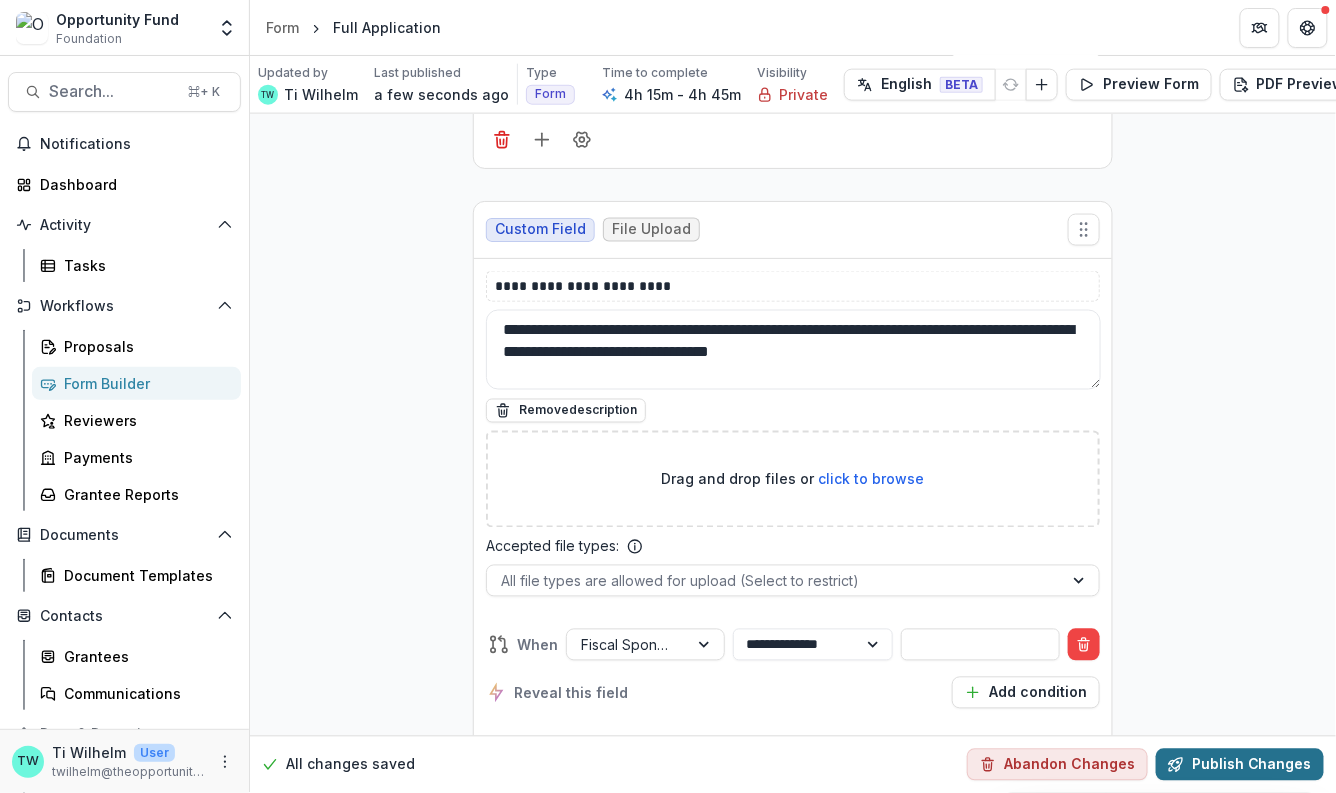 type on "**********" 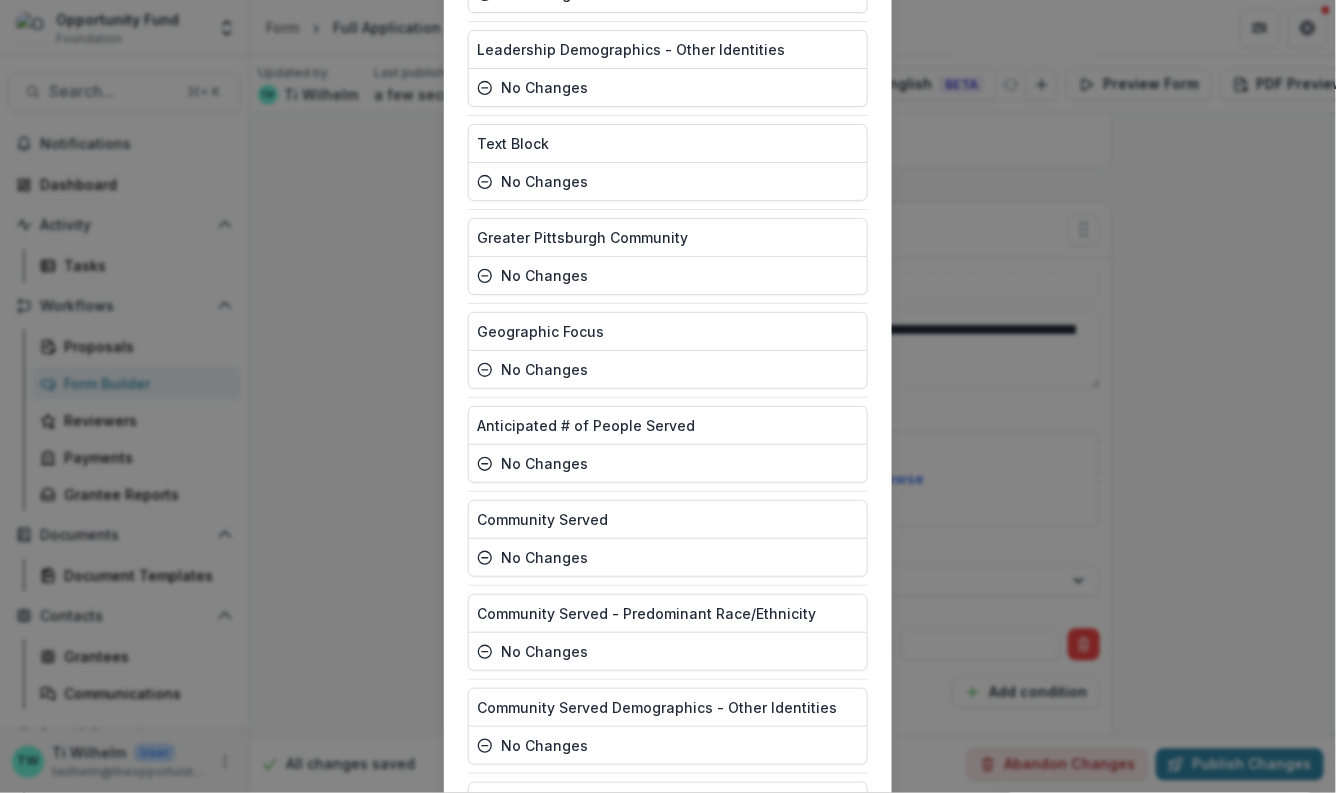 scroll, scrollTop: 5390, scrollLeft: 0, axis: vertical 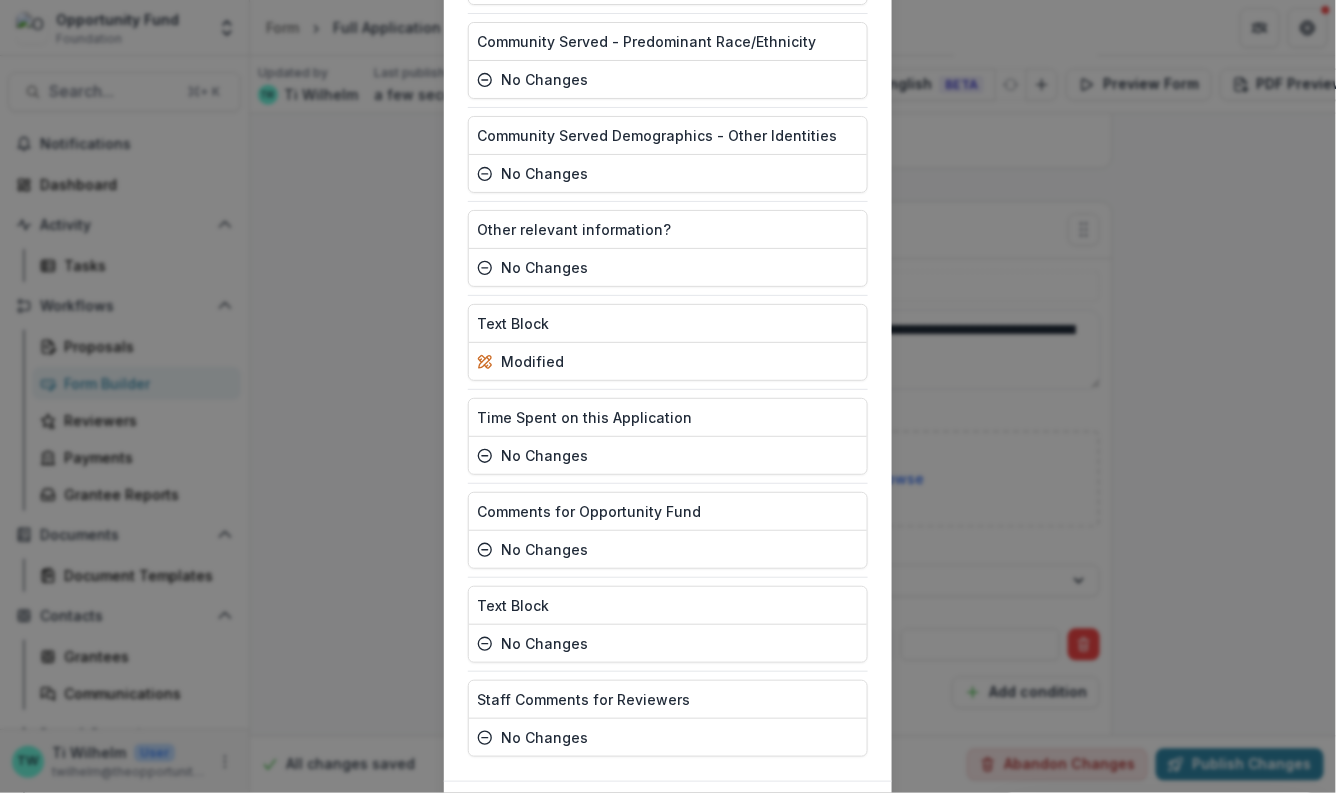 click on "Publish" at bounding box center [818, 814] 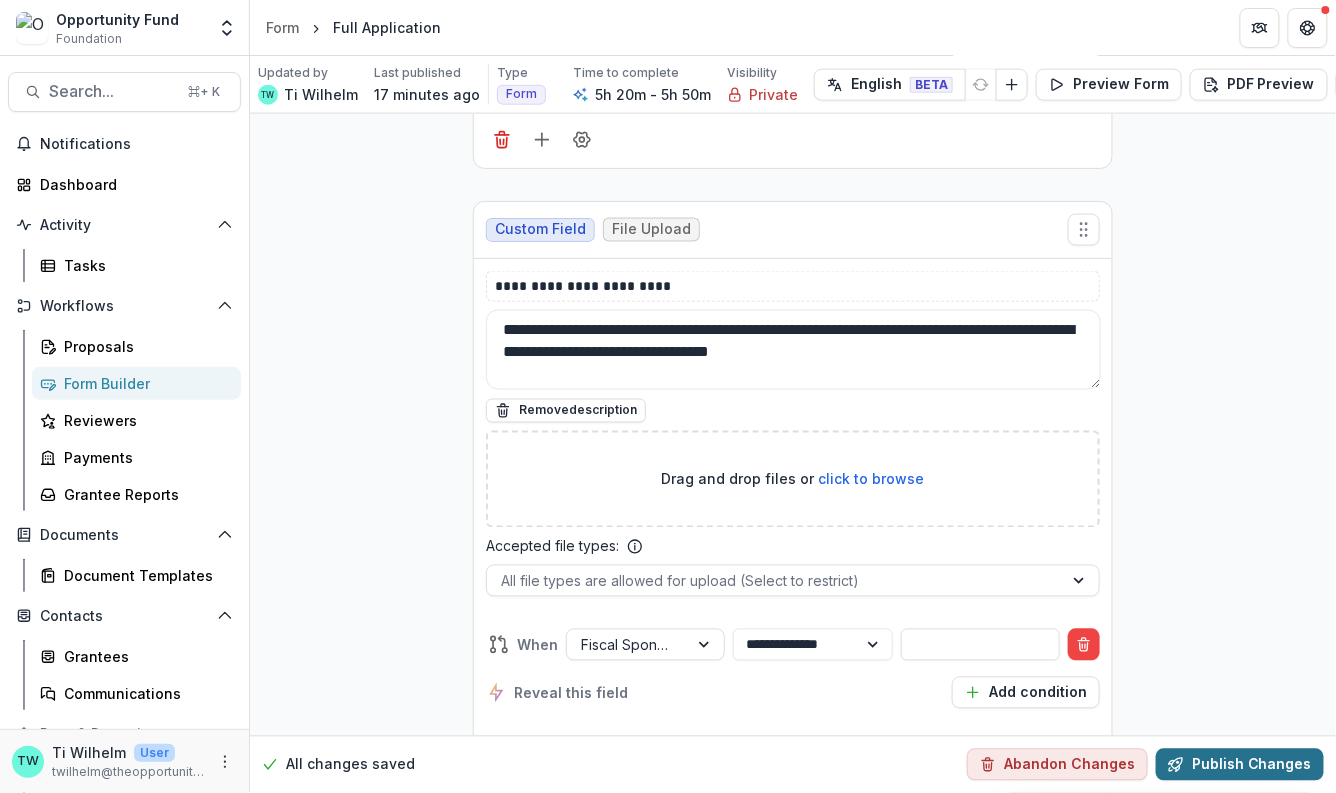click on "Publish Changes" at bounding box center (1240, 765) 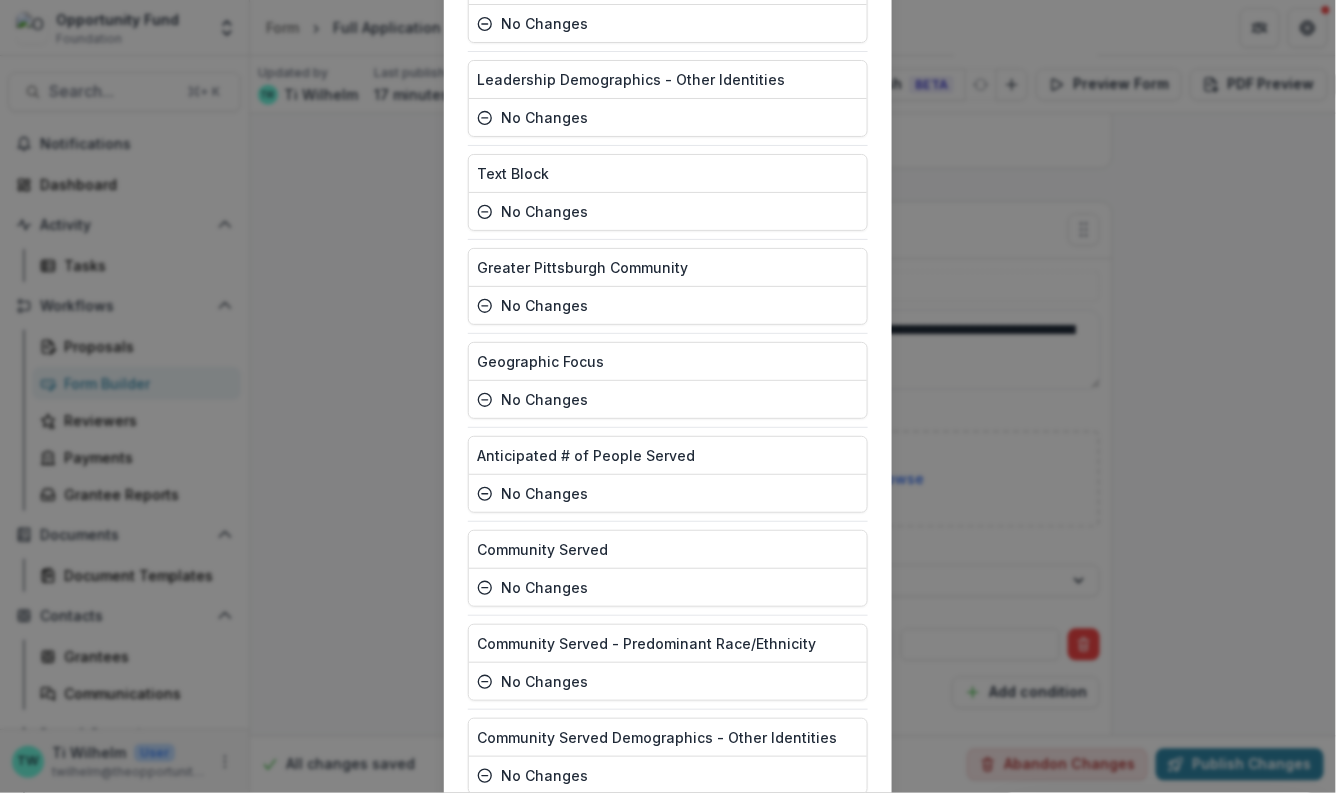 scroll, scrollTop: 5390, scrollLeft: 0, axis: vertical 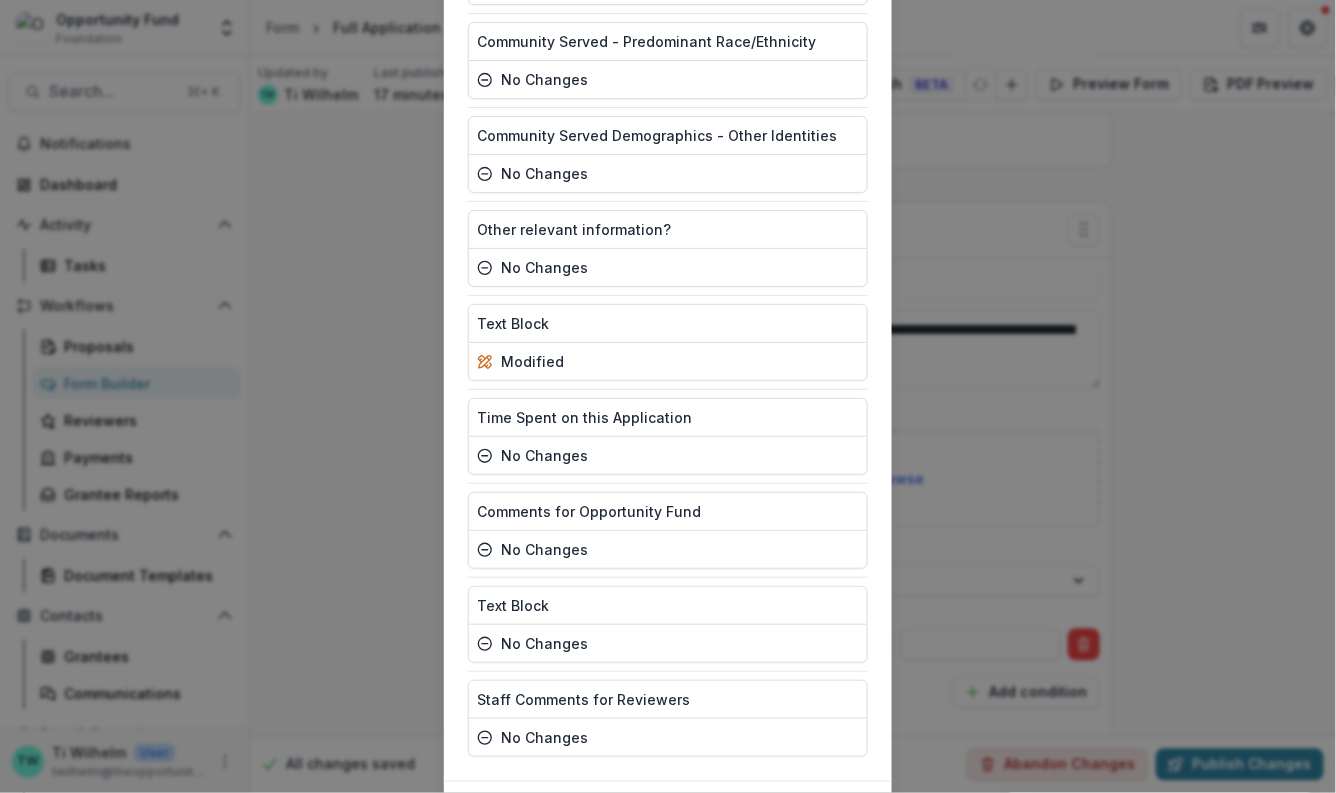 click on "Publish" at bounding box center (818, 814) 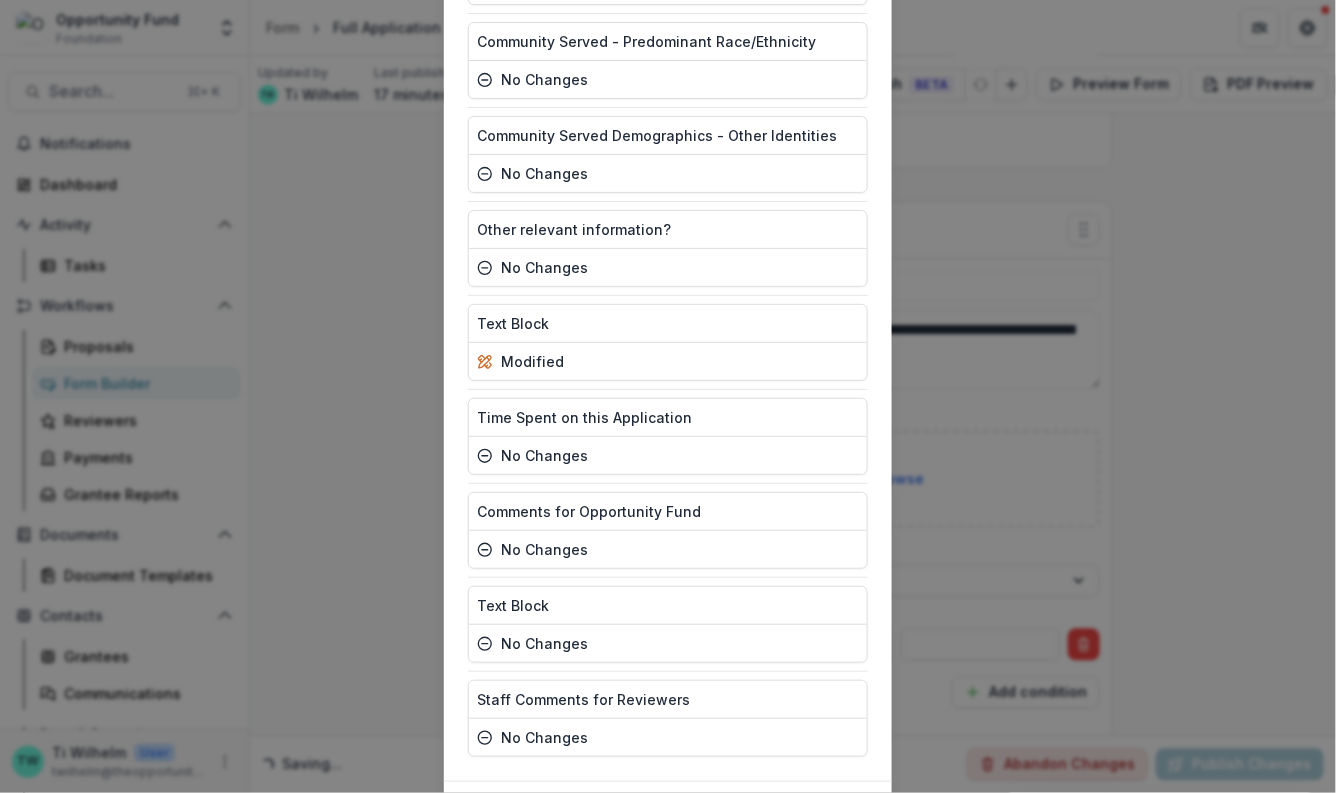click on "Publish" at bounding box center (818, 814) 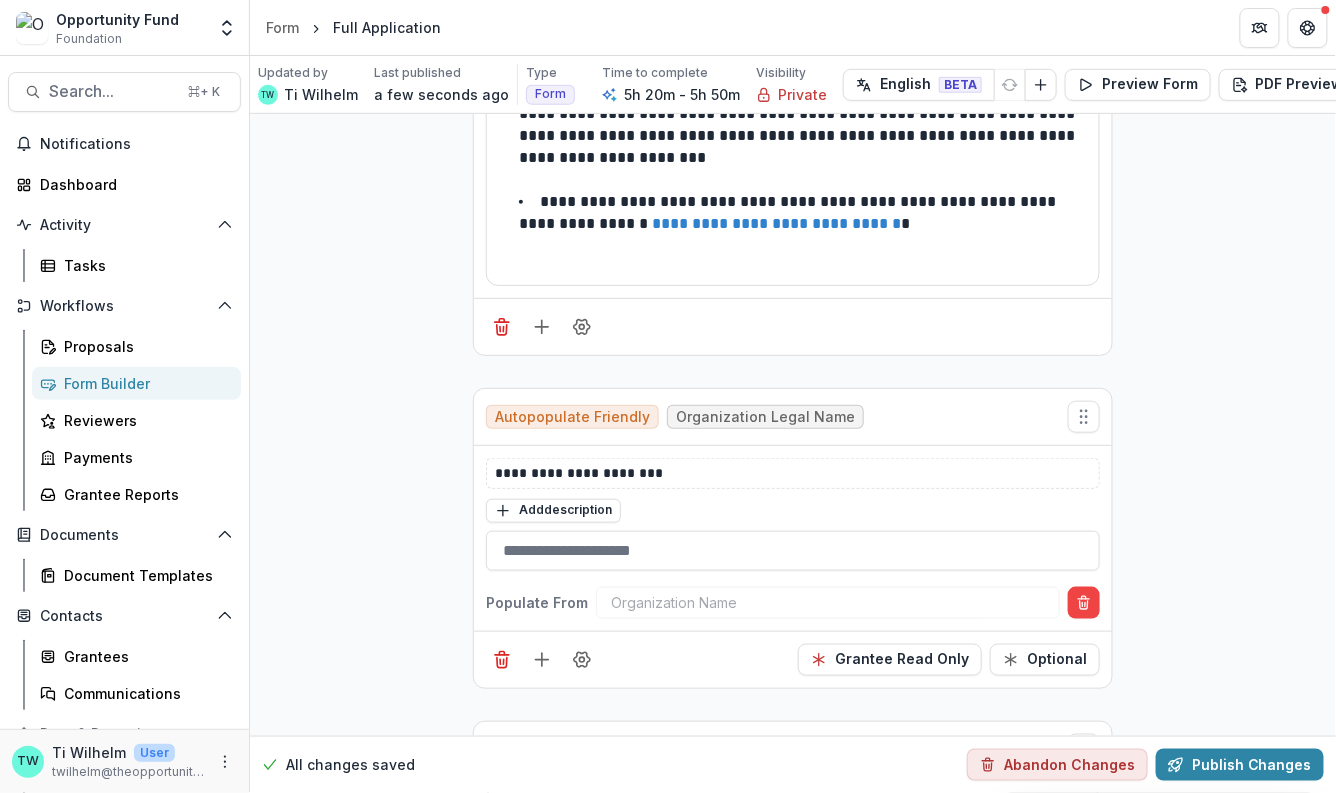 scroll, scrollTop: 0, scrollLeft: 0, axis: both 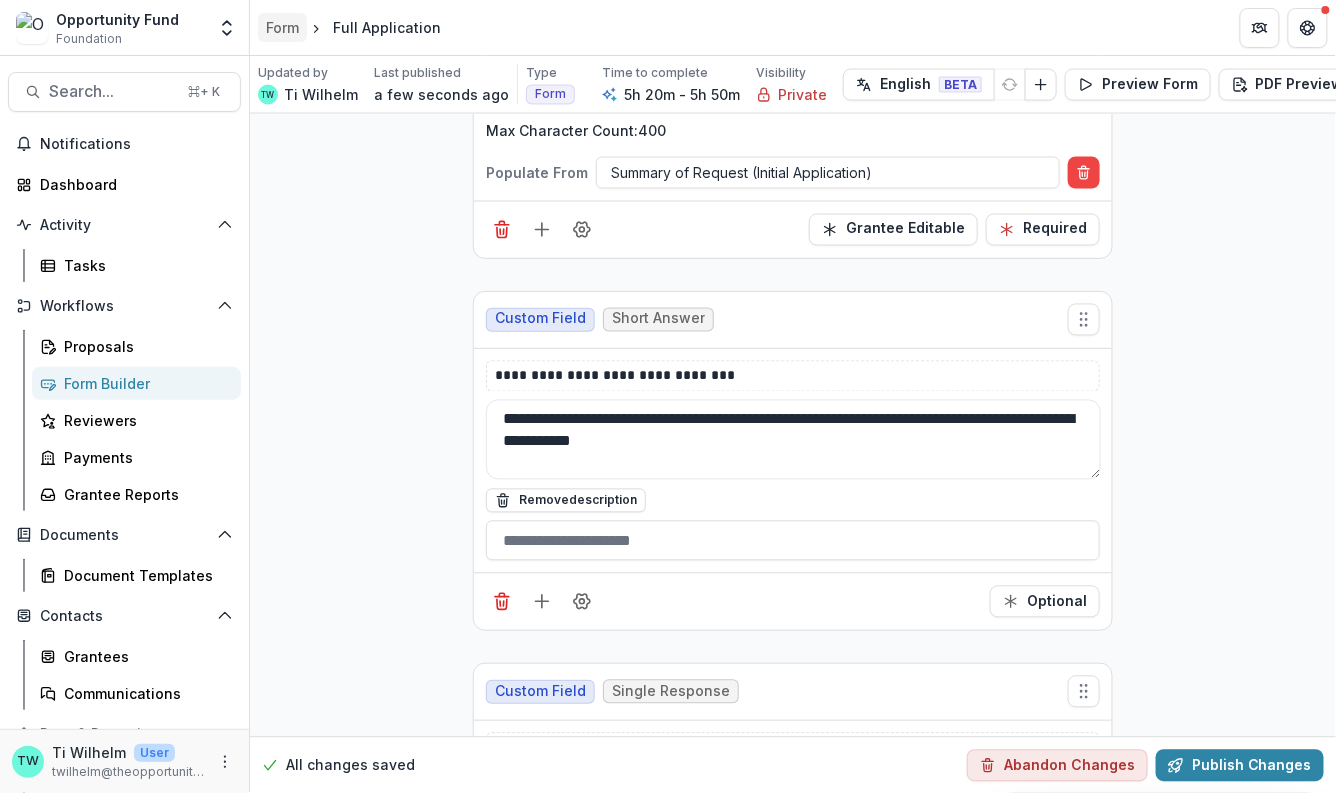 click on "Form" at bounding box center [282, 27] 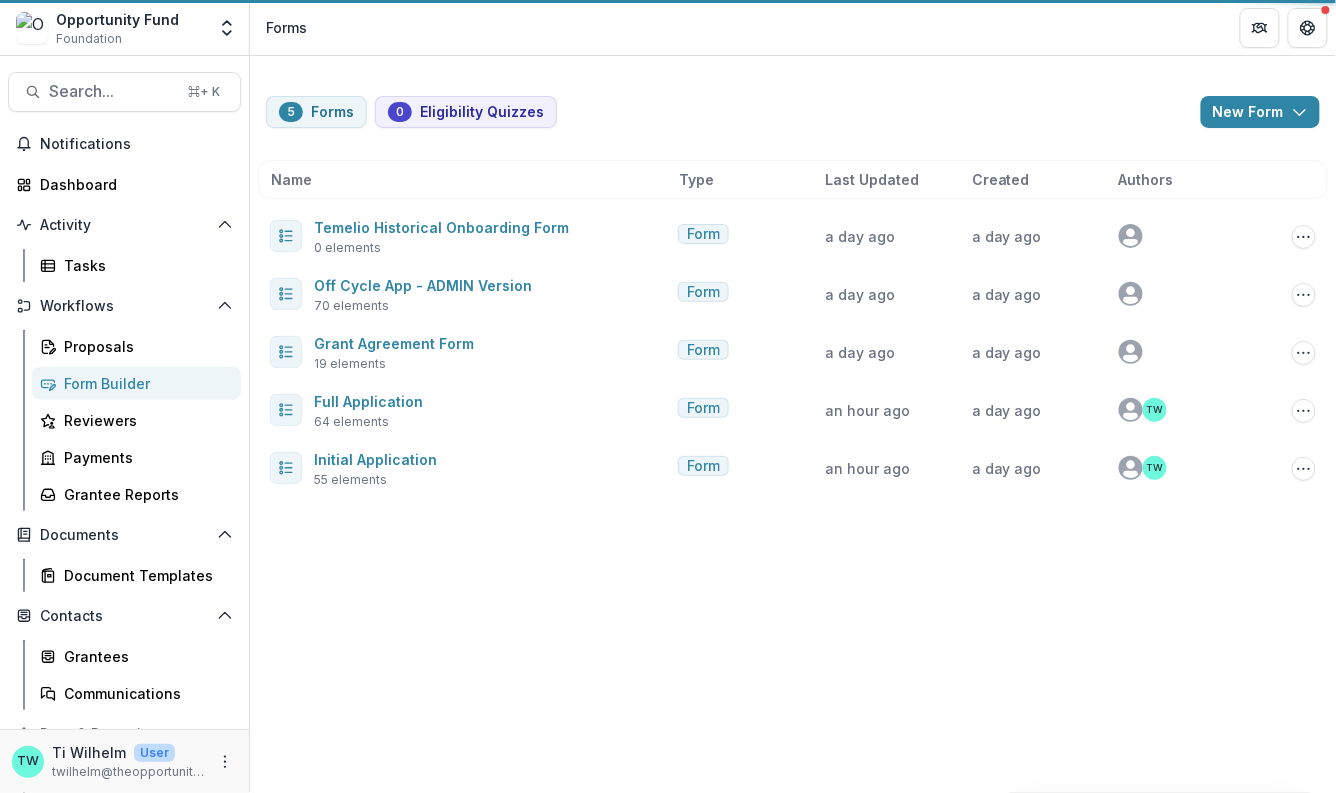scroll, scrollTop: 0, scrollLeft: 0, axis: both 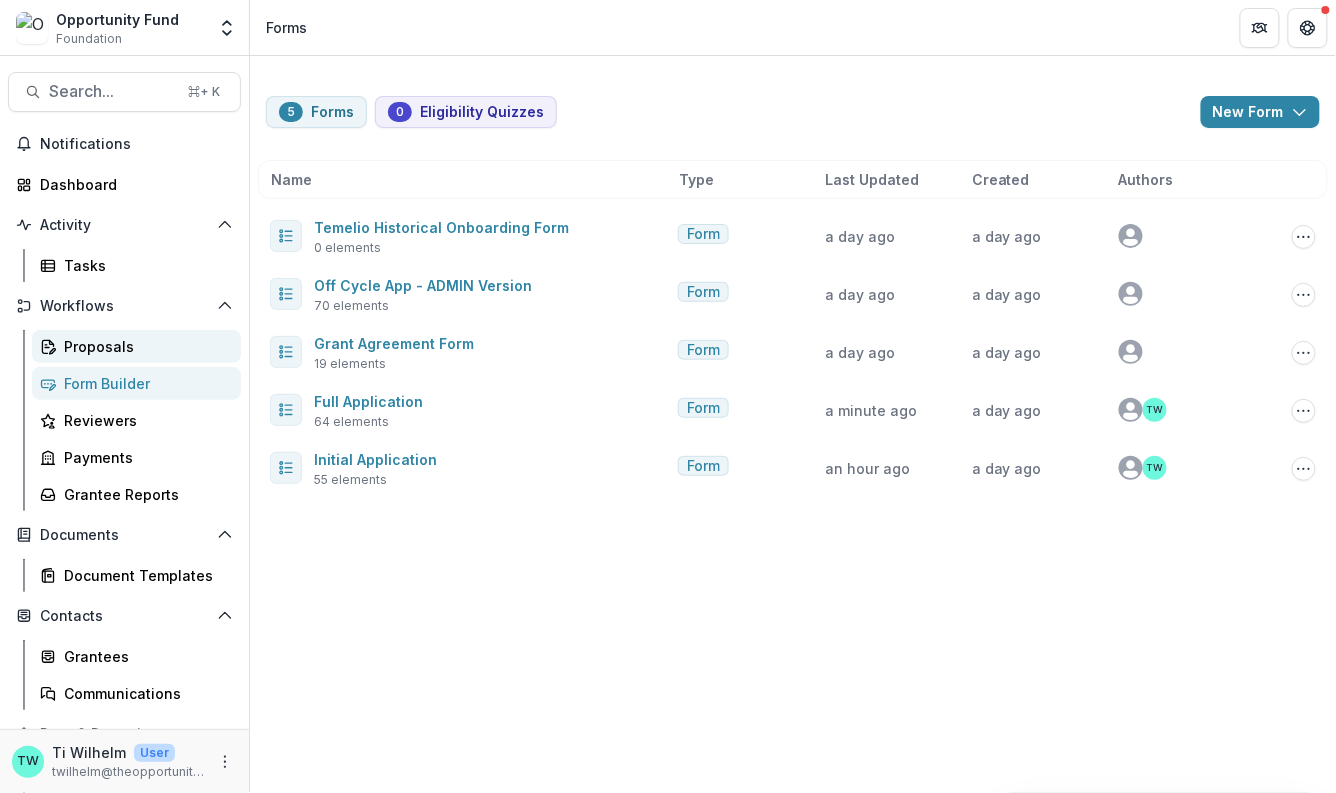 click on "Proposals" at bounding box center (144, 346) 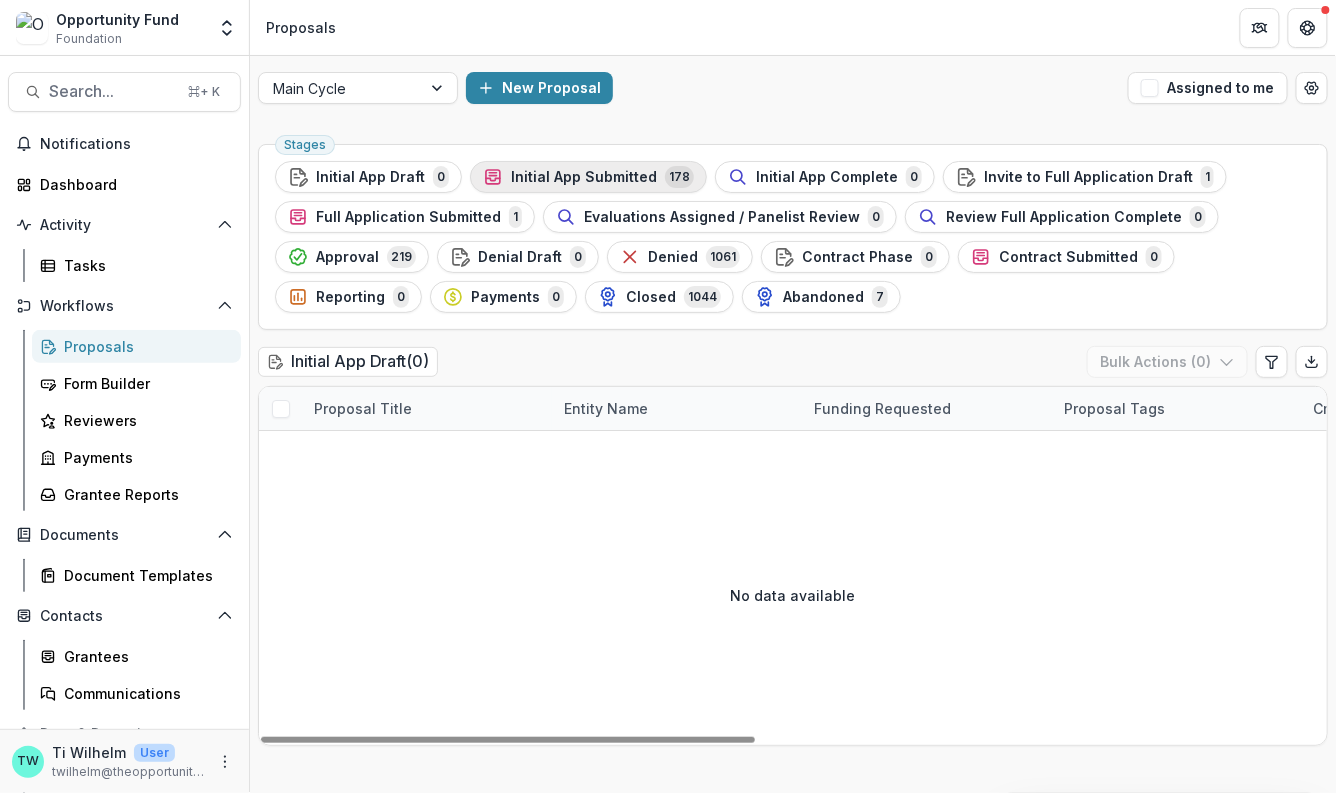 click on "Initial App Submitted 178" at bounding box center [588, 177] 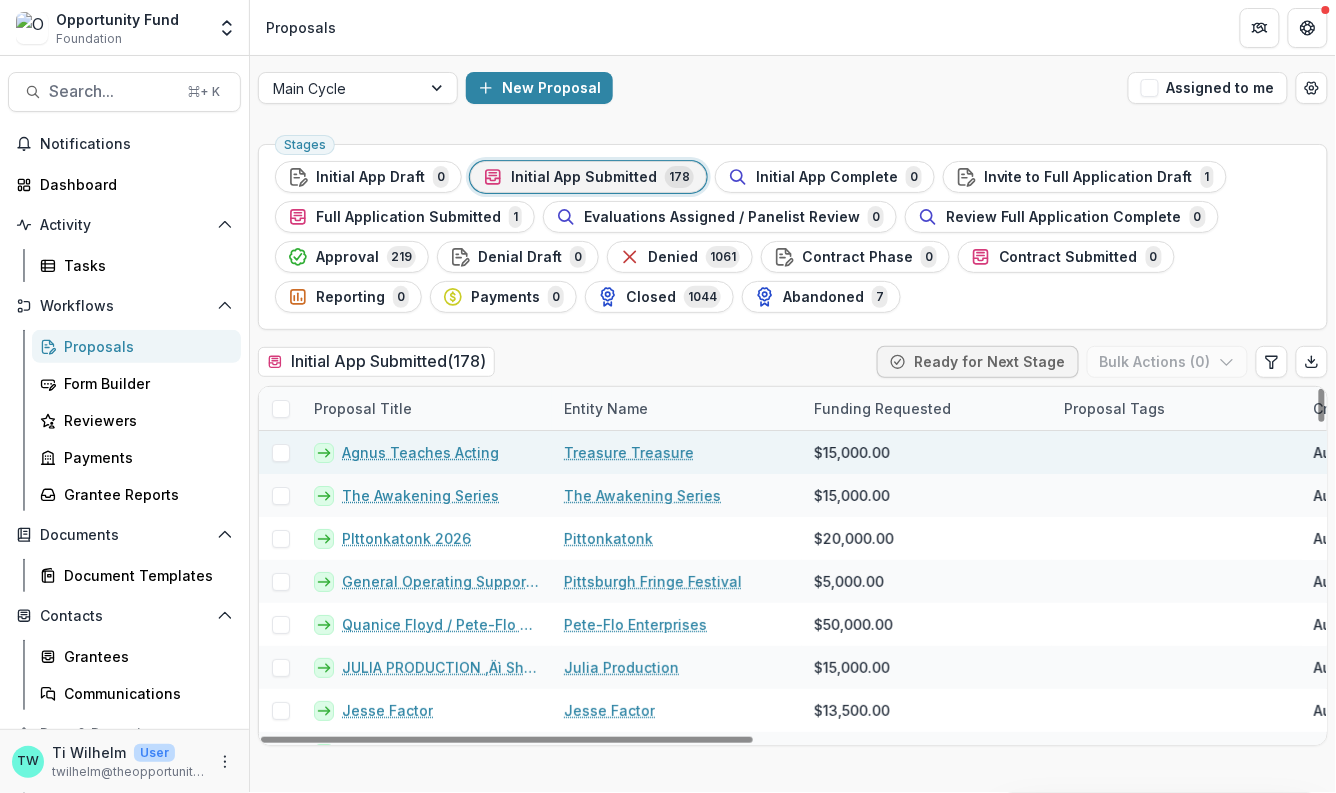 click on "Agnus Teaches Acting" at bounding box center [420, 452] 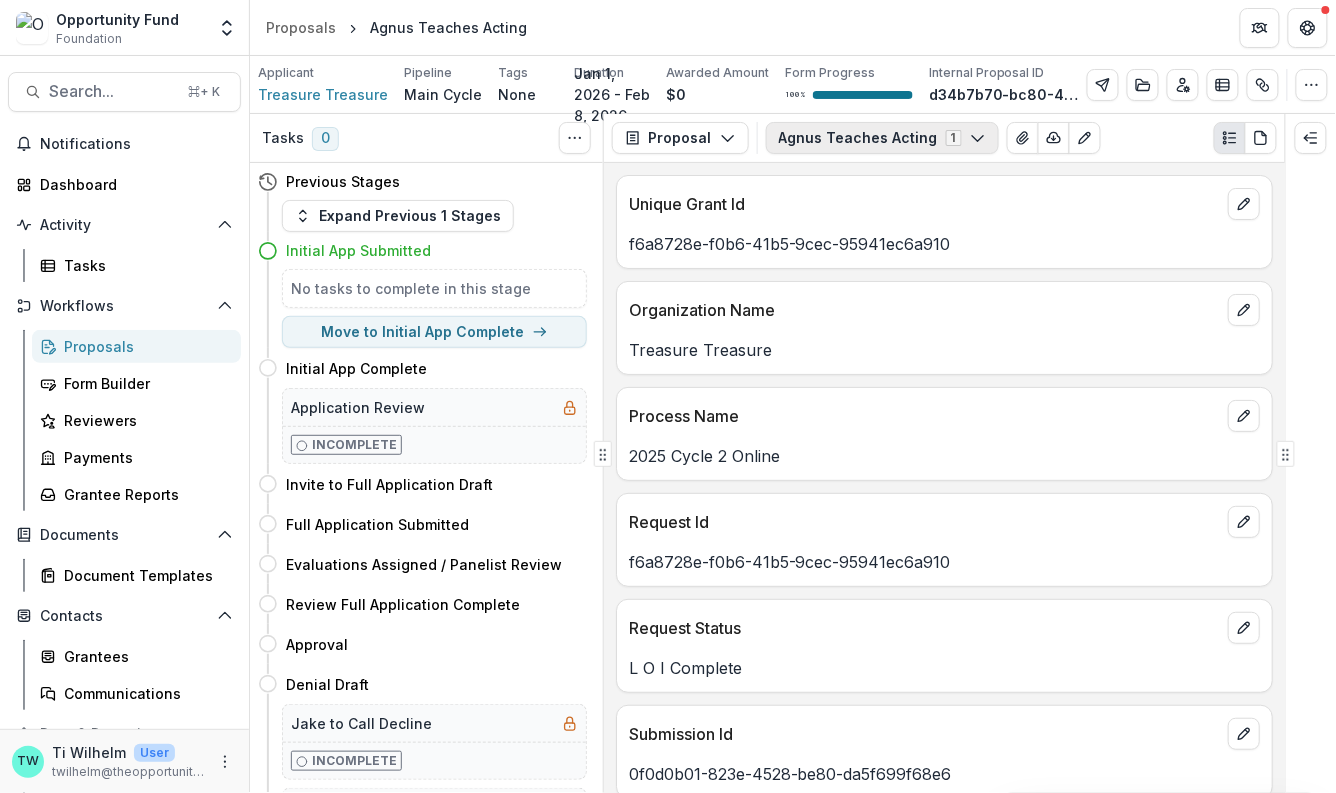 click 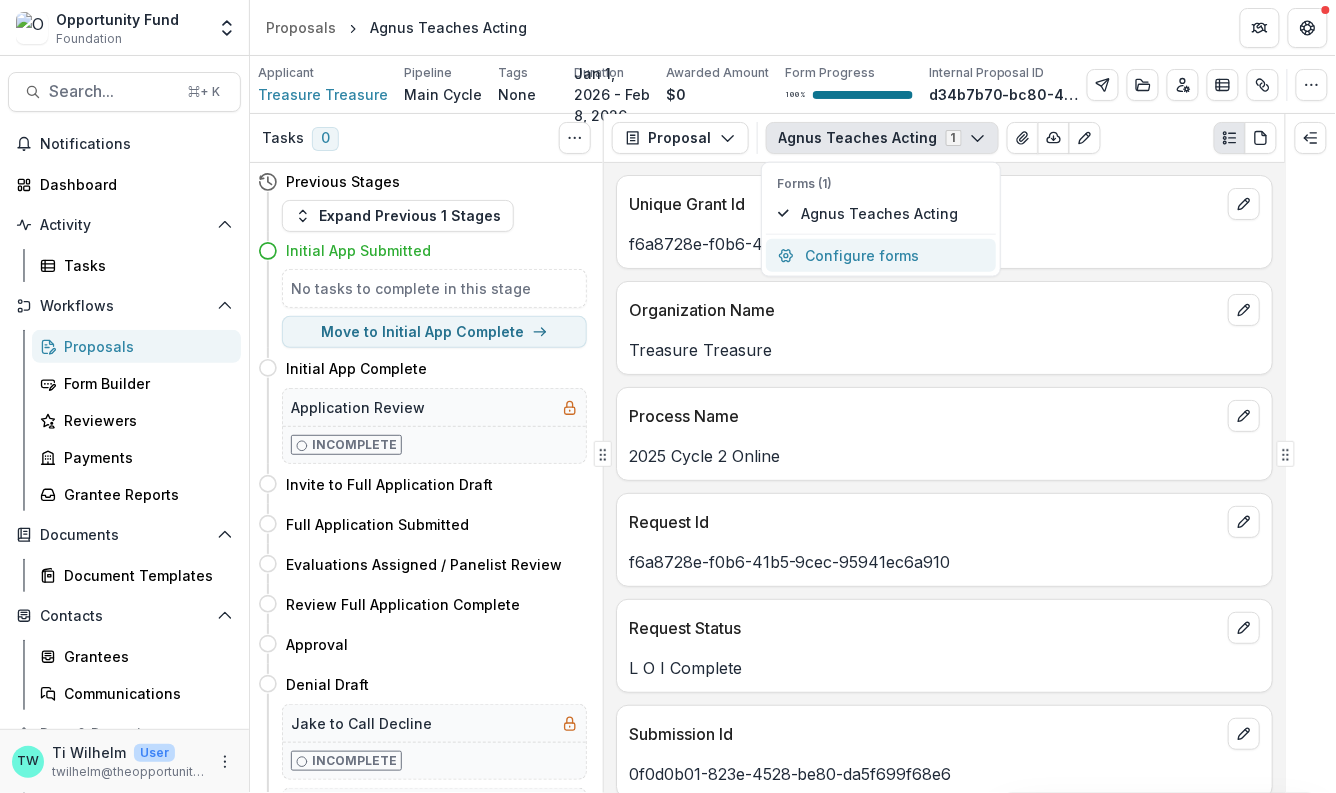 click on "Configure forms" at bounding box center [881, 255] 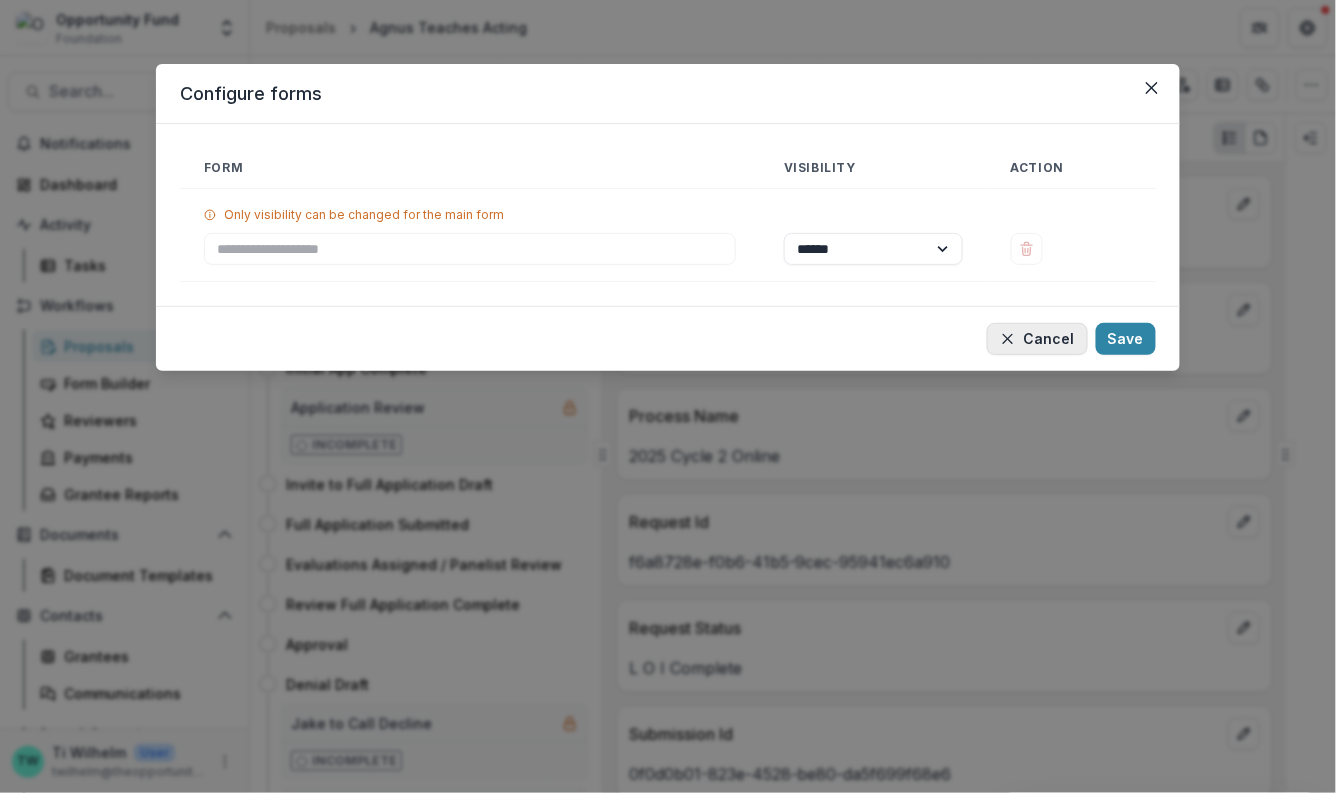 click on "Cancel" at bounding box center [1037, 339] 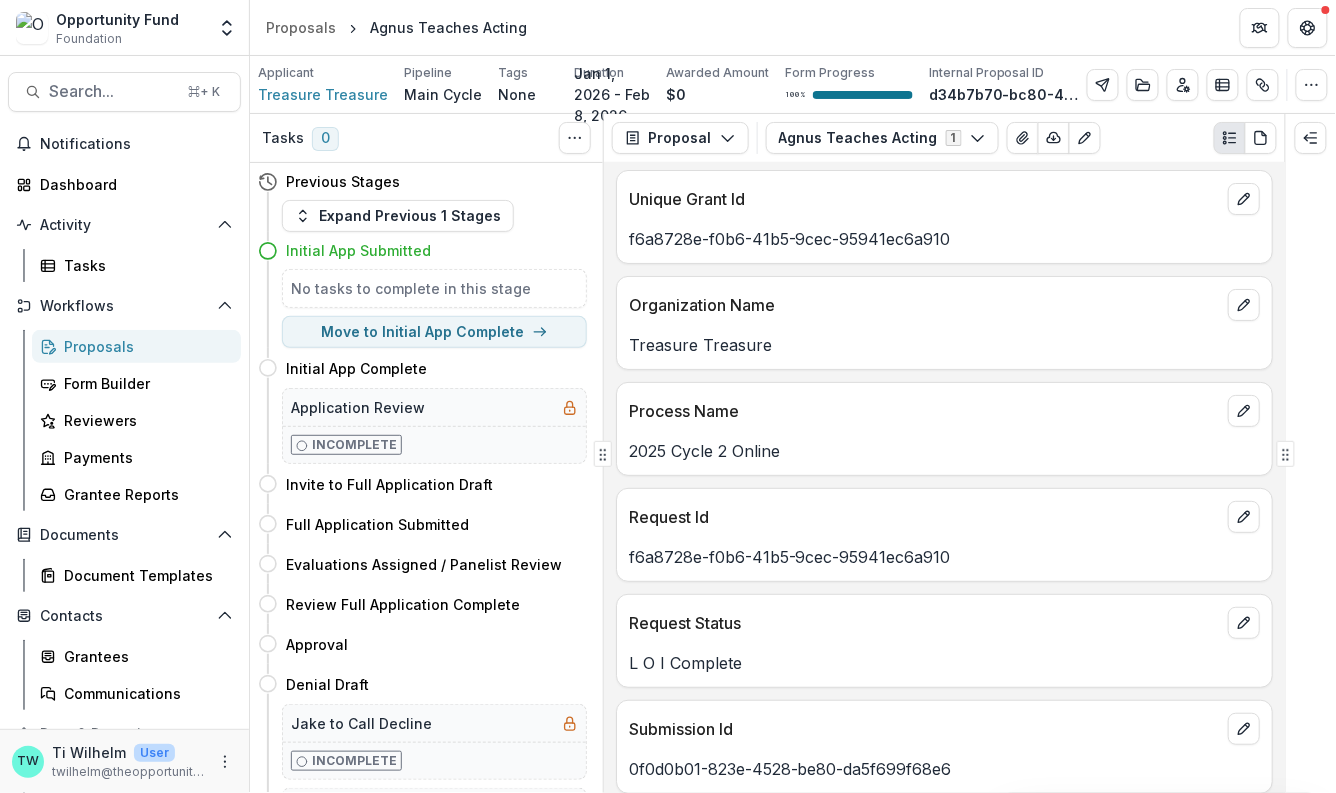 scroll, scrollTop: 0, scrollLeft: 0, axis: both 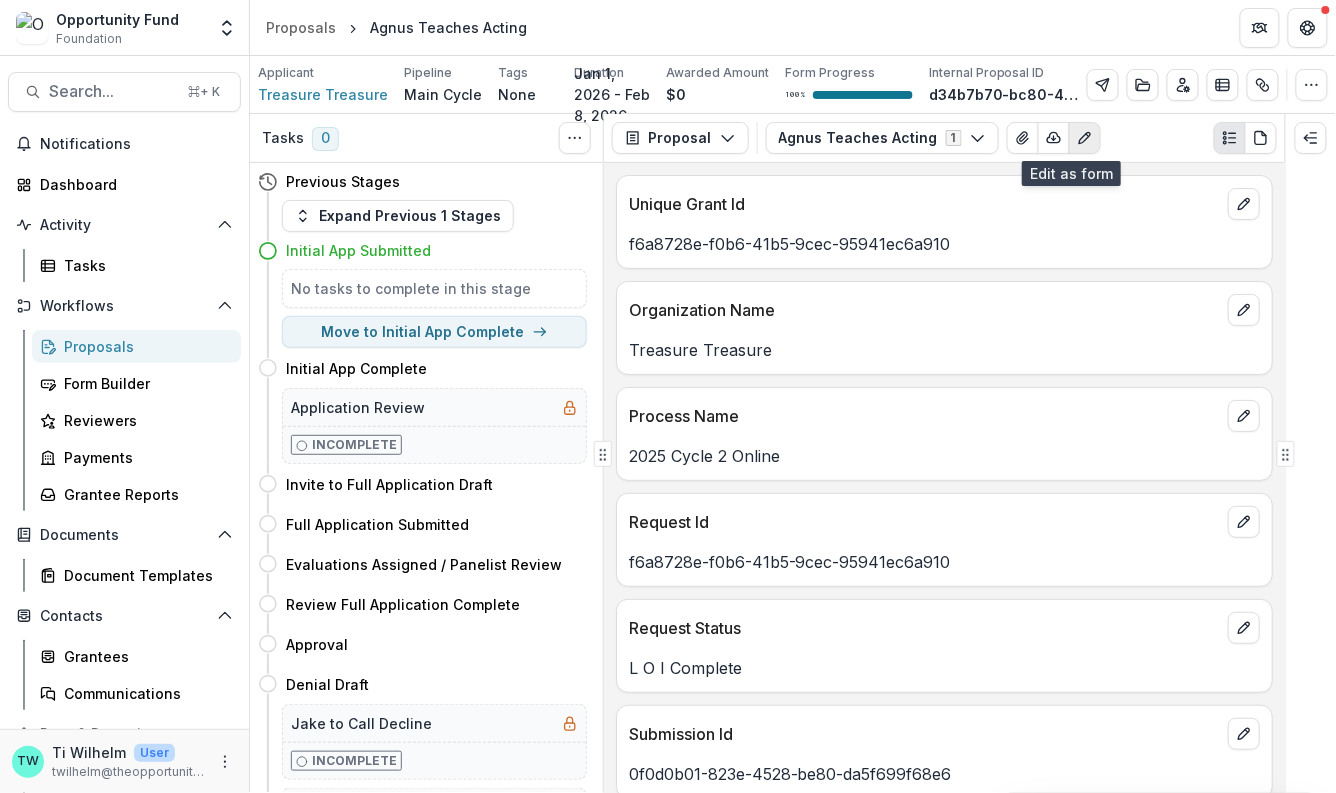 click 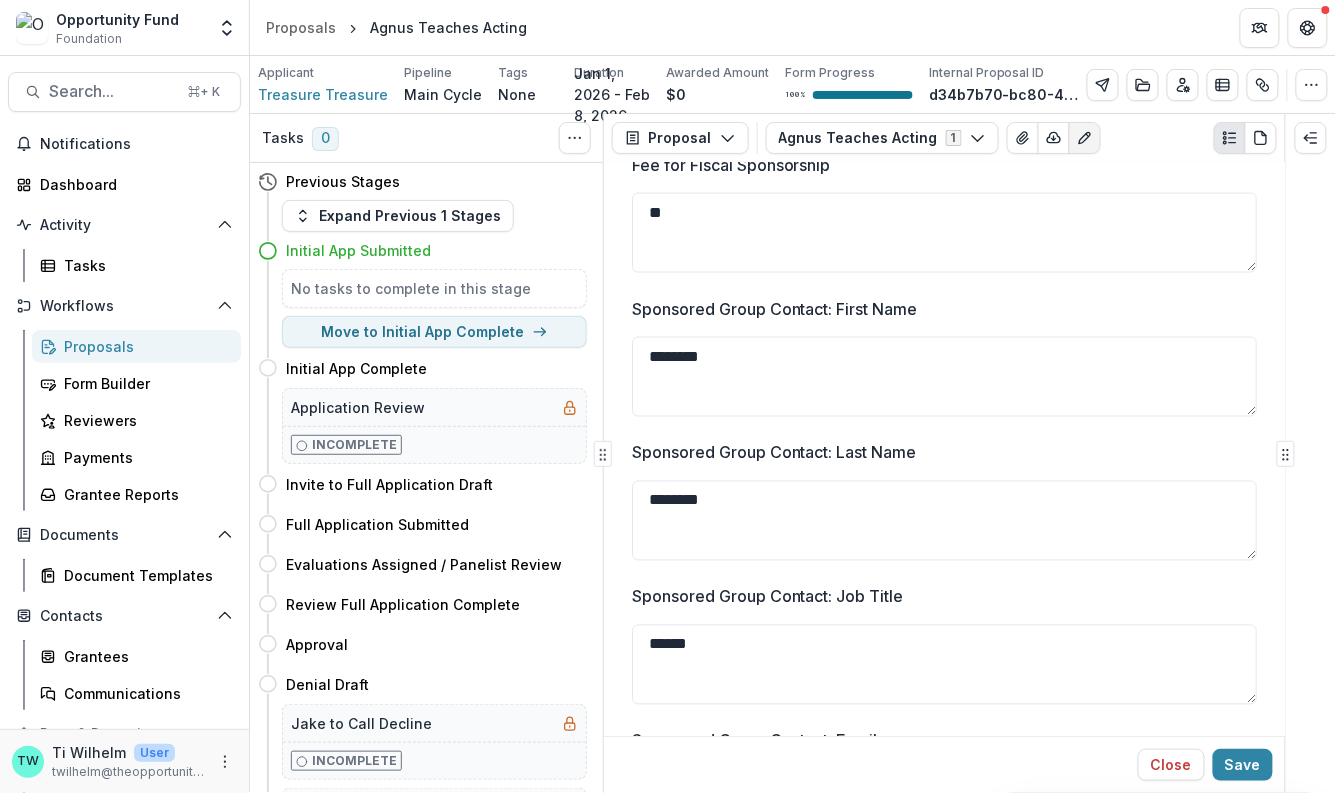 scroll, scrollTop: 2775, scrollLeft: 0, axis: vertical 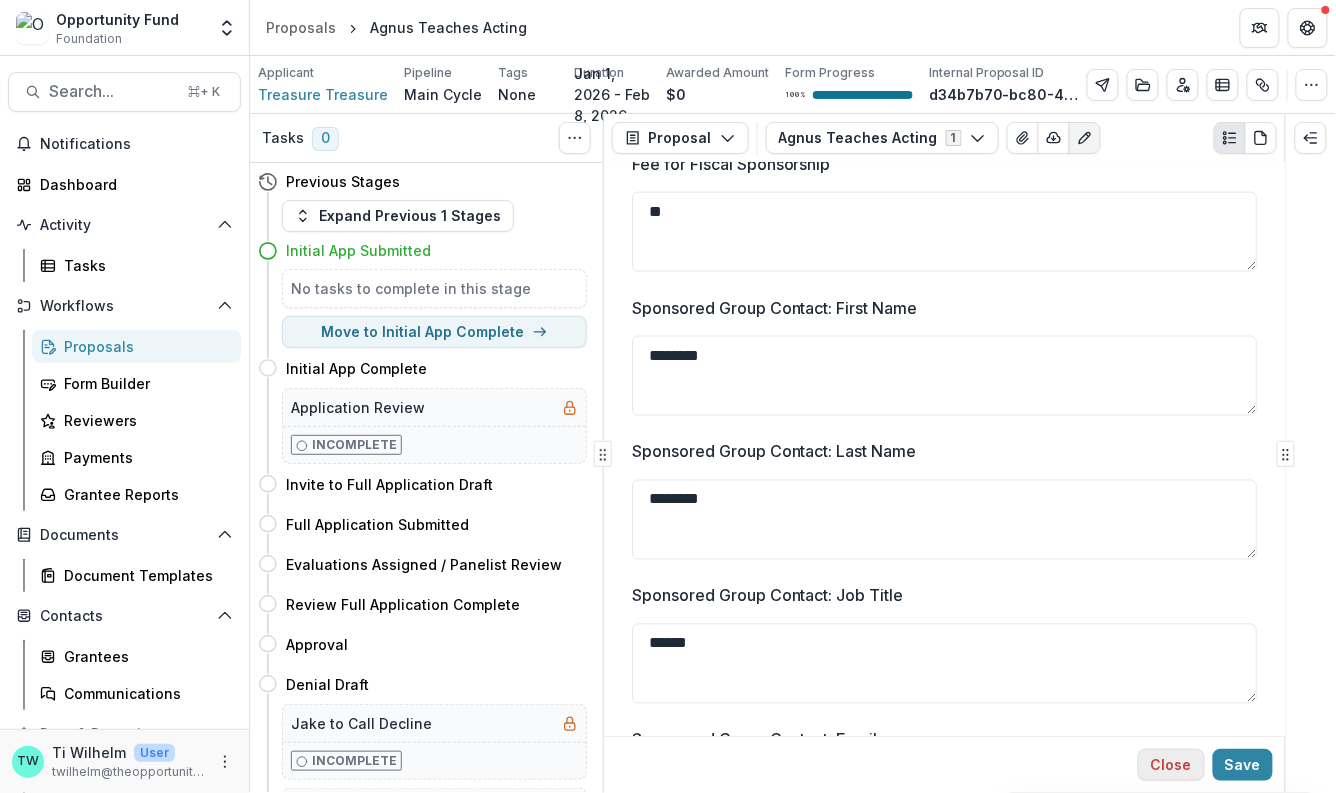 click on "Close" at bounding box center (1171, 765) 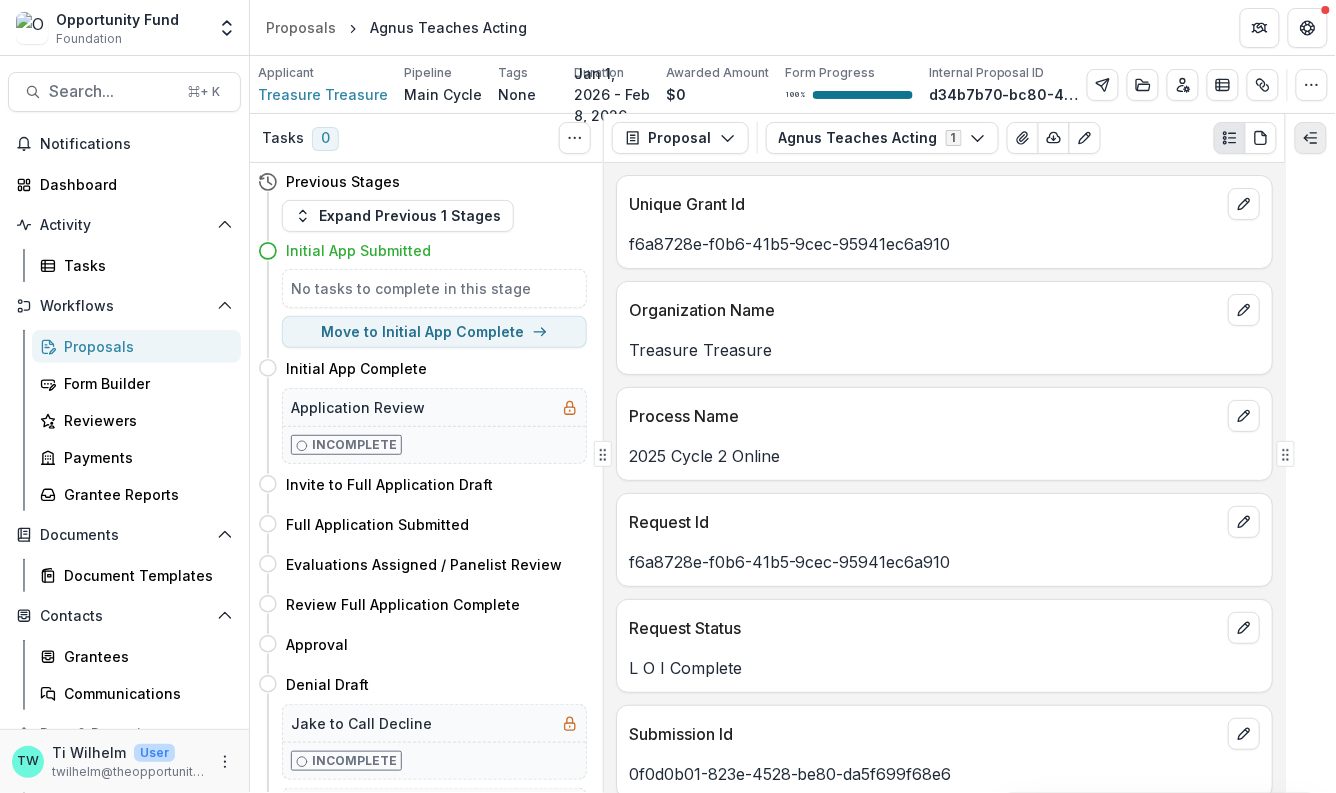click 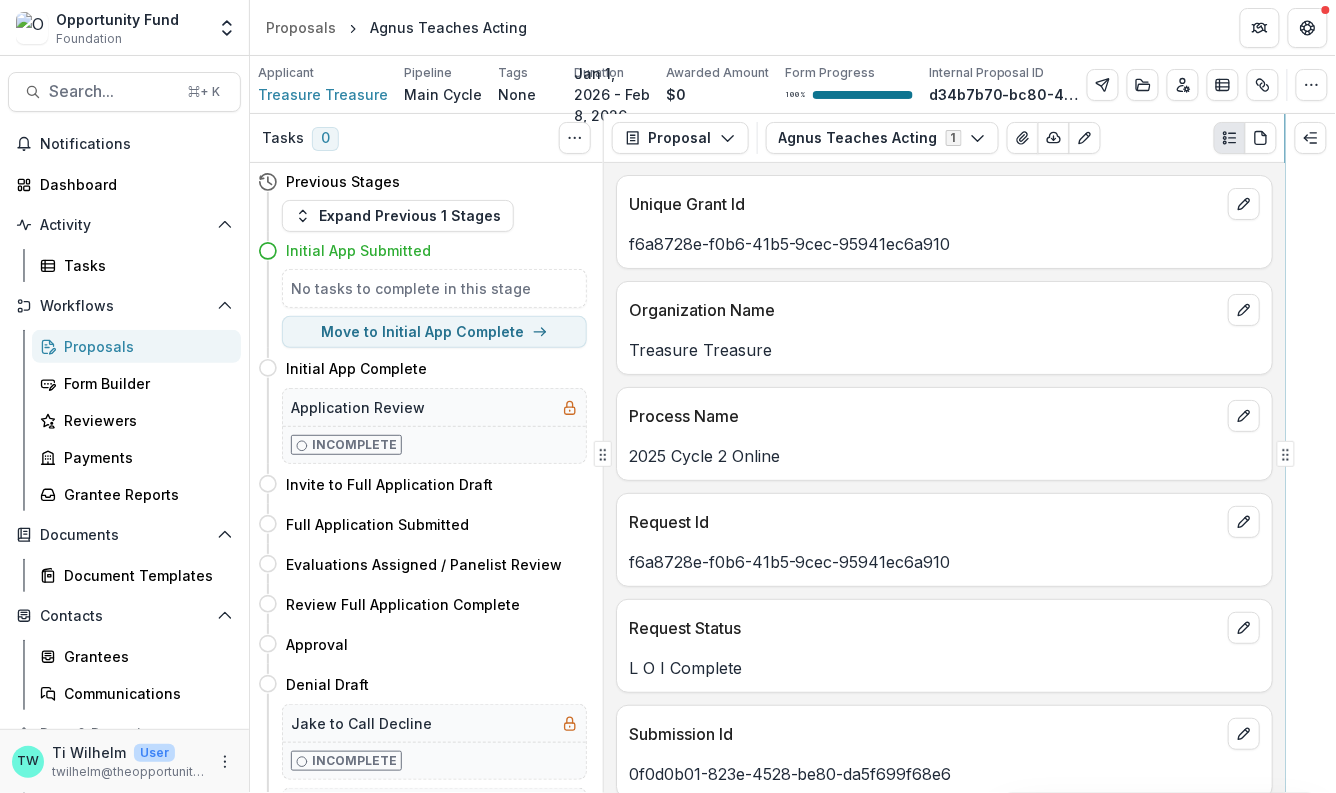 click on "Skip to content Opportunity Fund Foundation Team Settings Admin Settings Proposals Agnus Teaches Acting Search... ⌘  + K Notifications Dashboard Activity Tasks Workflows Proposals Form Builder Reviewers Payments Grantee Reports Documents Document Templates Contacts Grantees Communications Data & Reporting Dashboard Data Report TW [LAST] [LAST] User [EMAIL] Applicant [LAST] [LAST] Pipeline Main Cycle Tags None All tags Duration [MON], [YY]   -   [MON] [DD], [YY] Awarded Amount $[X] Form Progress [XXX] % Internal Proposal ID [XXXXXXXXXX]-[XXXX]-[XXXX]-[XXXX]-[XXXXXXXXXXXXXX] Edit Details Change History Key Milestones Change Pipeline Archive Delete Proposal Tasks [X] Show Cancelled Tasks Previous Stages Expand Previous [X] Stages Initial App Submitted No tasks to complete in this stage Move to Initial App Complete Initial App Complete Move here Application Review Incomplete Invite to Full Application Draft Move here Full Application Submitted Move here Evaluations Assigned / Panelist Review Move here Move here [X]" at bounding box center [668, 396] 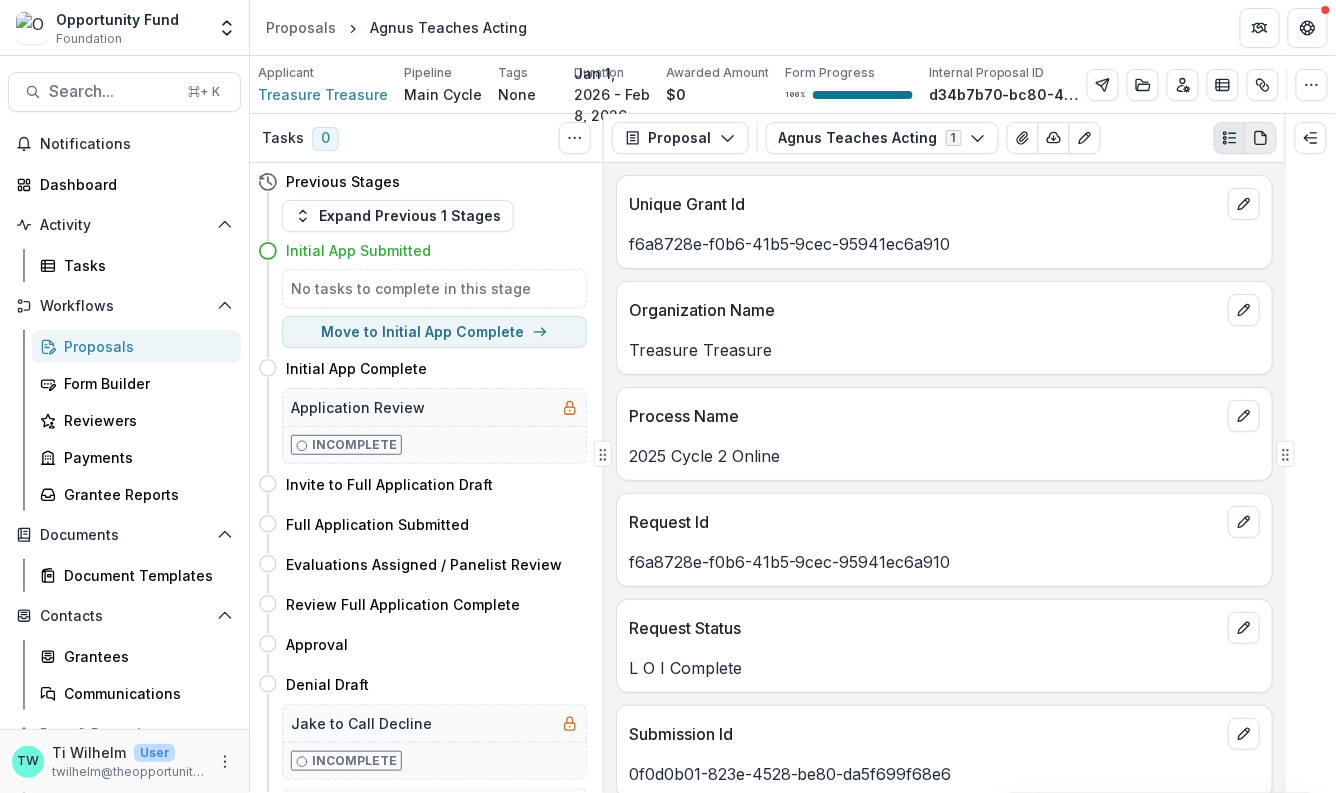 click 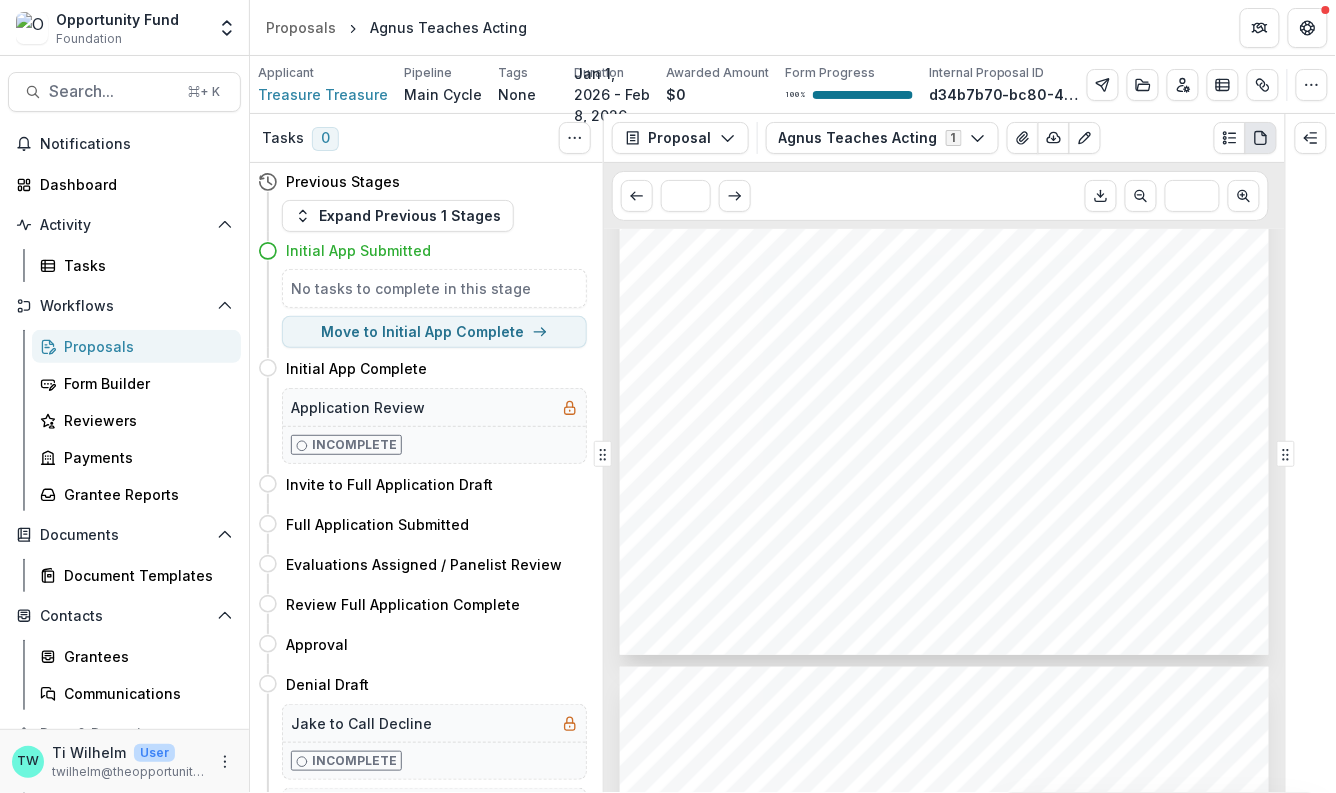 scroll, scrollTop: 0, scrollLeft: 0, axis: both 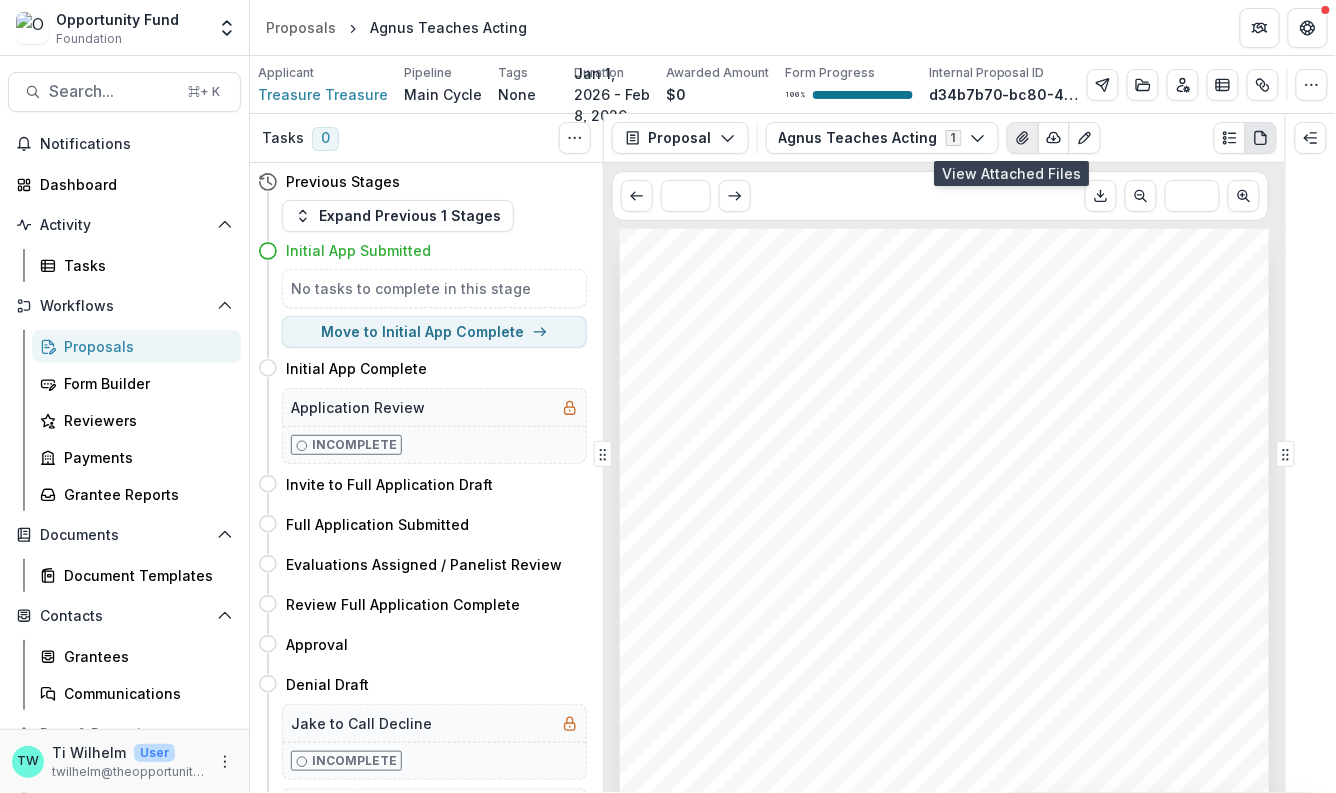click 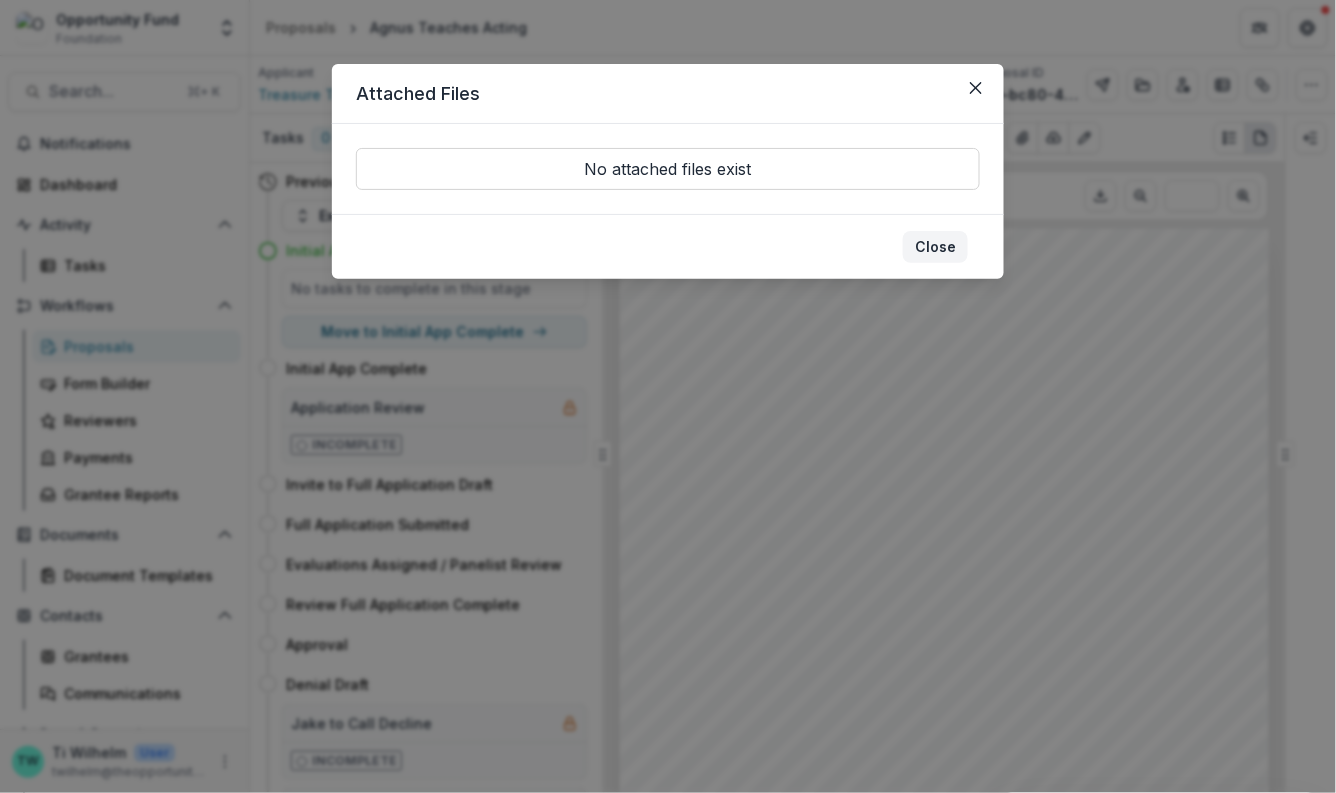 click on "Close" at bounding box center (935, 247) 